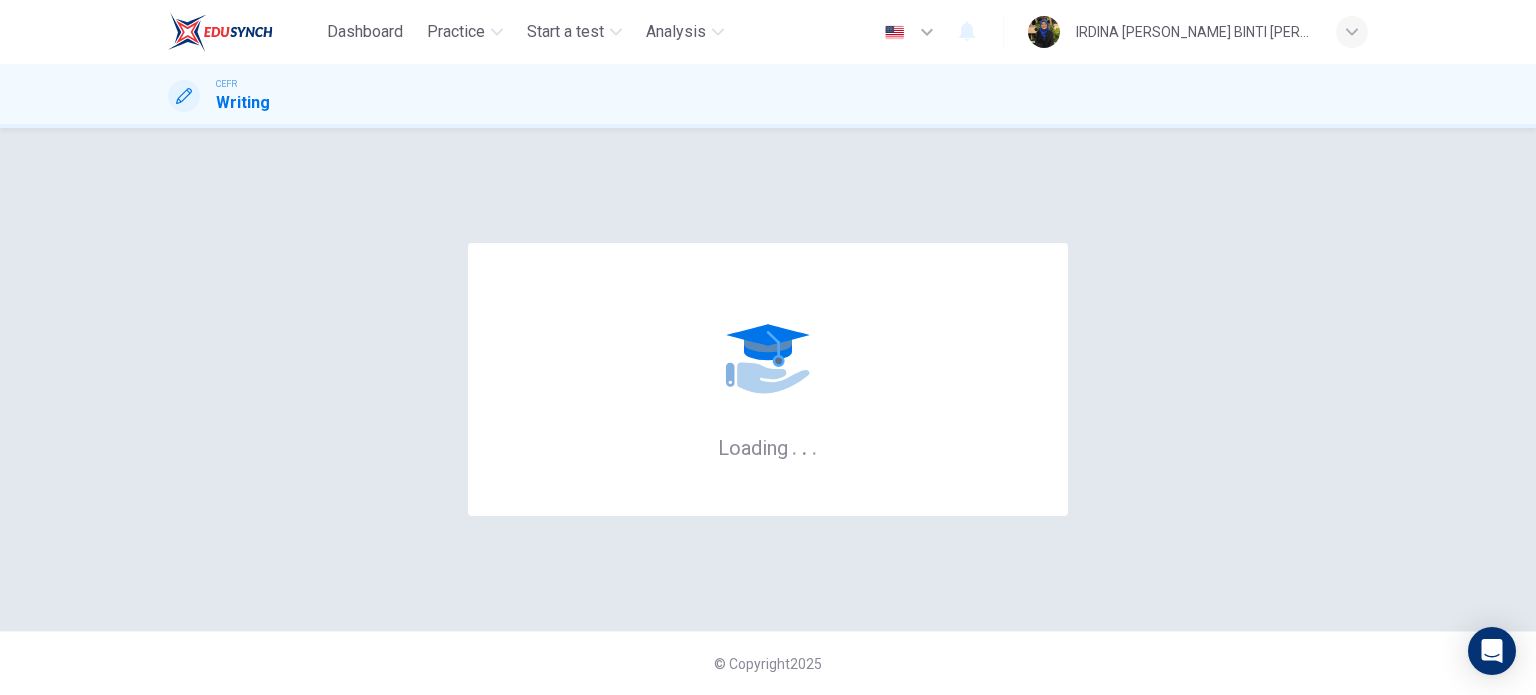 scroll, scrollTop: 0, scrollLeft: 0, axis: both 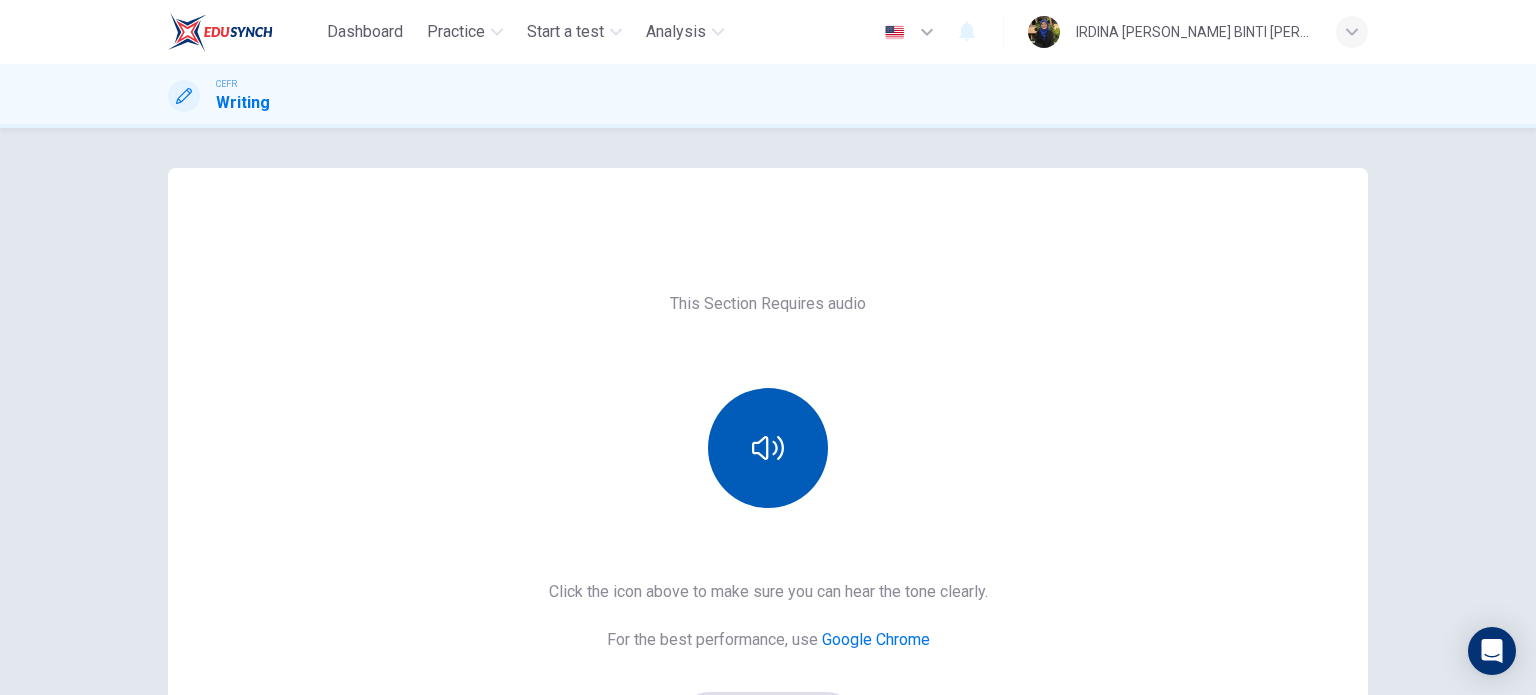 click 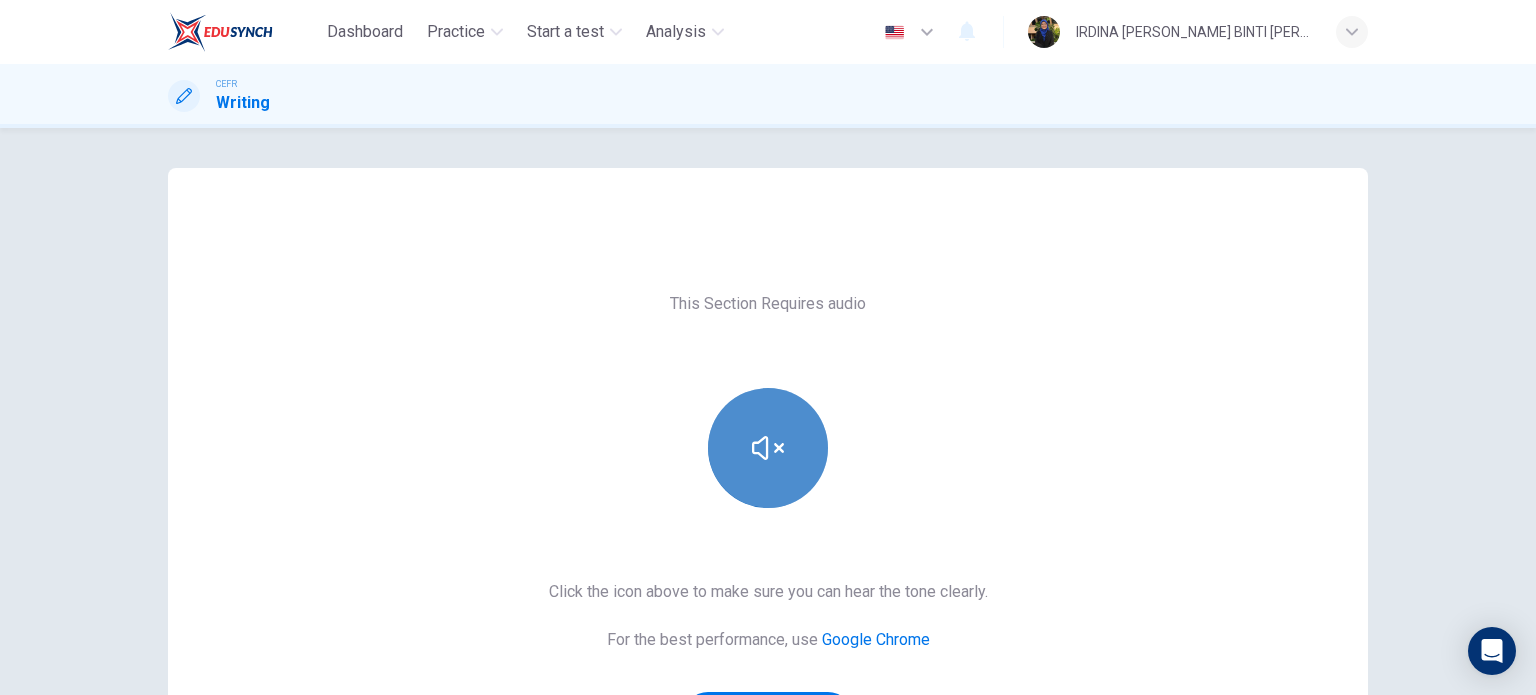 click 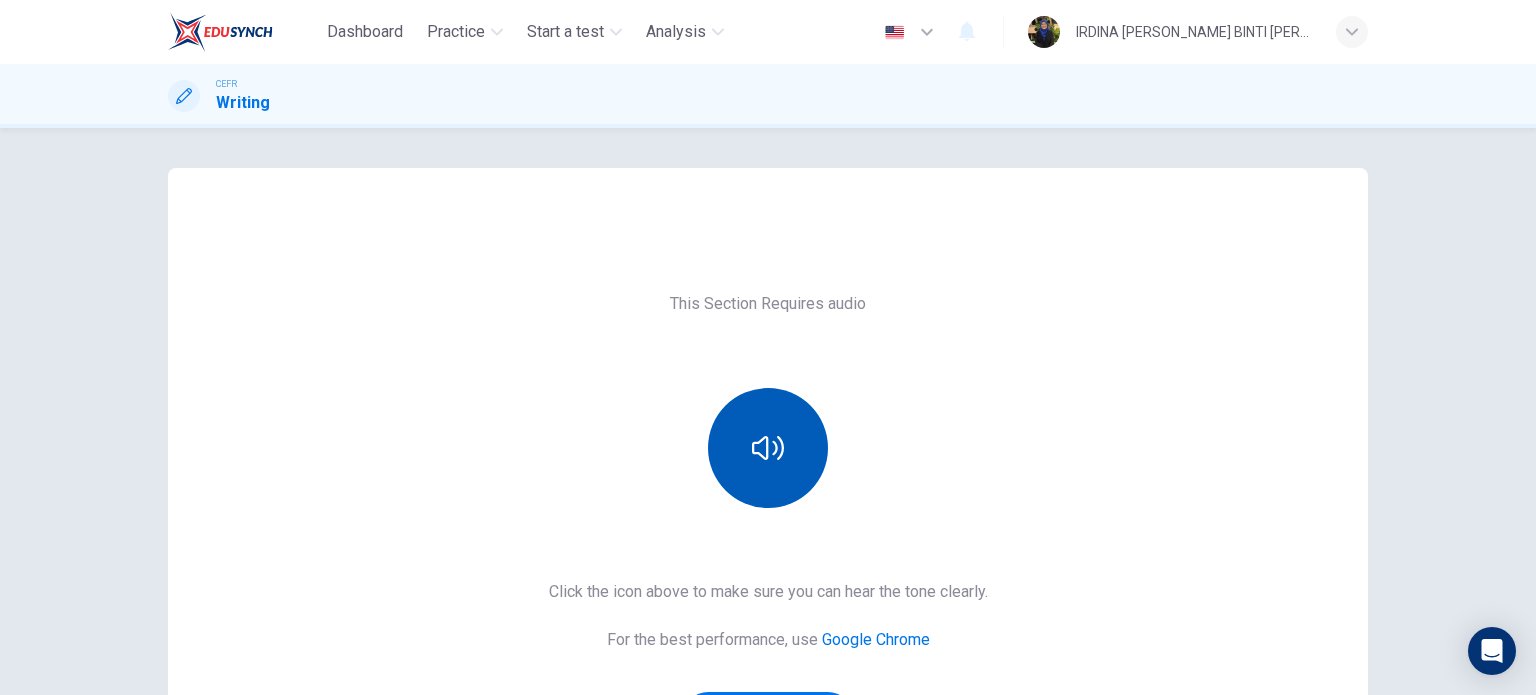 scroll, scrollTop: 136, scrollLeft: 0, axis: vertical 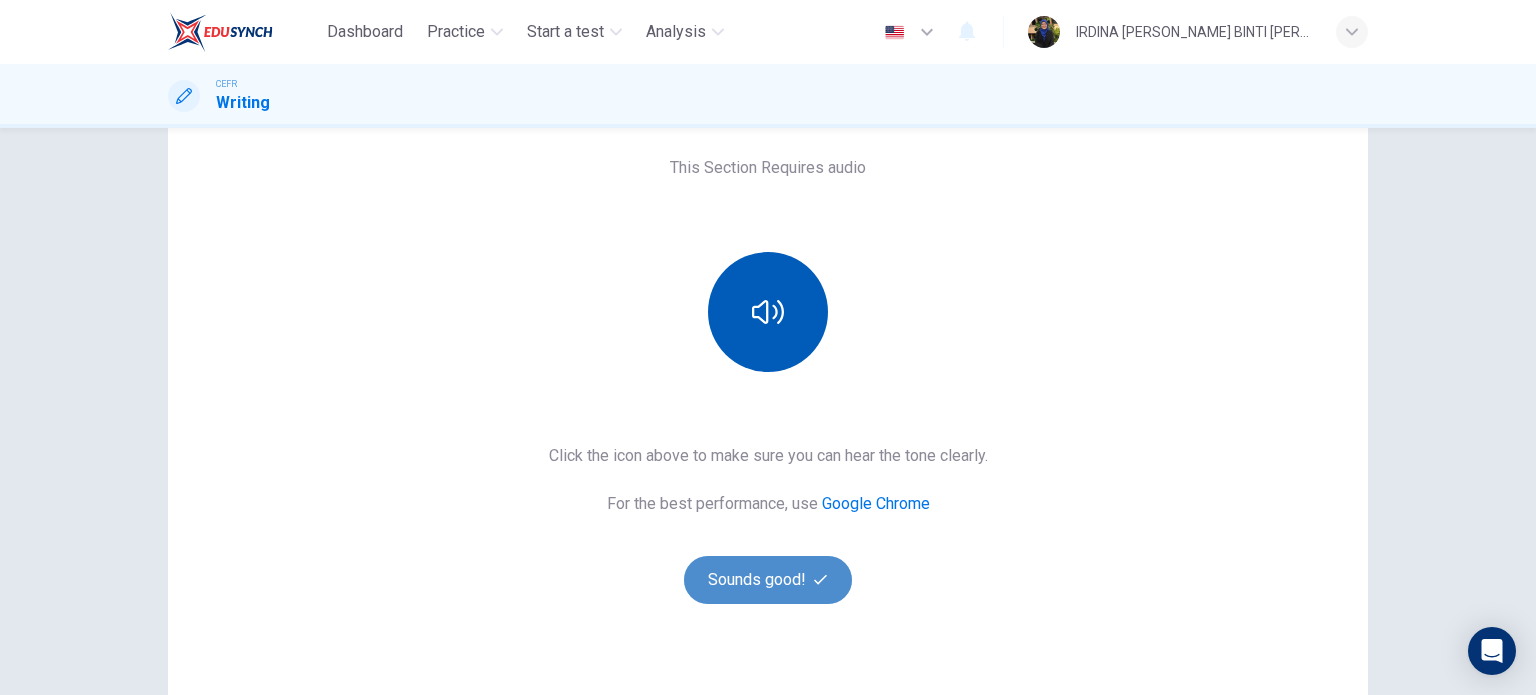 click on "Sounds good!" at bounding box center (768, 580) 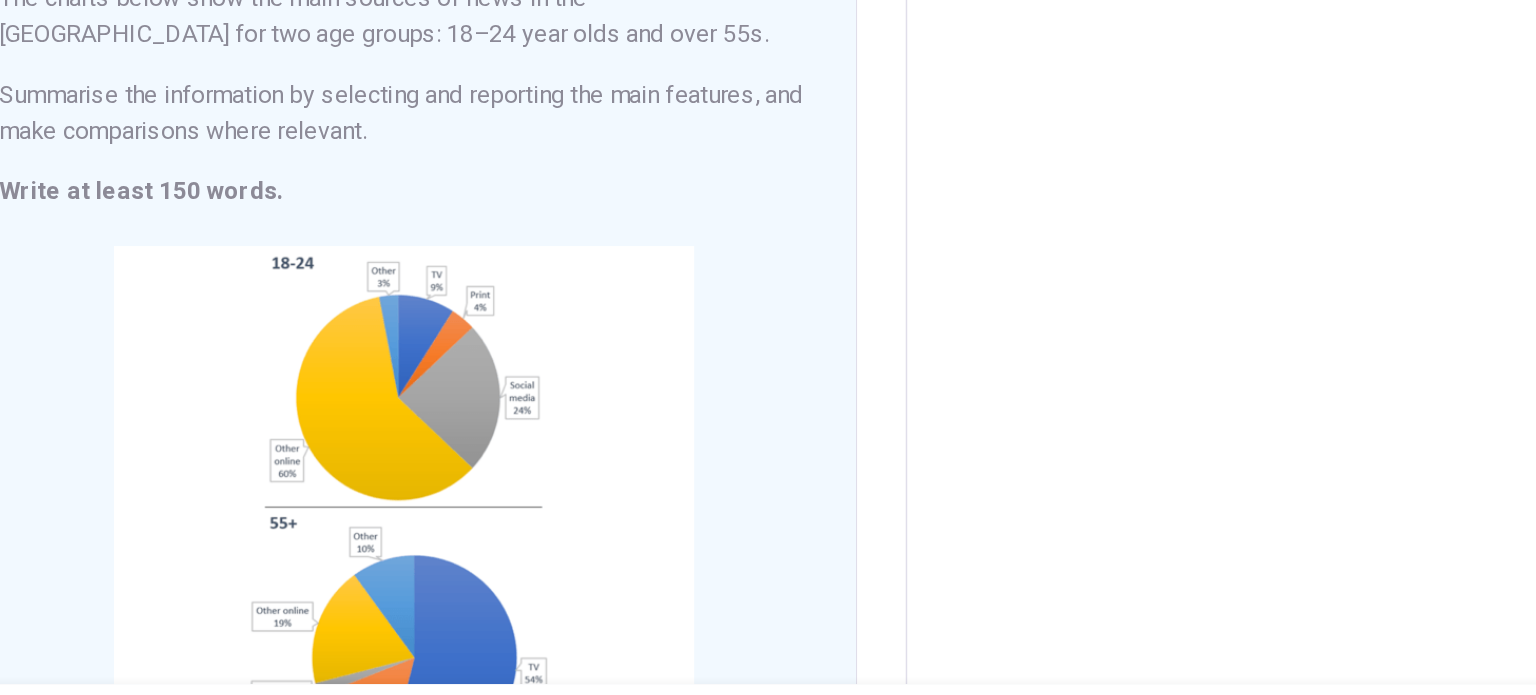 scroll, scrollTop: 153, scrollLeft: 0, axis: vertical 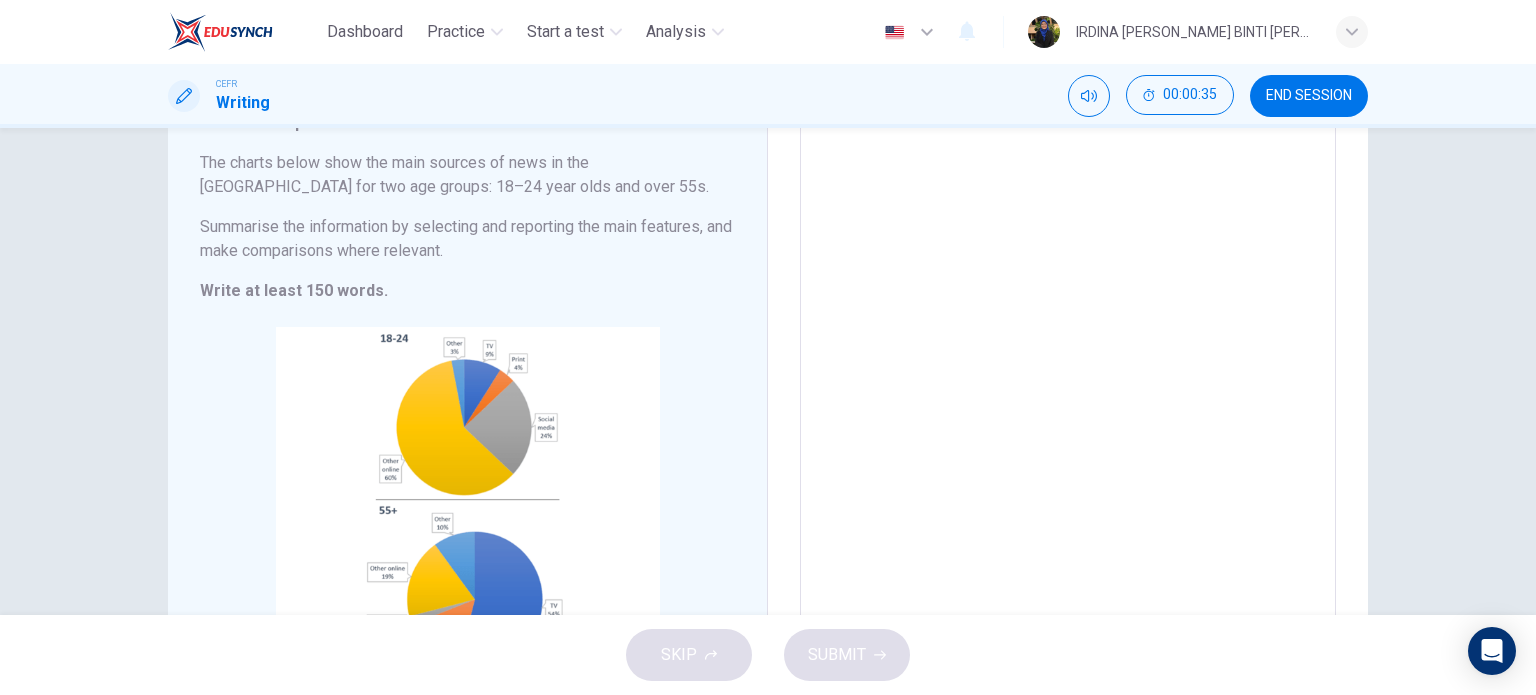 click at bounding box center (1068, 381) 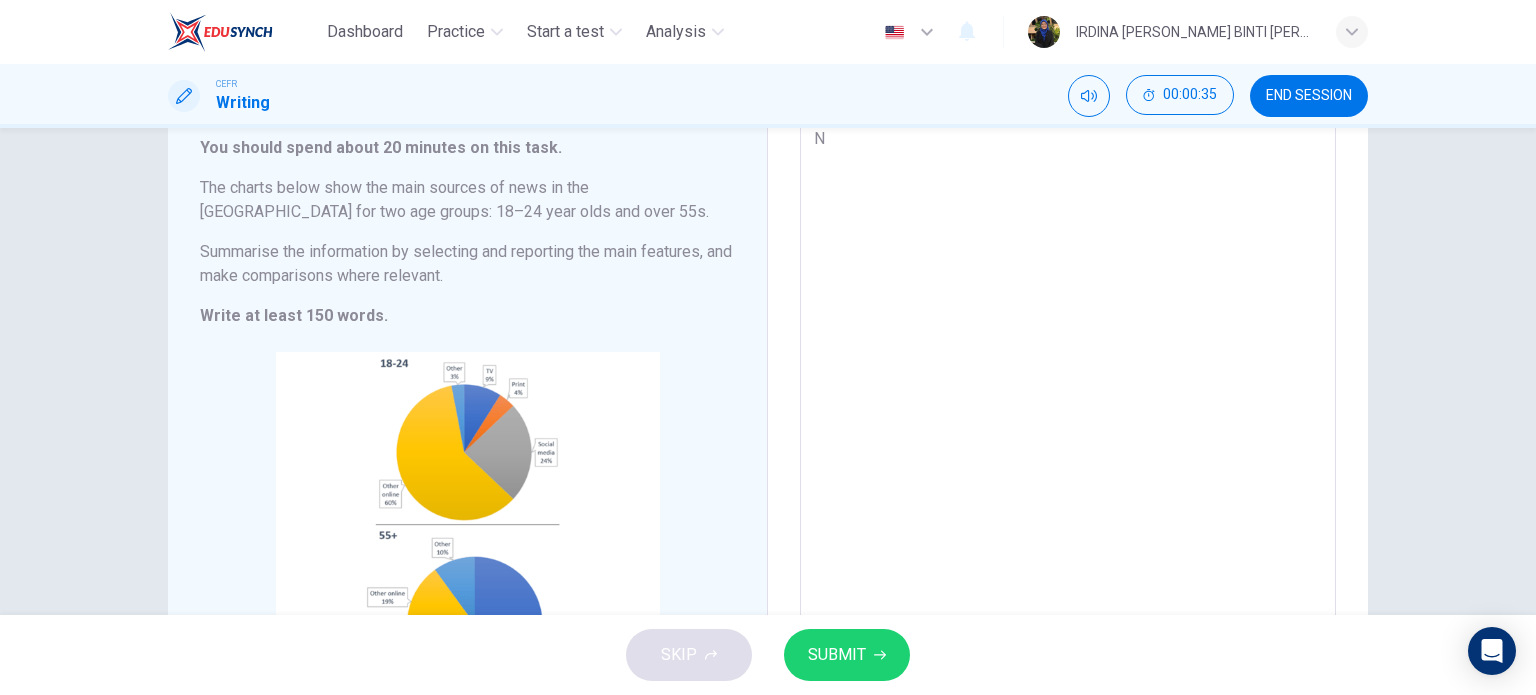 type on "No" 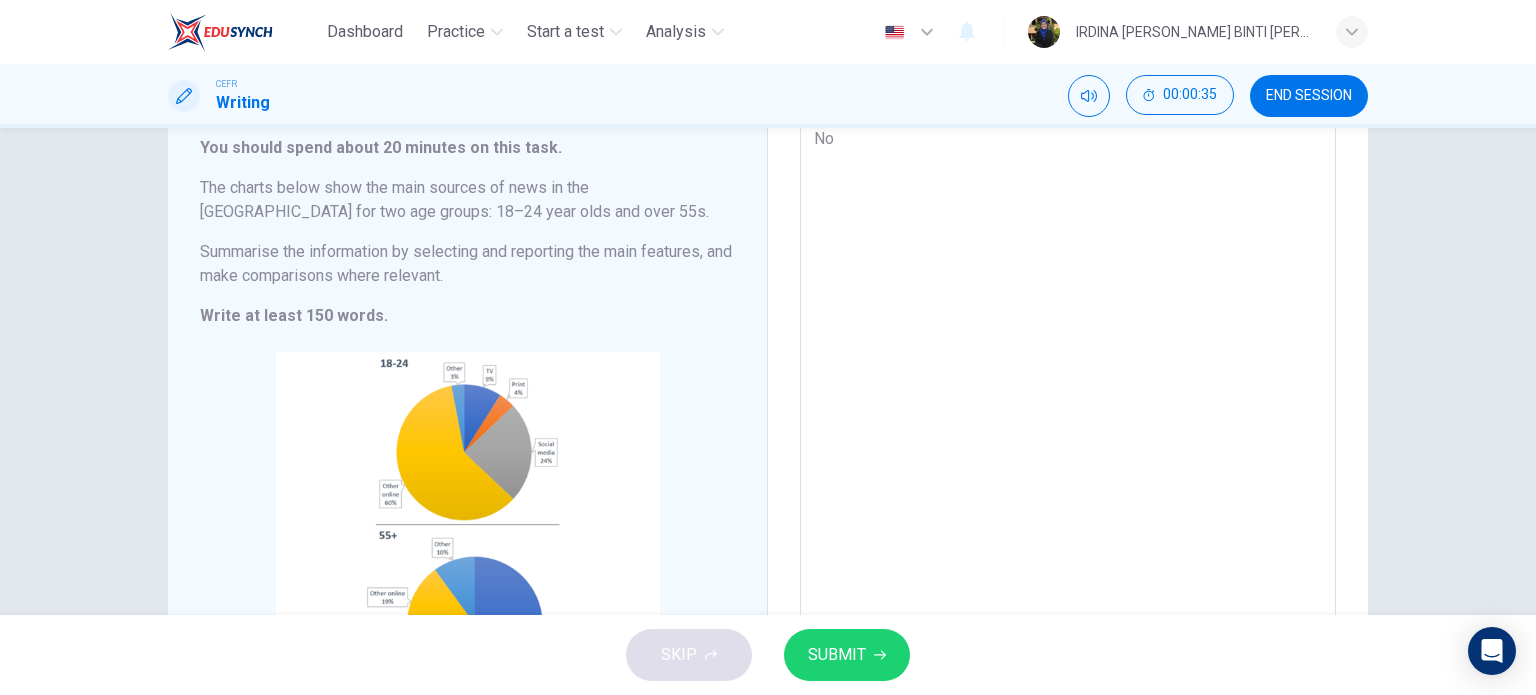 type on "x" 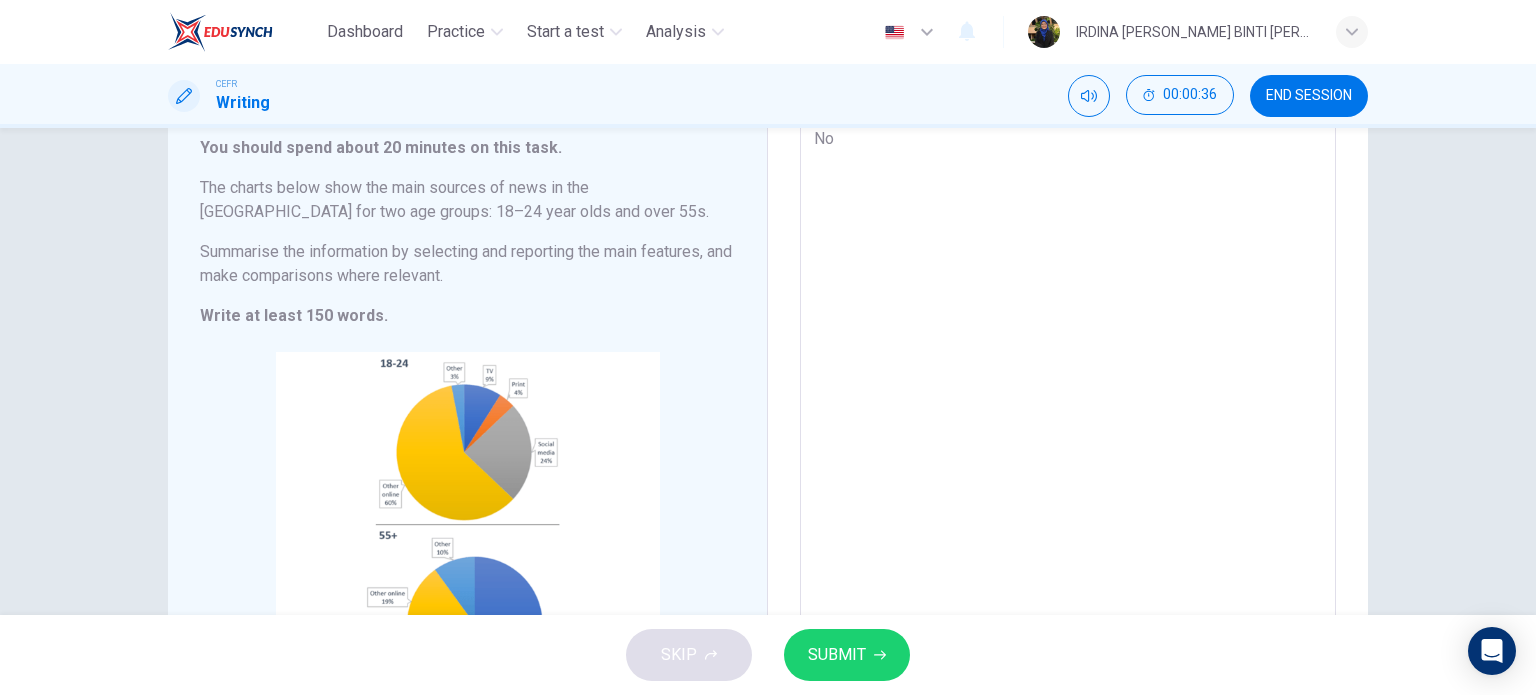 type on "Now" 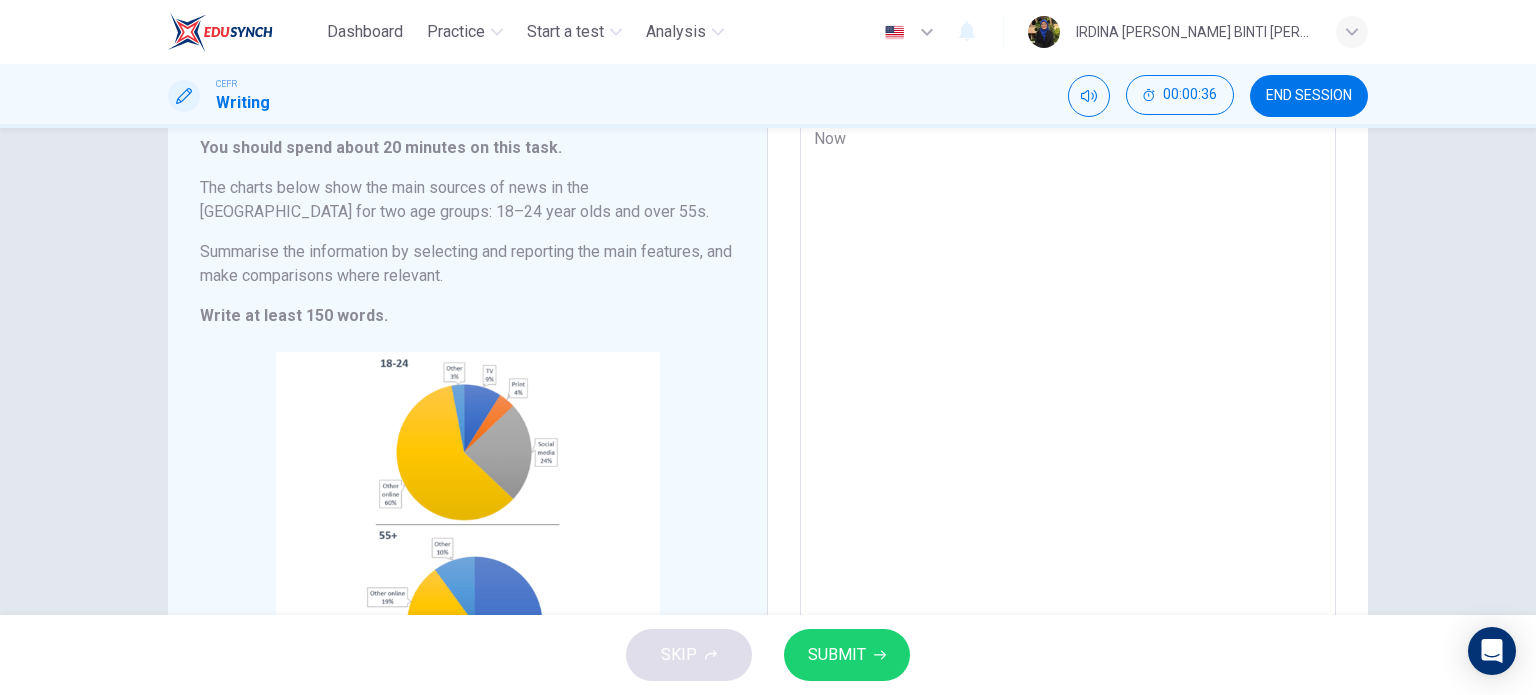 type on "Nowa" 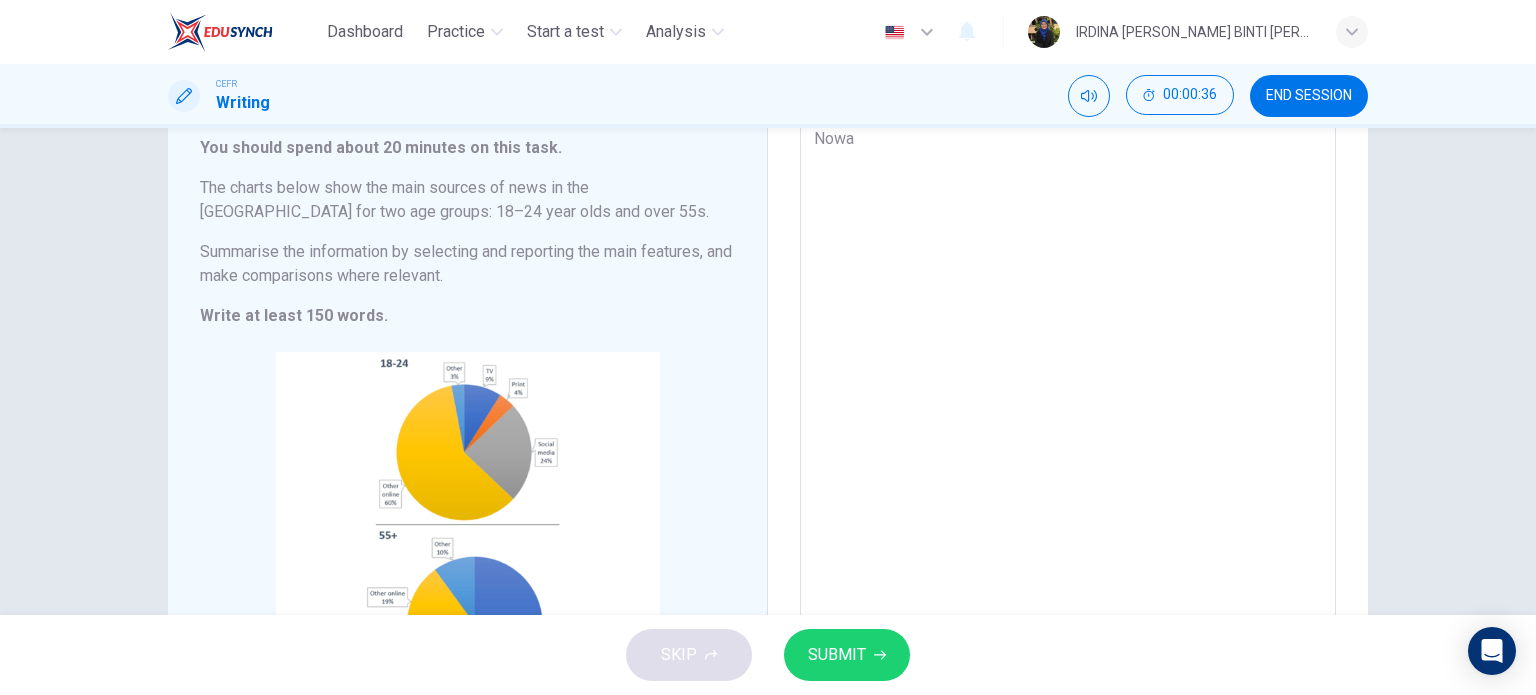 type on "x" 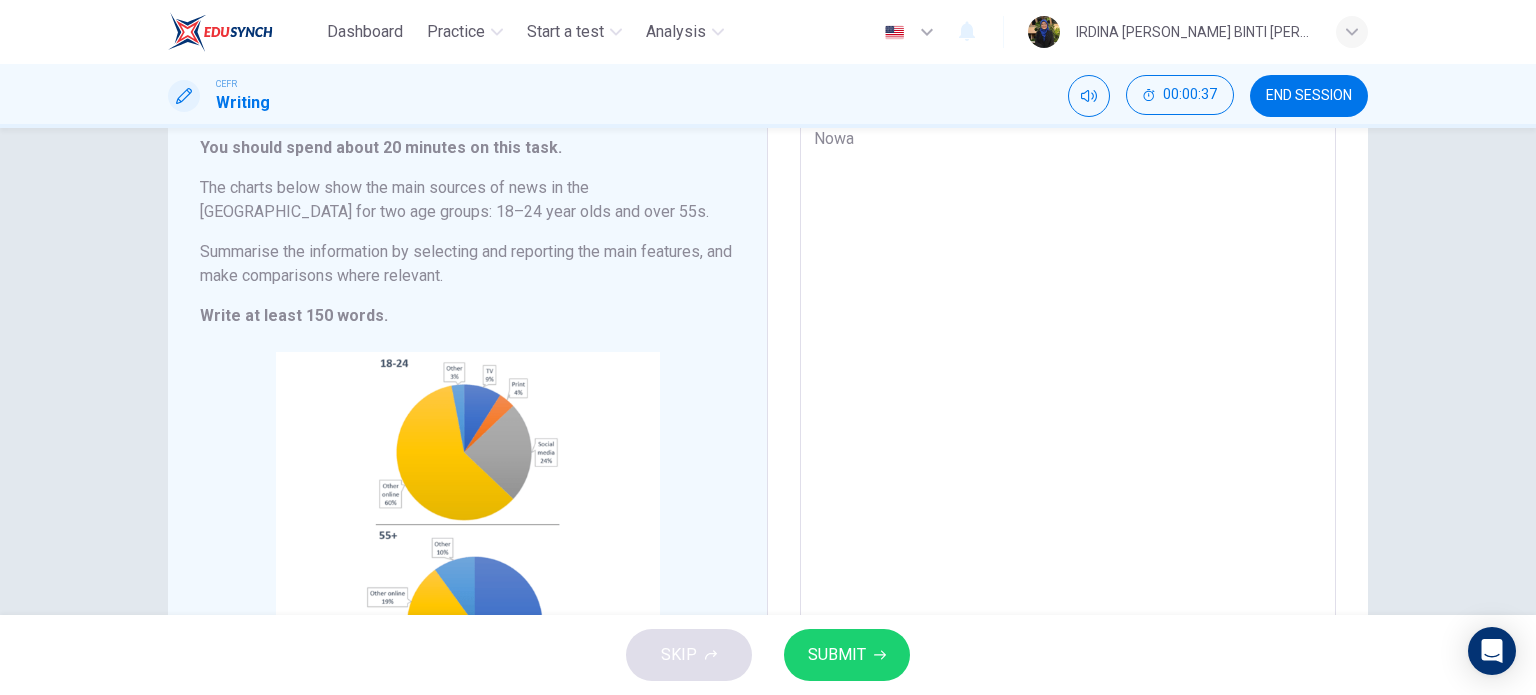 type on "Nowad" 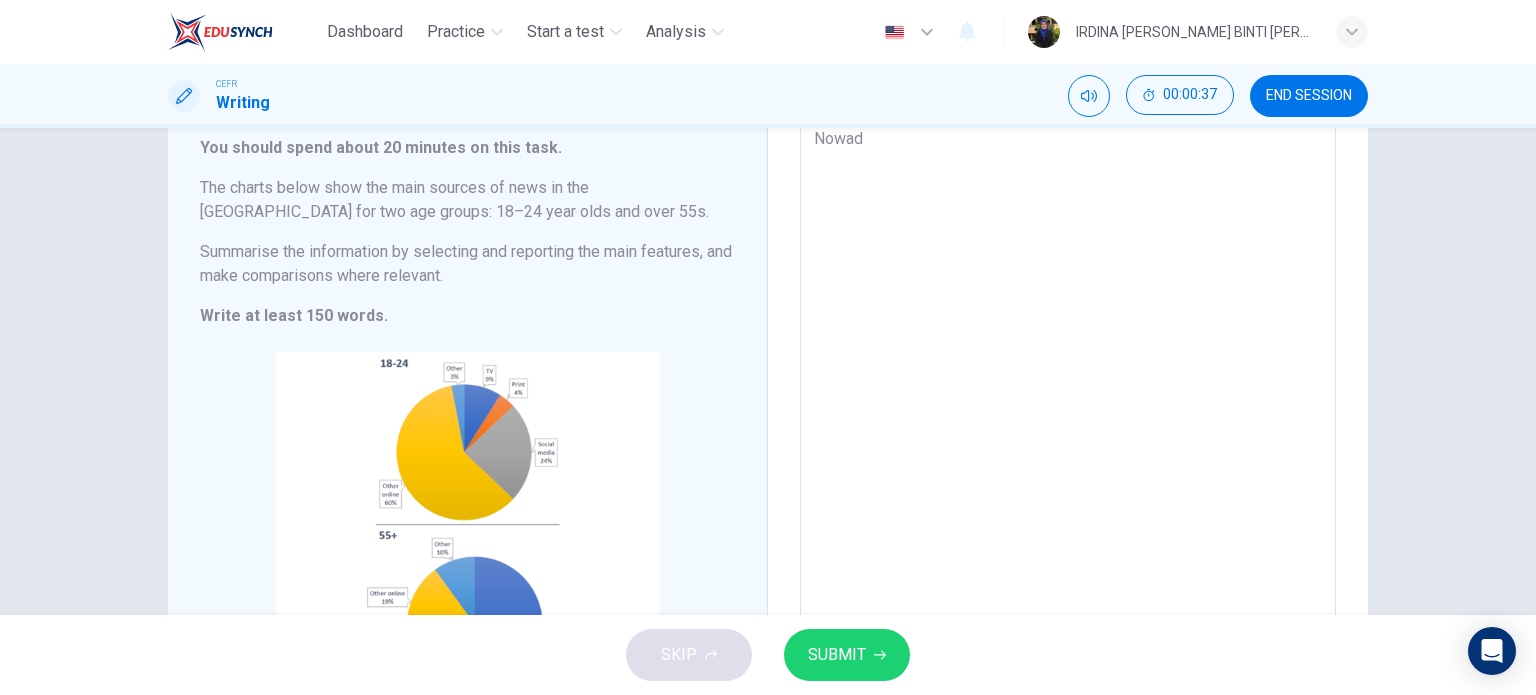 type on "Nowada" 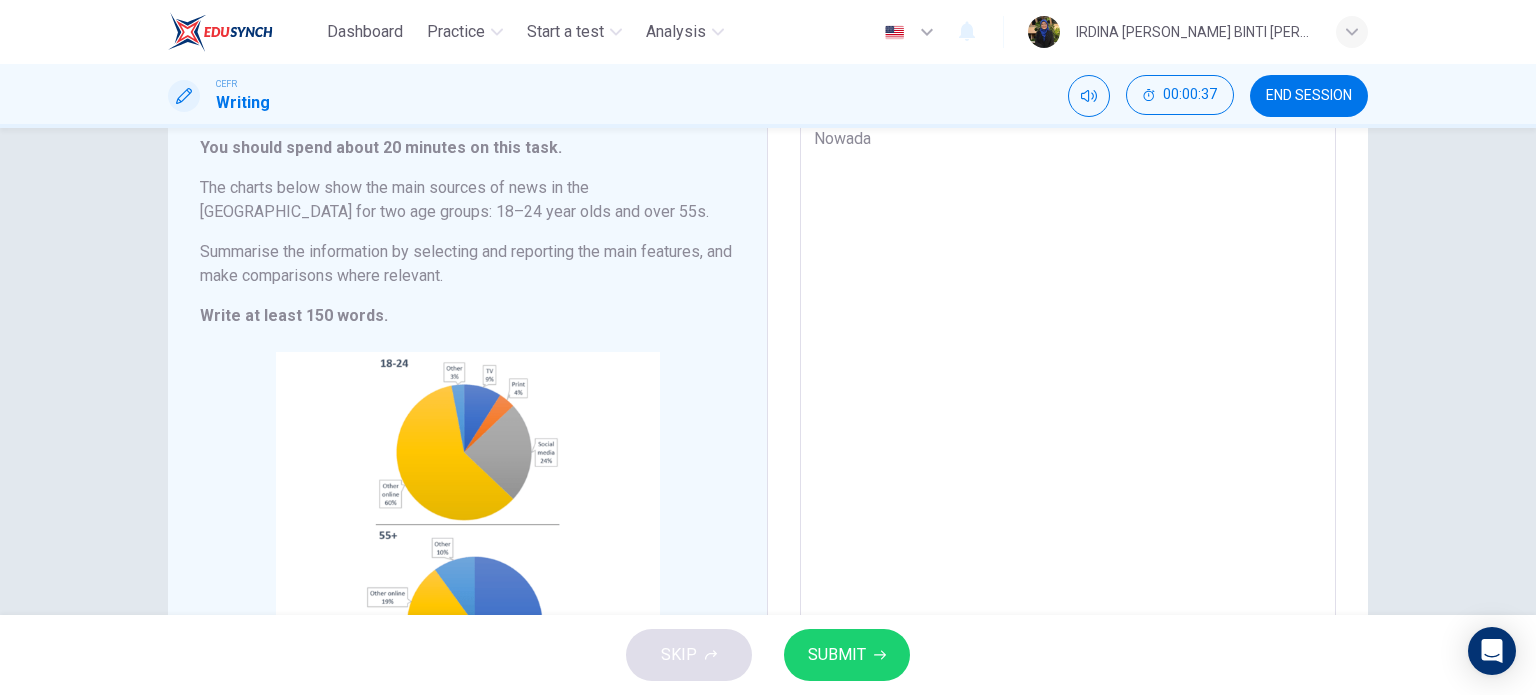 type on "x" 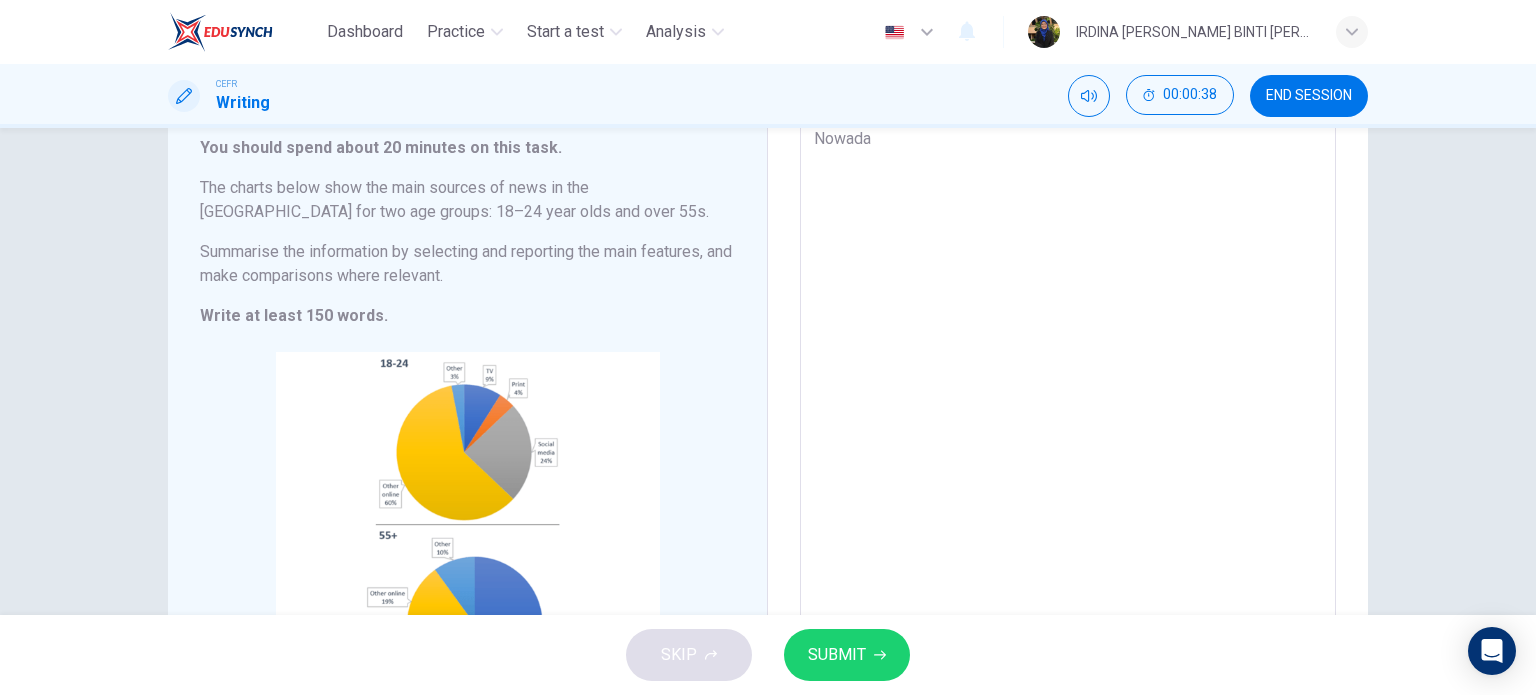 type on "Nowaday" 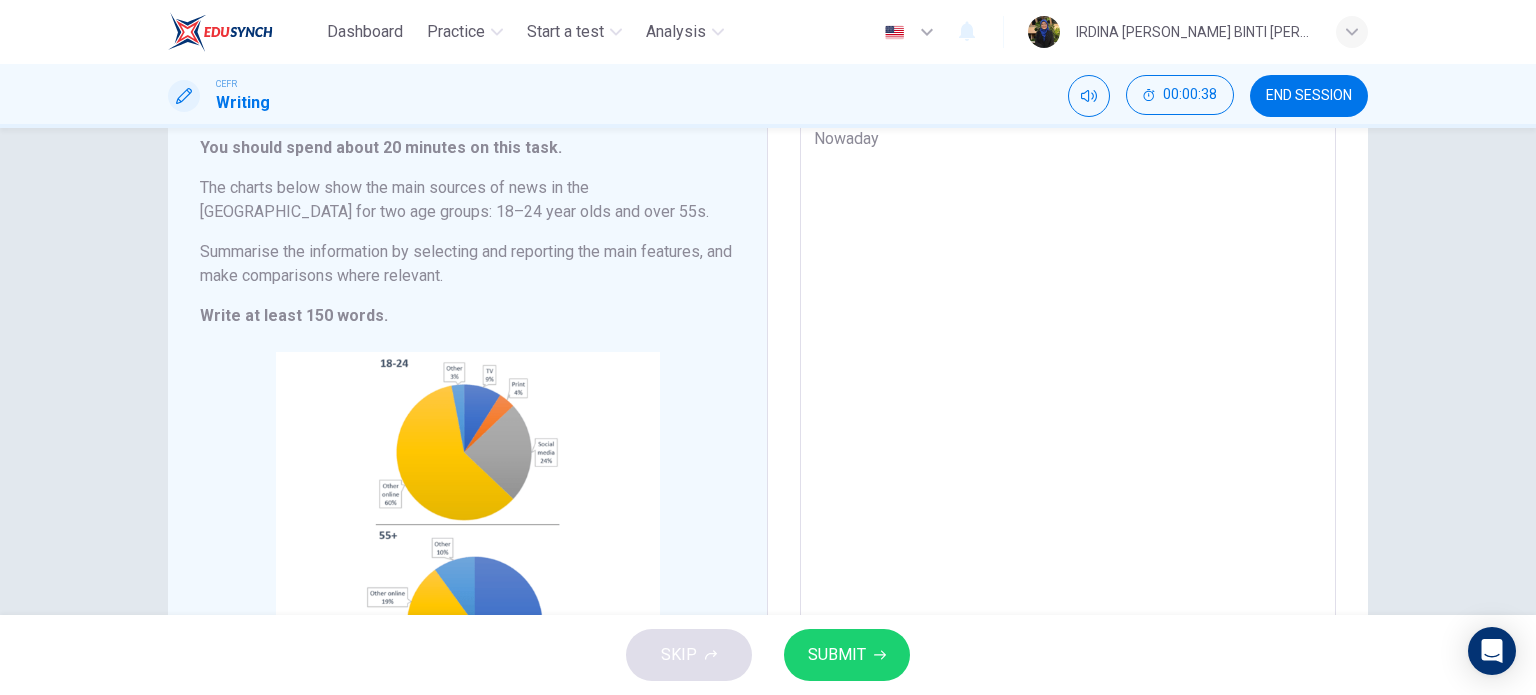 type on "Nowadays" 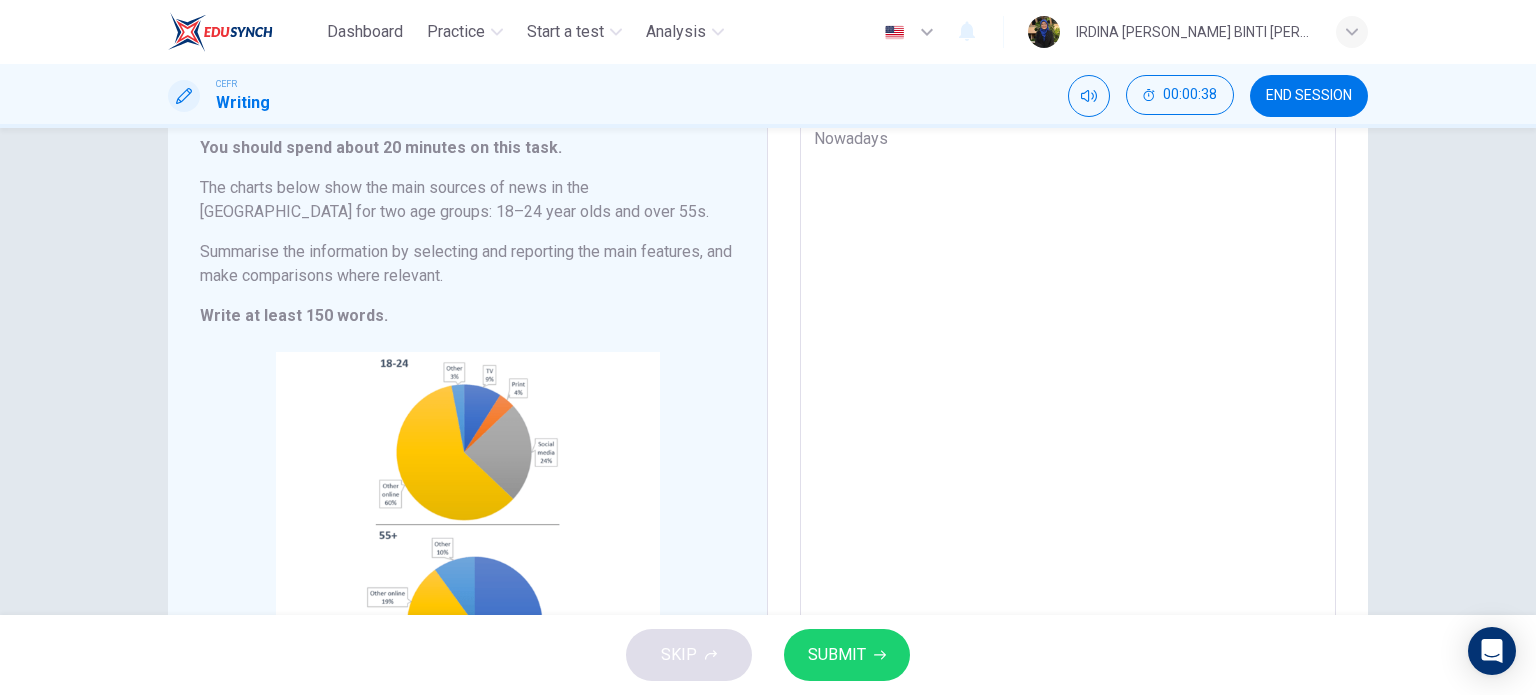 type on "x" 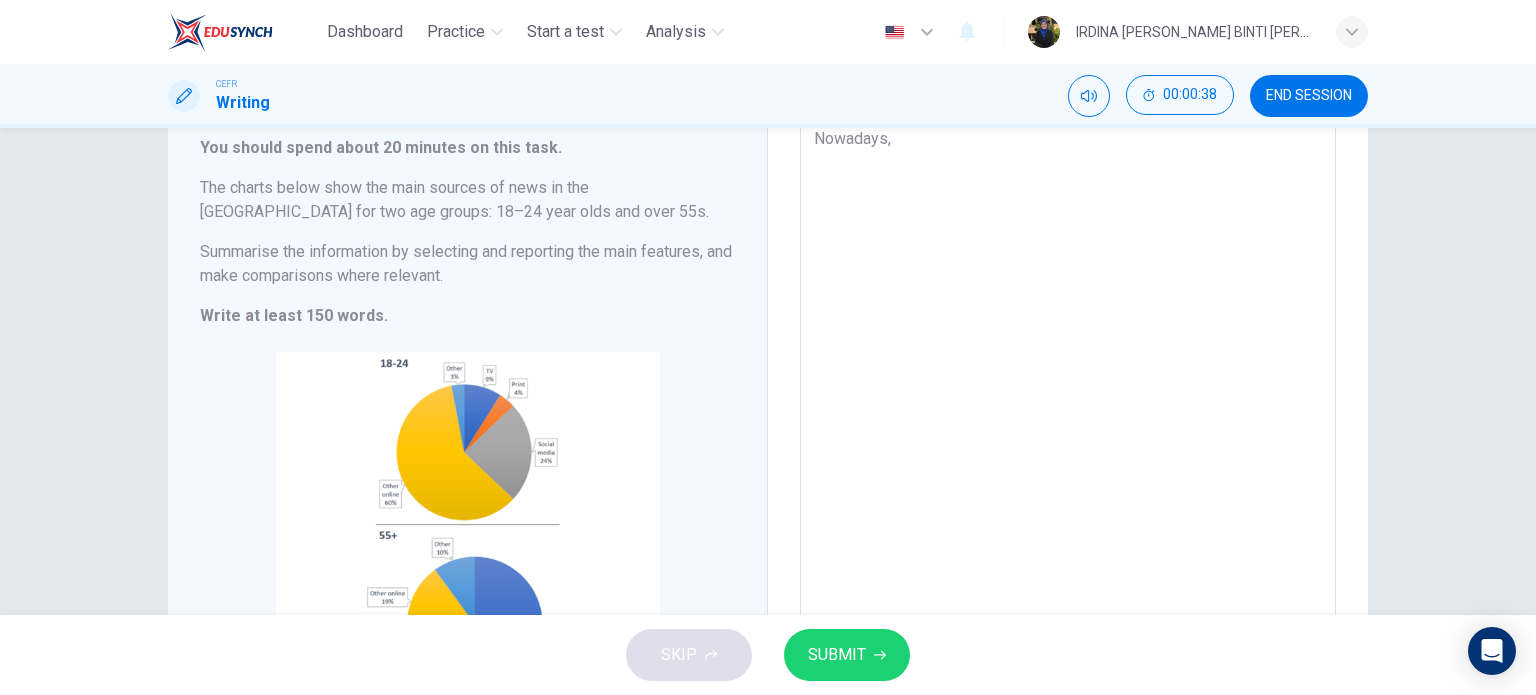type on "x" 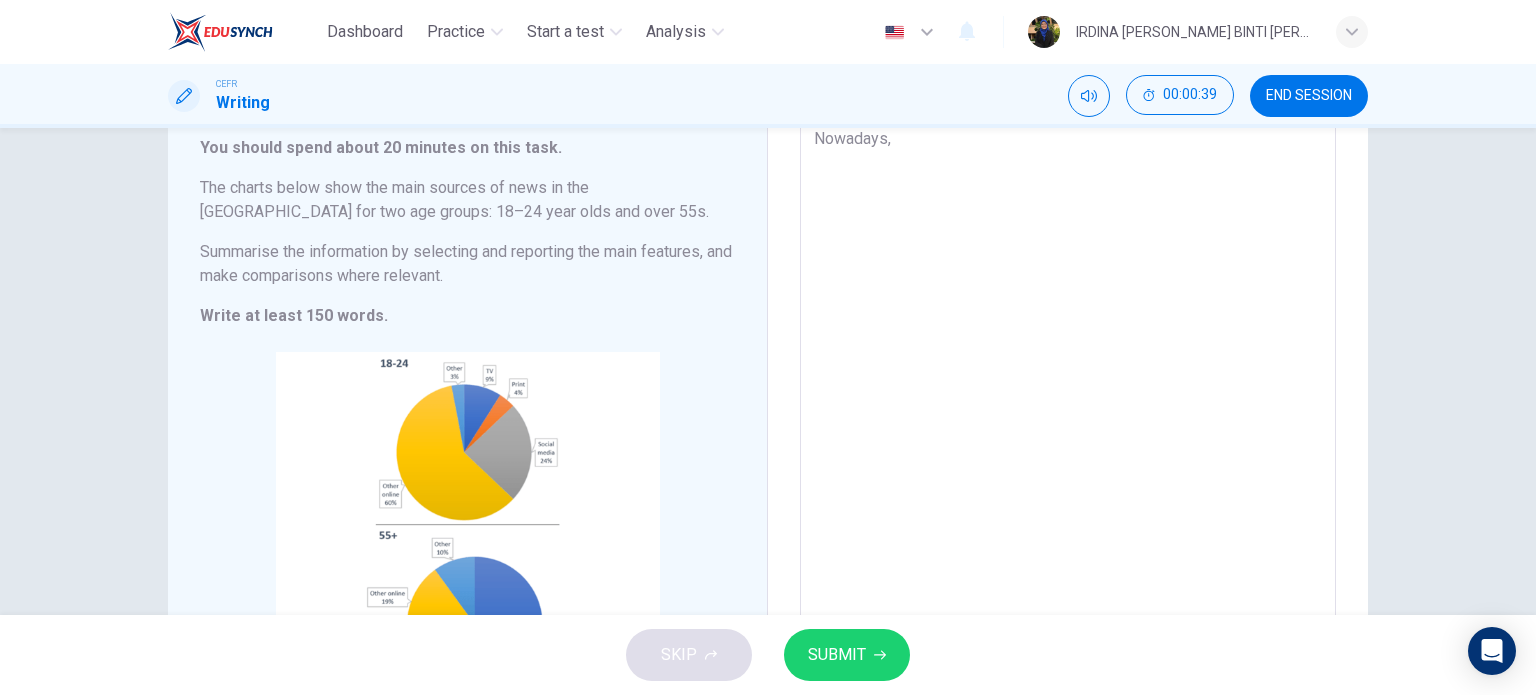 type on "Nowadays, m" 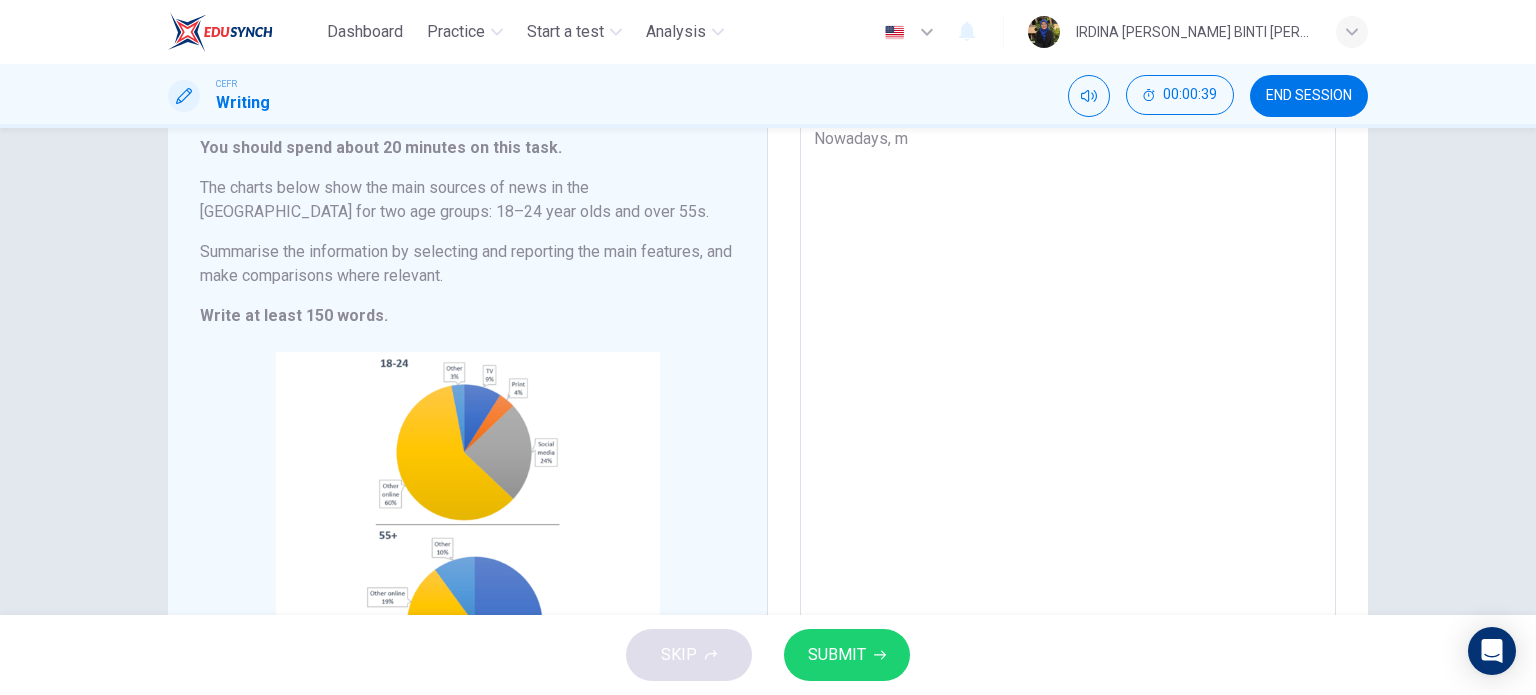 type on "x" 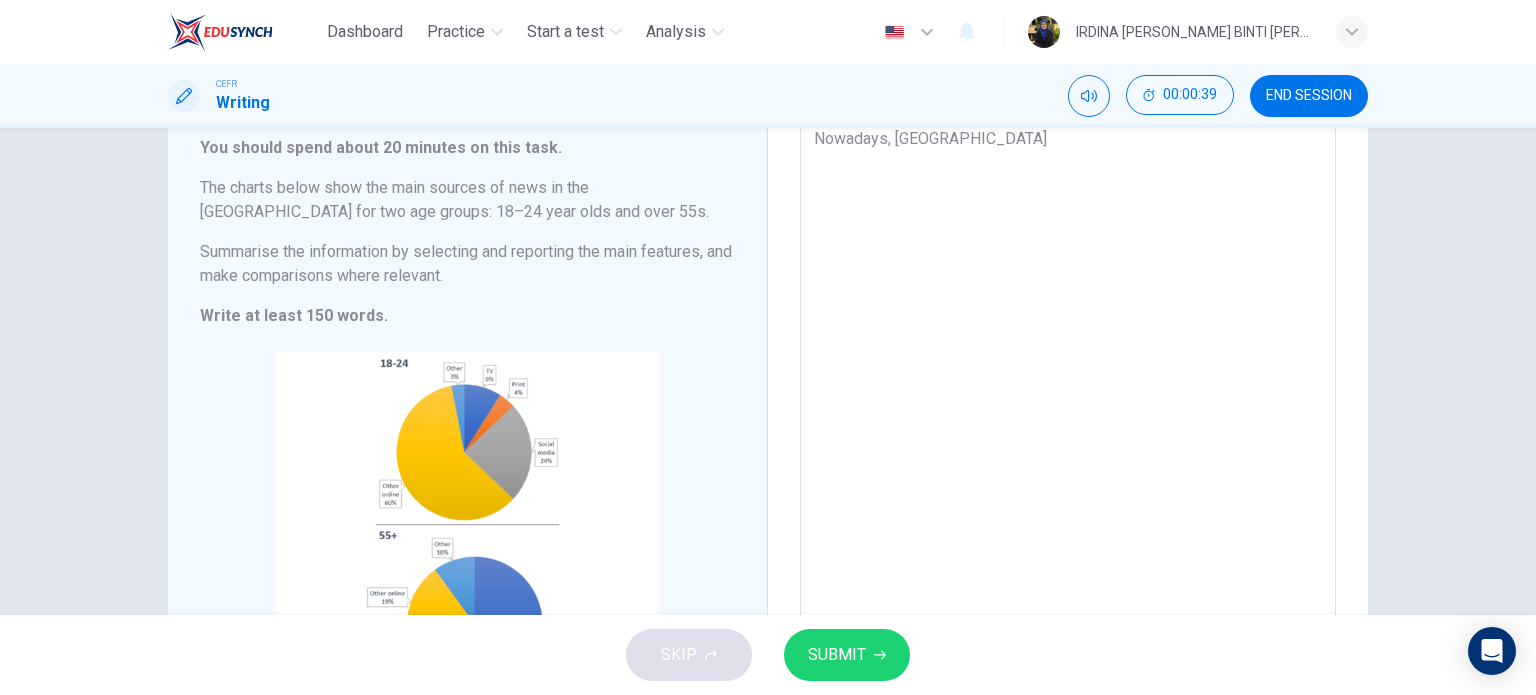type on "x" 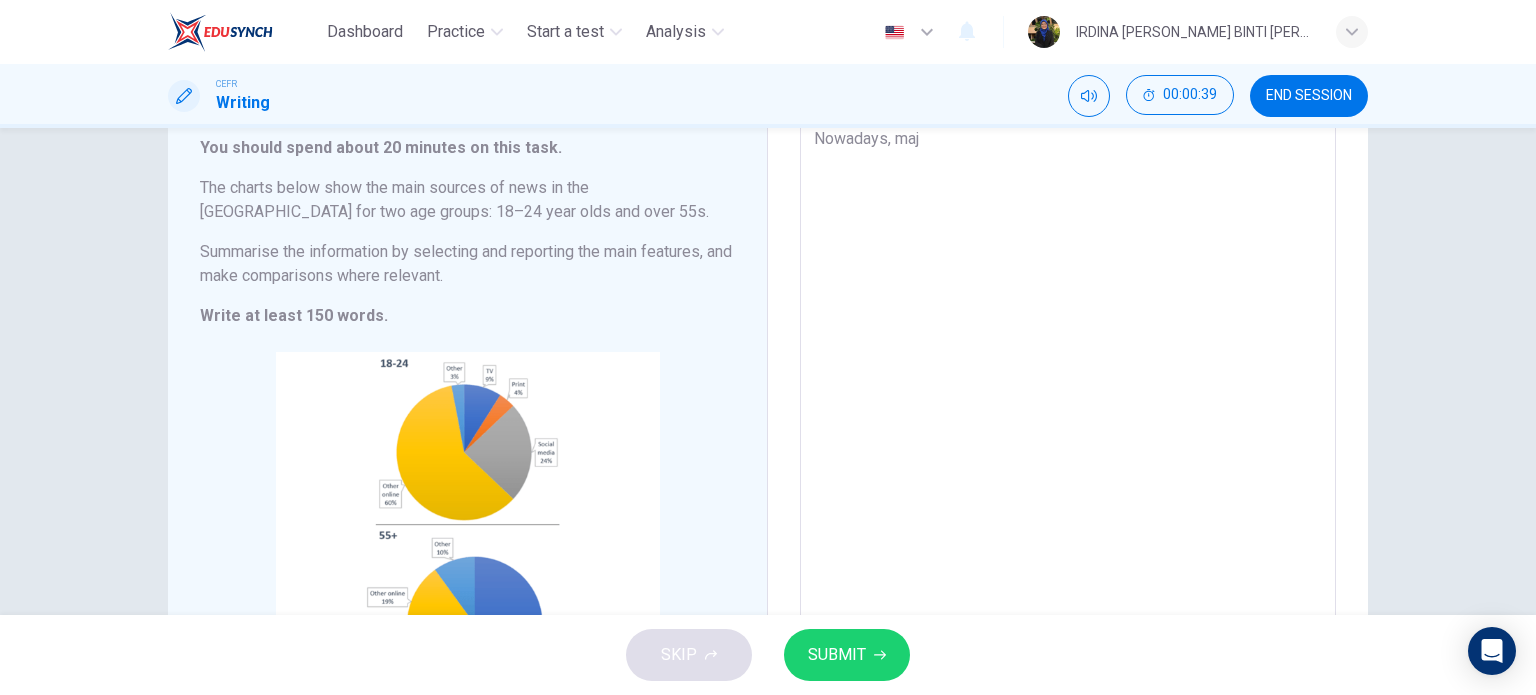 type on "x" 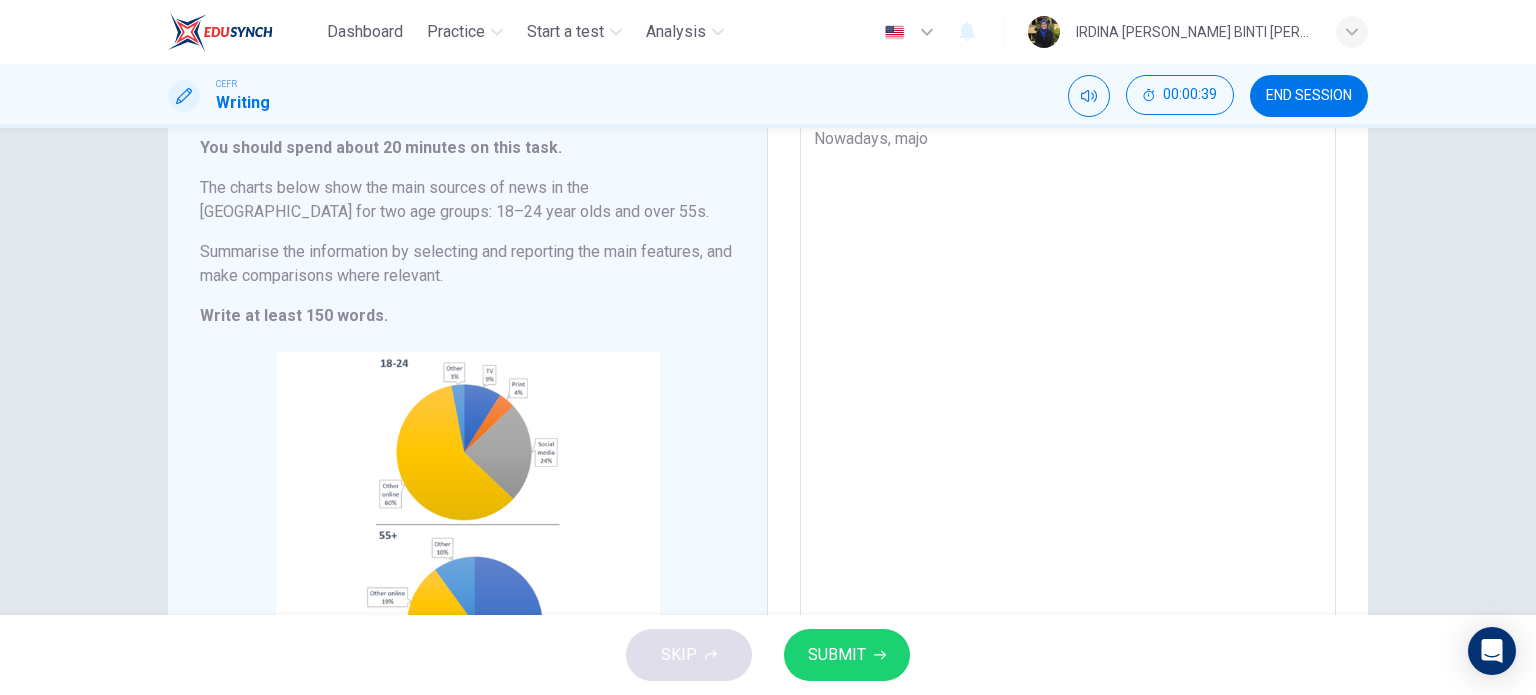 type on "x" 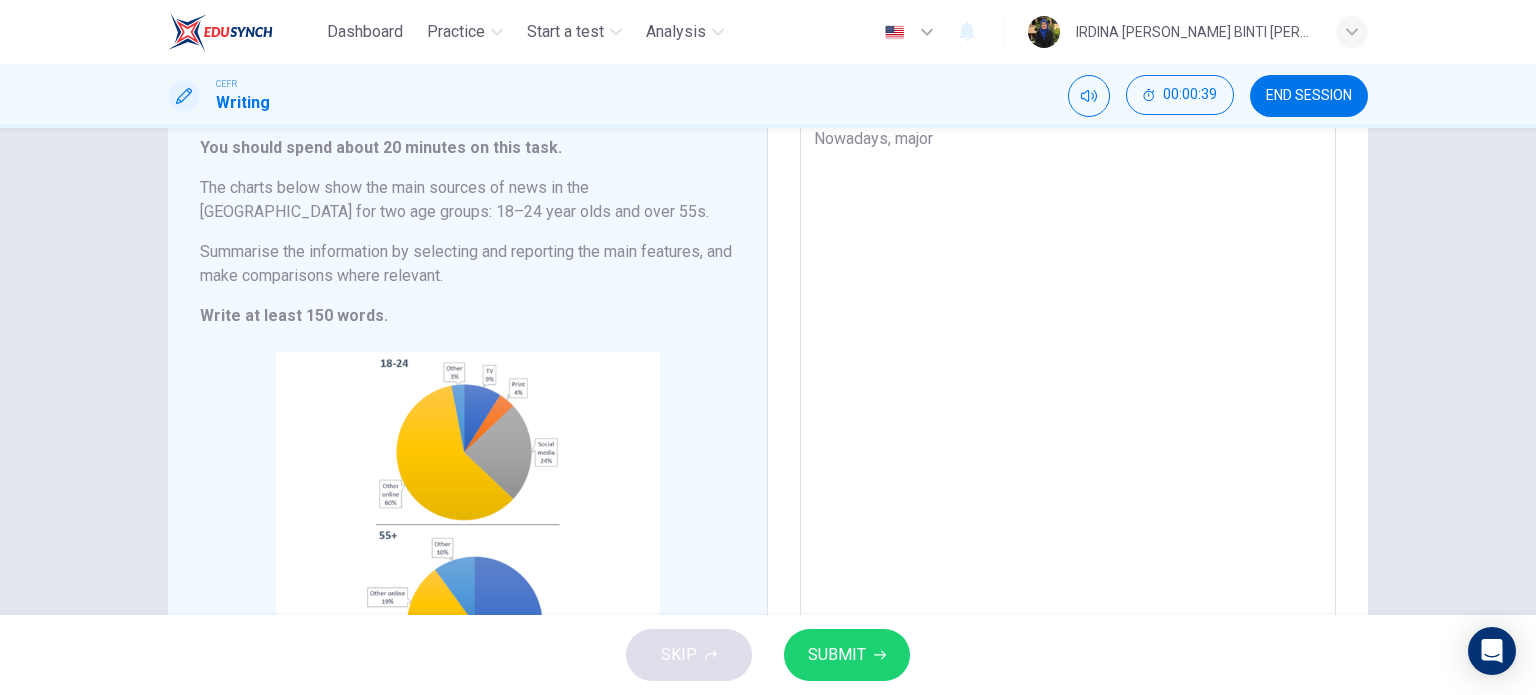 type on "x" 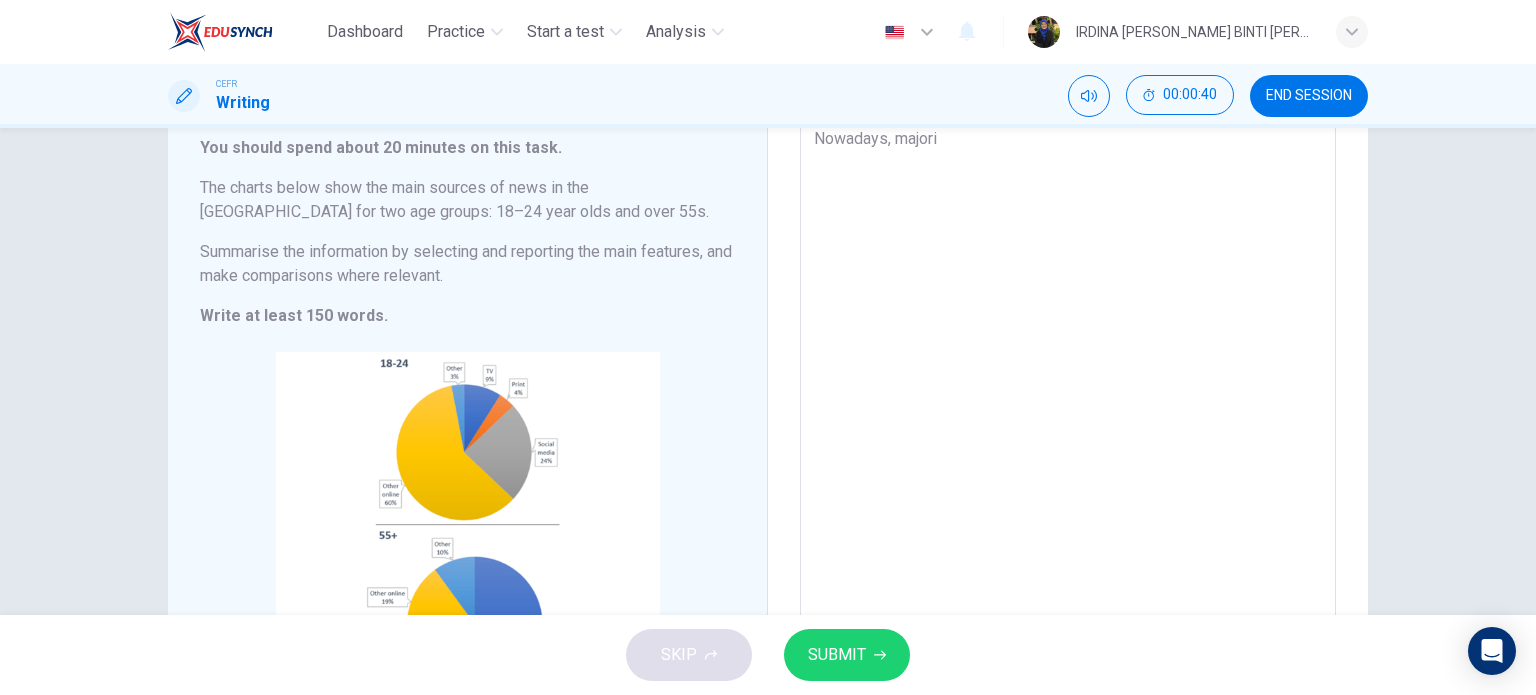 type on "Nowadays, majorit" 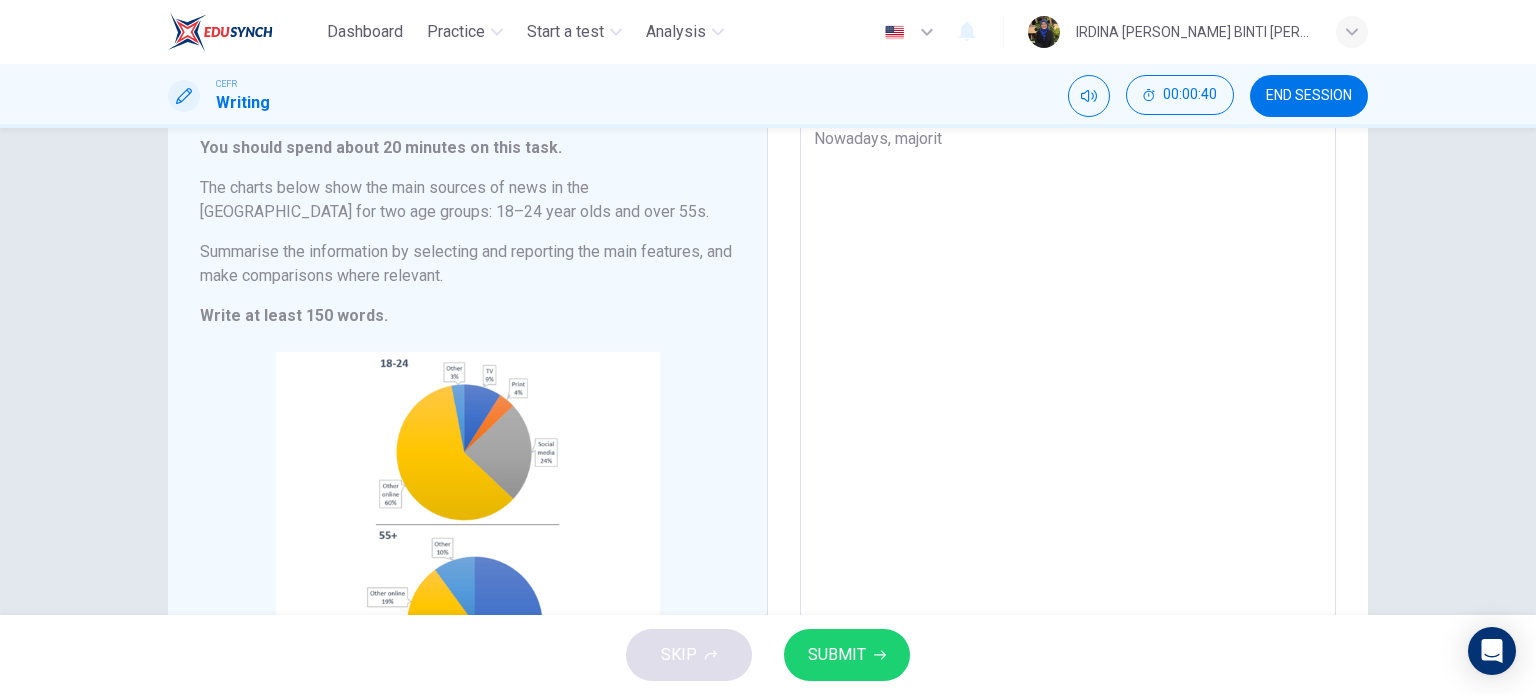 type on "x" 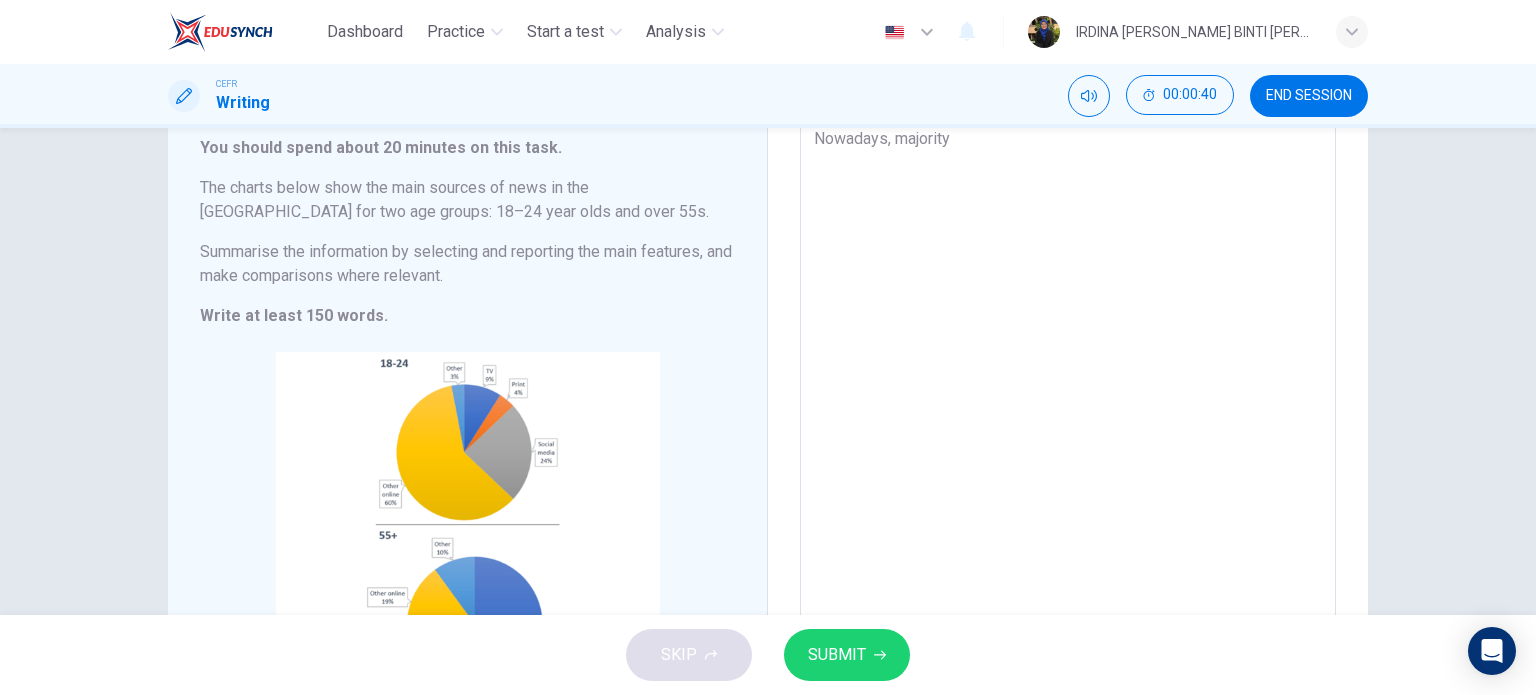 type on "x" 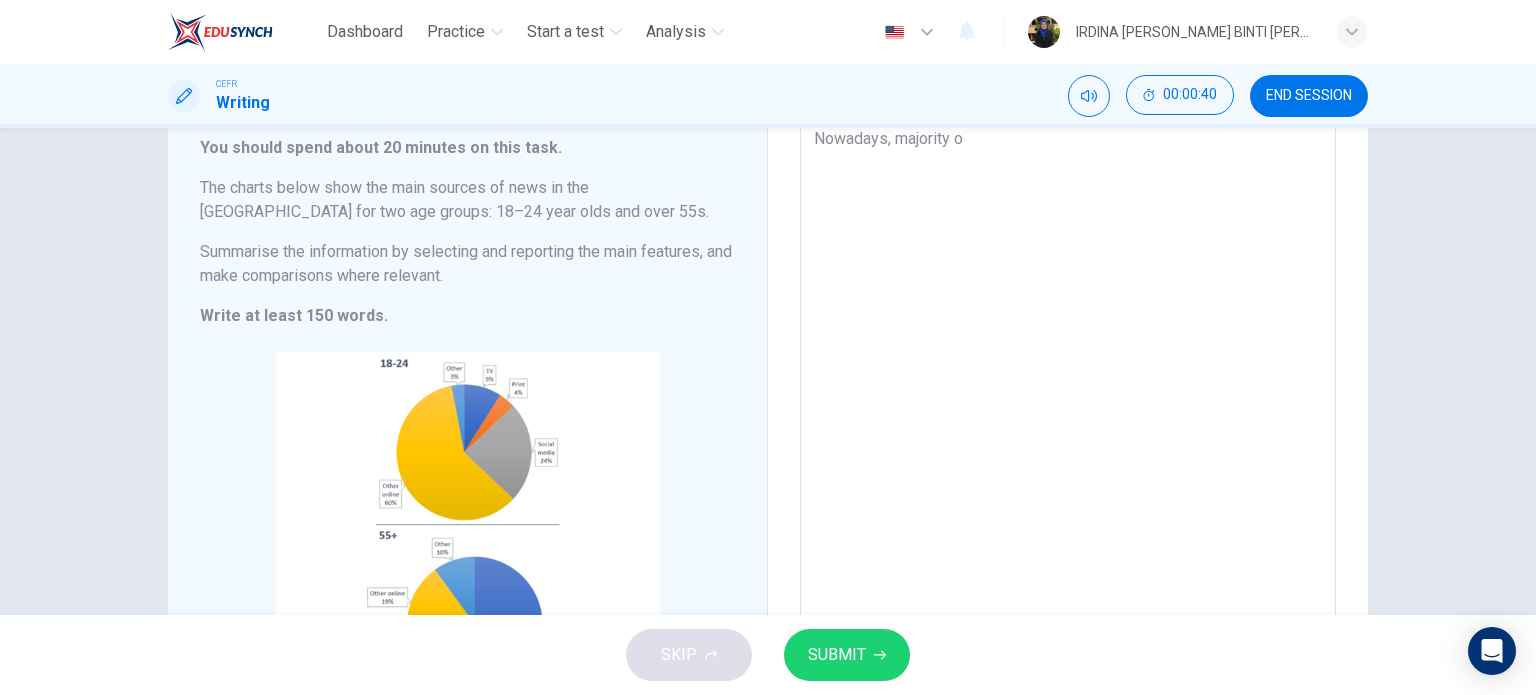 type on "x" 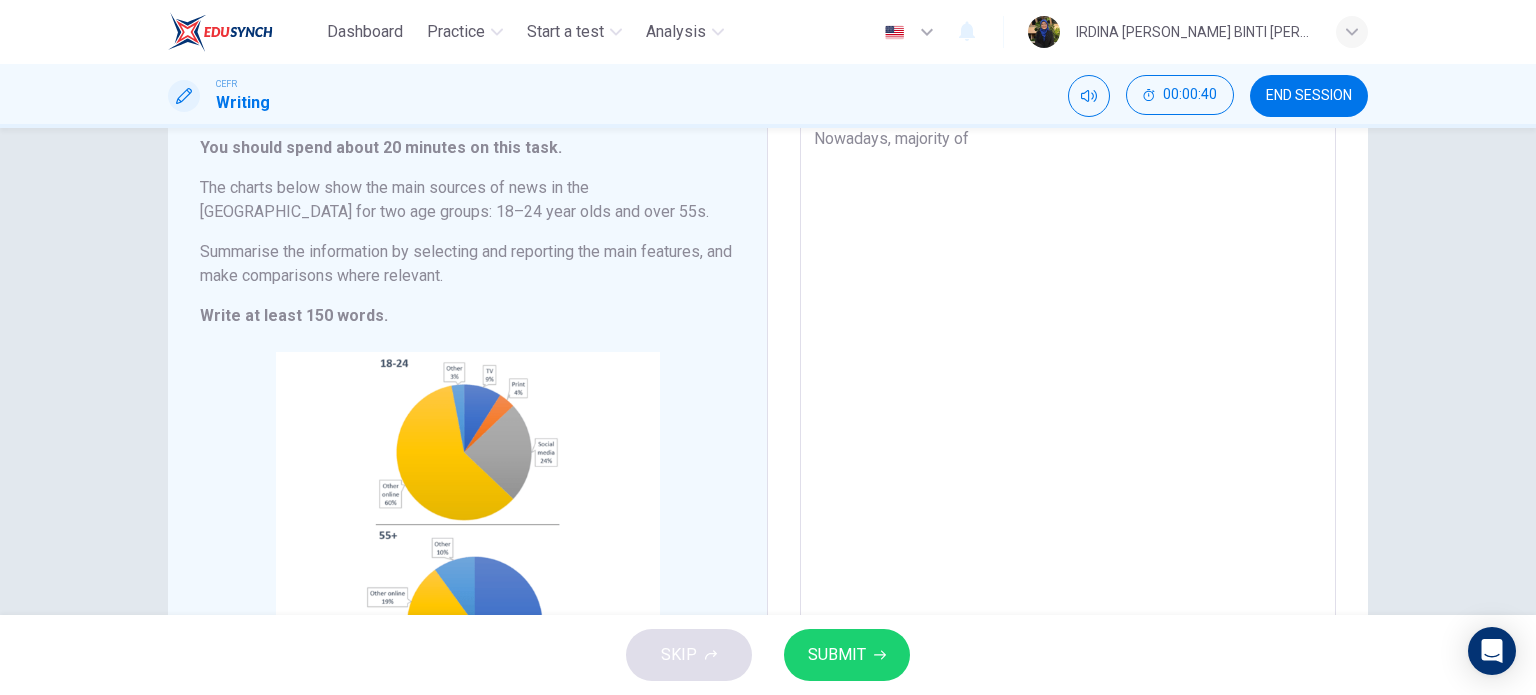 type on "x" 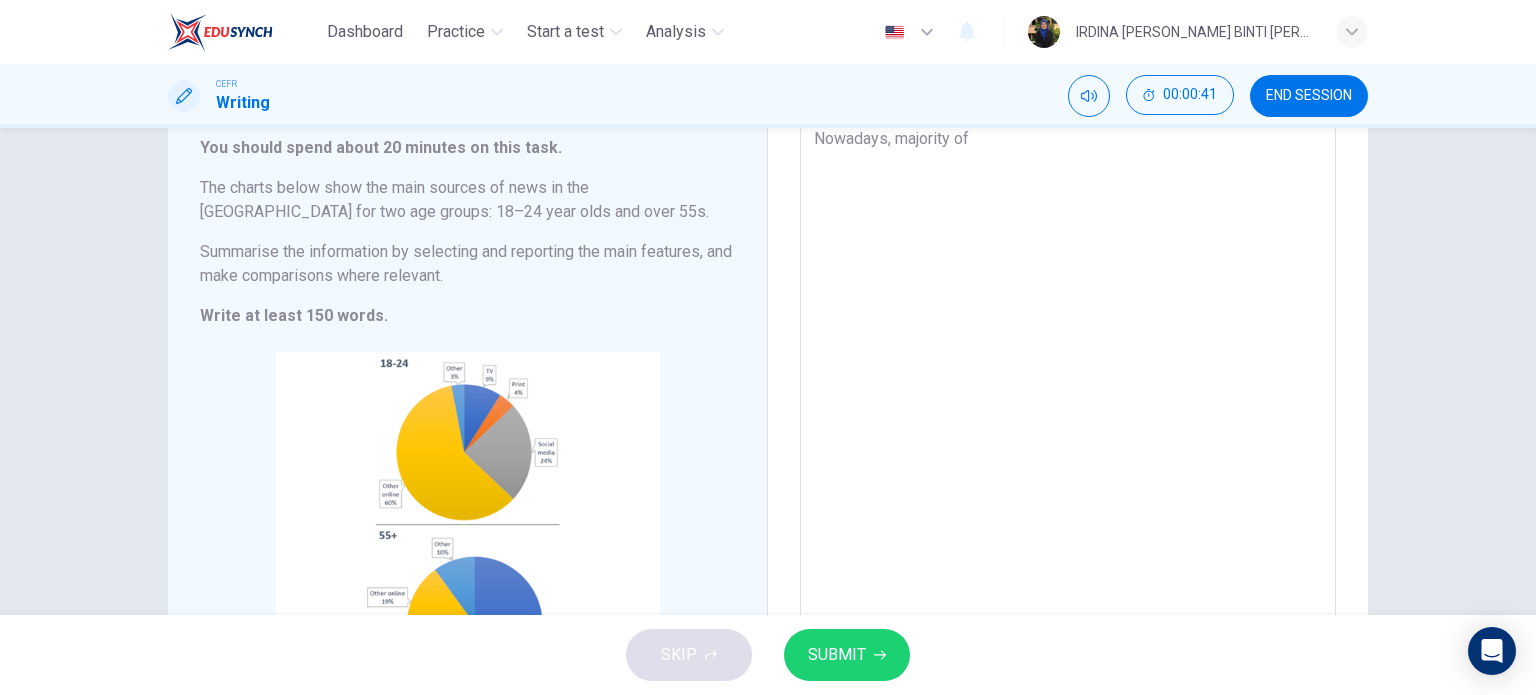 type on "Nowadays, majority of t" 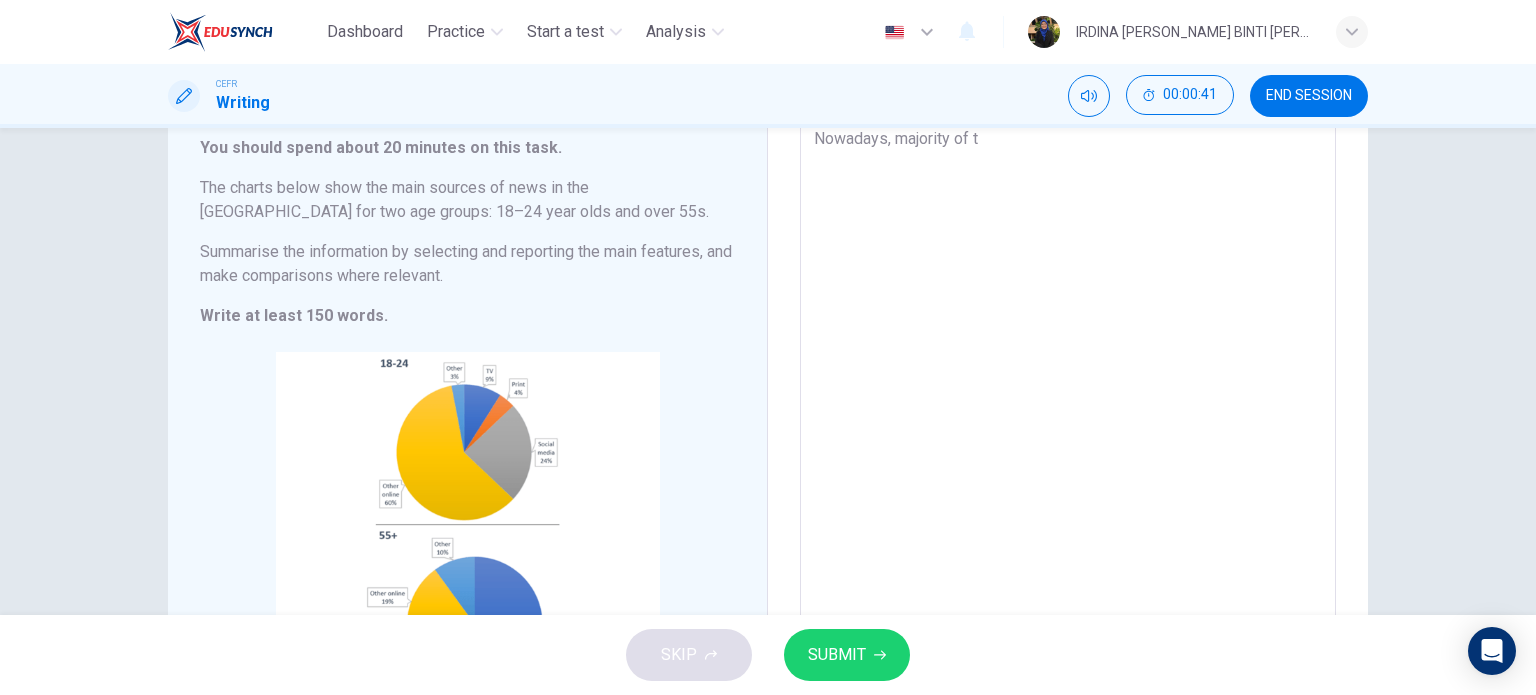type on "Nowadays, majority of th" 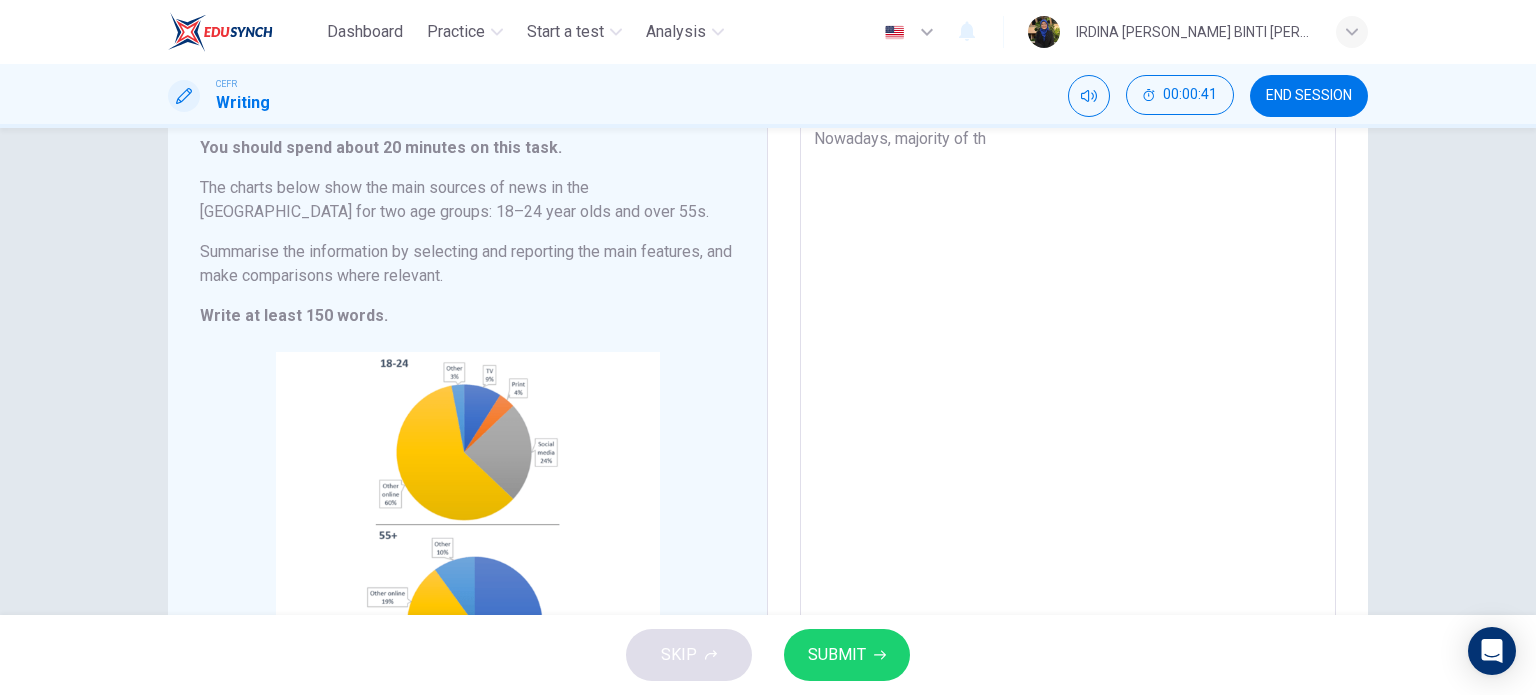 type on "x" 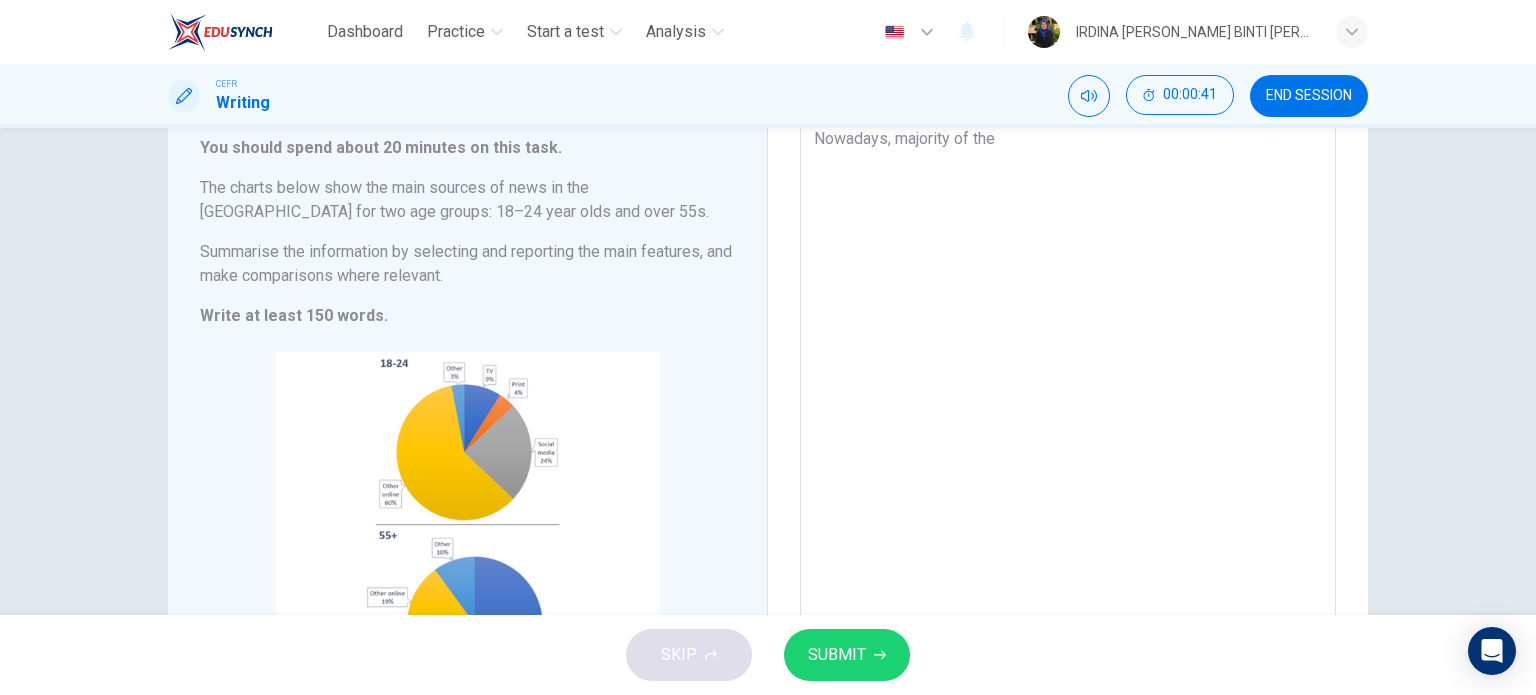 type on "x" 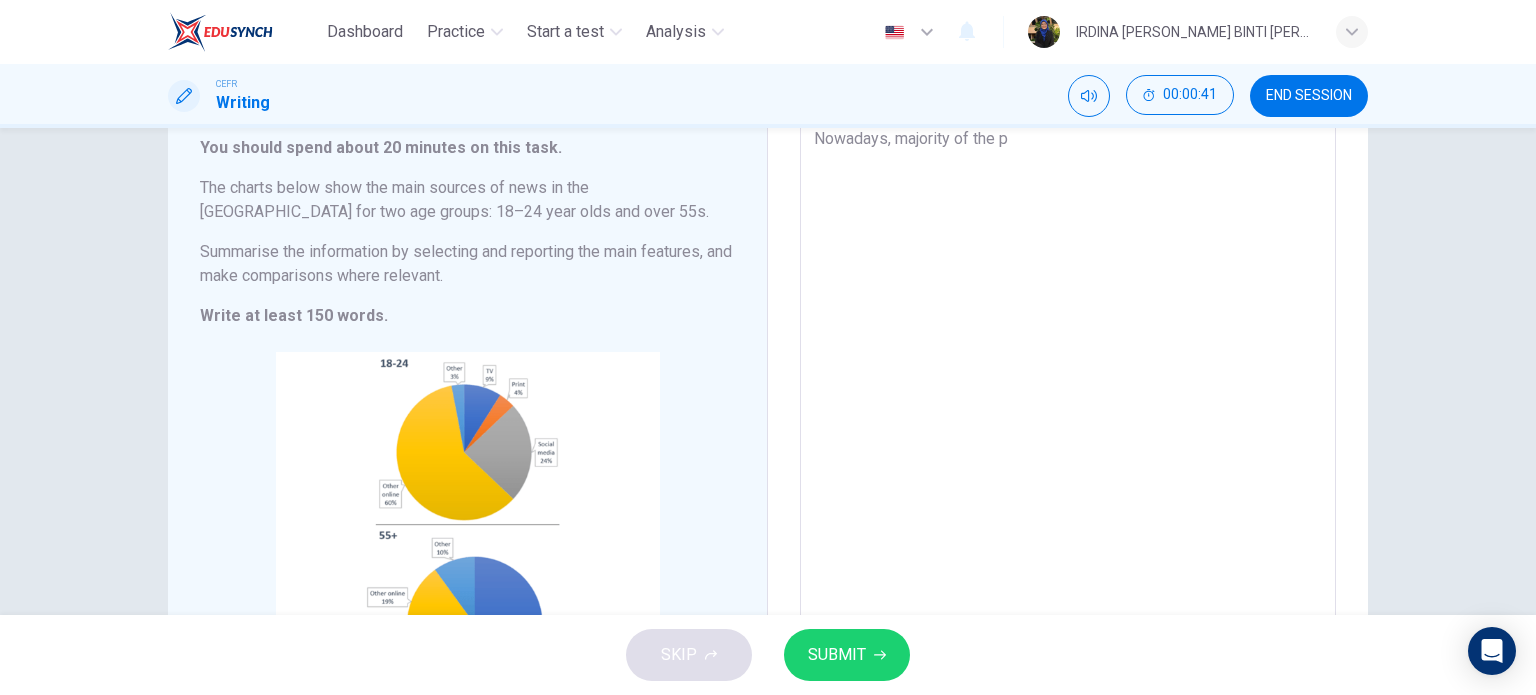 type on "x" 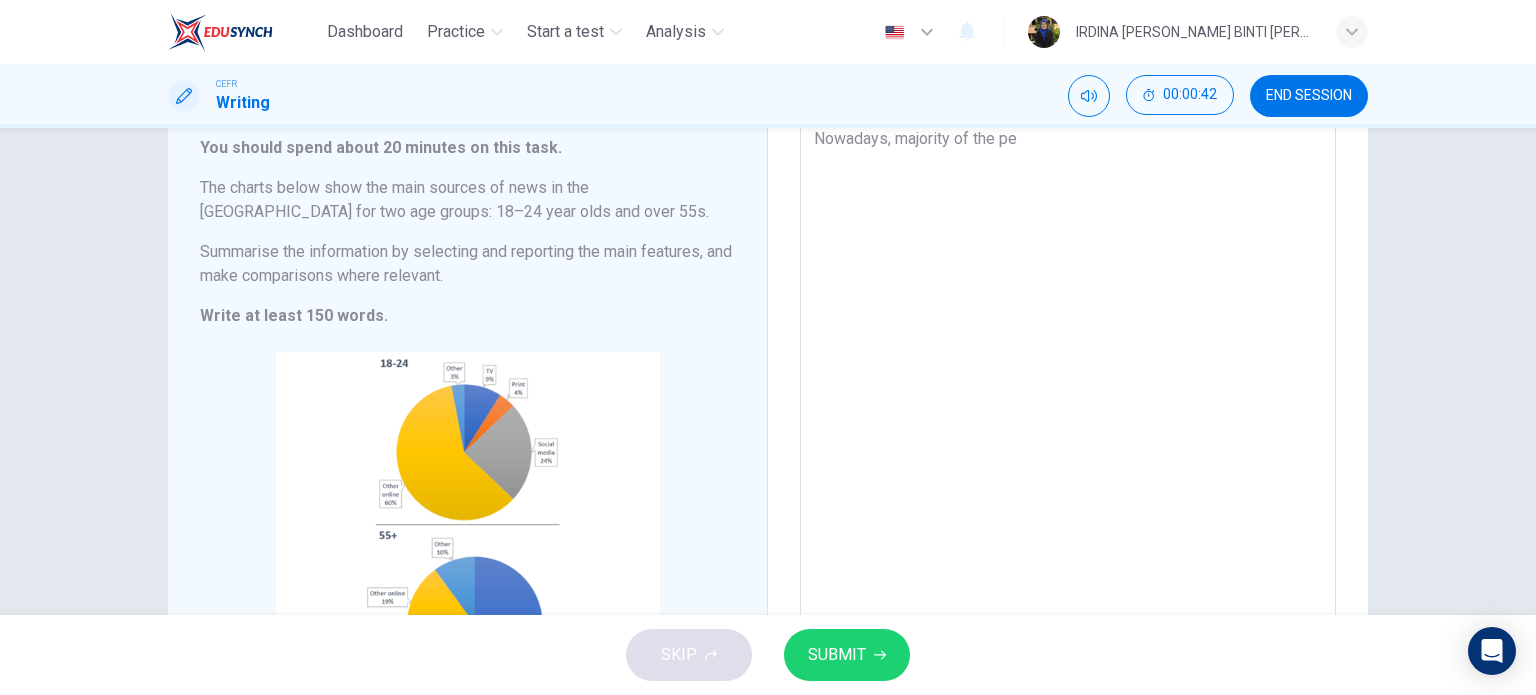 type on "Nowadays, majority of the peo" 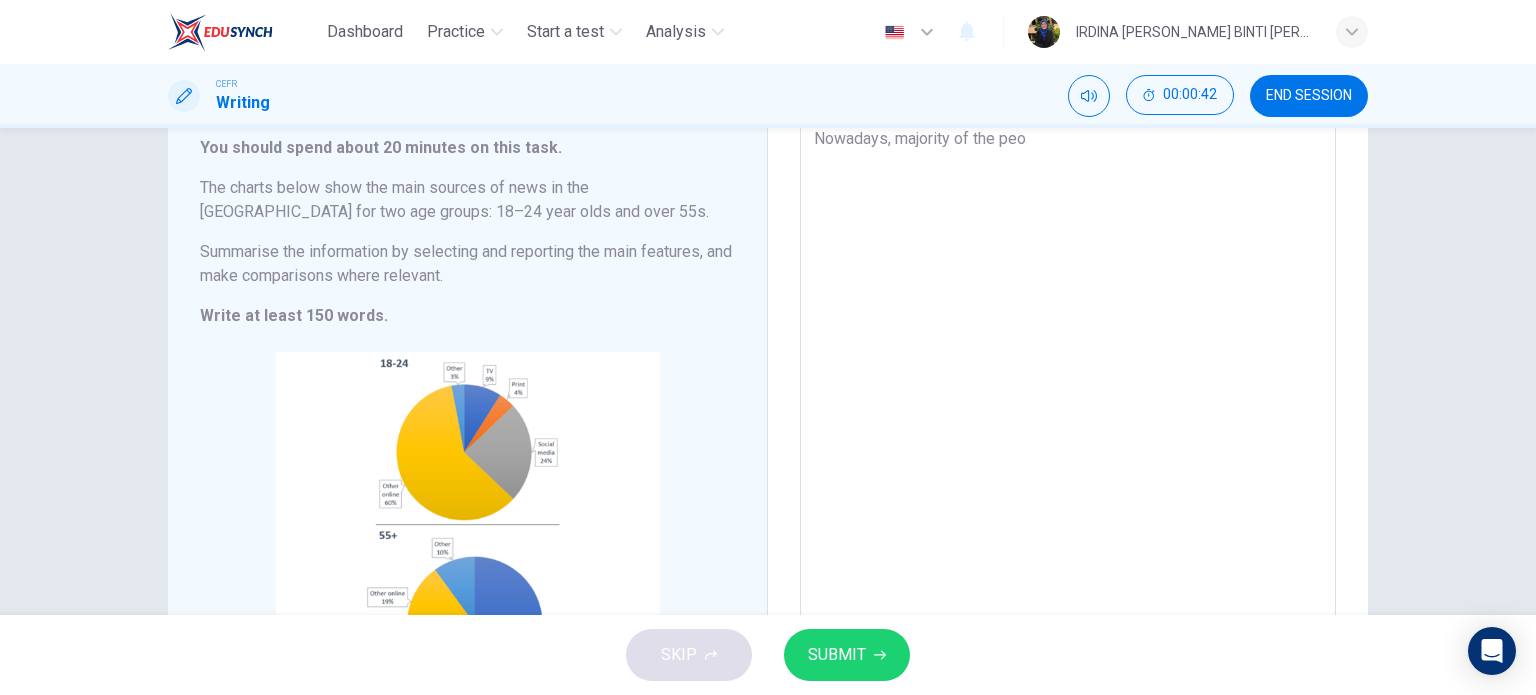 type on "x" 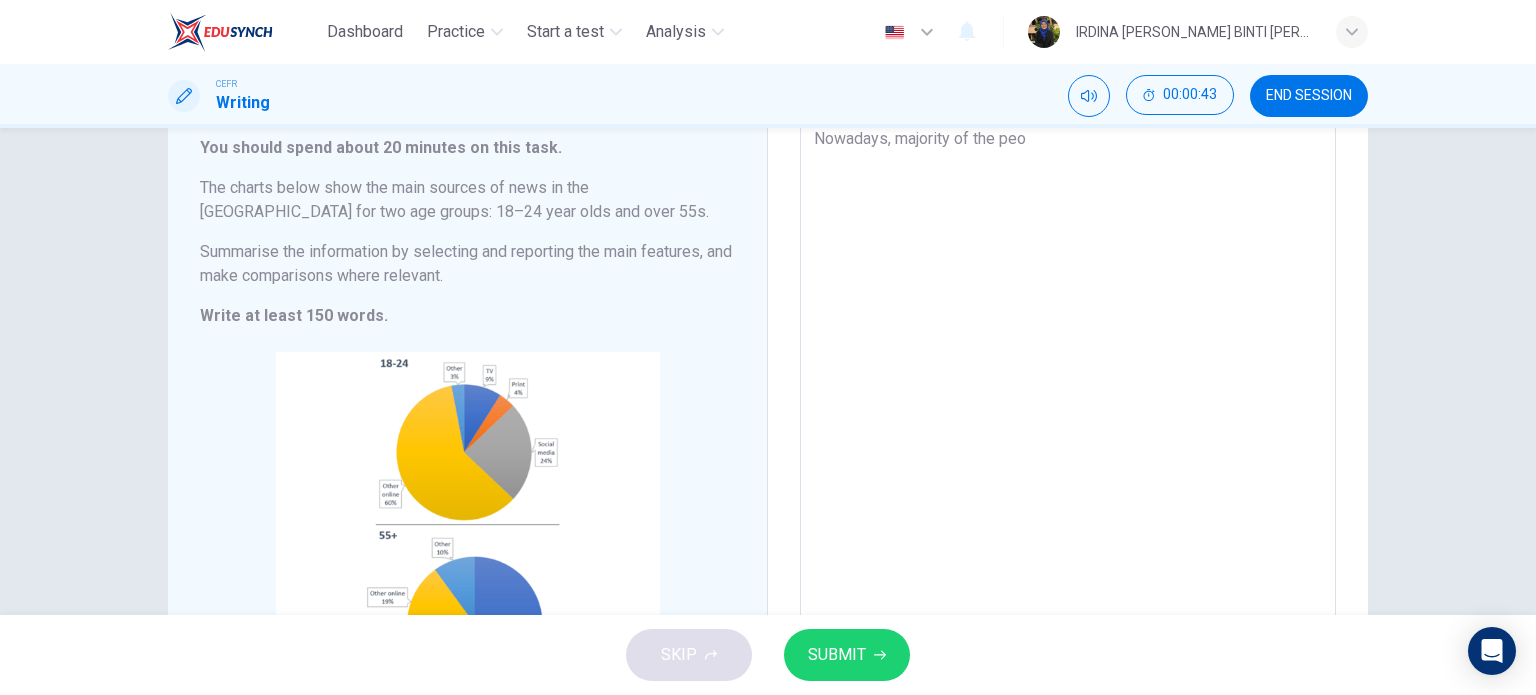 type on "Nowadays, majority of the peop" 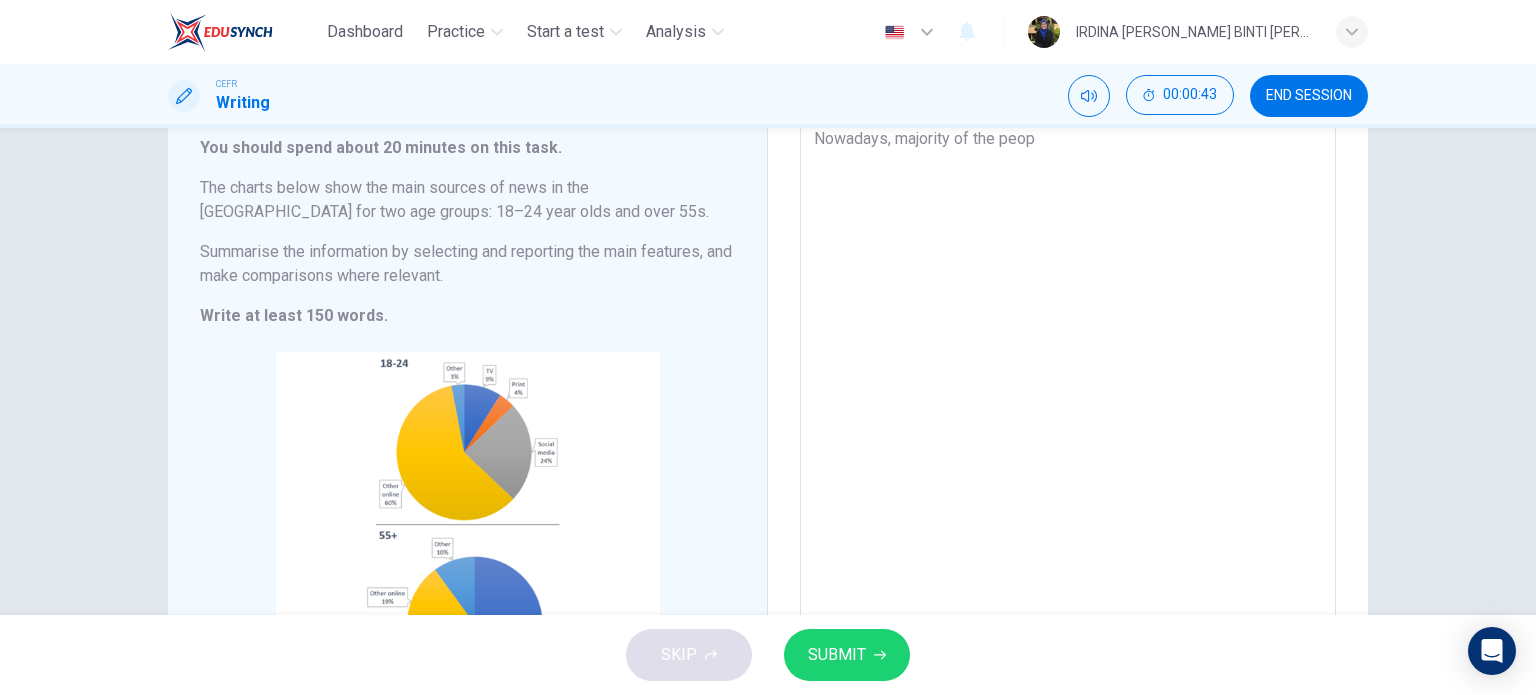 type on "Nowadays, majority of the peopl" 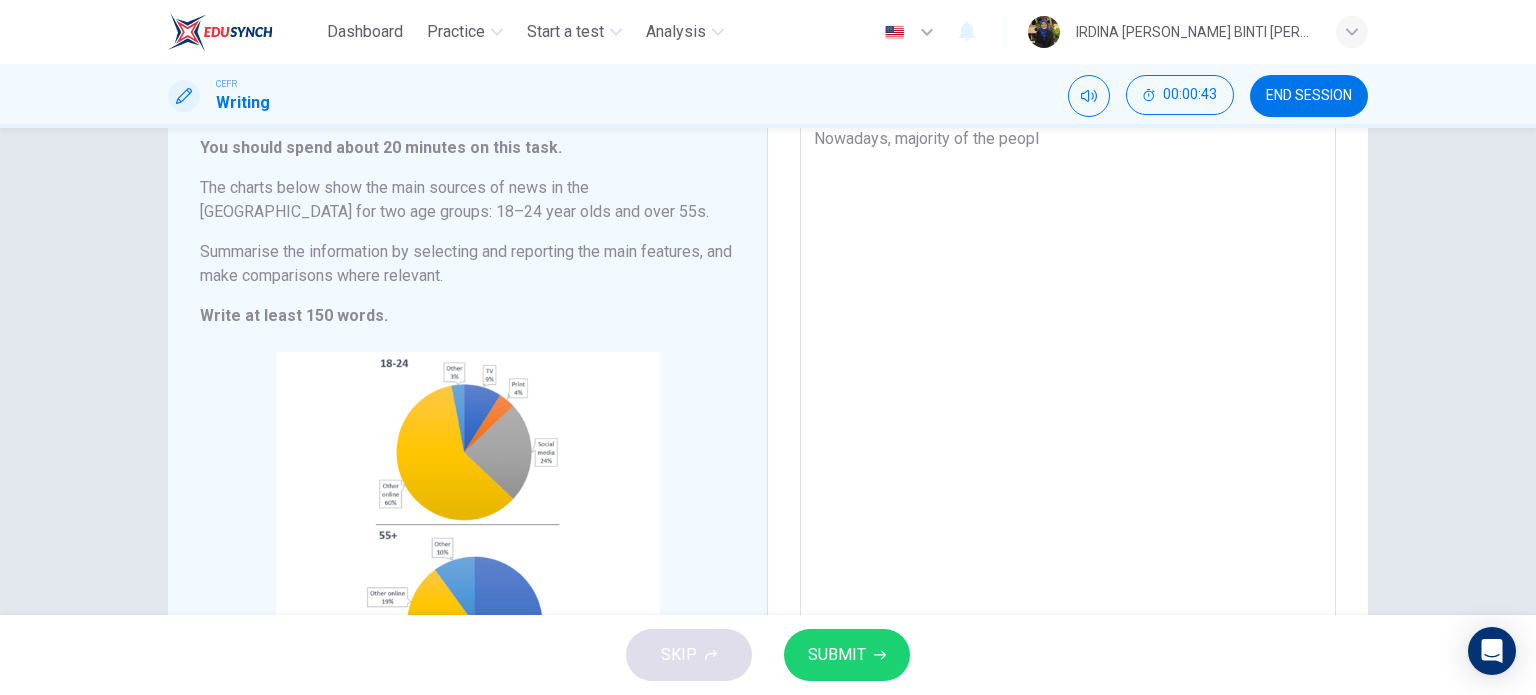 type on "x" 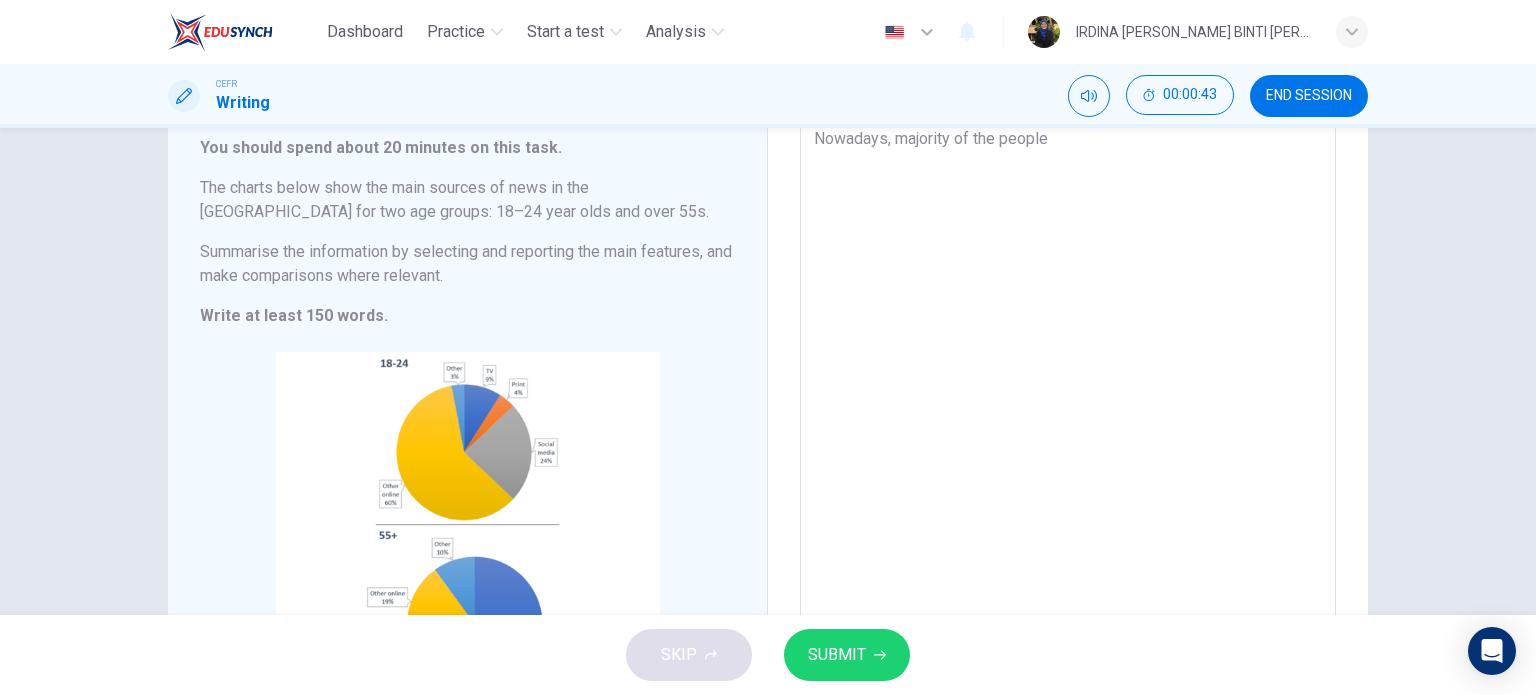 type on "x" 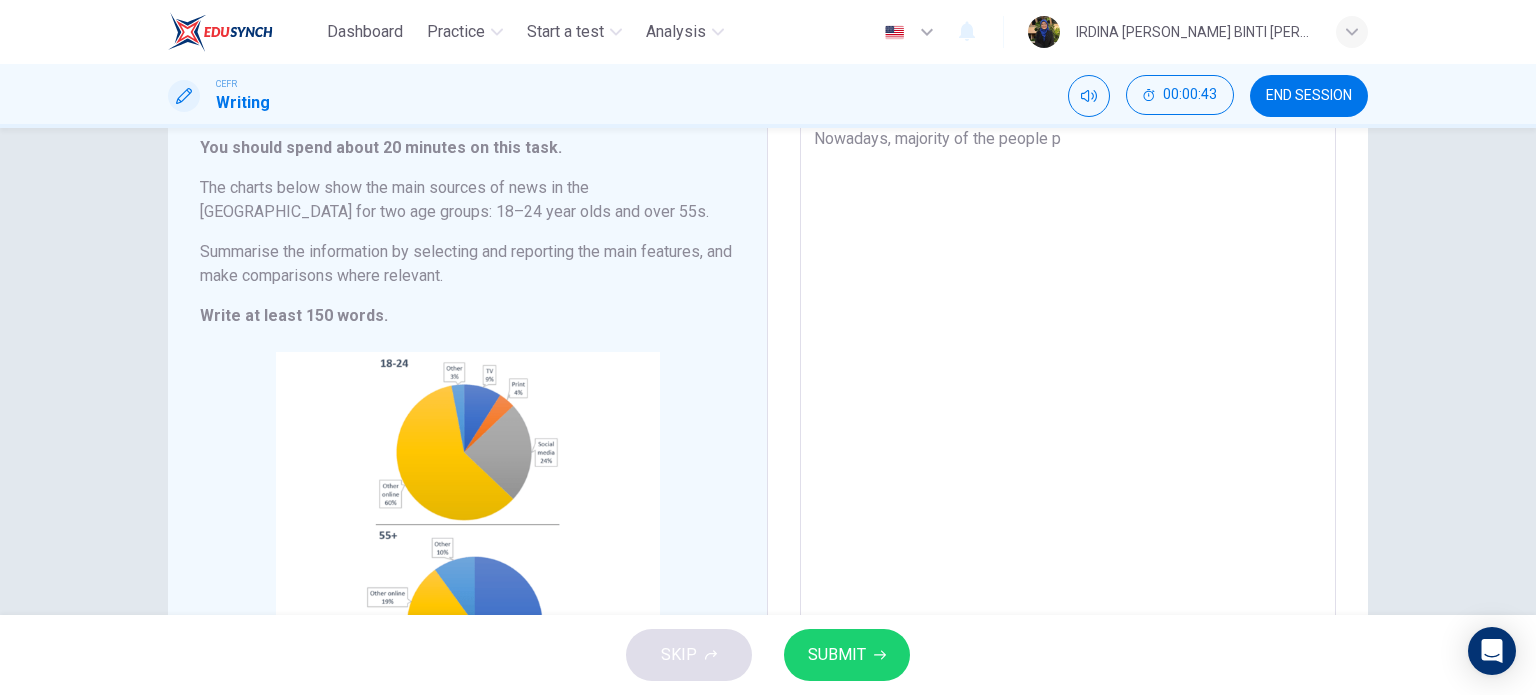 type on "Nowadays, majority of the people pr" 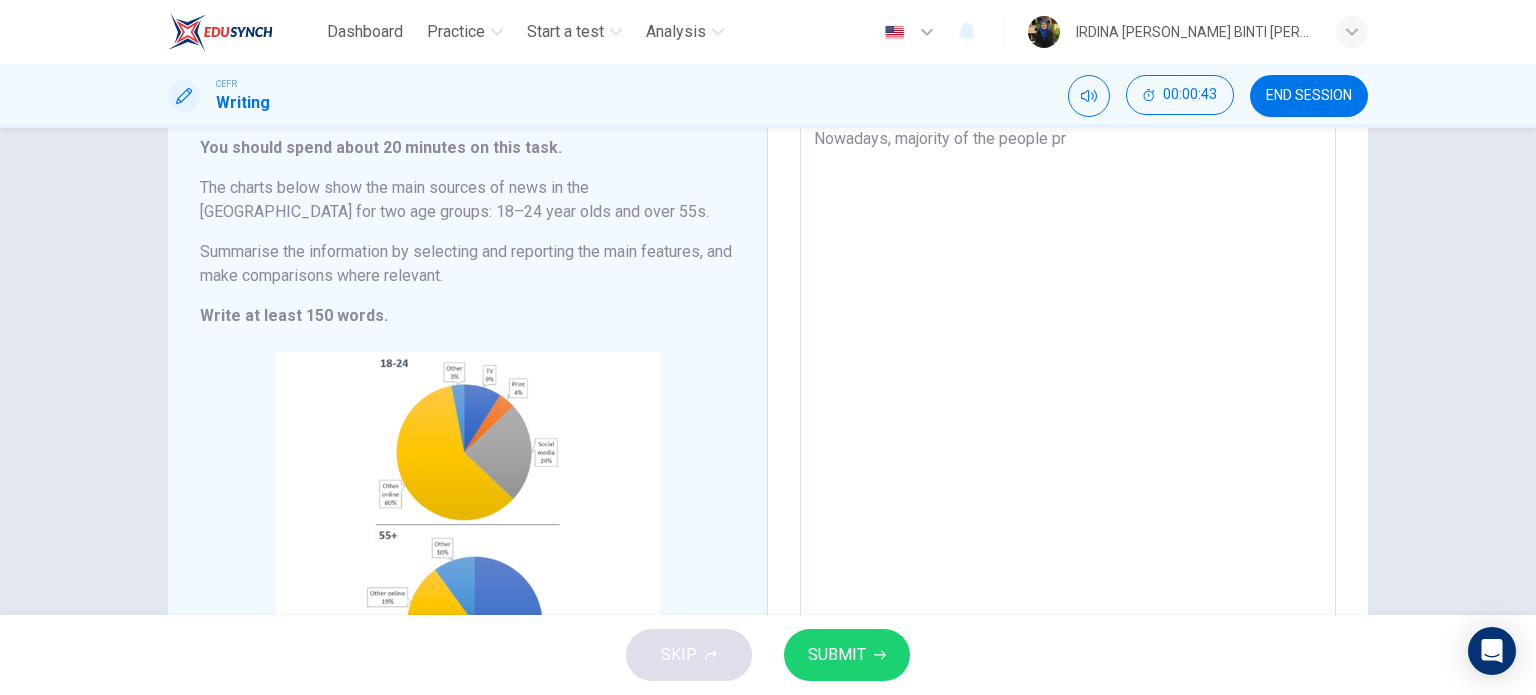 type on "x" 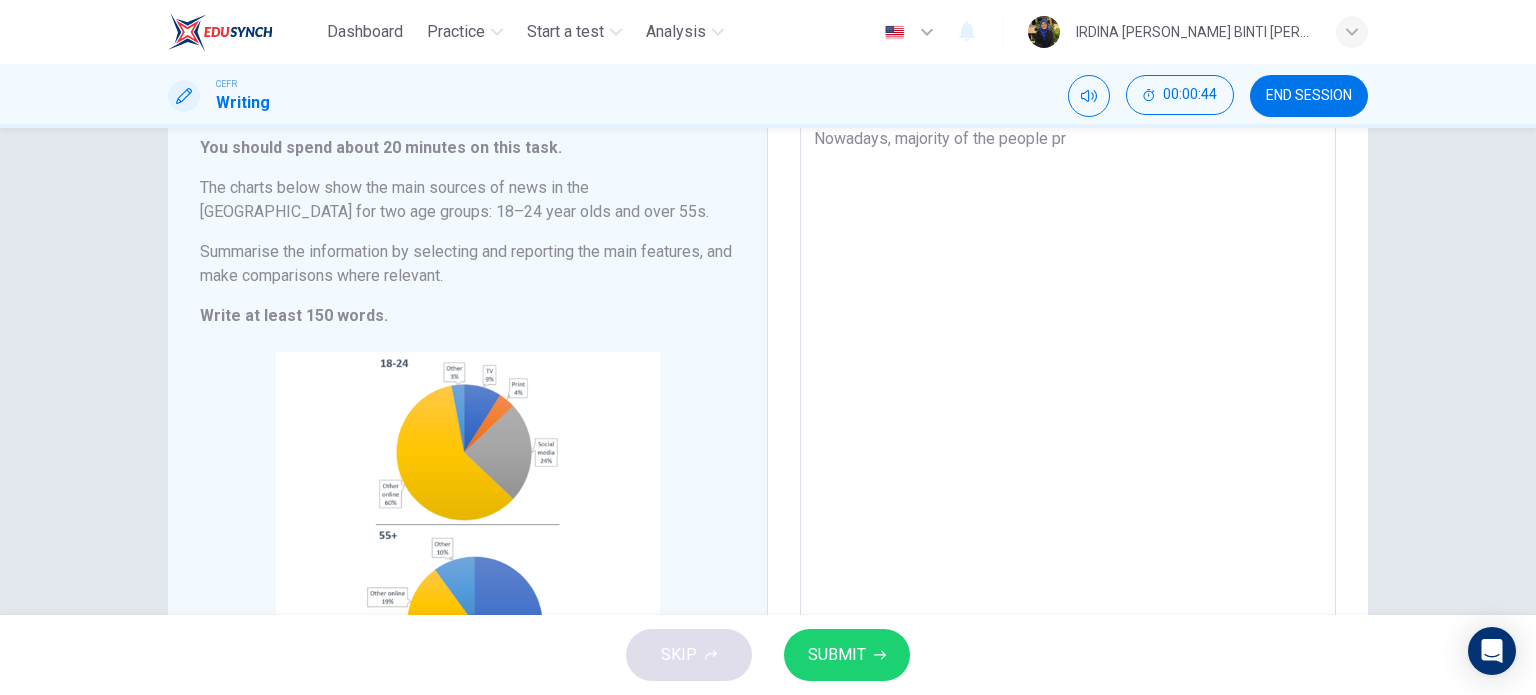 type on "Nowadays, majority of the people pre" 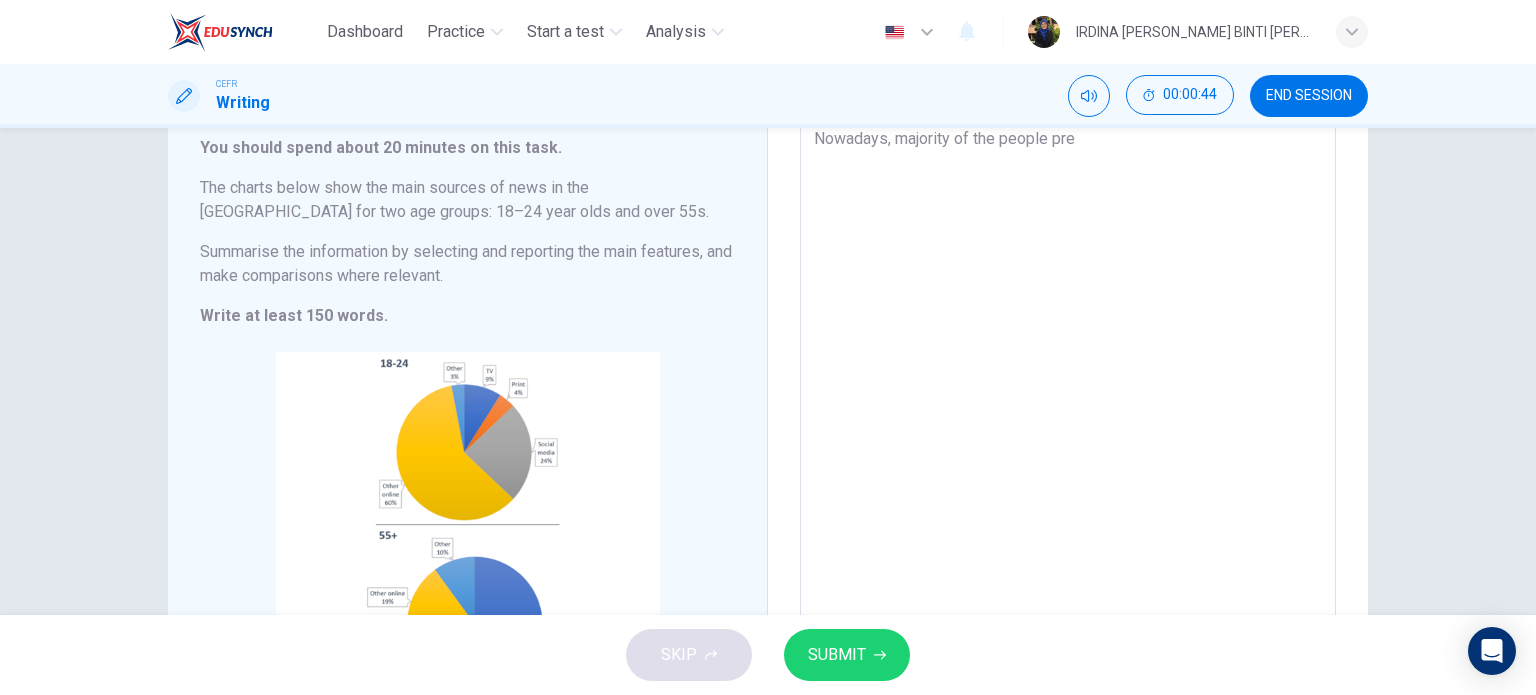 type on "x" 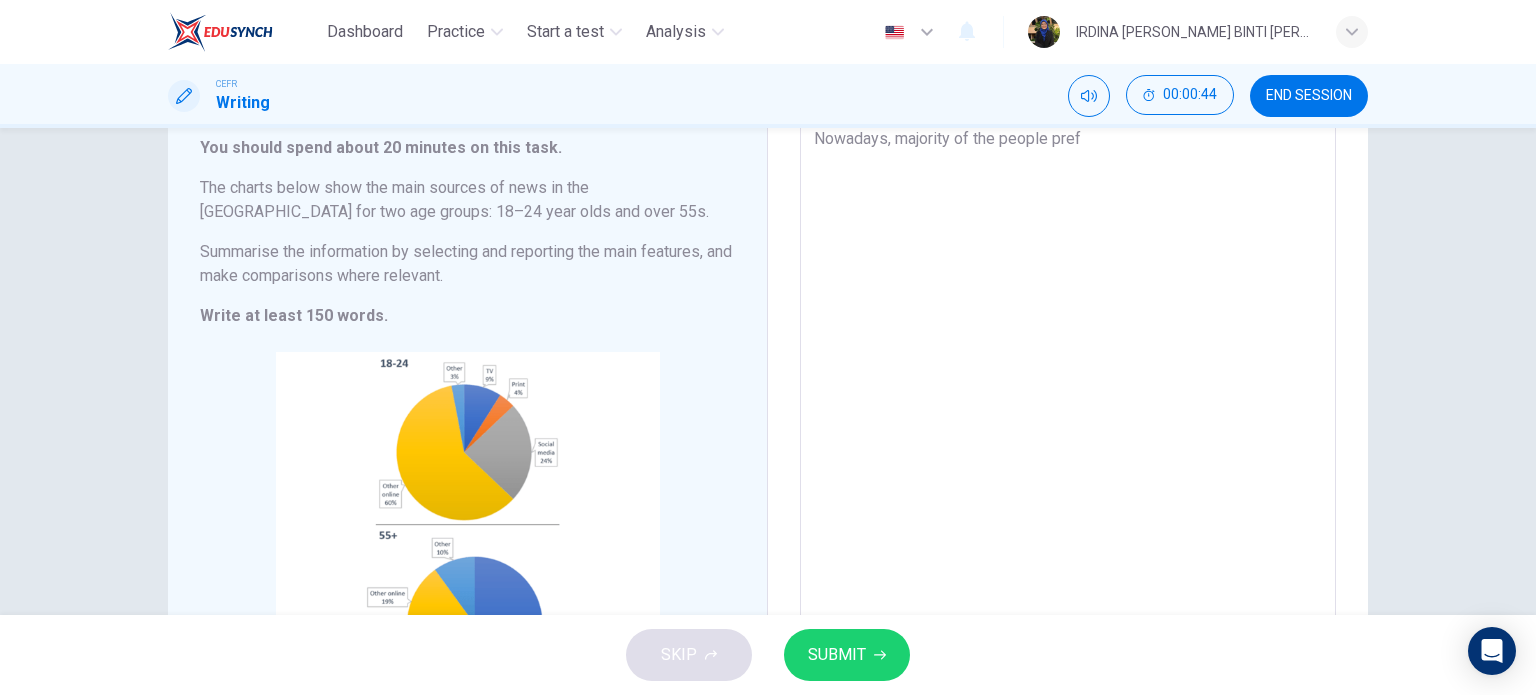 type on "x" 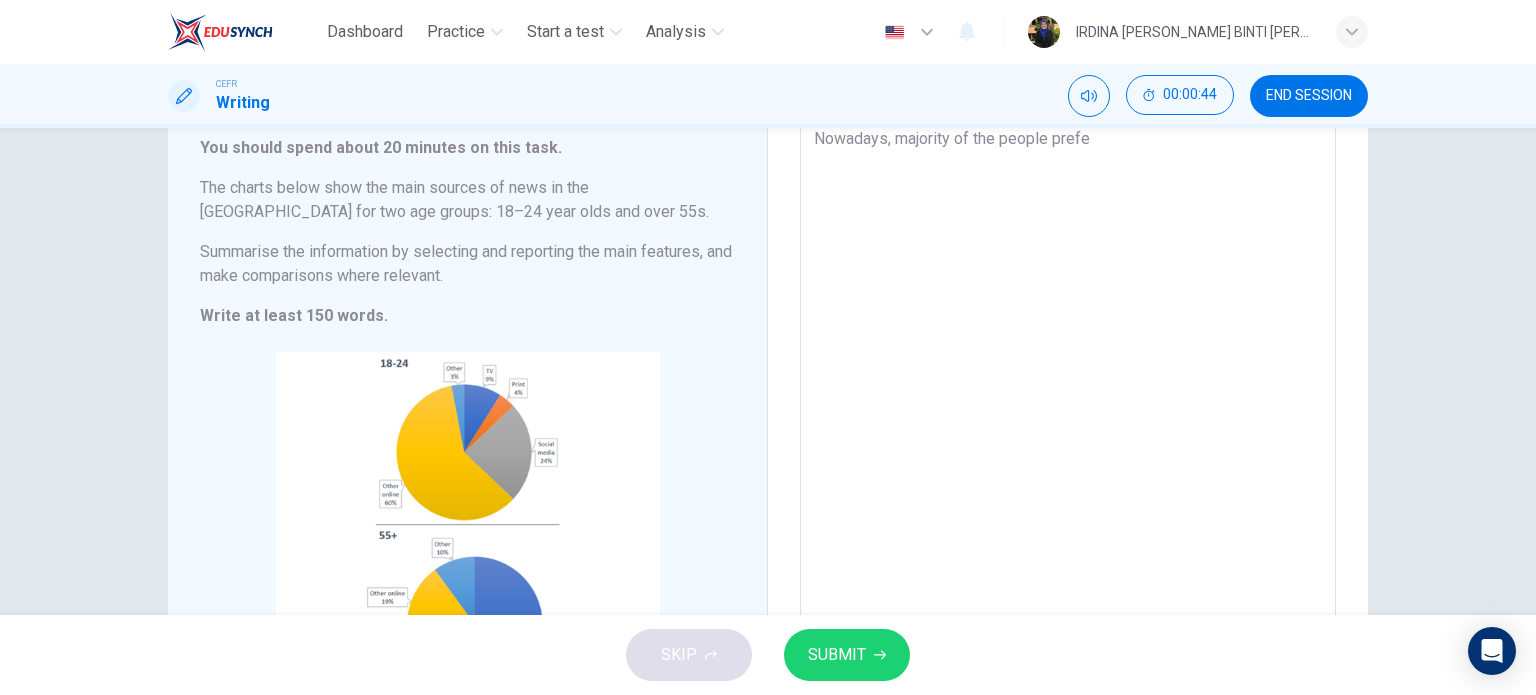 type on "x" 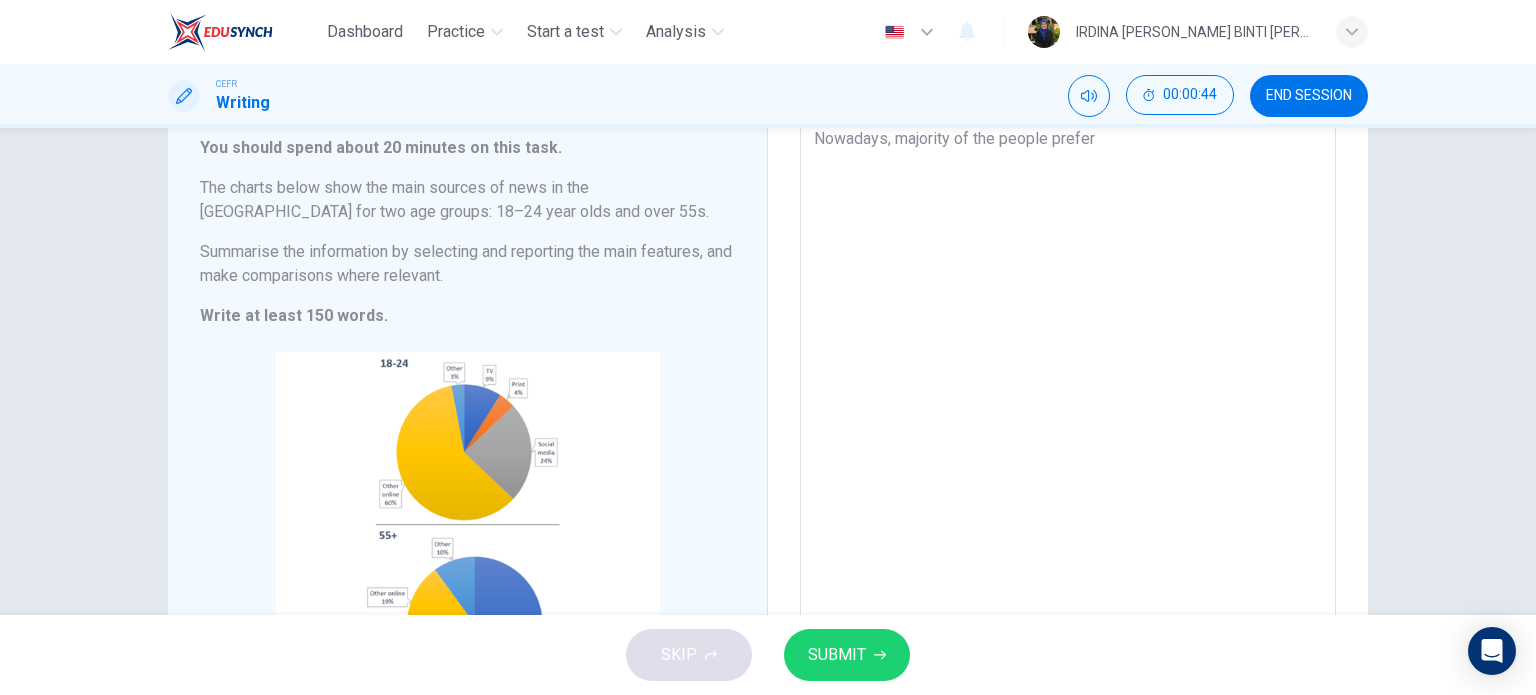 type on "x" 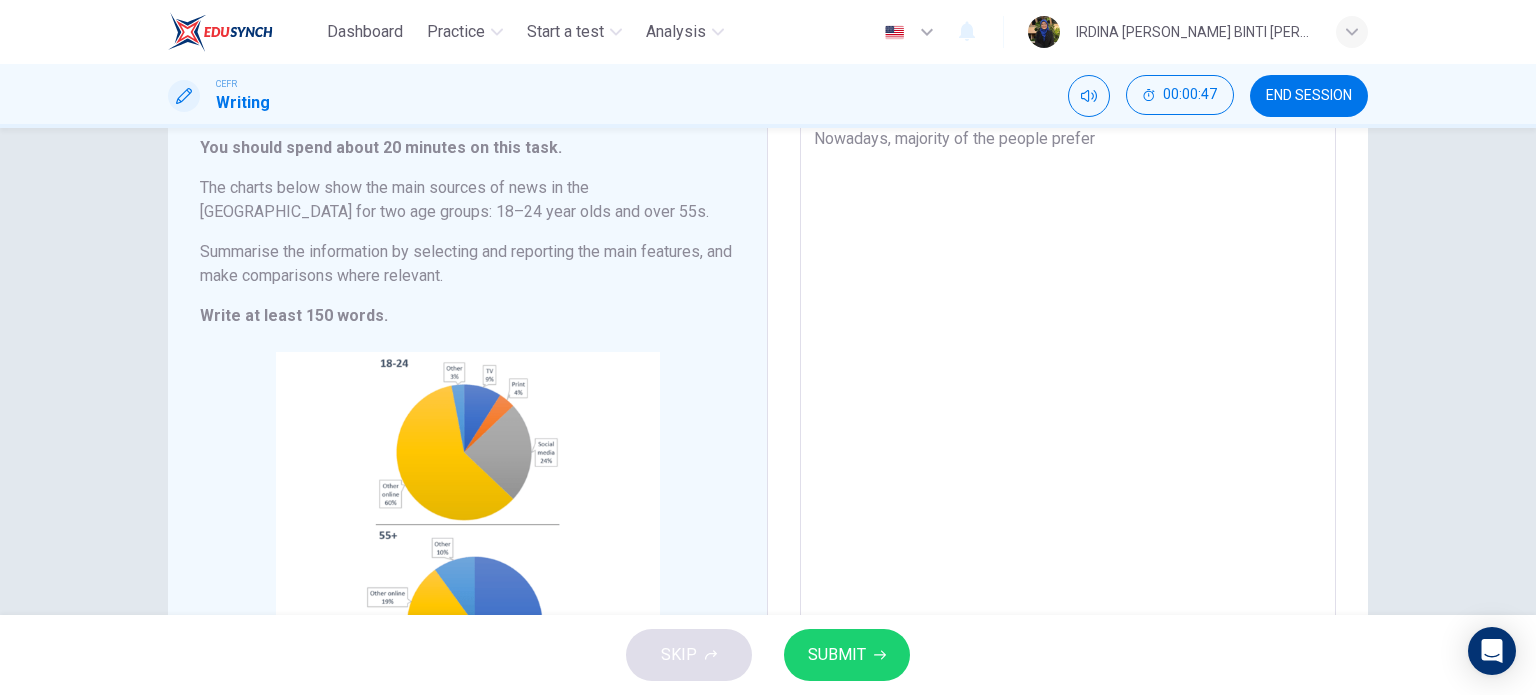 type on "Nowadays, majority of the people prefer t" 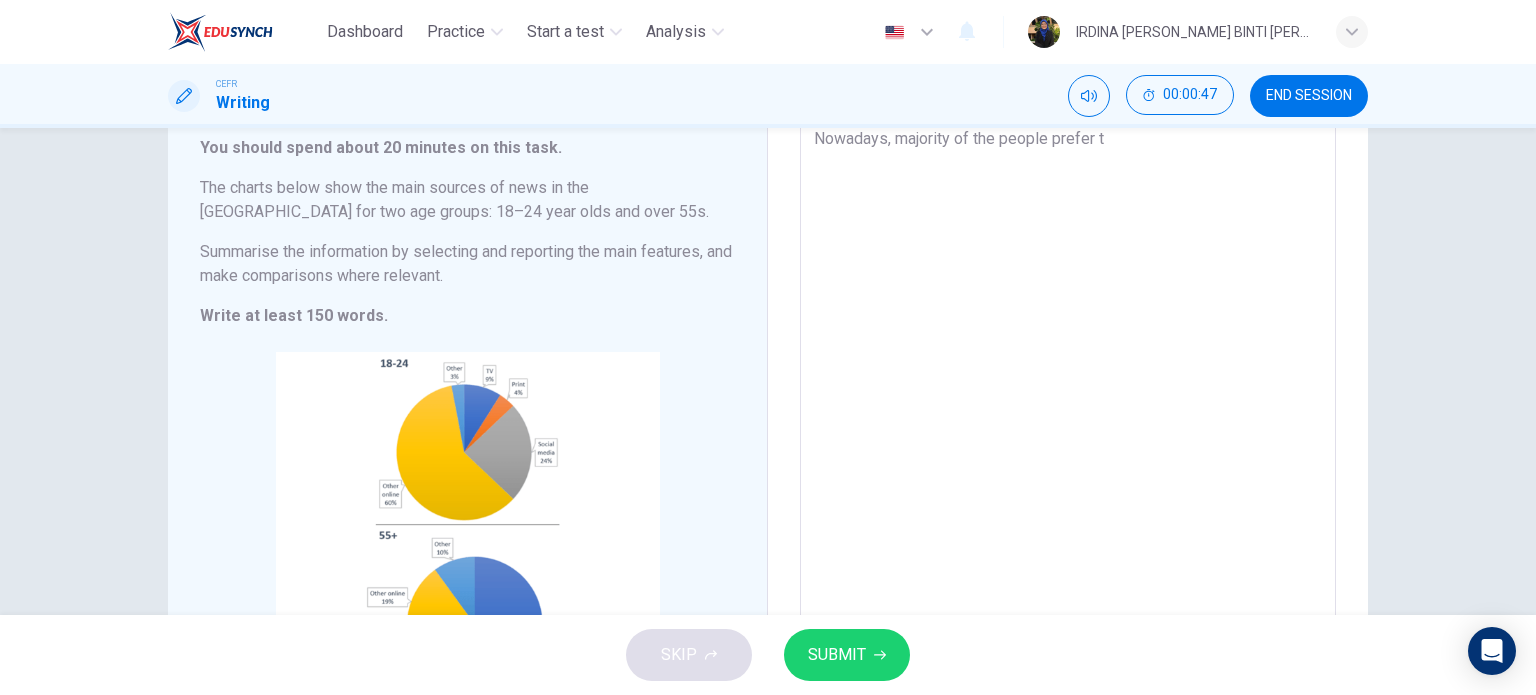 type on "Nowadays, majority of the people prefer to" 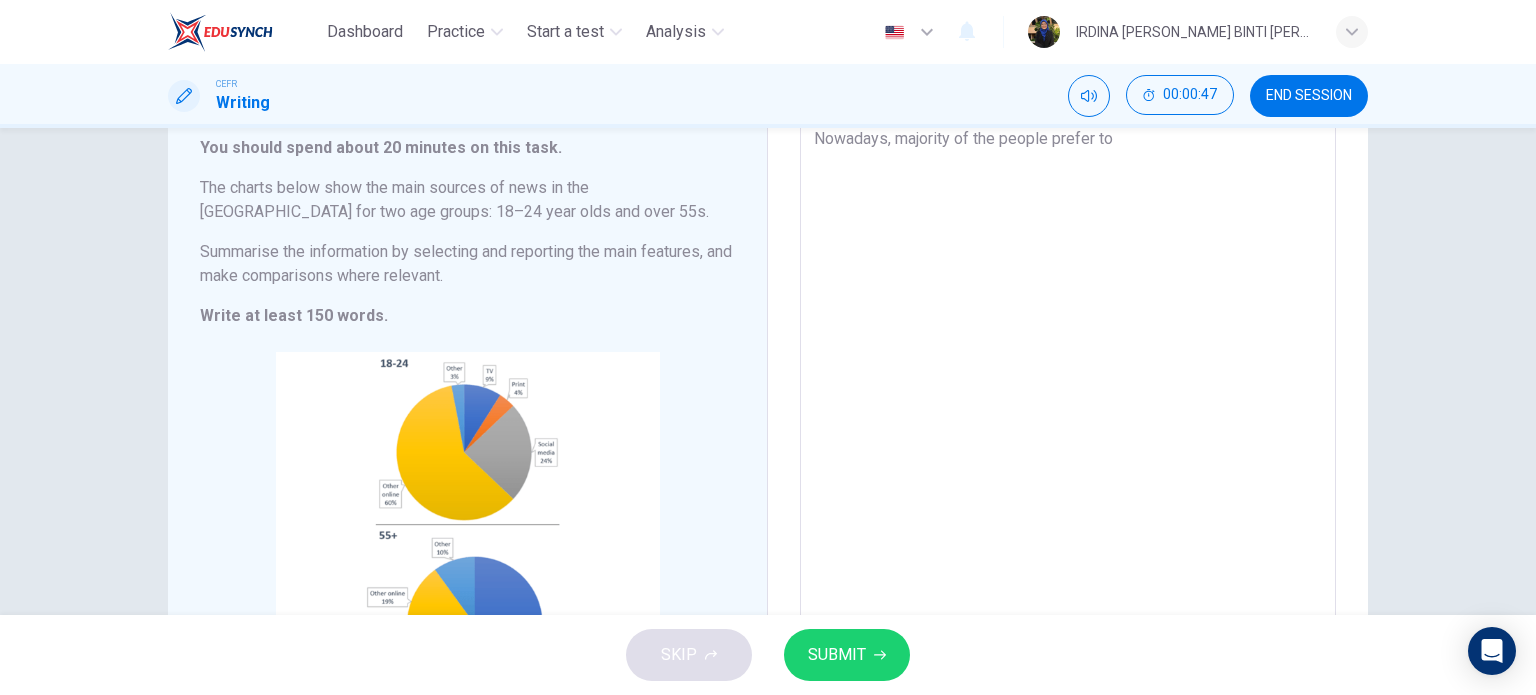 type on "x" 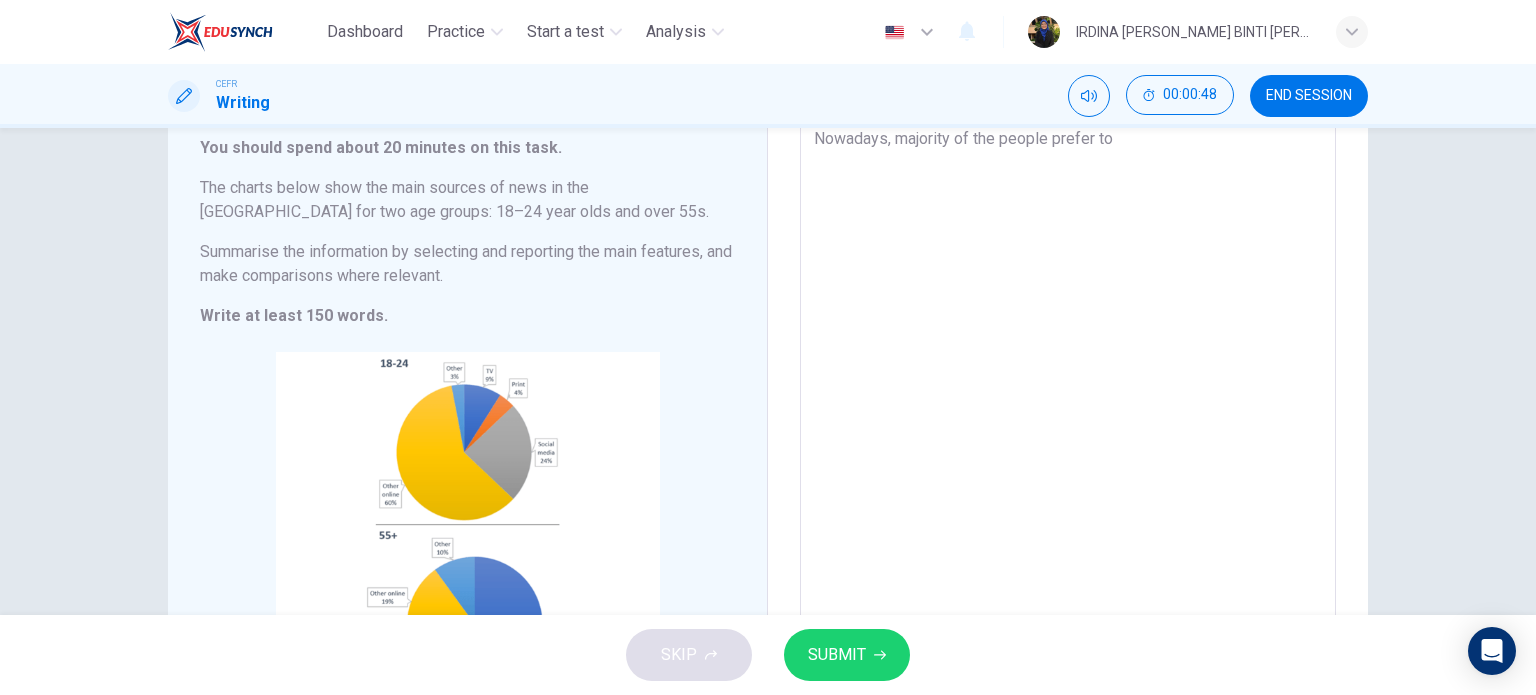 type on "Nowadays, majority of the people prefer to" 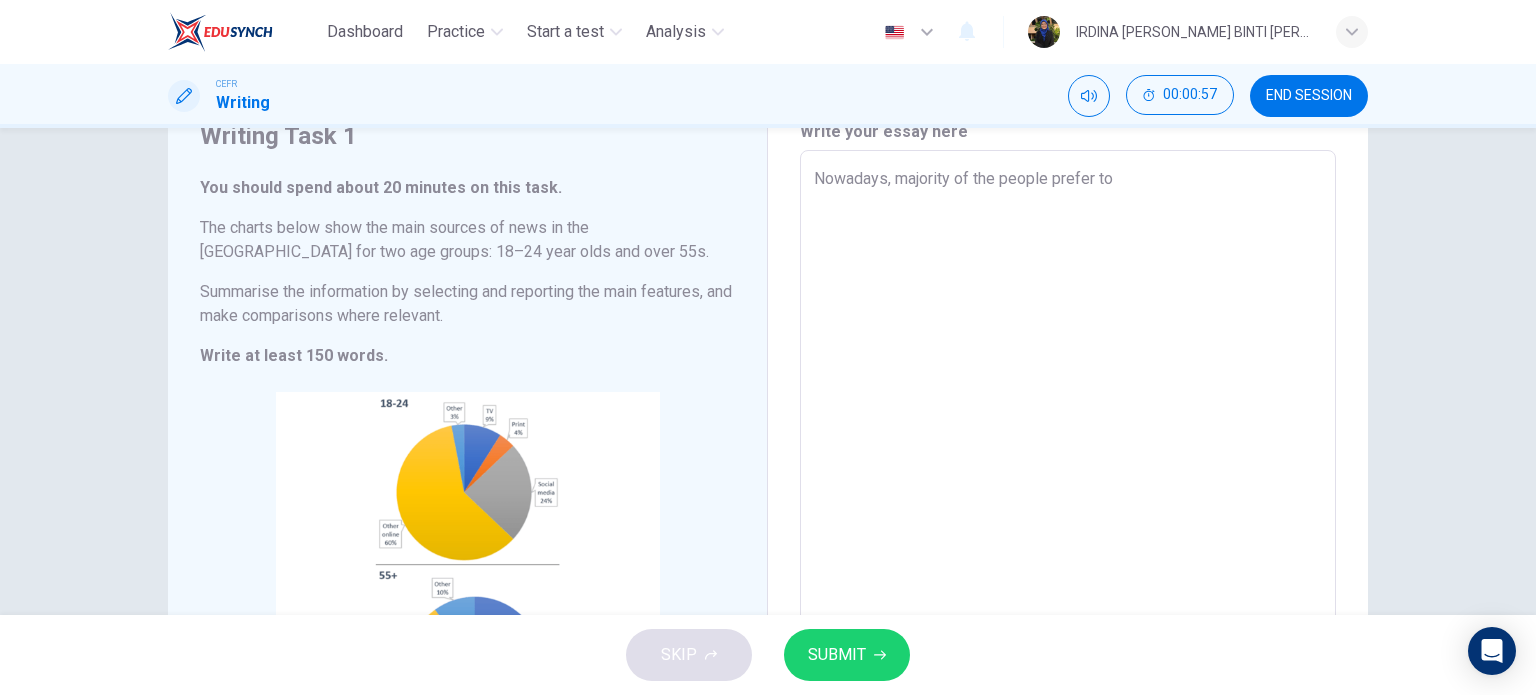 scroll, scrollTop: 89, scrollLeft: 0, axis: vertical 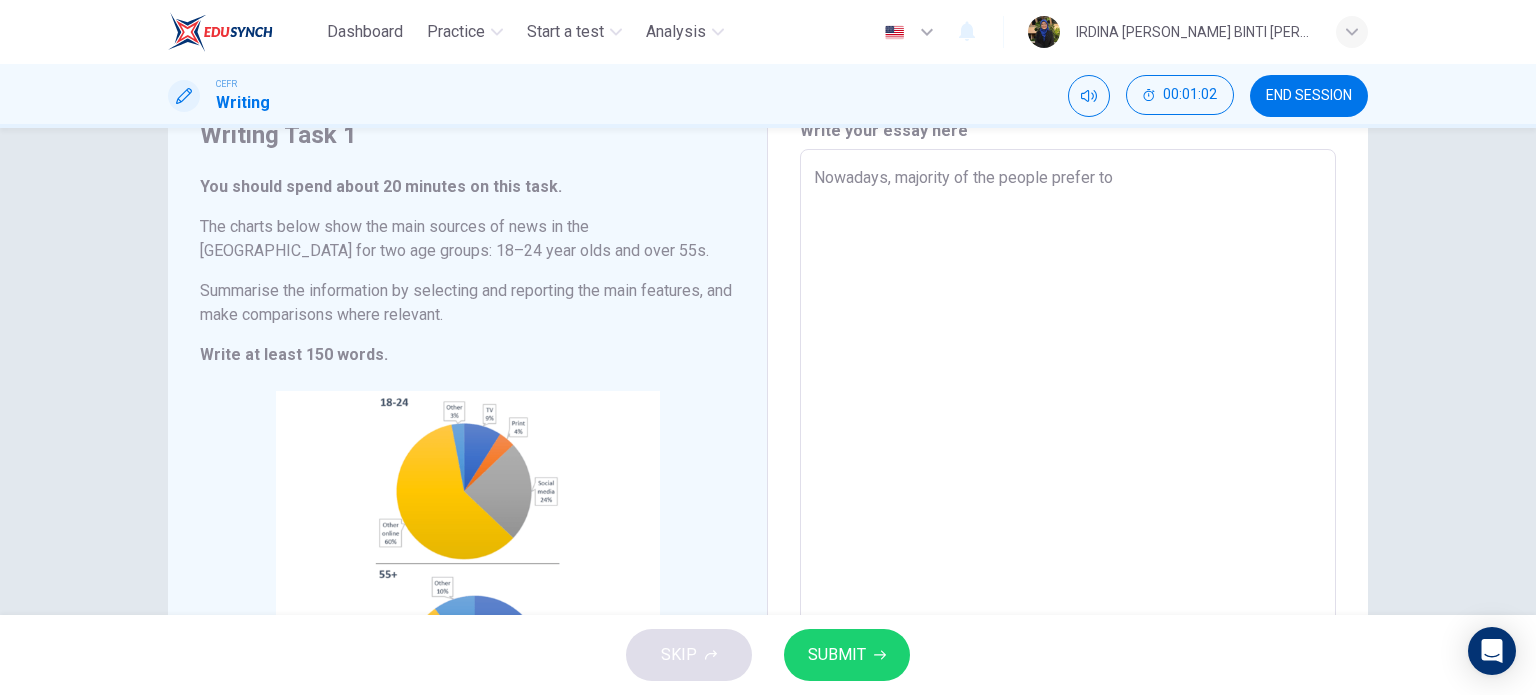 type on "Nowadays, majority of the people prefer to c" 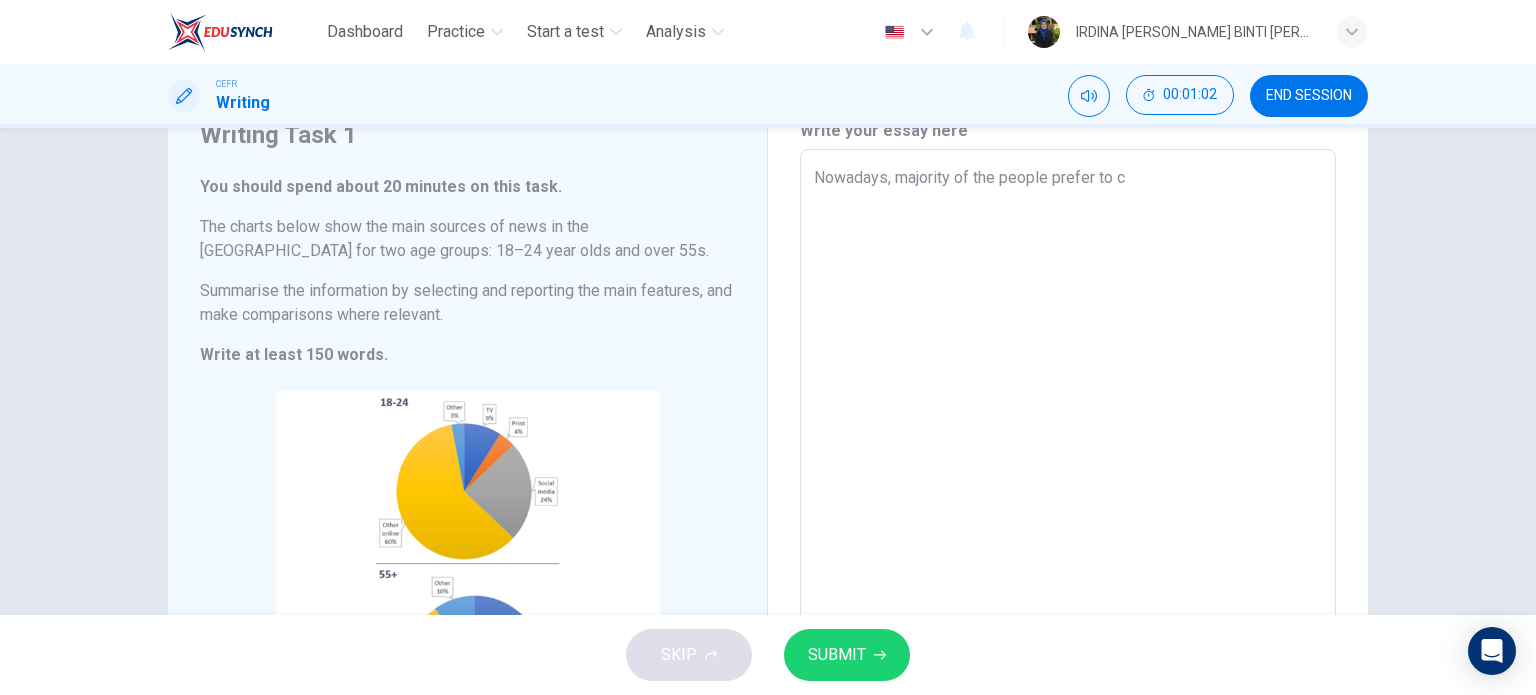 type on "Nowadays, majority of the people prefer to ca" 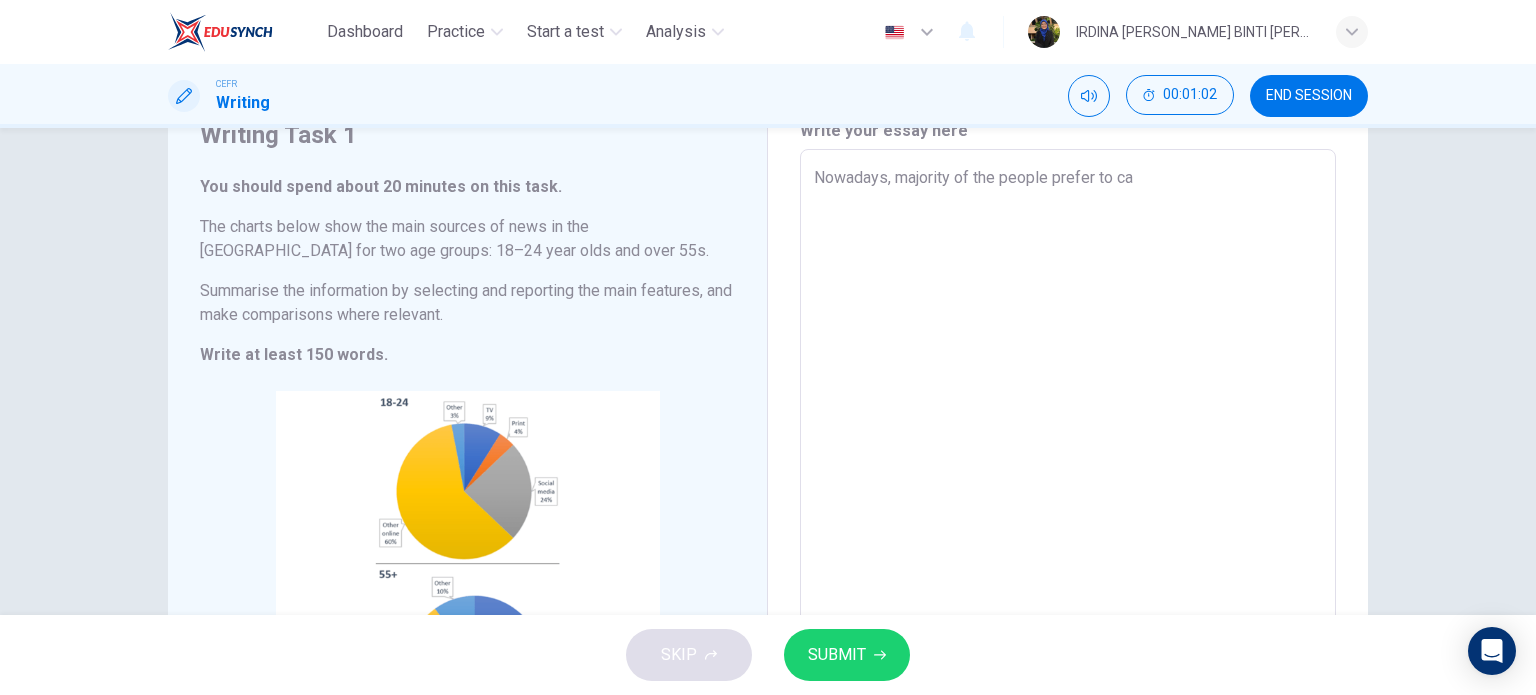 type on "x" 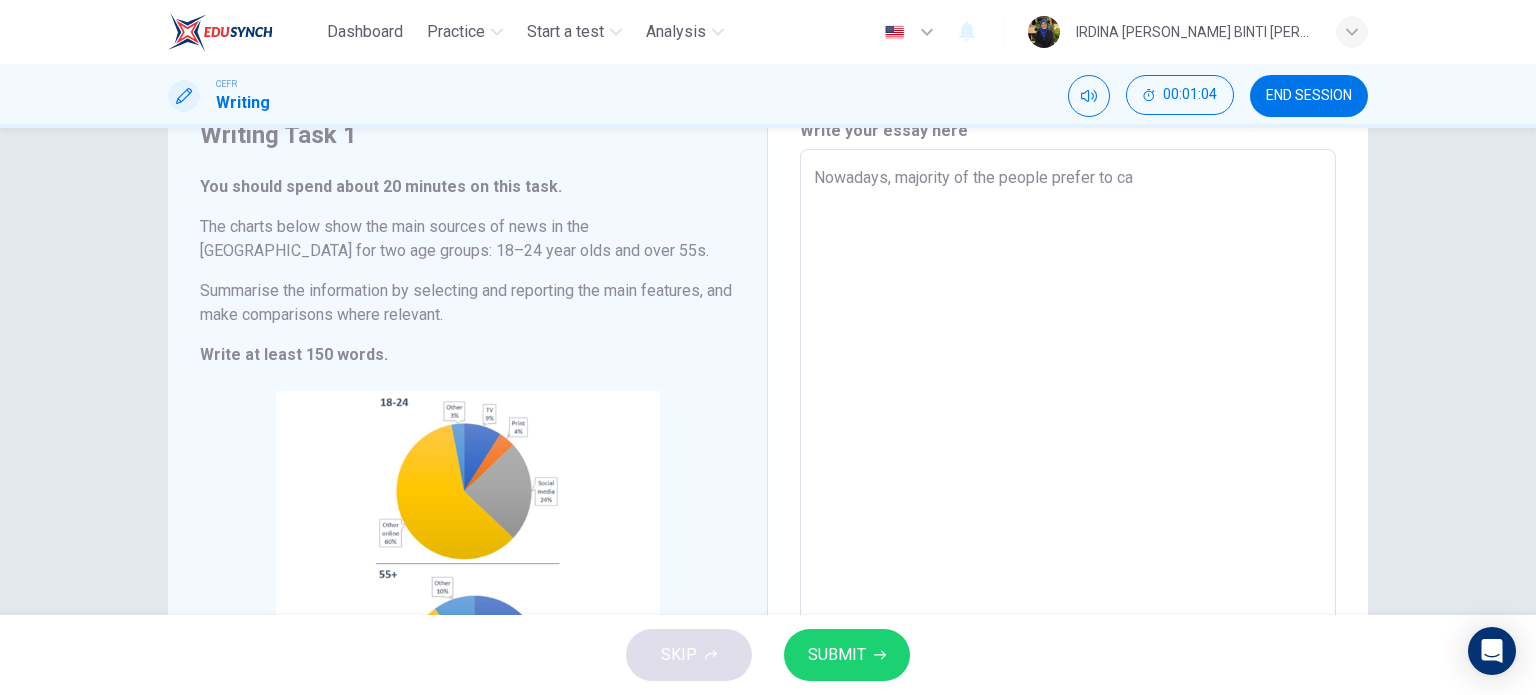 type on "Nowadays, majority of the people prefer to cat" 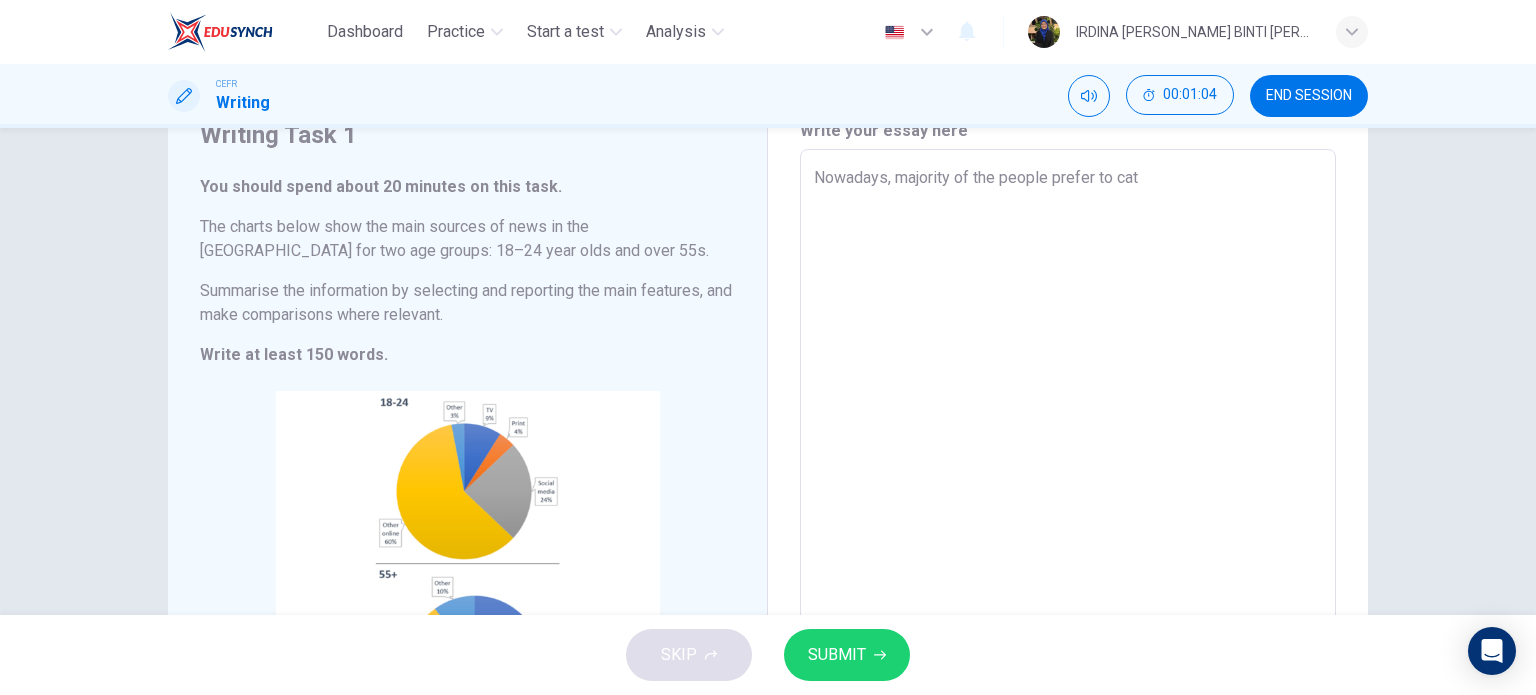 type on "x" 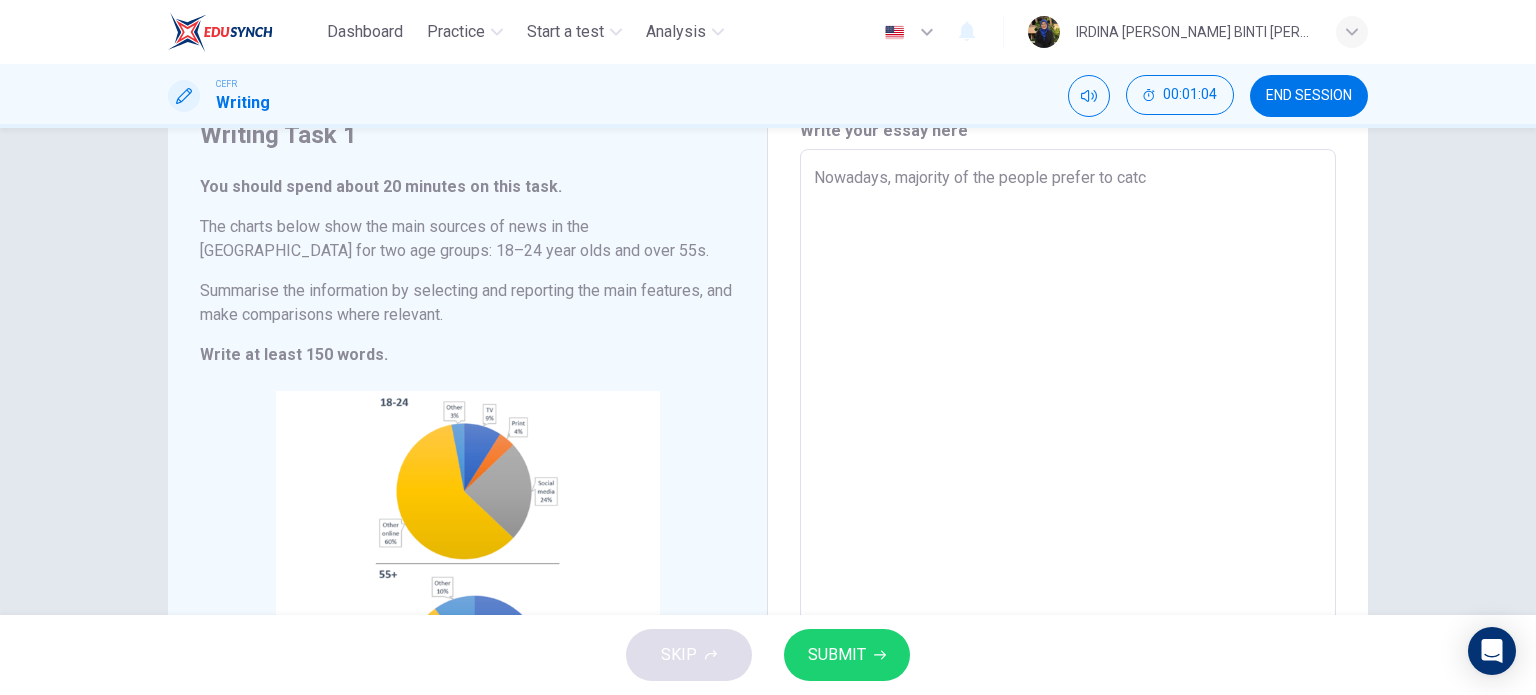 type on "x" 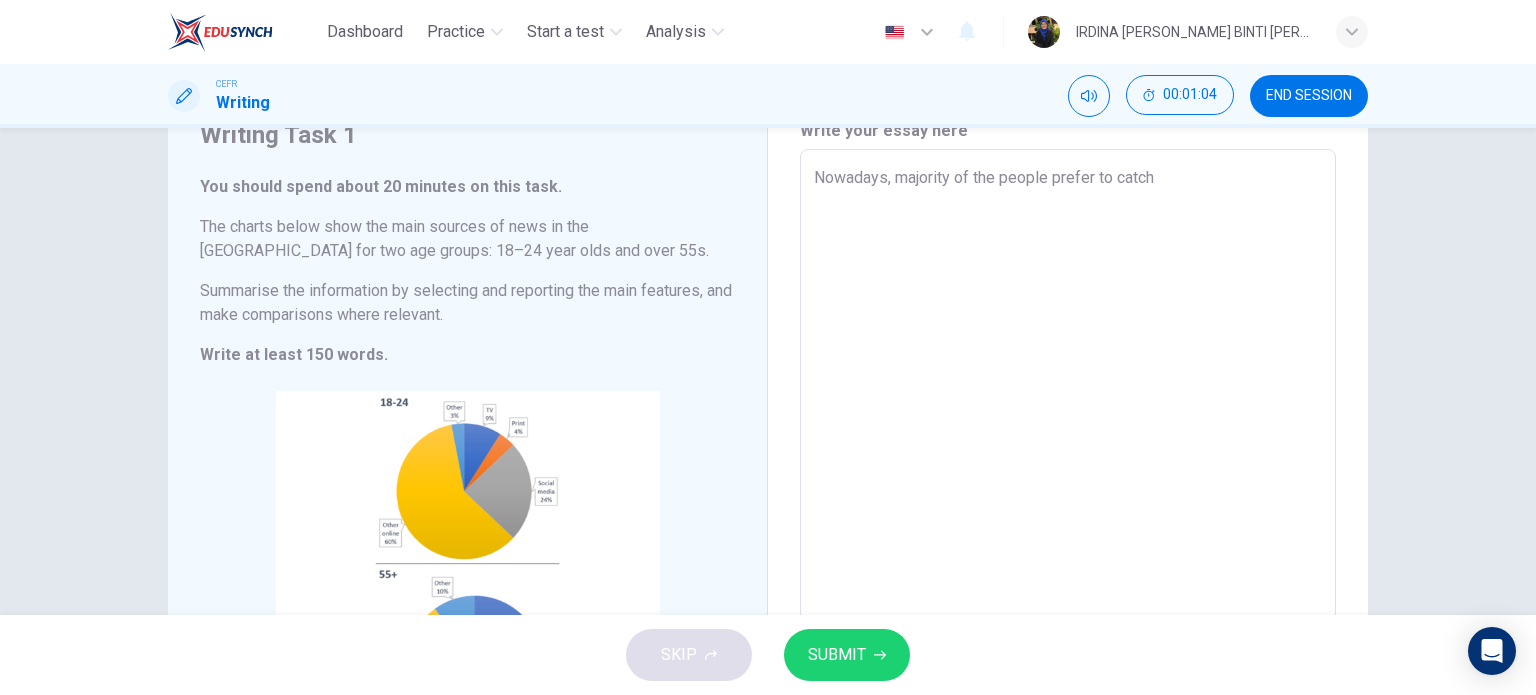 type on "x" 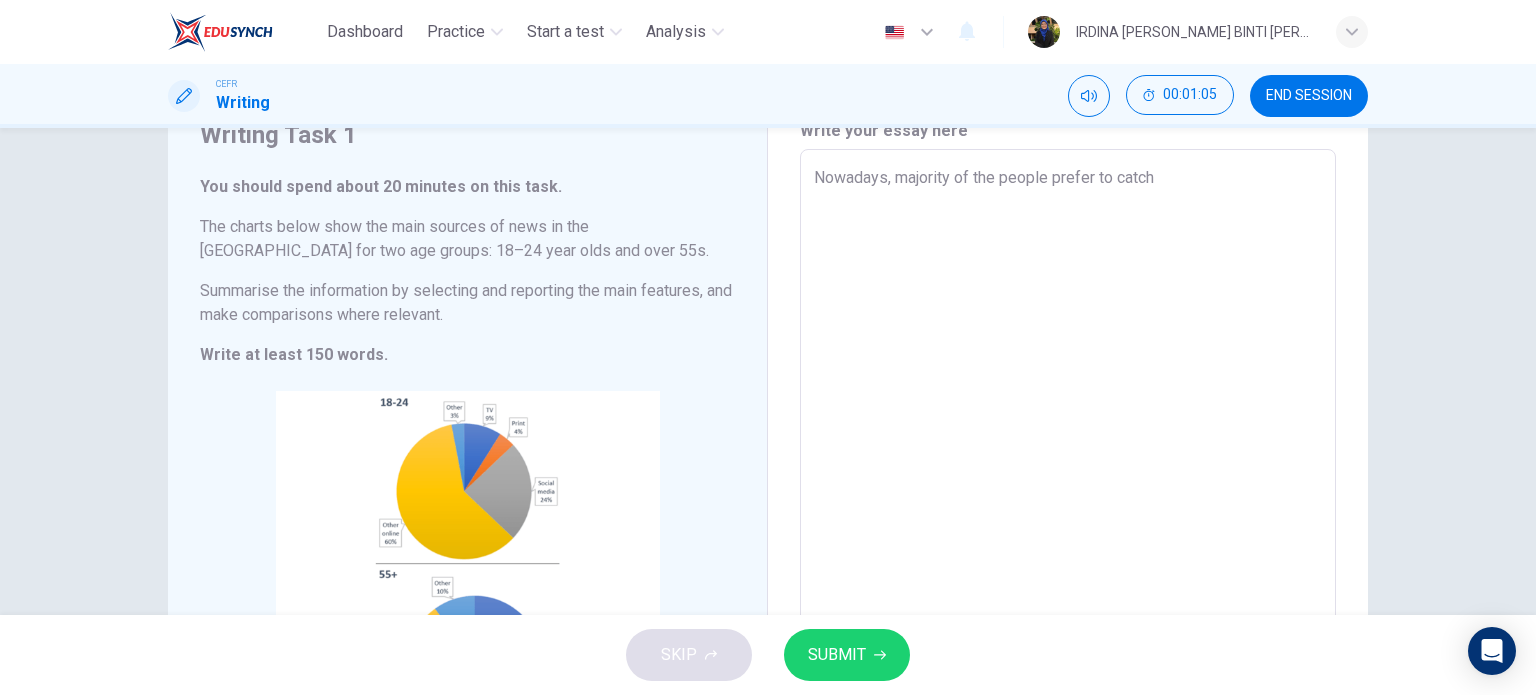 type on "Nowadays, majority of the people prefer to catch" 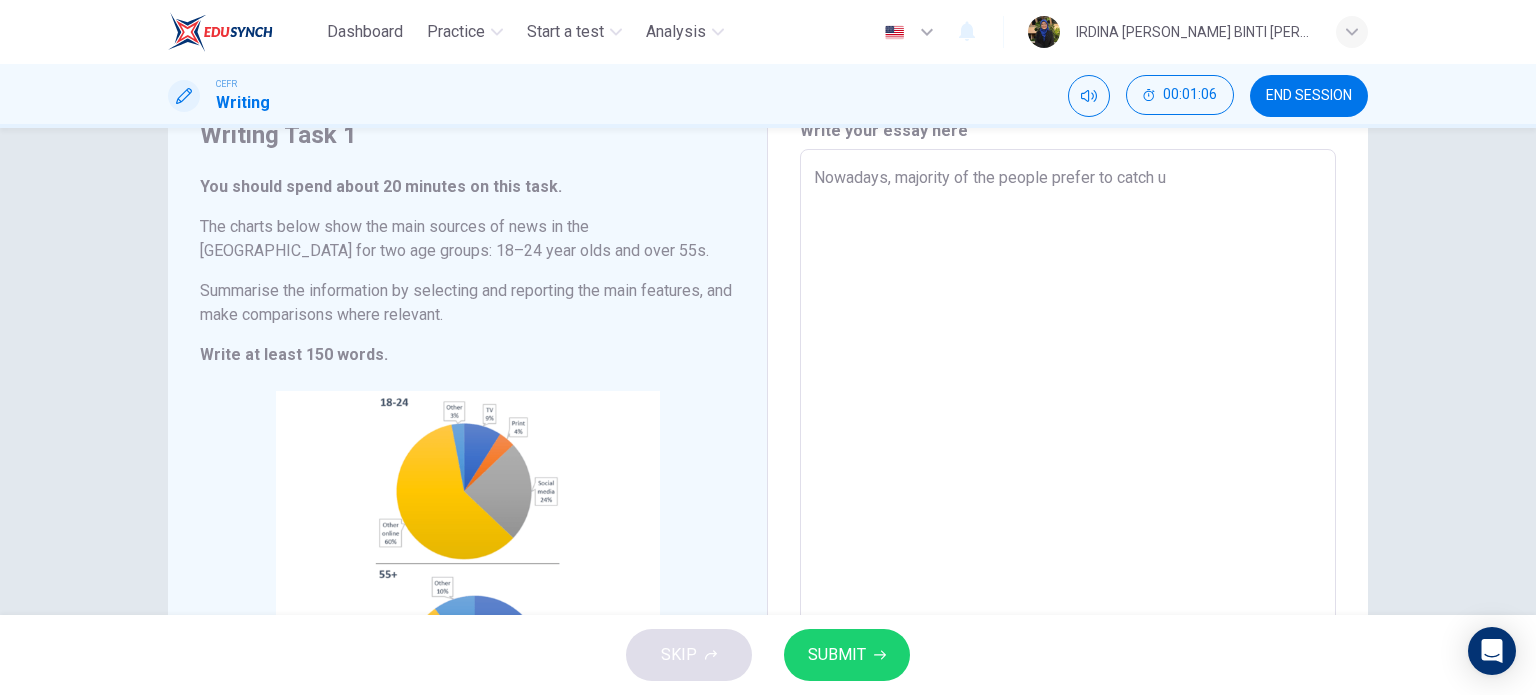 type on "Nowadays, majority of the people prefer to catch up" 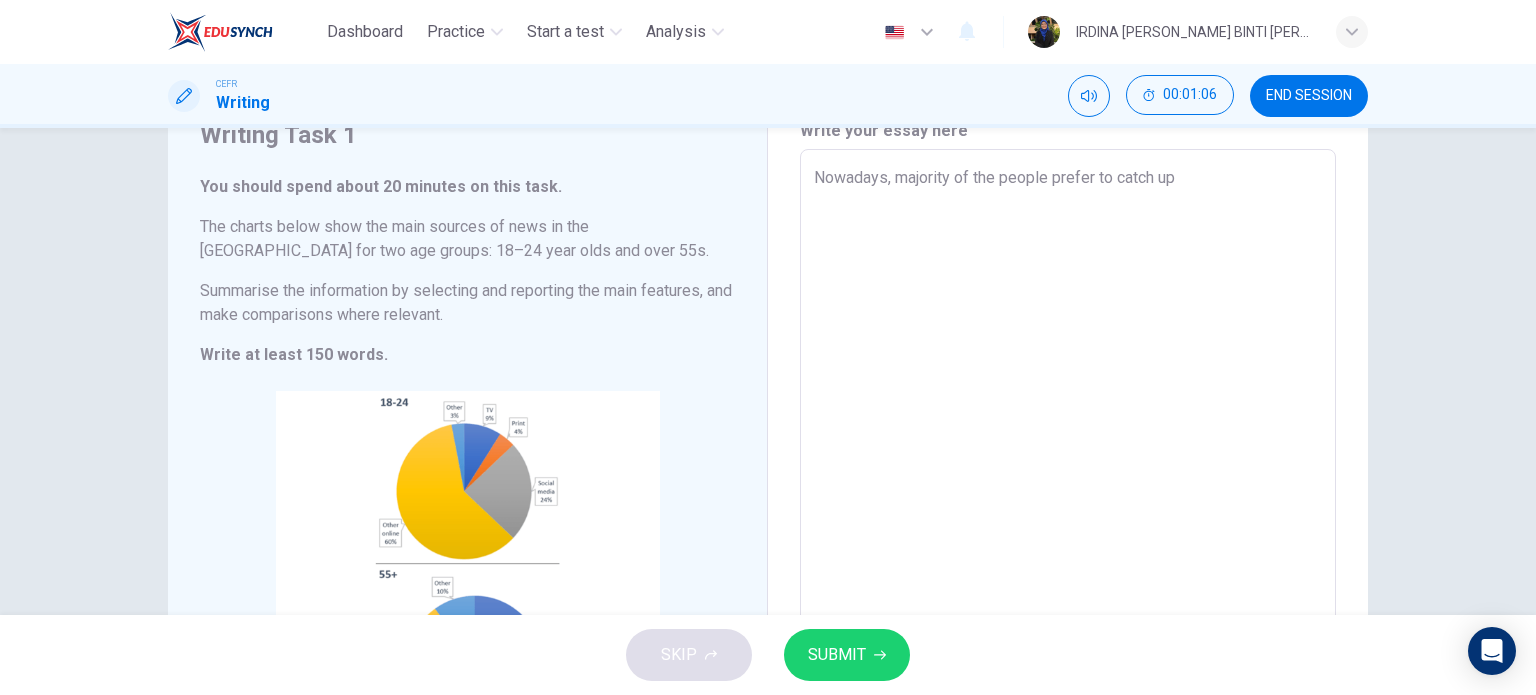 type on "x" 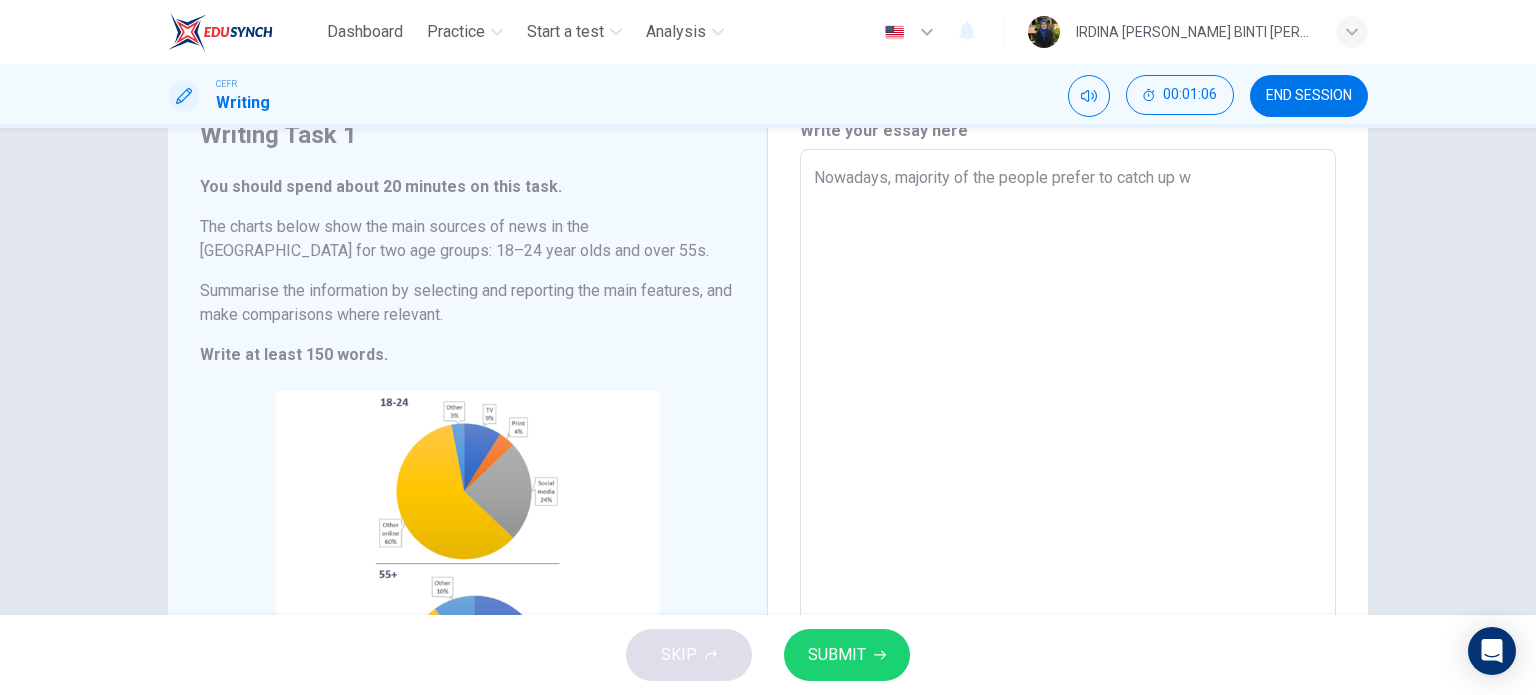 type on "x" 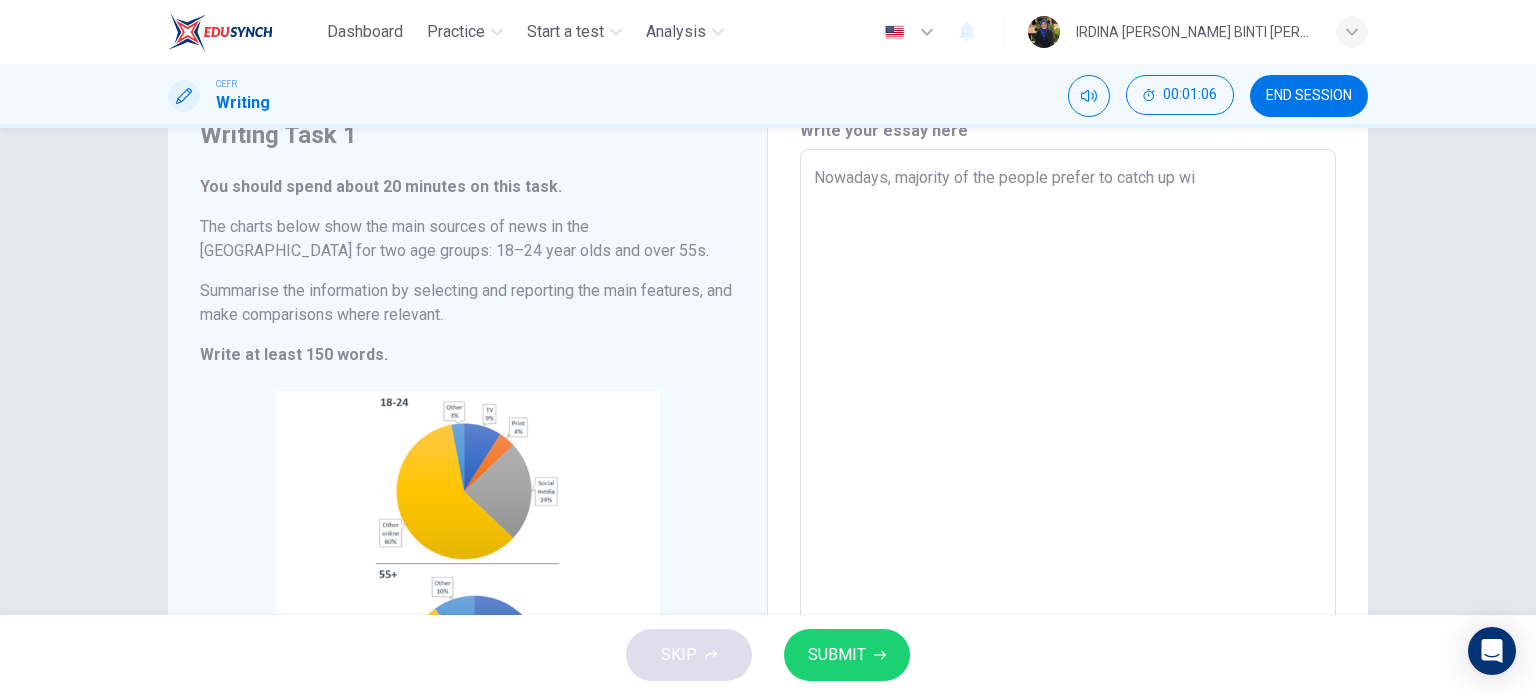 type on "x" 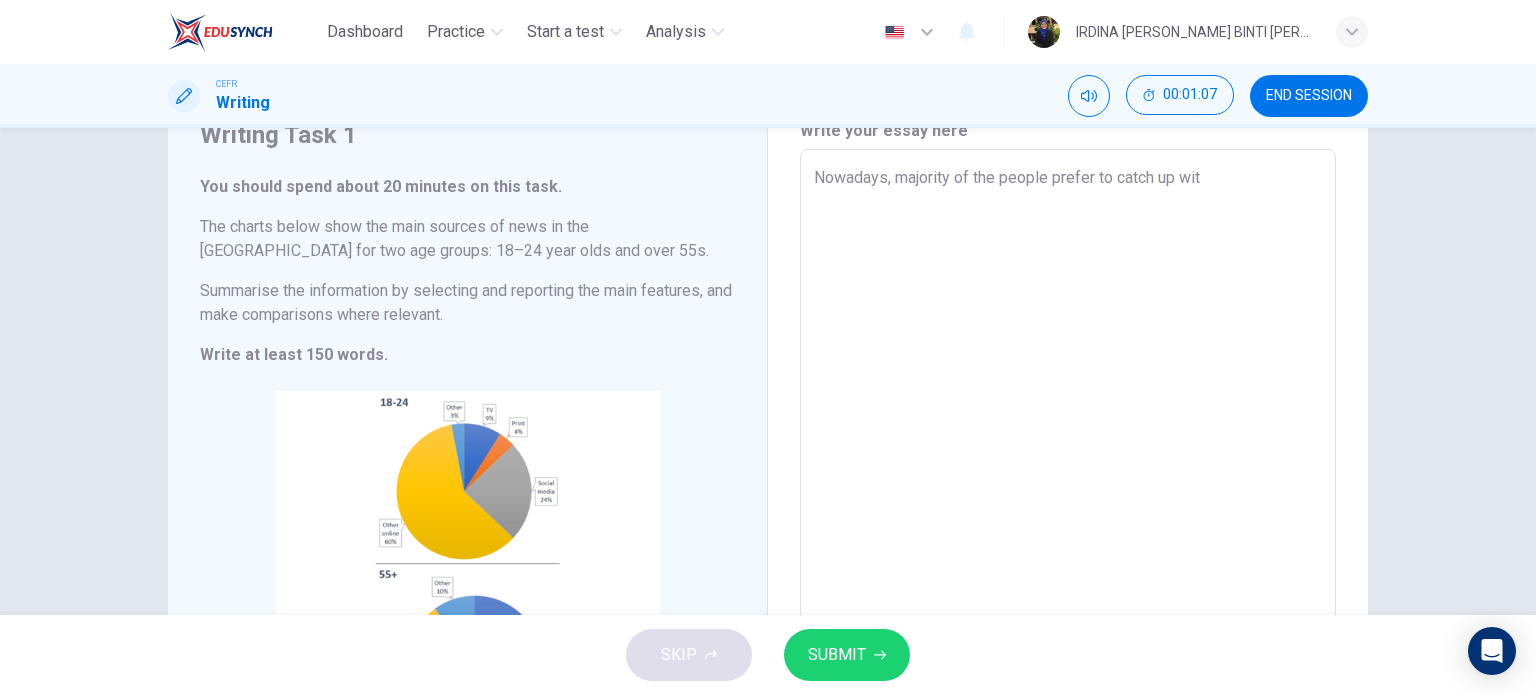 type on "Nowadays, majority of the people prefer to catch up with" 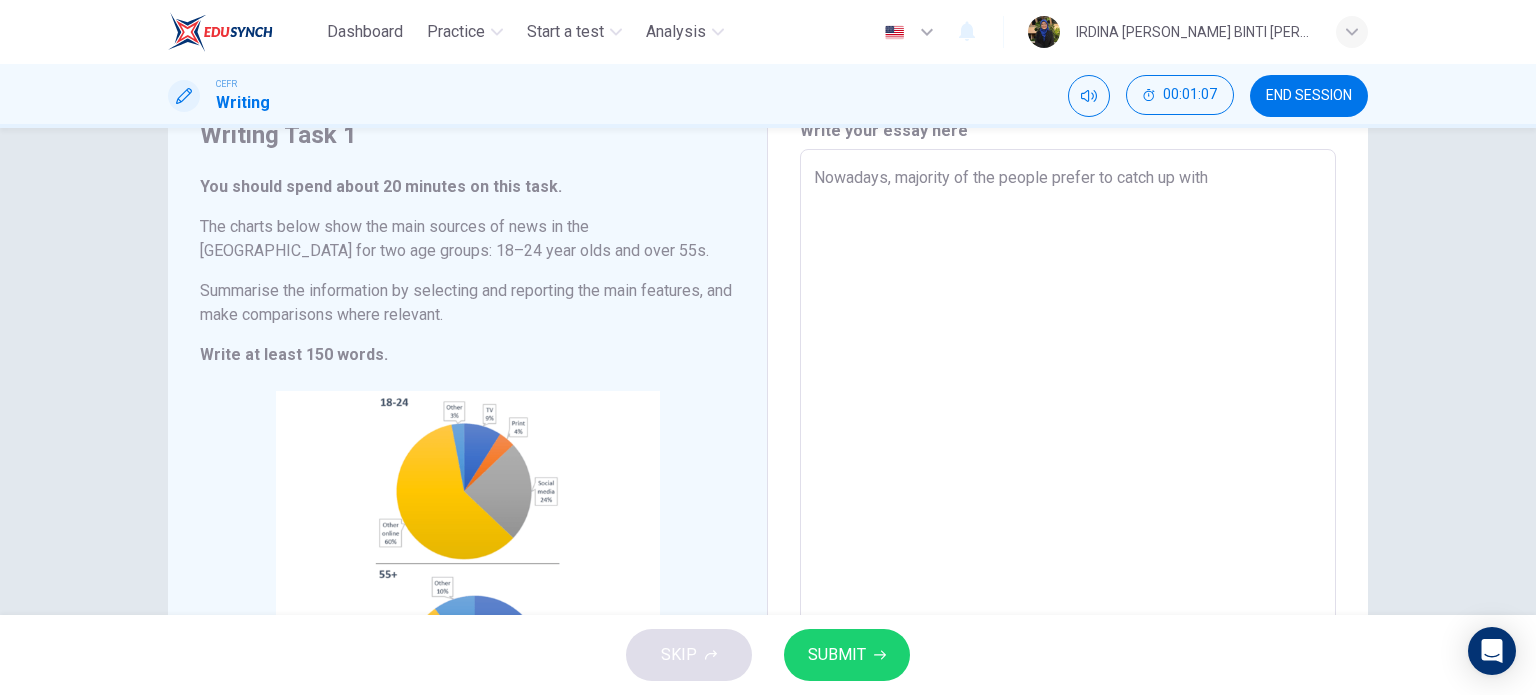 type on "x" 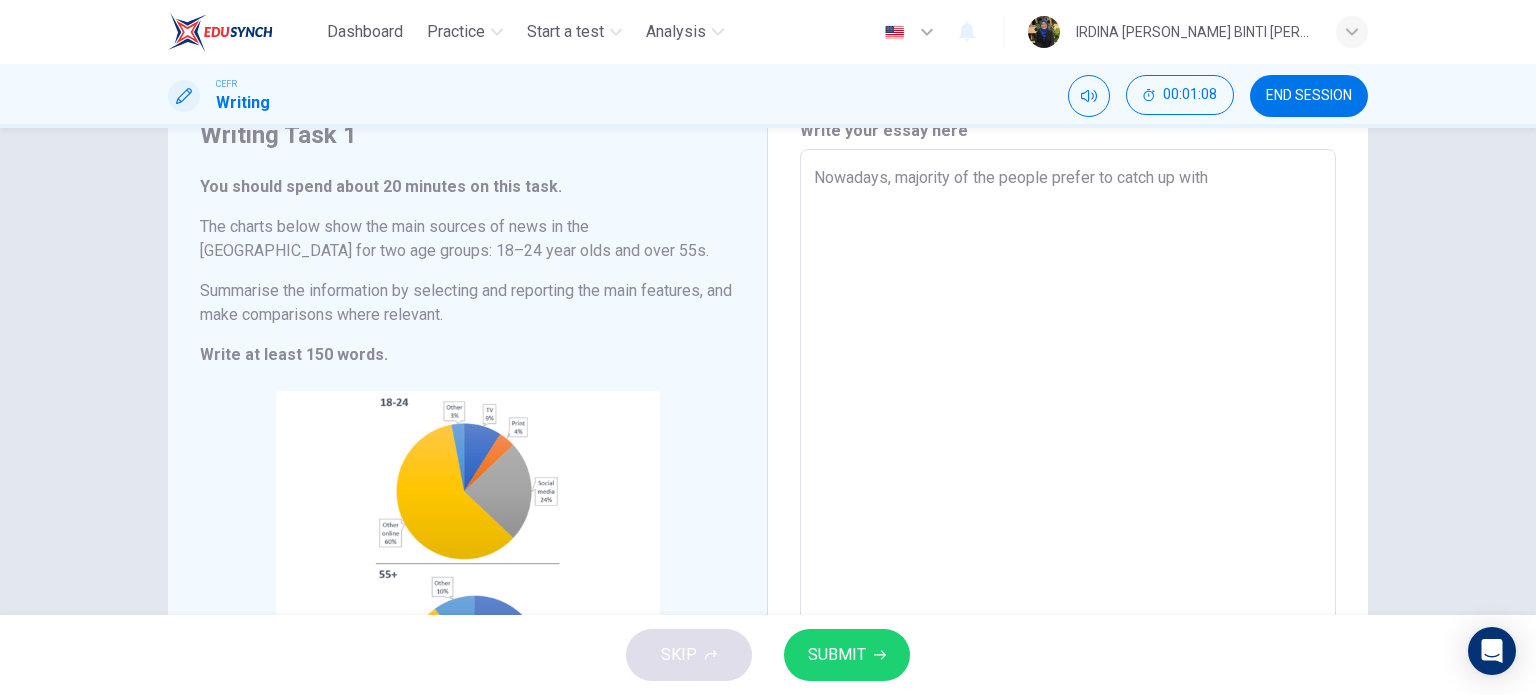 type on "Nowadays, majority of the people prefer to catch up with c" 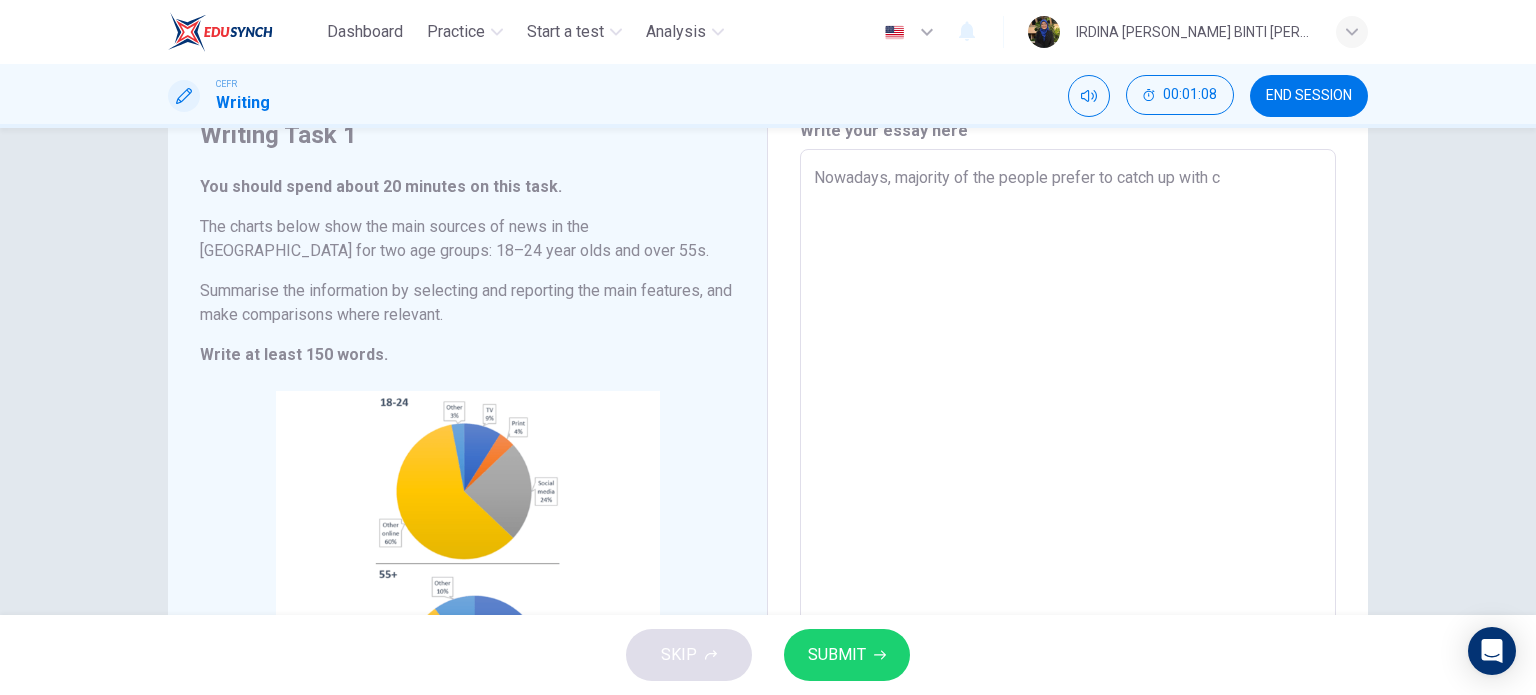 type on "Nowadays, majority of the people prefer to catch up with cu" 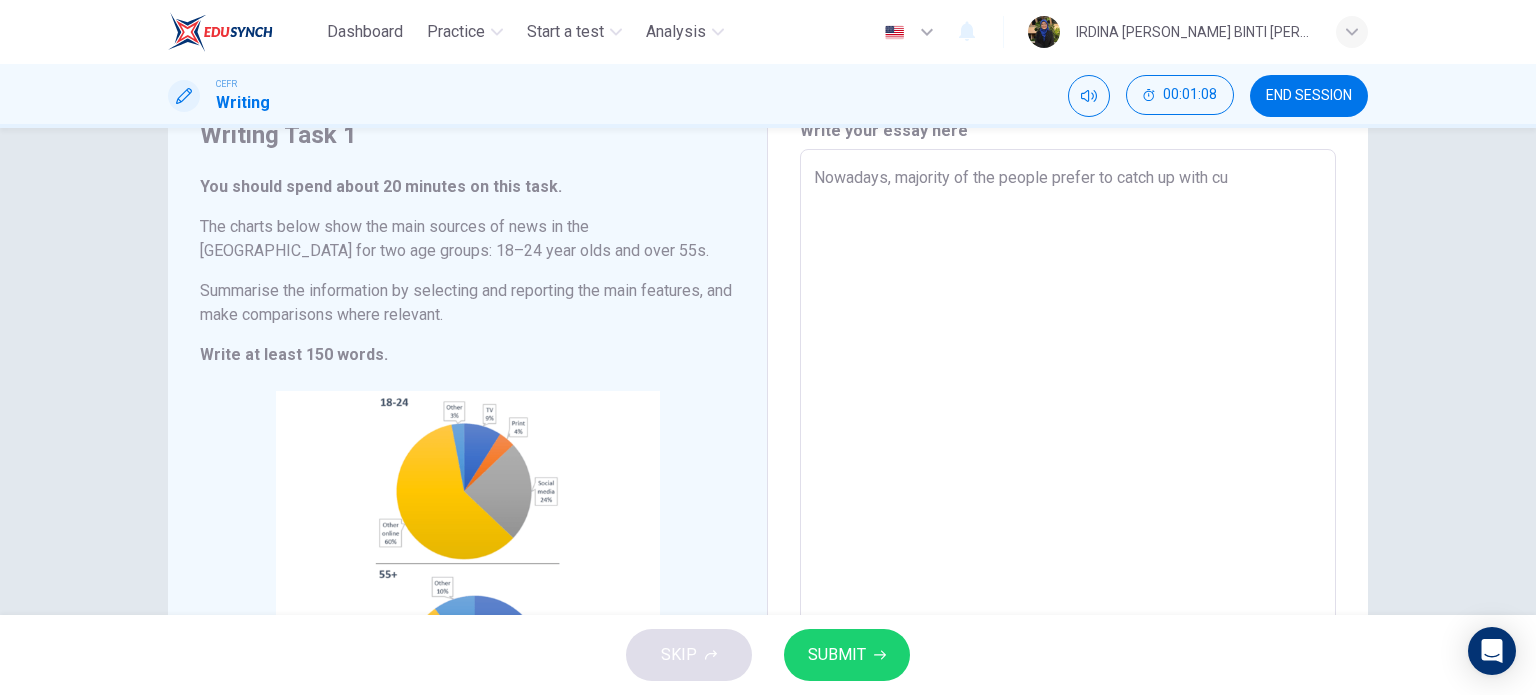 type on "x" 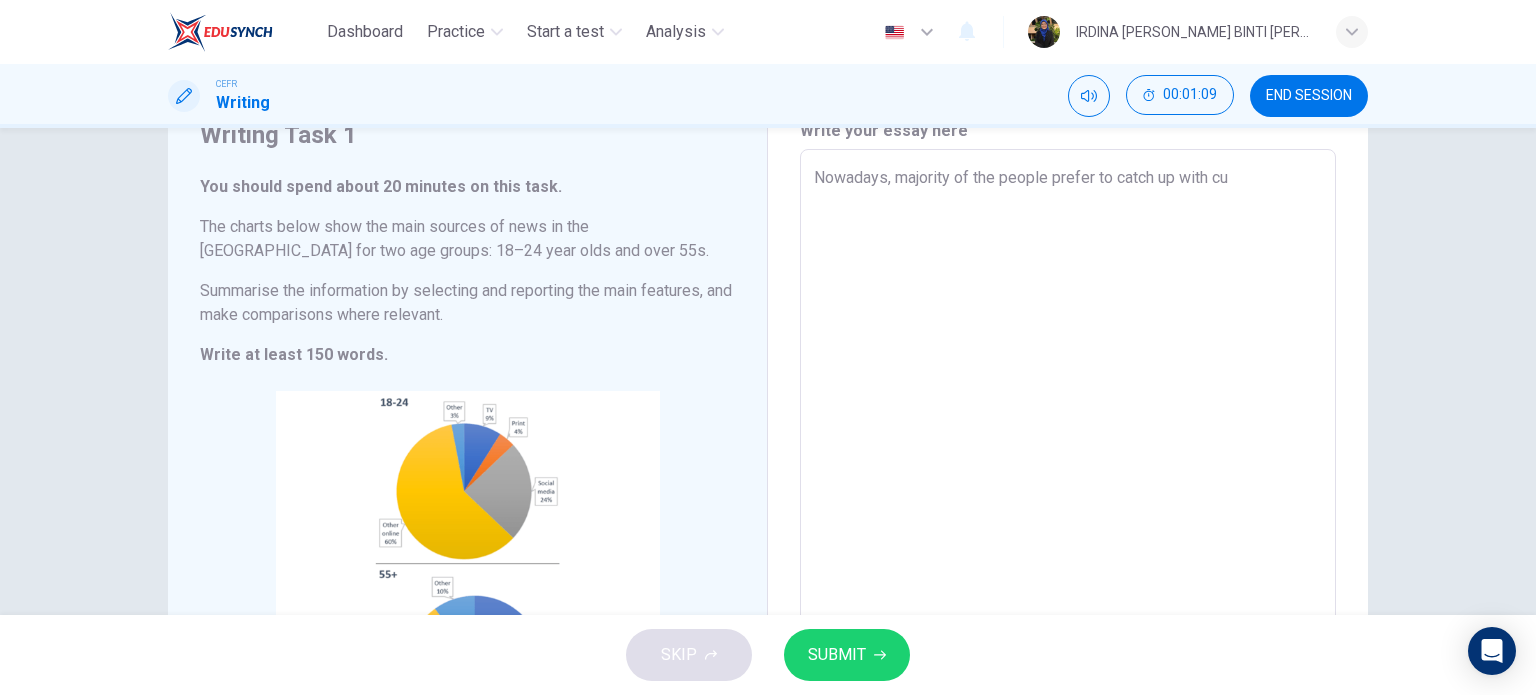 type on "Nowadays, majority of the people prefer to catch up with cur" 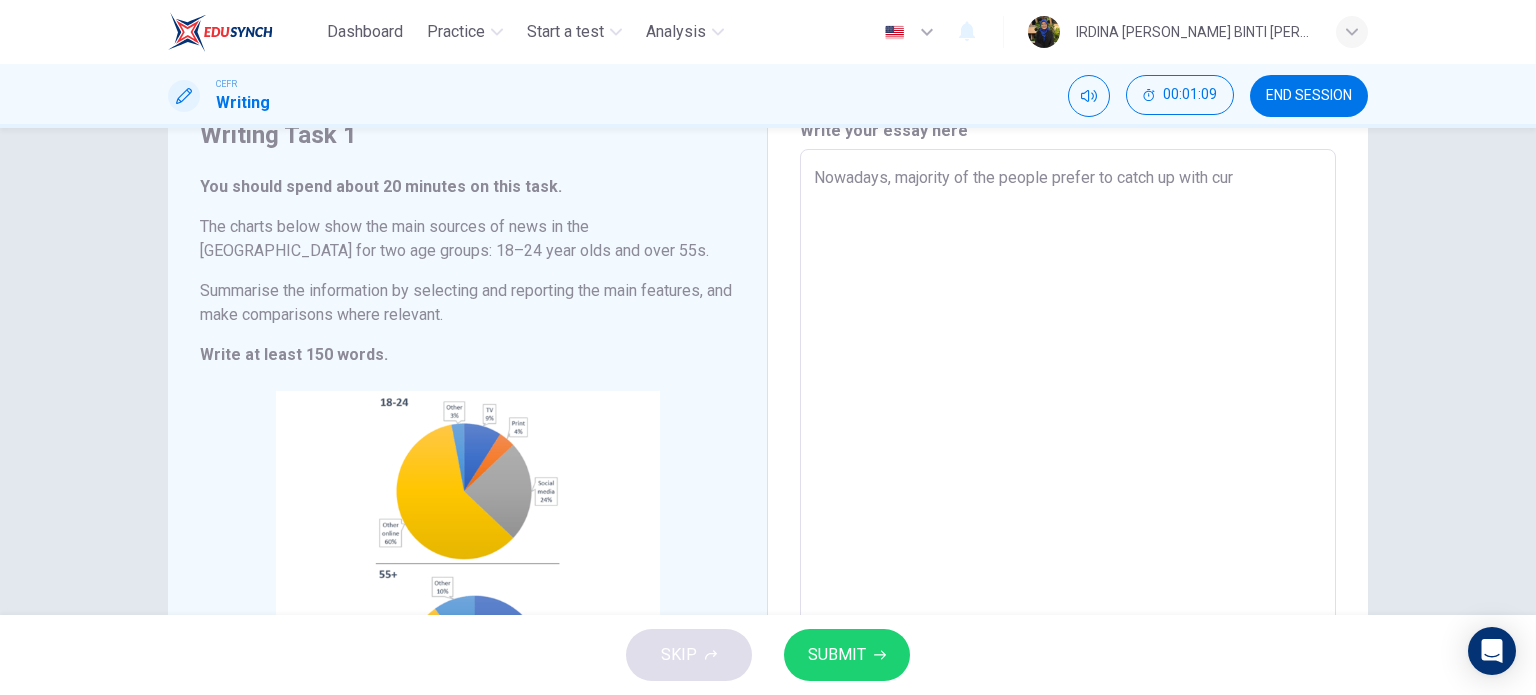type on "x" 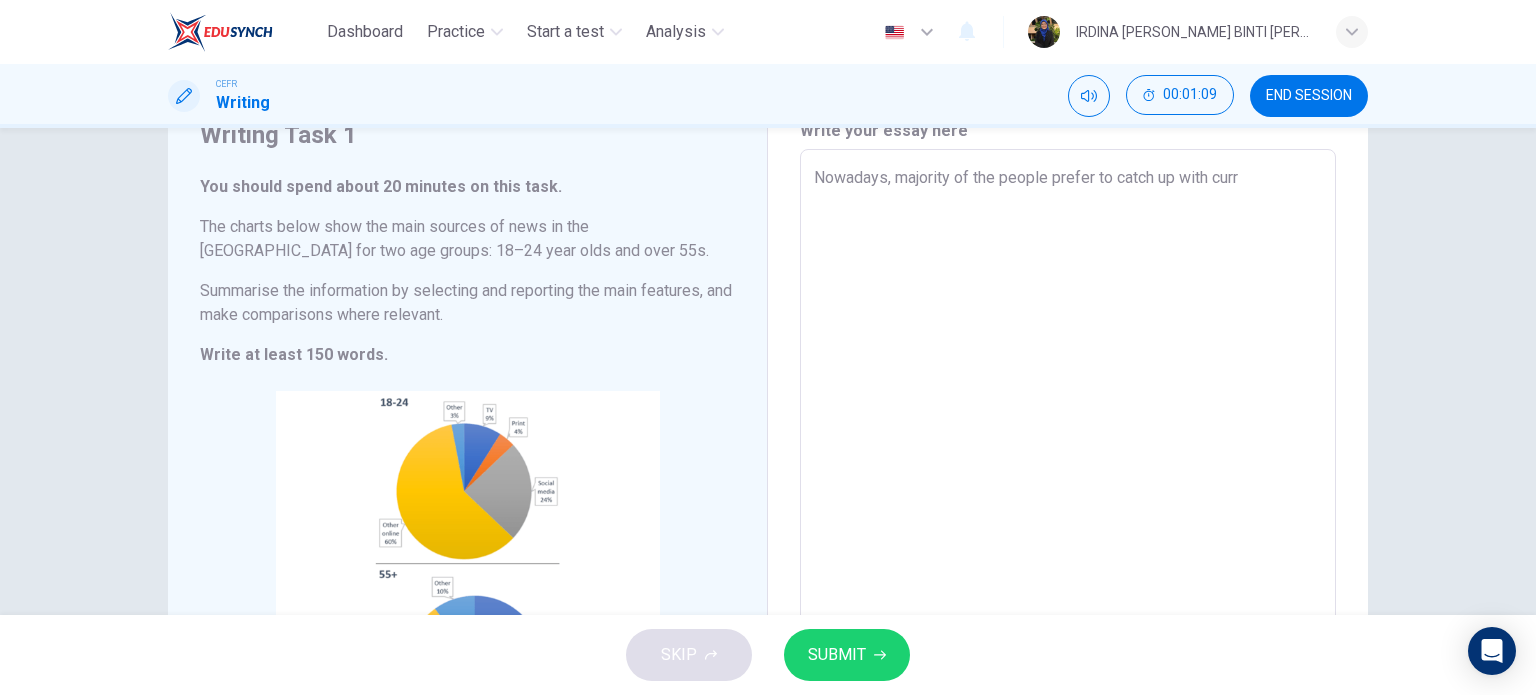 type on "x" 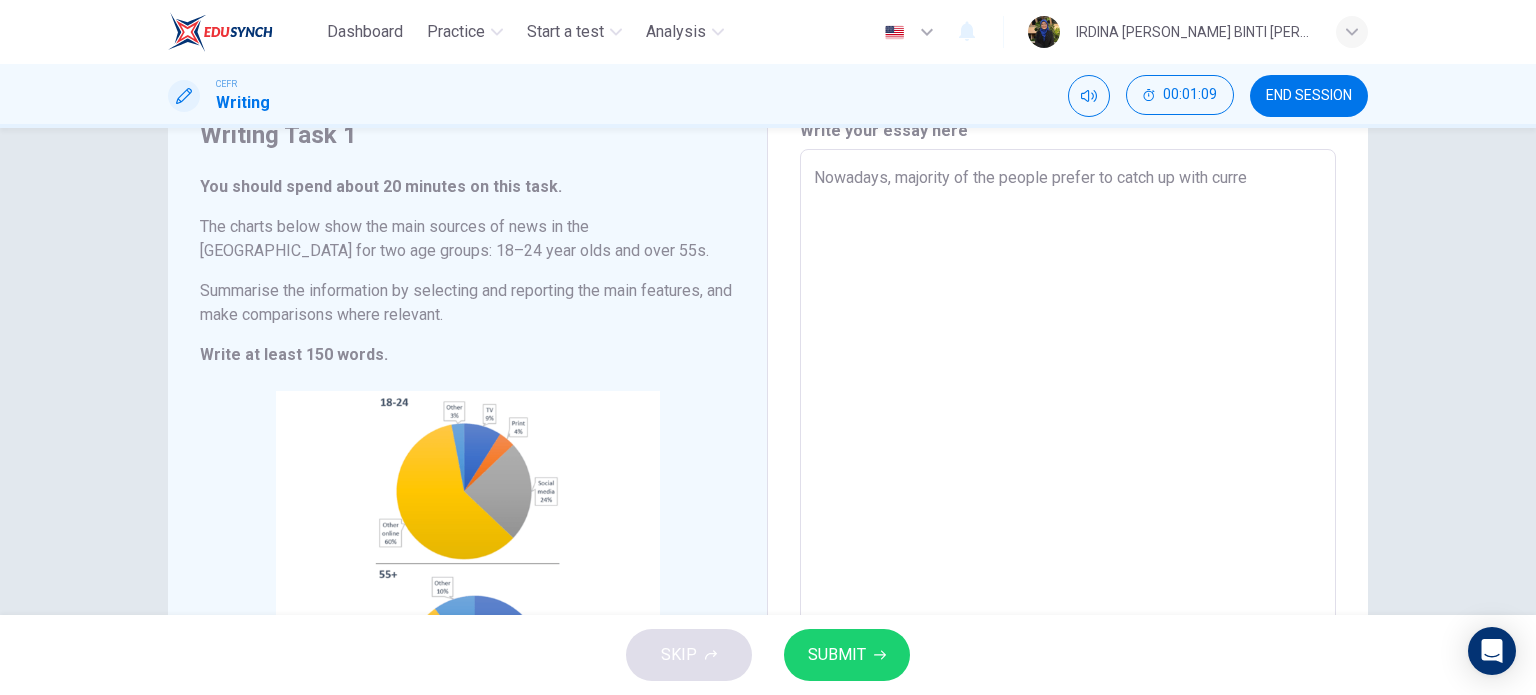 type on "x" 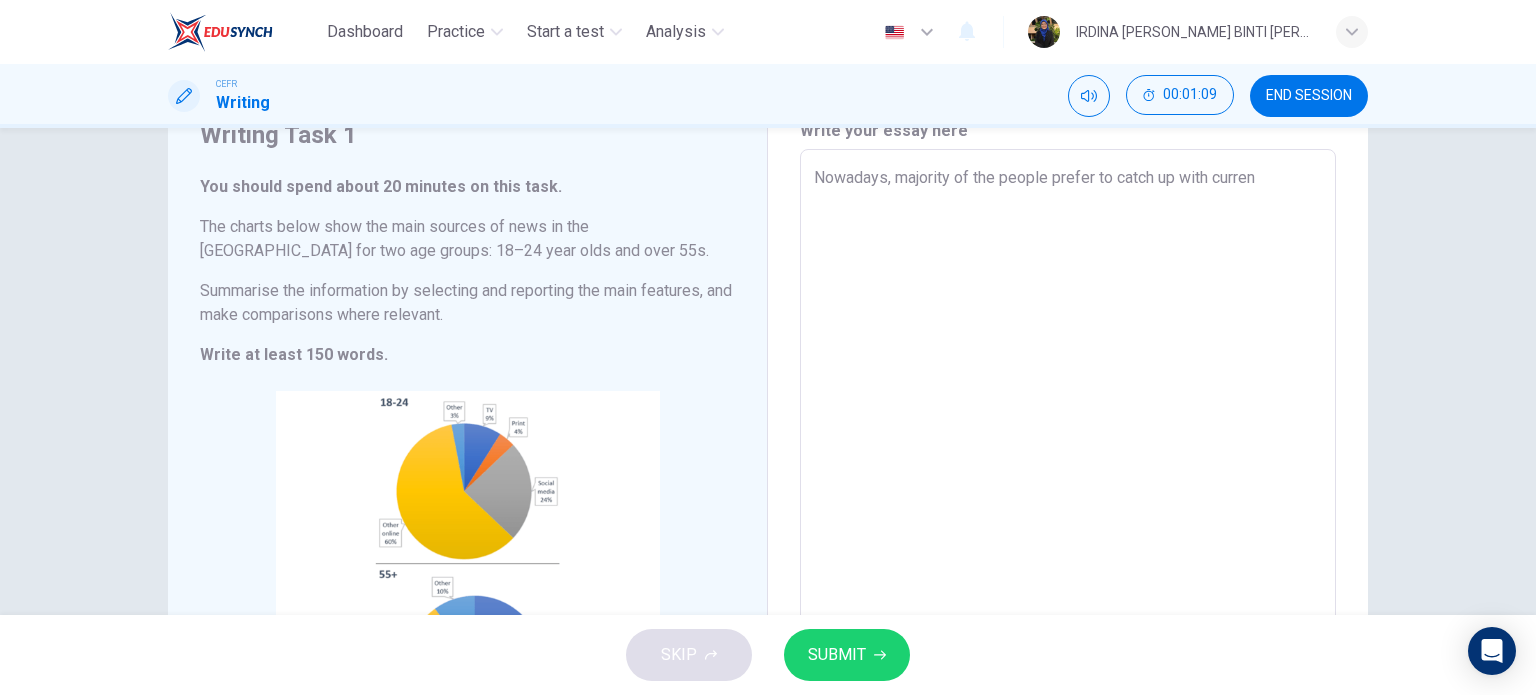 type on "x" 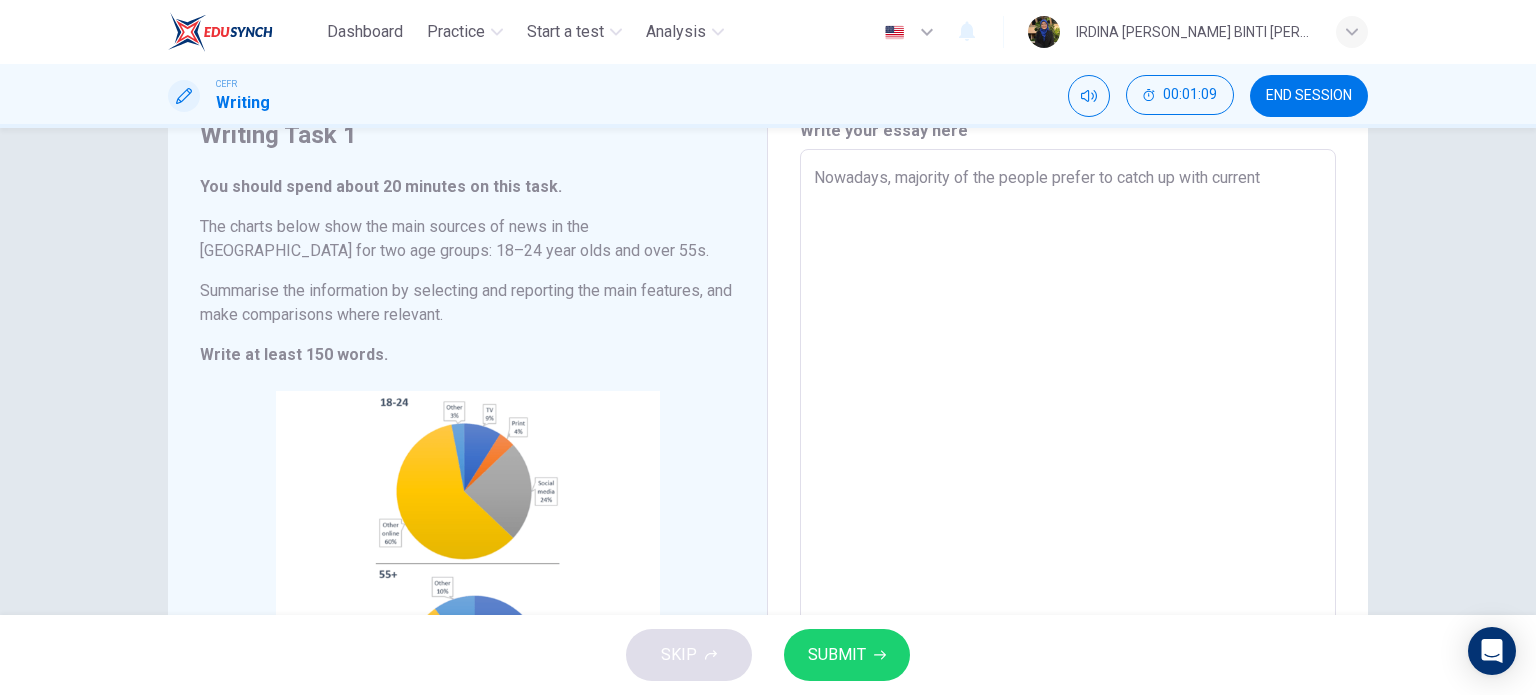 type on "x" 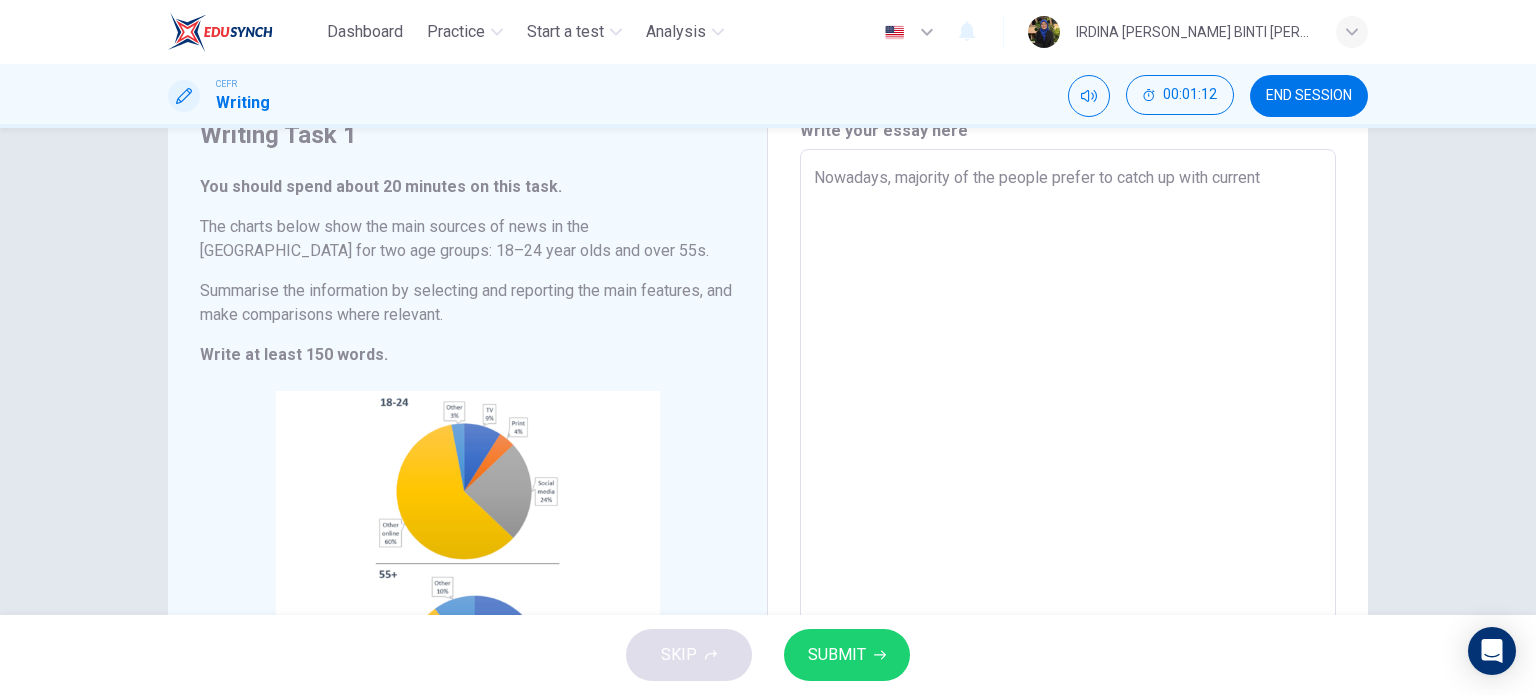 type on "Nowadays, majority of the people prefer to catch up with current i" 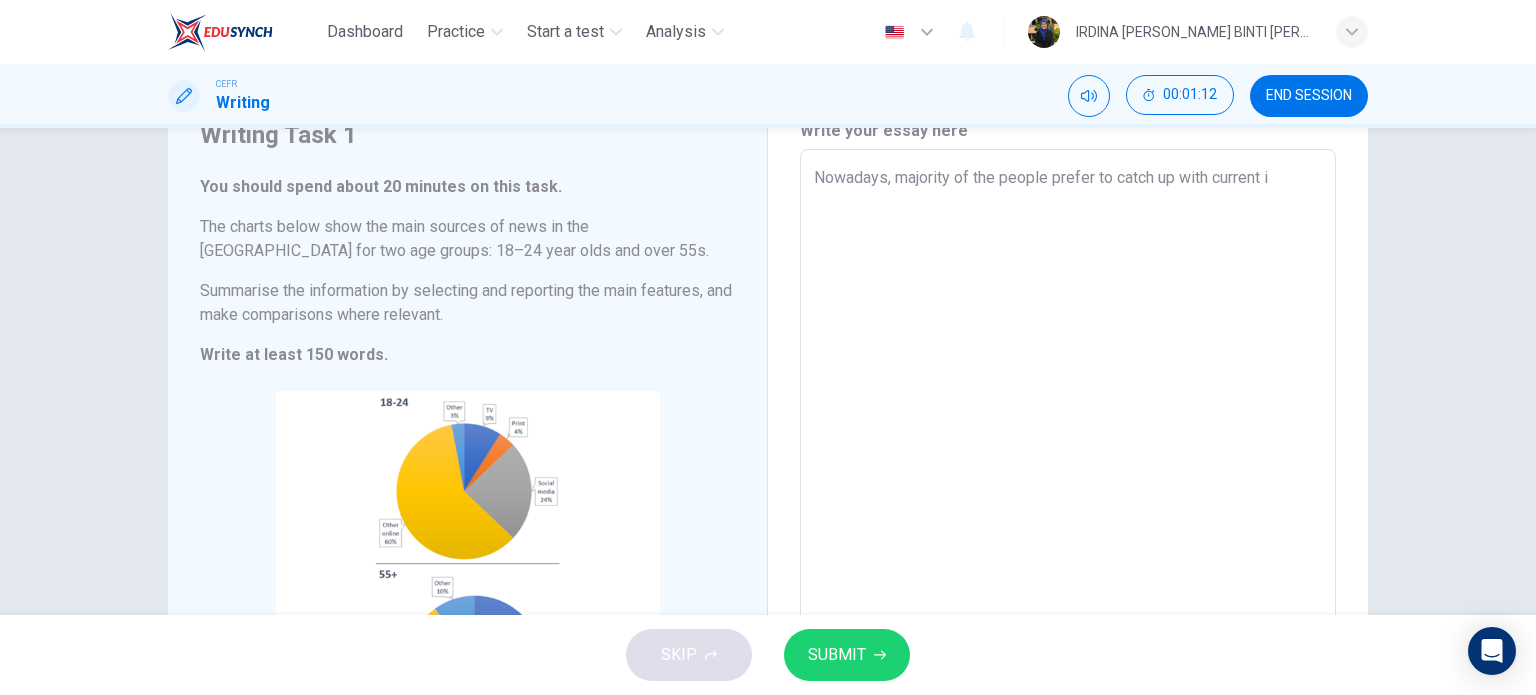type on "Nowadays, majority of the people prefer to catch up with current is" 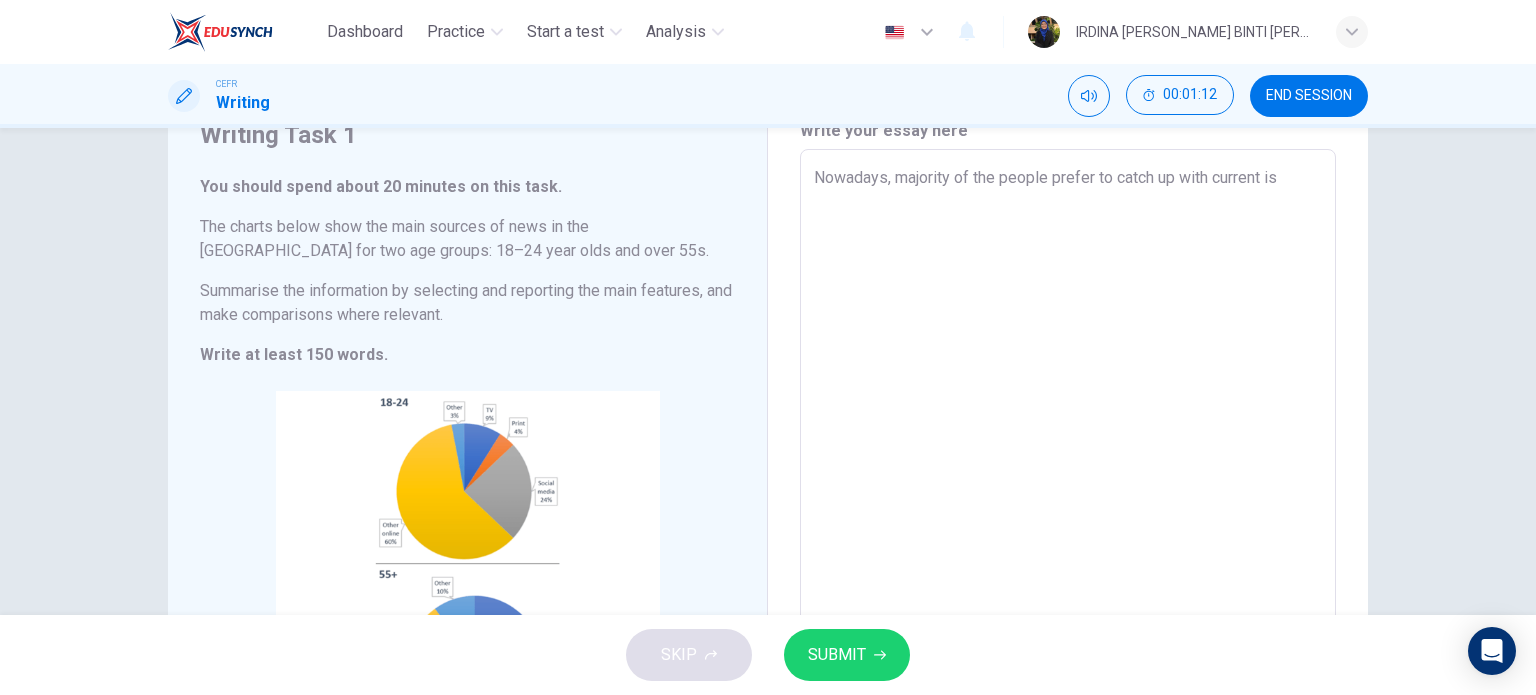 type on "x" 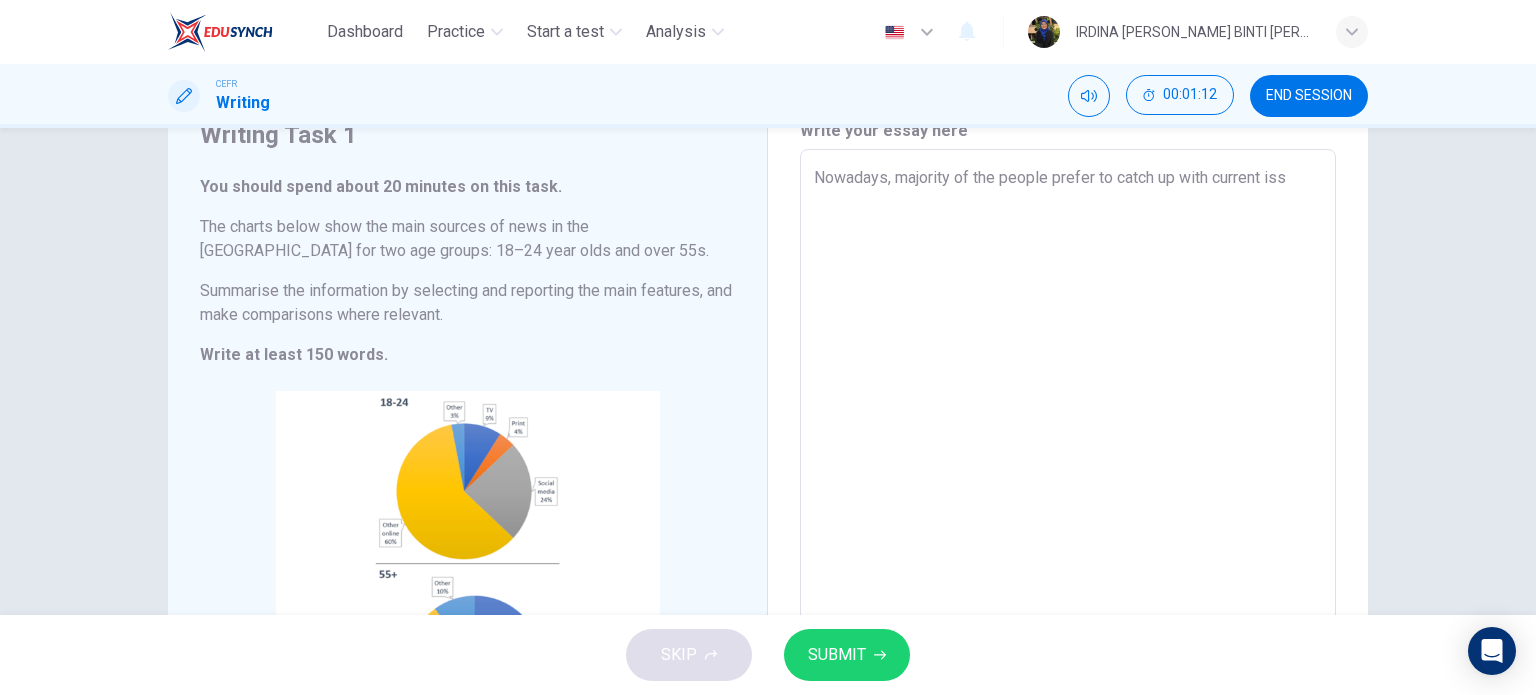 type on "x" 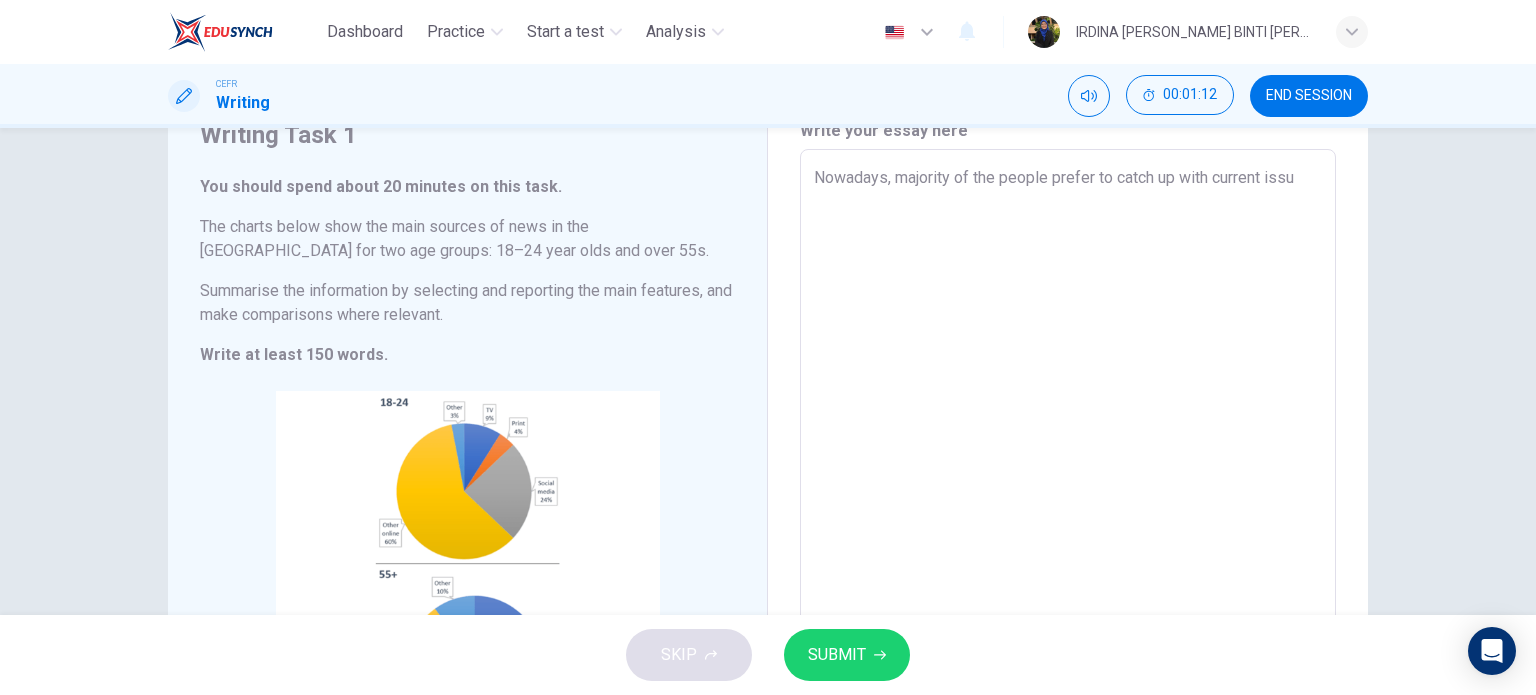 type on "x" 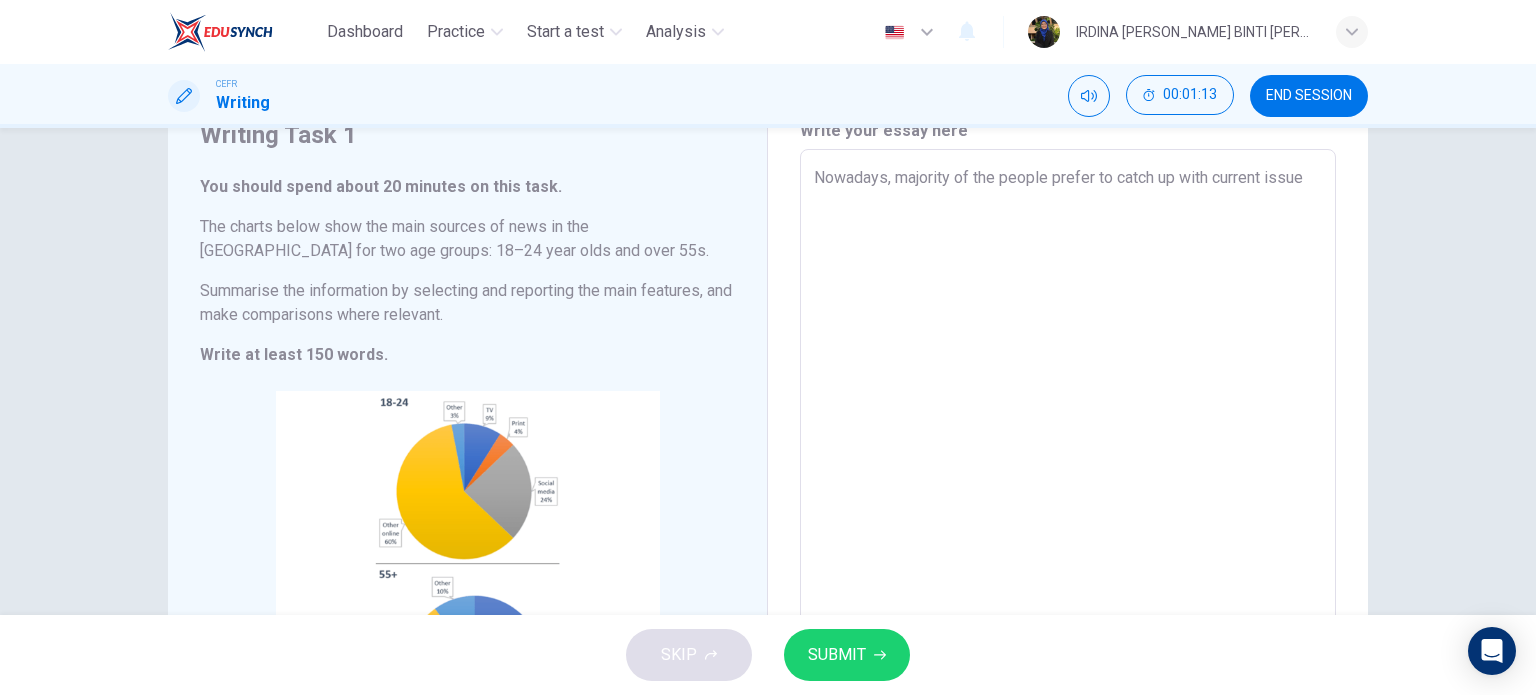 type on "Nowadays, majority of the people prefer to catch up with current issues" 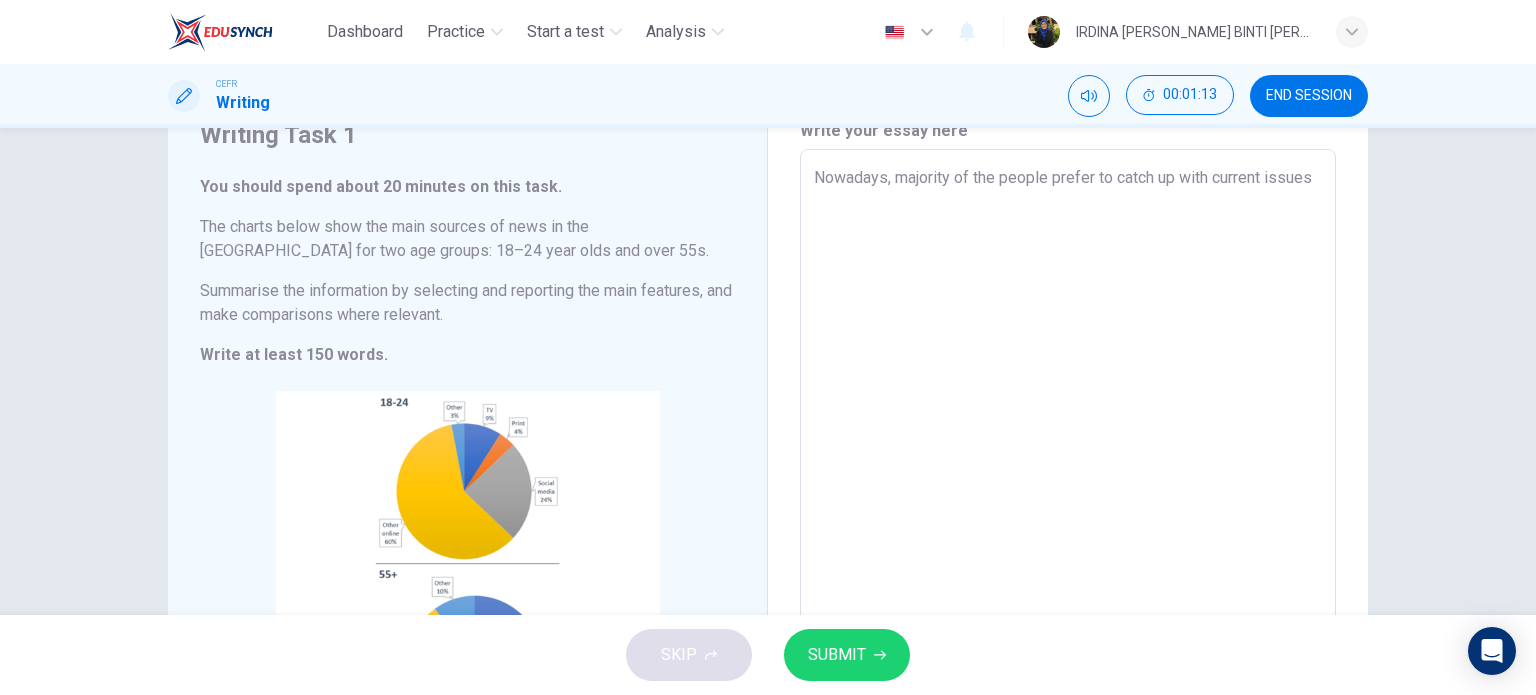 type on "x" 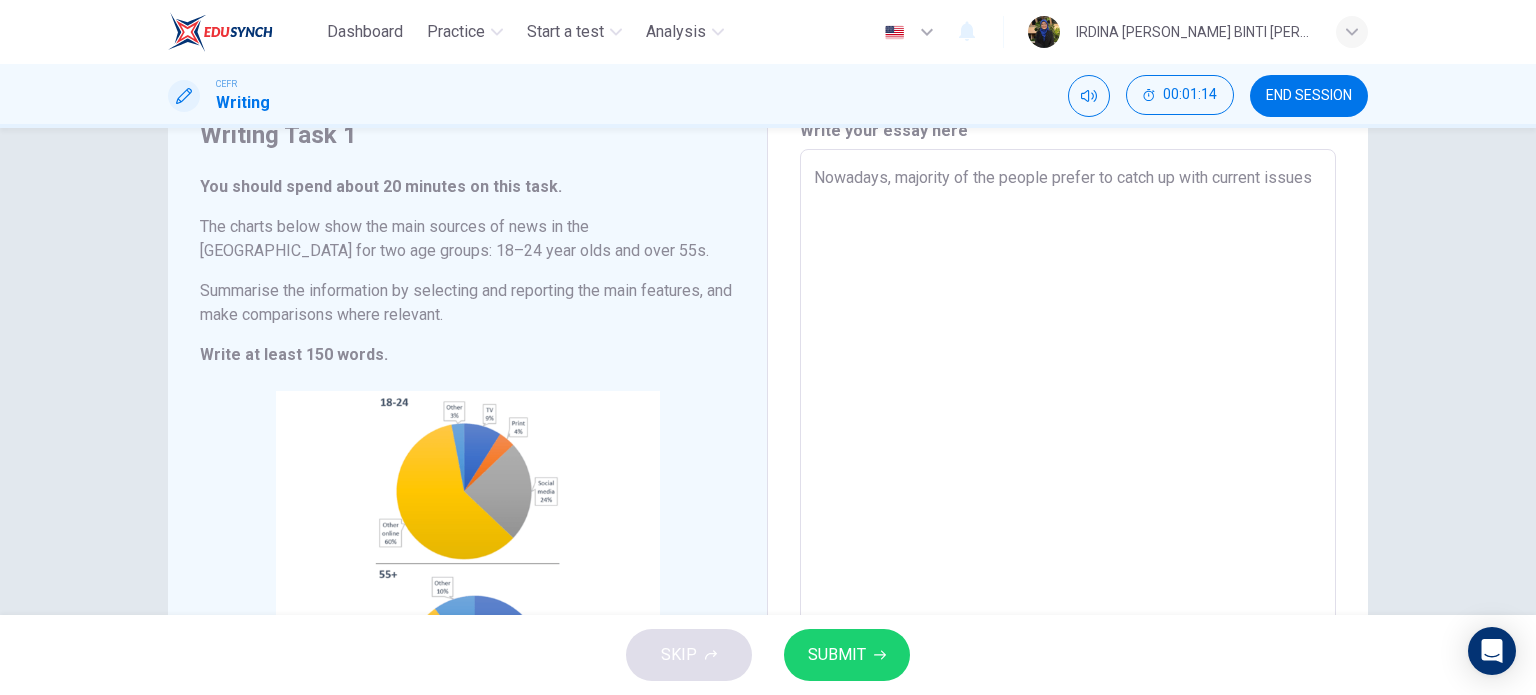 type on "Nowadays, majority of the people prefer to catch up with current issues t" 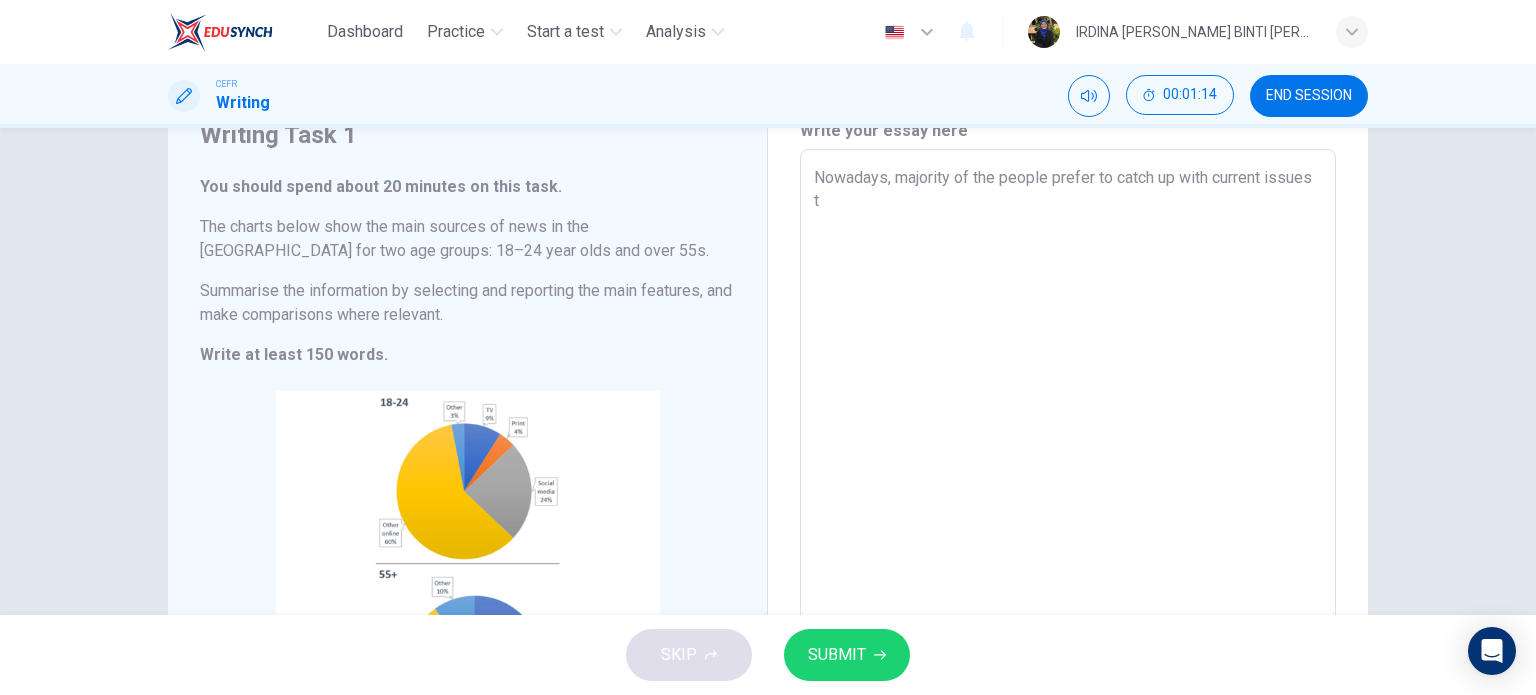 type on "Nowadays, majority of the people prefer to catch up with current issues th" 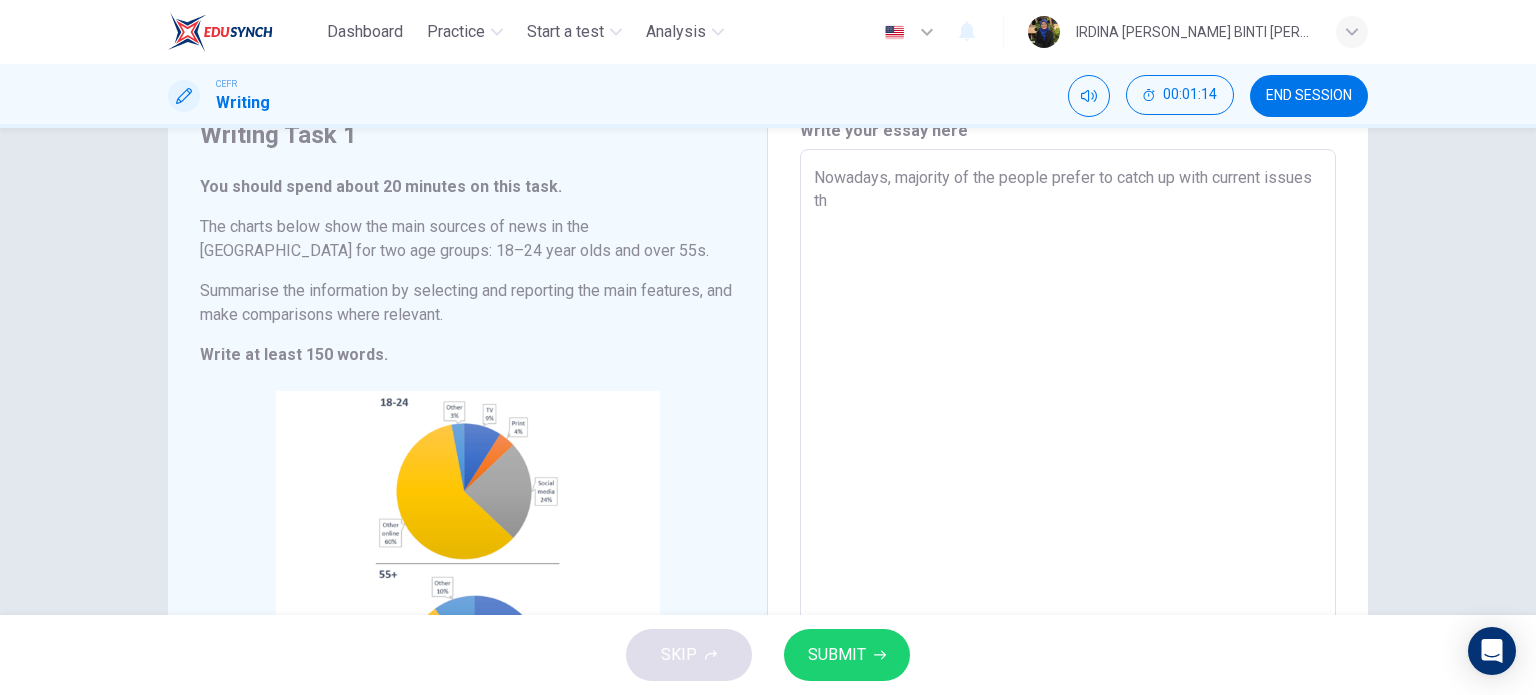 type on "Nowadays, majority of the people prefer to catch up with current issues thr" 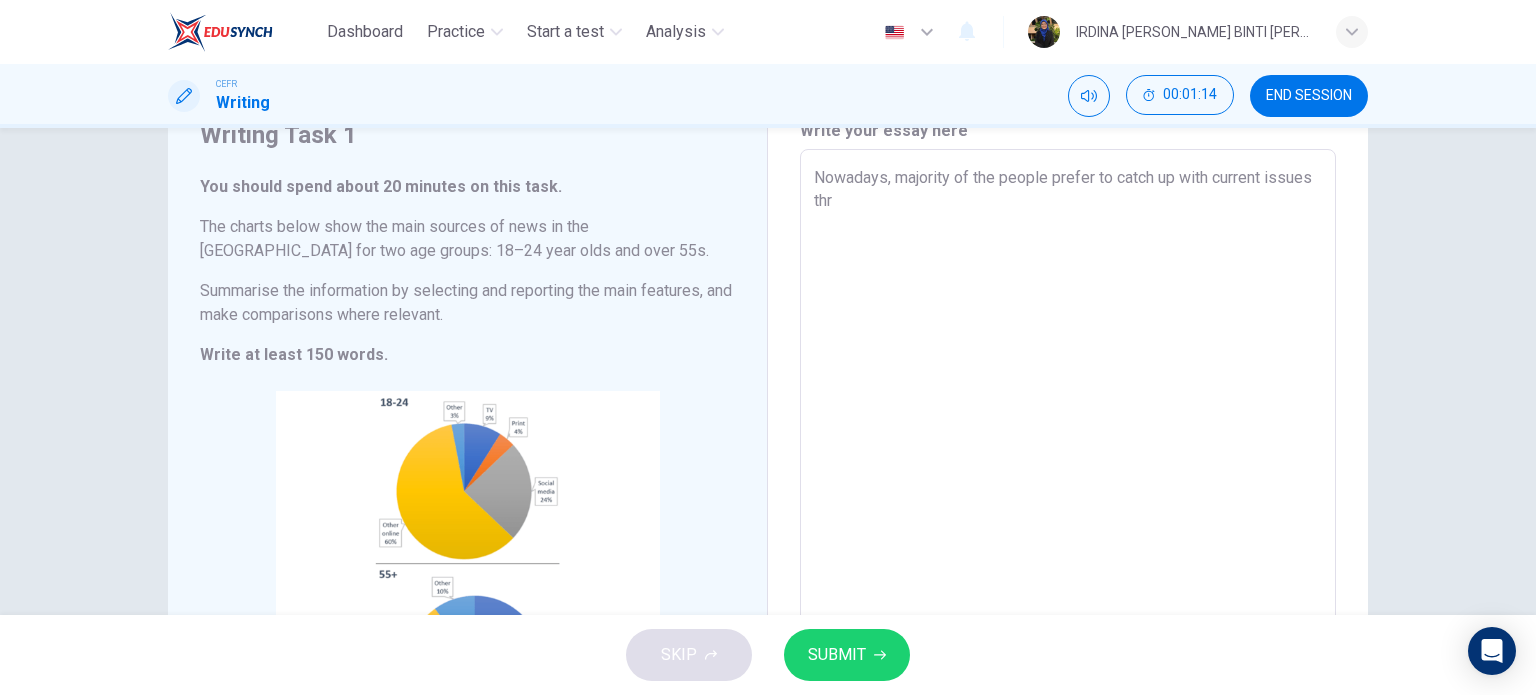 type on "x" 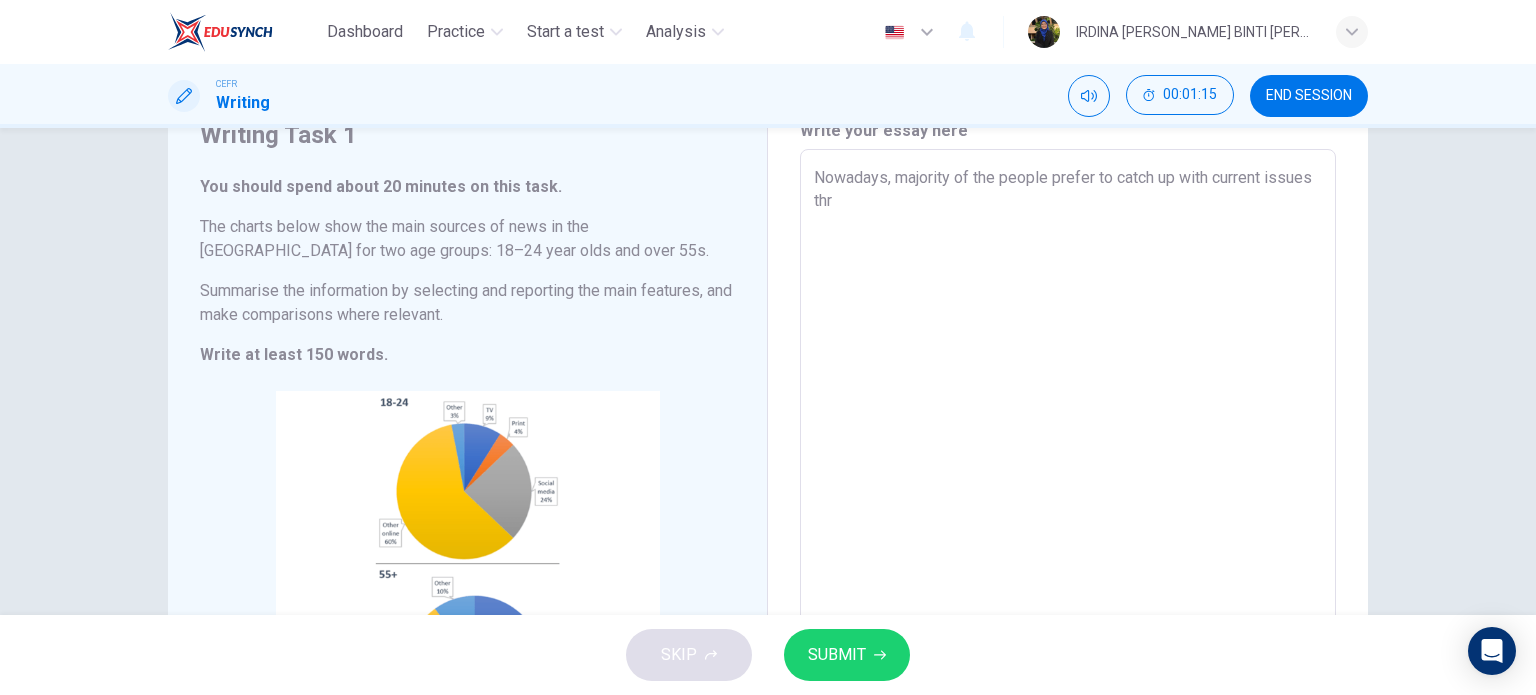 type on "Nowadays, majority of the people prefer to catch up with current issues thro" 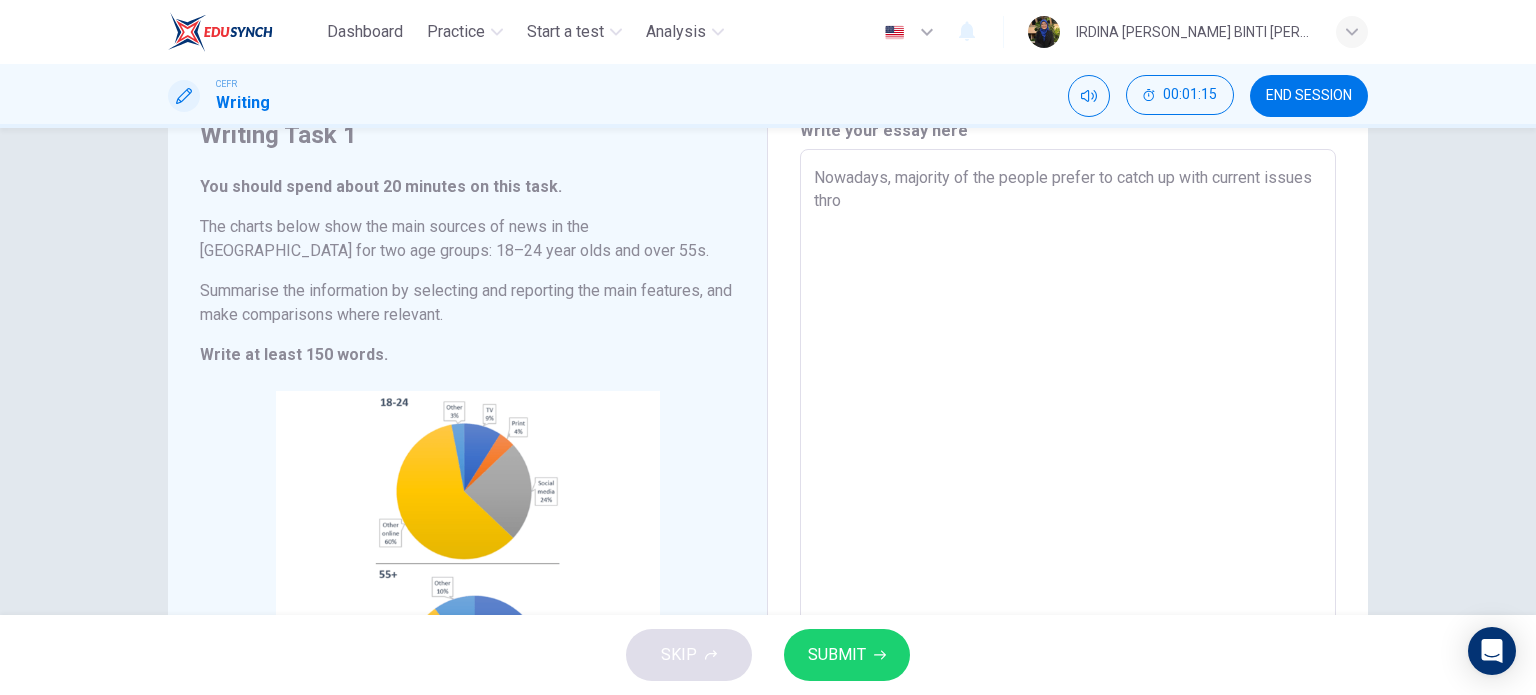 type on "x" 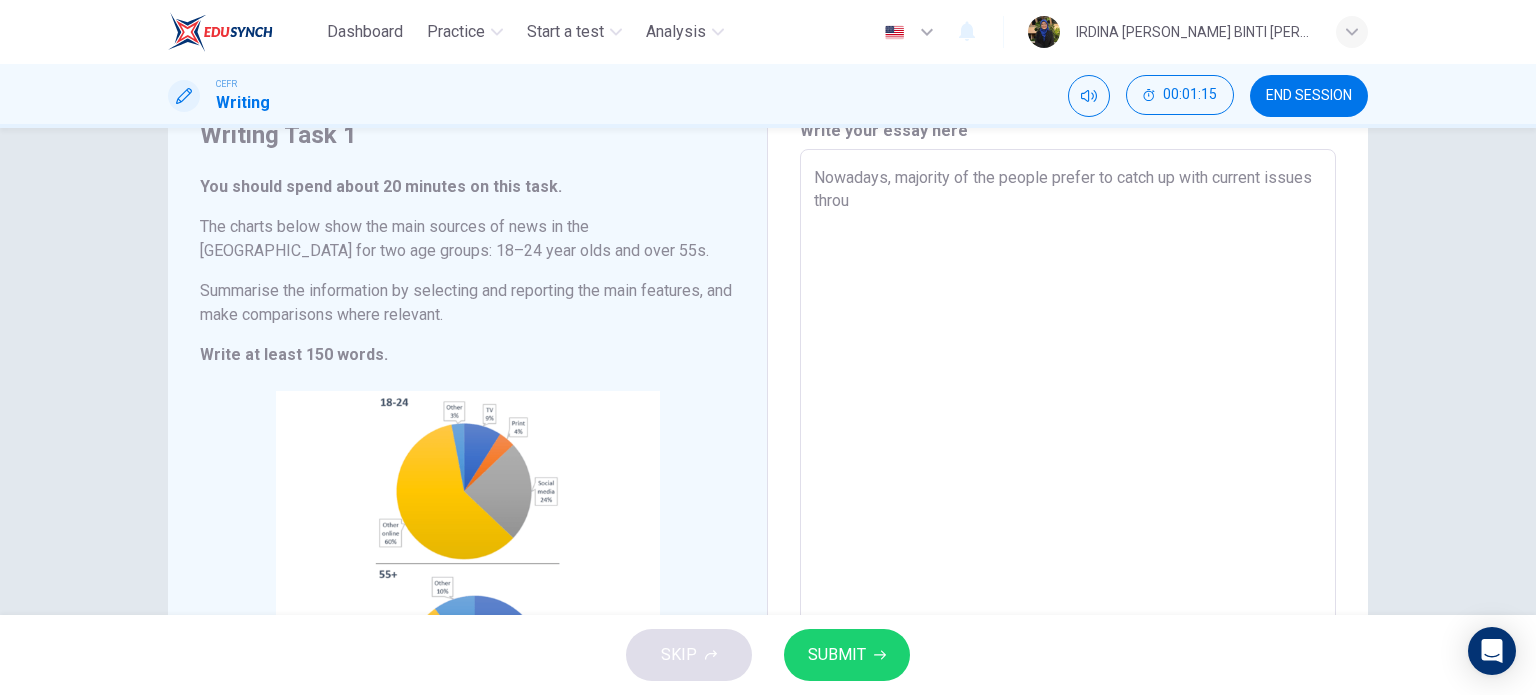 type on "x" 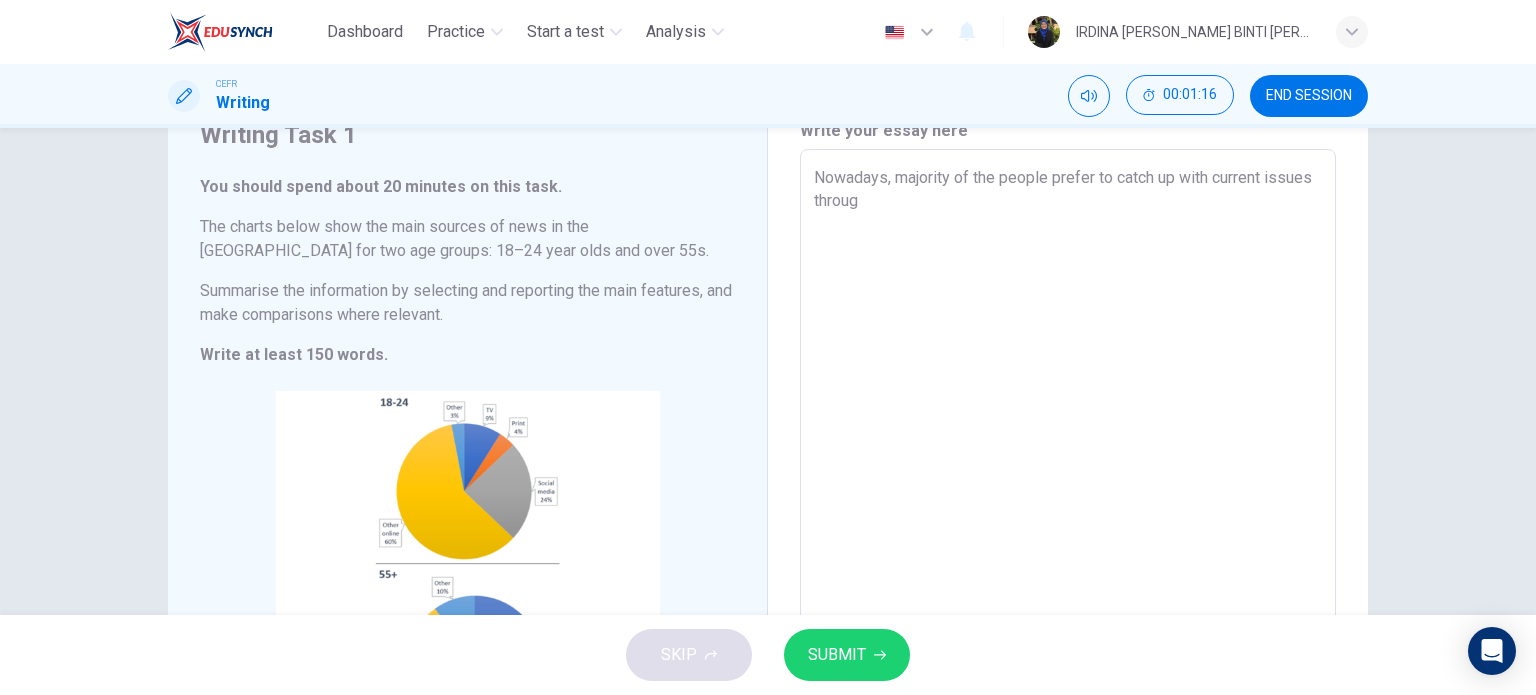 type on "Nowadays, majority of the people prefer to catch up with current issues through" 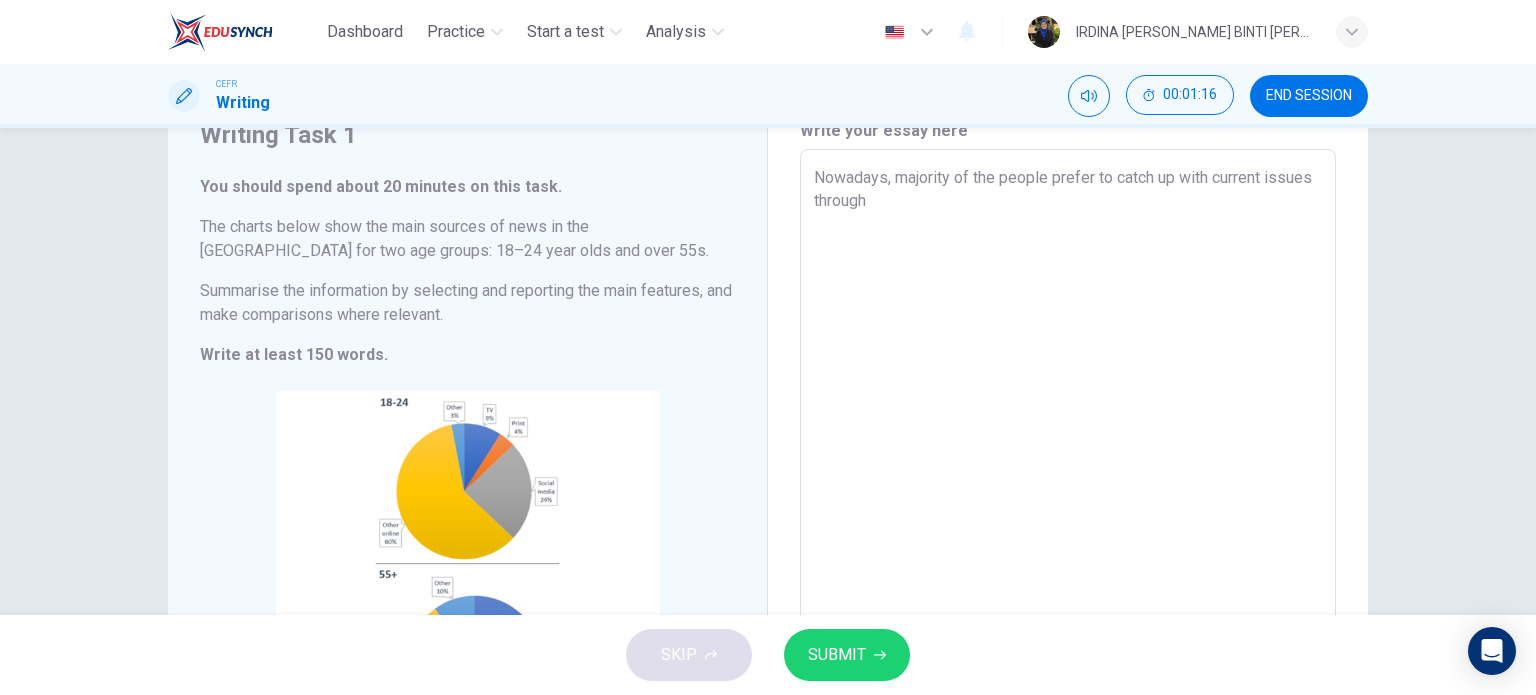 type on "x" 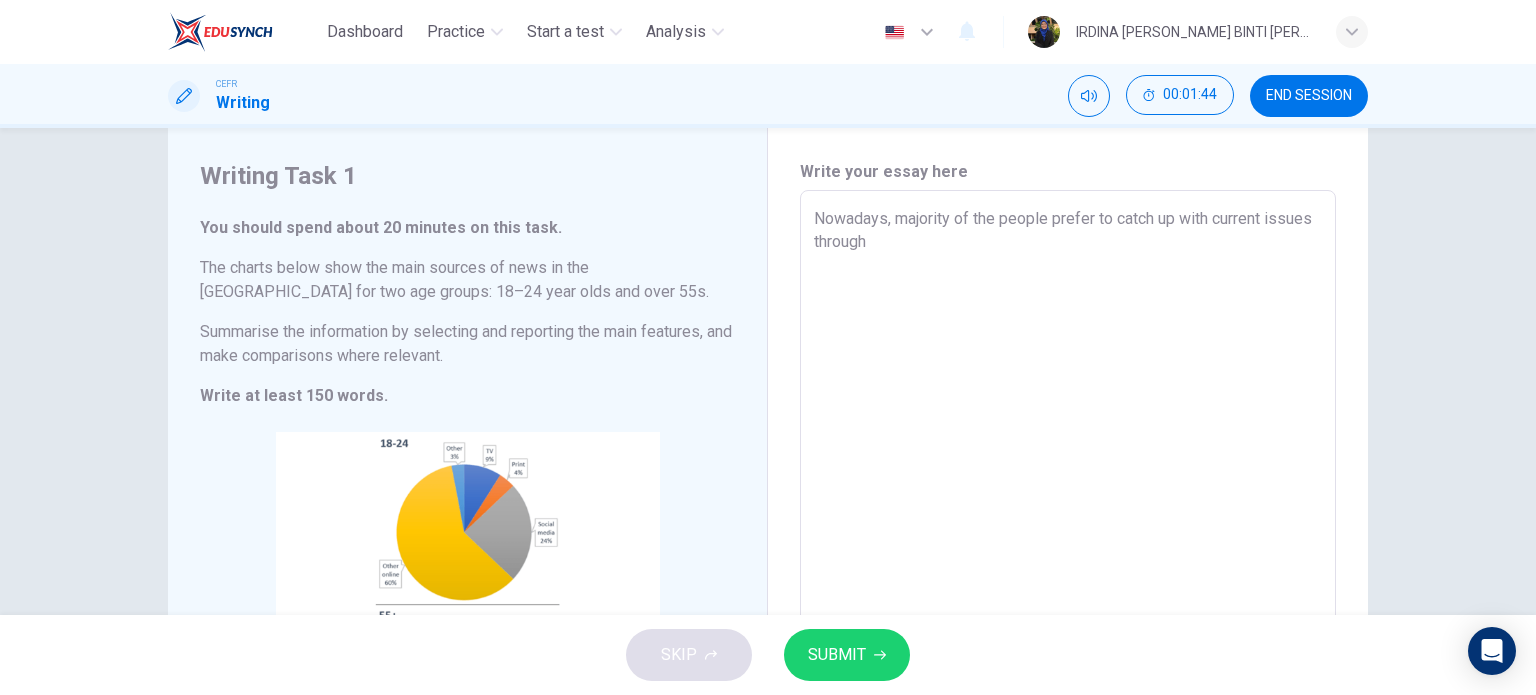 scroll, scrollTop: 0, scrollLeft: 0, axis: both 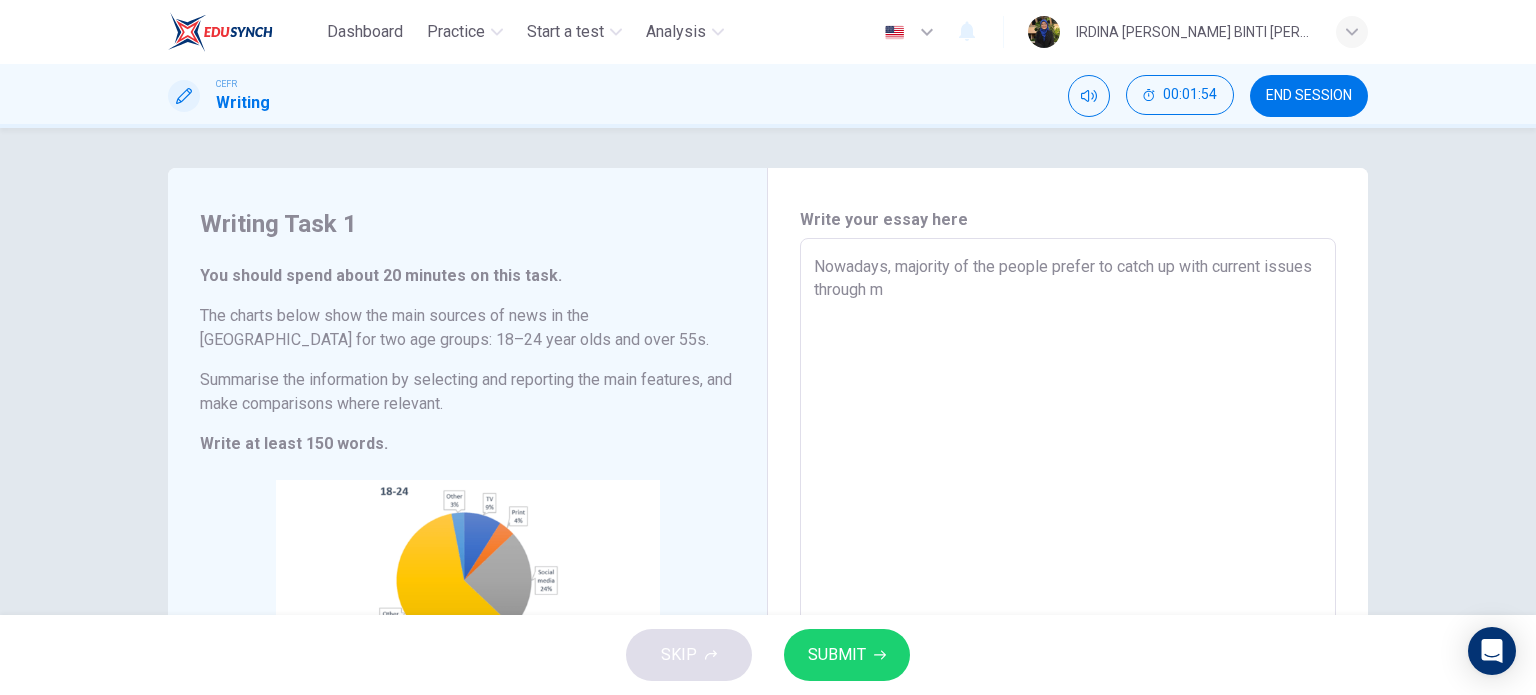 type on "Nowadays, majority of the people prefer to catch up with current issues through me" 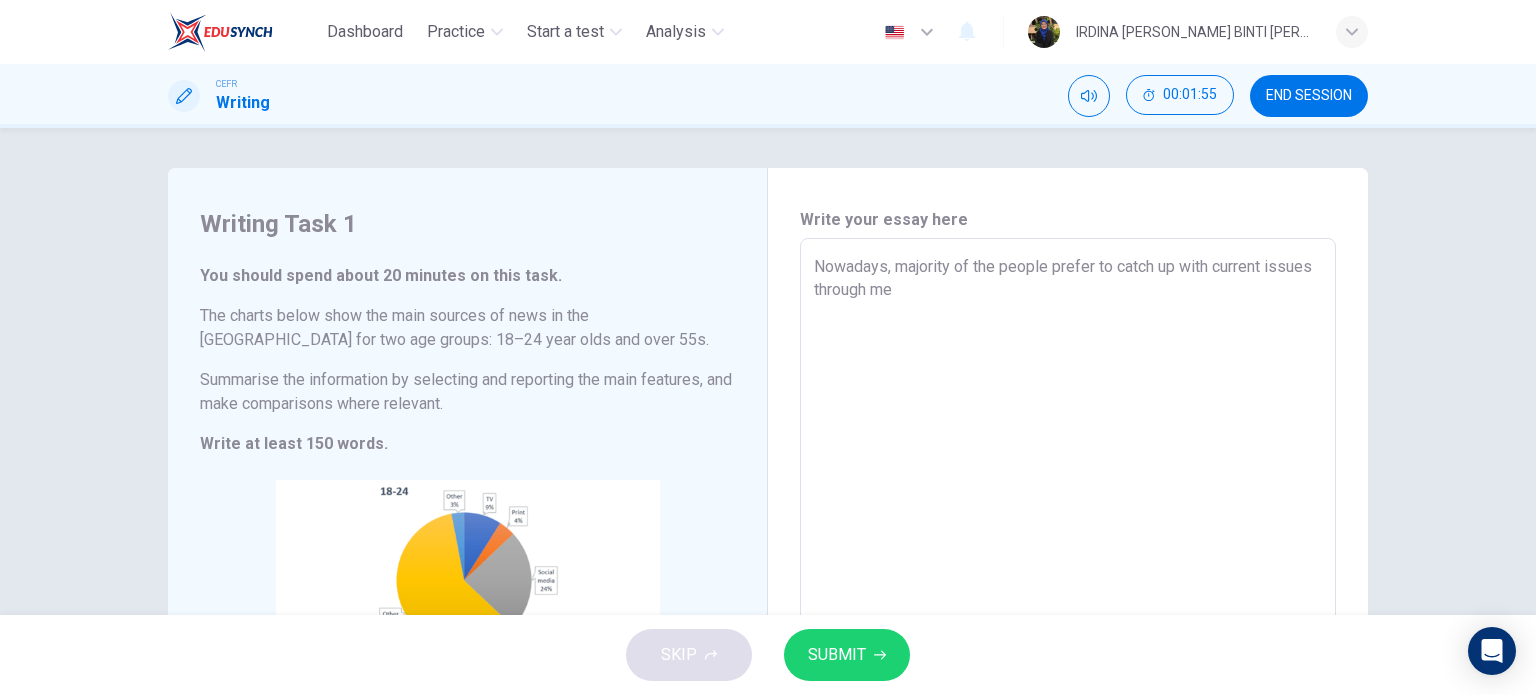 type on "x" 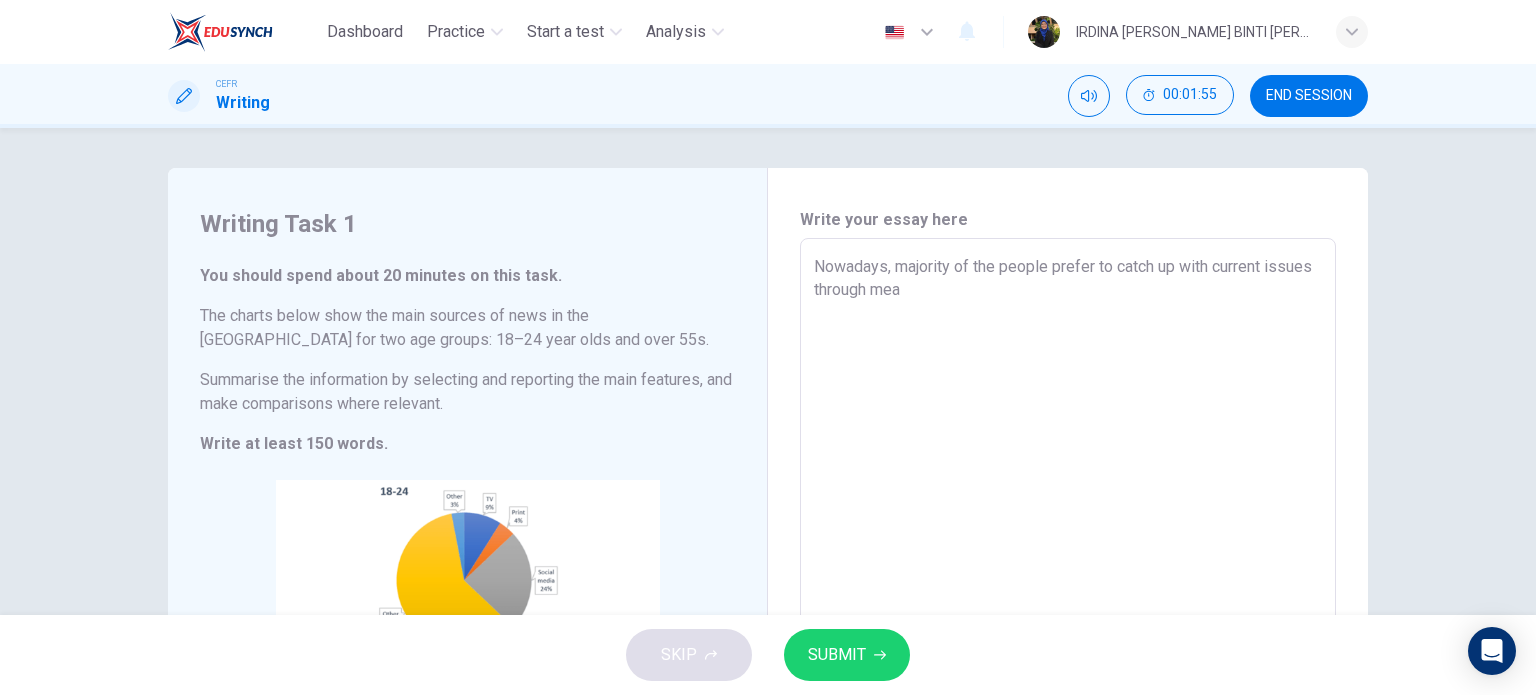 type on "x" 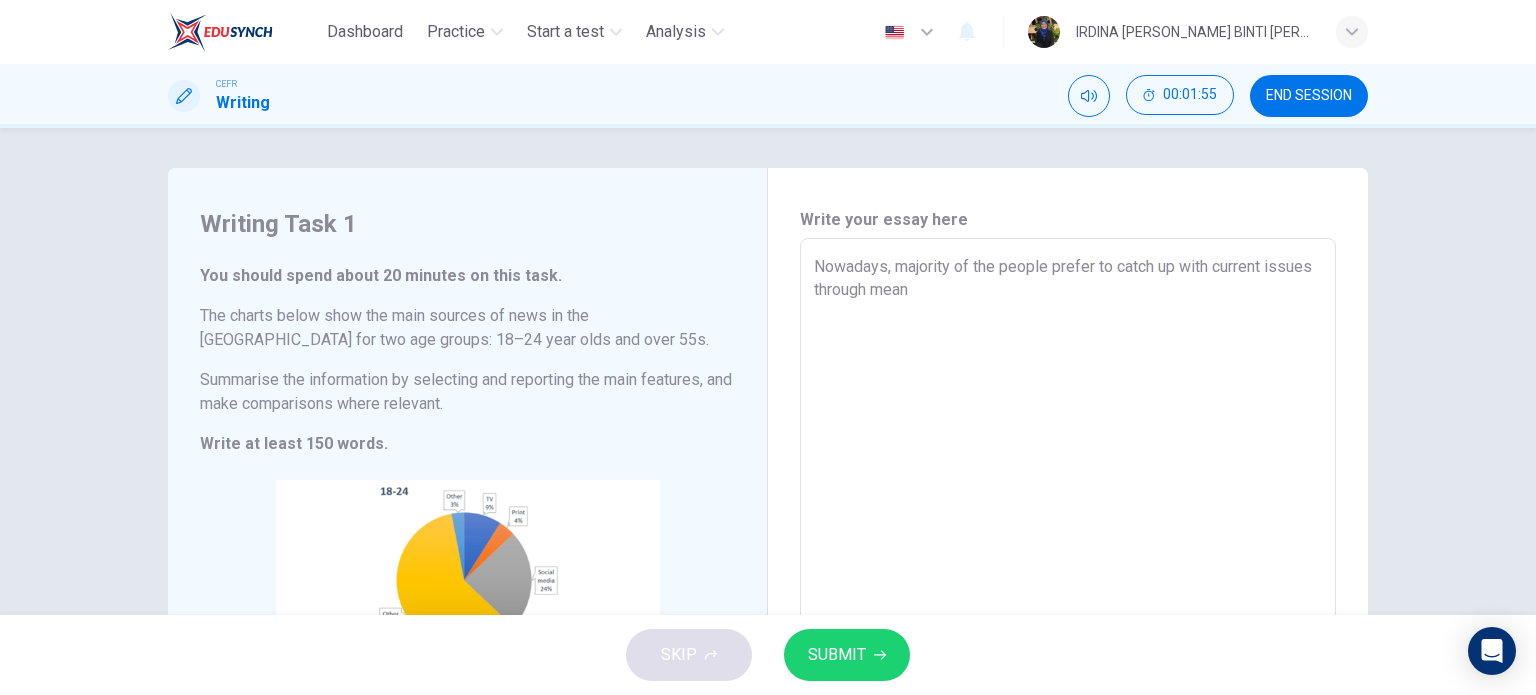 type on "x" 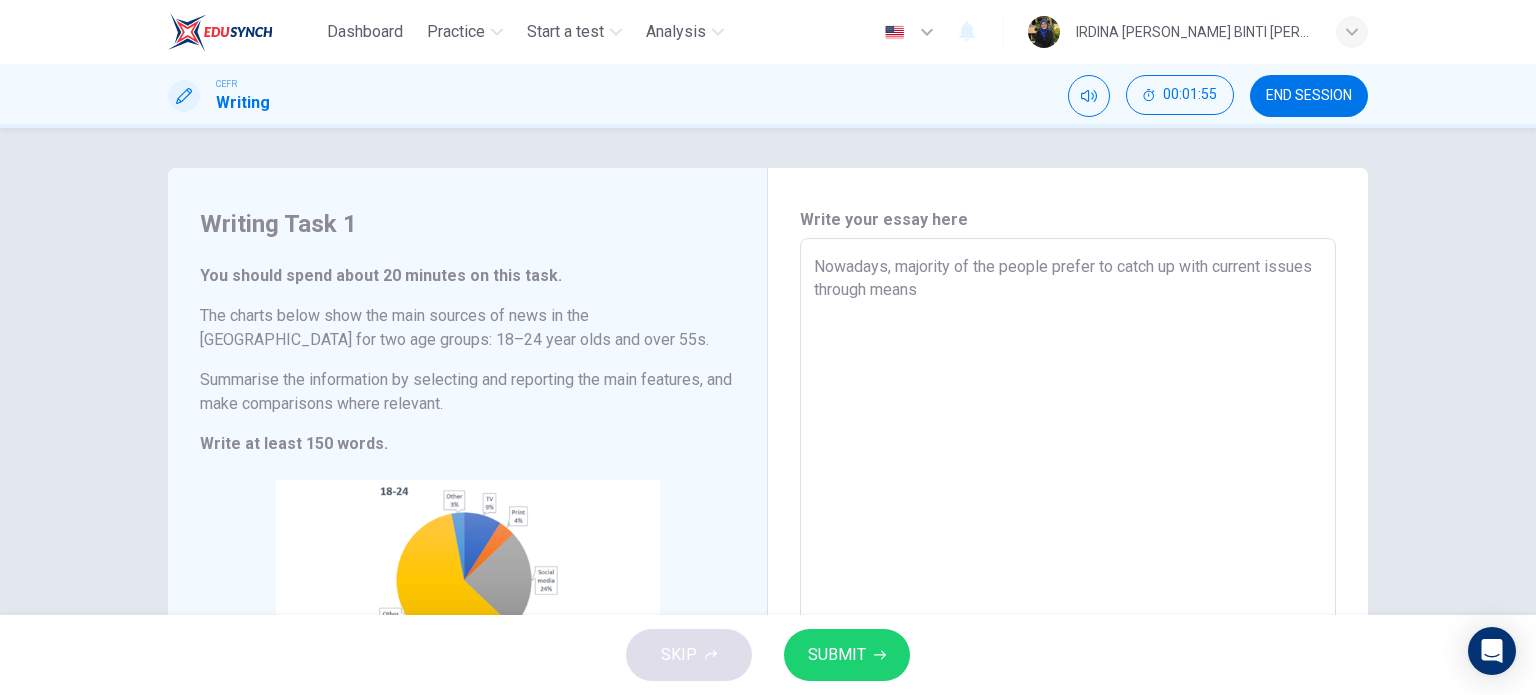 type on "x" 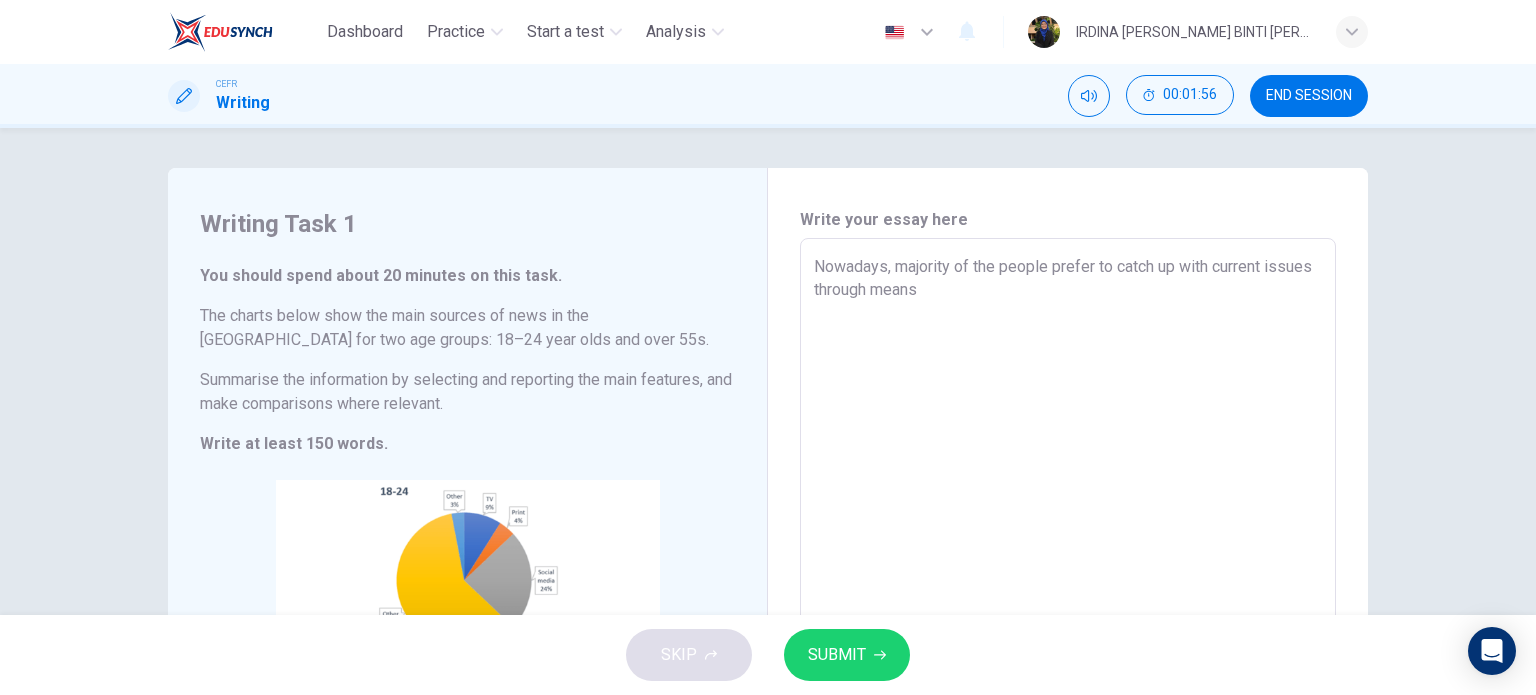 type on "Nowadays, majority of the people prefer to catch up with current issues through means" 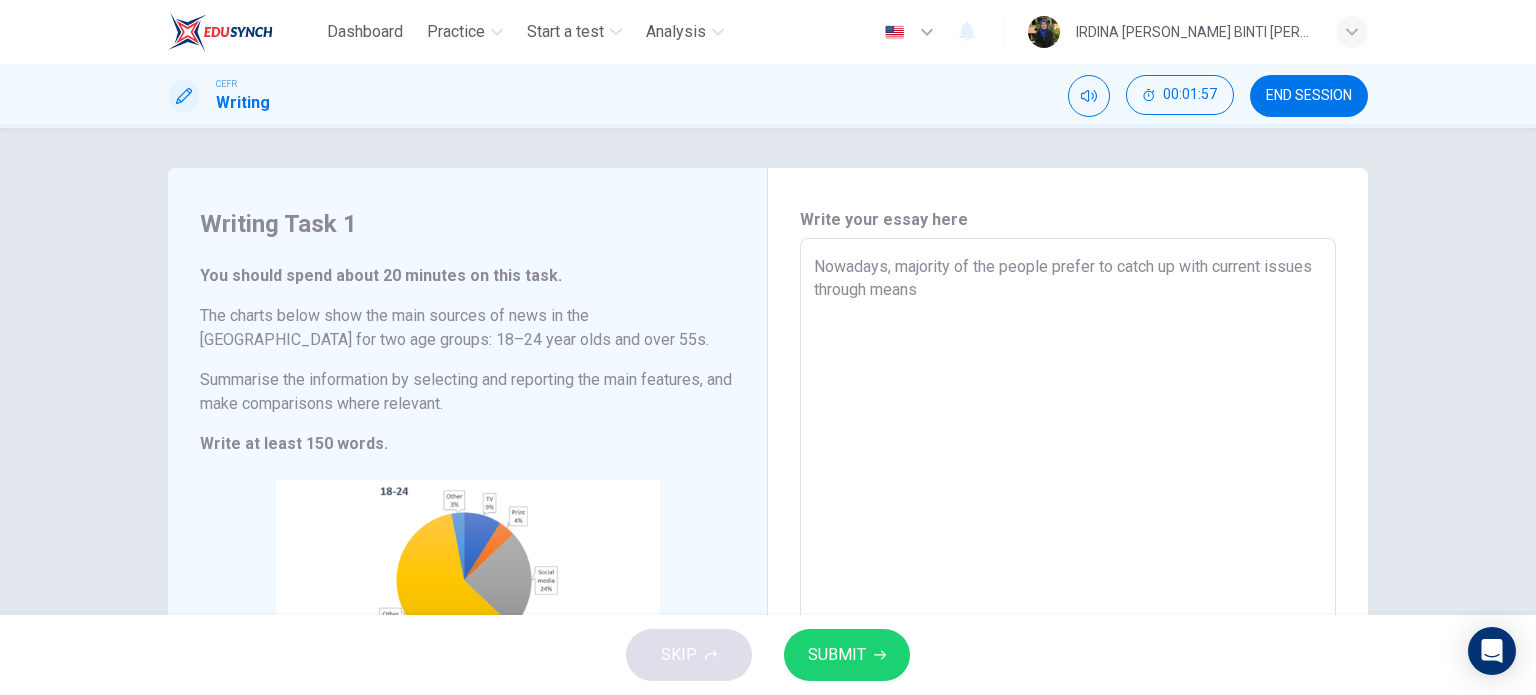 type on "Nowadays, majority of the people prefer to catch up with current issues through means l" 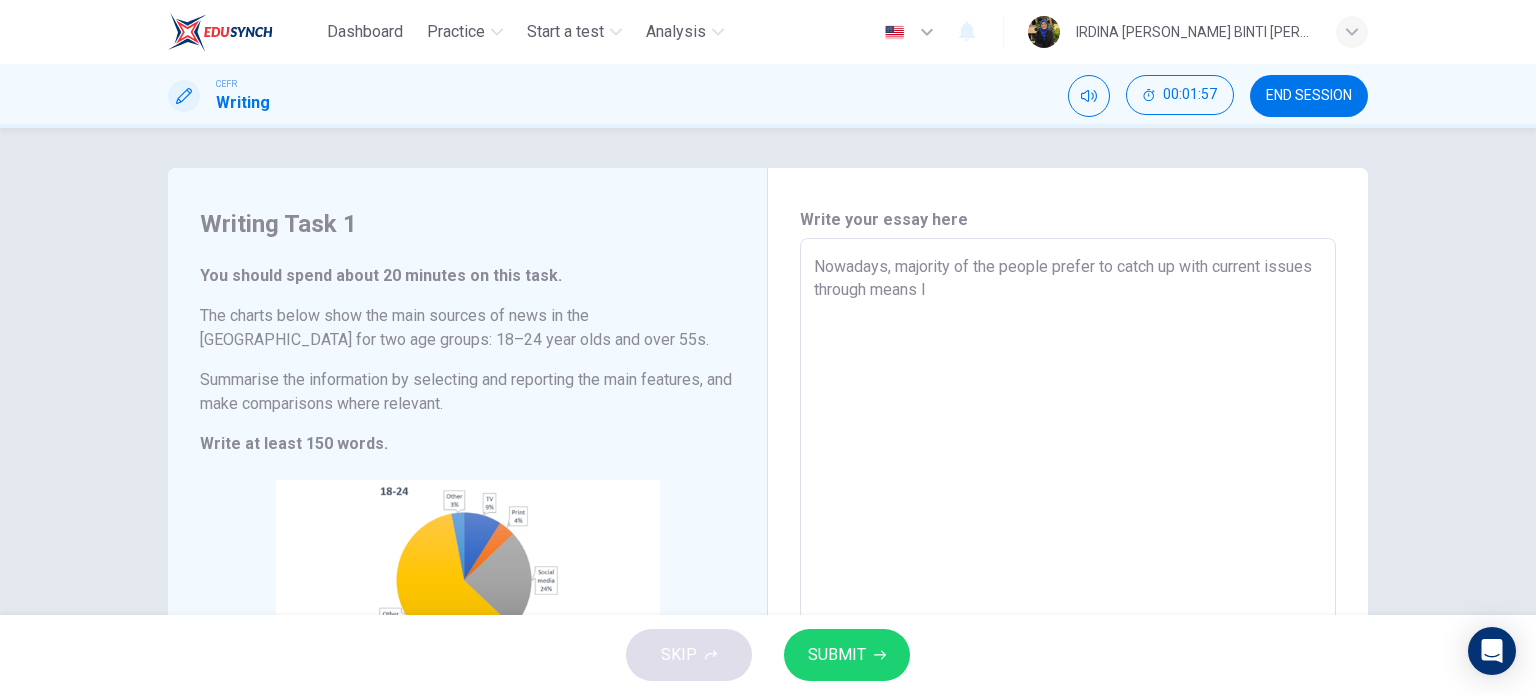type on "Nowadays, majority of the people prefer to catch up with current issues through means li" 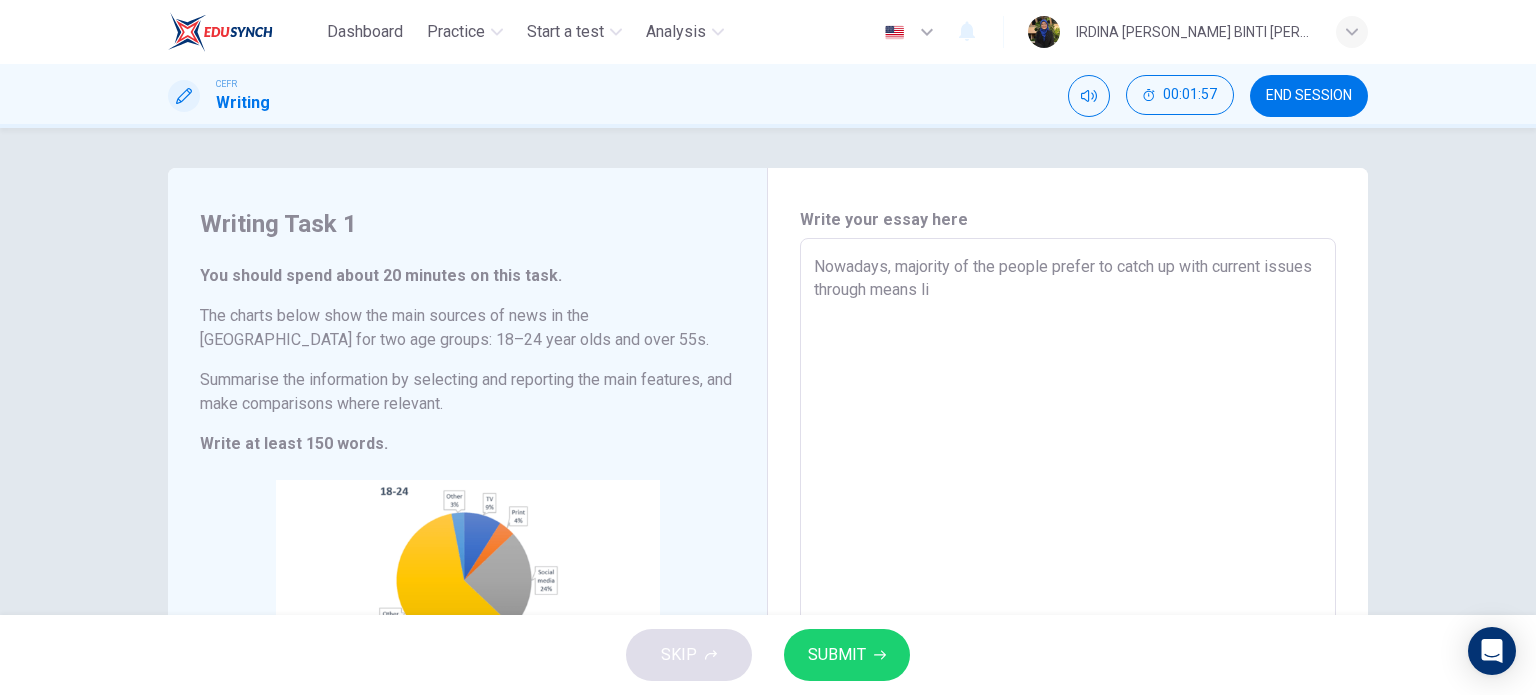 type on "x" 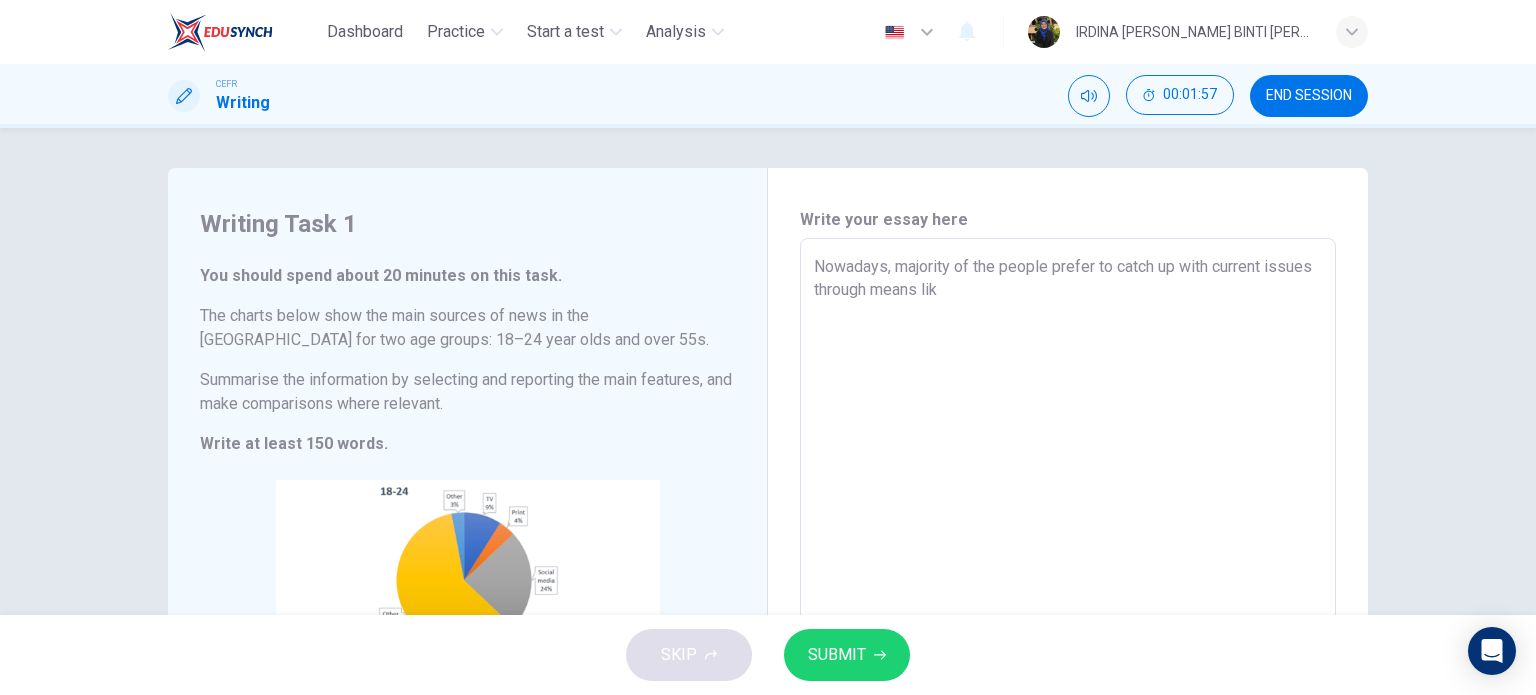 type on "x" 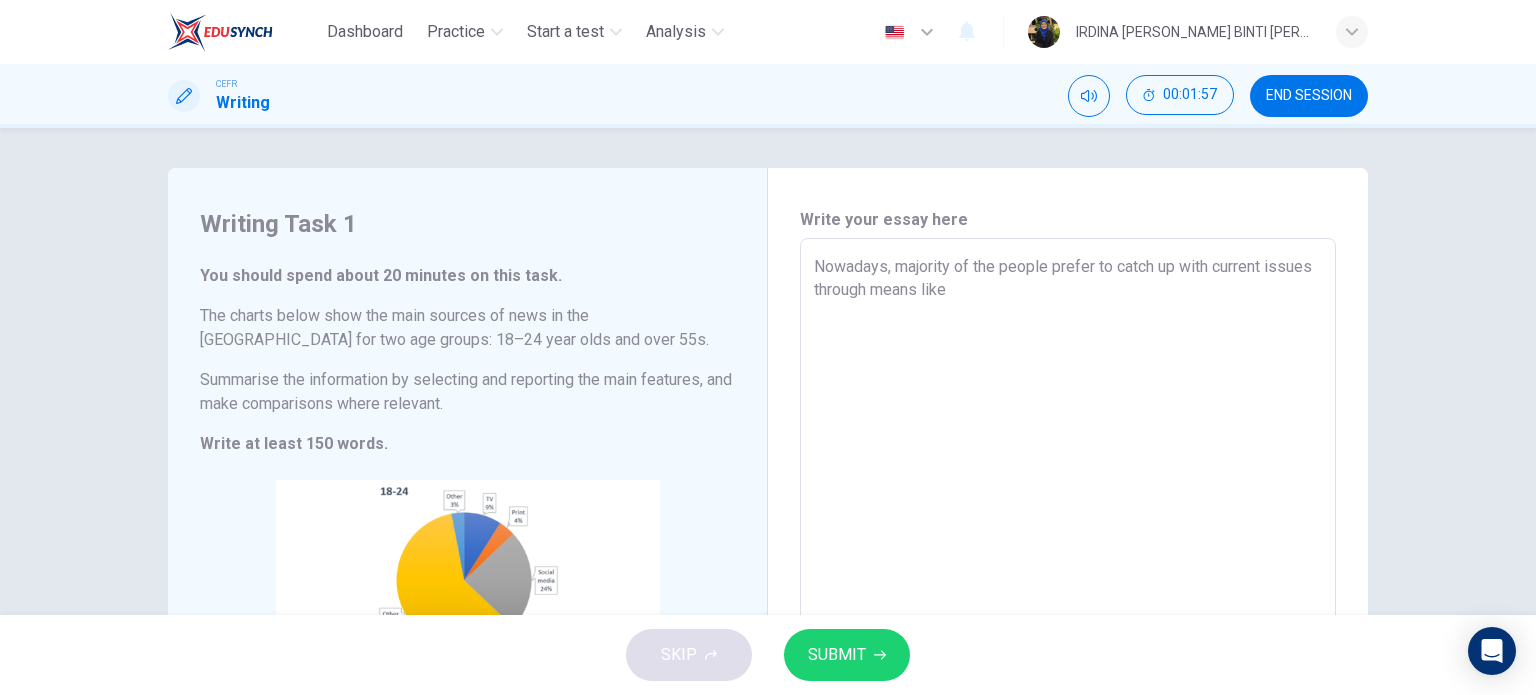 type on "x" 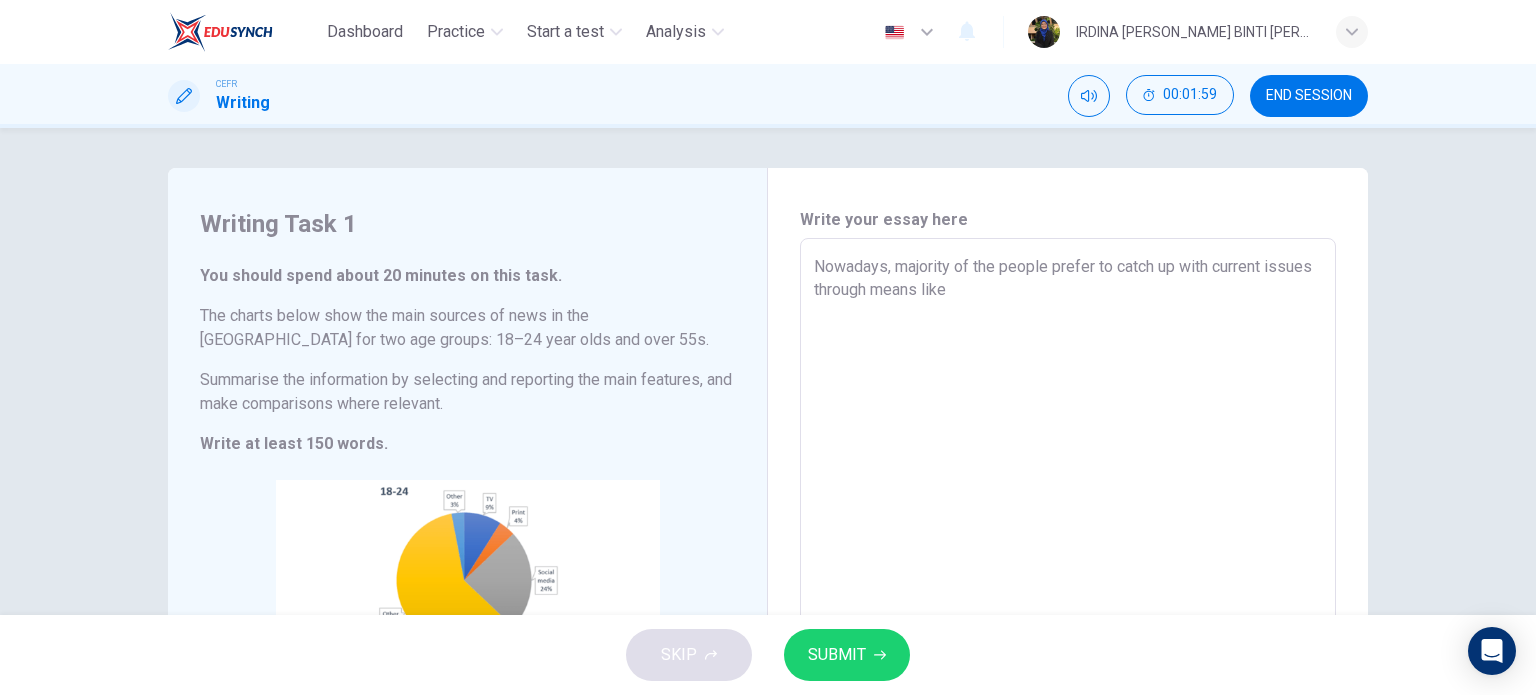 type on "Nowadays, majority of the people prefer to catch up with current issues through means like" 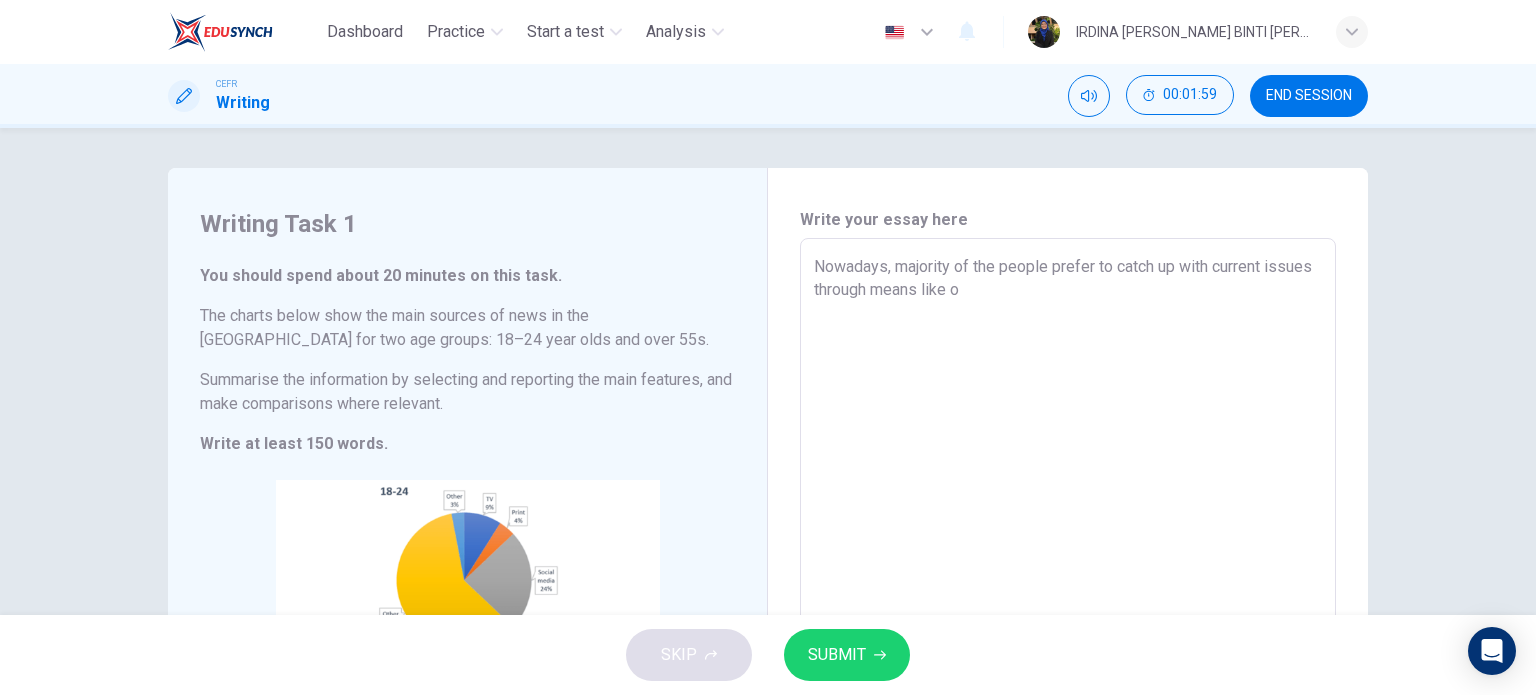 type on "x" 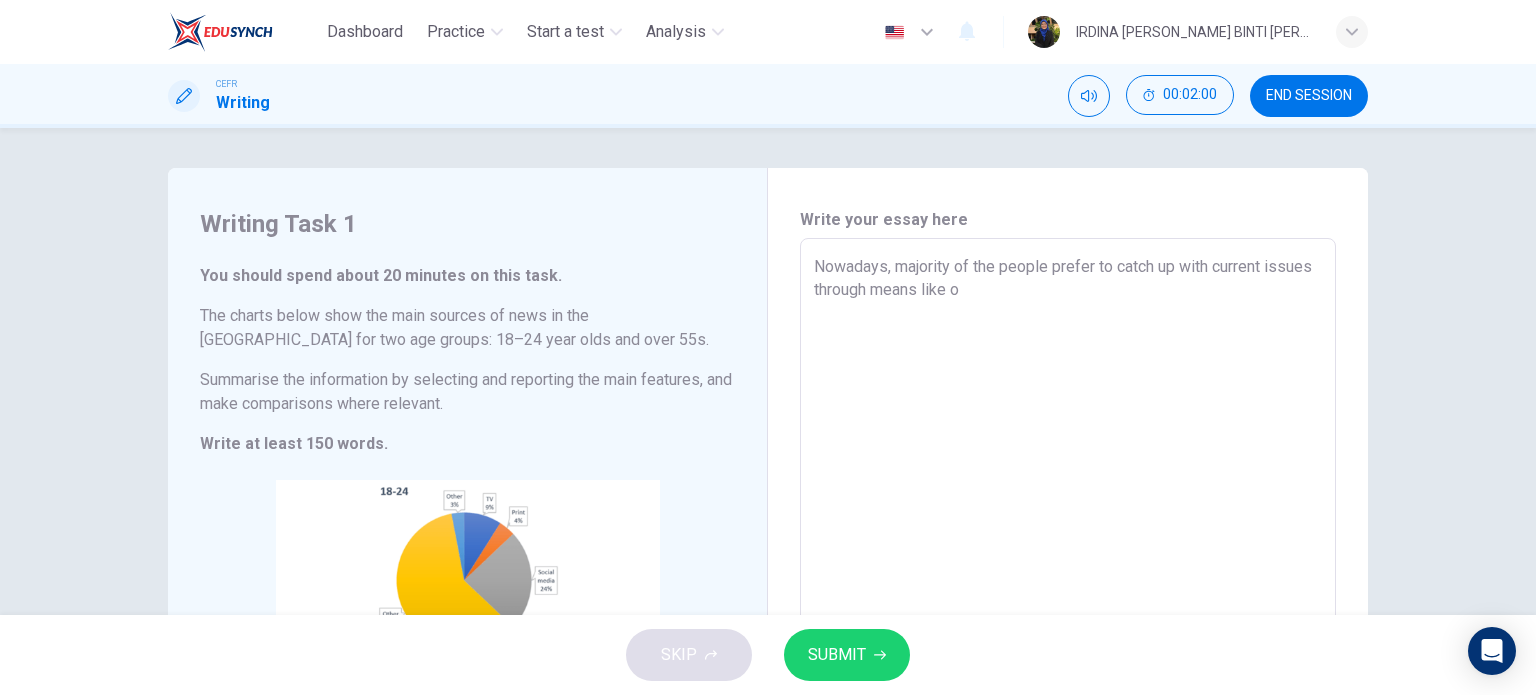 type on "Nowadays, majority of the people prefer to catch up with current issues through means like on" 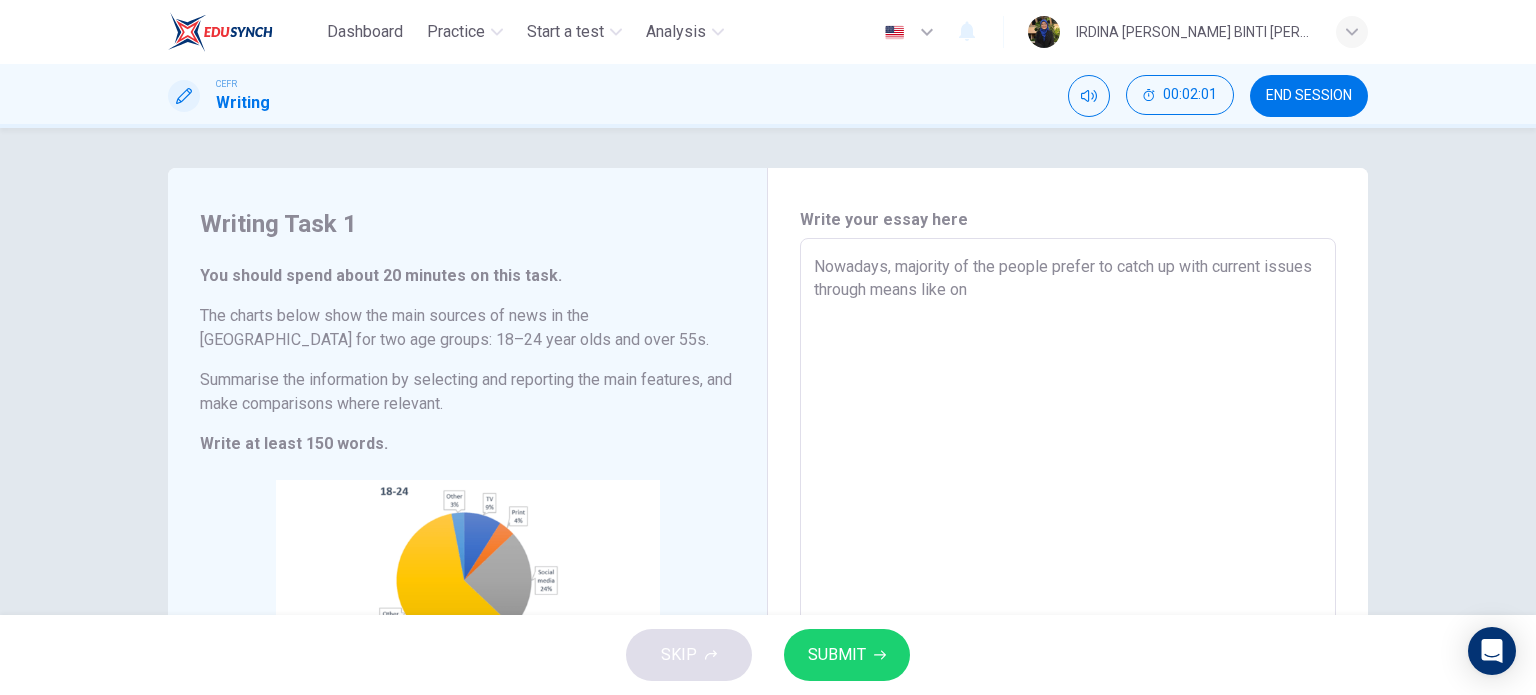 type on "Nowadays, majority of the people prefer to catch up with current issues through means like onl" 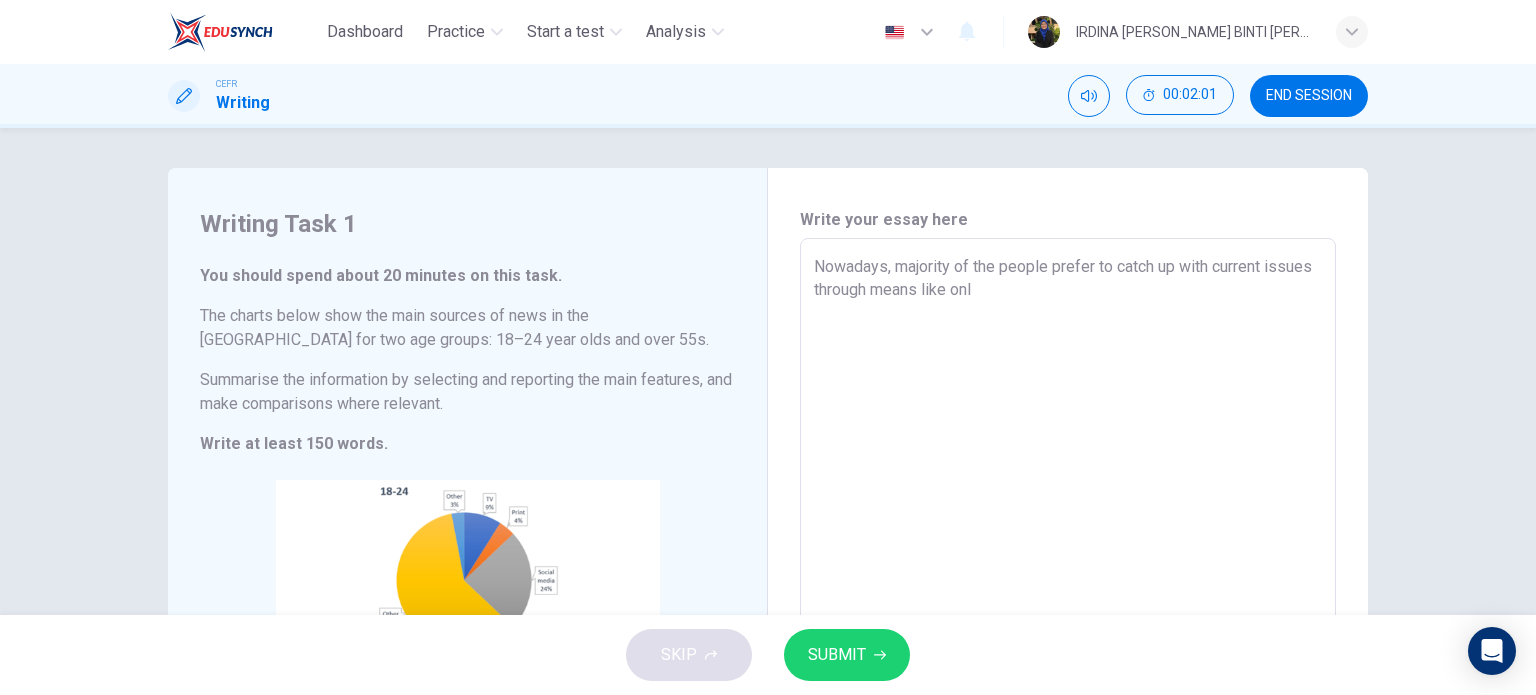 type on "x" 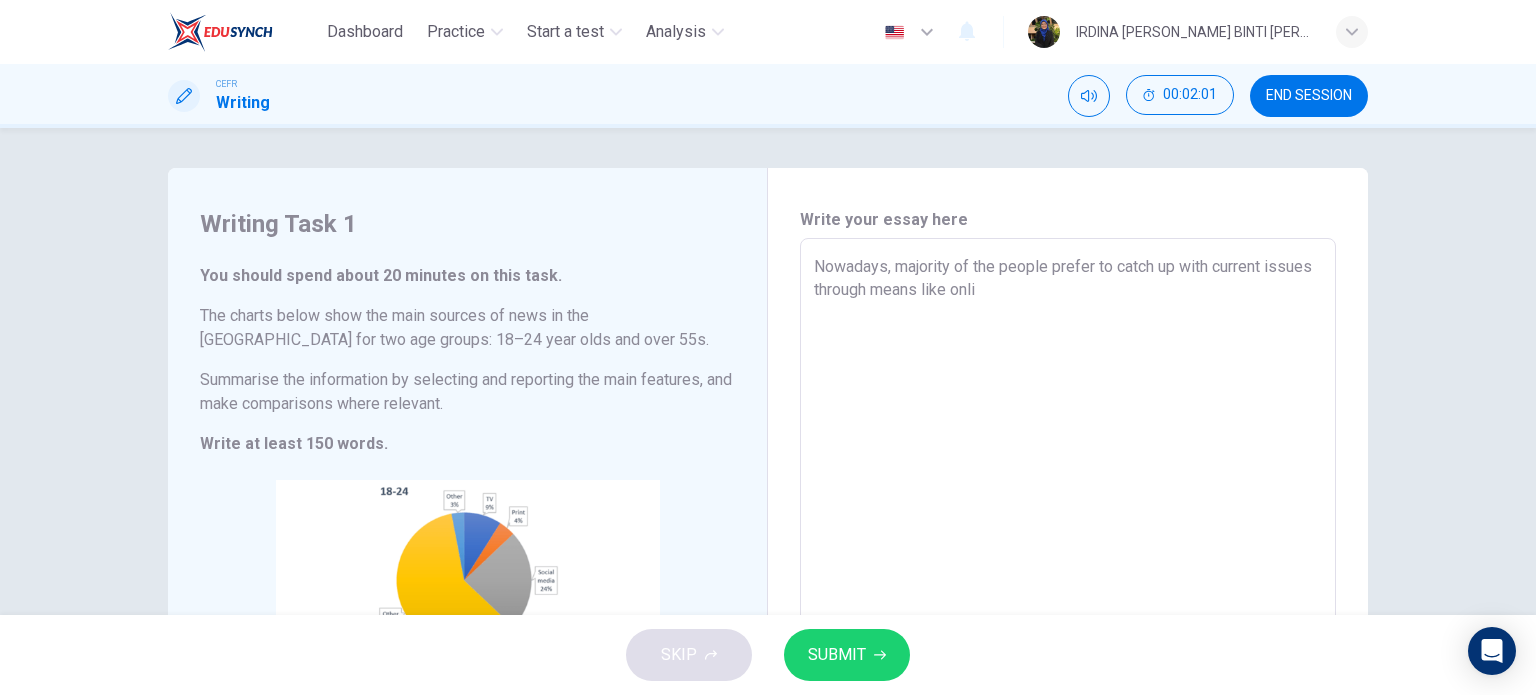 type on "x" 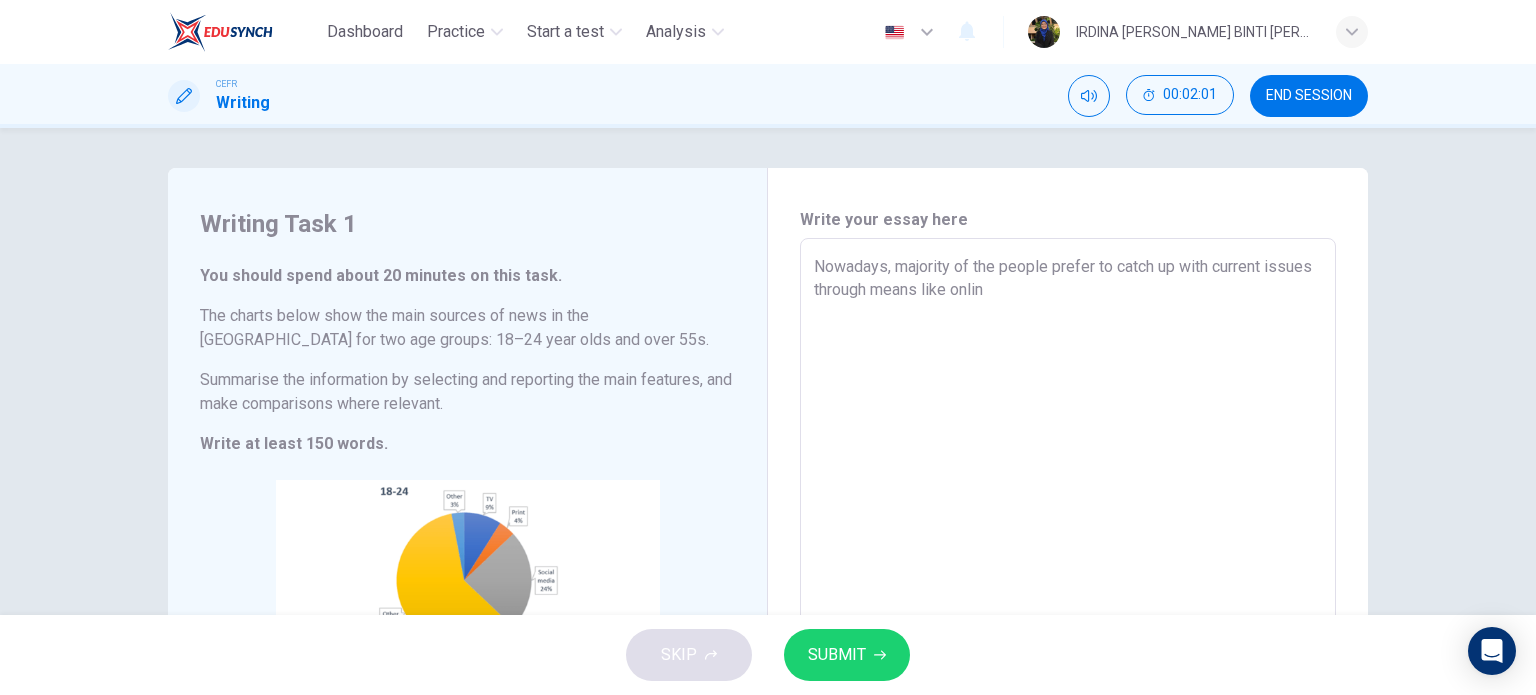 type on "x" 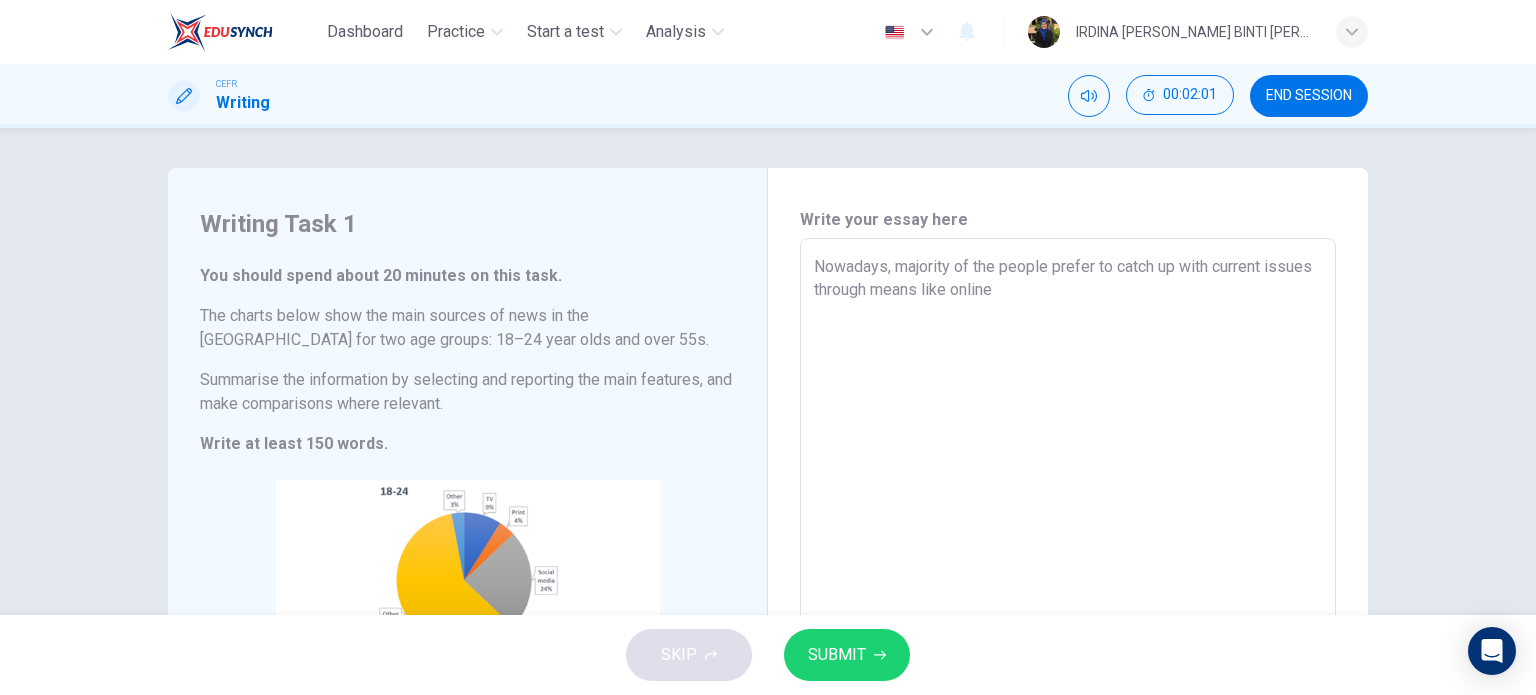 type on "x" 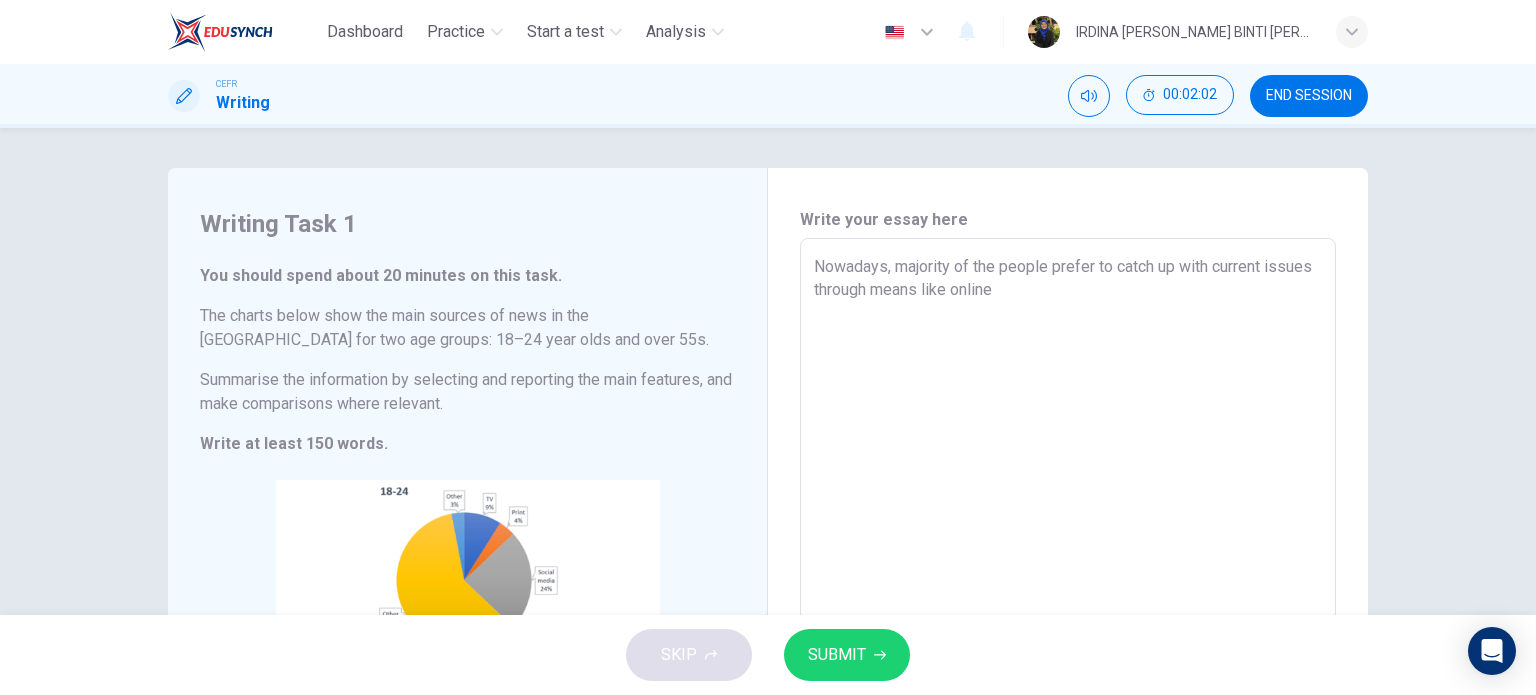 type on "Nowadays, majority of the people prefer to catch up with current issues through means like online s" 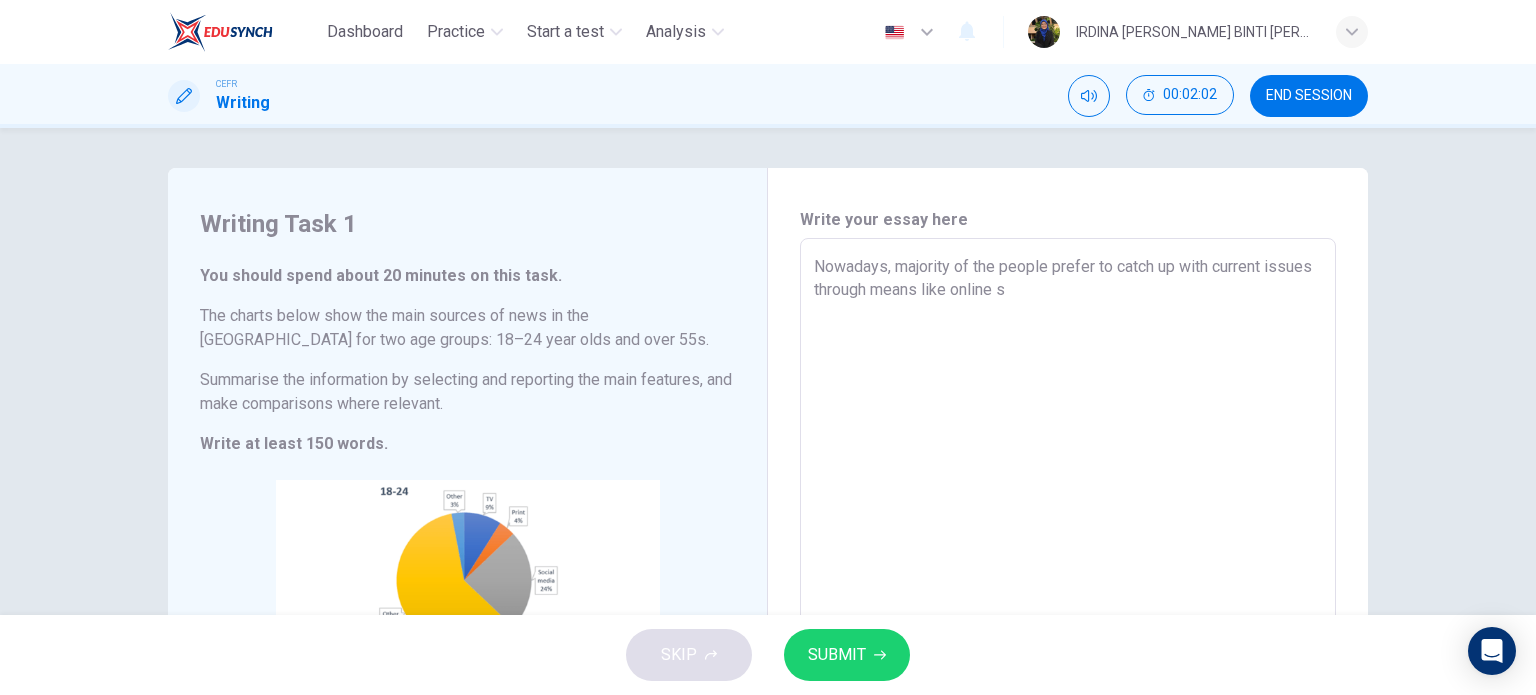 type on "x" 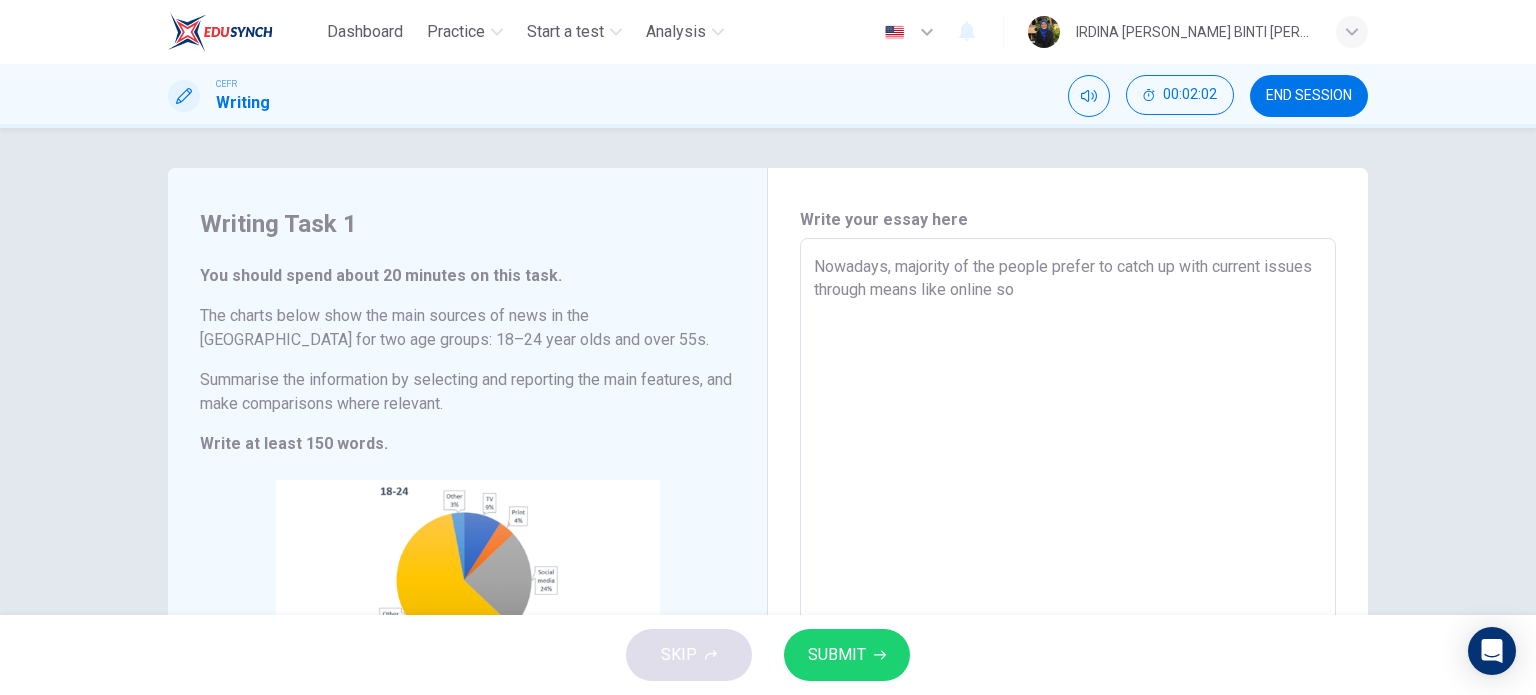 type on "x" 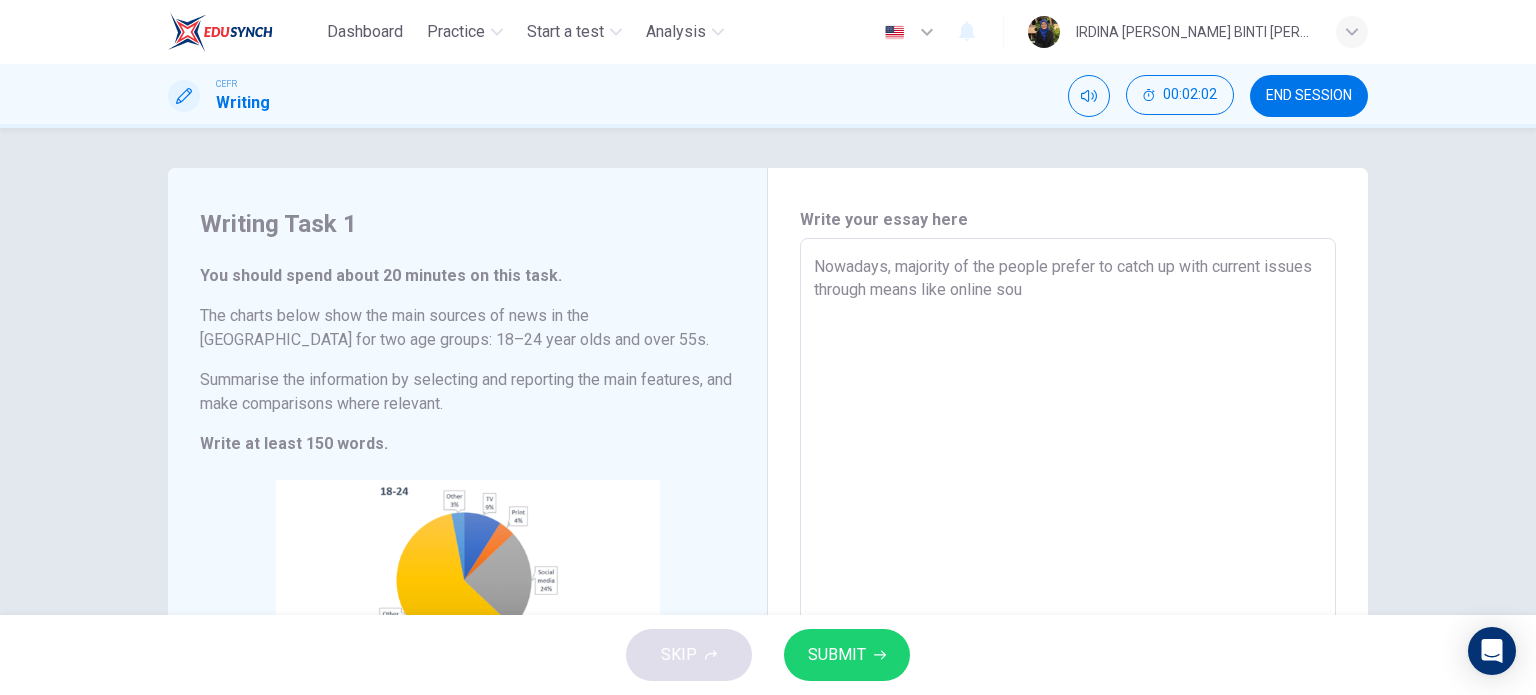 type on "x" 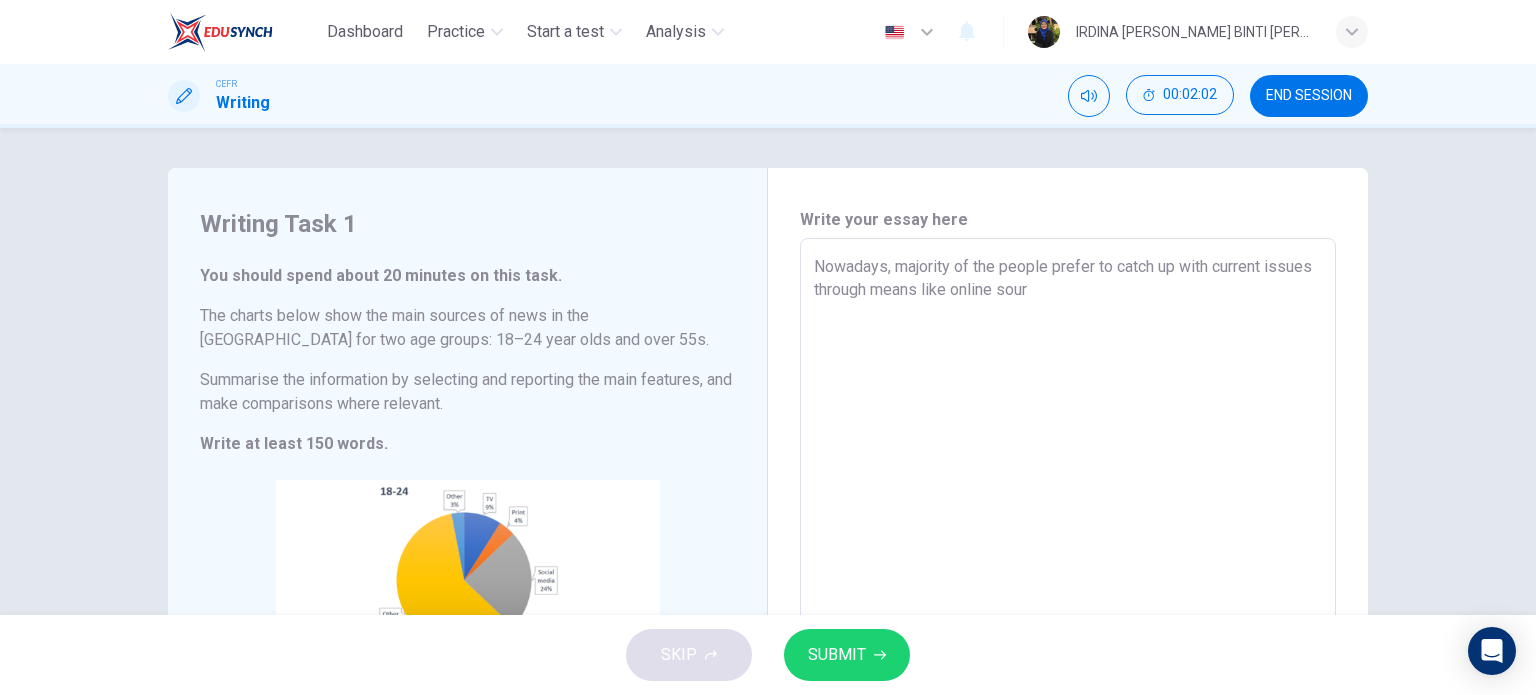 type on "x" 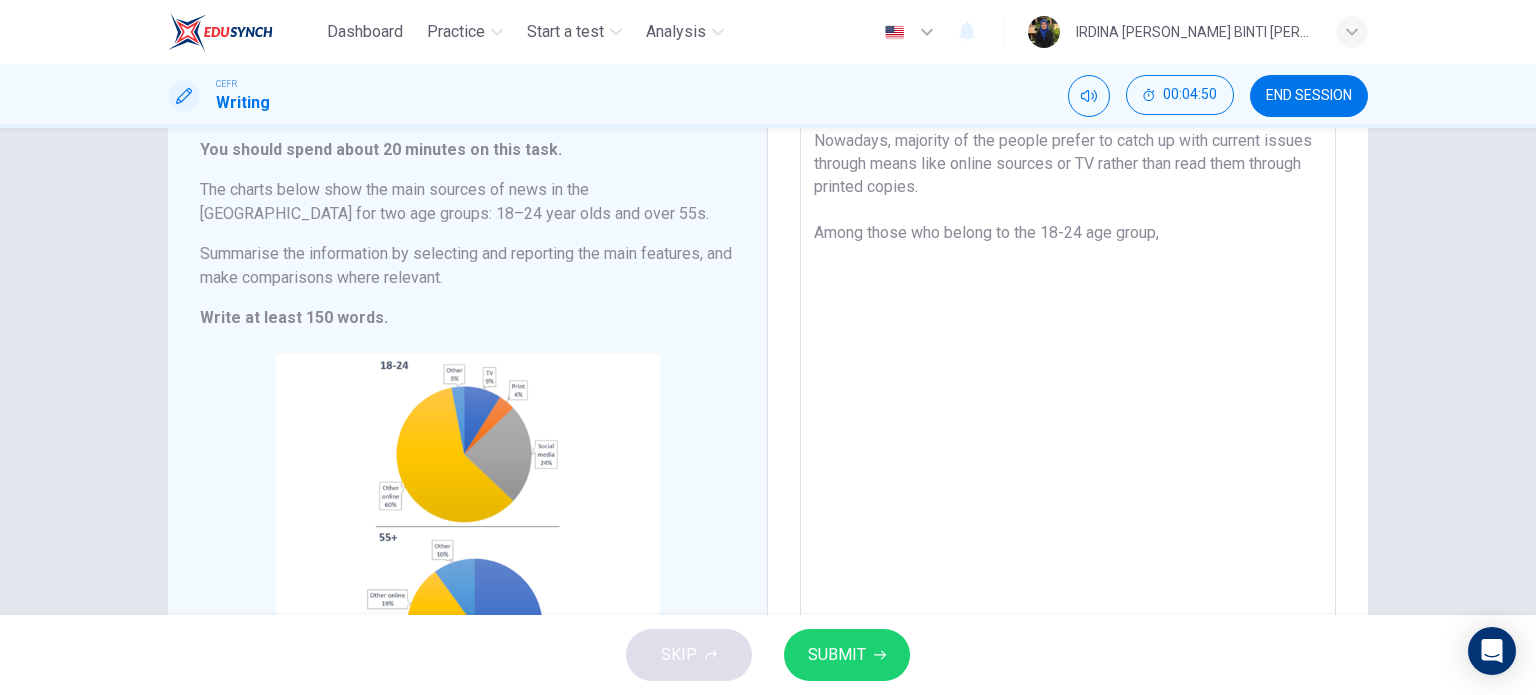 scroll, scrollTop: 128, scrollLeft: 0, axis: vertical 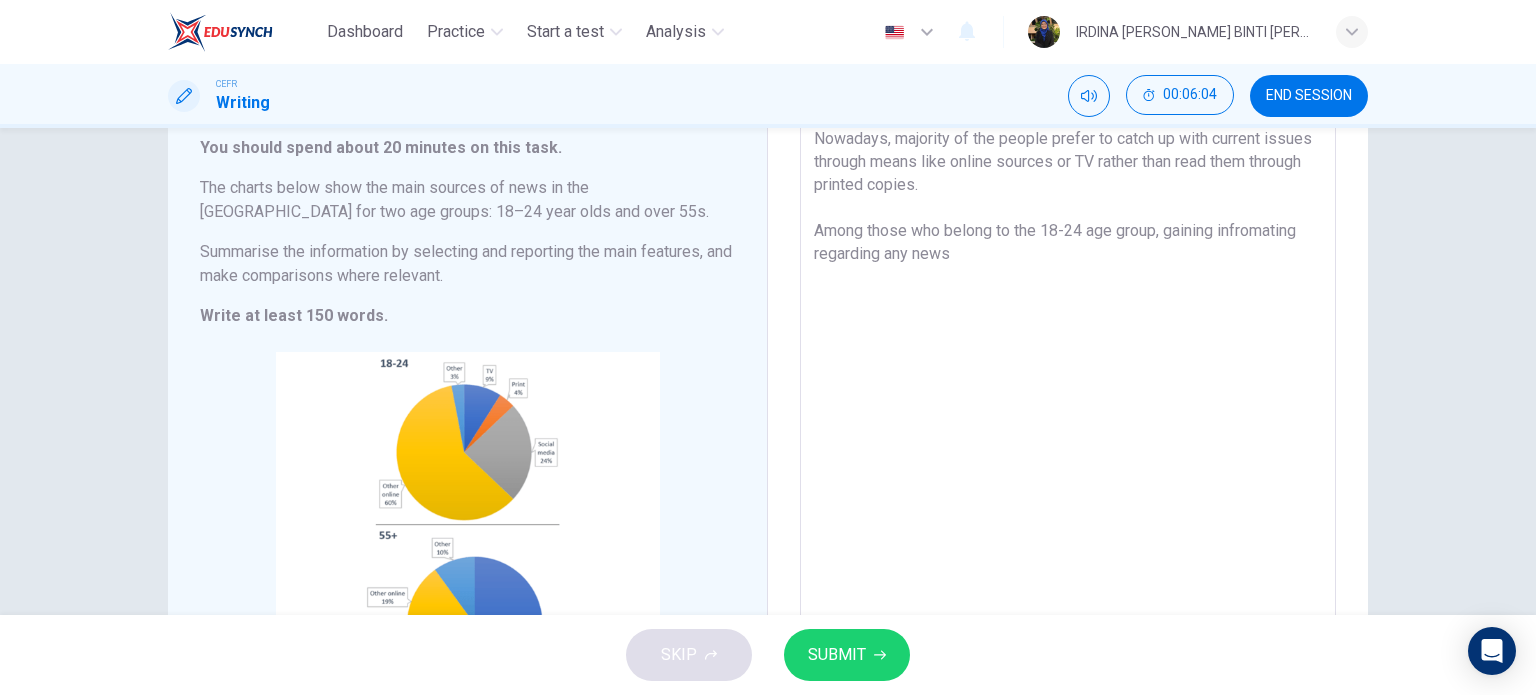 drag, startPoint x: 1300, startPoint y: 230, endPoint x: 1236, endPoint y: 227, distance: 64.070274 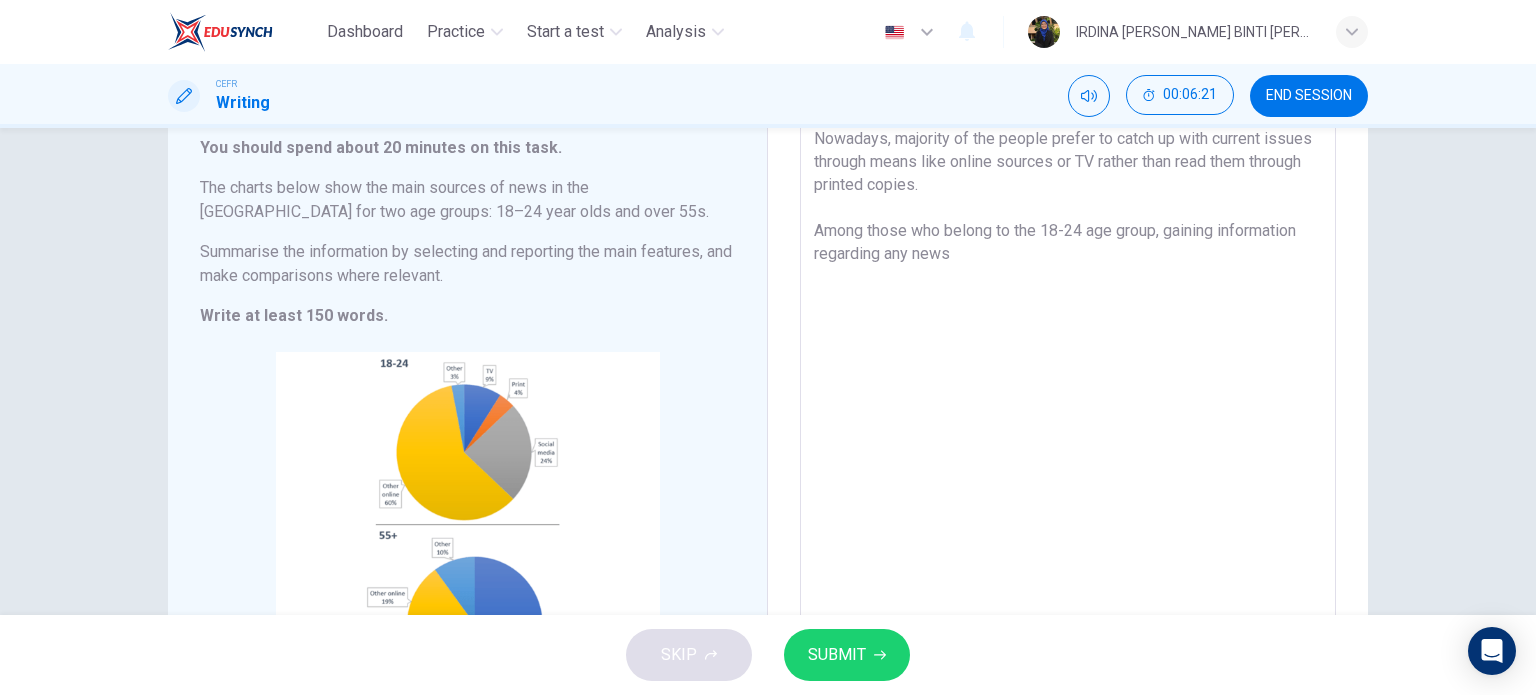 click on "Nowadays, majority of the people prefer to catch up with current issues through means like online sources or TV rather than read them through printed copies.
Among those who belong to the 18-24 age group, gaining information regarding any news" at bounding box center [1068, 406] 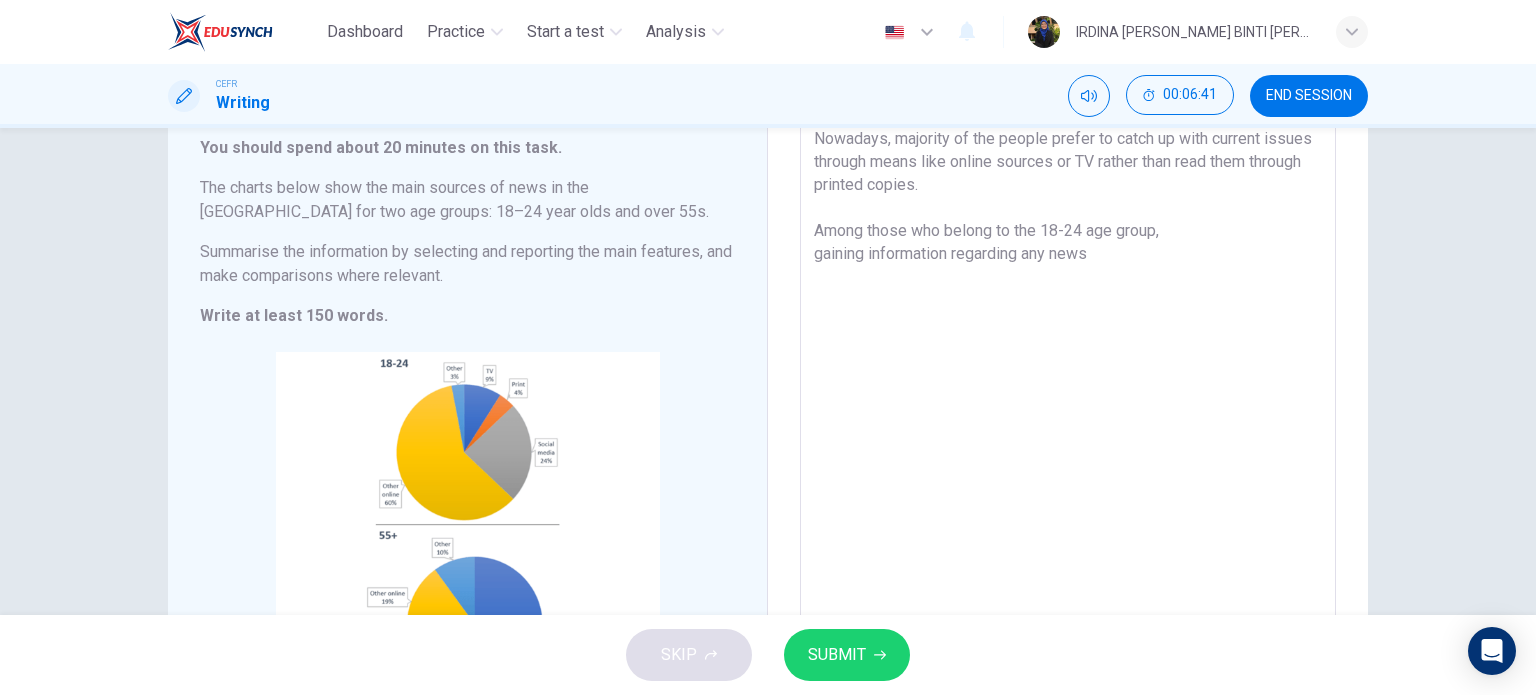 click on "Nowadays, majority of the people prefer to catch up with current issues through means like online sources or TV rather than read them through printed copies.
Among those who belong to the 18-24 age group,
gaining information regarding any news" at bounding box center [1068, 406] 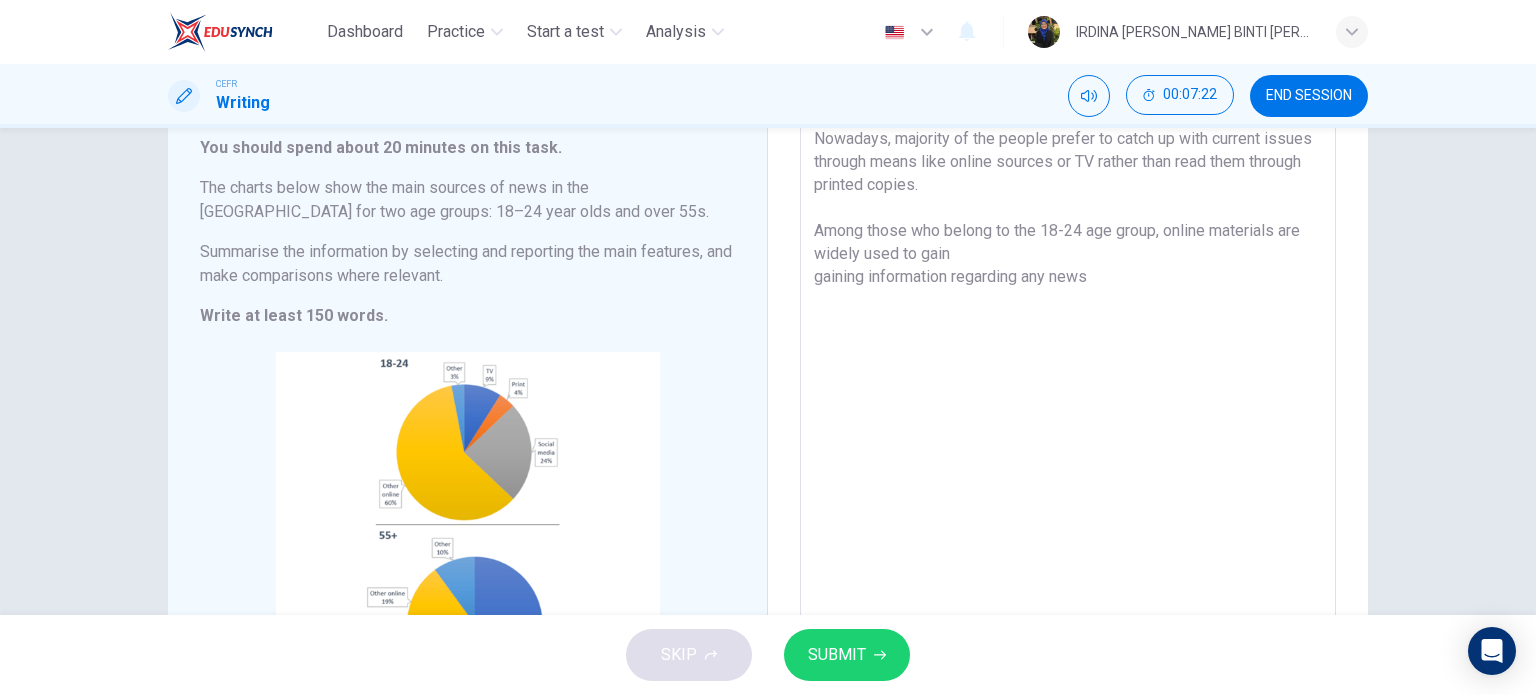 drag, startPoint x: 952, startPoint y: 248, endPoint x: 948, endPoint y: 267, distance: 19.416489 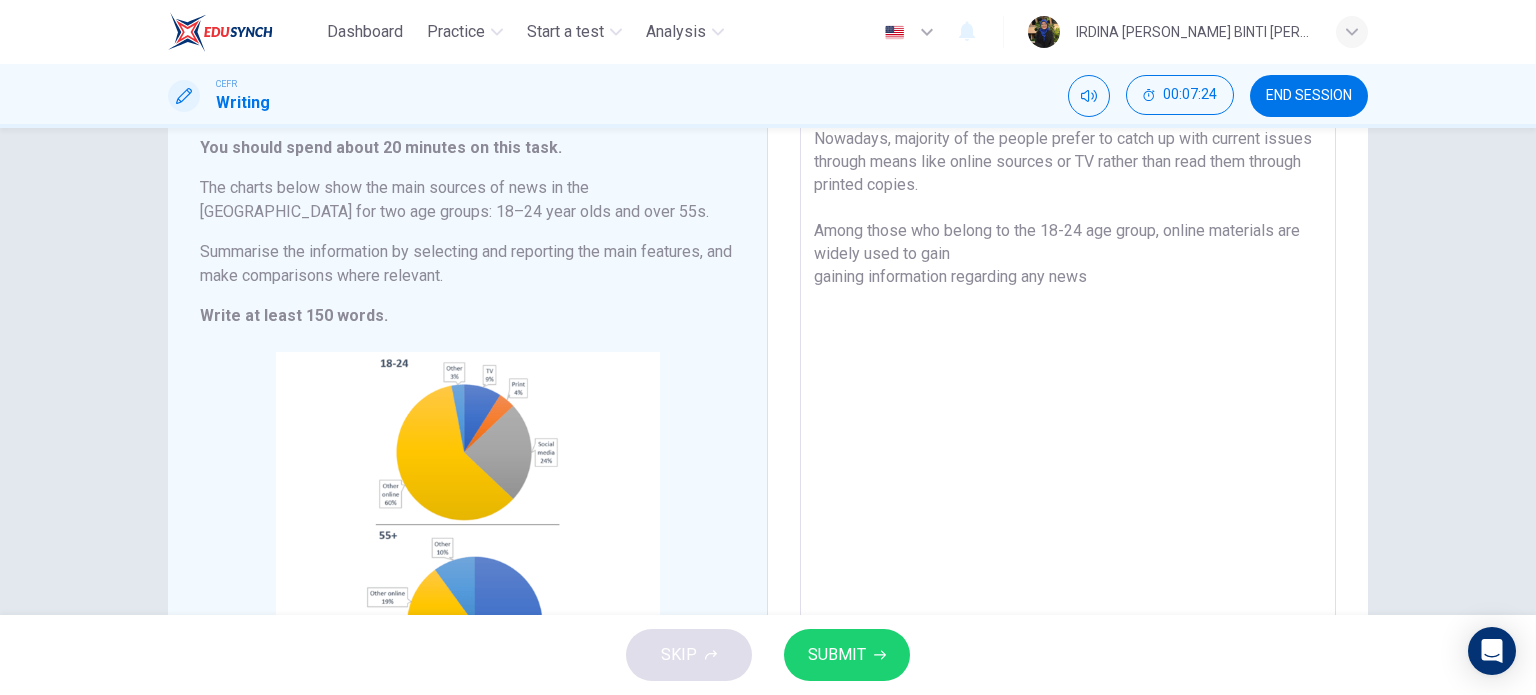 click on "Nowadays, majority of the people prefer to catch up with current issues through means like online sources or TV rather than read them through printed copies.
Among those who belong to the 18-24 age group, online materials are widely used to gain
gaining information regarding any news" at bounding box center (1068, 406) 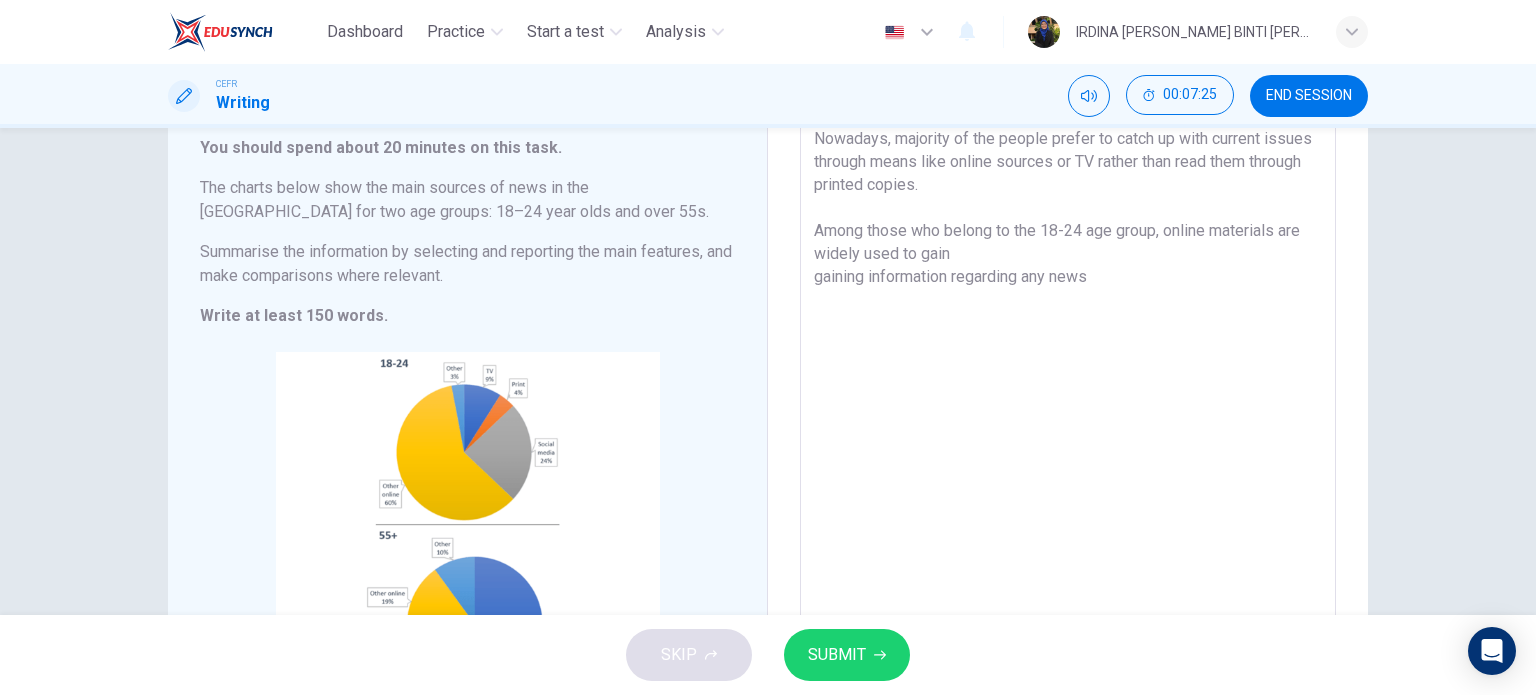 drag, startPoint x: 948, startPoint y: 246, endPoint x: 861, endPoint y: 271, distance: 90.52071 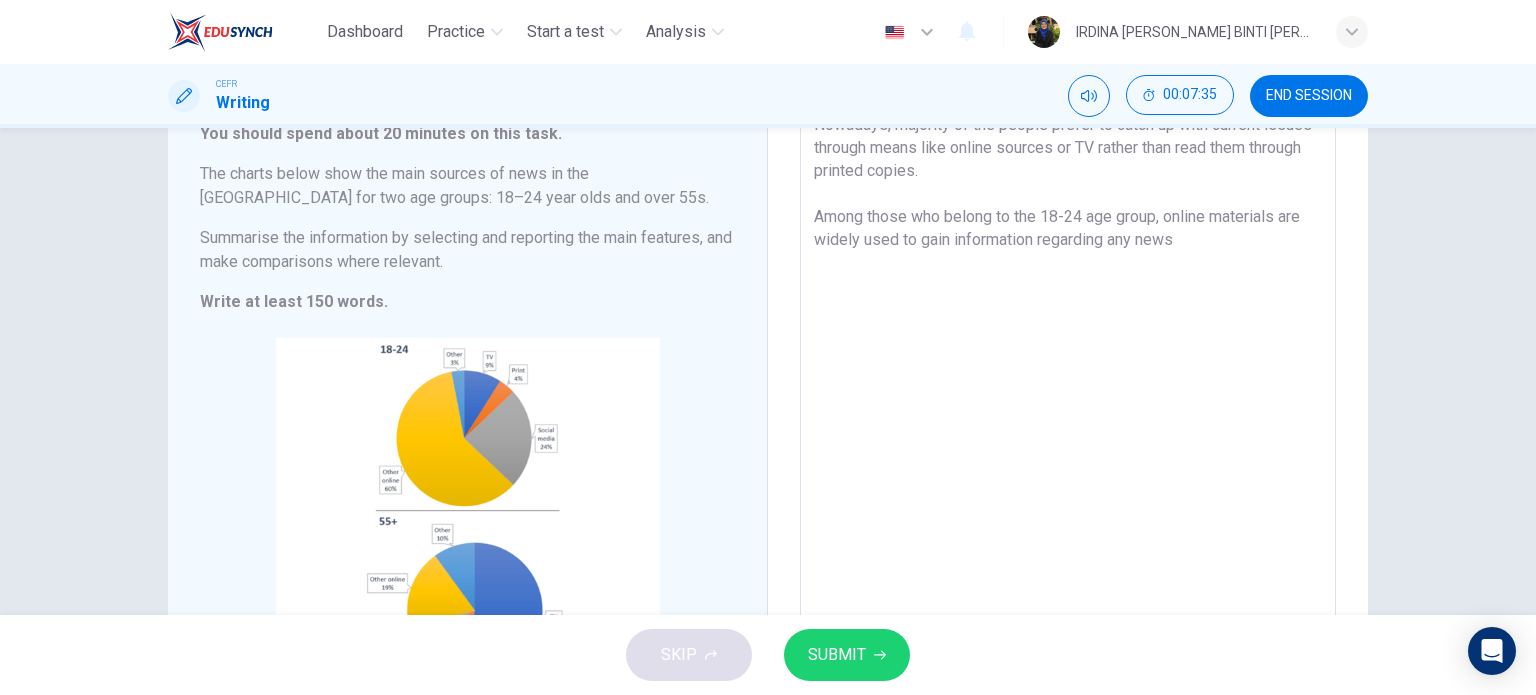 scroll, scrollTop: 144, scrollLeft: 0, axis: vertical 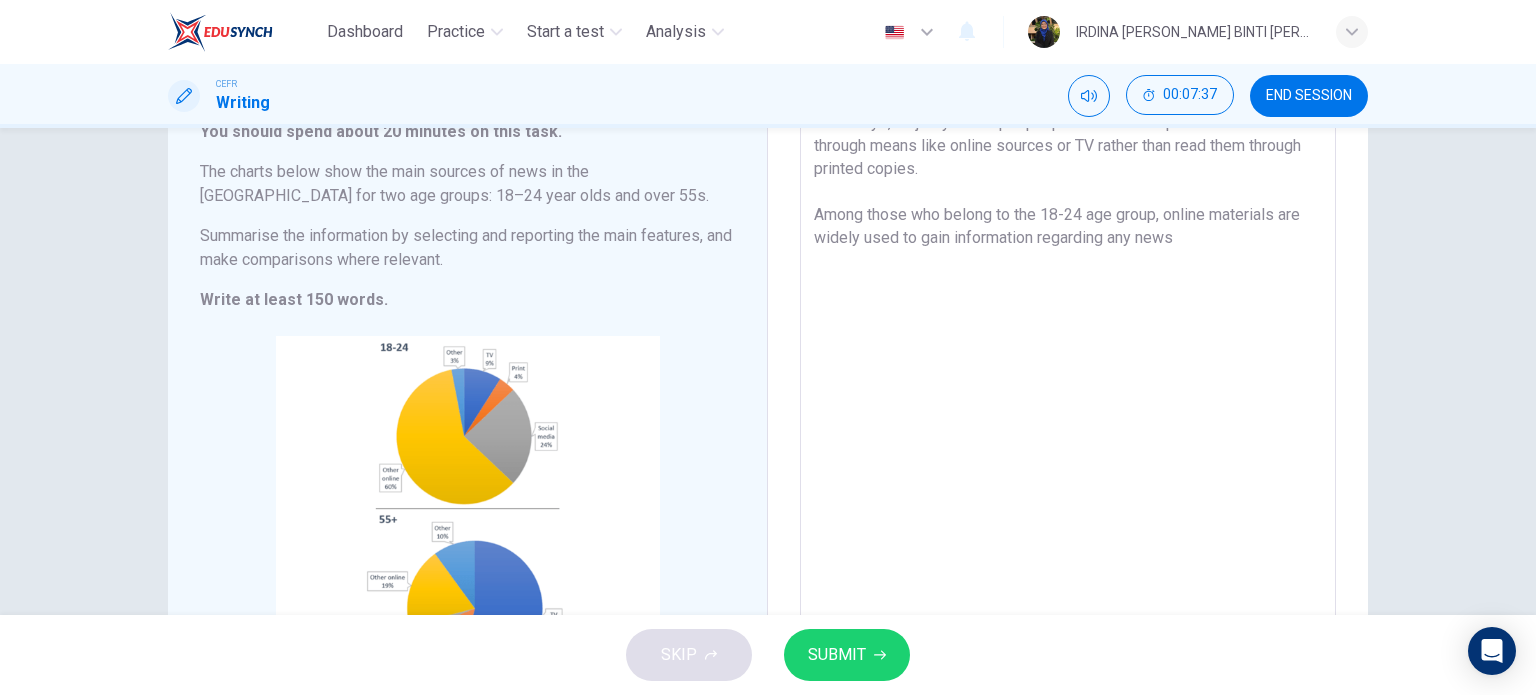 click on "Nowadays, majority of the people prefer to catch up with current issues through means like online sources or TV rather than read them through printed copies.
Among those who belong to the 18-24 age group, online materials are widely used to gain information regarding any news" at bounding box center [1068, 390] 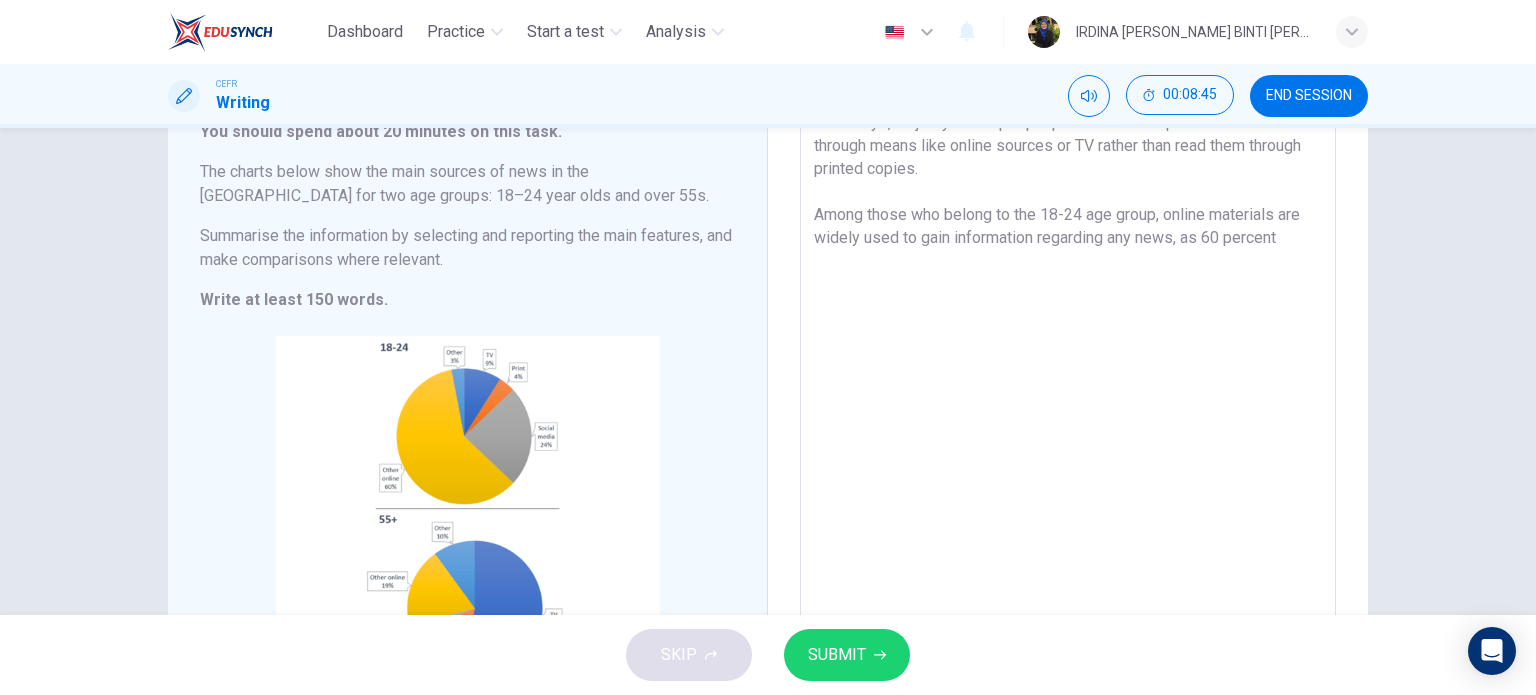 drag, startPoint x: 1276, startPoint y: 237, endPoint x: 1200, endPoint y: 237, distance: 76 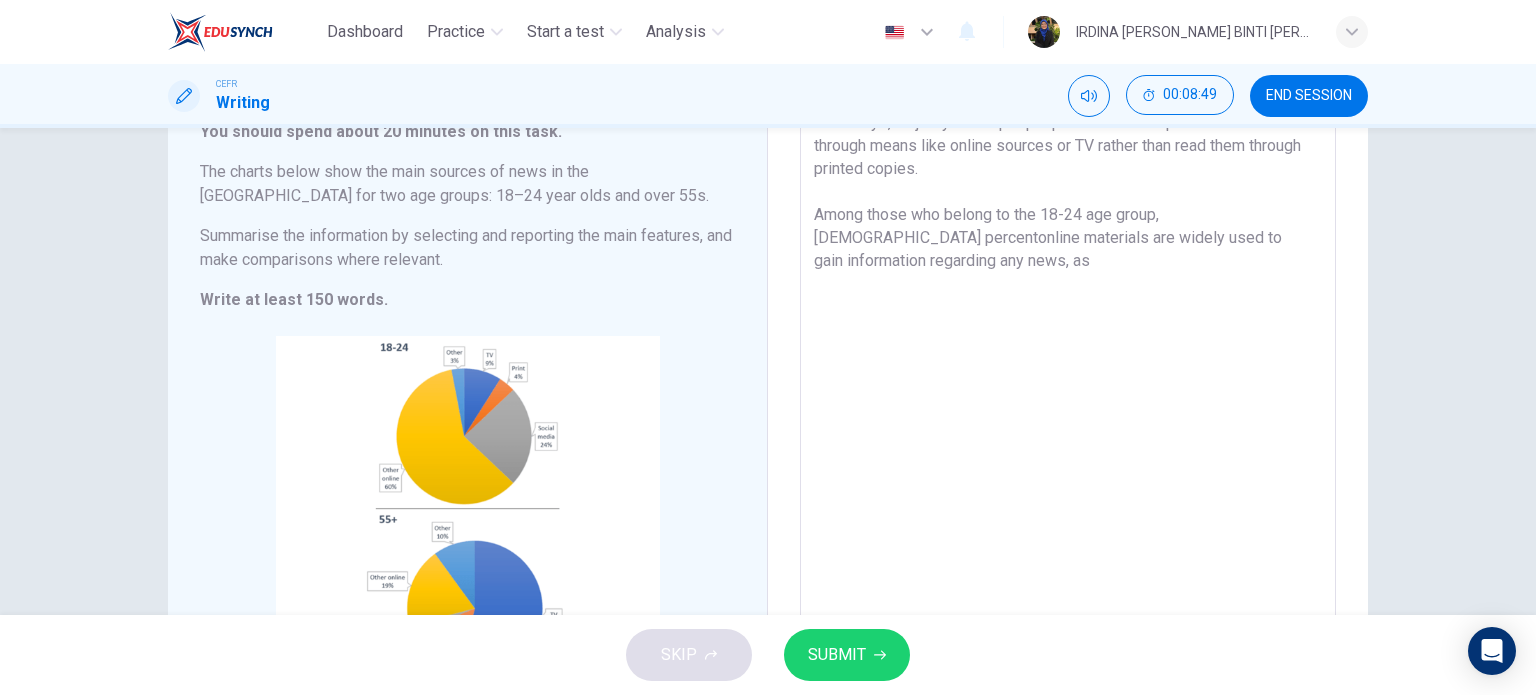 click on "Nowadays, majority of the people prefer to catch up with current issues through means like online sources or TV rather than read them through printed copies.
Among those who belong to the 18-24 age group, 60 percentonline materials are widely used to gain information regarding any news, as" at bounding box center (1068, 390) 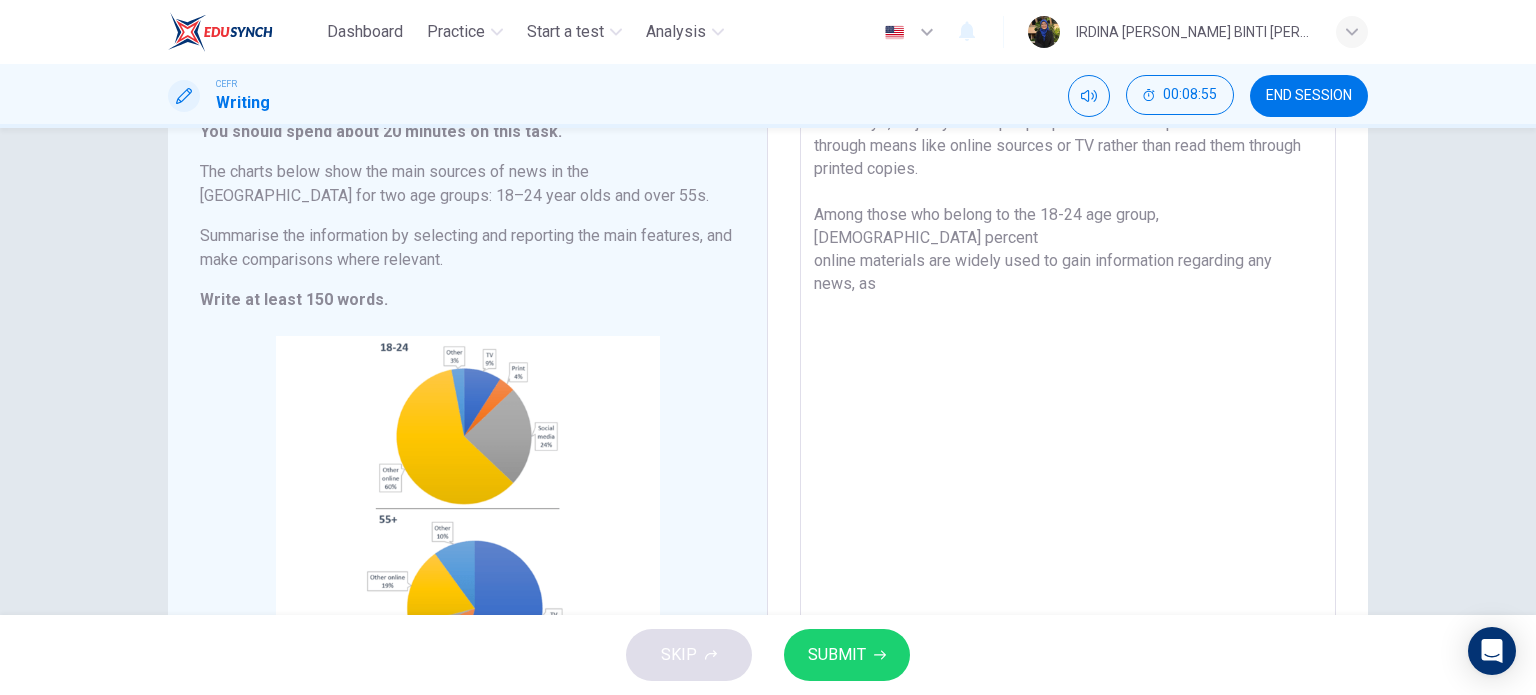 drag, startPoint x: 1237, startPoint y: 211, endPoint x: 1180, endPoint y: 215, distance: 57.14018 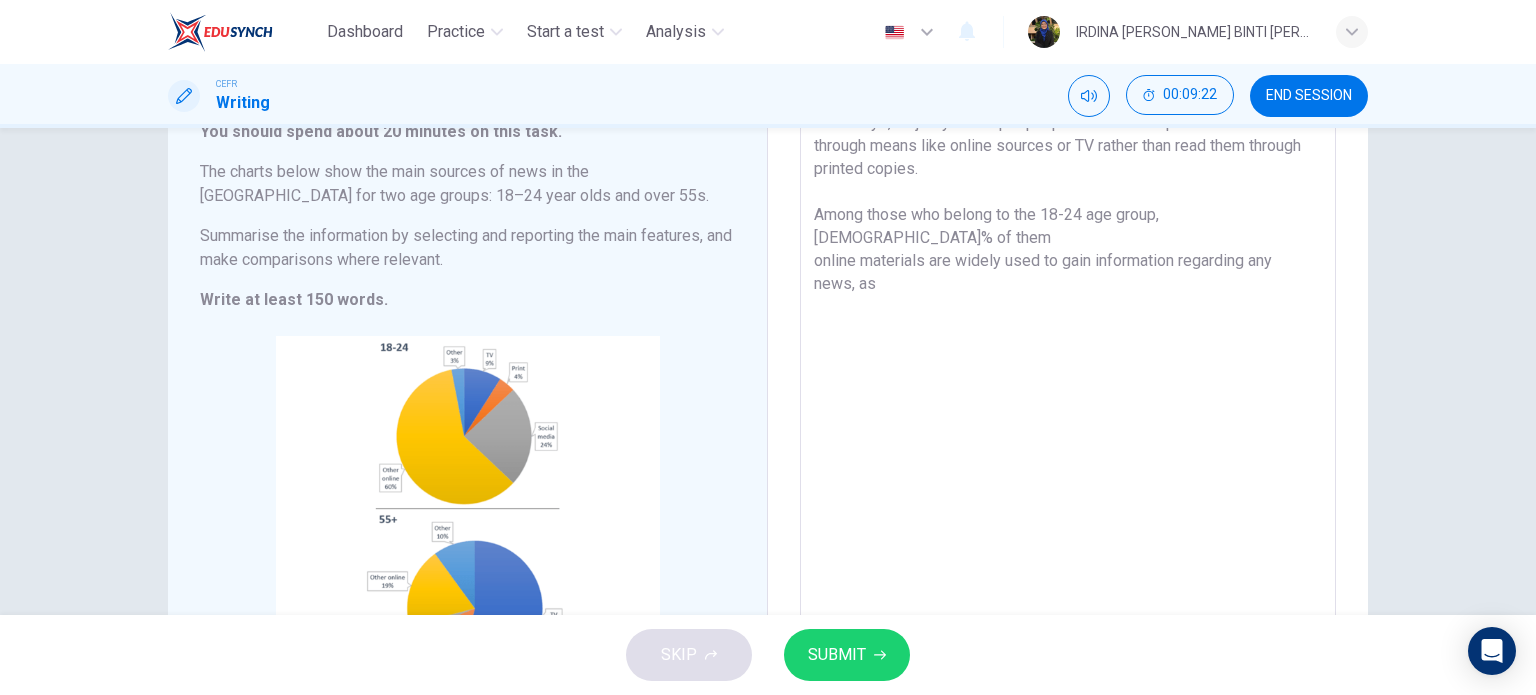 drag, startPoint x: 1160, startPoint y: 211, endPoint x: 1304, endPoint y: 208, distance: 144.03125 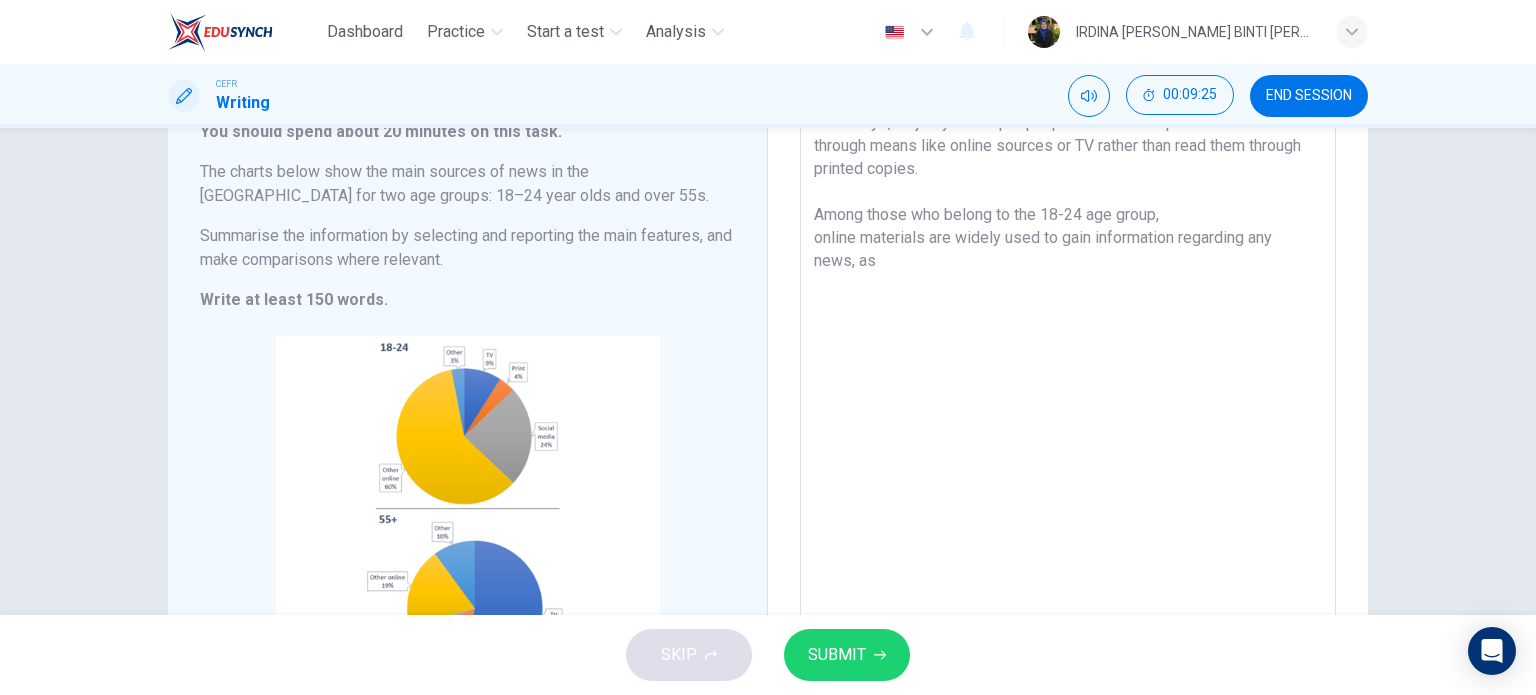 click on "Nowadays, majority of the people prefer to catch up with current issues through means like online sources or TV rather than read them through printed copies.
Among those who belong to the 18-24 age group,
online materials are widely used to gain information regarding any news, as" at bounding box center (1068, 390) 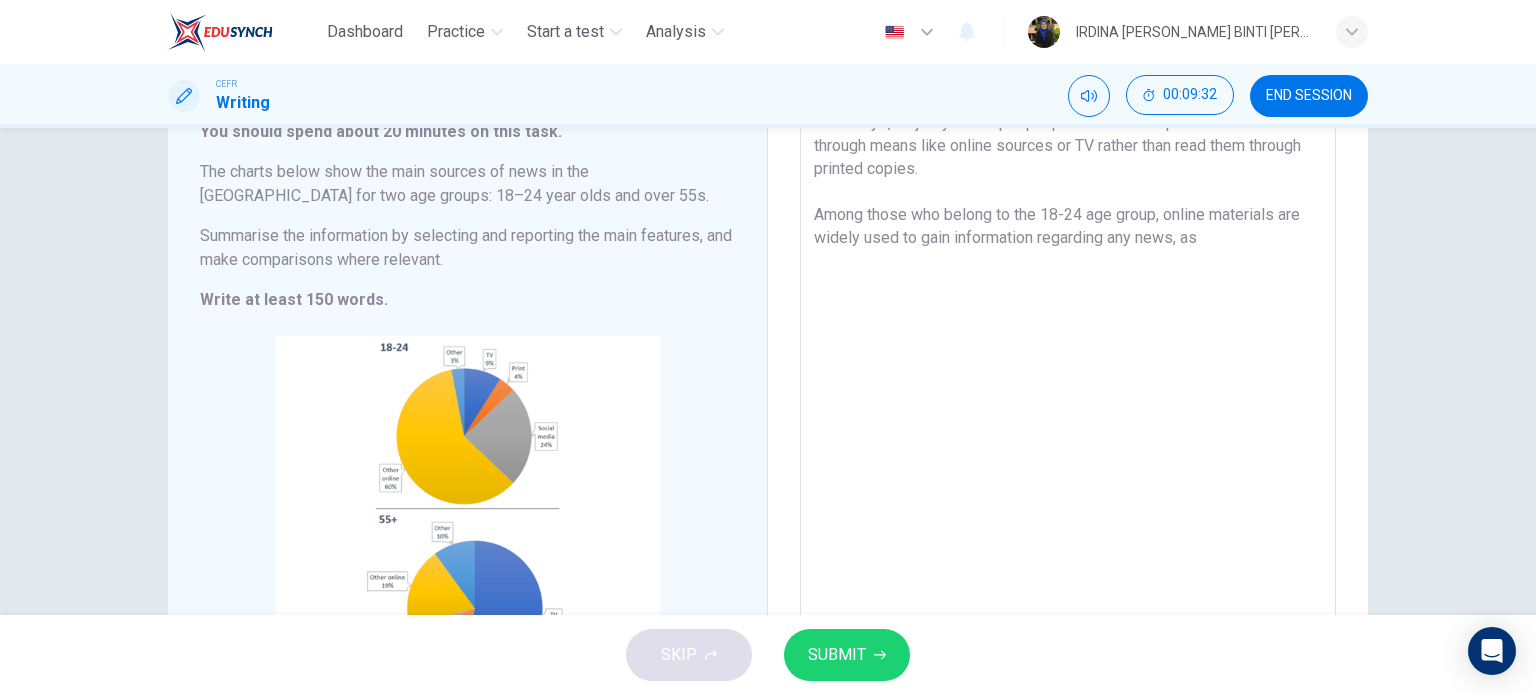 click on "Nowadays, majority of the people prefer to catch up with current issues through means like online sources or TV rather than read them through printed copies.
Among those who belong to the 18-24 age group, online materials are widely used to gain information regarding any news, as" at bounding box center [1068, 390] 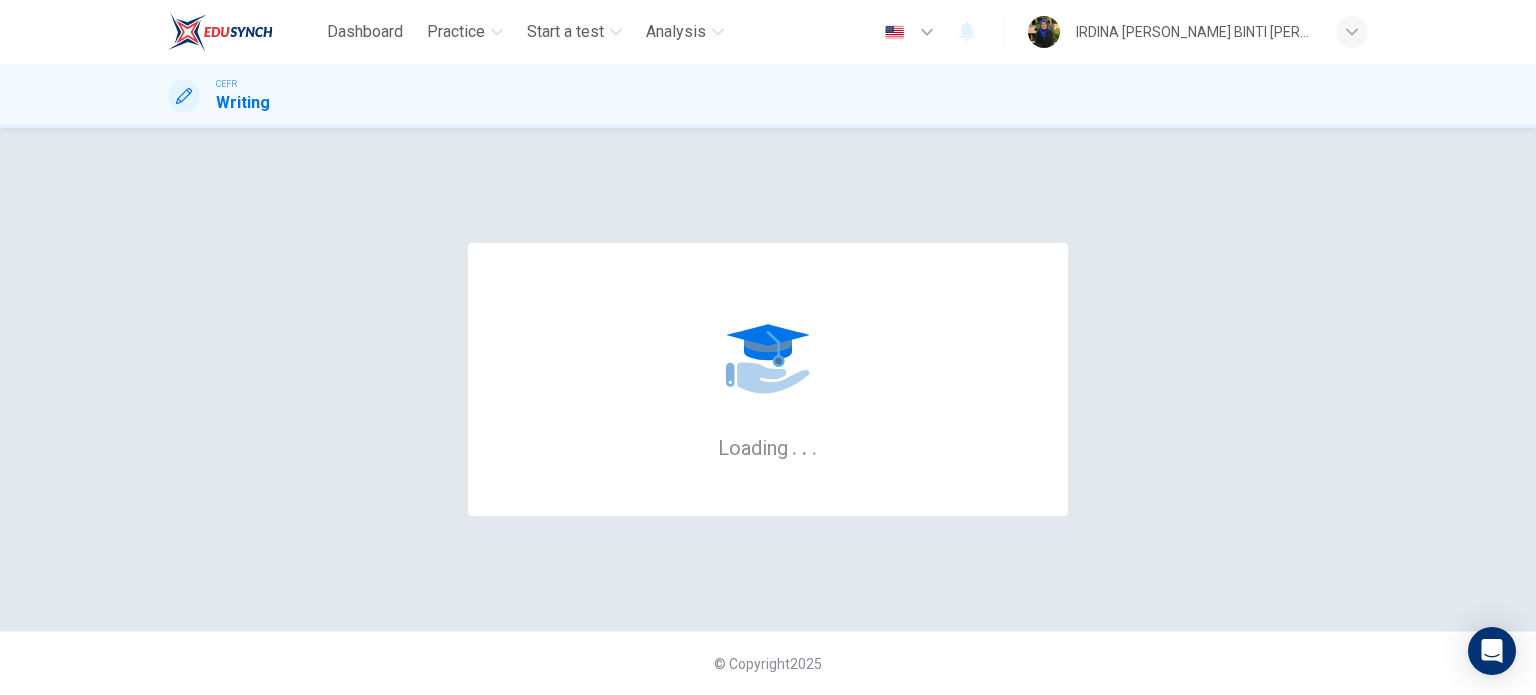 scroll, scrollTop: 0, scrollLeft: 0, axis: both 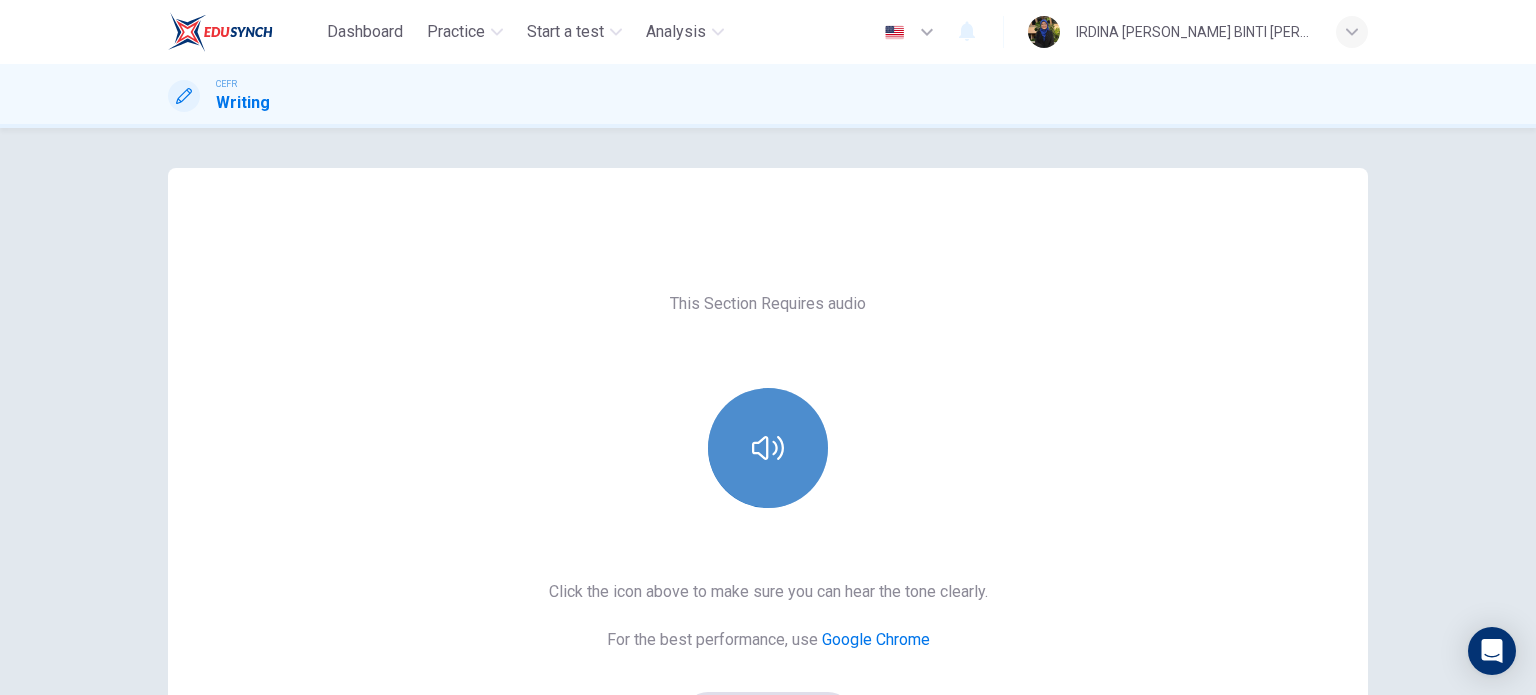 click at bounding box center [768, 448] 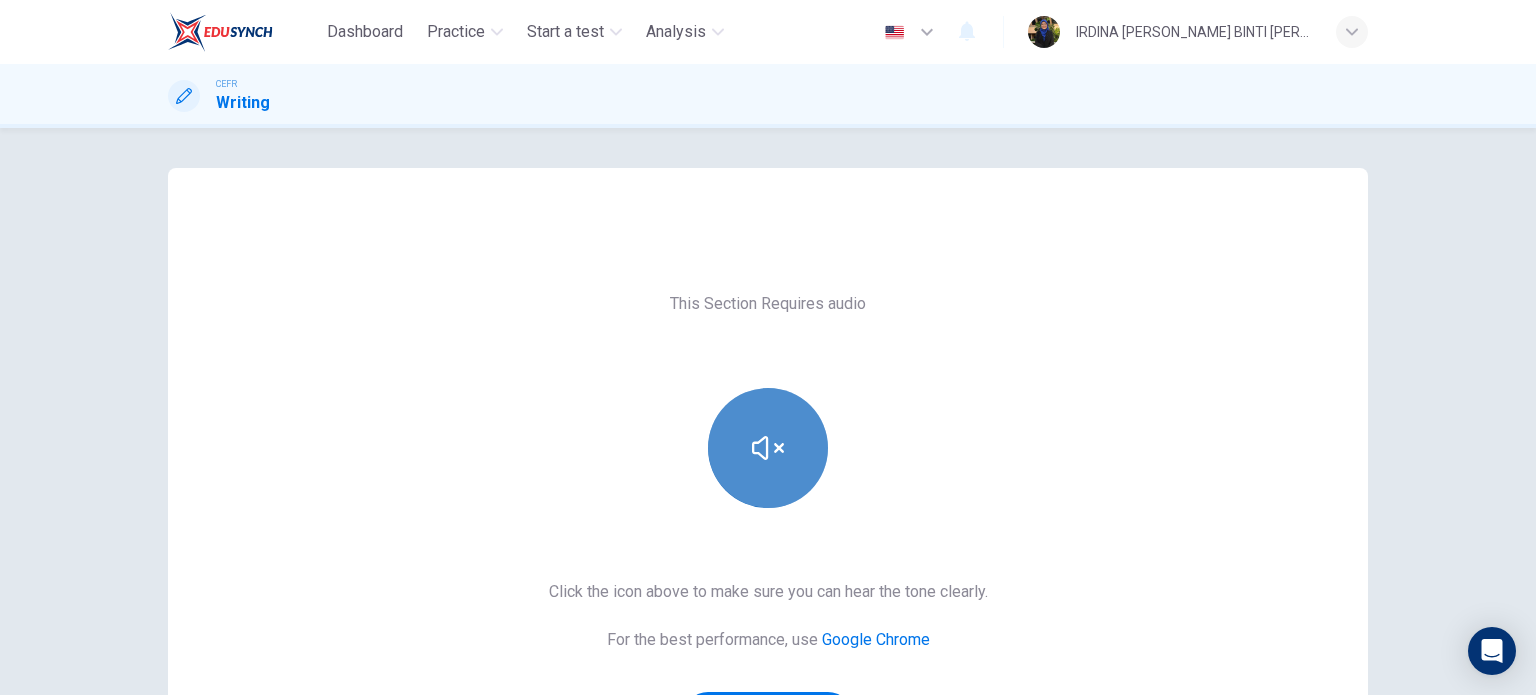 click at bounding box center (768, 448) 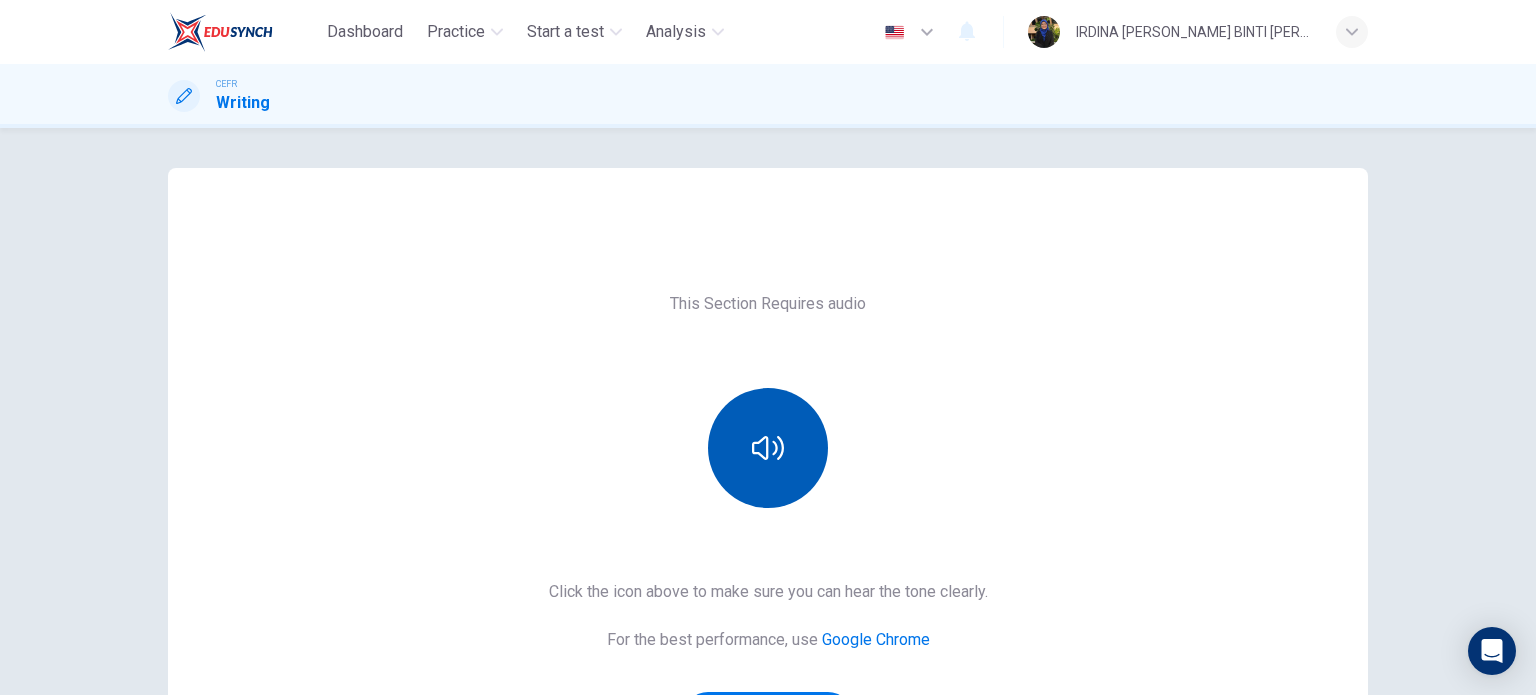 scroll, scrollTop: 272, scrollLeft: 0, axis: vertical 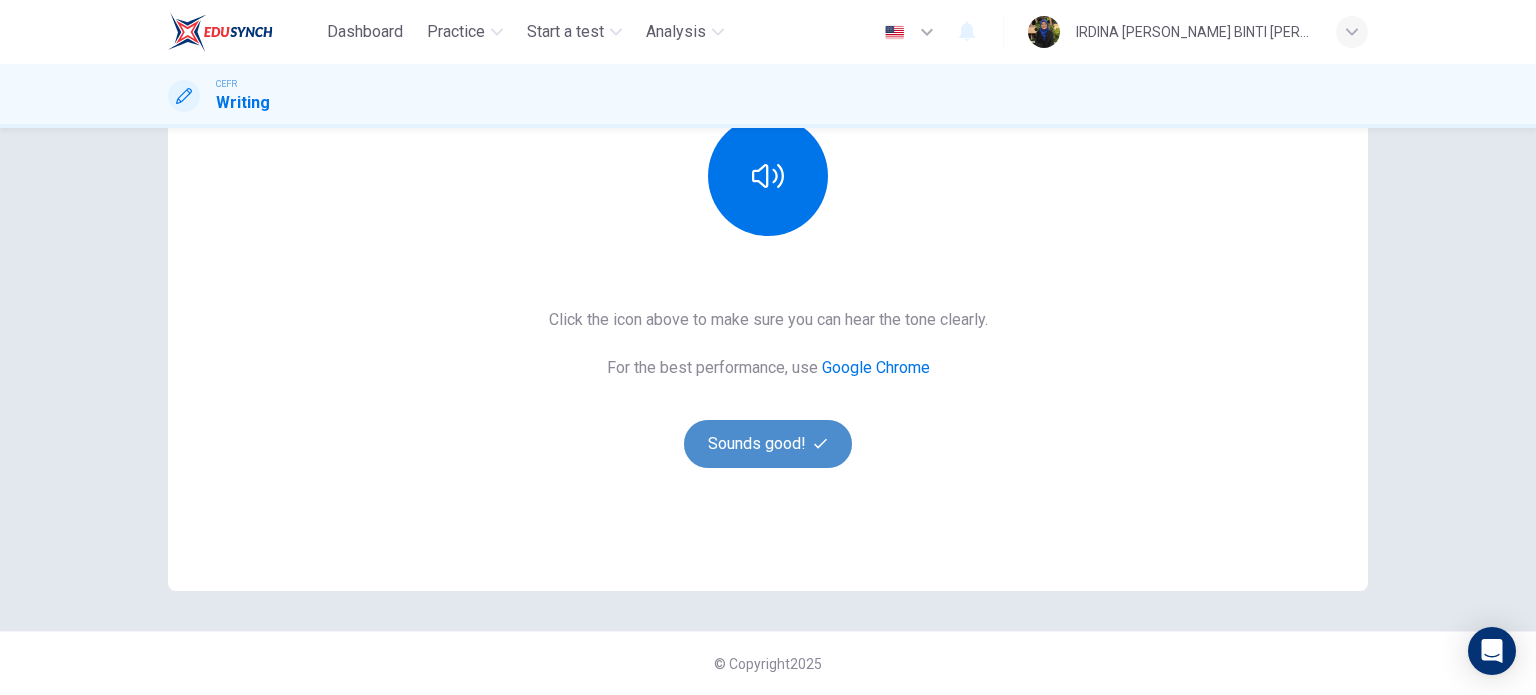 click on "Sounds good!" at bounding box center (768, 444) 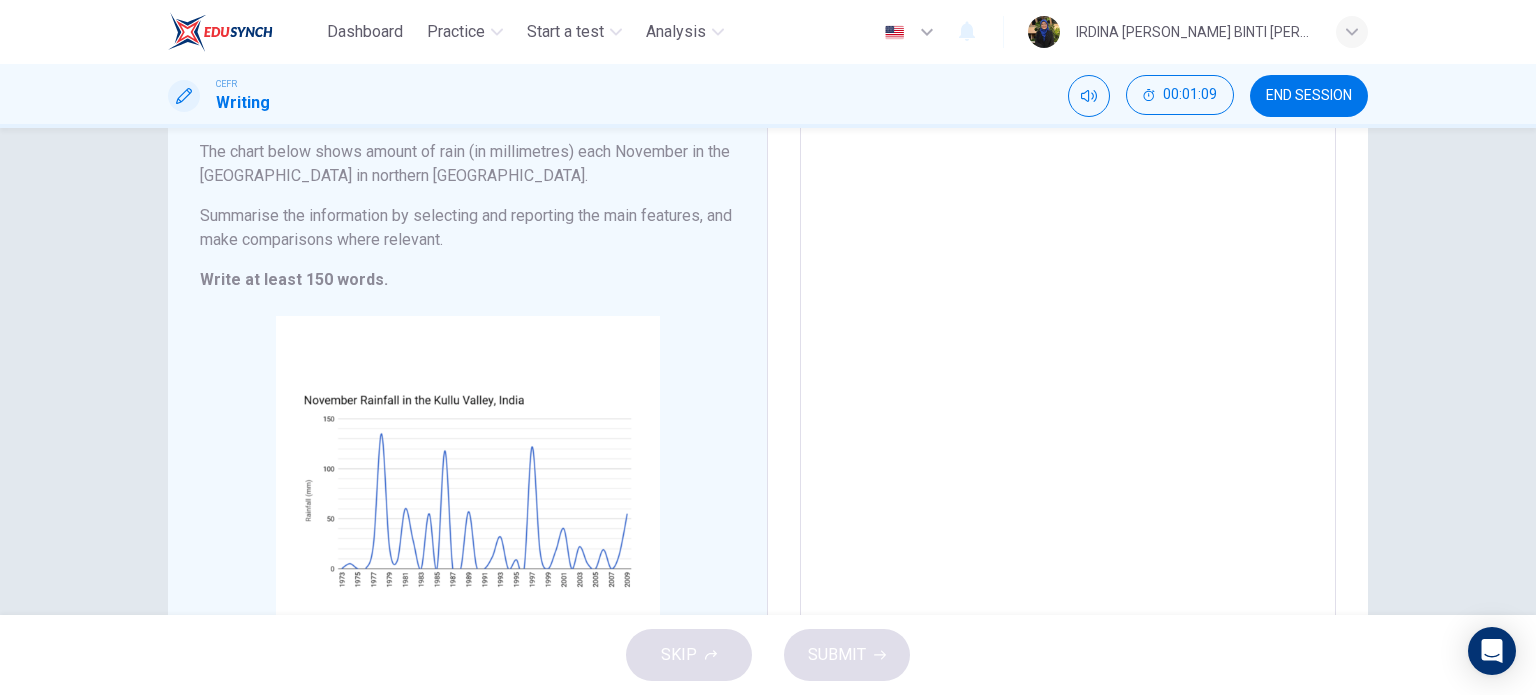 scroll, scrollTop: 164, scrollLeft: 0, axis: vertical 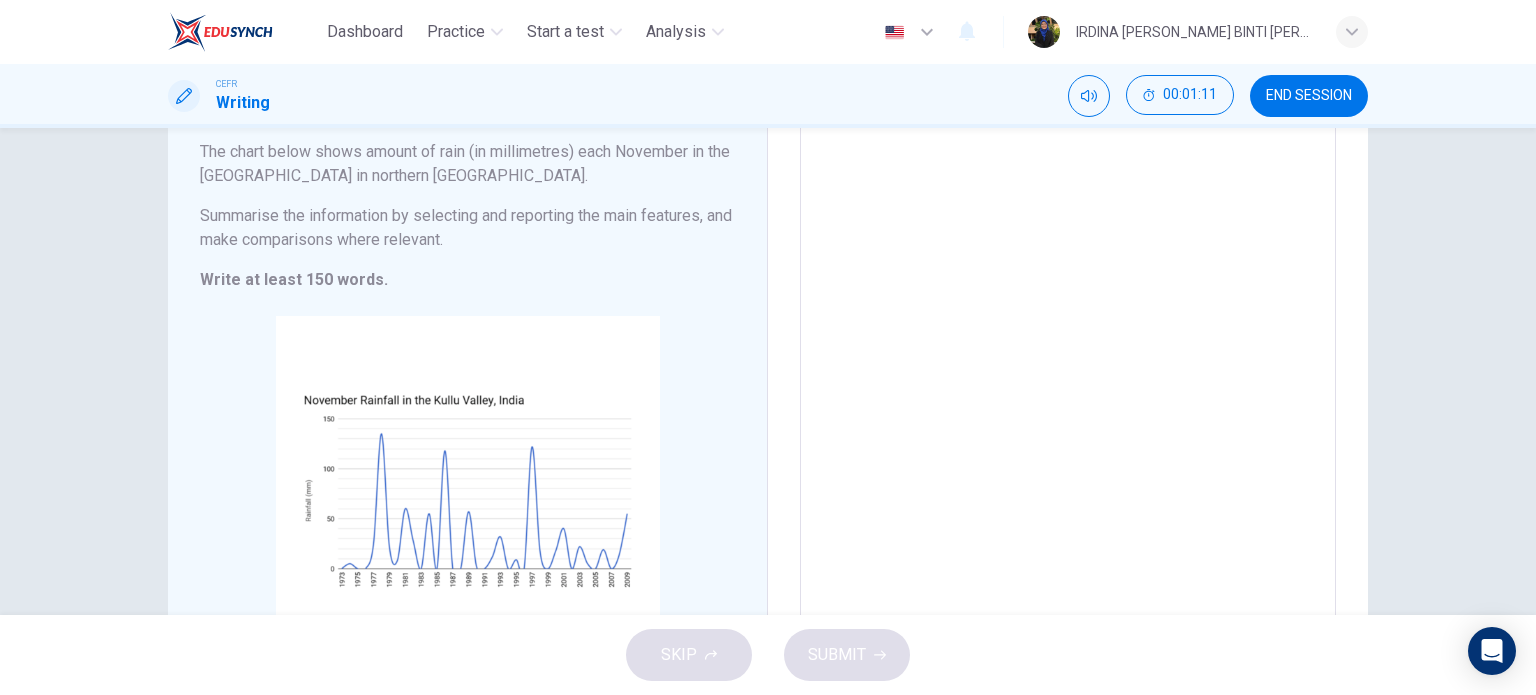 click at bounding box center (1068, 370) 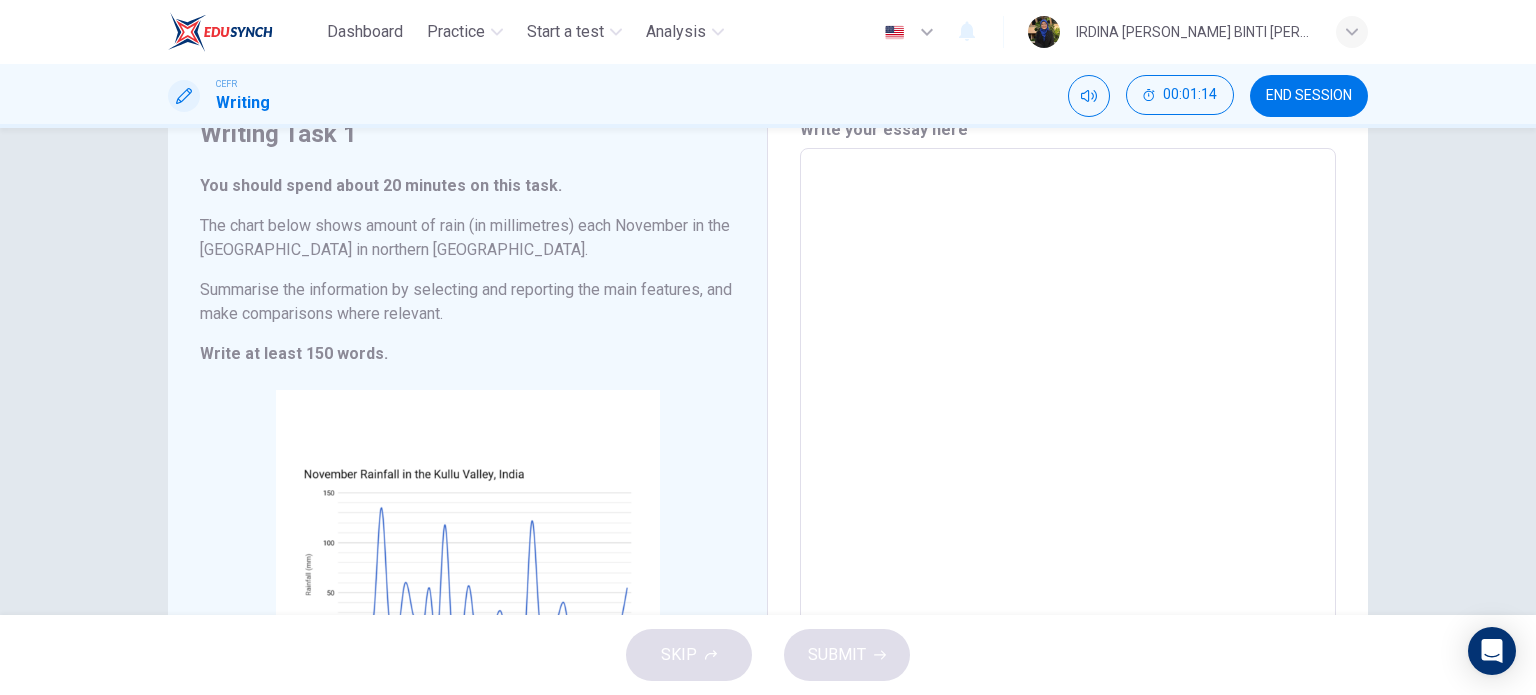 scroll, scrollTop: 68, scrollLeft: 0, axis: vertical 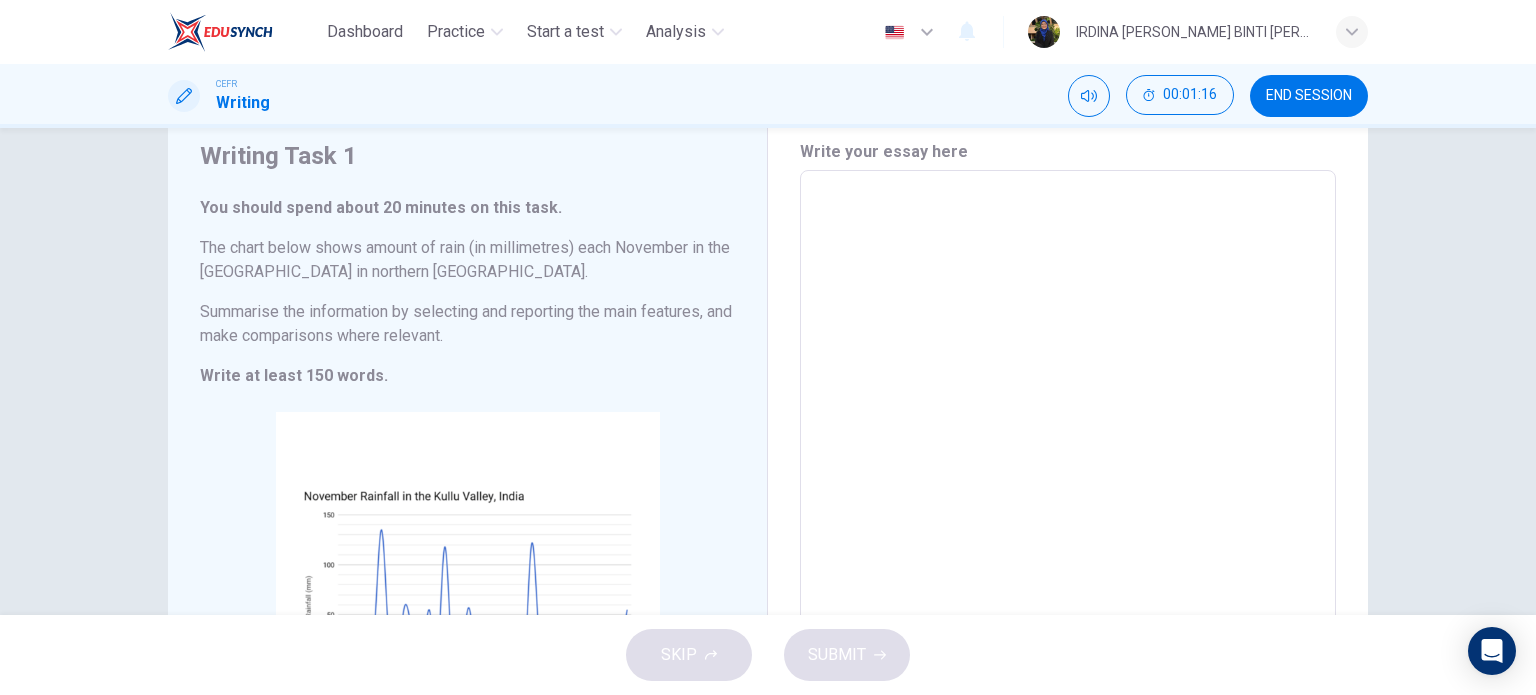 click at bounding box center [1068, 466] 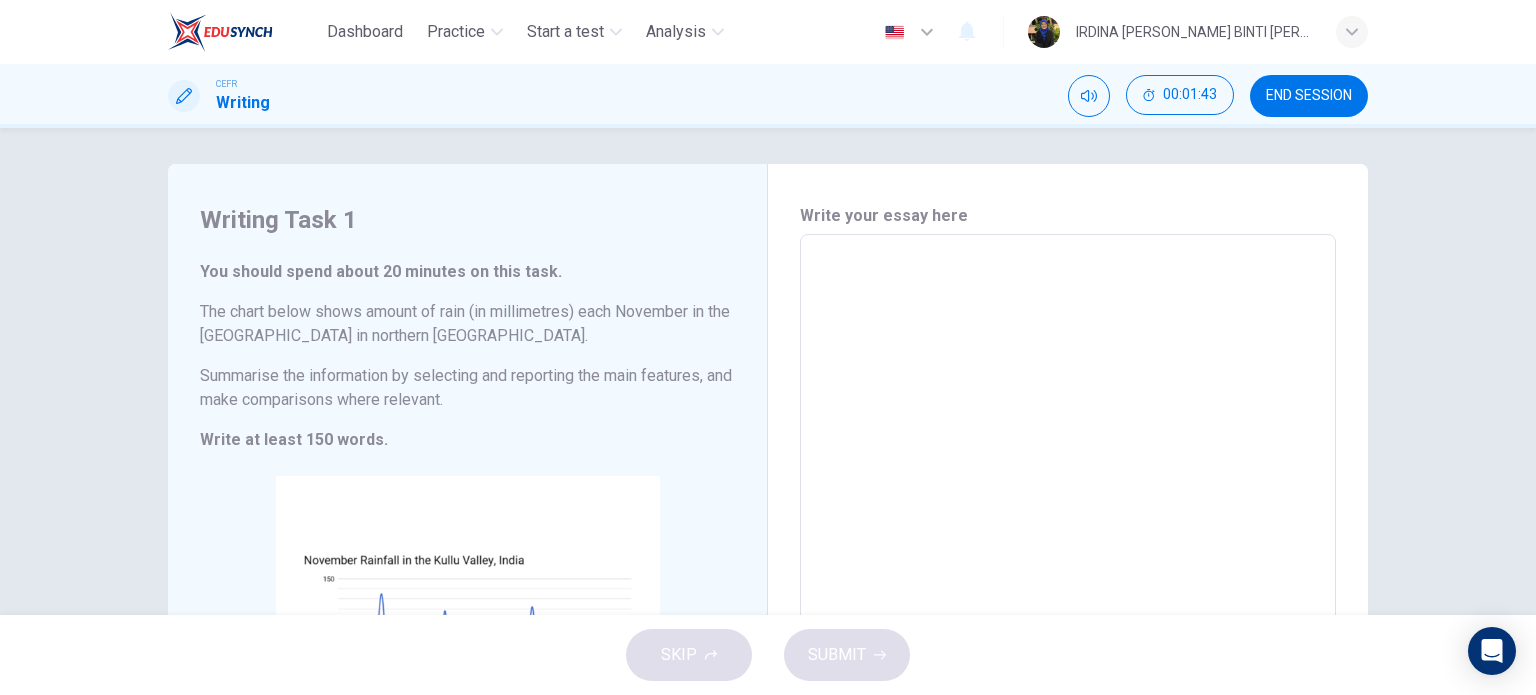 scroll, scrollTop: 0, scrollLeft: 0, axis: both 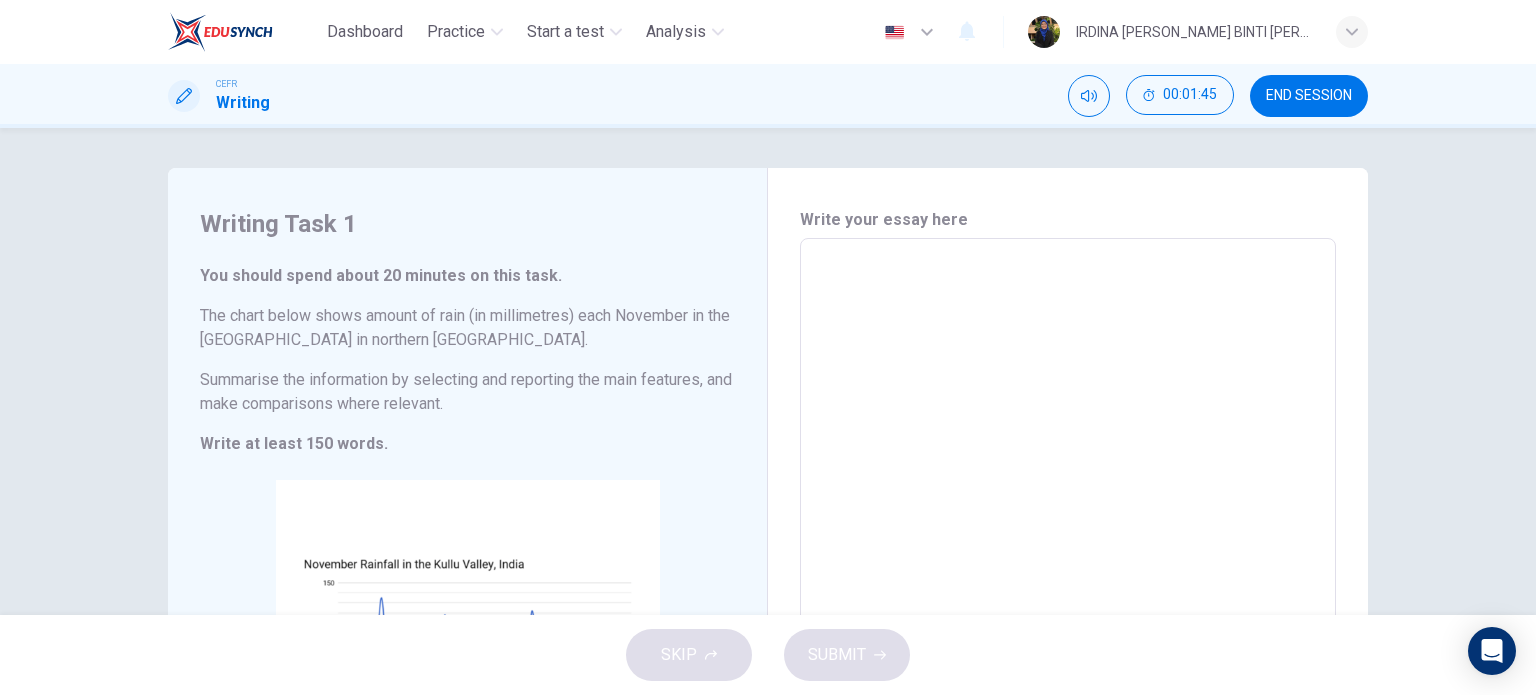 click at bounding box center [1068, 534] 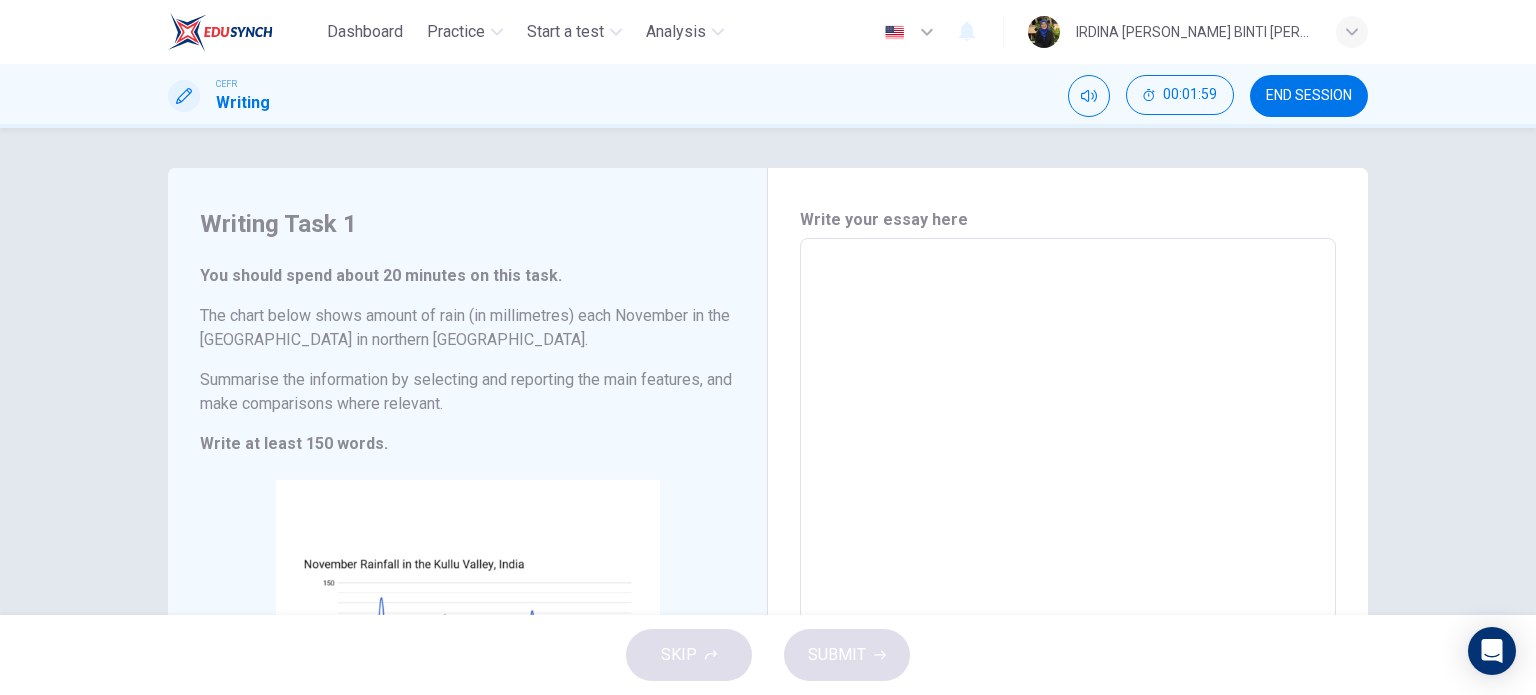 type on "T" 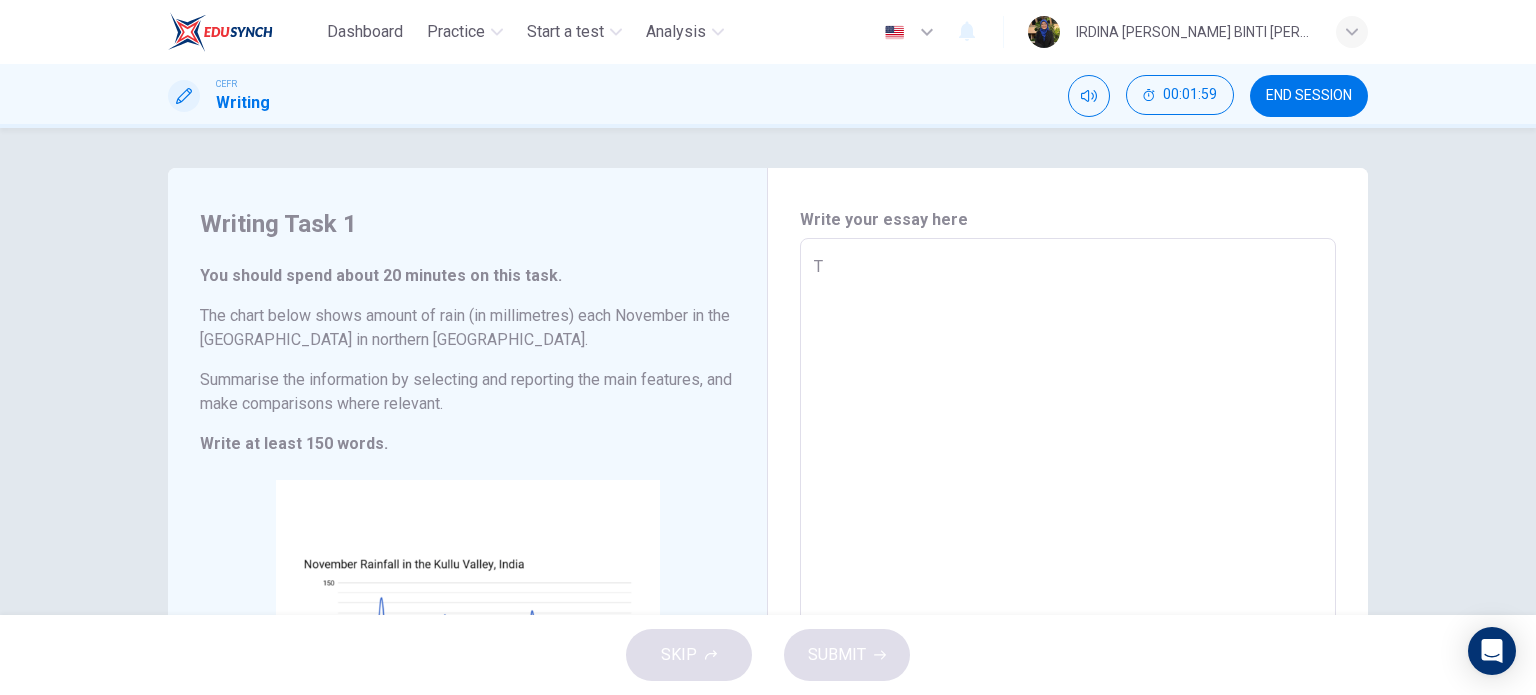 type on "x" 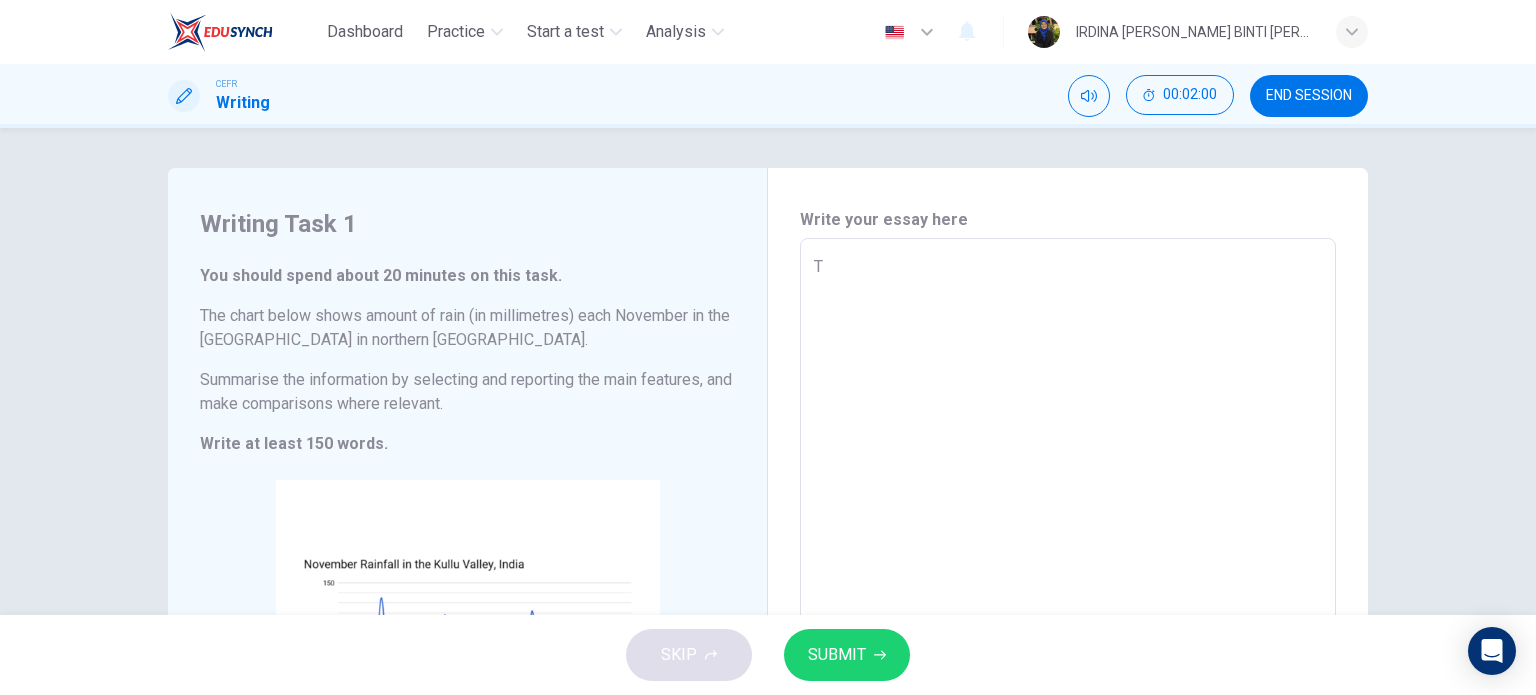type on "Th" 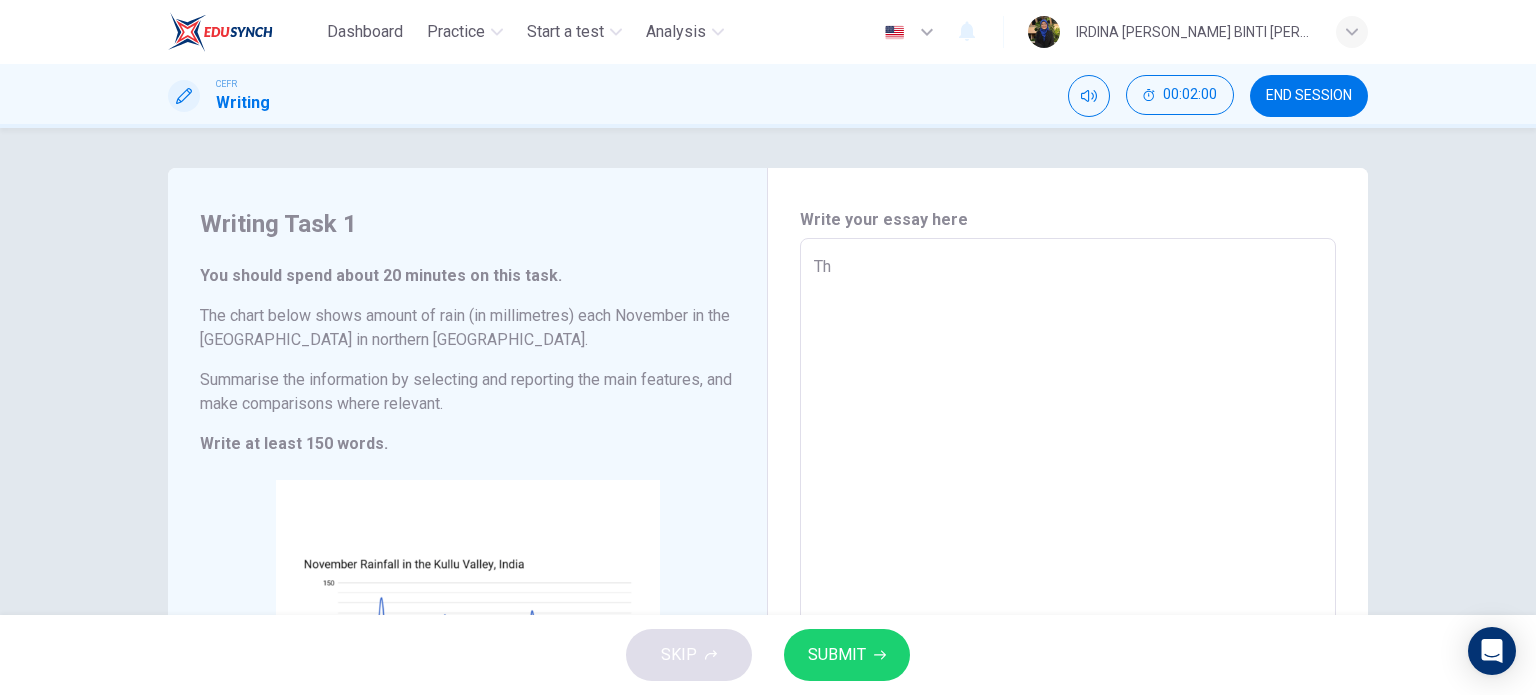 type on "x" 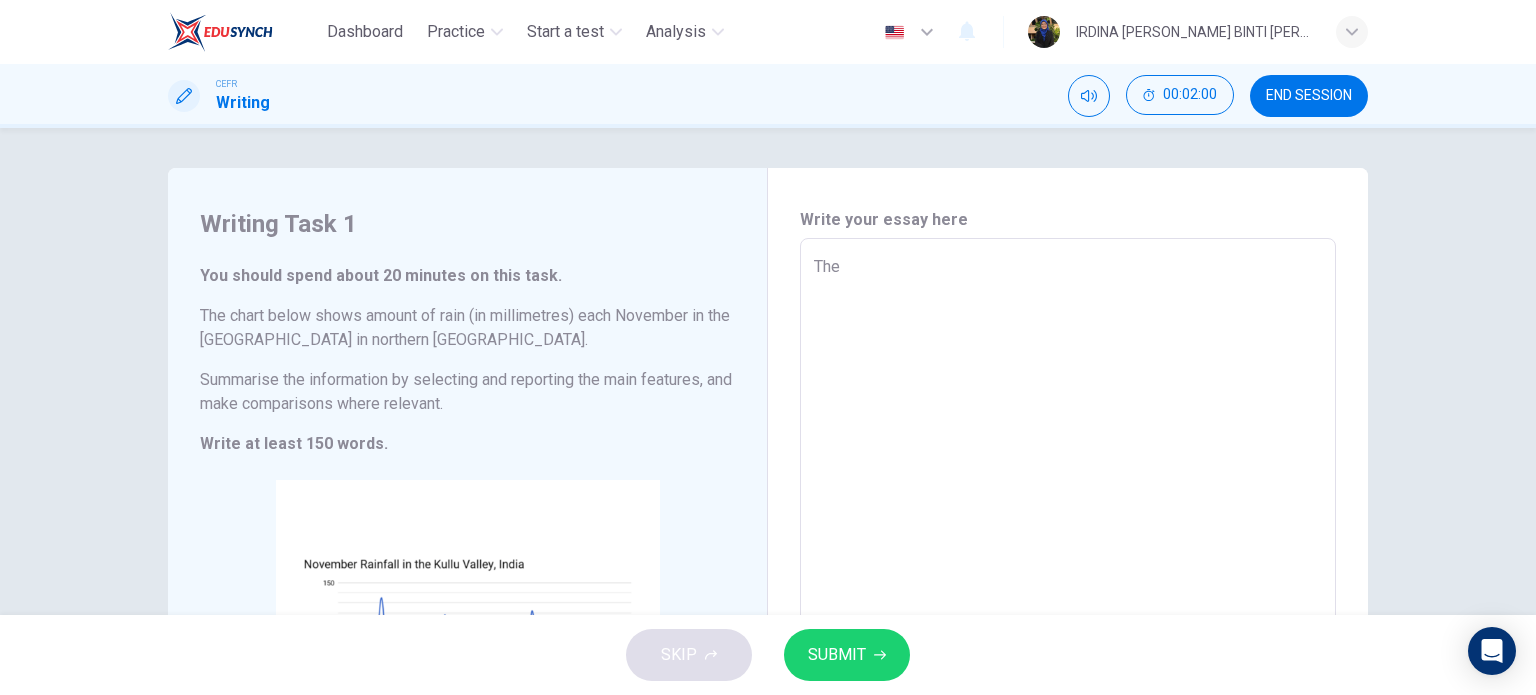 type on "x" 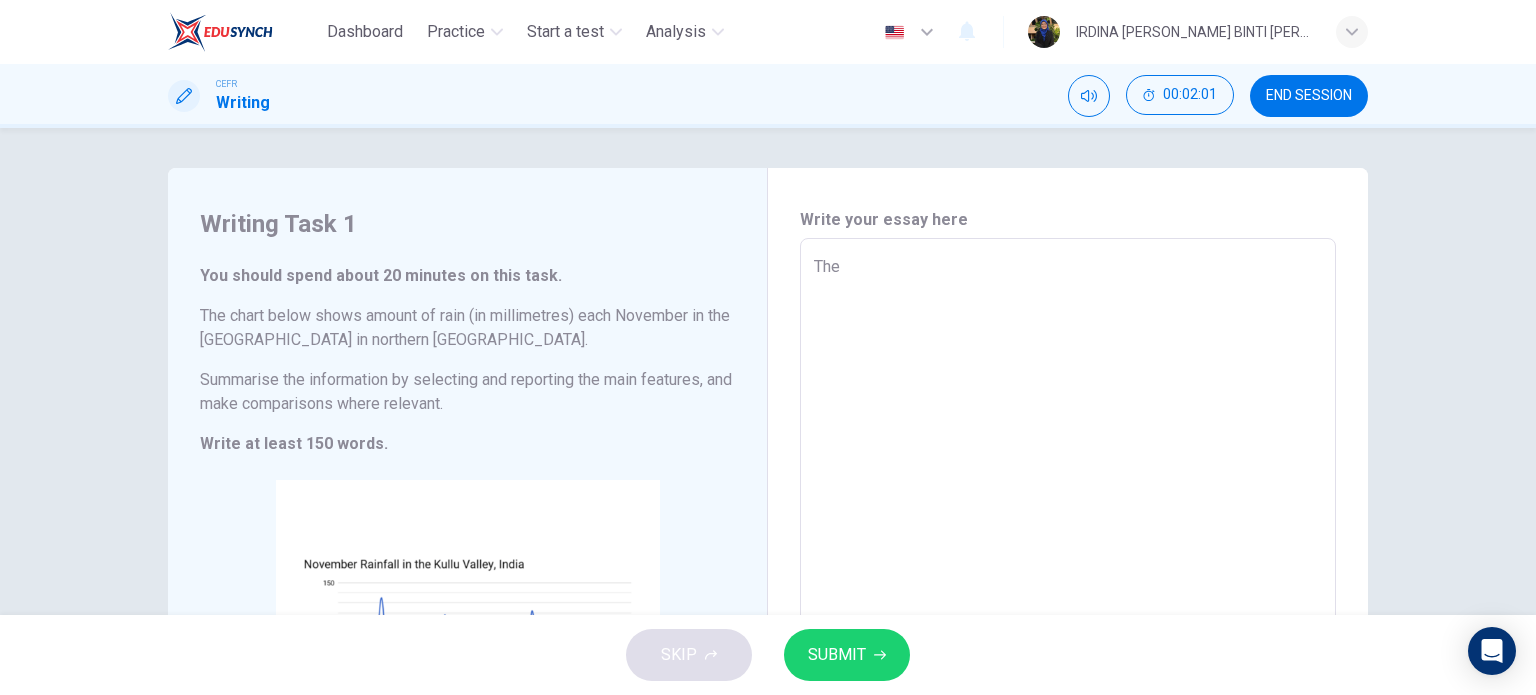 type on "The r" 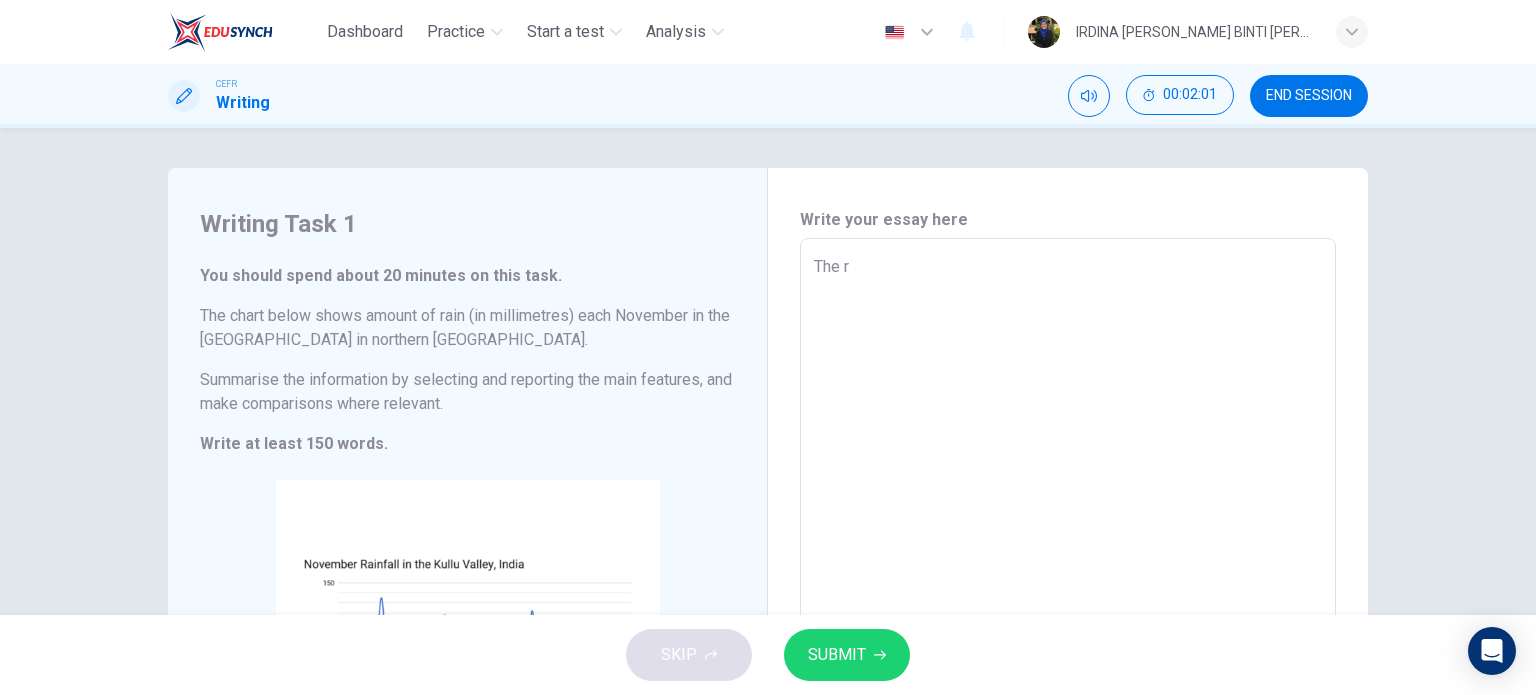 type on "x" 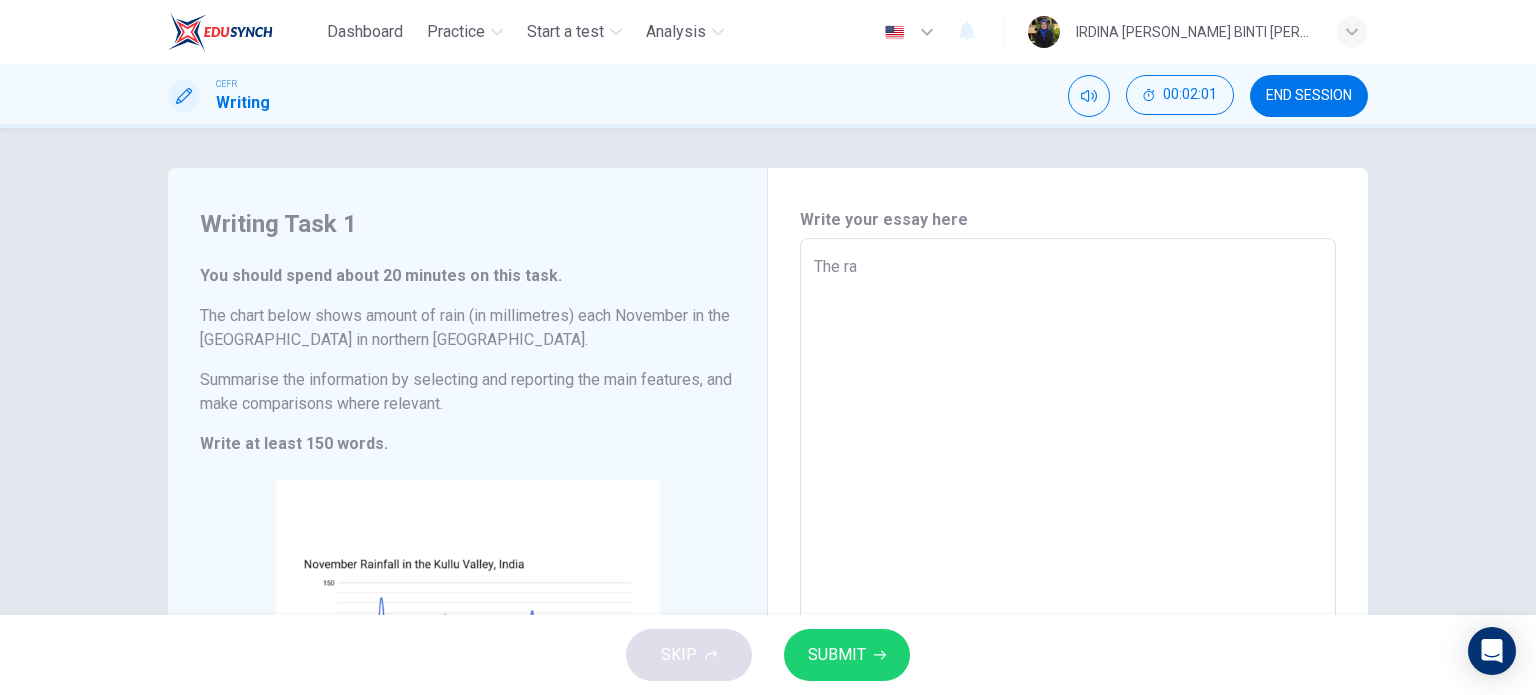 type on "The rai" 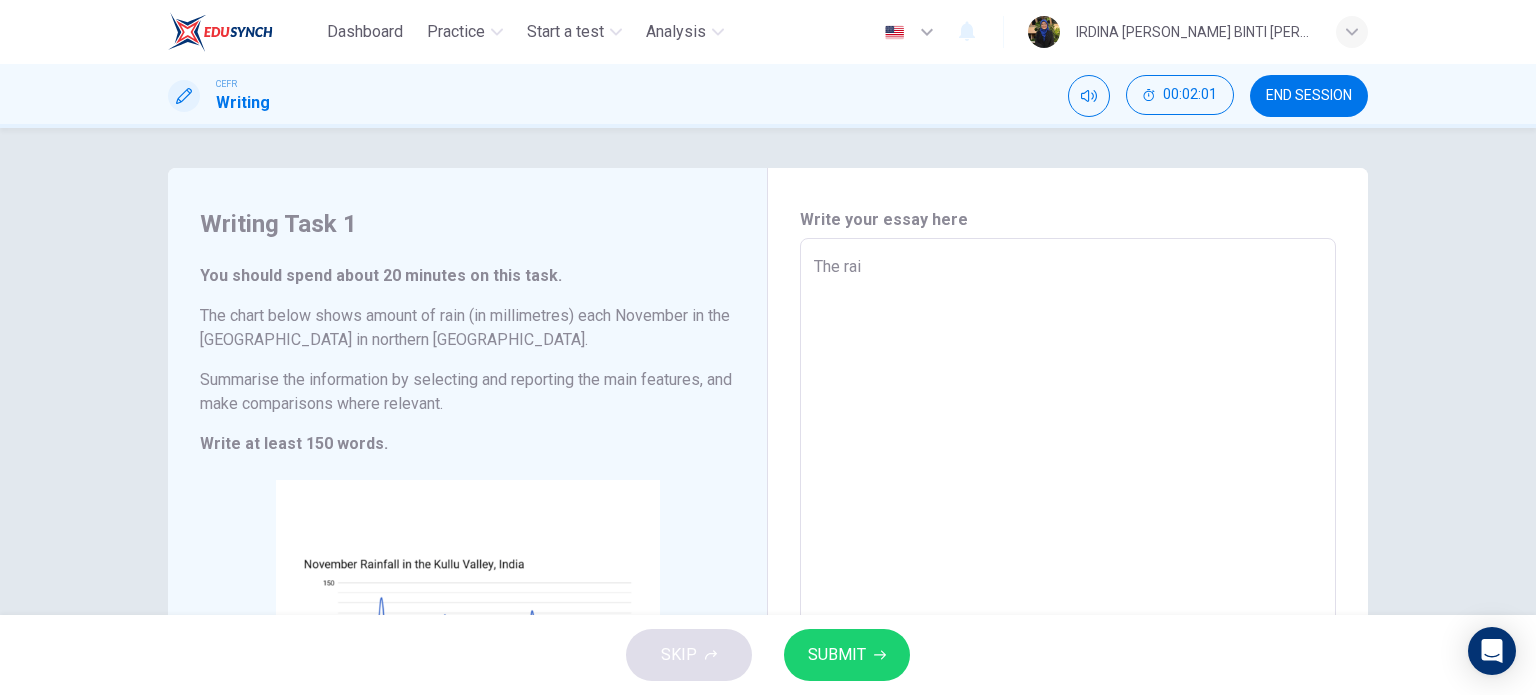 type on "x" 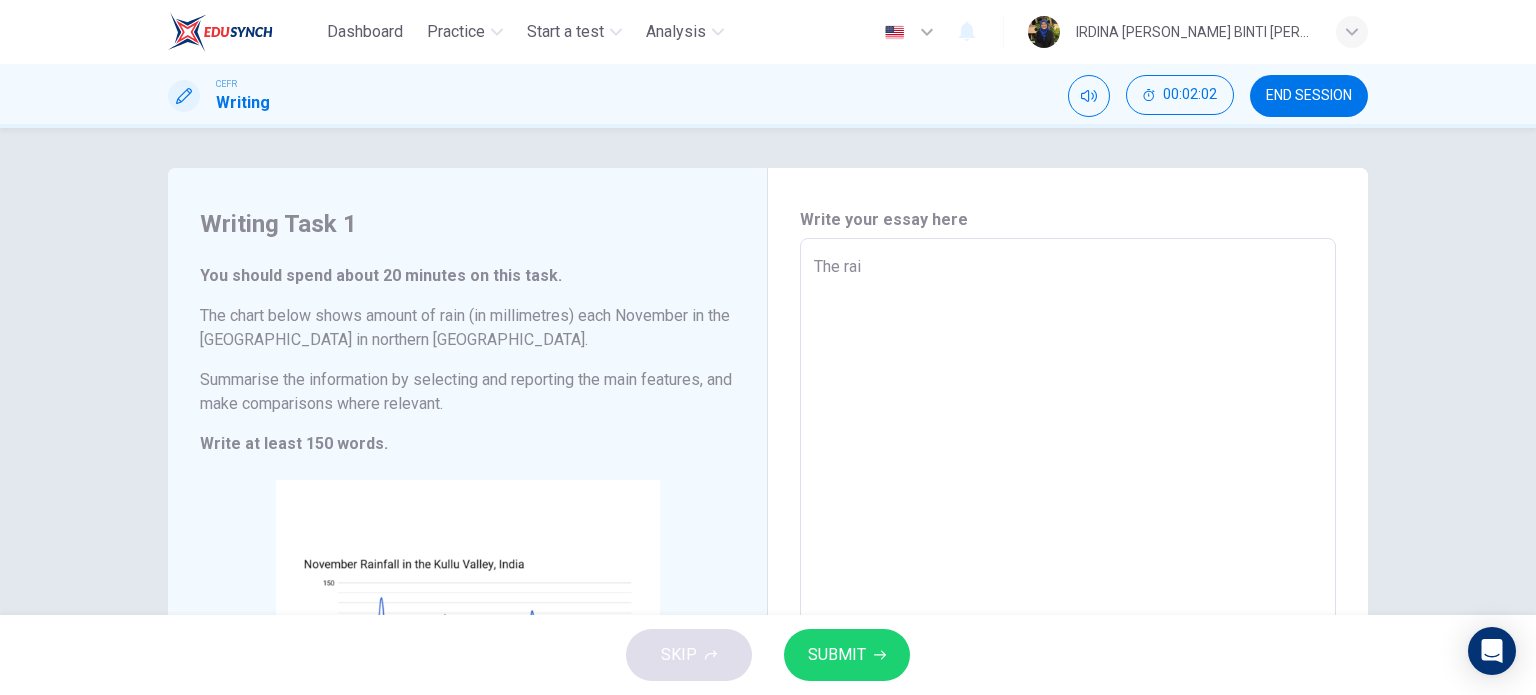 type on "The rain" 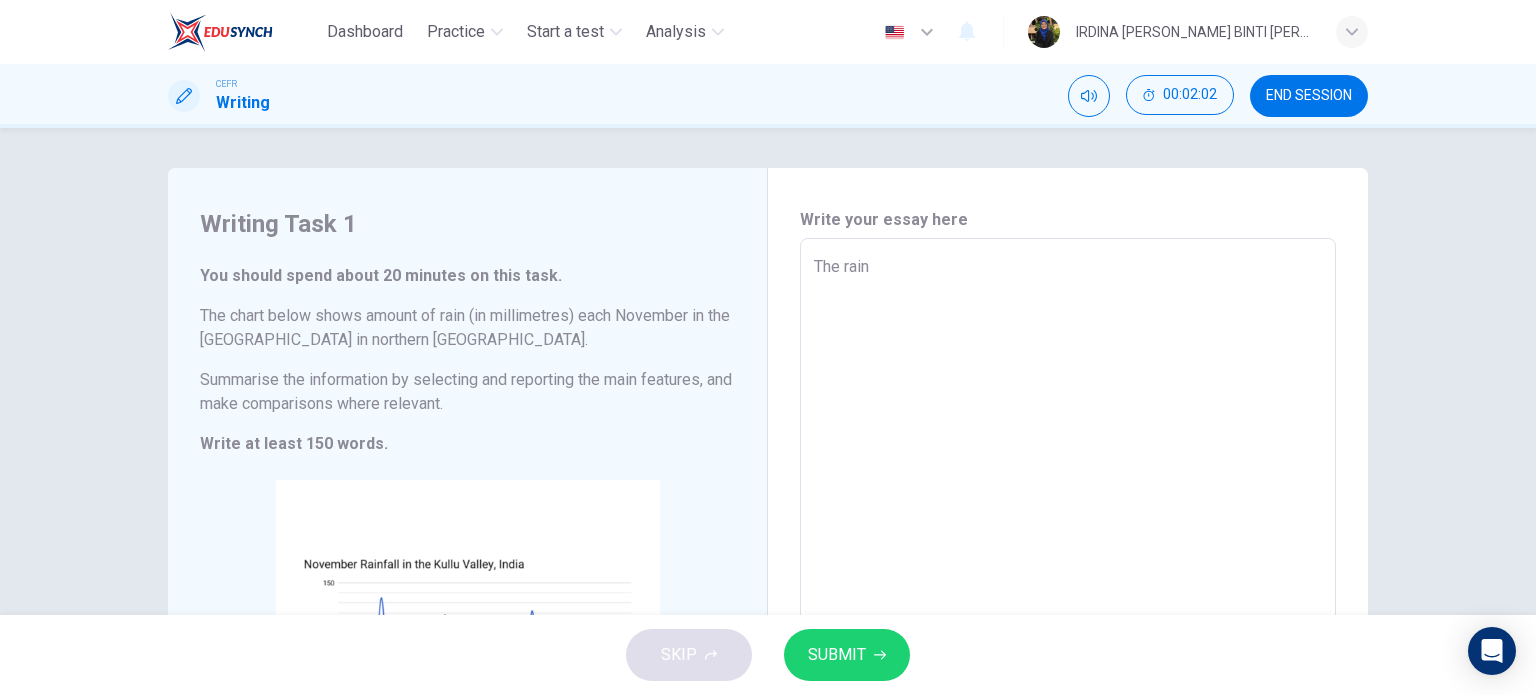 type on "x" 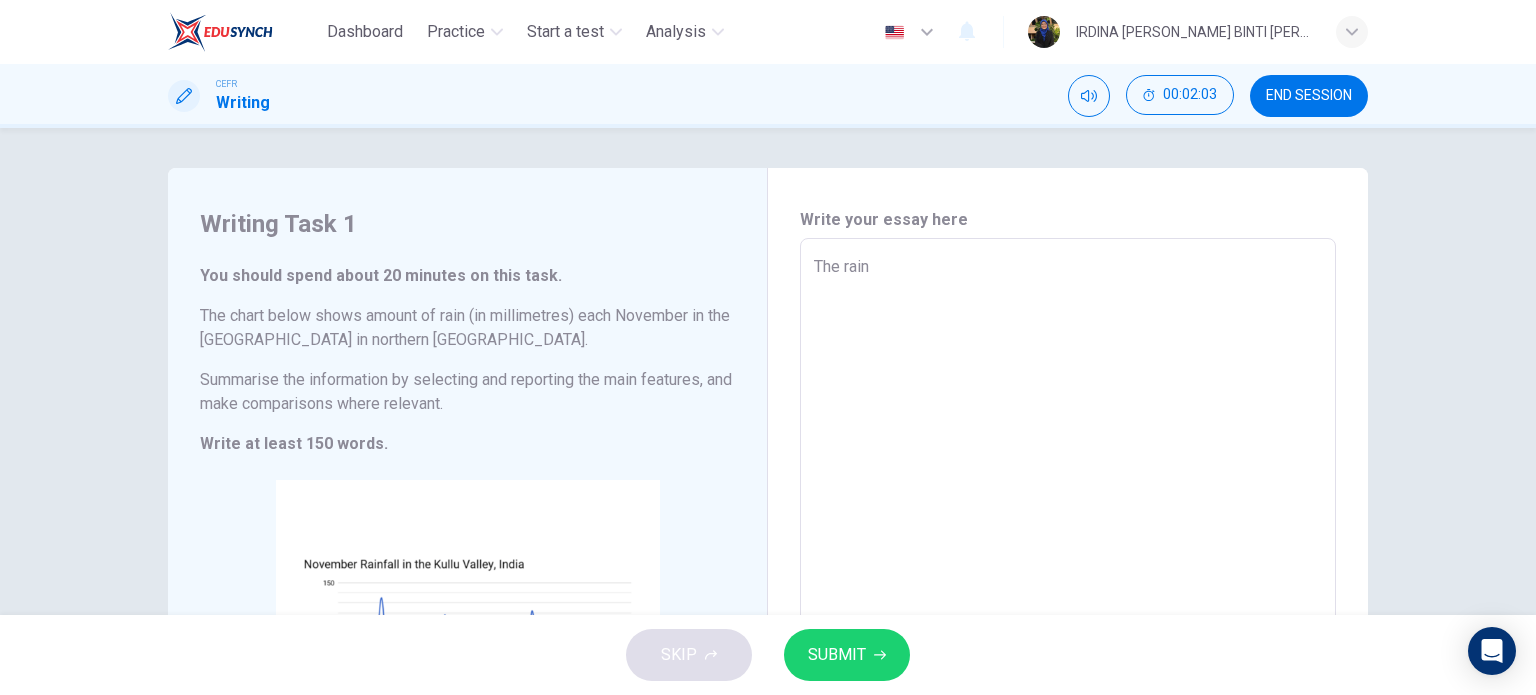 type on "The rainf" 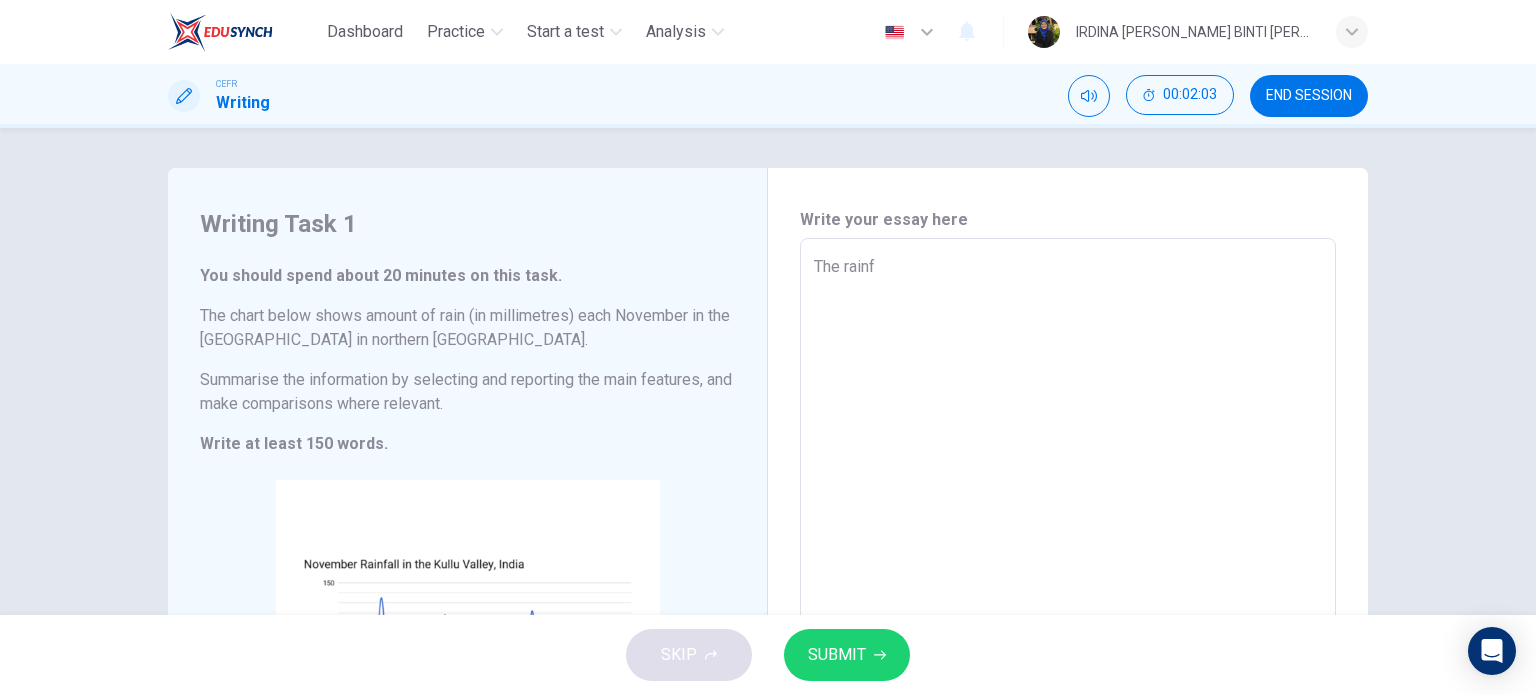 type on "x" 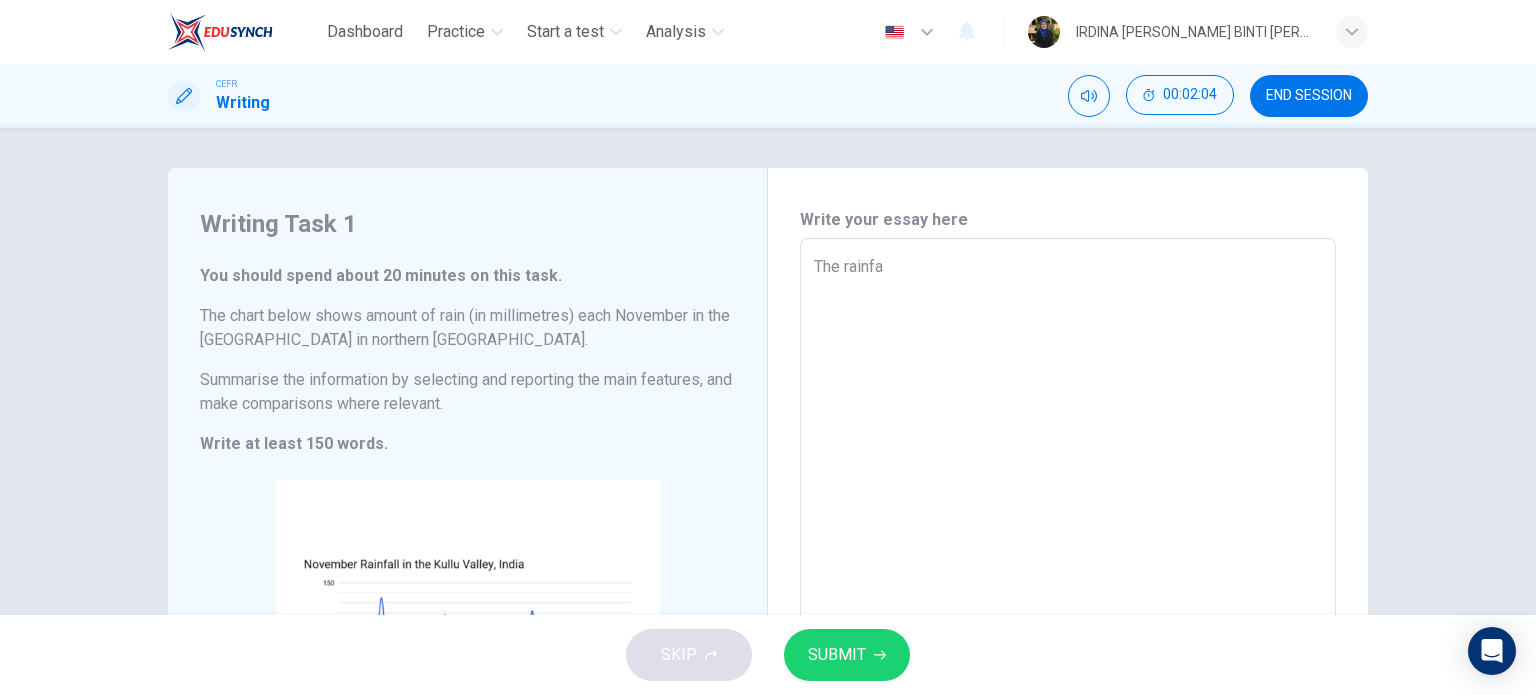 type on "The rainfal" 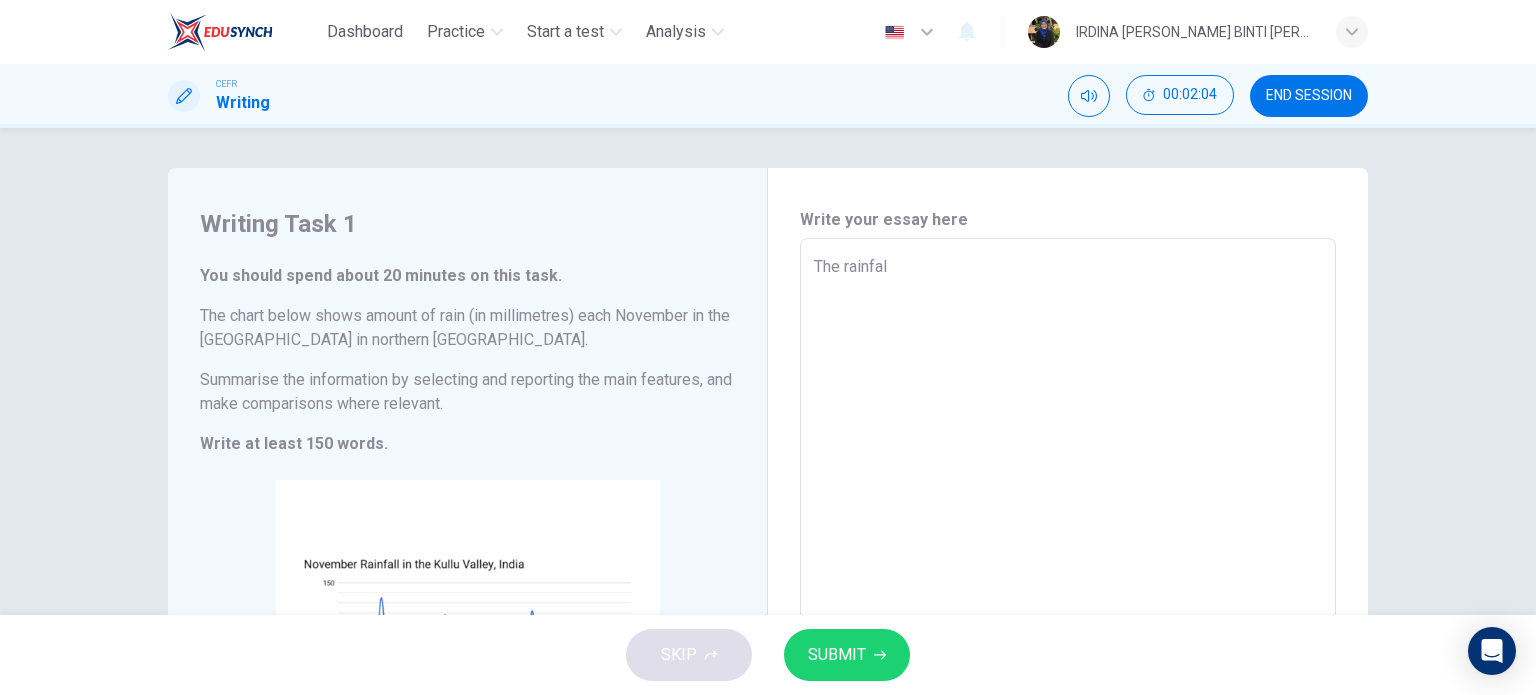 type on "x" 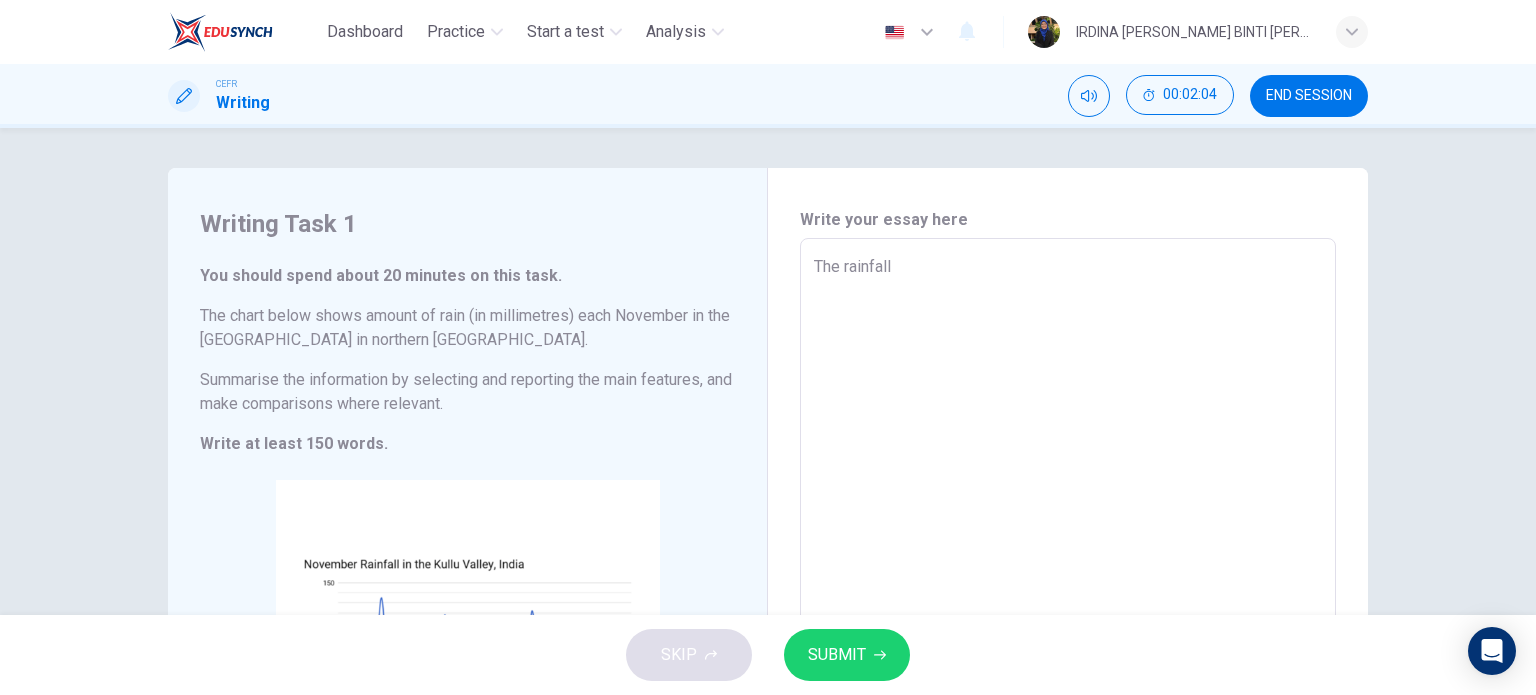 type on "x" 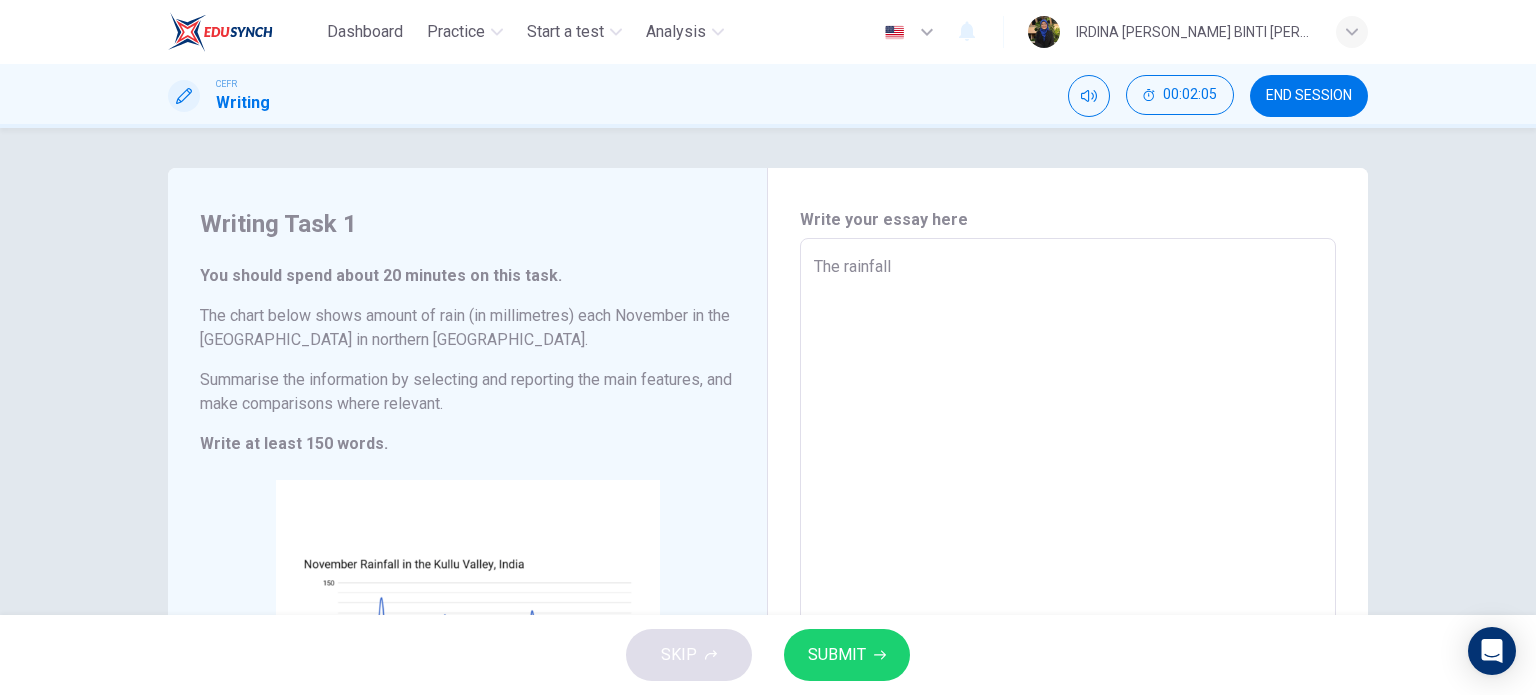 type on "The rainfall d" 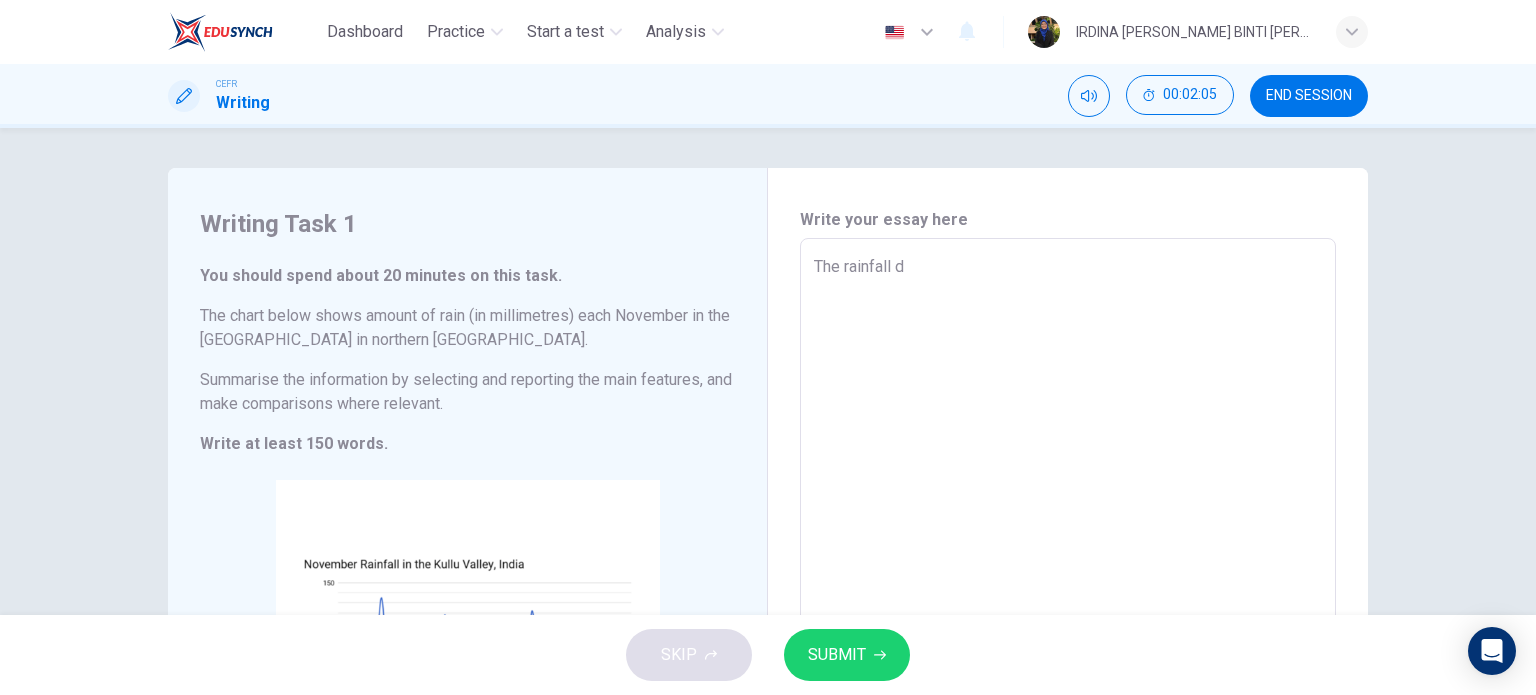 type on "x" 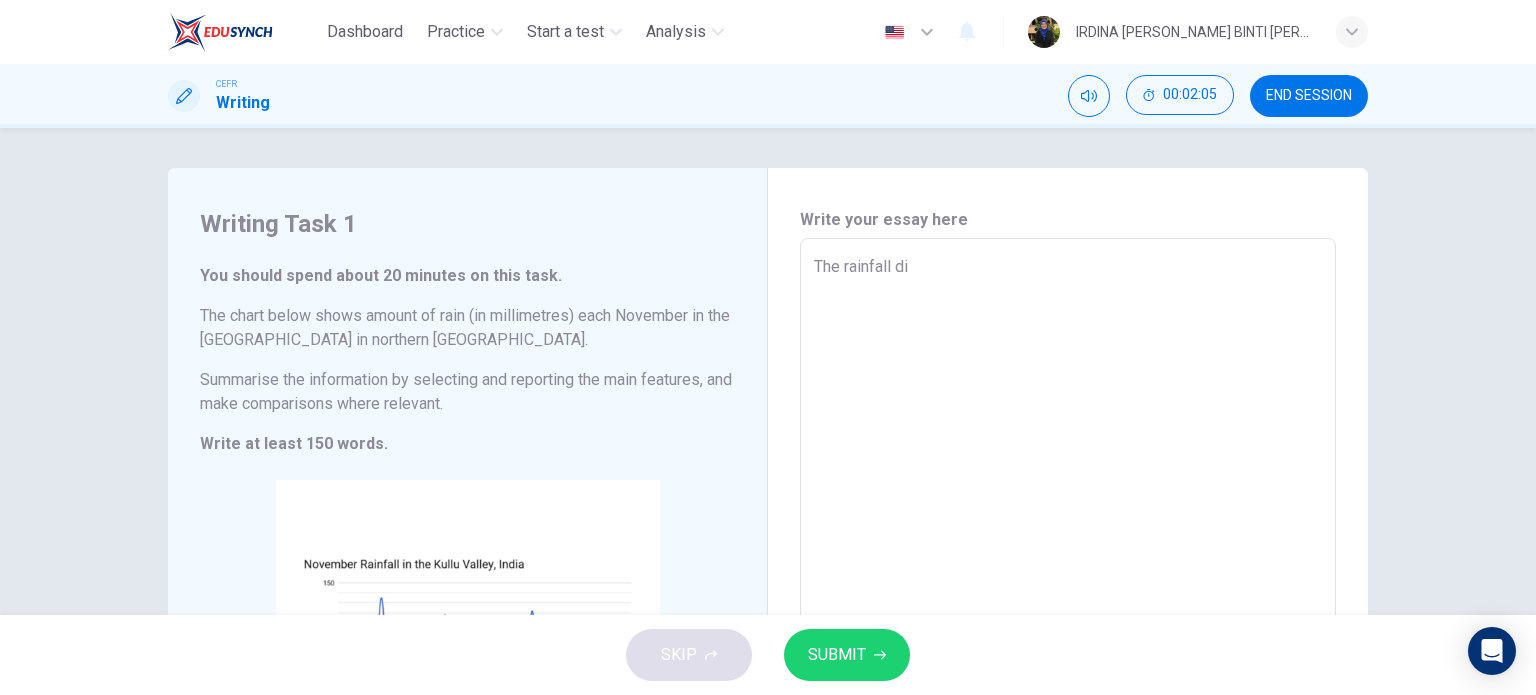 type on "x" 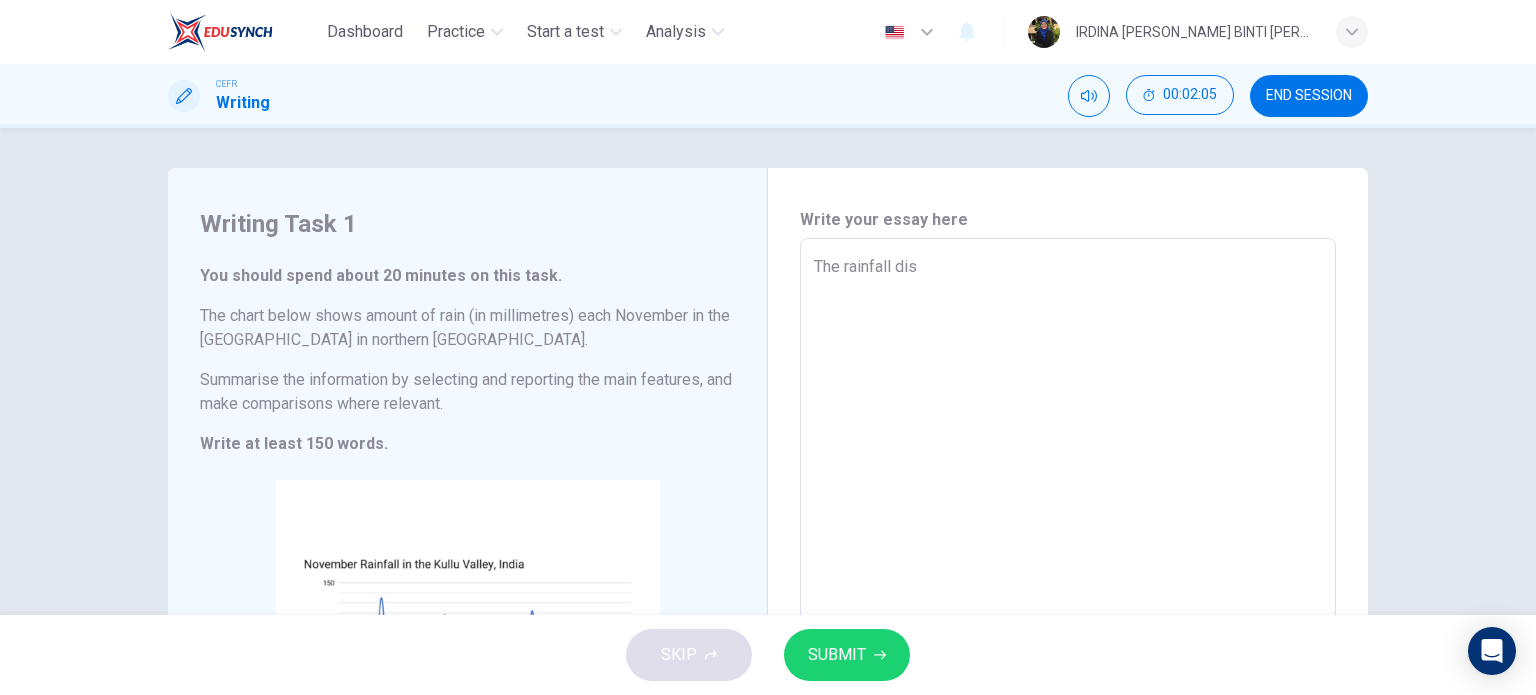 type on "x" 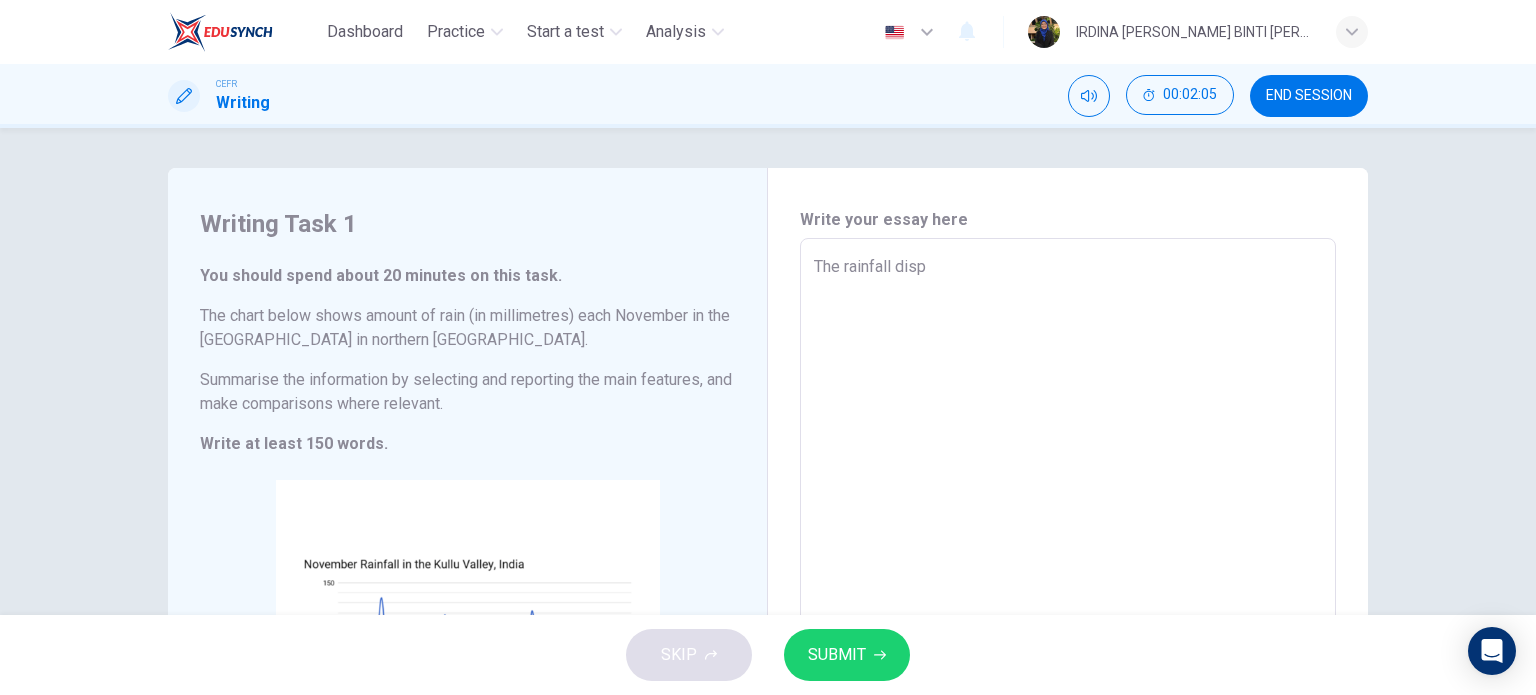type on "x" 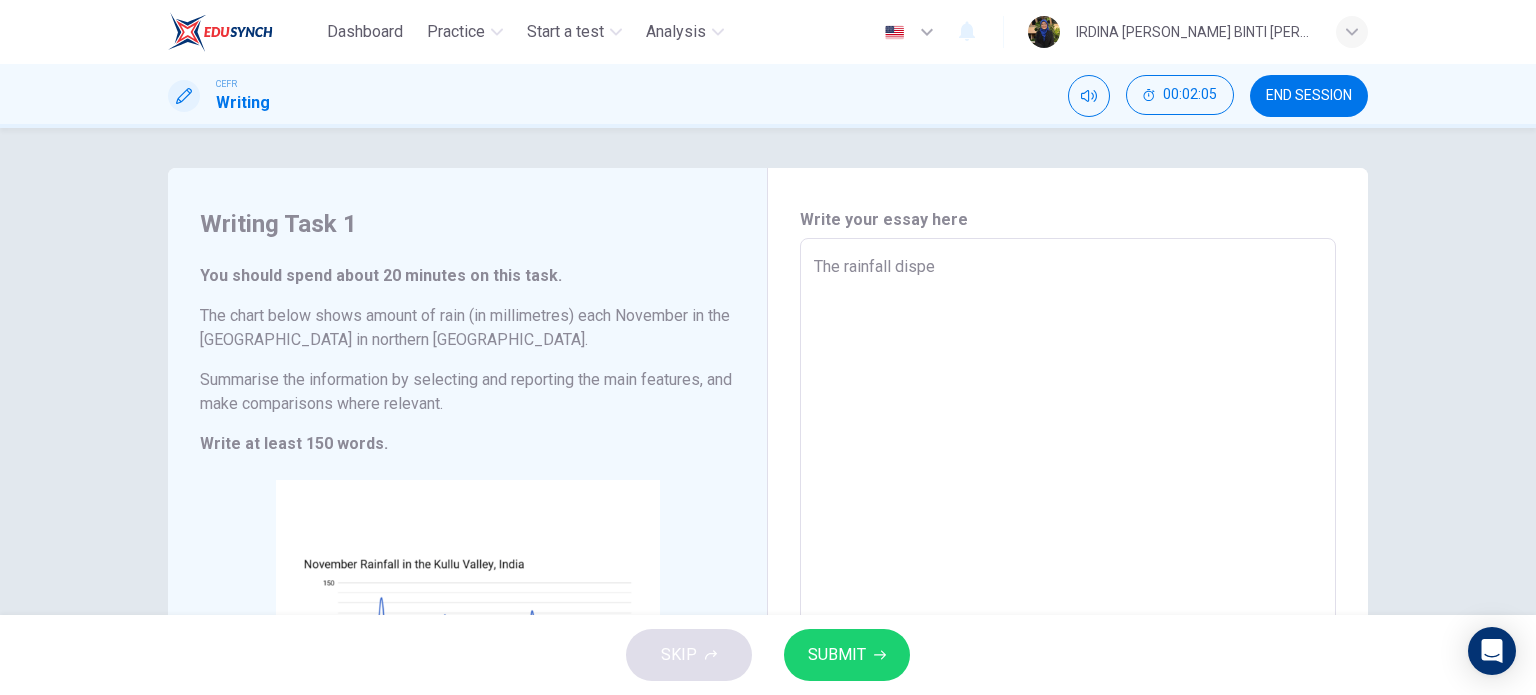 type on "x" 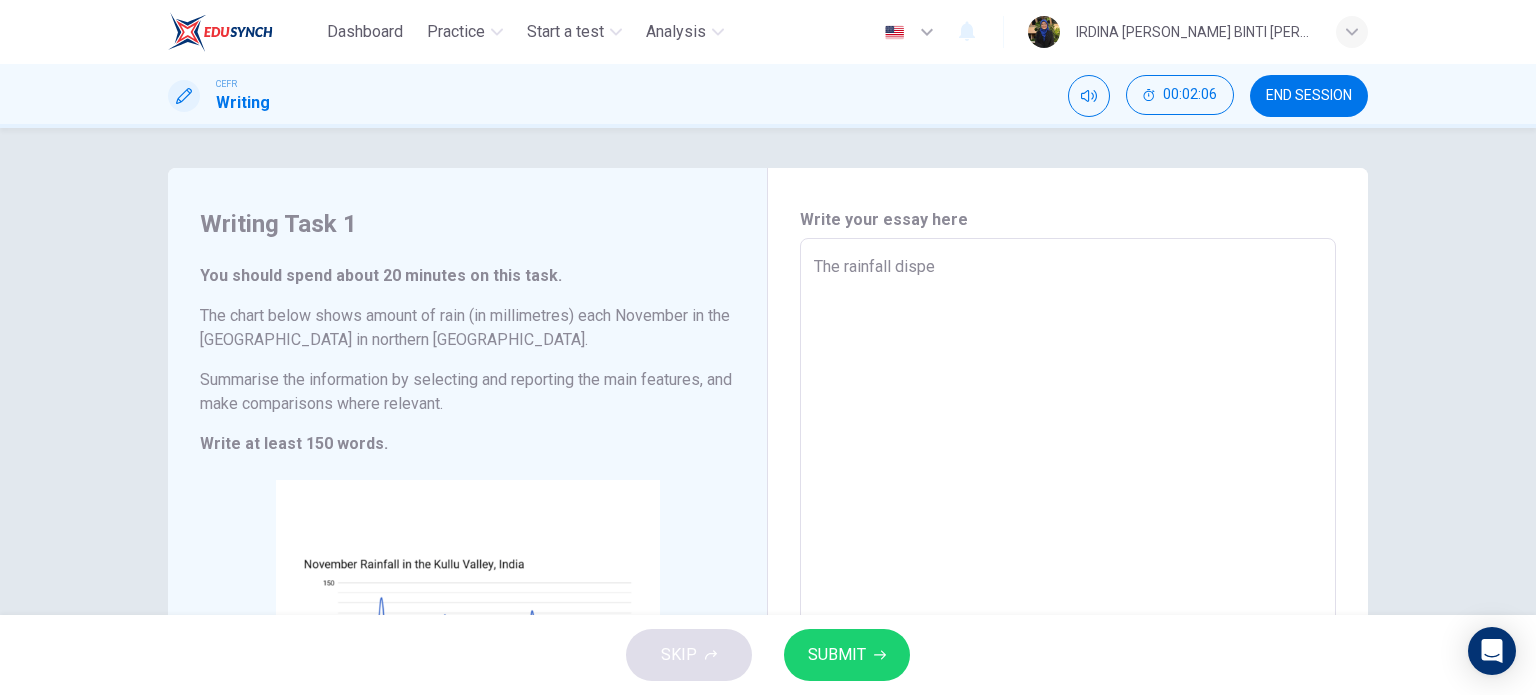 type on "The rainfall disper" 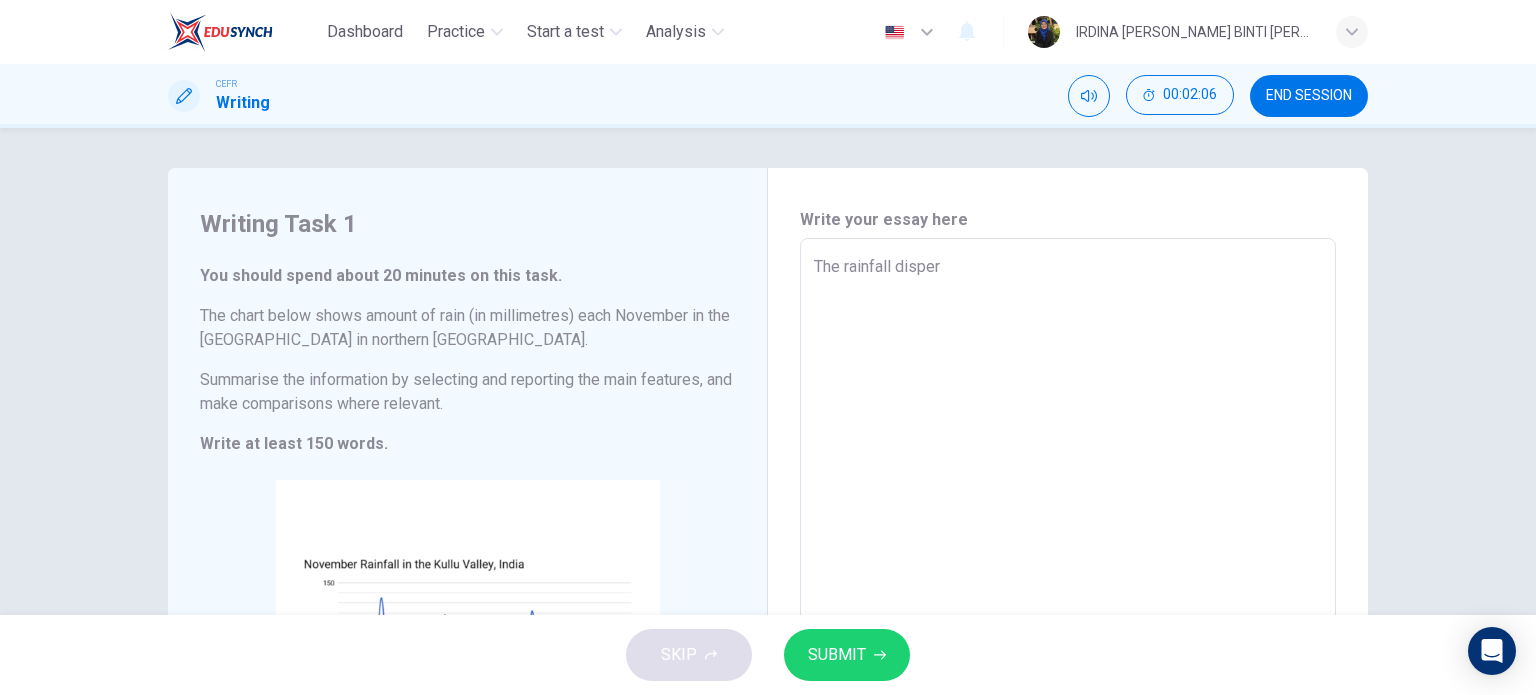type on "x" 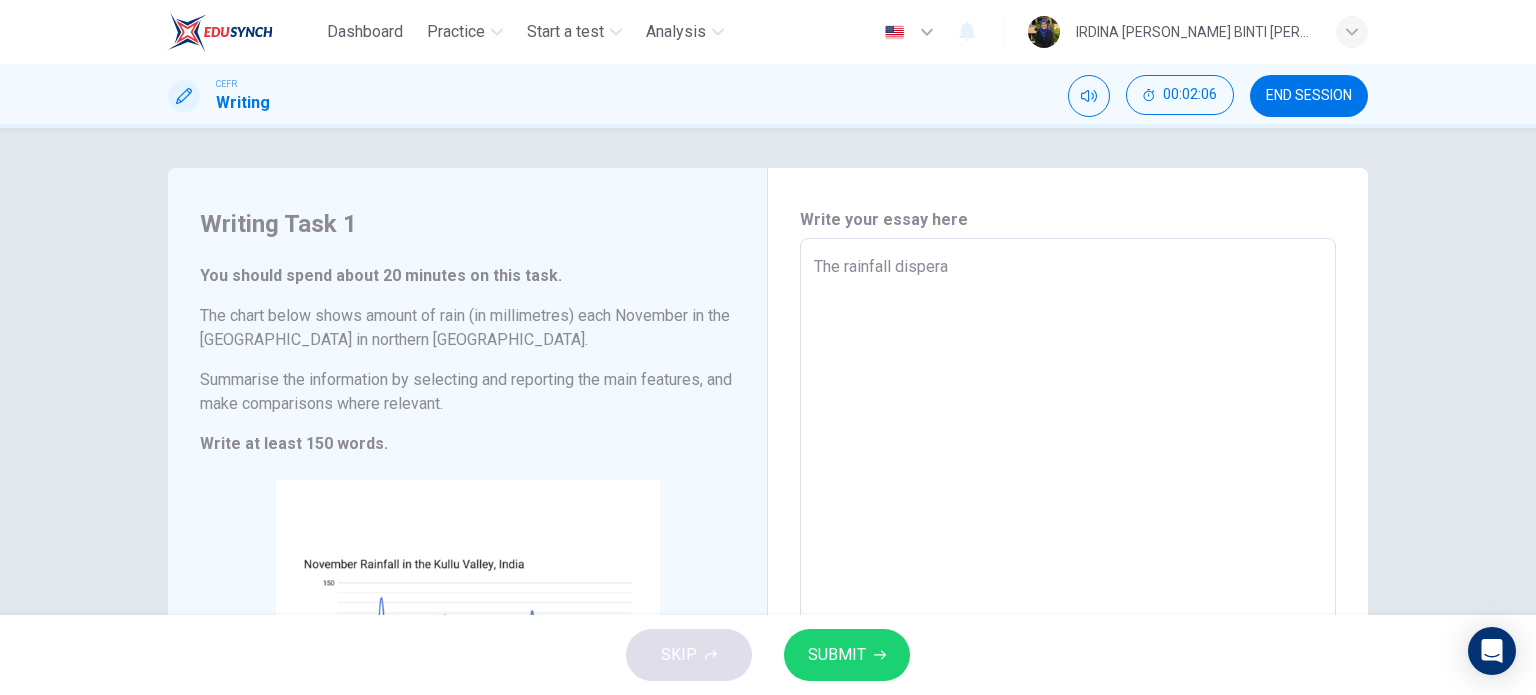 type on "x" 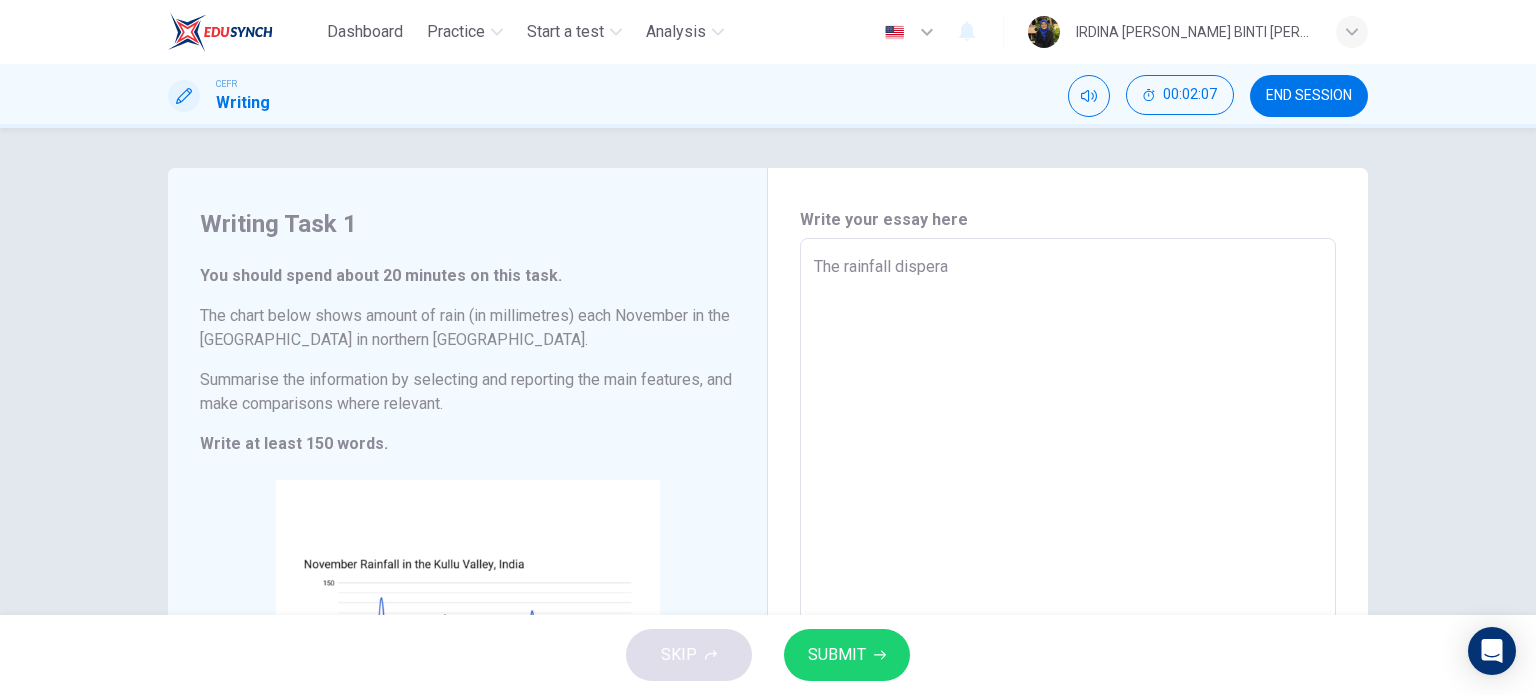 type on "The rainfall disperan" 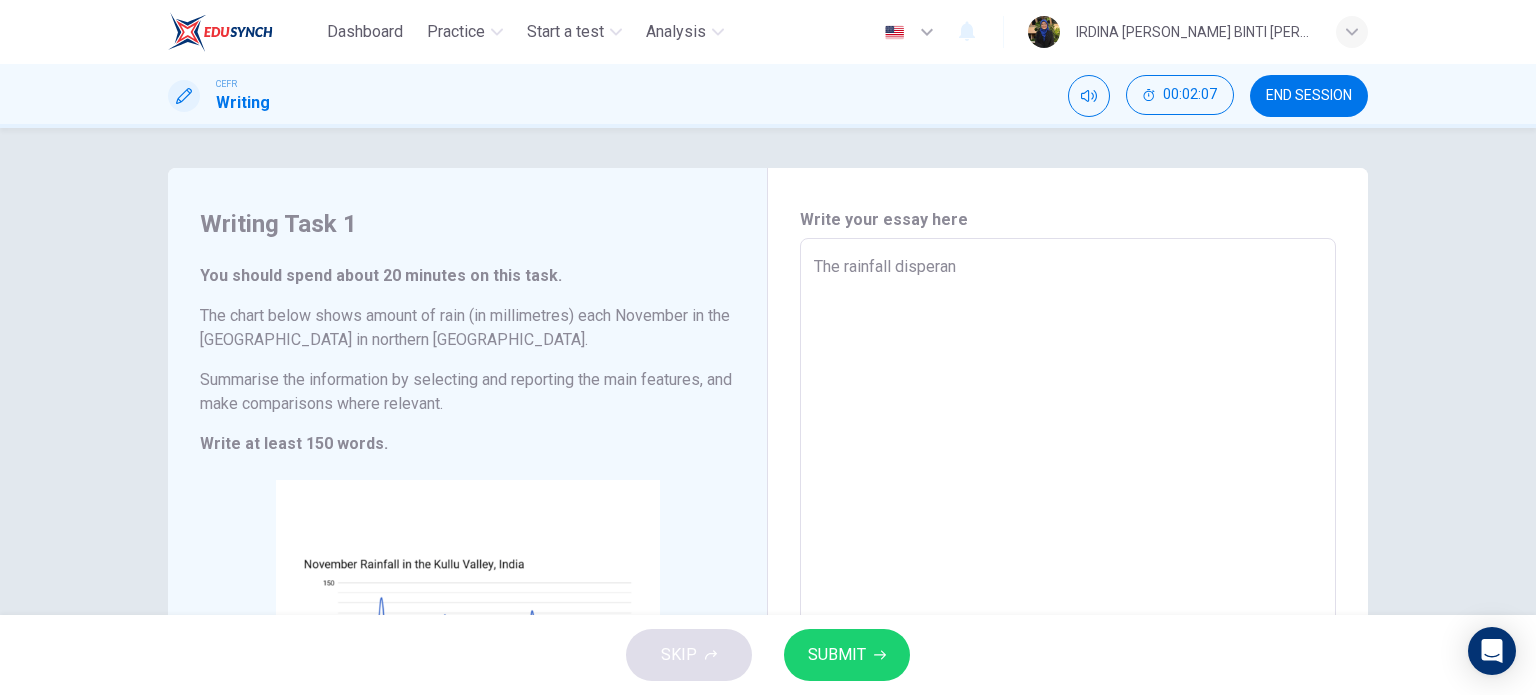 type on "x" 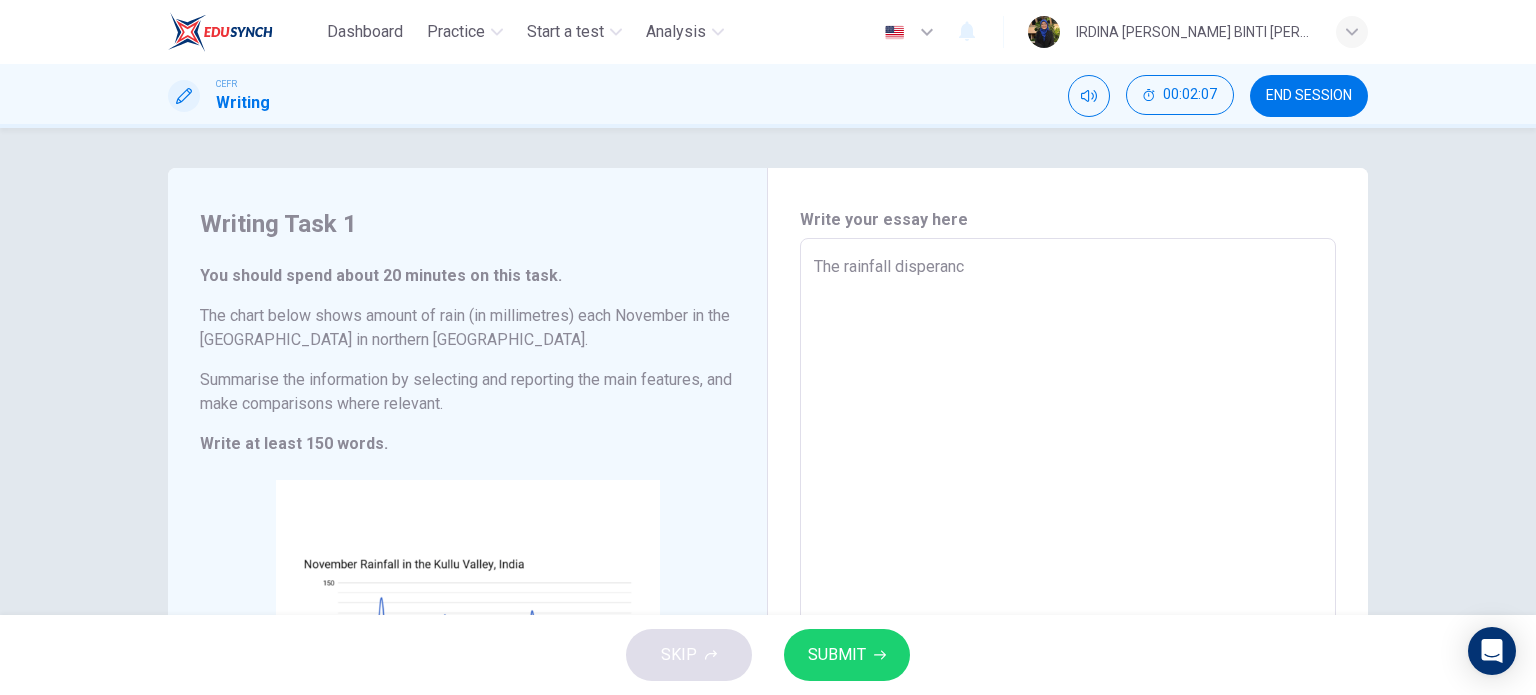 type on "x" 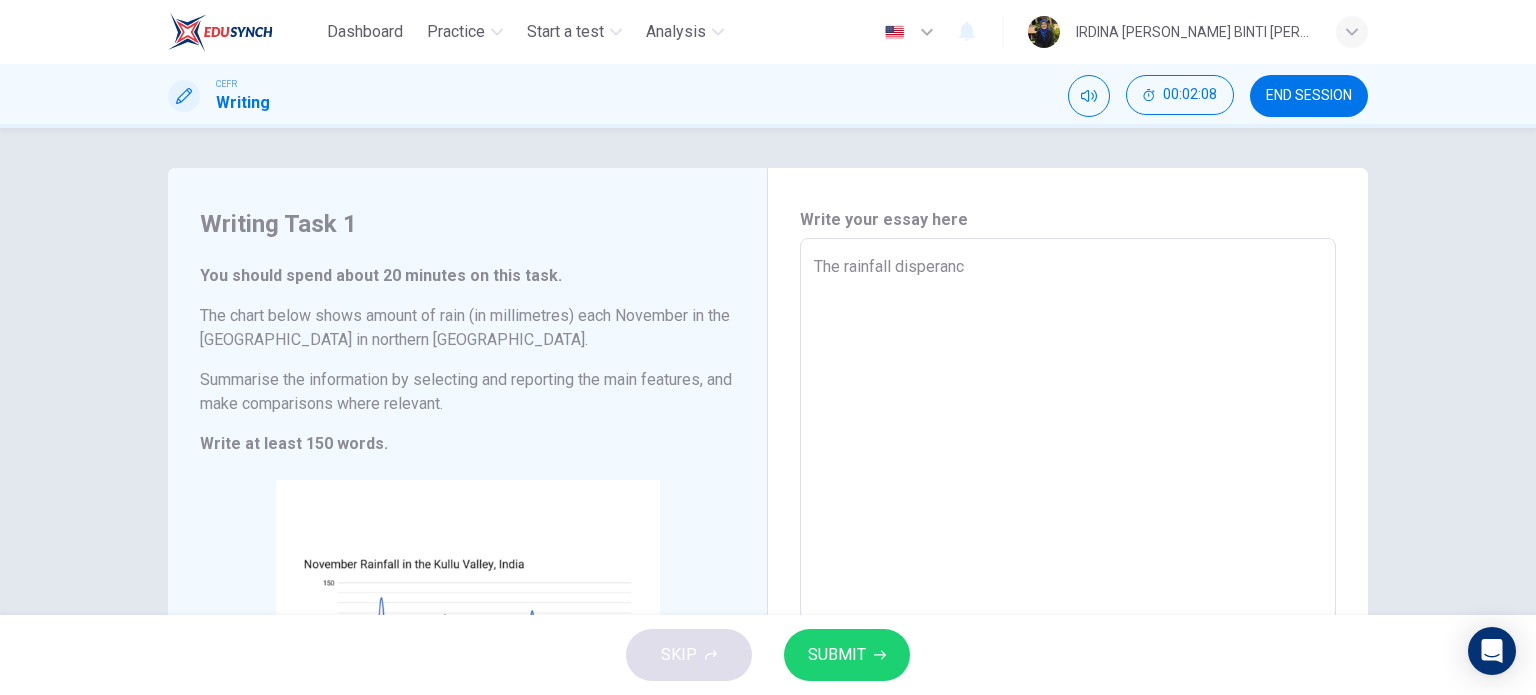 type on "The rainfall disperanci" 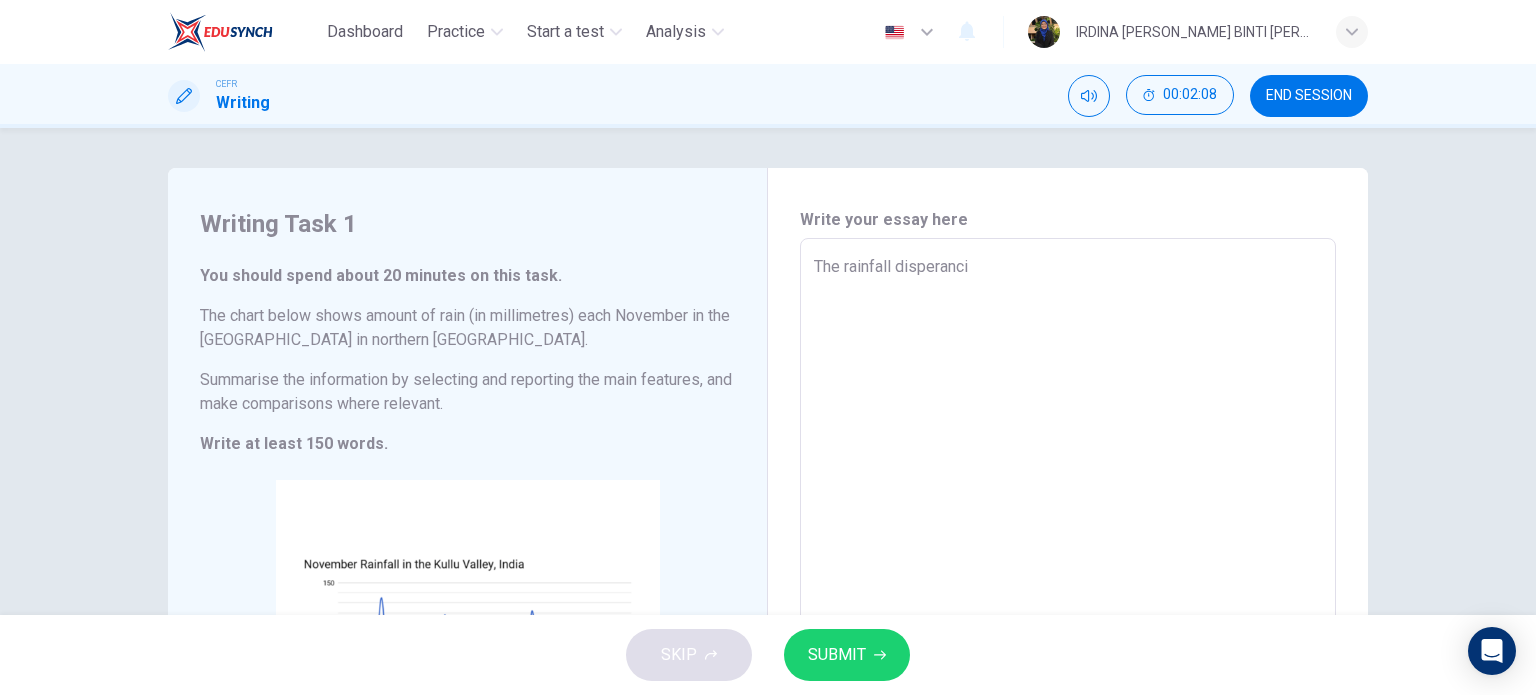 type on "x" 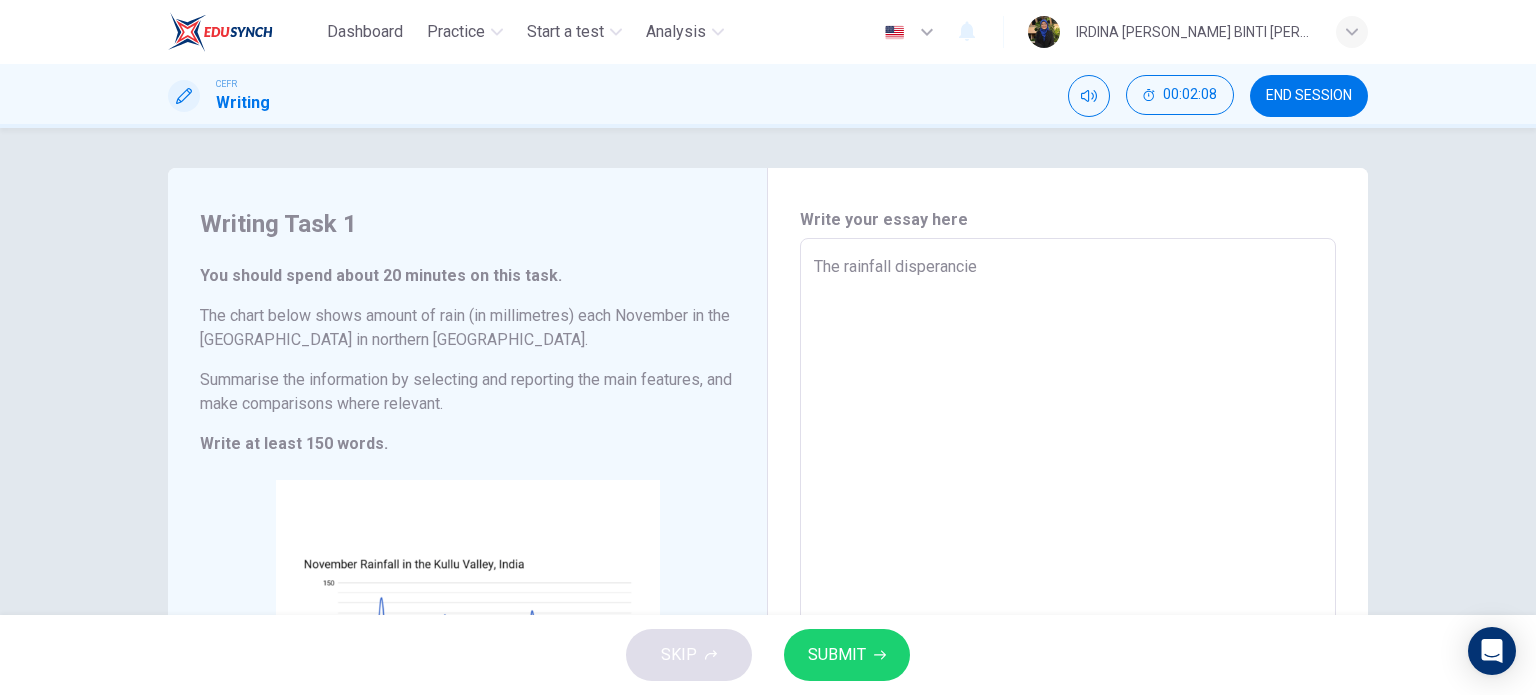 type on "x" 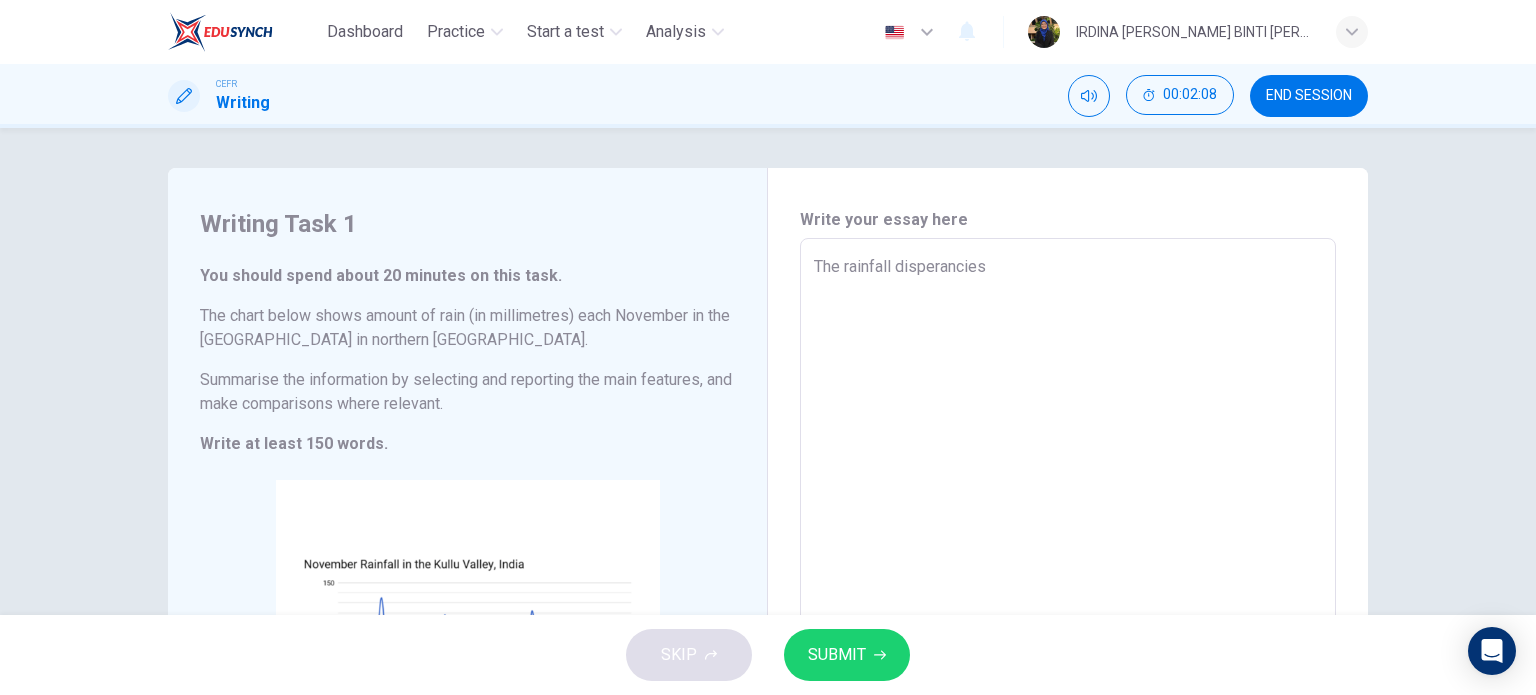 type on "x" 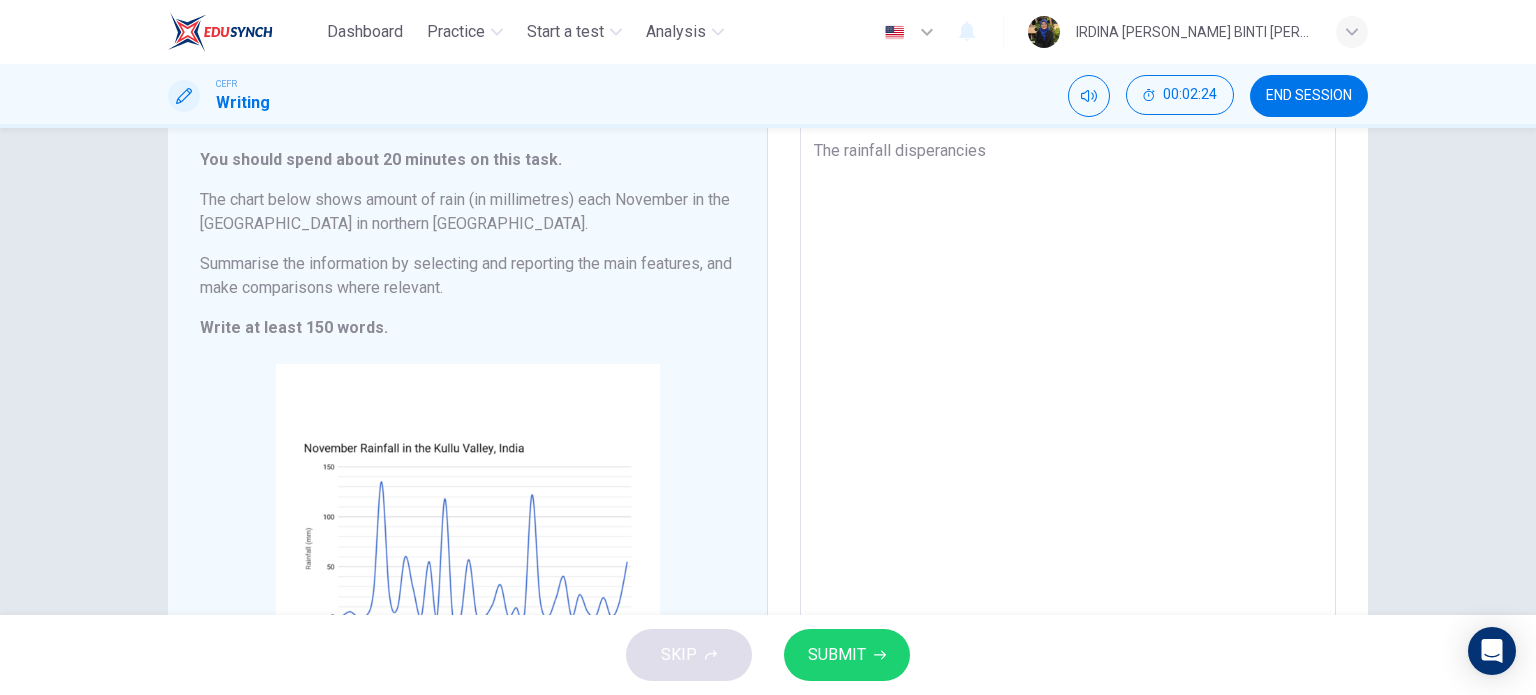 scroll, scrollTop: 115, scrollLeft: 0, axis: vertical 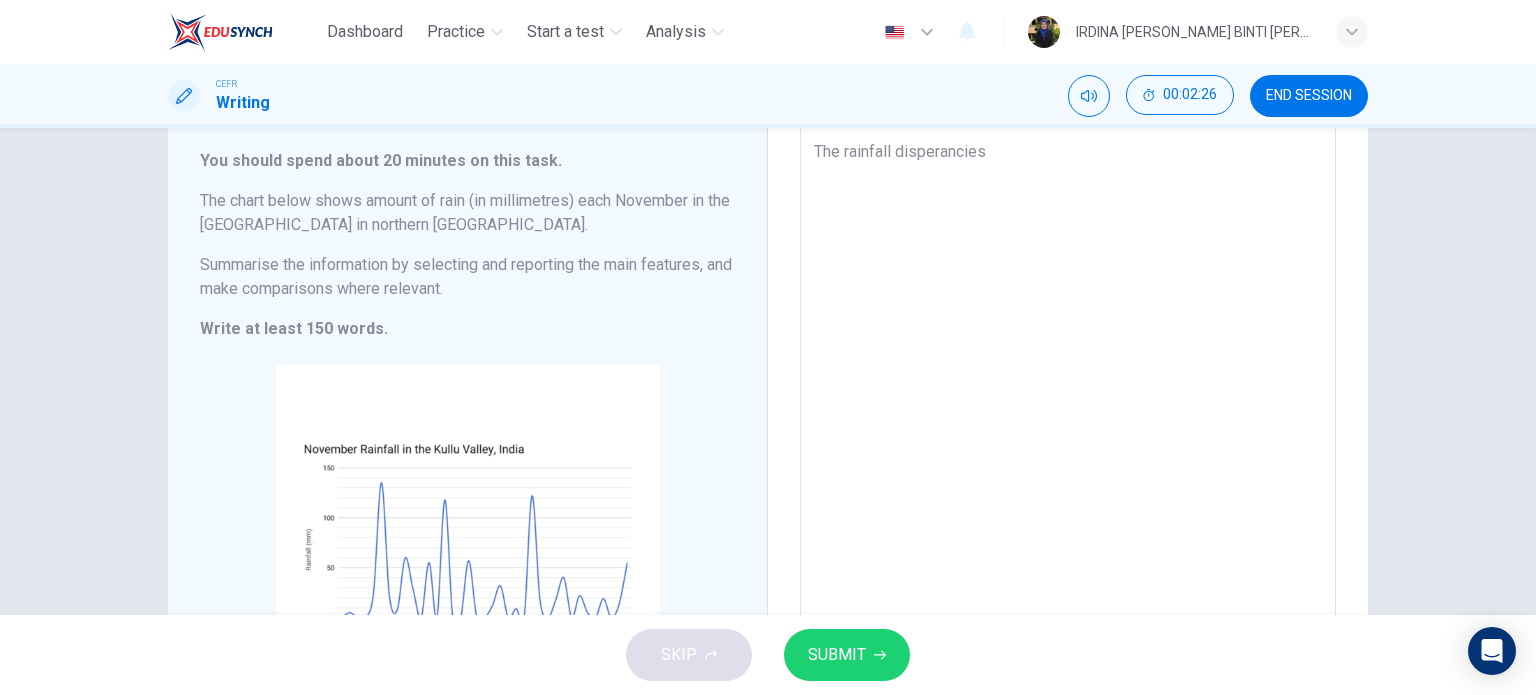 type on "The rainfall disperancies v" 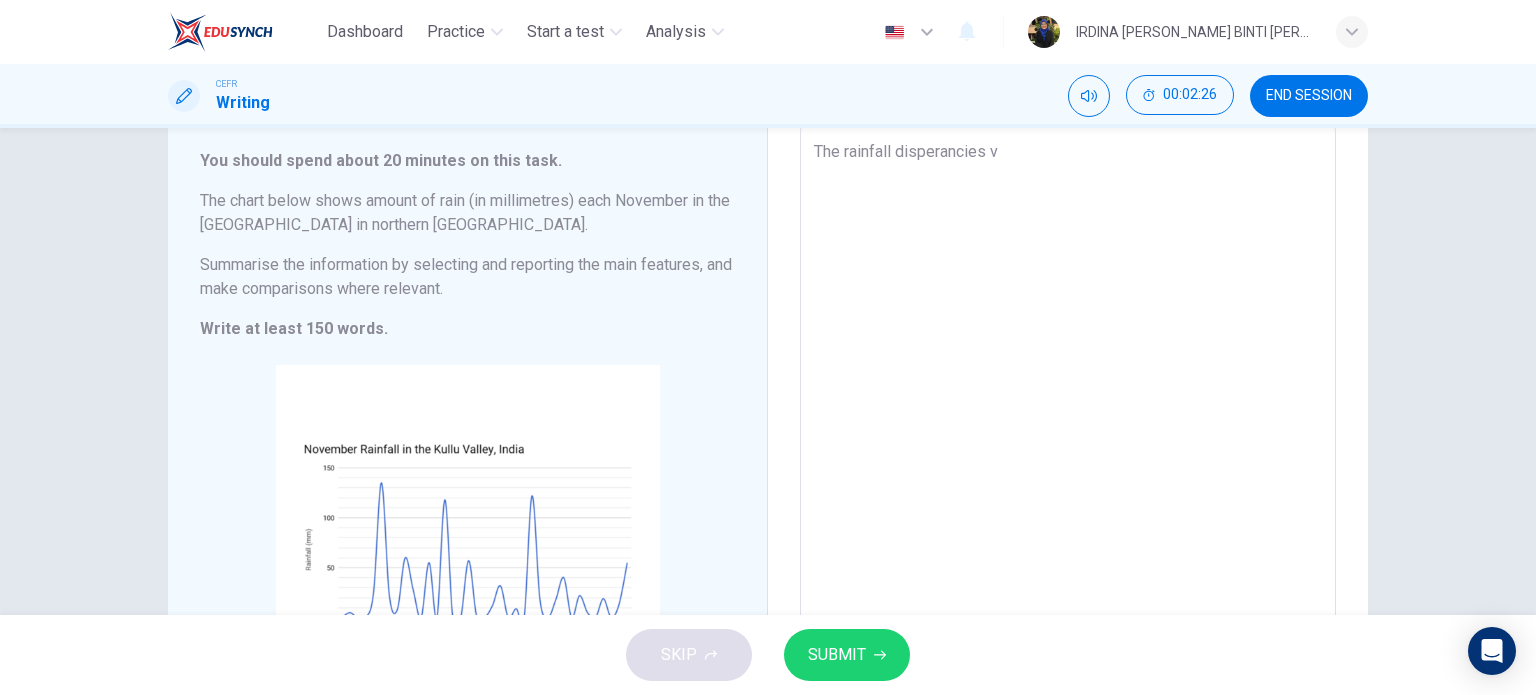 type on "x" 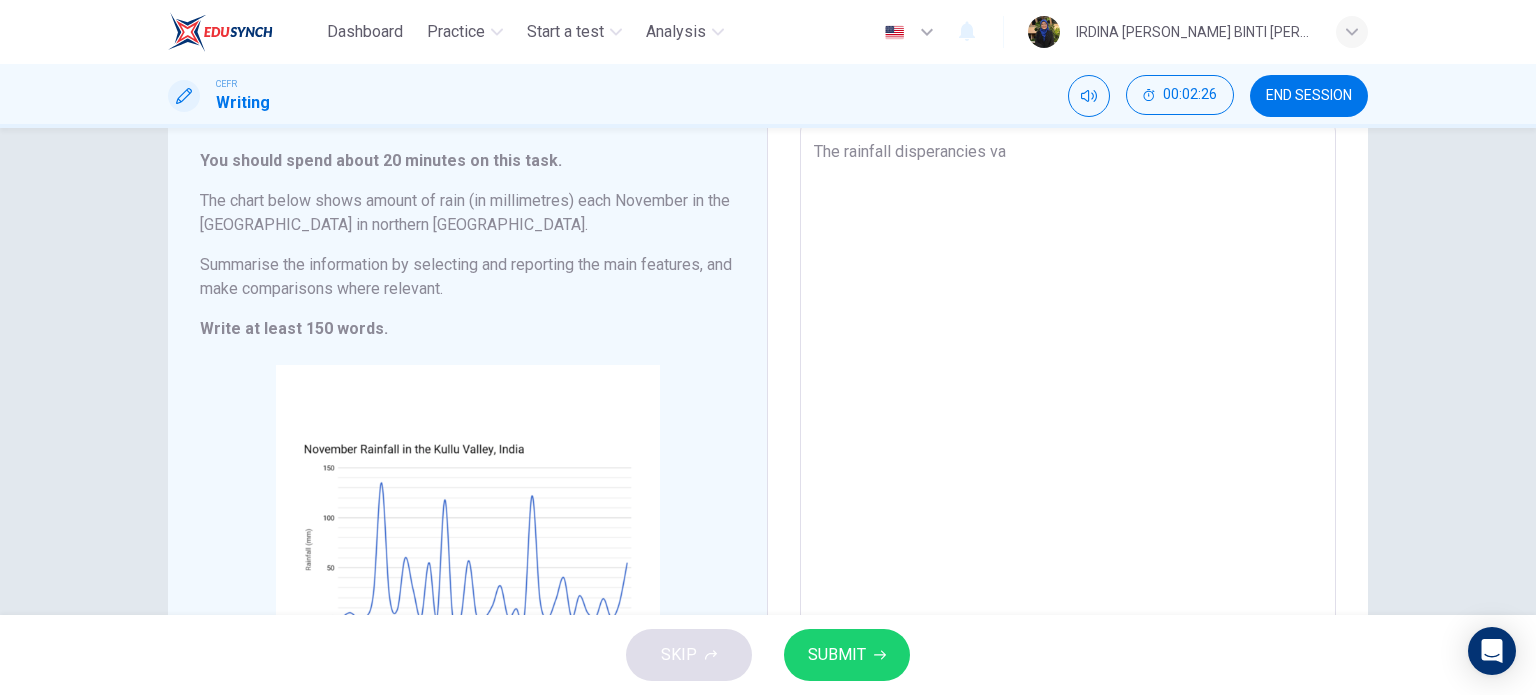 type on "x" 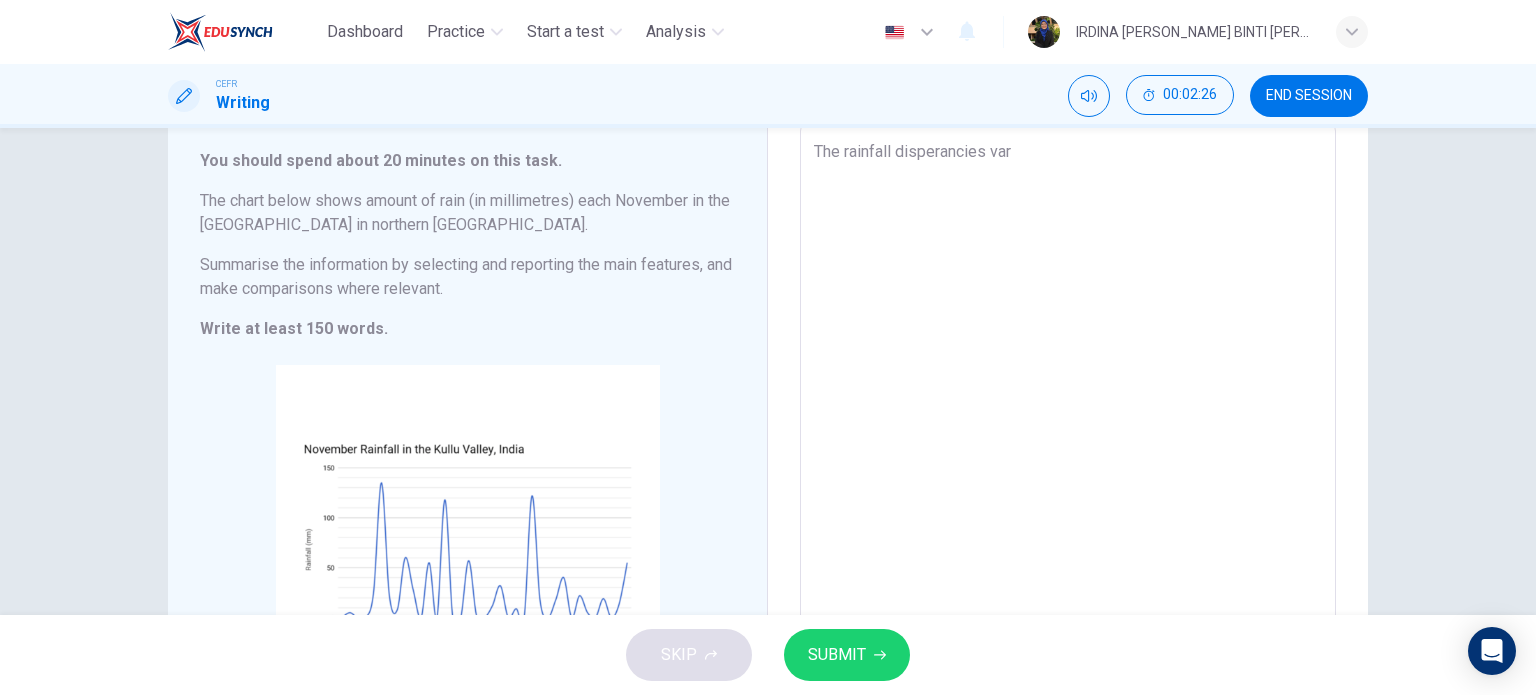 type on "x" 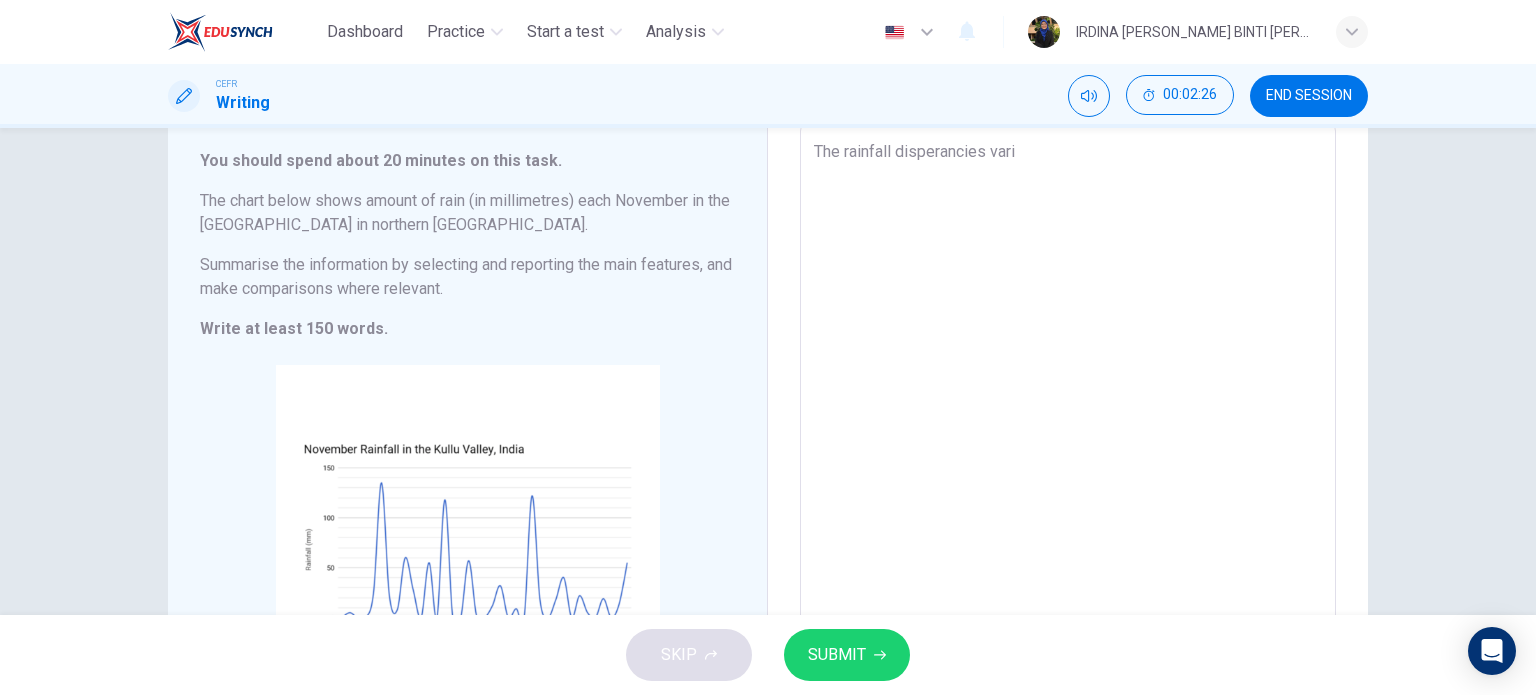 type on "x" 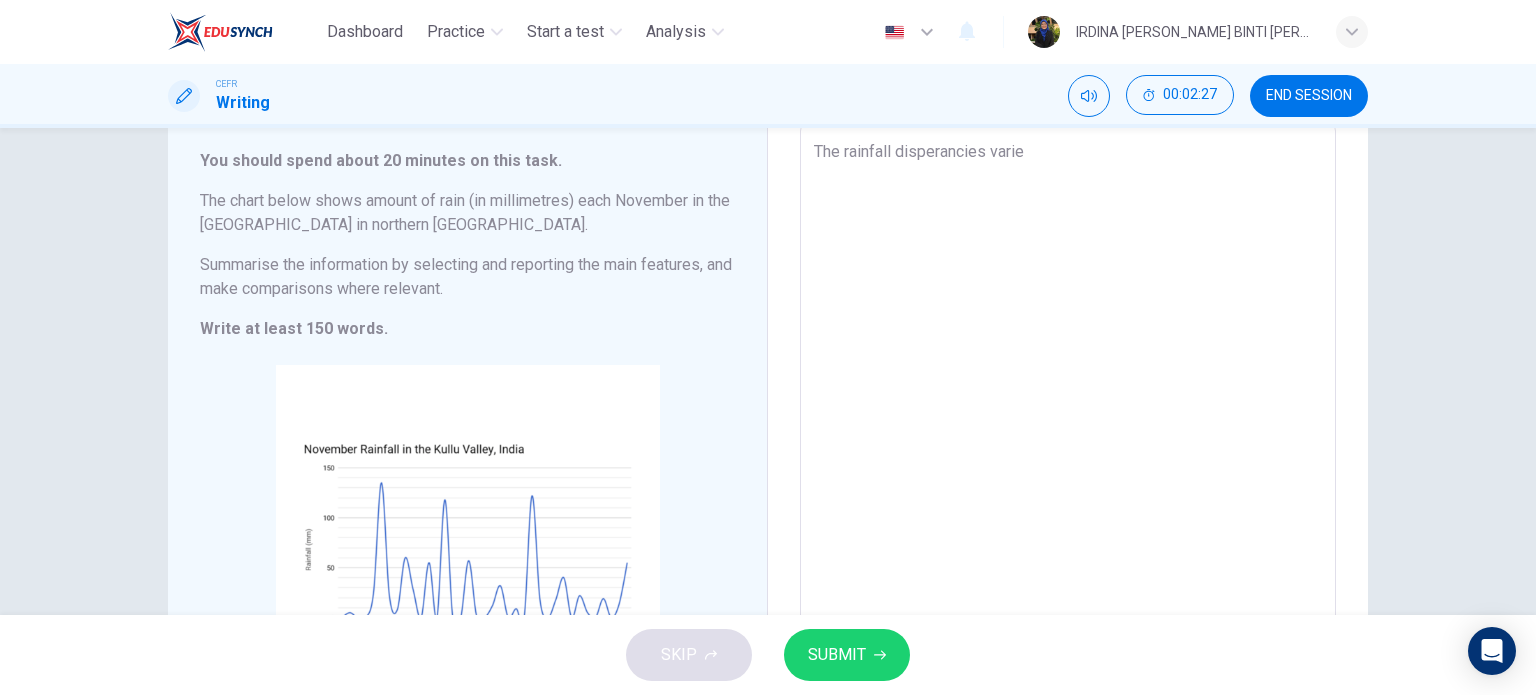 type on "The rainfall disperancies varies" 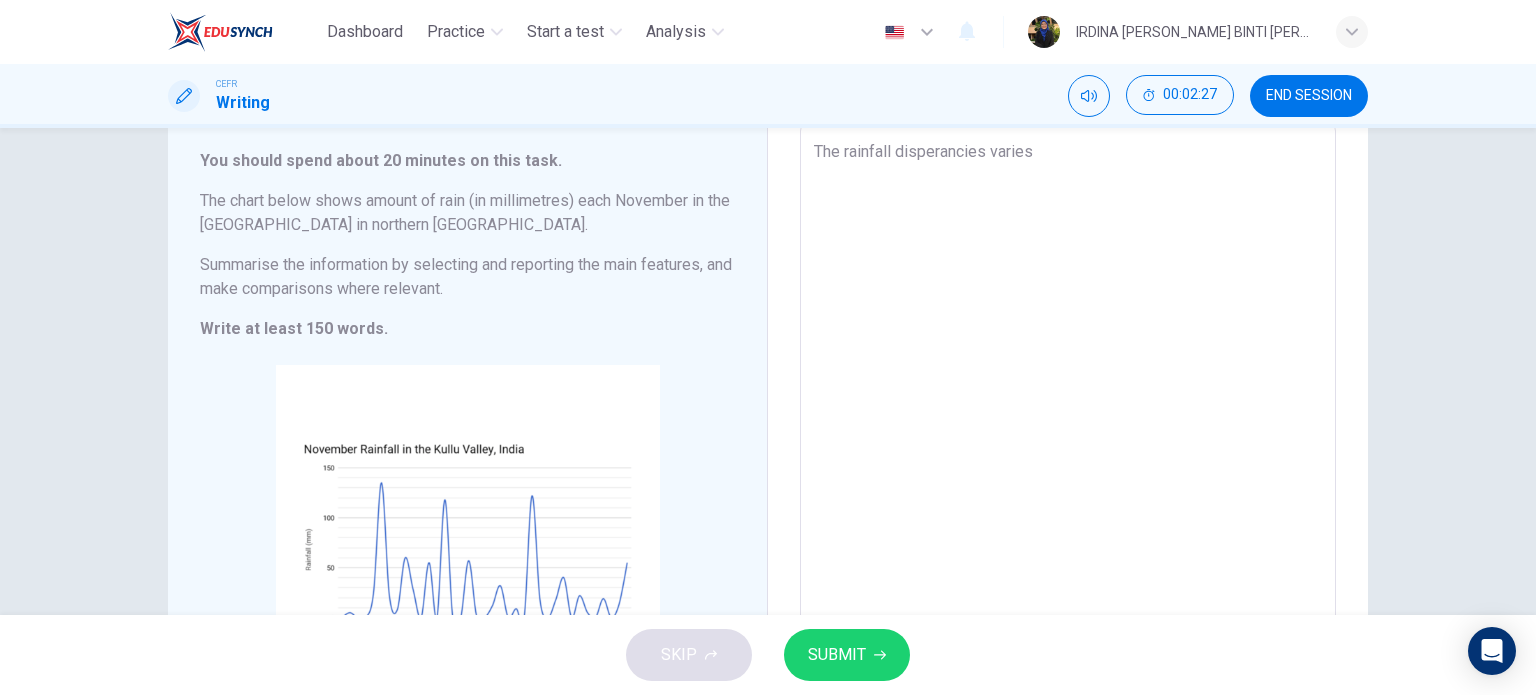 type on "x" 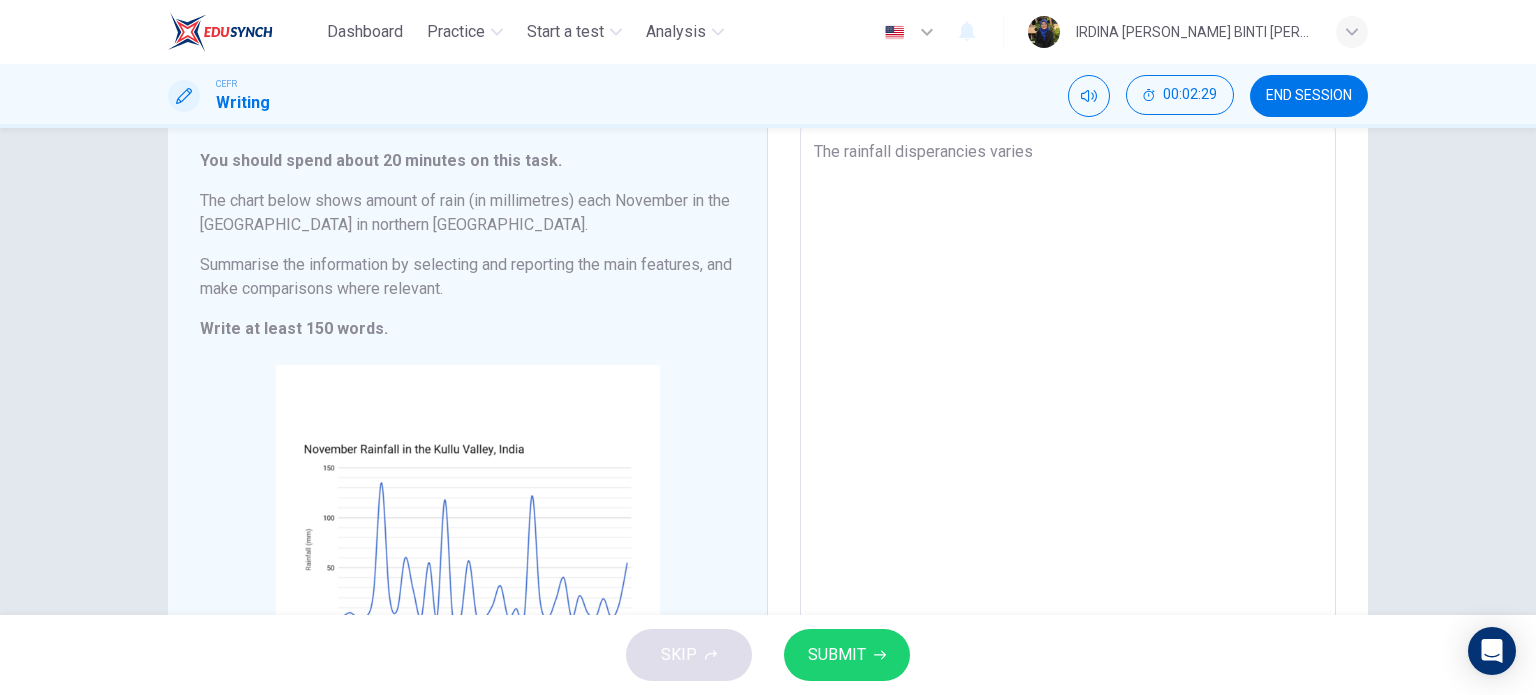 type on "The rainfall disperancies varie" 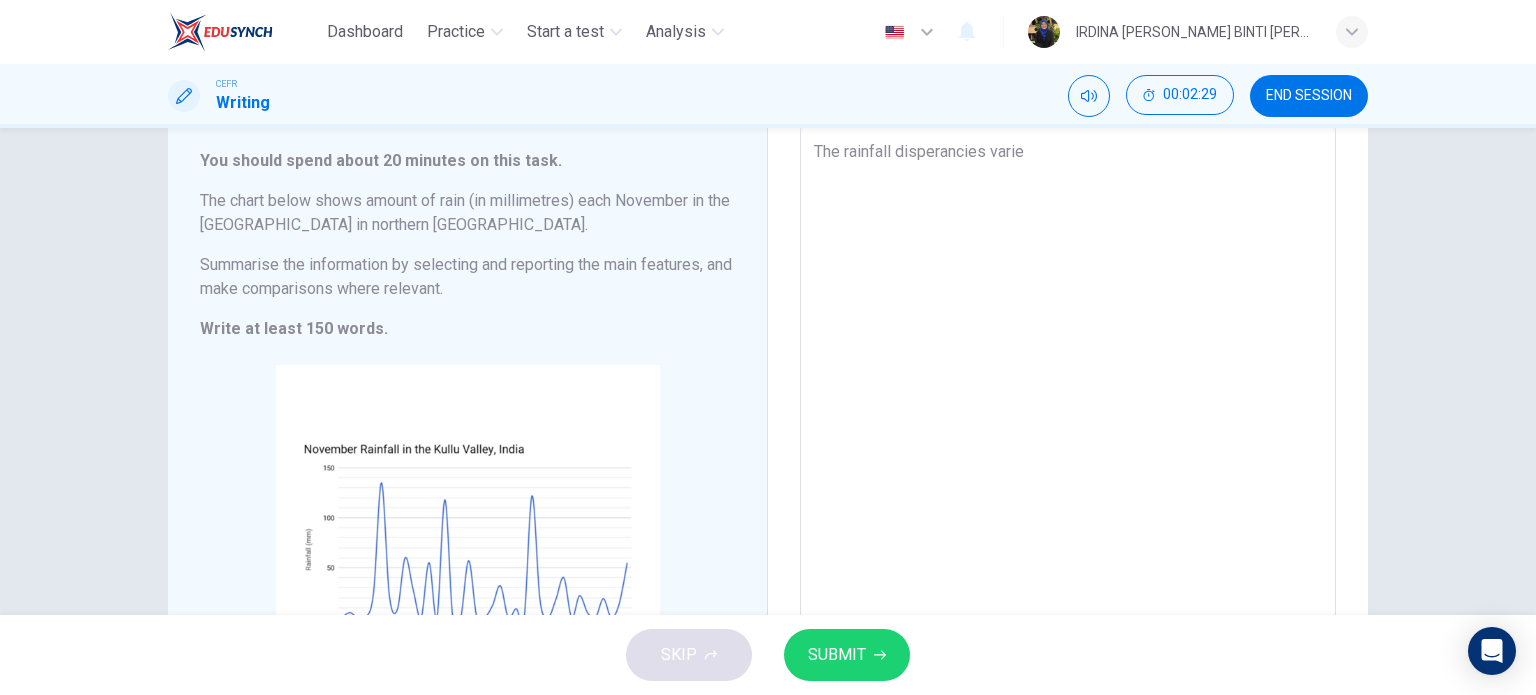 type on "The rainfall disperancies vari" 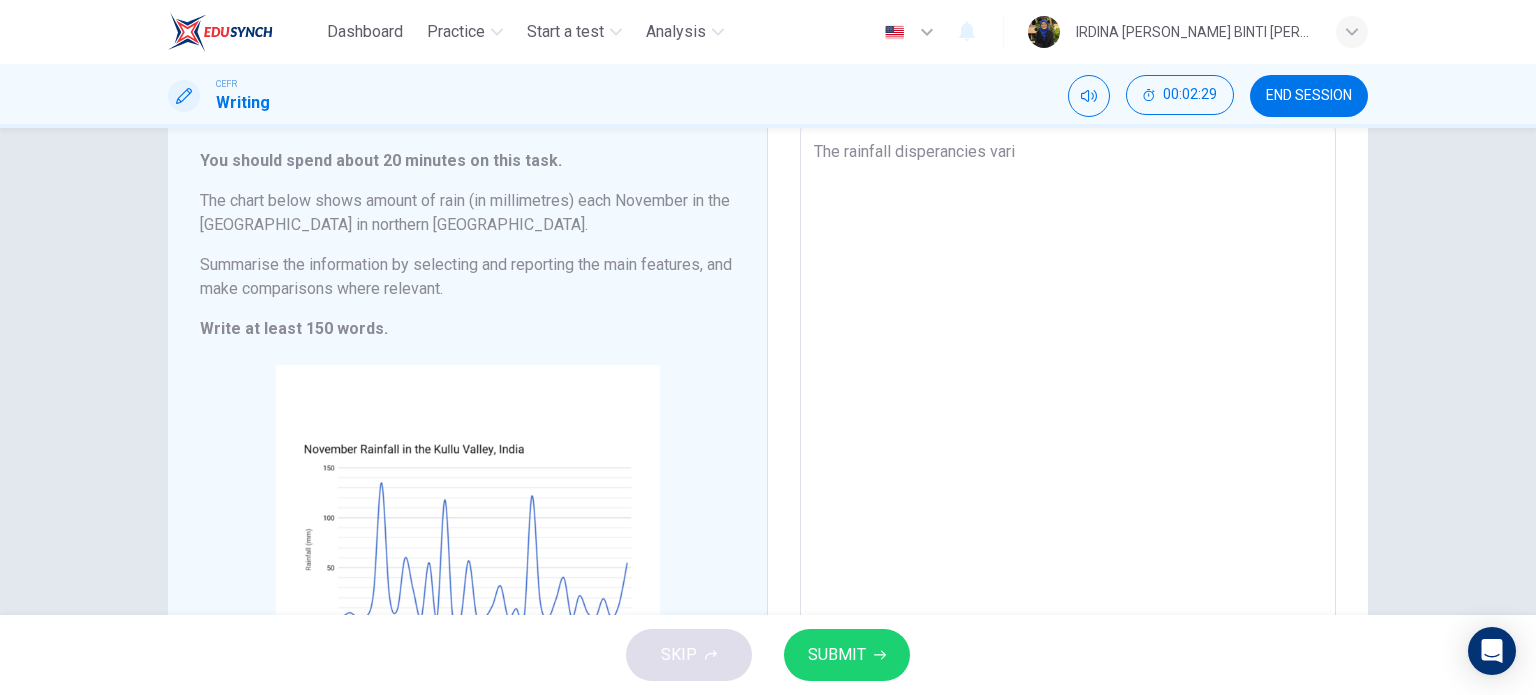 type on "x" 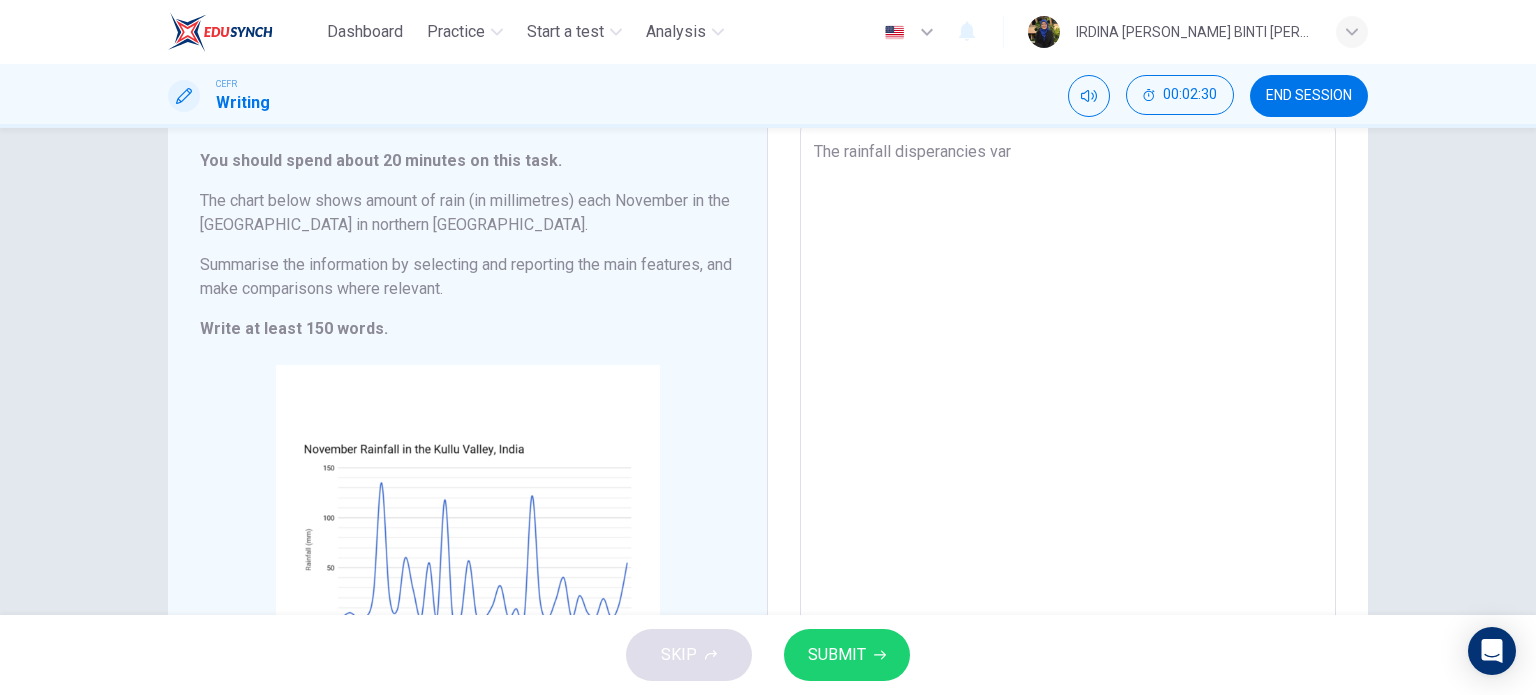 type on "The rainfall disperancies va" 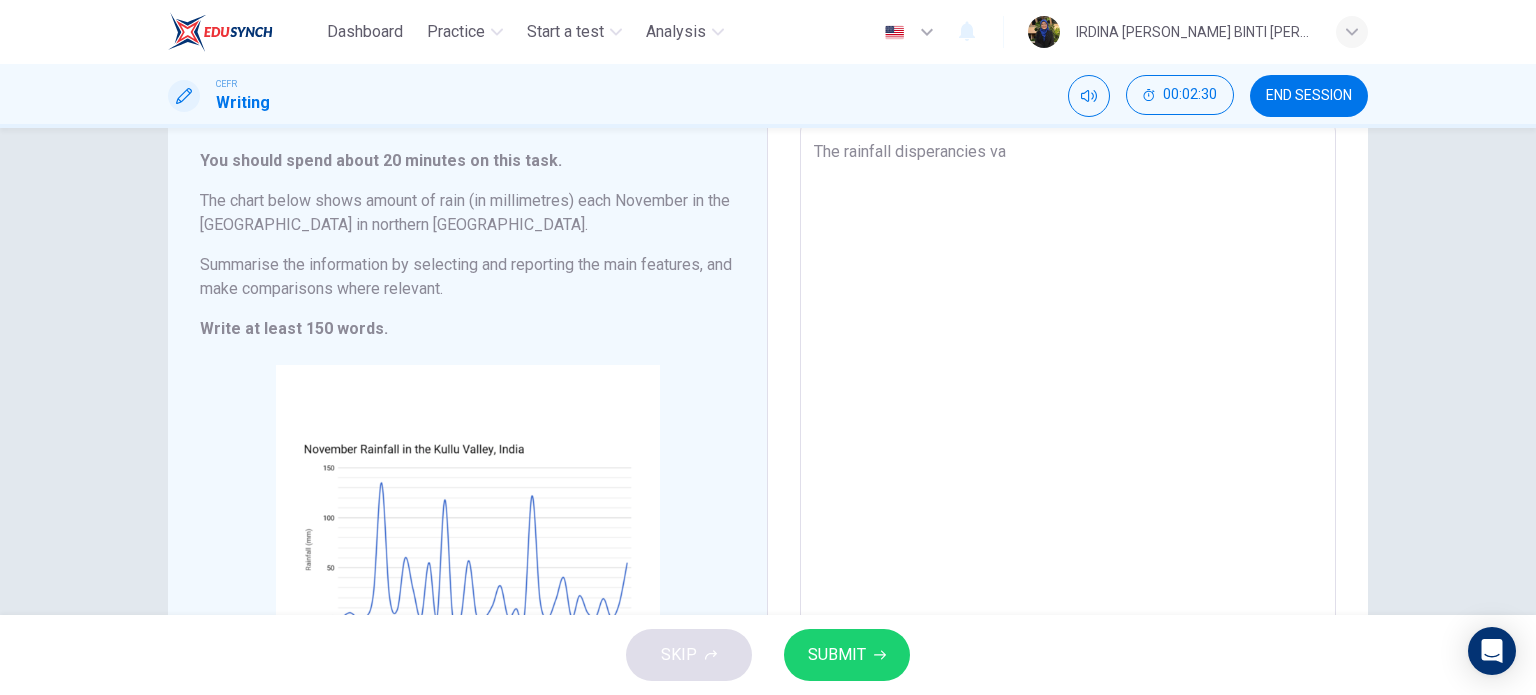 type on "x" 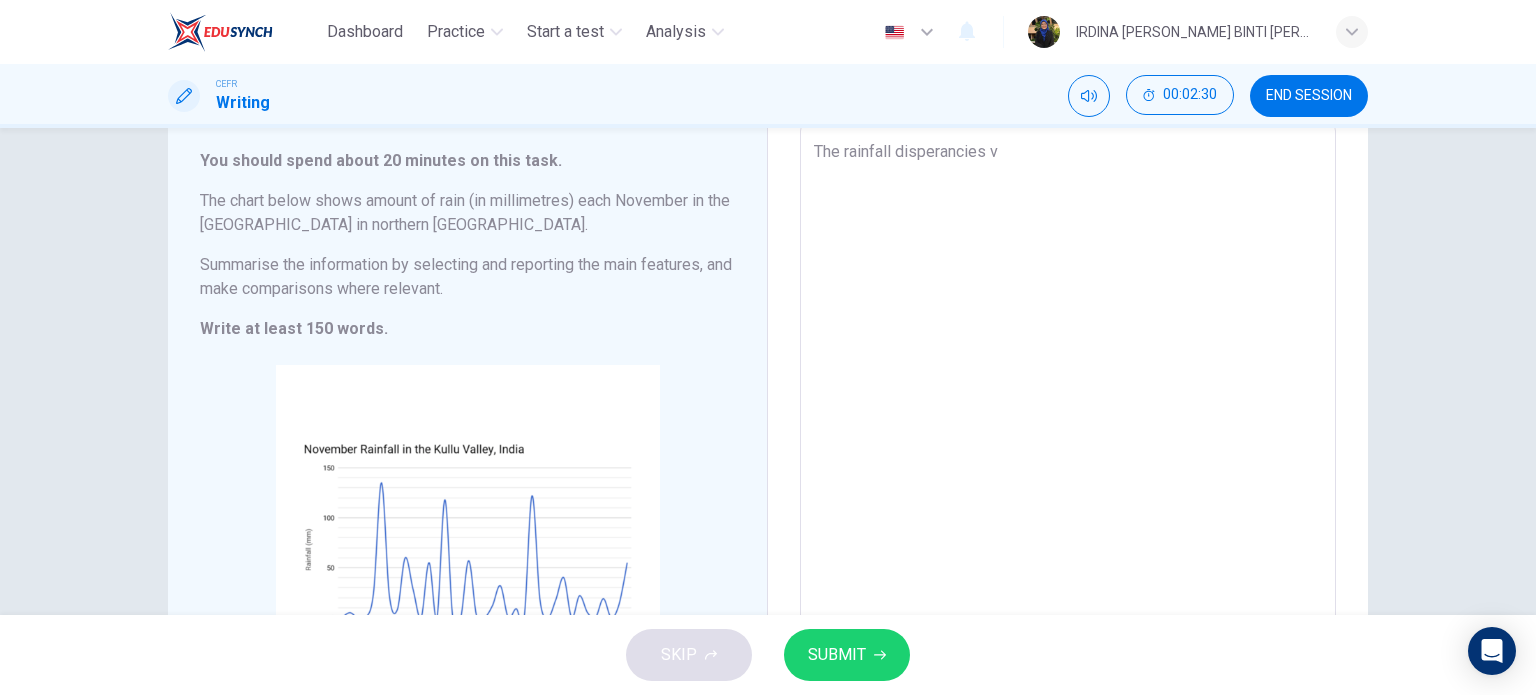 type on "x" 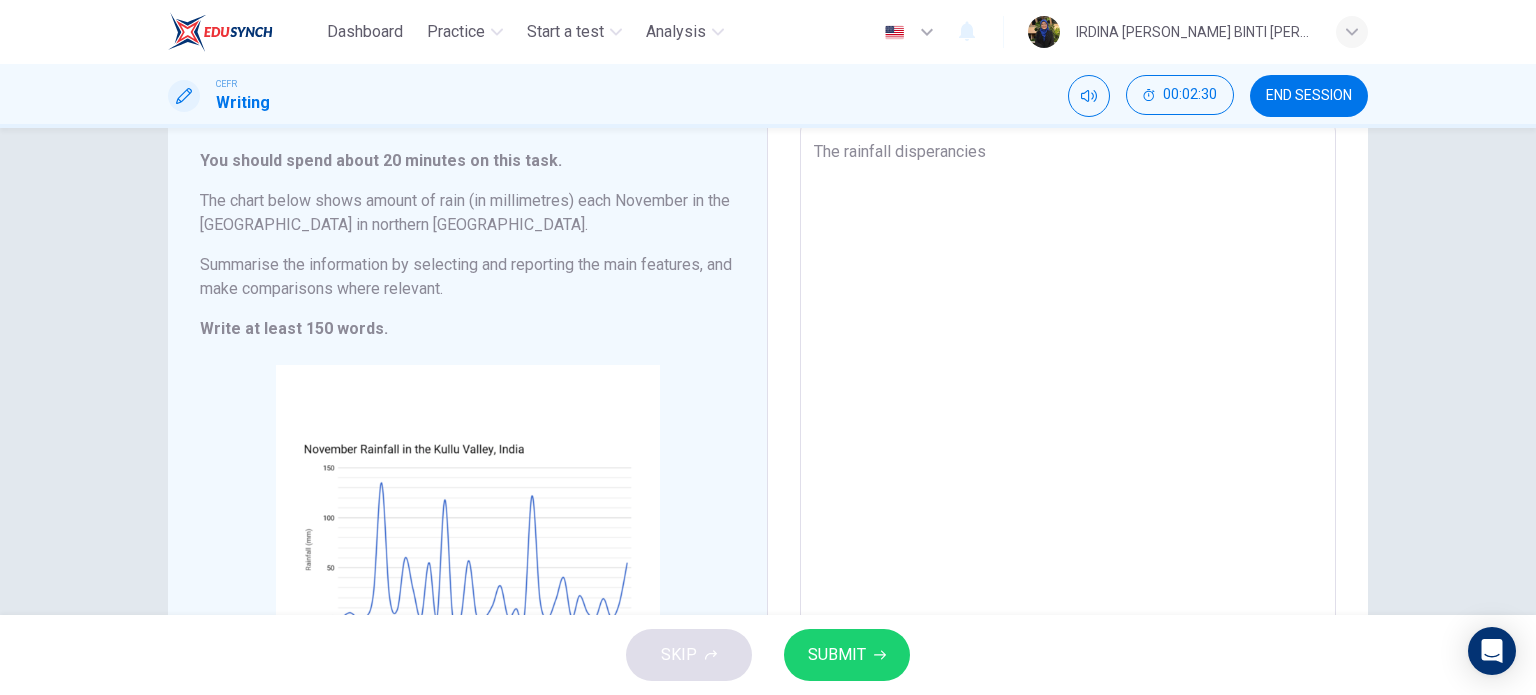 type on "x" 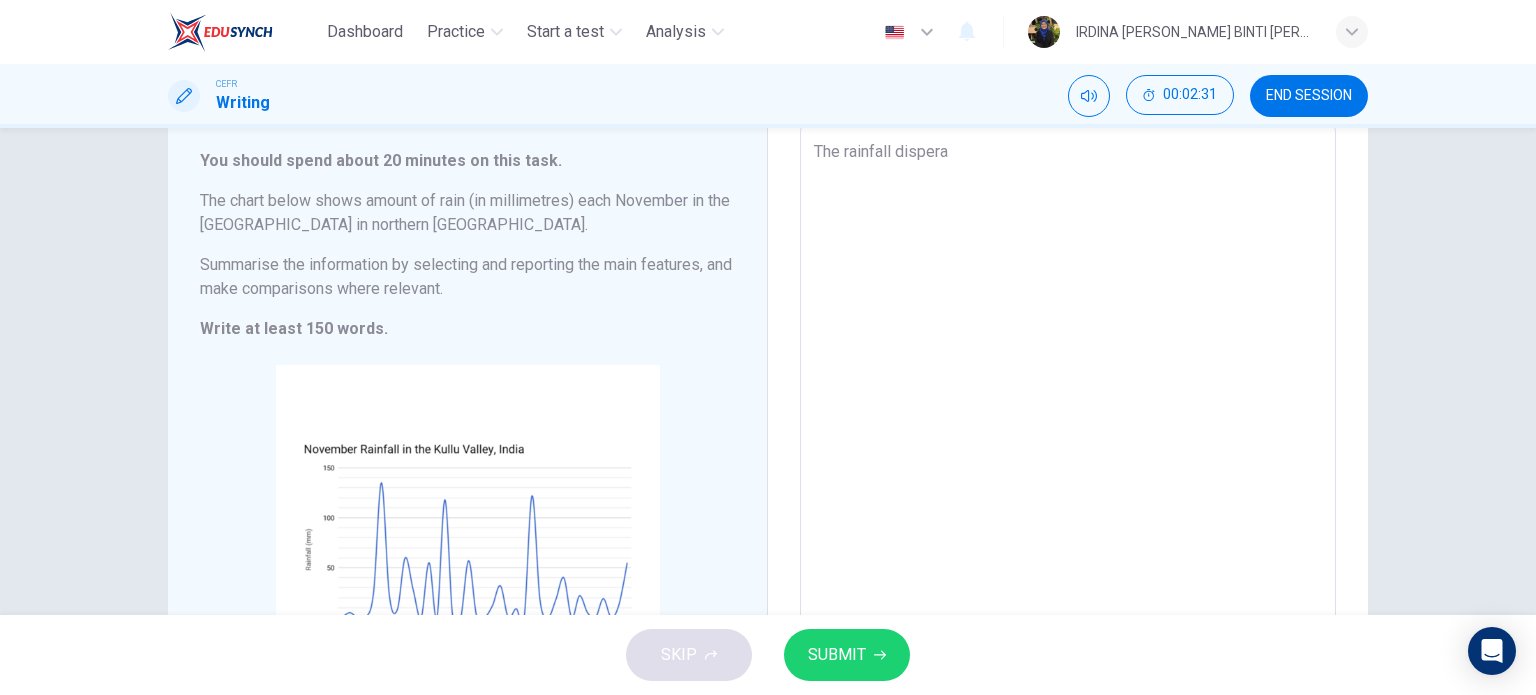 type on "The rainfall disper" 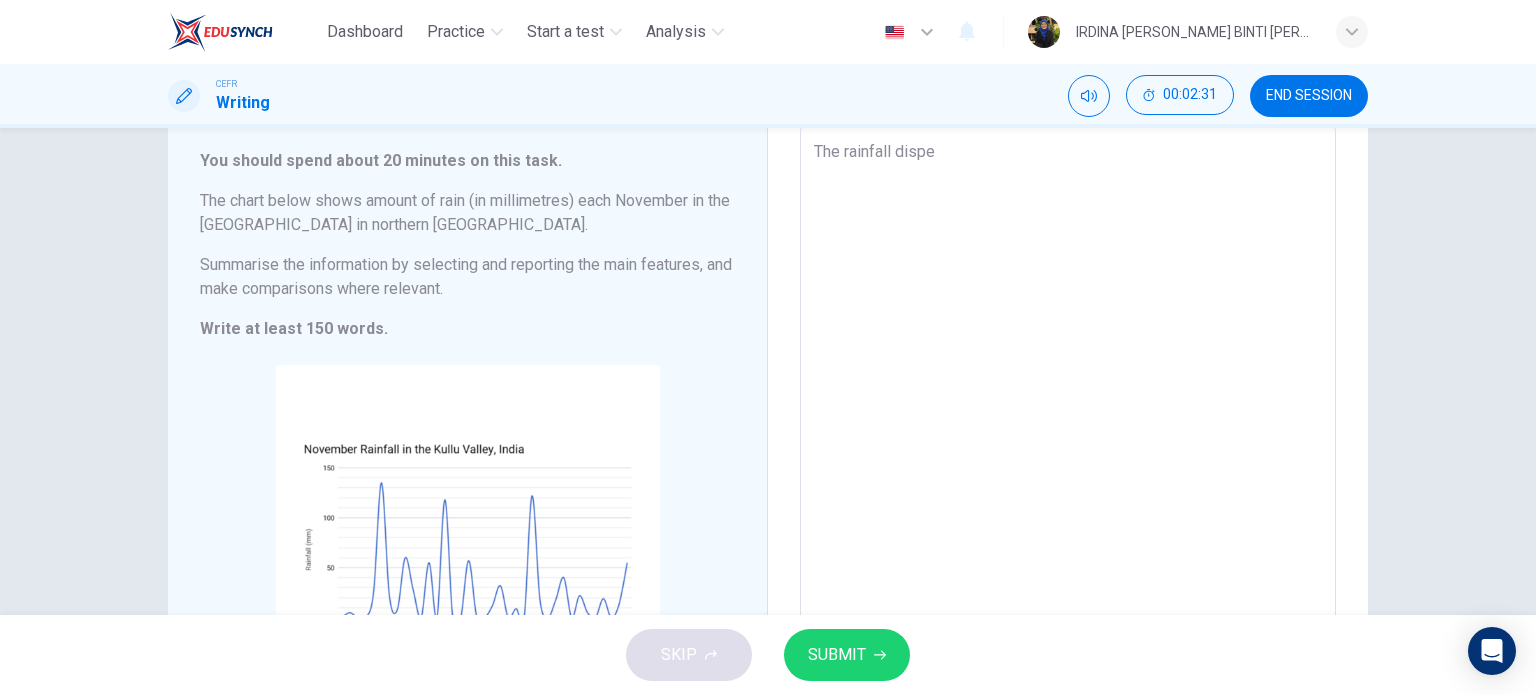 type on "The rainfall disp" 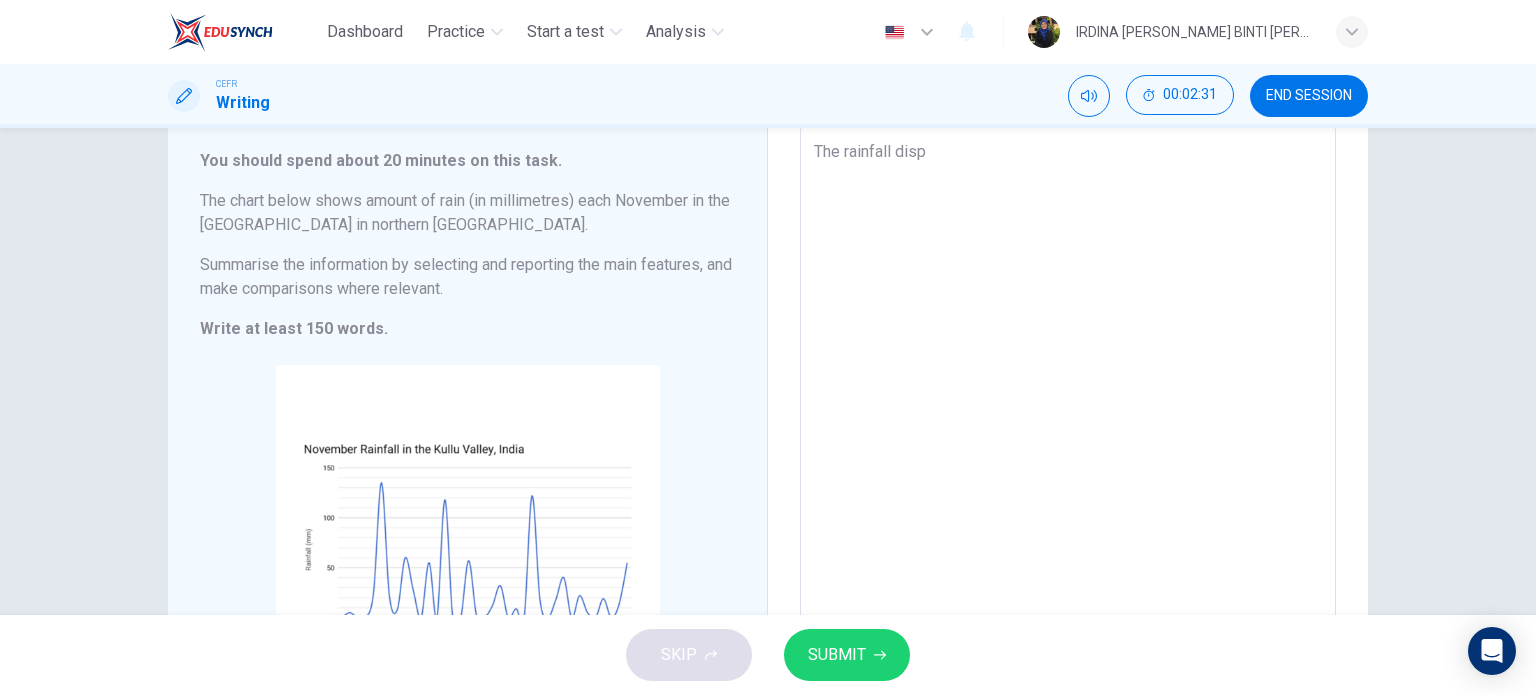 type on "x" 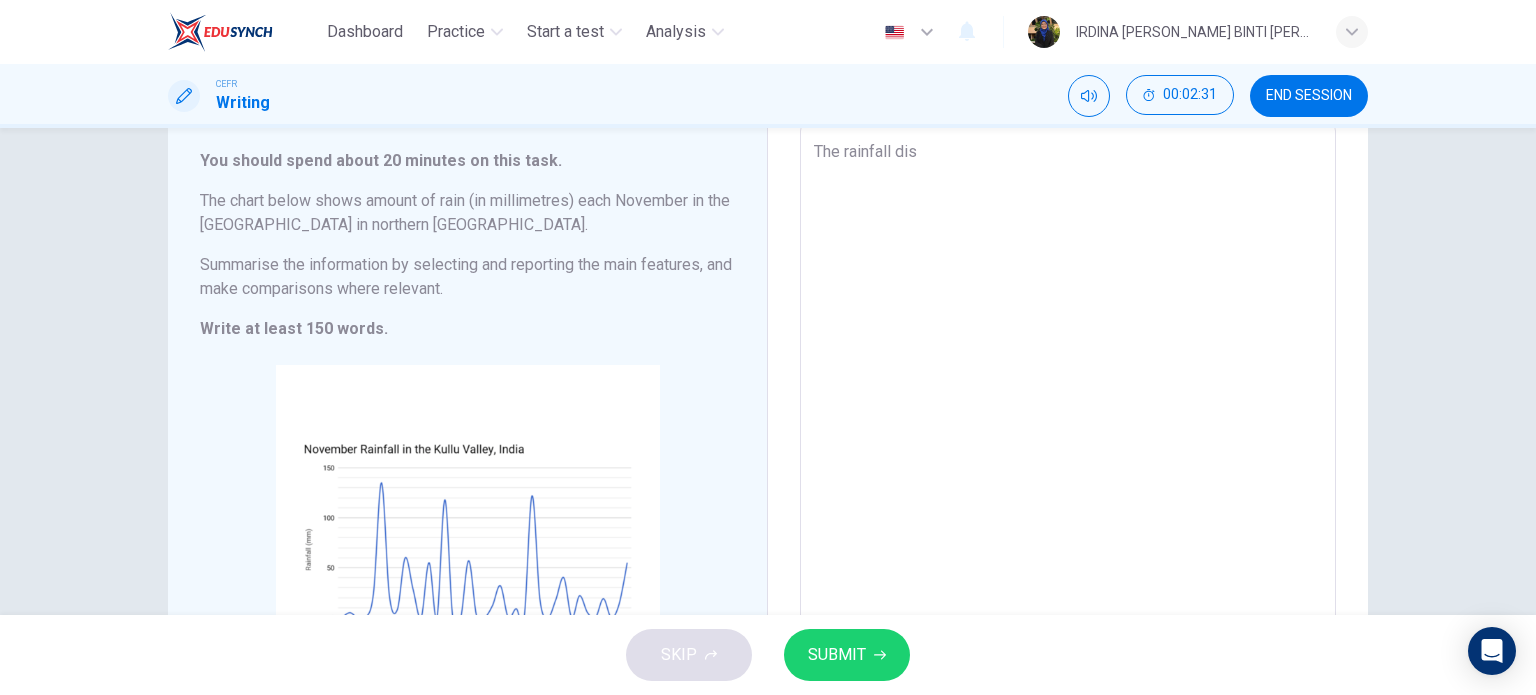 type on "x" 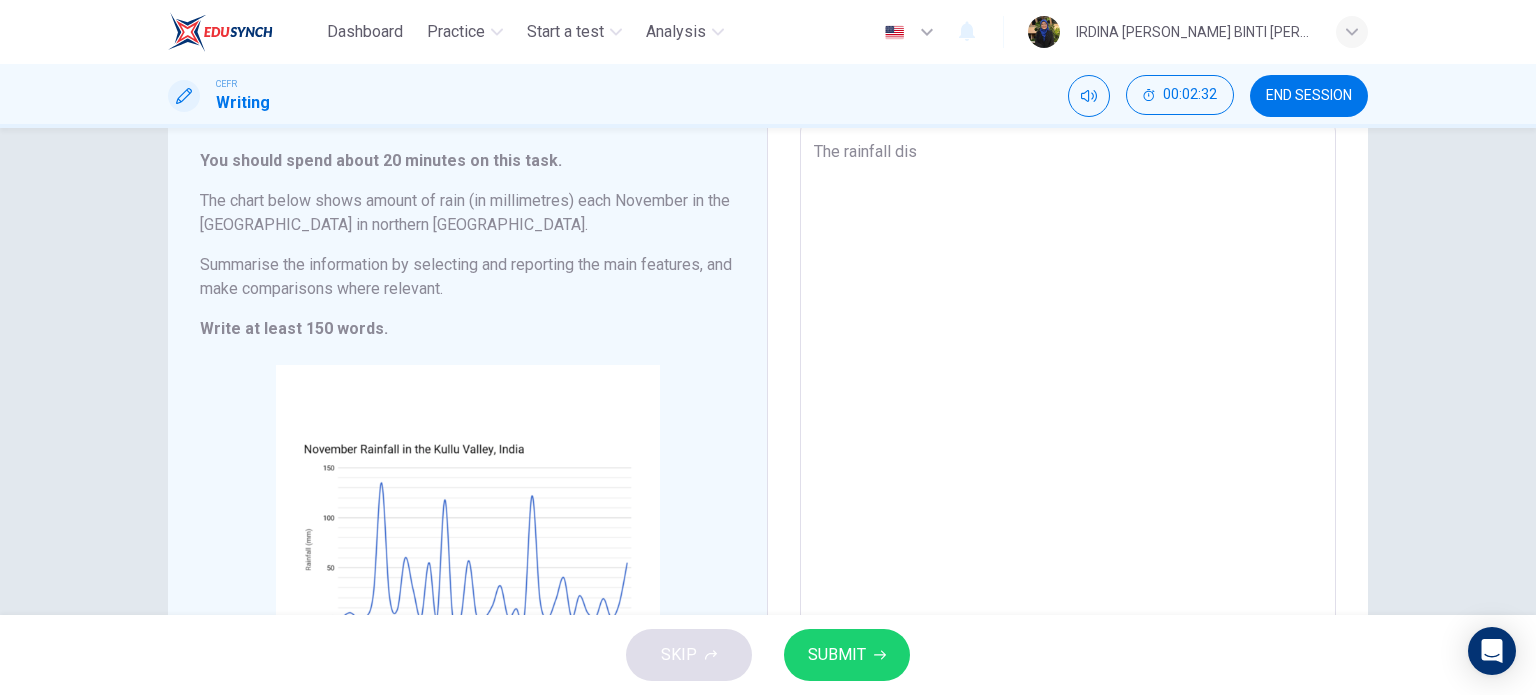 type on "The rainfall di" 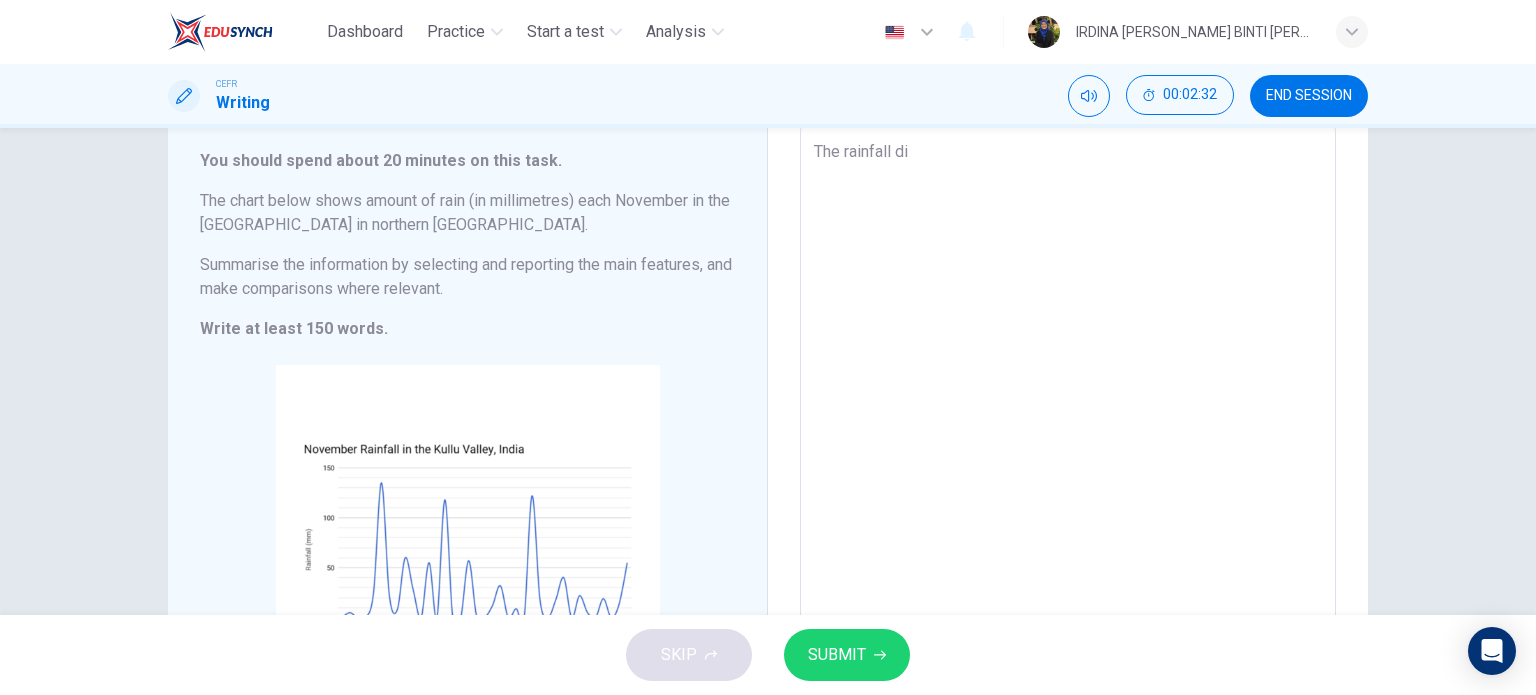 type on "x" 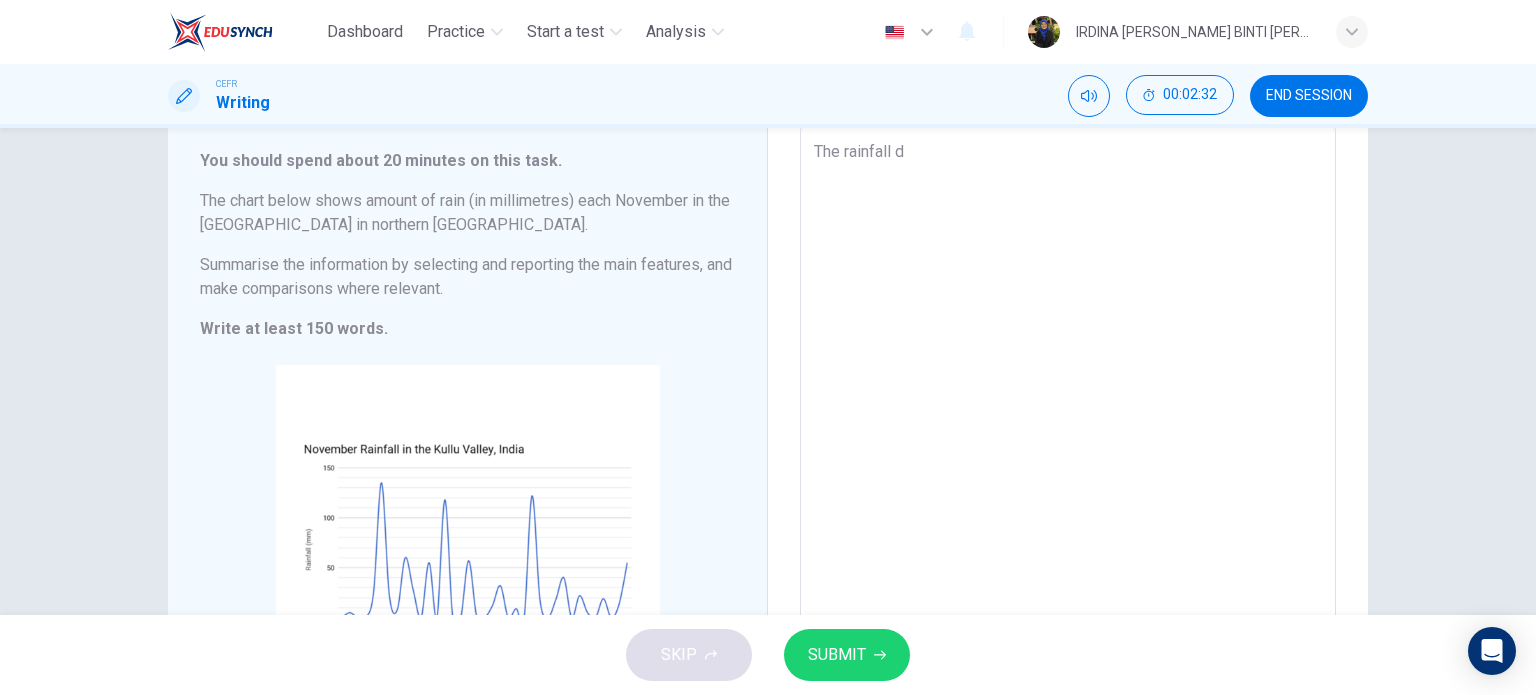 type on "x" 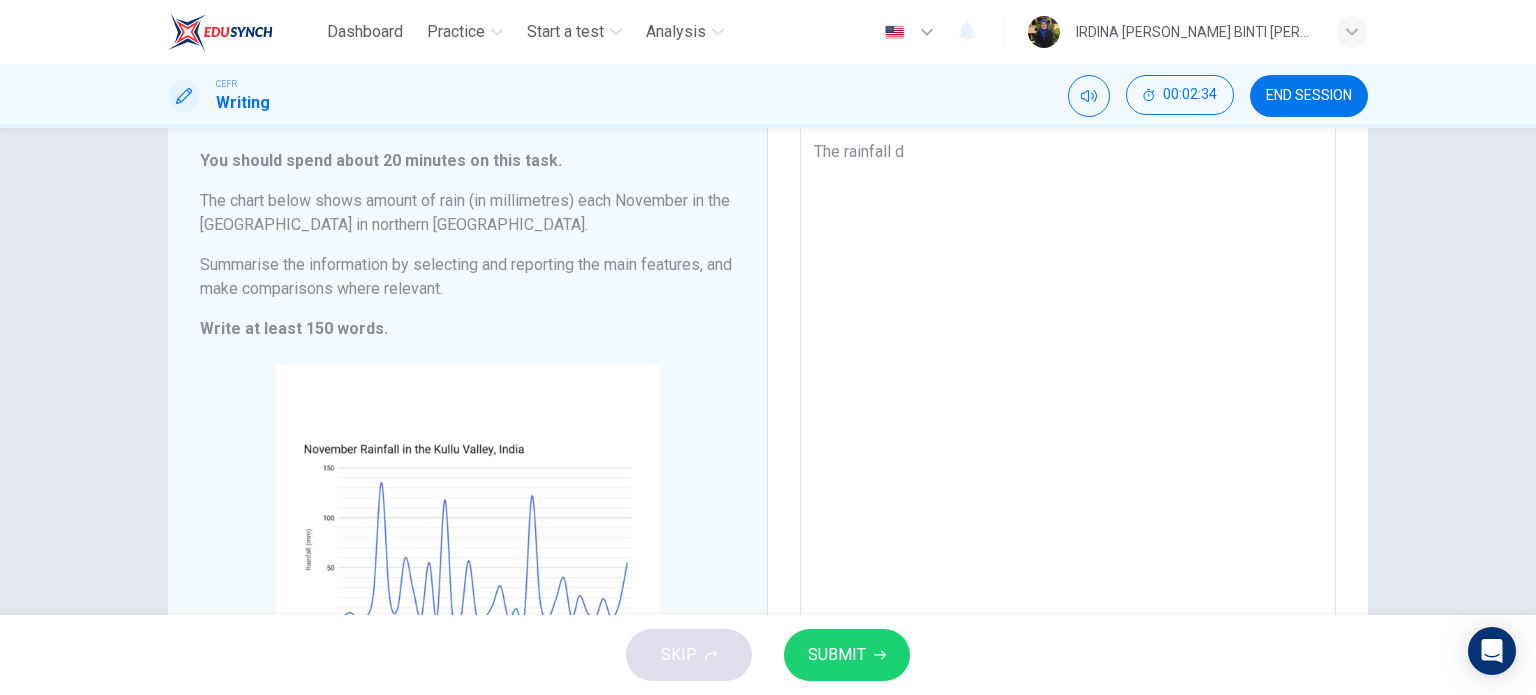 type on "The rainfall di" 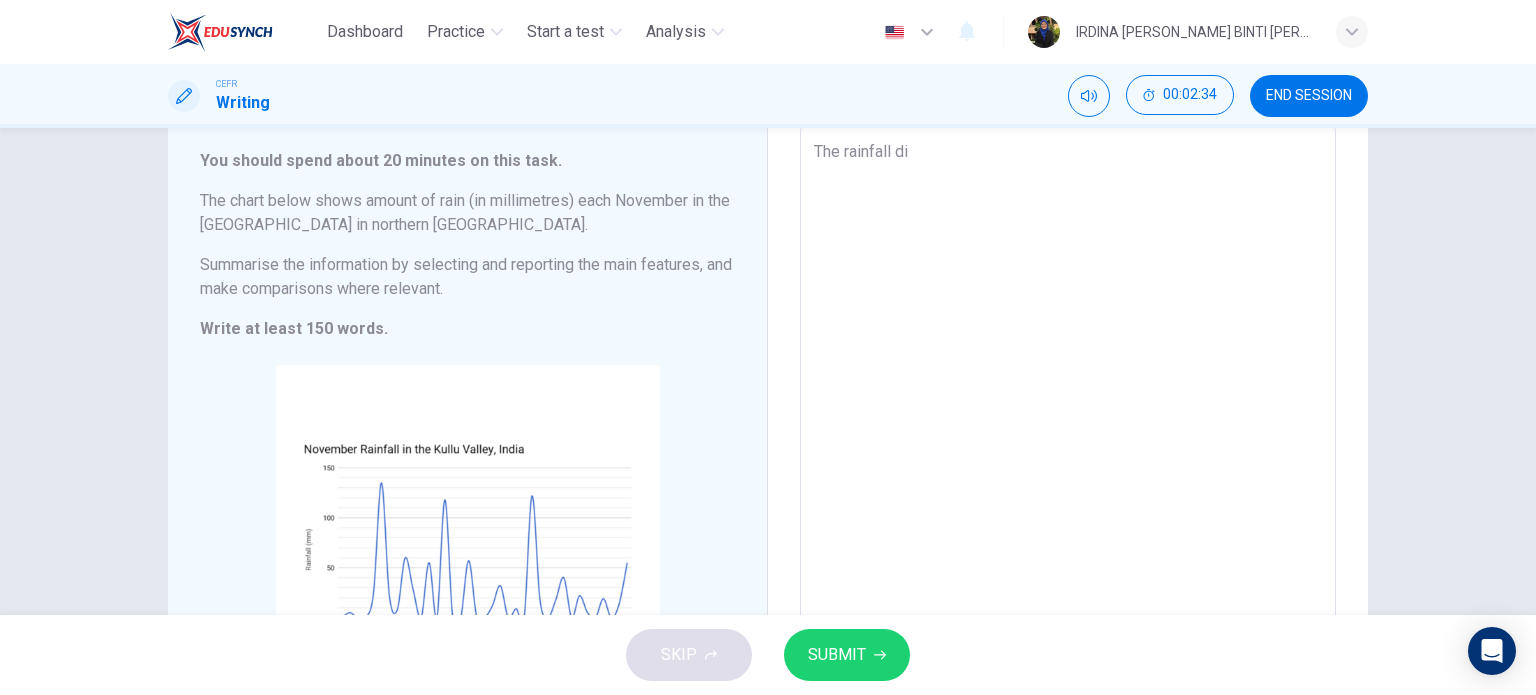 type on "x" 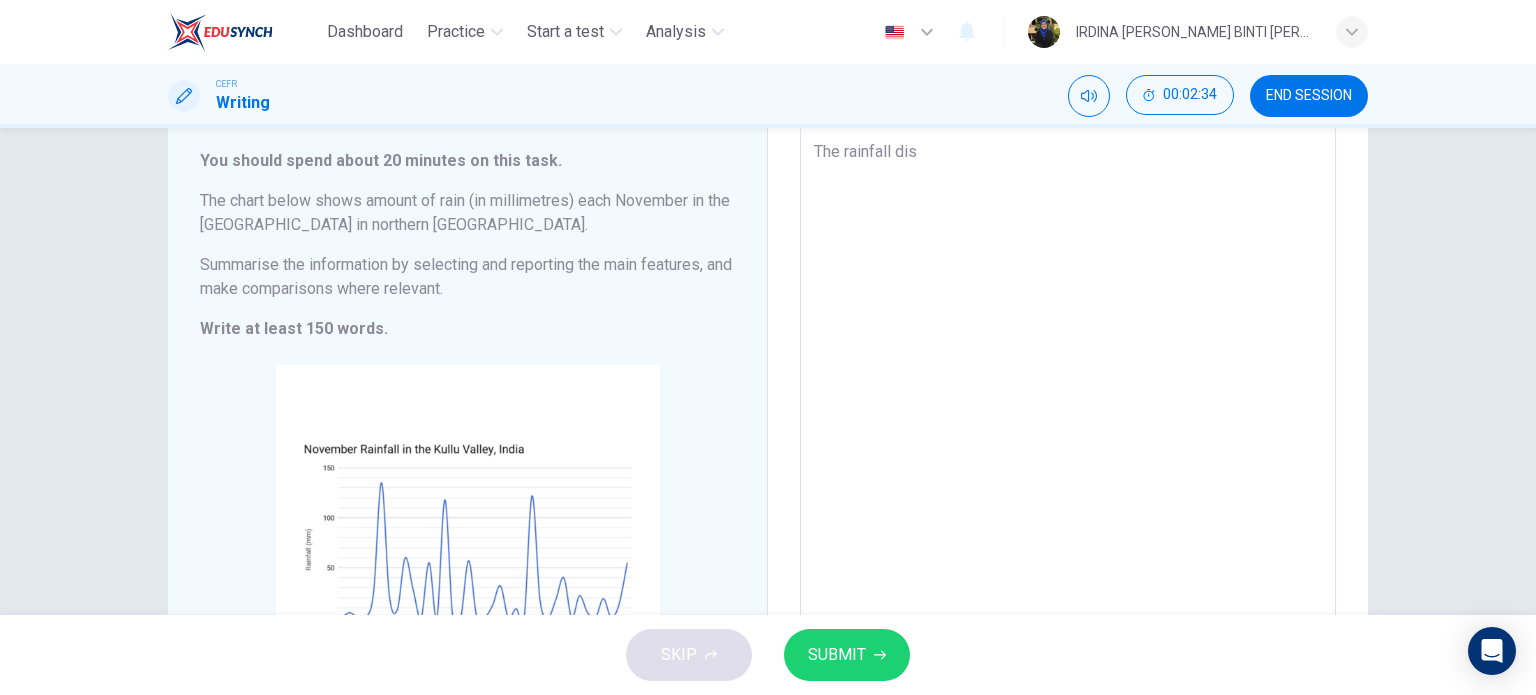 type on "x" 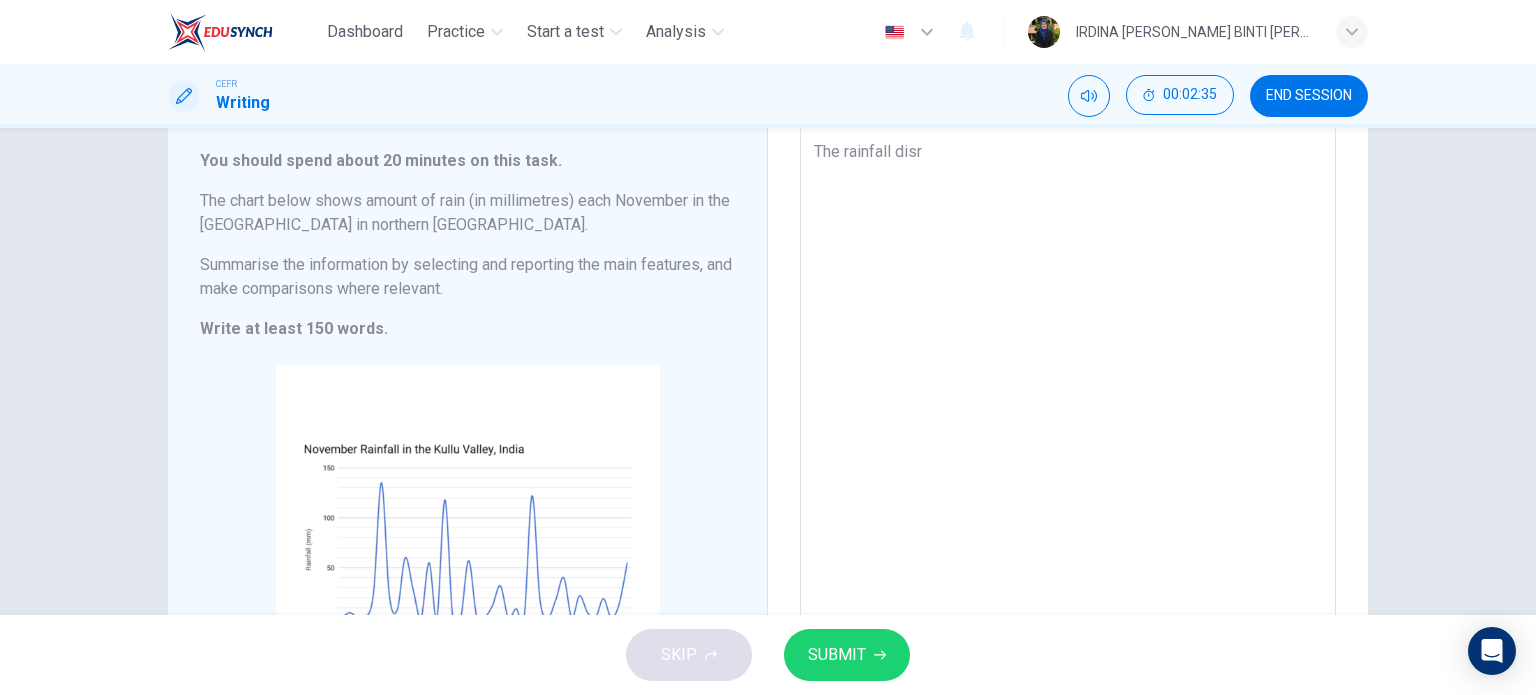 type on "The rainfall disre" 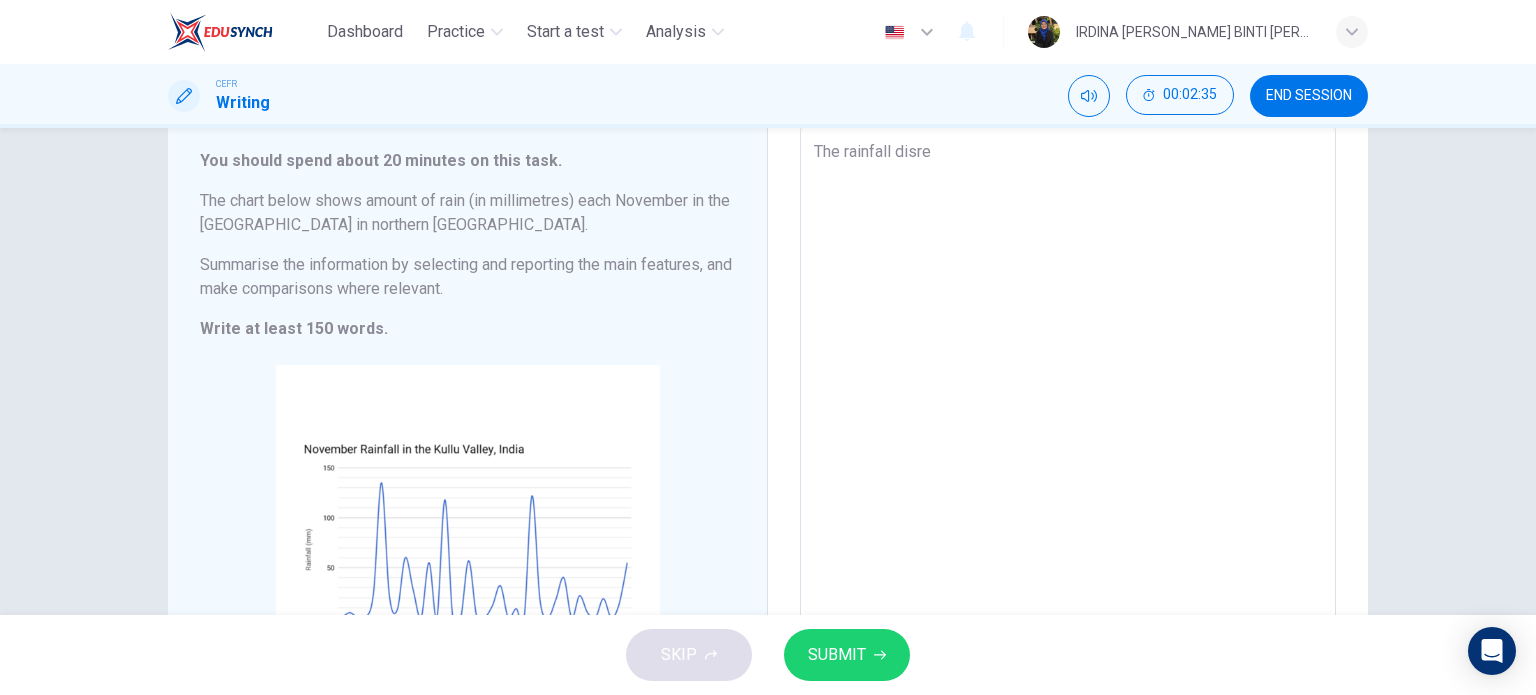 type on "x" 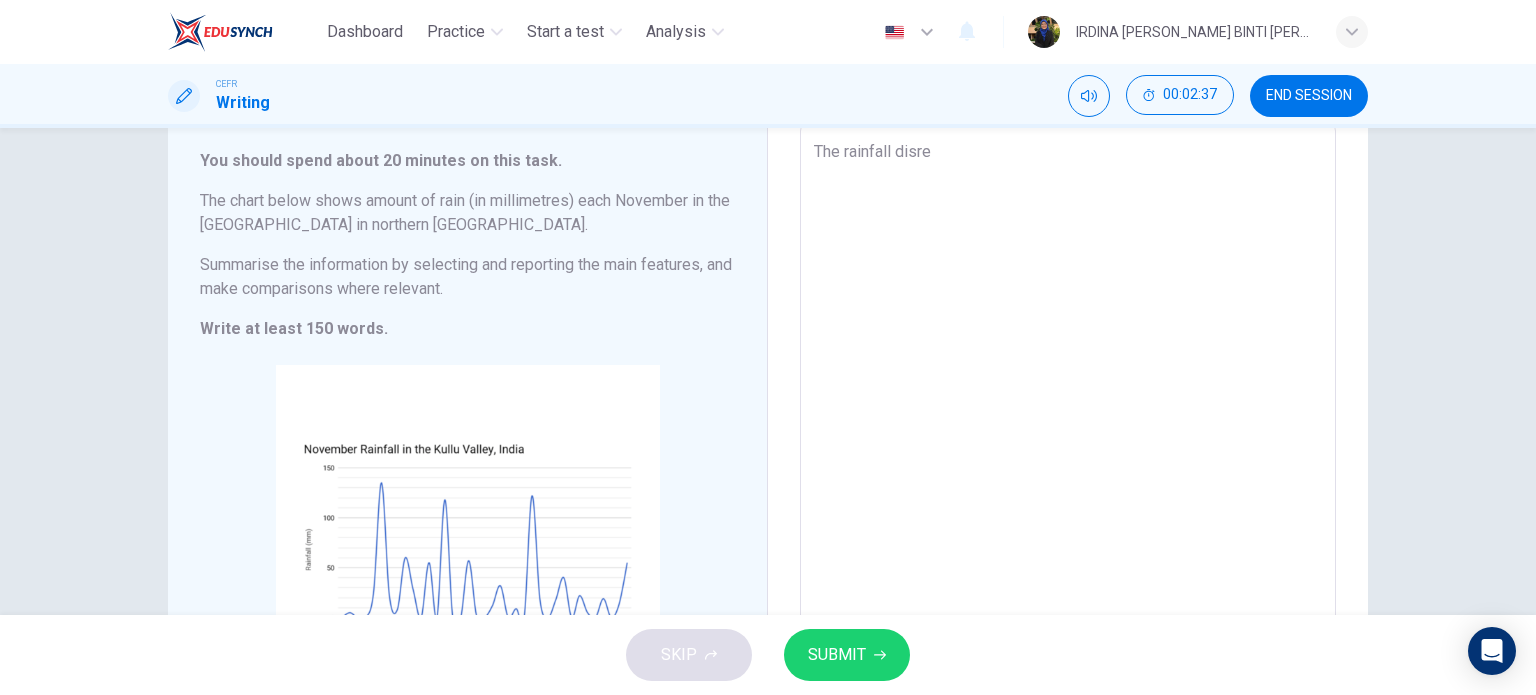 type on "The rainfall disrep" 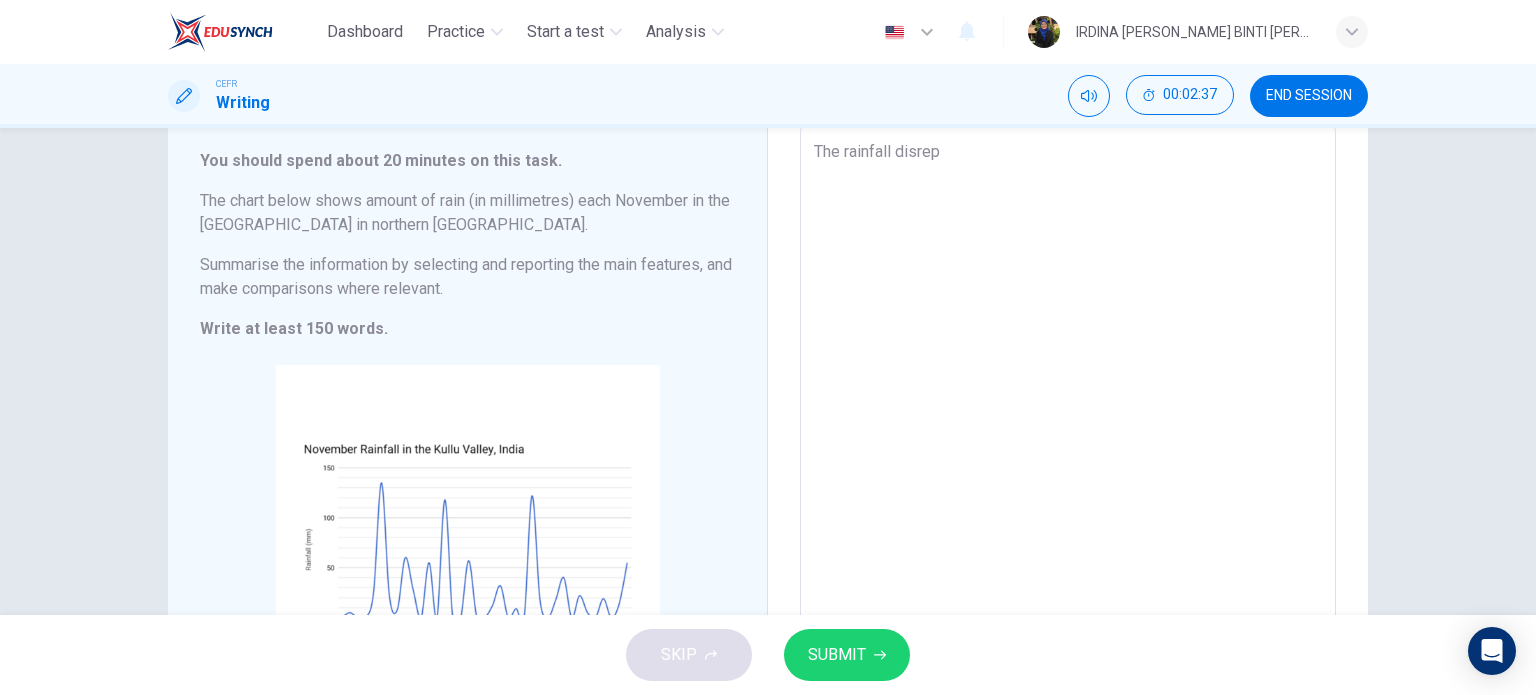 type on "x" 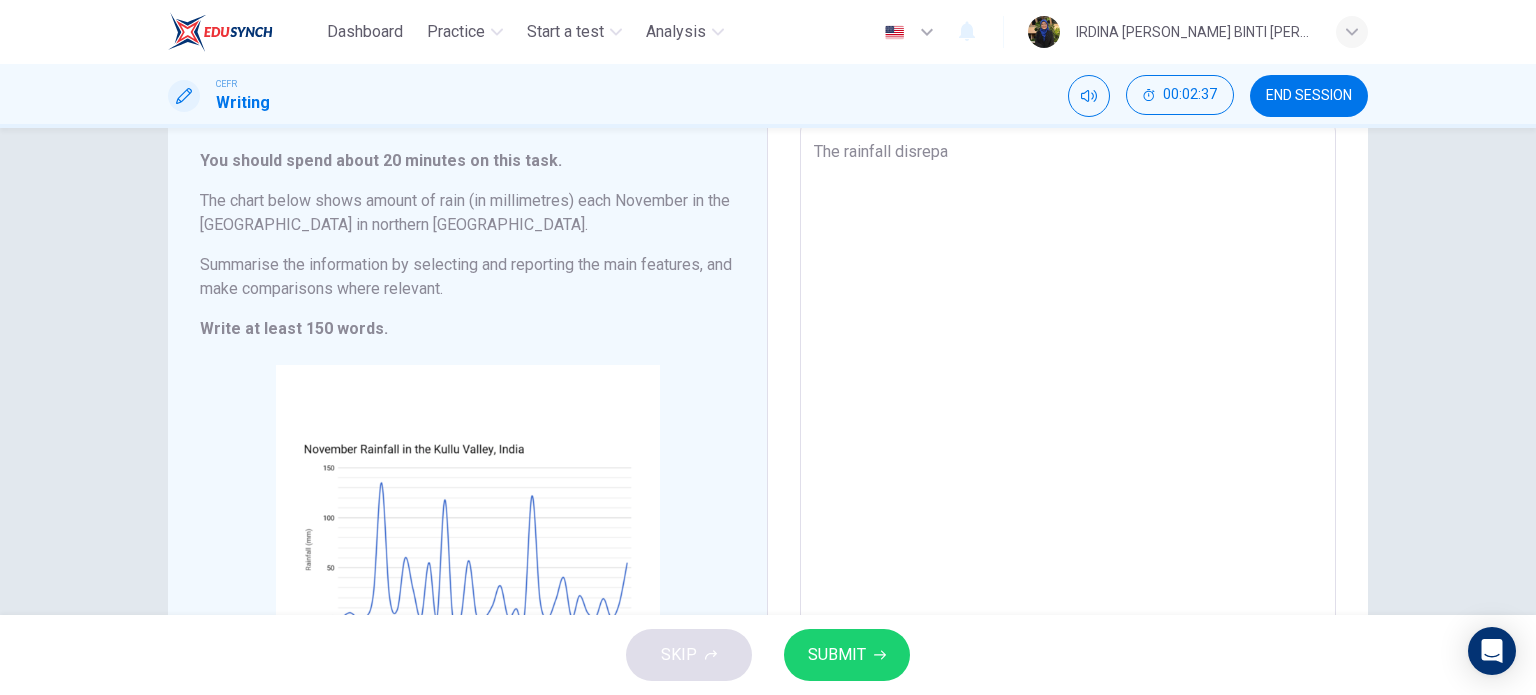 type on "x" 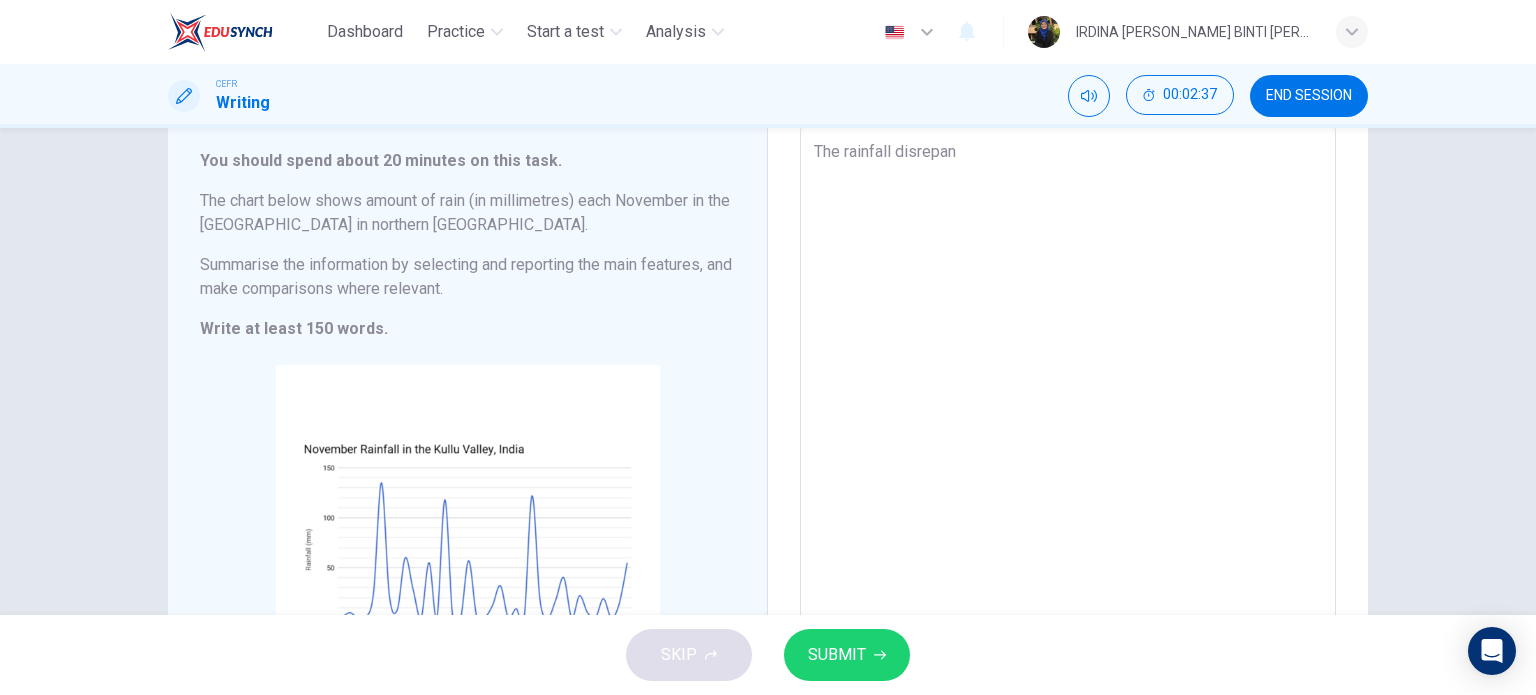 type on "x" 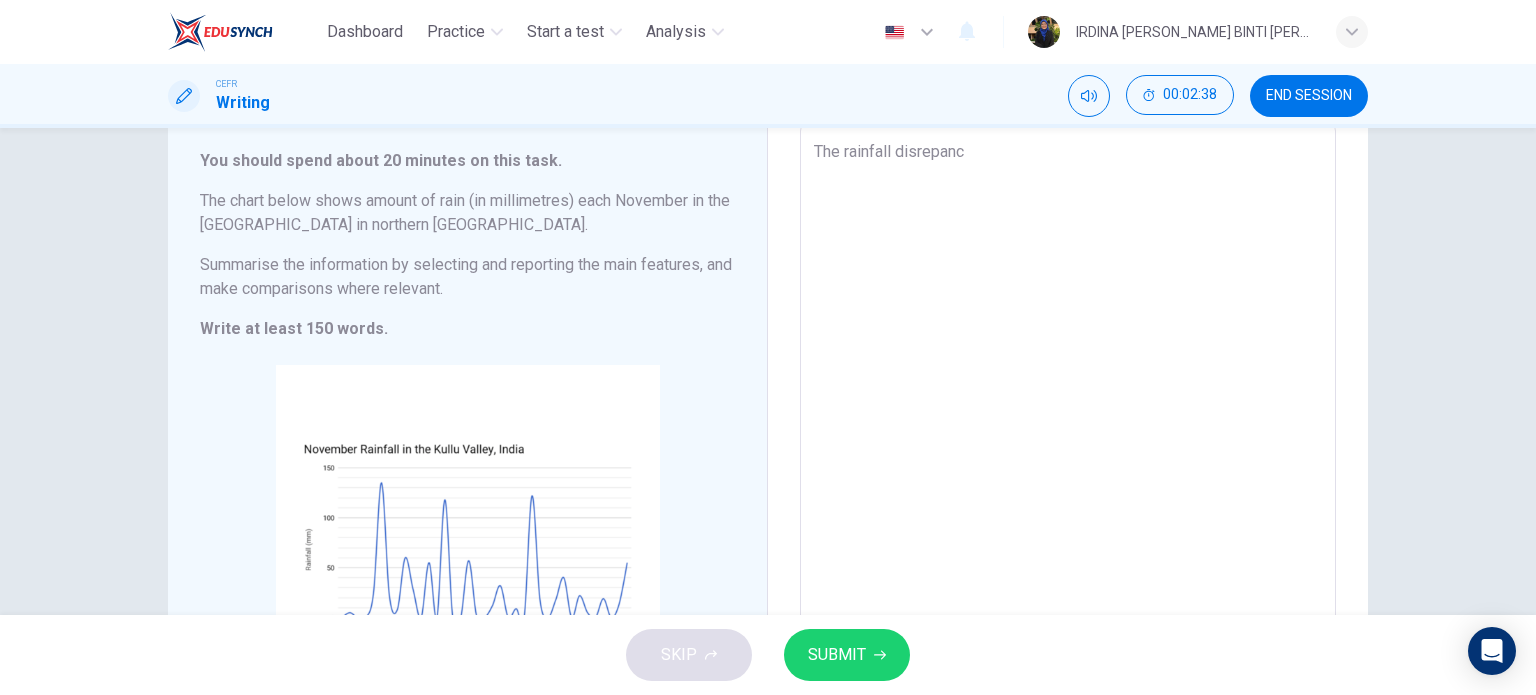 type on "The rainfall disrepanci" 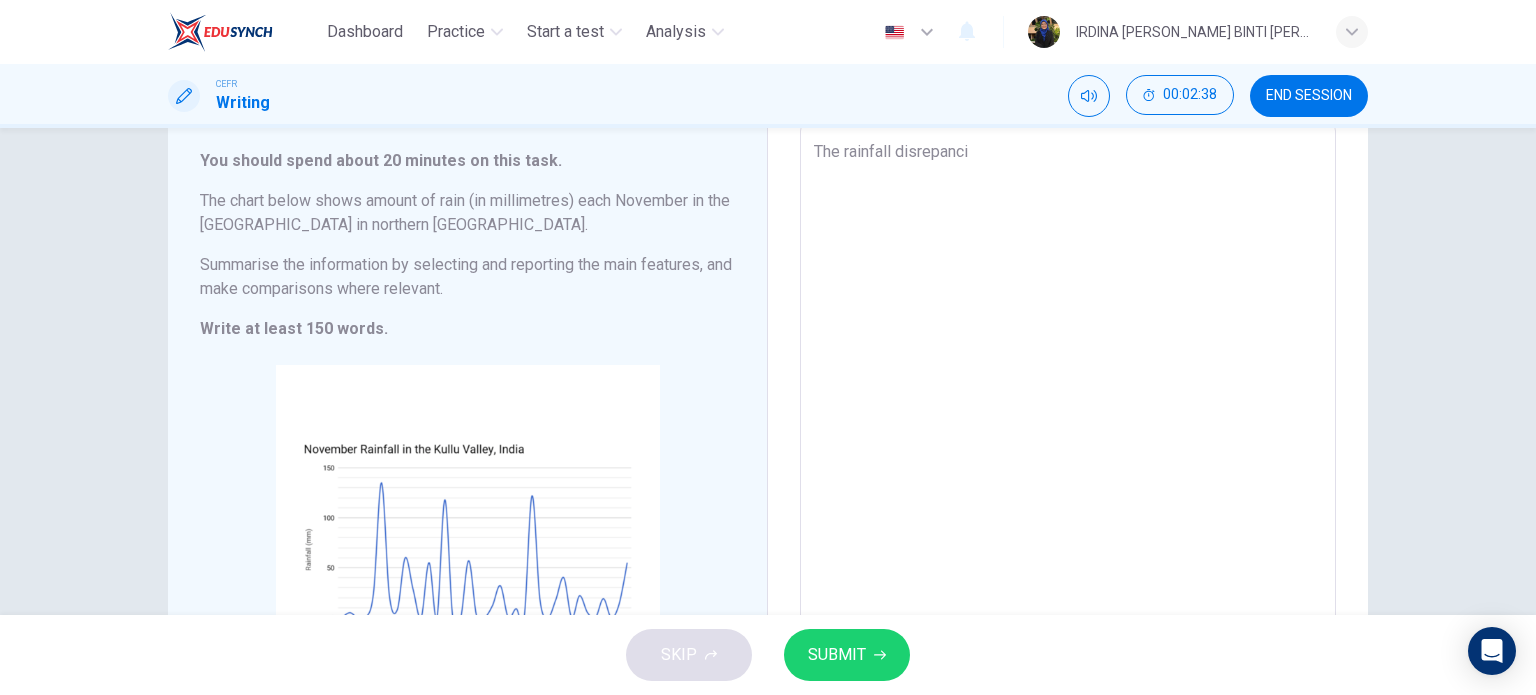 type on "x" 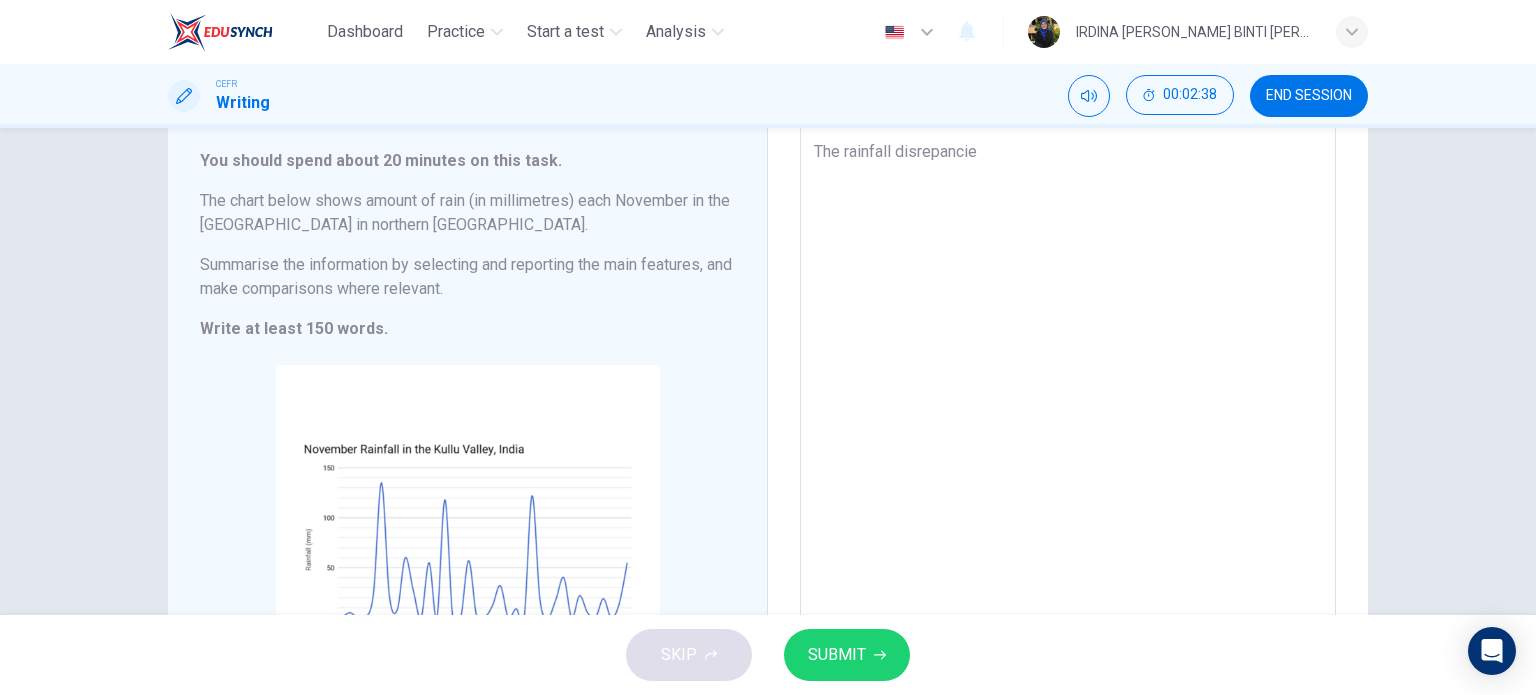 type on "x" 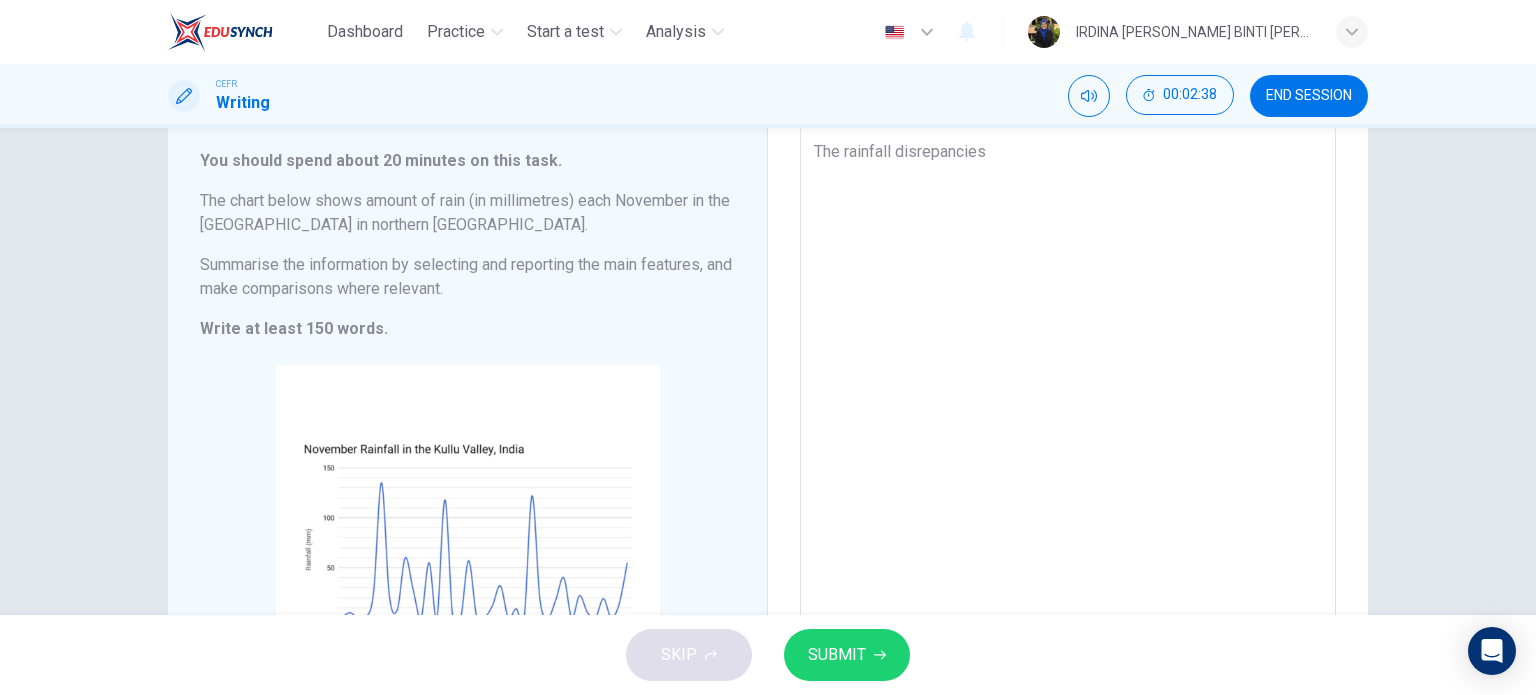 type on "x" 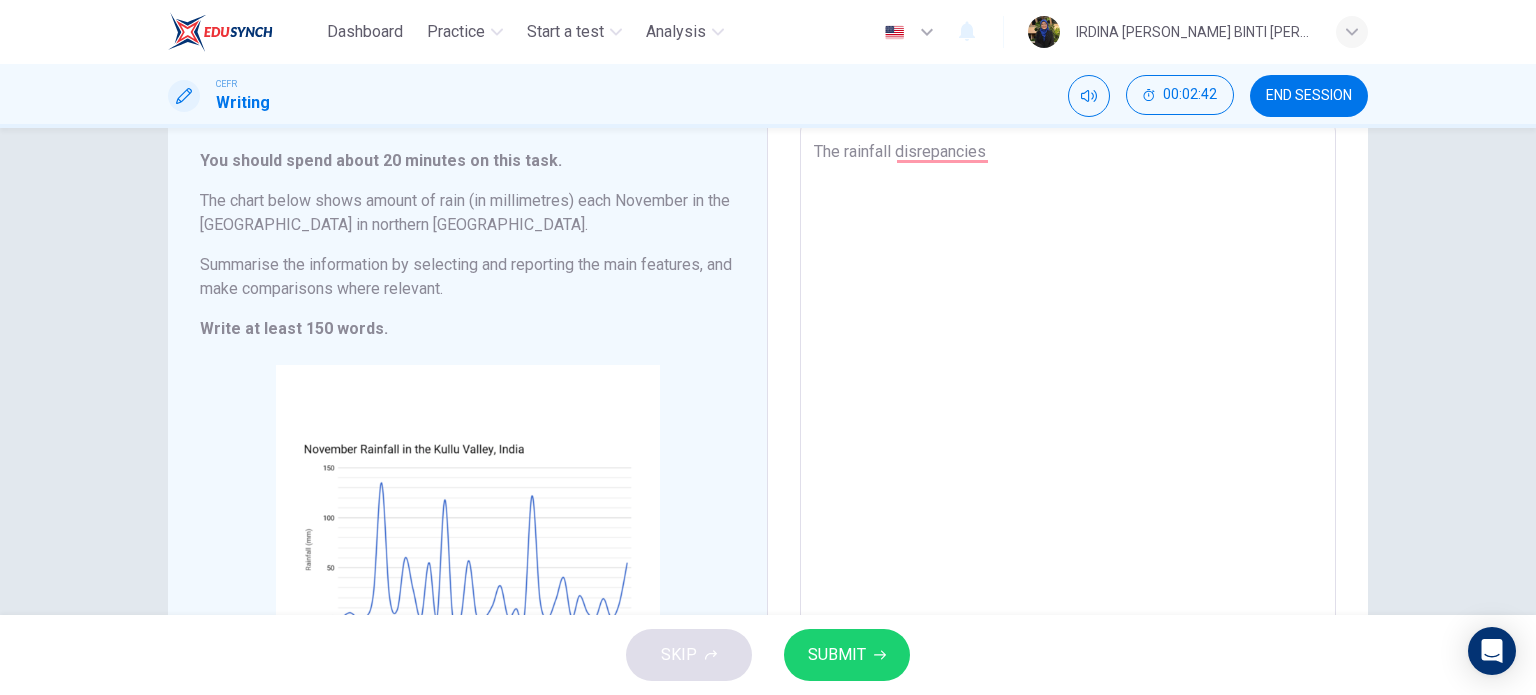 type on "The rainfall disrepancies i" 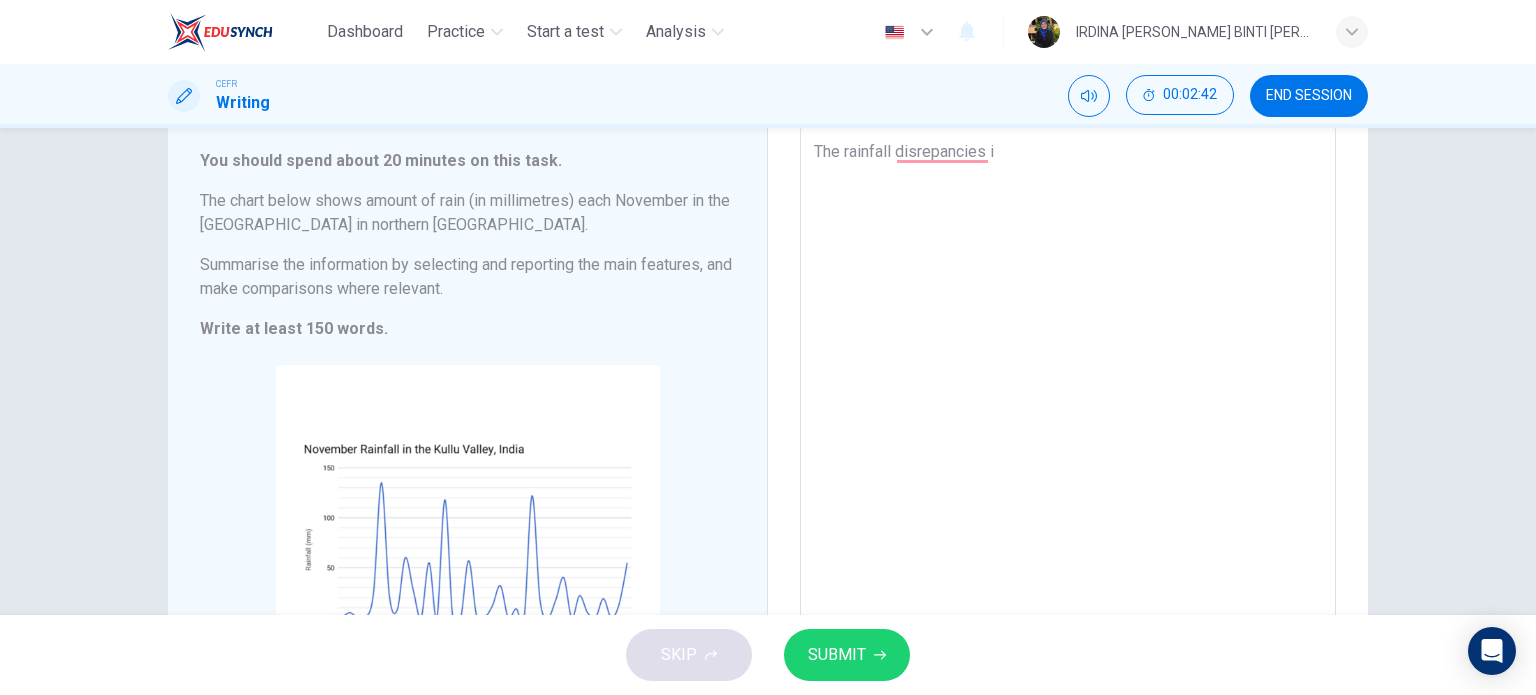 type on "The rainfall disrepancies in" 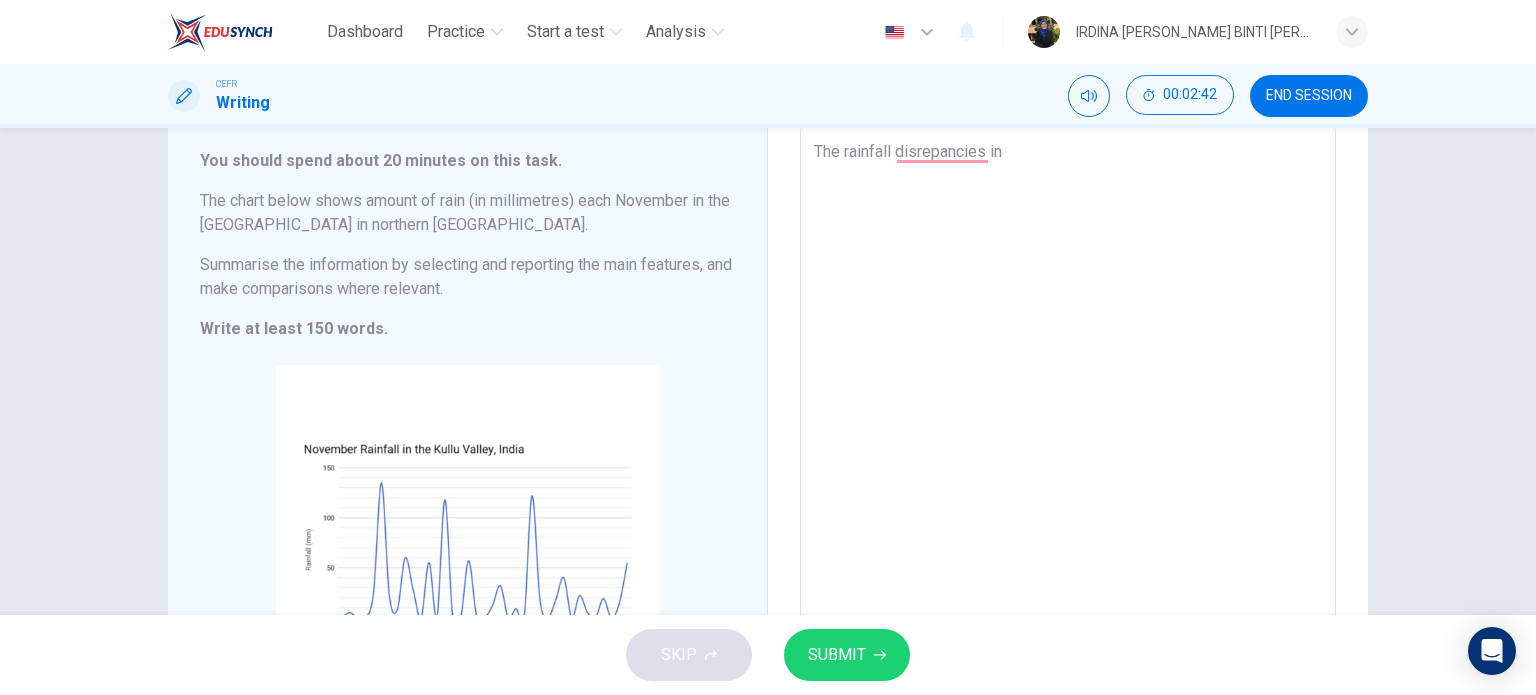 type on "x" 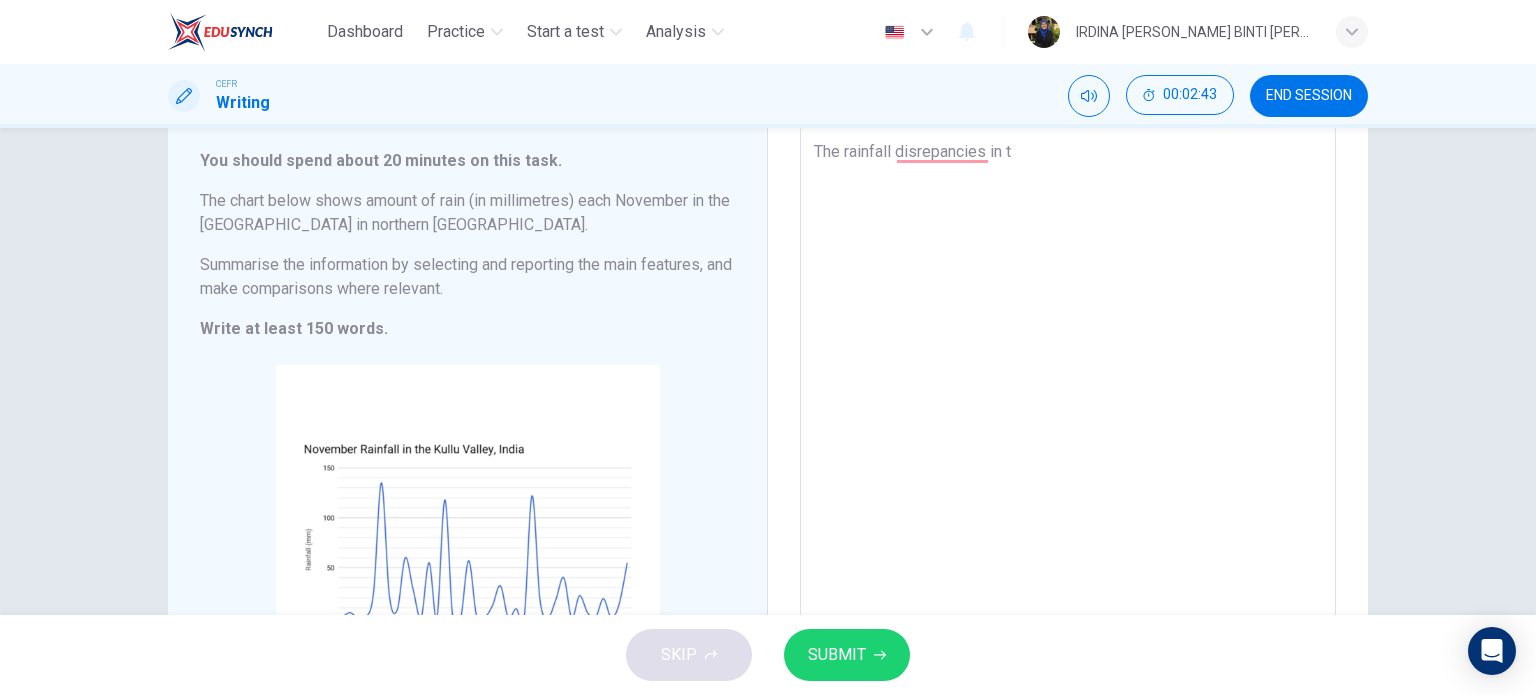 type on "The rainfall disrepancies in th" 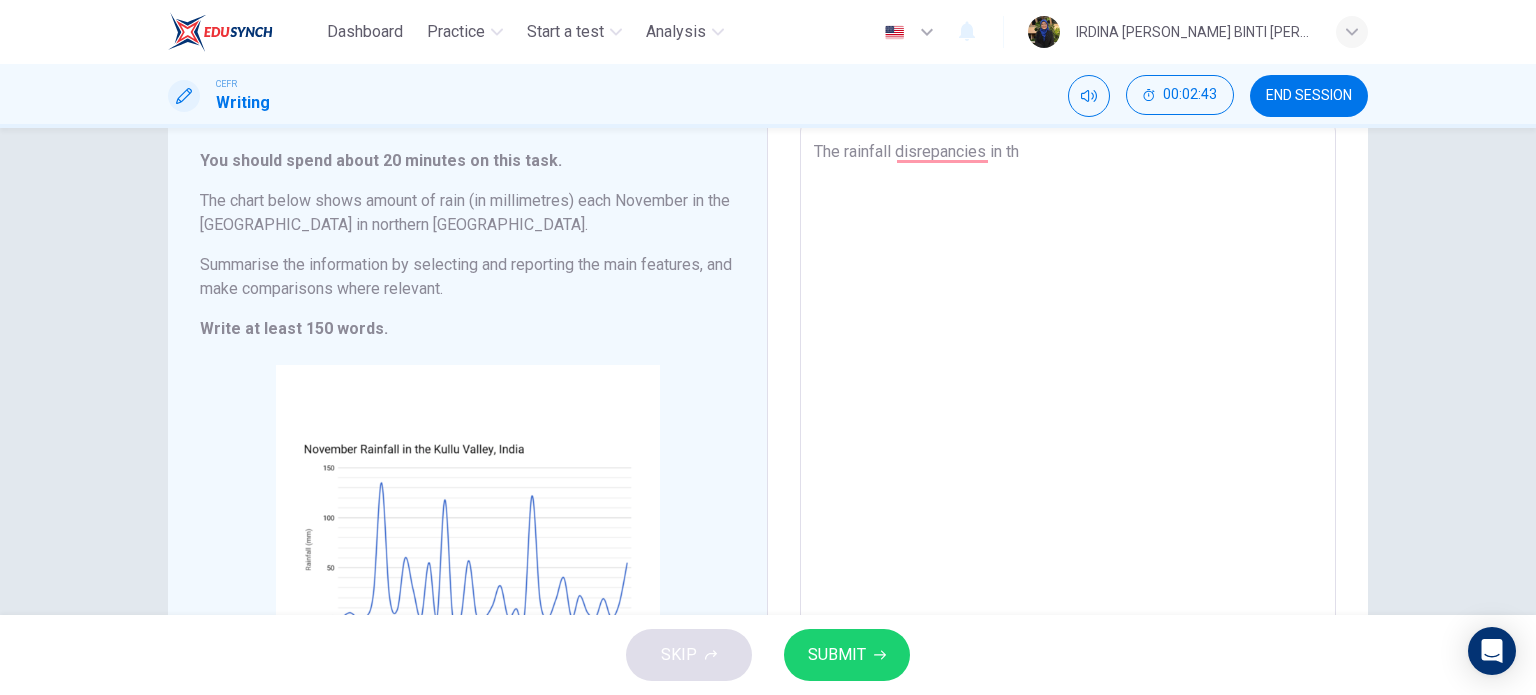type on "x" 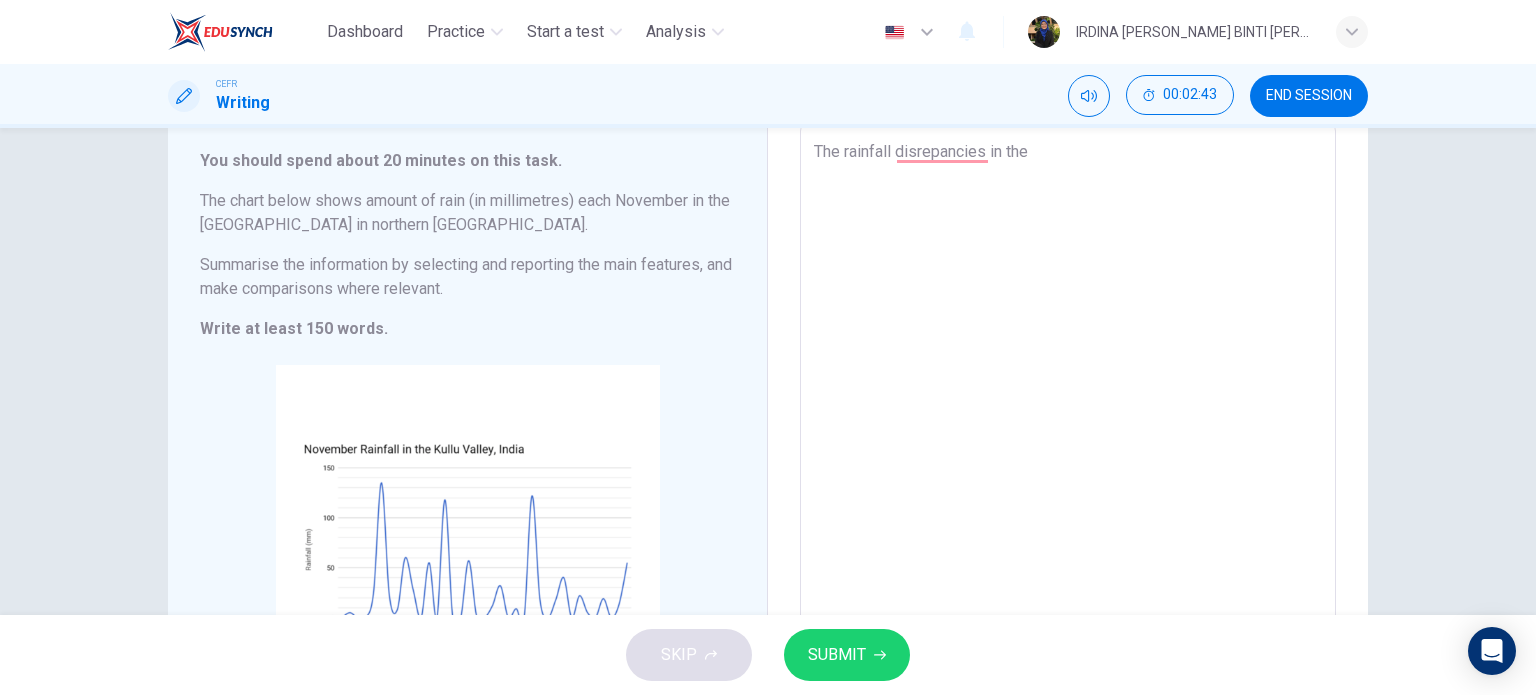 type on "x" 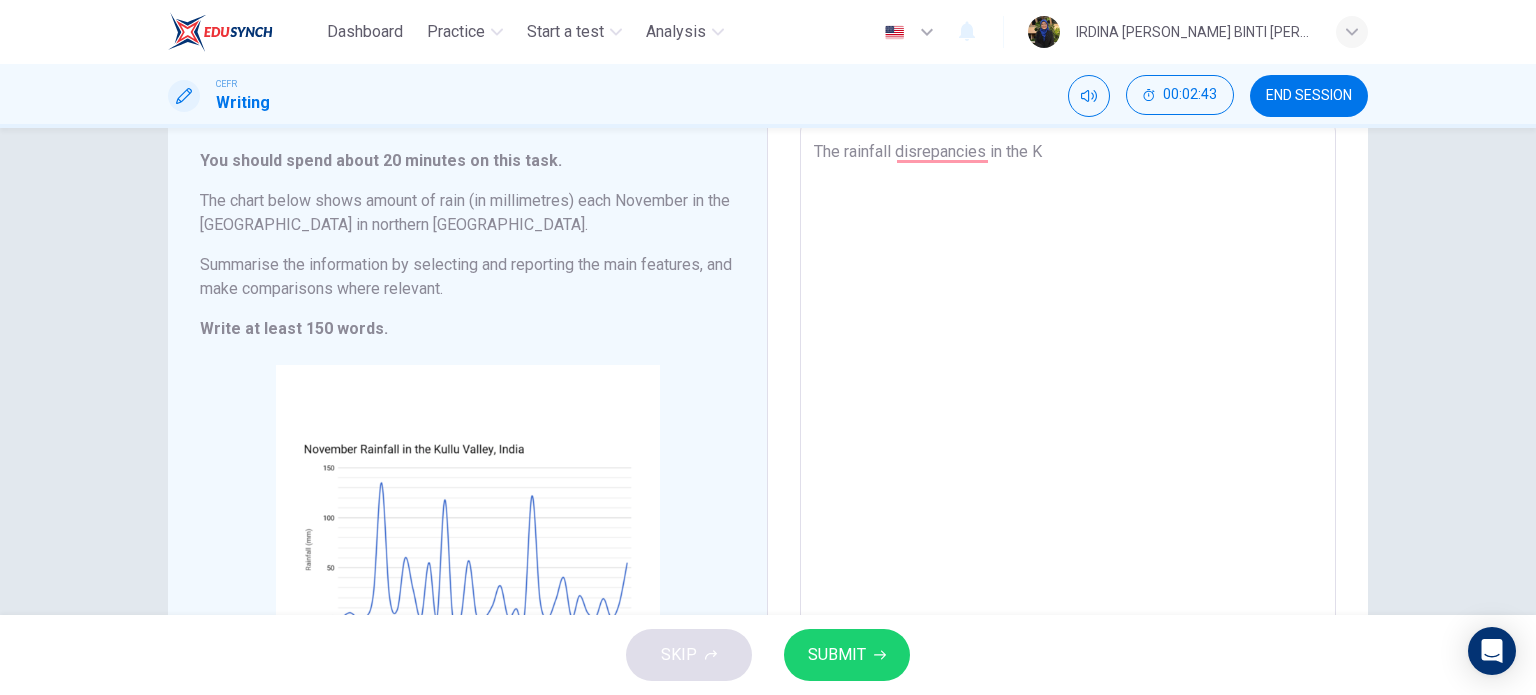 type on "x" 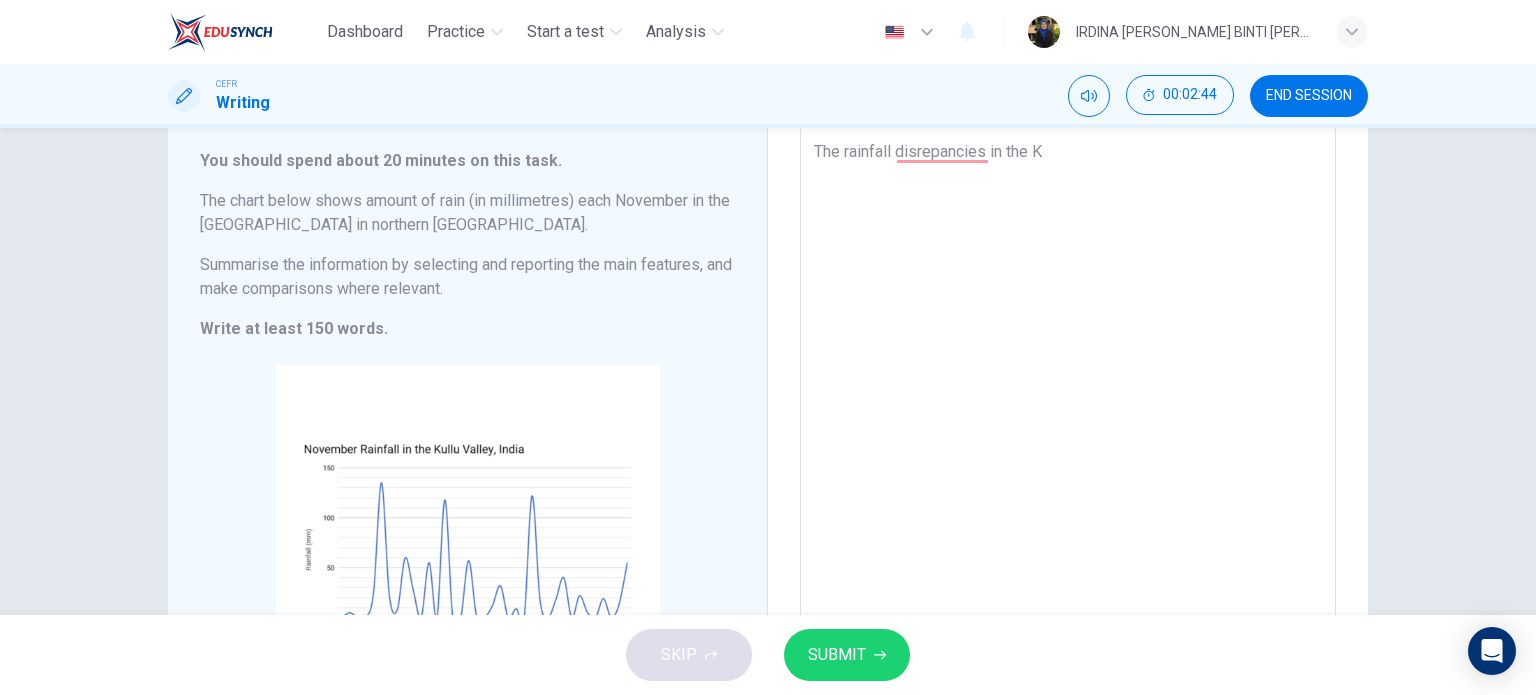 type on "The rainfall disrepancies in the Ku" 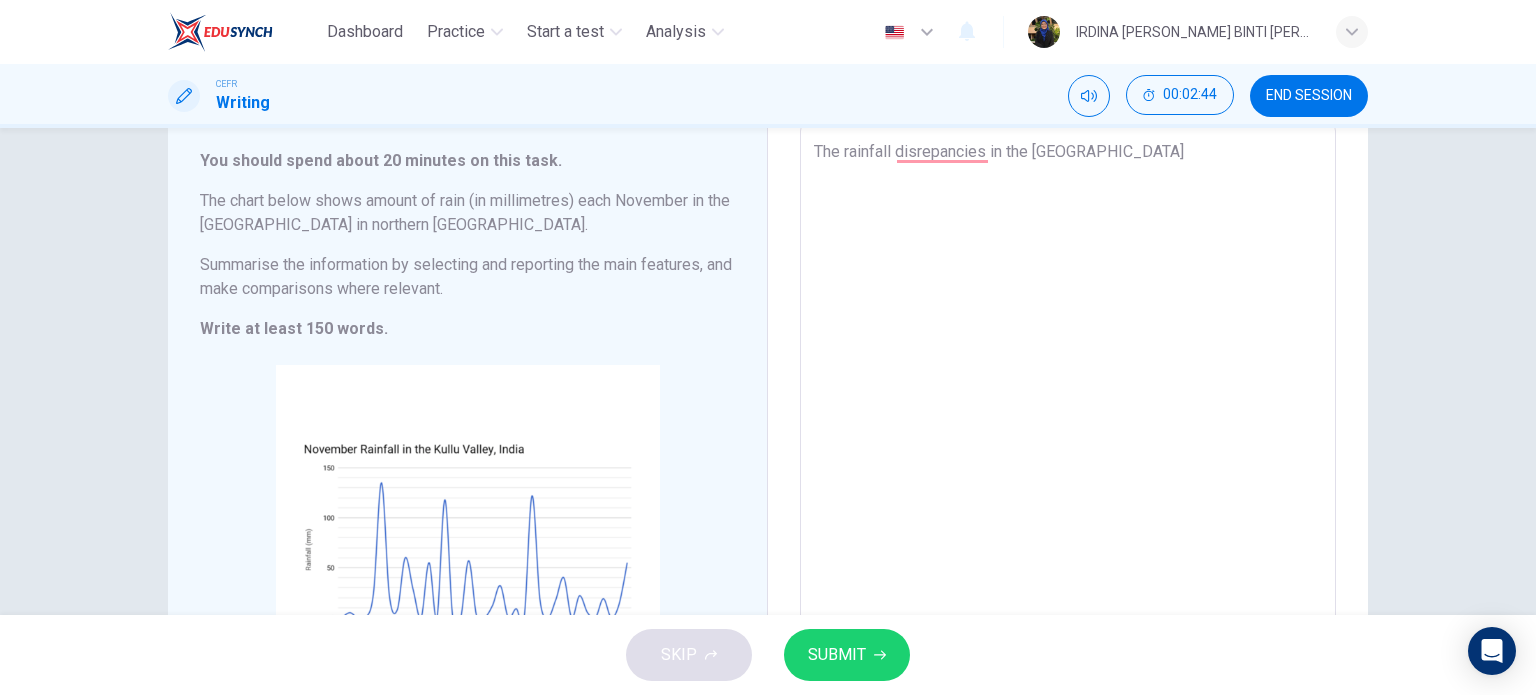 type on "x" 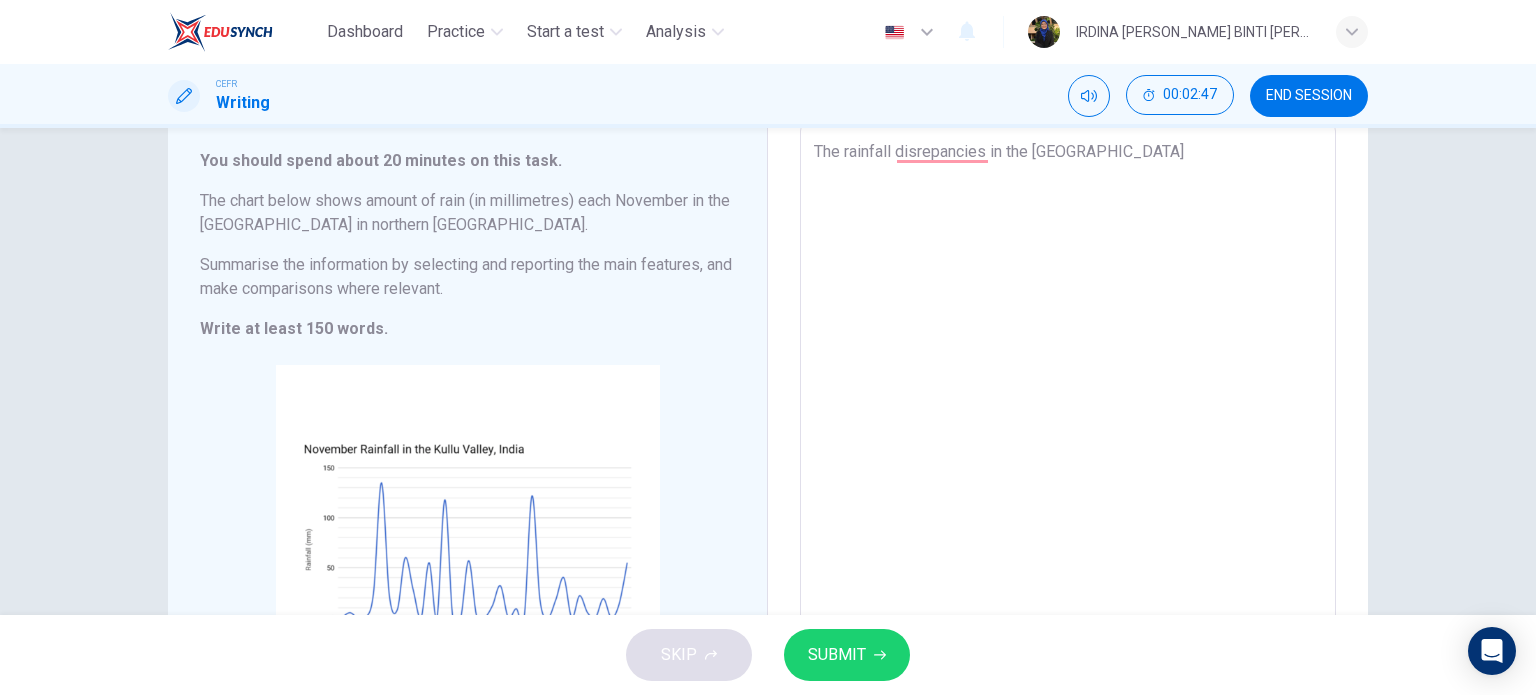 type on "The rainfall disrepancies in the Kullu" 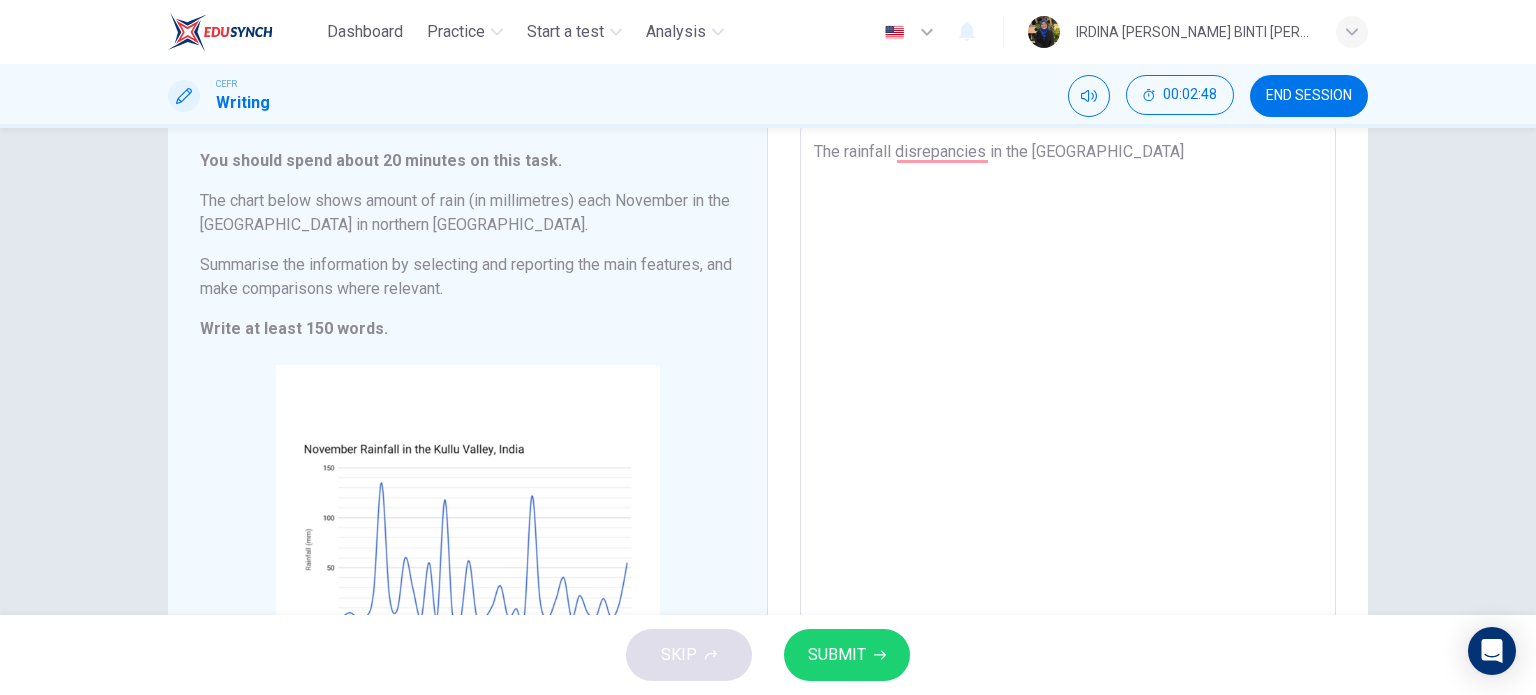 type on "The rainfall disrepancies in the Kullu V" 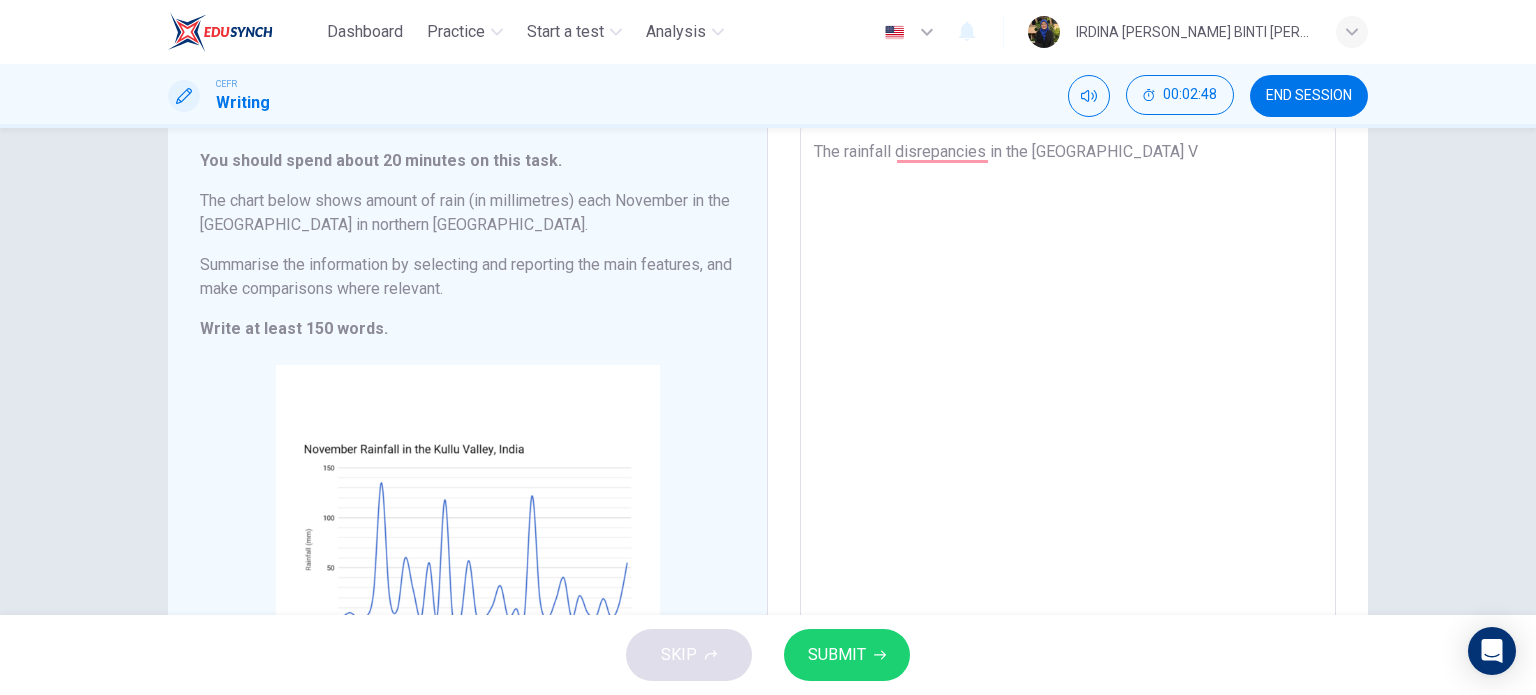 type on "x" 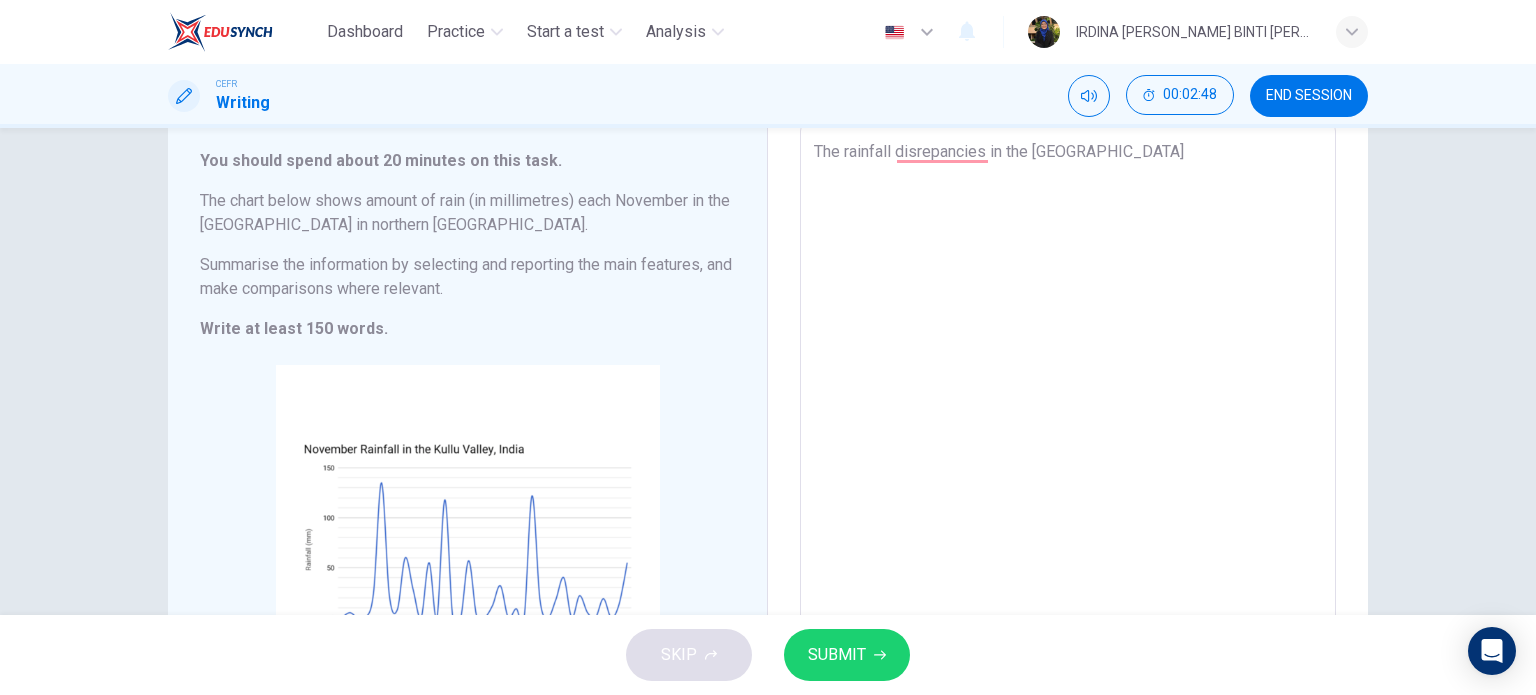 type on "The rainfall disrepancies in the Kullu Val" 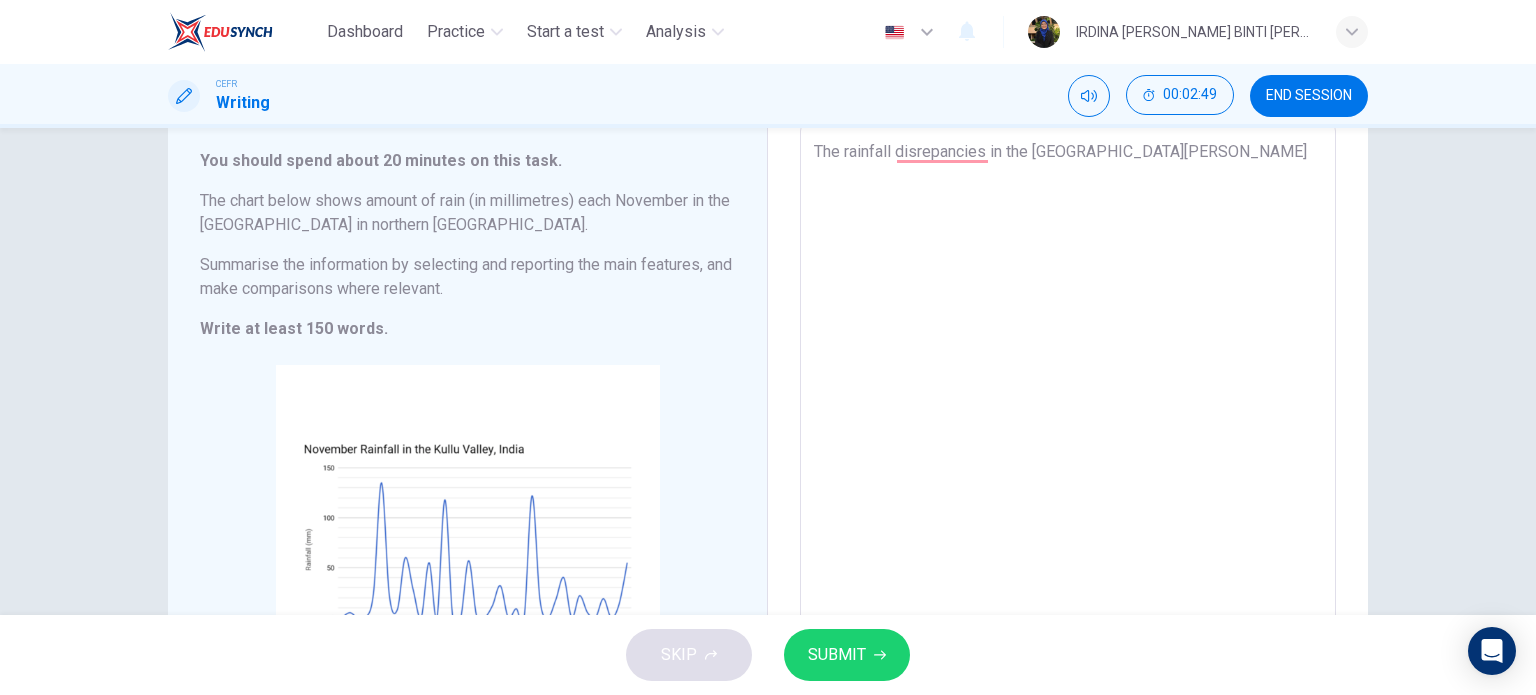 type on "The rainfall disrepancies in the Kullu Valley" 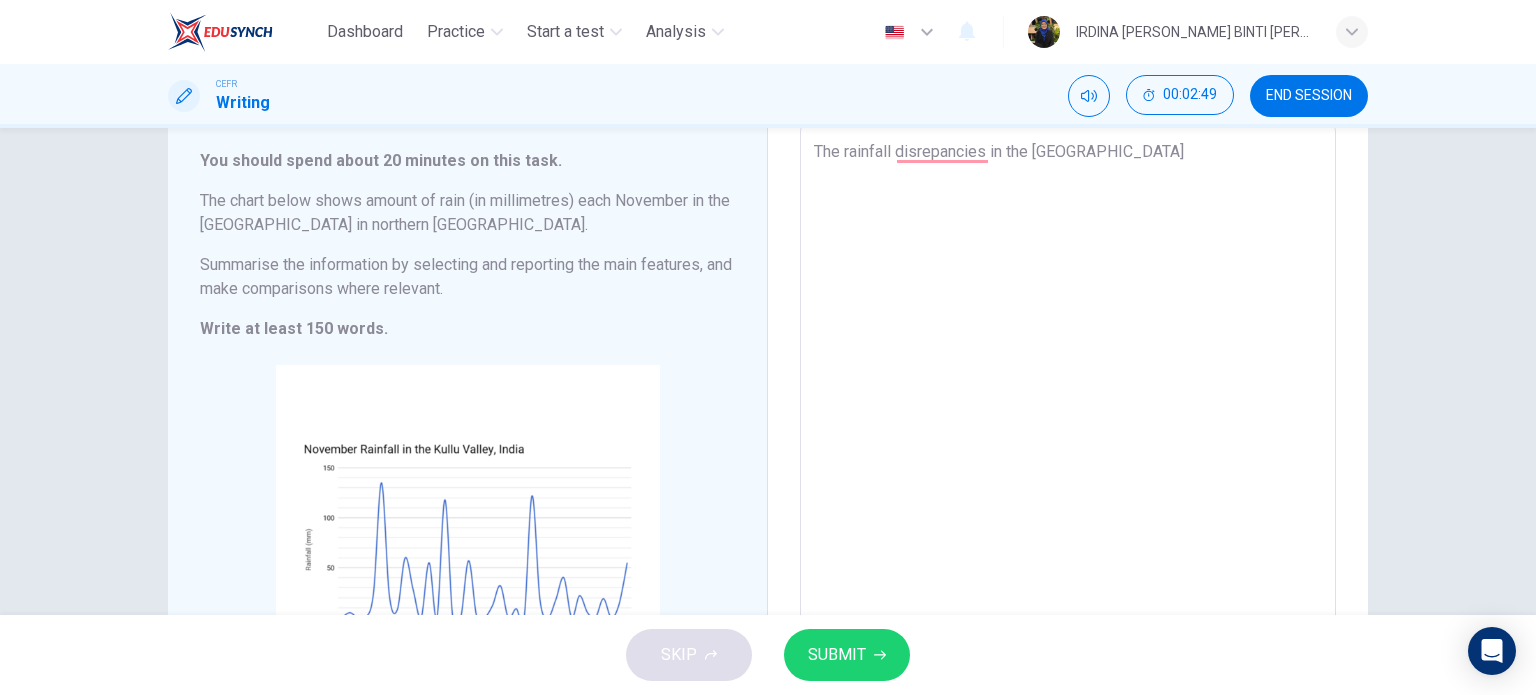 type on "x" 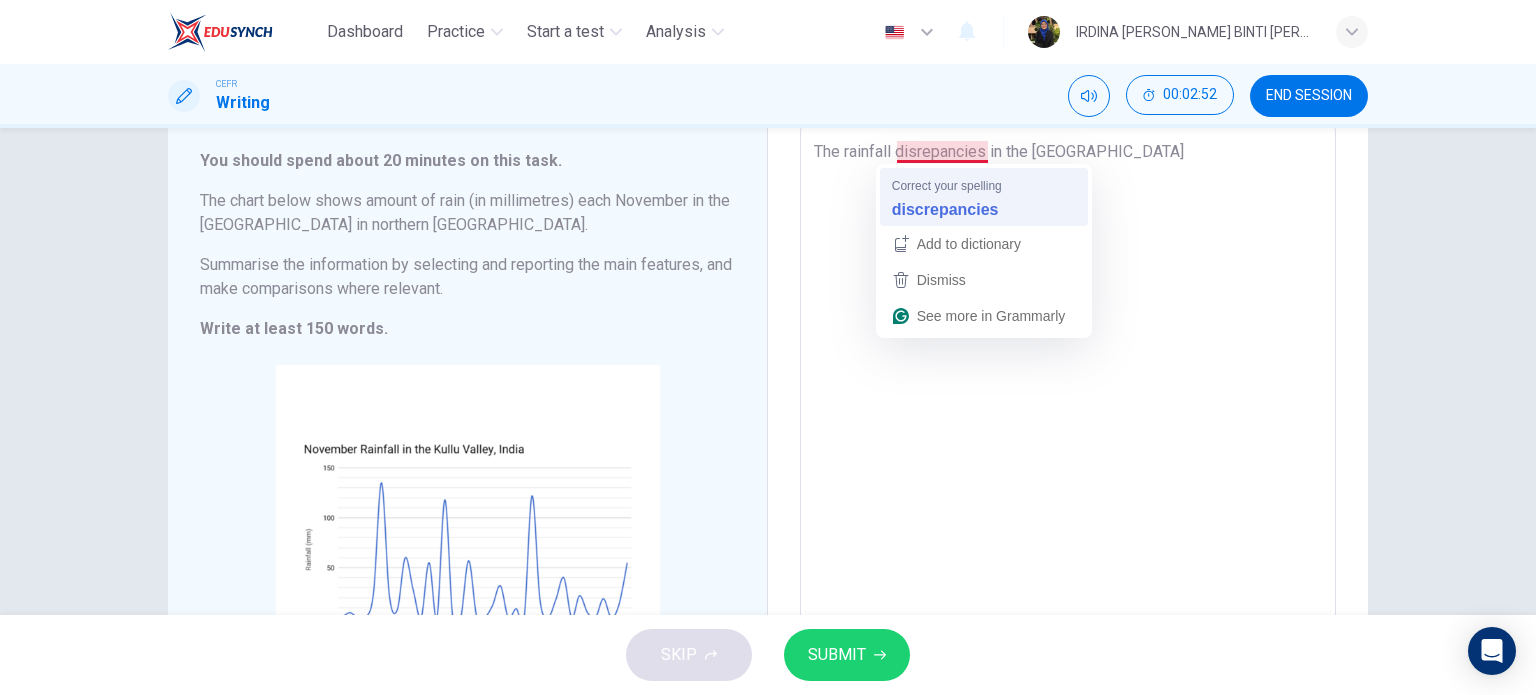 type on "The rainfall discrepancies in the Kullu Valley" 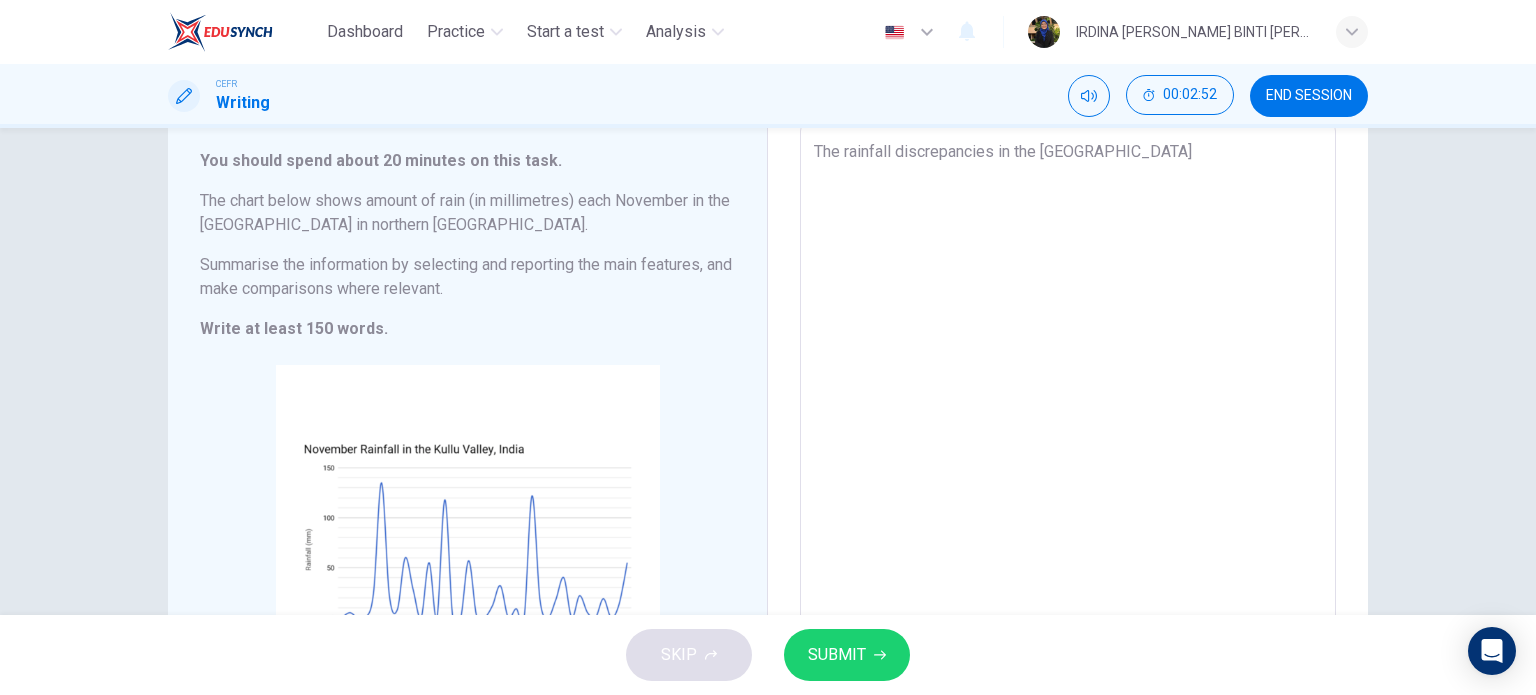 type on "x" 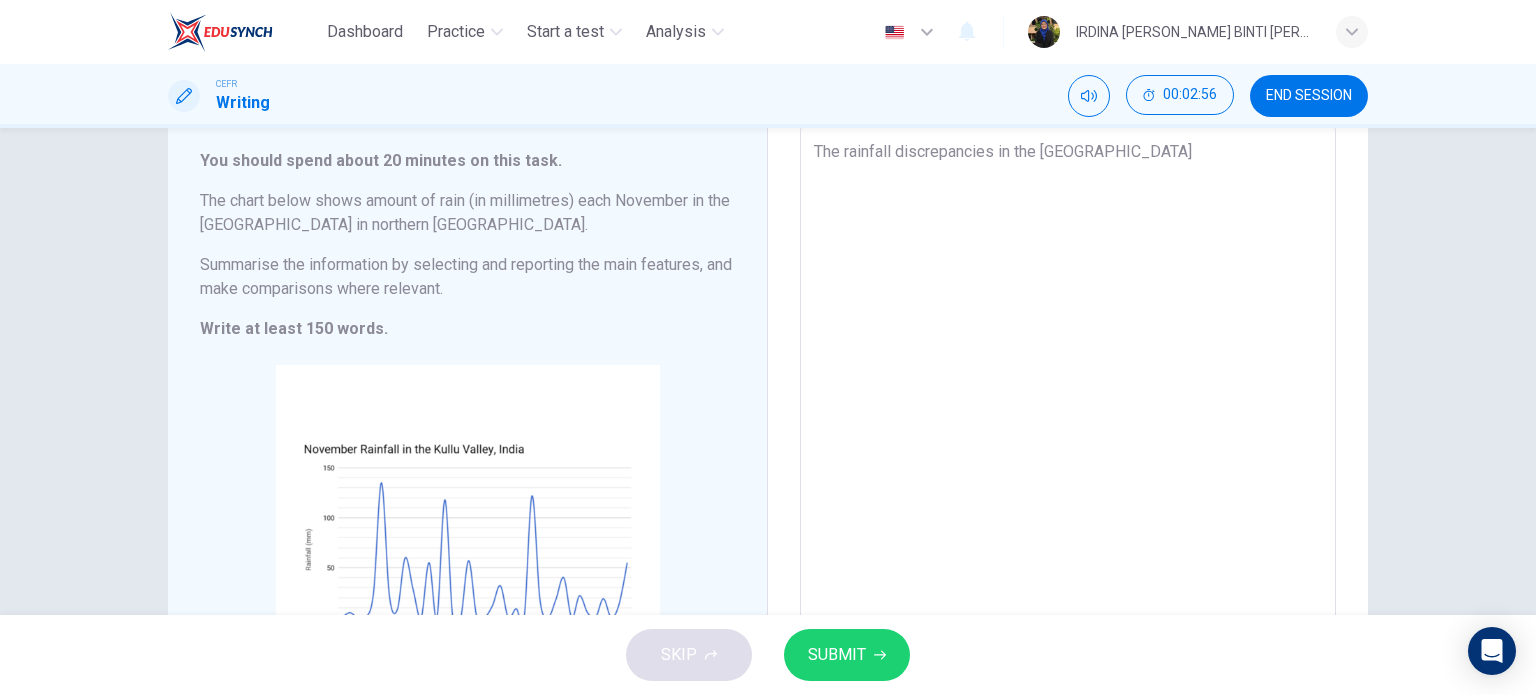 click on "The rainfall discrepancies in the Kullu Valley" at bounding box center (1068, 419) 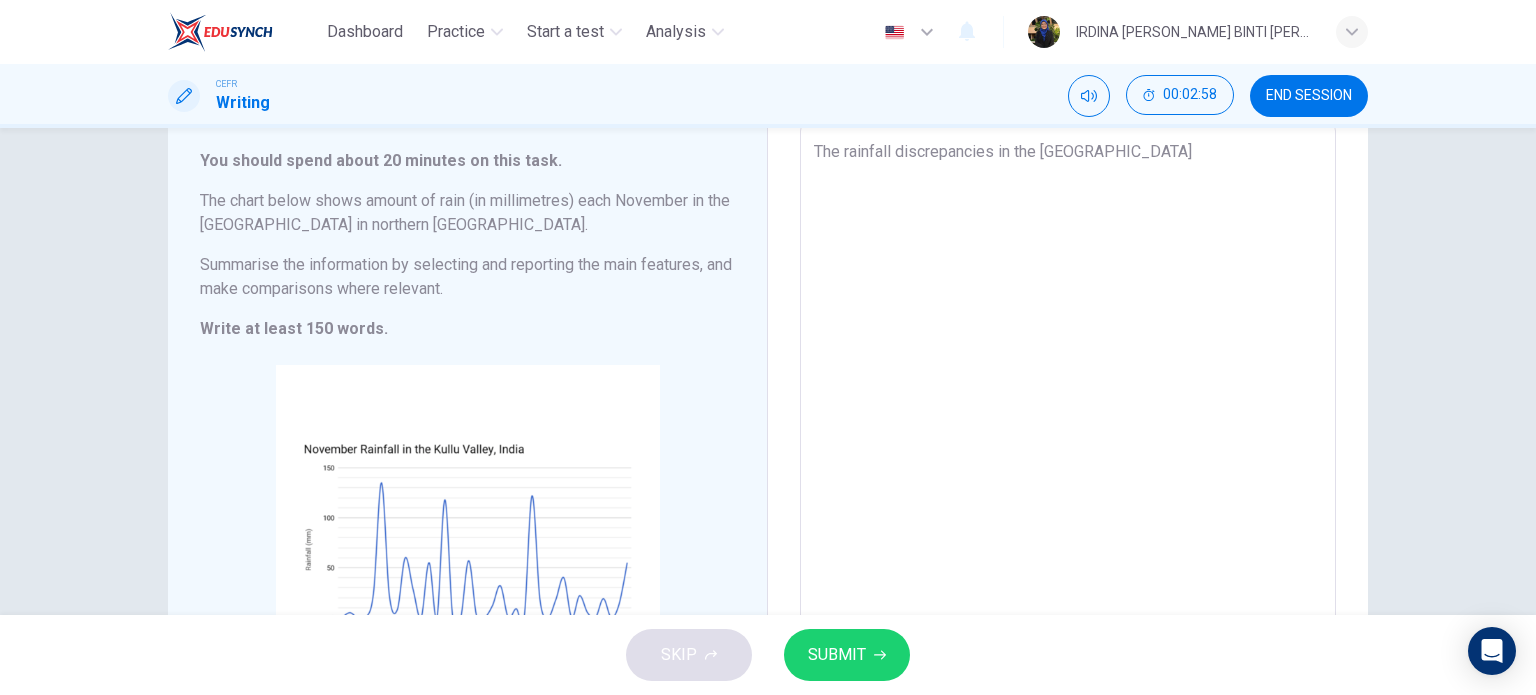 type on "The rainfall discrepancies in the Kullu Valley" 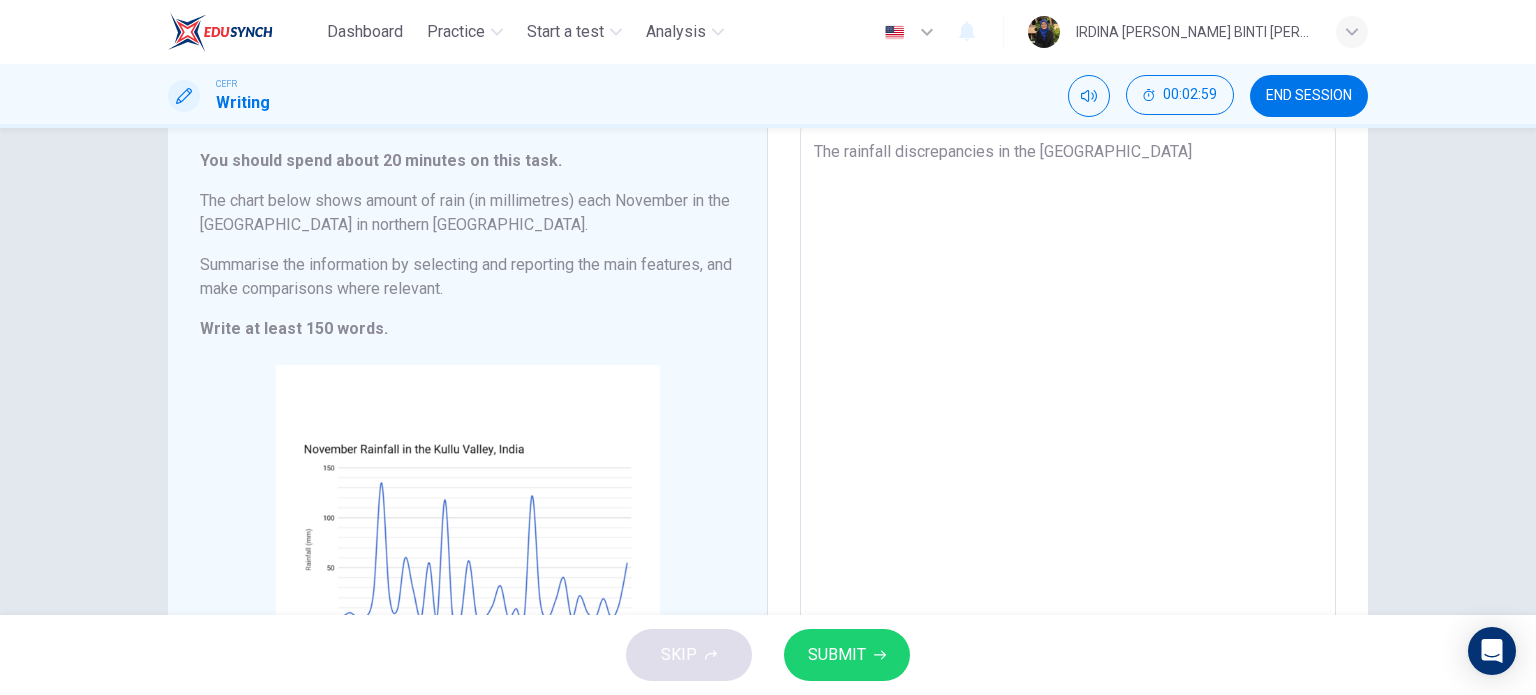 type on "The rainfall discrepancies in the Kullu Valley v" 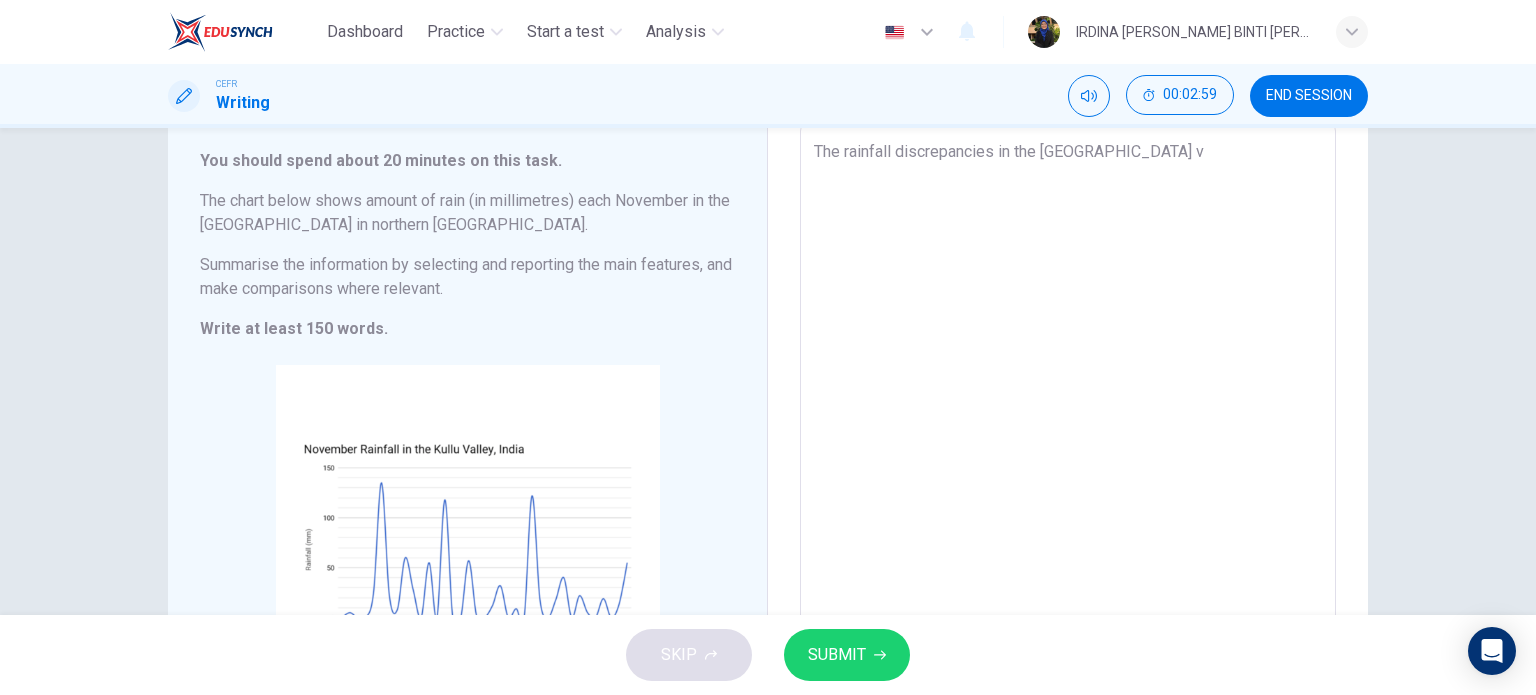 type on "The rainfall discrepancies in the Kullu Valley va" 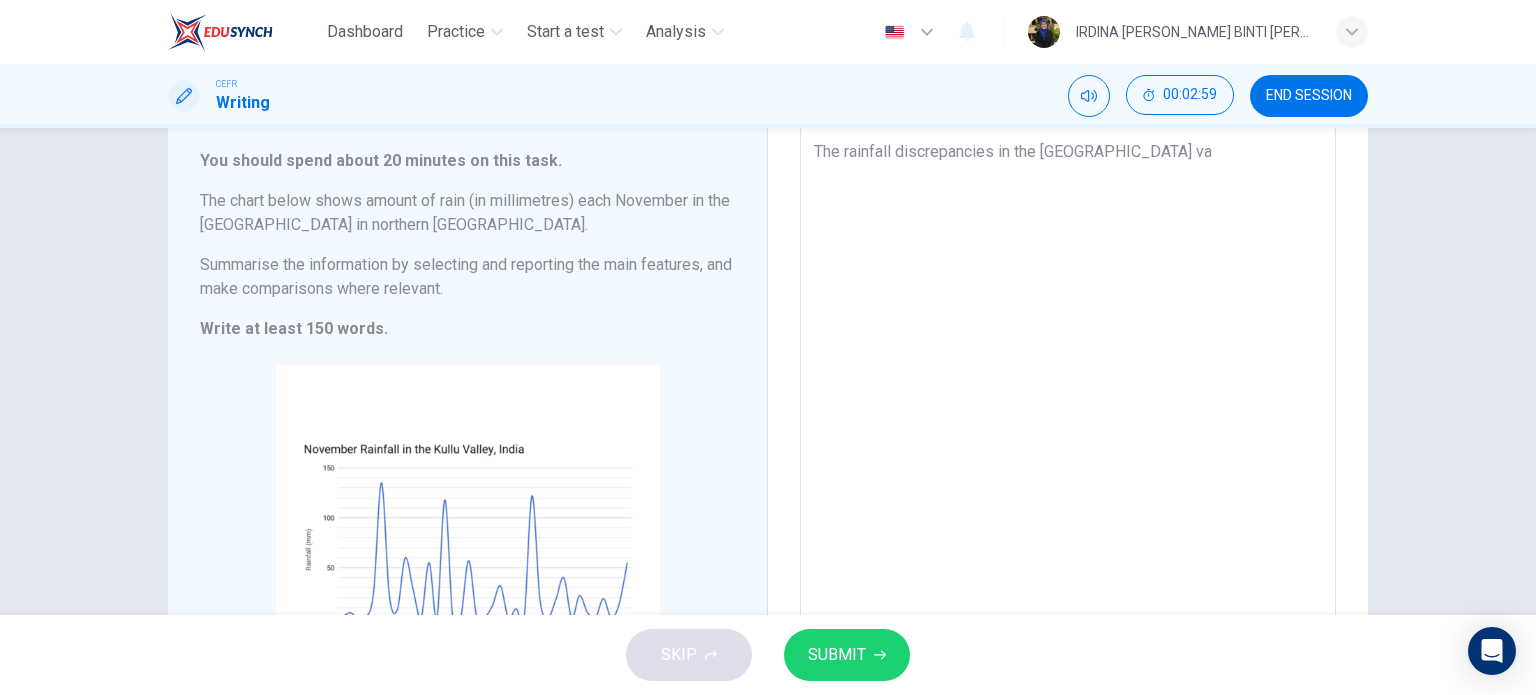 type on "x" 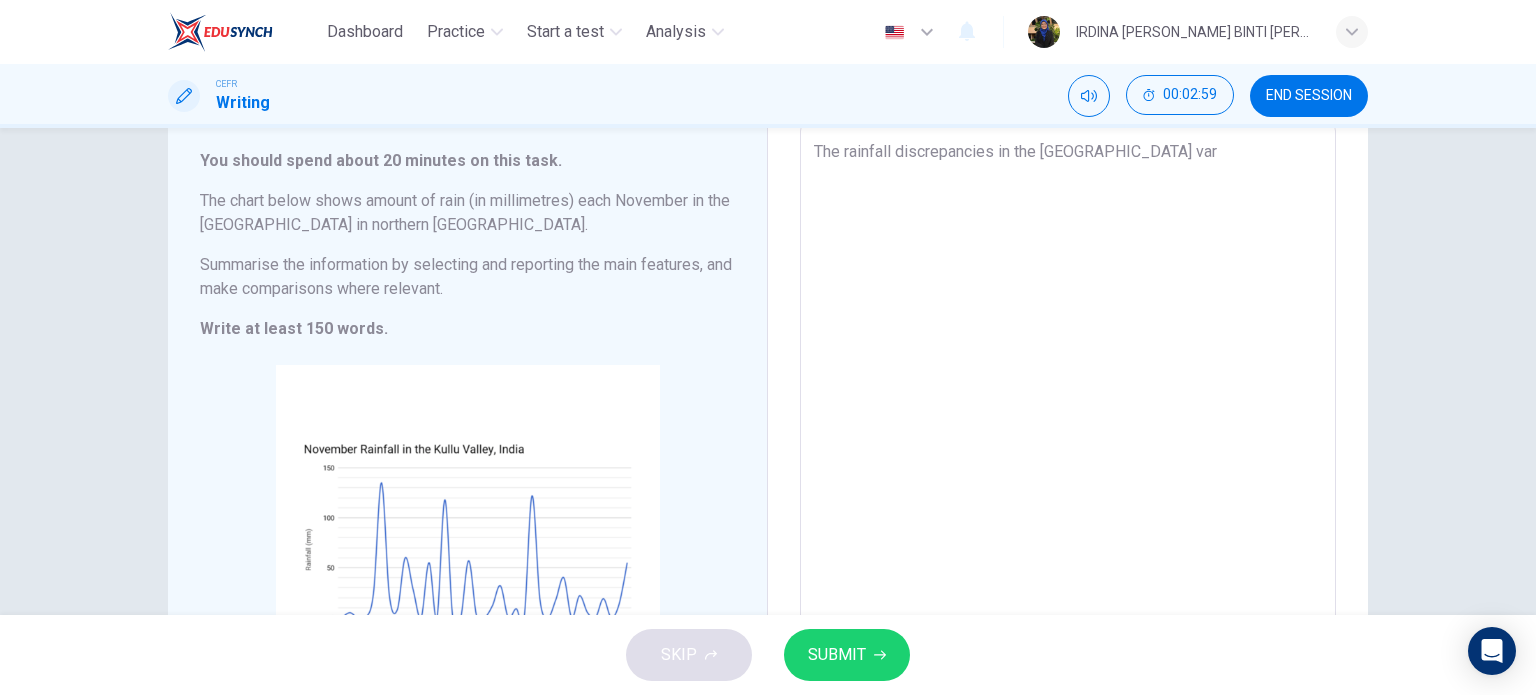 type on "x" 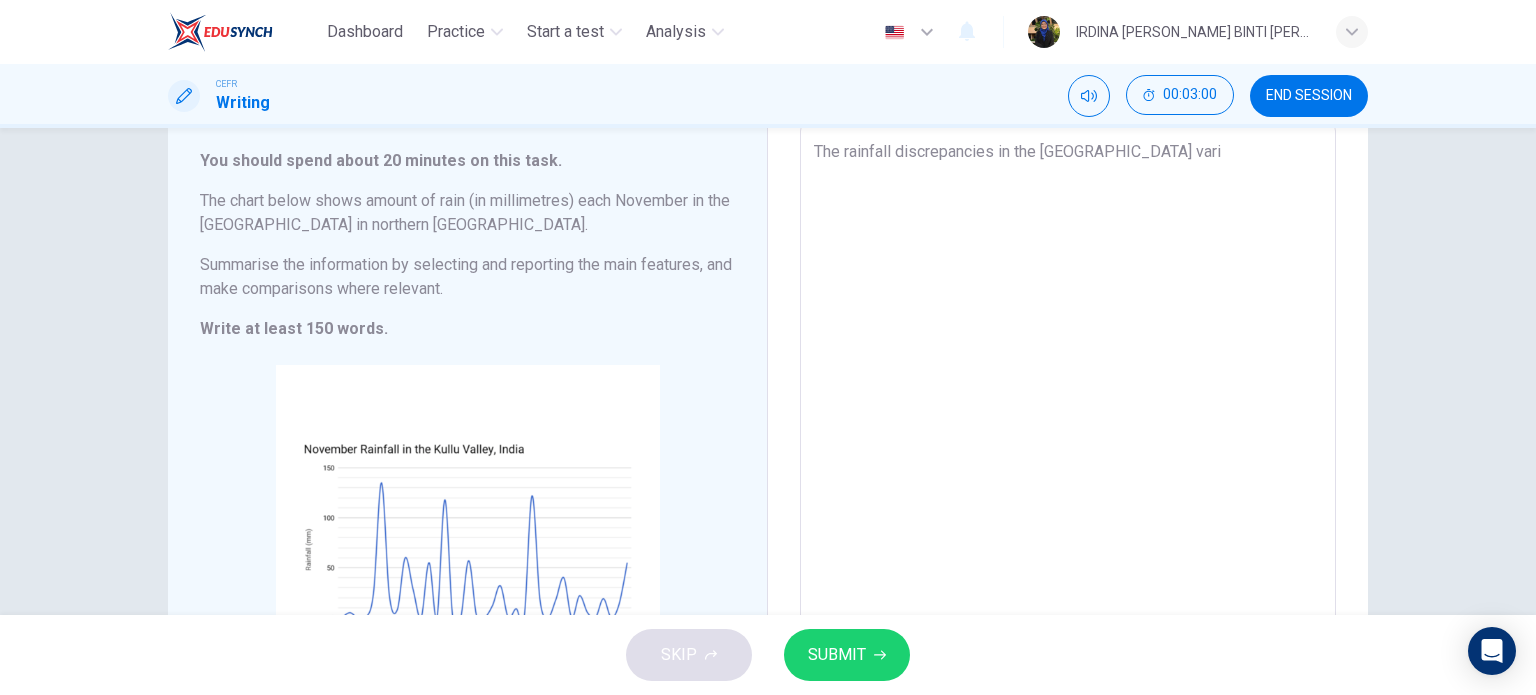 type on "The rainfall discrepancies in the Kullu Valley varie" 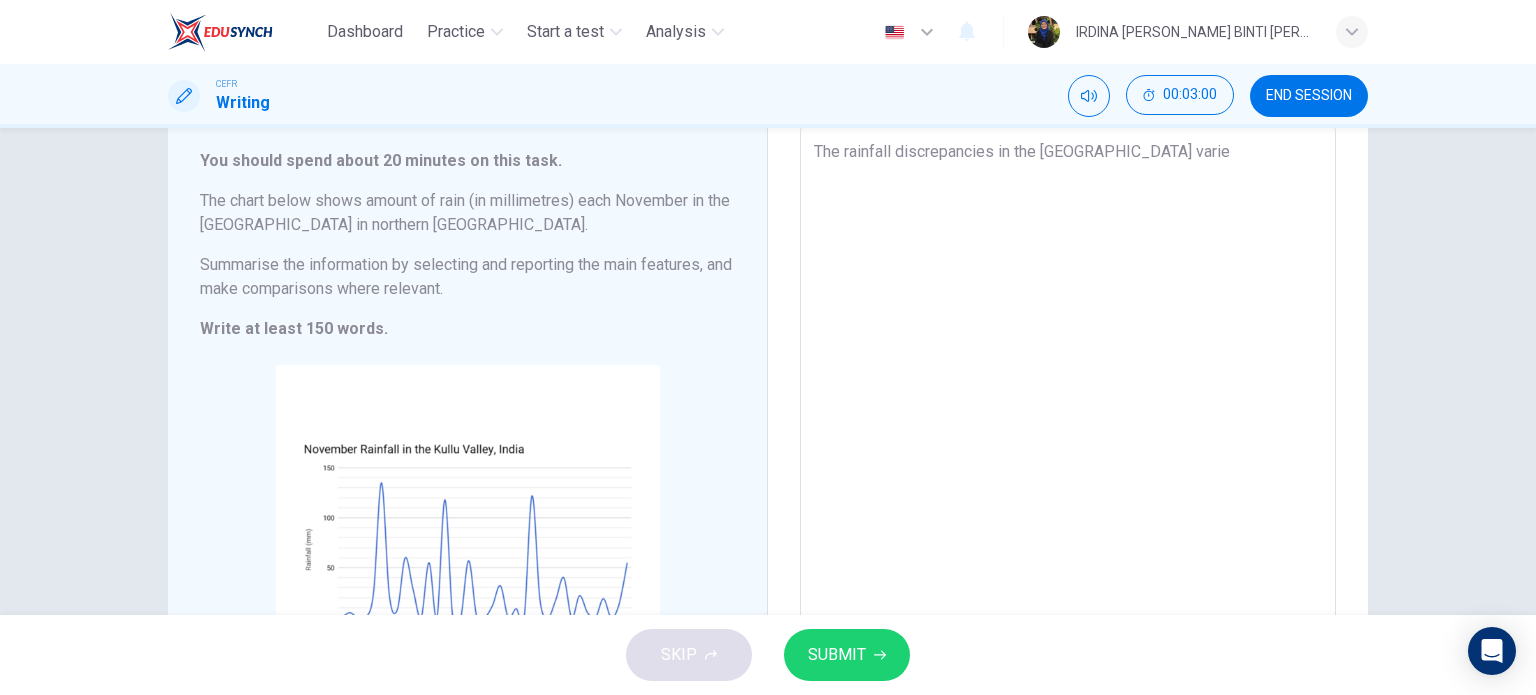 type on "x" 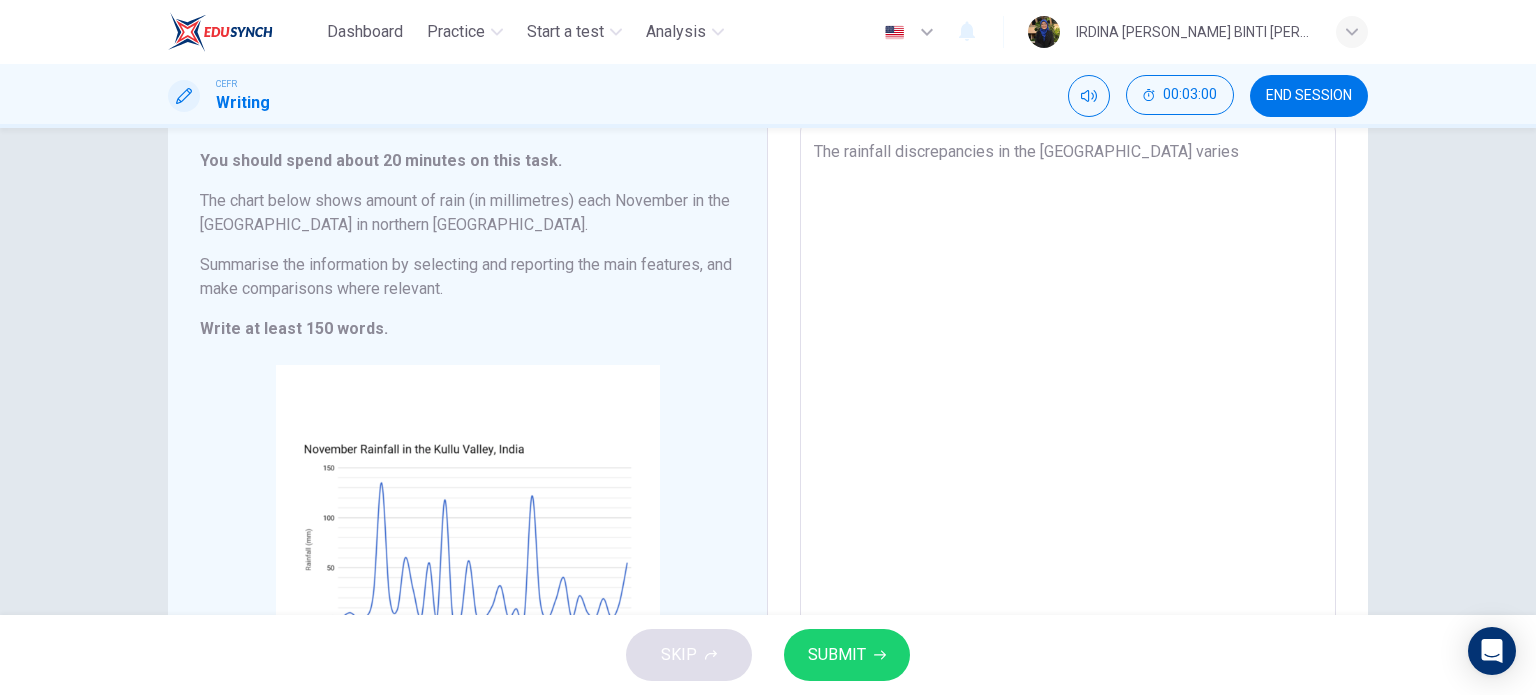 type on "x" 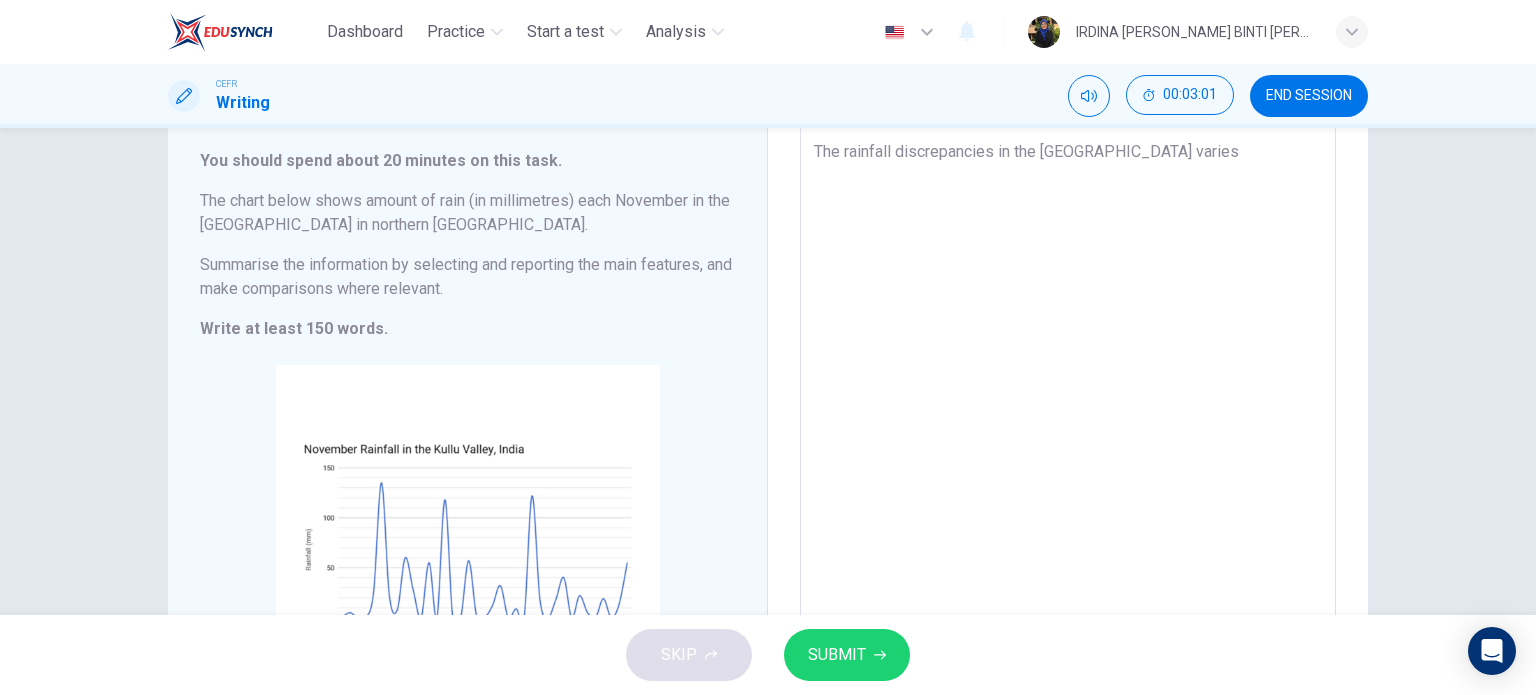 type on "The rainfall discrepancies in the Kullu Valley varies e" 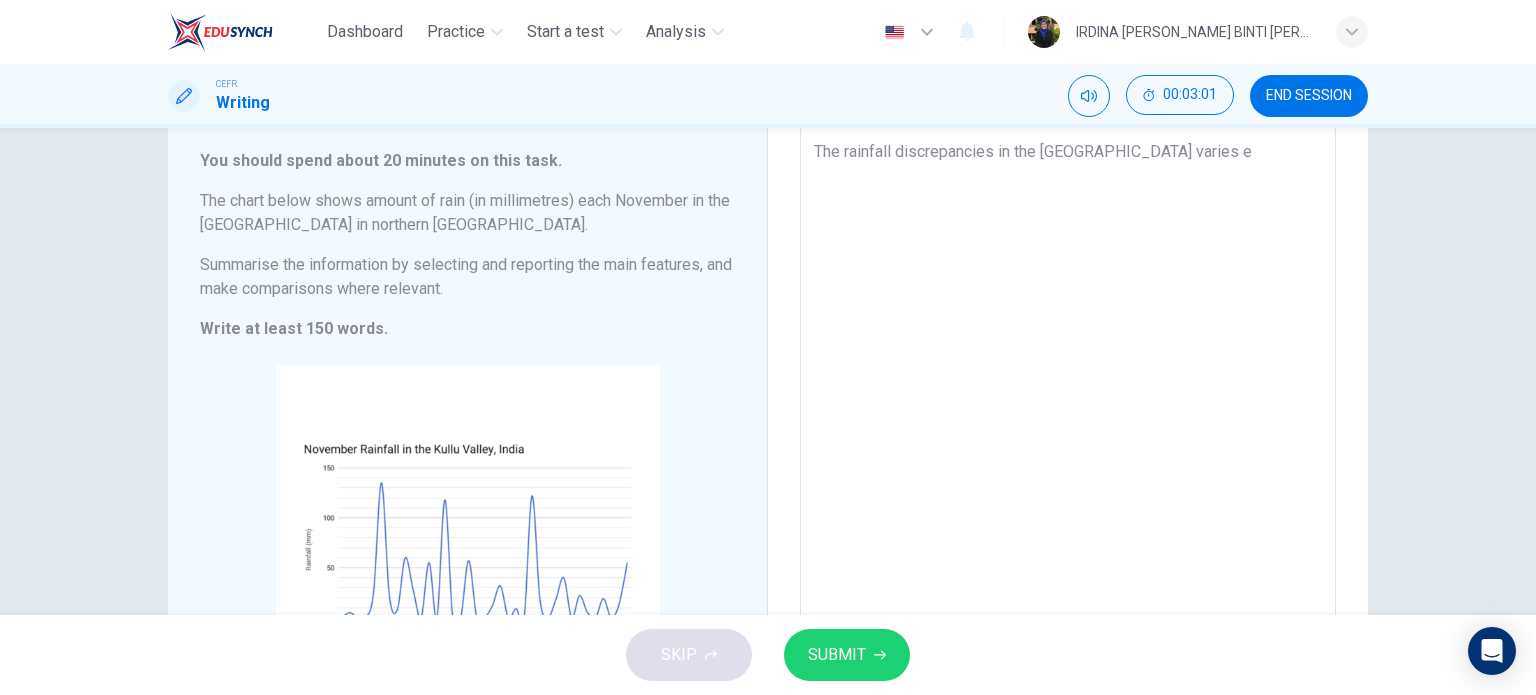 type on "x" 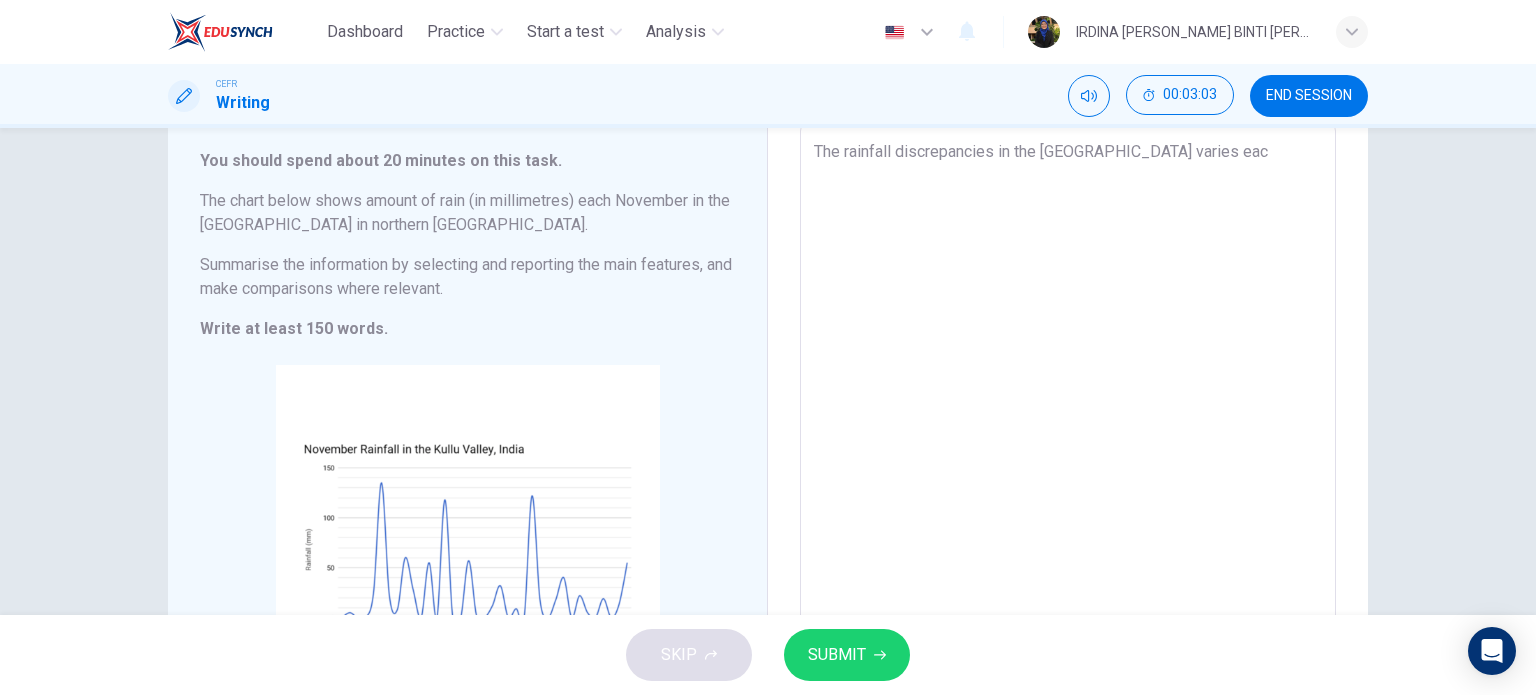 type on "The rainfall discrepancies in the Kullu Valley varies each" 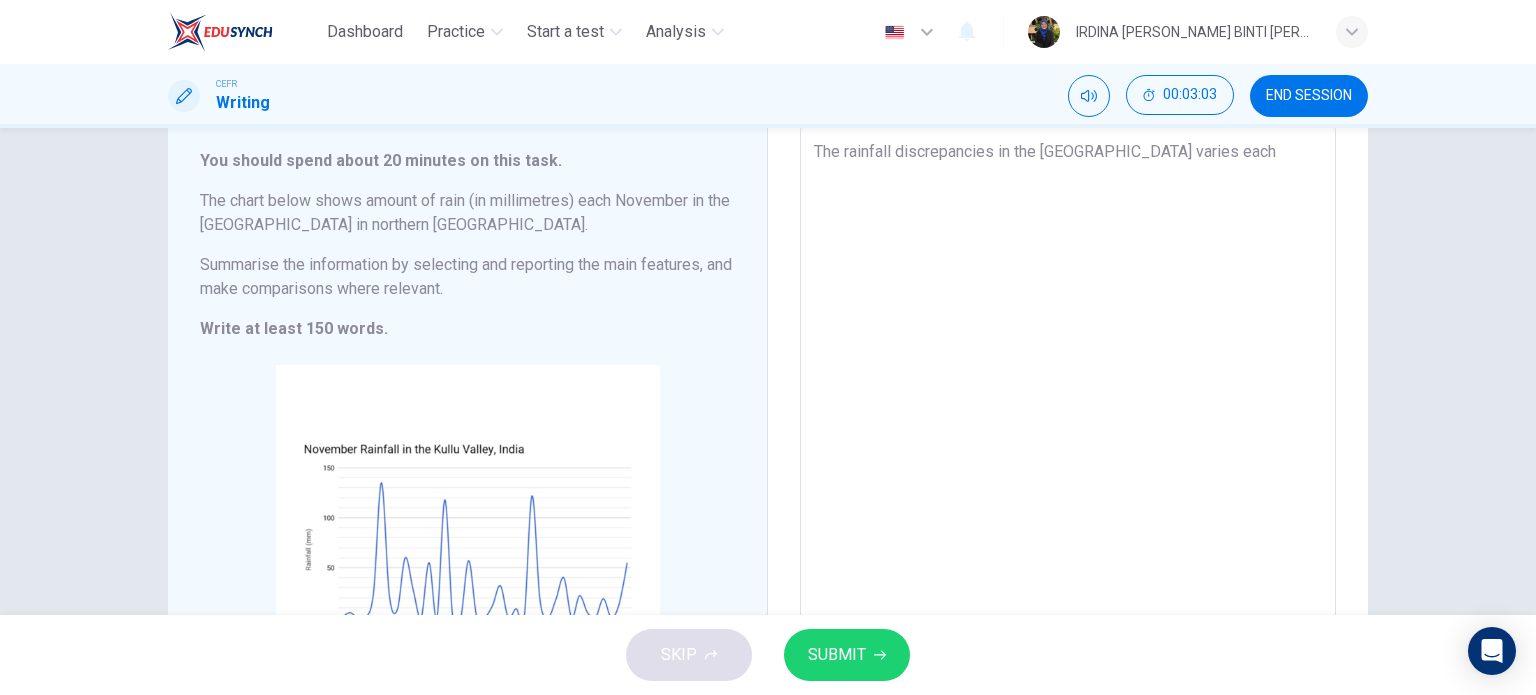 type on "x" 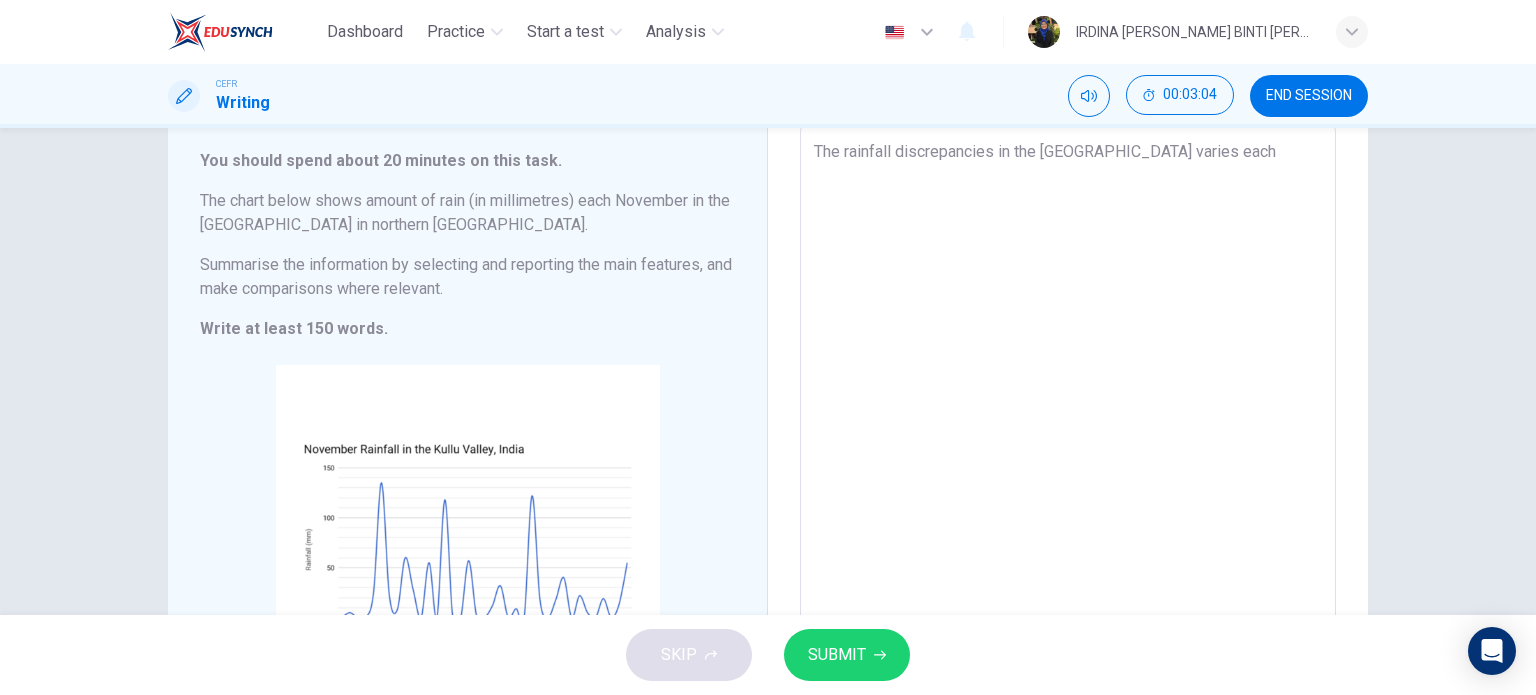 type on "The rainfall discrepancies in the Kullu Valley varies each y" 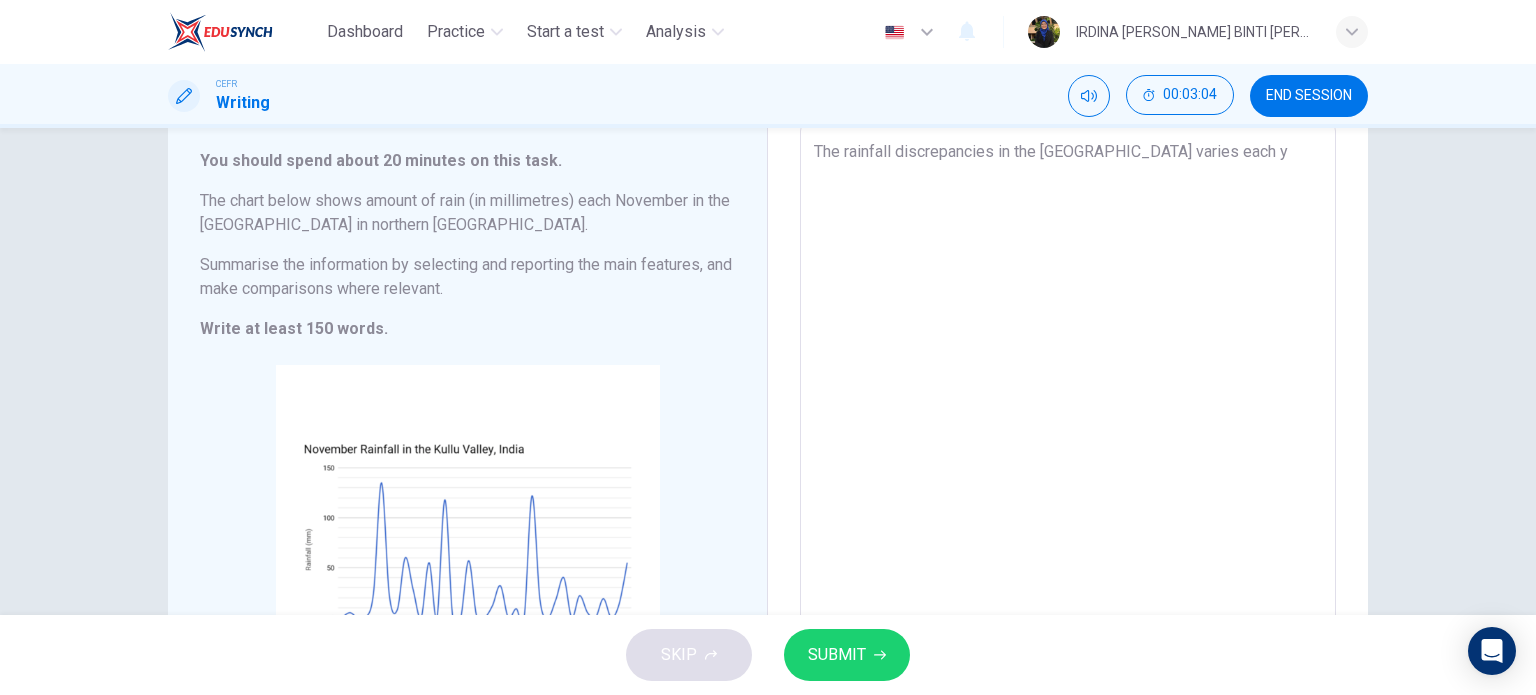 type on "x" 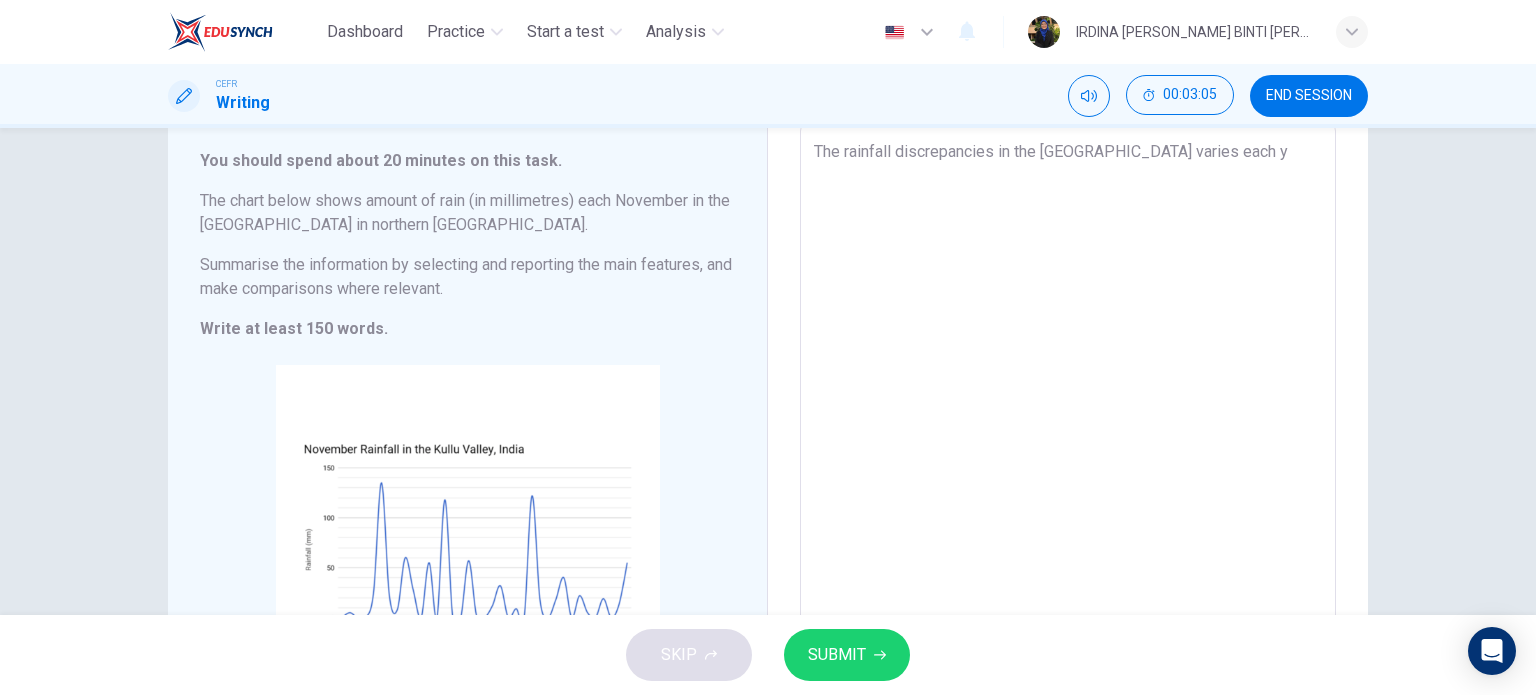 type on "The rainfall discrepancies in the Kullu Valley varies each ye" 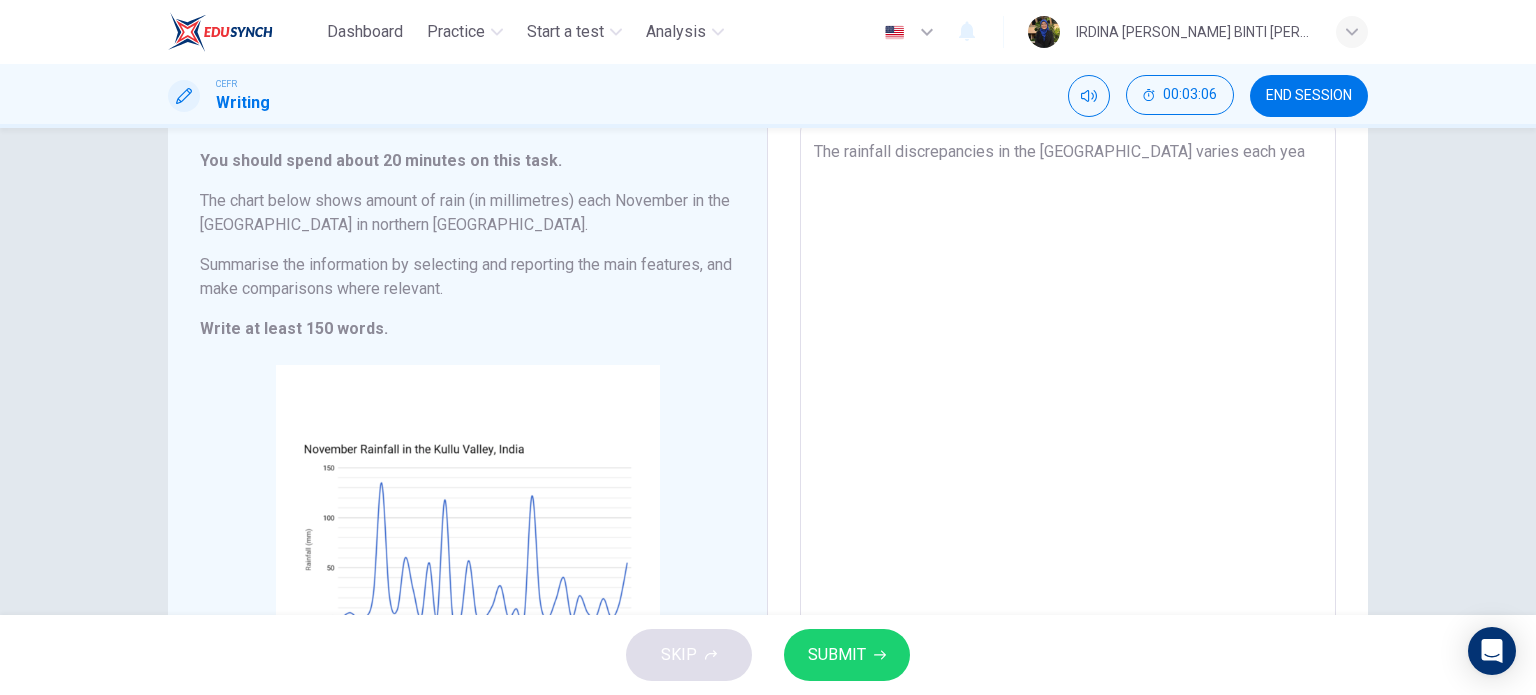 type on "The rainfall discrepancies in the Kullu Valley varies each year" 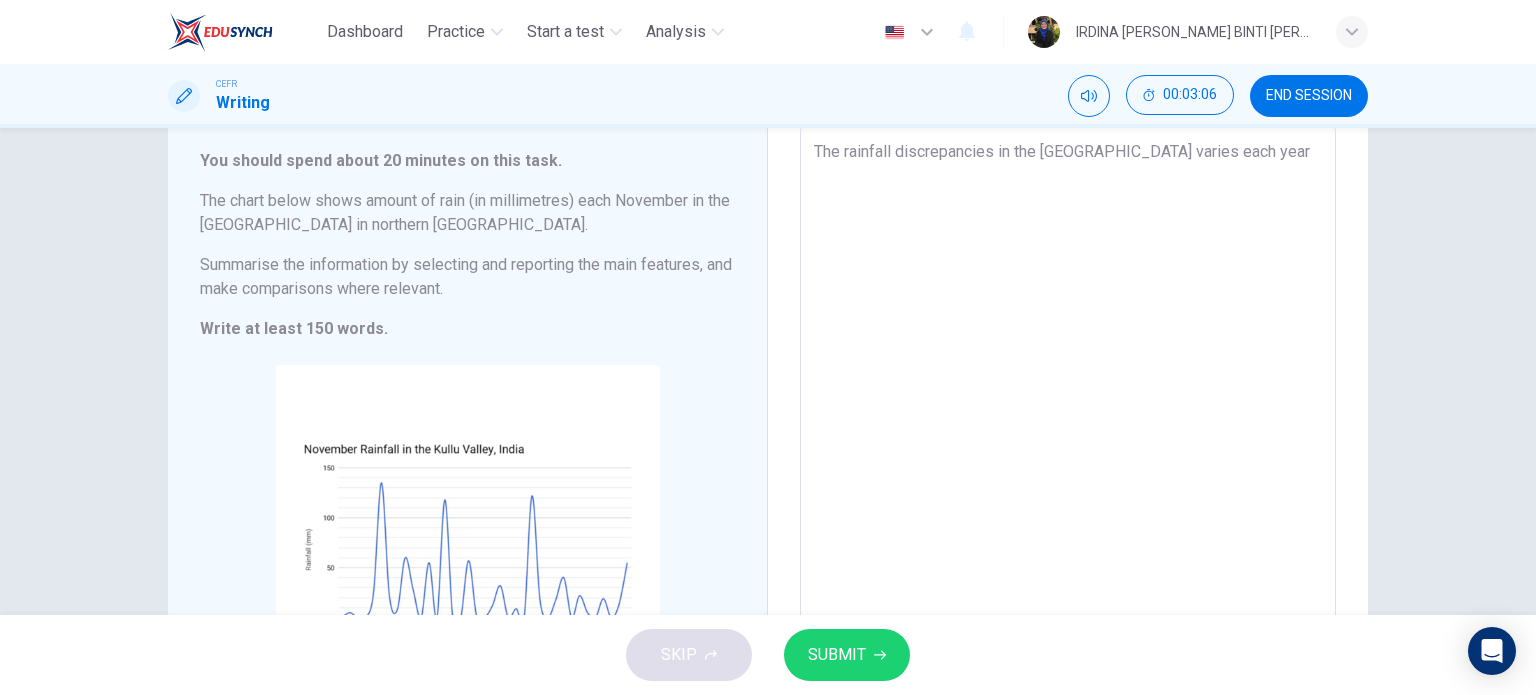 type on "x" 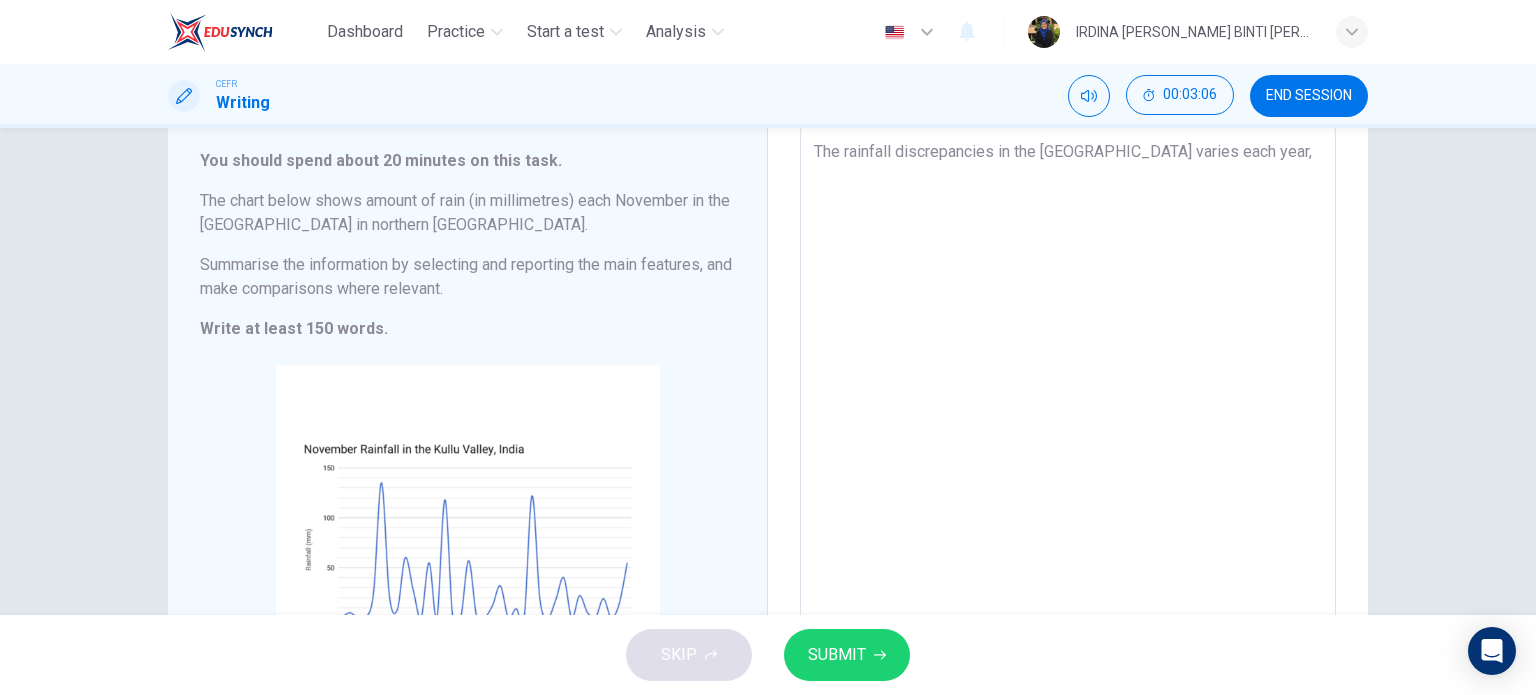 type on "x" 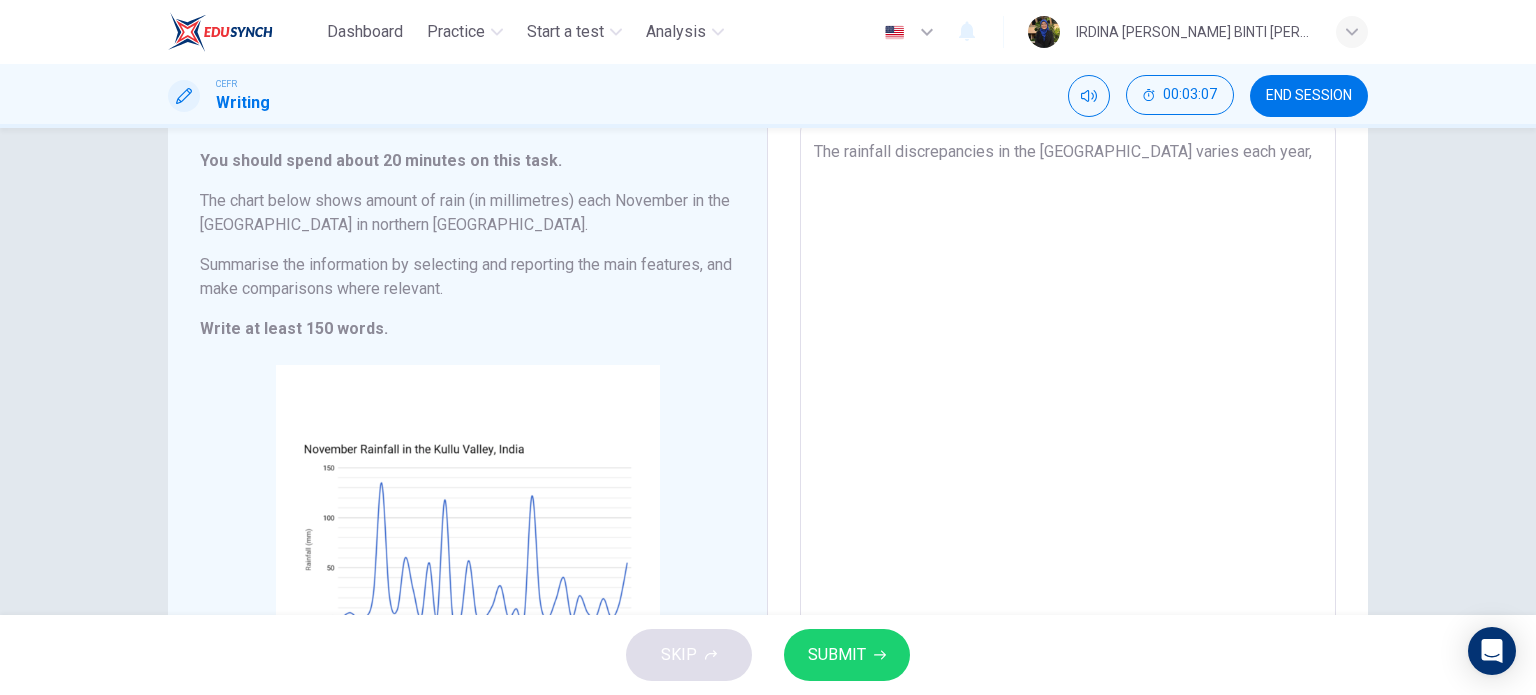 type on "The rainfall discrepancies in the Kullu Valley varies each year," 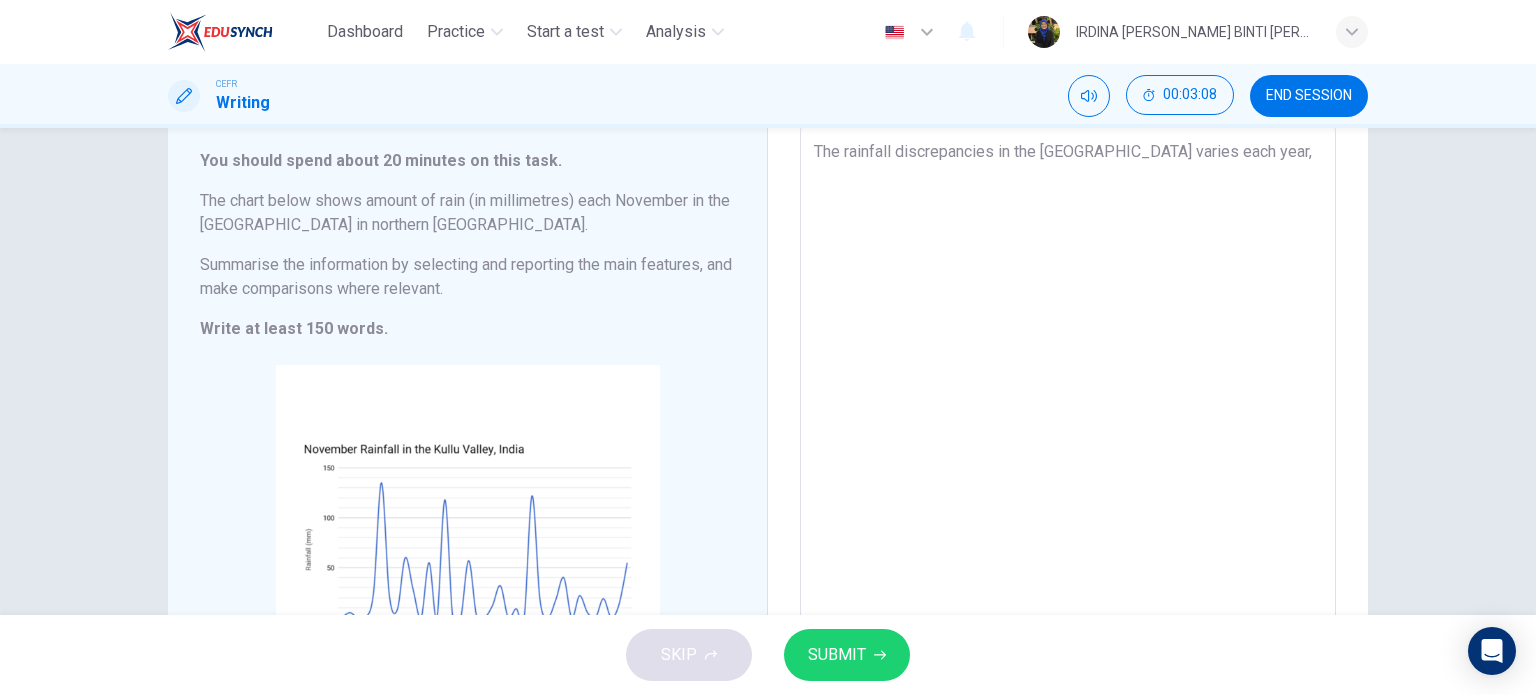 type on "The rainfall discrepancies in the Kullu Valley varies each year, w" 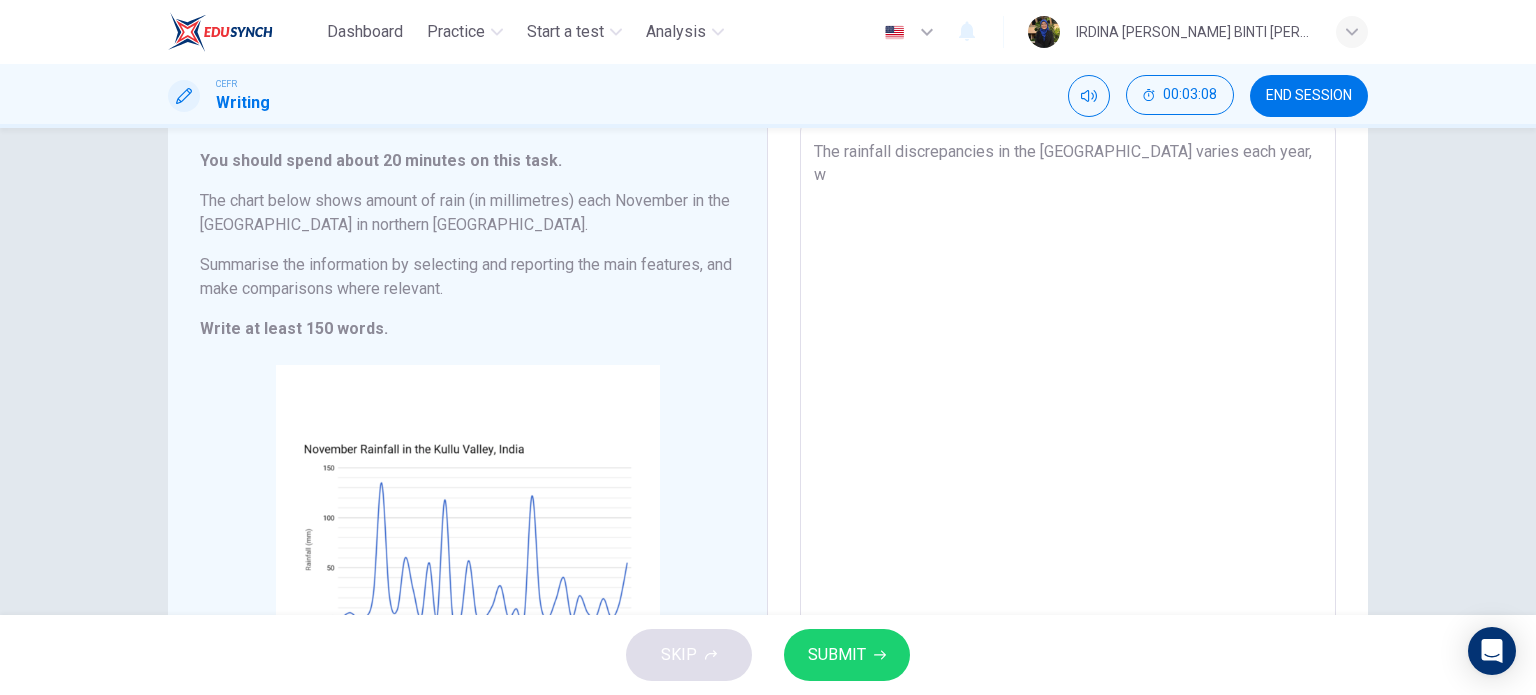 type on "The rainfall discrepancies in the Kullu Valley varies each year, wi" 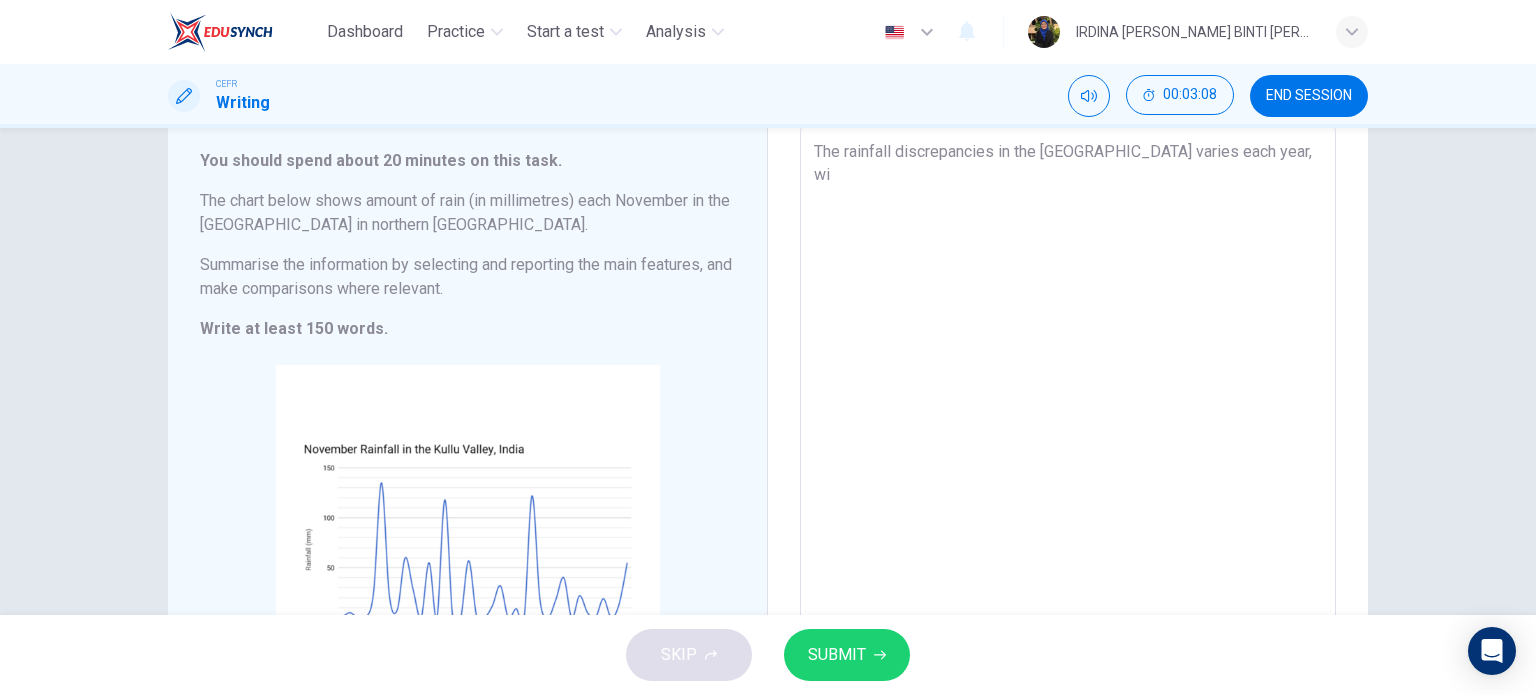 type on "x" 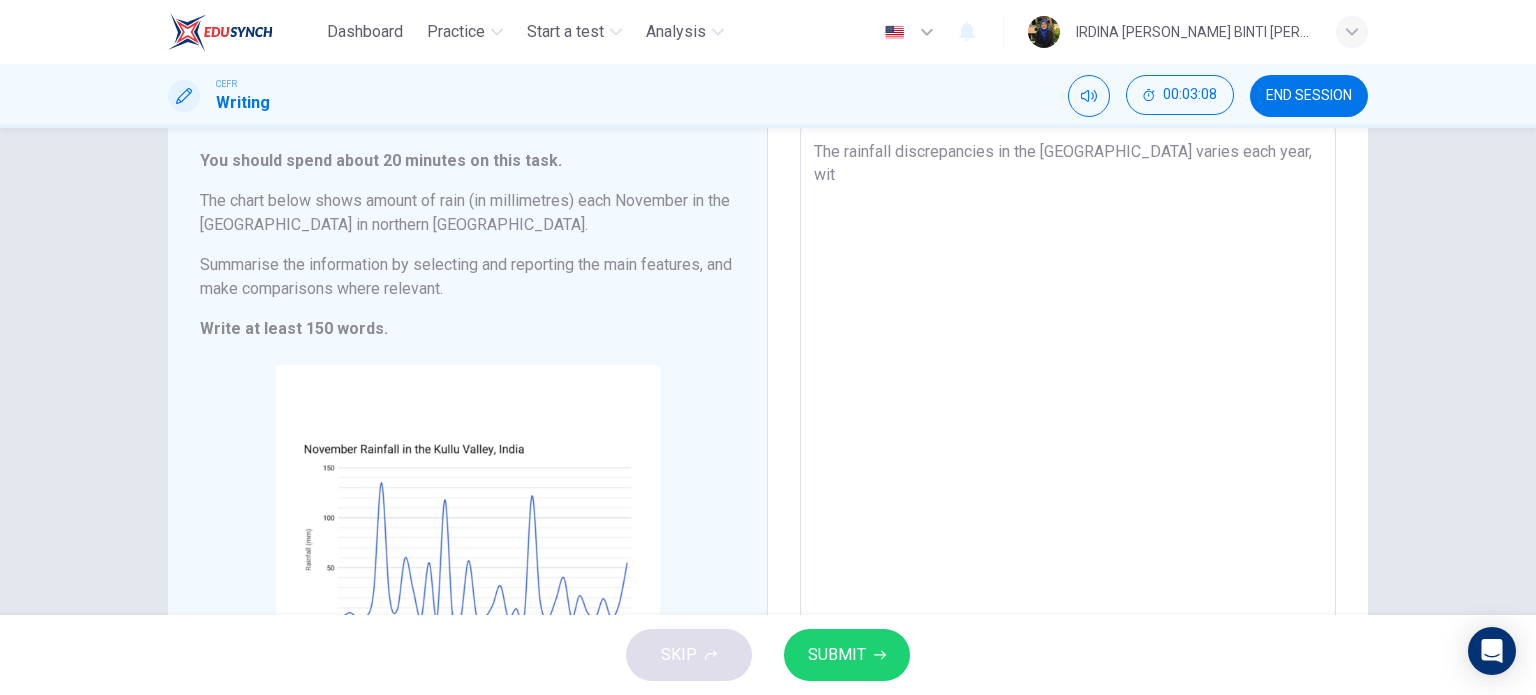 type on "x" 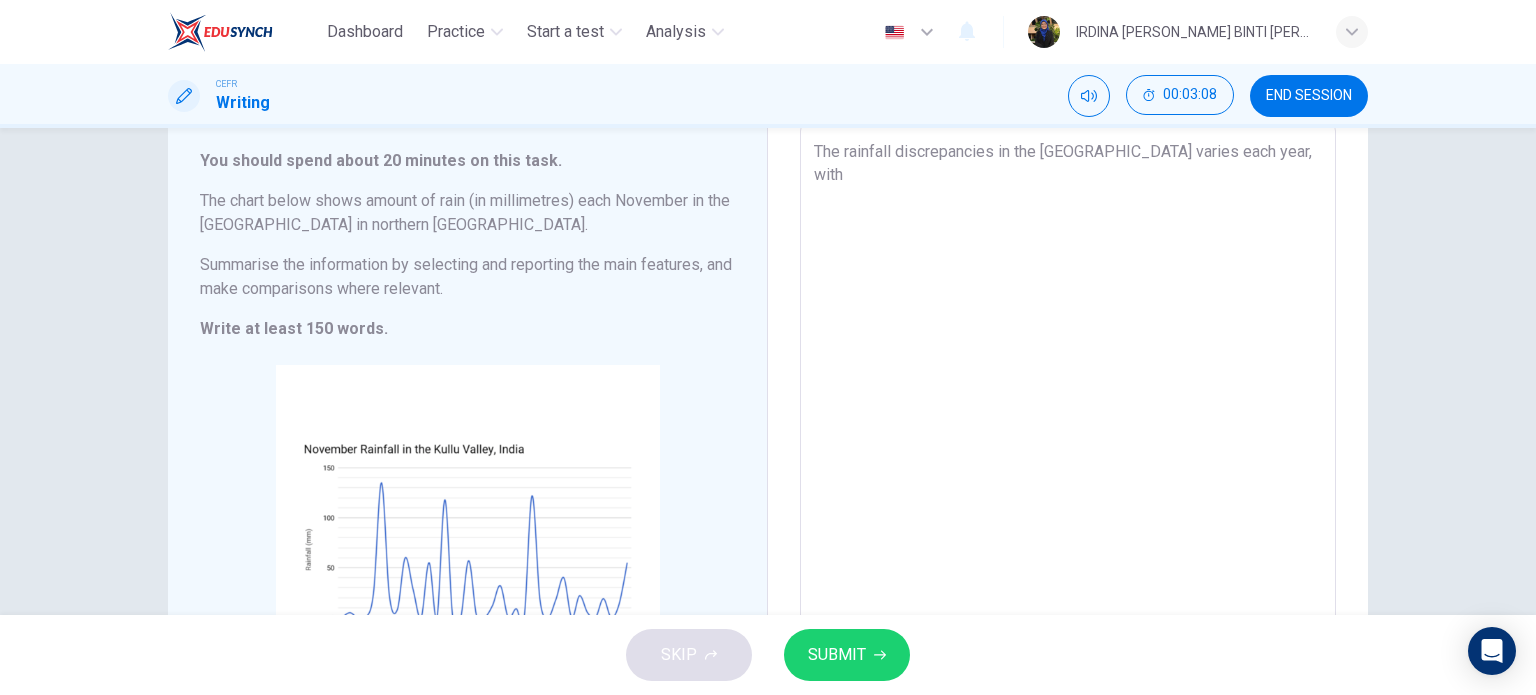 type on "x" 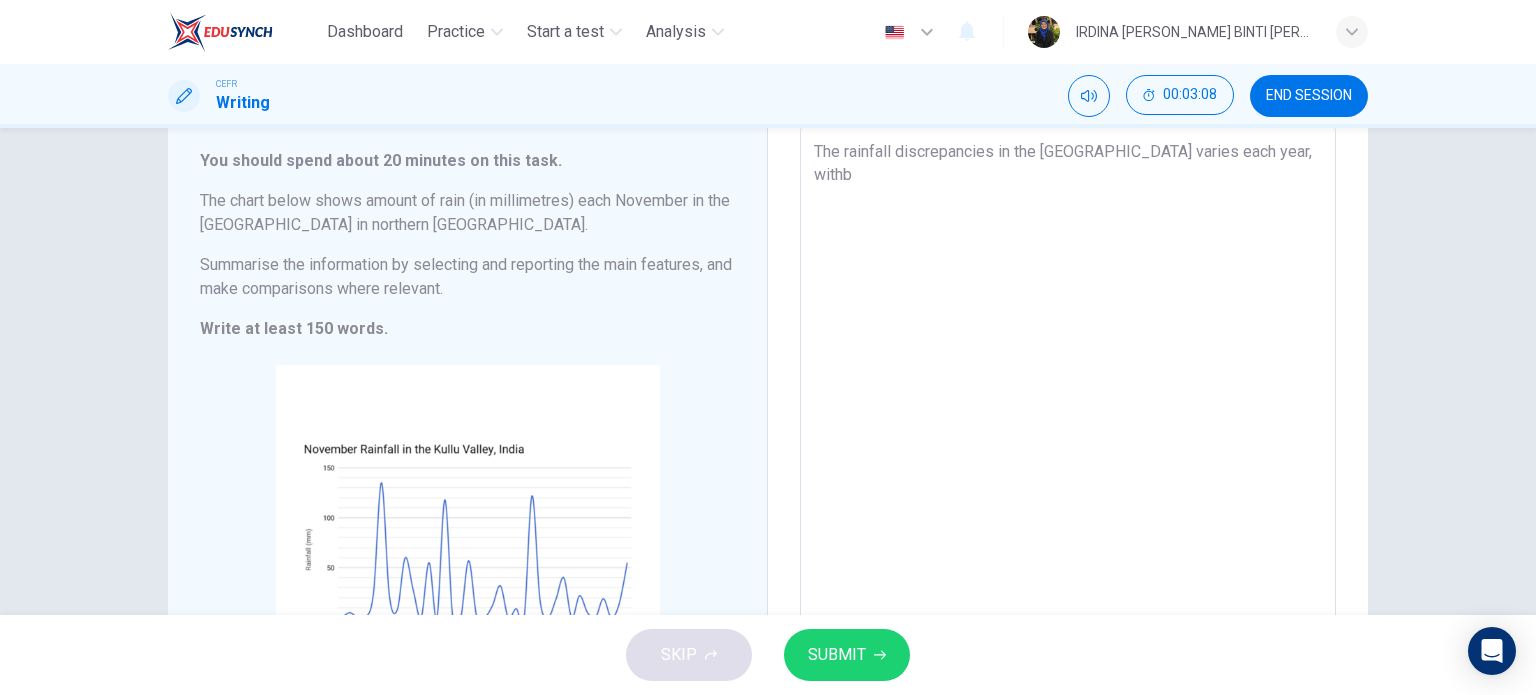type on "x" 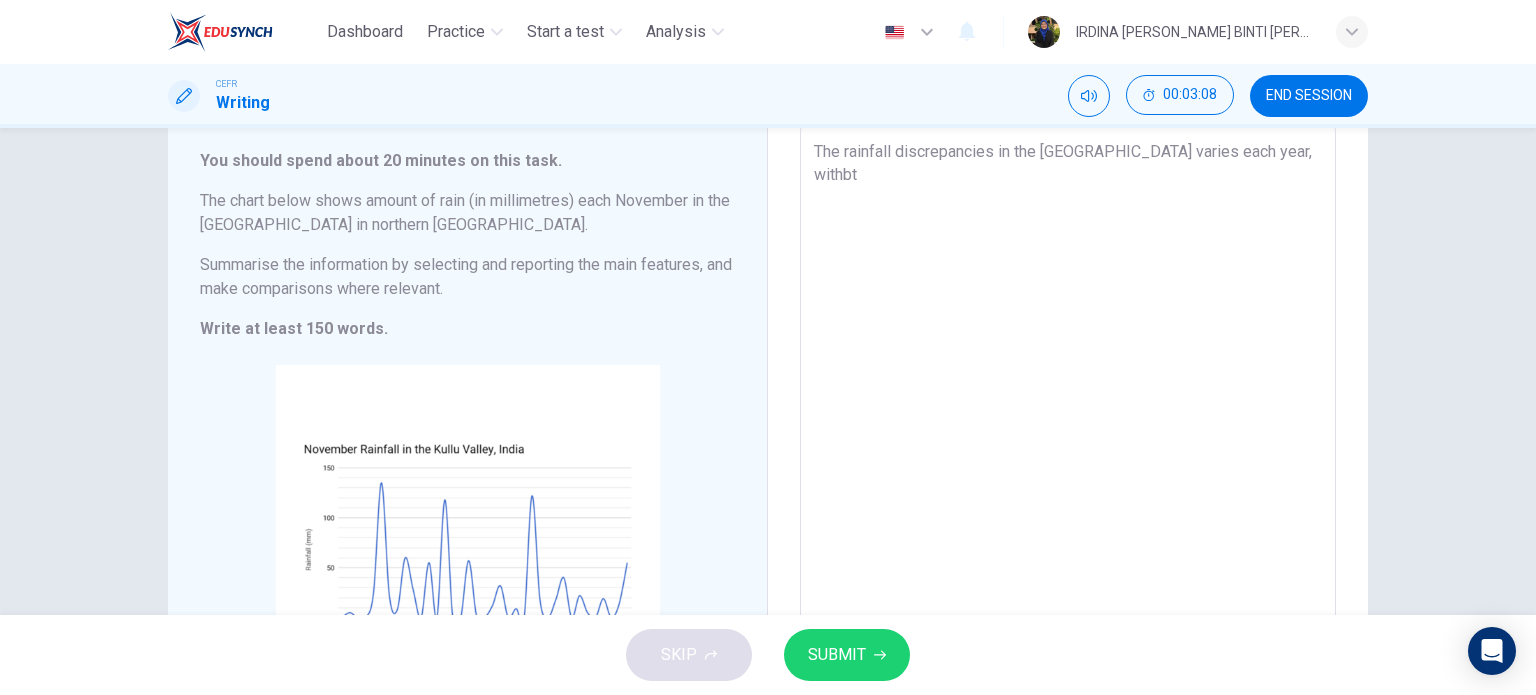 type on "The rainfall discrepancies in the Kullu Valley varies each year, withbth" 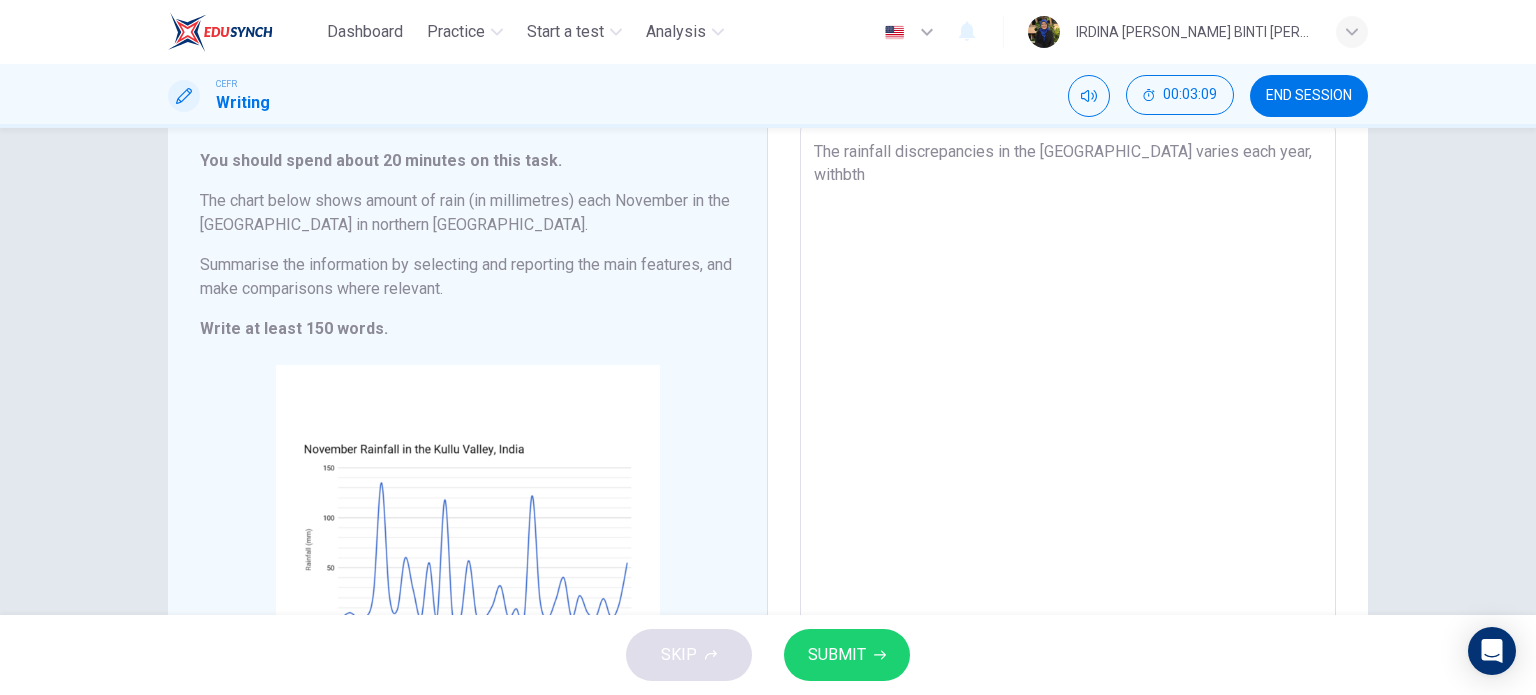 type on "x" 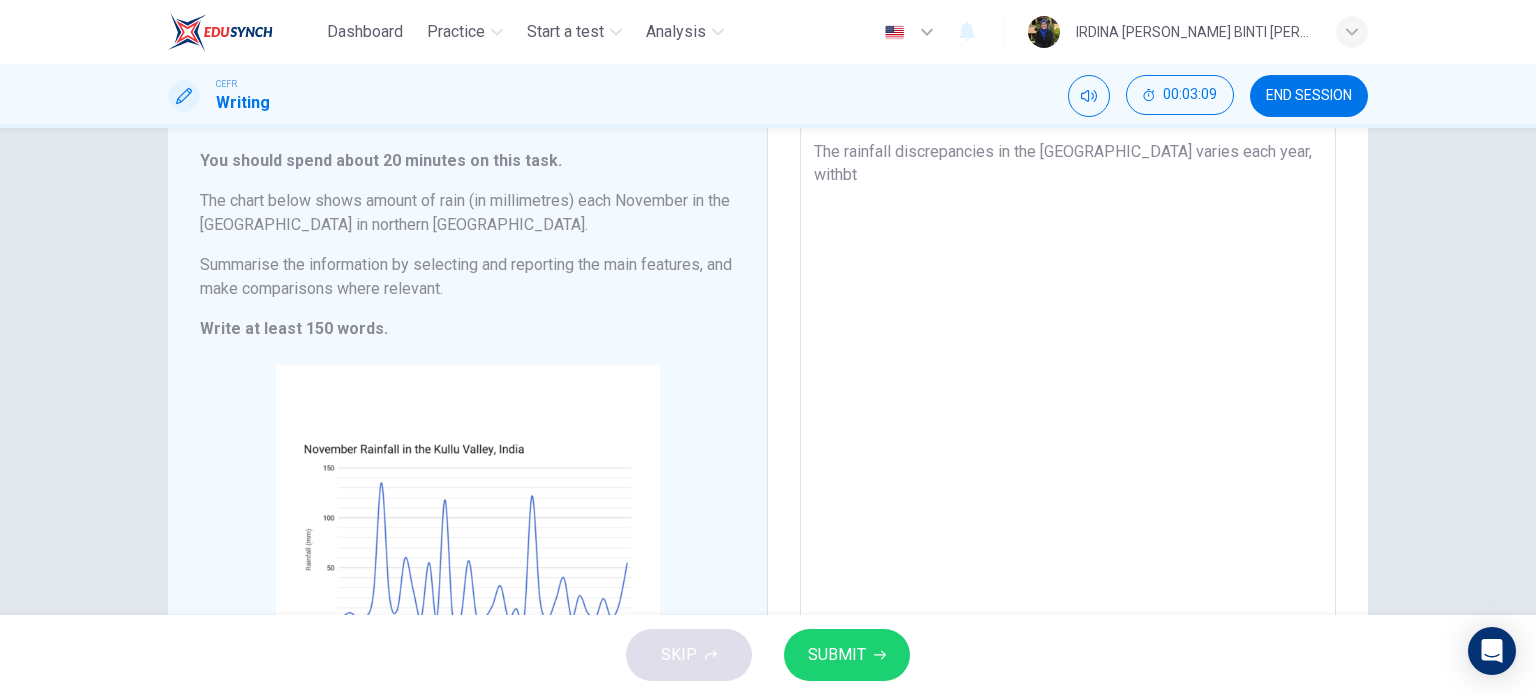 type on "x" 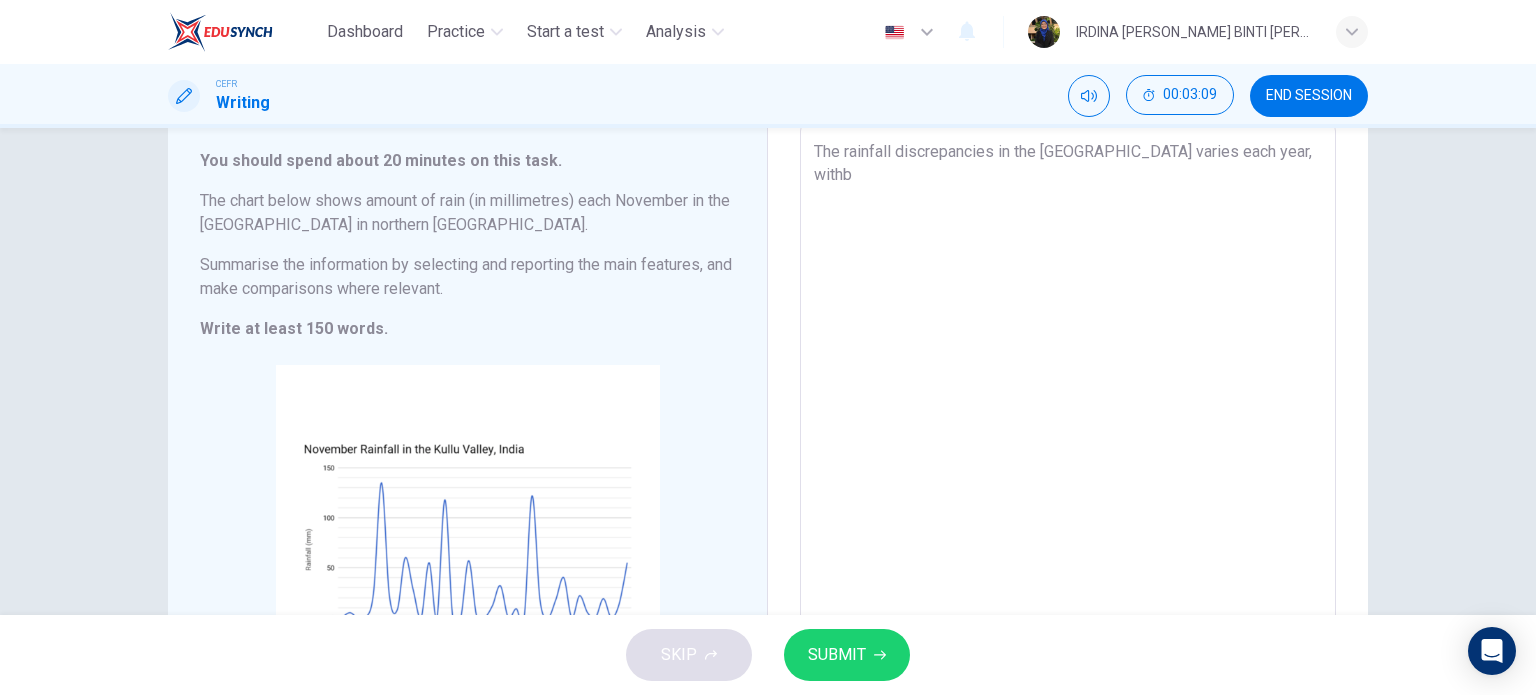 type on "x" 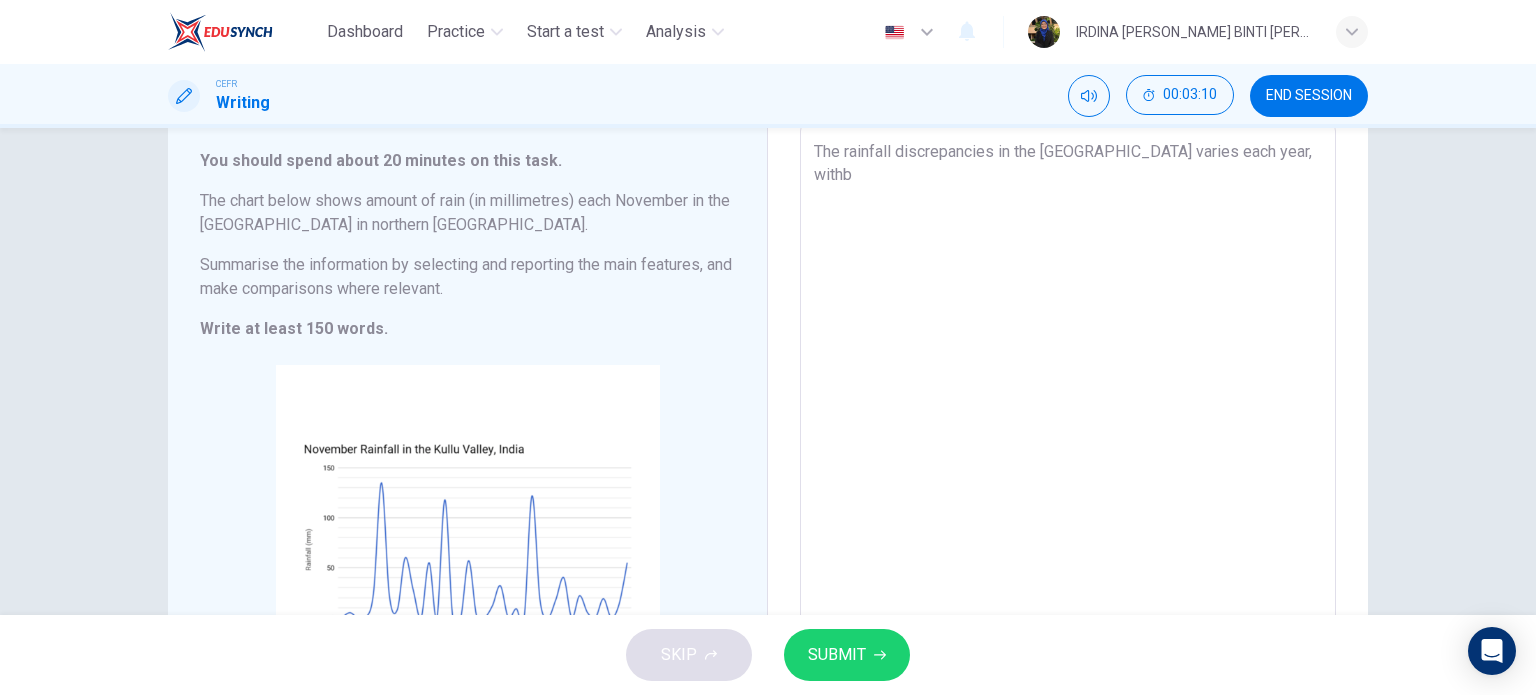 type on "The rainfall discrepancies in the Kullu Valley varies each year, with" 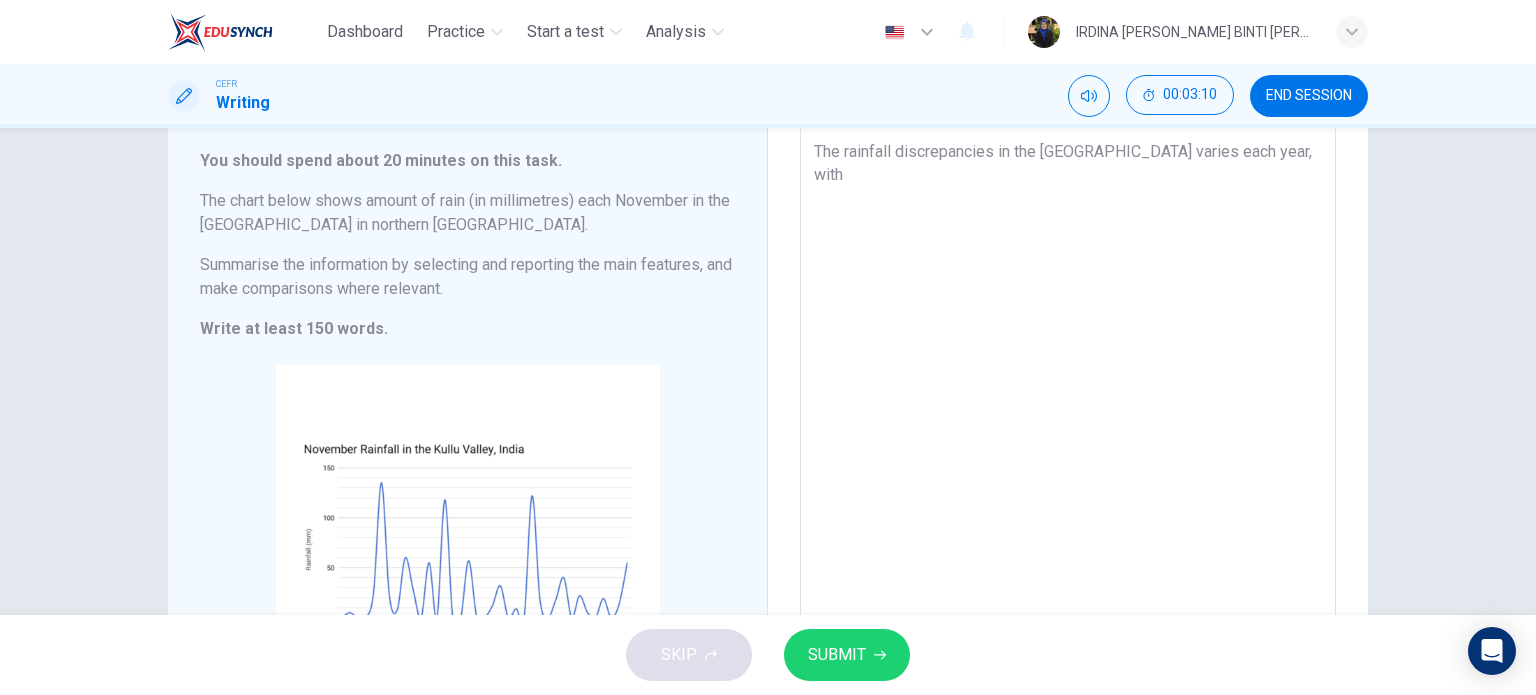 type on "The rainfall discrepancies in the Kullu Valley varies each year, with" 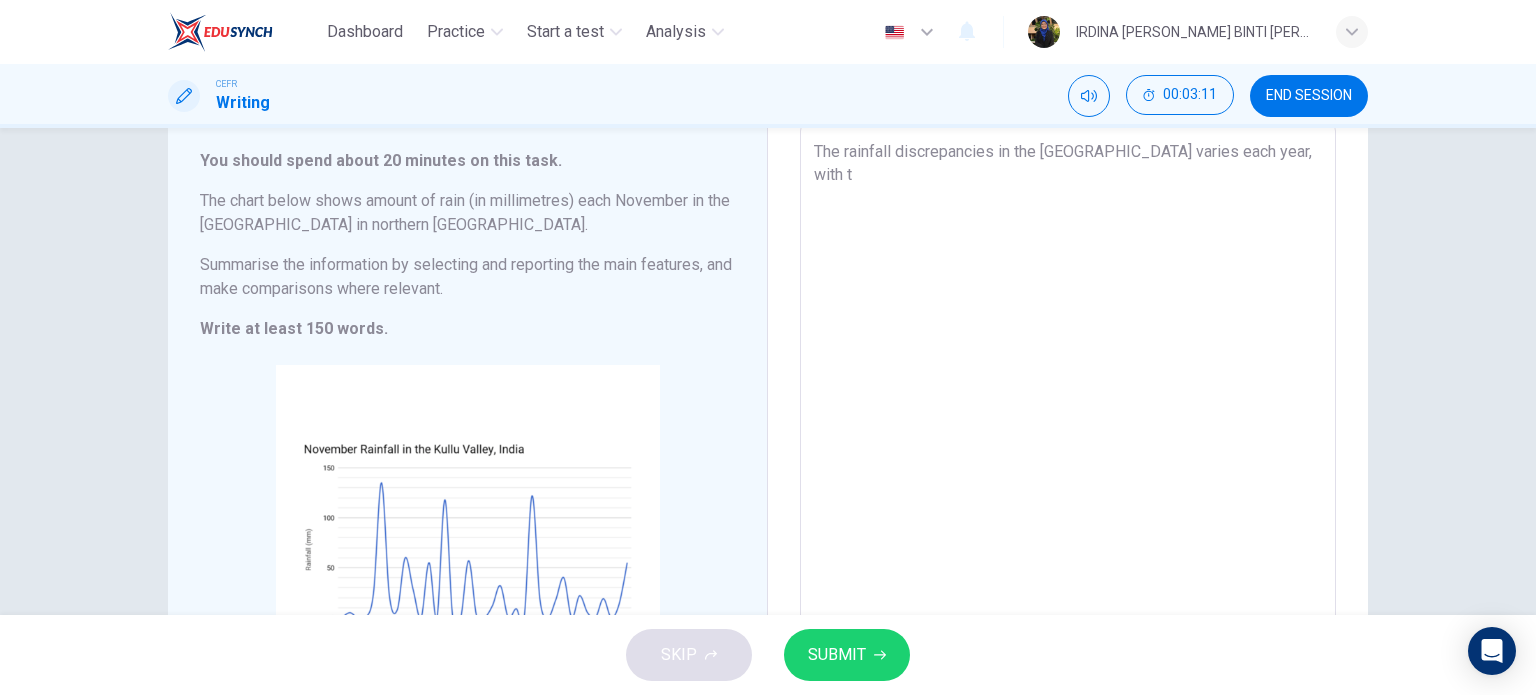 type 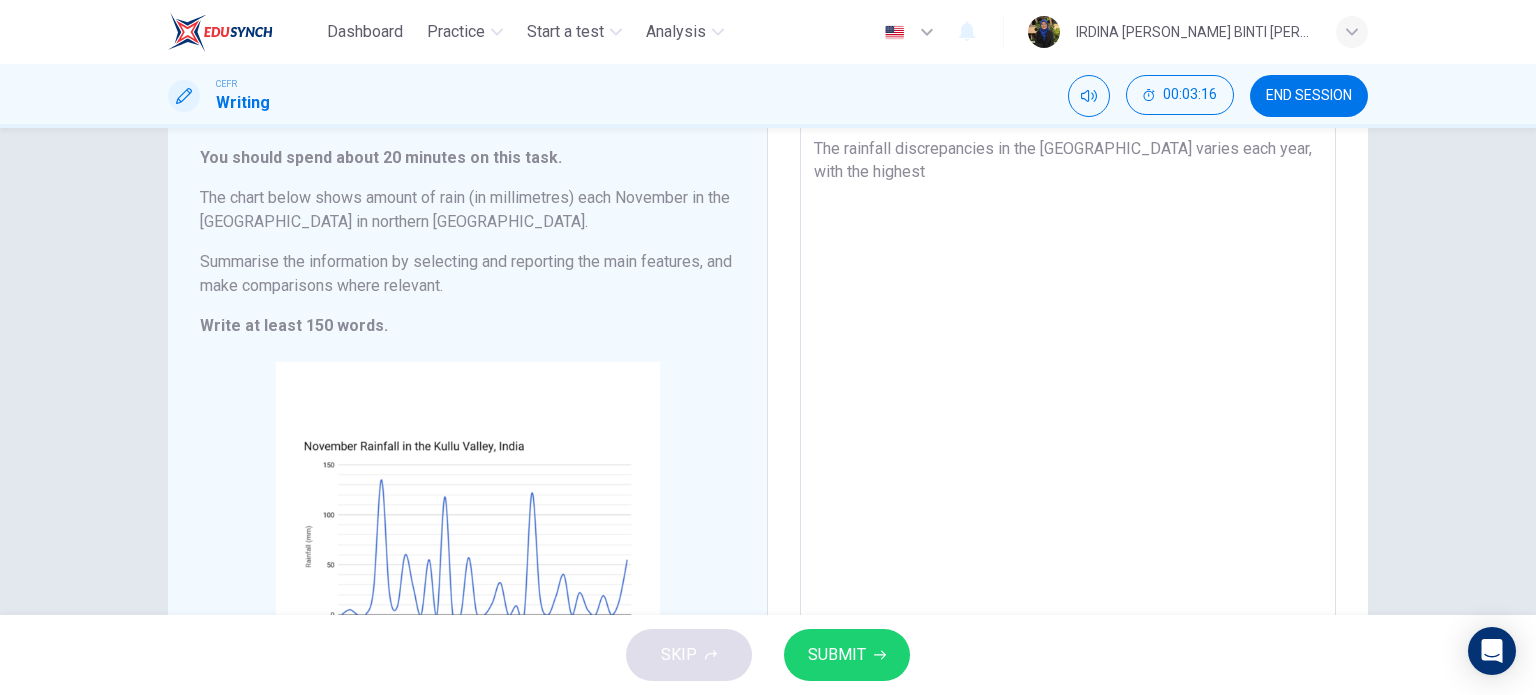 scroll, scrollTop: 119, scrollLeft: 0, axis: vertical 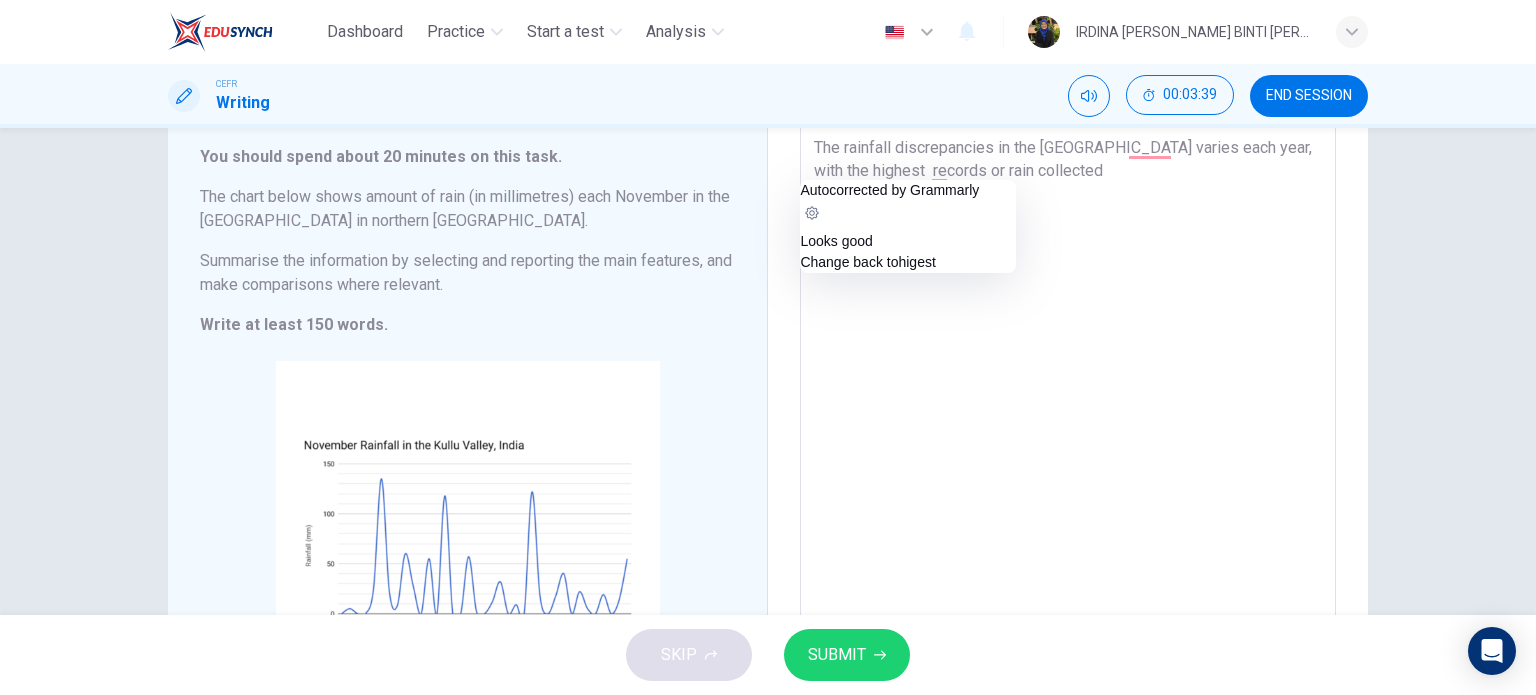 drag, startPoint x: 869, startPoint y: 167, endPoint x: 809, endPoint y: 165, distance: 60.033325 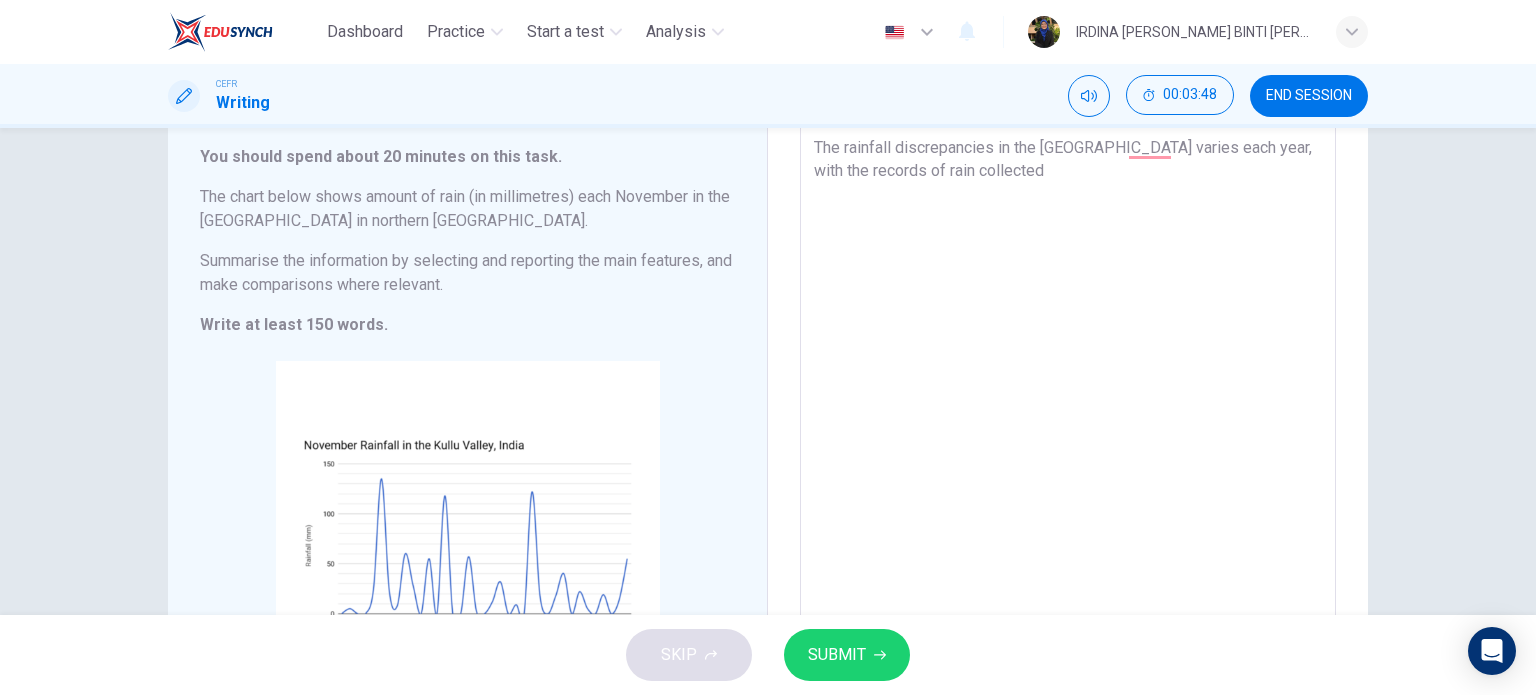 click on "The rainfall discrepancies in the Kullu Valley varies each year, with the records of rain collected" at bounding box center [1068, 415] 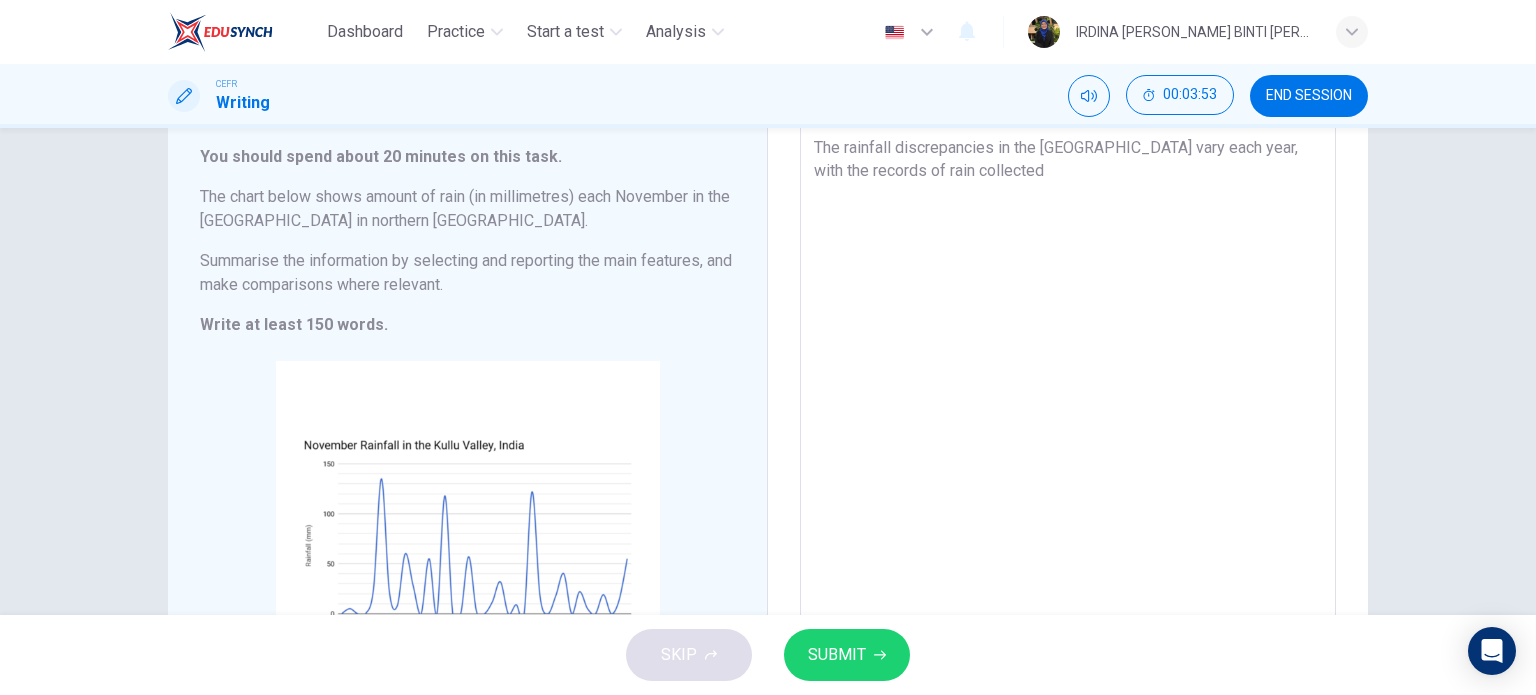 click on "The rainfall discrepancies in the Kullu Valley vary each year, with the records of rain collected" at bounding box center [1068, 415] 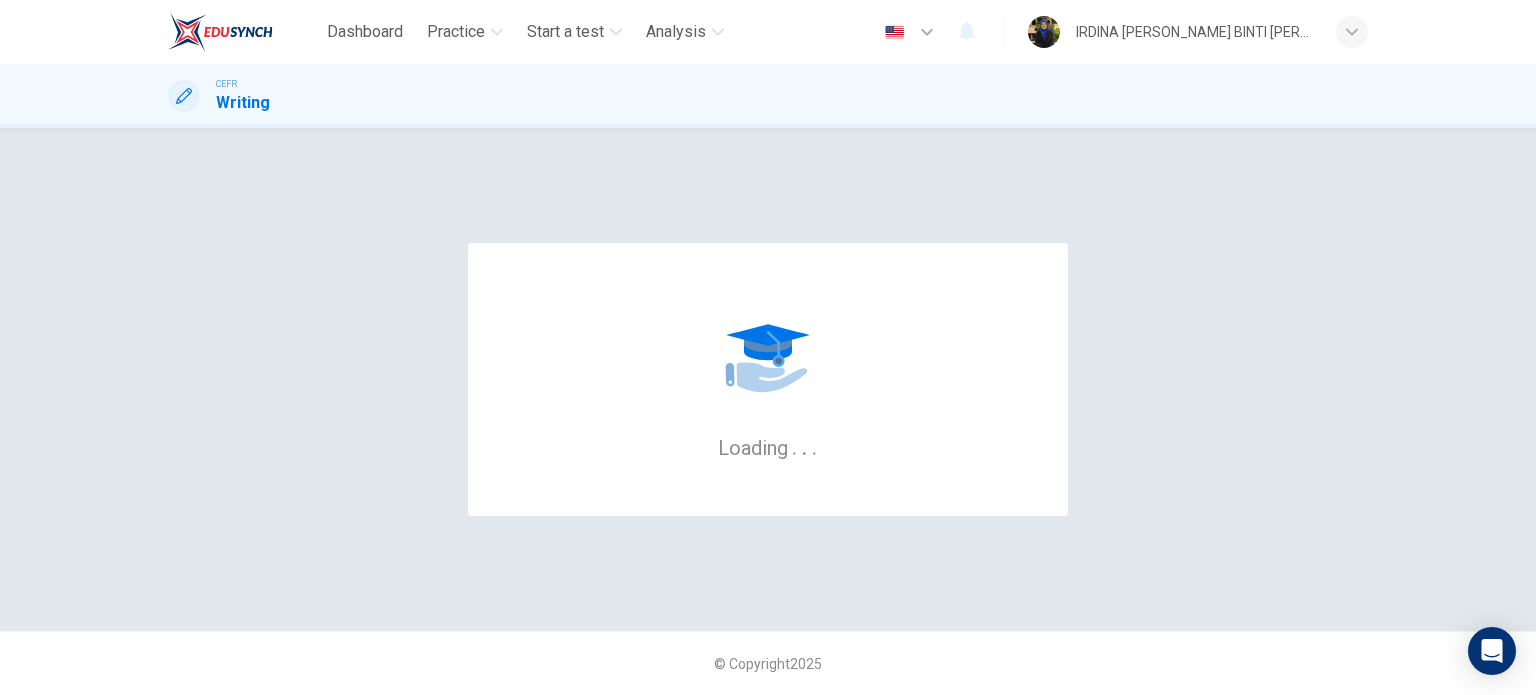 scroll, scrollTop: 0, scrollLeft: 0, axis: both 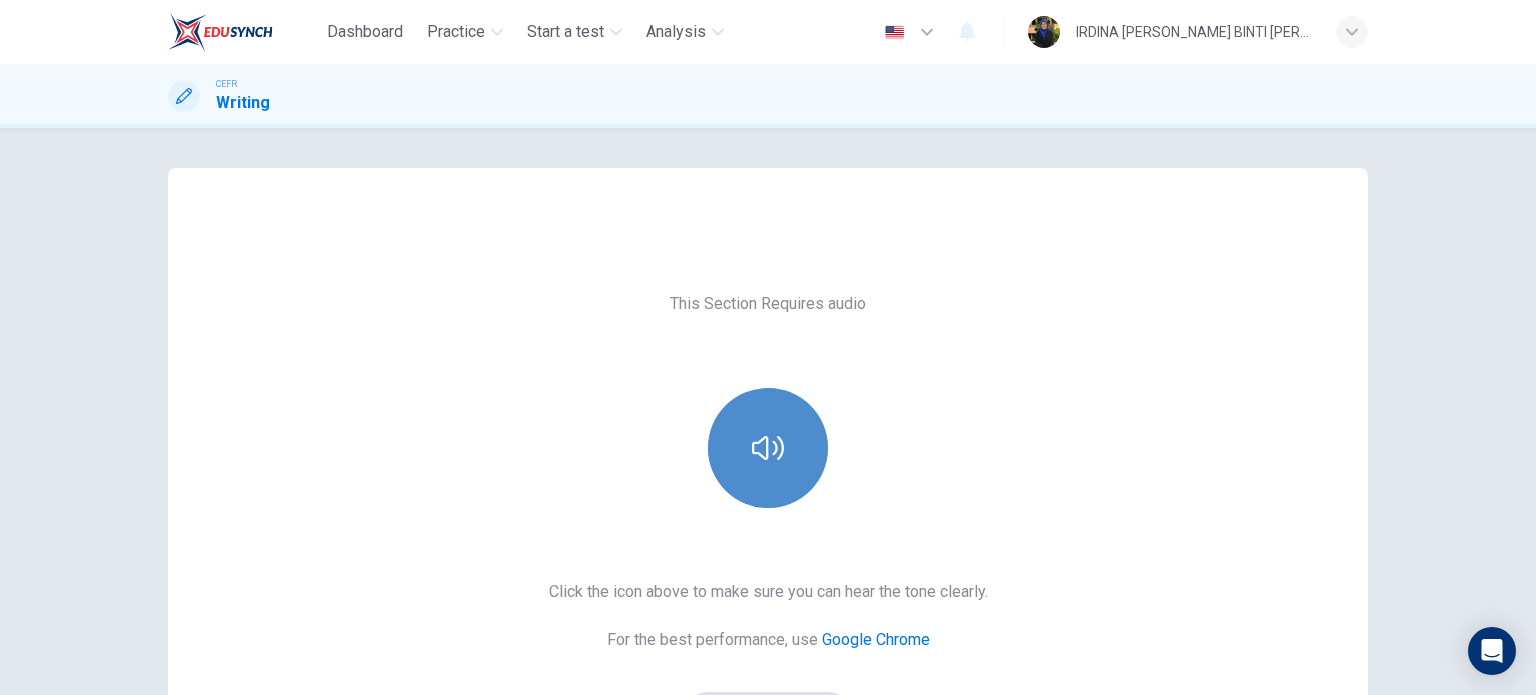 click at bounding box center (768, 448) 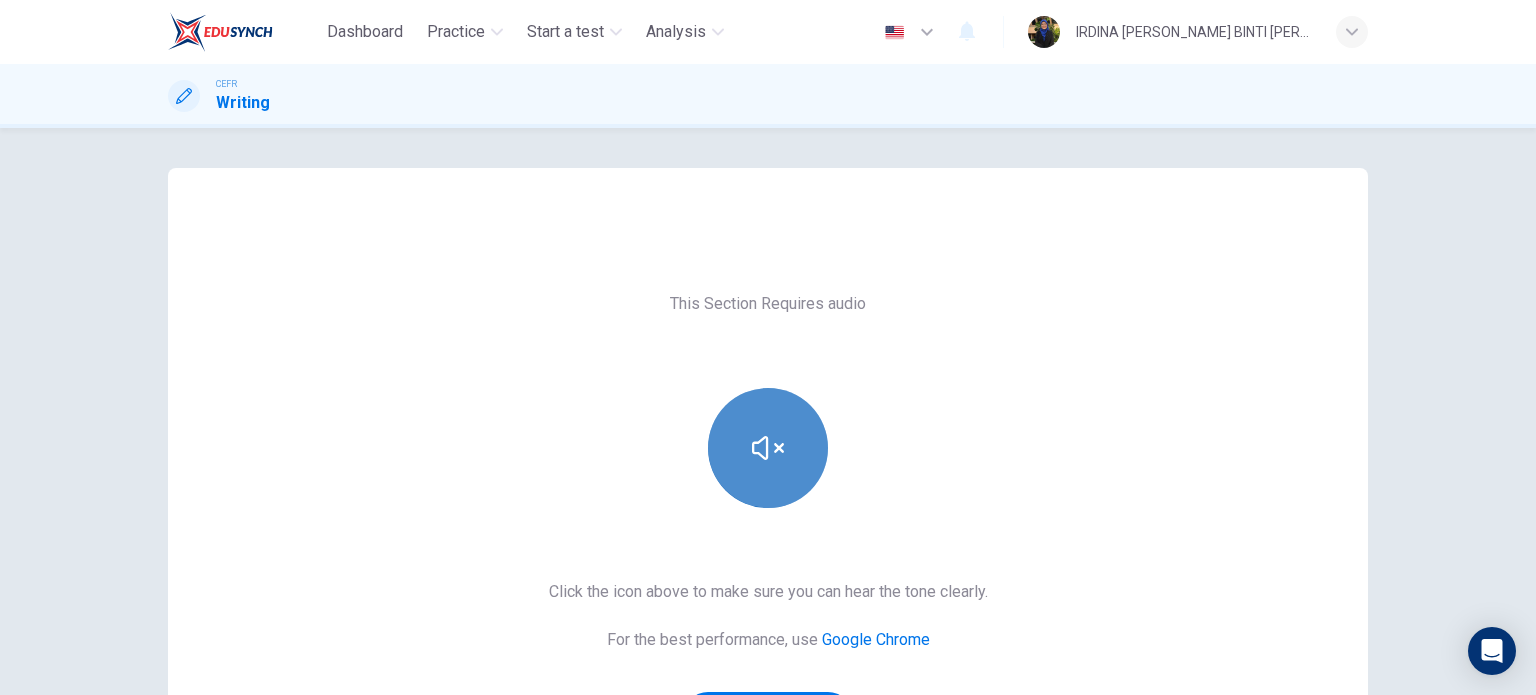 click at bounding box center [768, 448] 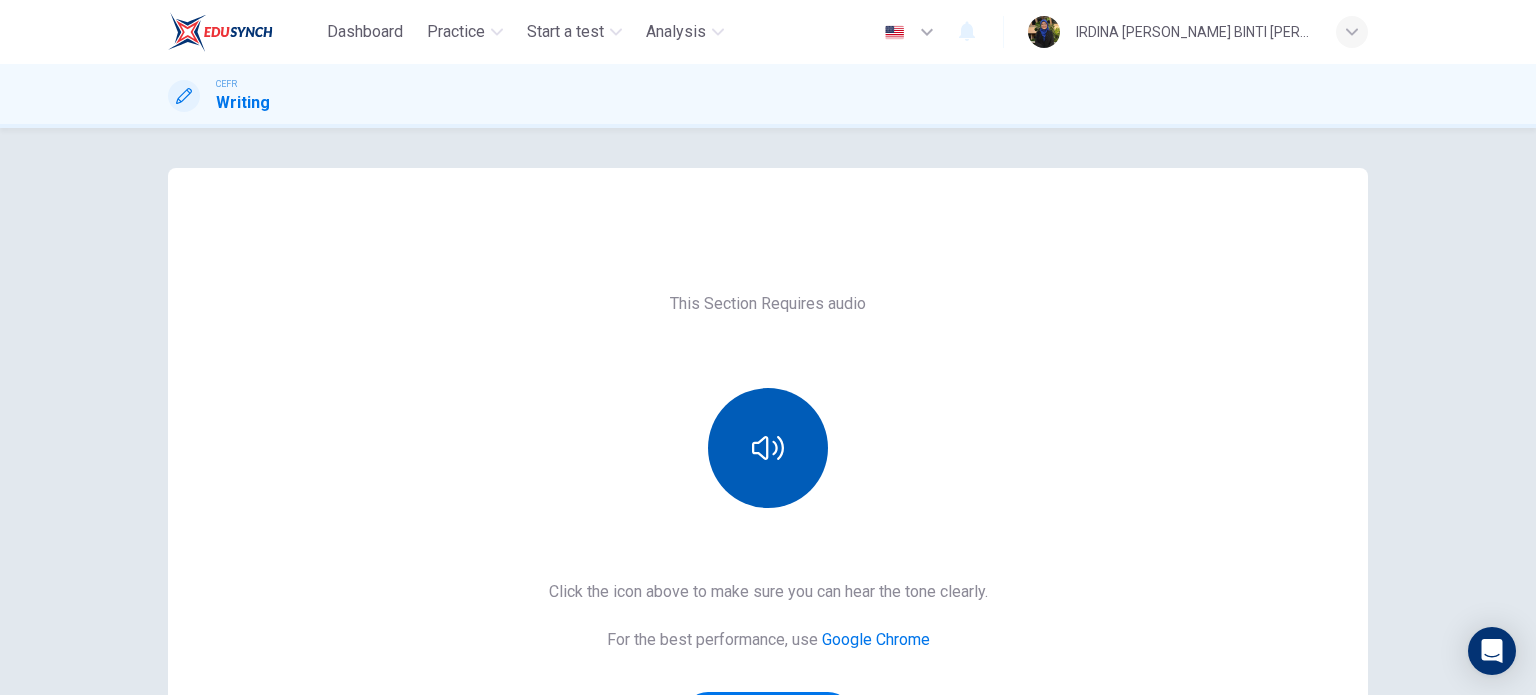 scroll, scrollTop: 67, scrollLeft: 0, axis: vertical 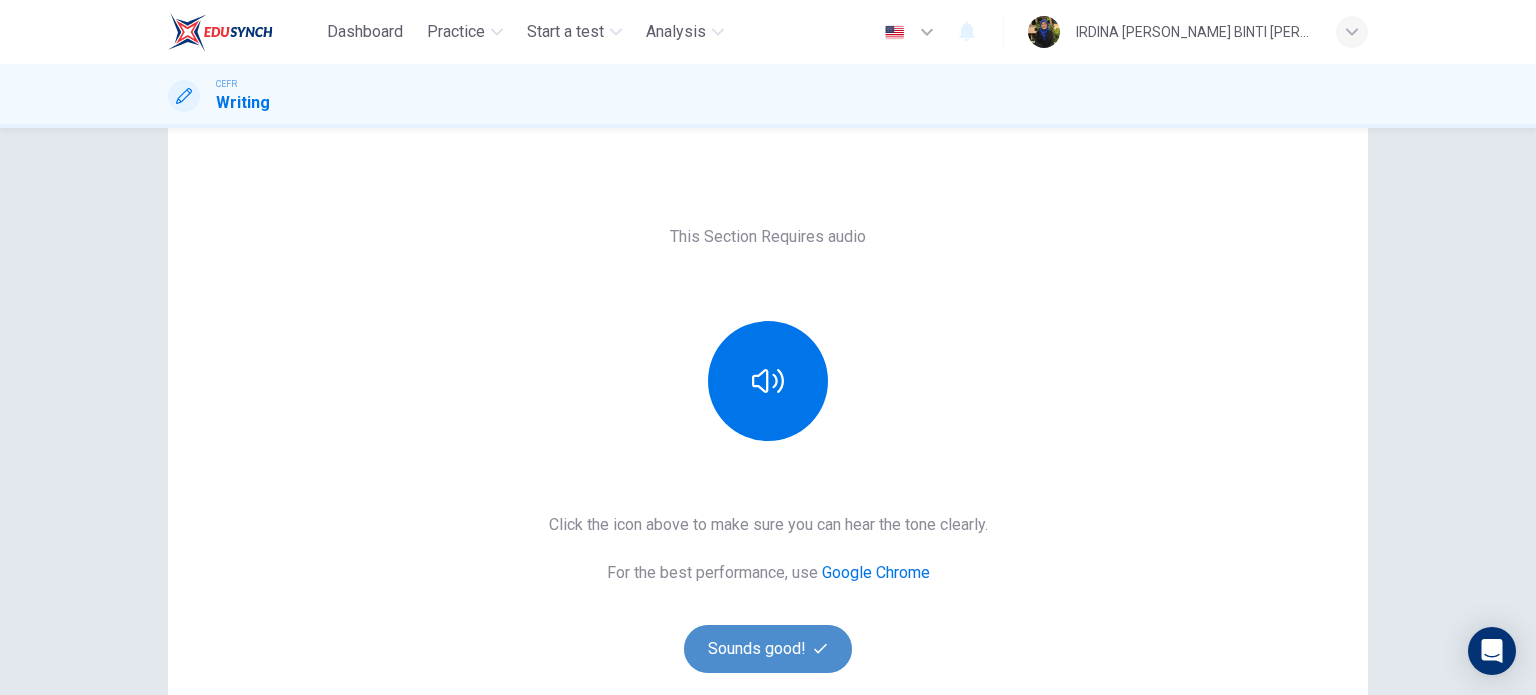 click on "Sounds good!" at bounding box center (768, 649) 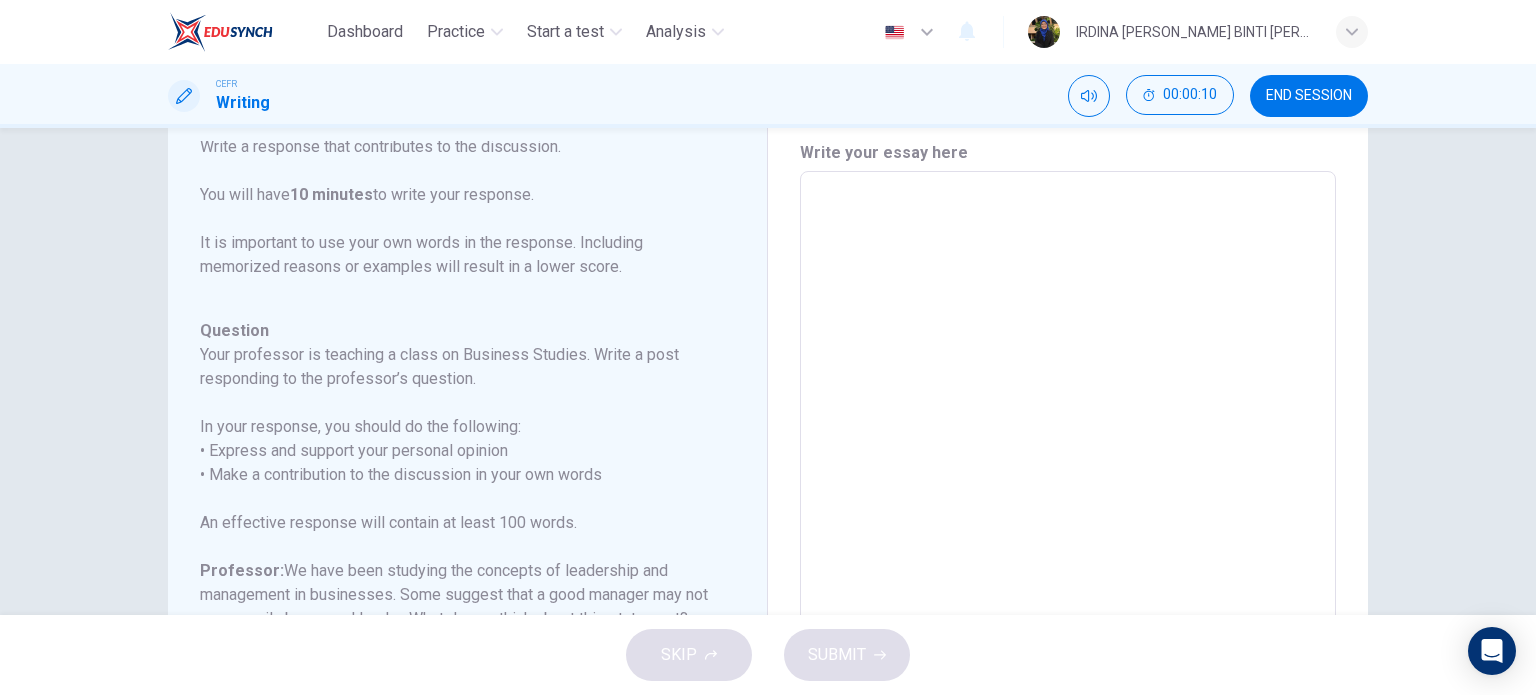 scroll, scrollTop: 269, scrollLeft: 0, axis: vertical 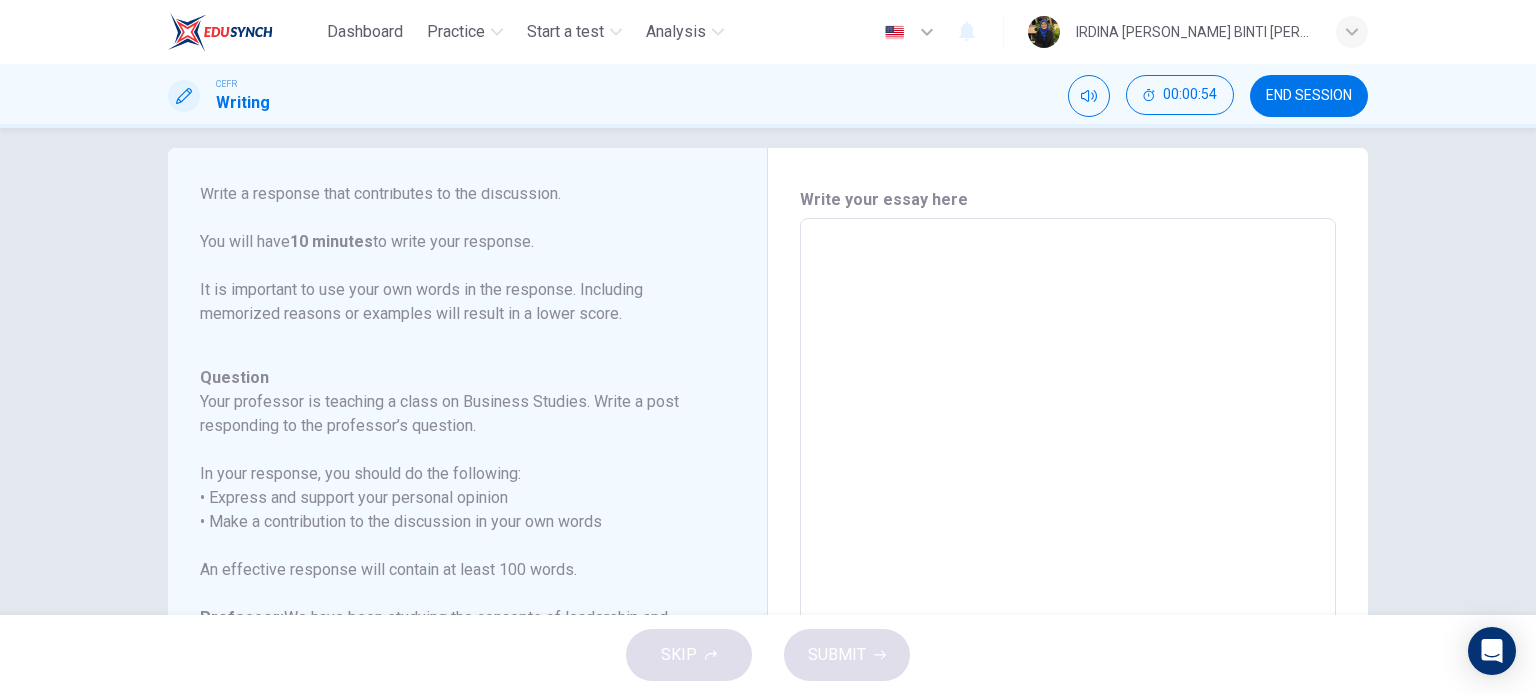 click at bounding box center (1068, 552) 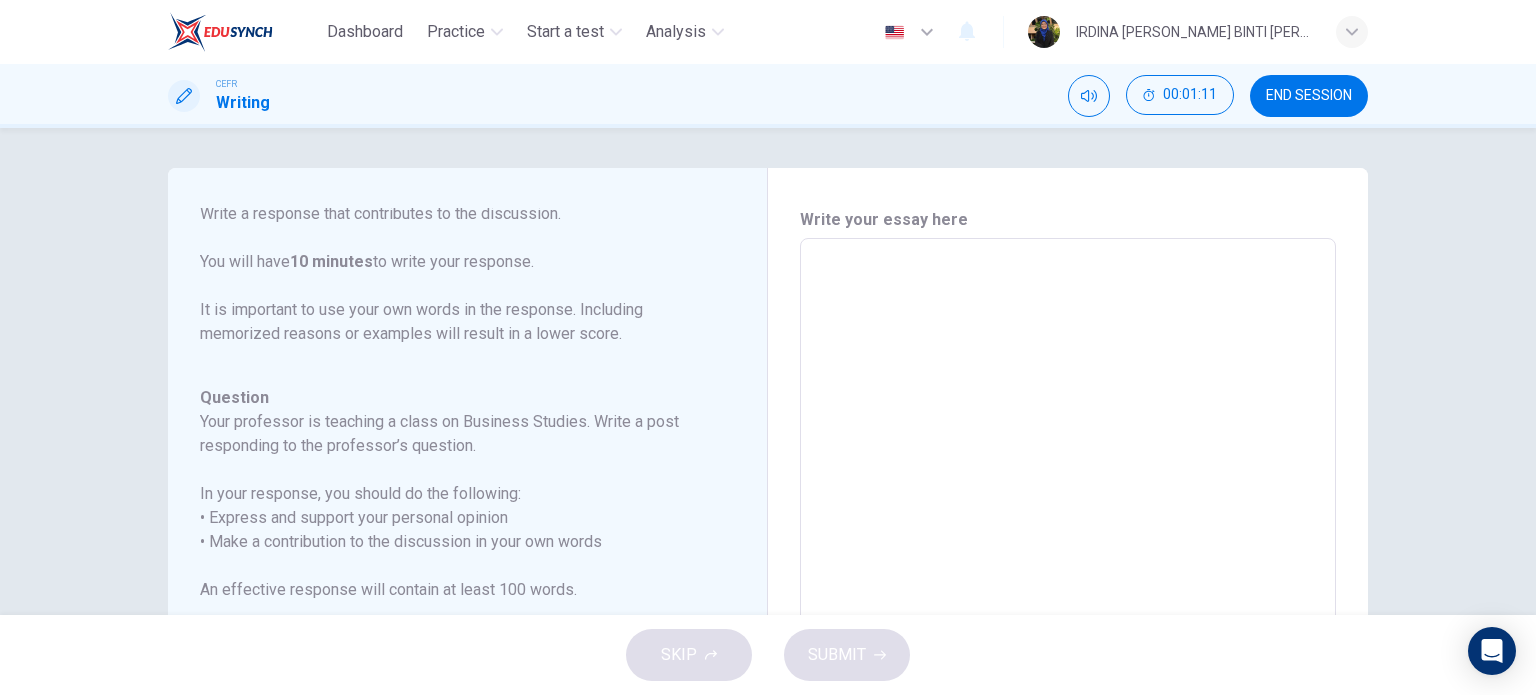 scroll, scrollTop: 0, scrollLeft: 0, axis: both 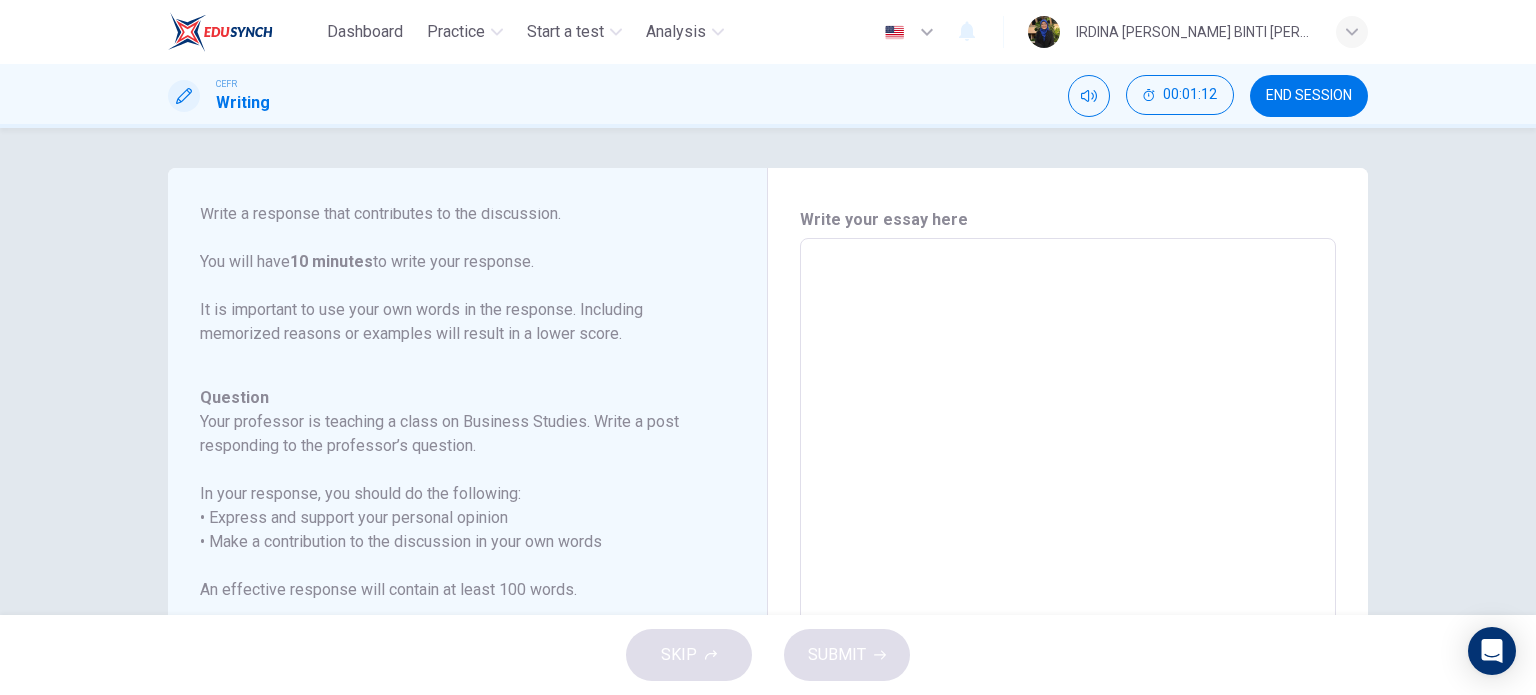 type on "I" 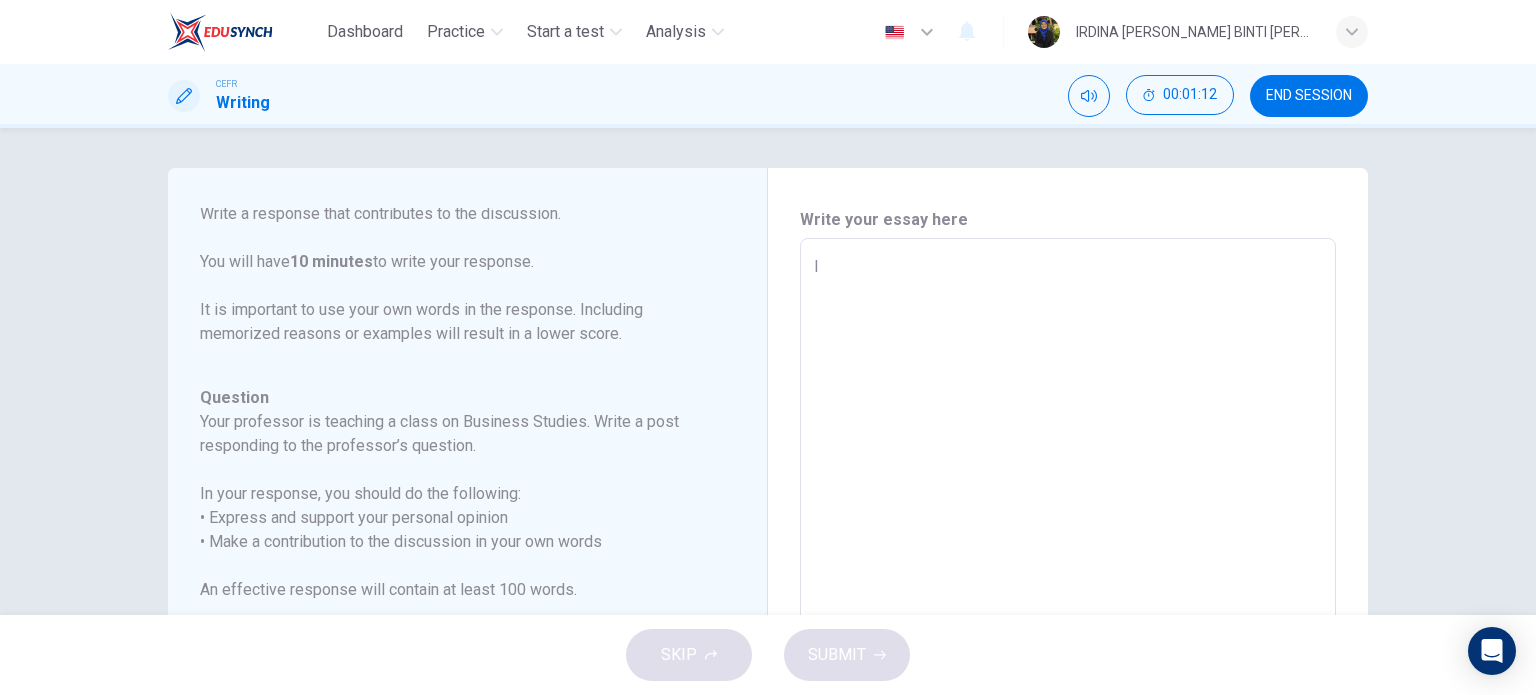 type on "x" 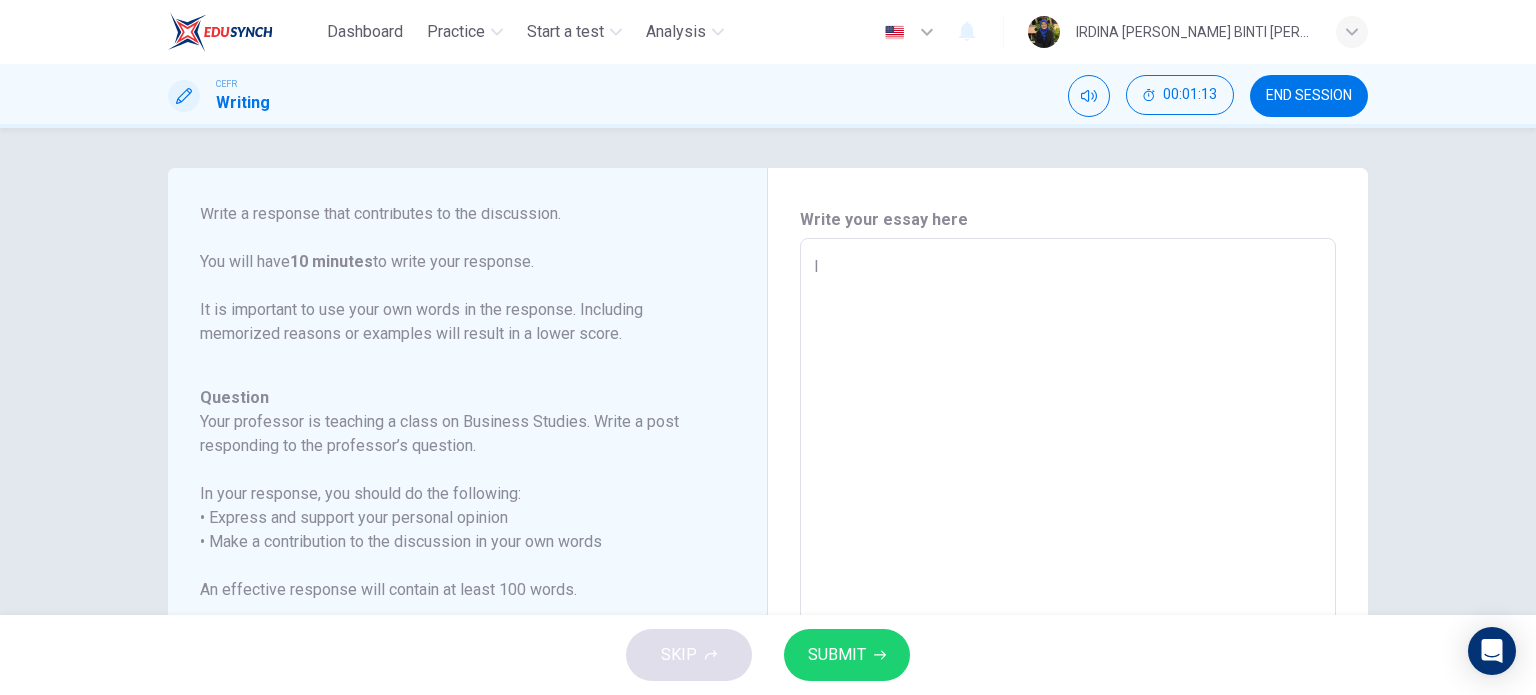type on "x" 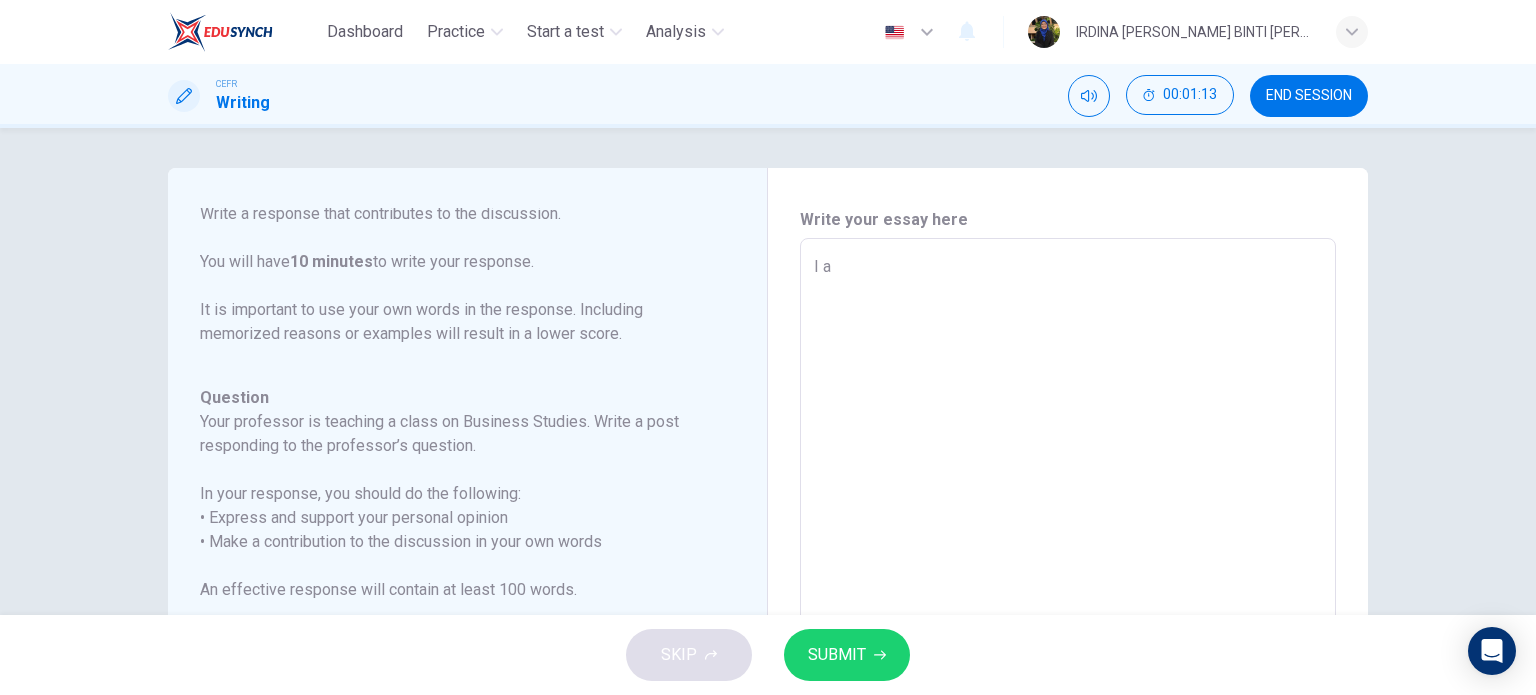 type on "x" 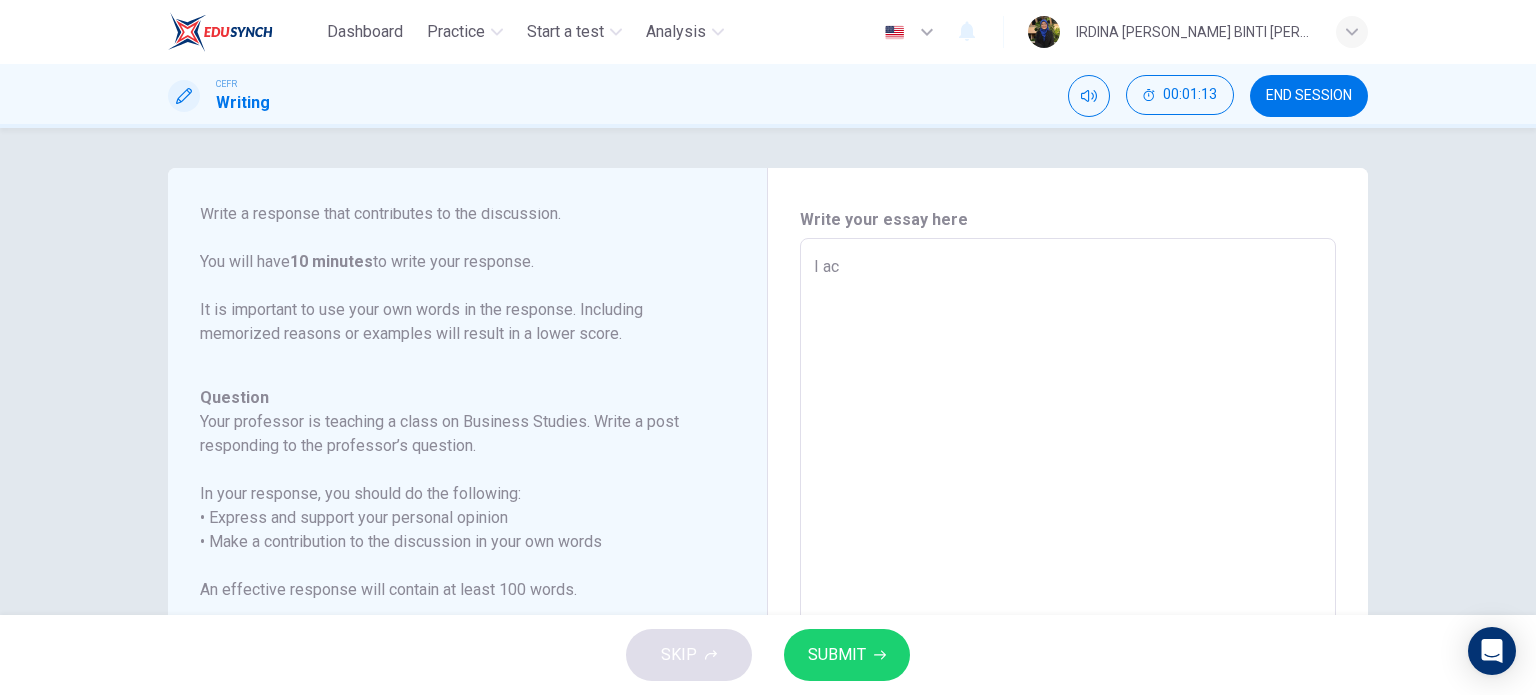 type on "x" 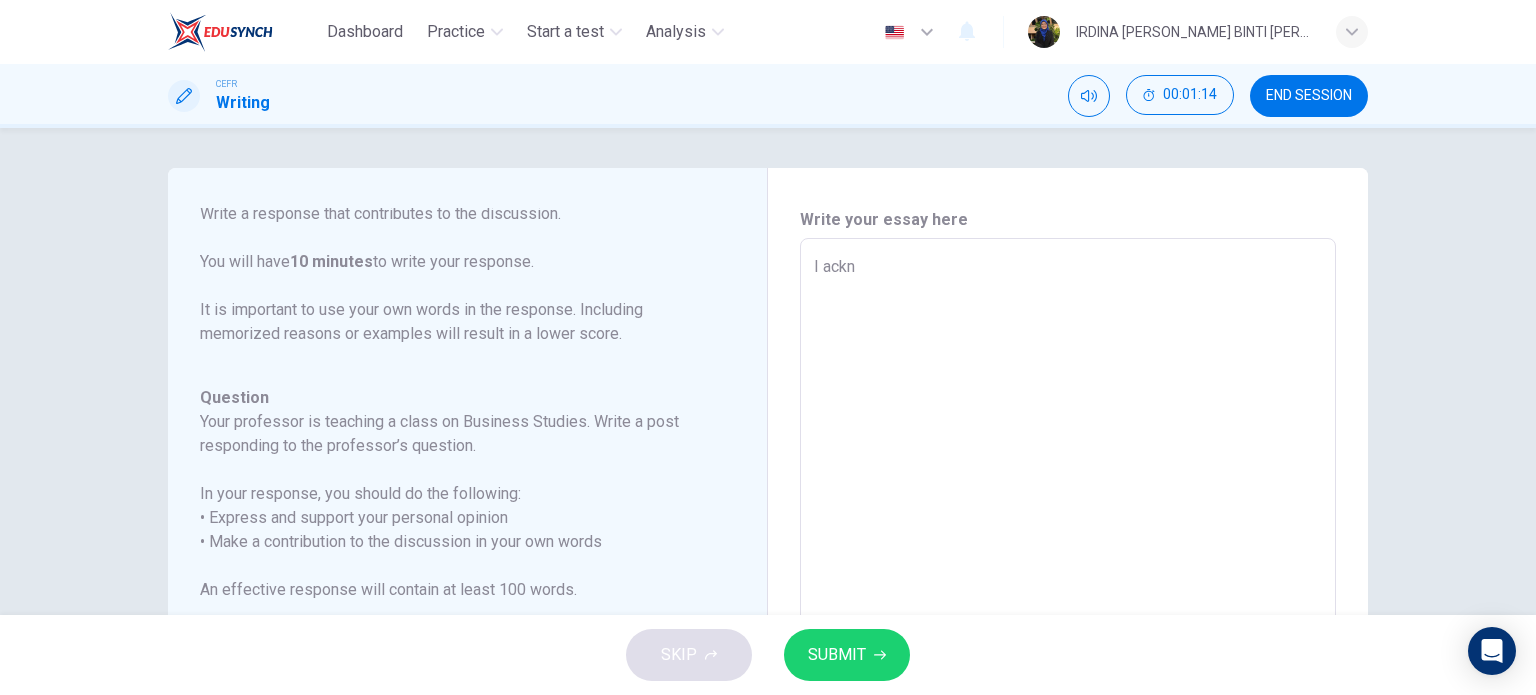 type on "I ackno" 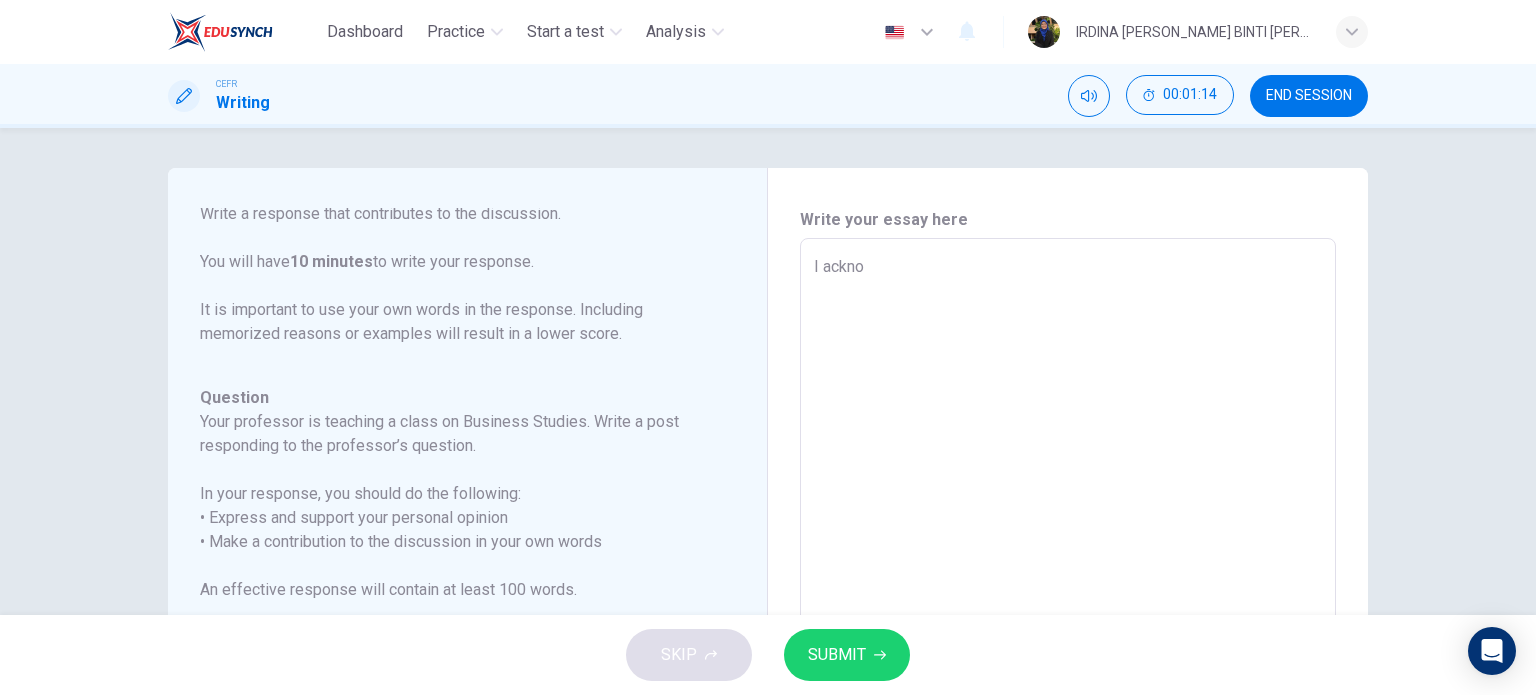 type on "x" 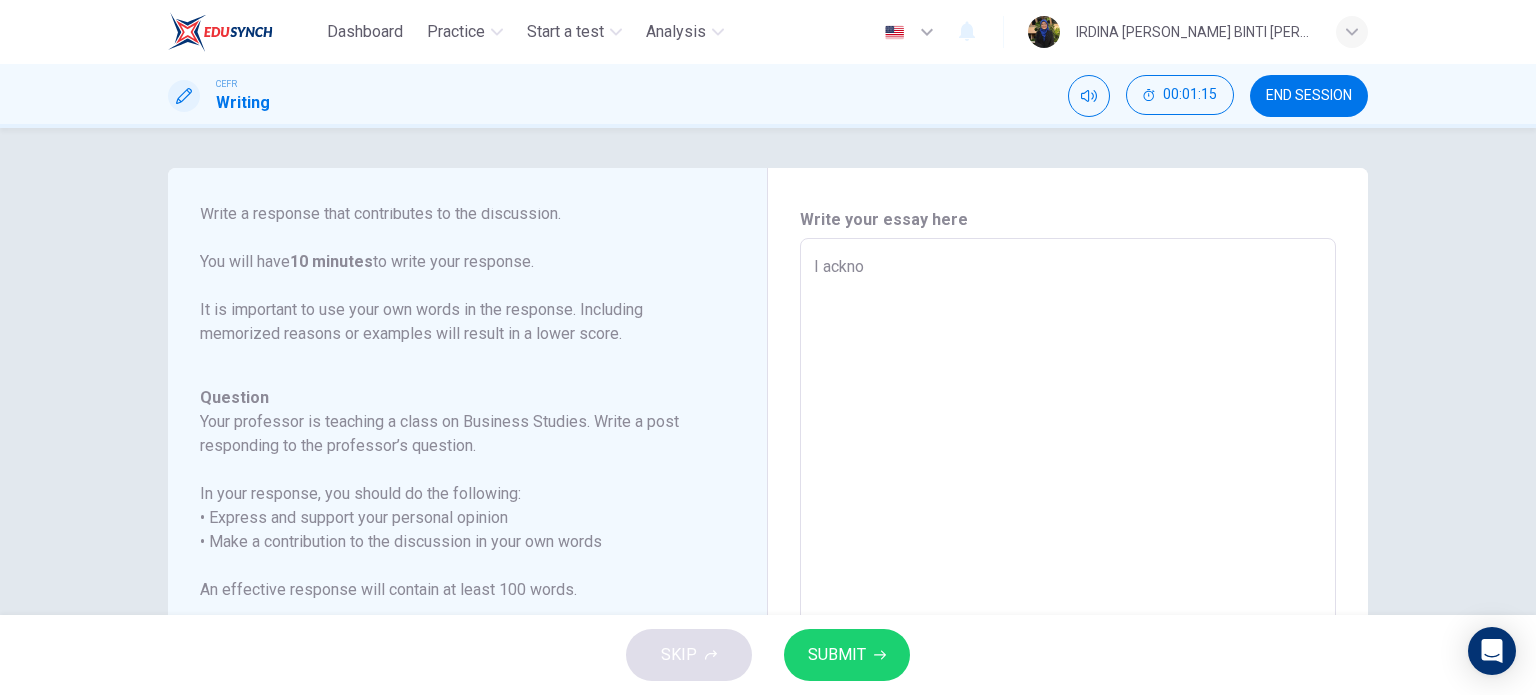 type on "I acknow" 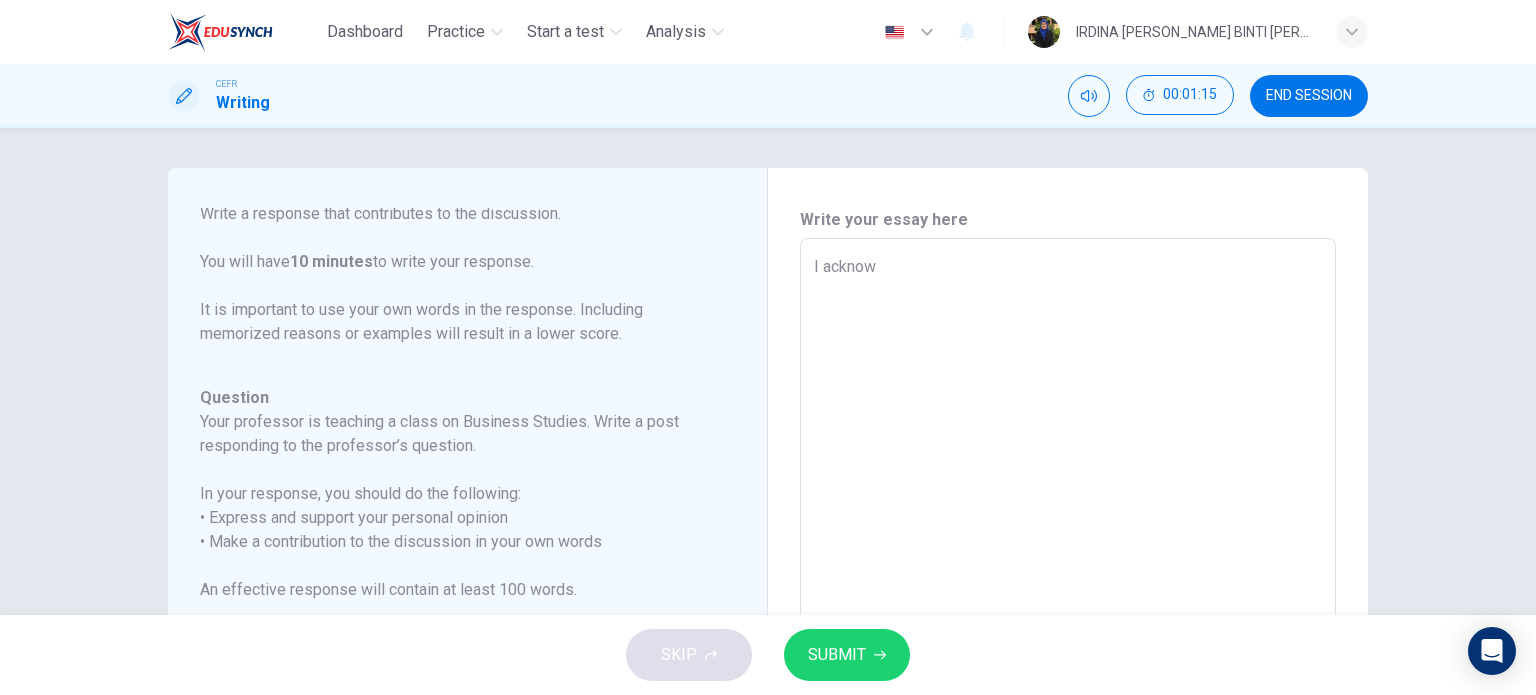 type on "x" 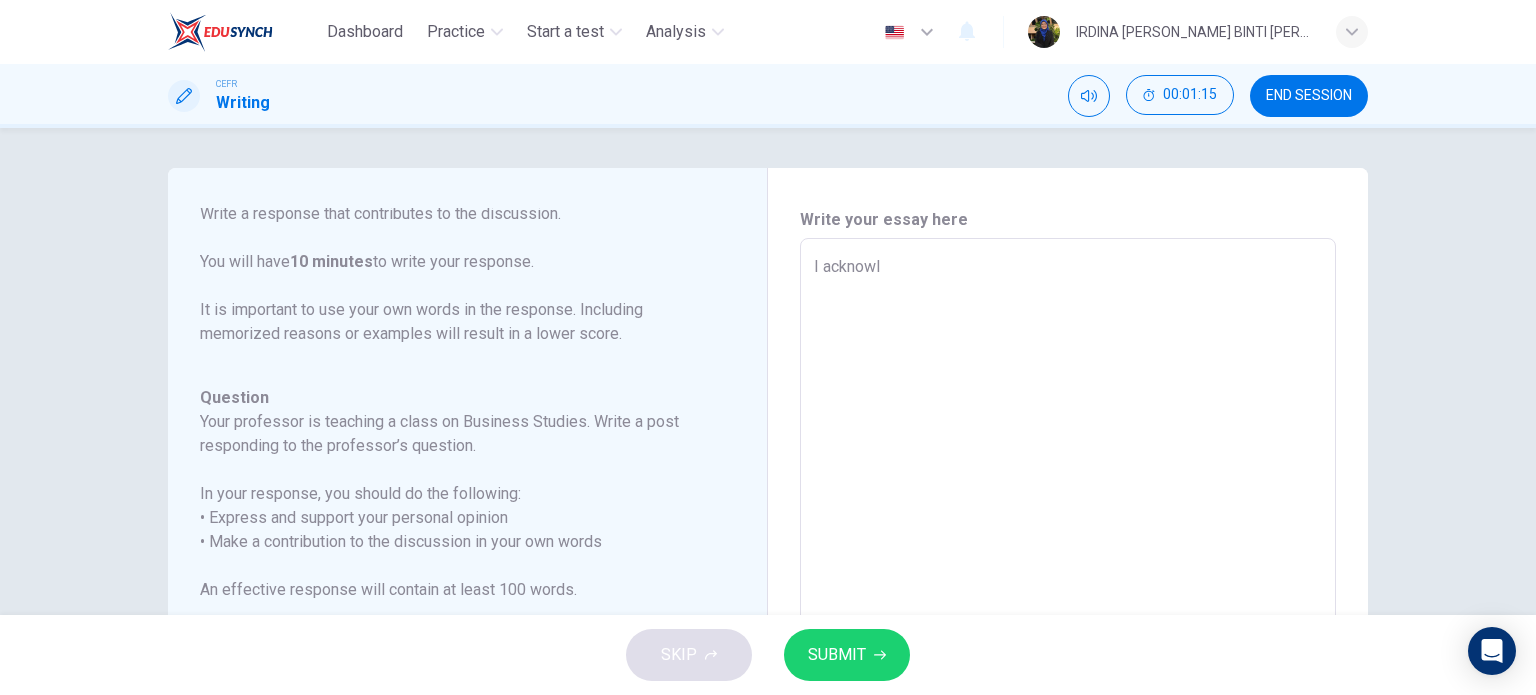 type on "x" 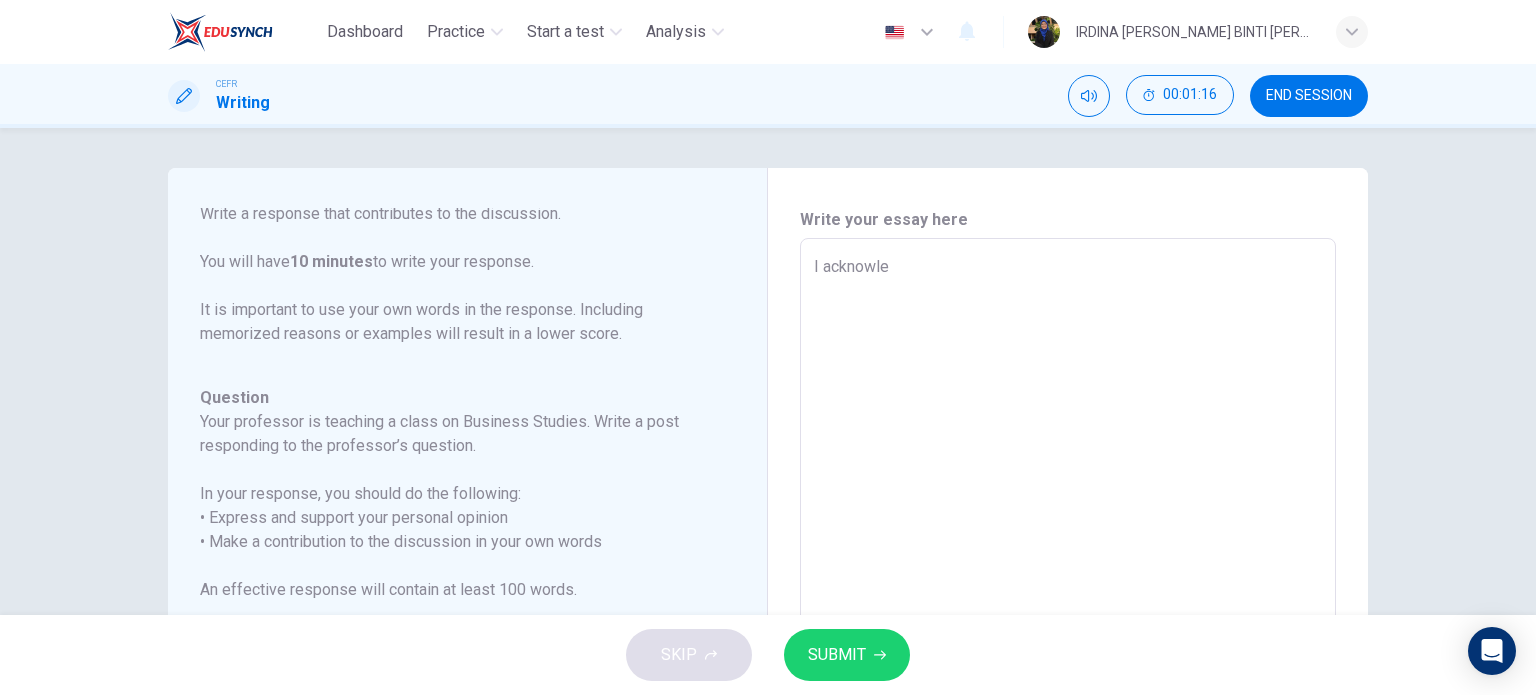 type on "I acknowled" 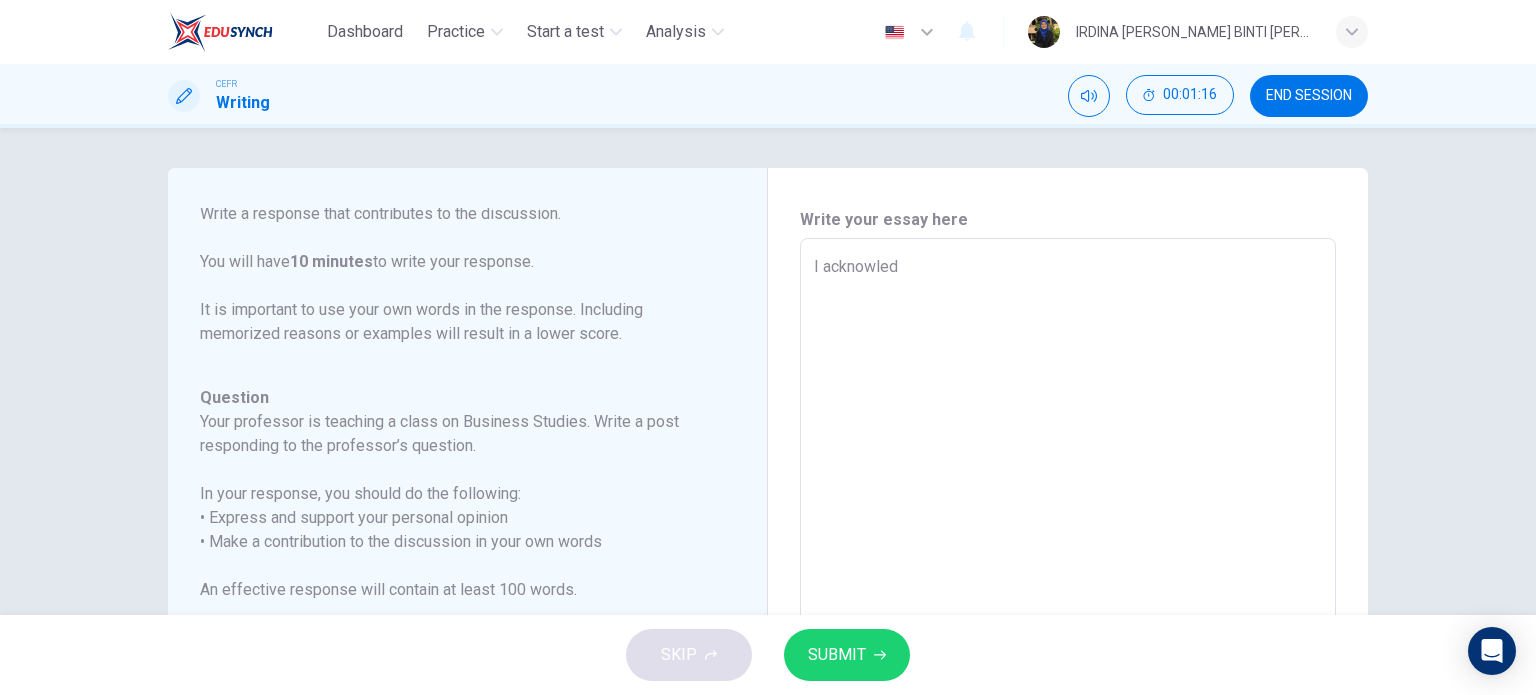 type on "x" 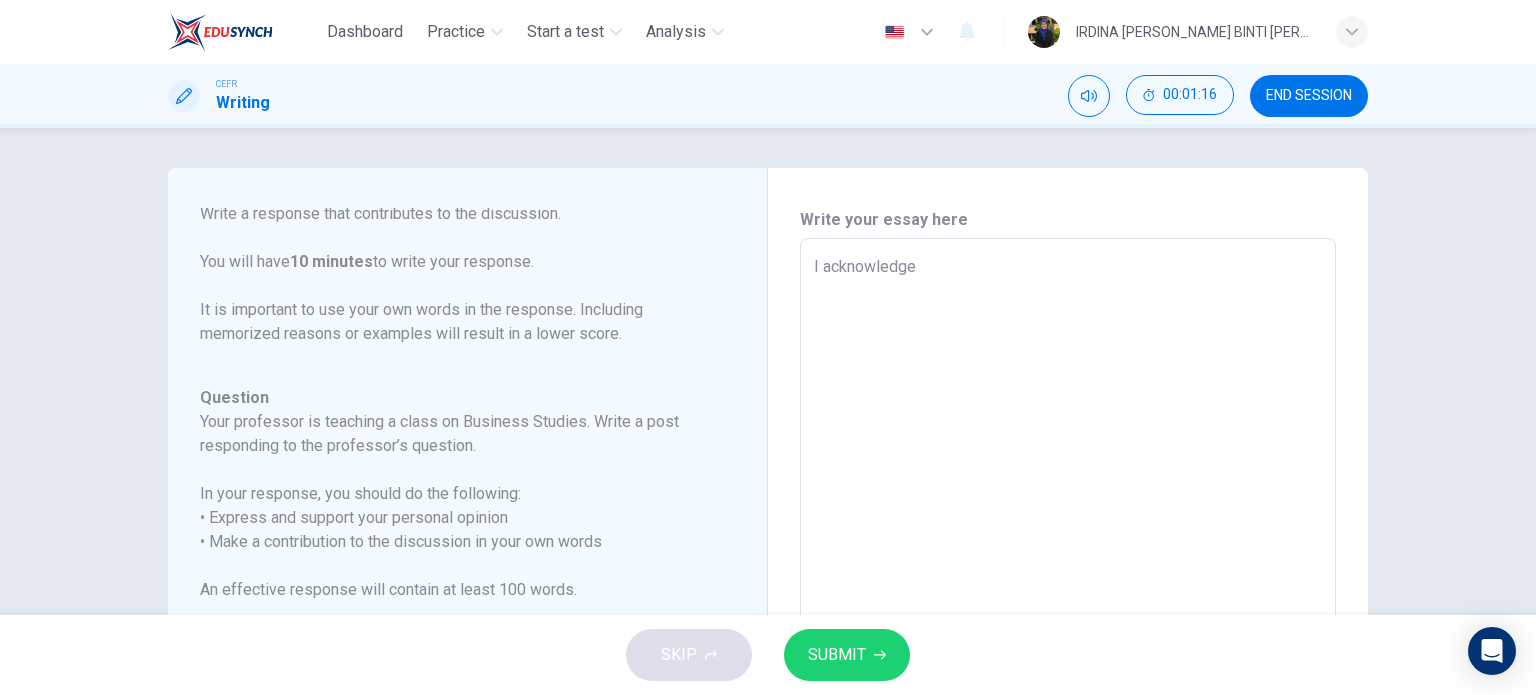 type on "I acknowledge" 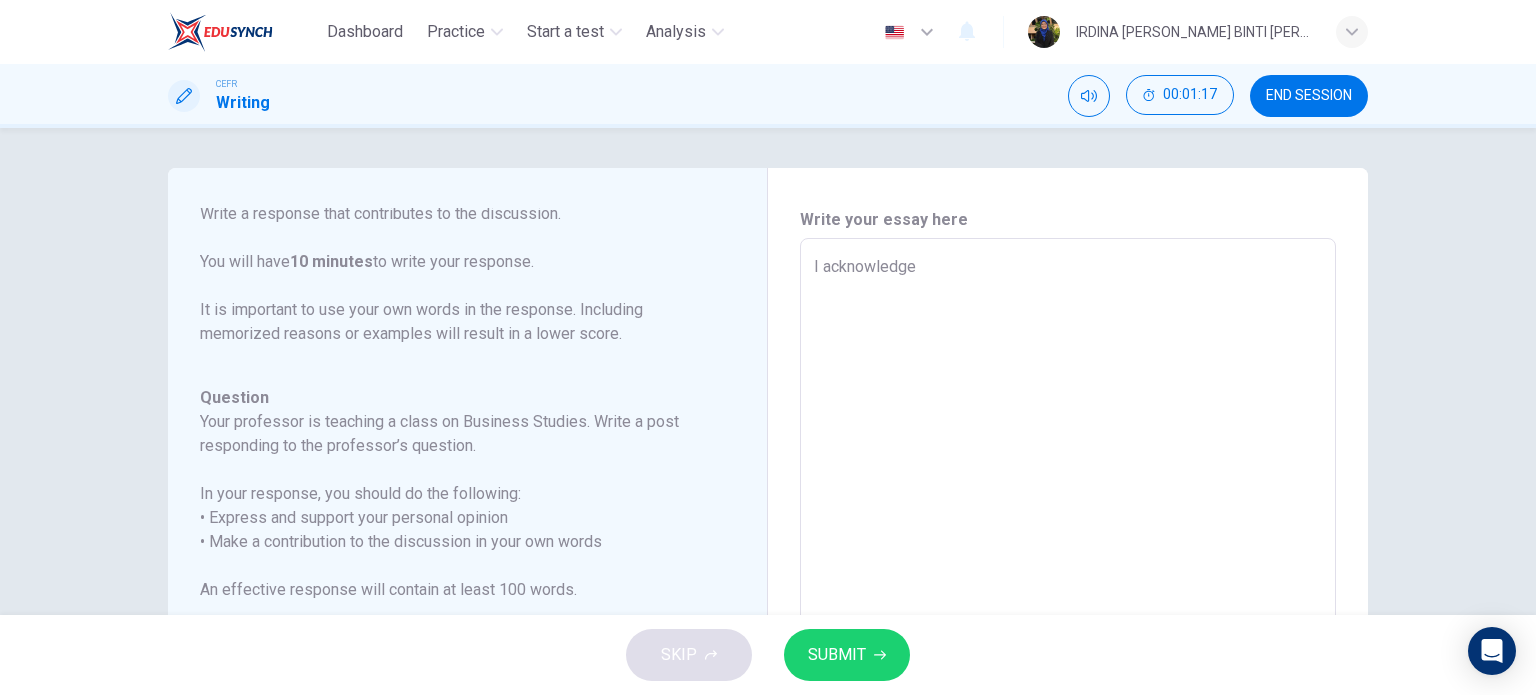 type on "I acknowledge t" 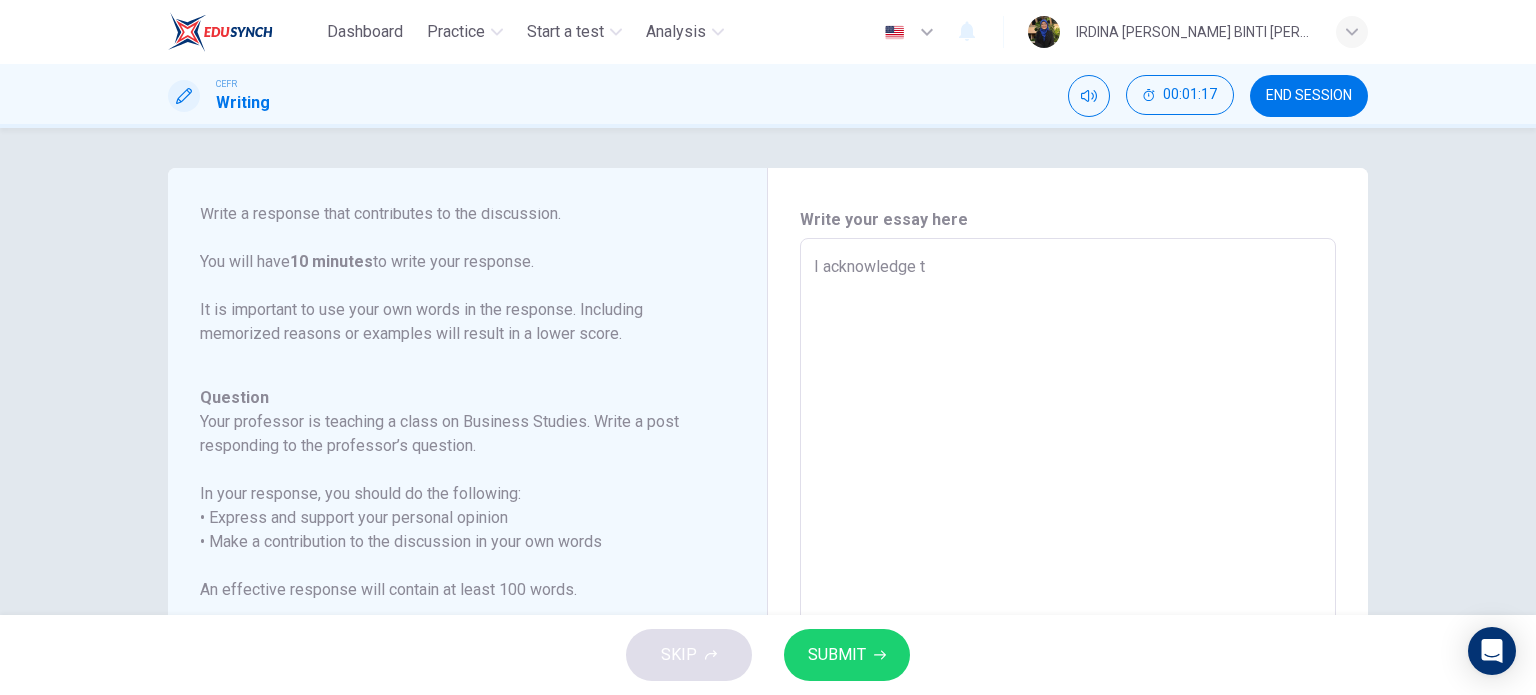 type on "I acknowledge th" 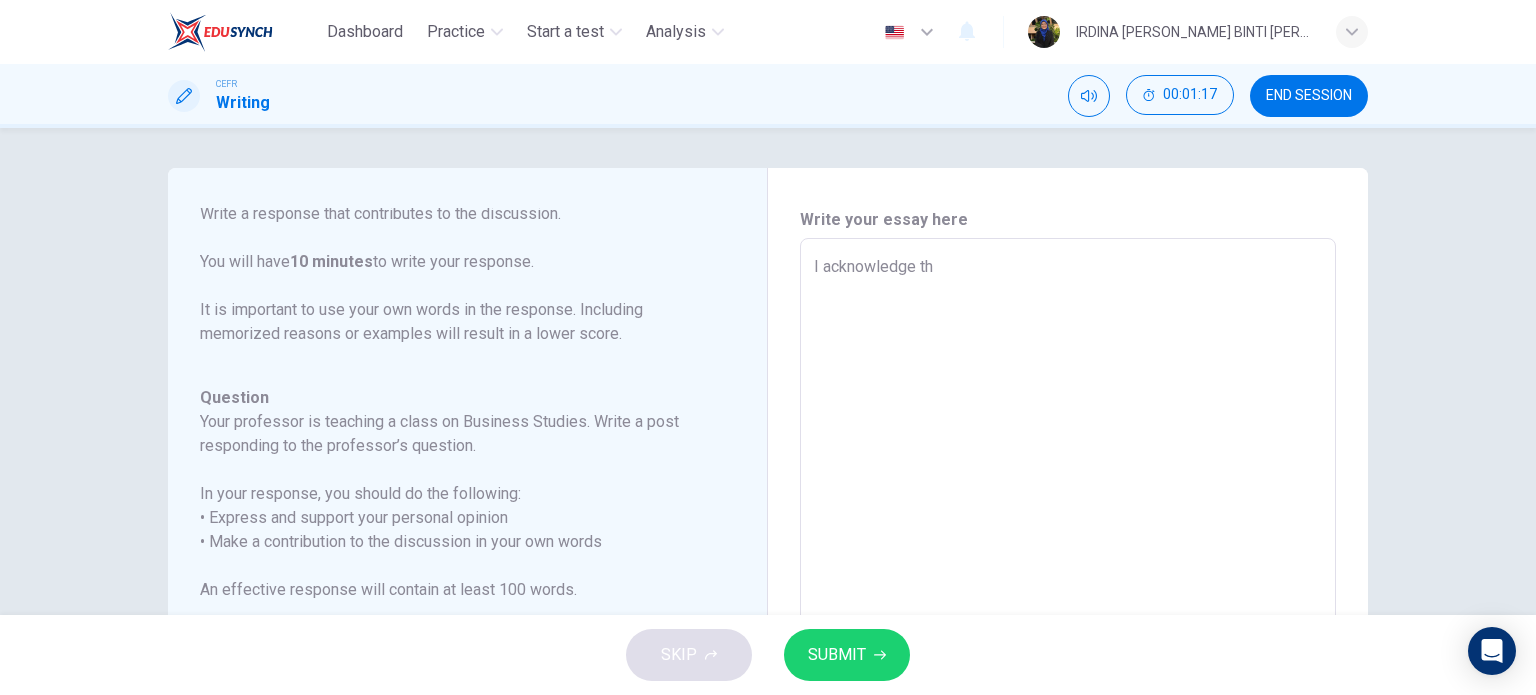 type on "x" 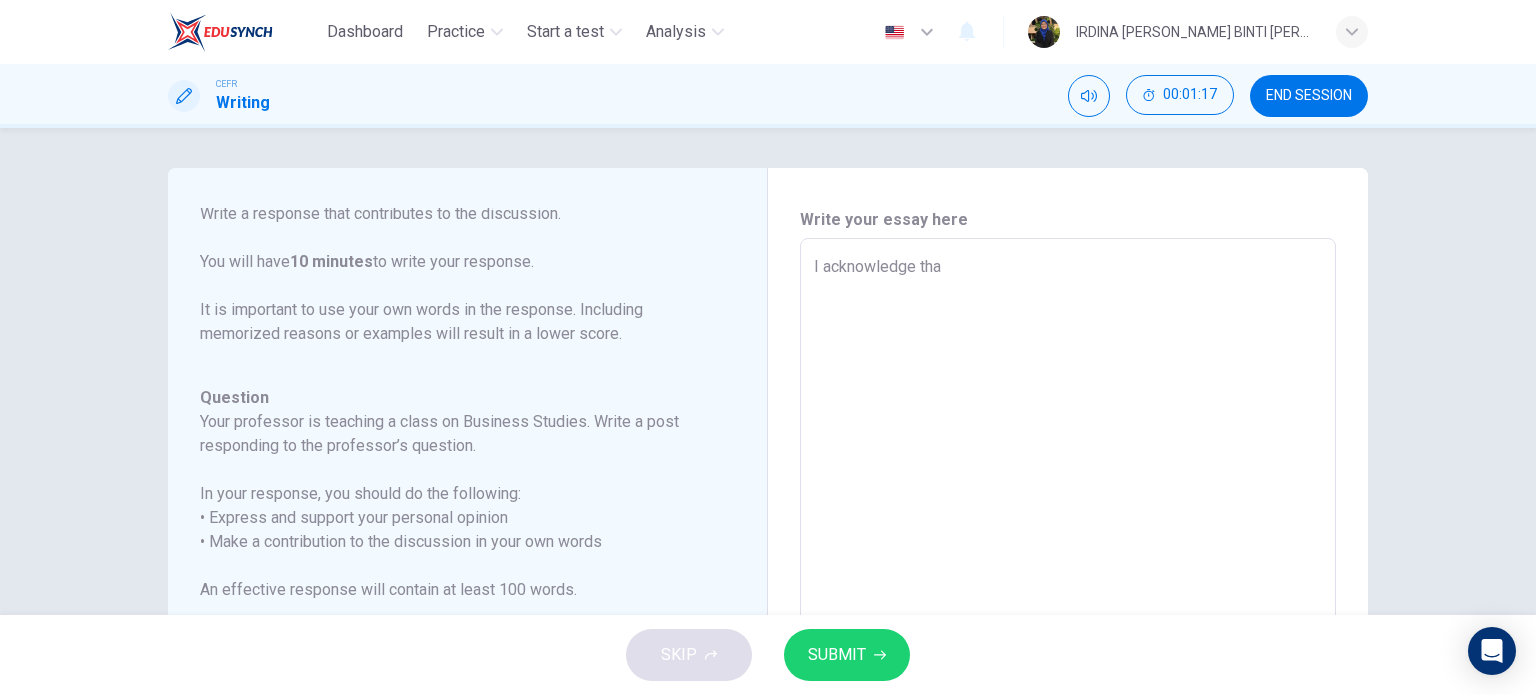 type on "I acknowledge that" 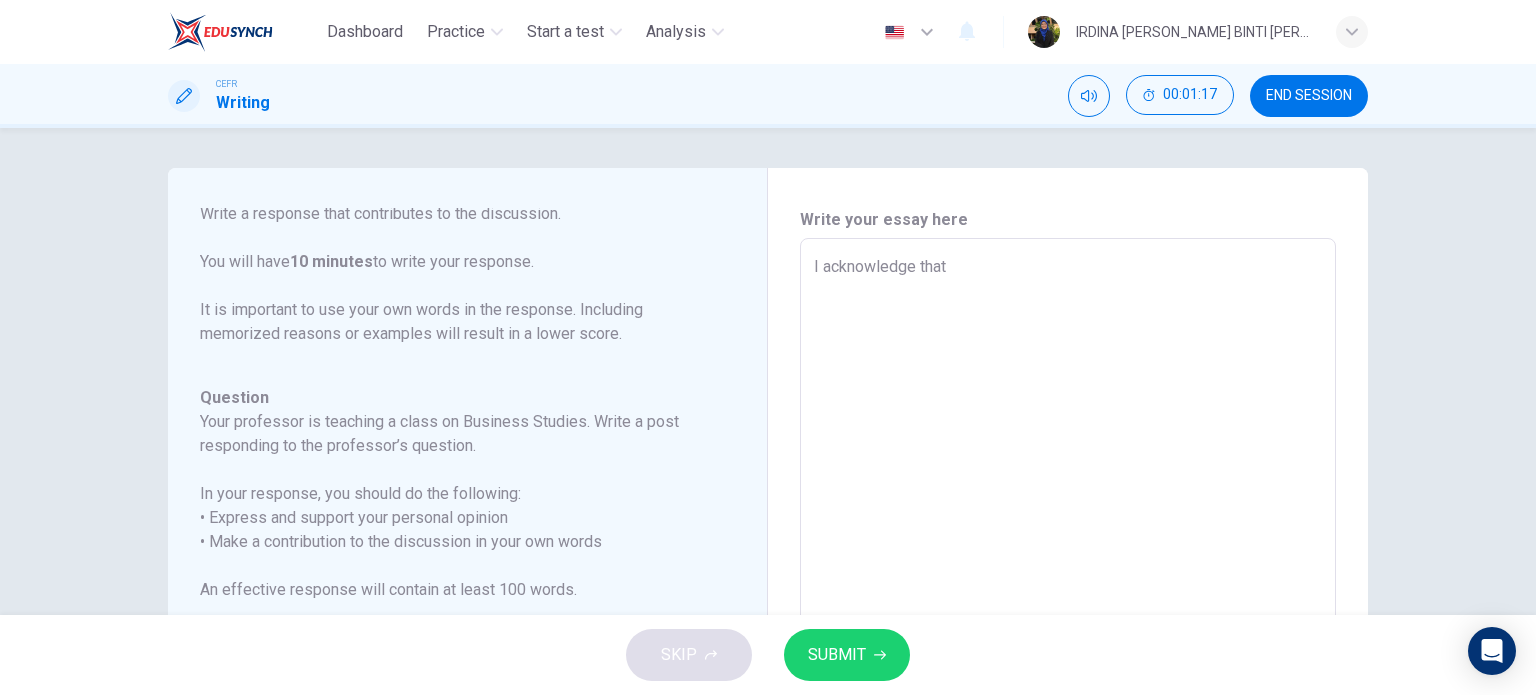 type on "x" 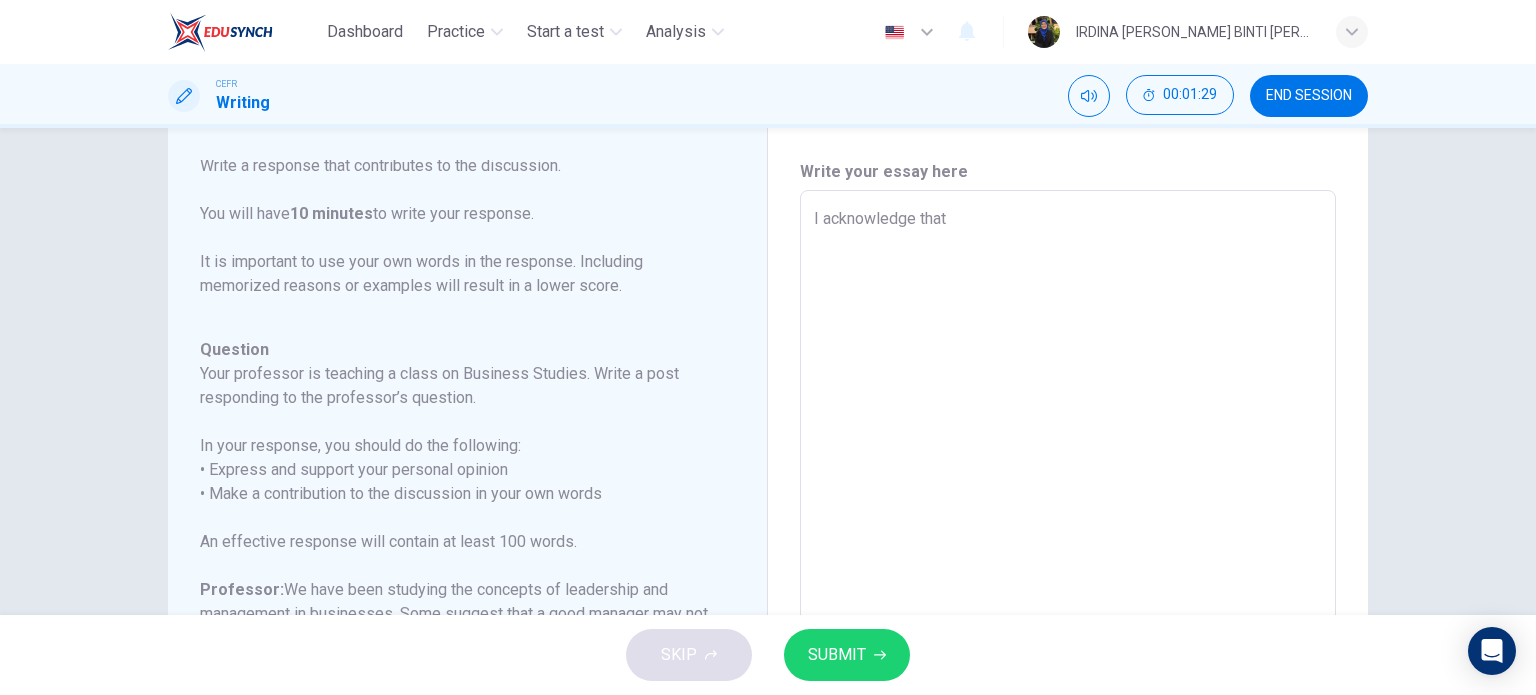 scroll, scrollTop: 0, scrollLeft: 0, axis: both 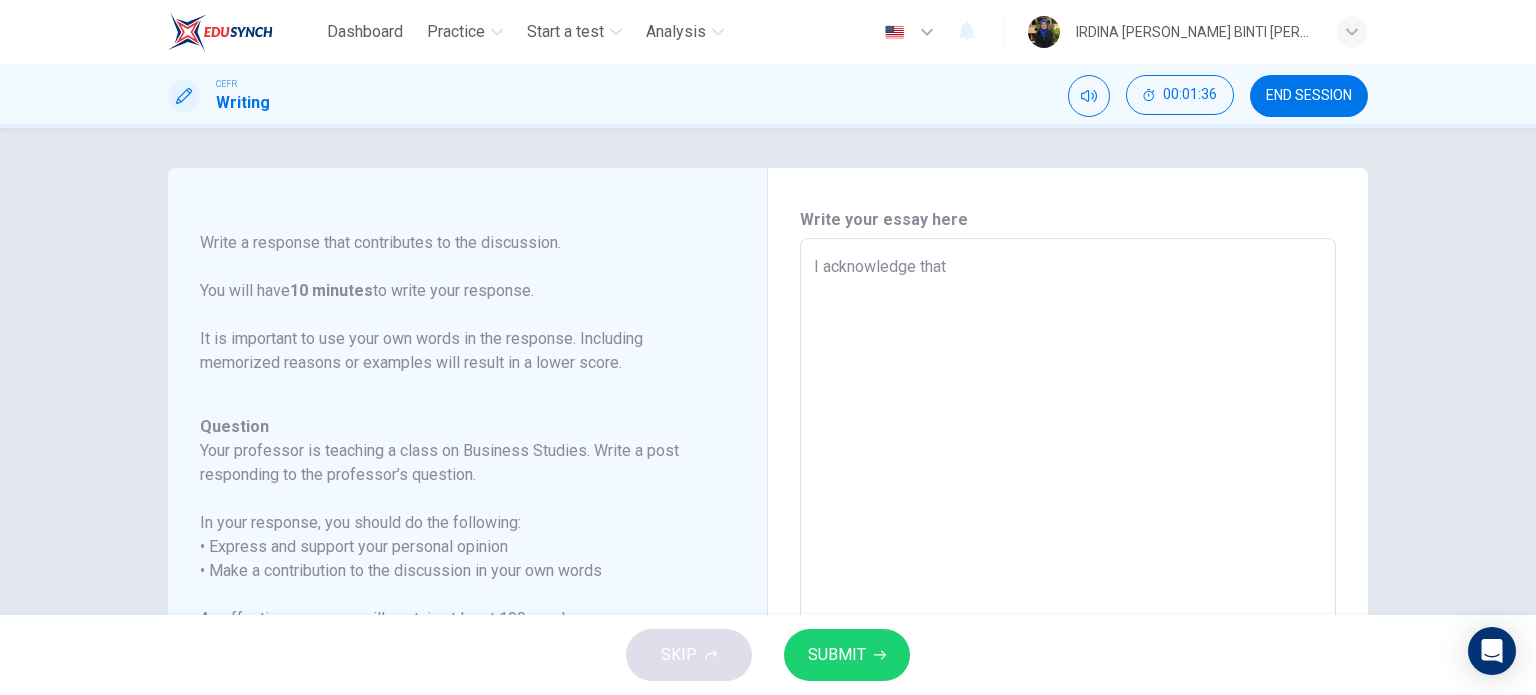 drag, startPoint x: 945, startPoint y: 268, endPoint x: 996, endPoint y: 277, distance: 51.78803 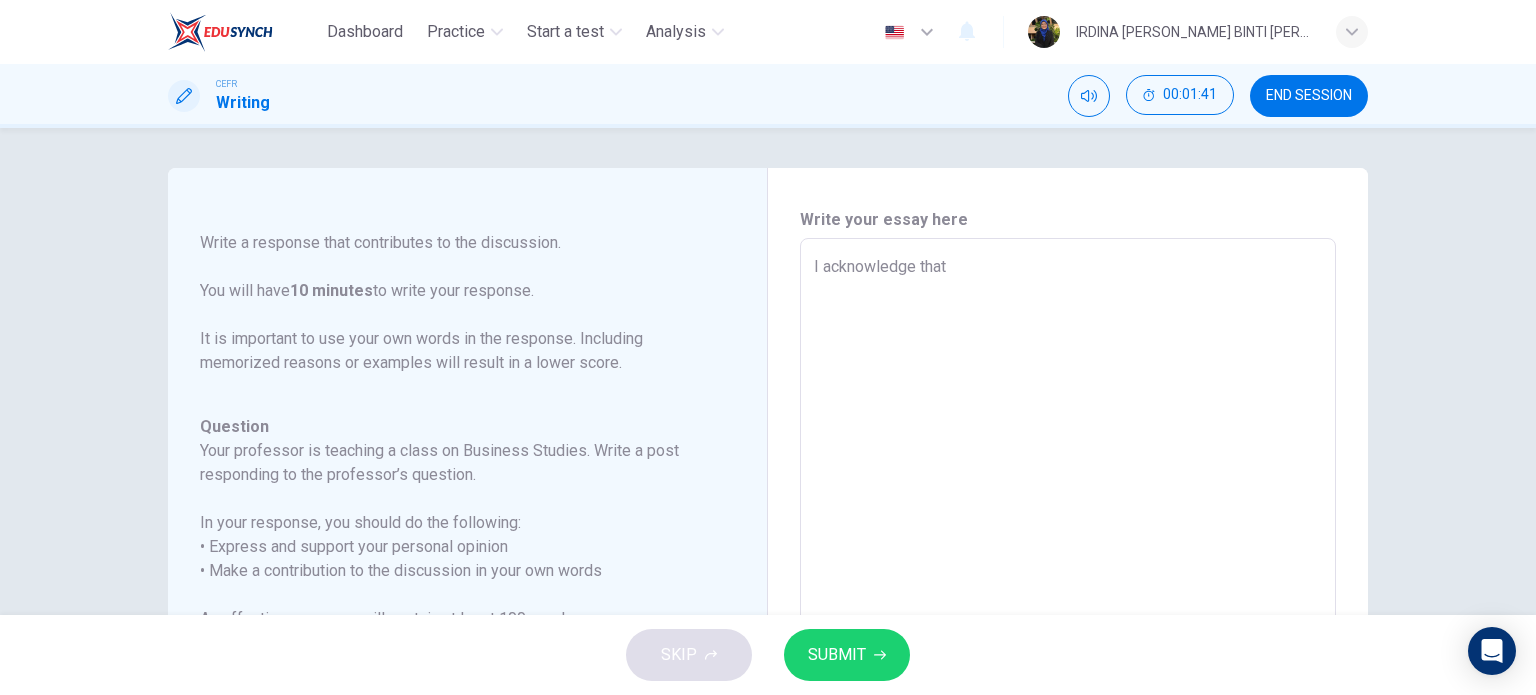 type on "I acknowledge that a" 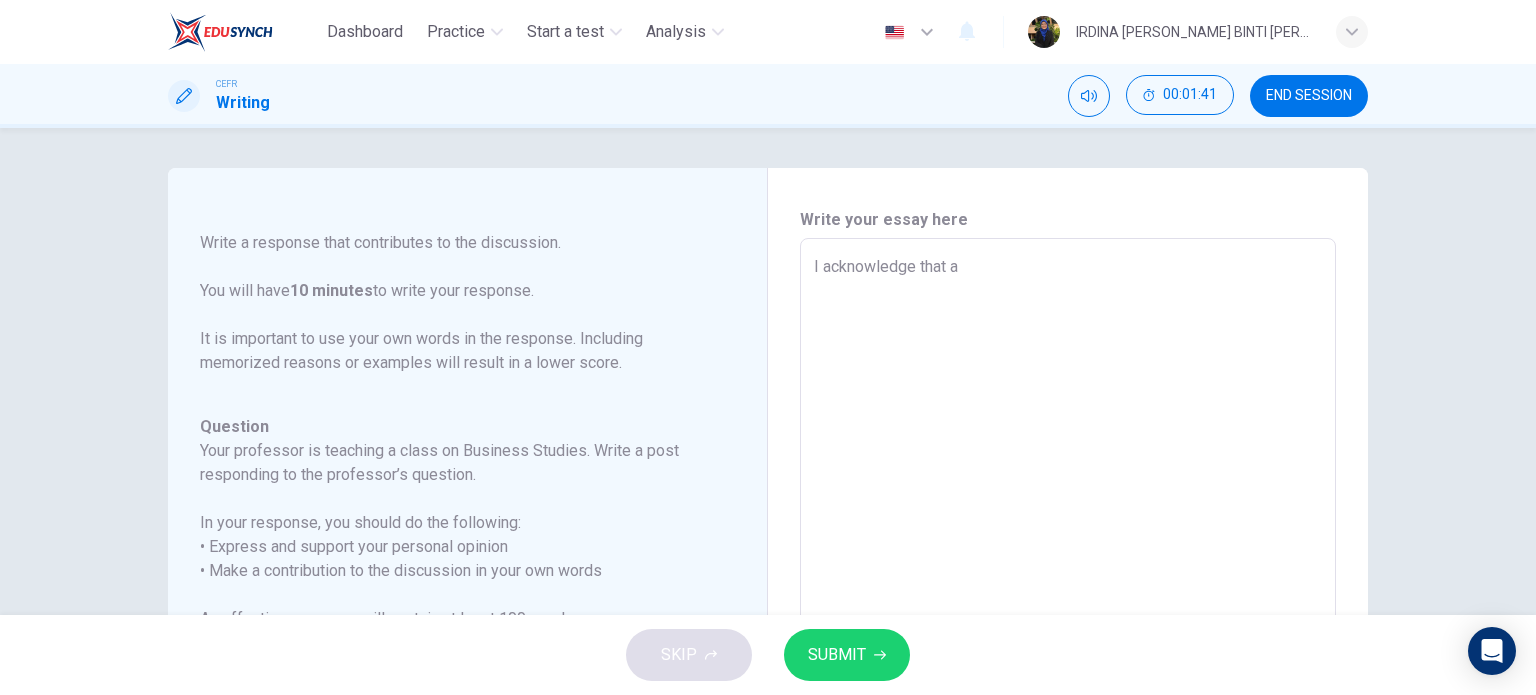 type on "I acknowledge that an" 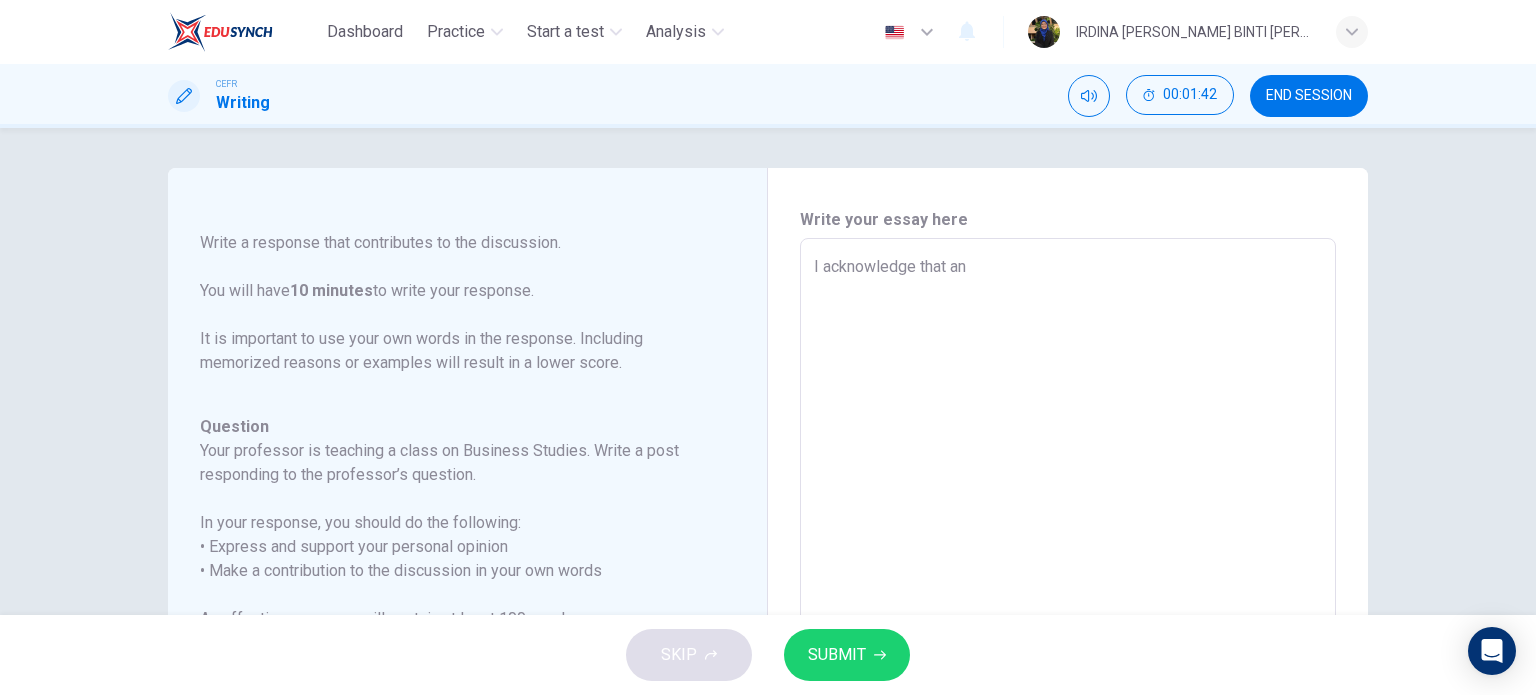 type on "I acknowledge that ans" 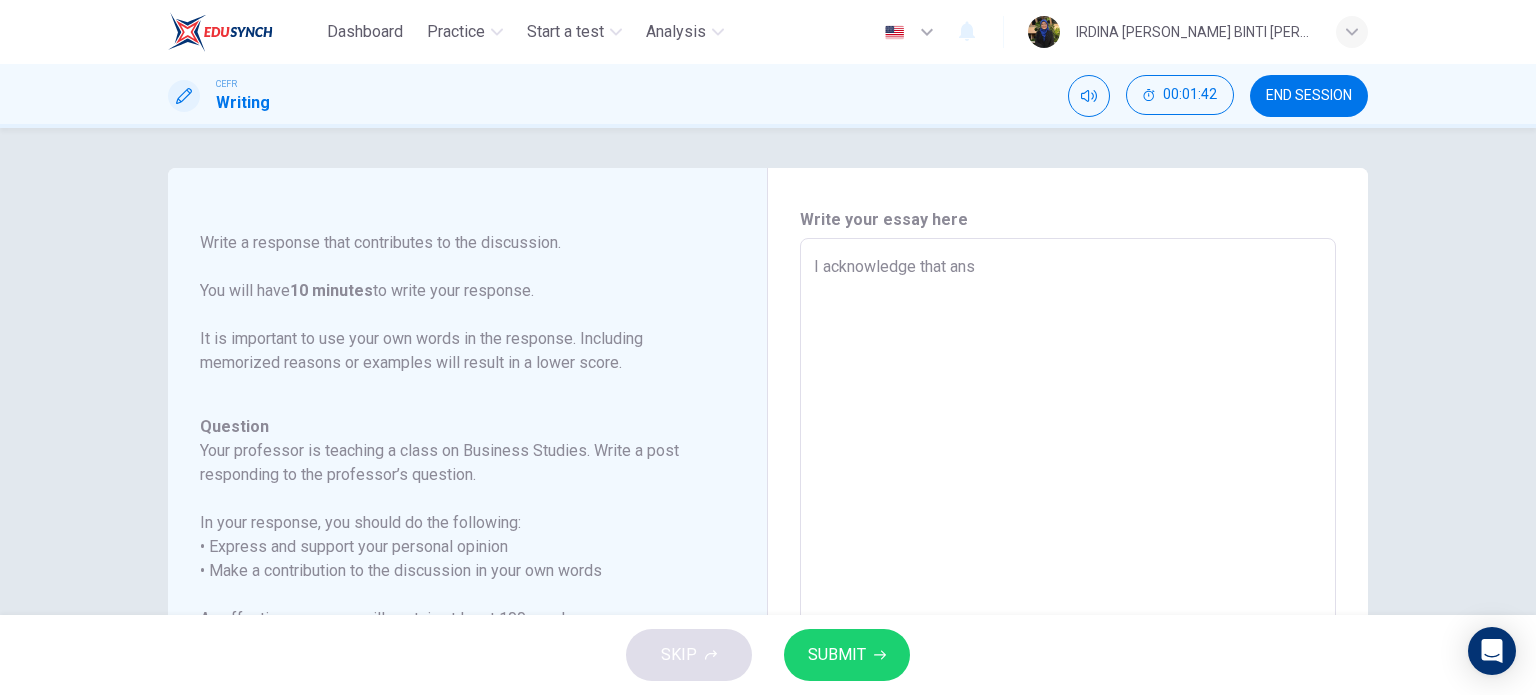 type on "x" 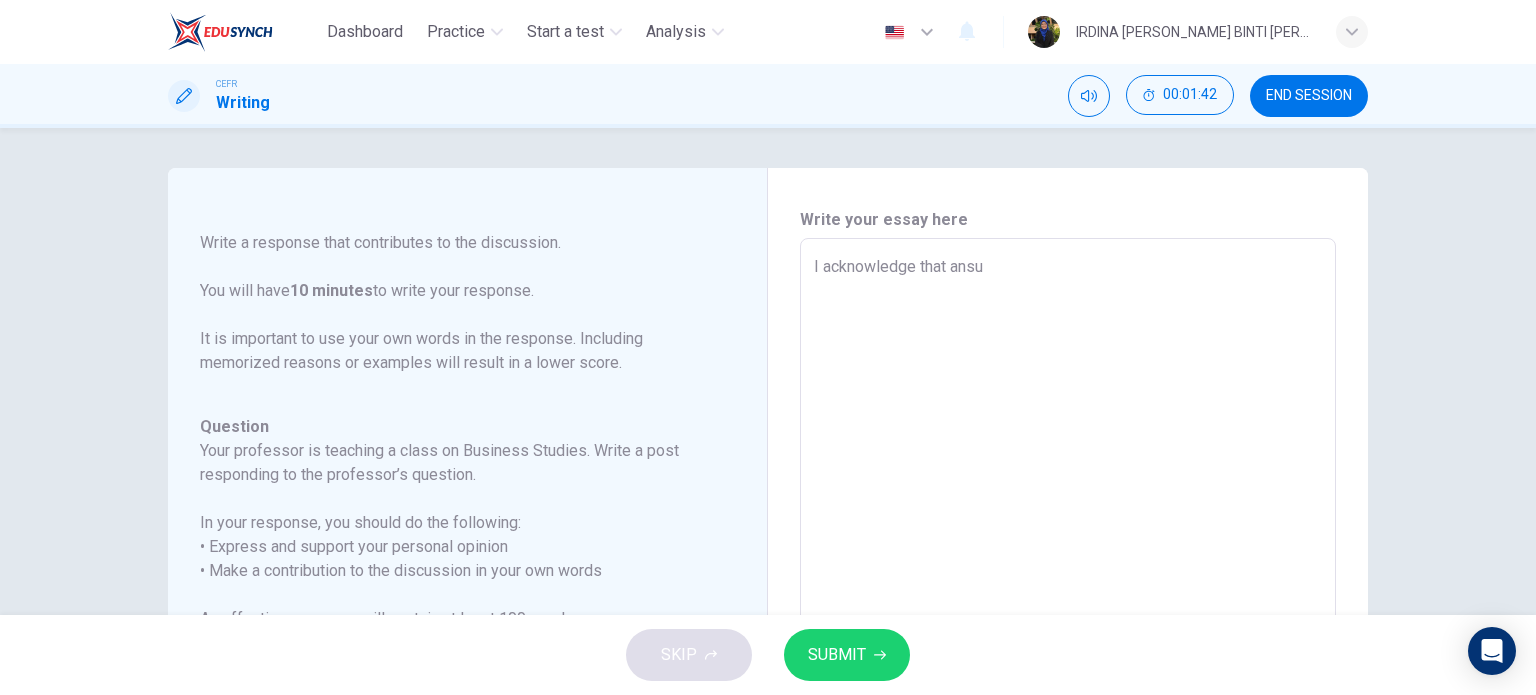 type on "x" 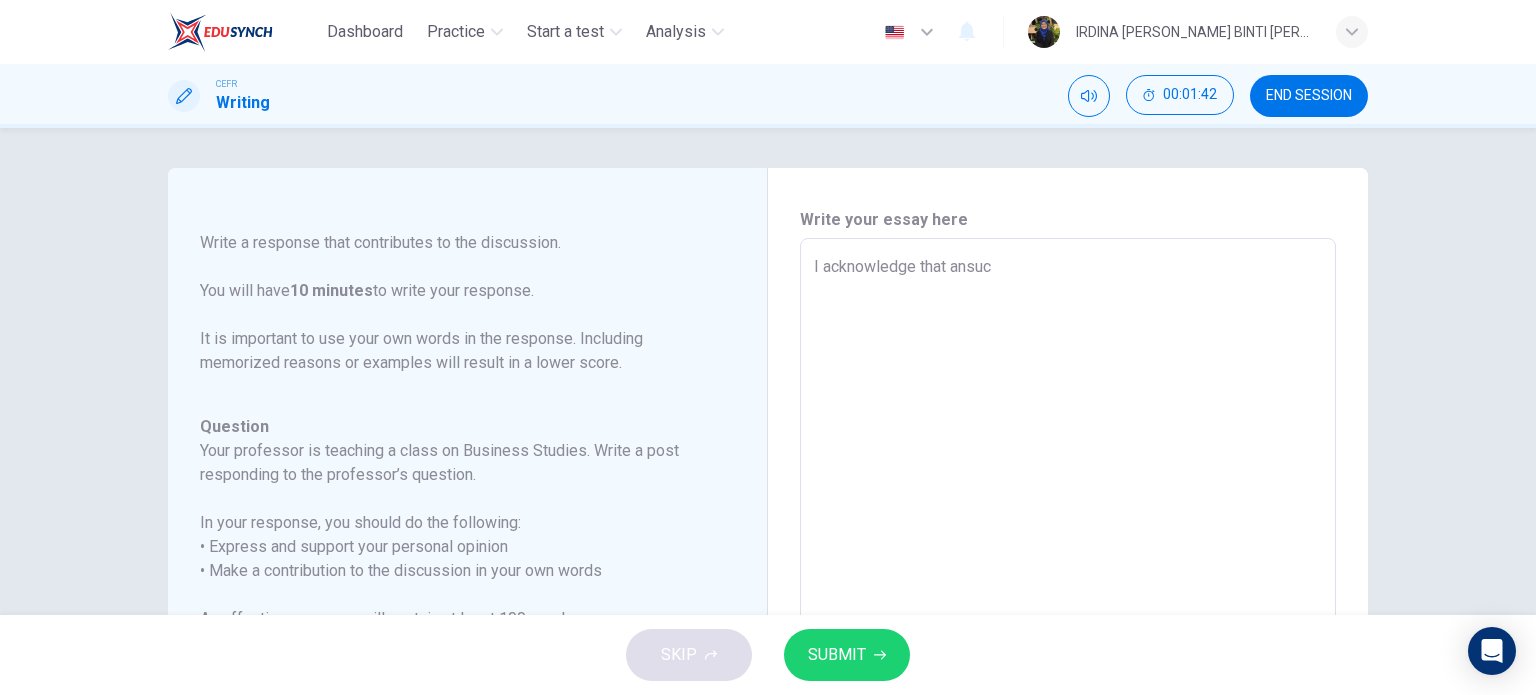 type on "x" 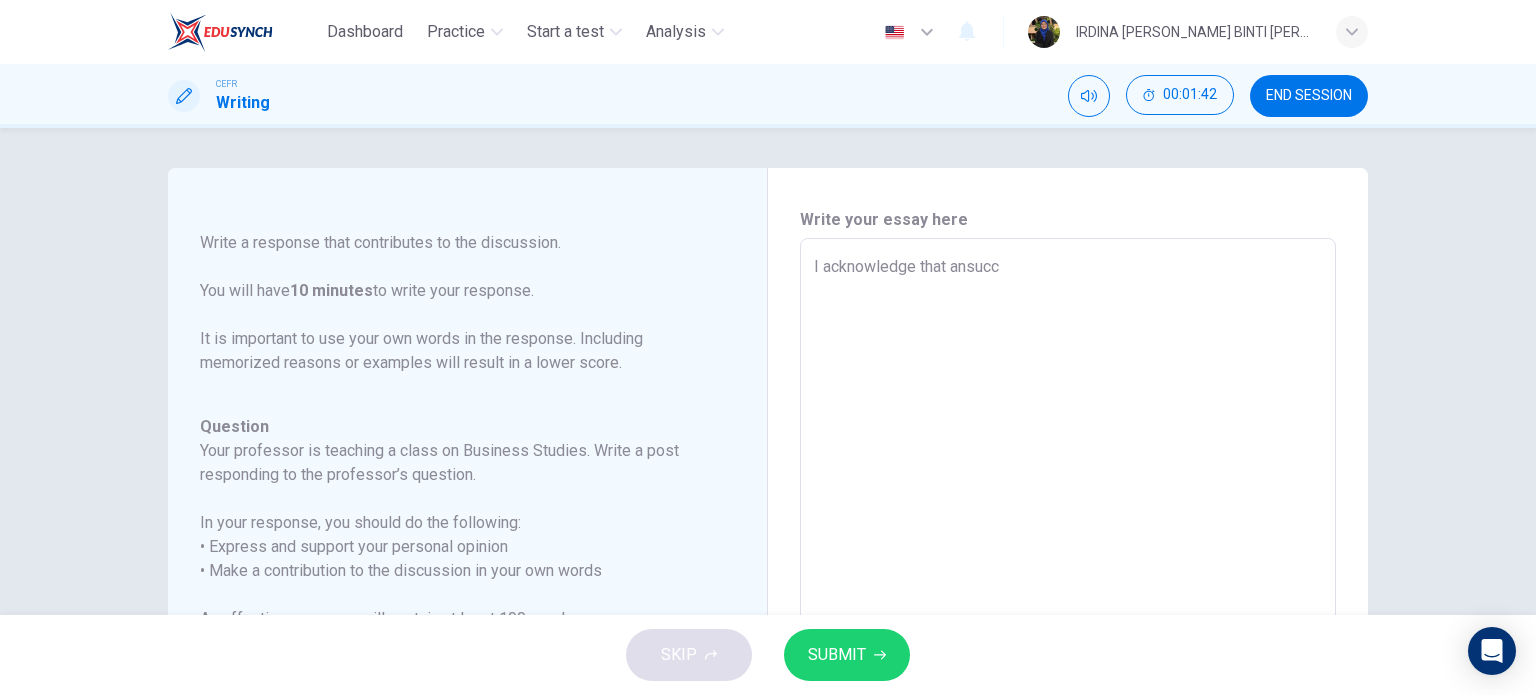 type on "I acknowledge that ansucce" 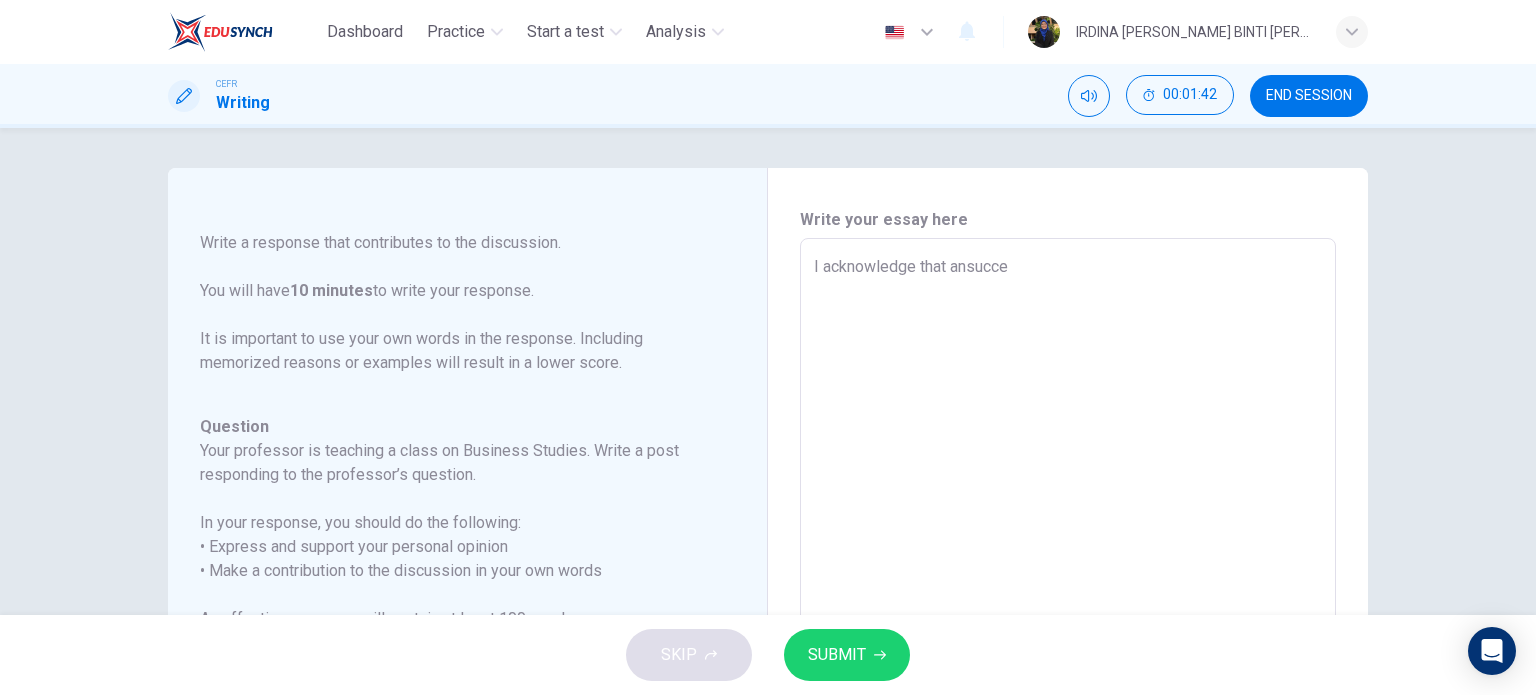 type on "x" 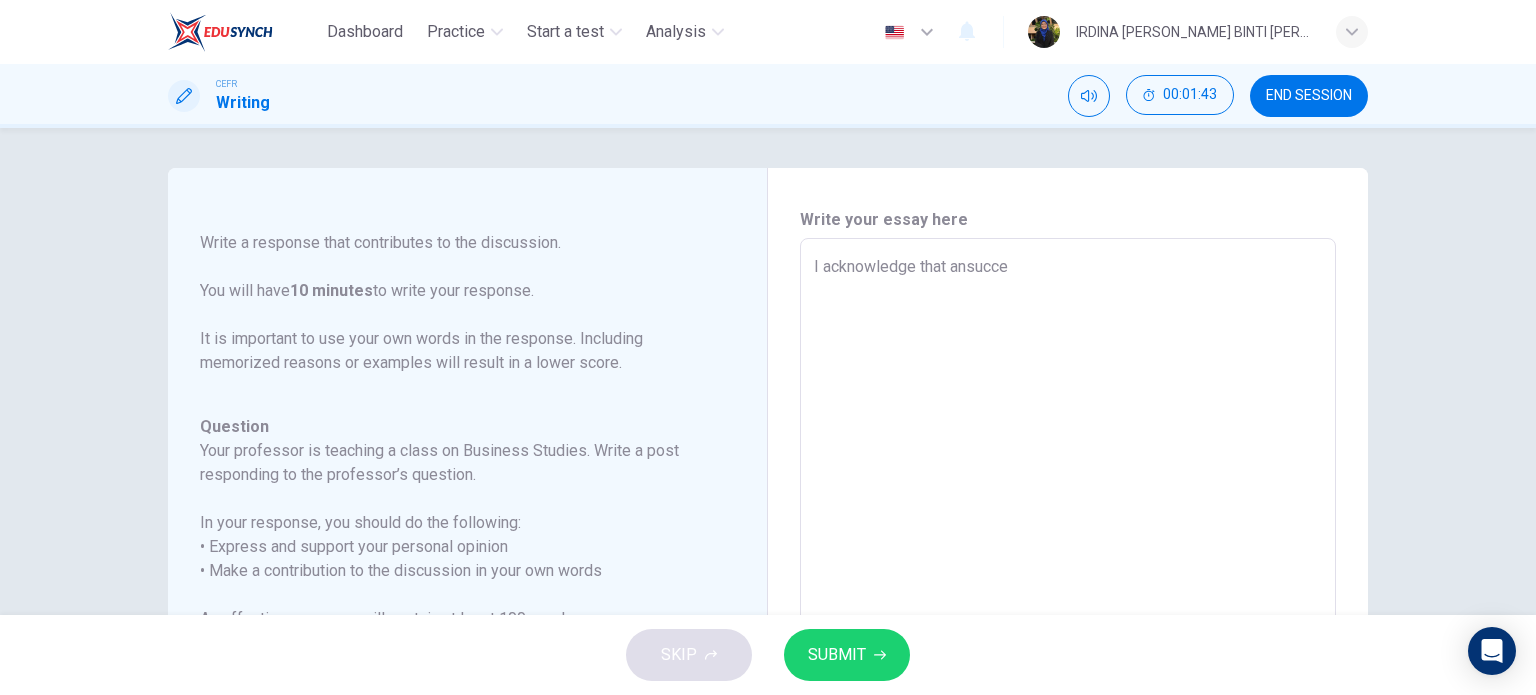 type on "I acknowledge that ansucces" 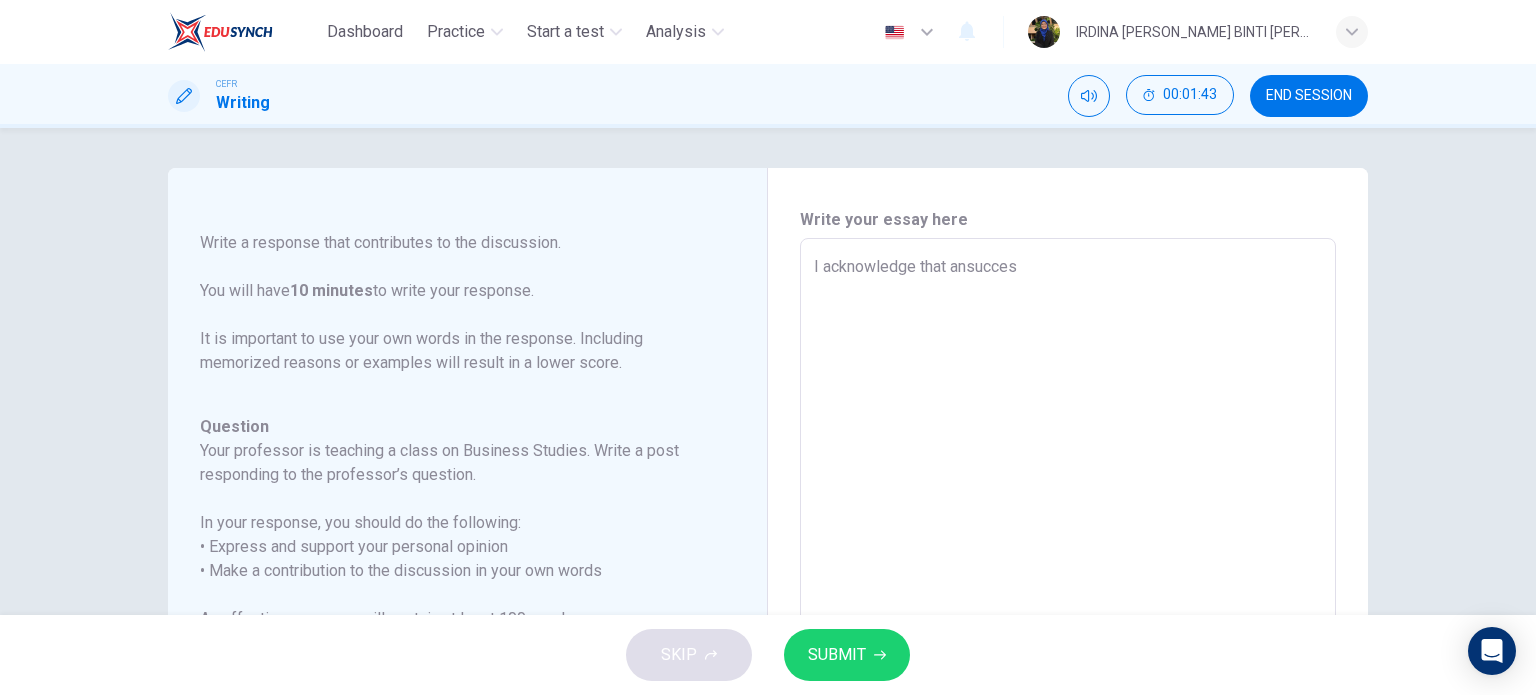 type on "x" 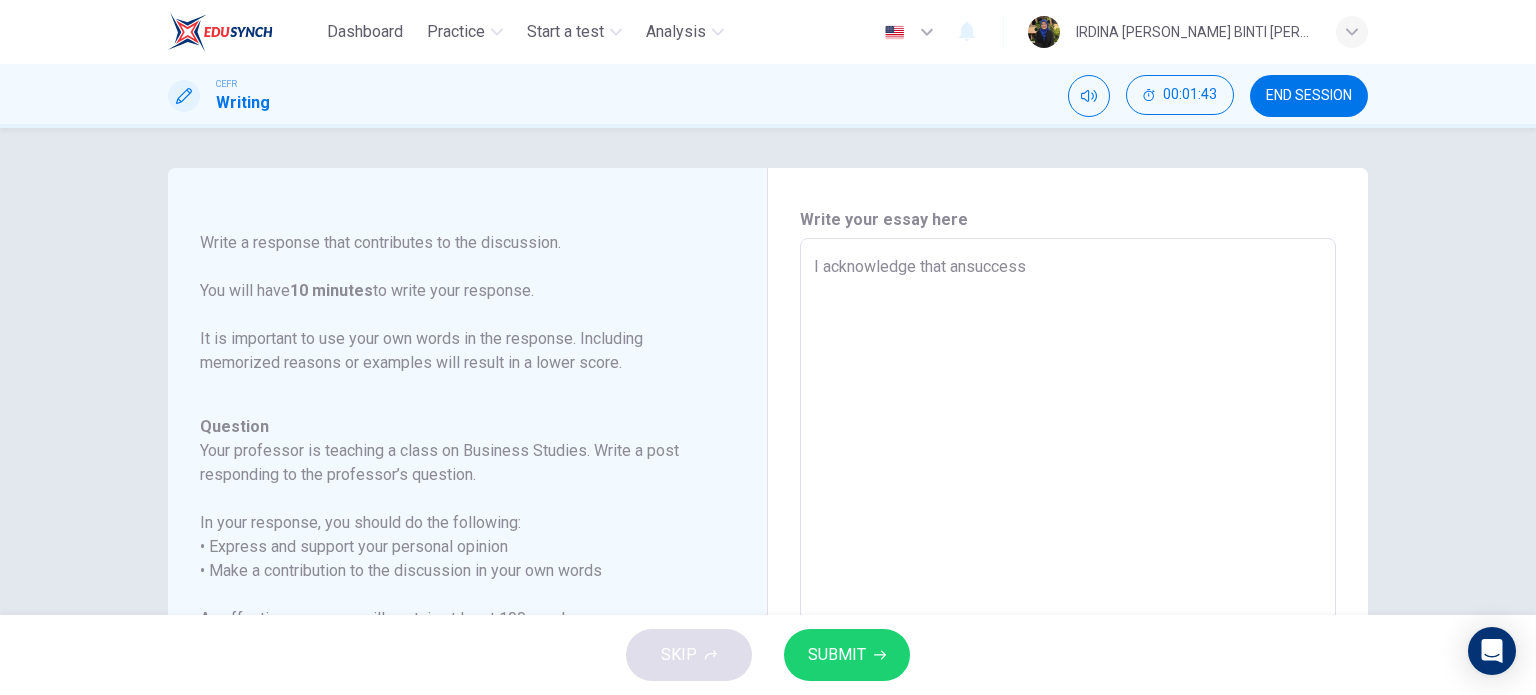 type on "x" 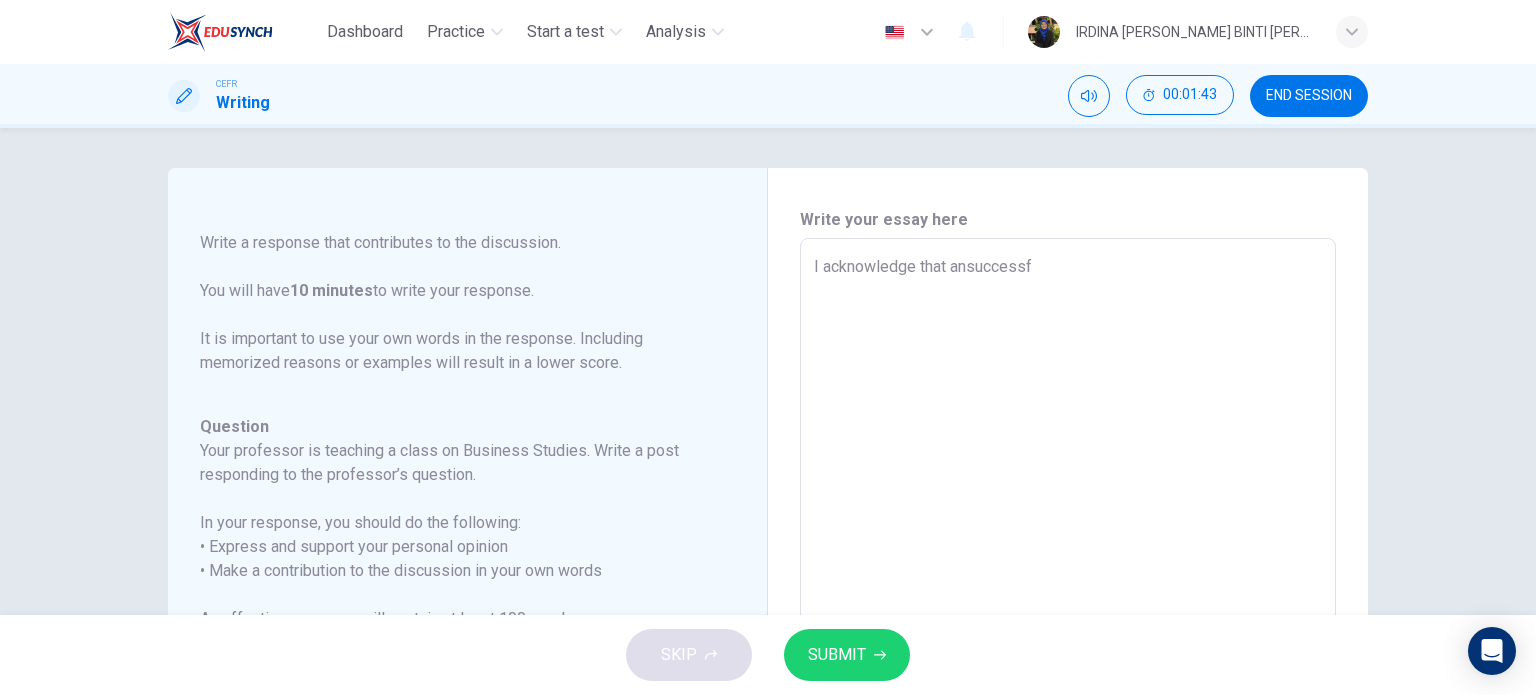 type on "I acknowledge that ansuccessfu" 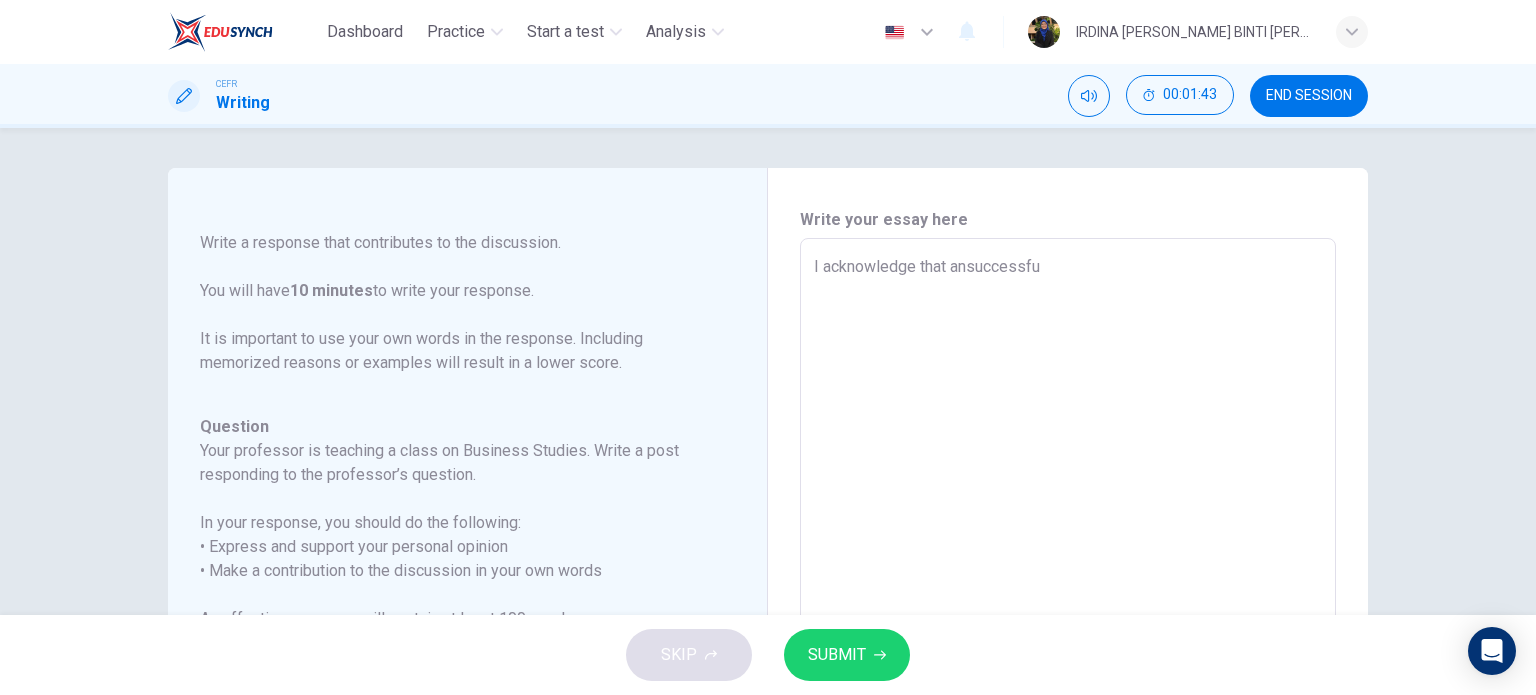 type on "x" 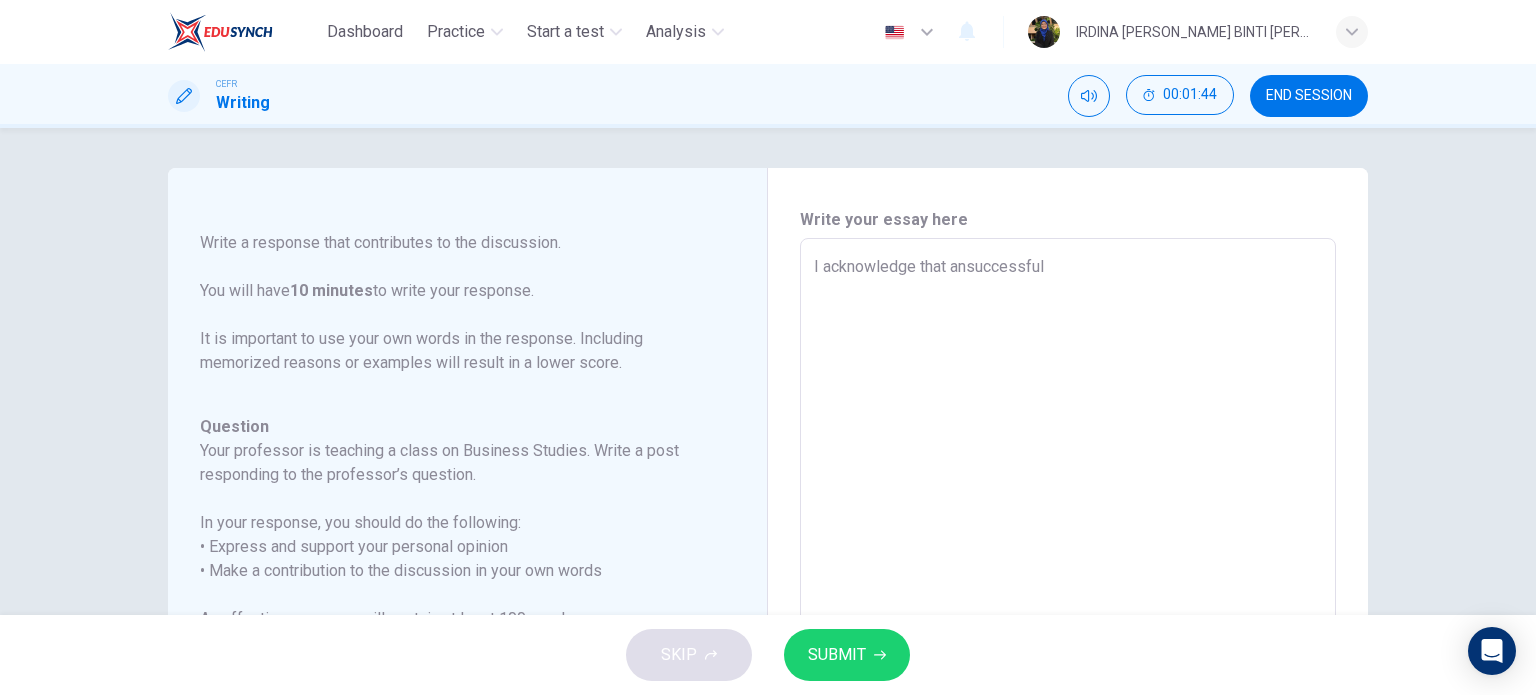 type on "x" 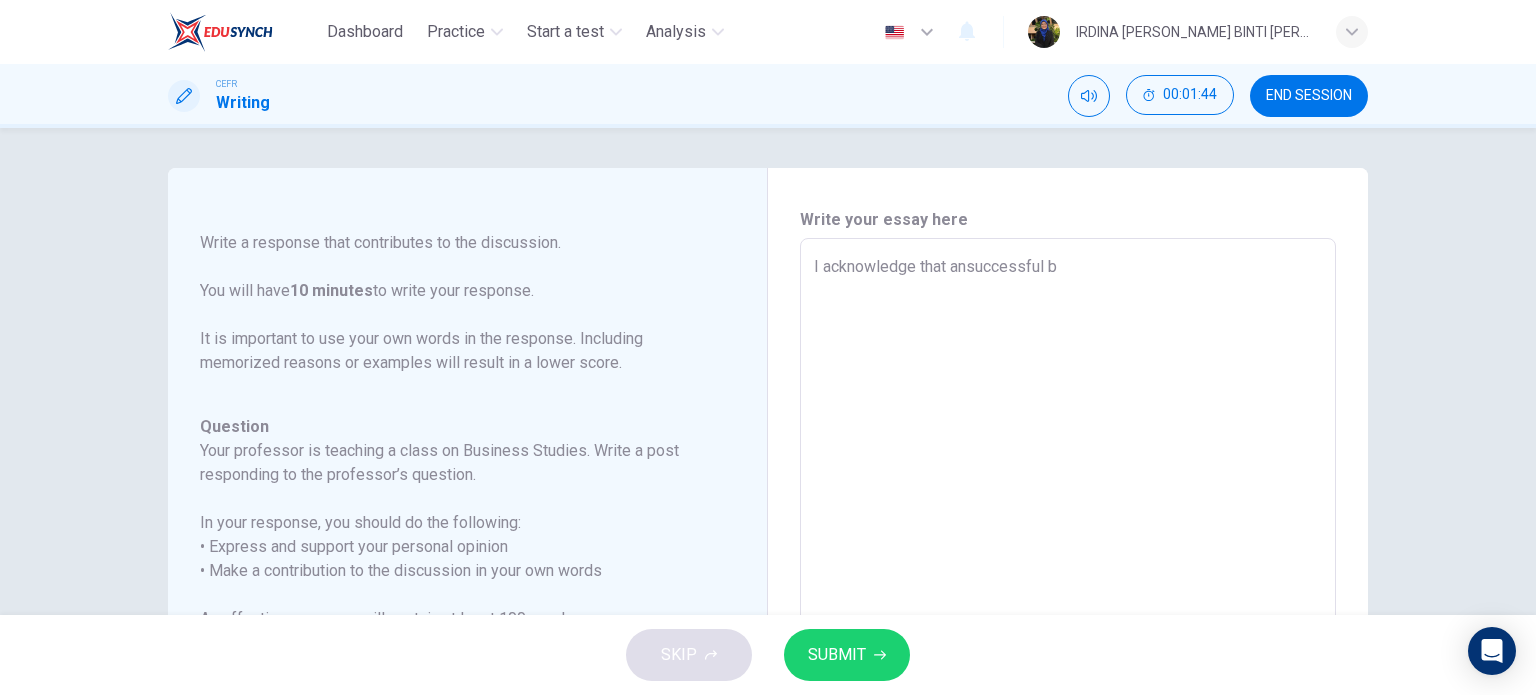 type on "x" 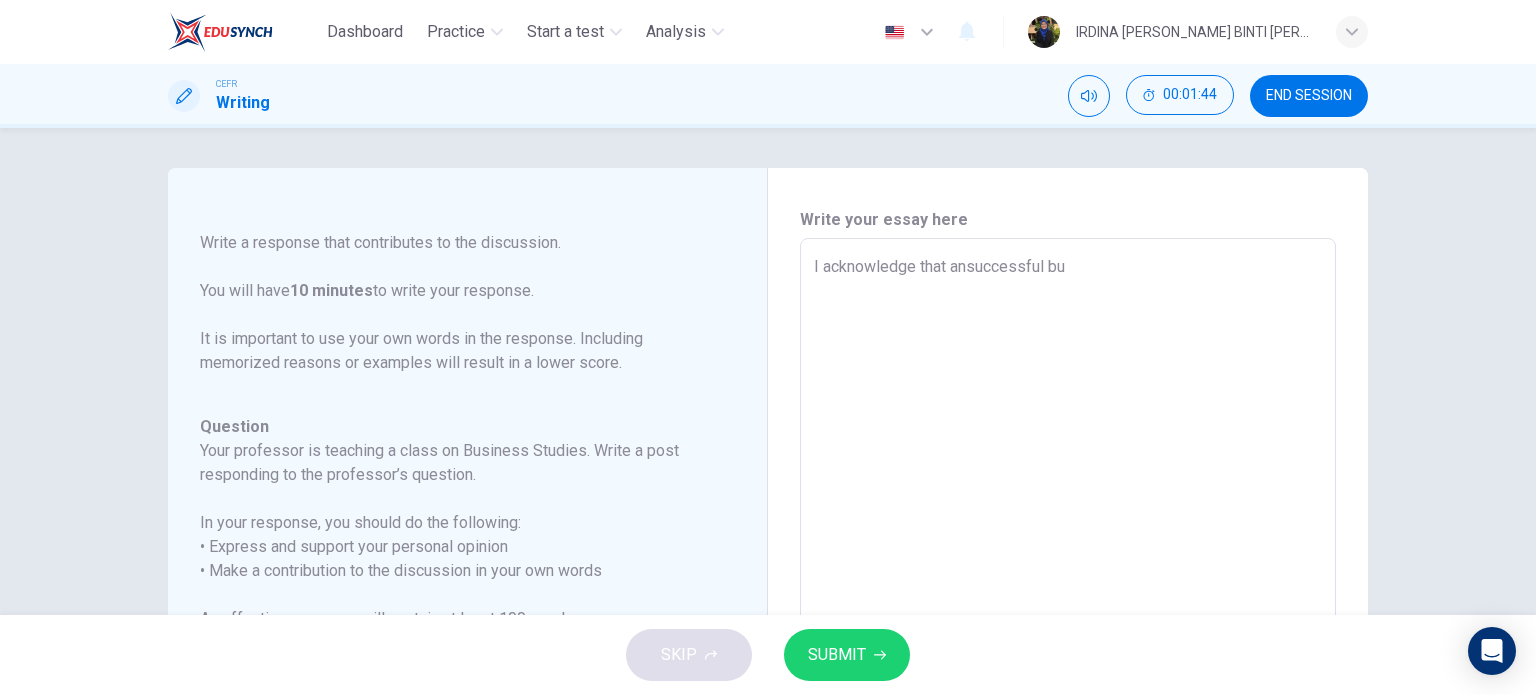 type on "x" 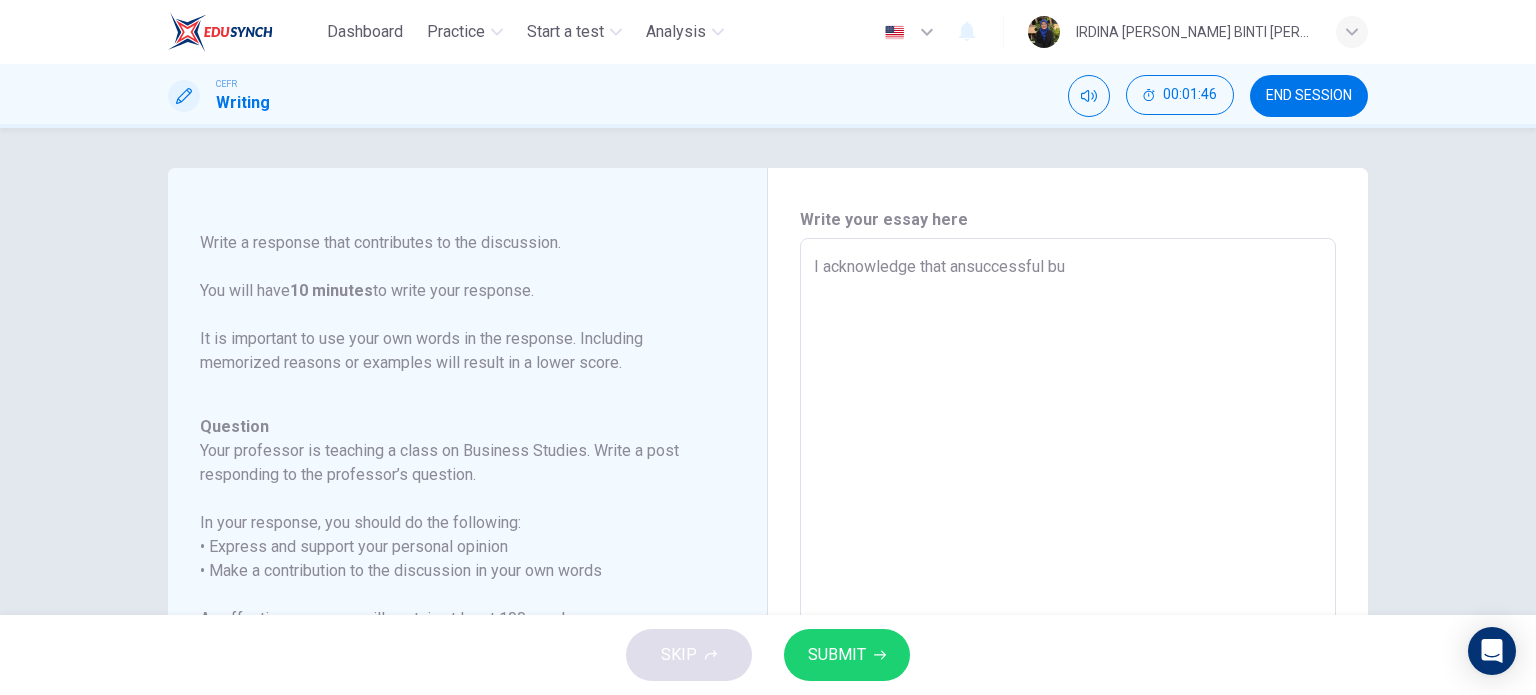 click on "I acknowledge that ansuccessful bu" at bounding box center (1068, 572) 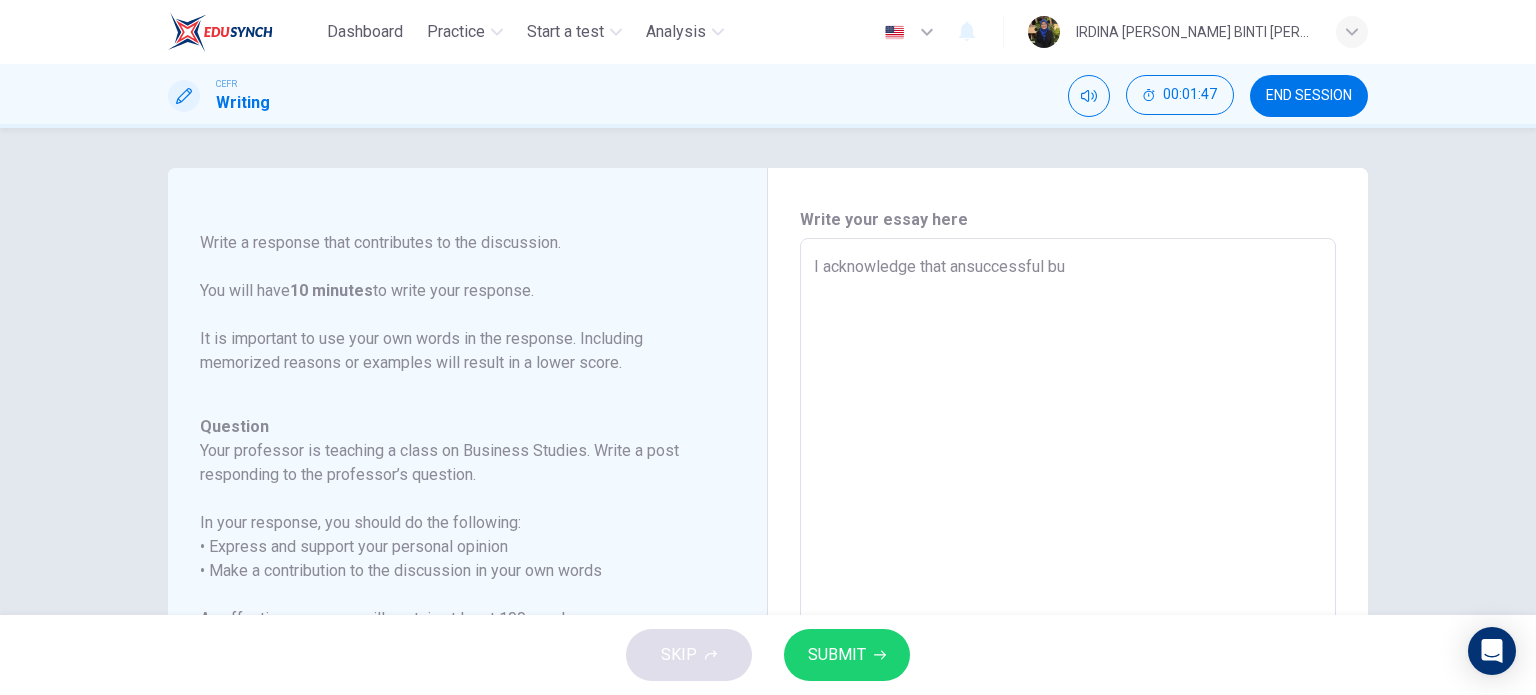 type on "I acknowledge that asuccessful bu" 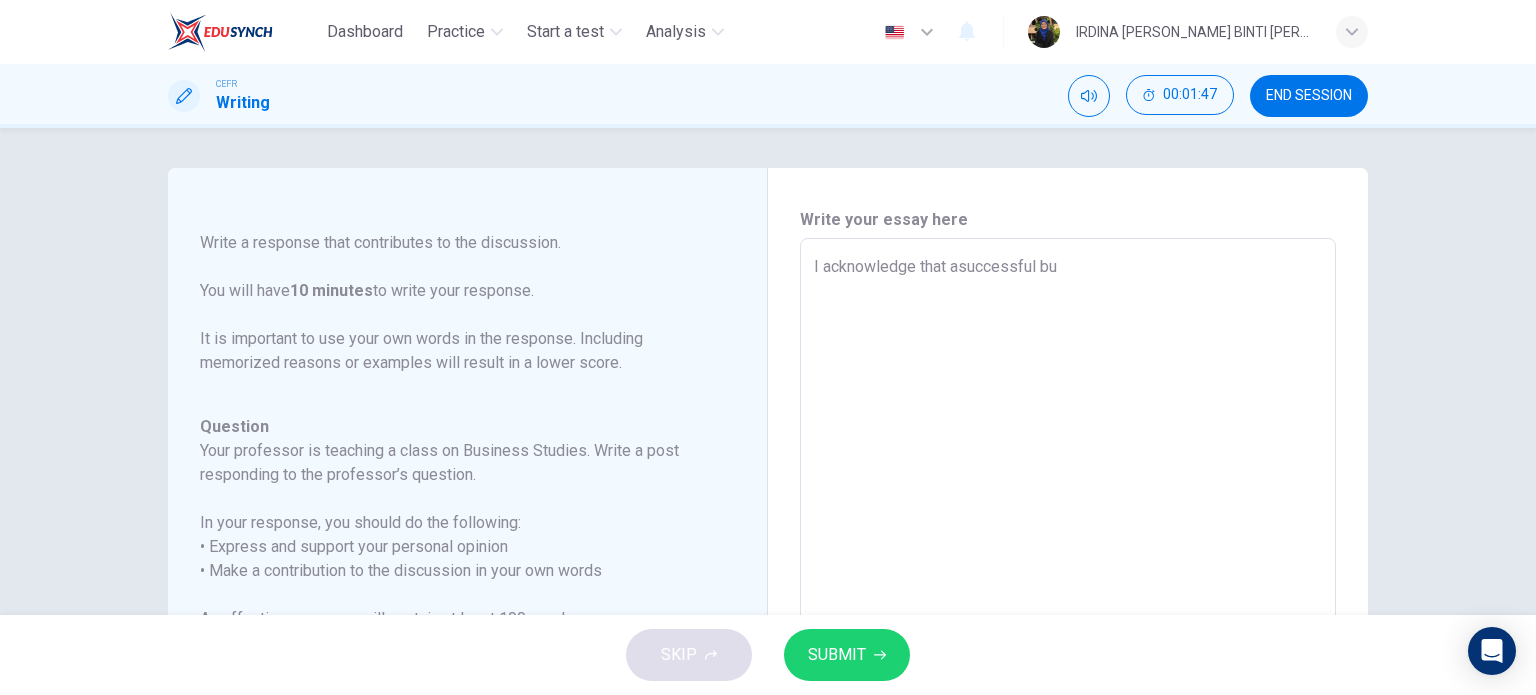 type on "x" 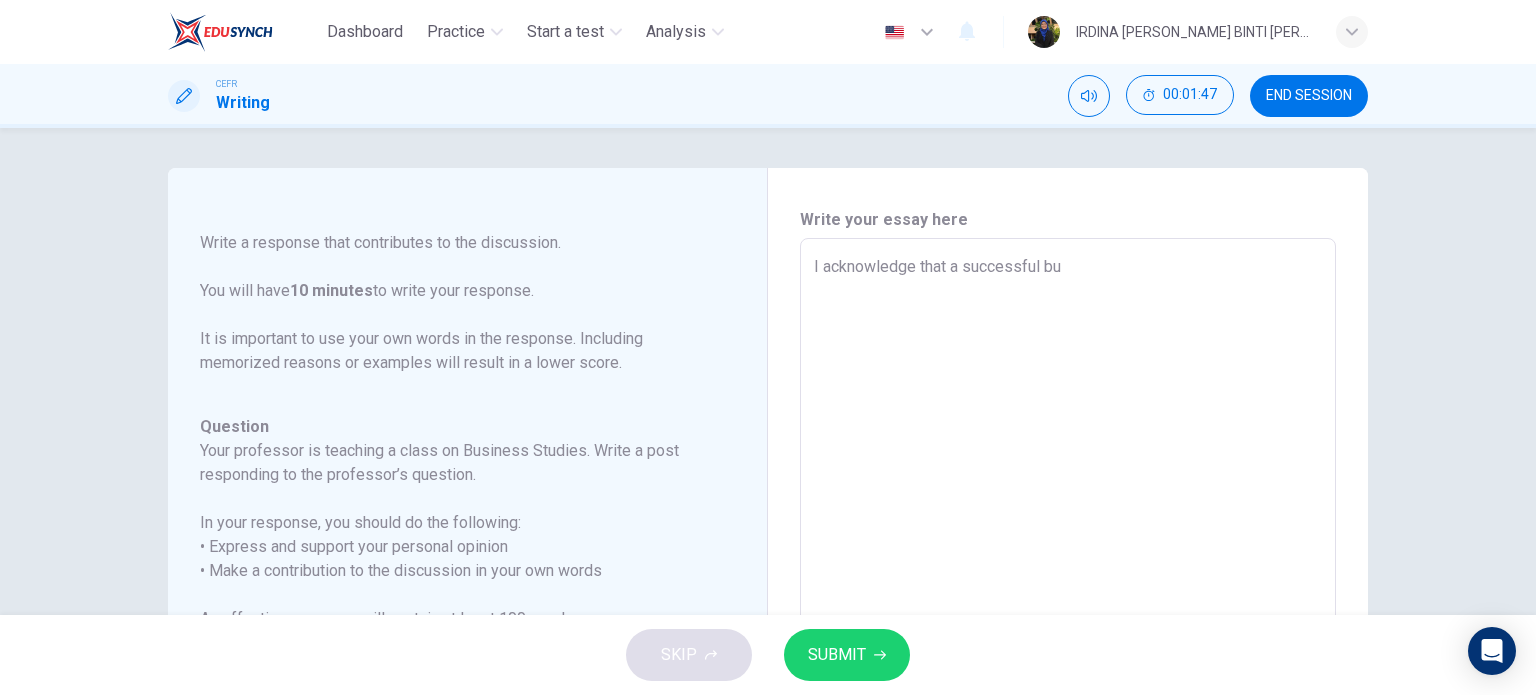 type on "x" 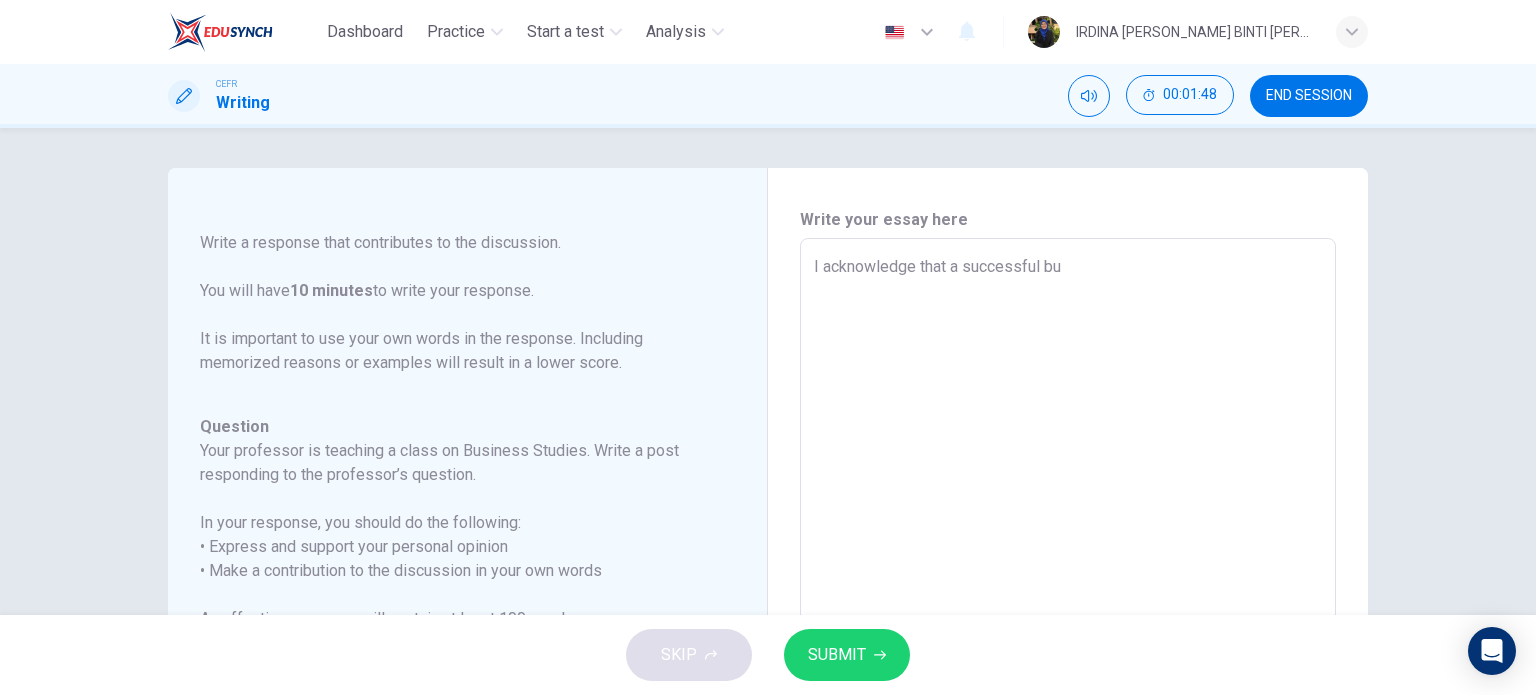 click on "I acknowledge that a successful bu" at bounding box center [1068, 572] 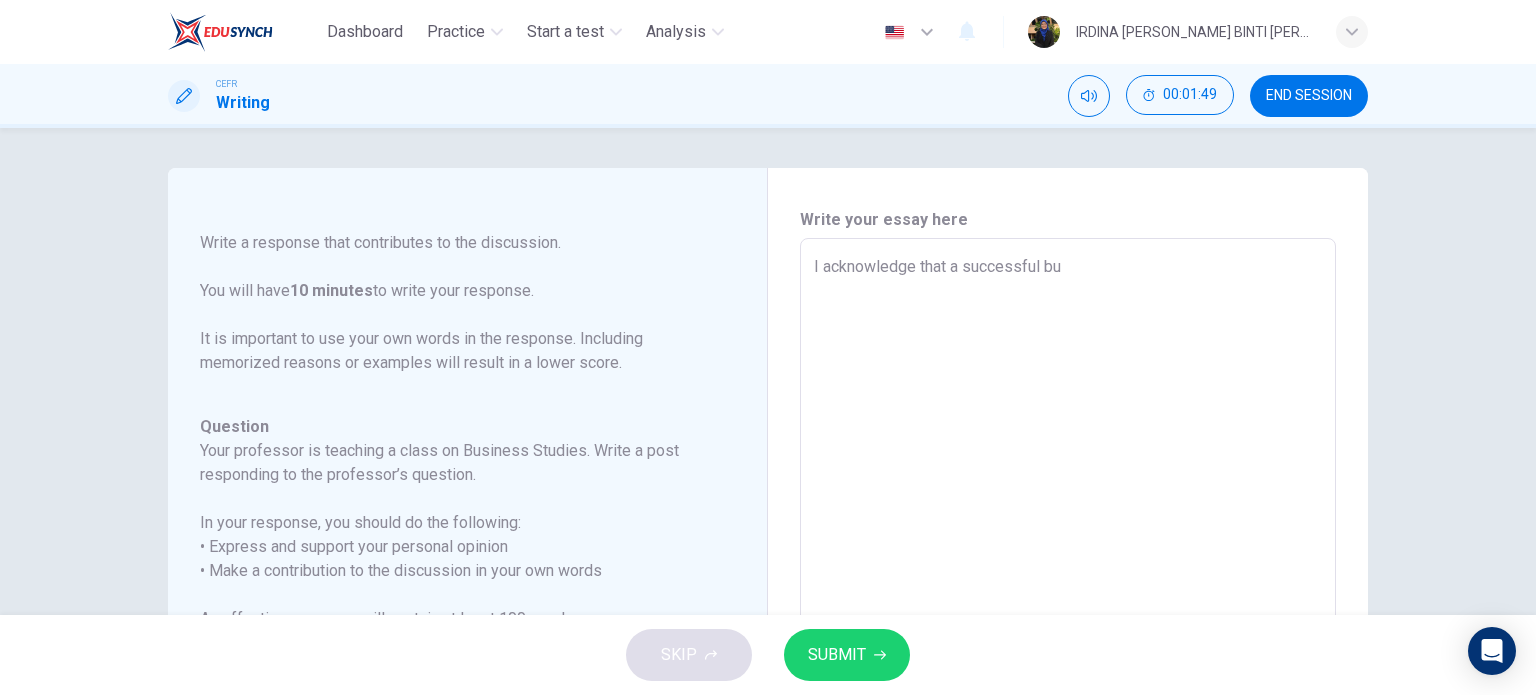 type on "I acknowledge that a successful bus" 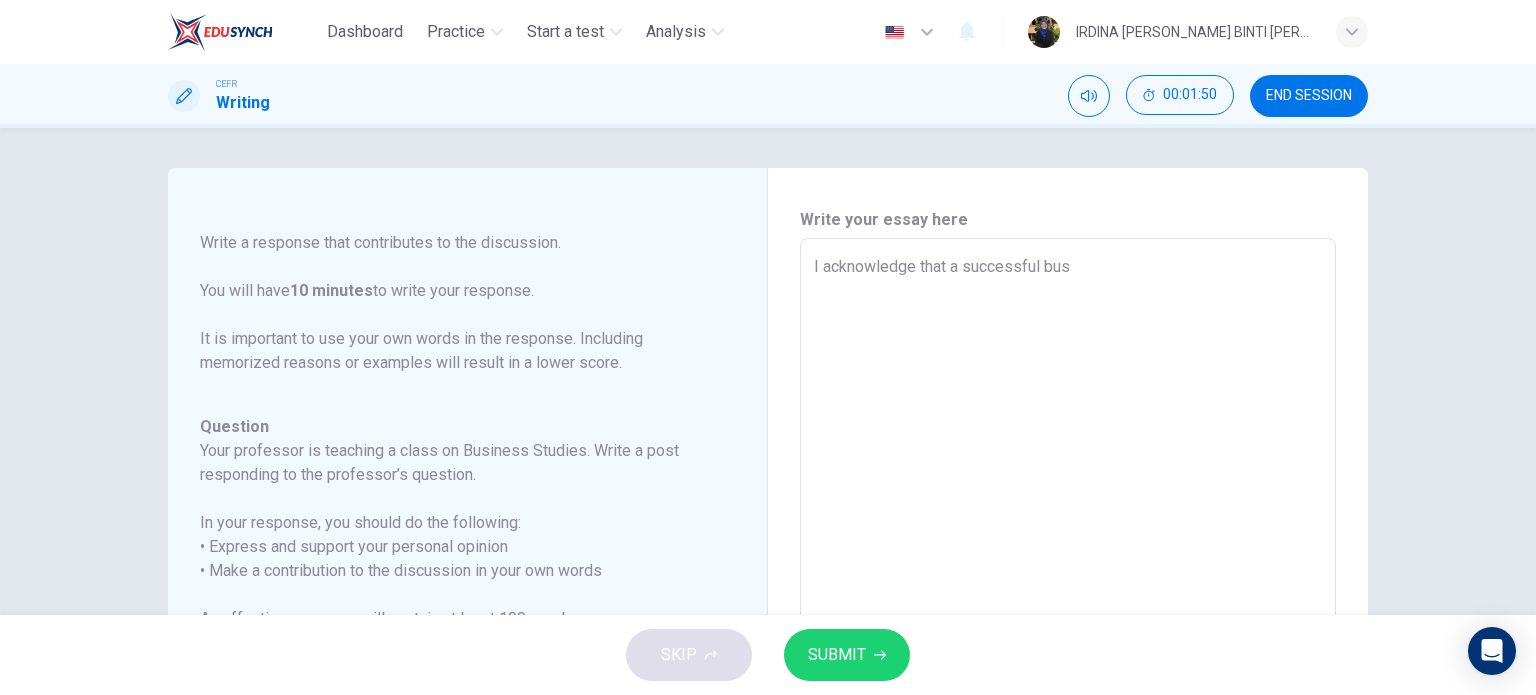 type on "I acknowledge that a successful busi" 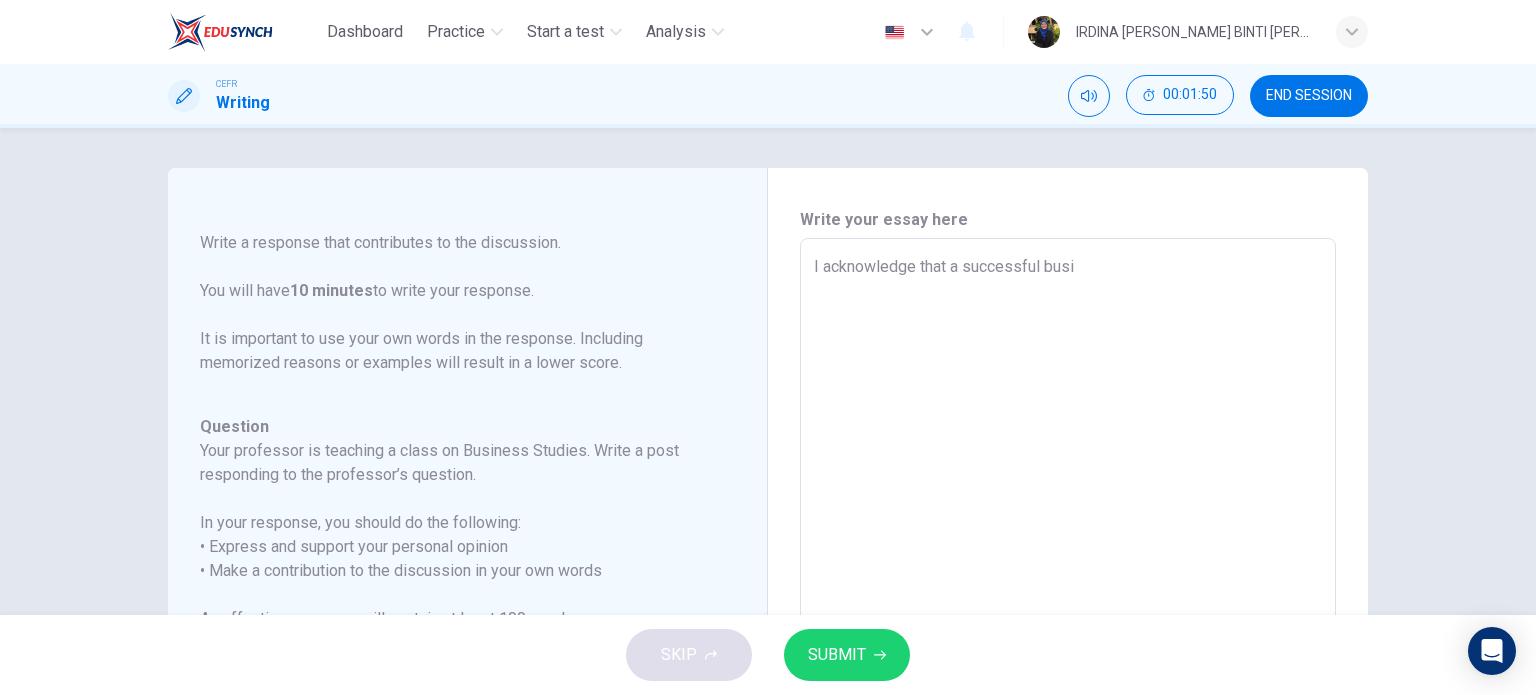 type on "x" 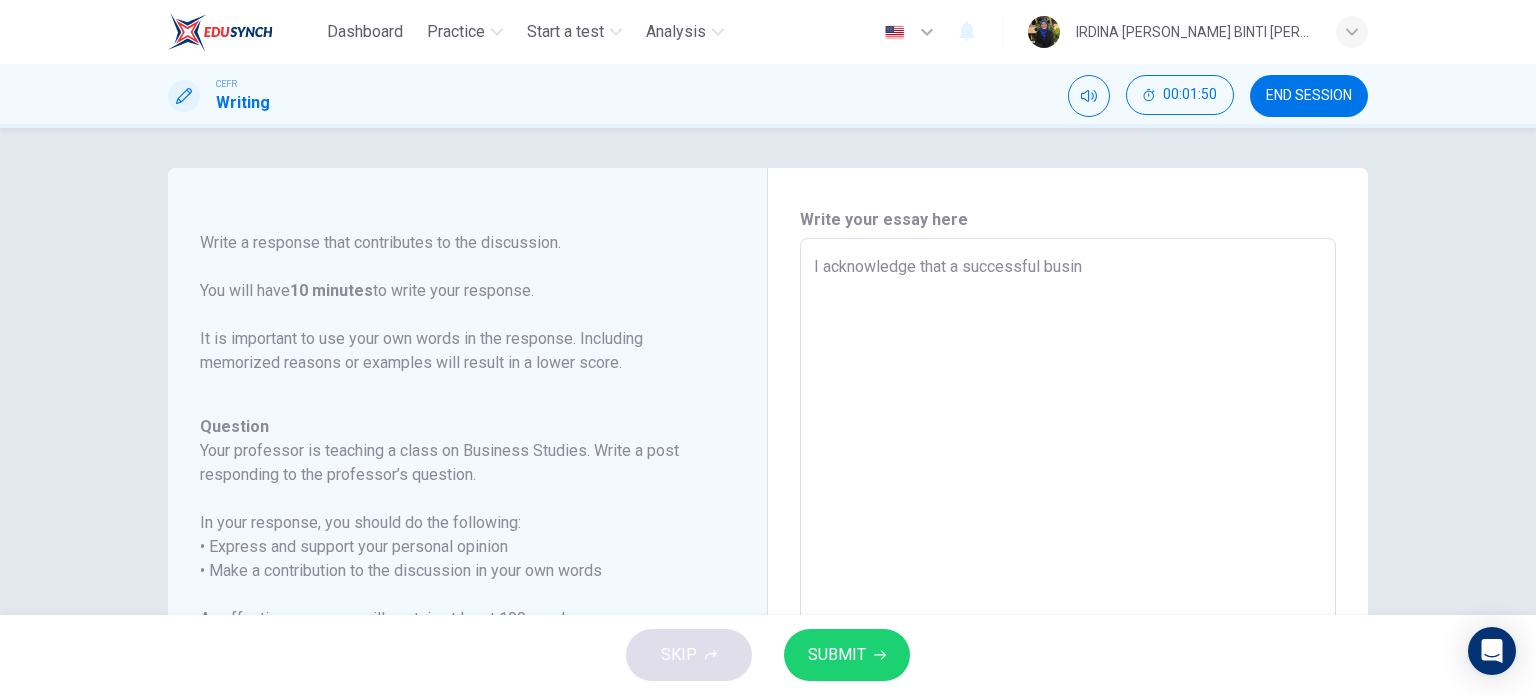 type on "I acknowledge that a successful busine" 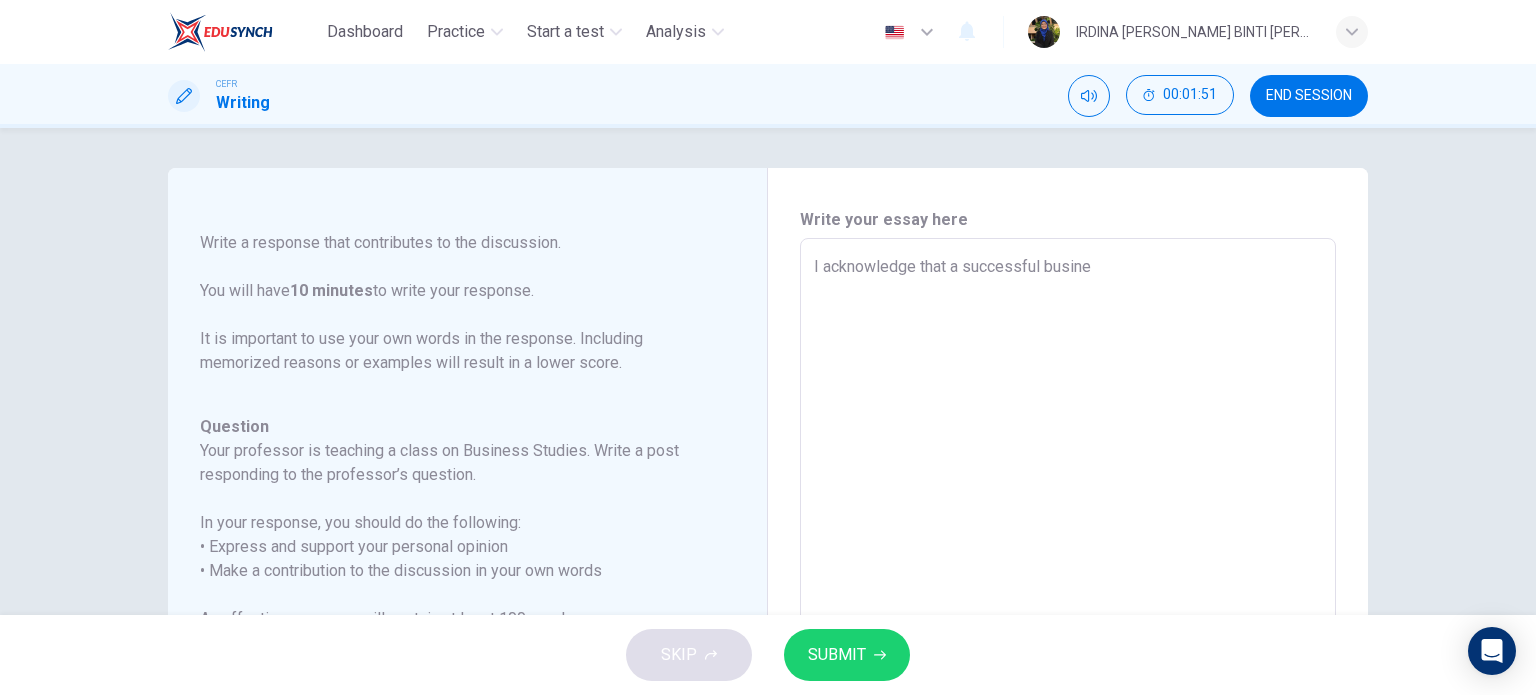 type on "I acknowledge that a successful busines" 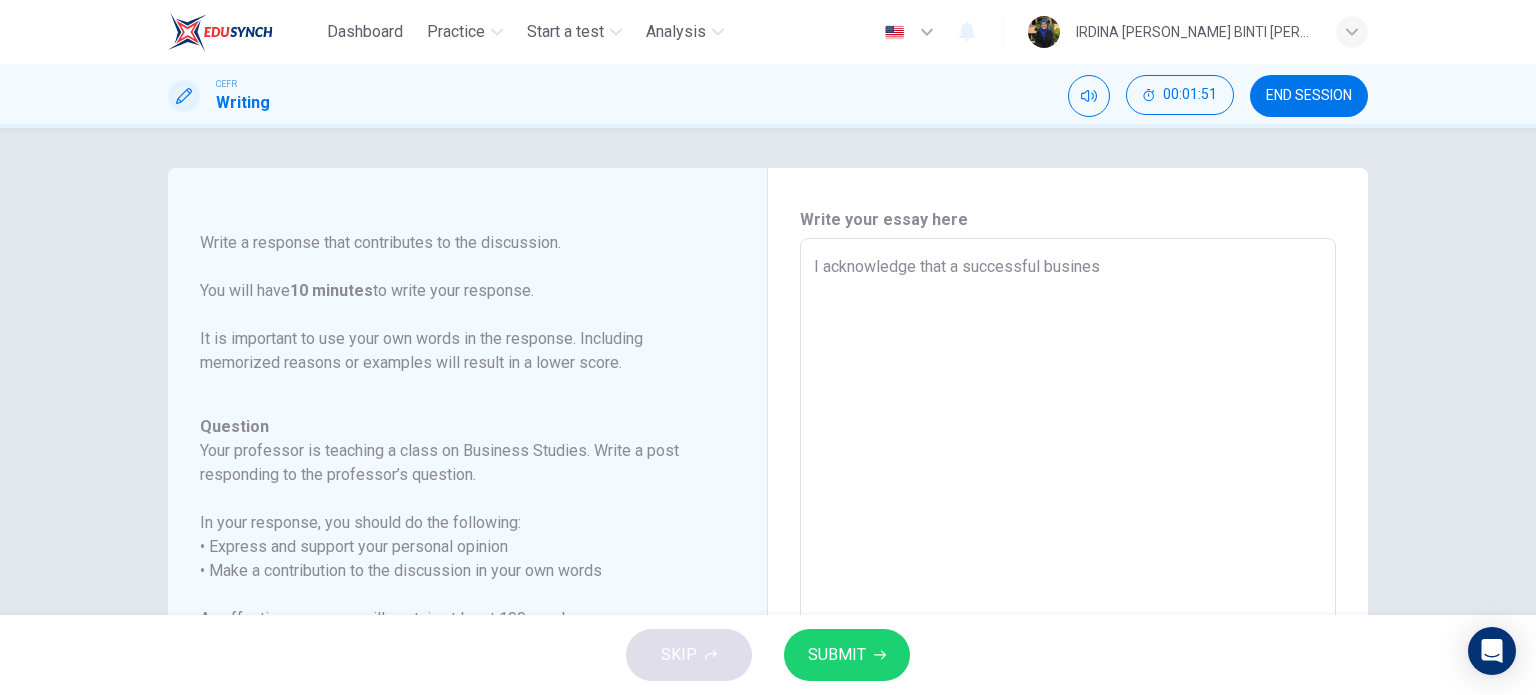 type on "x" 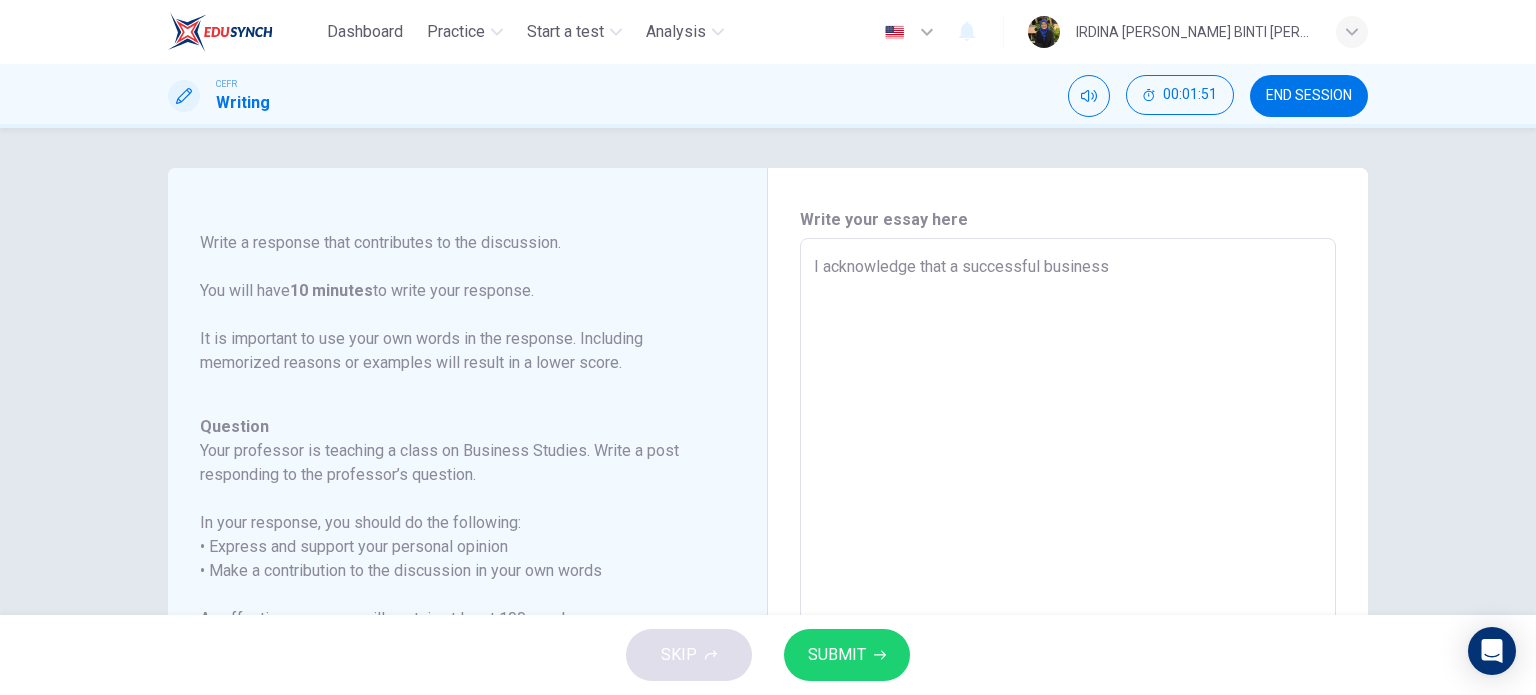 type on "x" 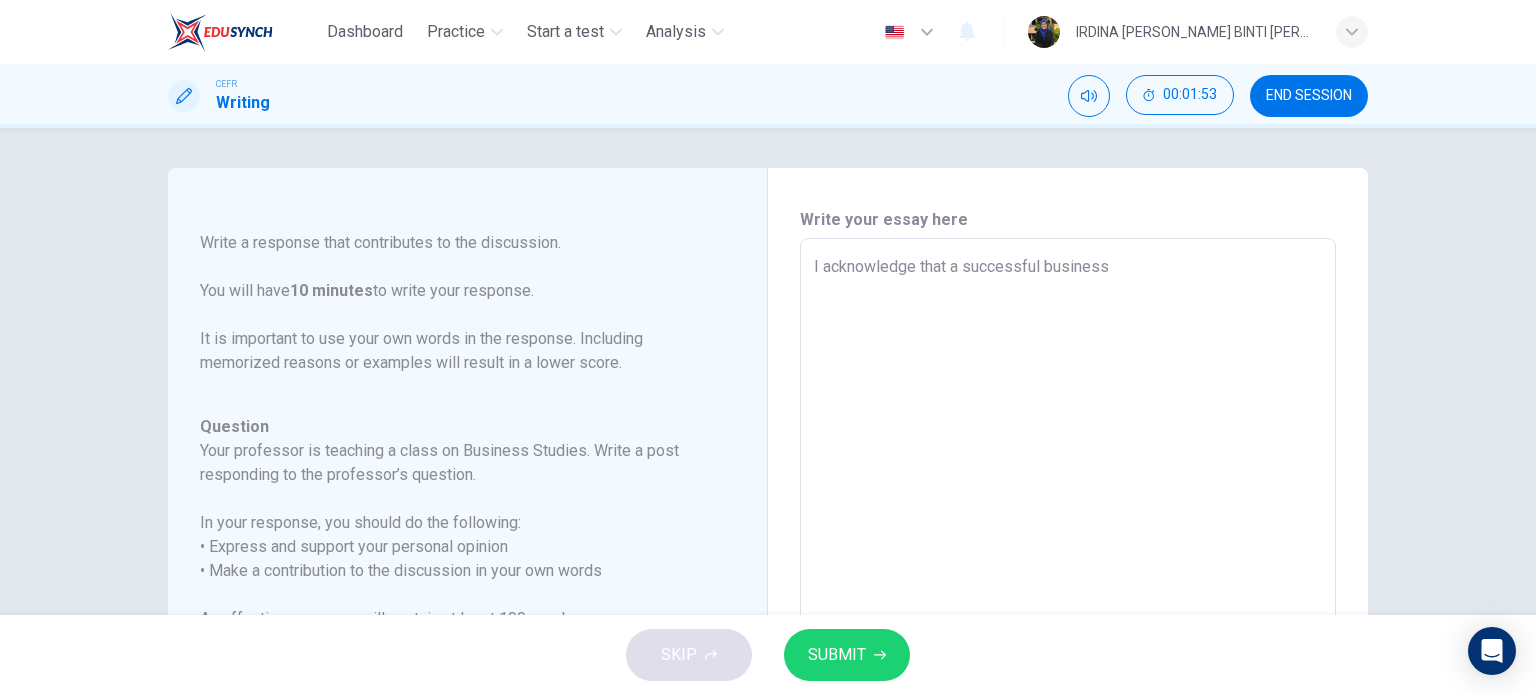 scroll, scrollTop: 269, scrollLeft: 0, axis: vertical 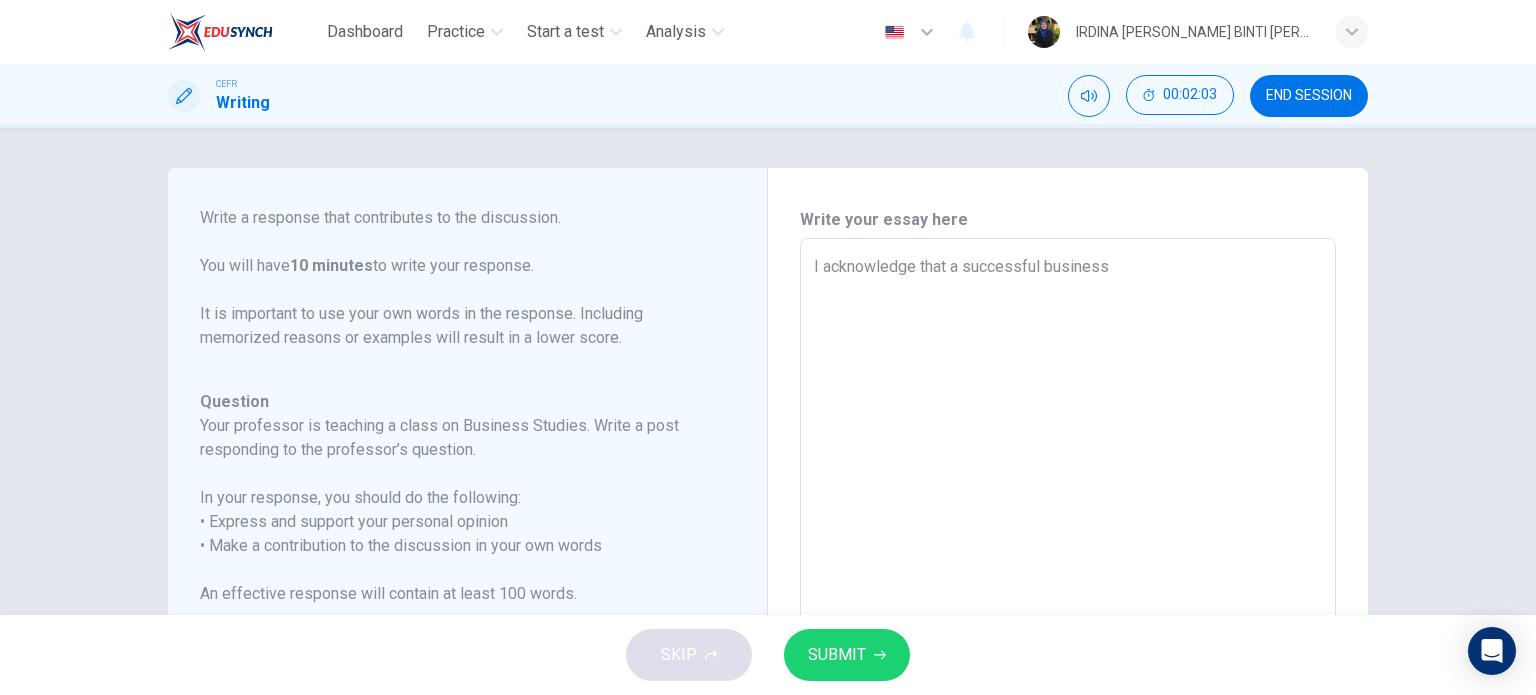 click on "I acknowledge that a successful business" at bounding box center [1068, 572] 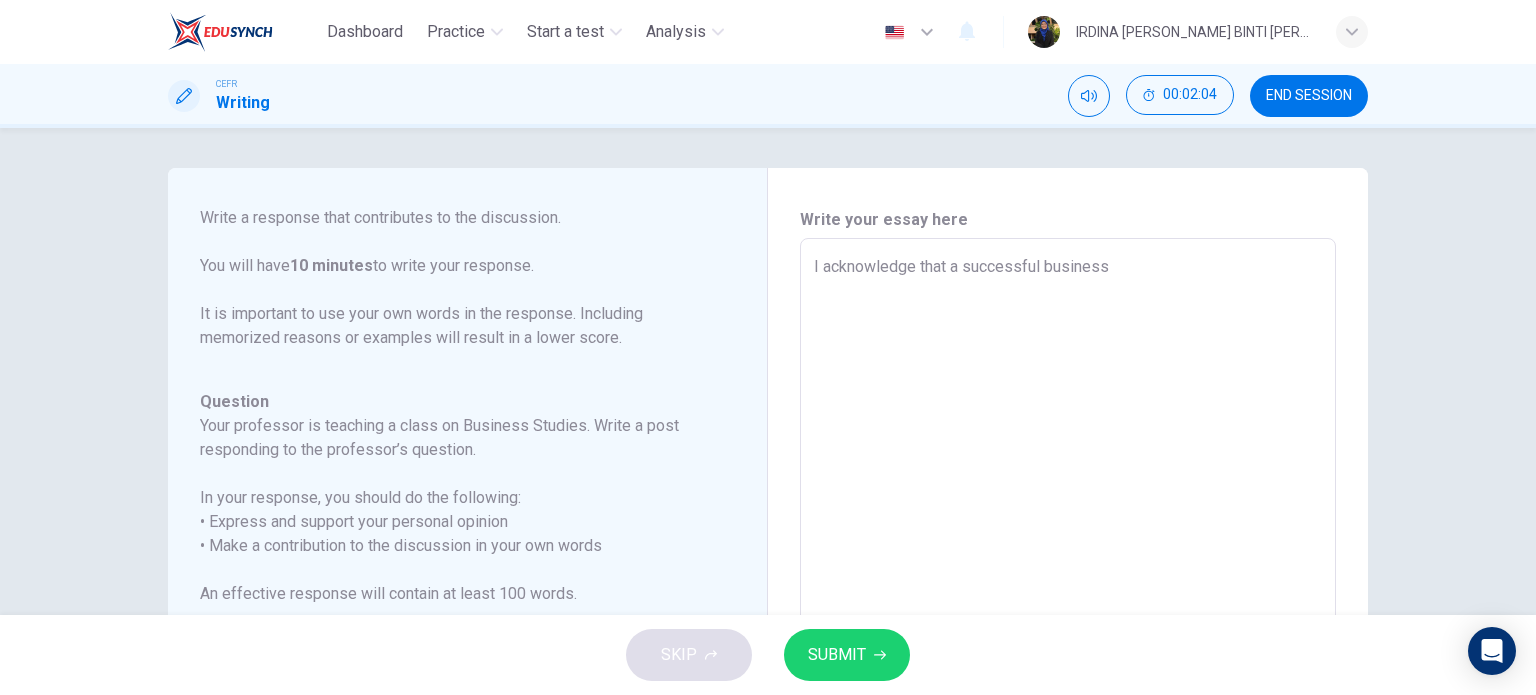 type on "I acknowledge that a successful business" 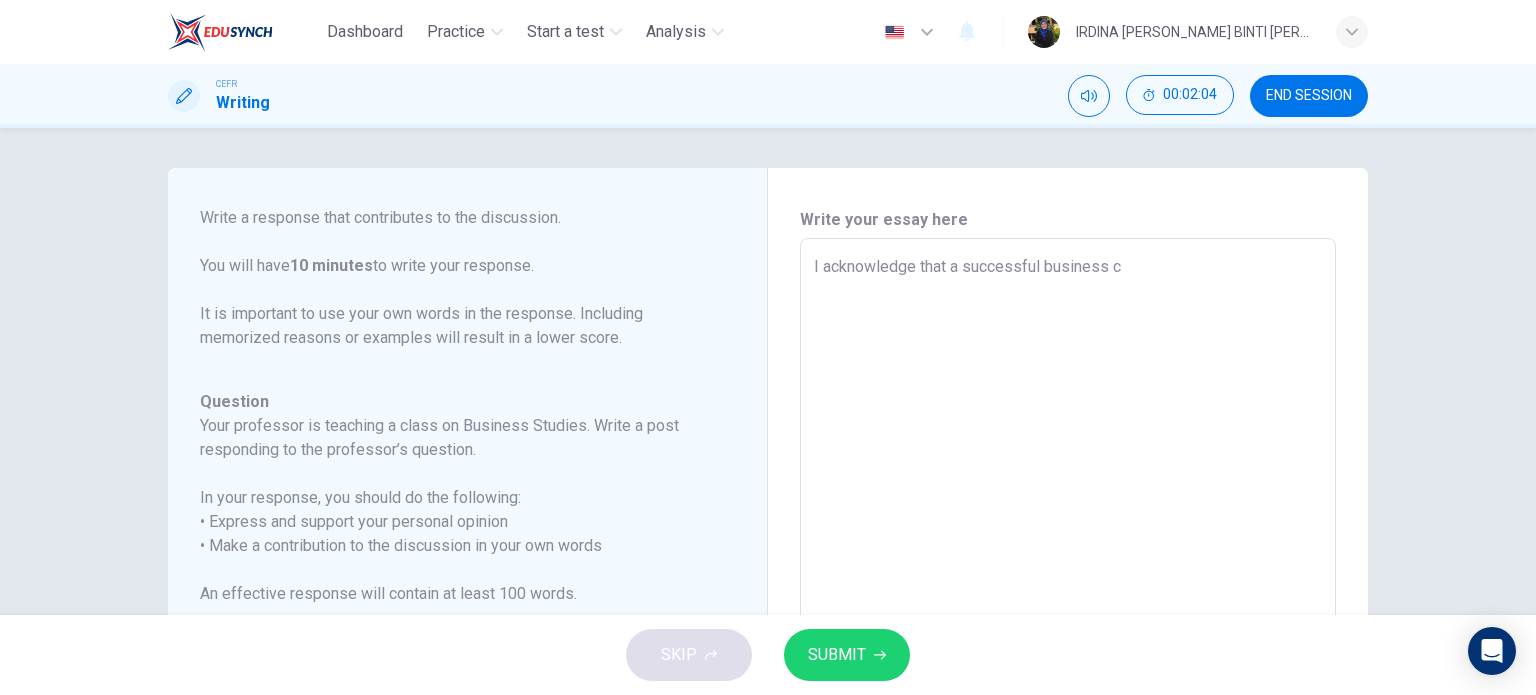 type on "I acknowledge that a successful business ca" 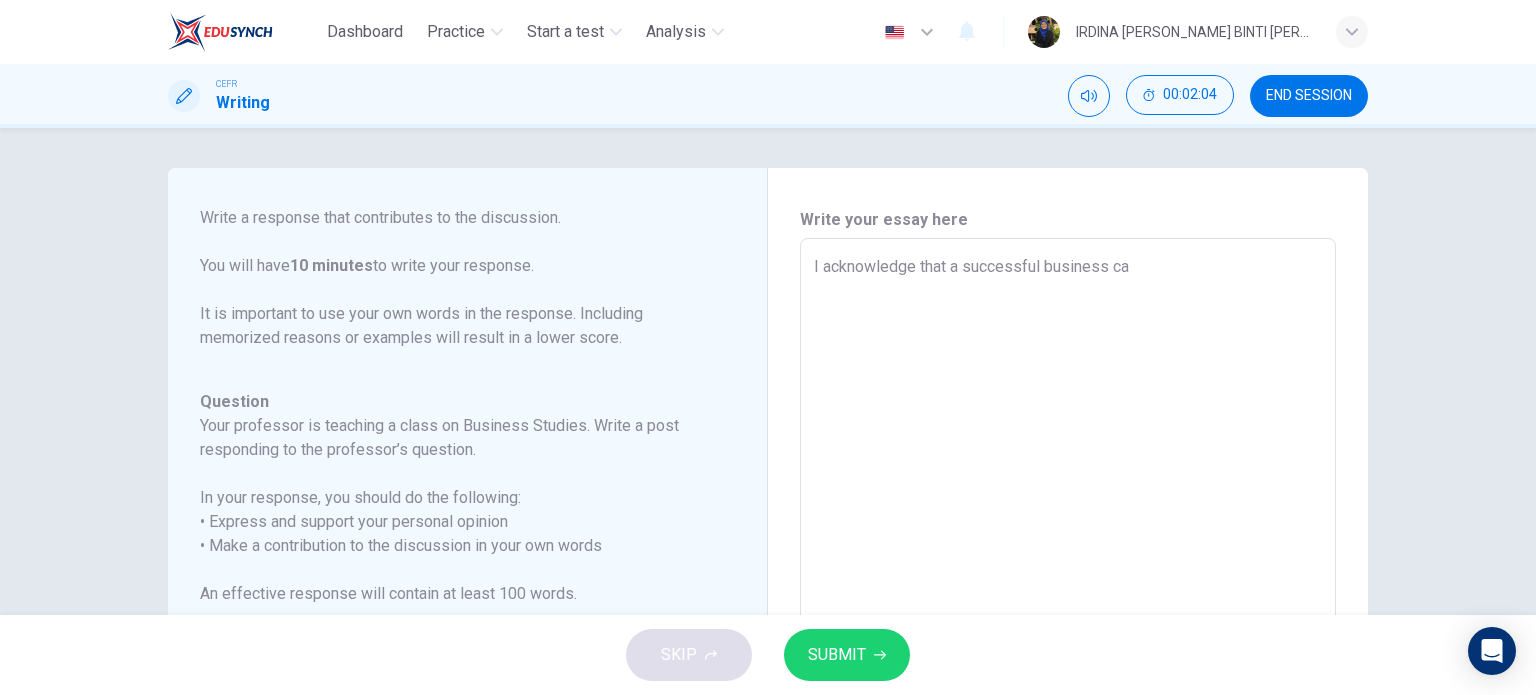 type on "x" 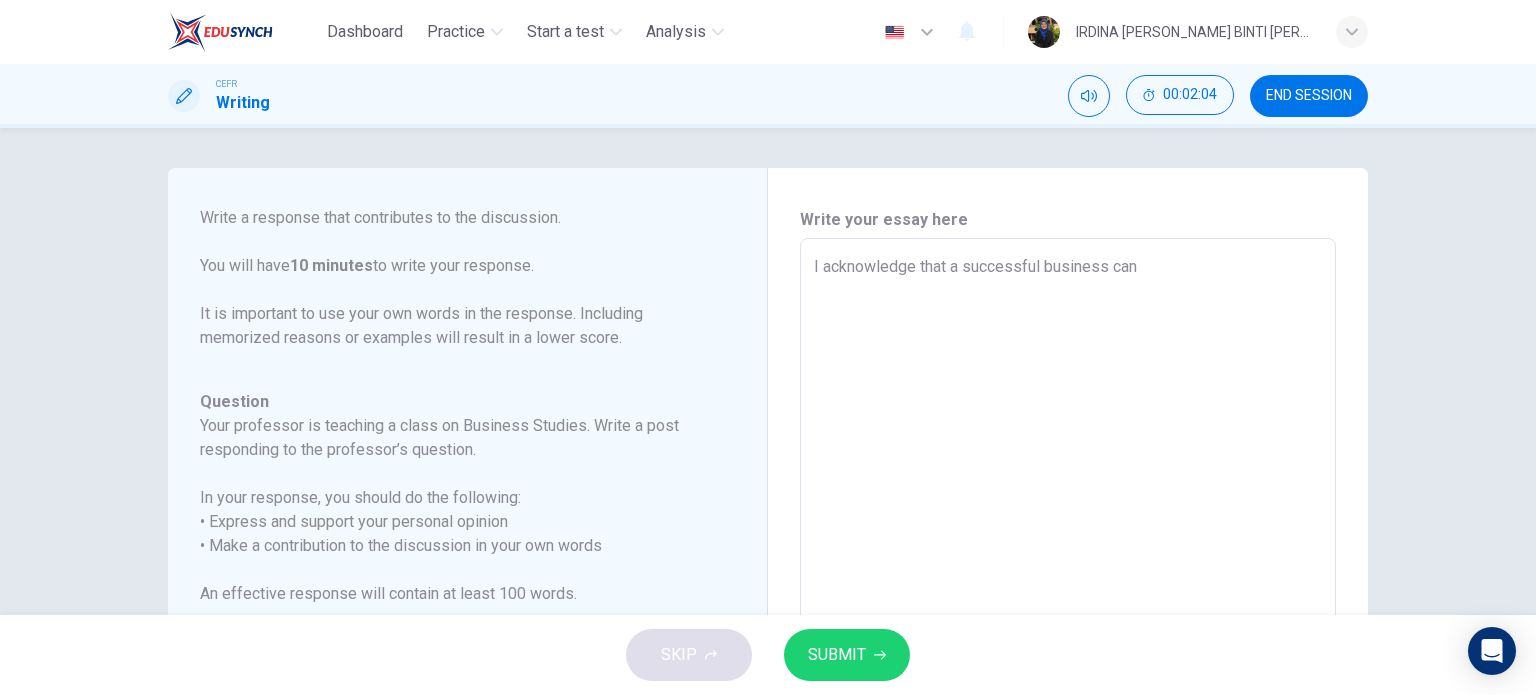 type on "x" 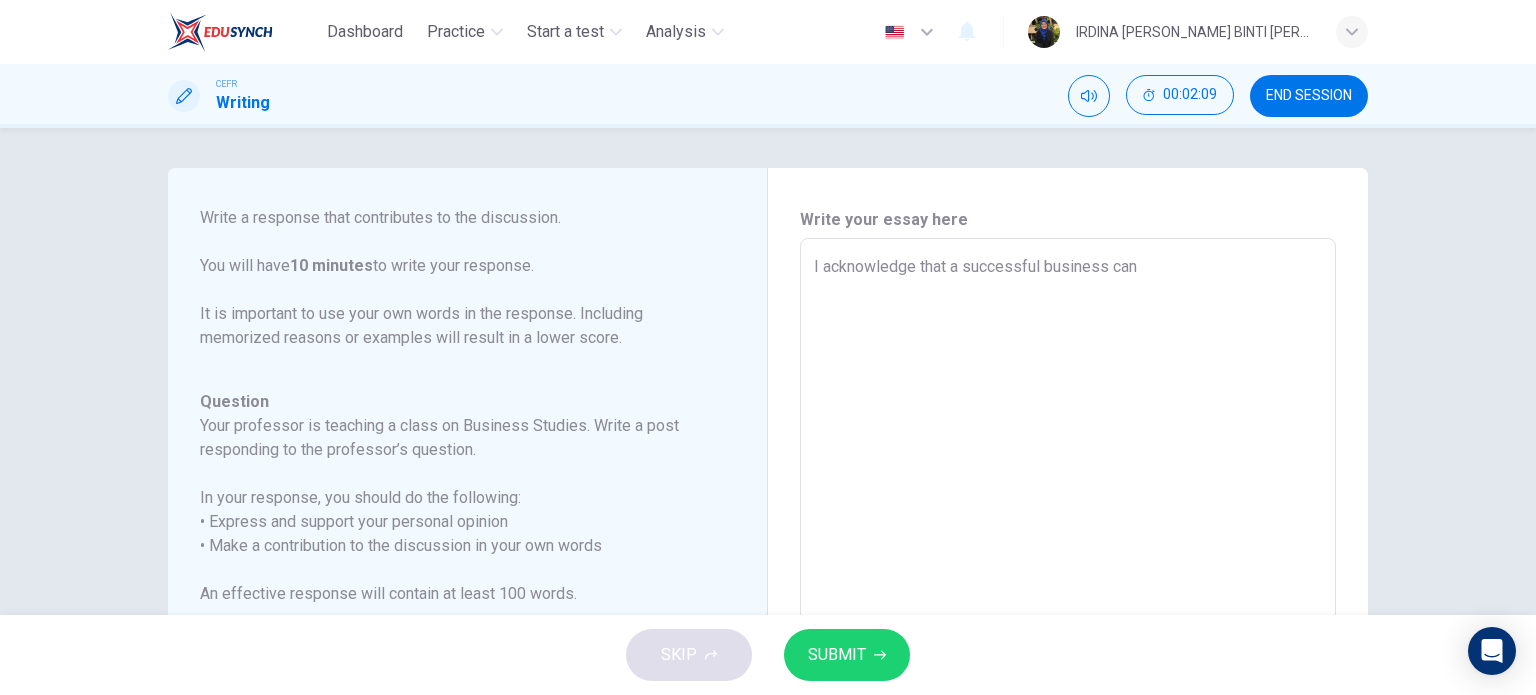 type on "I acknowledge that a successful business can" 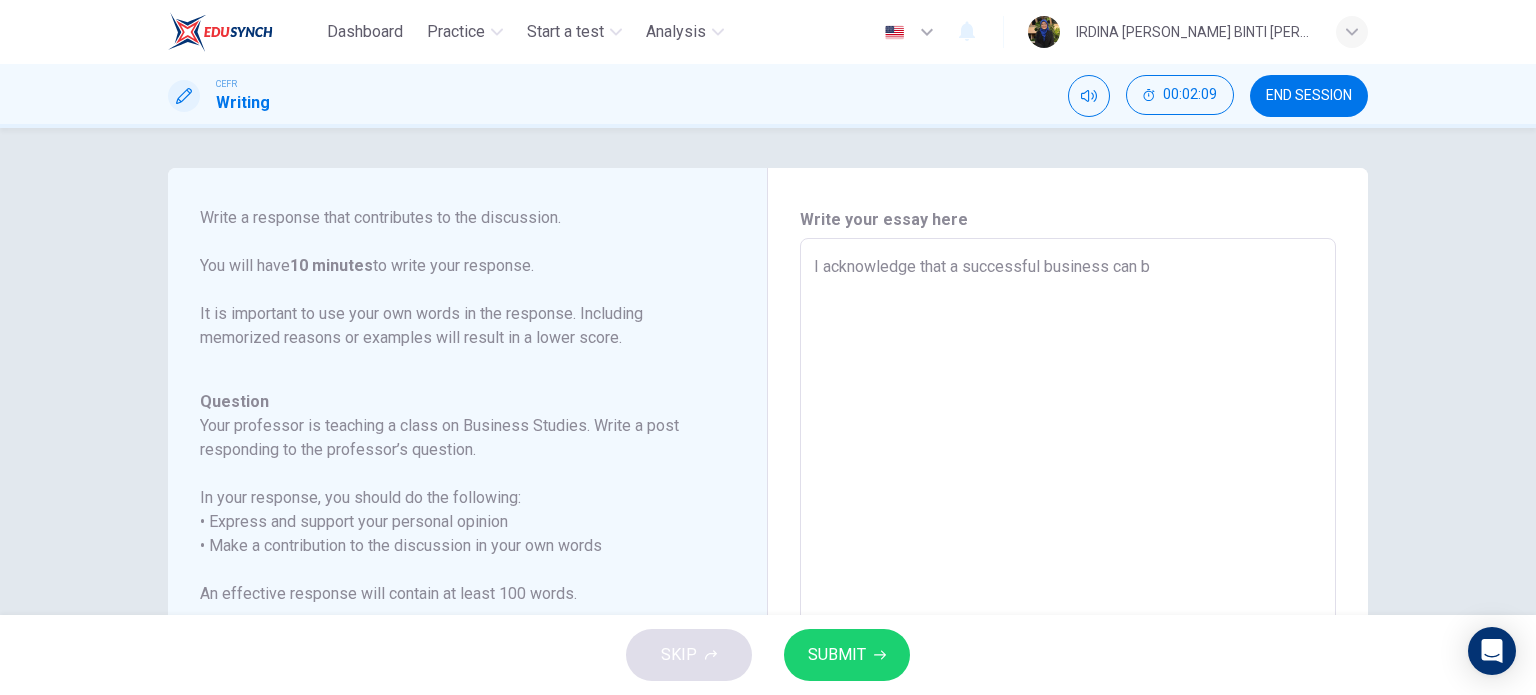 type on "x" 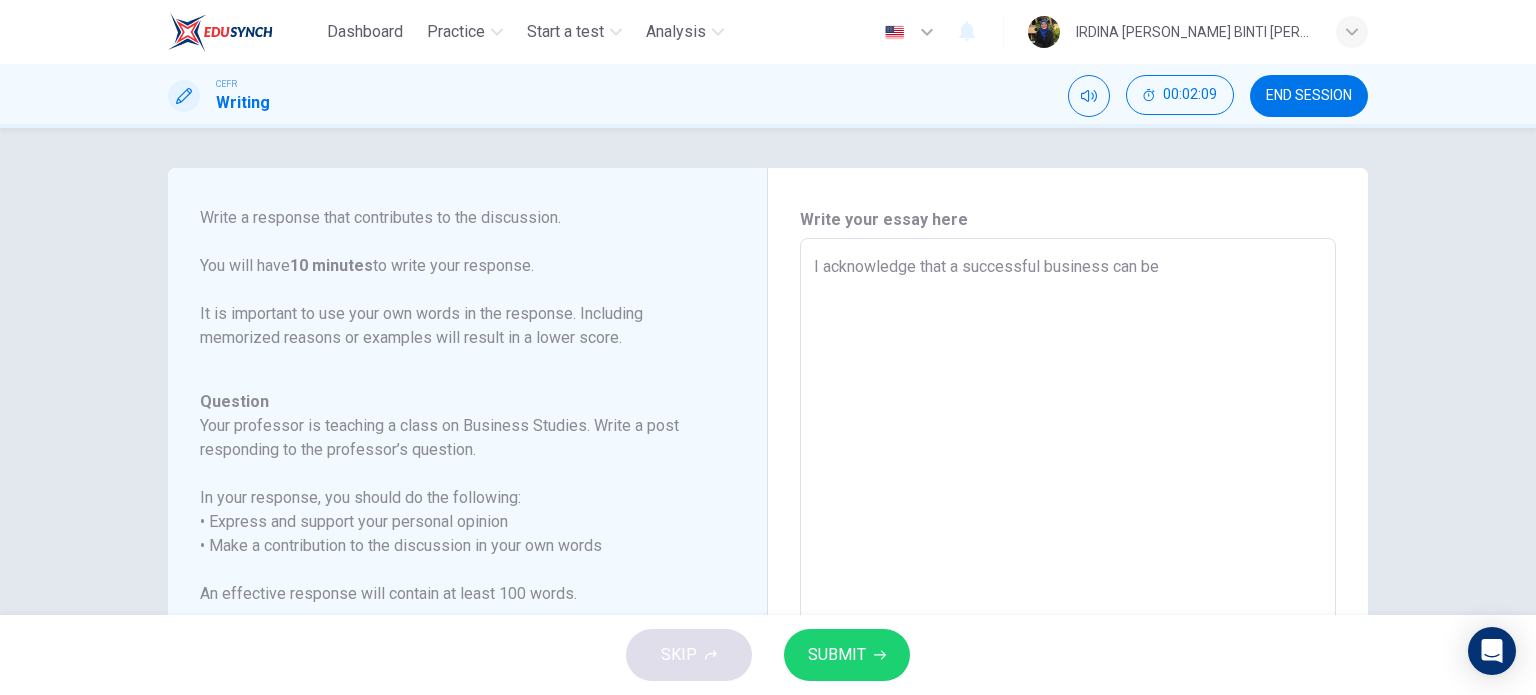 type on "x" 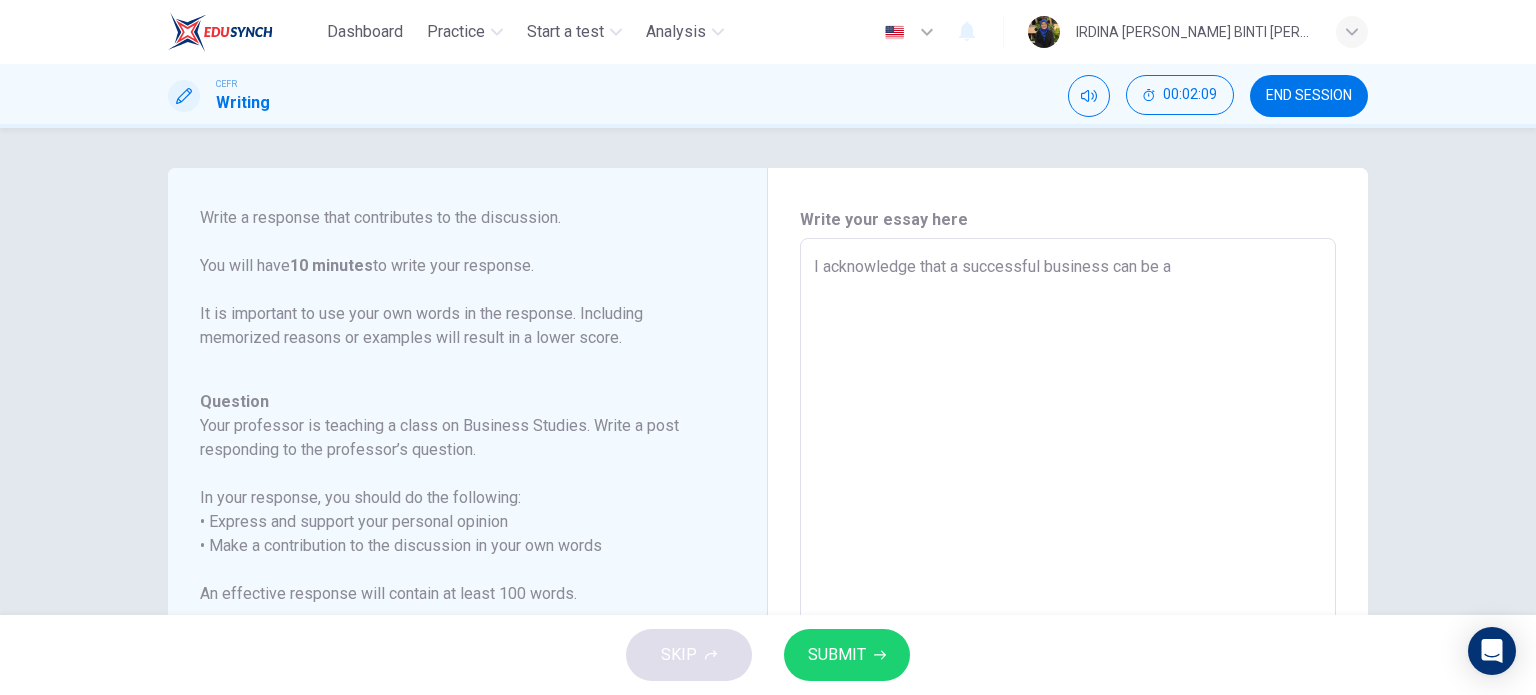 type on "x" 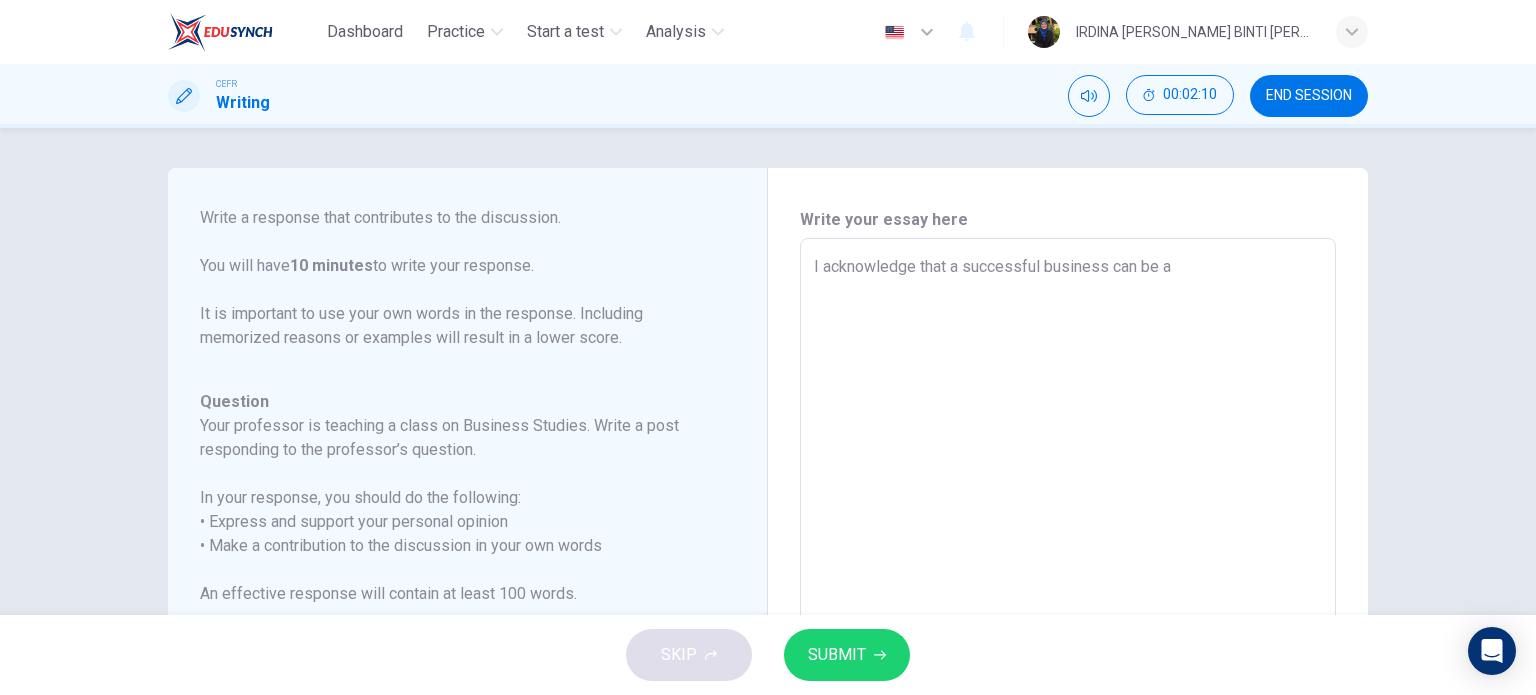 type on "I acknowledge that a successful business can be ac" 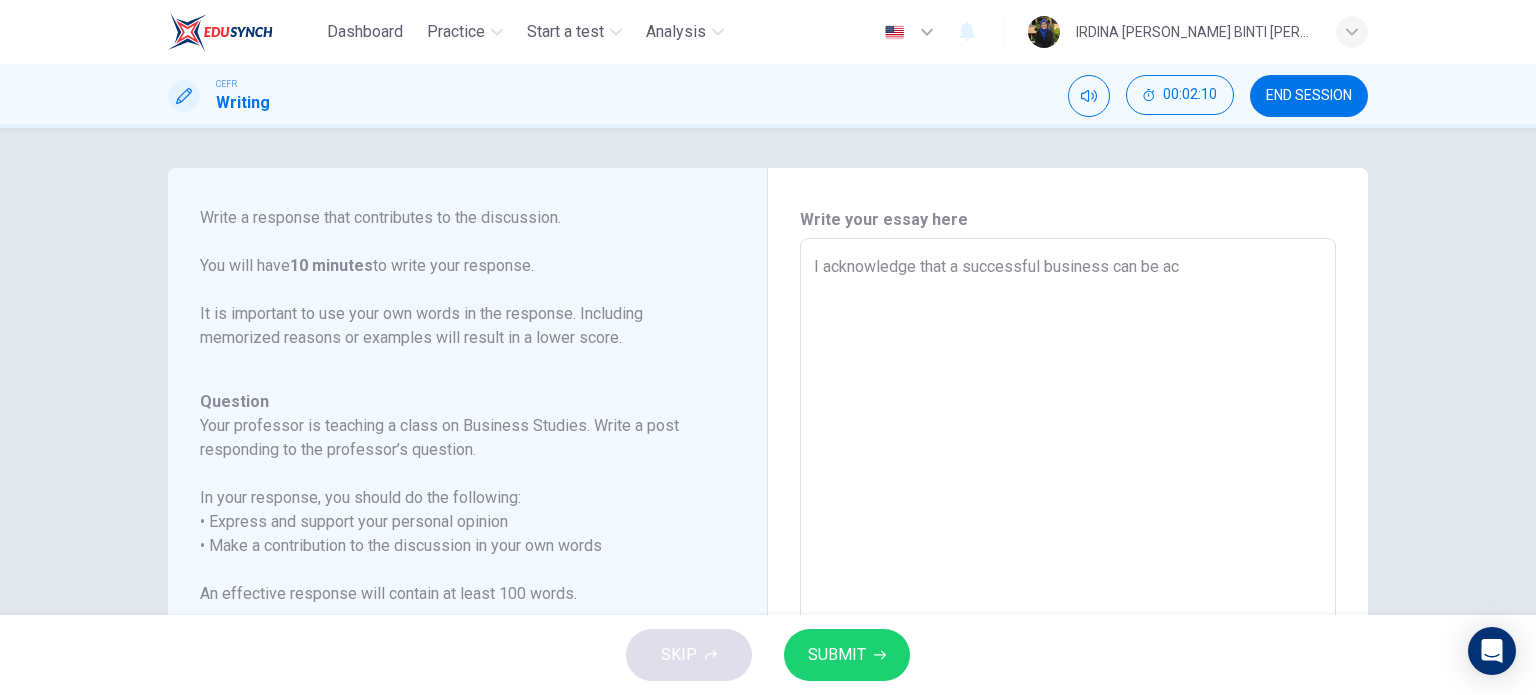 type on "x" 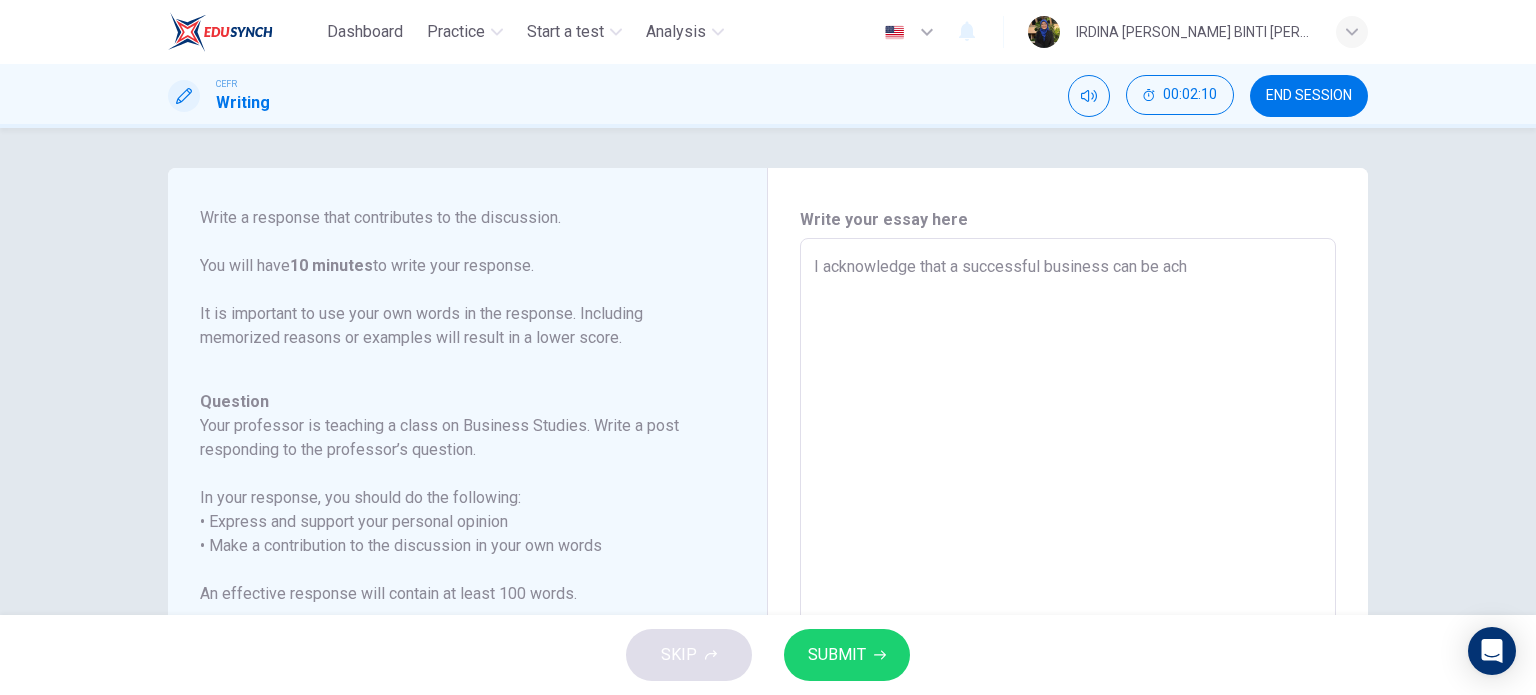 type on "x" 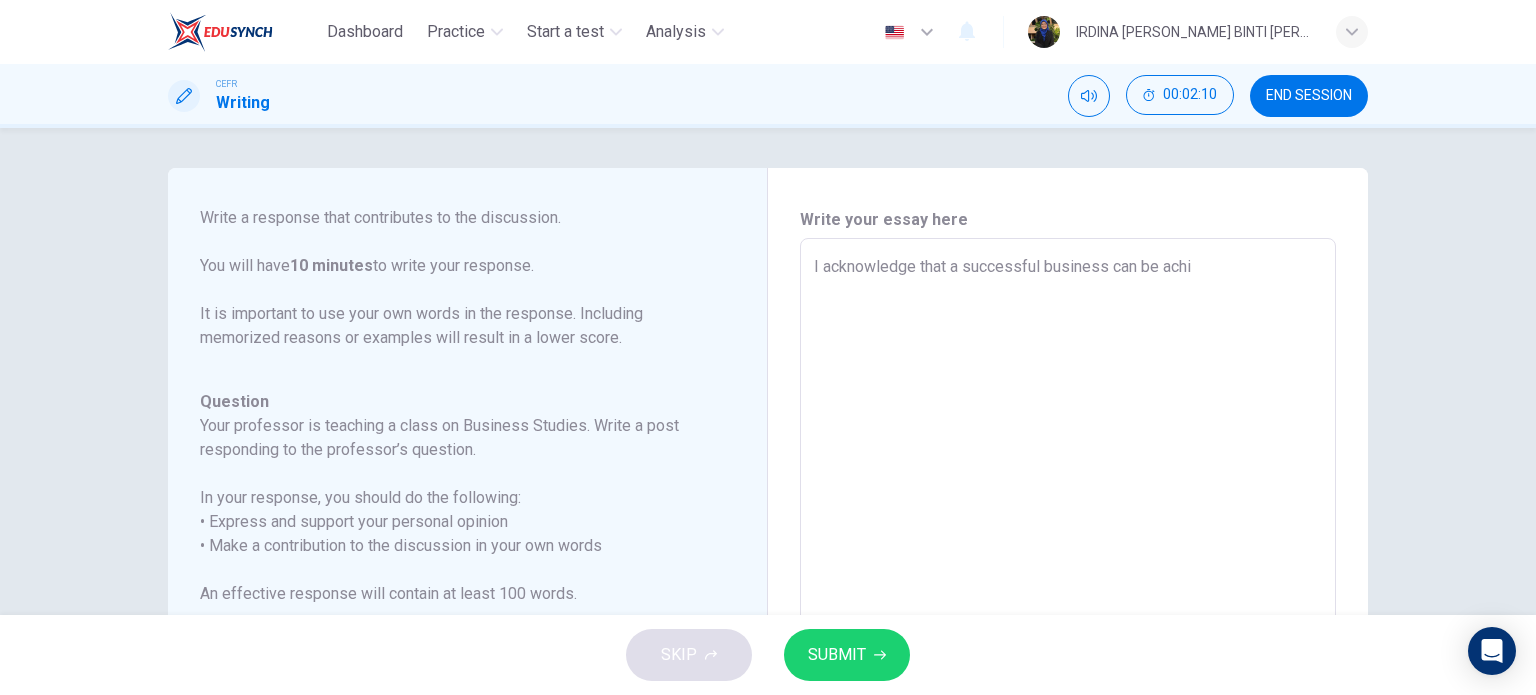 type on "x" 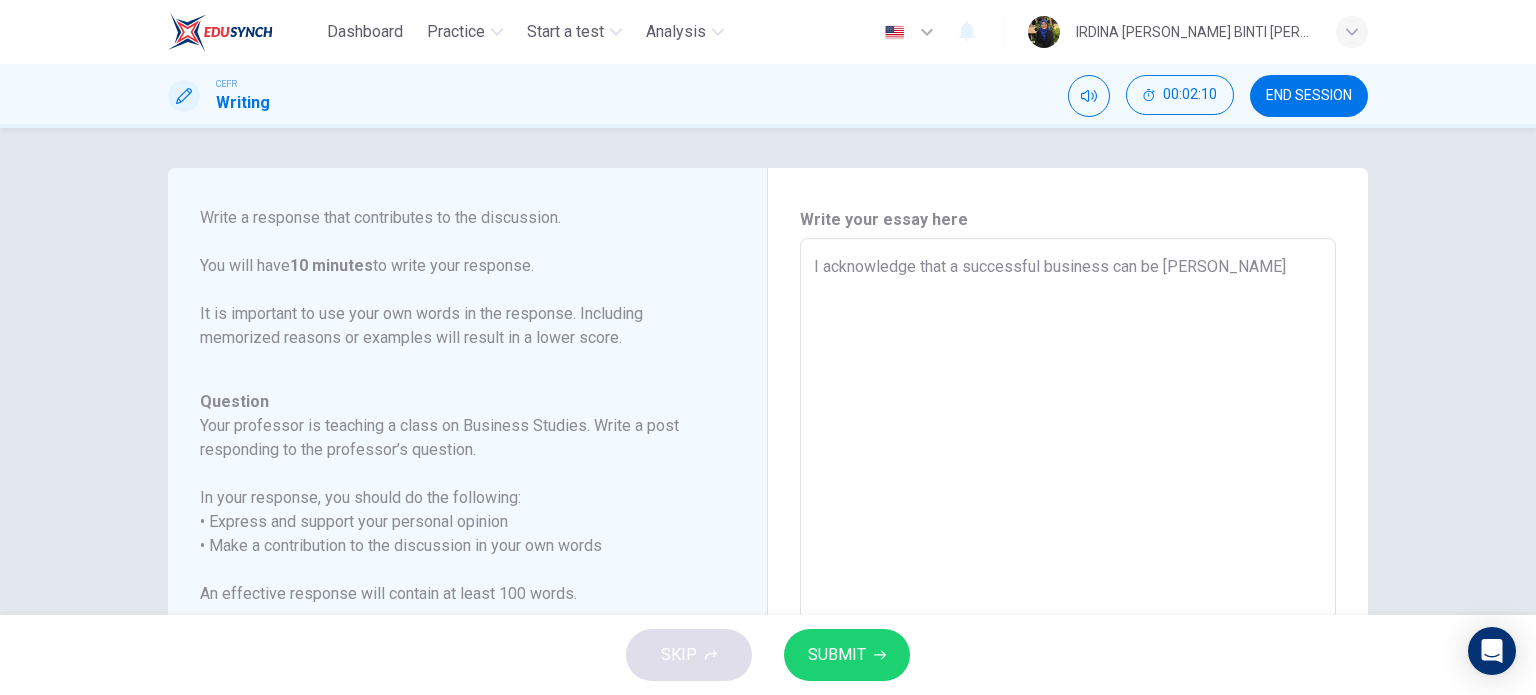 type on "I acknowledge that a successful business can be achieve" 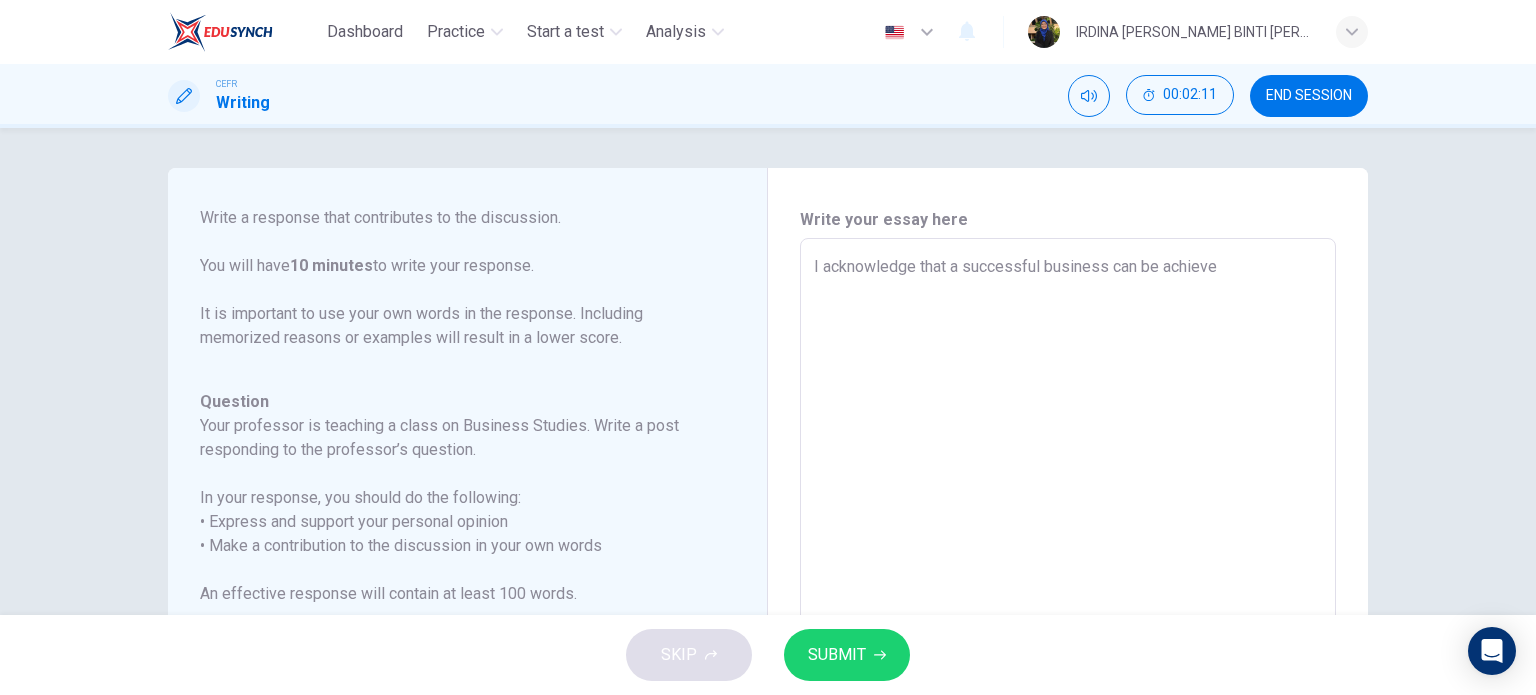type on "x" 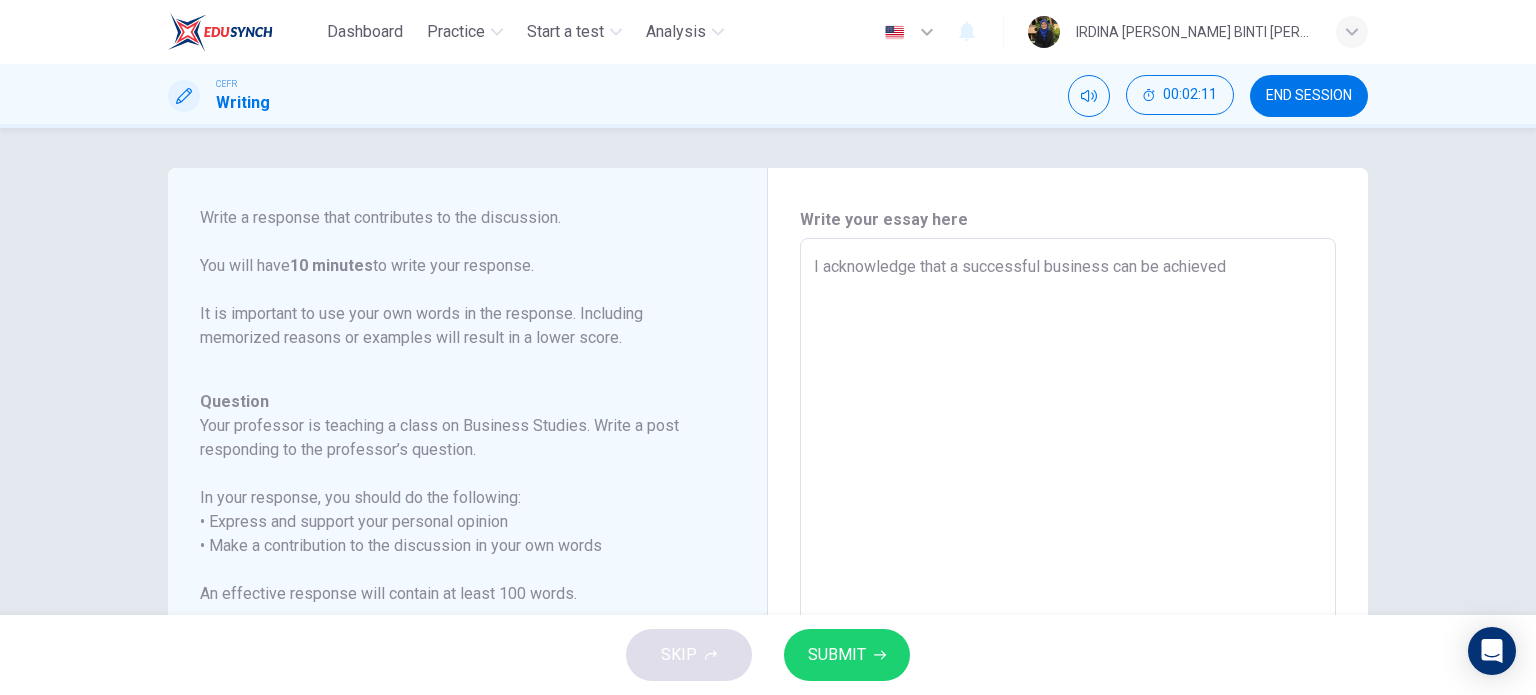 type on "x" 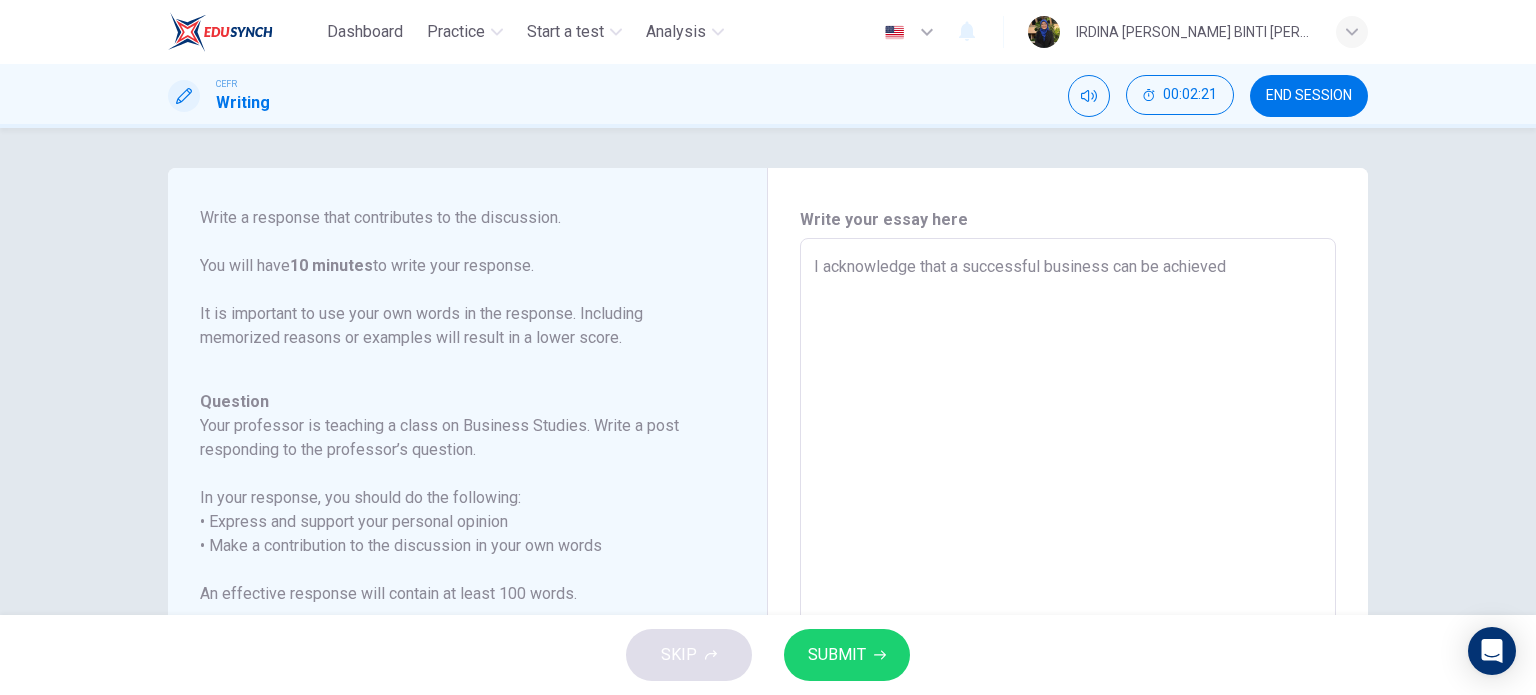 drag, startPoint x: 1237, startPoint y: 270, endPoint x: 979, endPoint y: 275, distance: 258.04843 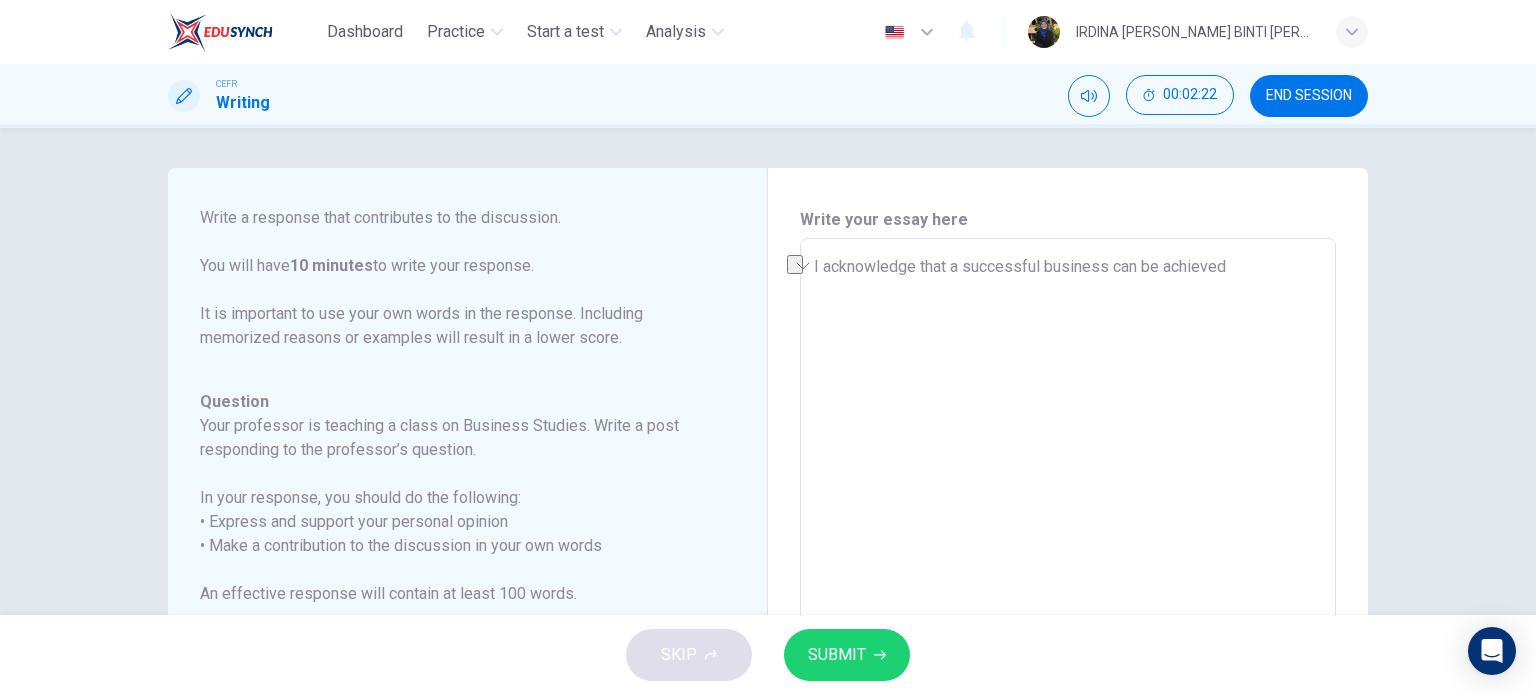 type on "I acknowledge that accessful business can be achieved  su" 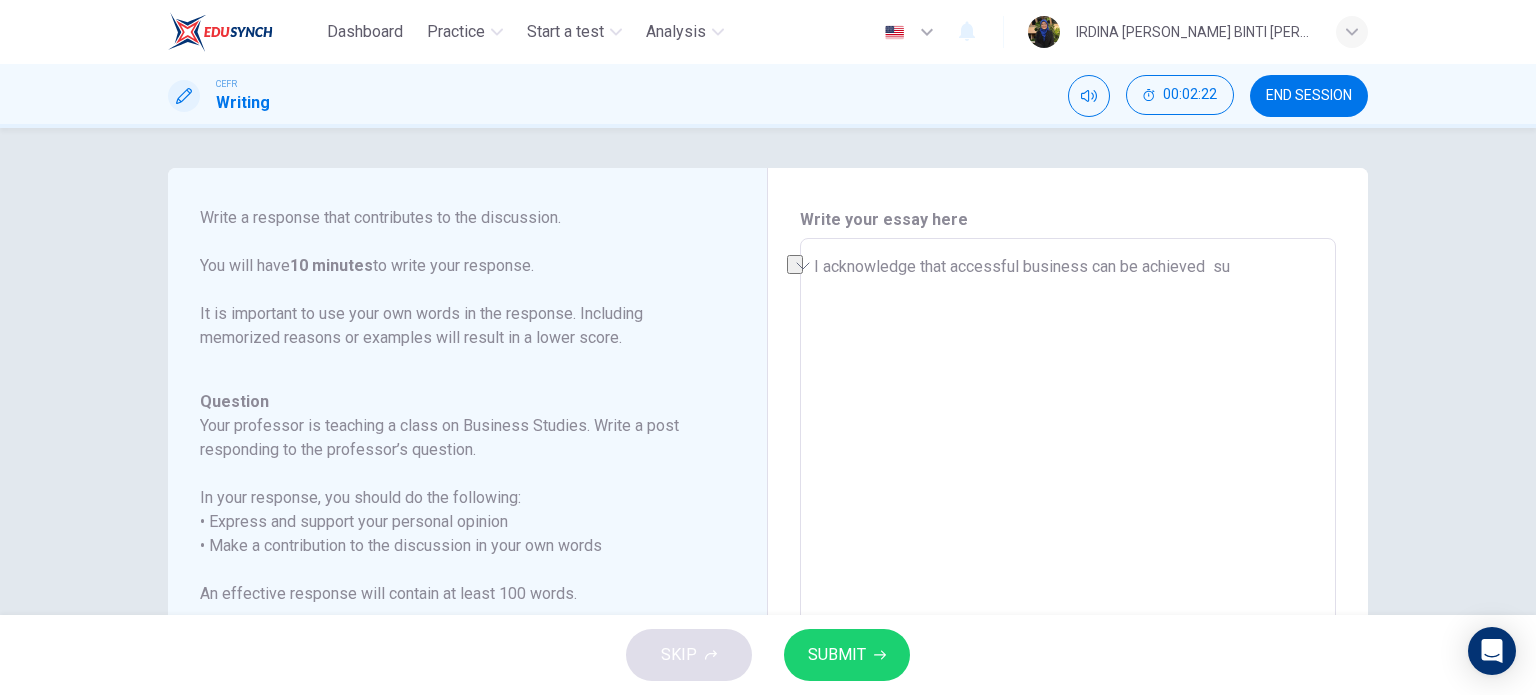 type on "x" 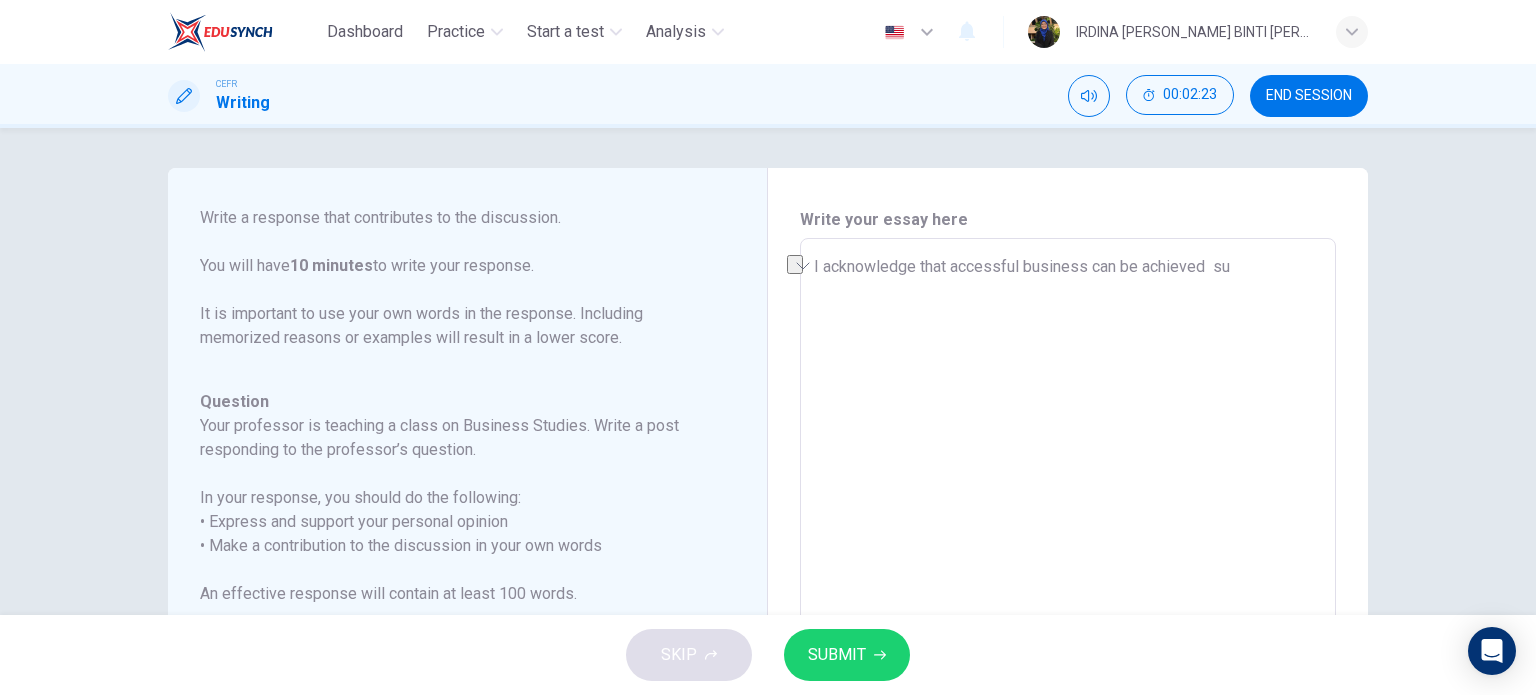 type on "I acknowledge that a su" 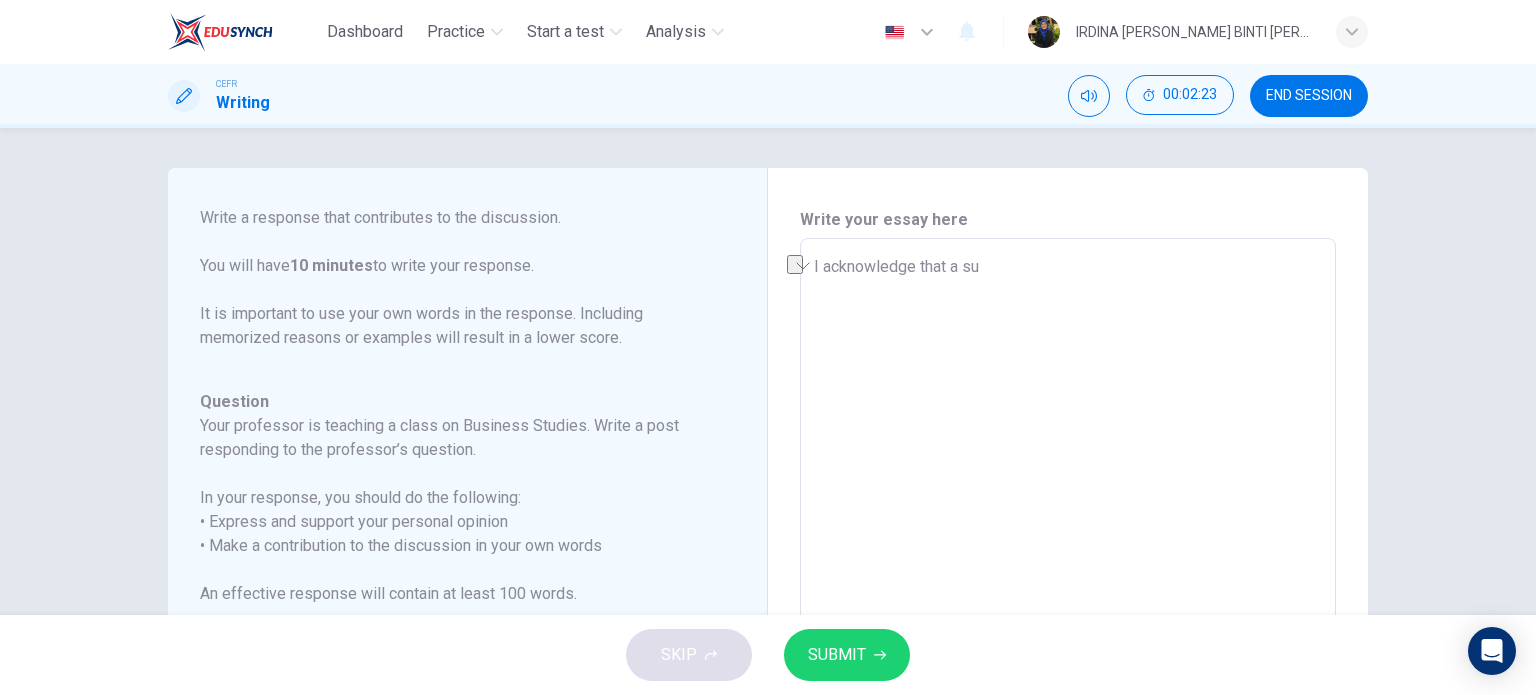 type on "x" 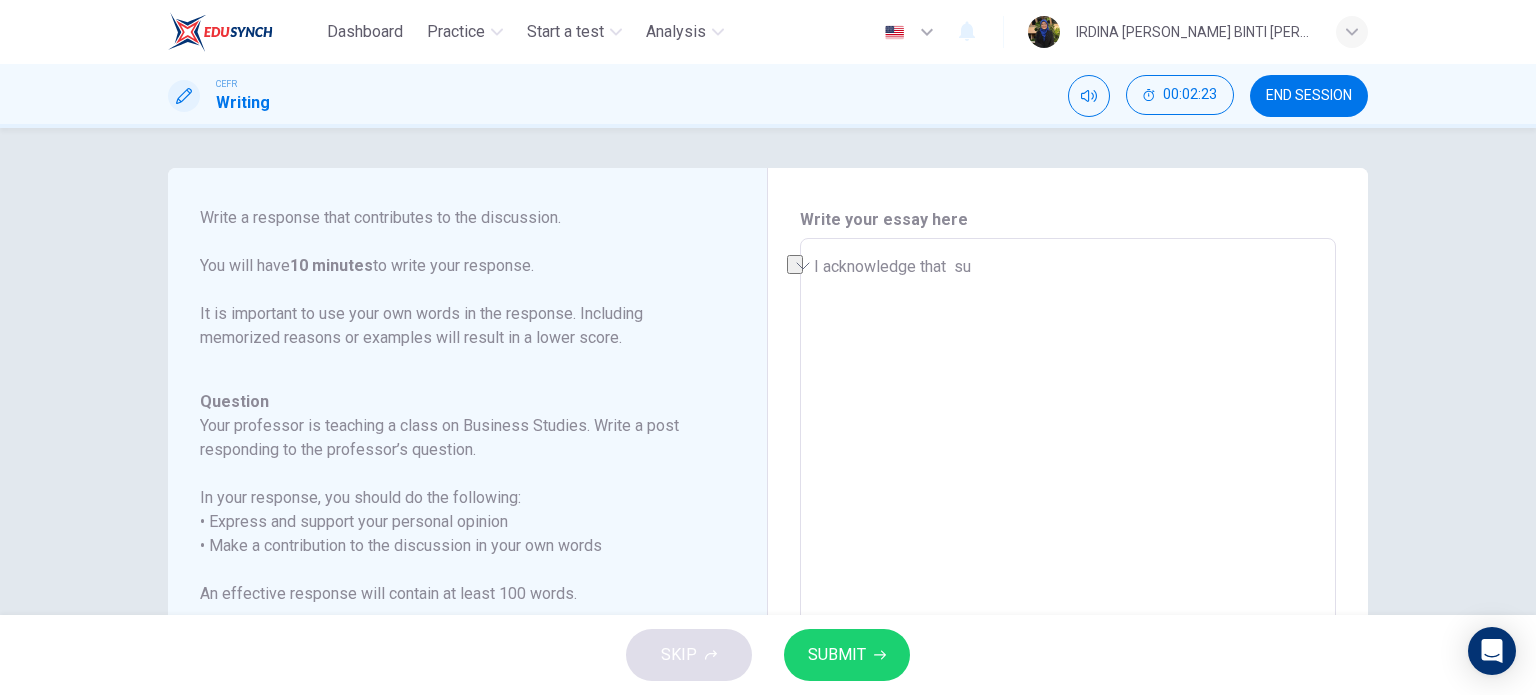 type on "x" 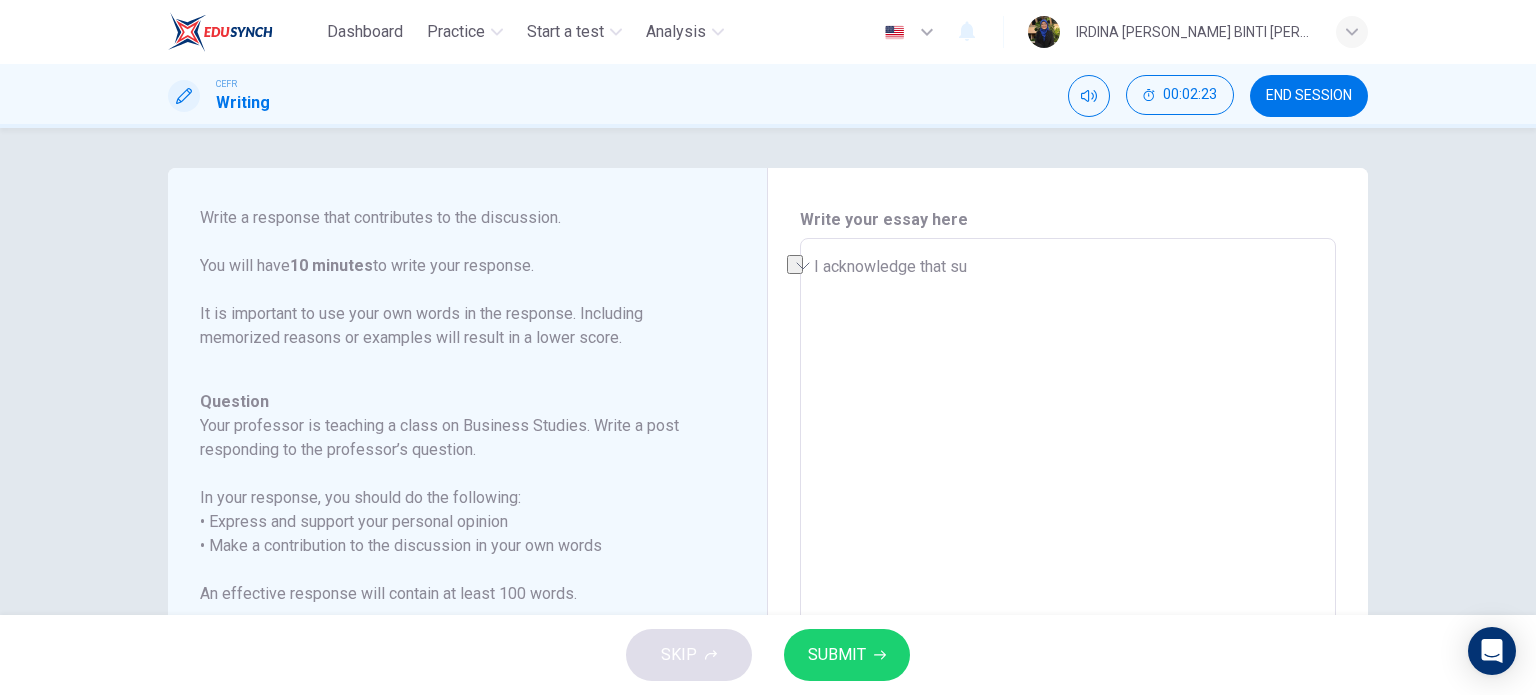 type on "x" 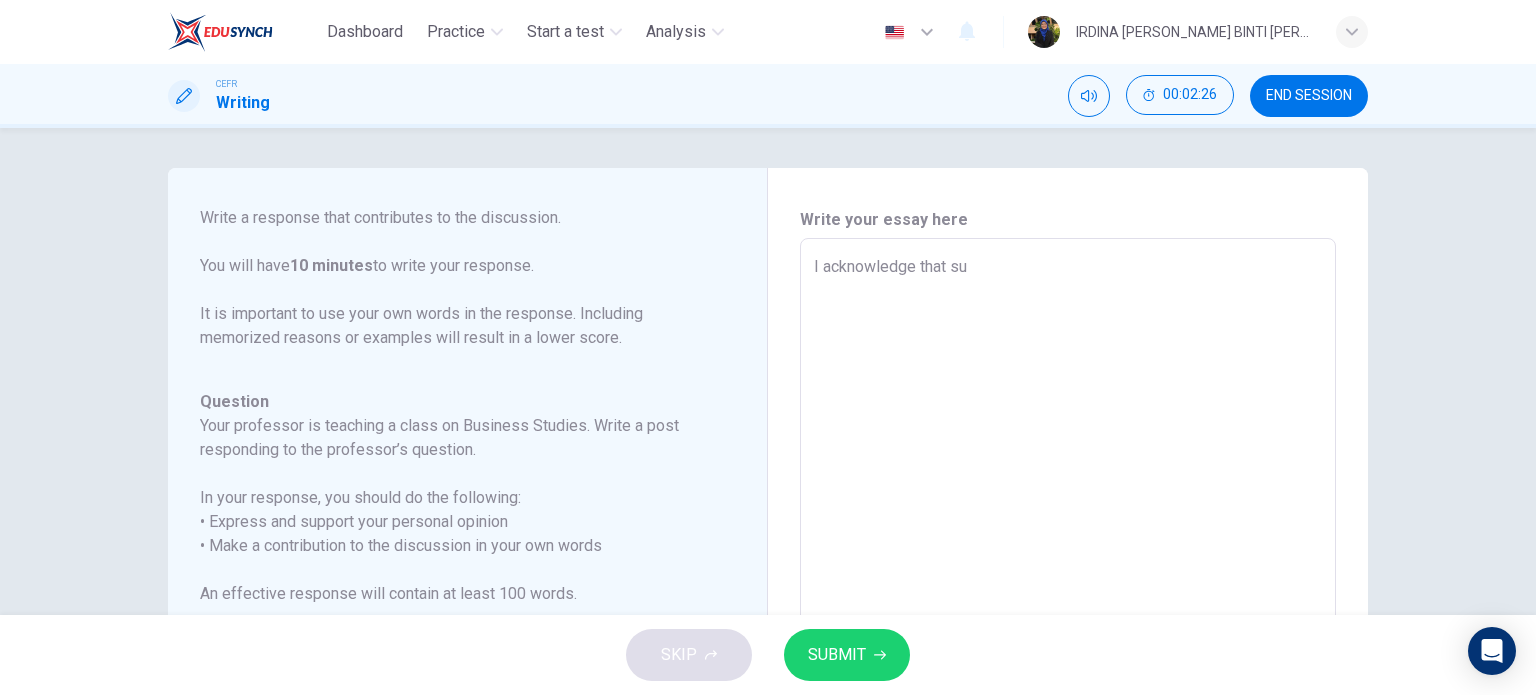 drag, startPoint x: 966, startPoint y: 259, endPoint x: 946, endPoint y: 265, distance: 20.880613 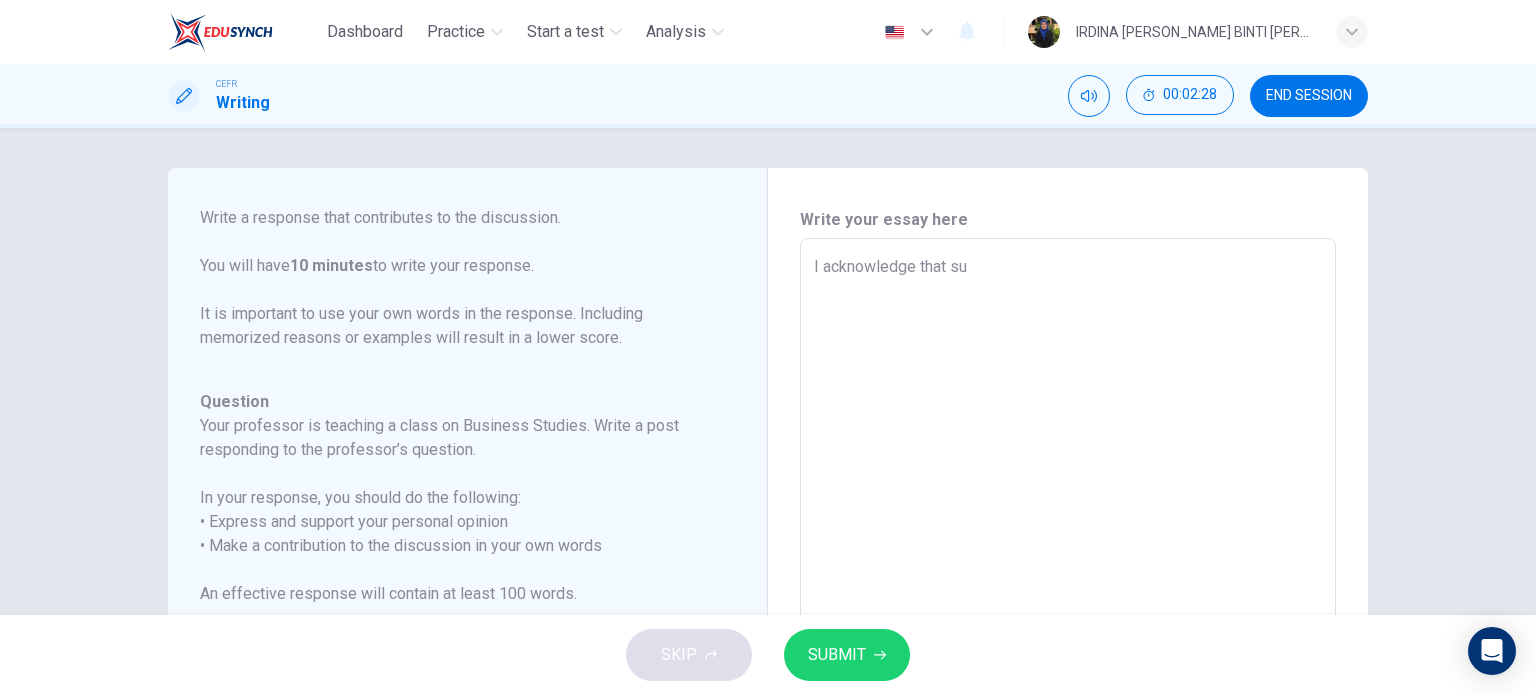 type on "I acknowledge that a" 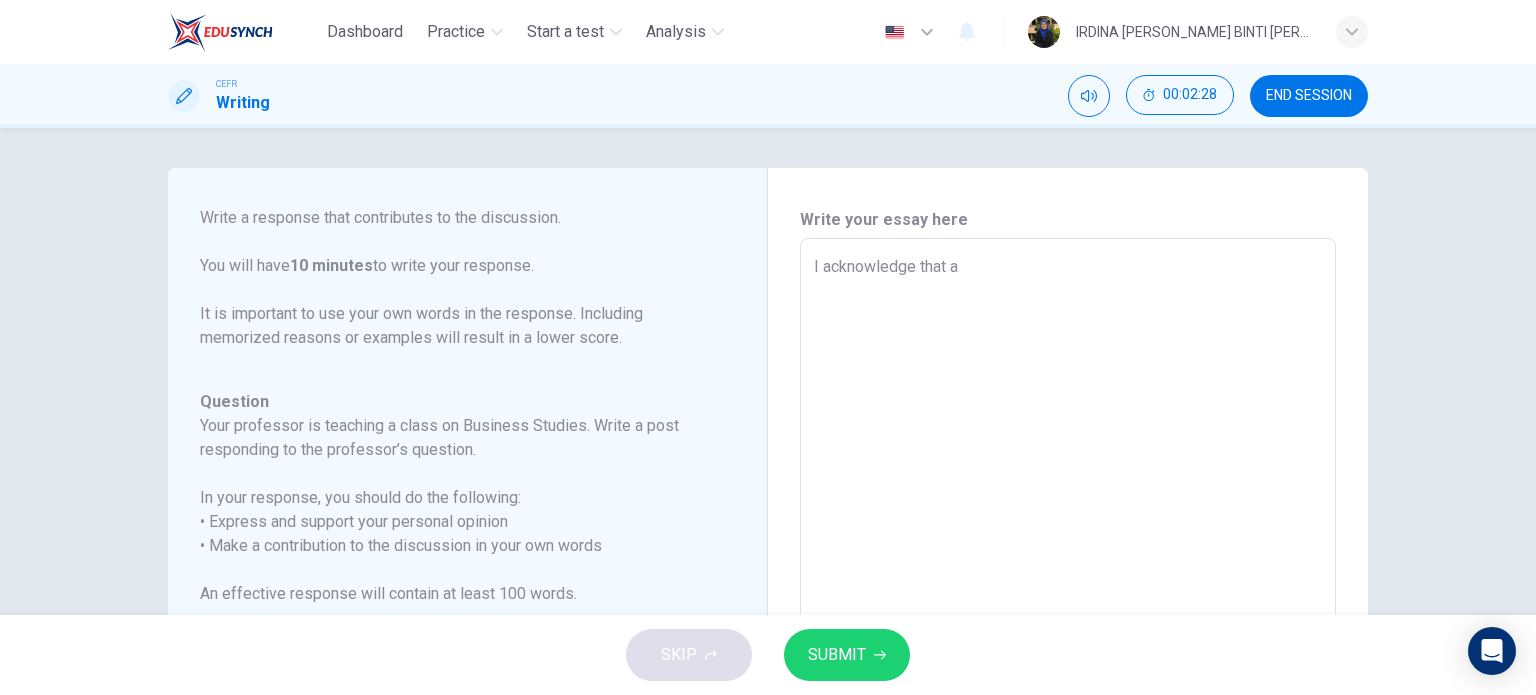 type on "I acknowledge that a" 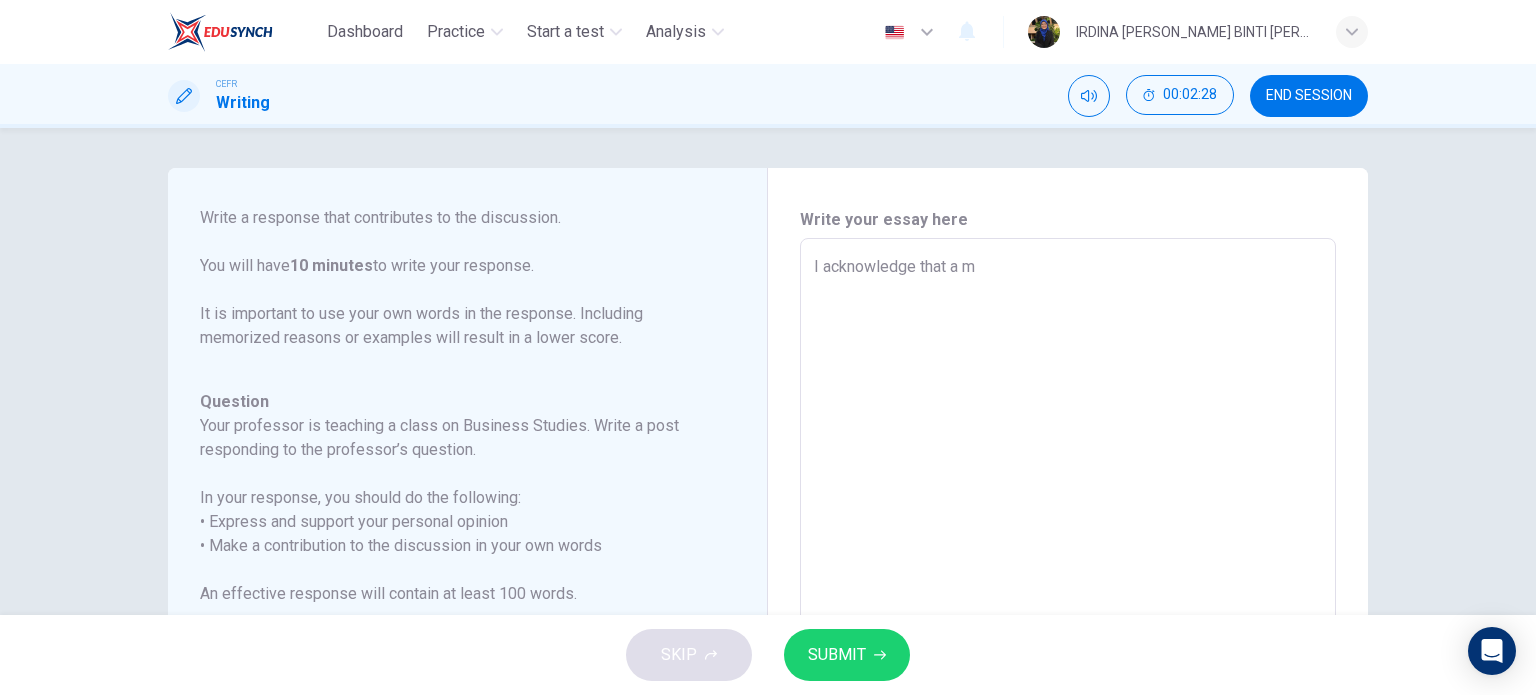 type on "I acknowledge that a ma" 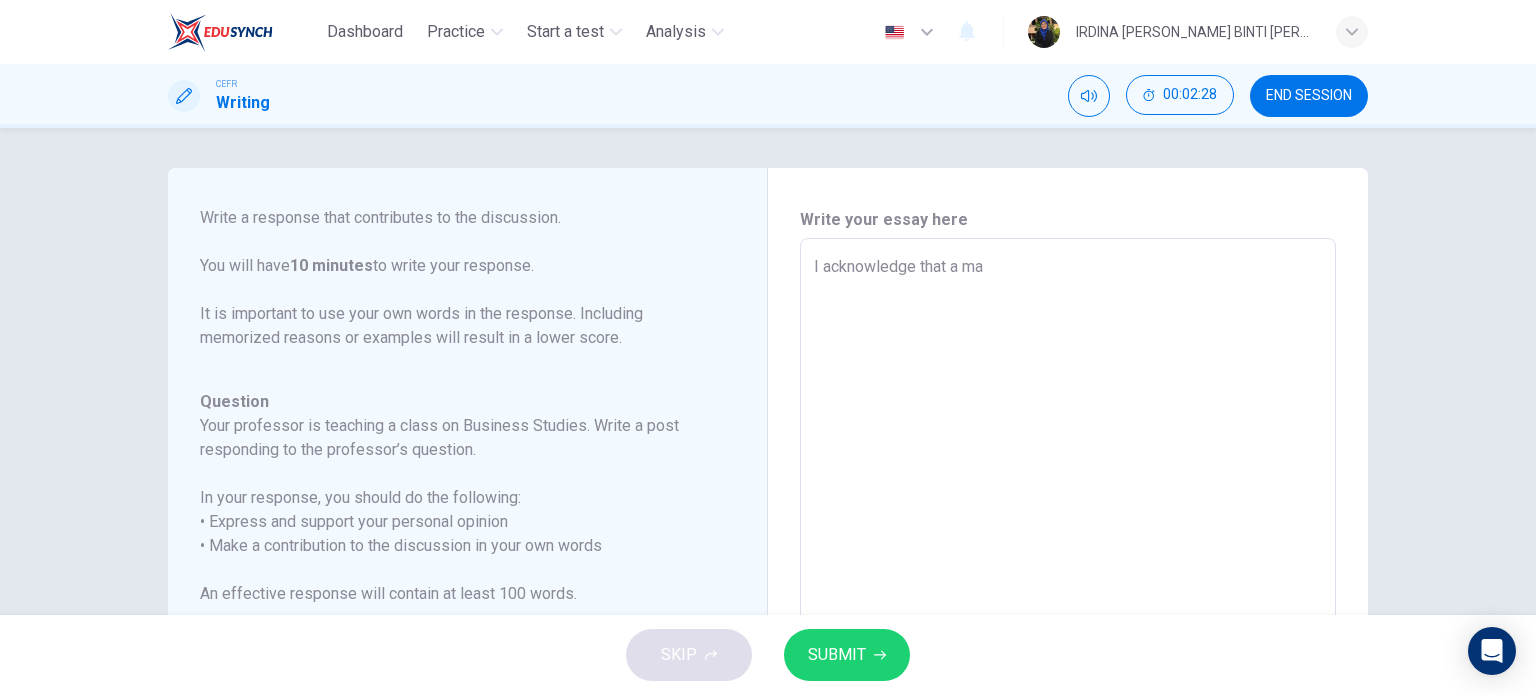 type on "x" 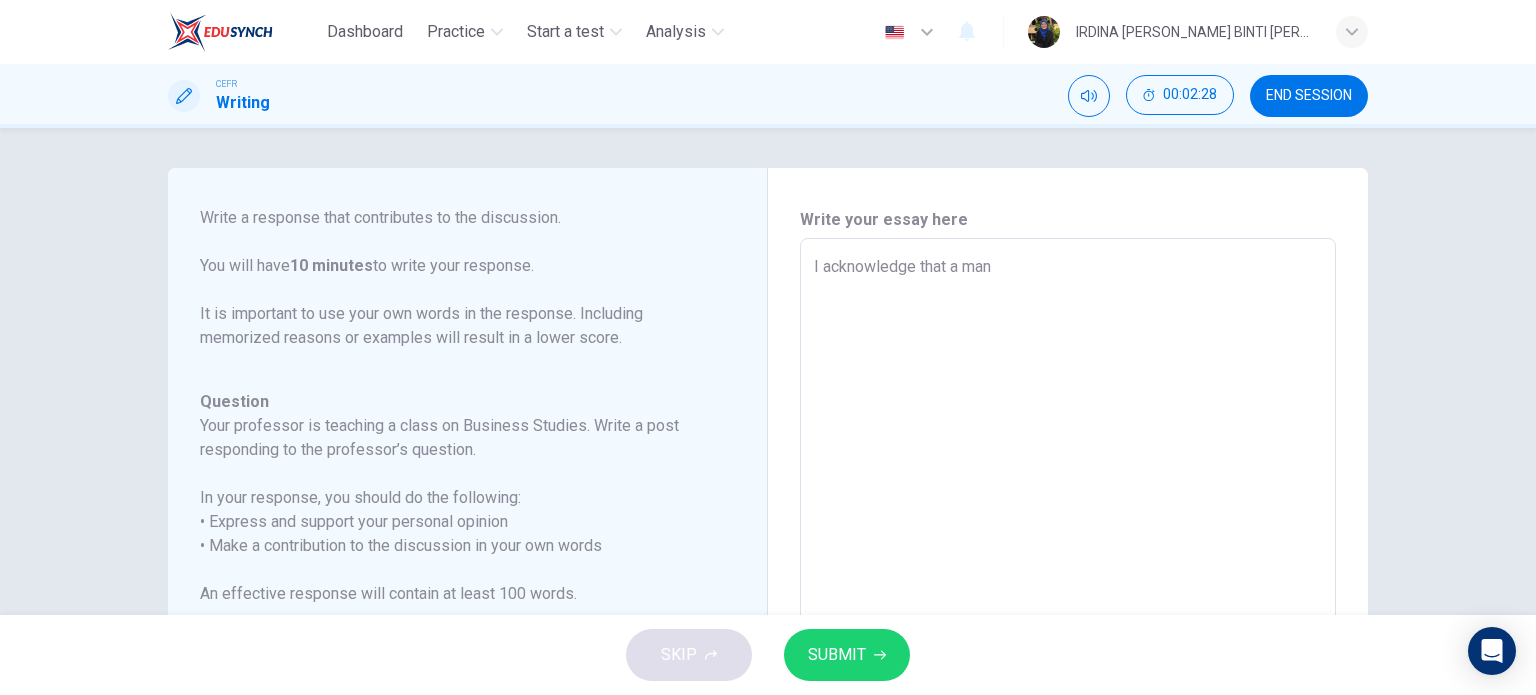 type on "I acknowledge that a mana" 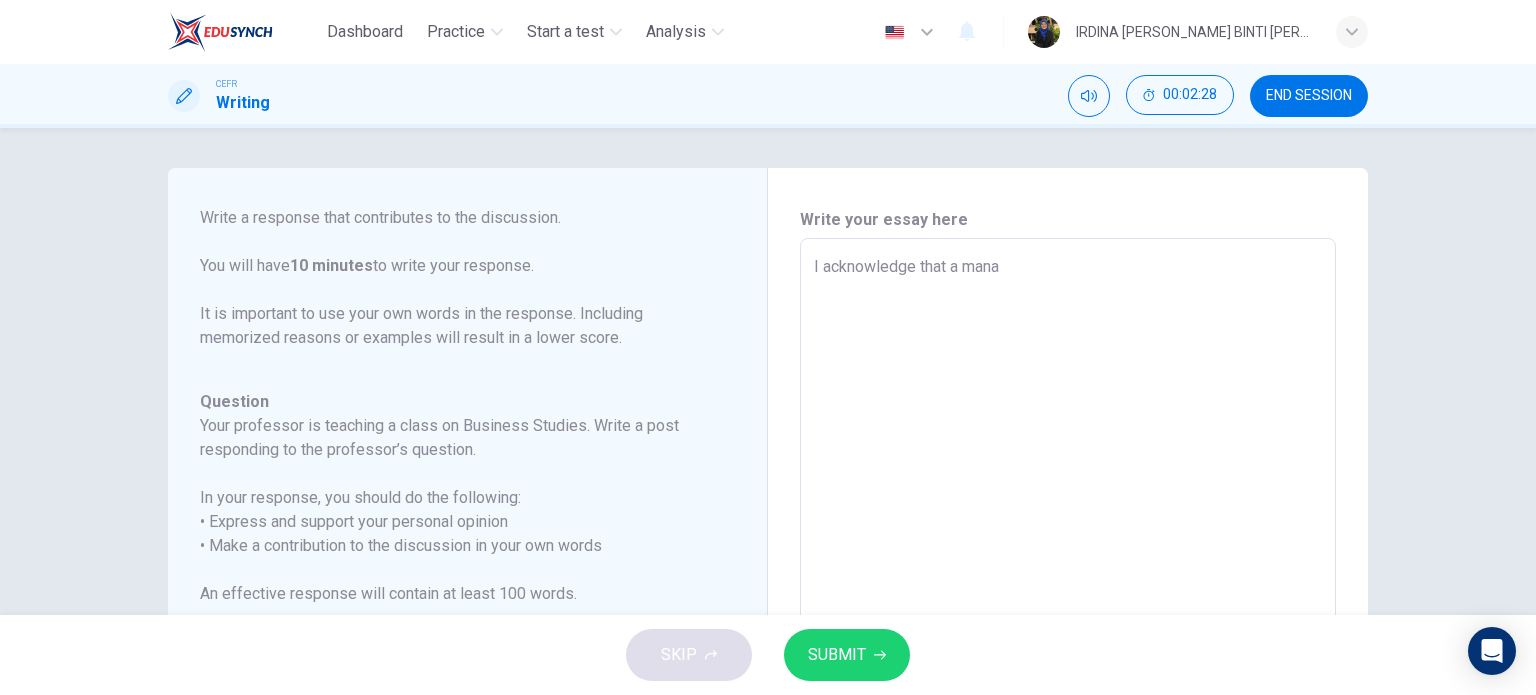 type on "x" 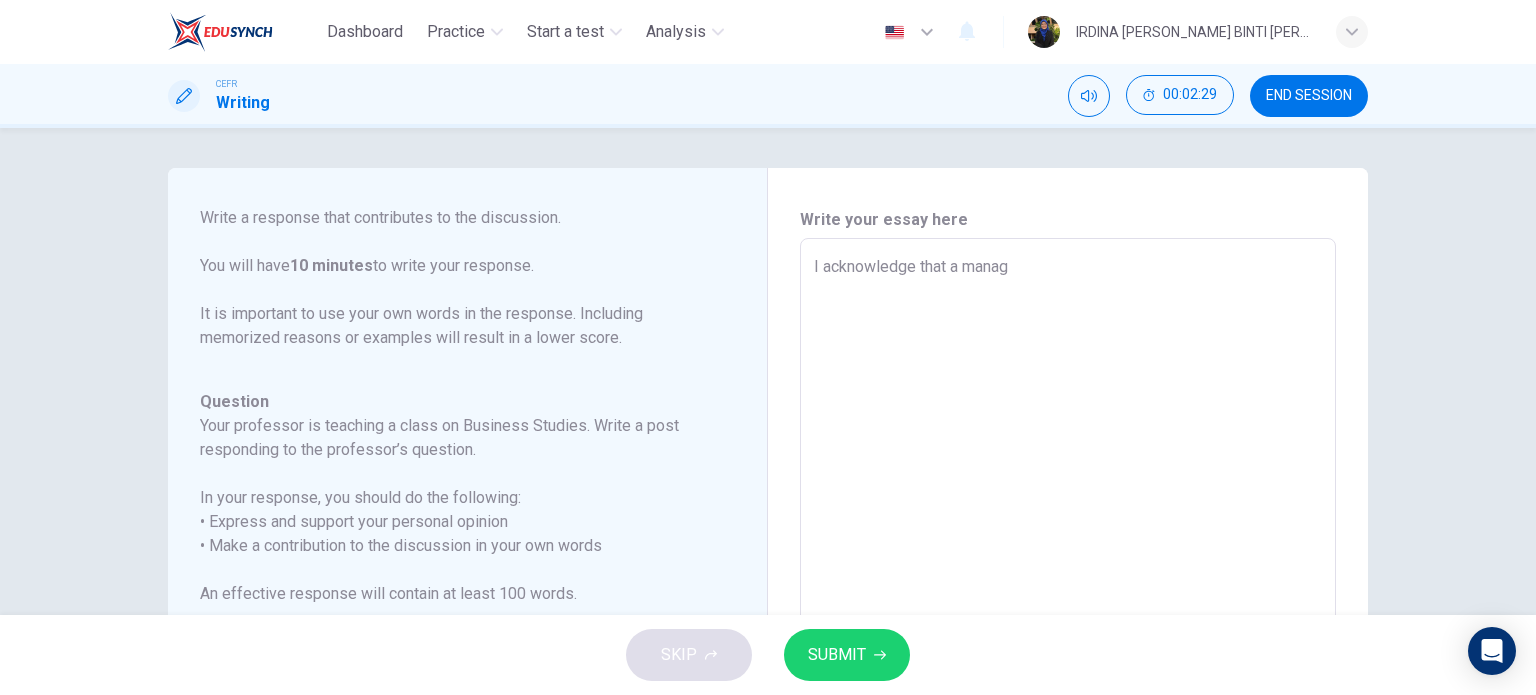 type on "x" 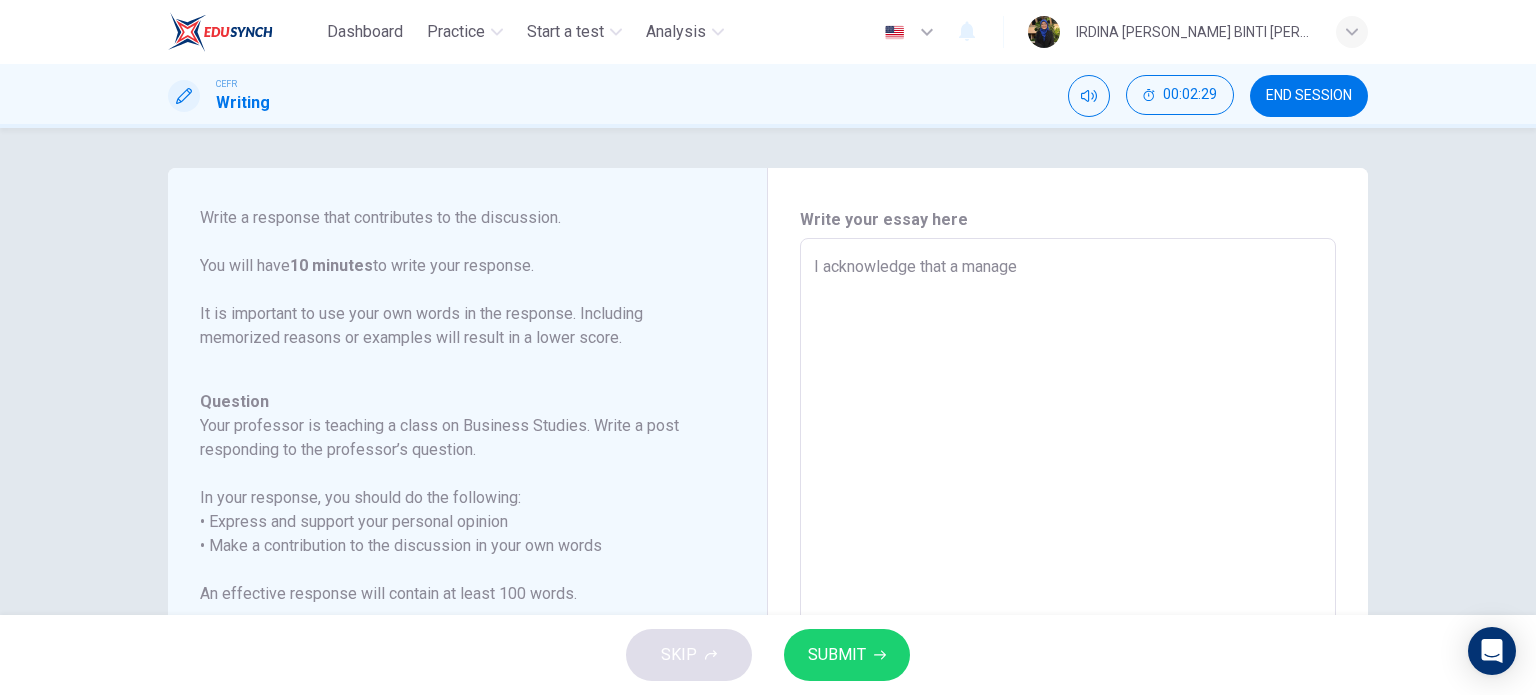 type on "x" 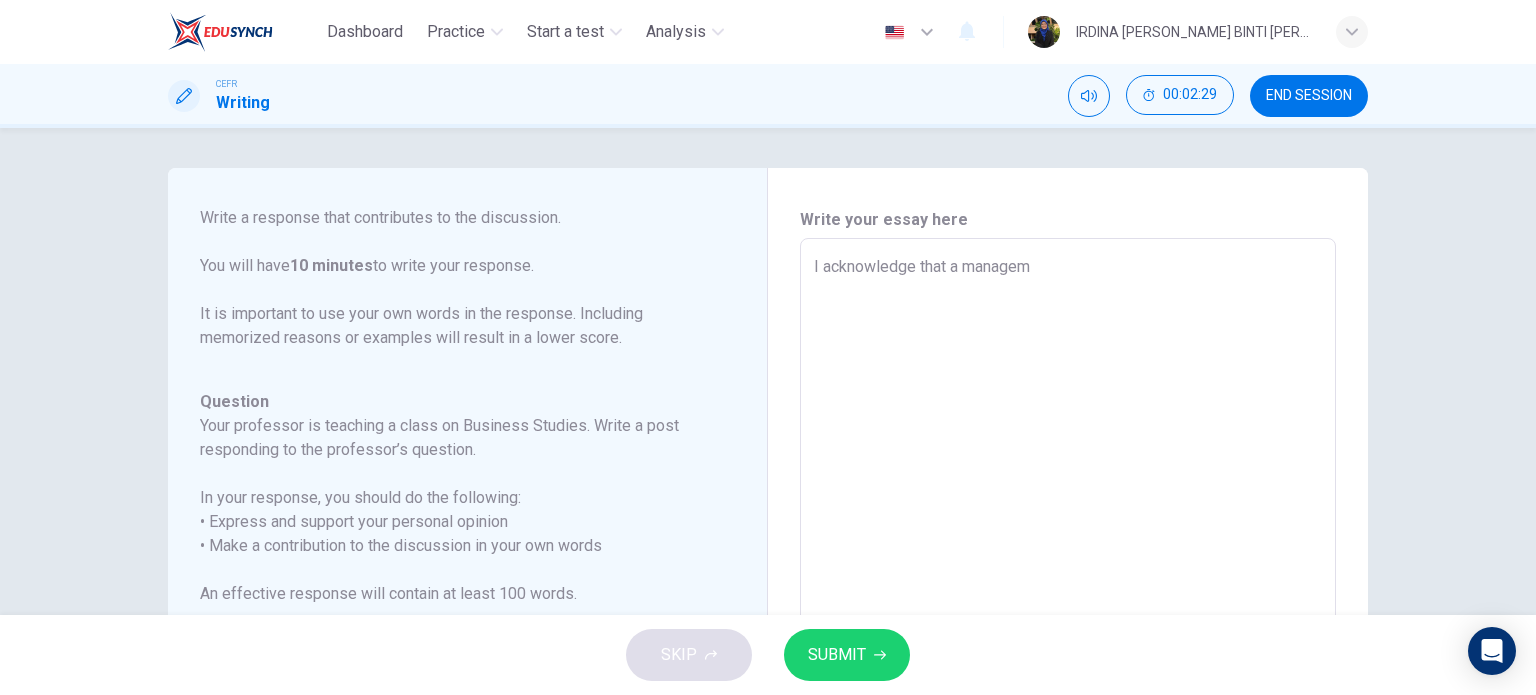 type on "x" 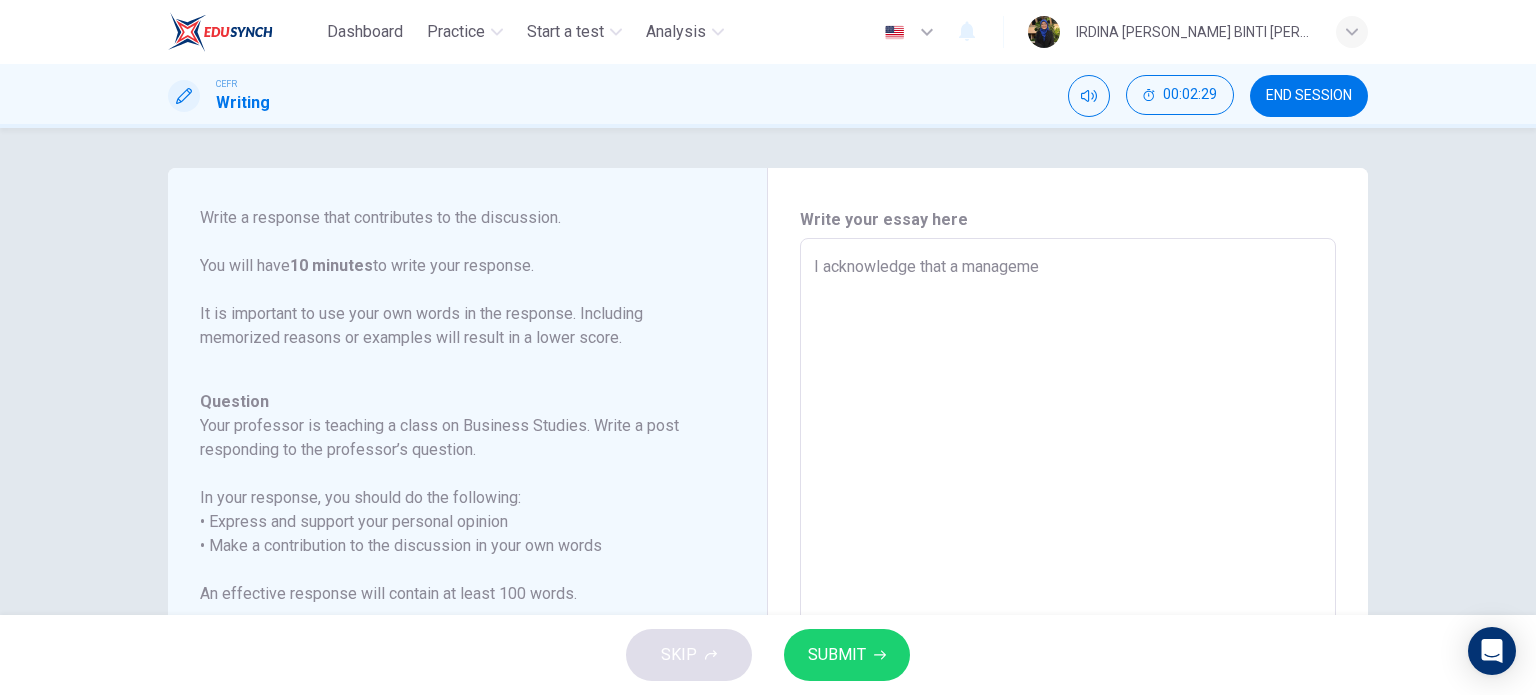 type on "x" 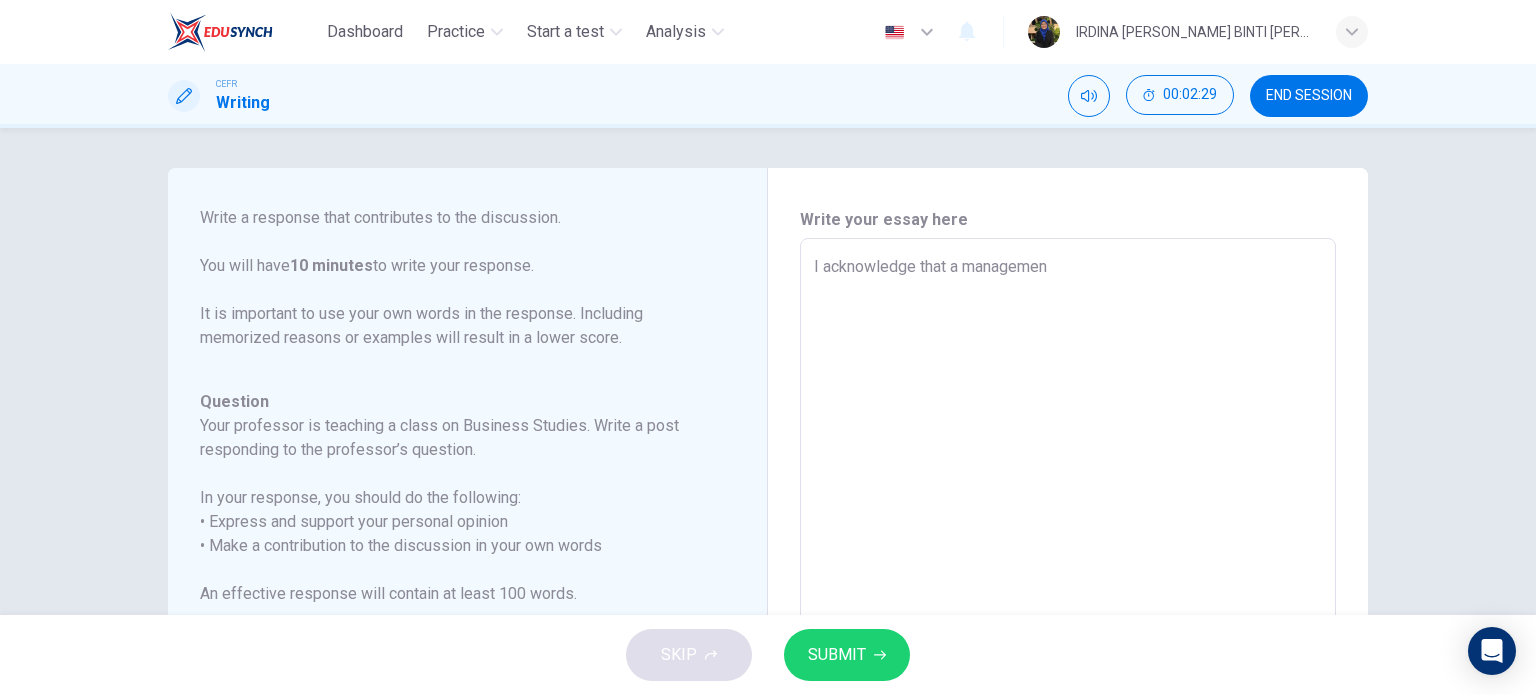 type on "x" 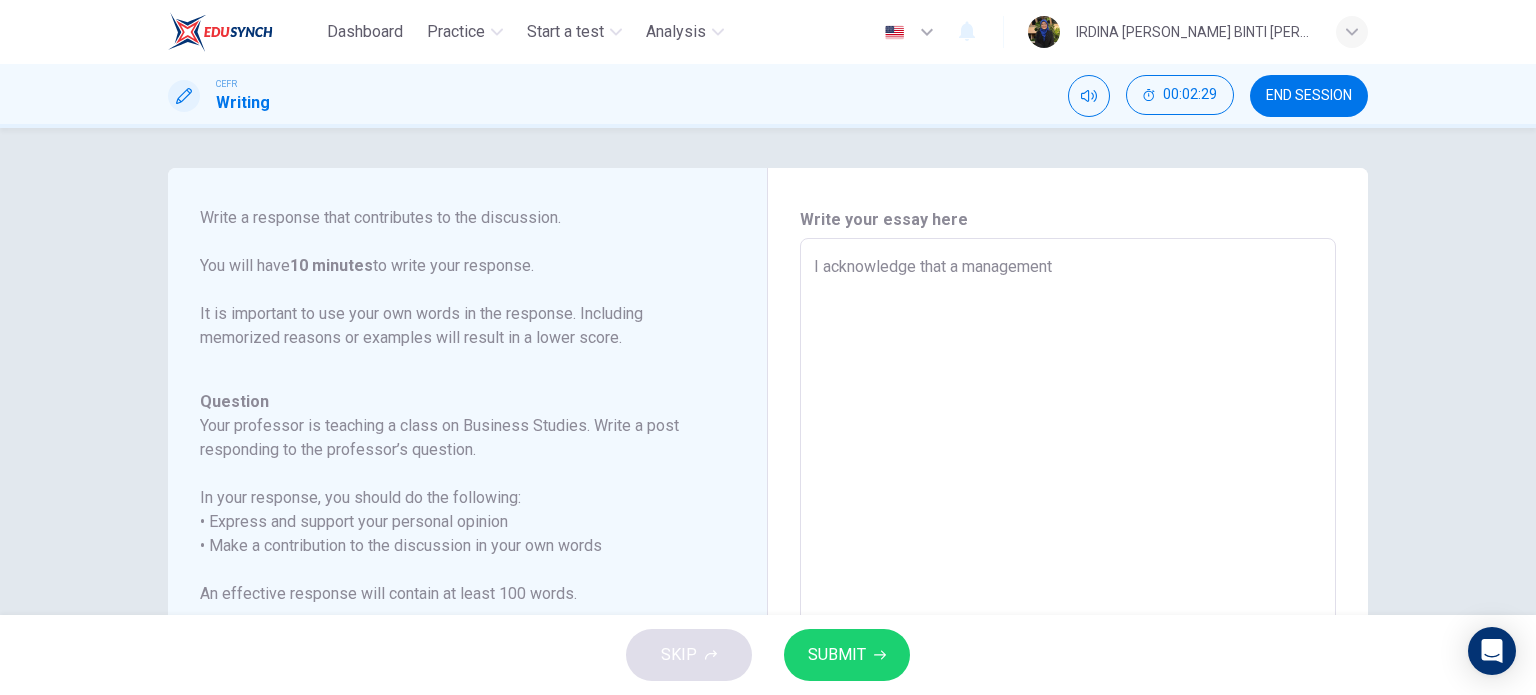 type on "x" 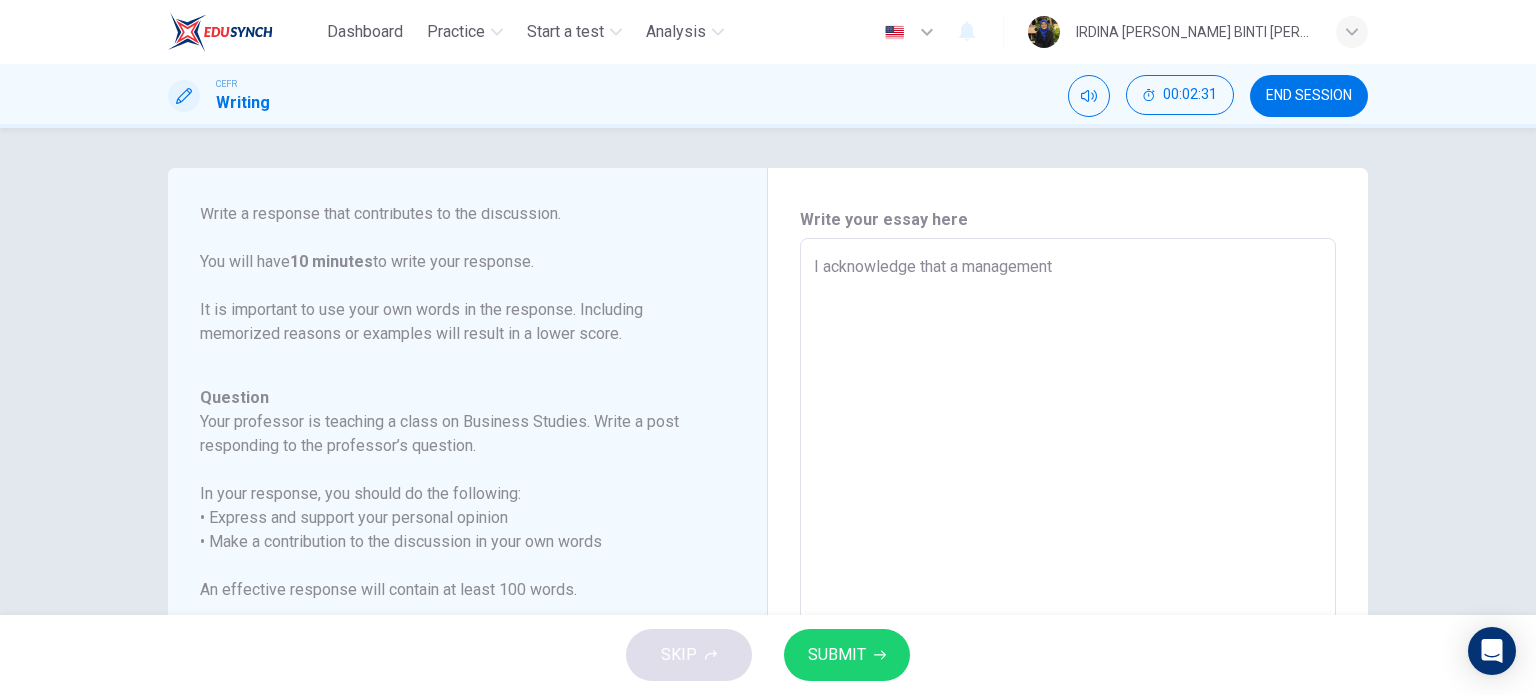 scroll, scrollTop: 269, scrollLeft: 0, axis: vertical 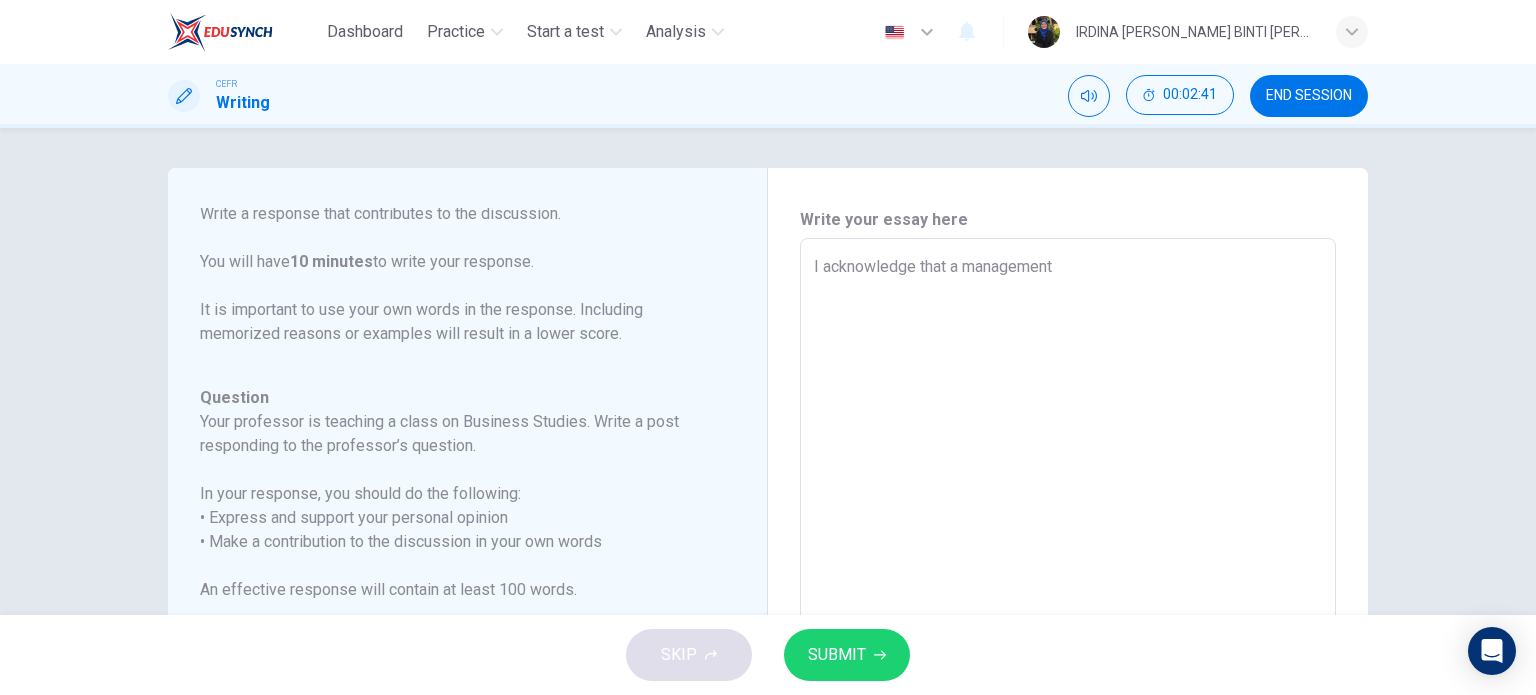 type on "I acknowledge that a management" 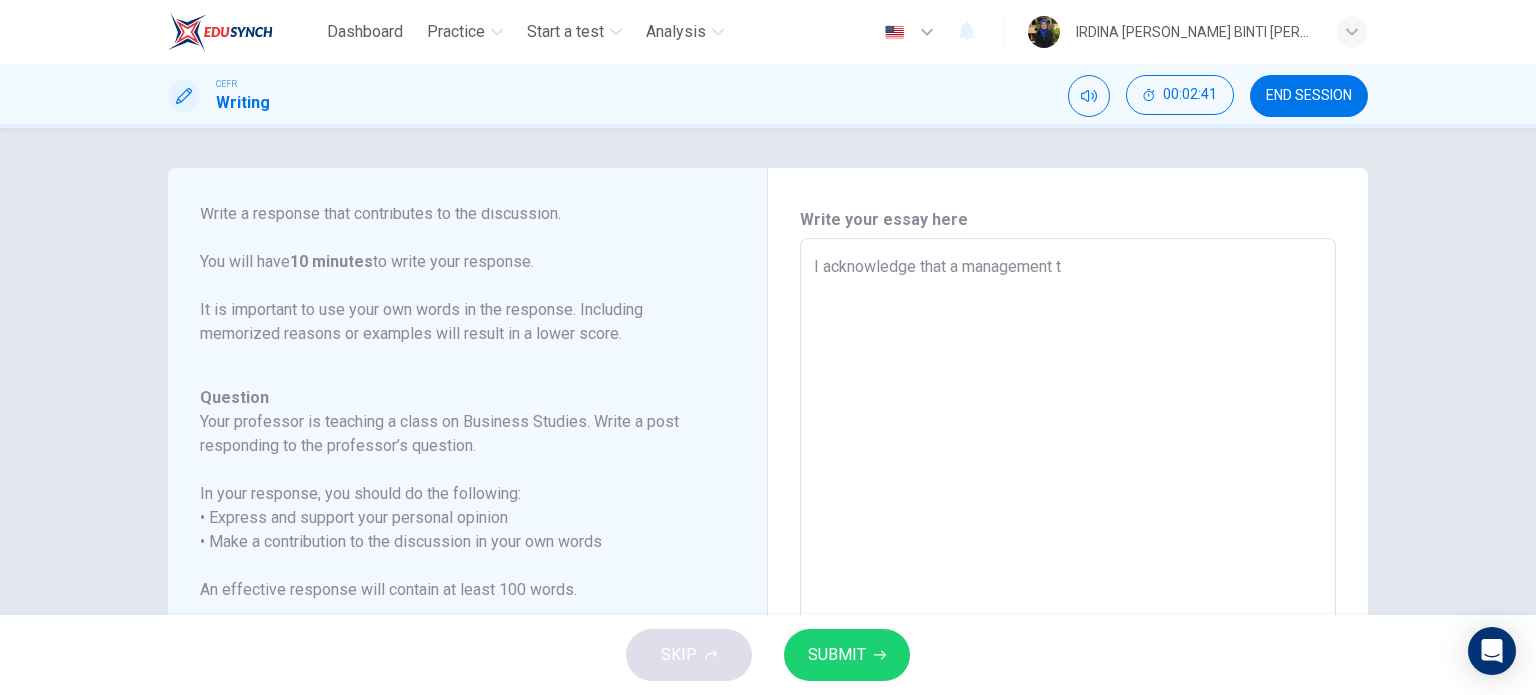 type on "x" 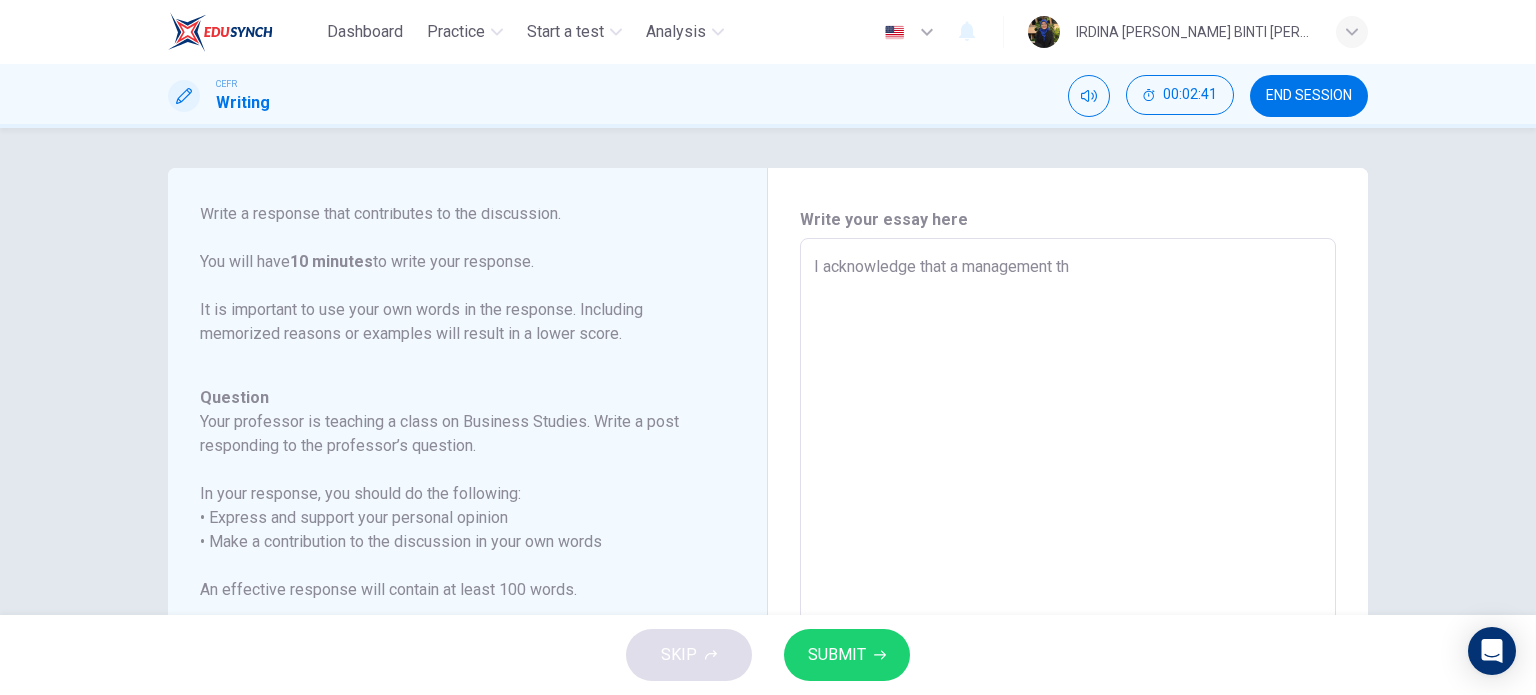 type on "x" 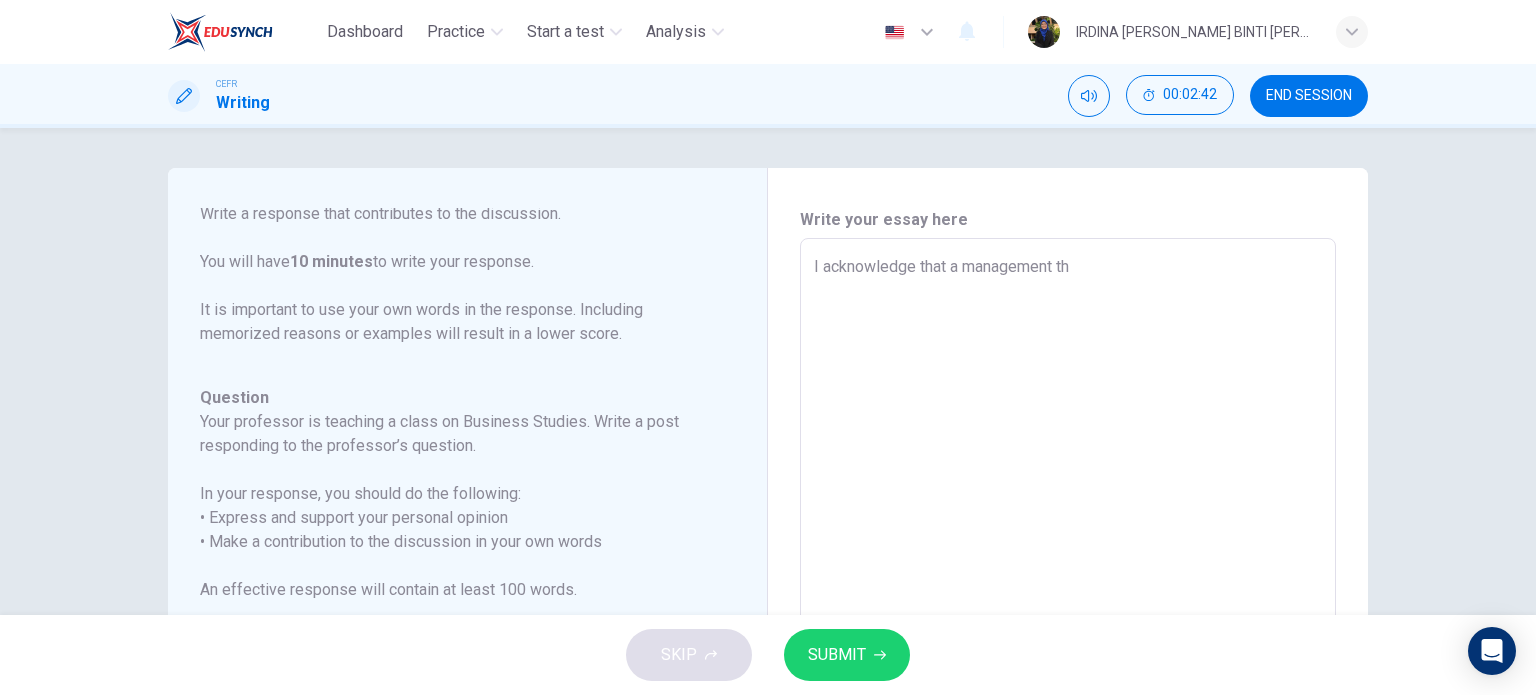 type on "I acknowledge that a management tha" 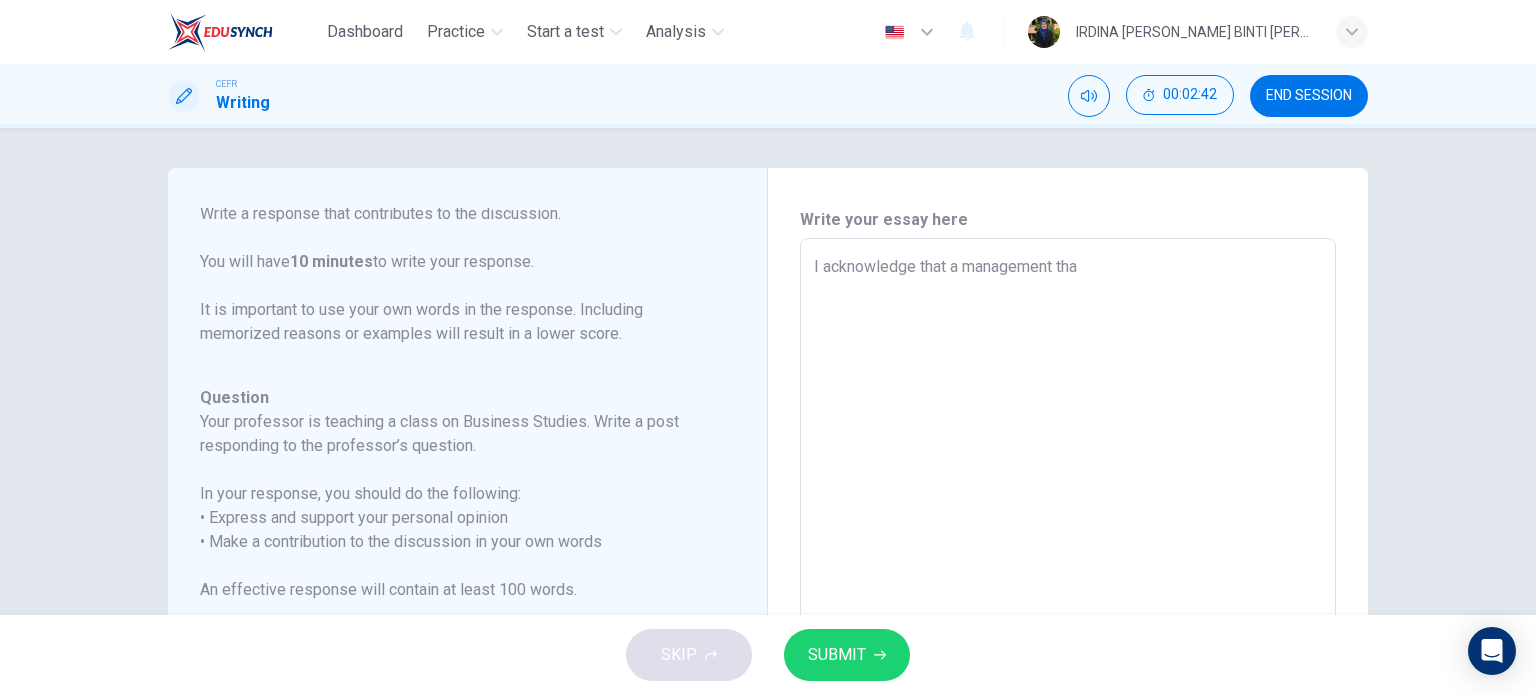 type on "I acknowledge that a management that" 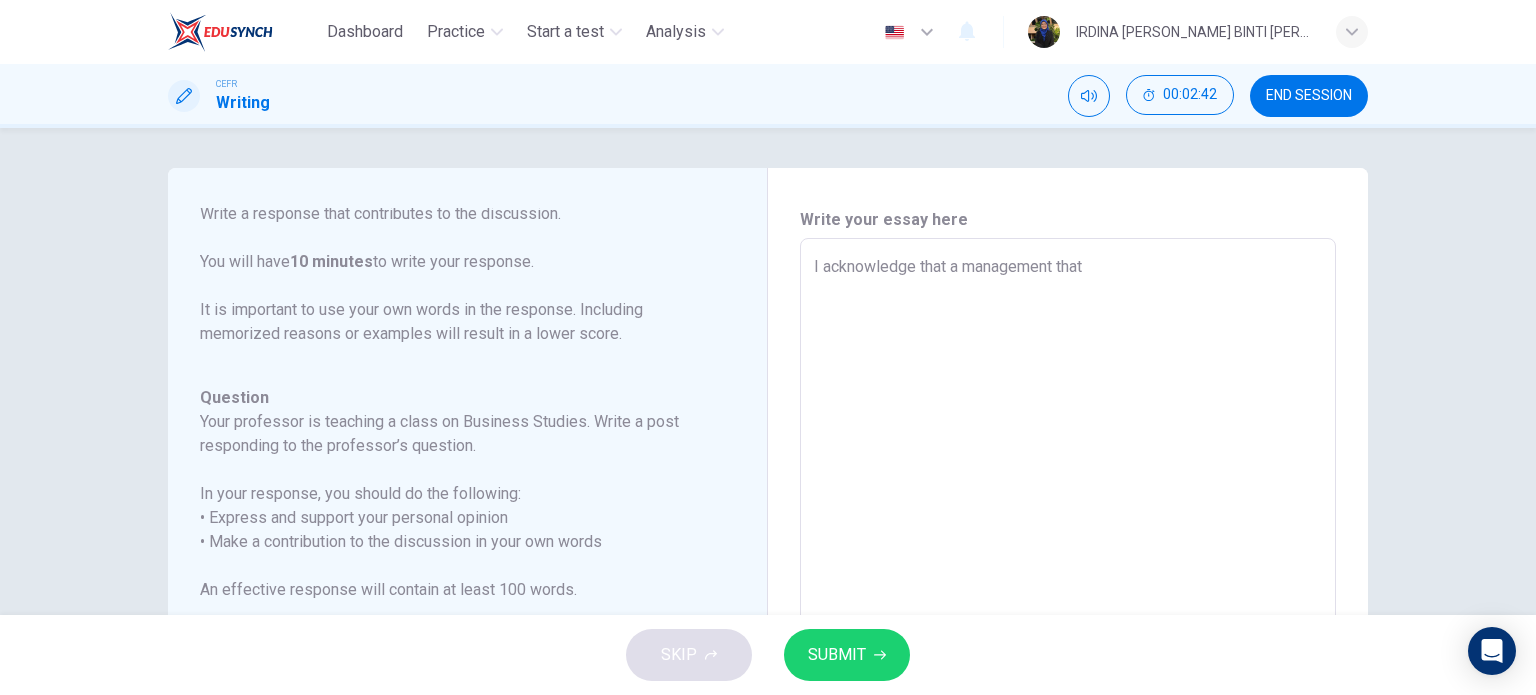 type on "x" 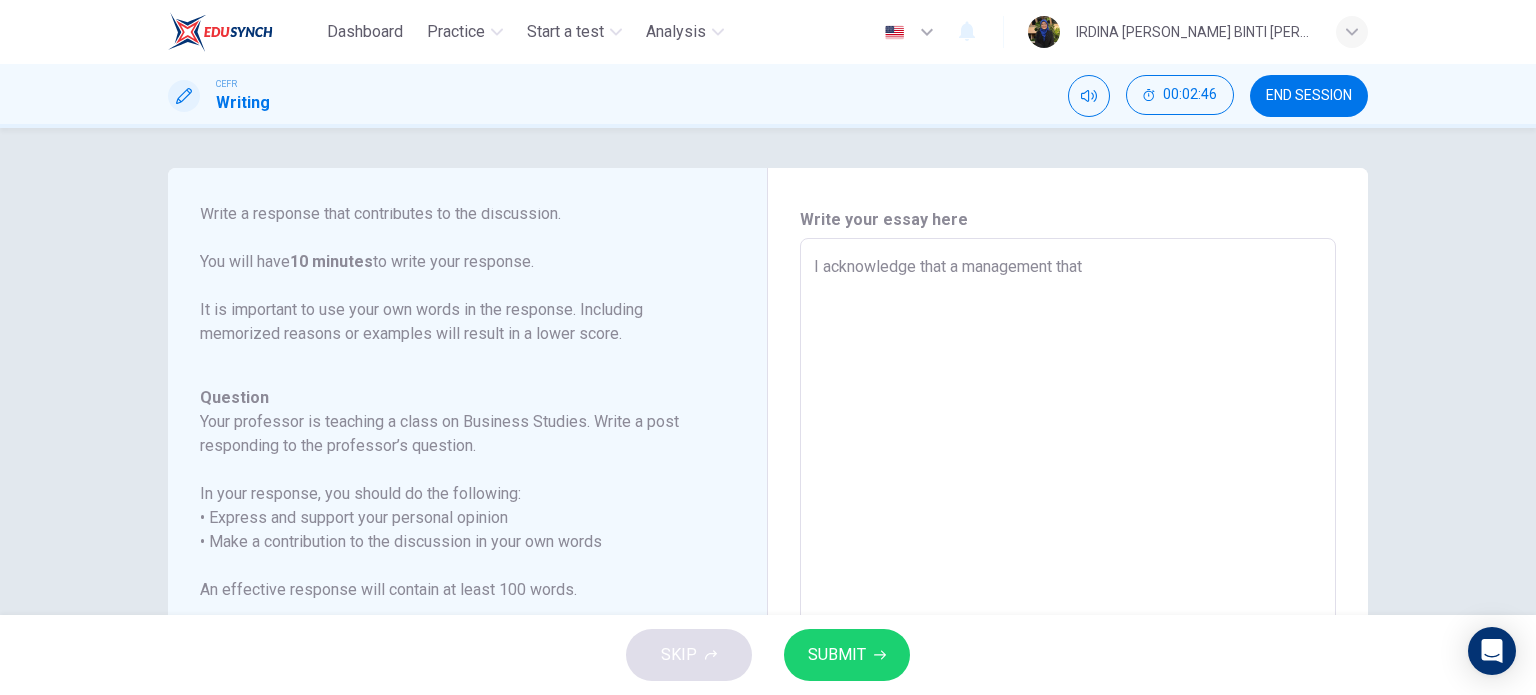 type on "I acknowledge that a management that e" 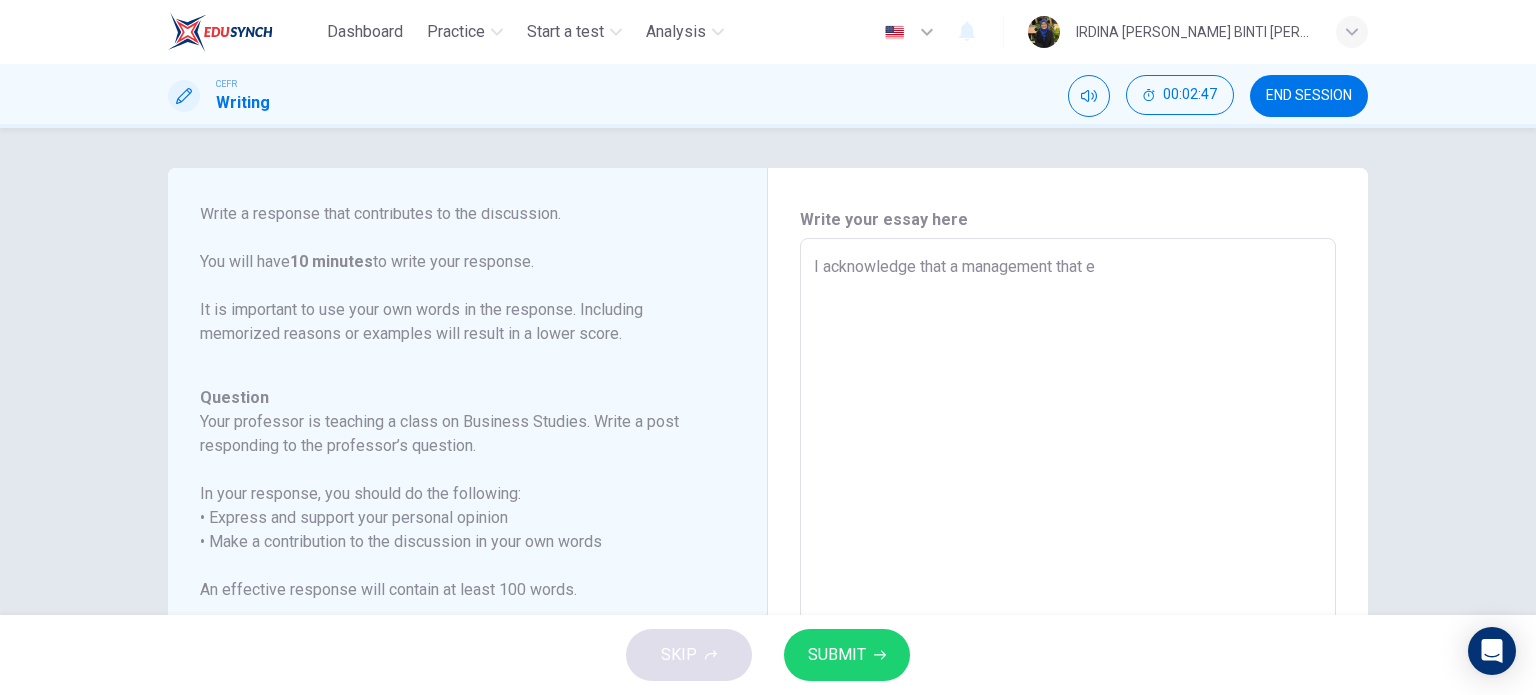 type on "x" 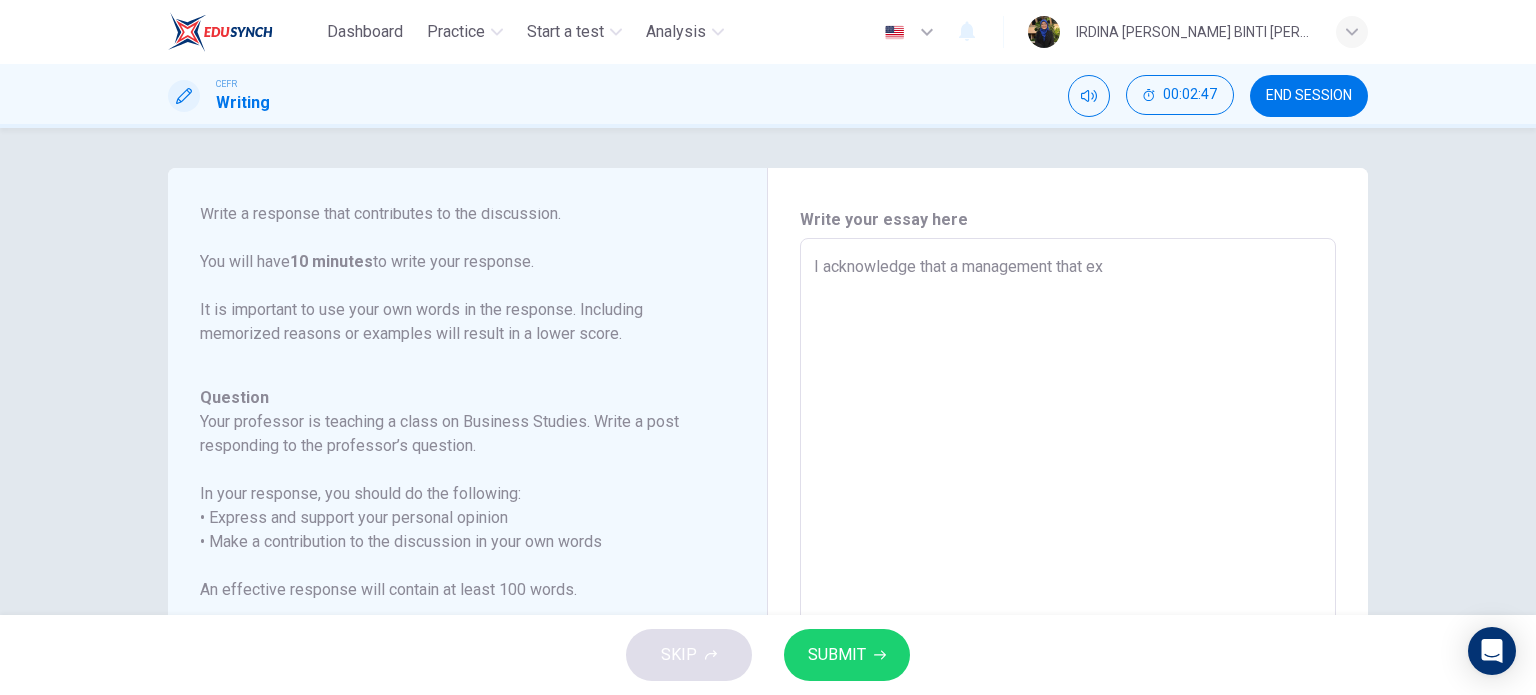 type on "x" 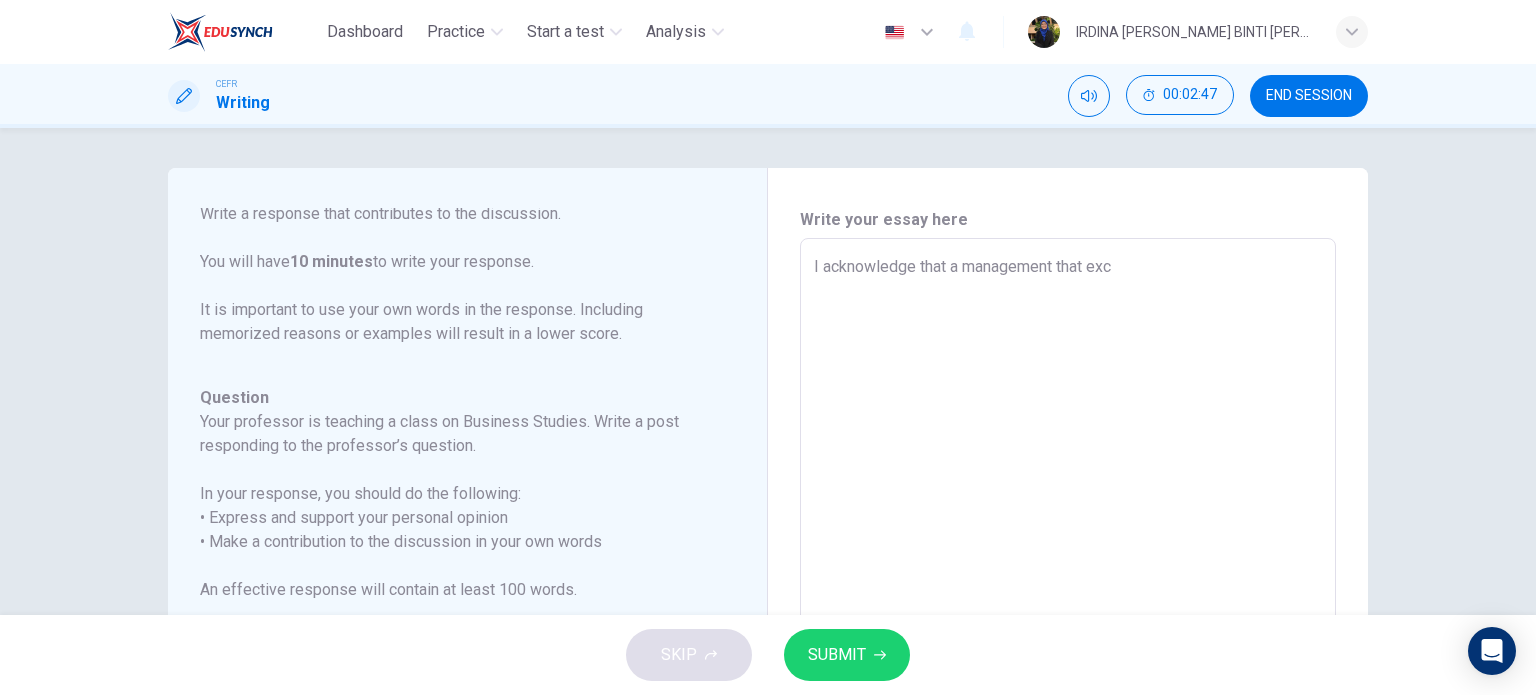 type on "I acknowledge that a management that exce" 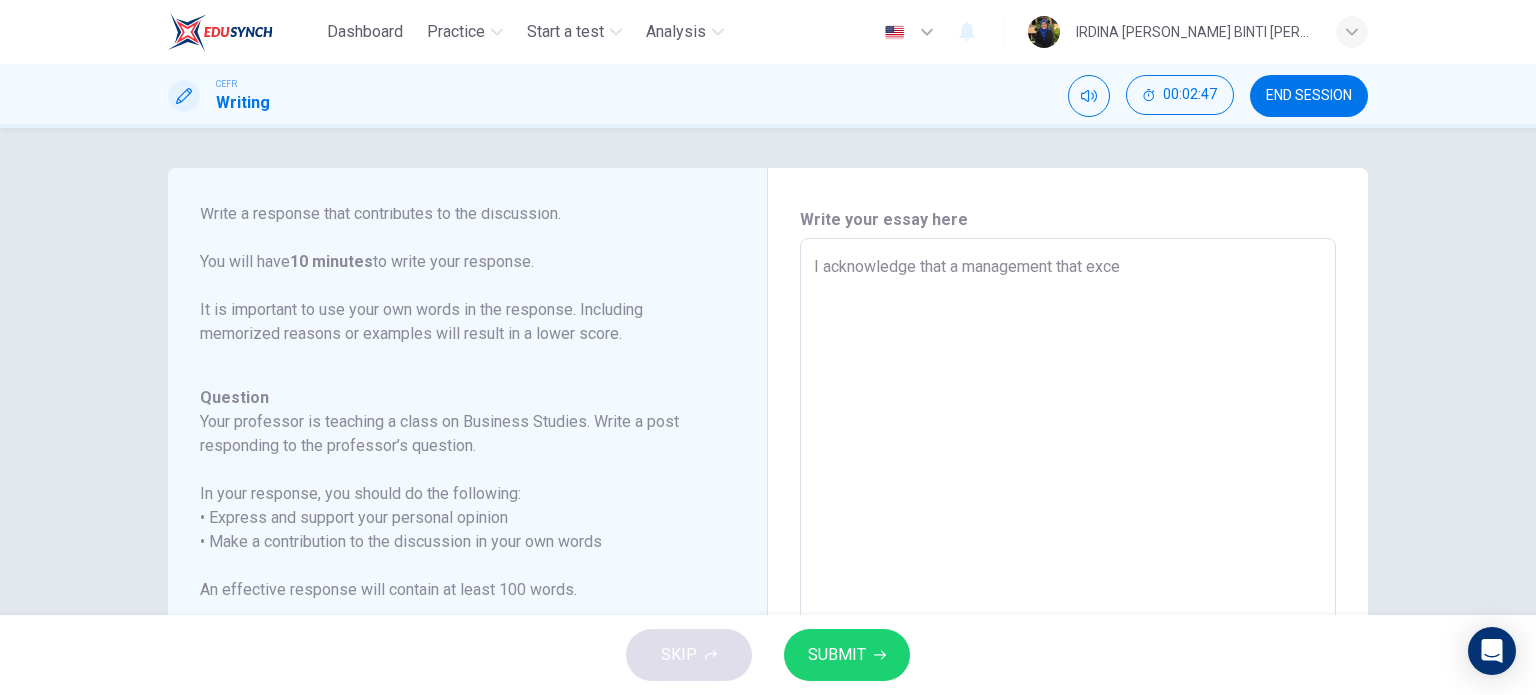 type on "x" 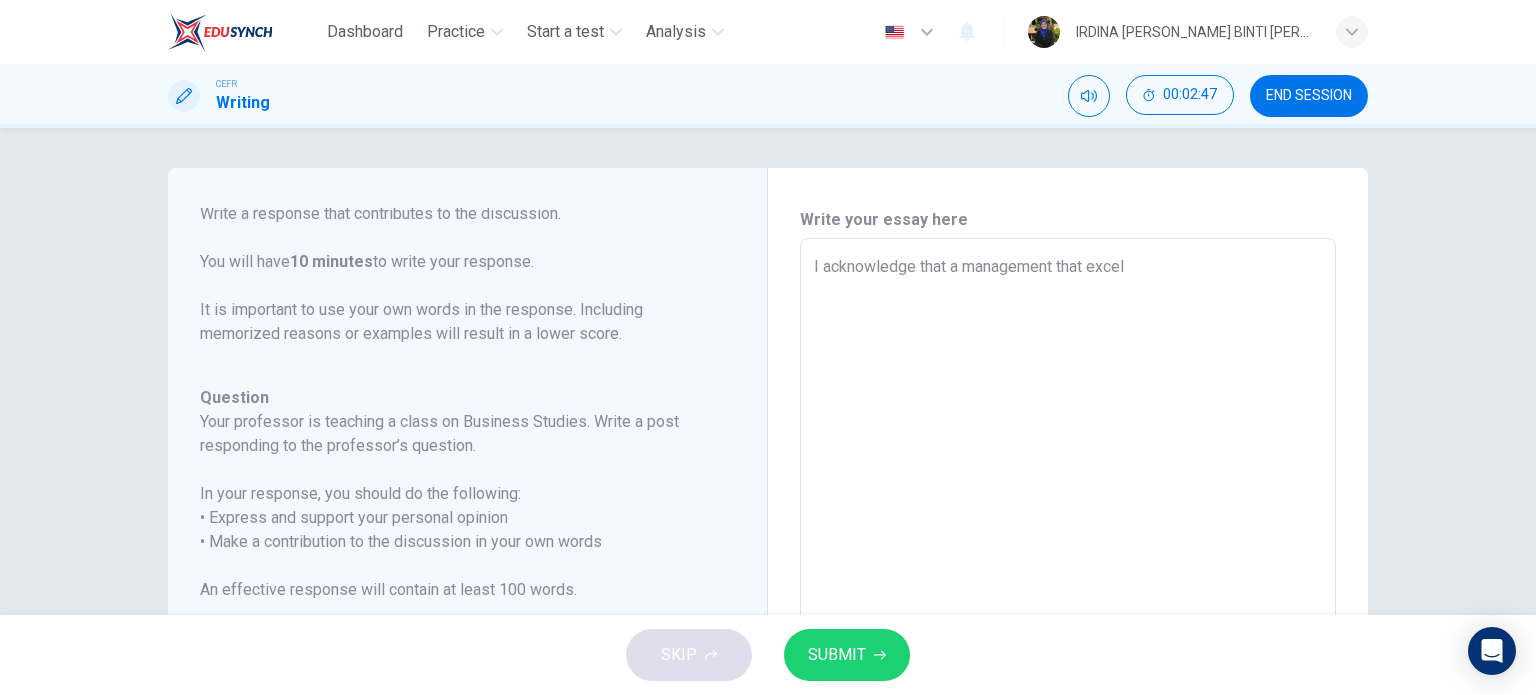type on "x" 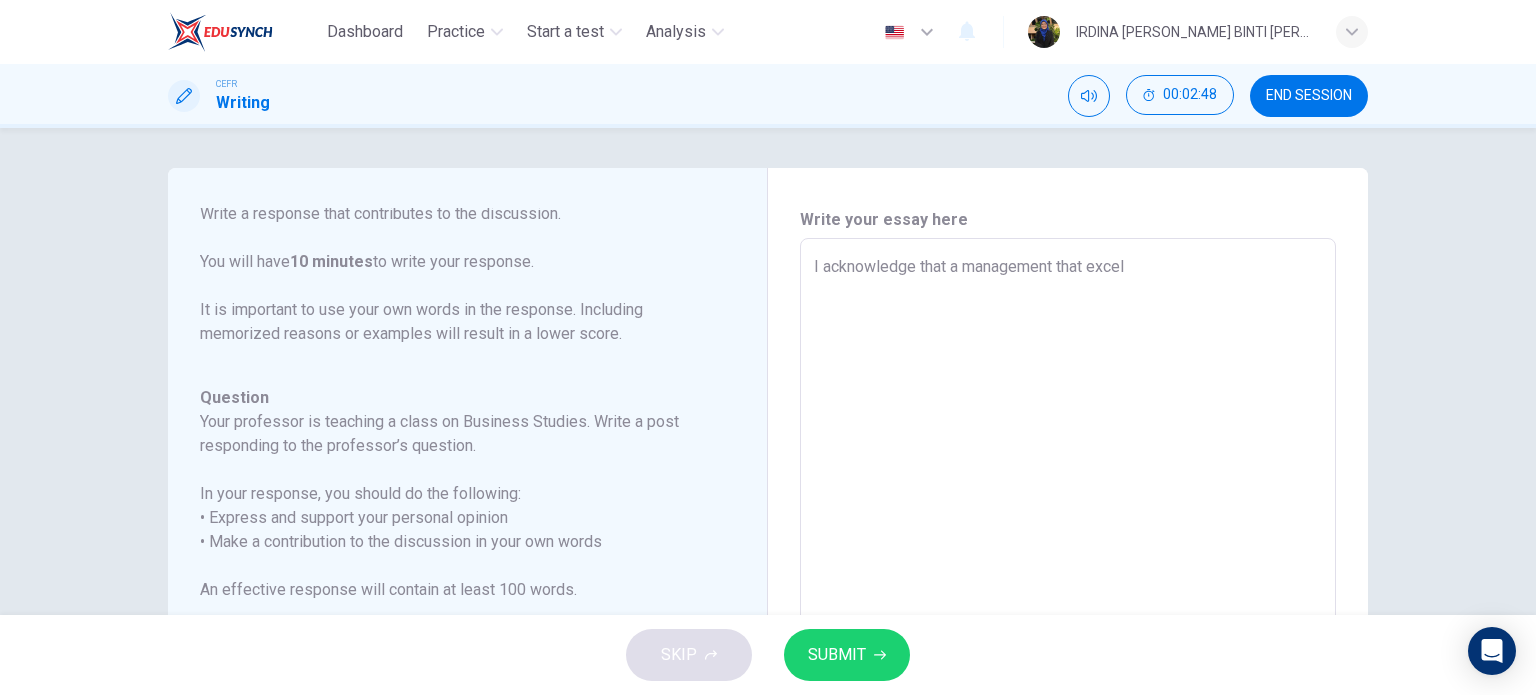 type on "I acknowledge that a management that excel" 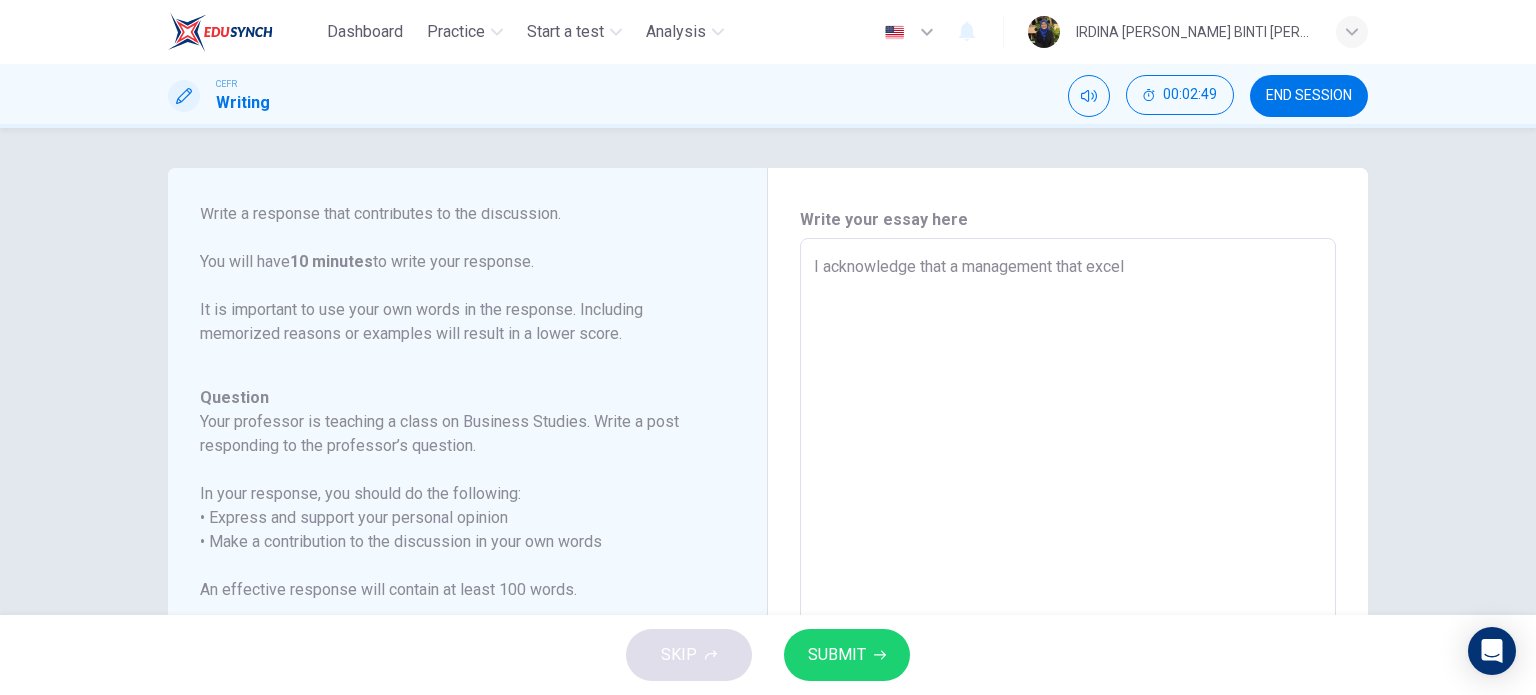 type on "I acknowledge that a management that excel i" 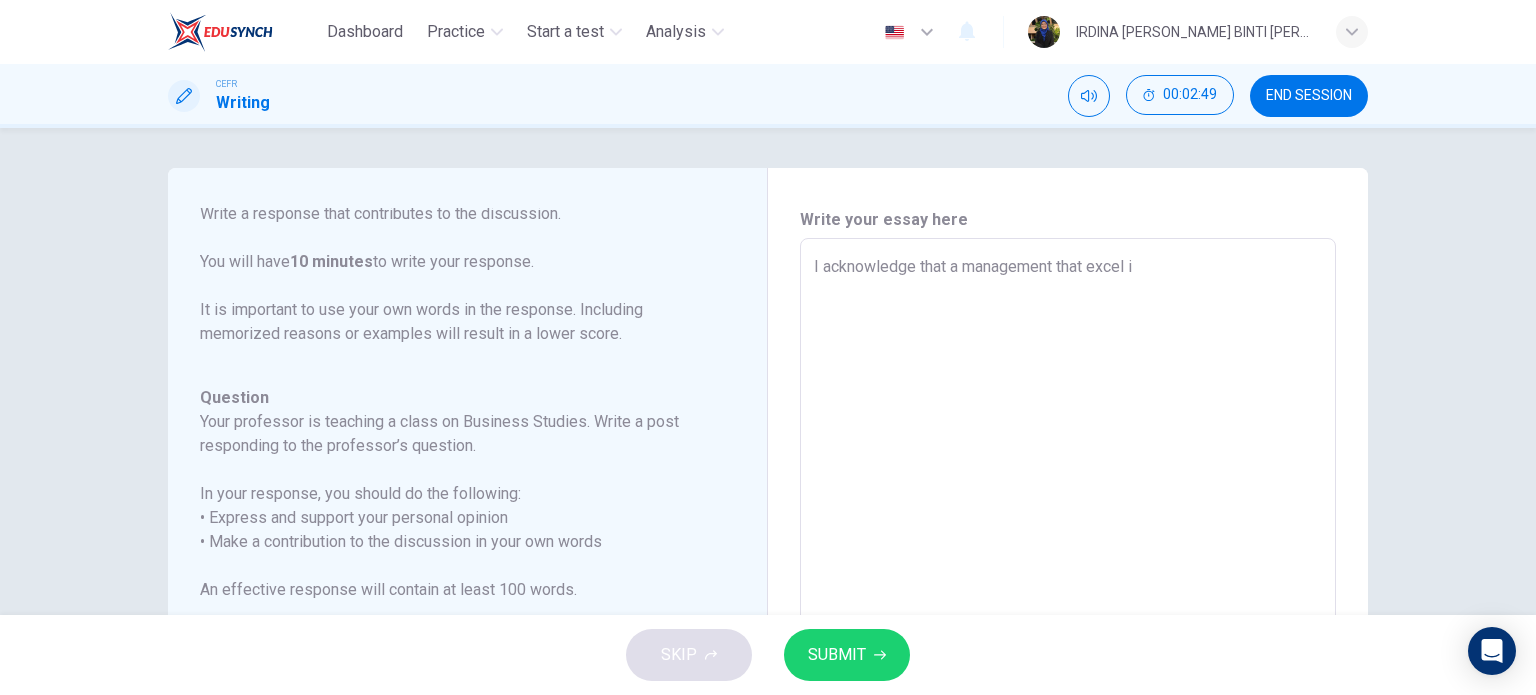 type on "I acknowledge that a management that excel in" 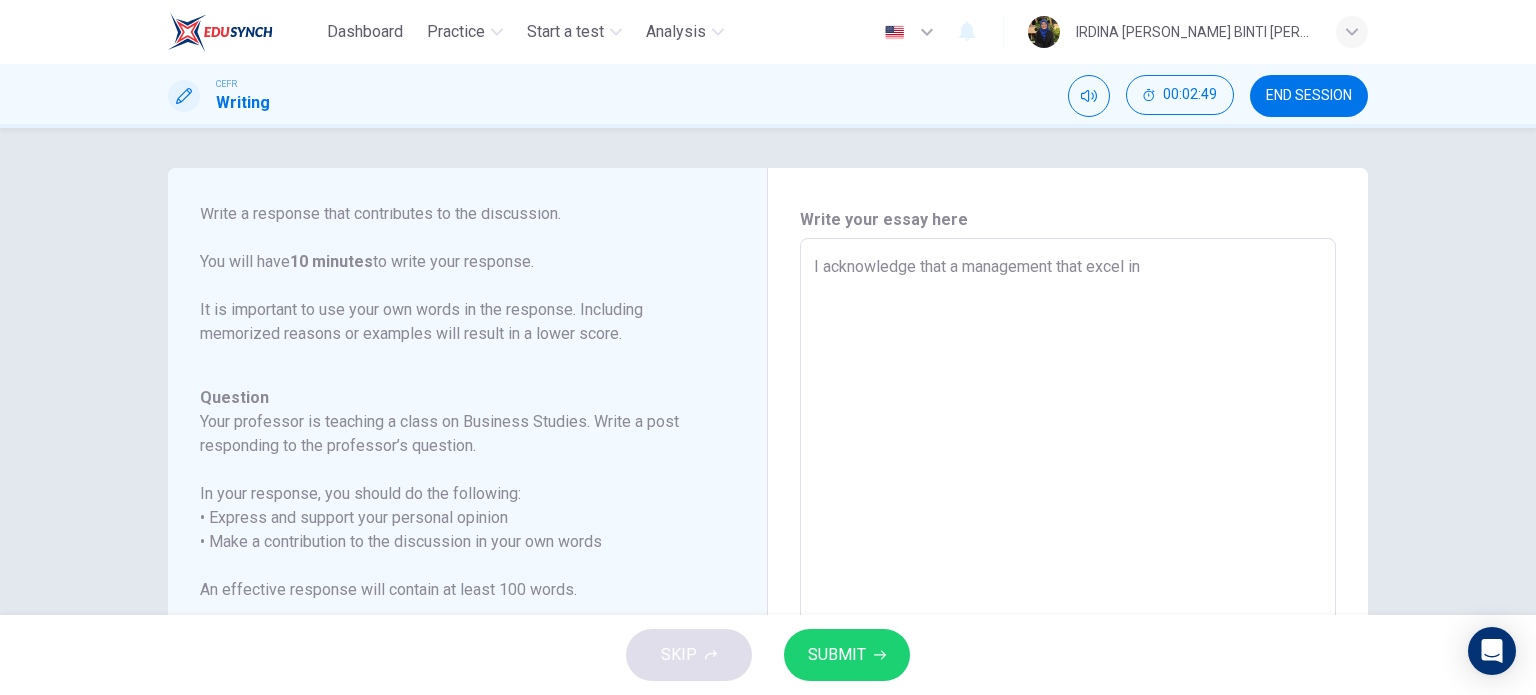 type on "x" 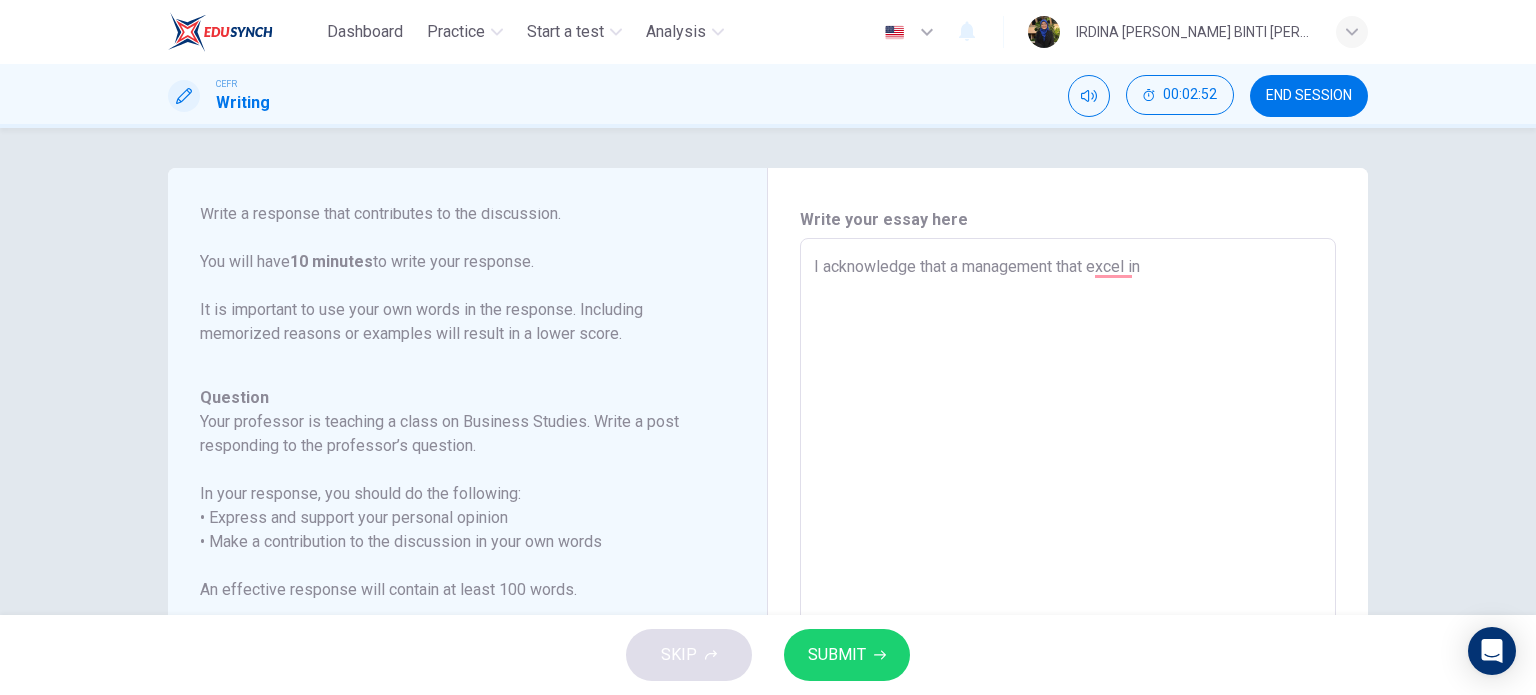 type on "I acknowledge that a management that excel in" 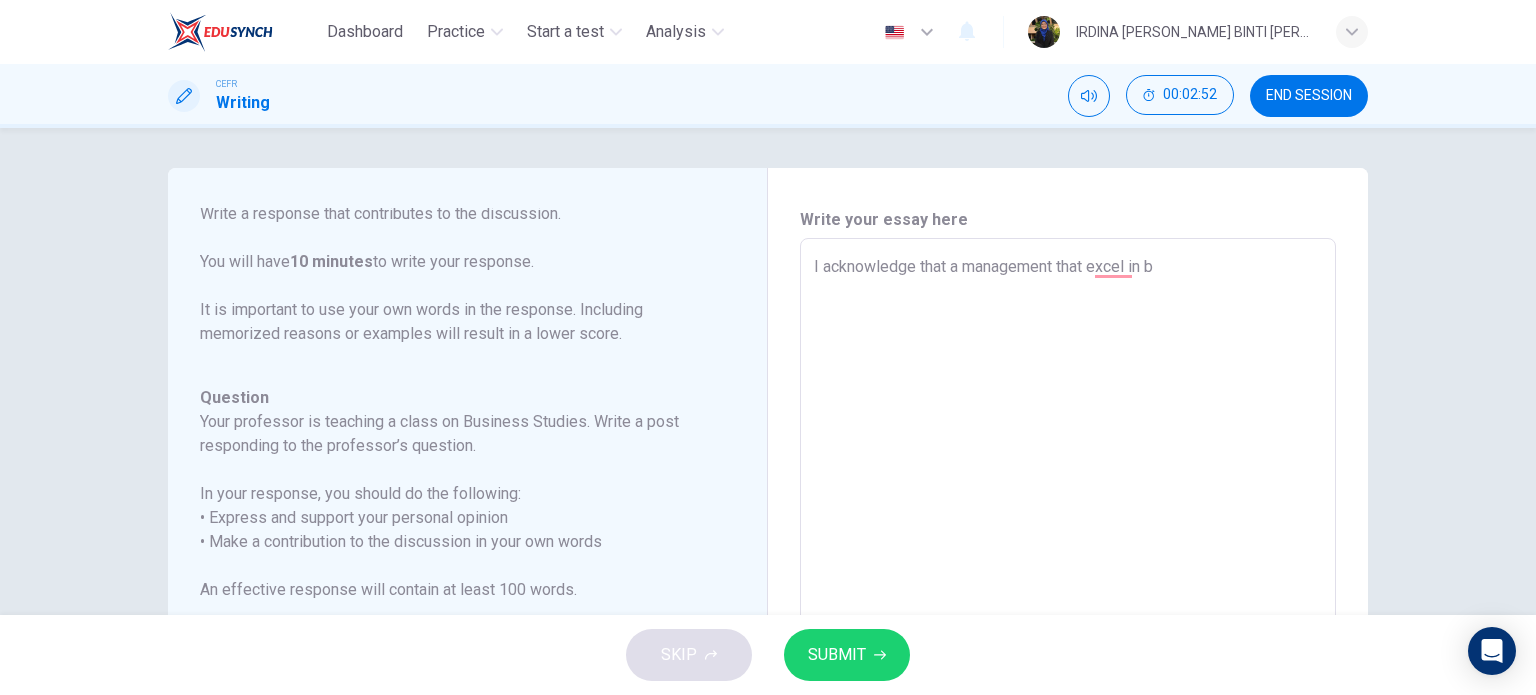 type on "x" 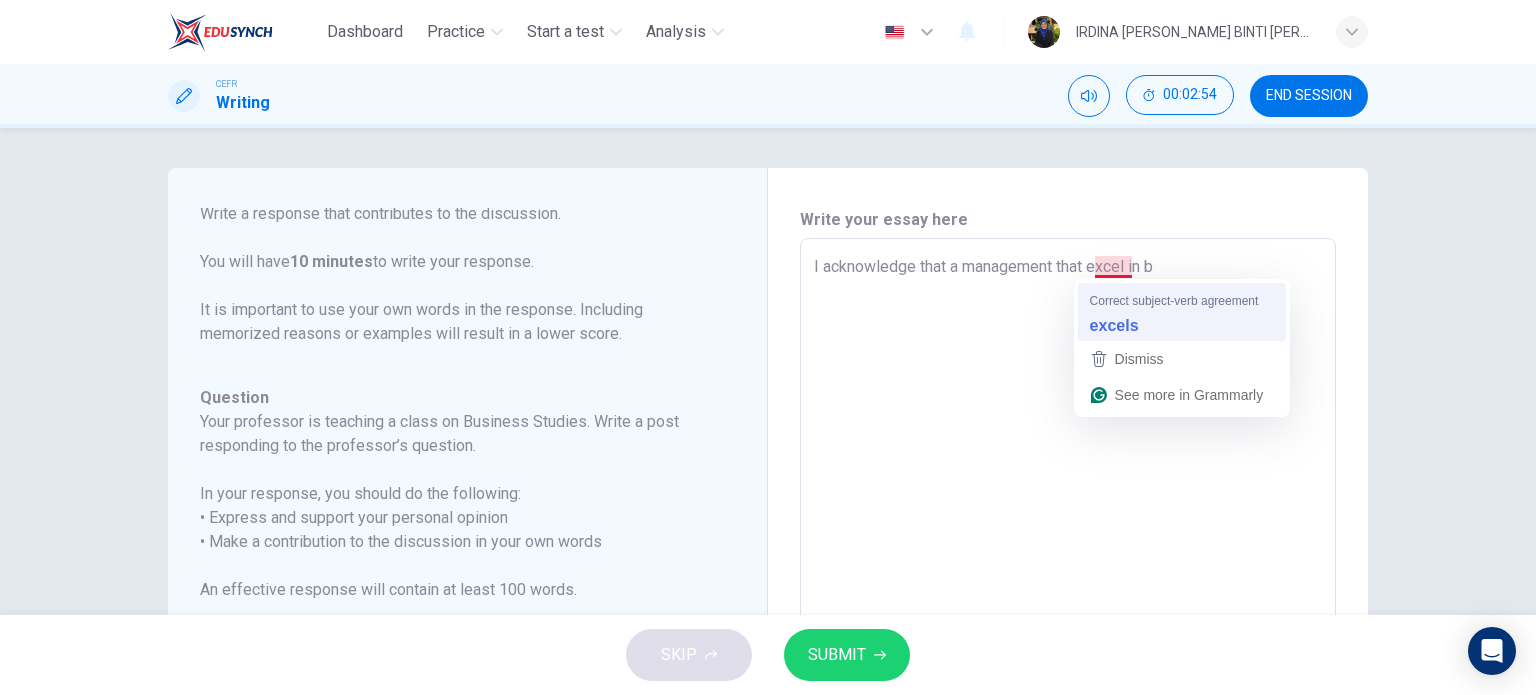 type on "I acknowledge that a management that excels in b" 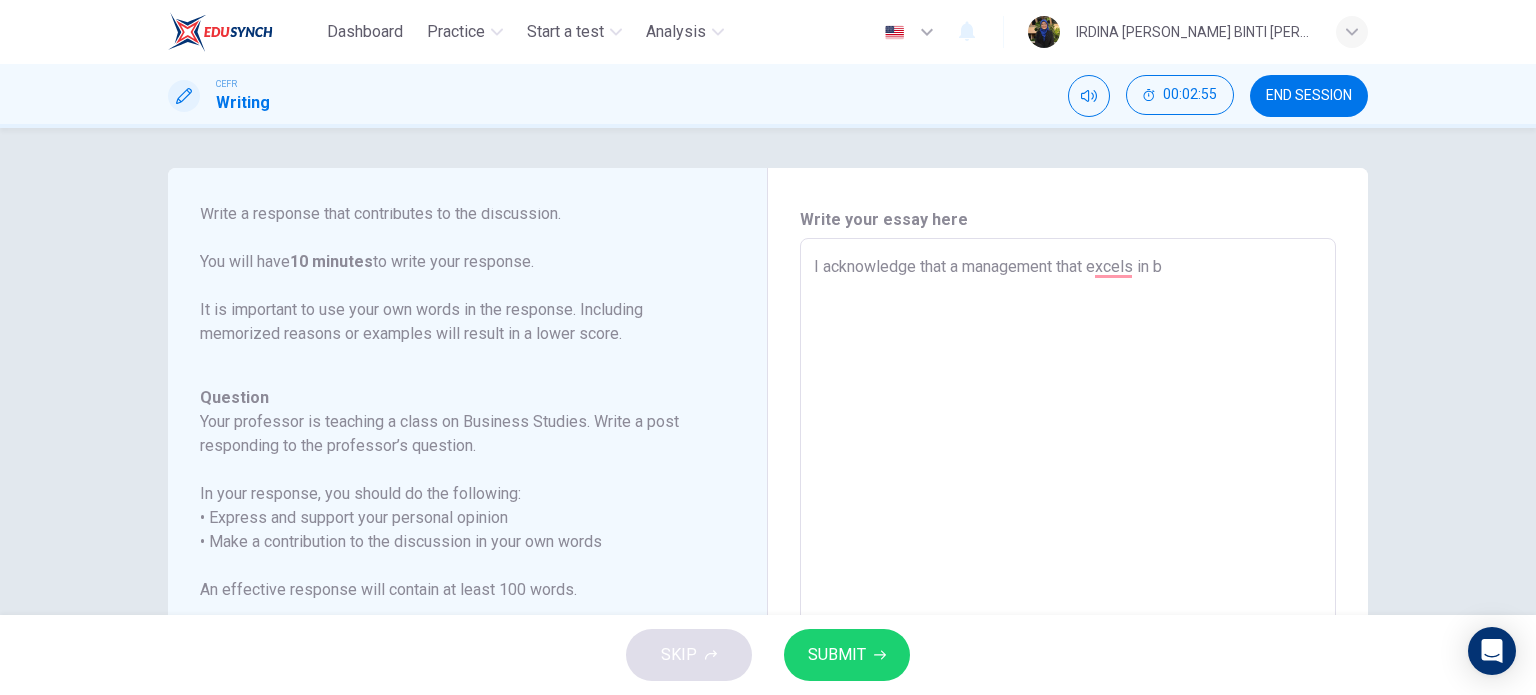 type on "x" 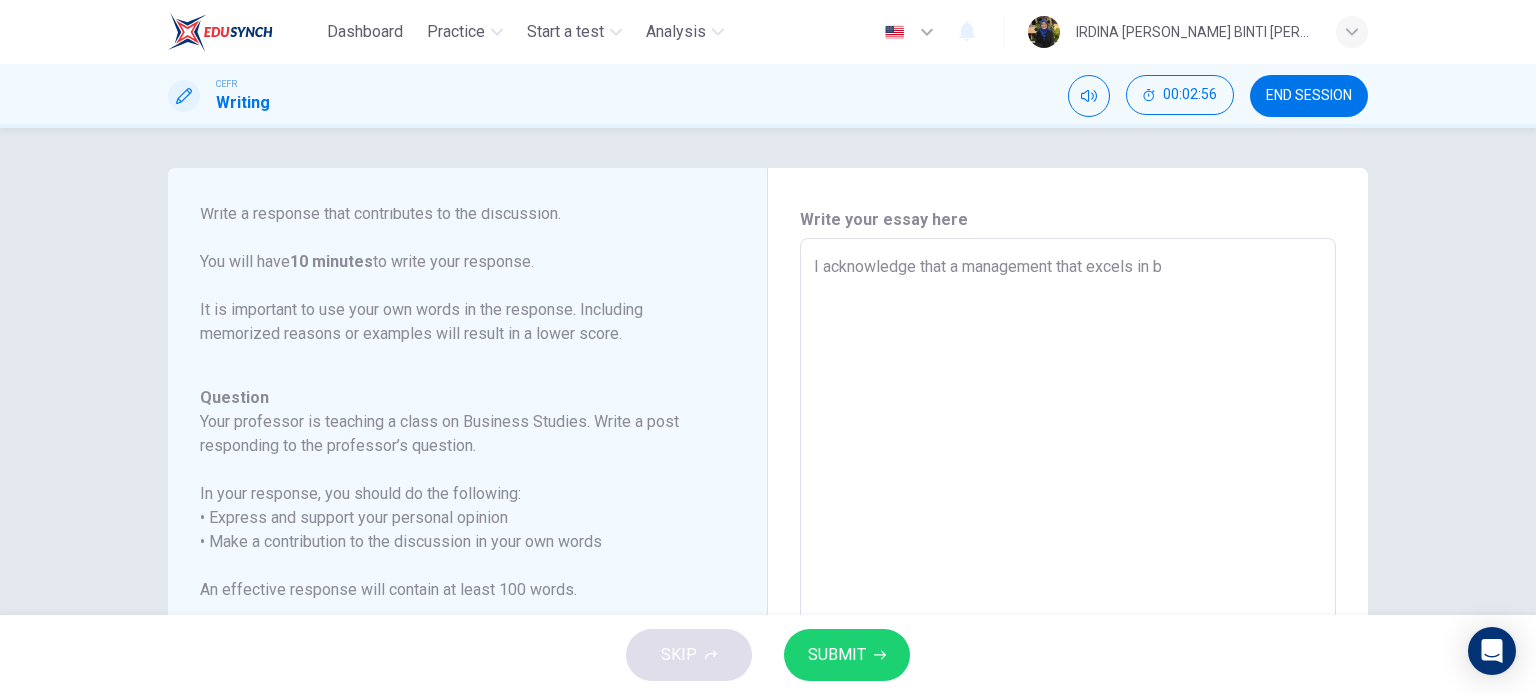 click on "I acknowledge that a management that excels in b" at bounding box center [1068, 572] 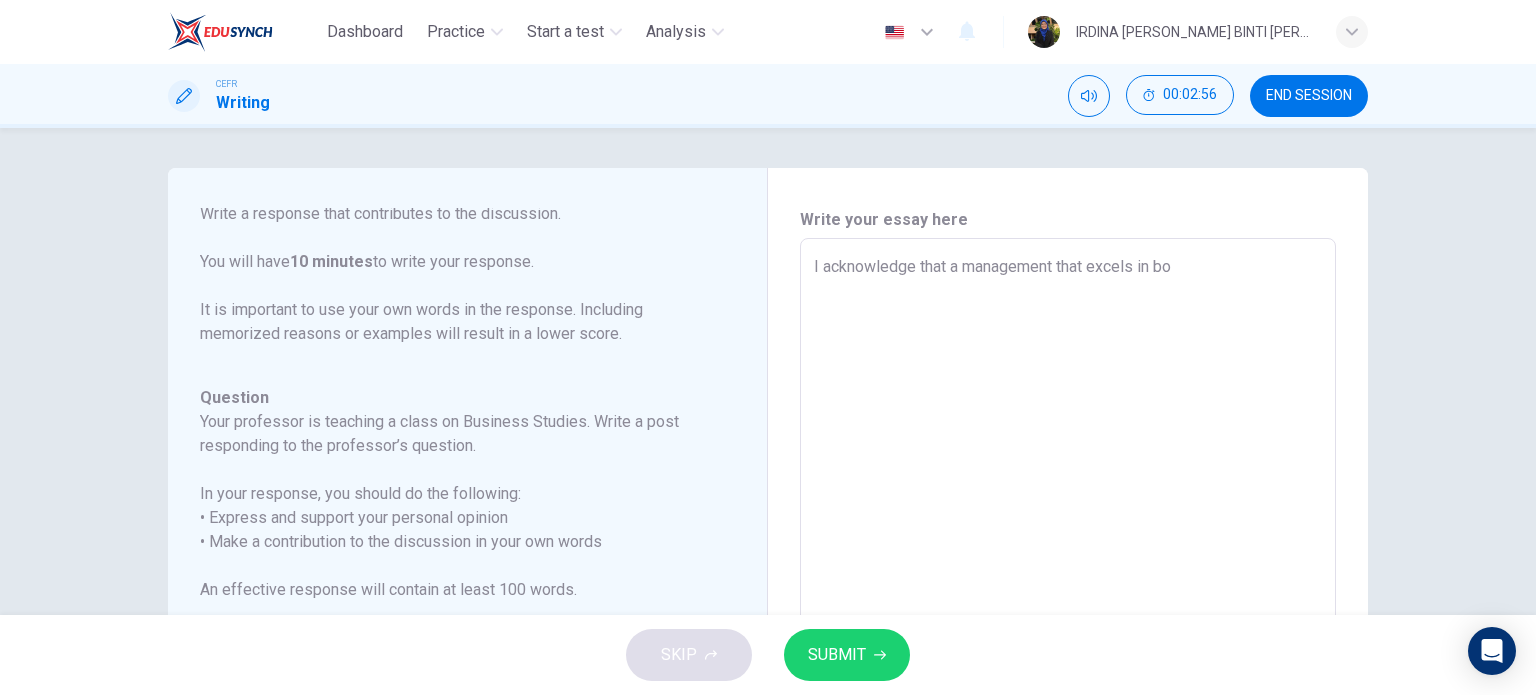 type on "x" 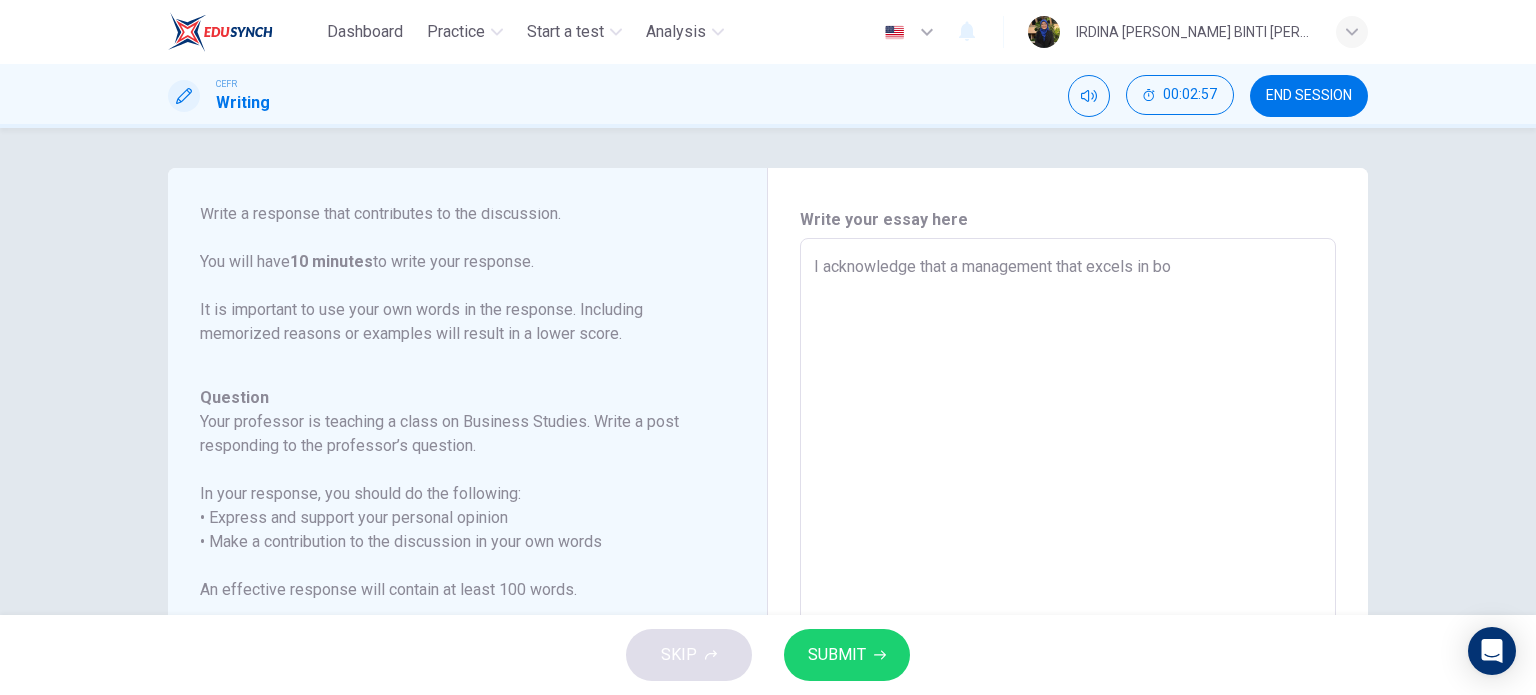 type on "I acknowledge that a management that excels in bot" 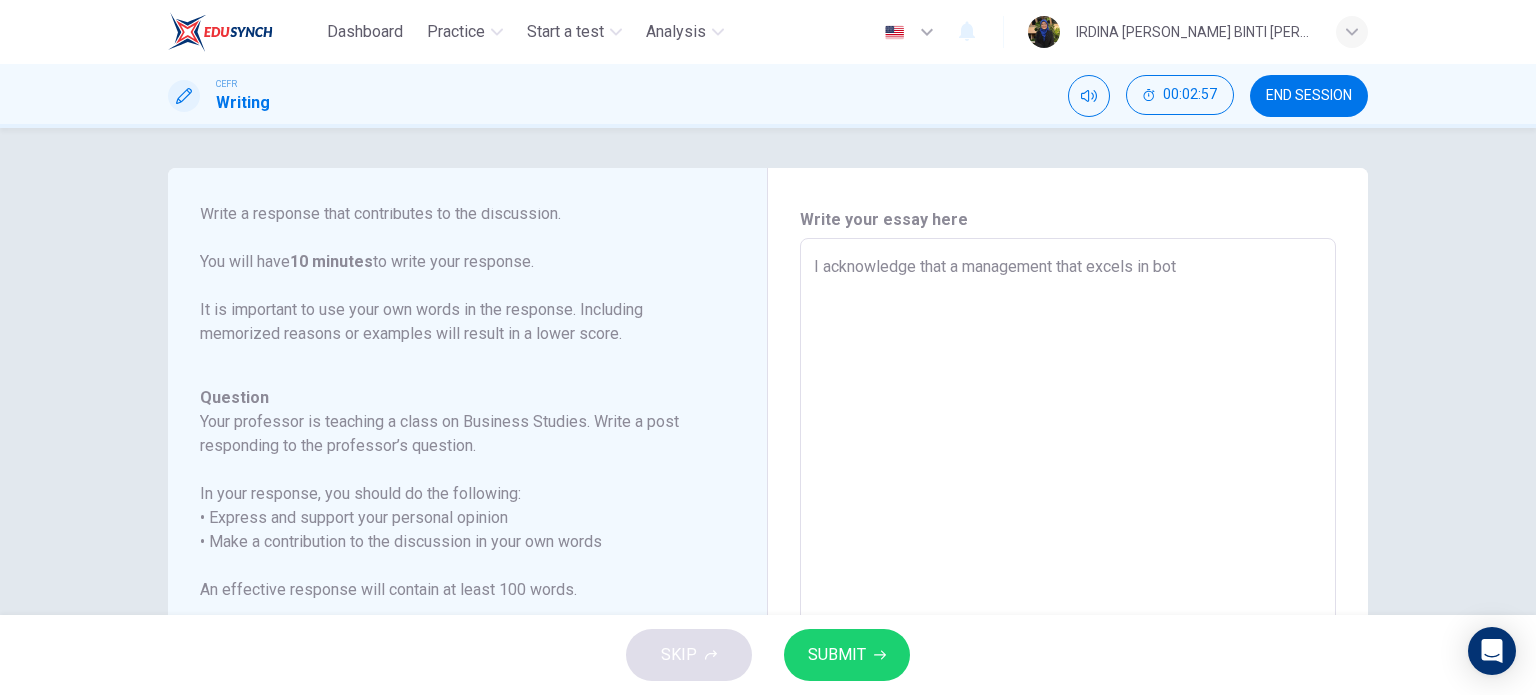 type on "I acknowledge that a management that excels in both" 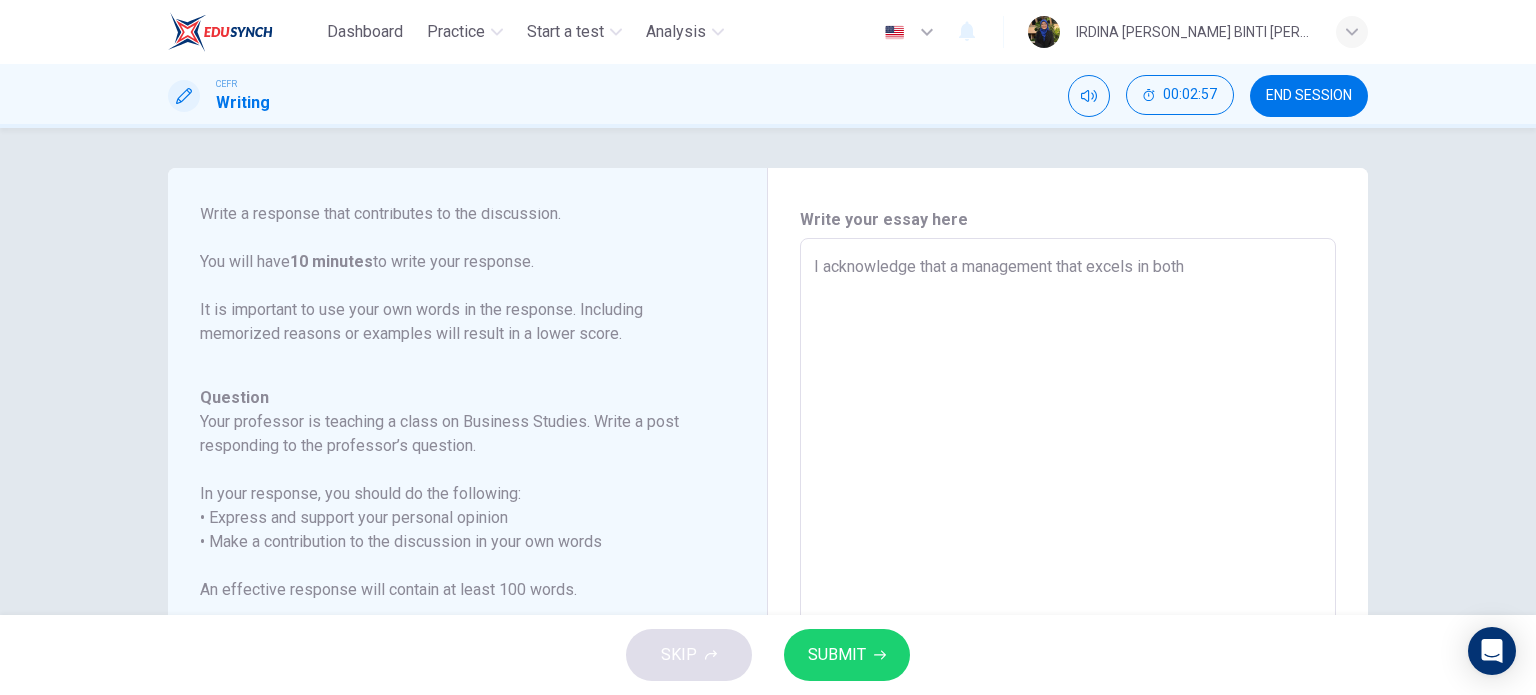 type on "x" 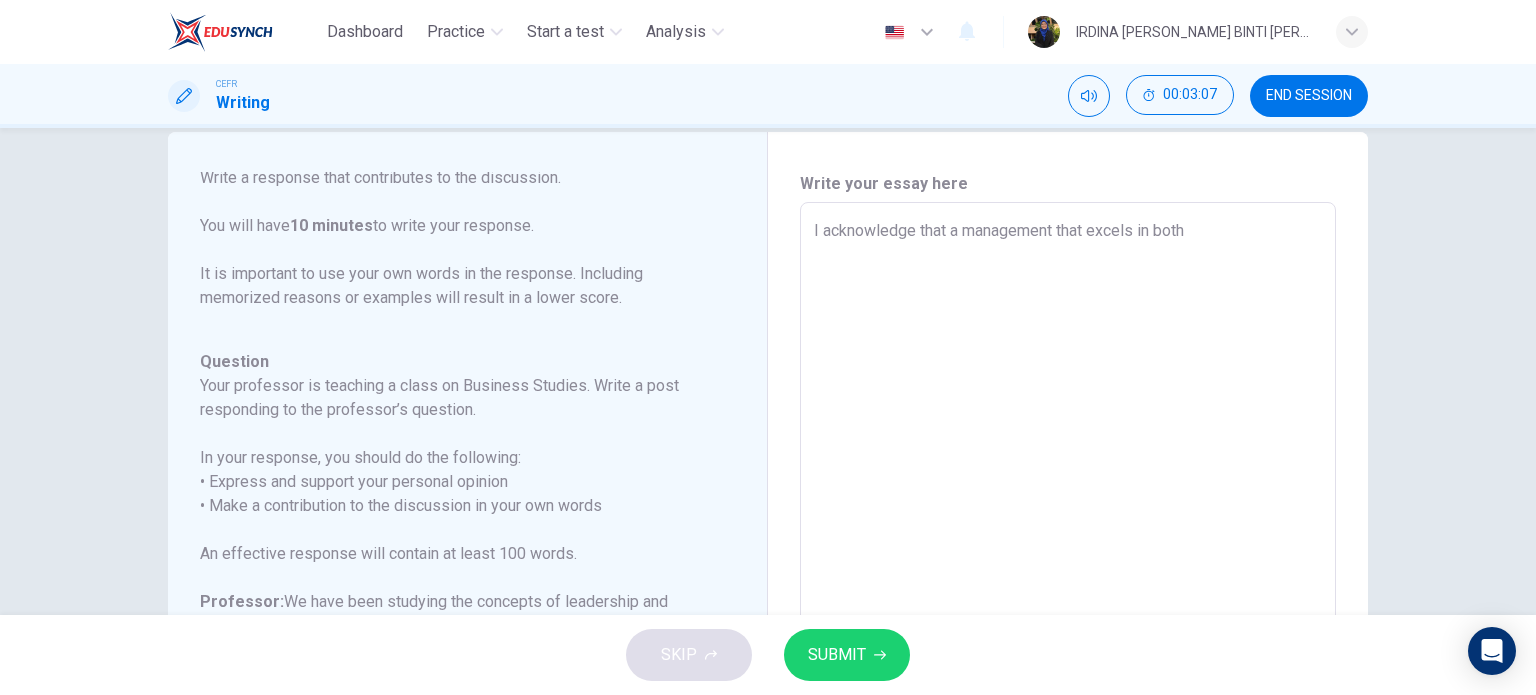 scroll, scrollTop: 0, scrollLeft: 0, axis: both 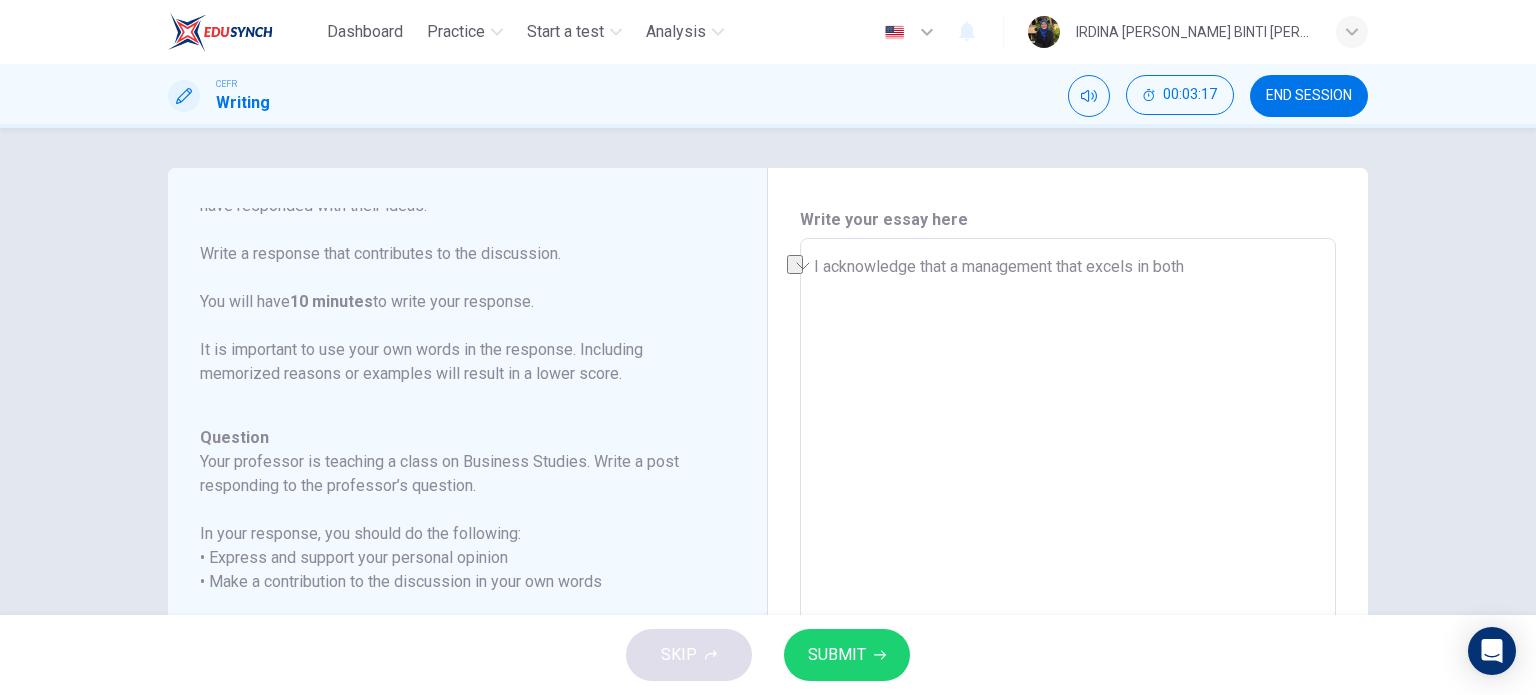 drag, startPoint x: 1236, startPoint y: 264, endPoint x: 1252, endPoint y: 256, distance: 17.888544 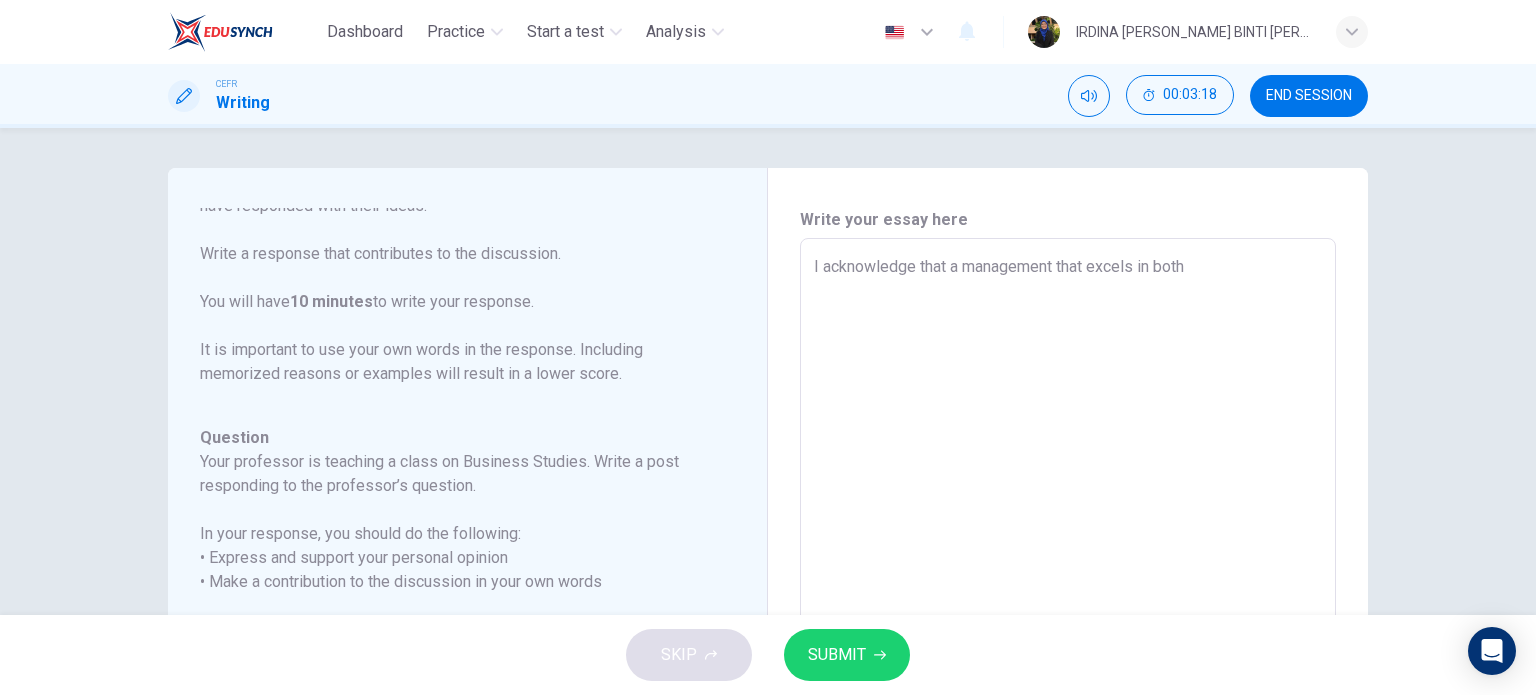 scroll, scrollTop: 269, scrollLeft: 0, axis: vertical 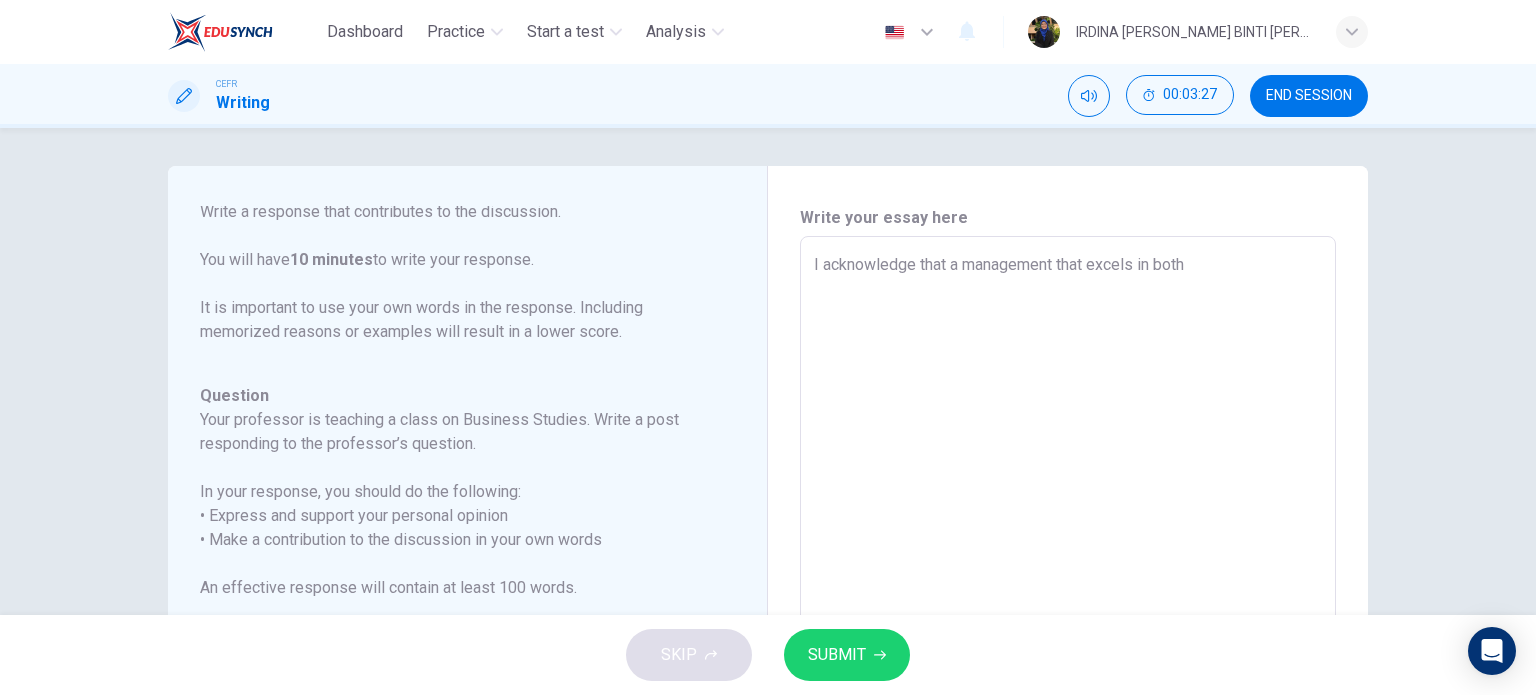 click on "I acknowledge that a management that excels in both" at bounding box center [1068, 570] 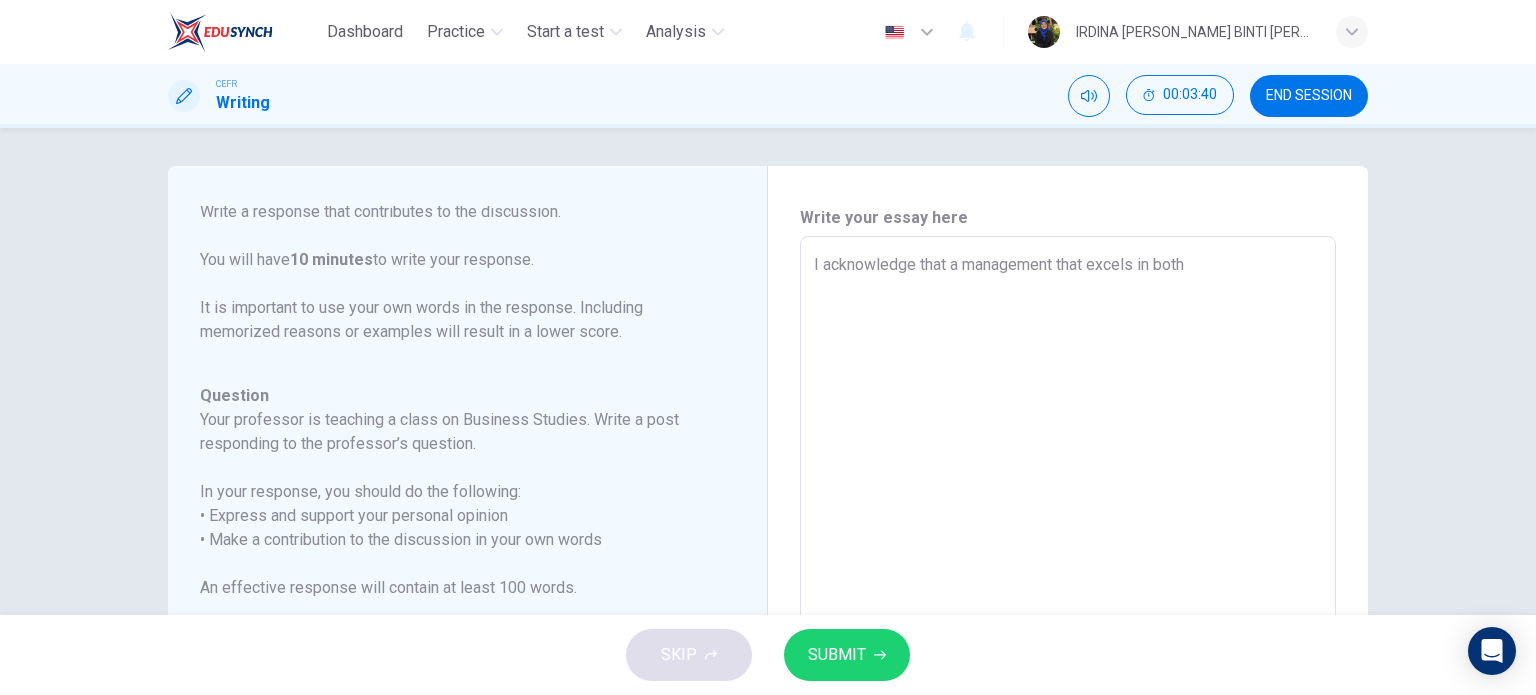 type on "I acknowledge that a management that excels in both c" 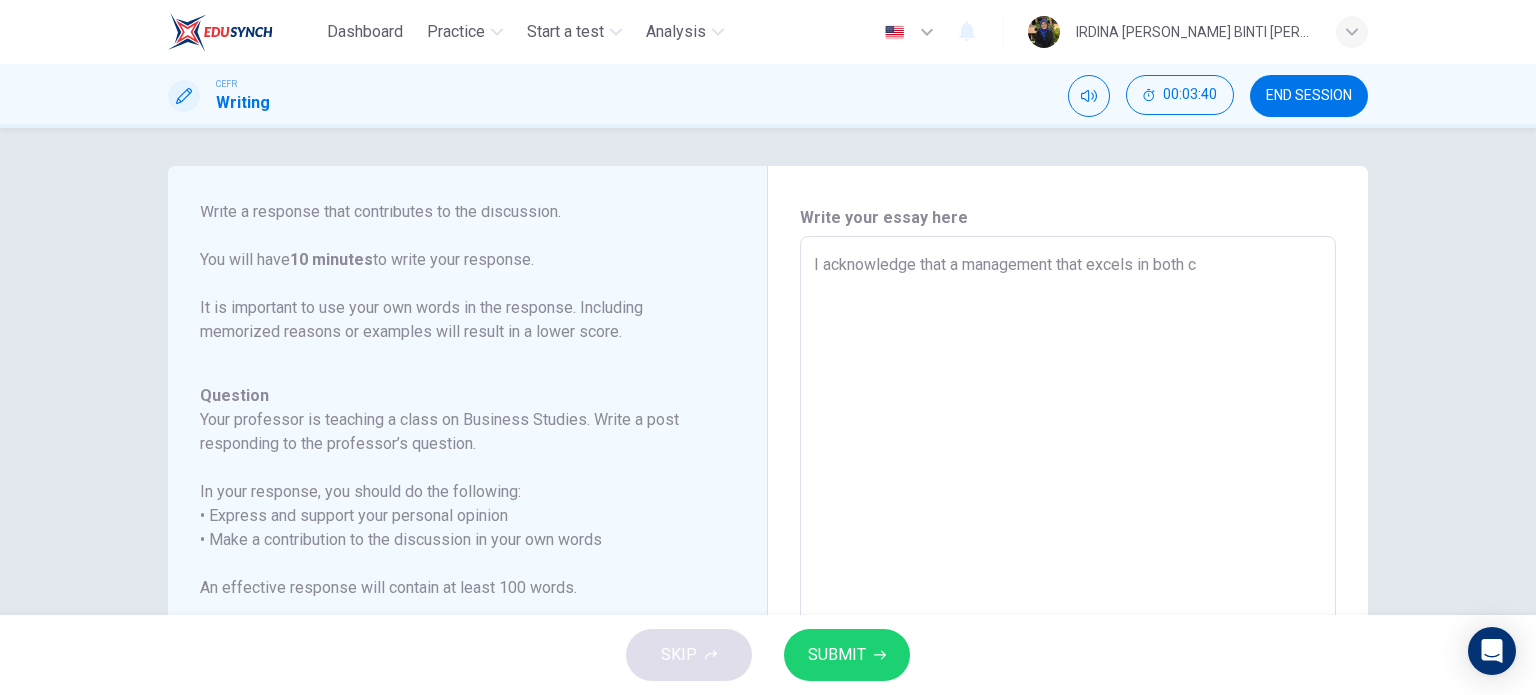 type on "I acknowledge that a management that excels in both cn" 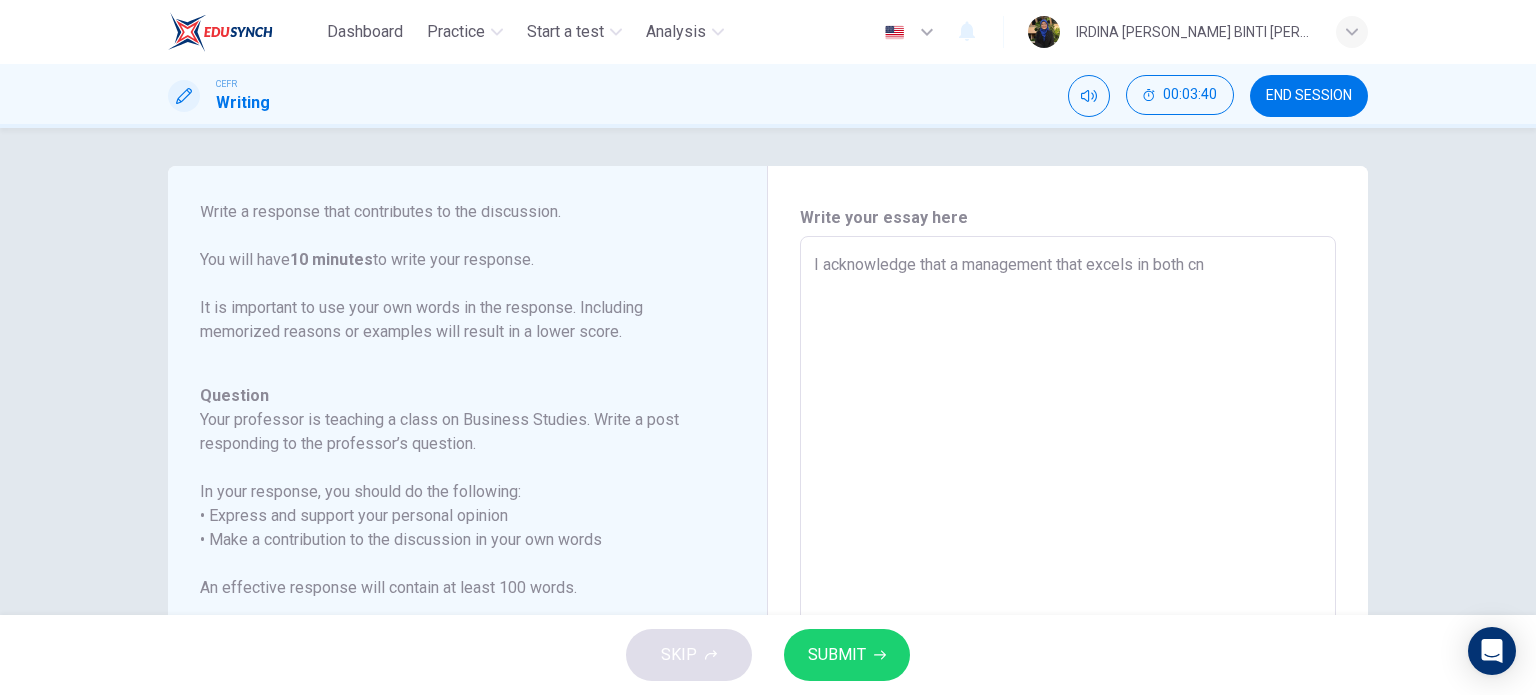 type on "I acknowledge that a management that excels in both cno" 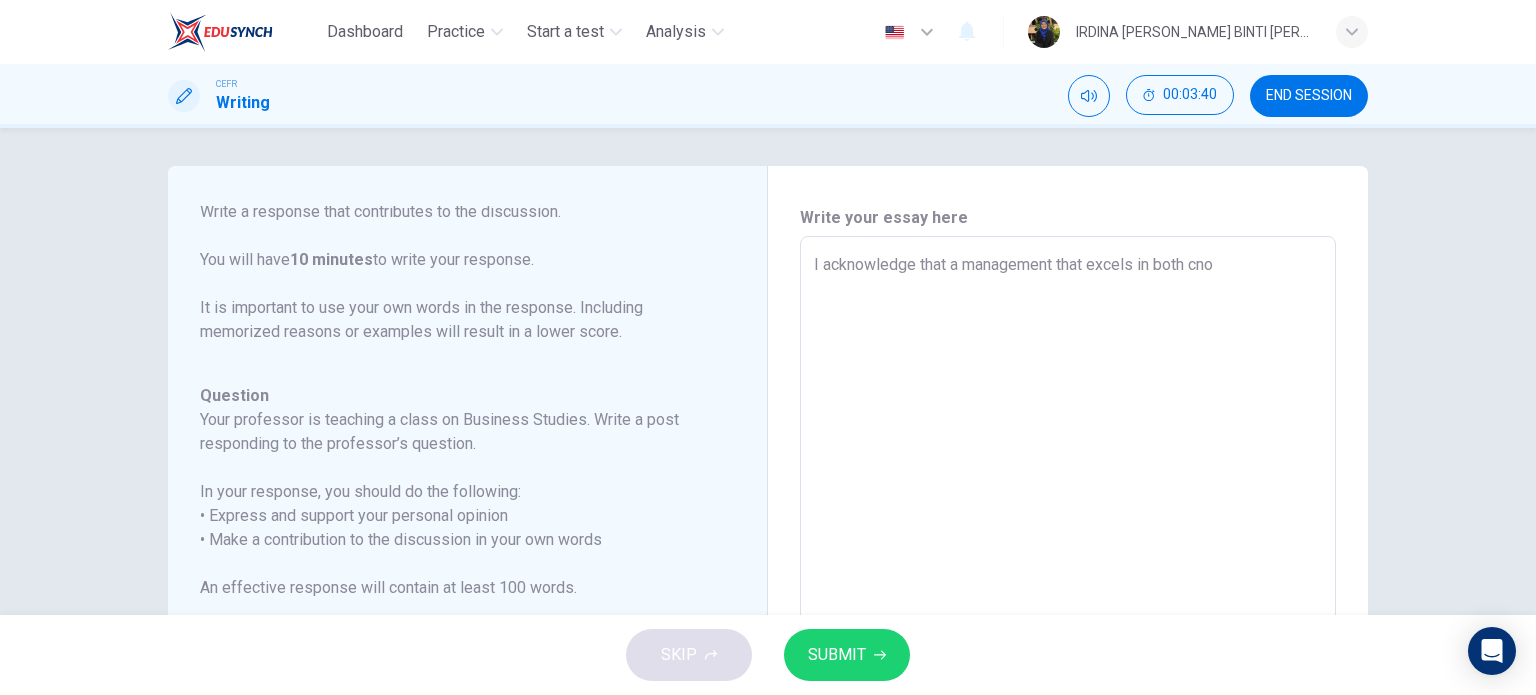 type on "x" 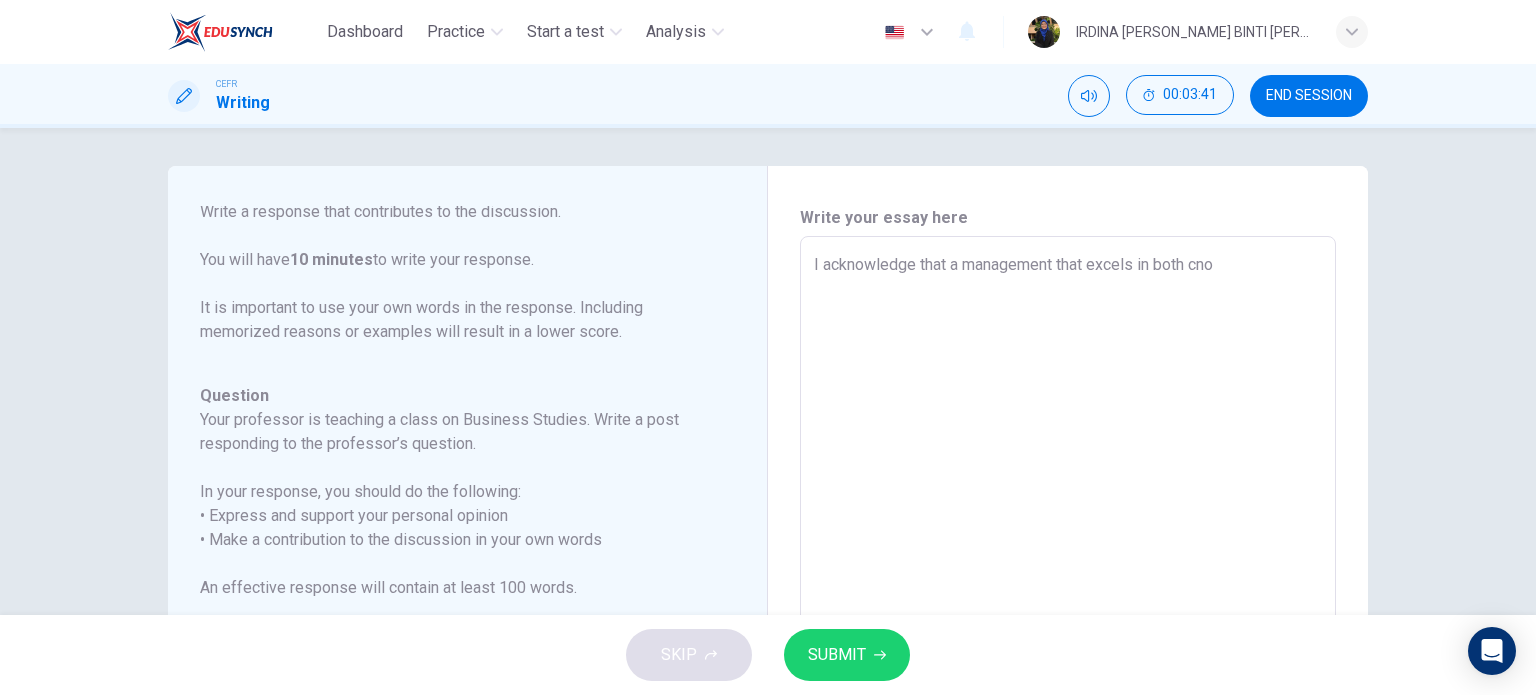 type on "I acknowledge that a management that excels in both cno=" 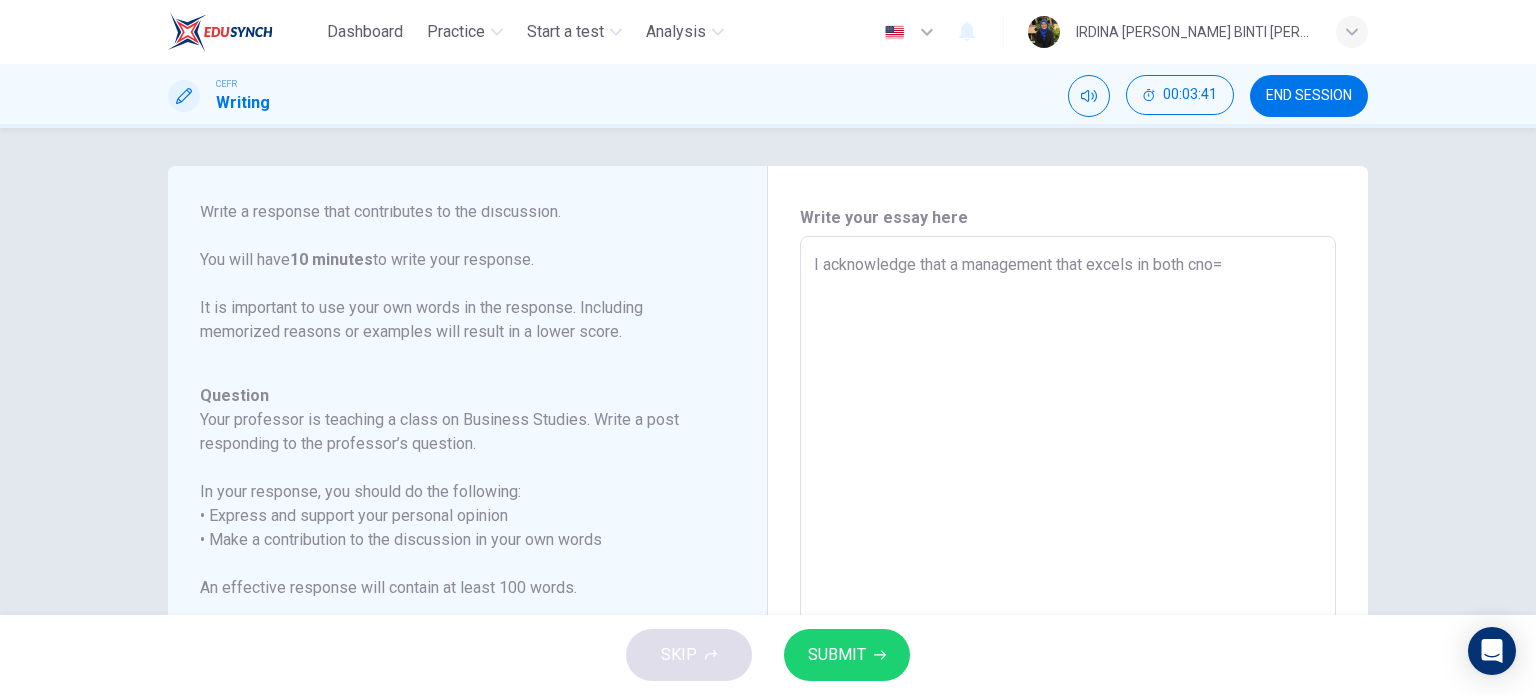 type on "x" 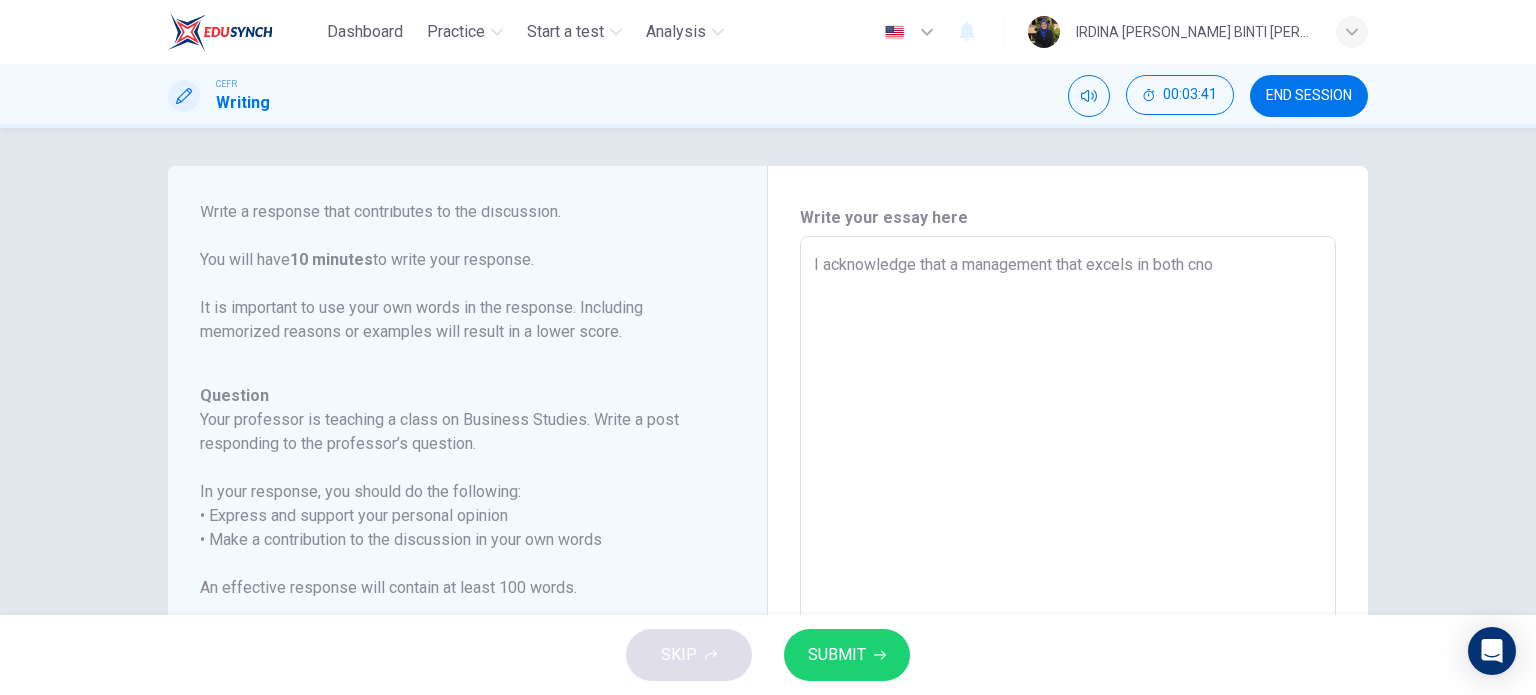 type on "I acknowledge that a management that excels in both cn" 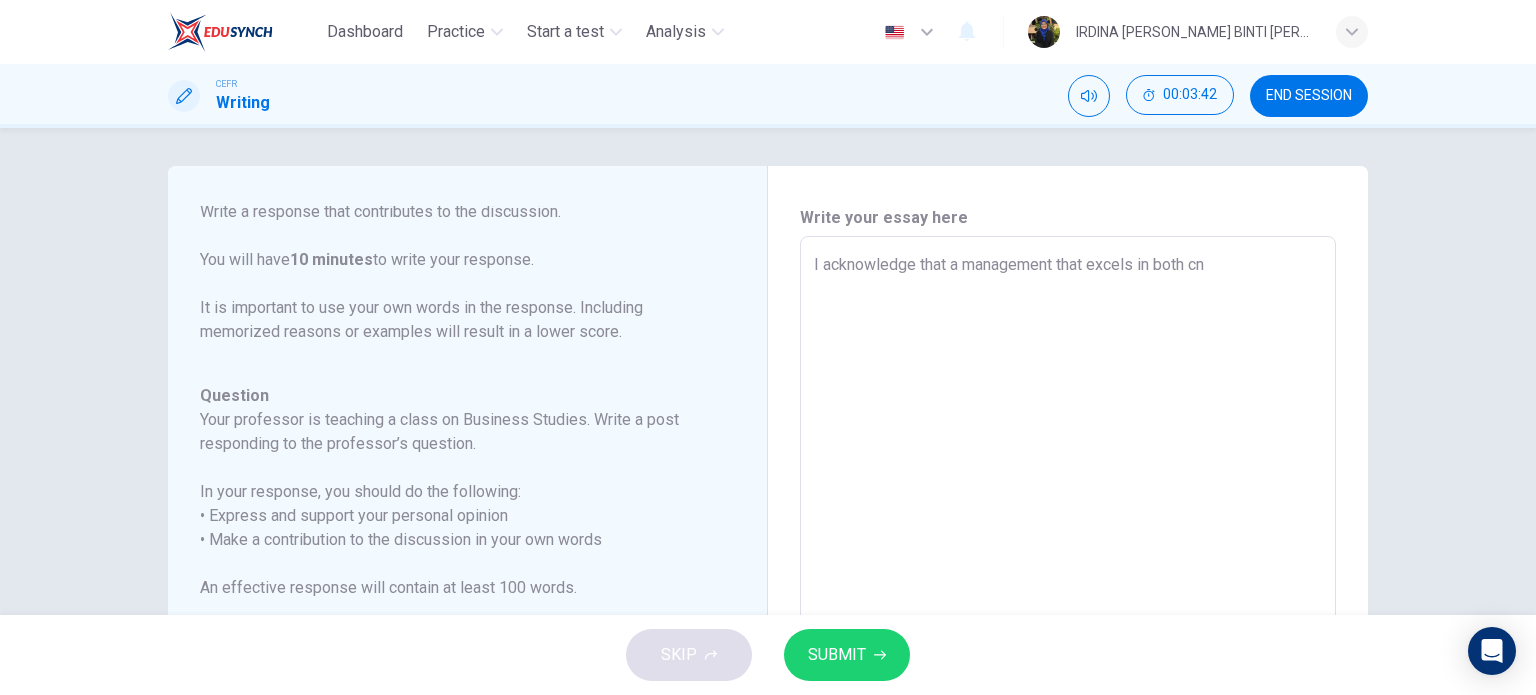 type on "x" 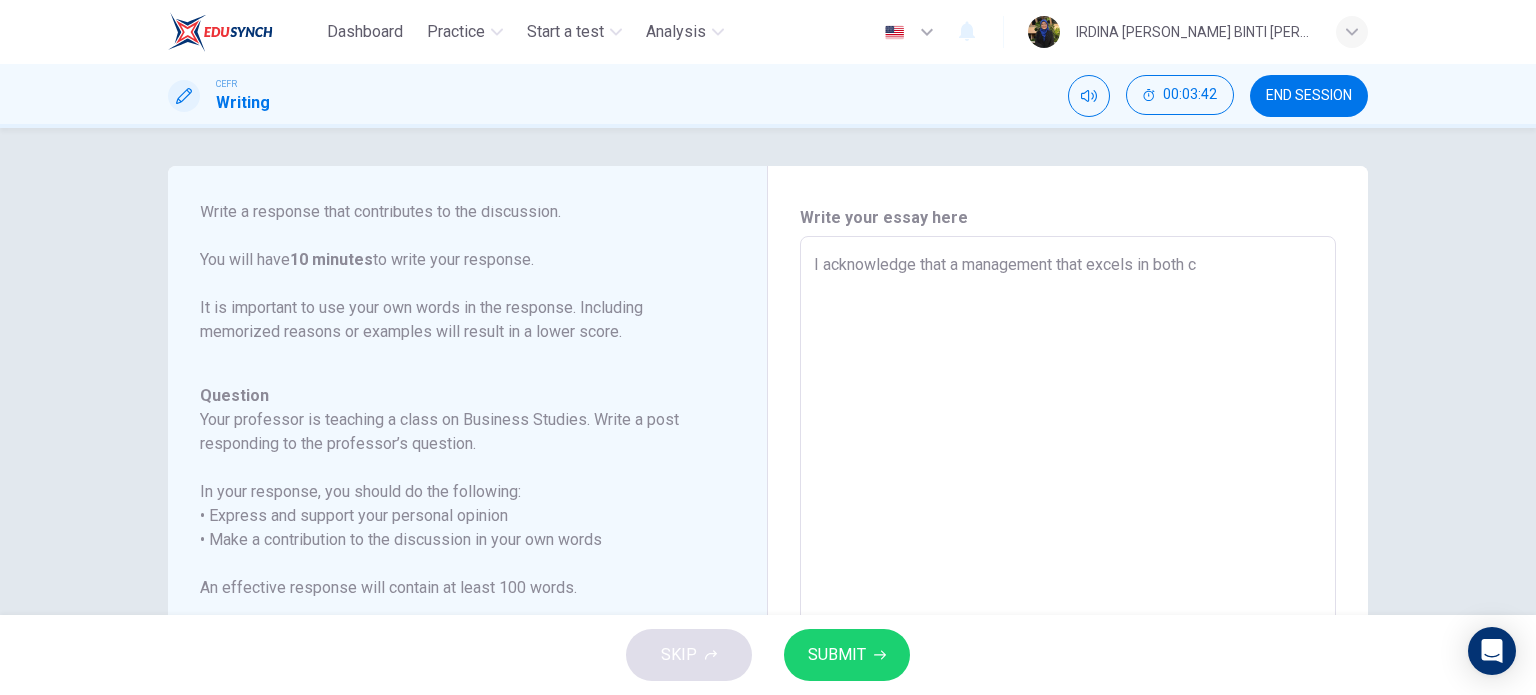 type on "x" 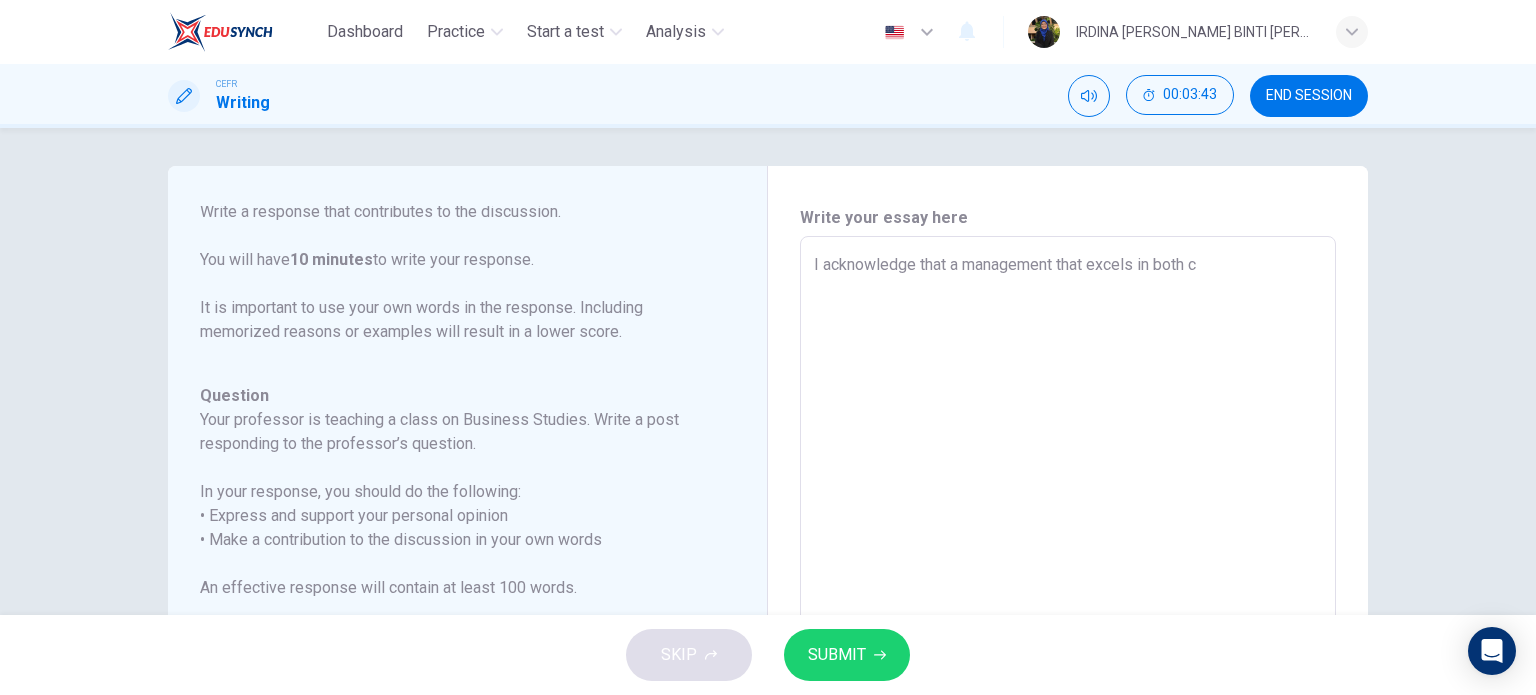 type on "I acknowledge that a management that excels in both co" 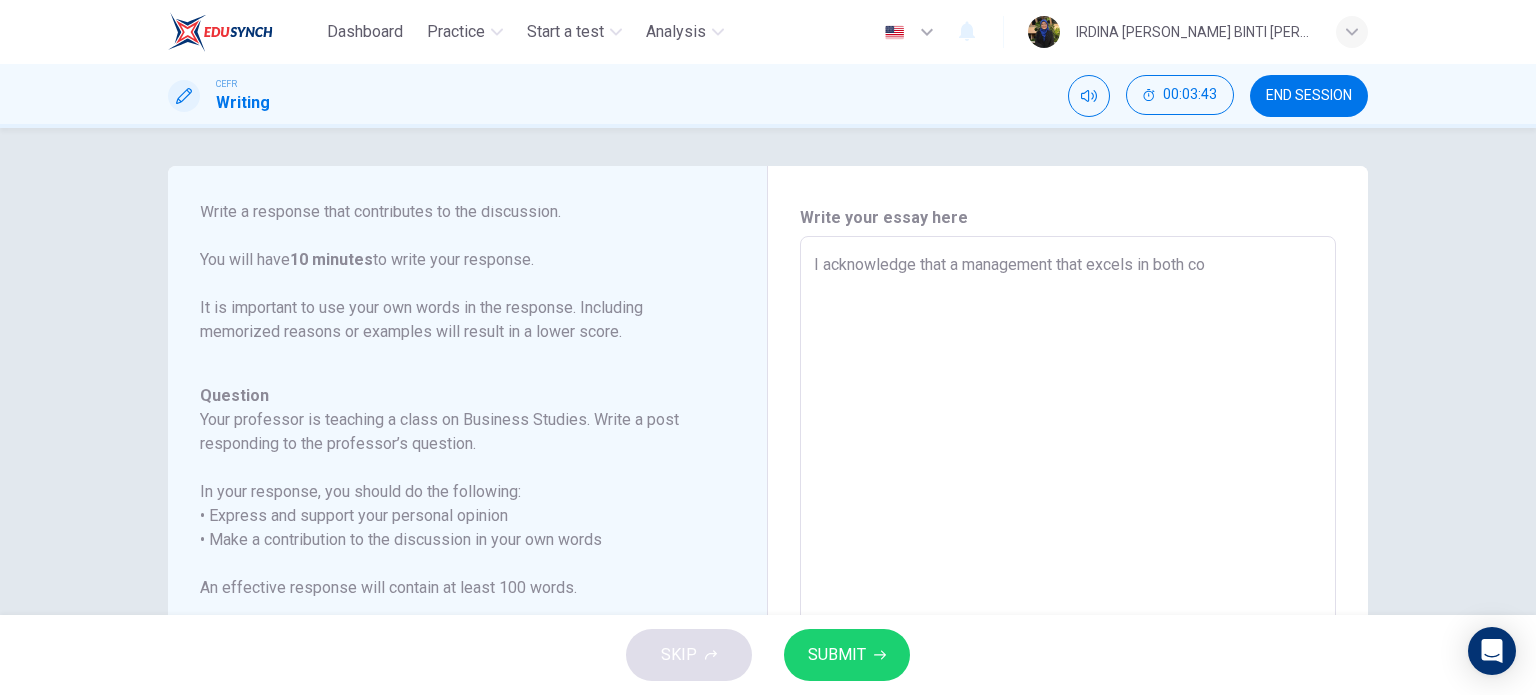 type on "I acknowledge that a management that excels in both con" 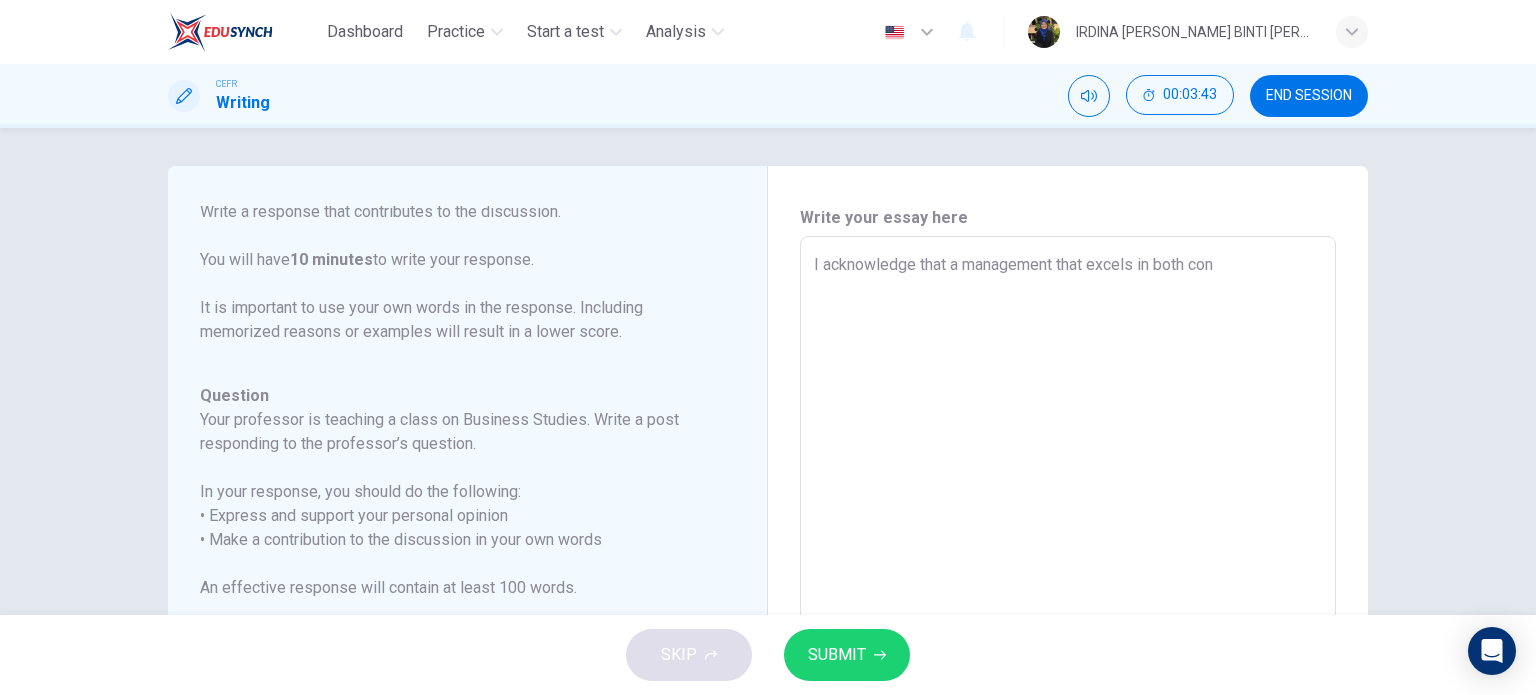 type on "x" 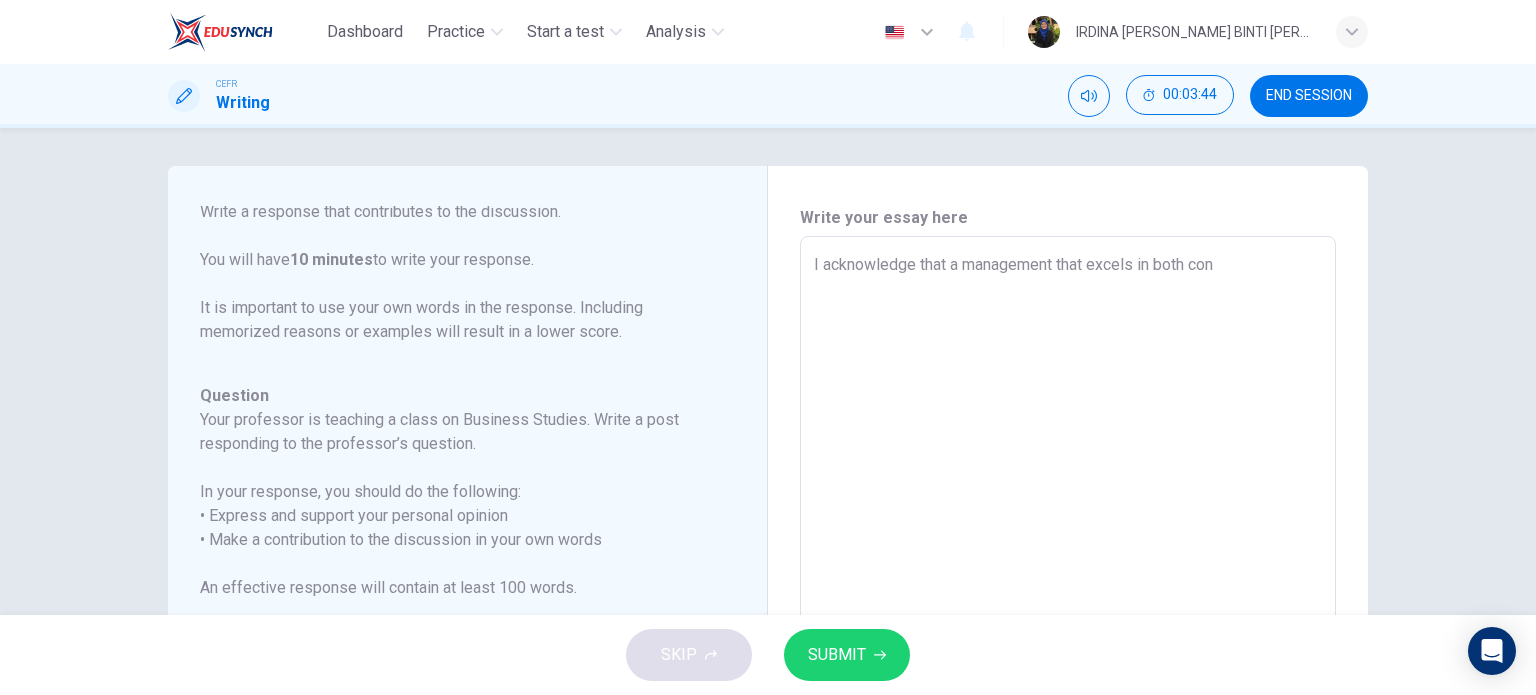 type on "I acknowledge that a management that excels in both cond" 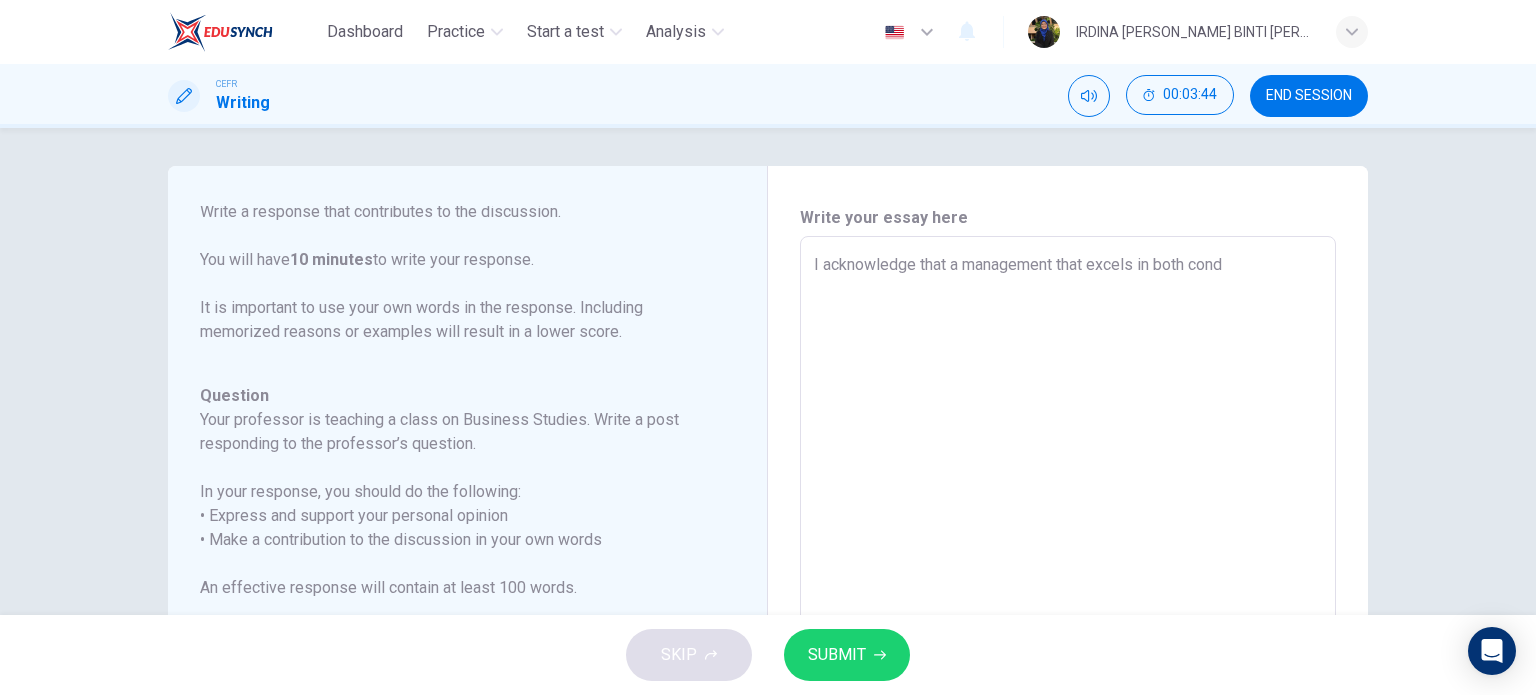 type on "x" 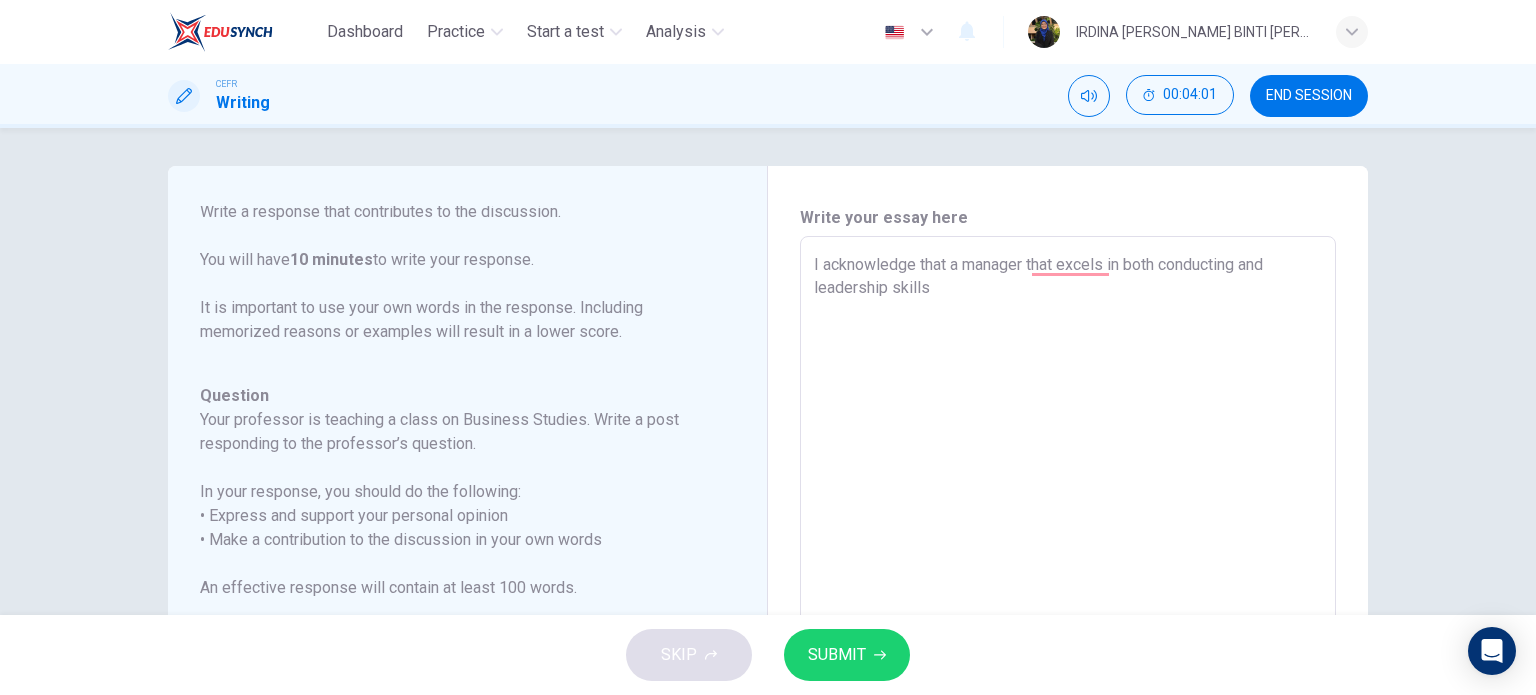 click on "I acknowledge that a manager that excels in both conducting and leadership skills" at bounding box center [1068, 570] 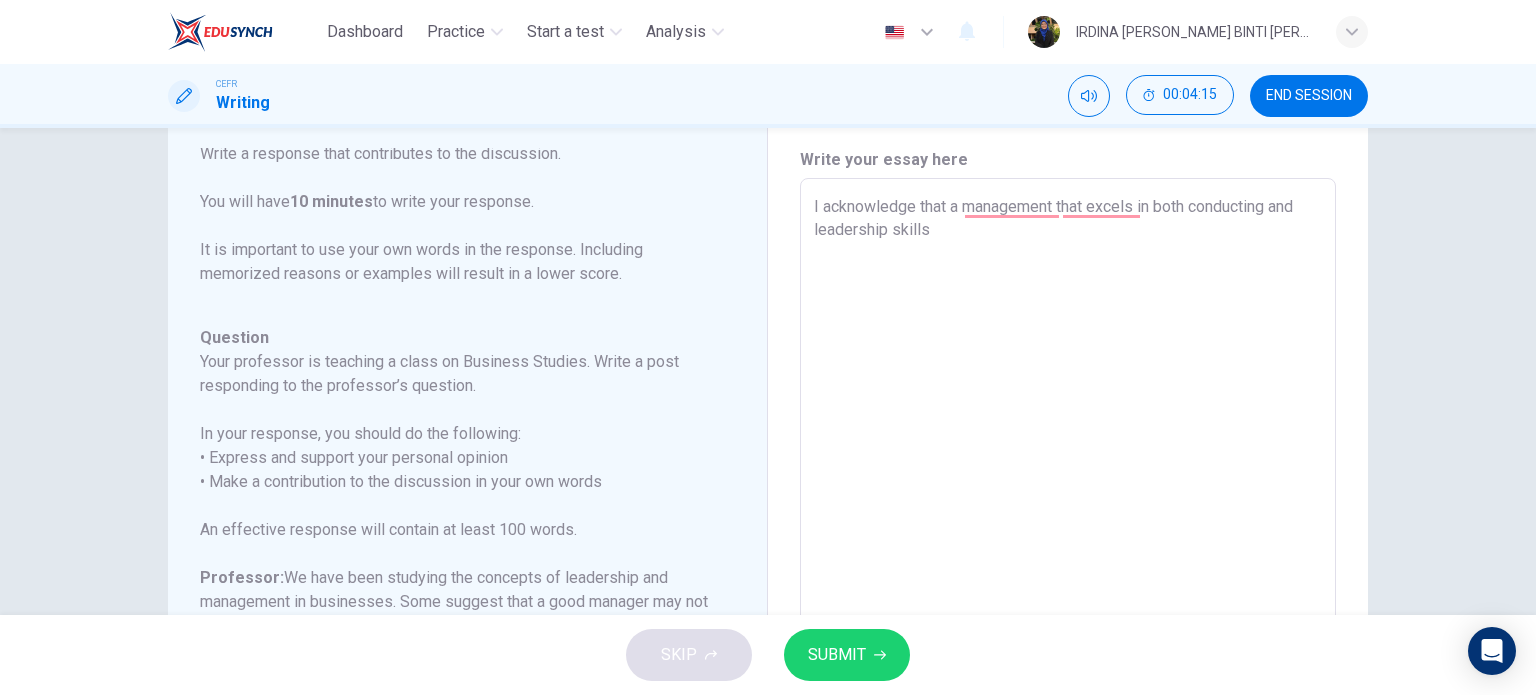 scroll, scrollTop: 54, scrollLeft: 0, axis: vertical 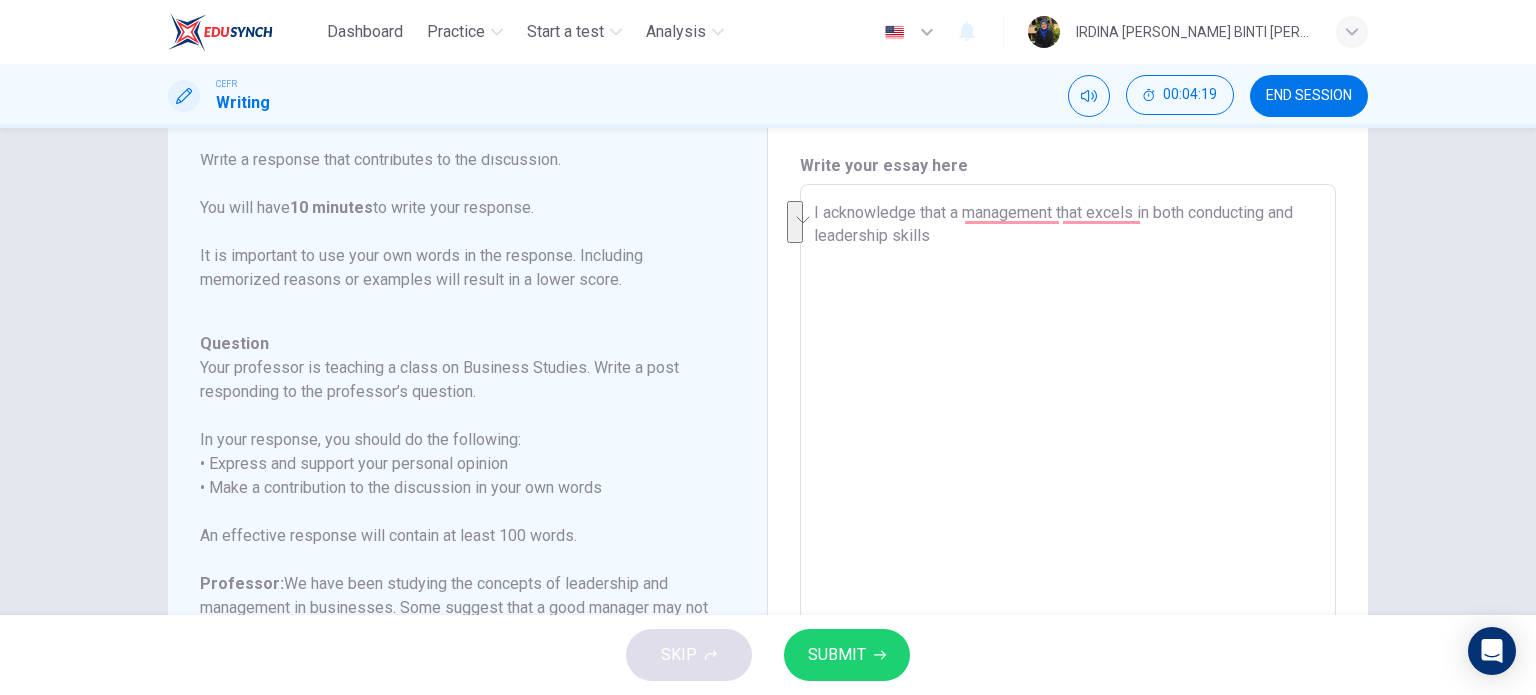 drag, startPoint x: 946, startPoint y: 206, endPoint x: 967, endPoint y: 237, distance: 37.44329 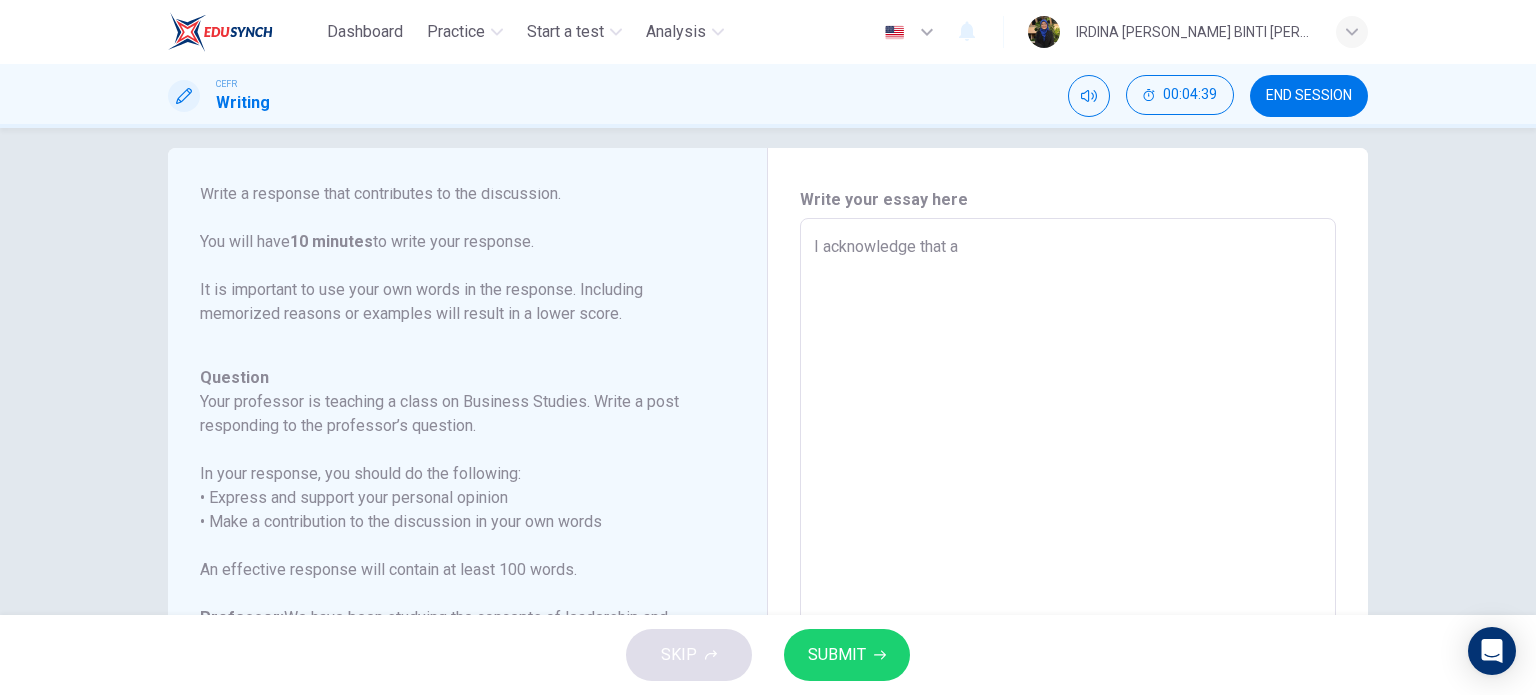 scroll, scrollTop: 16, scrollLeft: 0, axis: vertical 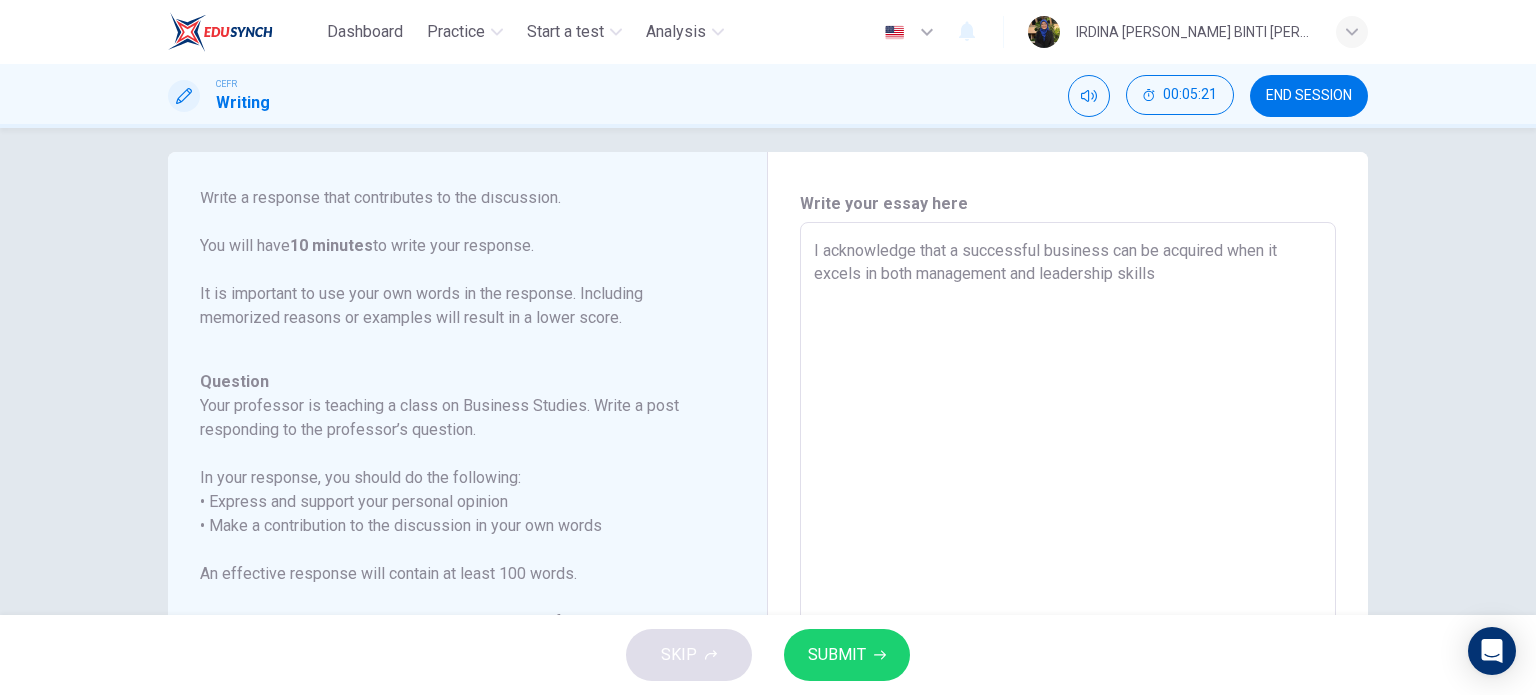 click on "I acknowledge that a successful business can be acquired when it excels in both management and leadership skills" at bounding box center (1068, 556) 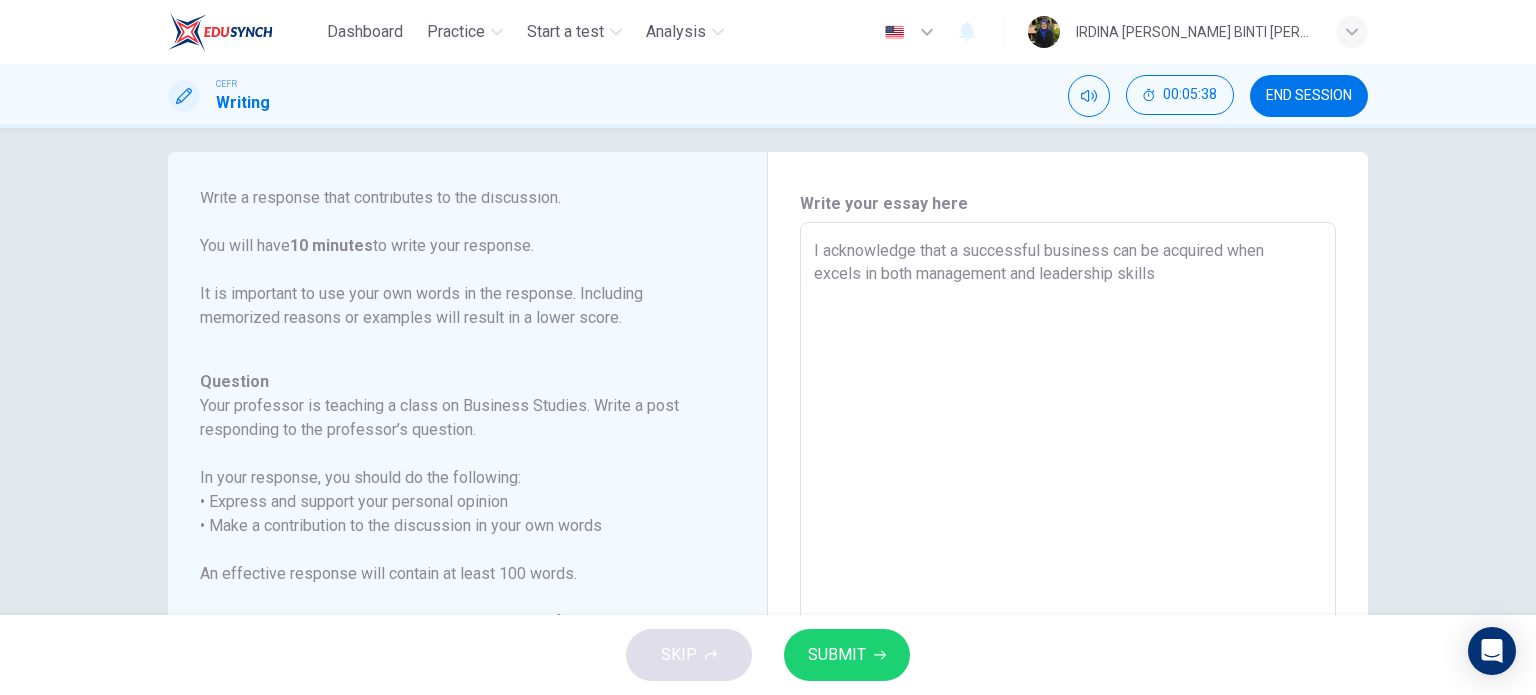click on "I acknowledge that a successful business can be acquired when excels in both management and leadership skills" at bounding box center (1068, 556) 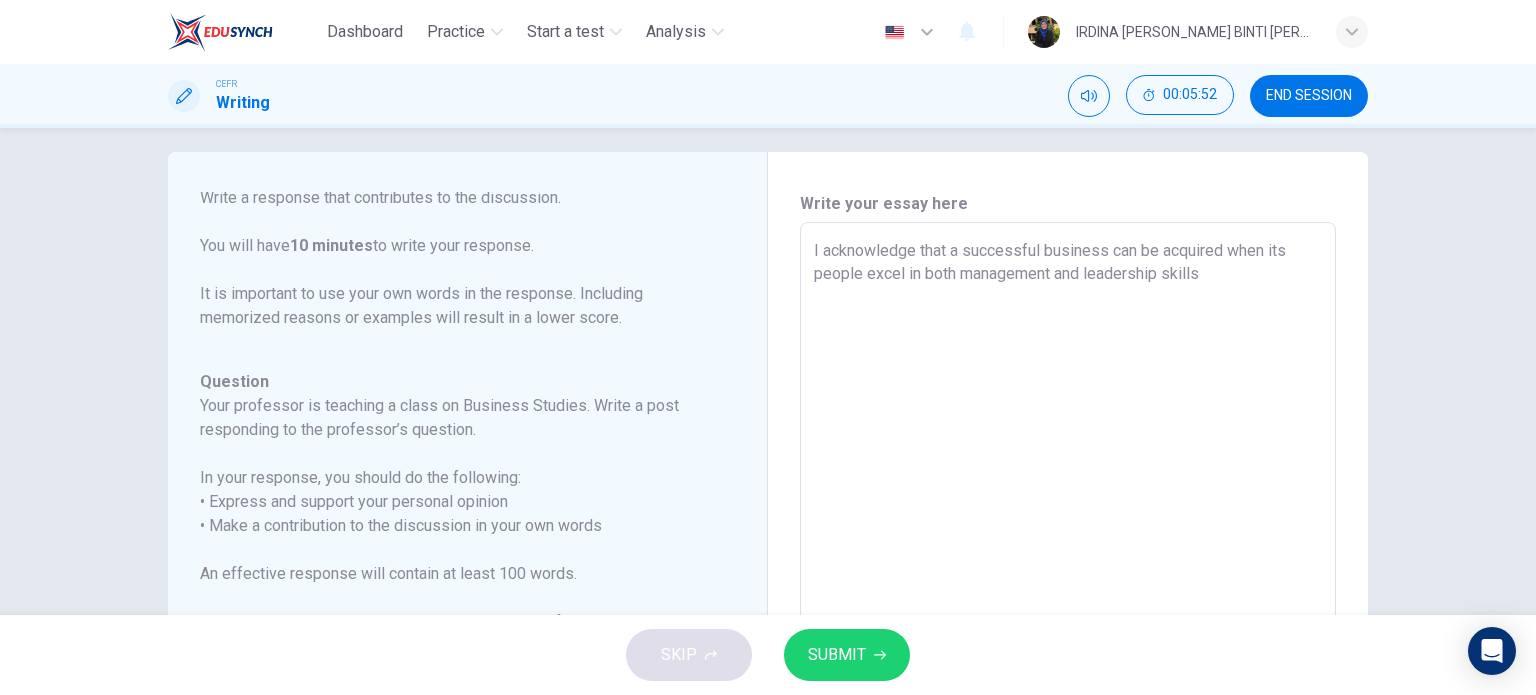 click on "I acknowledge that a successful business can be acquired when its people excel in both management and leadership skills" at bounding box center [1068, 556] 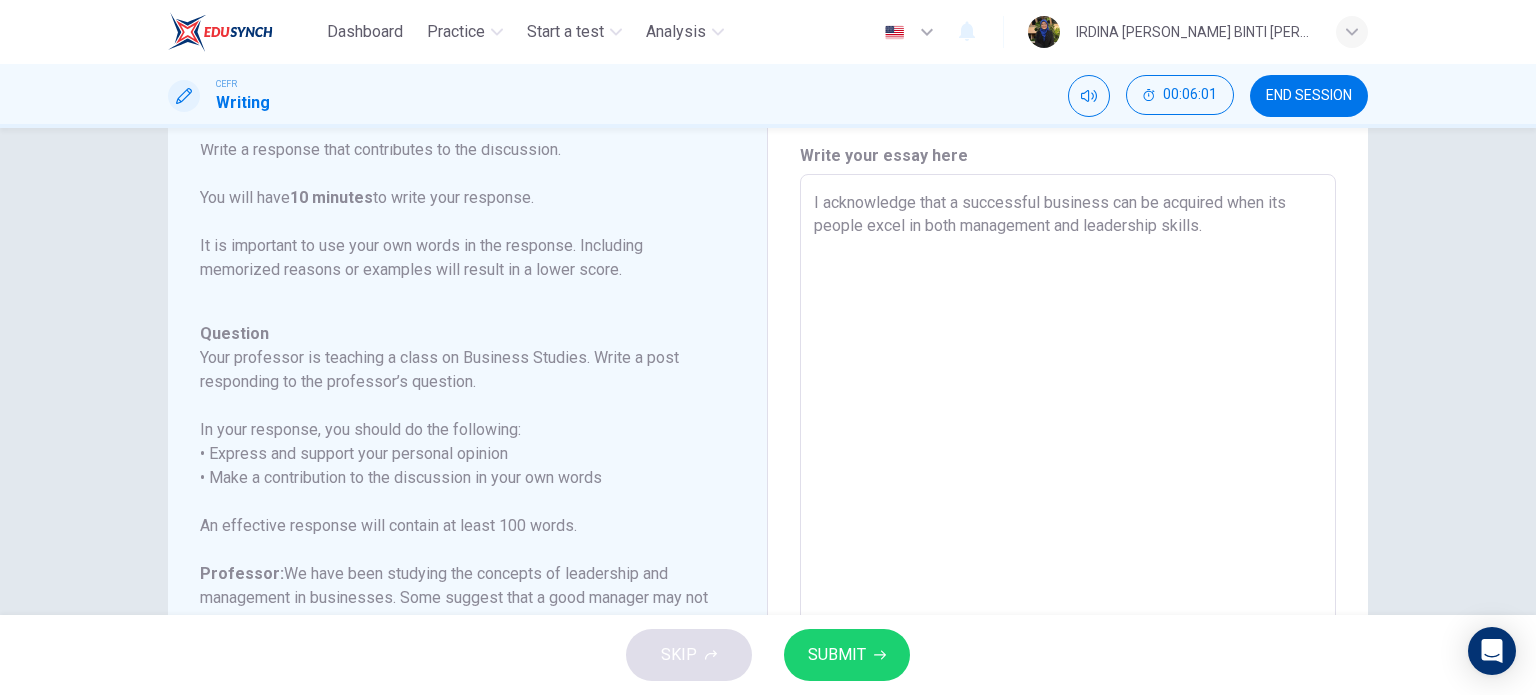 scroll, scrollTop: 67, scrollLeft: 0, axis: vertical 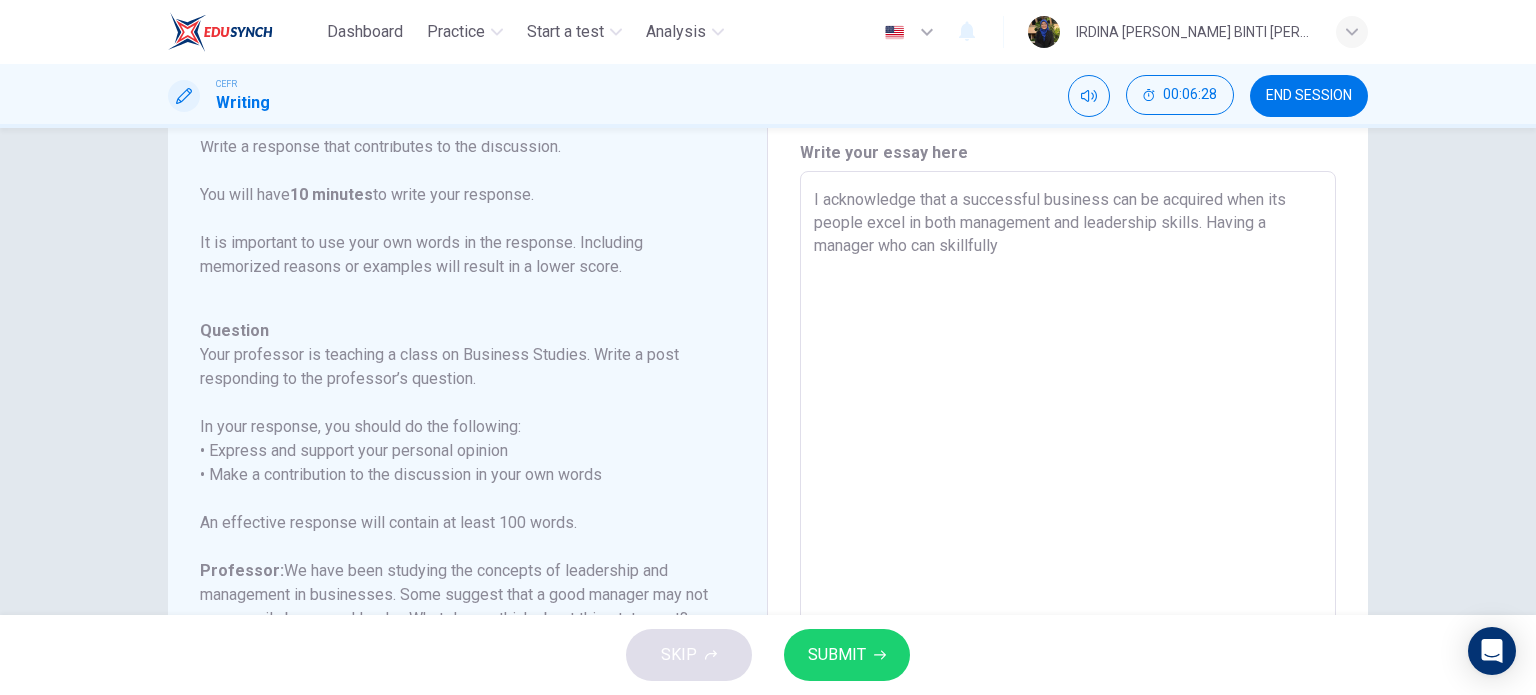 click on "I acknowledge that a successful business can be acquired when its people excel in both management and leadership skills. Having a manager who can skillfully" at bounding box center (1068, 505) 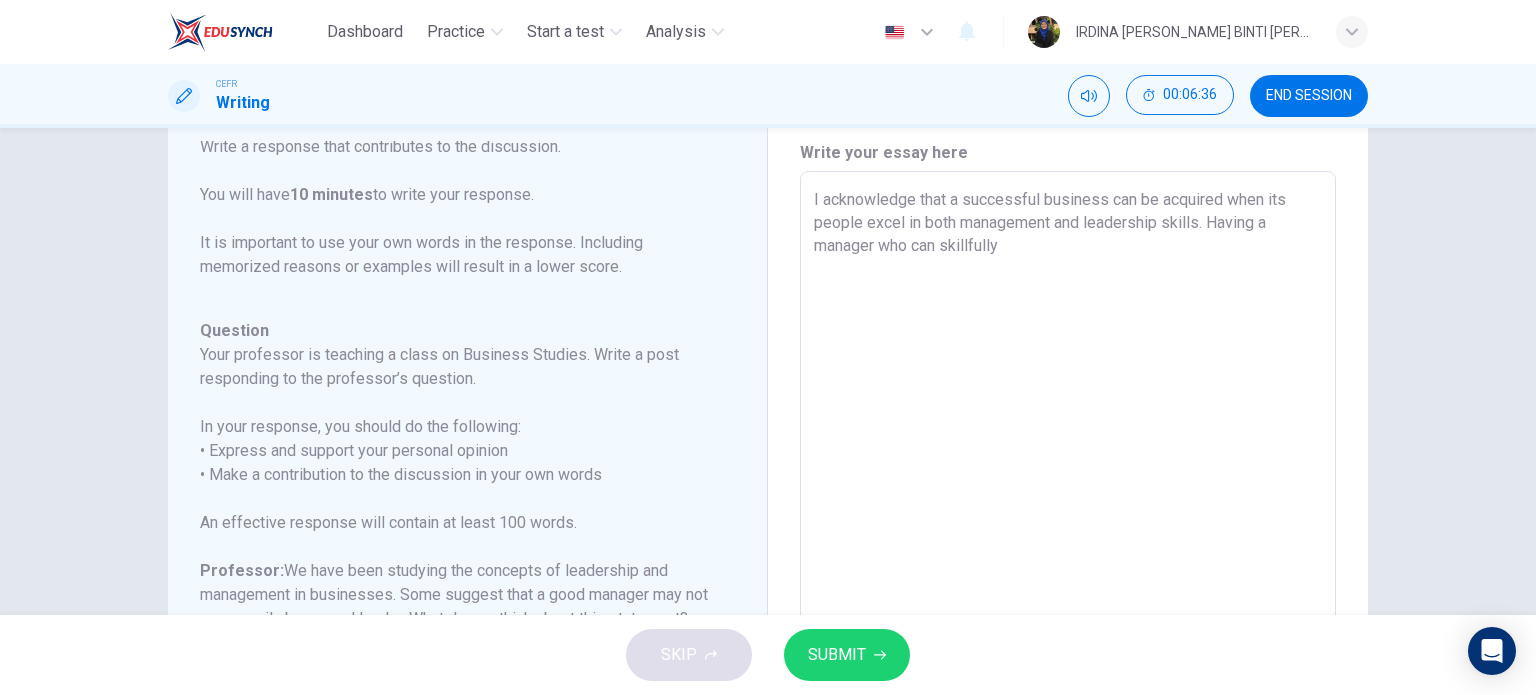 click on "I acknowledge that a successful business can be acquired when its people excel in both management and leadership skills. Having a manager who can skillfully" at bounding box center (1068, 505) 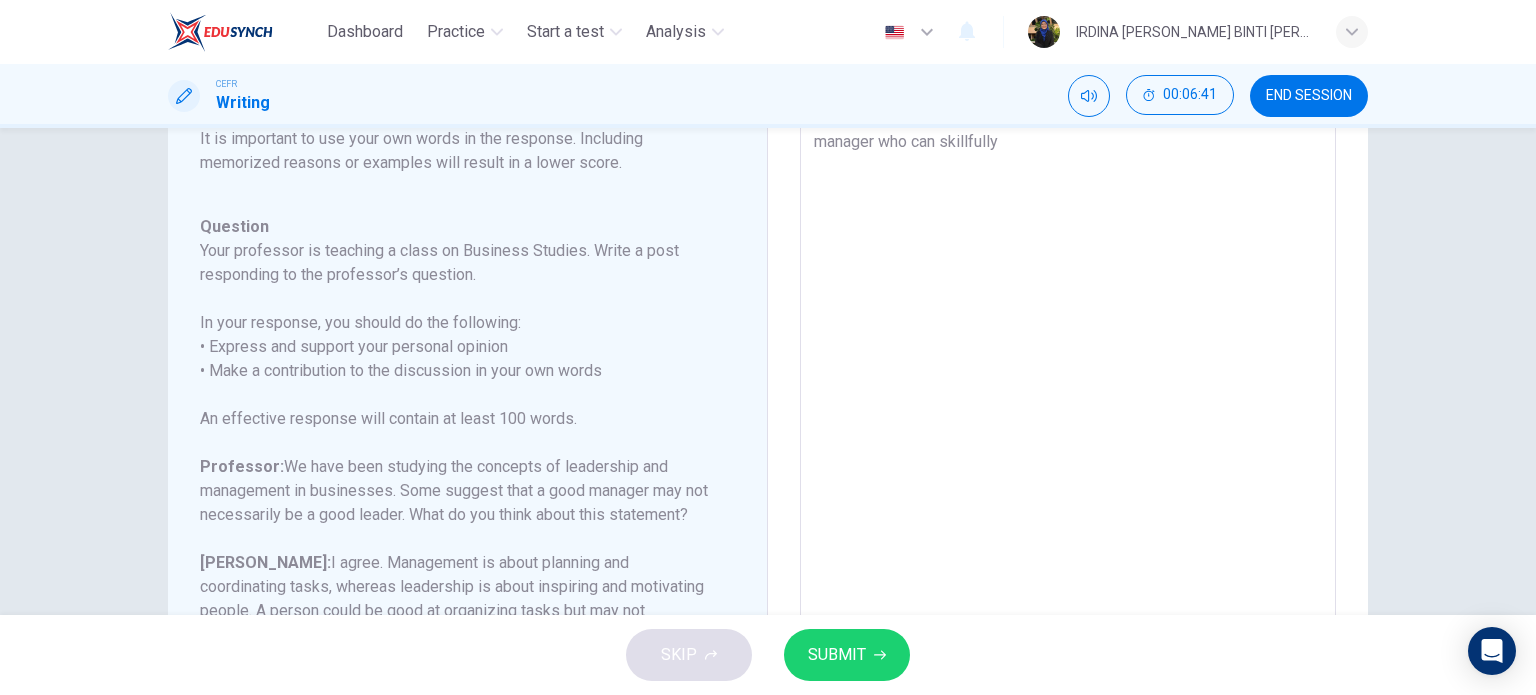 scroll, scrollTop: 84, scrollLeft: 0, axis: vertical 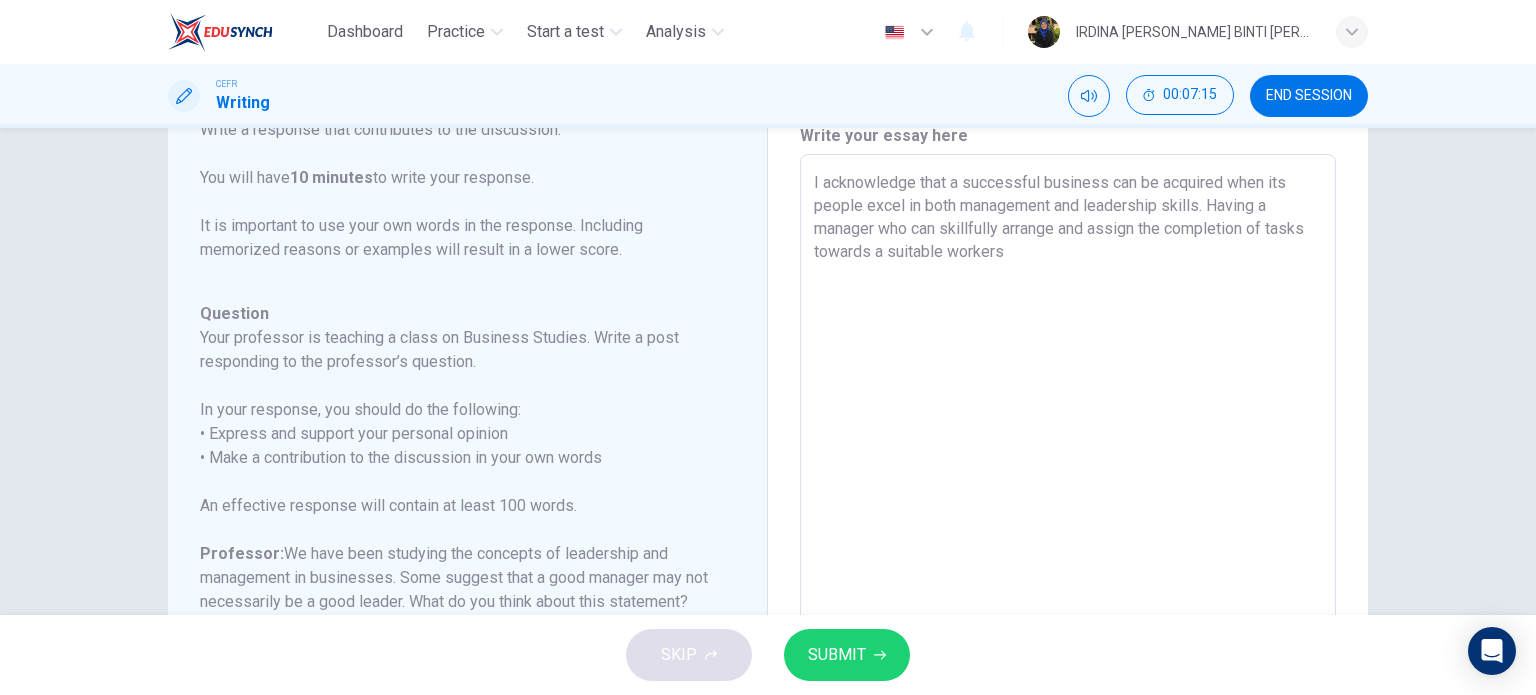 click on "I acknowledge that a successful business can be acquired when its people excel in both management and leadership skills. Having a manager who can skillfully arrange and assign the completion of tasks towards a suitable workers" at bounding box center (1068, 488) 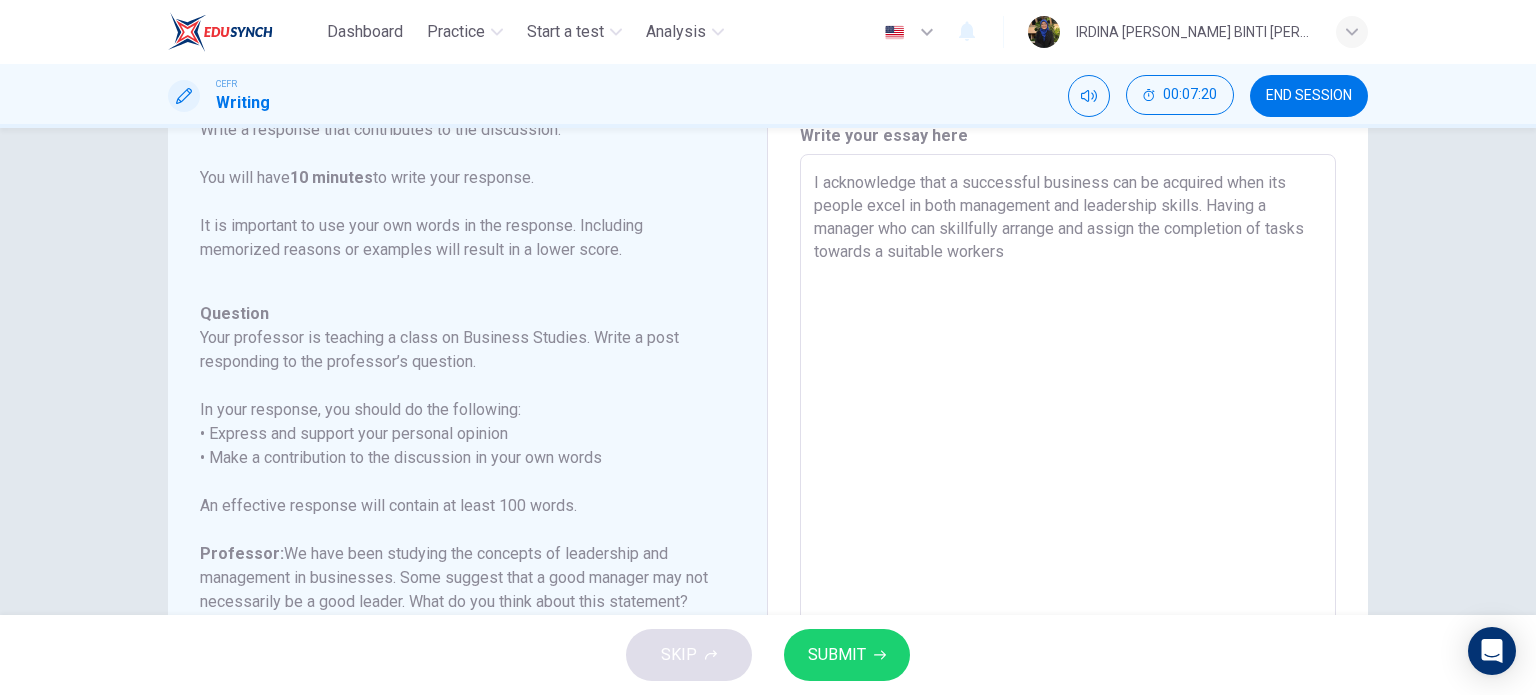 click on "I acknowledge that a successful business can be acquired when its people excel in both management and leadership skills. Having a manager who can skillfully arrange and assign the completion of tasks towards a suitable workers" at bounding box center [1068, 488] 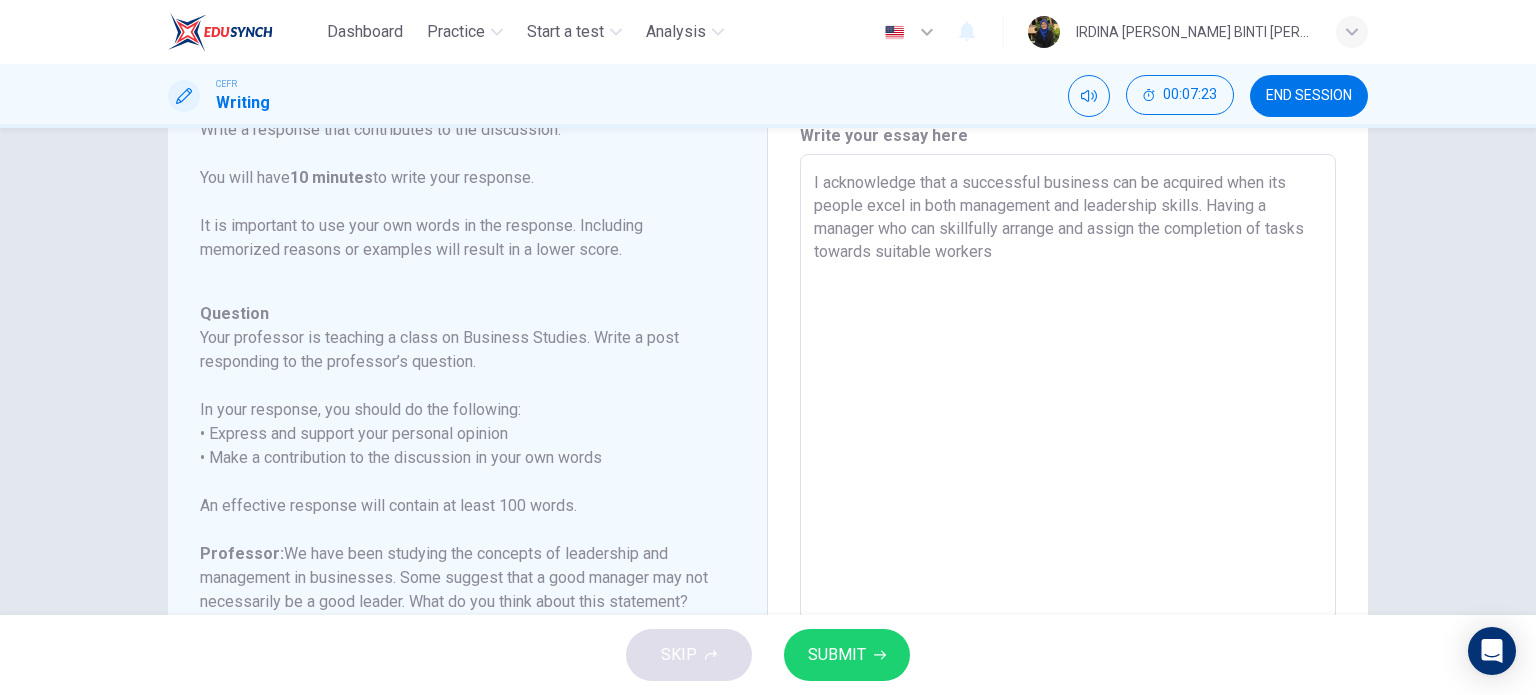 click on "I acknowledge that a successful business can be acquired when its people excel in both management and leadership skills. Having a manager who can skillfully arrange and assign the completion of tasks towards suitable workers" at bounding box center [1068, 488] 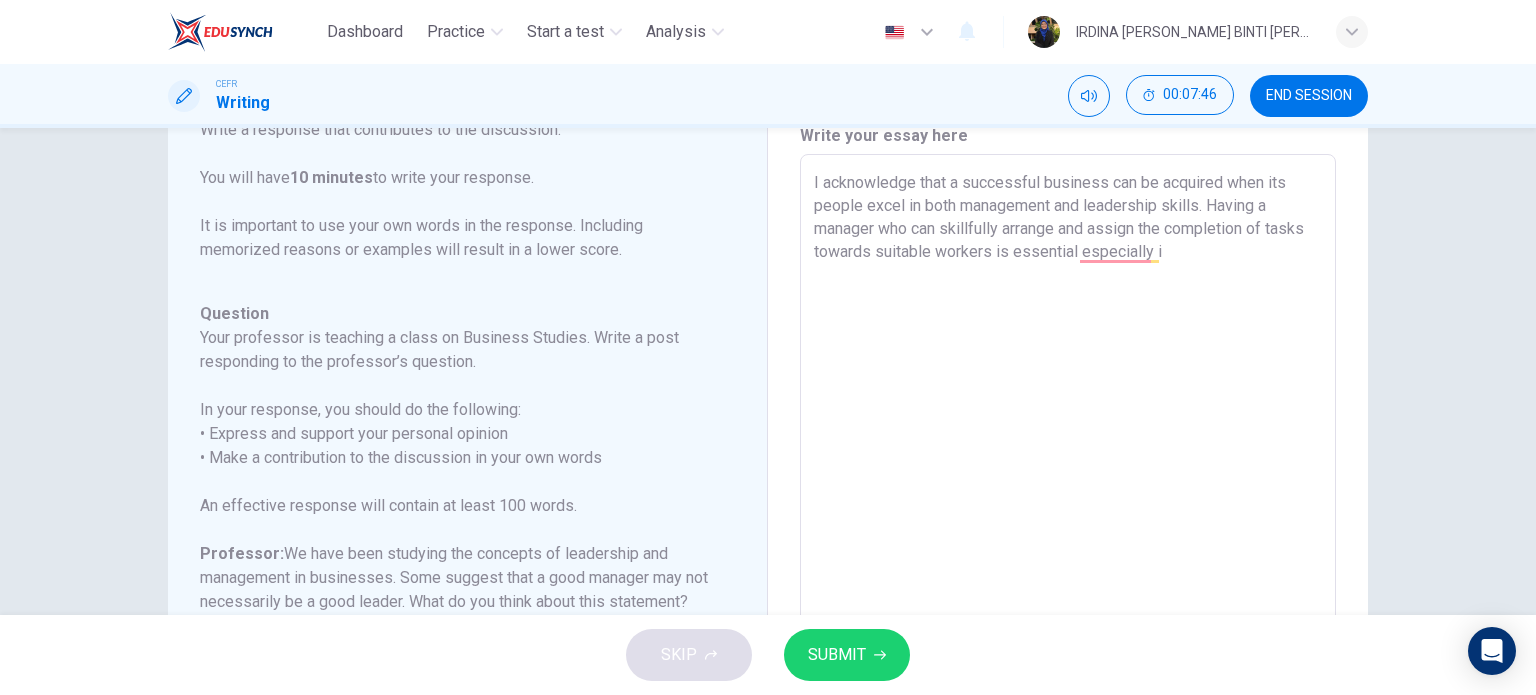 click on "I acknowledge that a successful business can be acquired when its people excel in both management and leadership skills. Having a manager who can skillfully arrange and assign the completion of tasks towards suitable workers is essential especially i" at bounding box center (1068, 488) 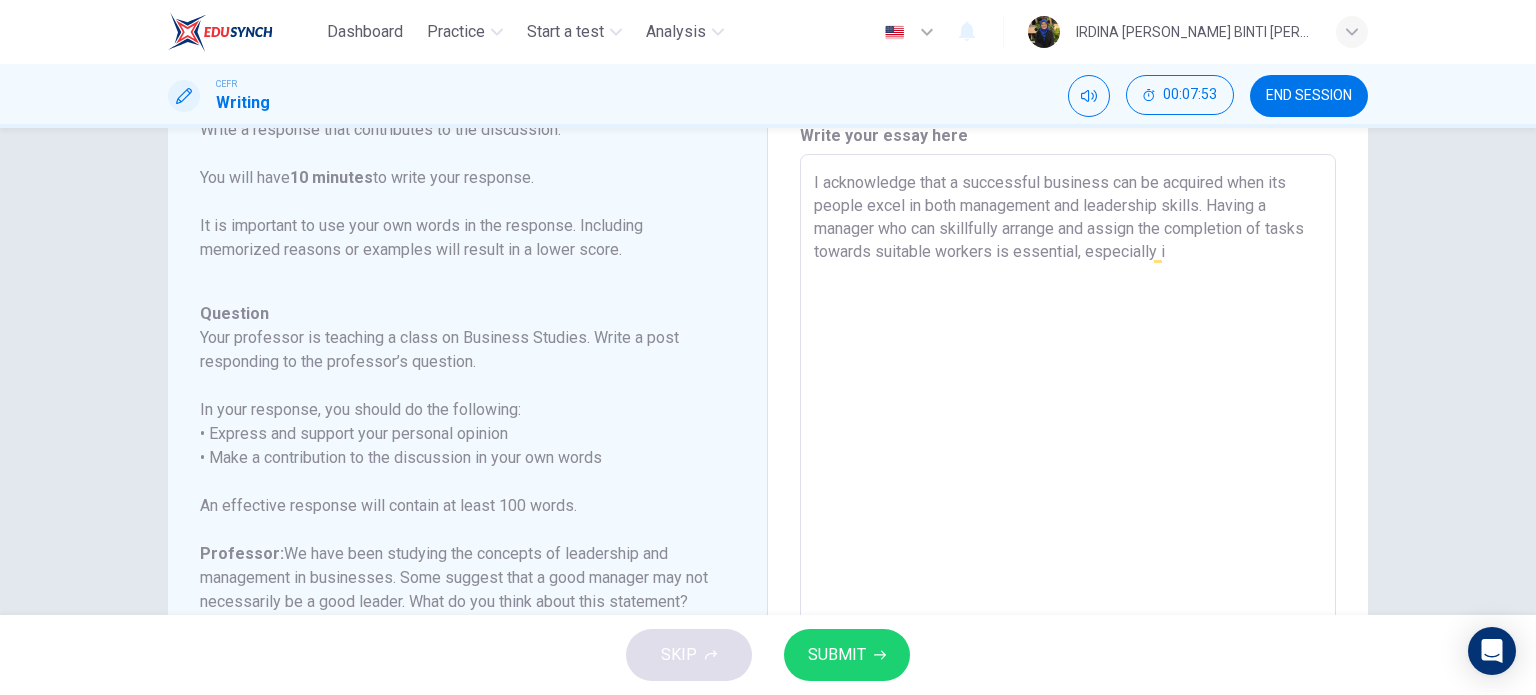 click on "I acknowledge that a successful business can be acquired when its people excel in both management and leadership skills. Having a manager who can skillfully arrange and assign the completion of tasks towards suitable workers is essential, especially i" at bounding box center [1068, 488] 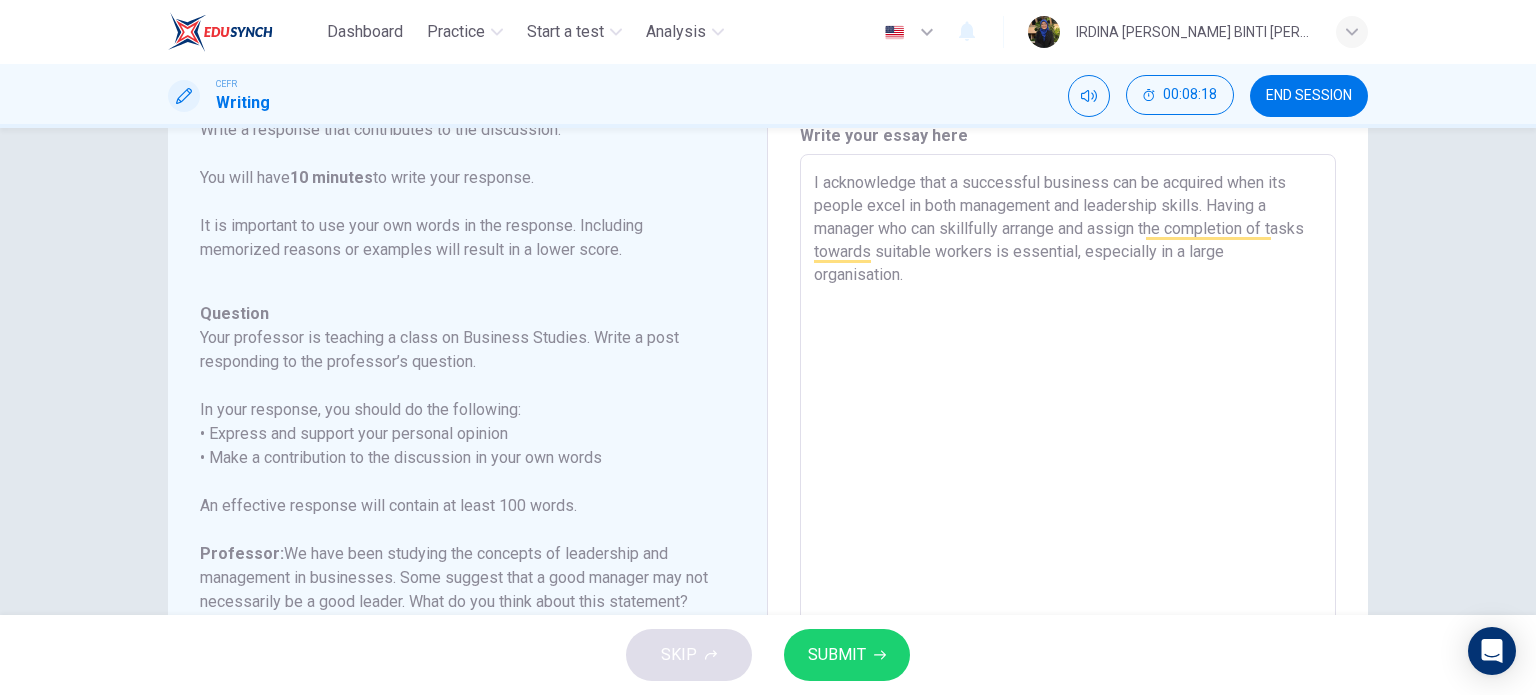 click on "I acknowledge that a successful business can be acquired when its people excel in both management and leadership skills. Having a manager who can skillfully arrange and assign the completion of tasks towards suitable workers is essential, especially in a large organisation." at bounding box center (1068, 488) 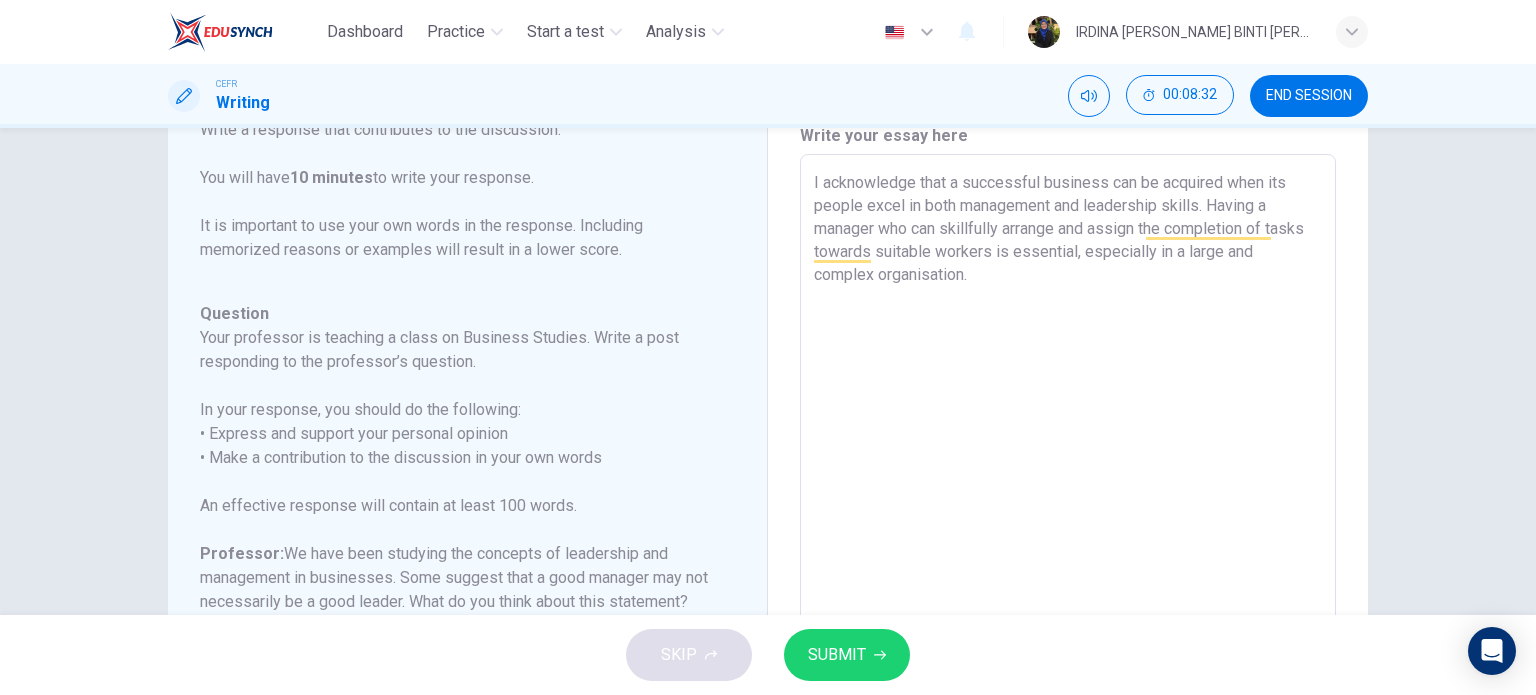 click on "I acknowledge that a successful business can be acquired when its people excel in both management and leadership skills. Having a manager who can skillfully arrange and assign the completion of tasks towards suitable workers is essential, especially in a large and complex organisation." at bounding box center [1068, 488] 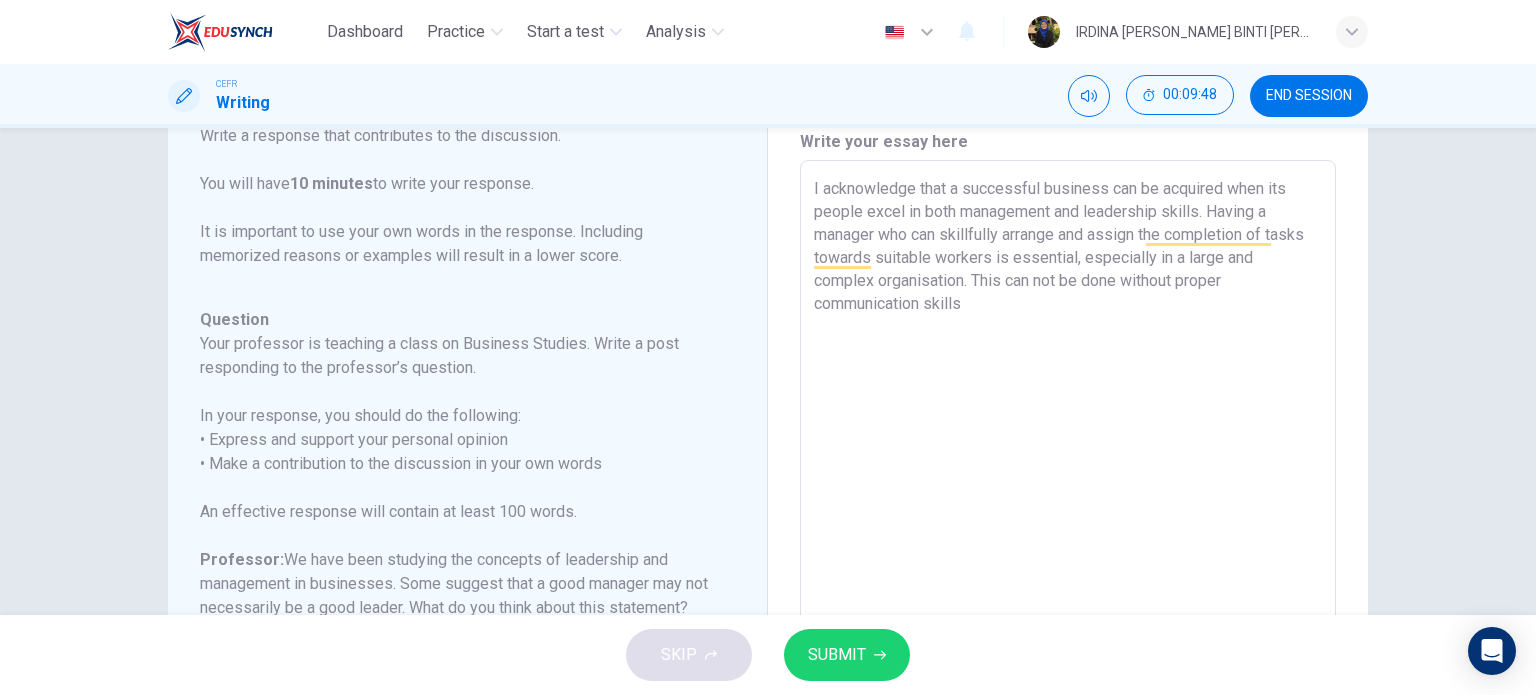 scroll, scrollTop: 76, scrollLeft: 0, axis: vertical 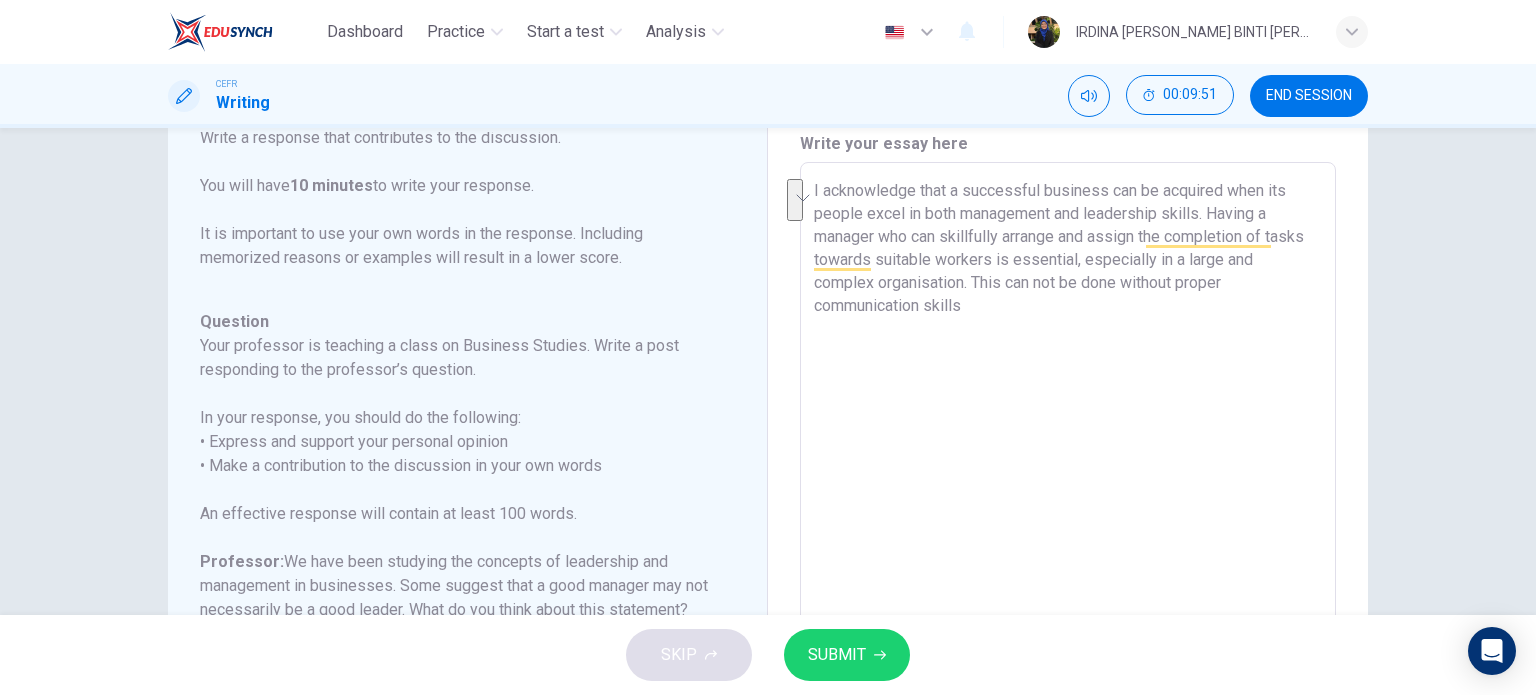 drag, startPoint x: 972, startPoint y: 279, endPoint x: 1001, endPoint y: 327, distance: 56.0803 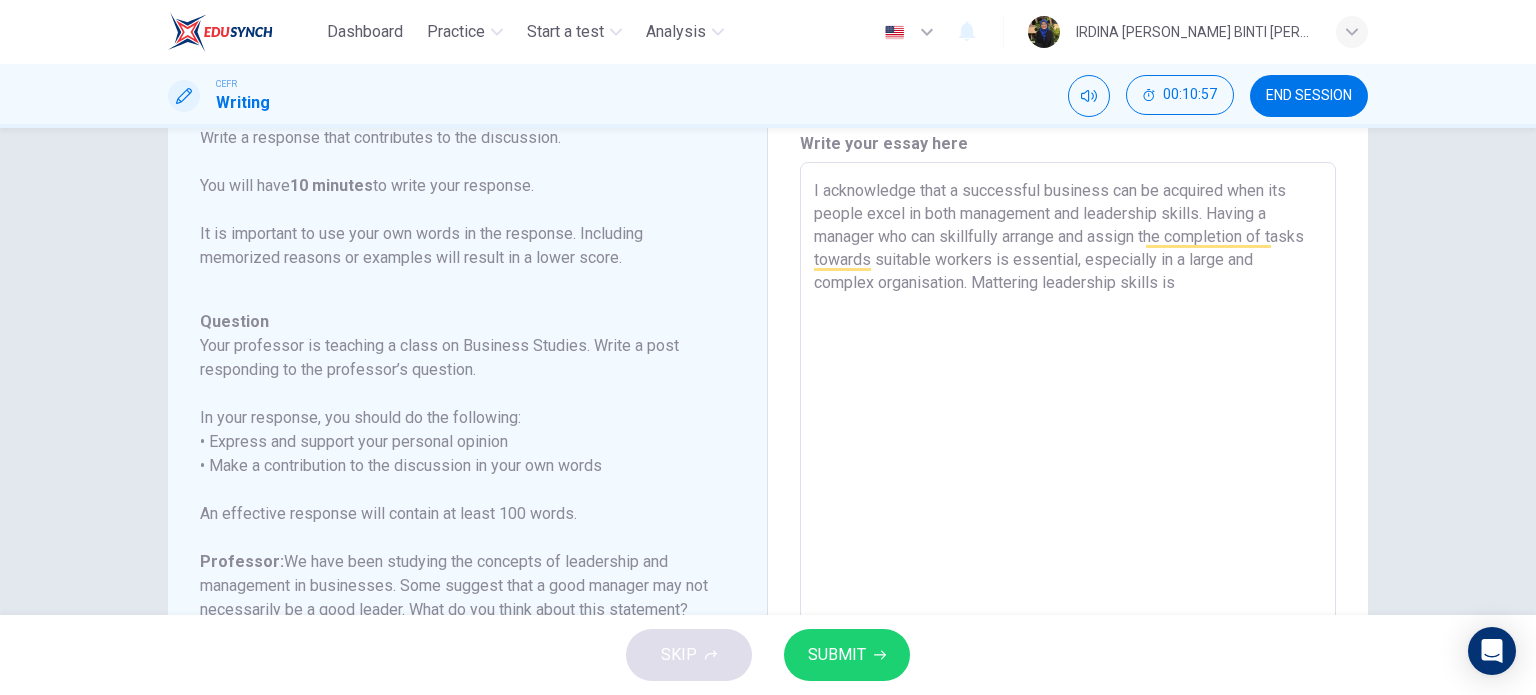 click on "I acknowledge that a successful business can be acquired when its people excel in both management and leadership skills. Having a manager who can skillfully arrange and assign the completion of tasks towards suitable workers is essential, especially in a large and complex organisation. Mattering leadership skills is" at bounding box center (1068, 496) 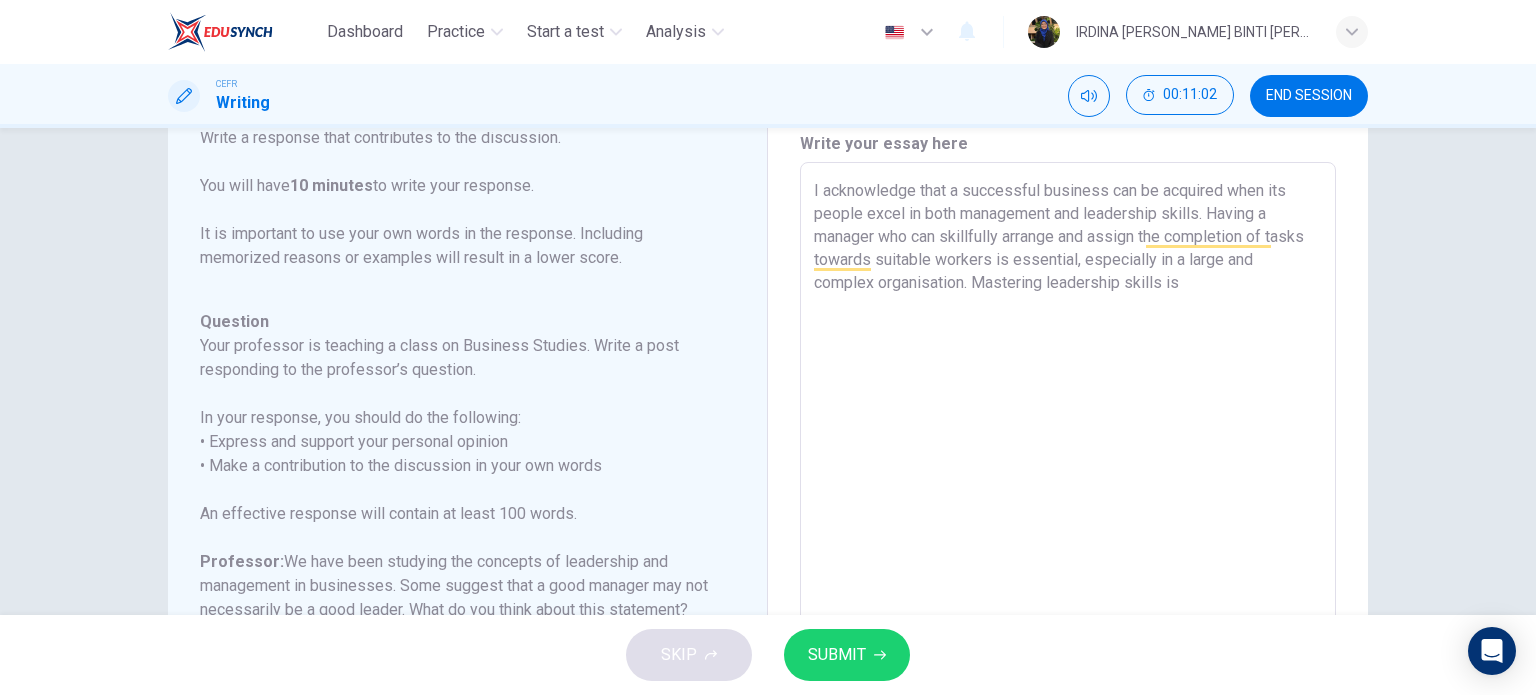 click on "I acknowledge that a successful business can be acquired when its people excel in both management and leadership skills. Having a manager who can skillfully arrange and assign the completion of tasks towards suitable workers is essential, especially in a large and complex organisation. Mastering leadership skills is" at bounding box center (1068, 496) 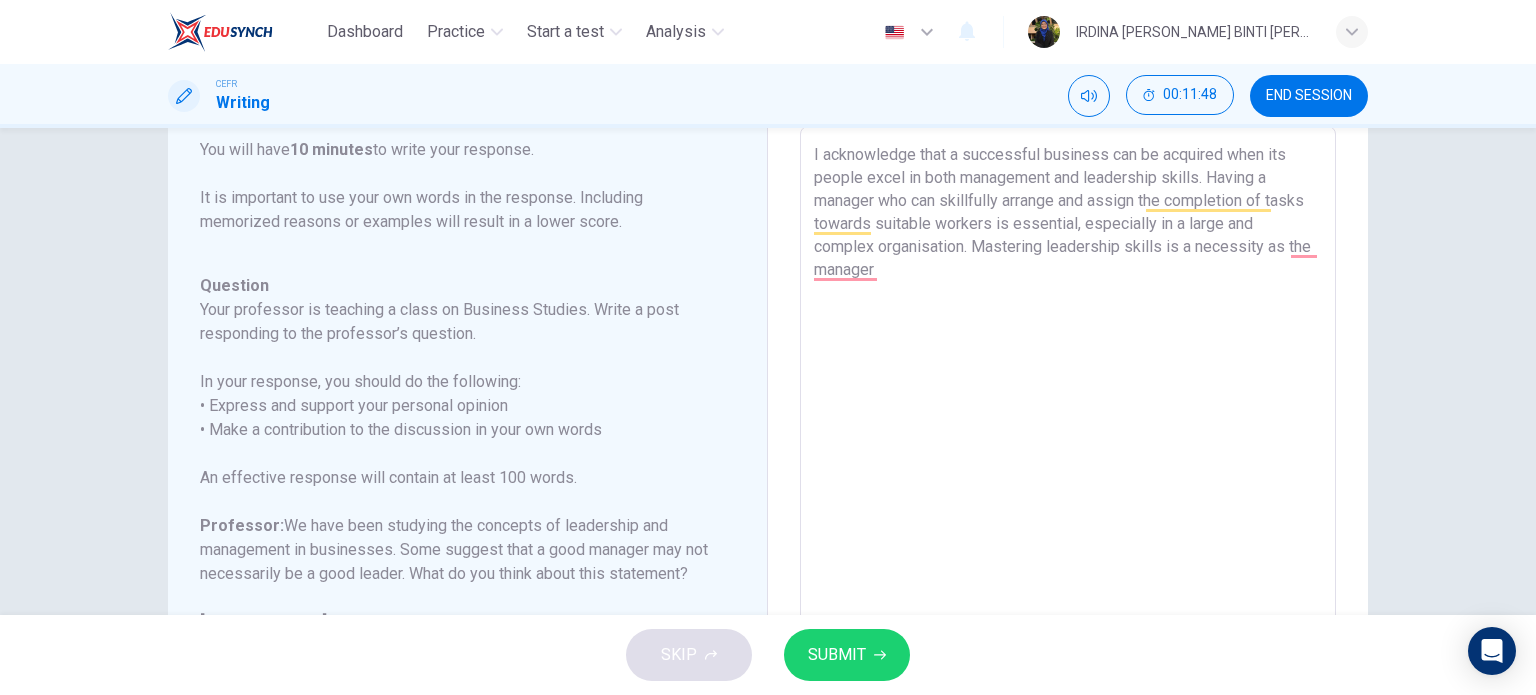 scroll, scrollTop: 104, scrollLeft: 0, axis: vertical 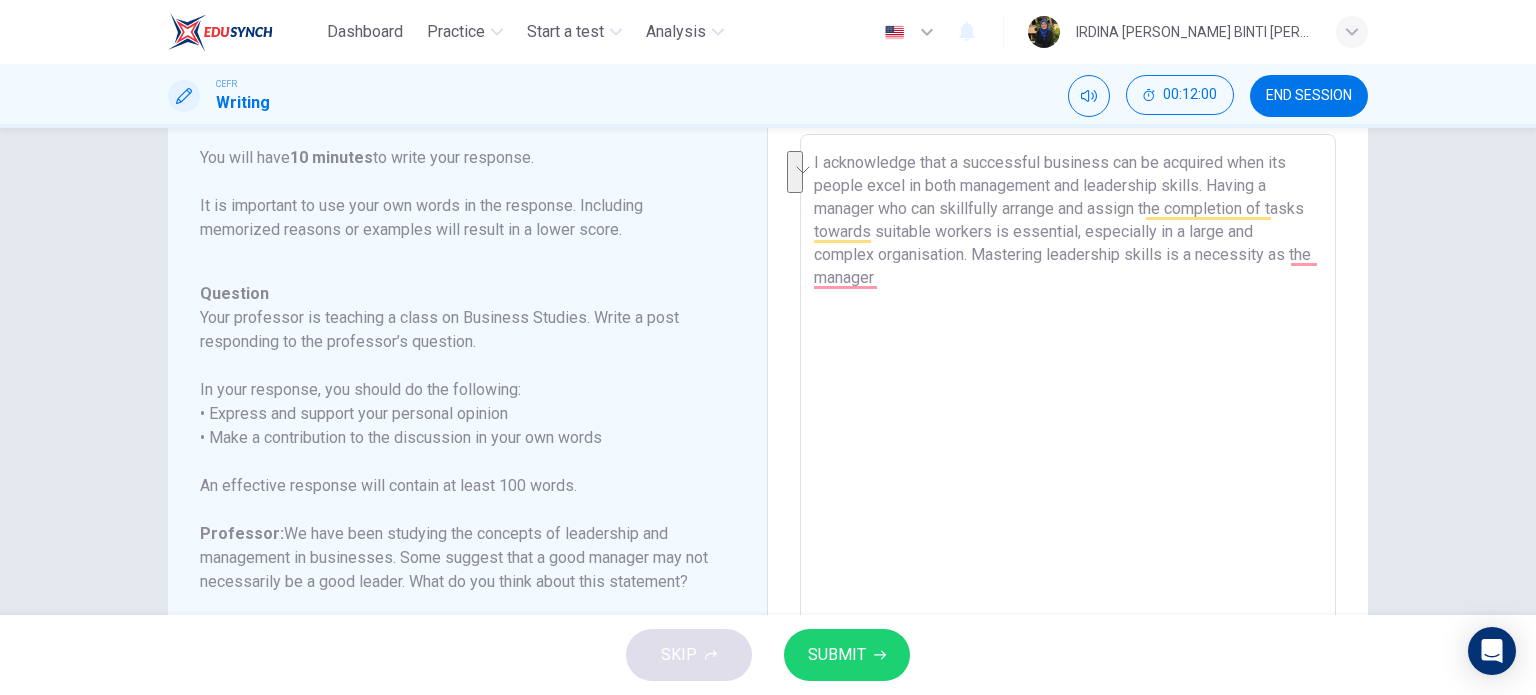 drag, startPoint x: 970, startPoint y: 256, endPoint x: 948, endPoint y: 275, distance: 29.068884 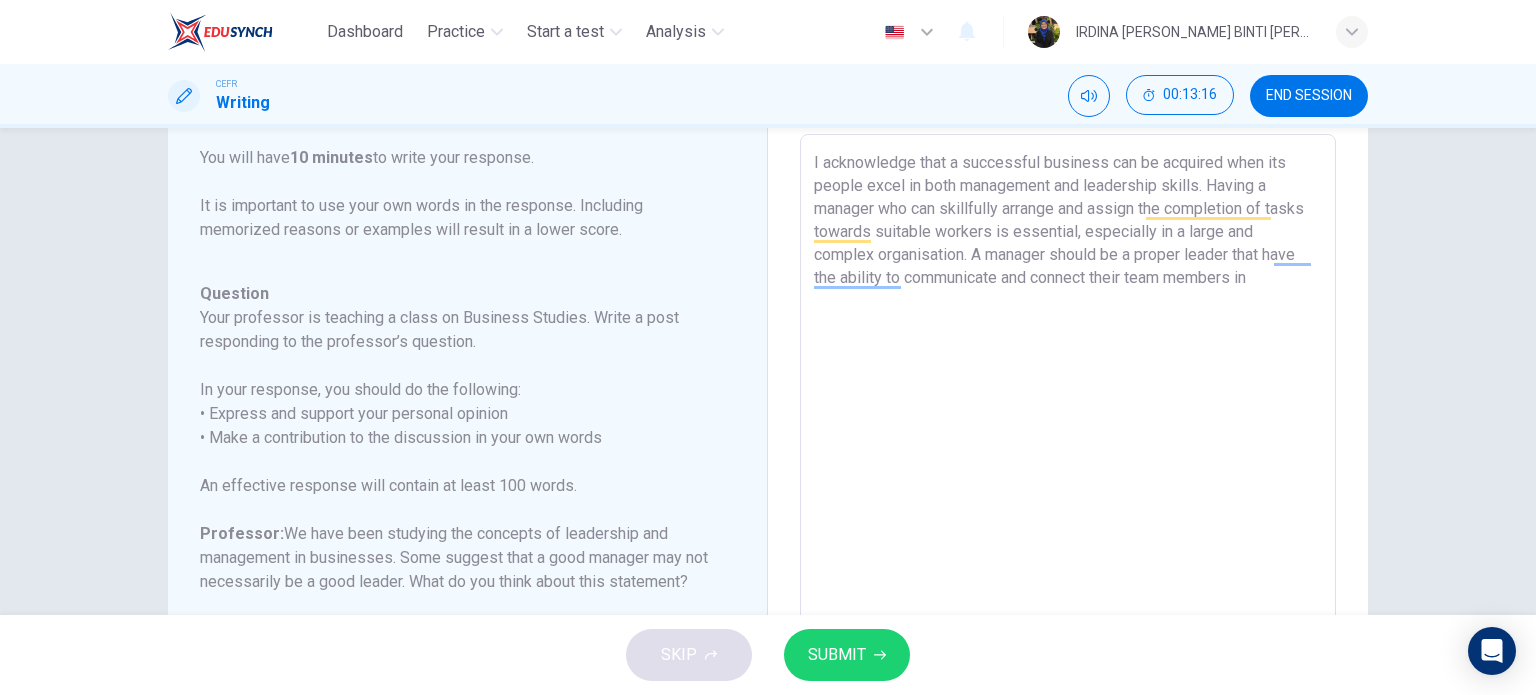 click on "I acknowledge that a successful business can be acquired when its people excel in both management and leadership skills. Having a manager who can skillfully arrange and assign the completion of tasks towards suitable workers is essential, especially in a large and complex organisation. A manager should be a proper leader that have the ability to communicate and connect their team members in" at bounding box center (1068, 468) 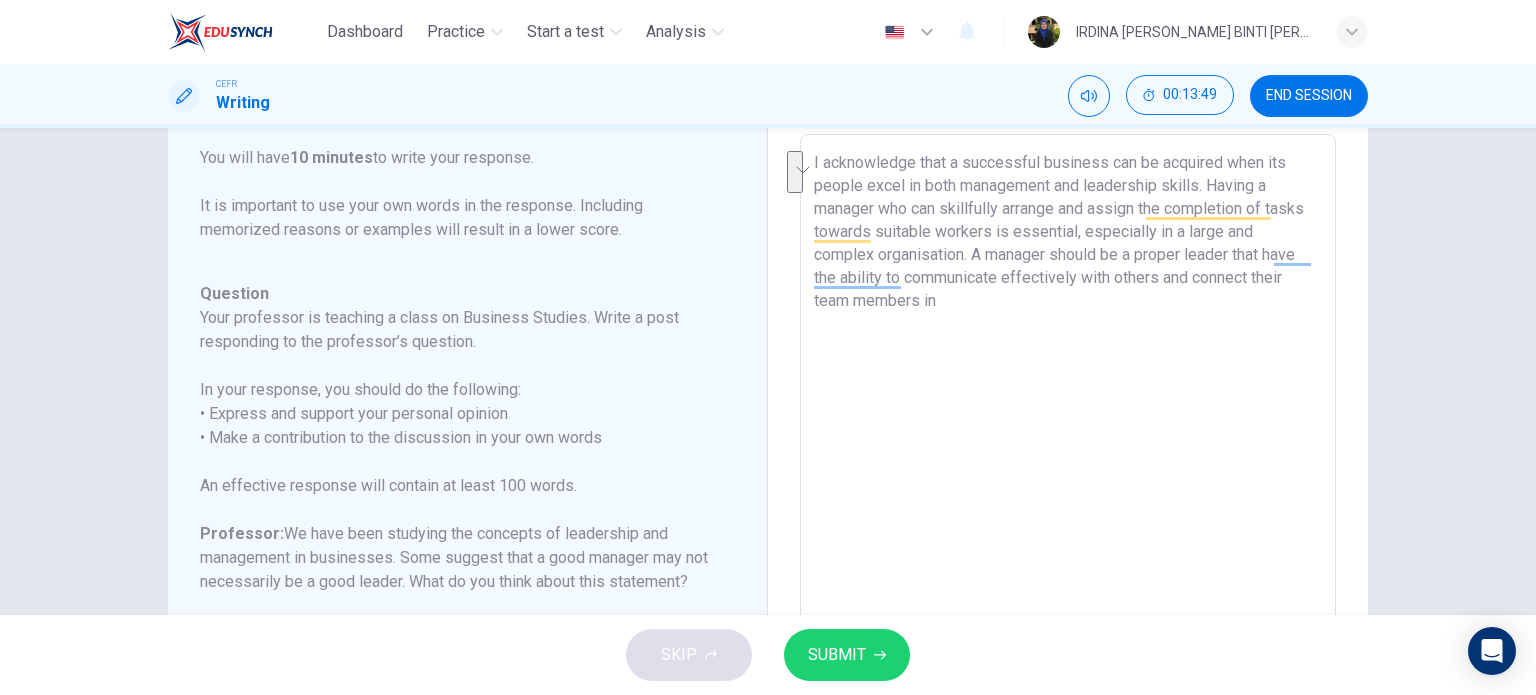 drag, startPoint x: 1191, startPoint y: 276, endPoint x: 972, endPoint y: 337, distance: 227.33676 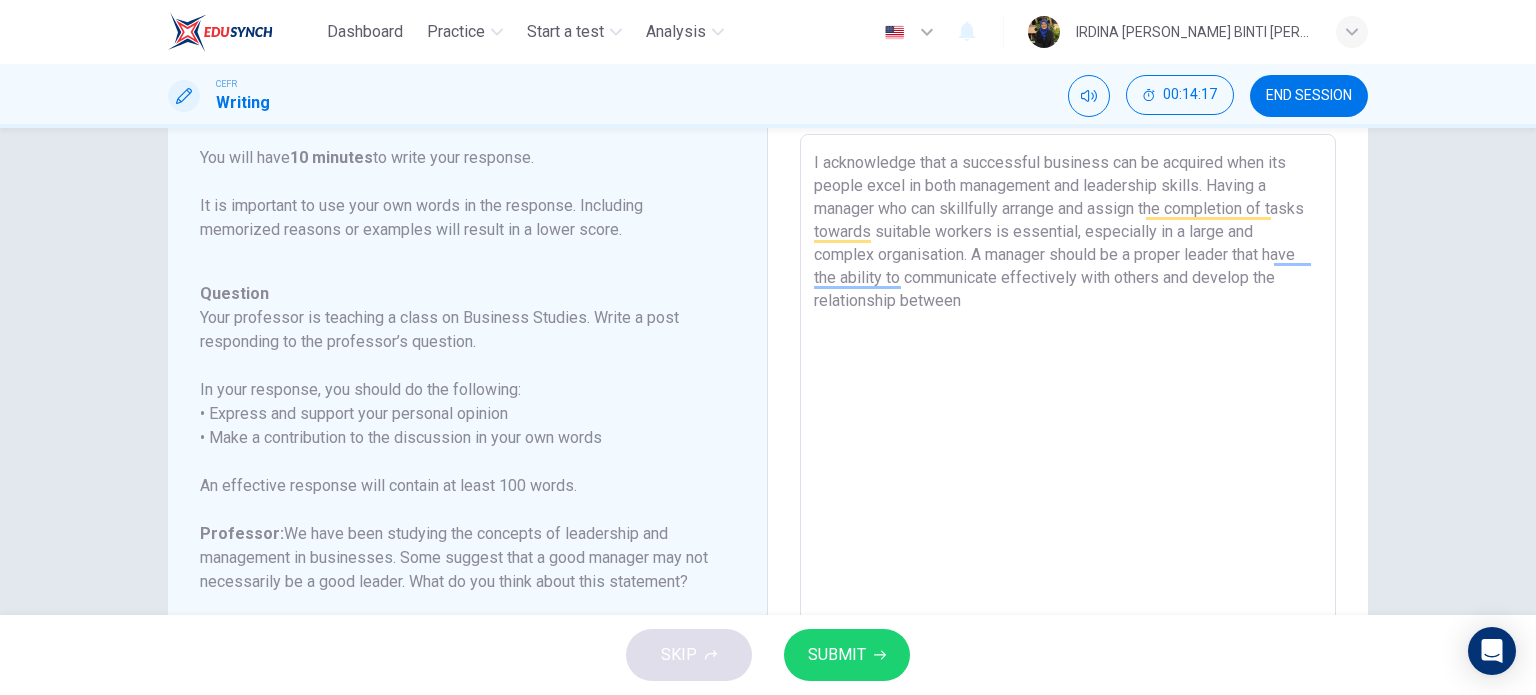 click on "I acknowledge that a successful business can be acquired when its people excel in both management and leadership skills. Having a manager who can skillfully arrange and assign the completion of tasks towards suitable workers is essential, especially in a large and complex organisation. A manager should be a proper leader that have the ability to communicate effectively with others and develop the relationship between" at bounding box center (1068, 468) 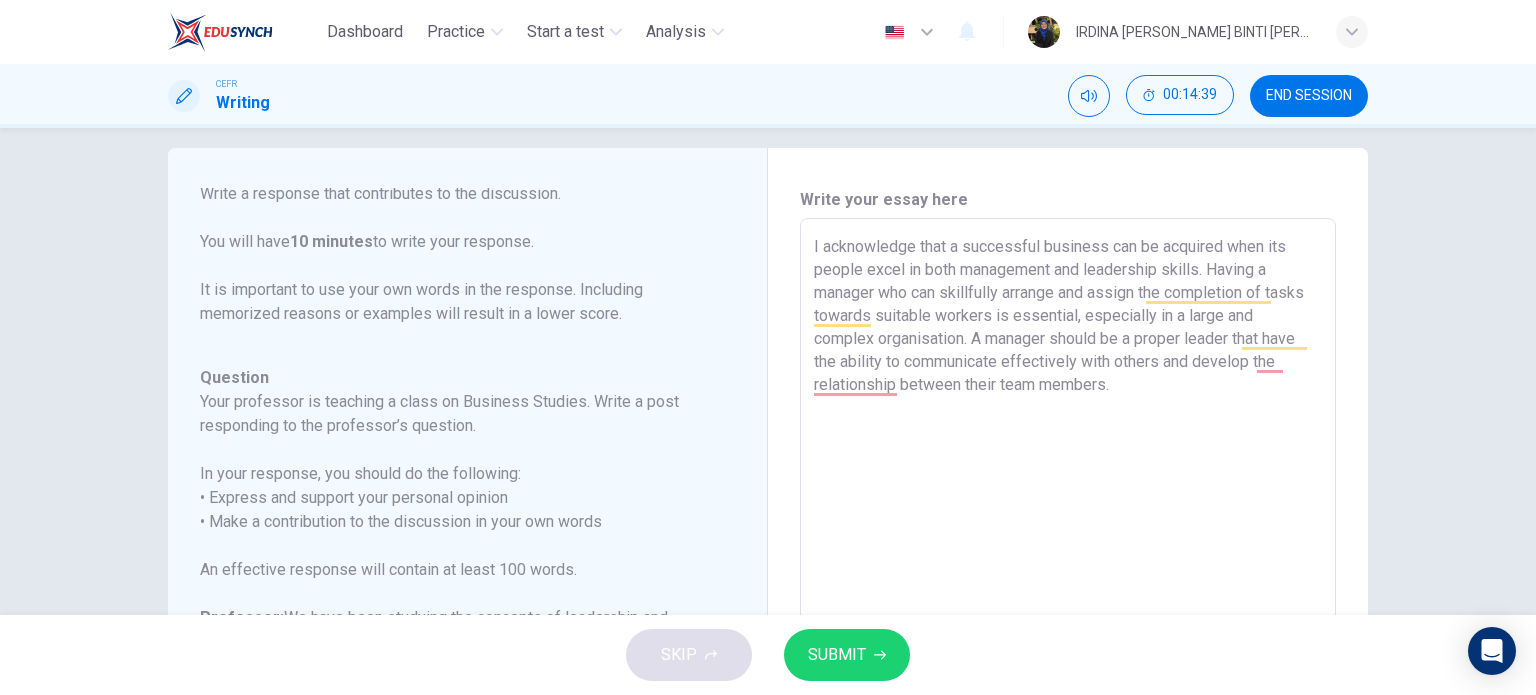 scroll, scrollTop: 22, scrollLeft: 0, axis: vertical 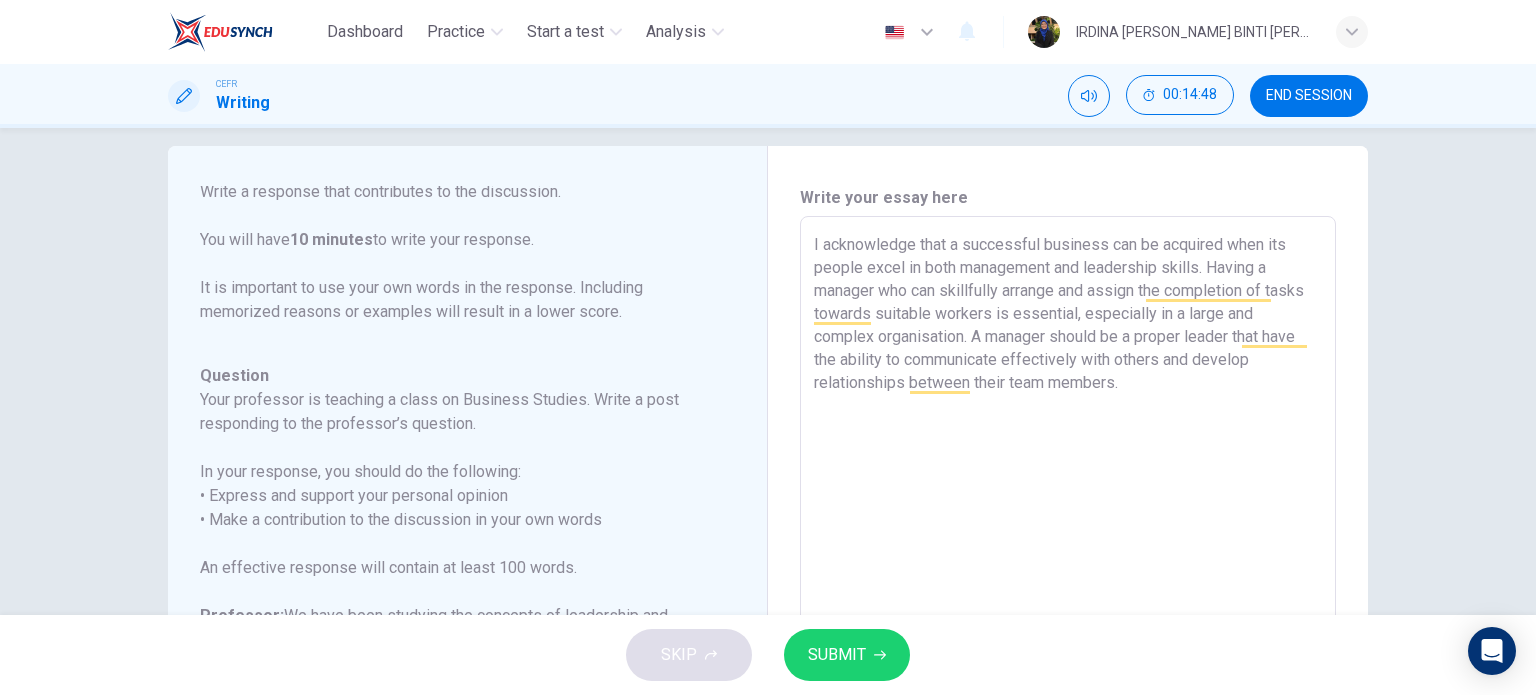 click on "I acknowledge that a successful business can be acquired when its people excel in both management and leadership skills. Having a manager who can skillfully arrange and assign the completion of tasks towards suitable workers is essential, especially in a large and complex organisation. A manager should be a proper leader that have the ability to communicate effectively with others and develop relationships between their team members." at bounding box center [1068, 550] 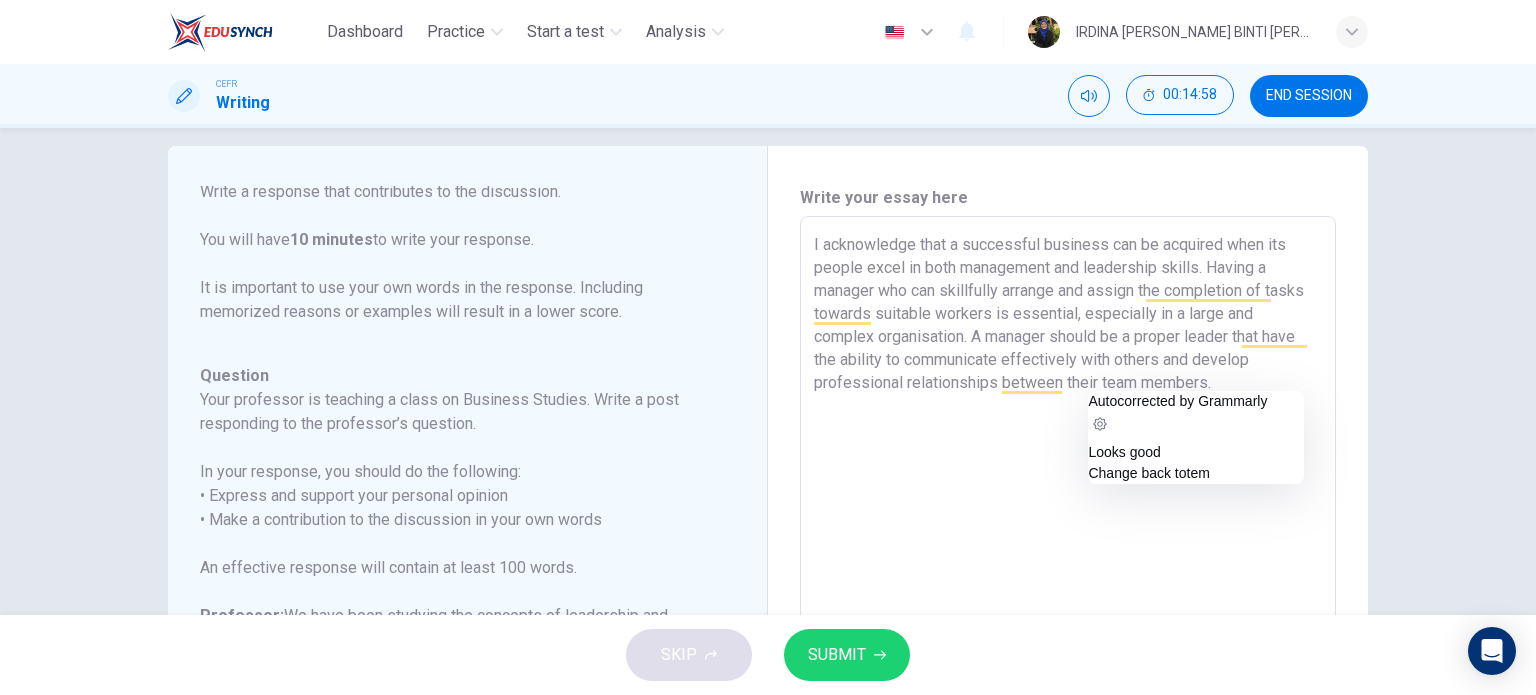 click on "I acknowledge that a successful business can be acquired when its people excel in both management and leadership skills. Having a manager who can skillfully arrange and assign the completion of tasks towards suitable workers is essential, especially in a large and complex organisation. A manager should be a proper leader that have the ability to communicate effectively with others and develop professional relationships between their team members." at bounding box center (1068, 550) 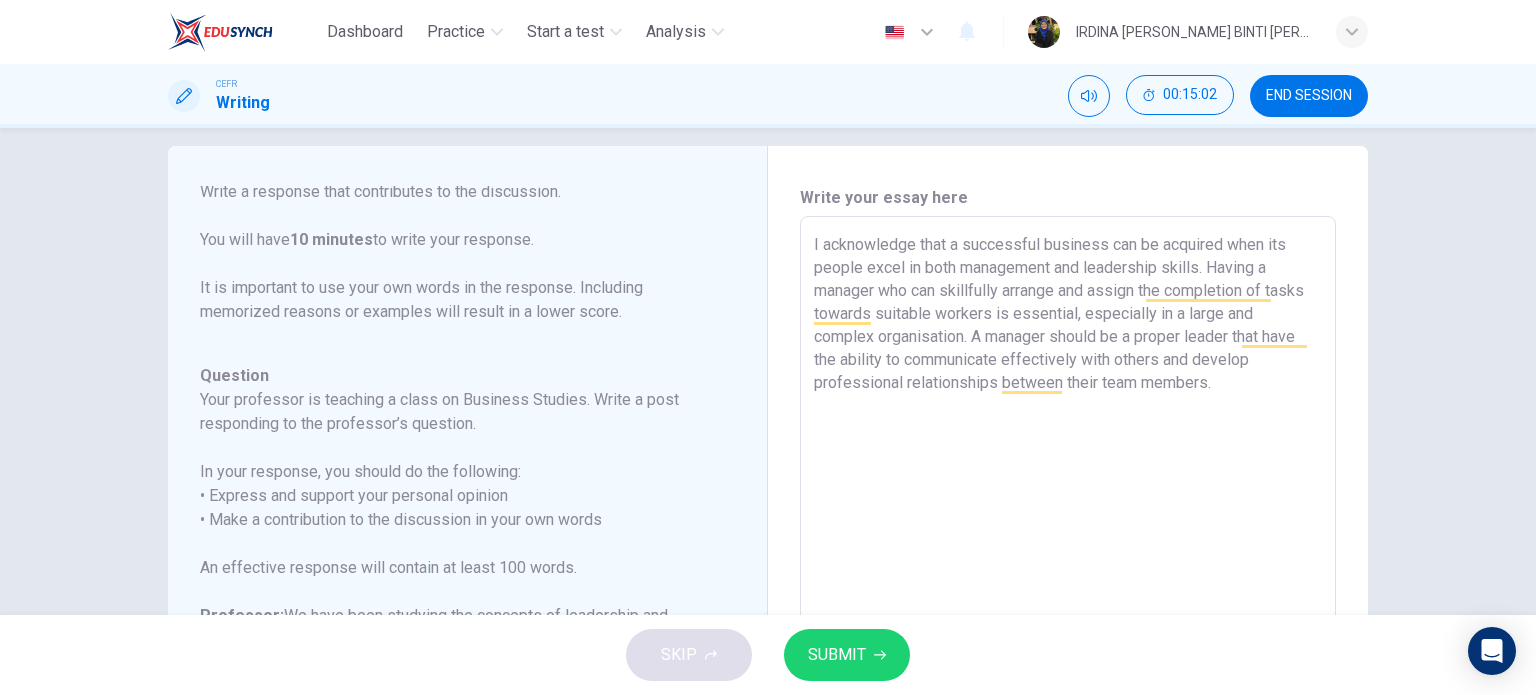 click on "I acknowledge that a successful business can be acquired when its people excel in both management and leadership skills. Having a manager who can skillfully arrange and assign the completion of tasks towards suitable workers is essential, especially in a large and complex organisation. A manager should be a proper leader that have the ability to communicate effectively with others and develop professional relationships between their team members." at bounding box center [1068, 550] 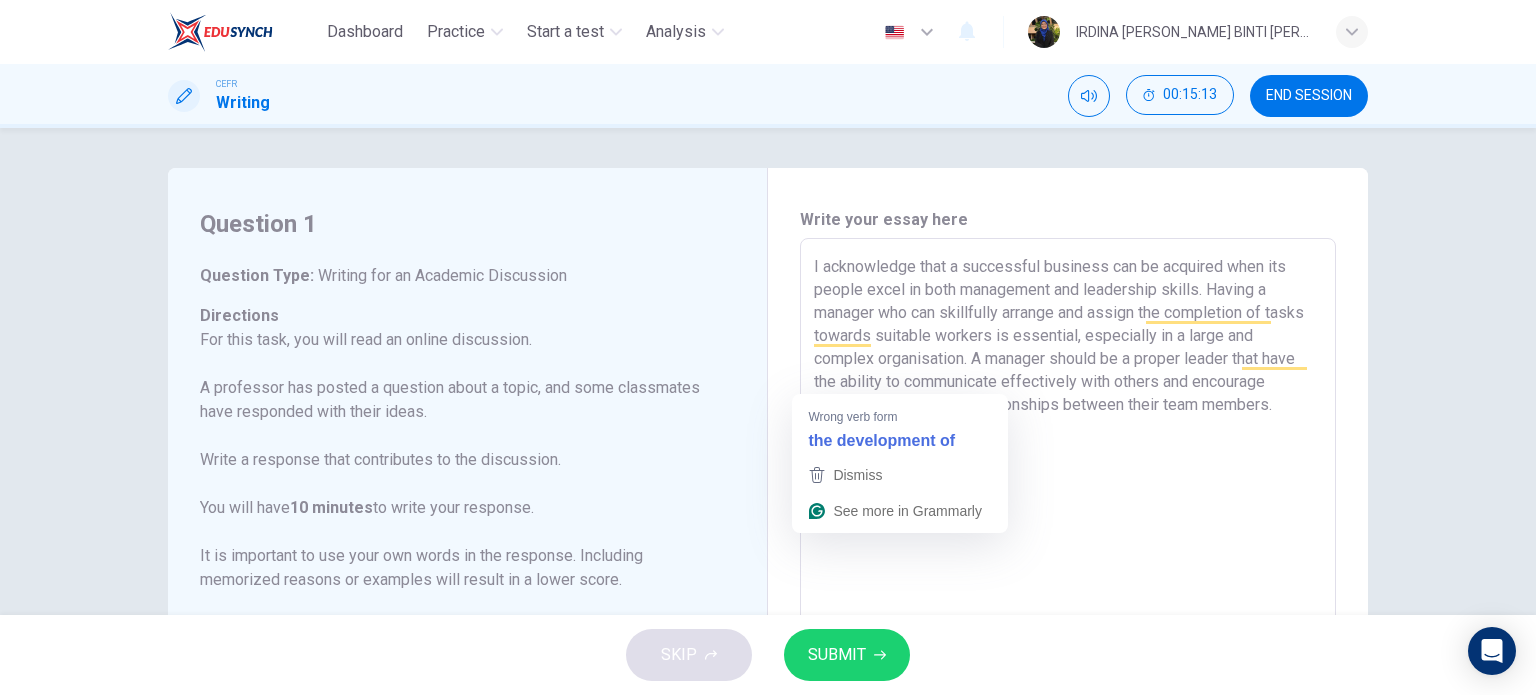 scroll, scrollTop: 0, scrollLeft: 0, axis: both 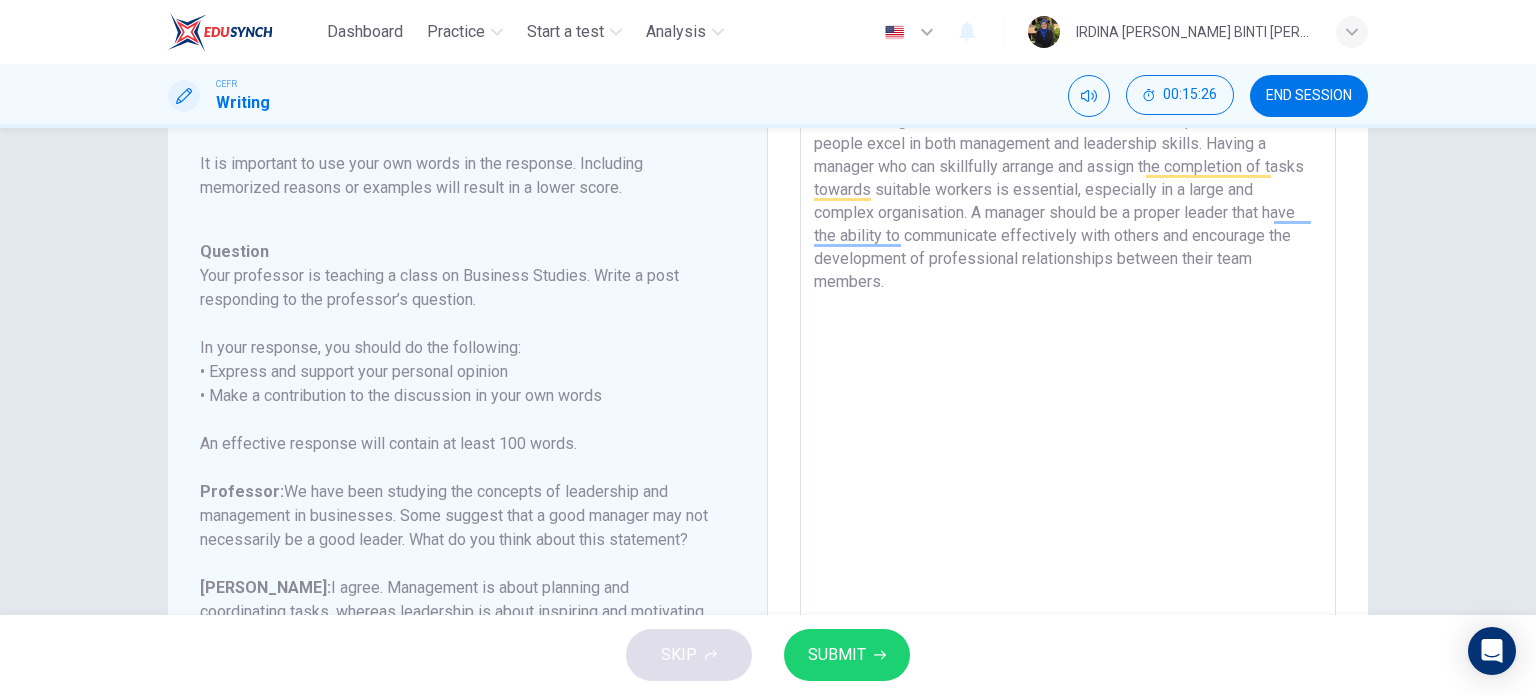 click on "I acknowledge that a successful business can be acquired when its people excel in both management and leadership skills. Having a manager who can skillfully arrange and assign the completion of tasks towards suitable workers is essential, especially in a large and complex organisation. A manager should be a proper leader that have the ability to communicate effectively with others and encourage the development of professional relationships between their team members." at bounding box center [1068, 426] 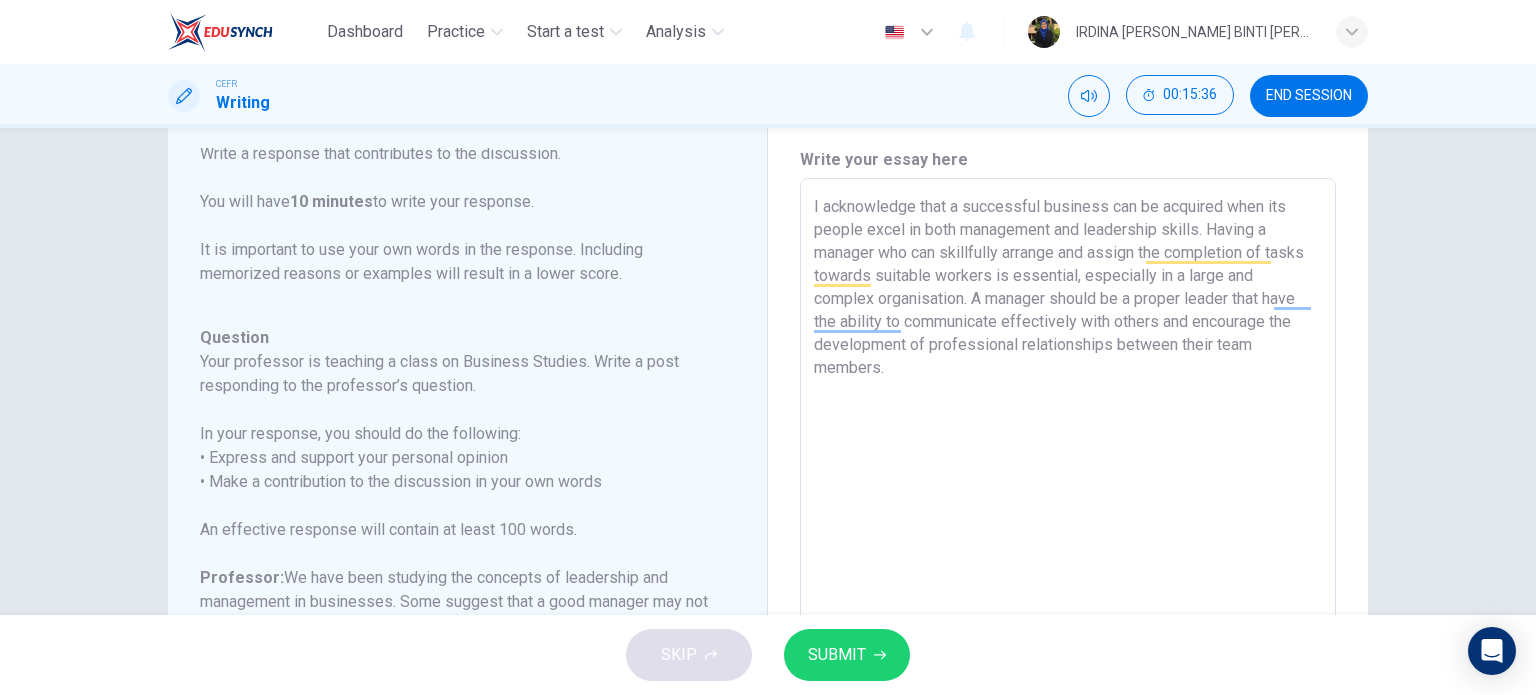 scroll, scrollTop: 52, scrollLeft: 0, axis: vertical 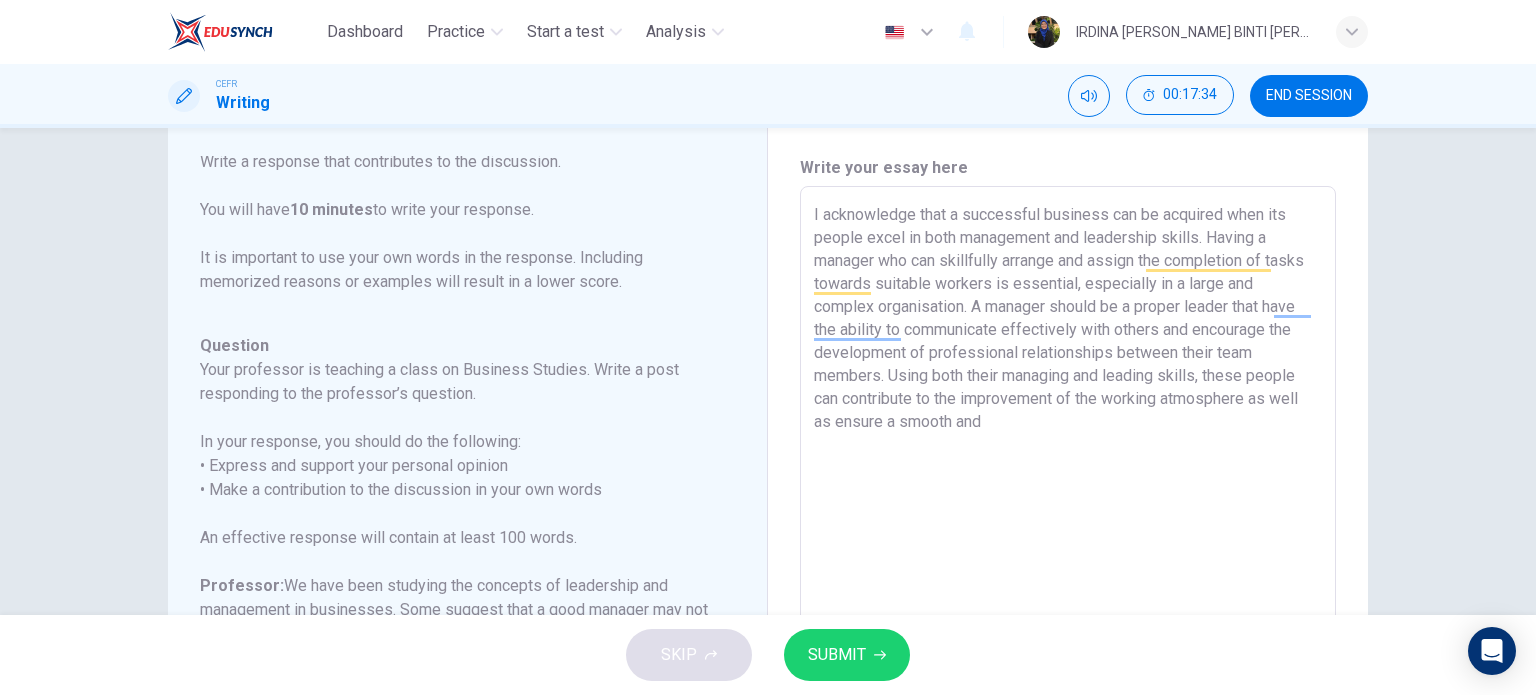 click on "I acknowledge that a successful business can be acquired when its people excel in both management and leadership skills. Having a manager who can skillfully arrange and assign the completion of tasks towards suitable workers is essential, especially in a large and complex organisation. A manager should be a proper leader that have the ability to communicate effectively with others and encourage the development of professional relationships between their team members. Using both their managing and leading skills, these people can contribute to the improvement of the working atmosphere as well as ensure a smooth and" at bounding box center [1068, 520] 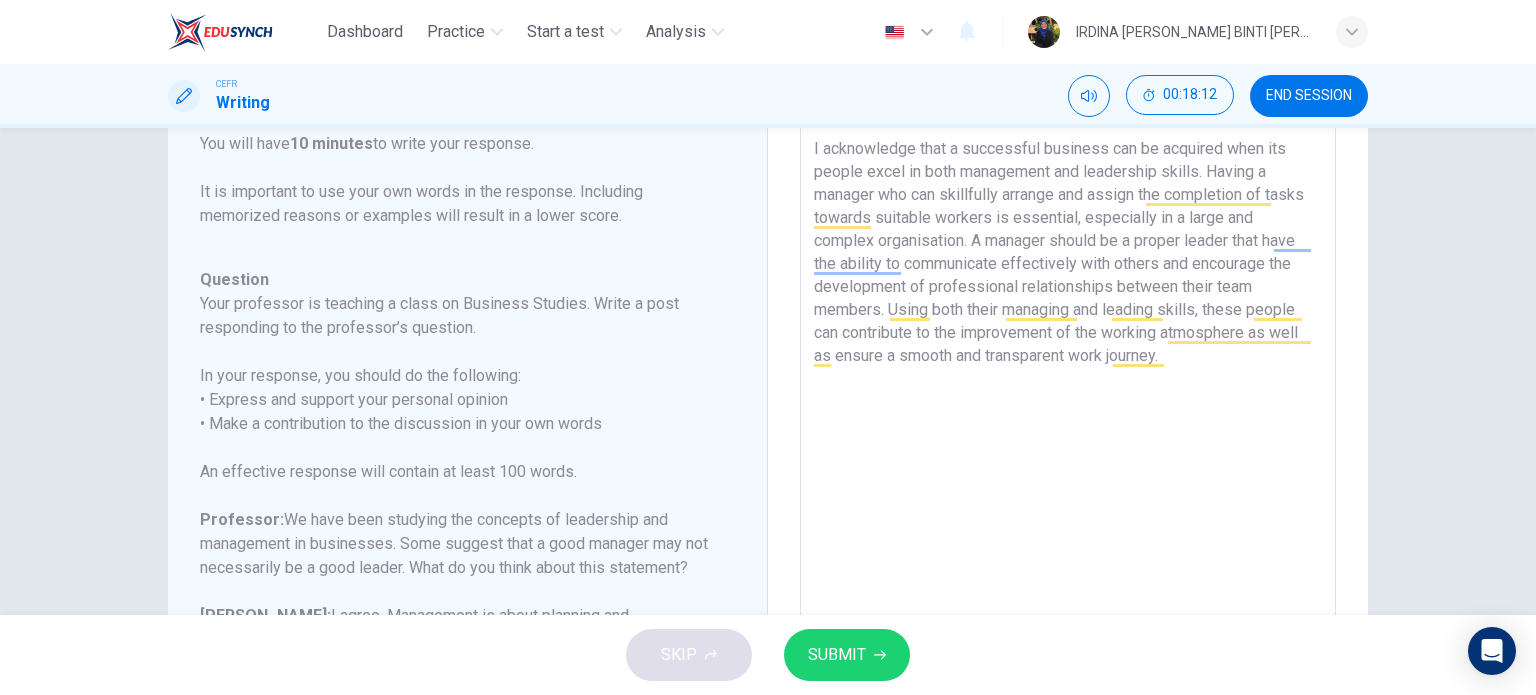 scroll, scrollTop: 113, scrollLeft: 0, axis: vertical 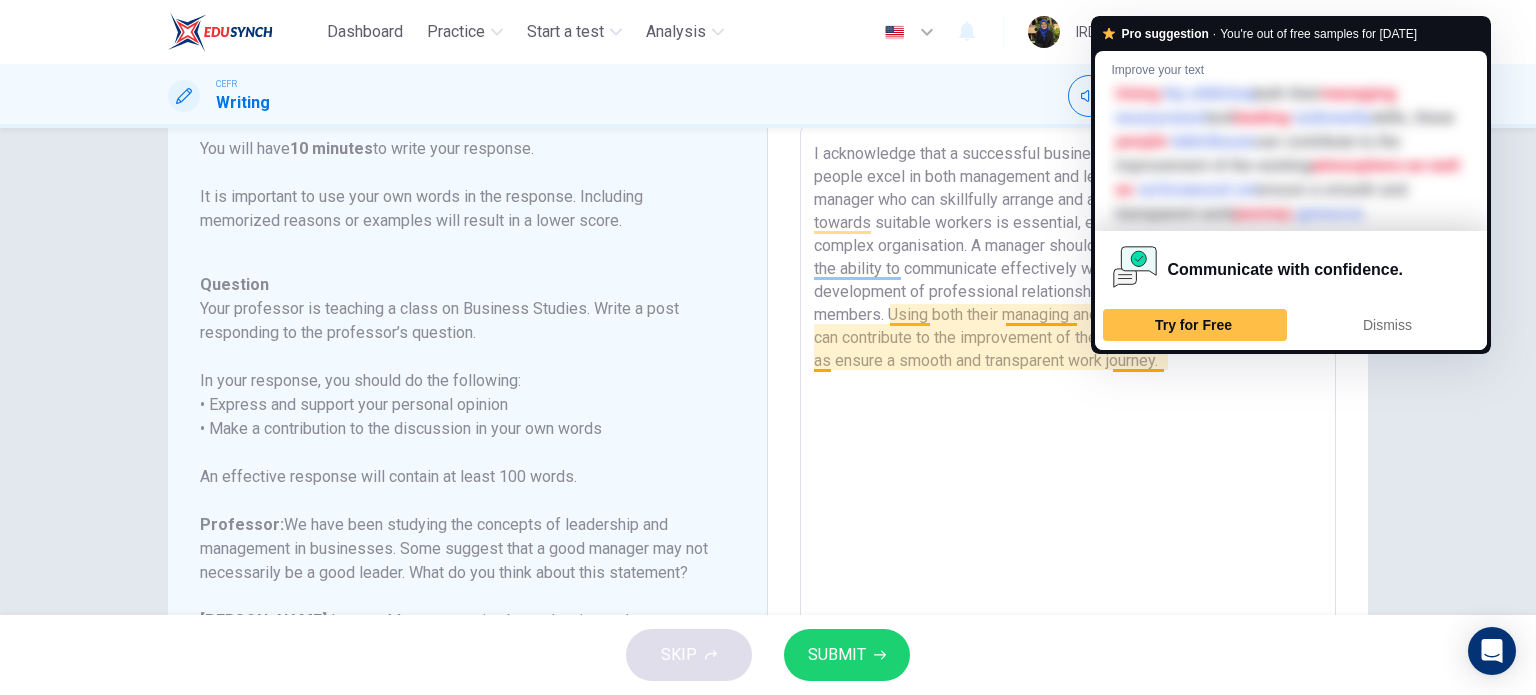 click on "I acknowledge that a successful business can be acquired when its people excel in both management and leadership skills. Having a manager who can skillfully arrange and assign the completion of tasks towards suitable workers is essential, especially in a large and complex organisation. A manager should be a proper leader that have the ability to communicate effectively with others and encourage the development of professional relationships between their team members. Using both their managing and leading skills, these people can contribute to the improvement of the working atmosphere as well as ensure a smooth and transparent work journey." at bounding box center [1068, 459] 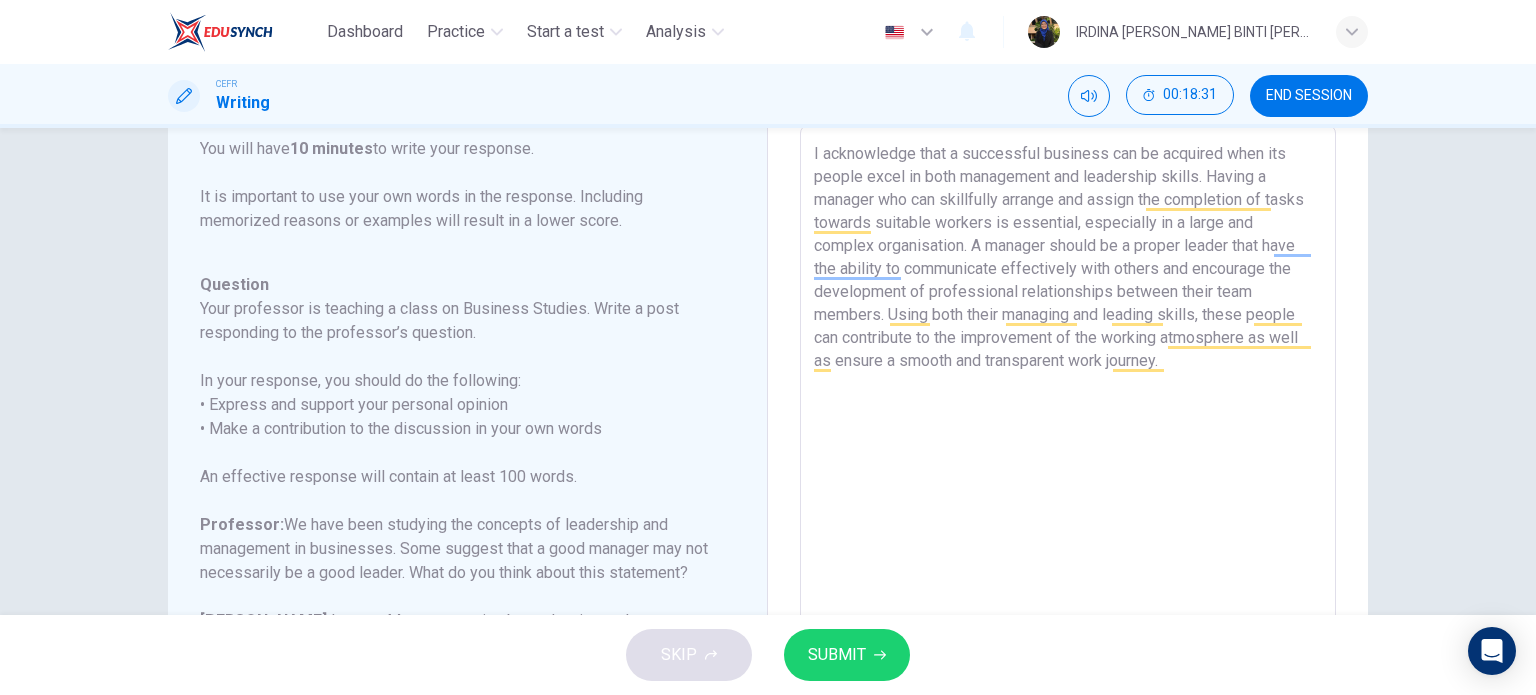 drag, startPoint x: 910, startPoint y: 152, endPoint x: 818, endPoint y: 148, distance: 92.086914 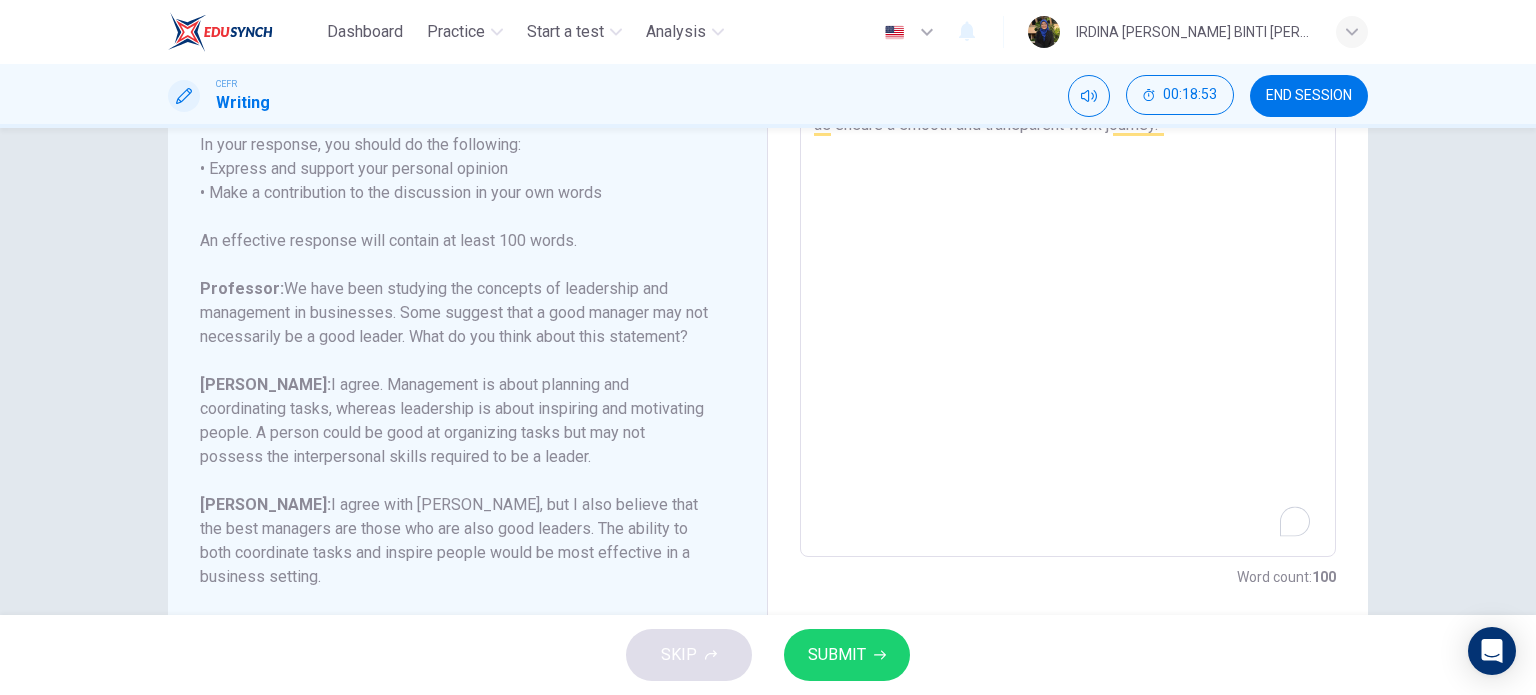 scroll, scrollTop: 384, scrollLeft: 0, axis: vertical 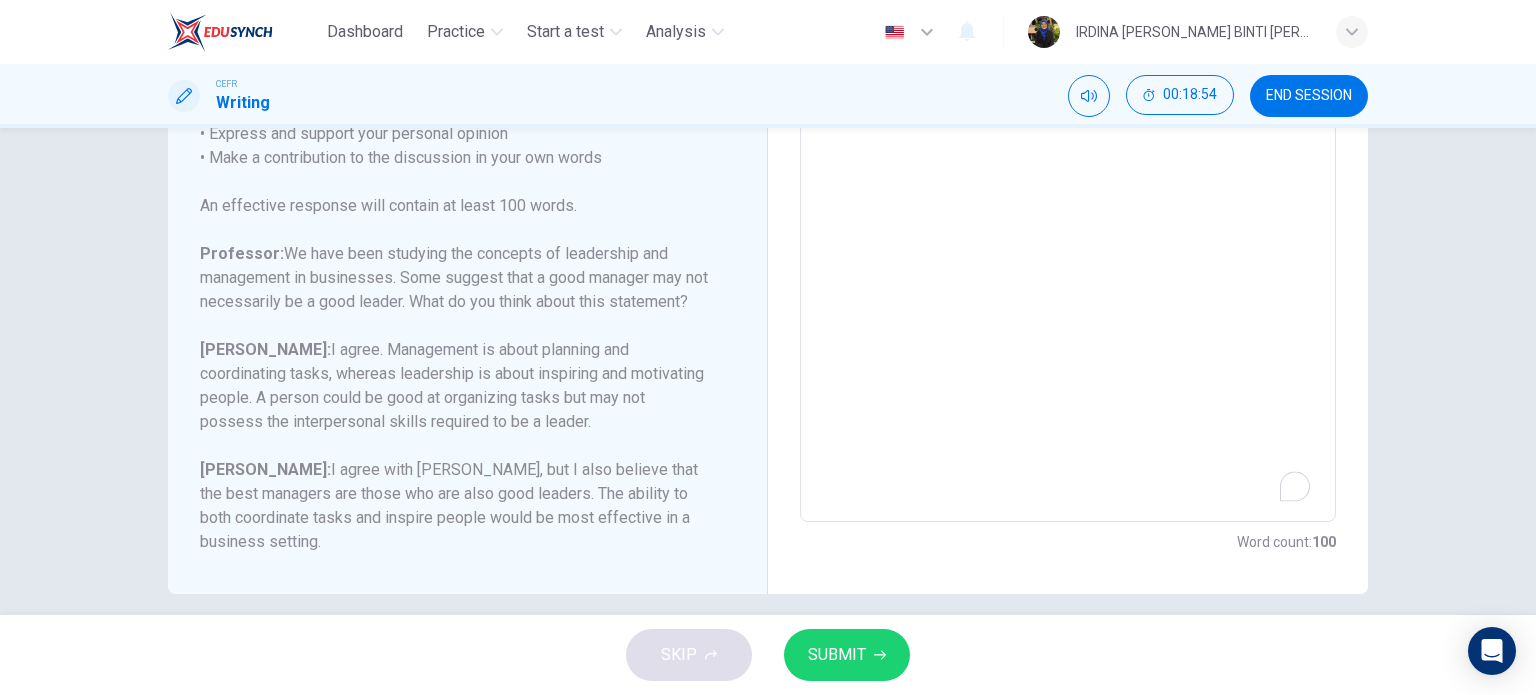 type on "I do agree that a successful business can be acquired when its people excel in both management and leadership skills. Having a manager who can skillfully arrange and assign the completion of tasks towards suitable workers is essential, especially in a large and complex organisation. A manager should be a proper leader that have the ability to communicate effectively with others and encourage the development of professional relationships between their team members. Using both their managing and leading skills, these people can contribute to the improvement of the working atmosphere as well as ensure a smooth and transparent work journey." 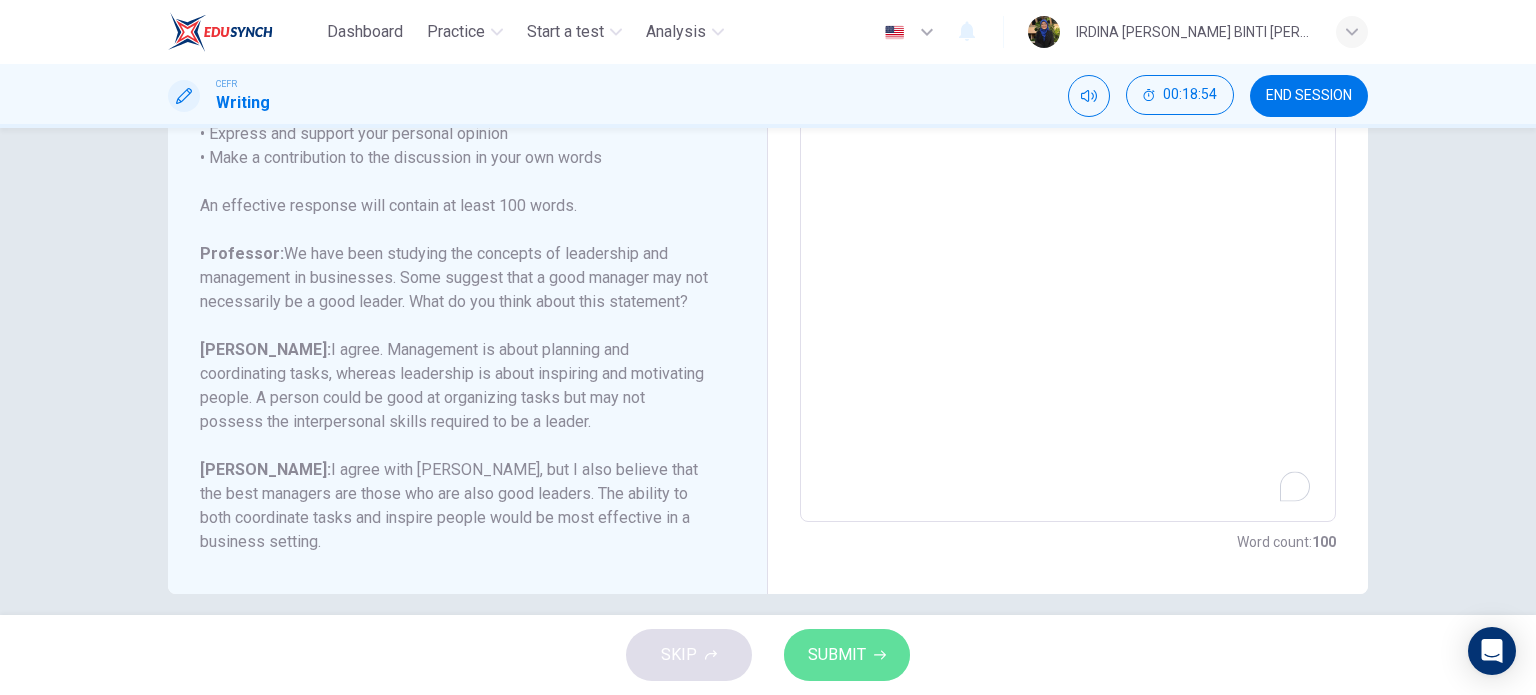 click on "SUBMIT" at bounding box center [837, 655] 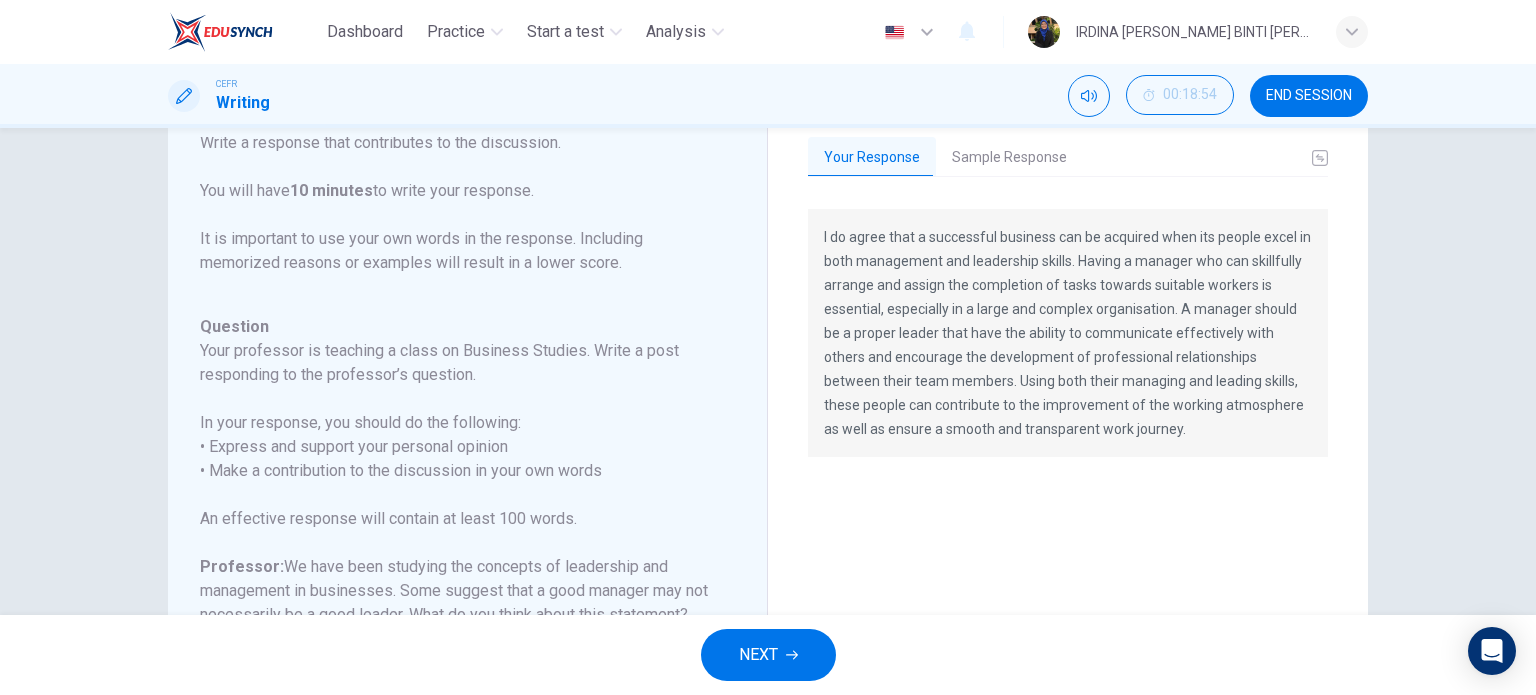 scroll, scrollTop: 68, scrollLeft: 0, axis: vertical 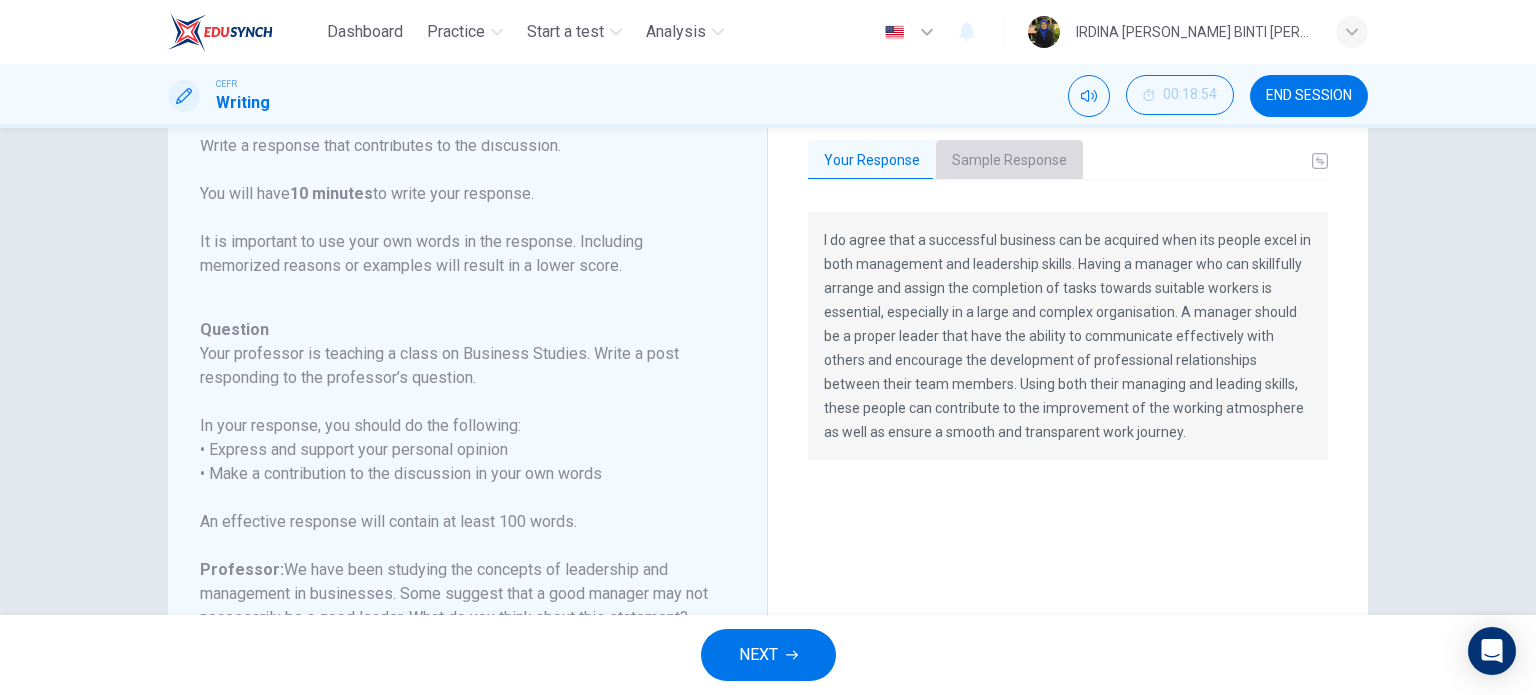 click on "Sample Response" at bounding box center [1009, 161] 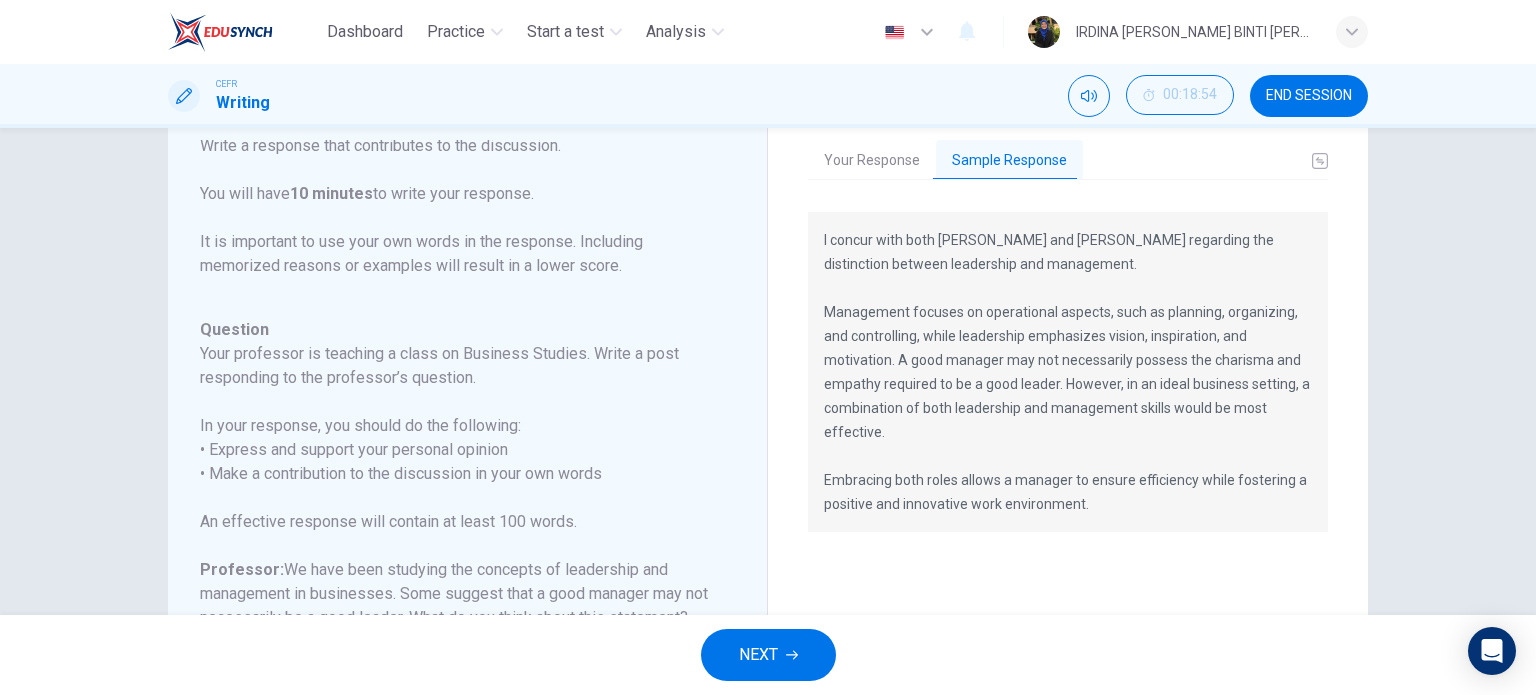 drag, startPoint x: 820, startPoint y: 239, endPoint x: 1081, endPoint y: 508, distance: 374.8093 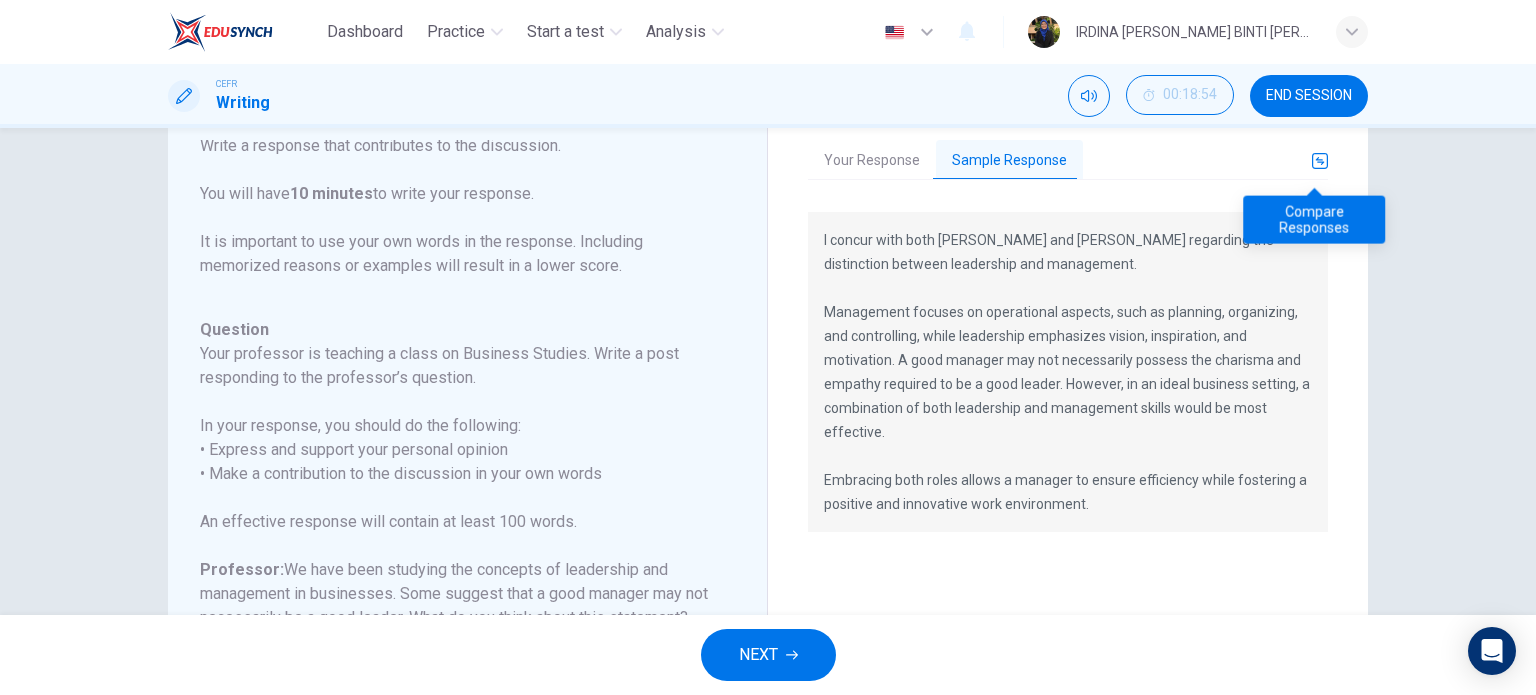 click 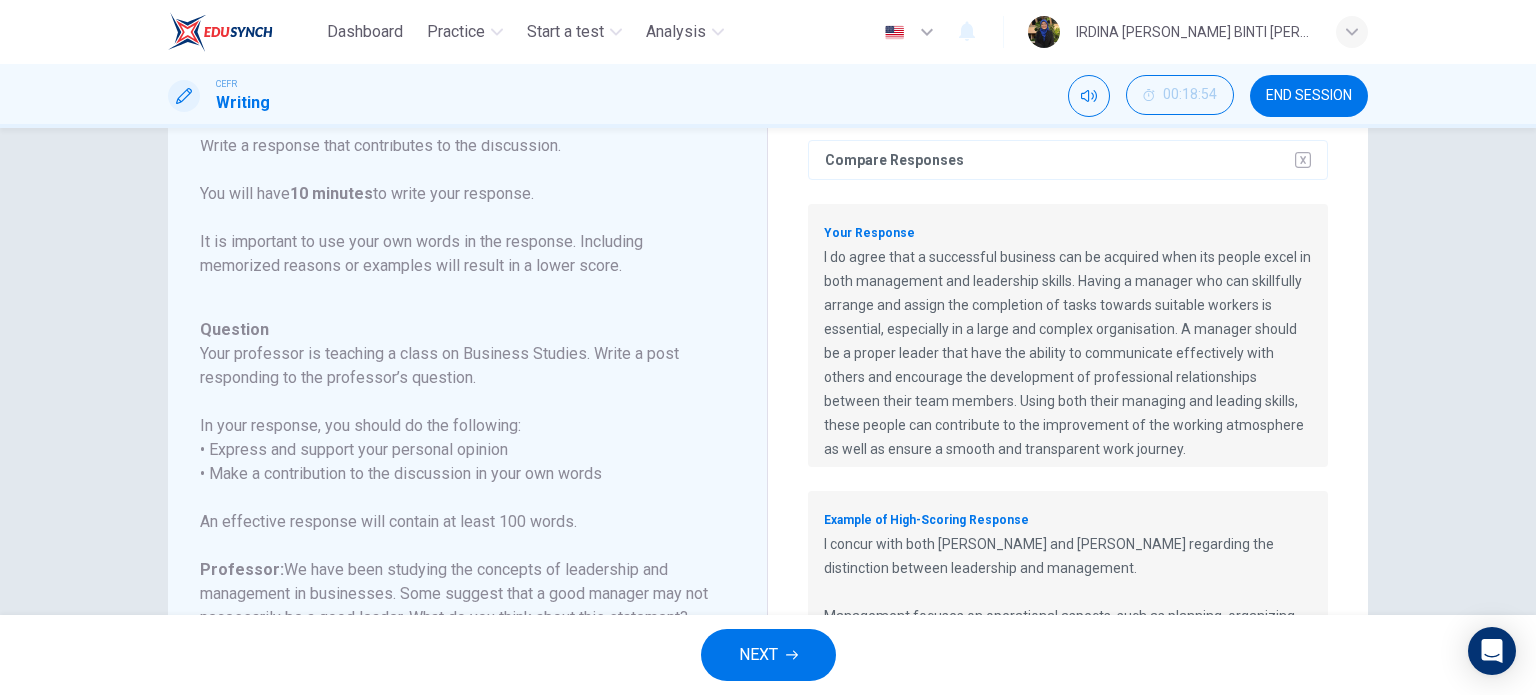 scroll, scrollTop: 10, scrollLeft: 0, axis: vertical 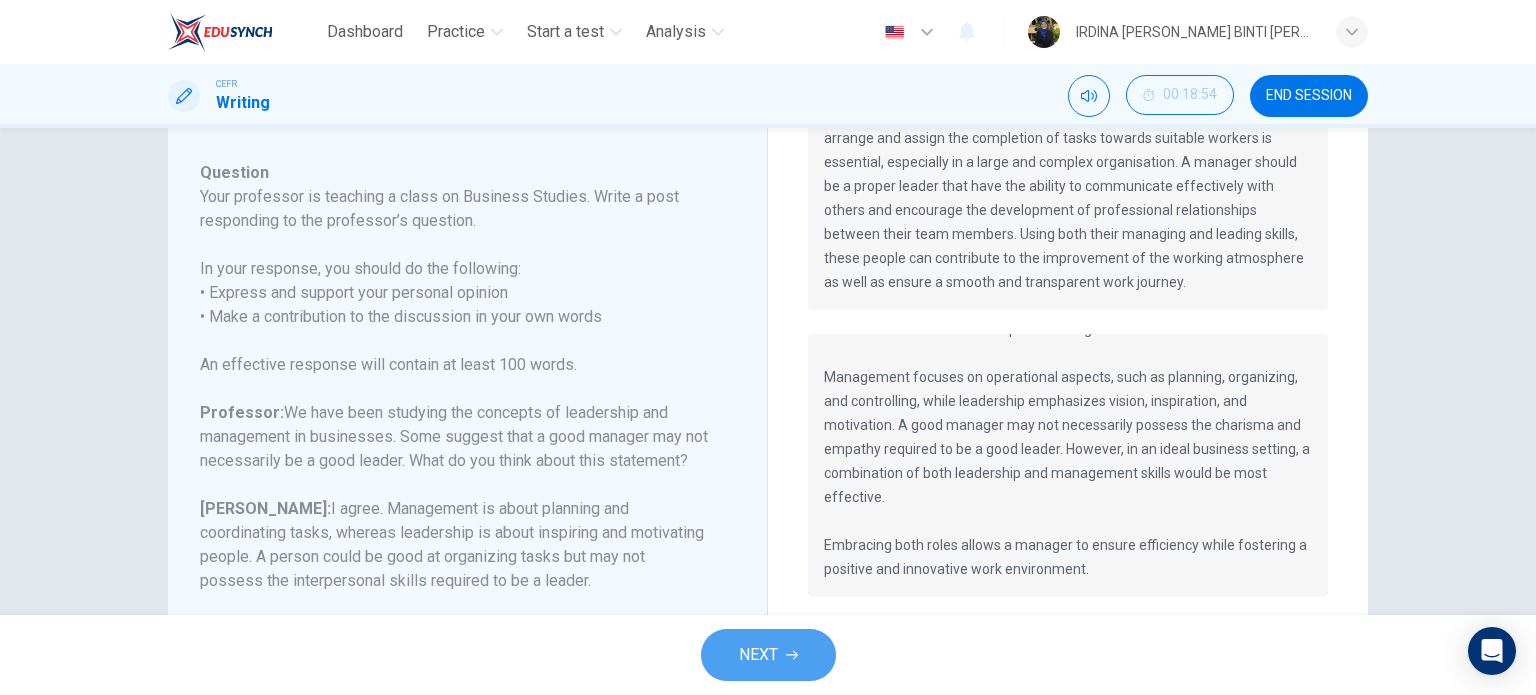click on "NEXT" at bounding box center [768, 655] 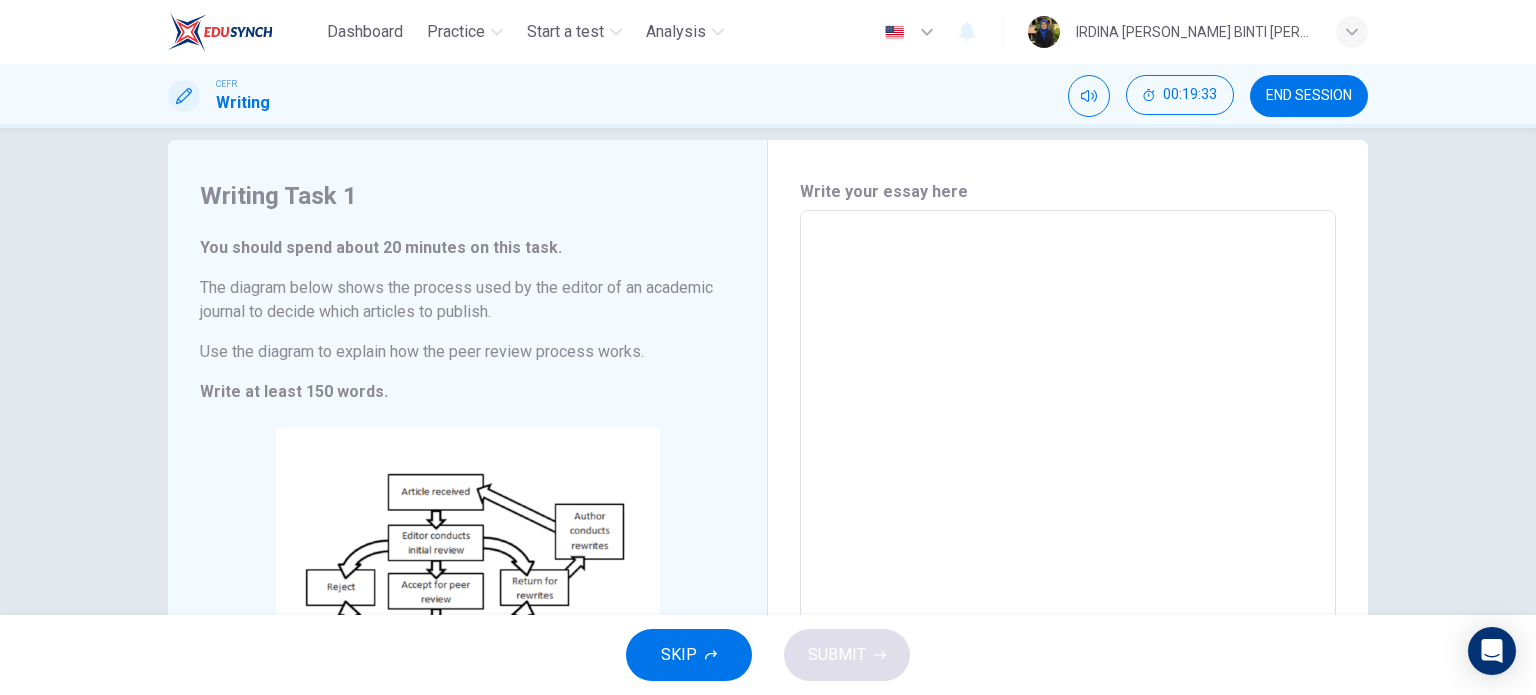 scroll, scrollTop: 18, scrollLeft: 0, axis: vertical 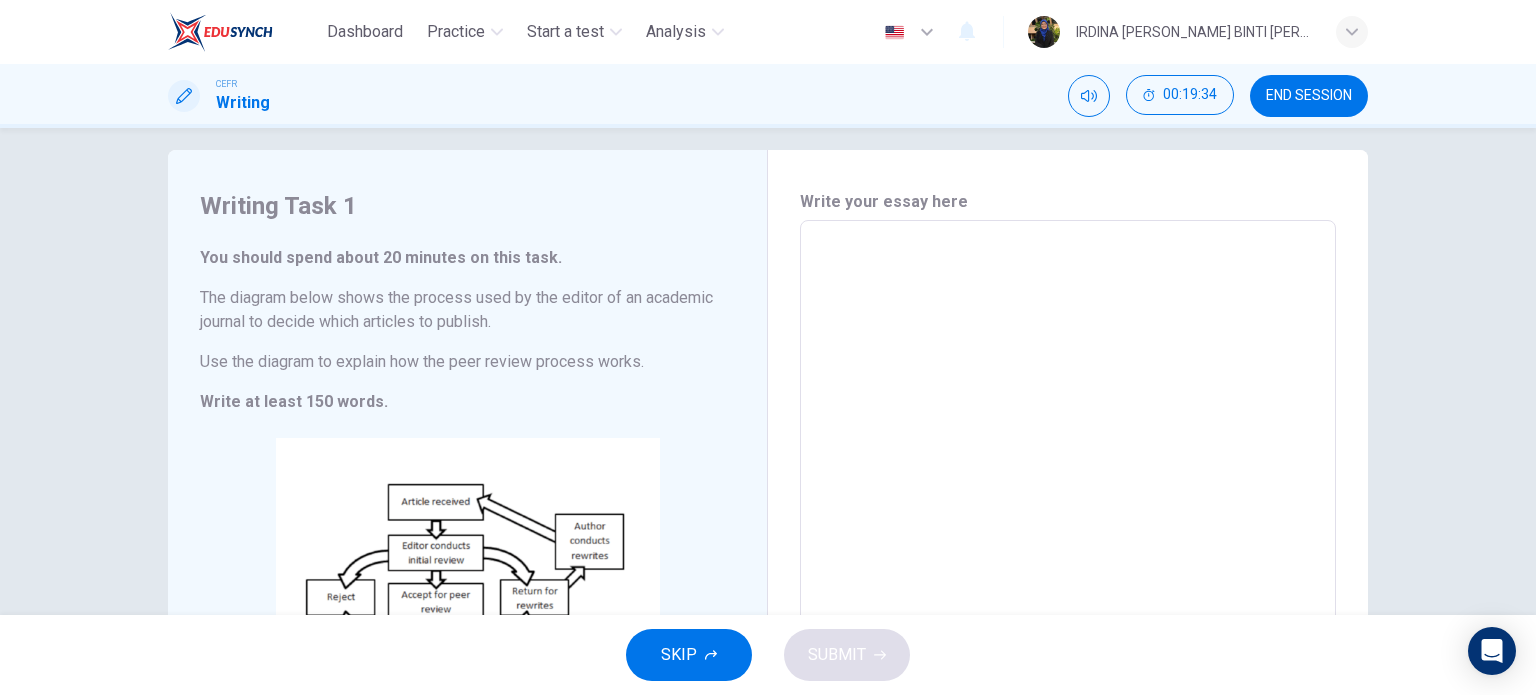 click at bounding box center [1068, 504] 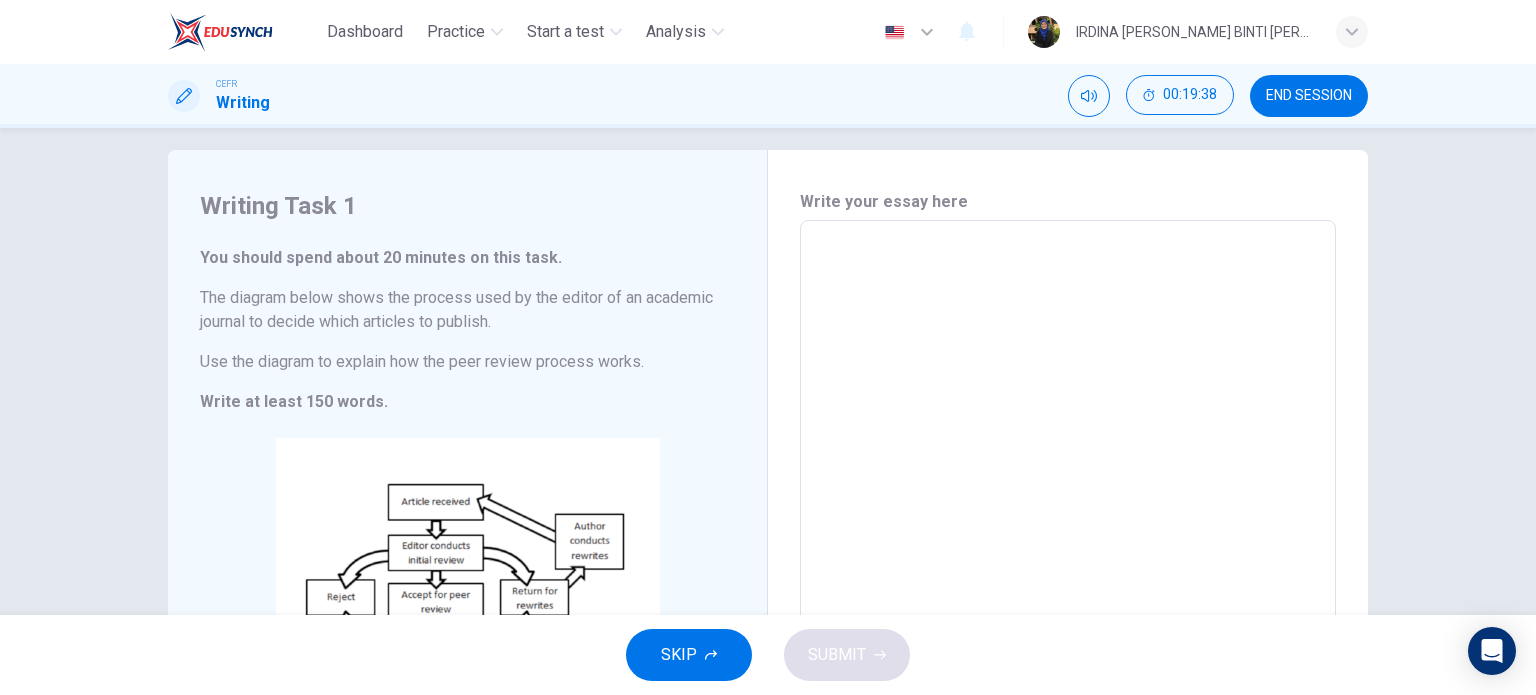 click at bounding box center (1068, 504) 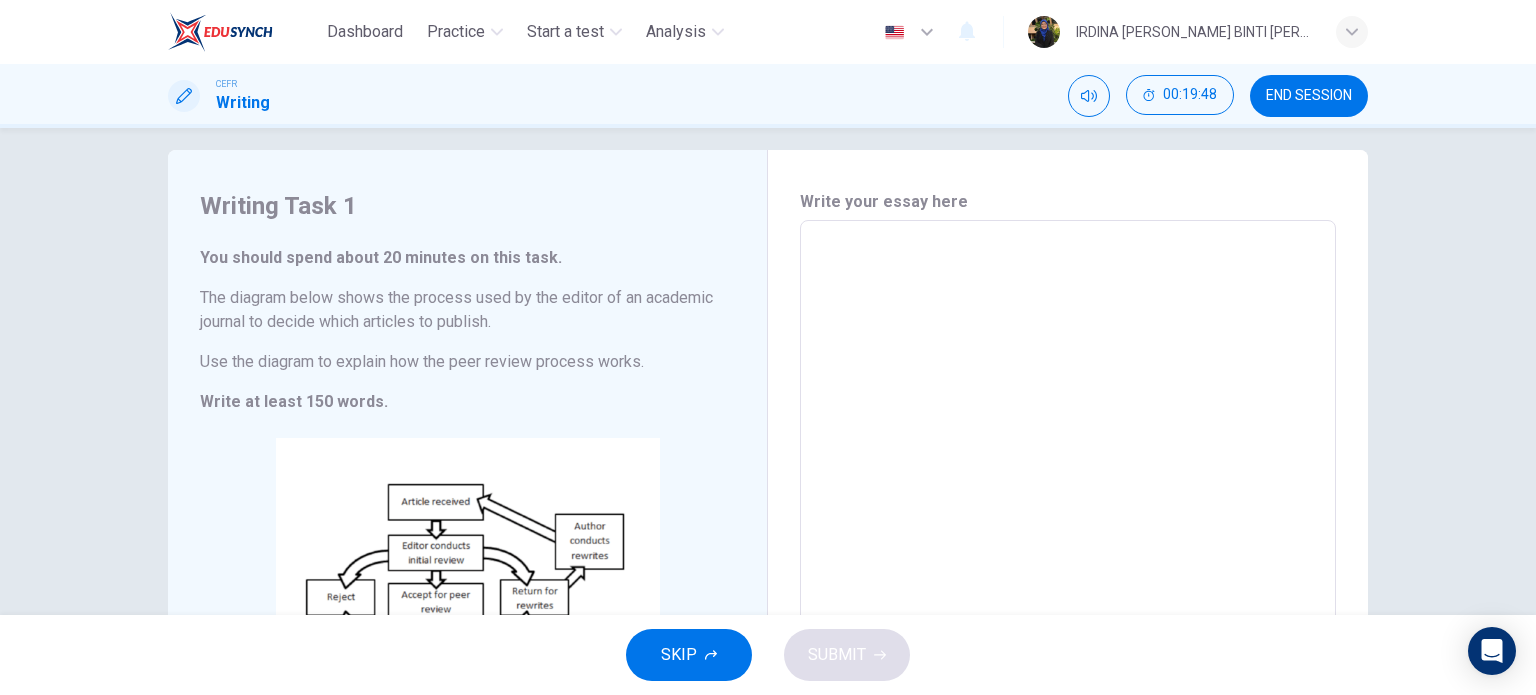 type on "T" 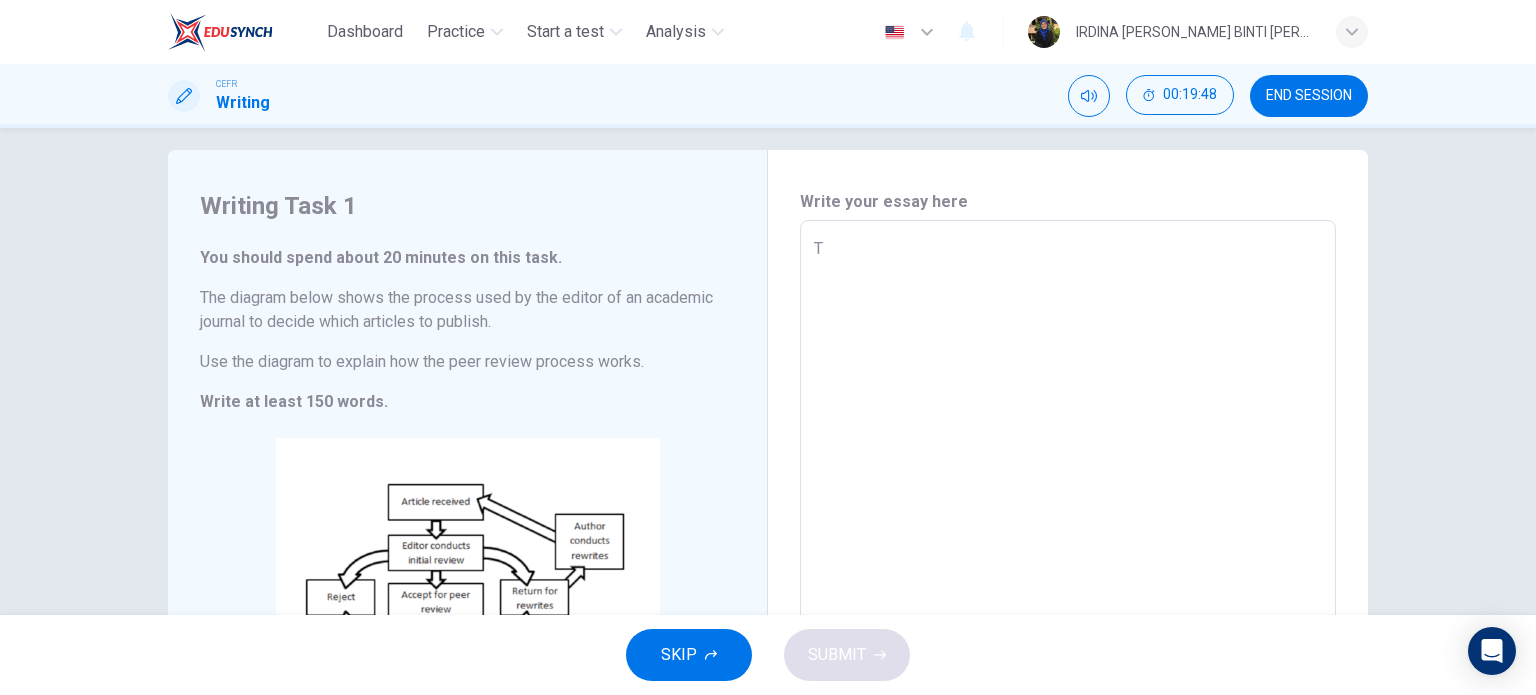 type on "x" 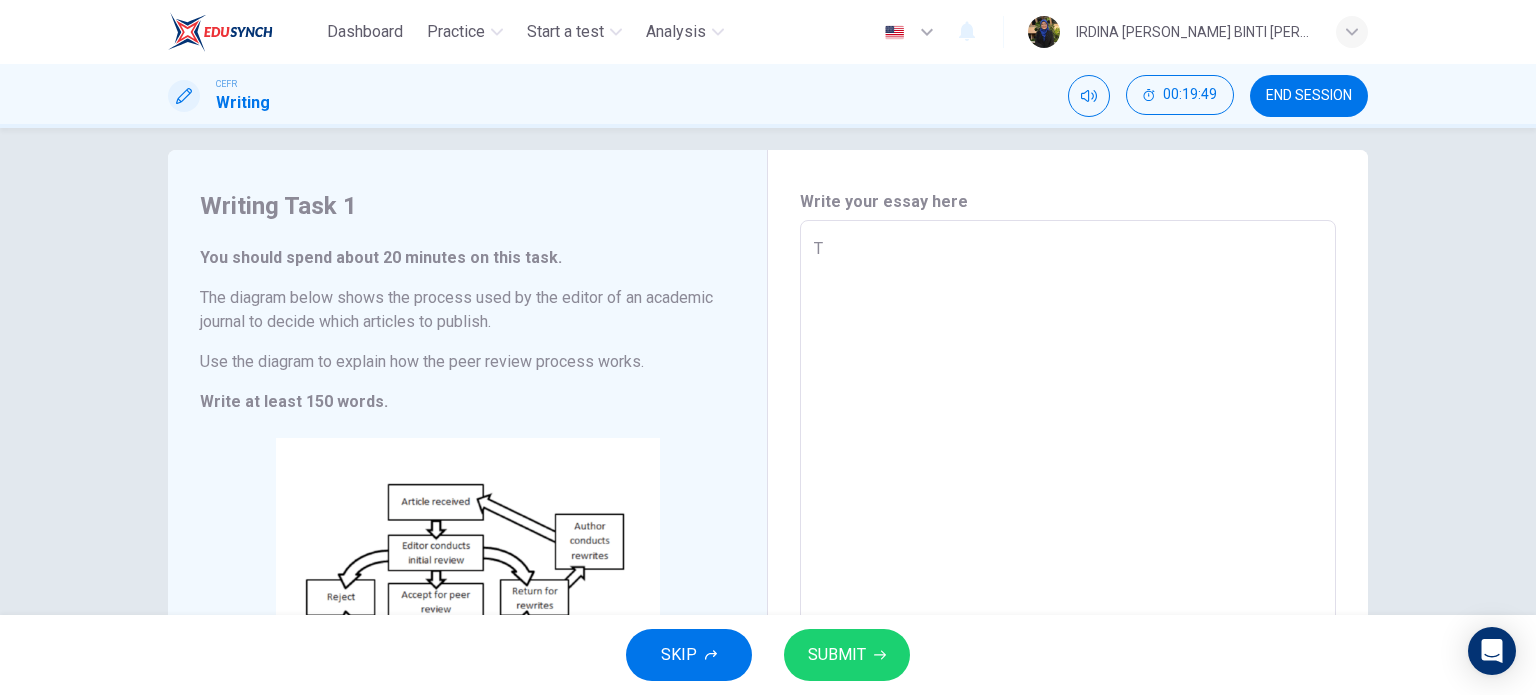 type on "Th" 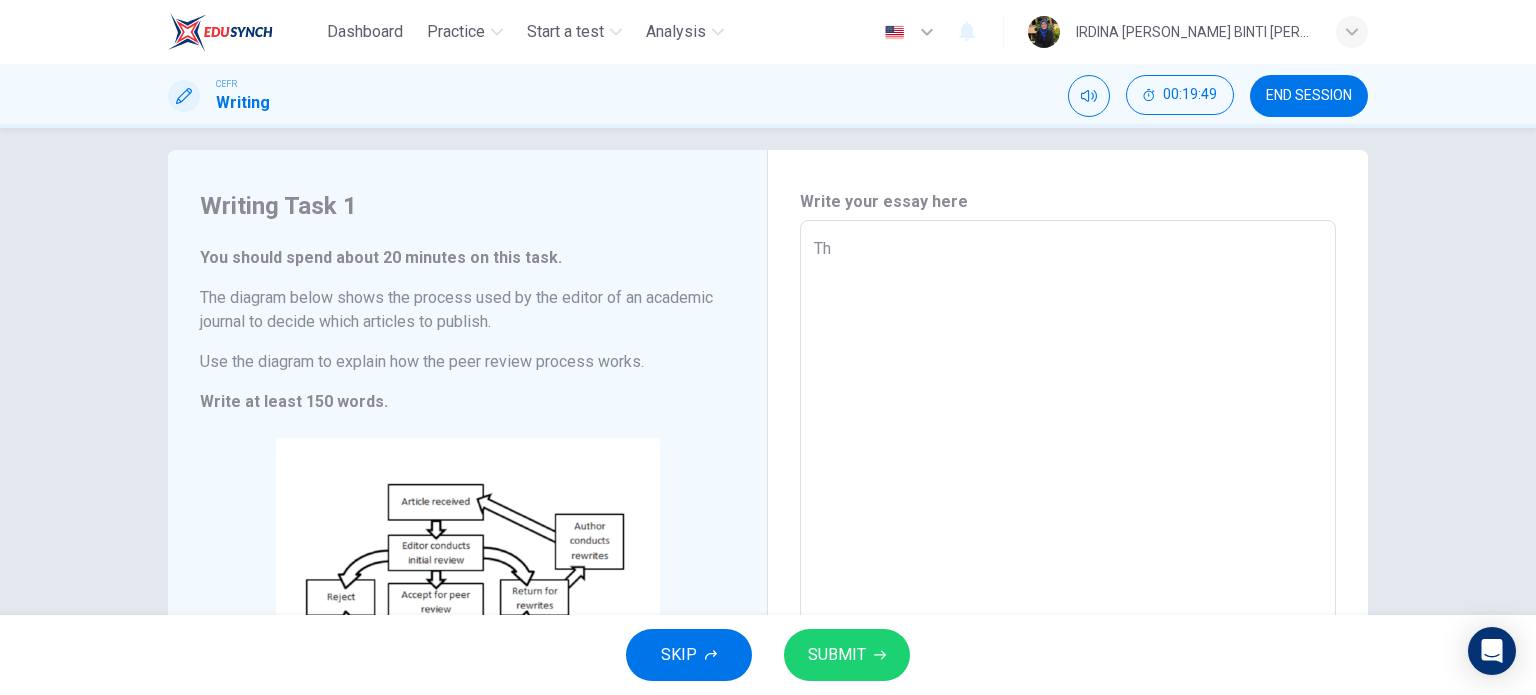 type on "The" 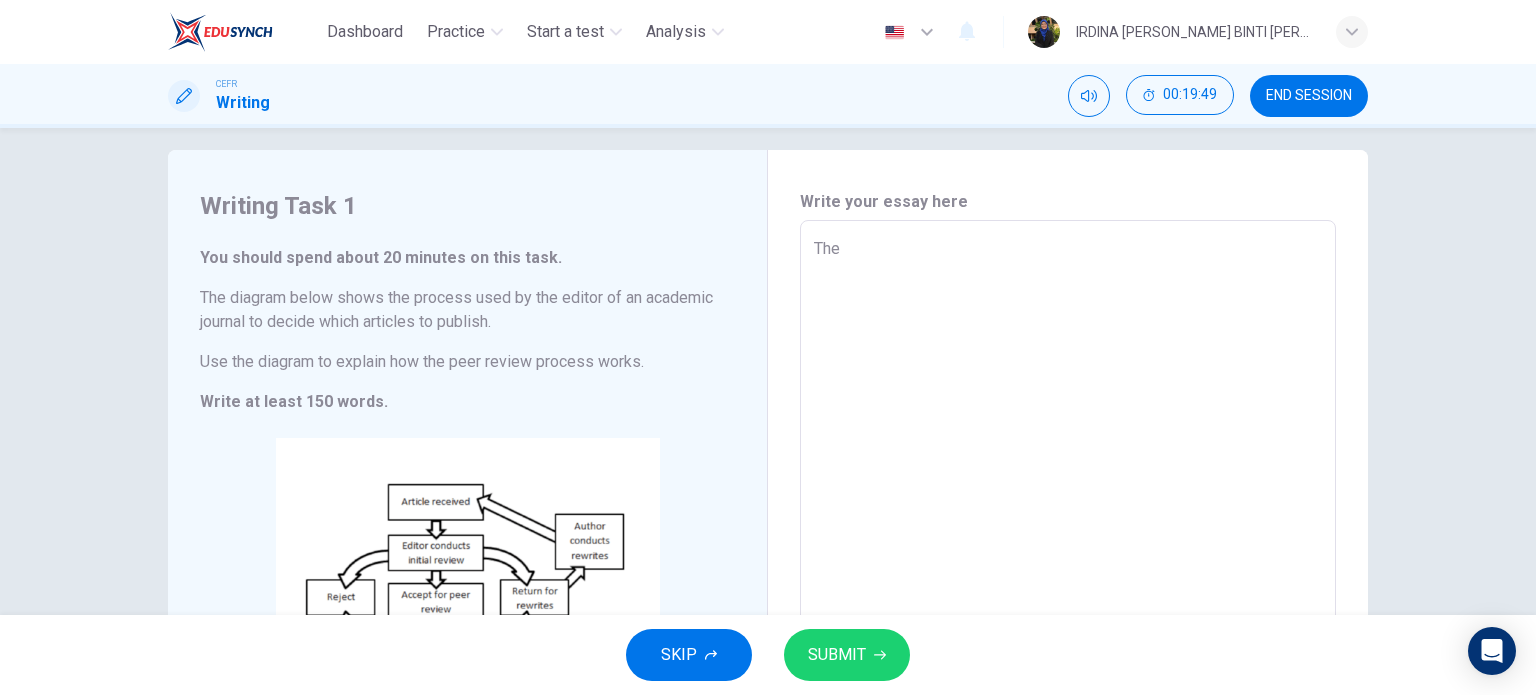 type on "x" 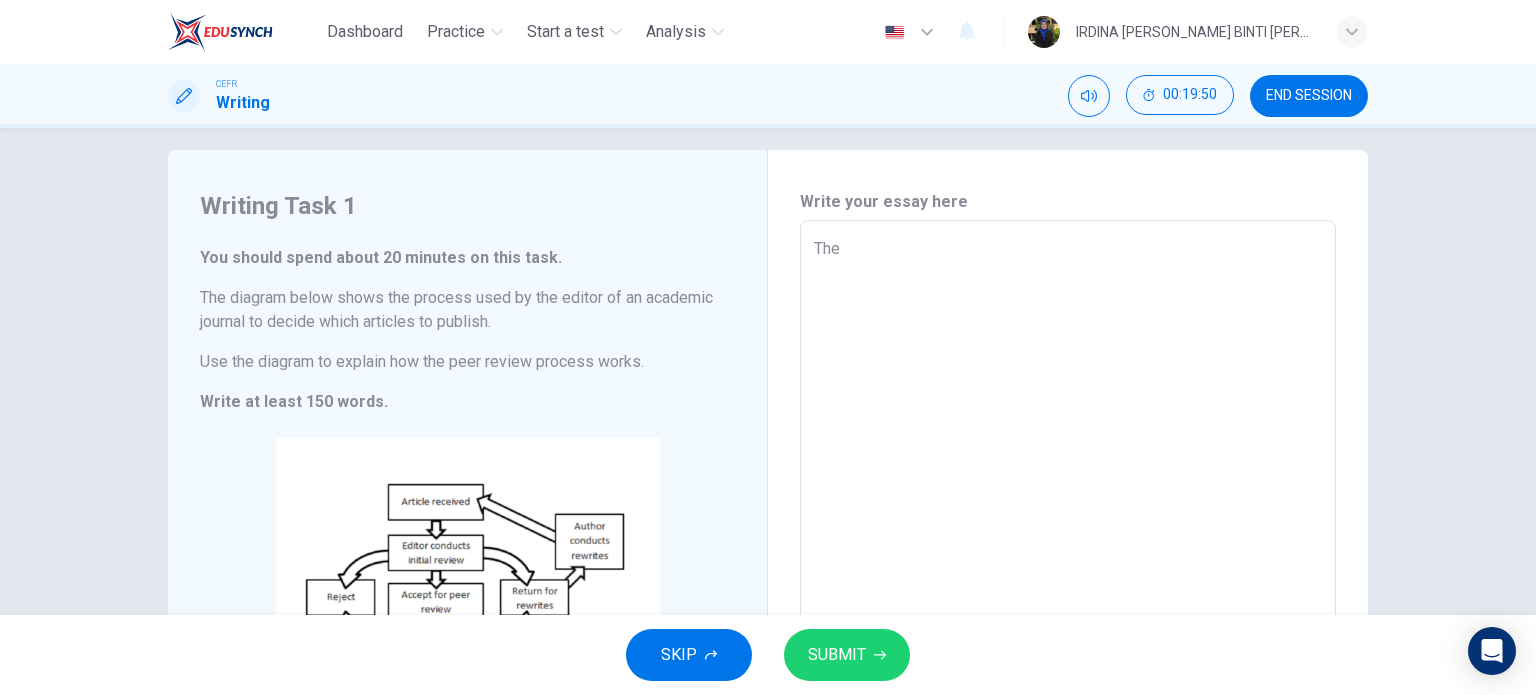 type on "The p" 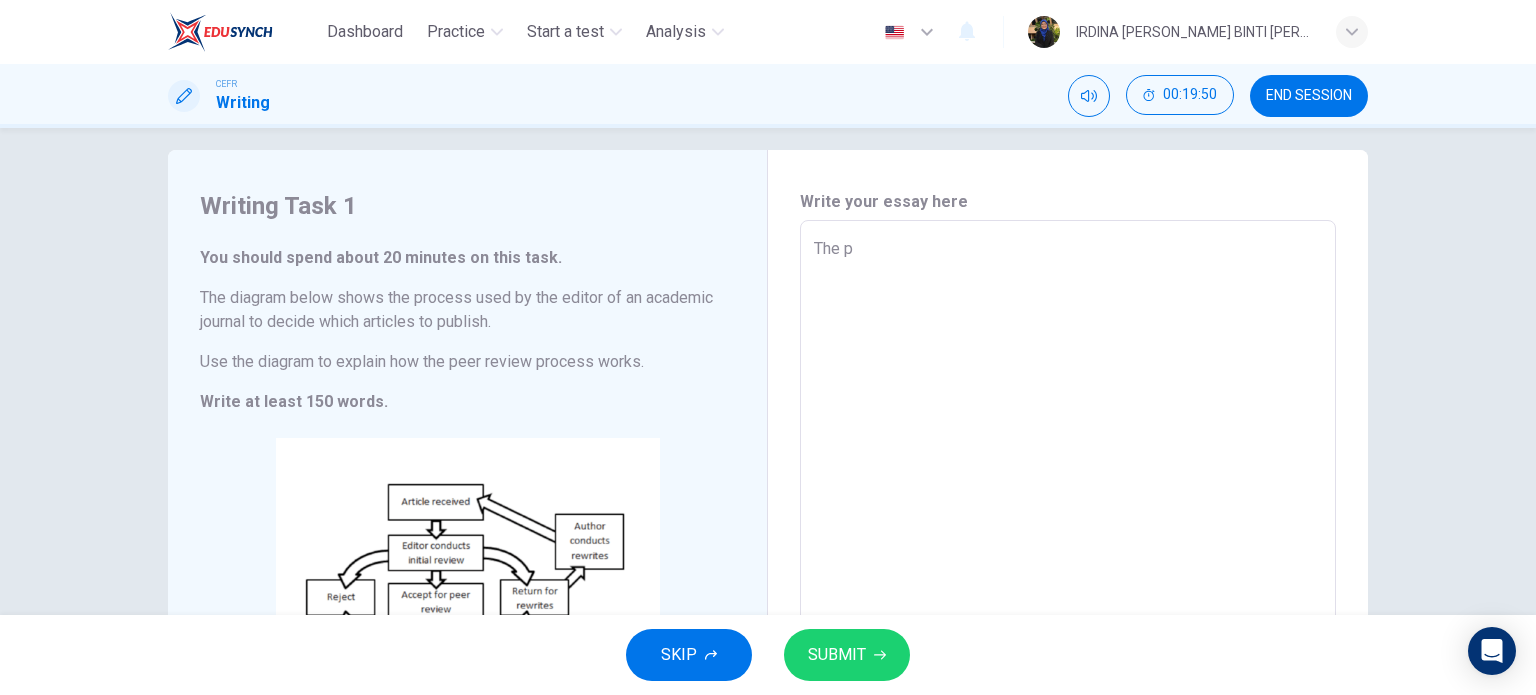 type on "x" 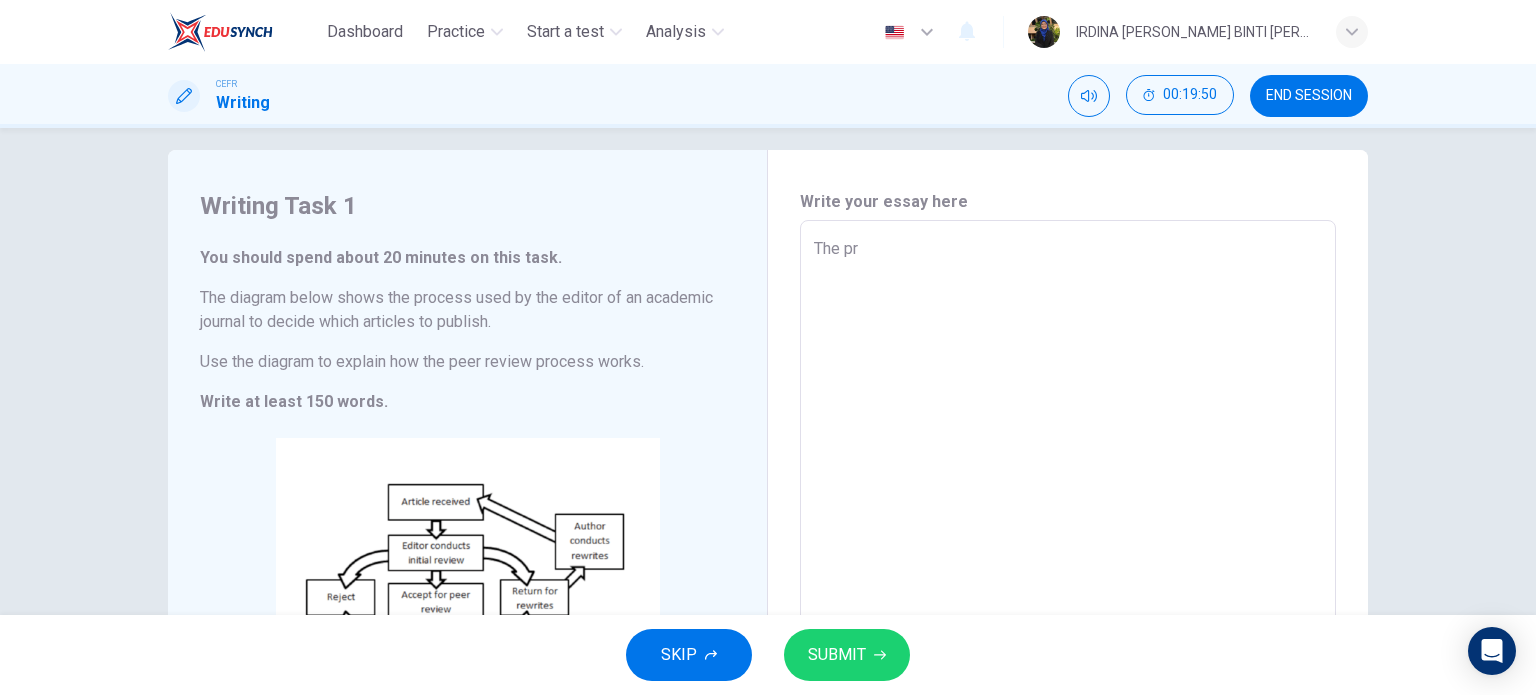 type on "x" 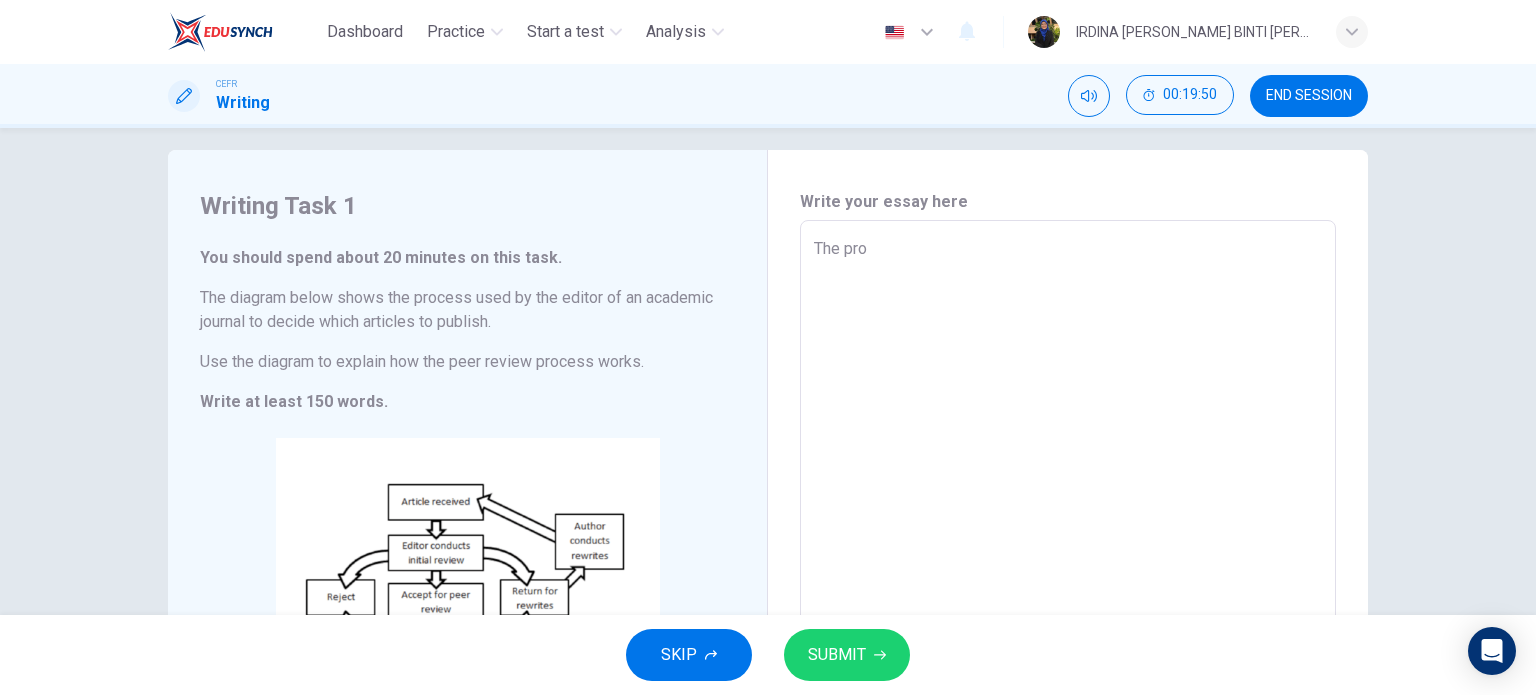 type on "x" 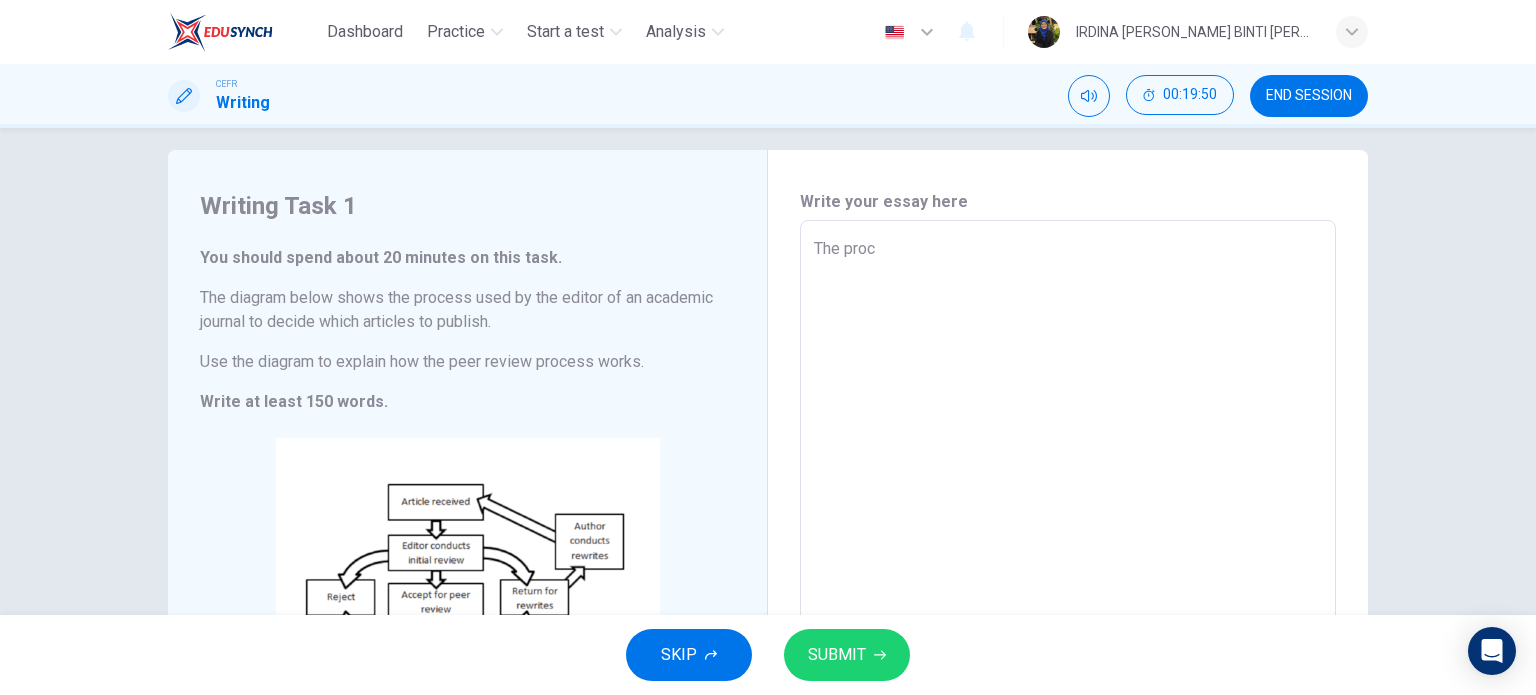 type on "x" 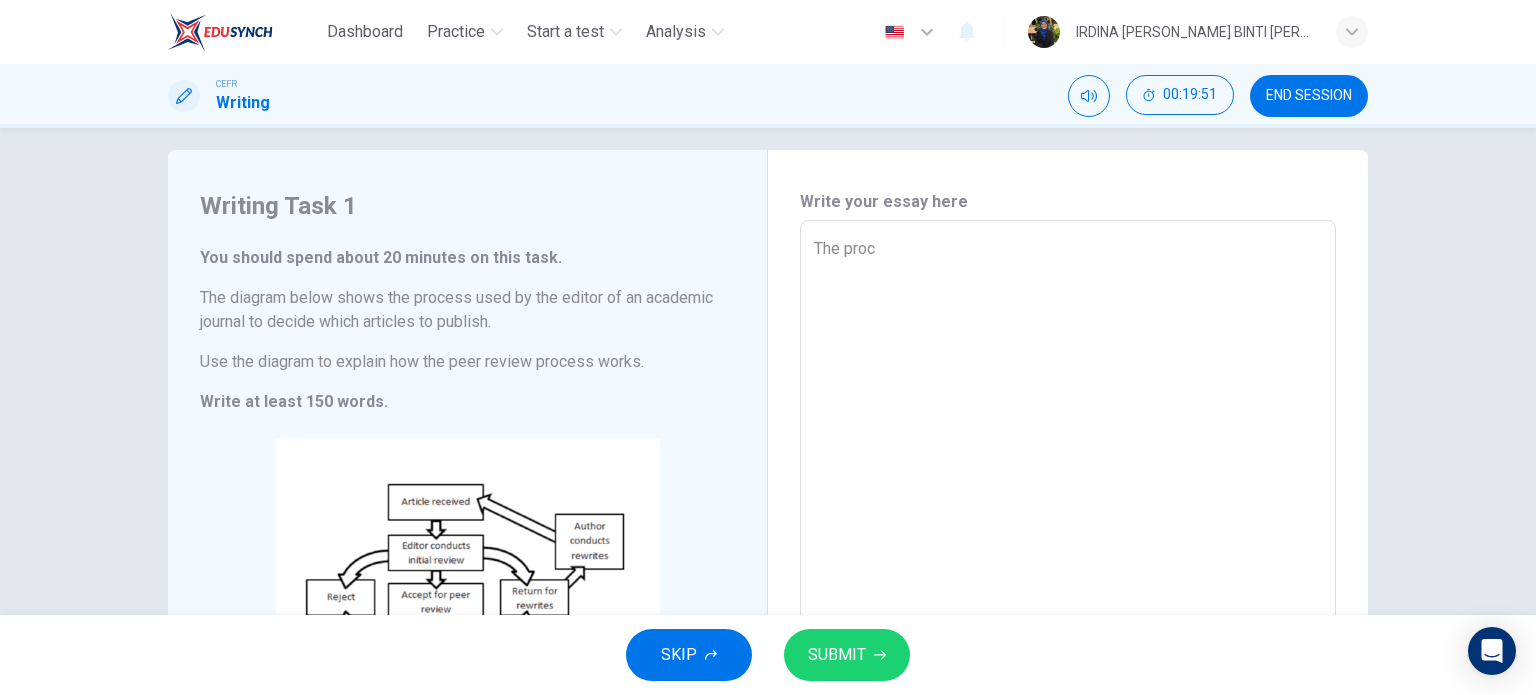 type on "The proce" 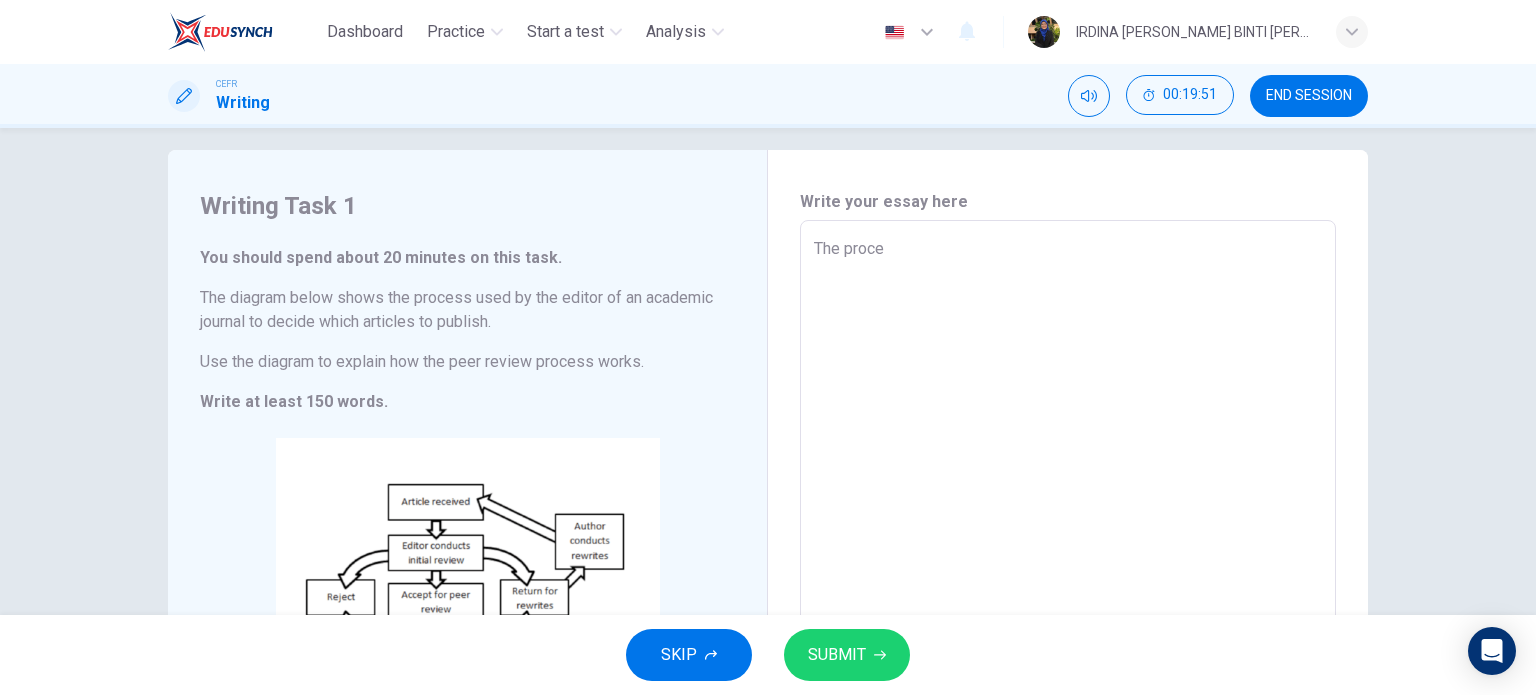 type on "x" 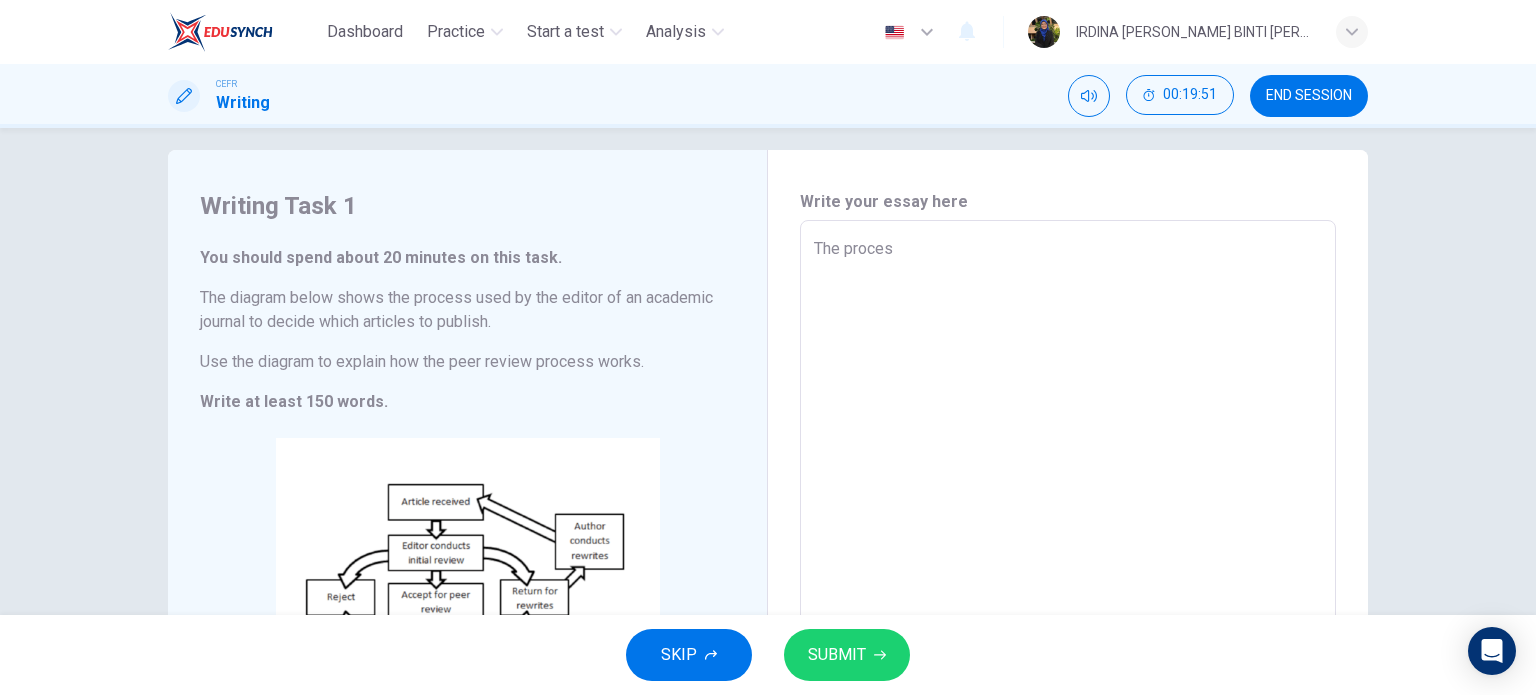 type on "x" 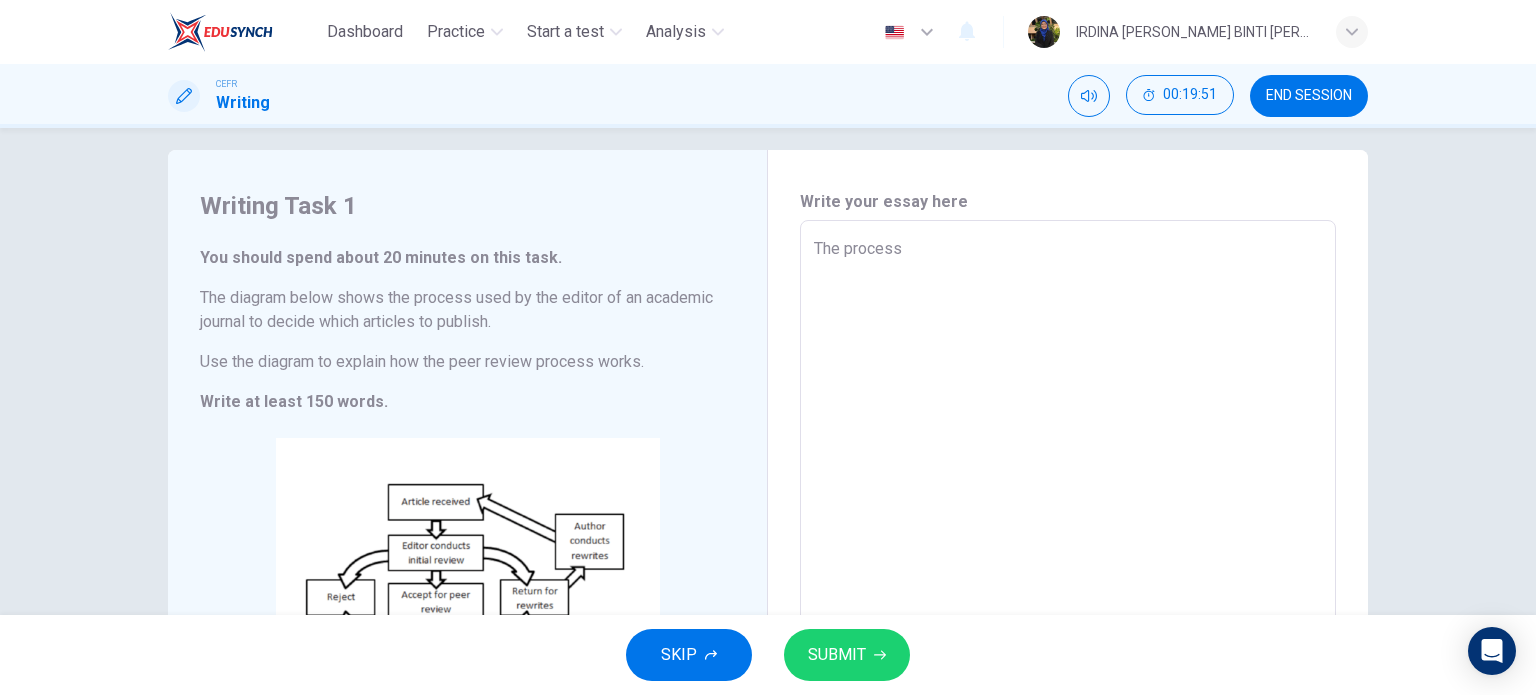type on "x" 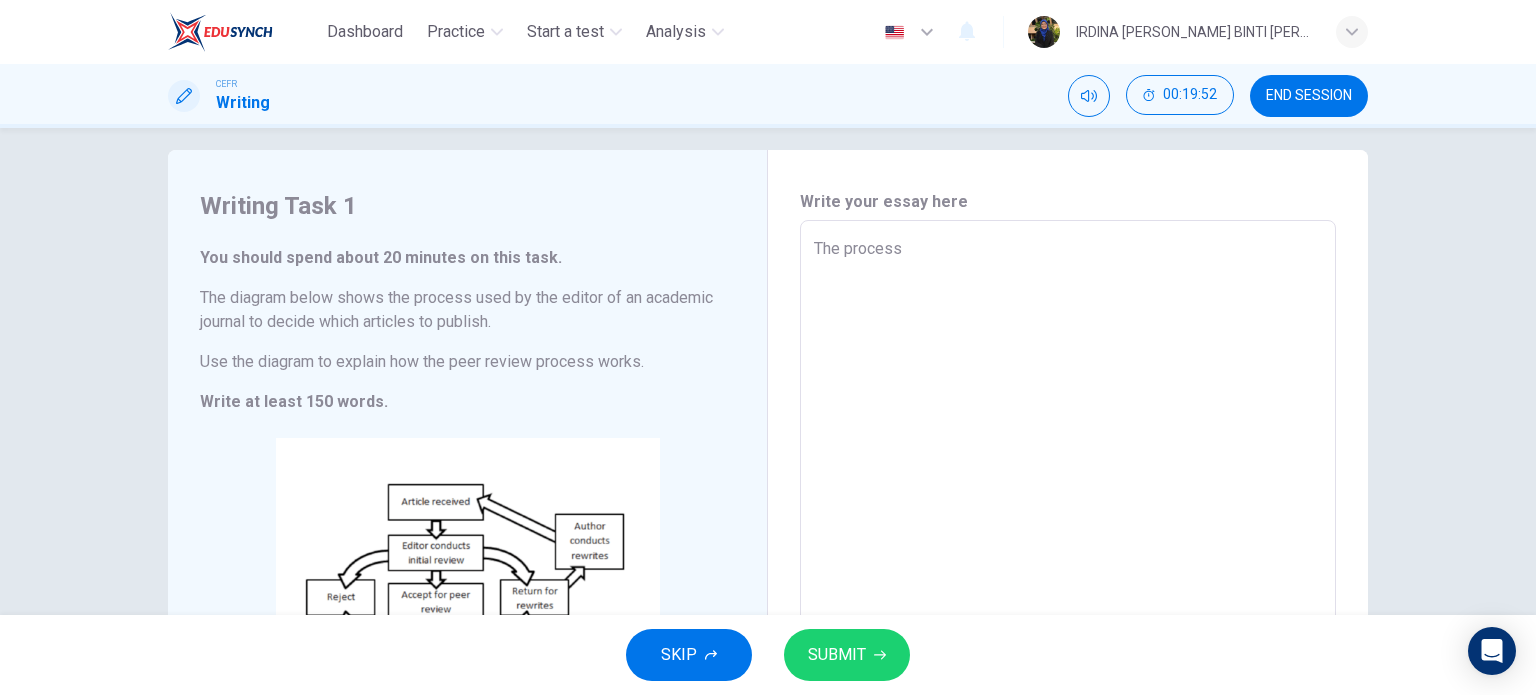 type on "The process" 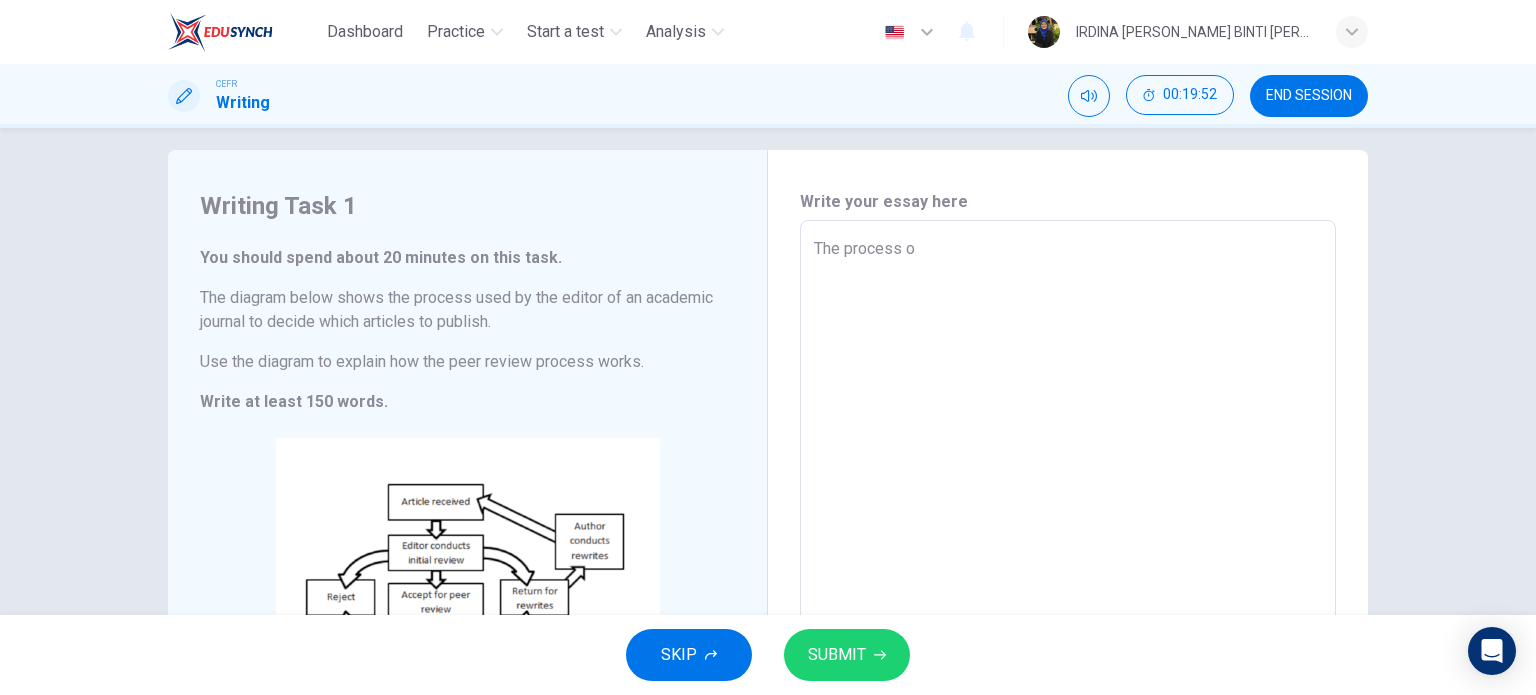 type on "The process of" 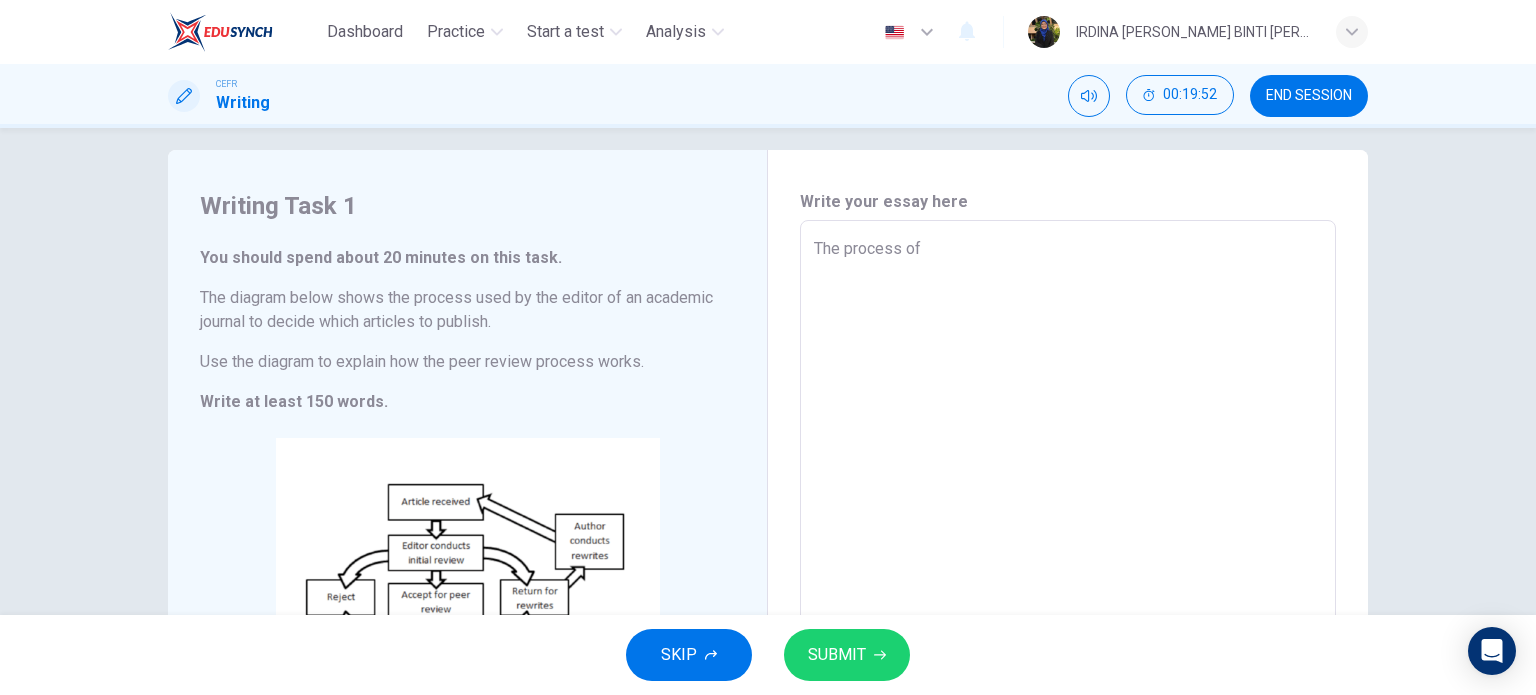 type on "x" 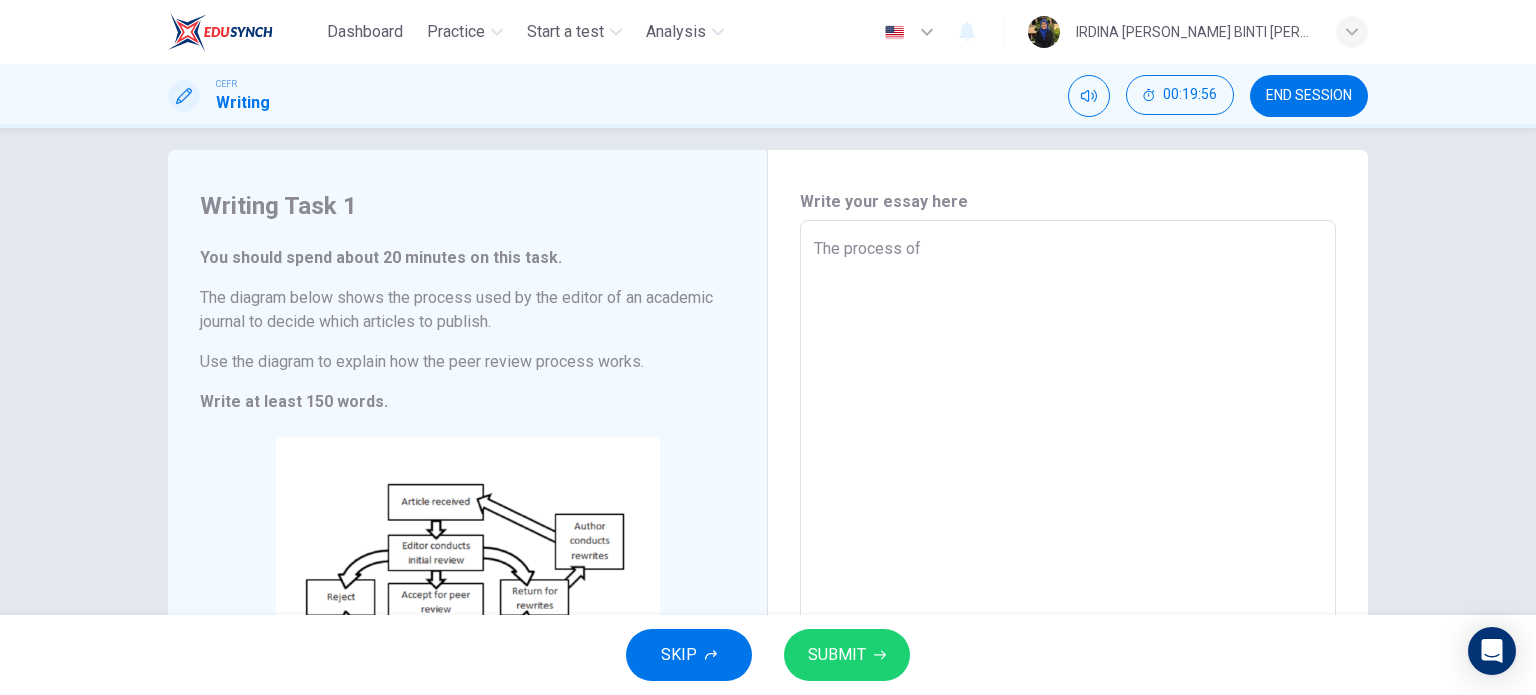 type on "The process of s" 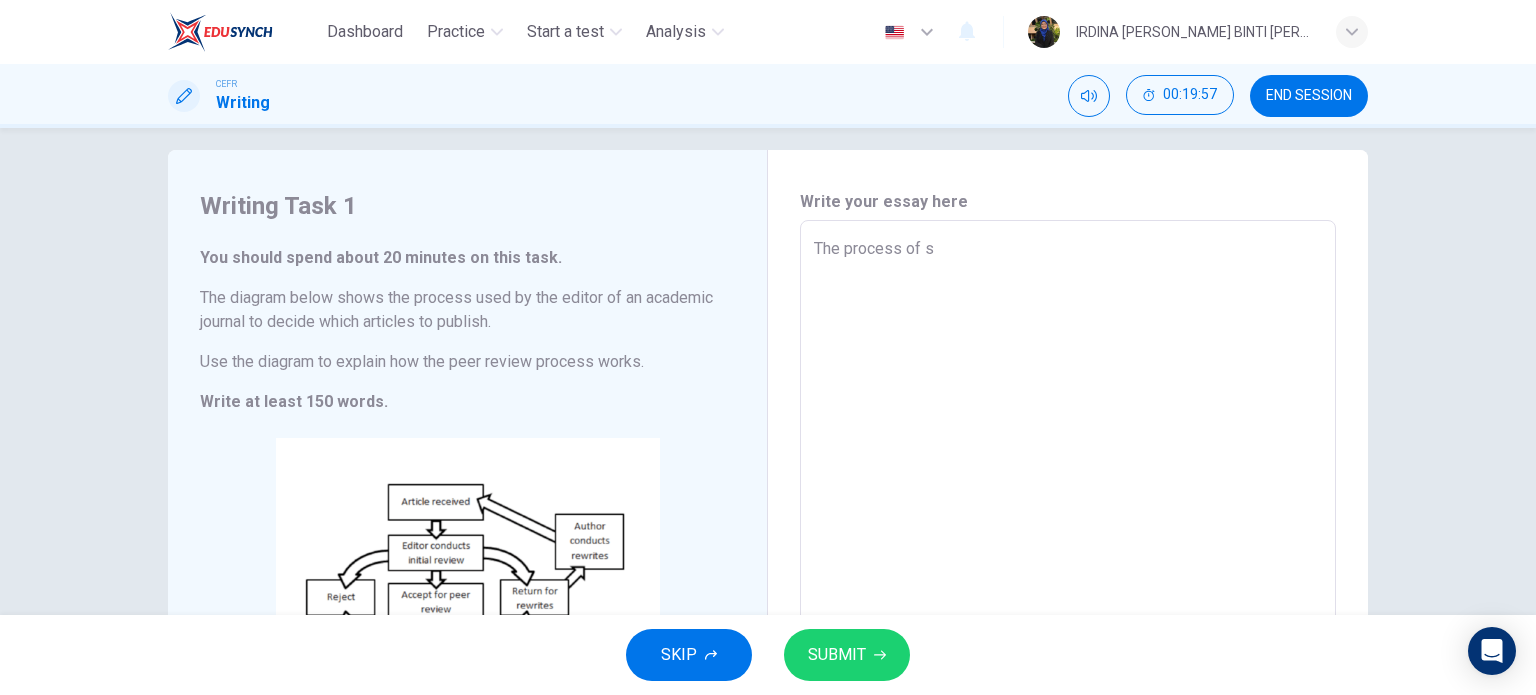 type on "The process of se" 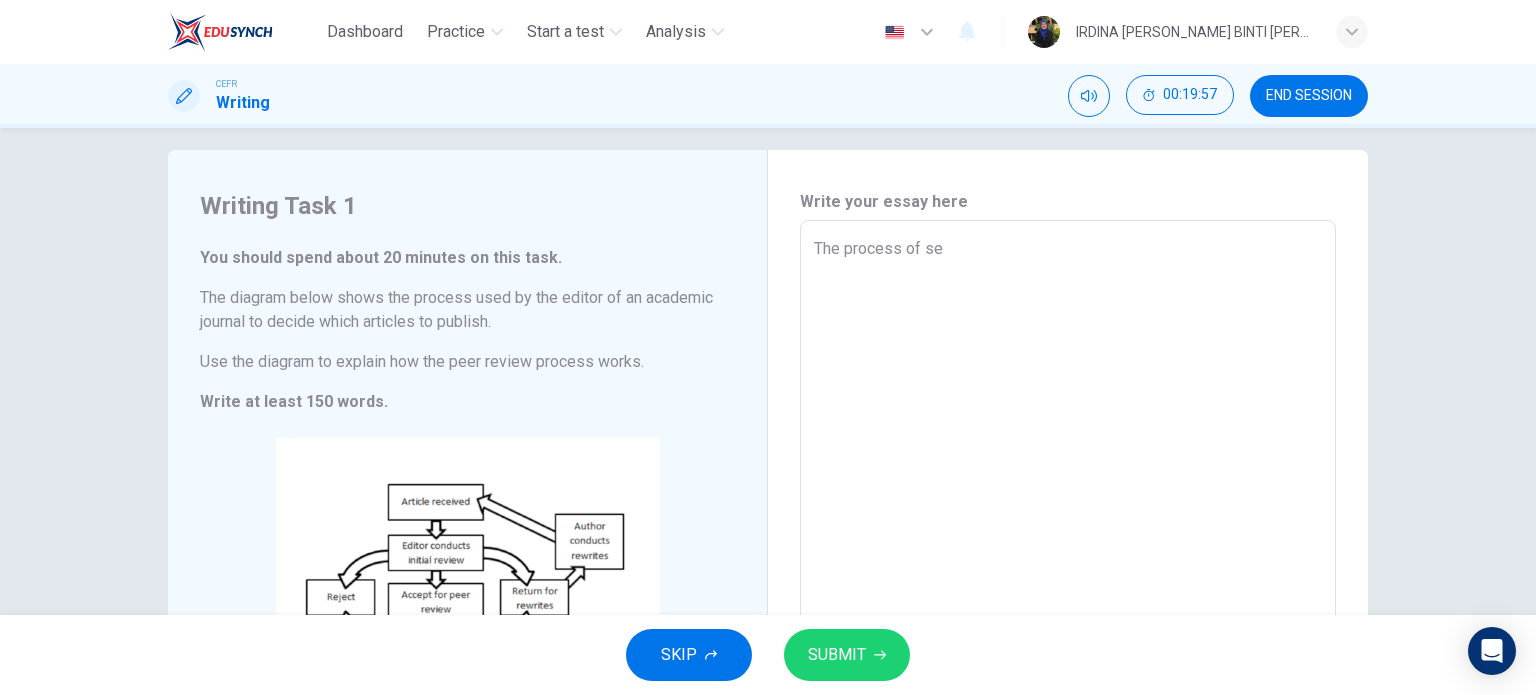 type on "x" 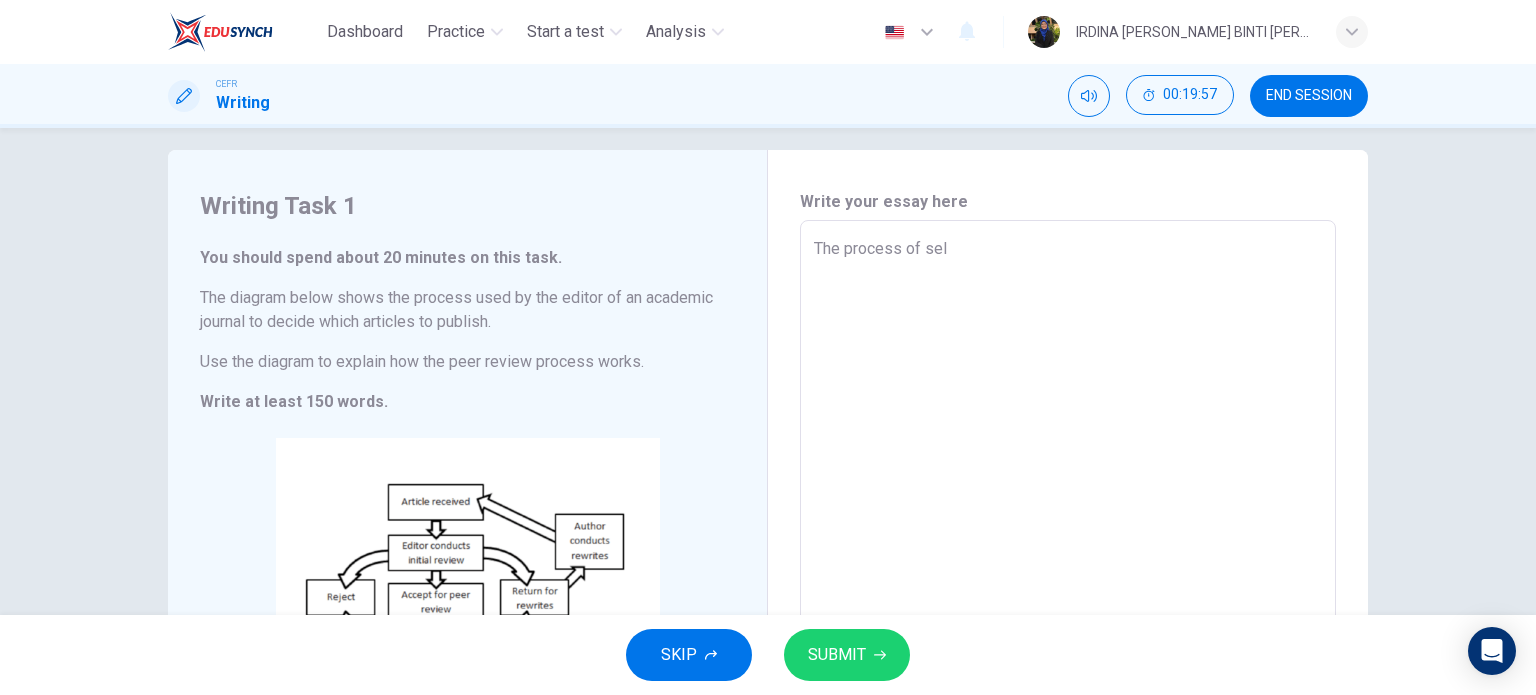 type on "The process of sele" 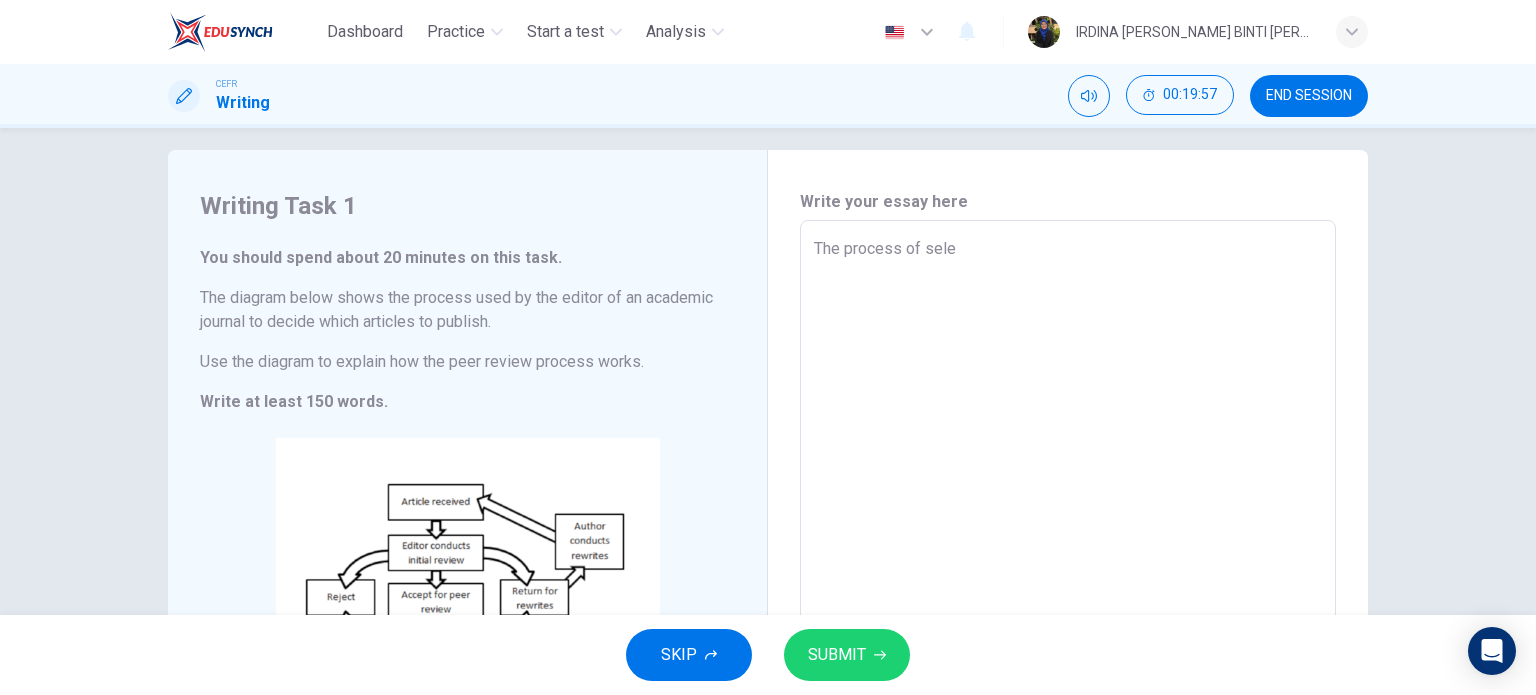 type on "x" 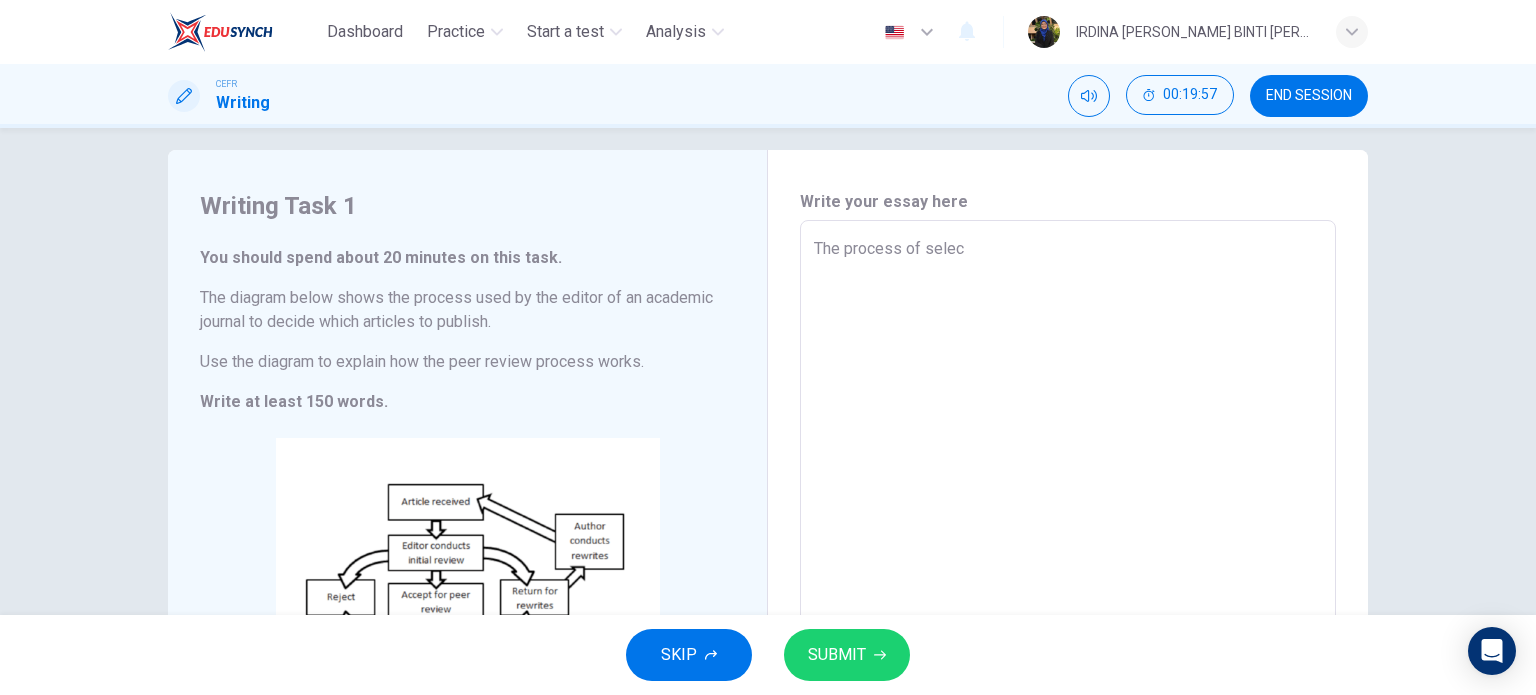 type on "x" 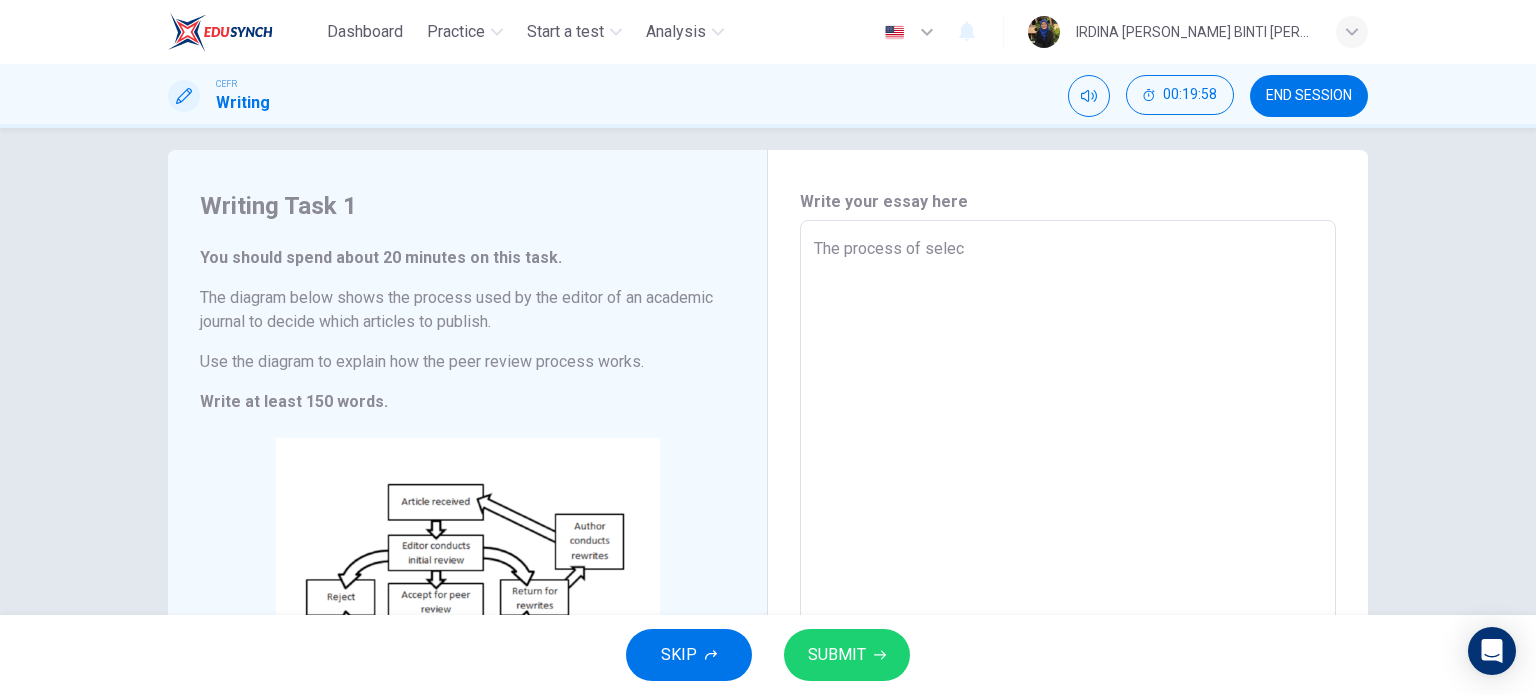 type on "The process of select" 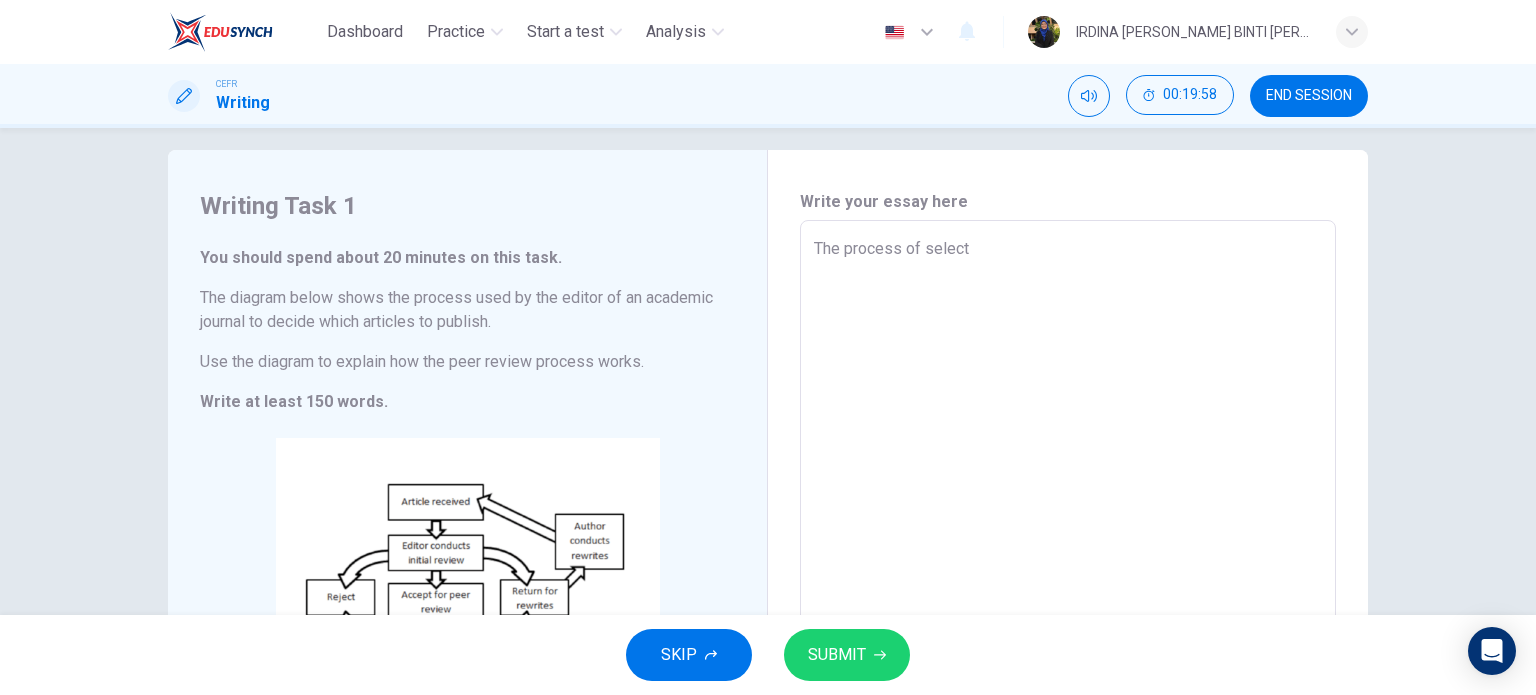 type on "x" 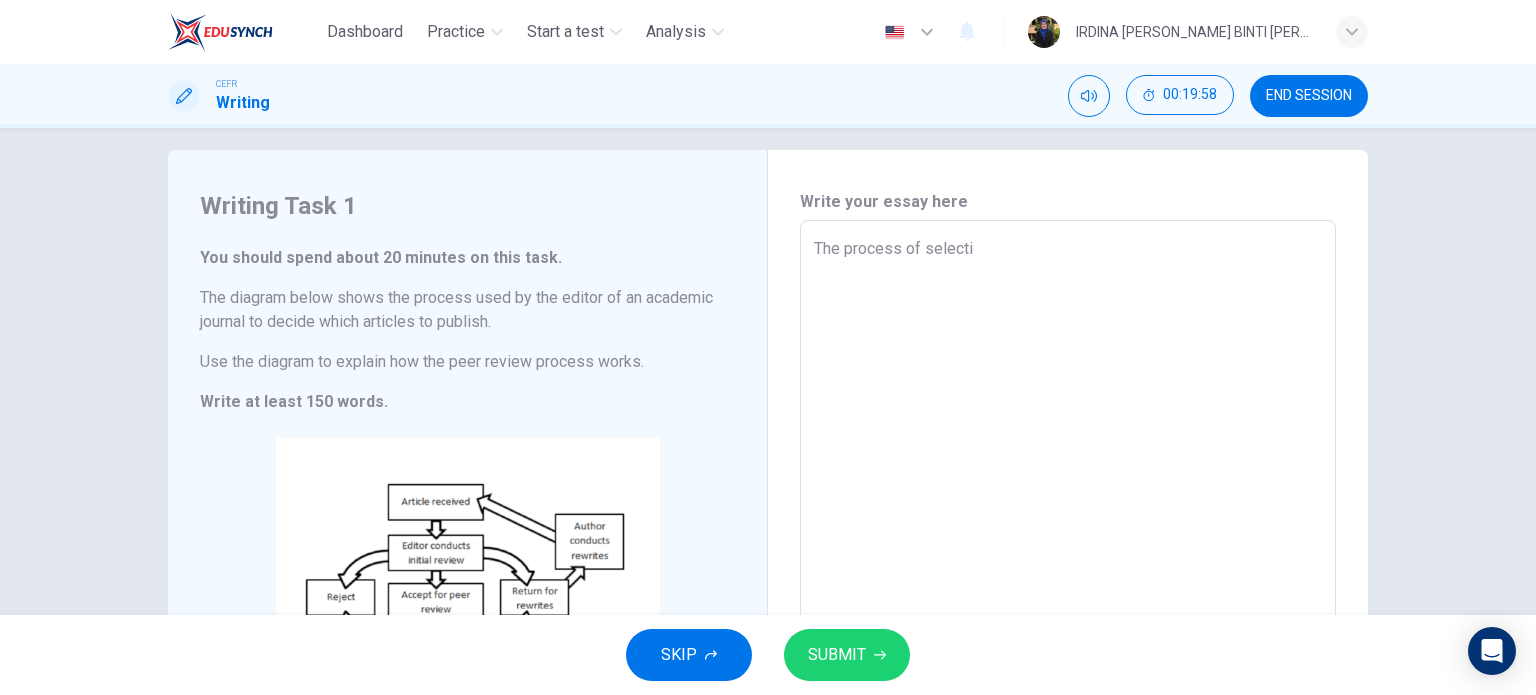 type on "The process of selectin" 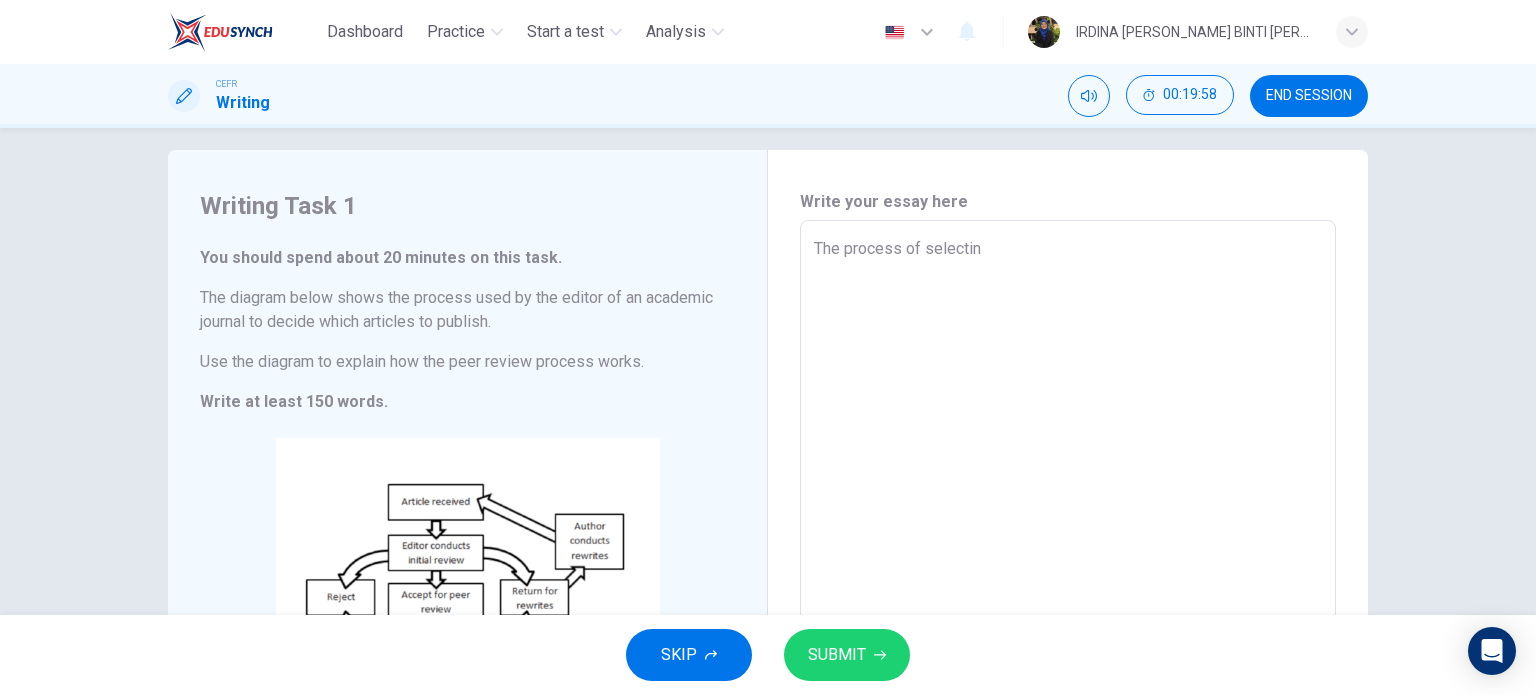 type on "x" 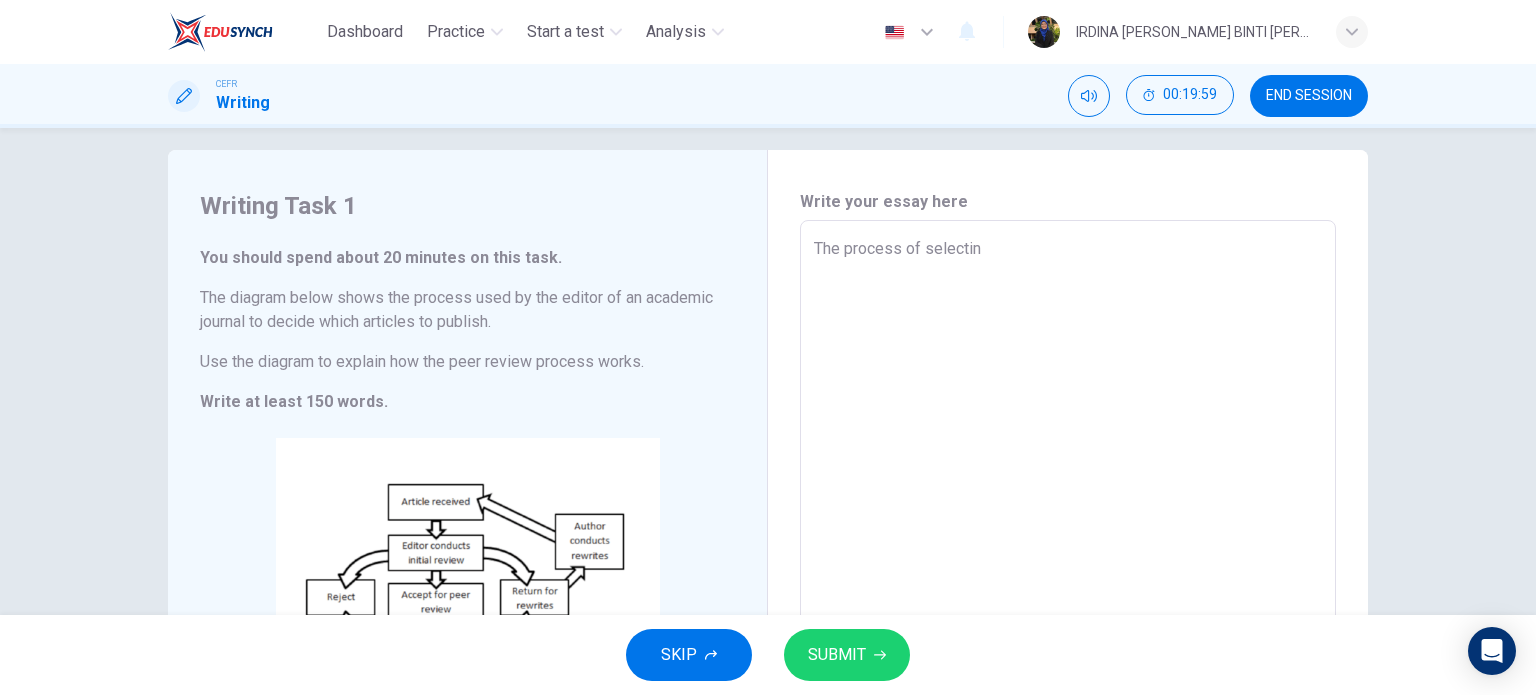 type on "The process of selecting" 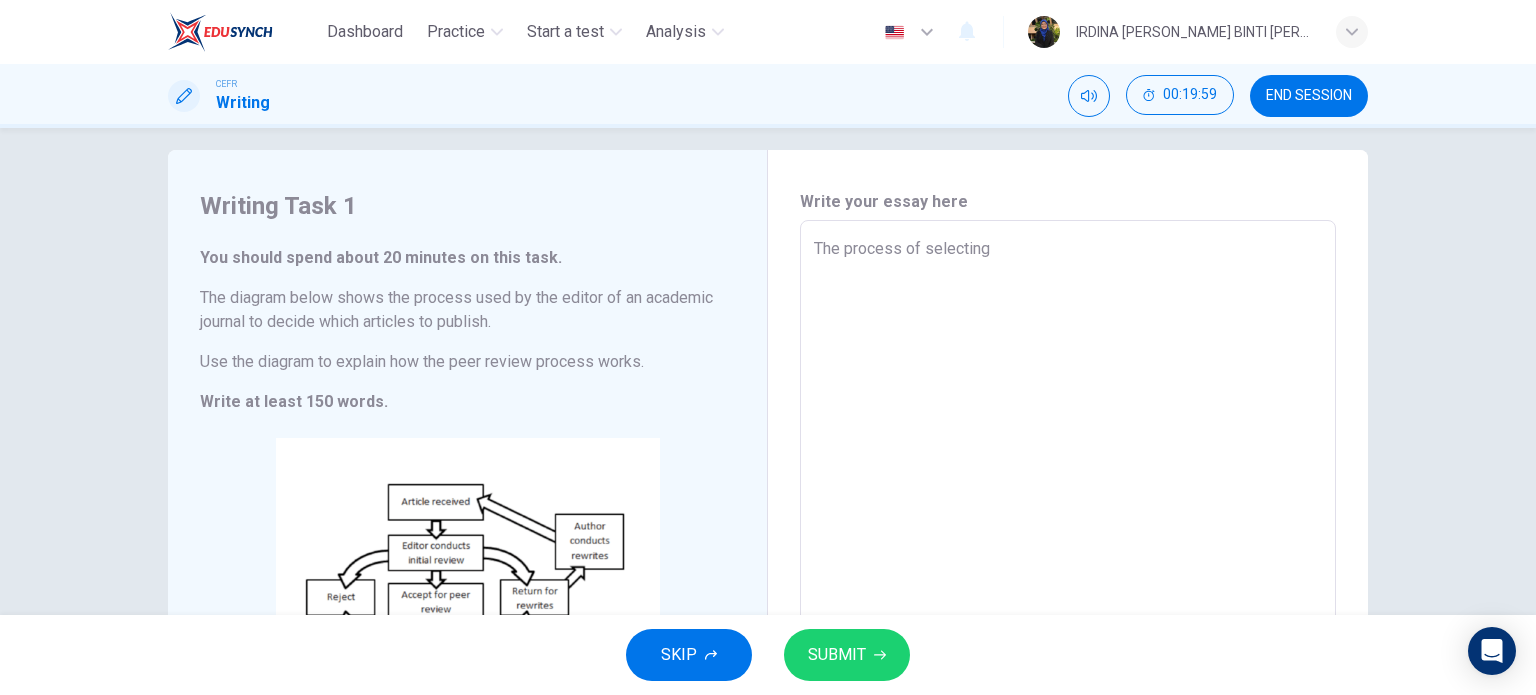 type on "The process of selecting" 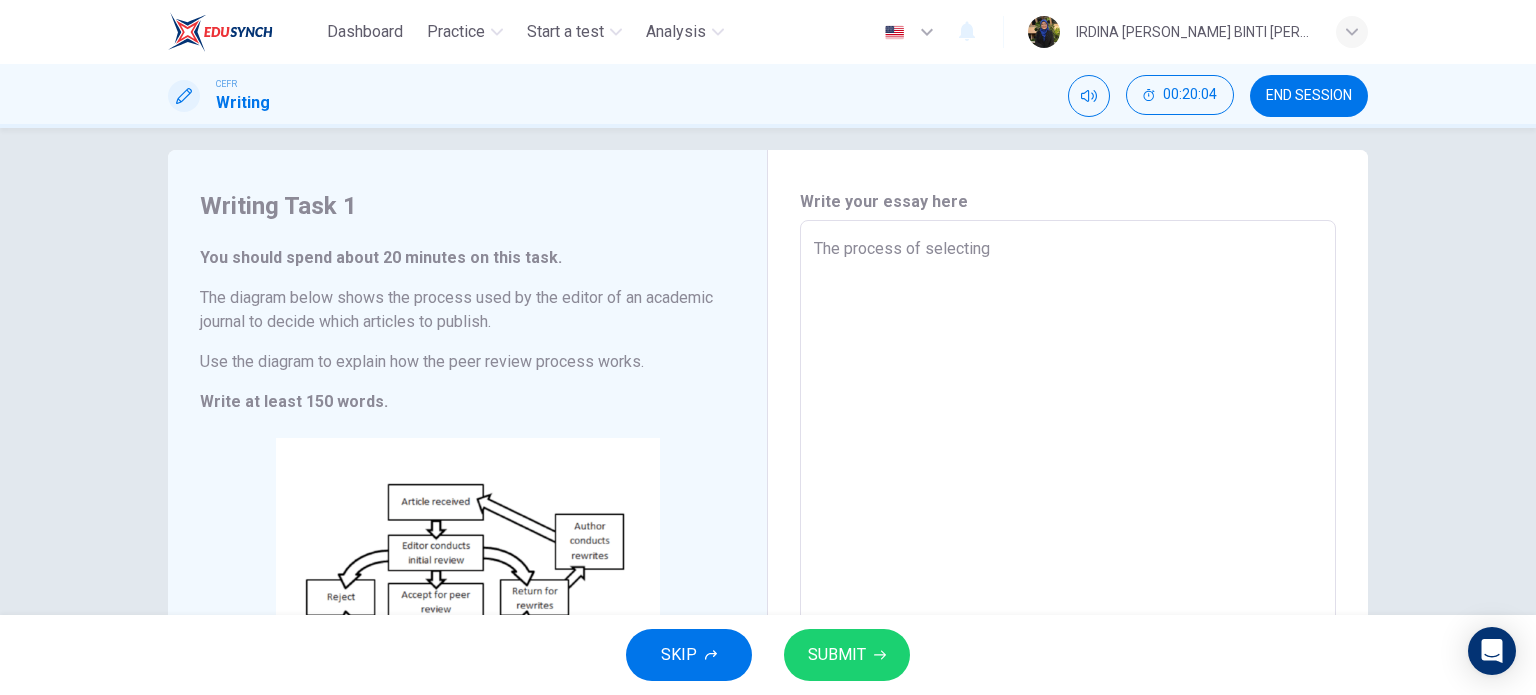 type on "The process of selecting t" 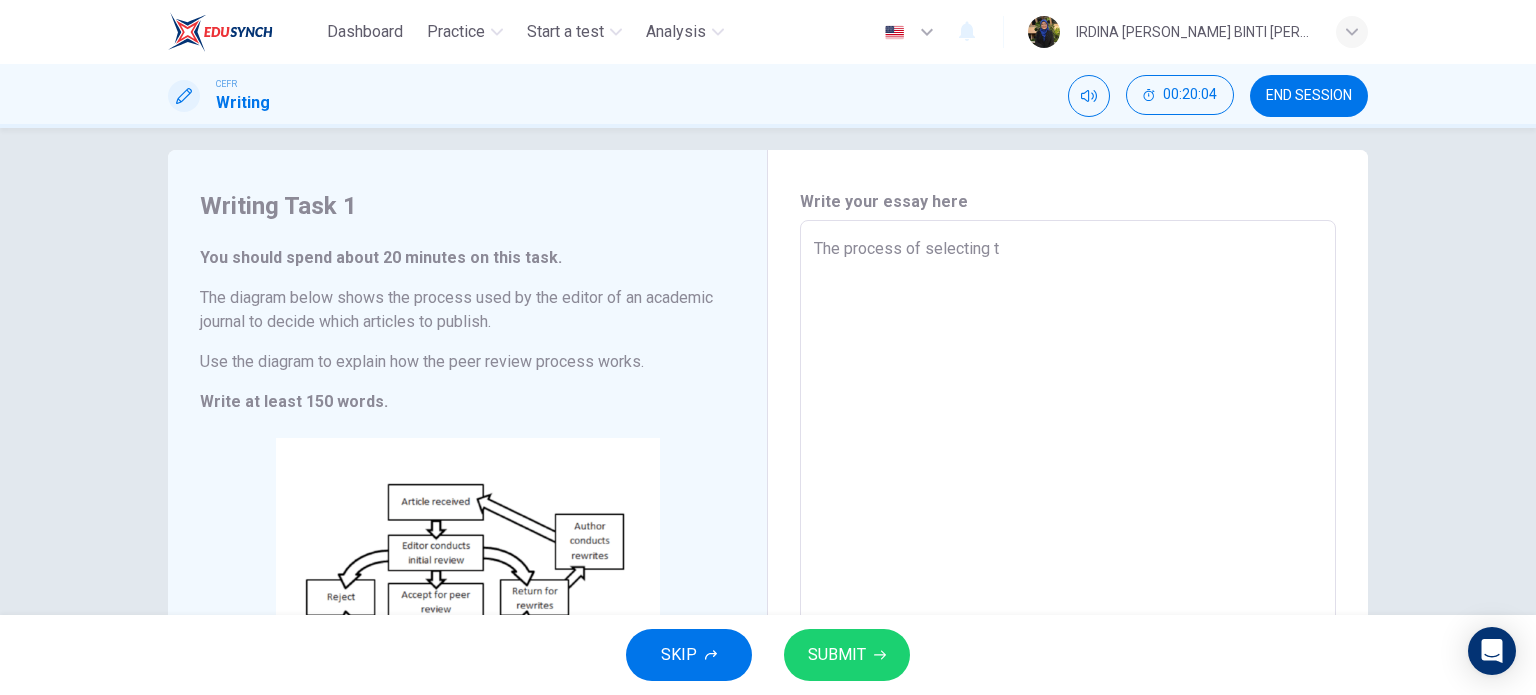 type on "The process of selecting te" 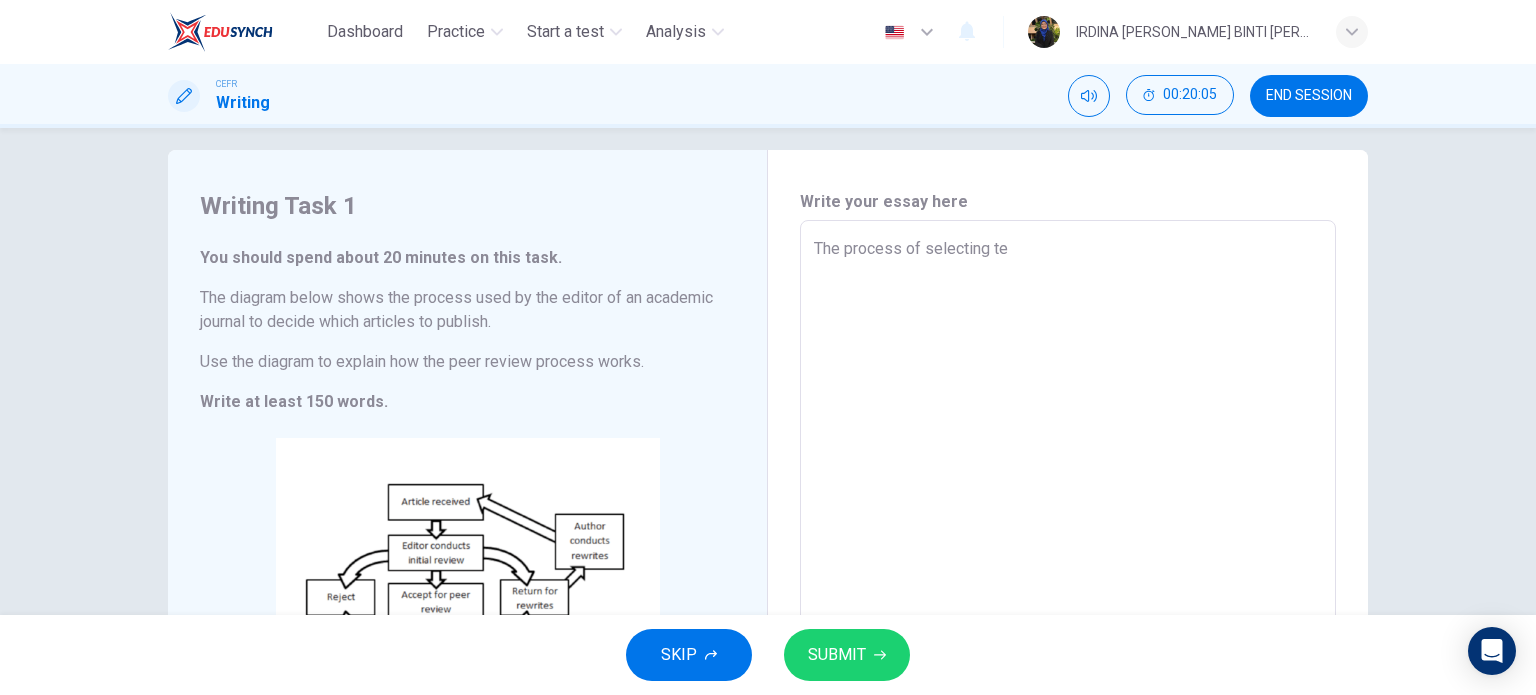 type on "The process of selecting t" 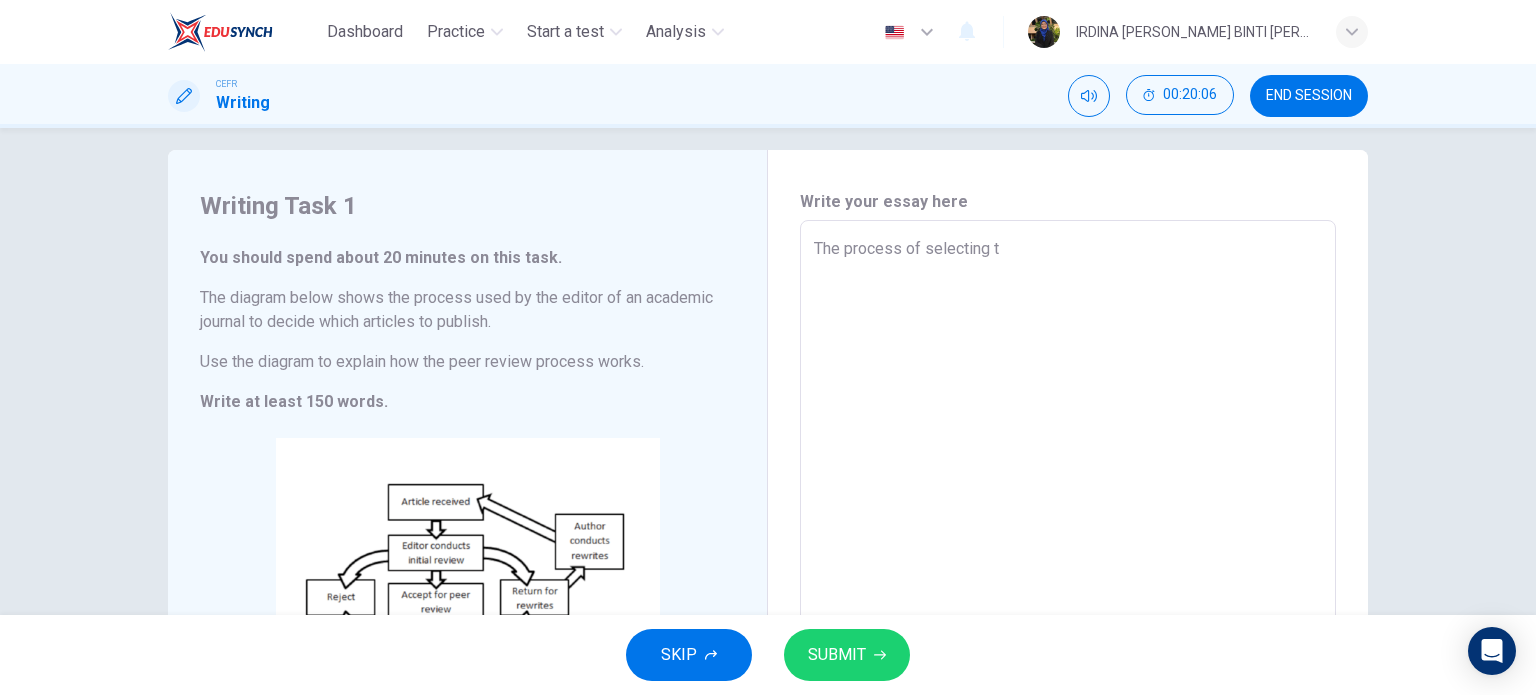 type on "The process of selecting th" 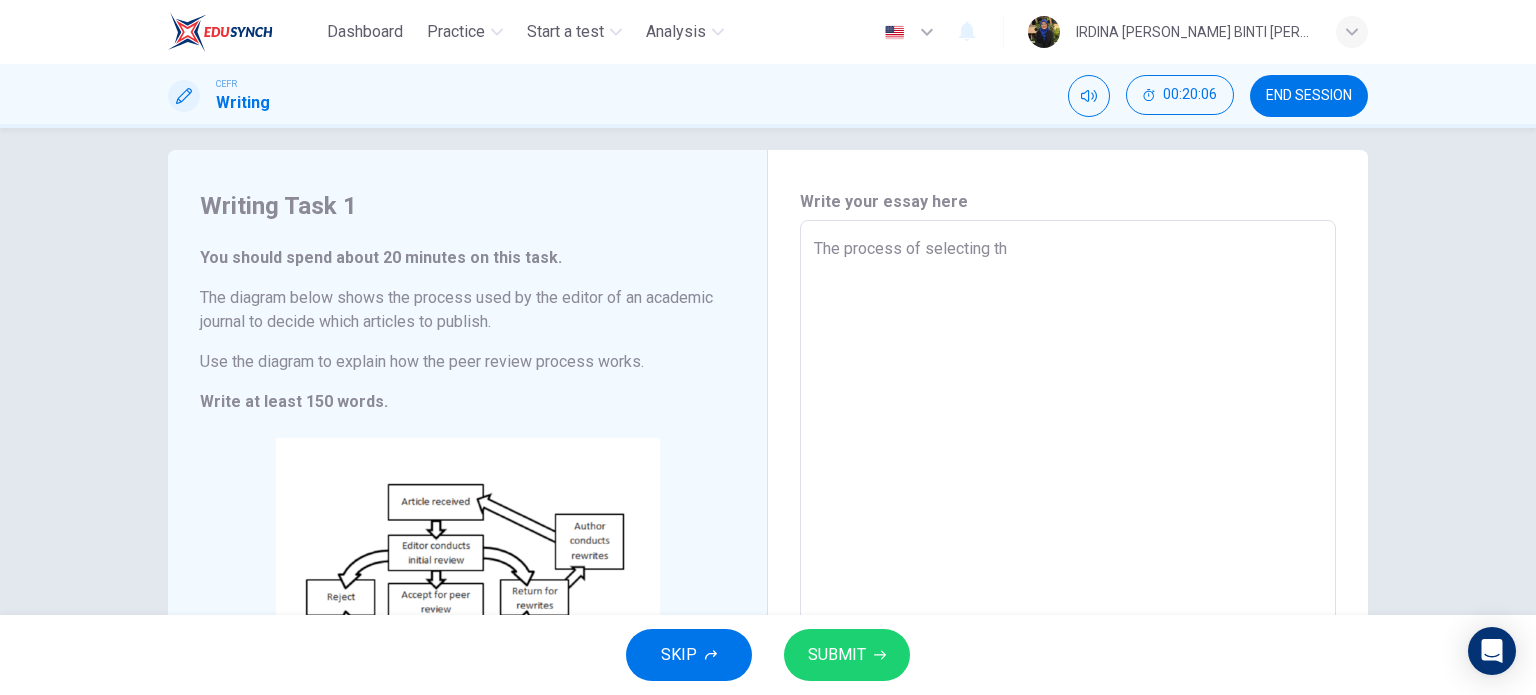 type on "x" 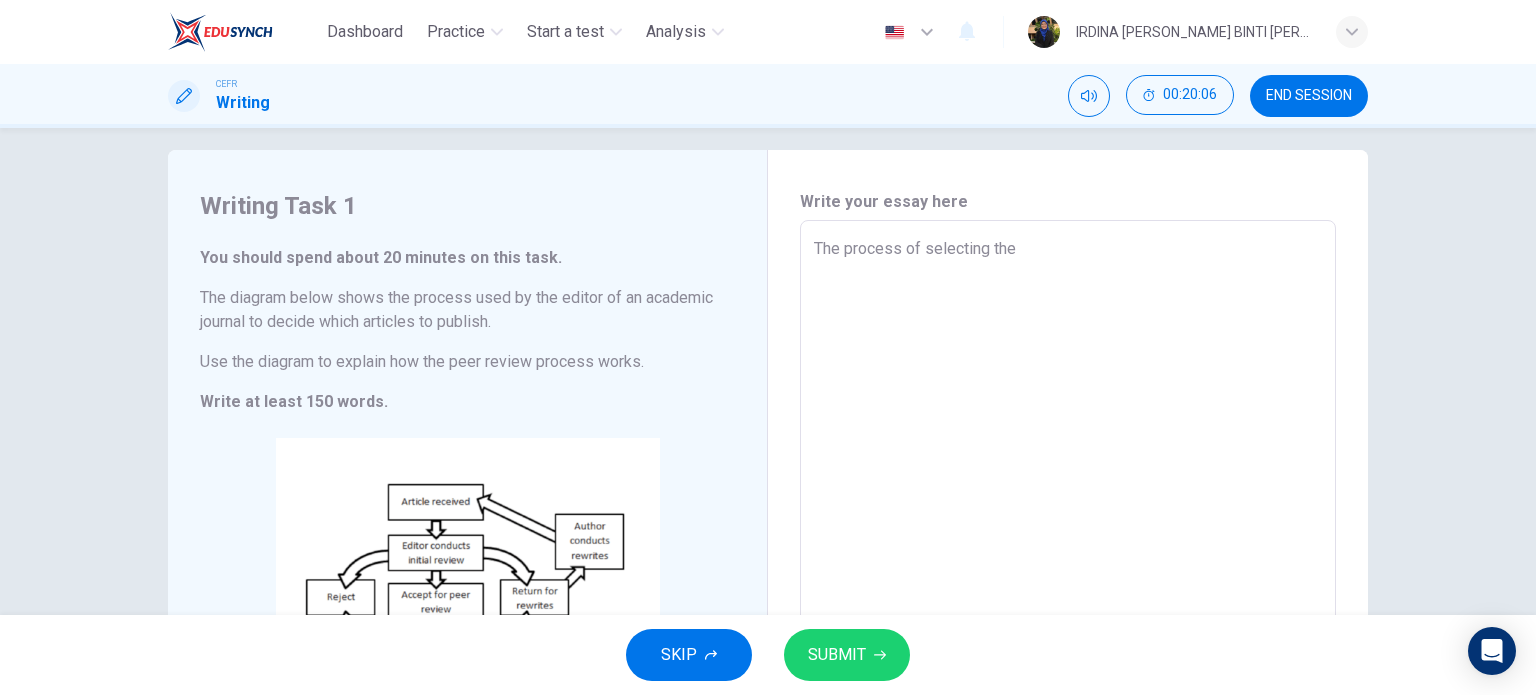 type on "x" 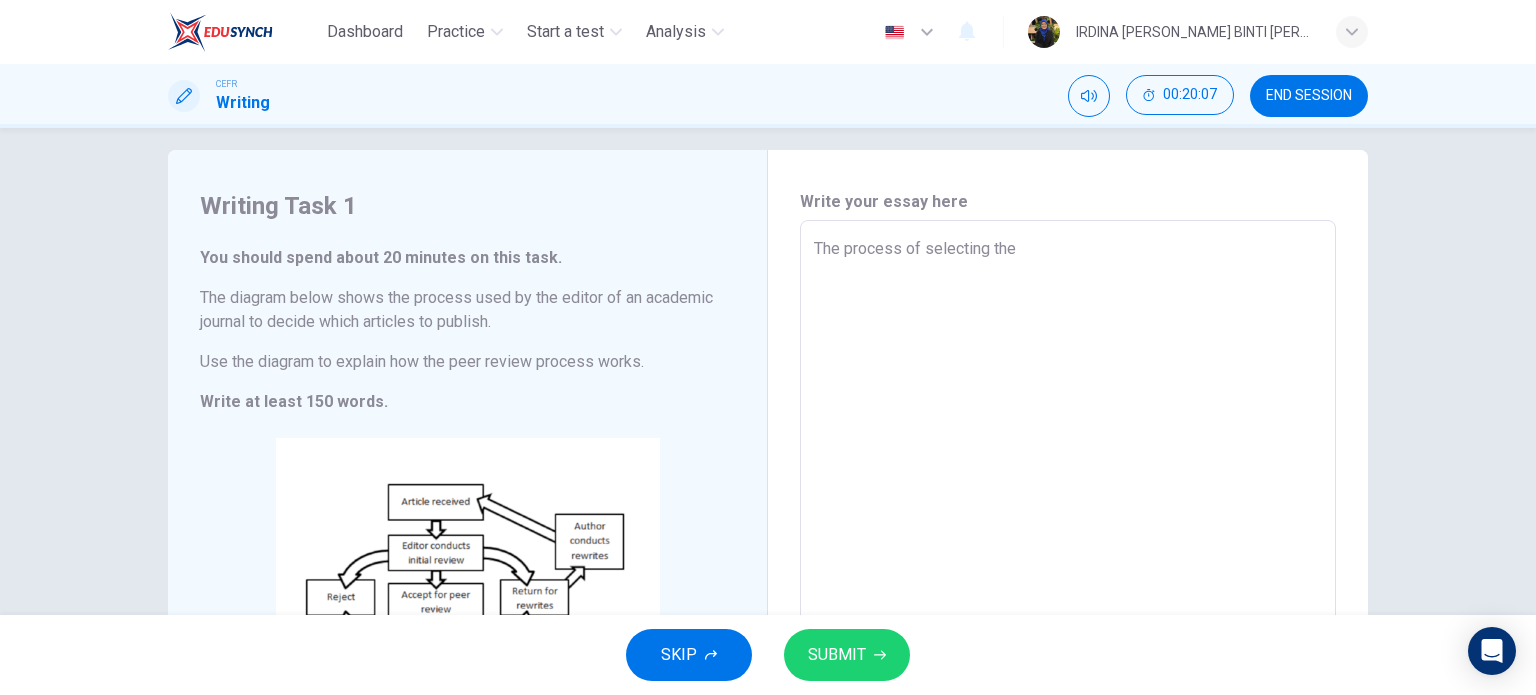 type on "The process of selecting the p" 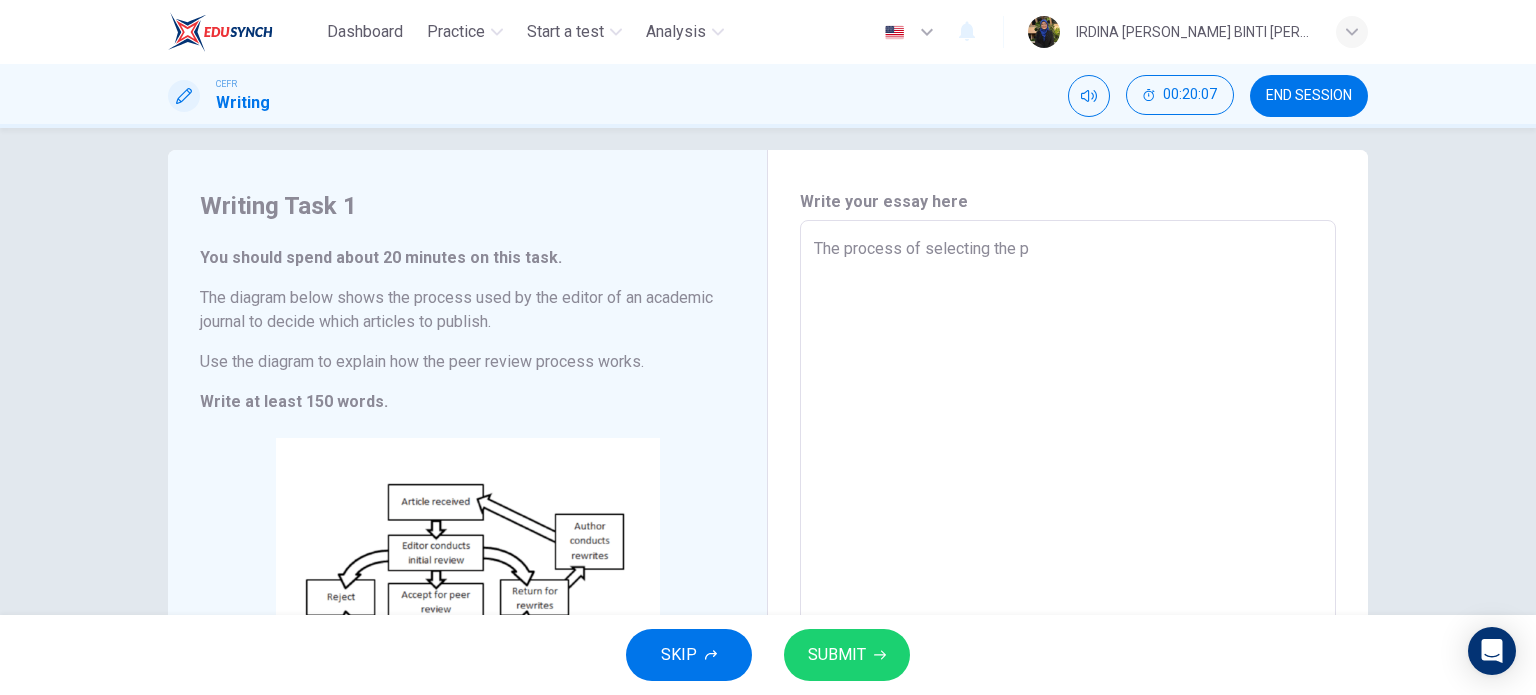 type on "The process of selecting the pr" 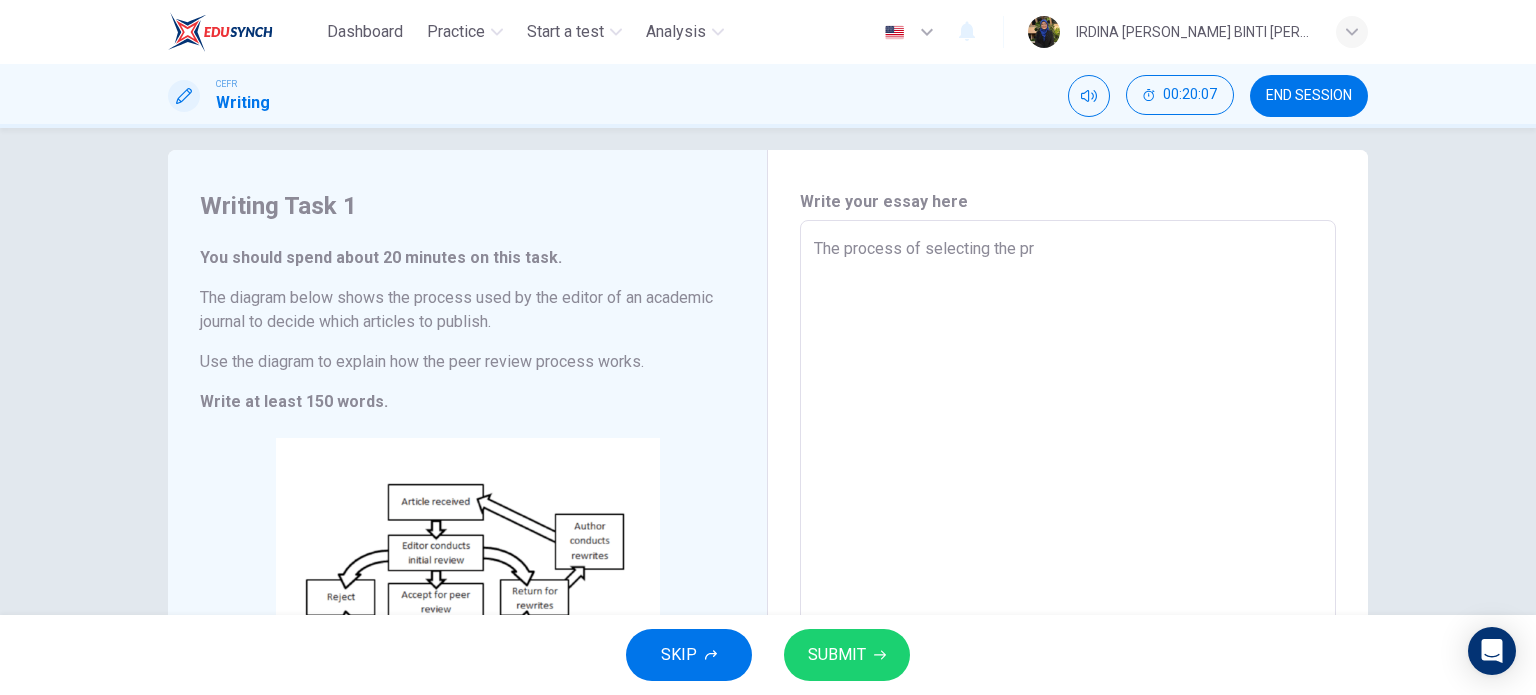 type on "The process of selecting the pro" 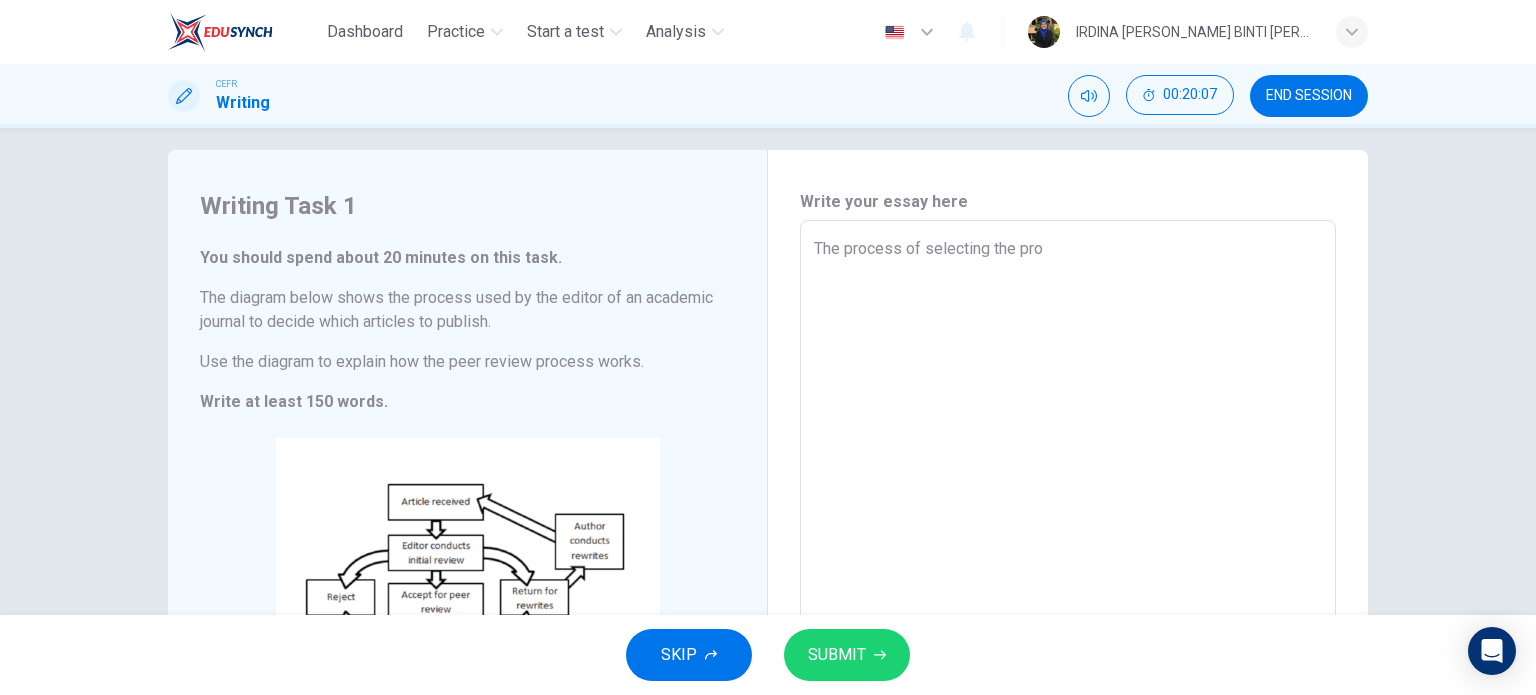 type on "x" 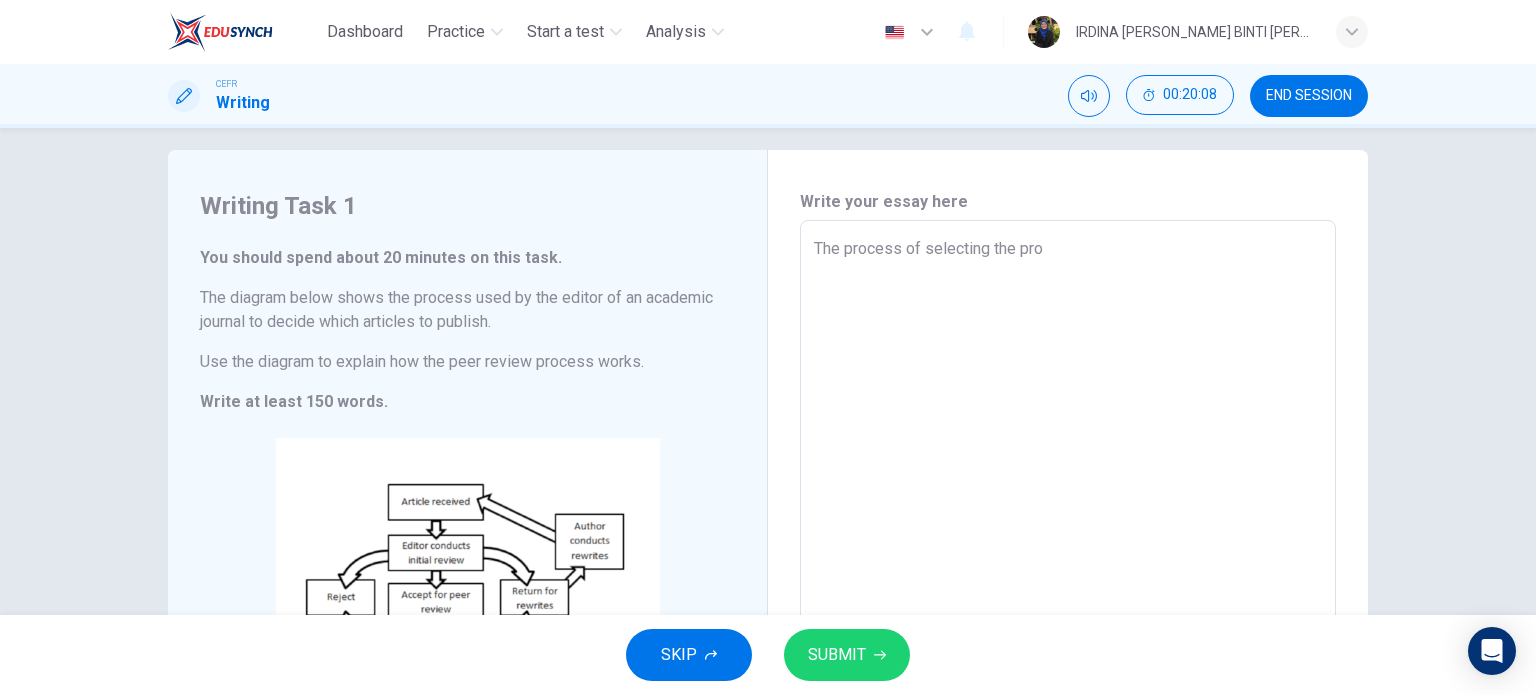type on "The process of selecting the prop" 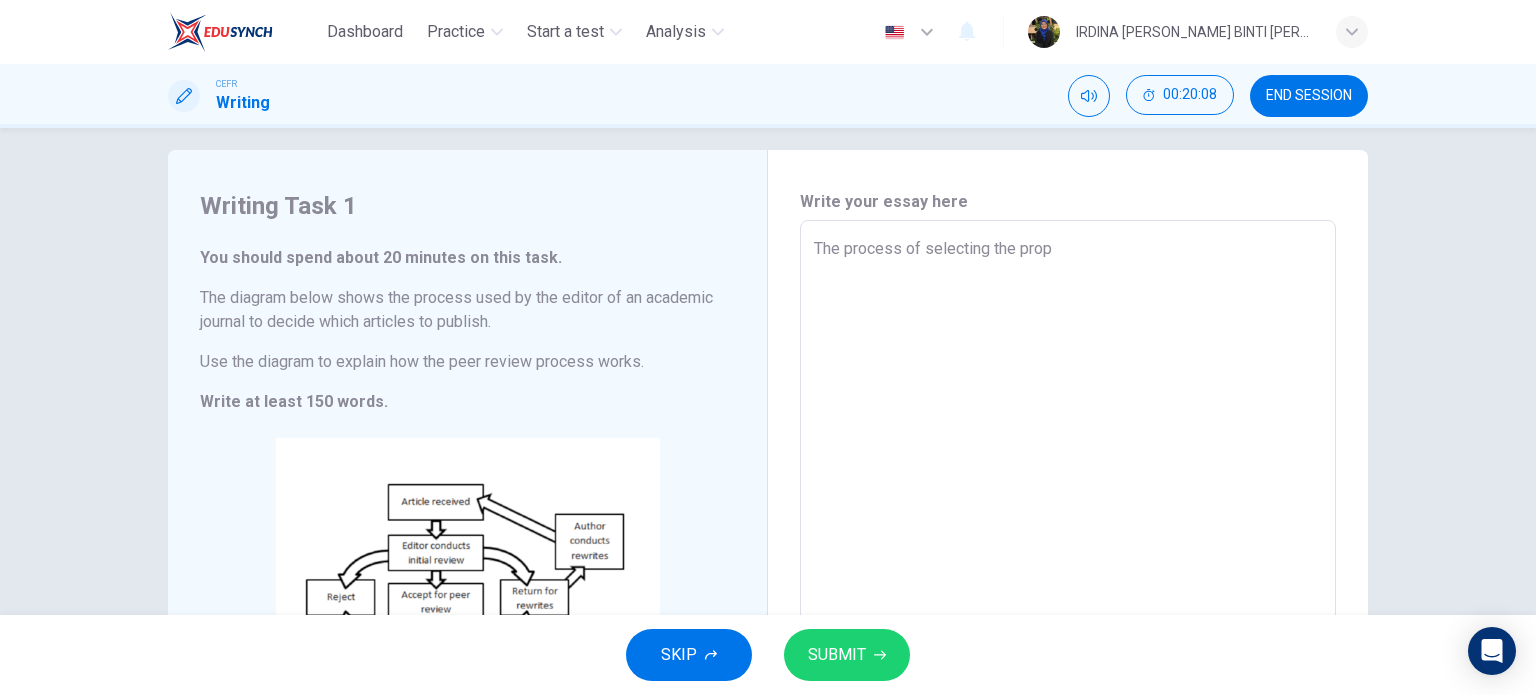 type on "The process of selecting the prope" 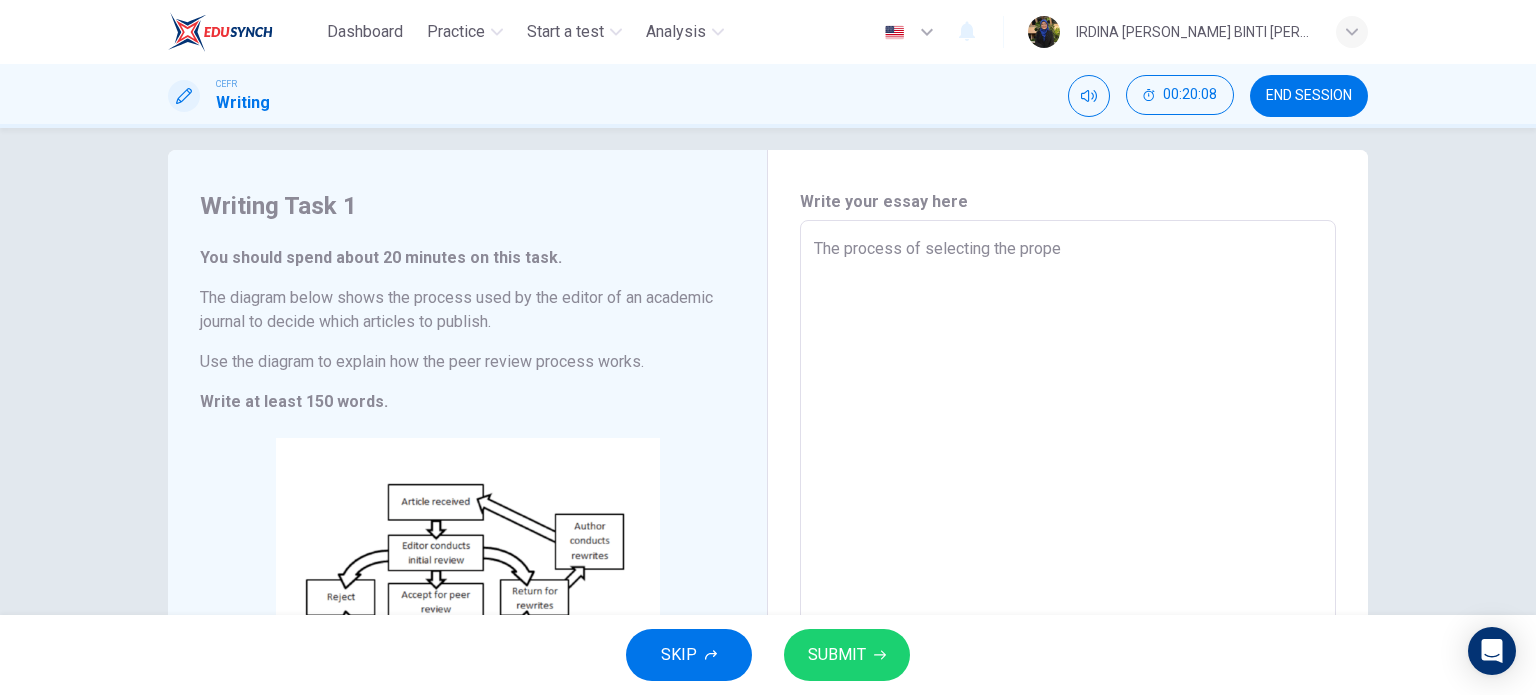 type on "The process of selecting the proper" 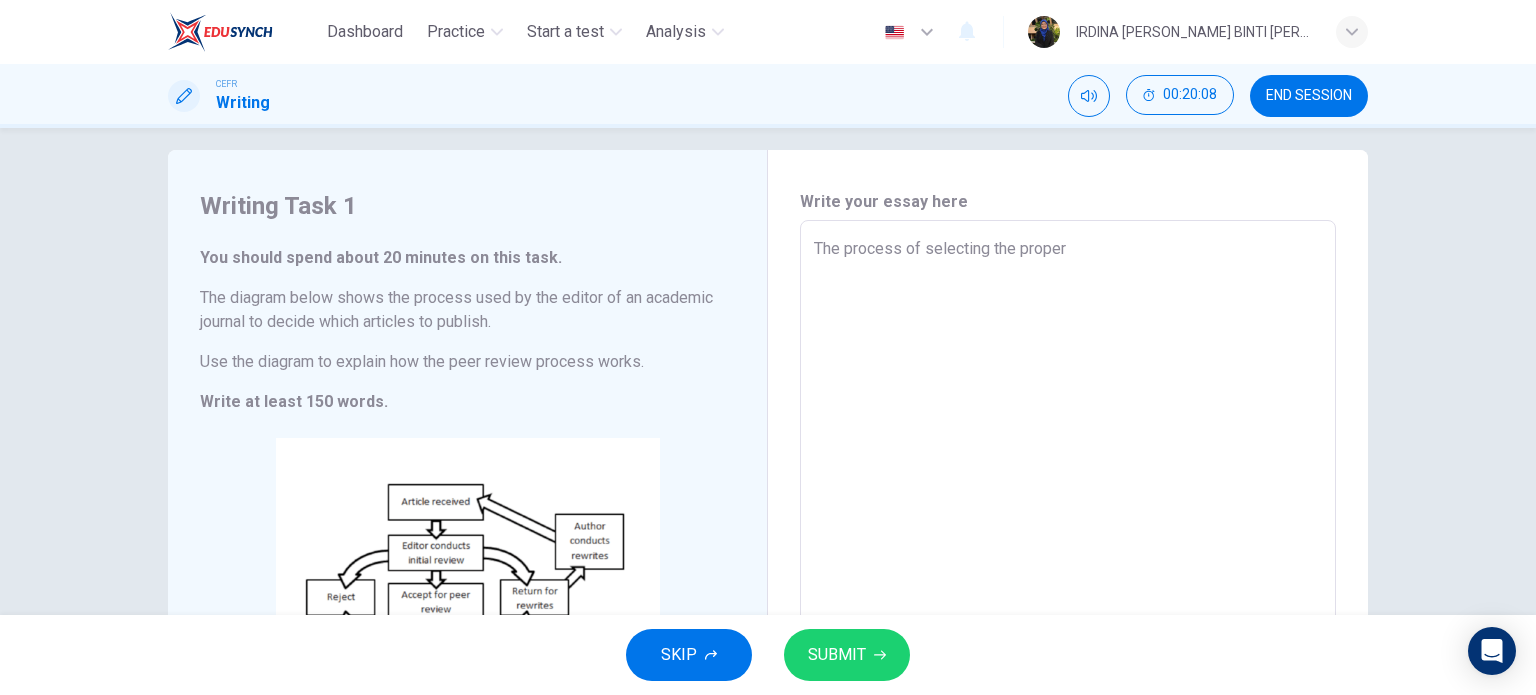 type on "x" 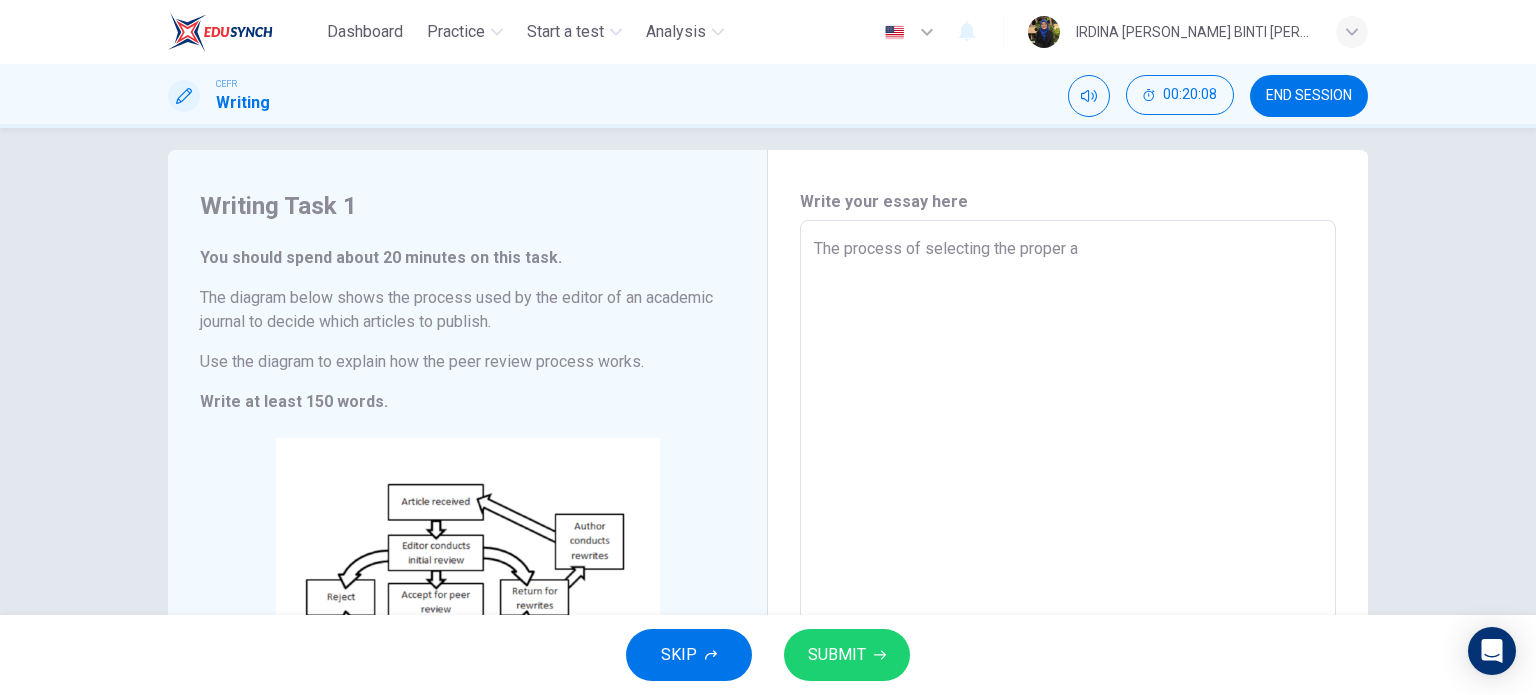 type on "x" 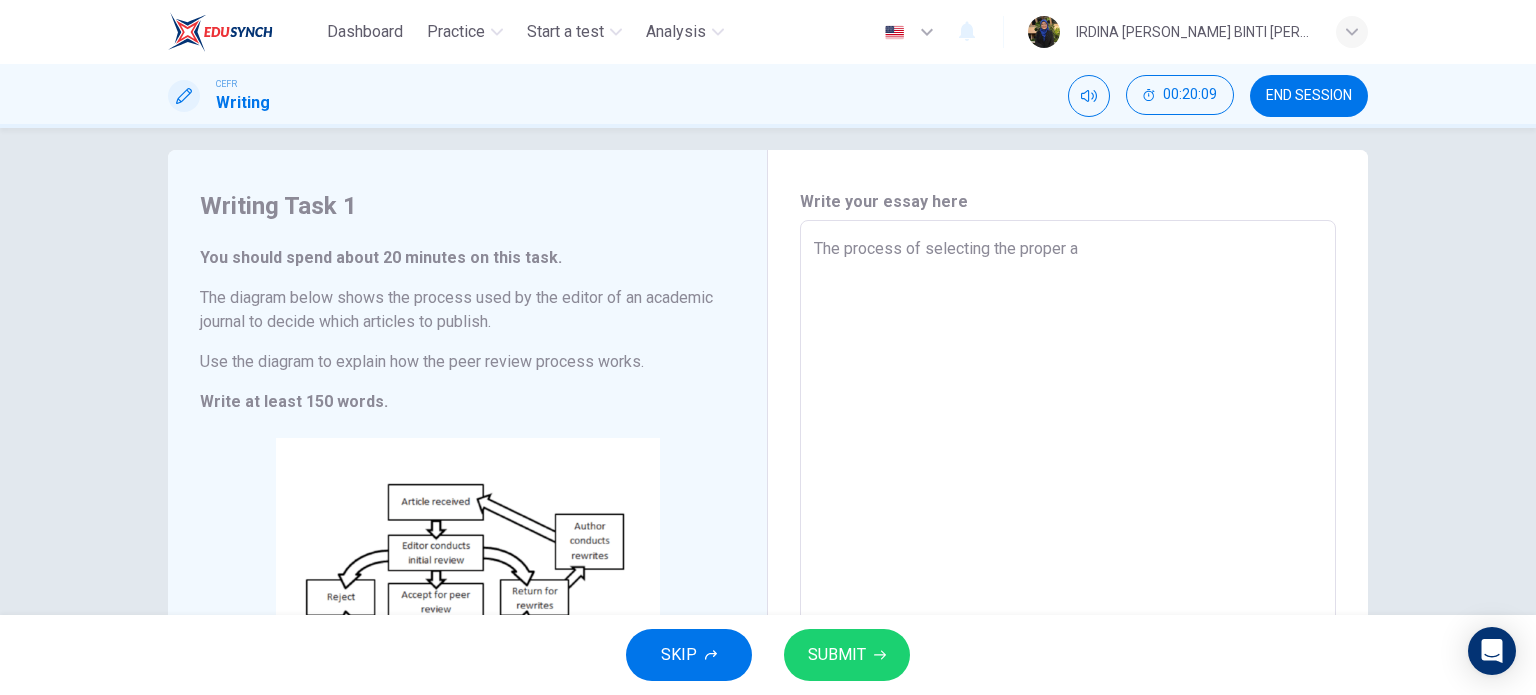 type on "The process of selecting the proper ar" 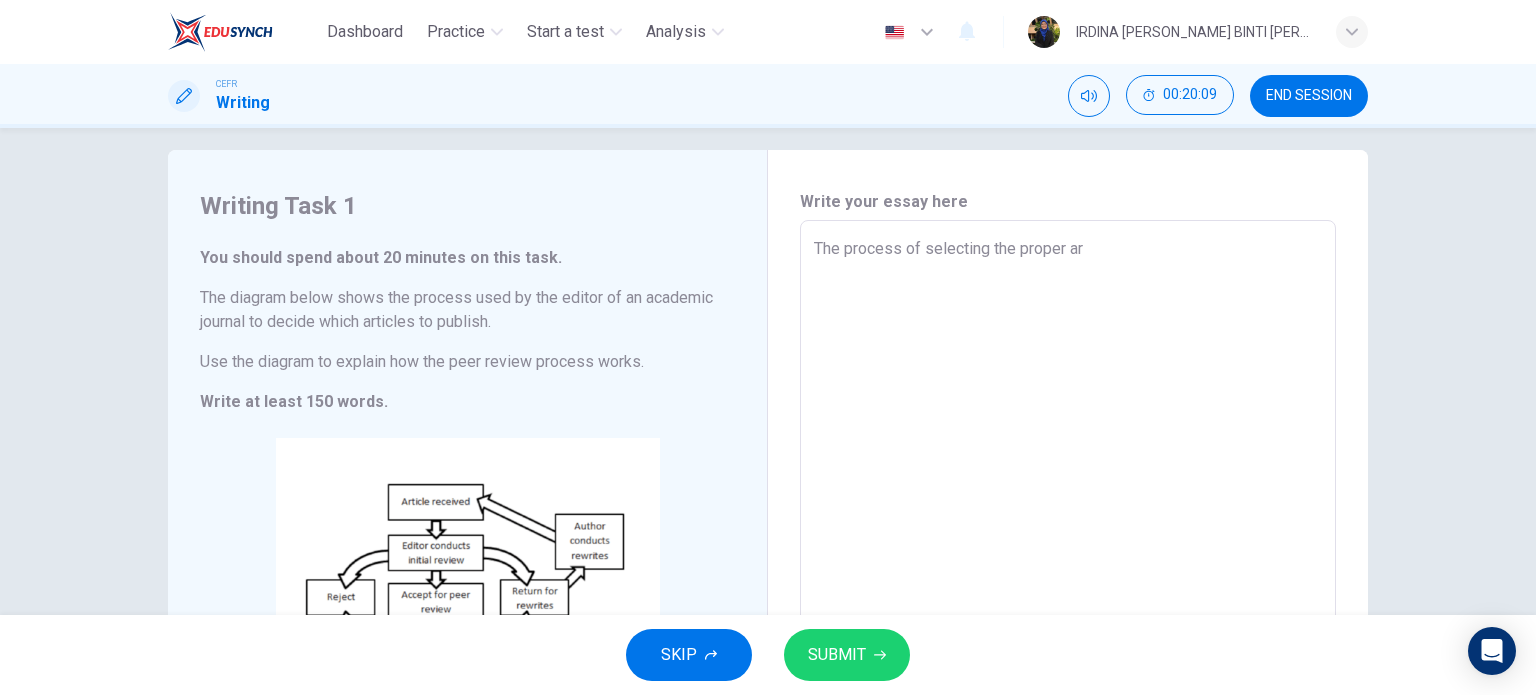 type on "x" 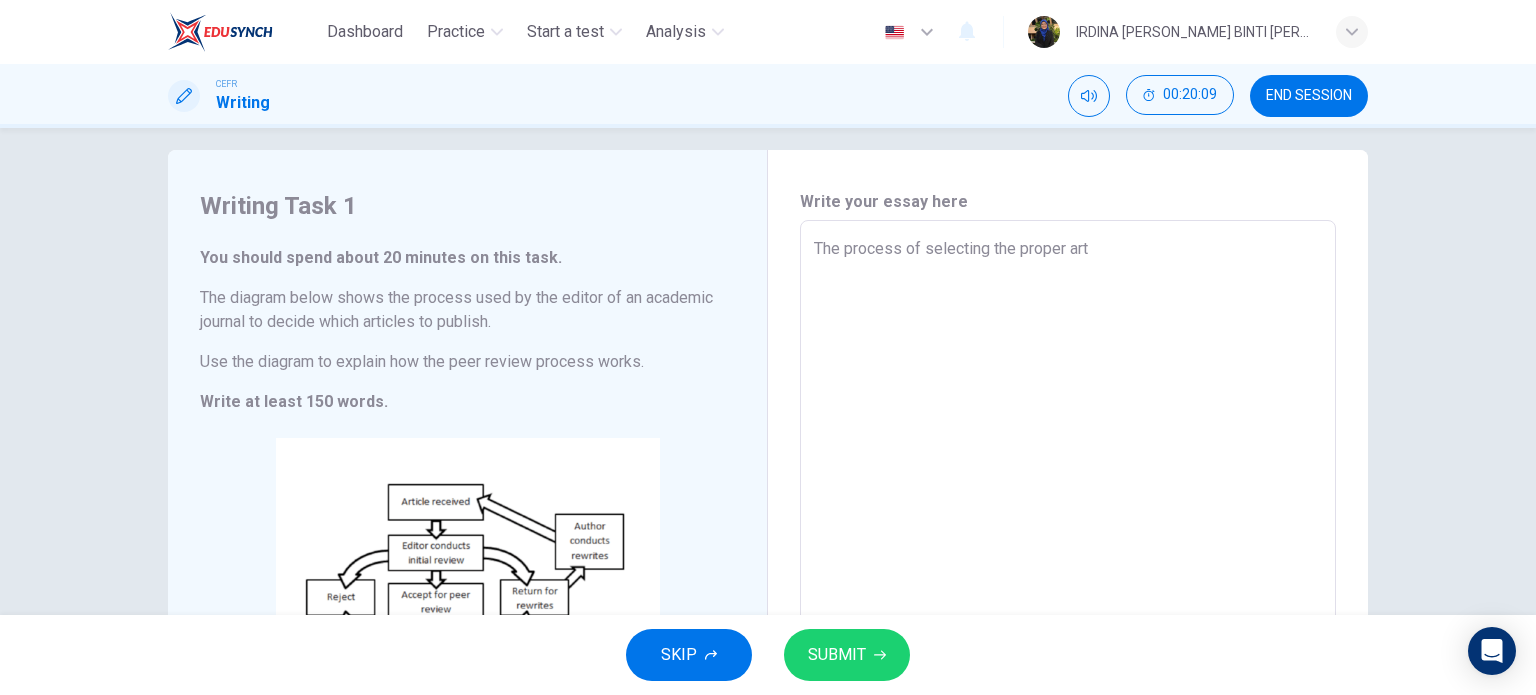 type on "x" 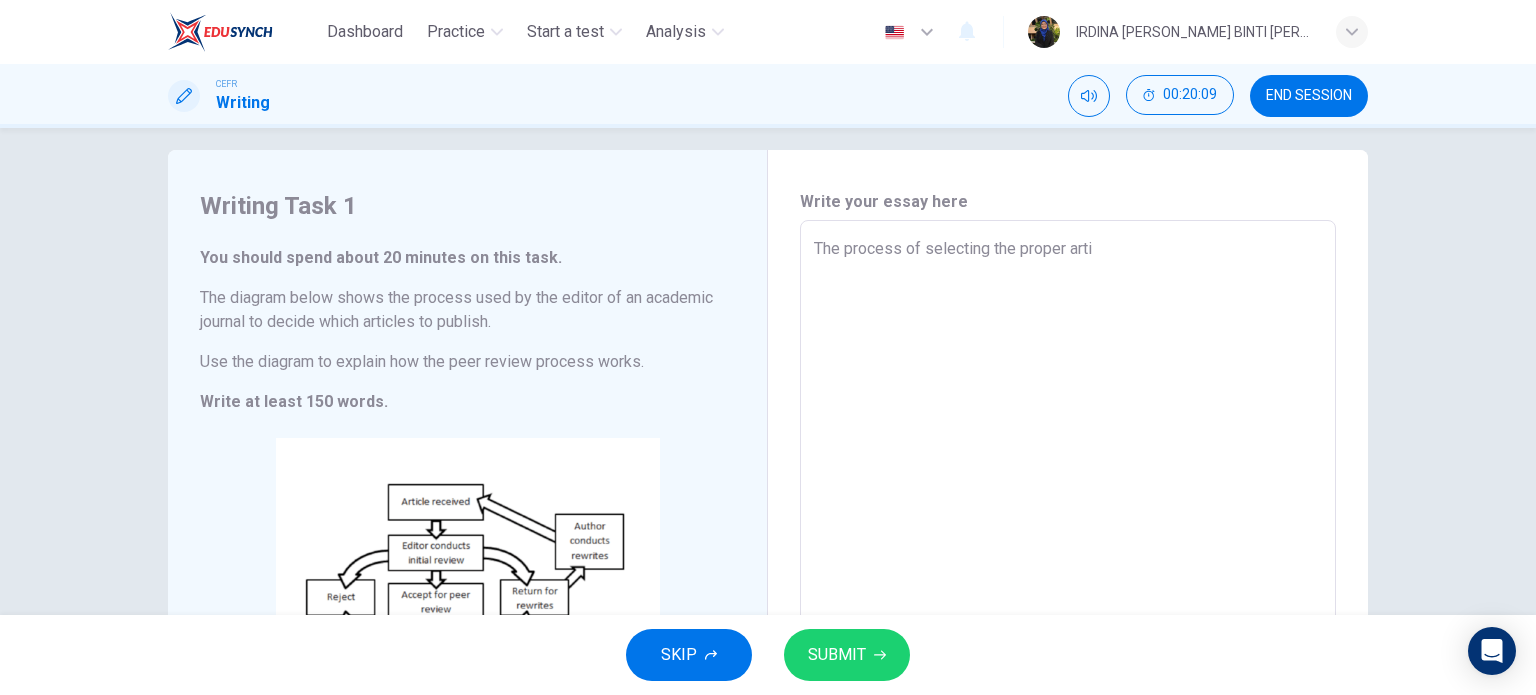 type on "x" 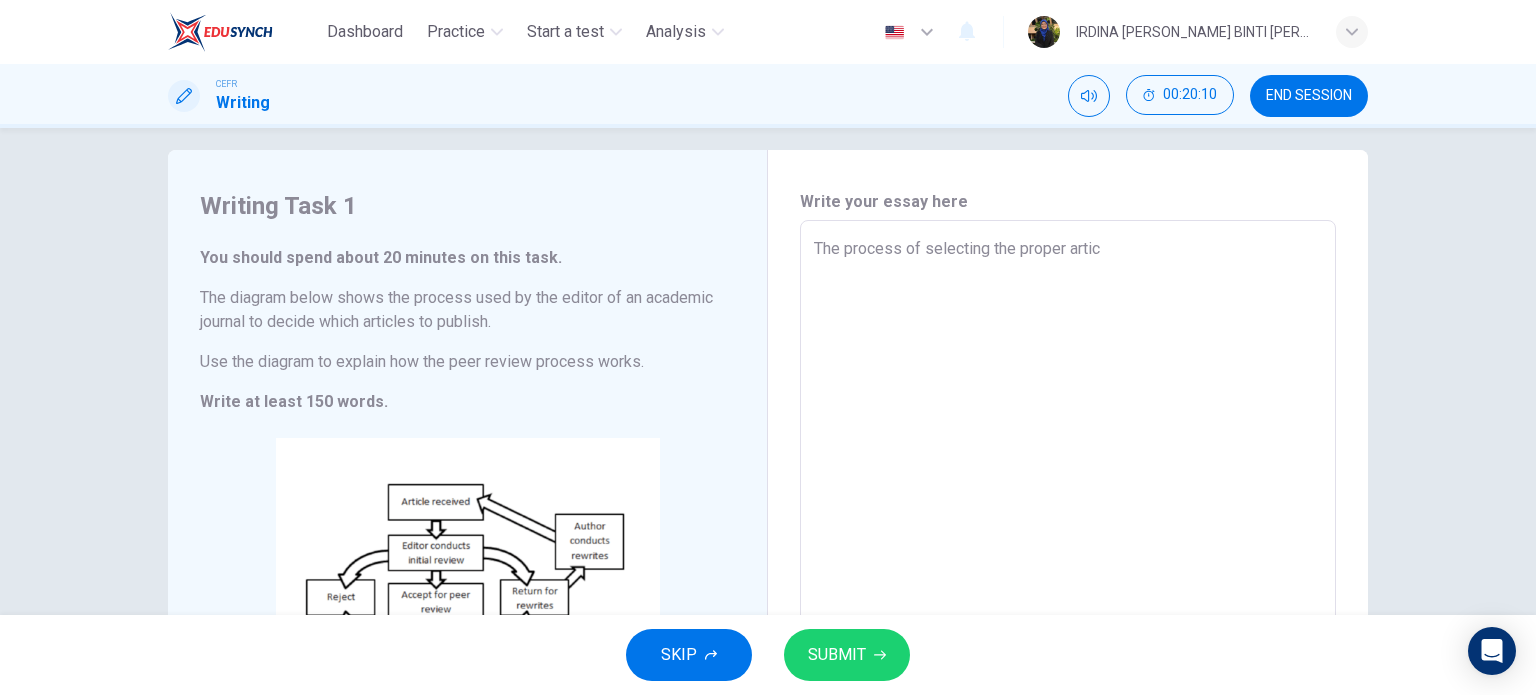 type on "The process of selecting the proper articl" 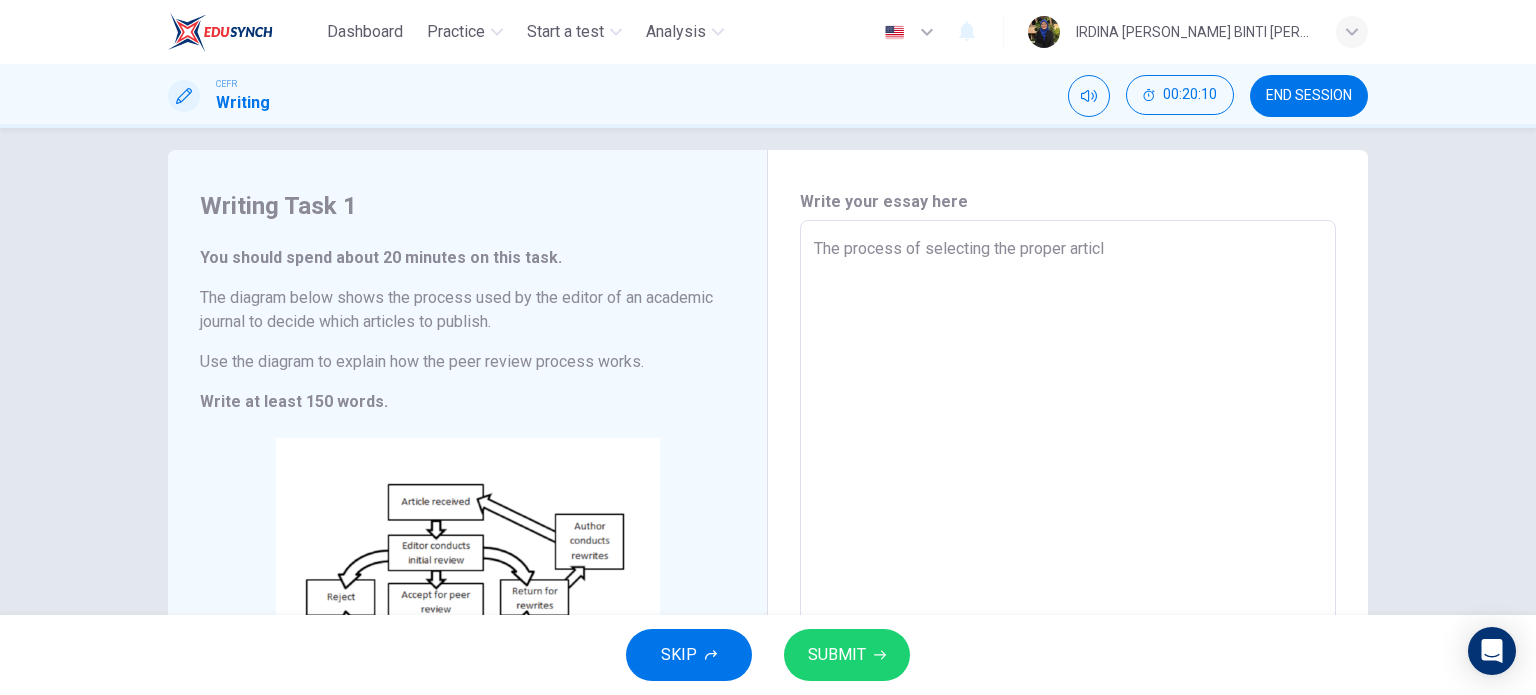 type on "x" 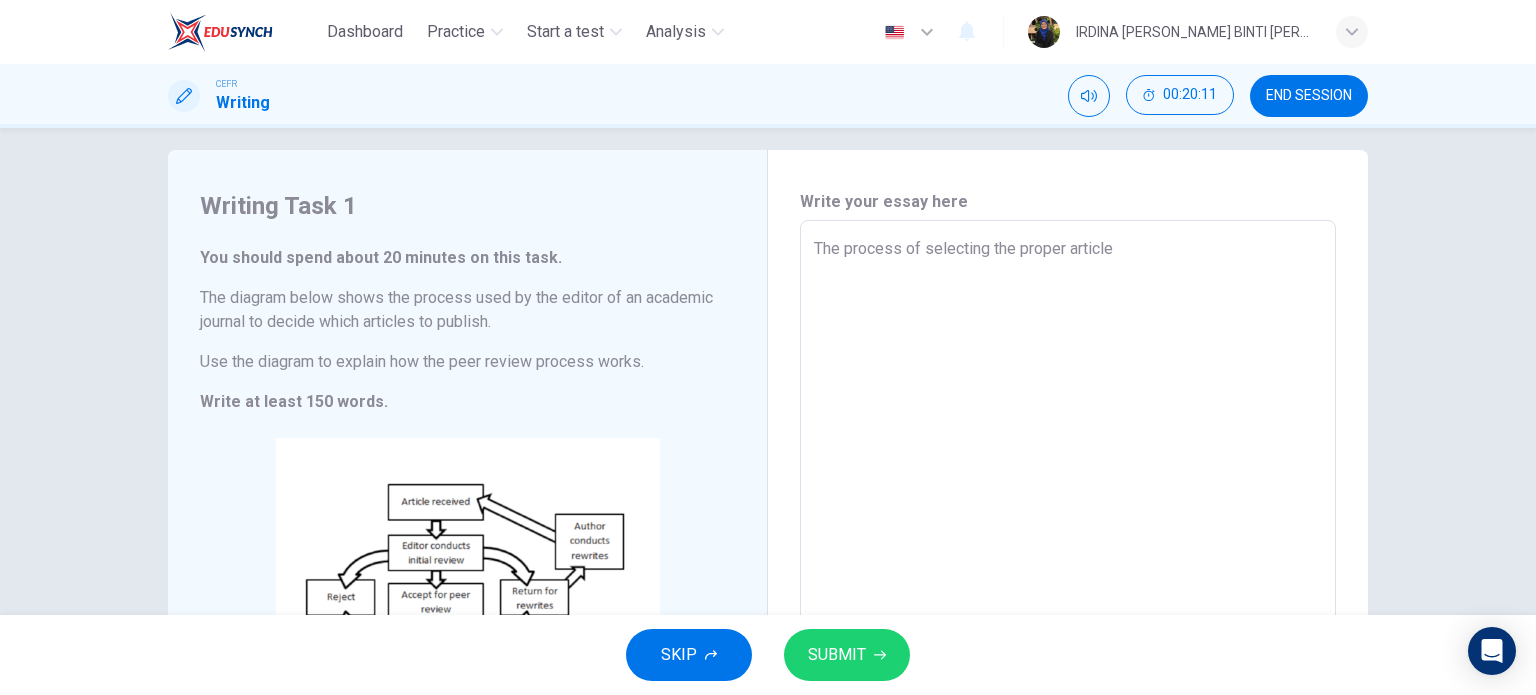 type on "The process of selecting the proper articles" 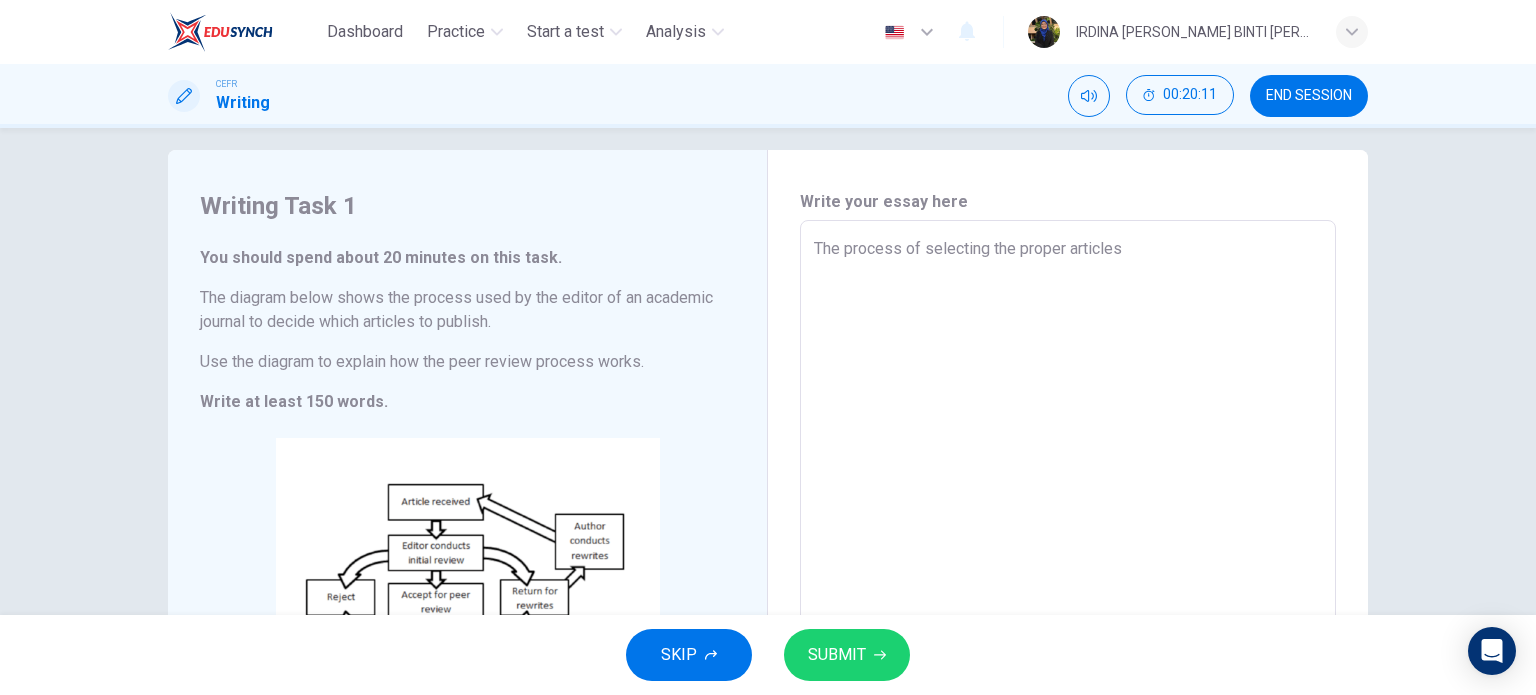 type on "x" 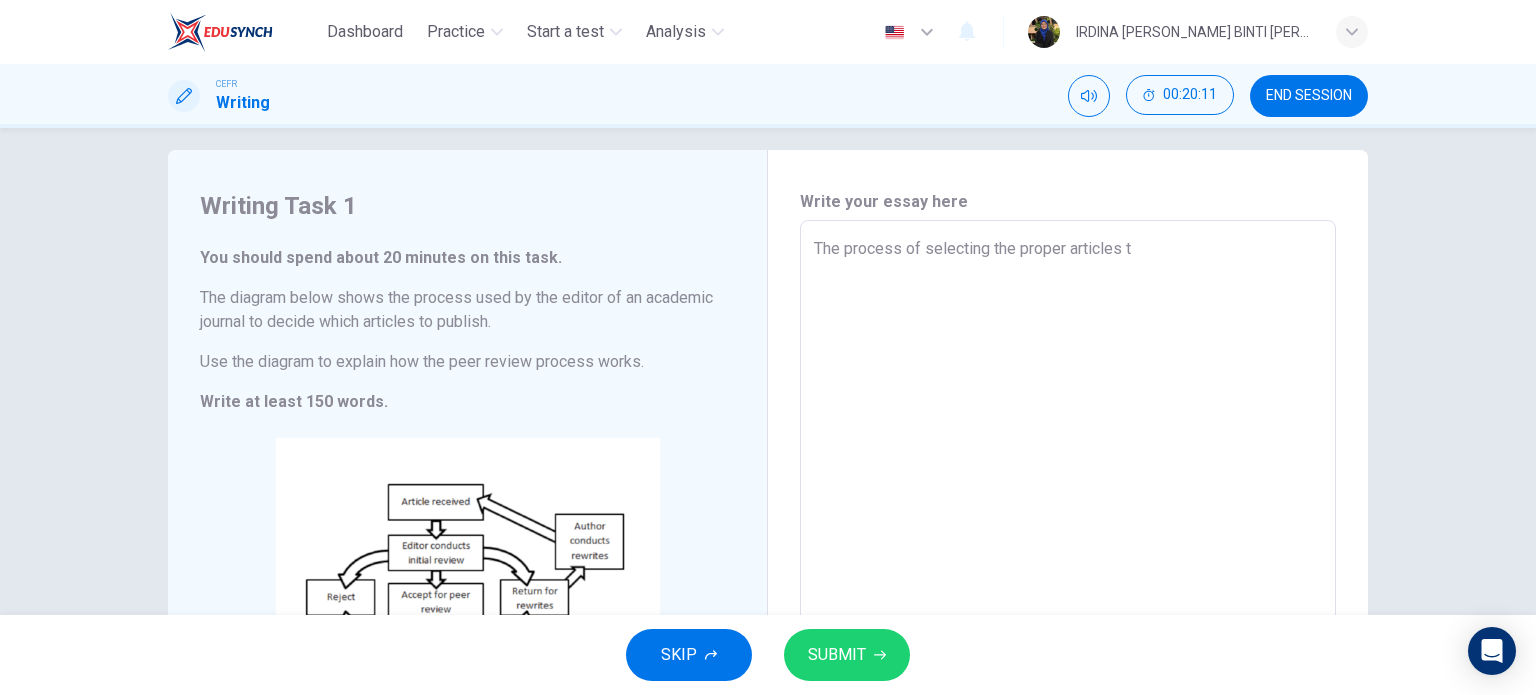type on "x" 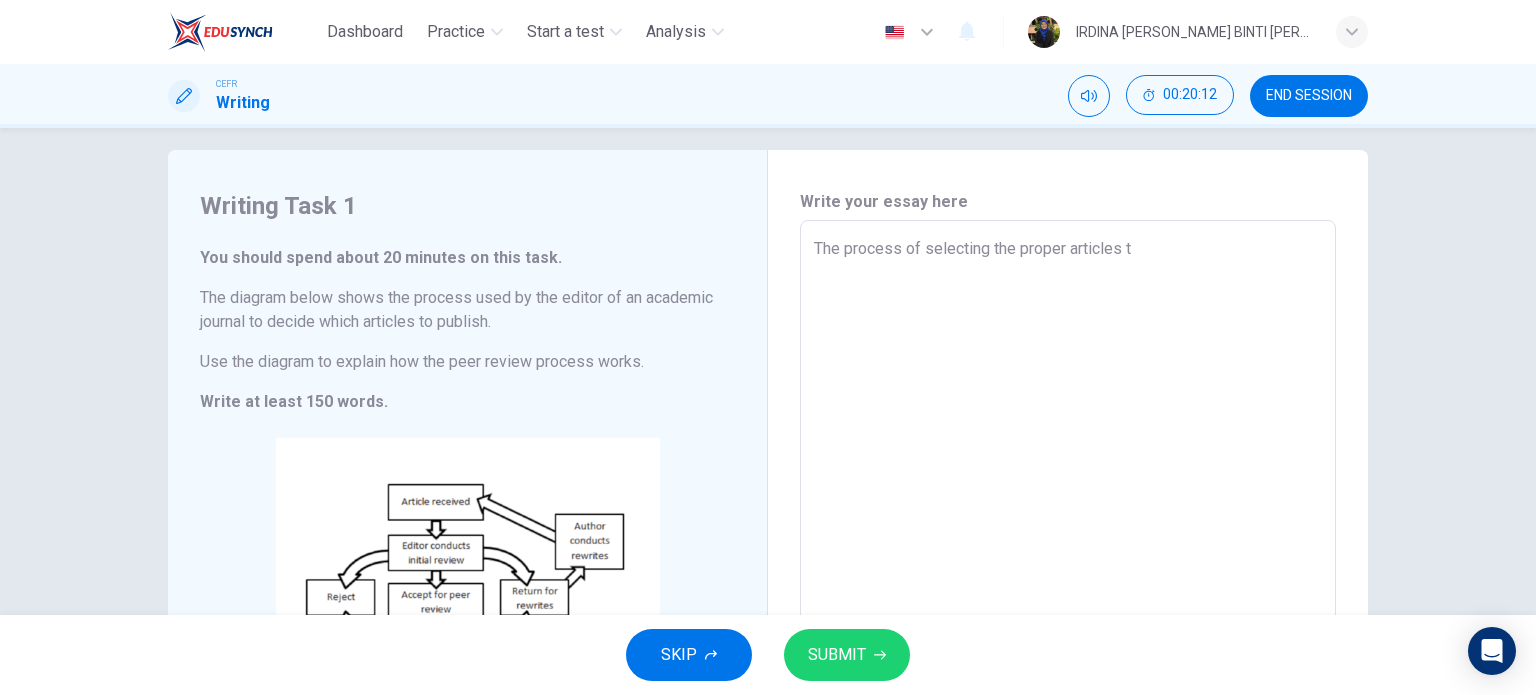 type on "The process of selecting the proper articles to" 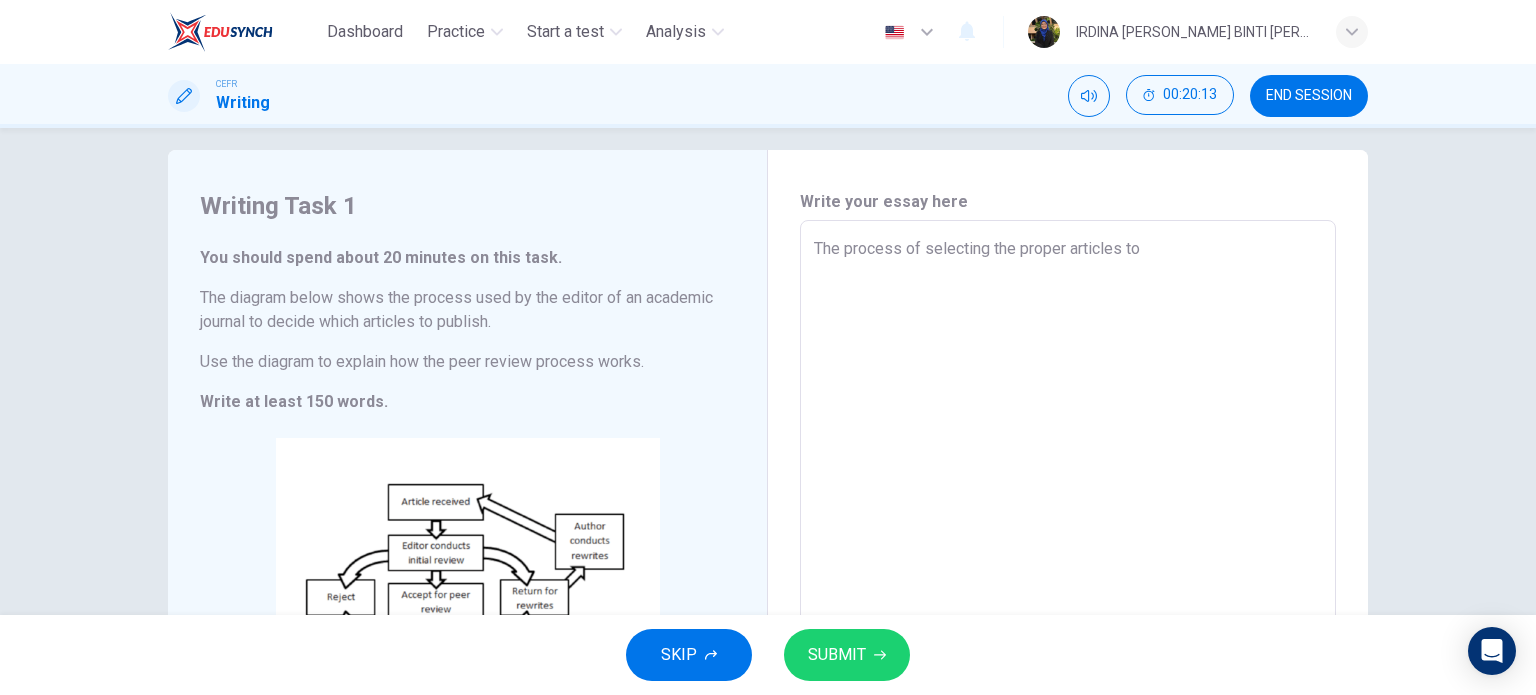 type on "The process of selecting the proper articles to" 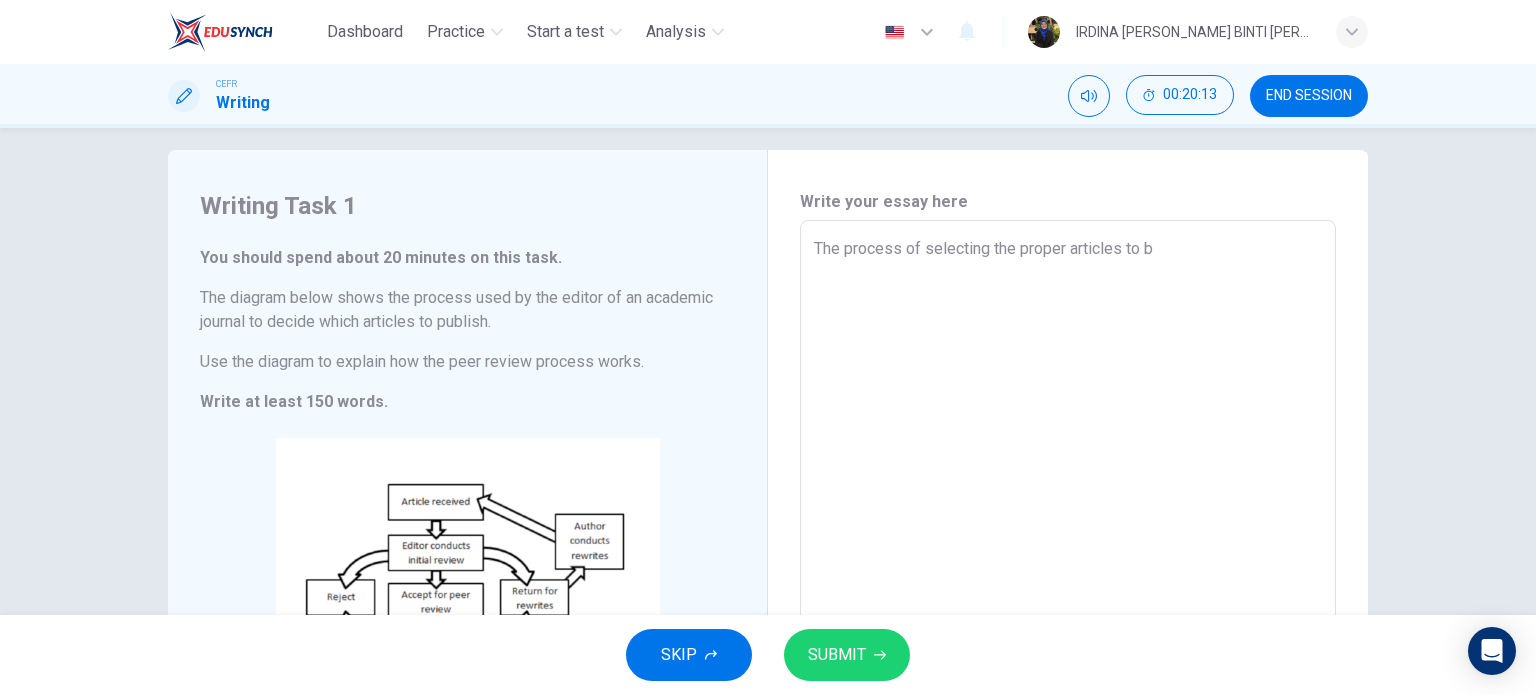 type on "x" 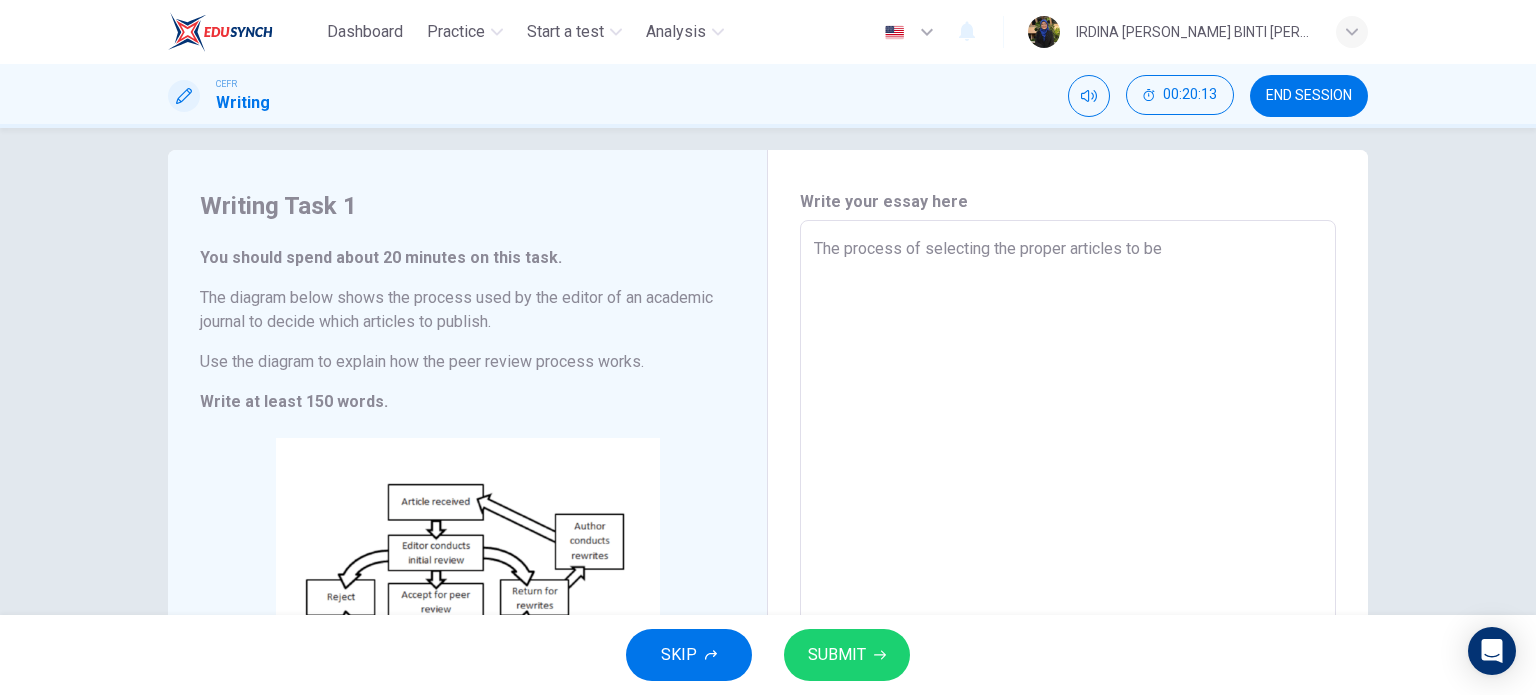 type on "x" 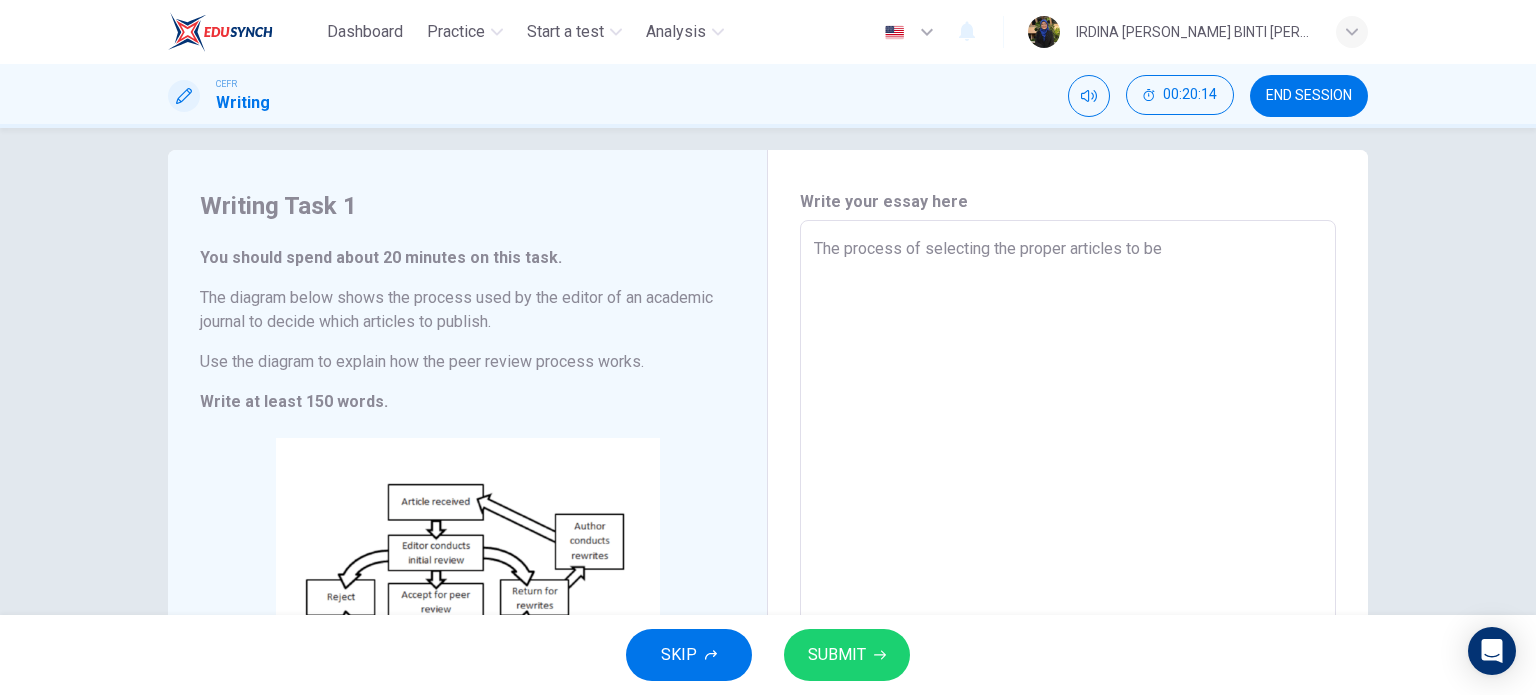 type on "The process of selecting the proper articles to be p" 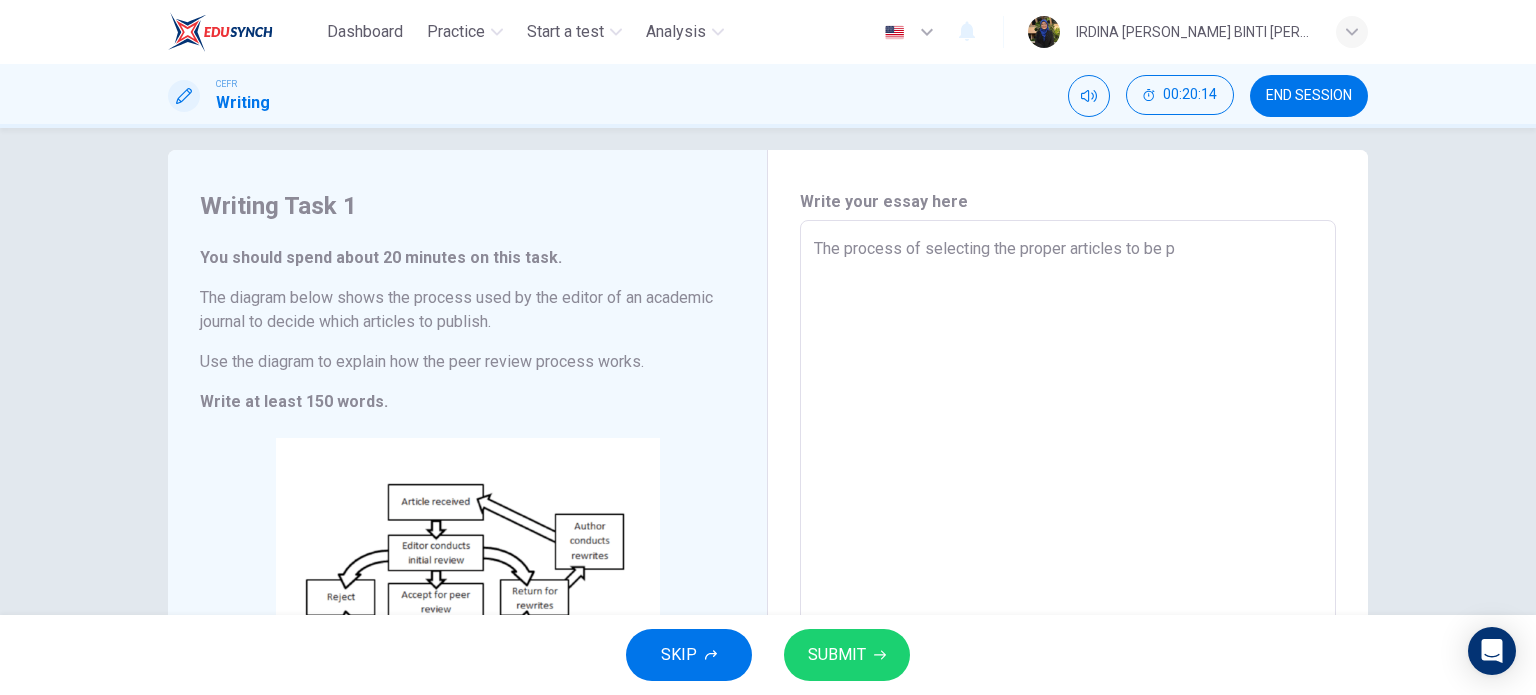 type on "x" 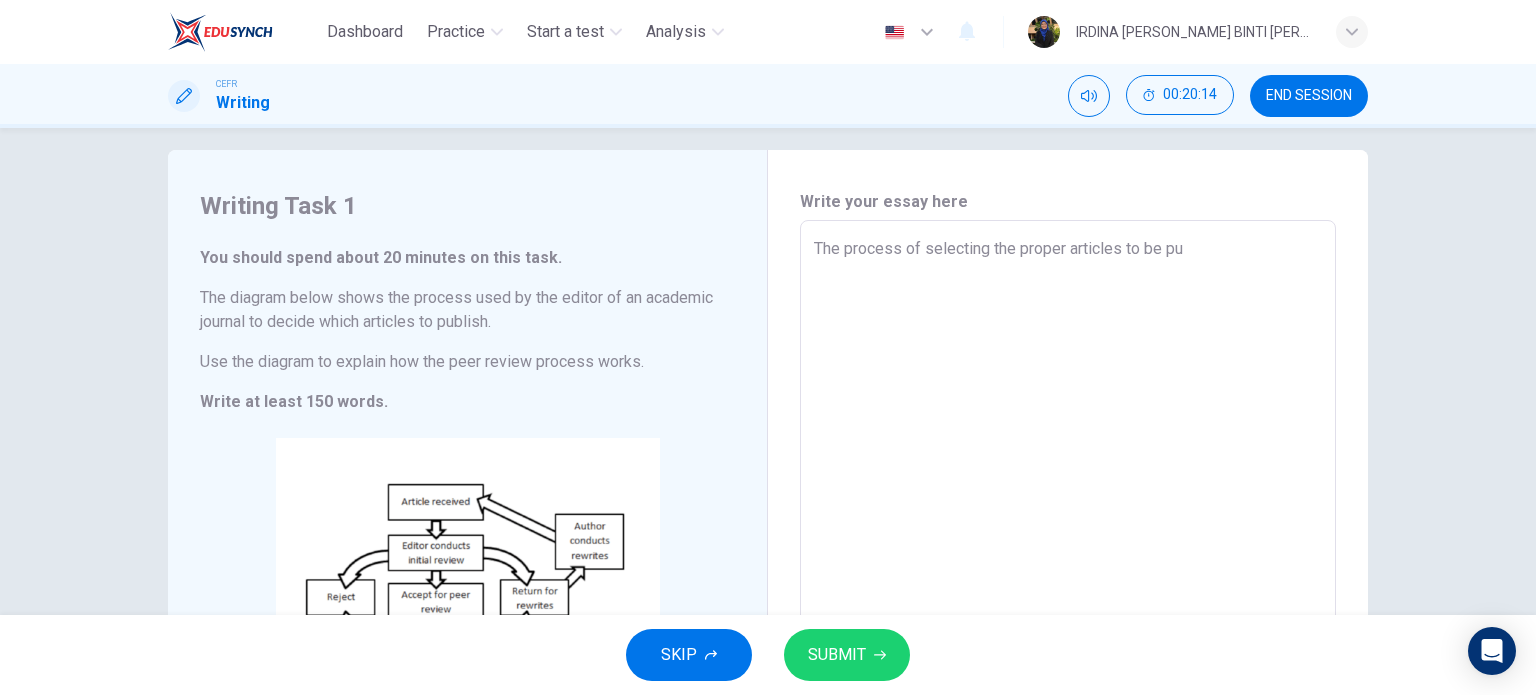 type on "x" 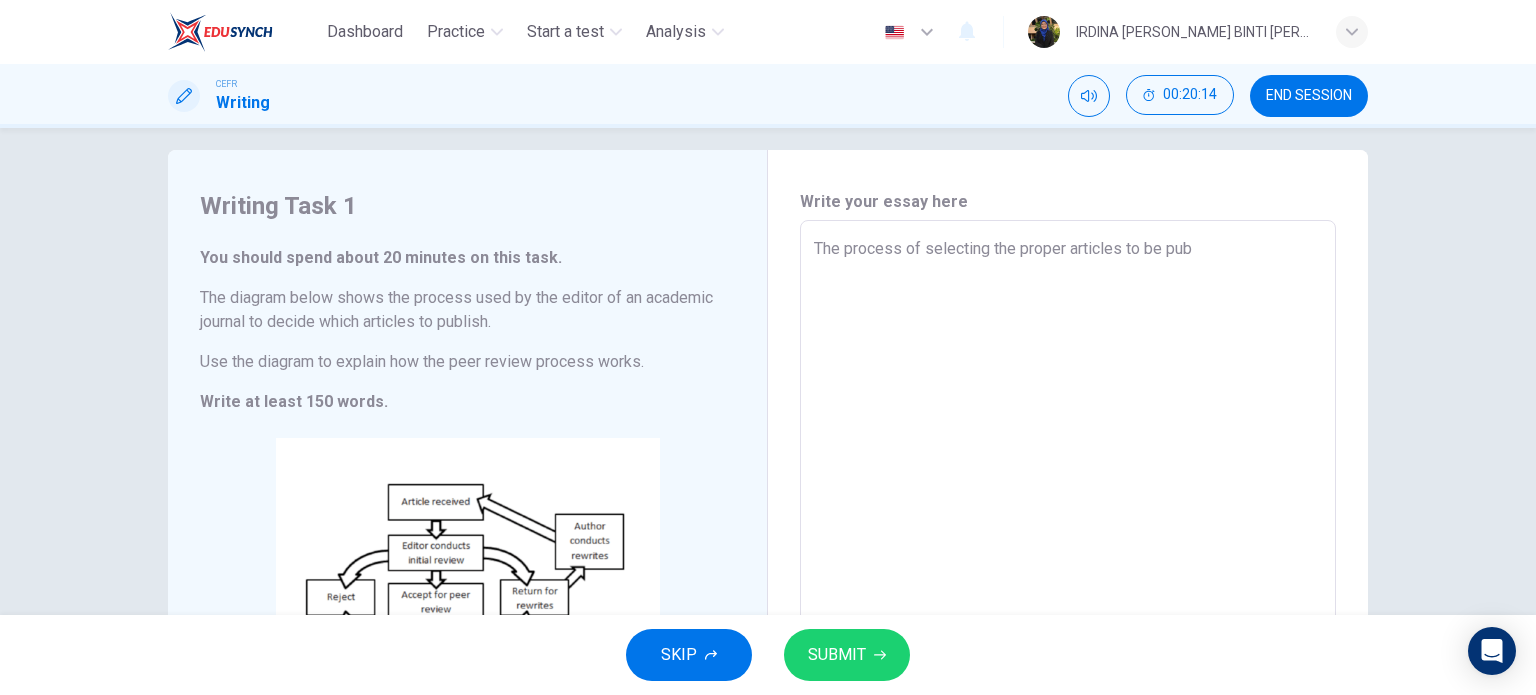 type on "x" 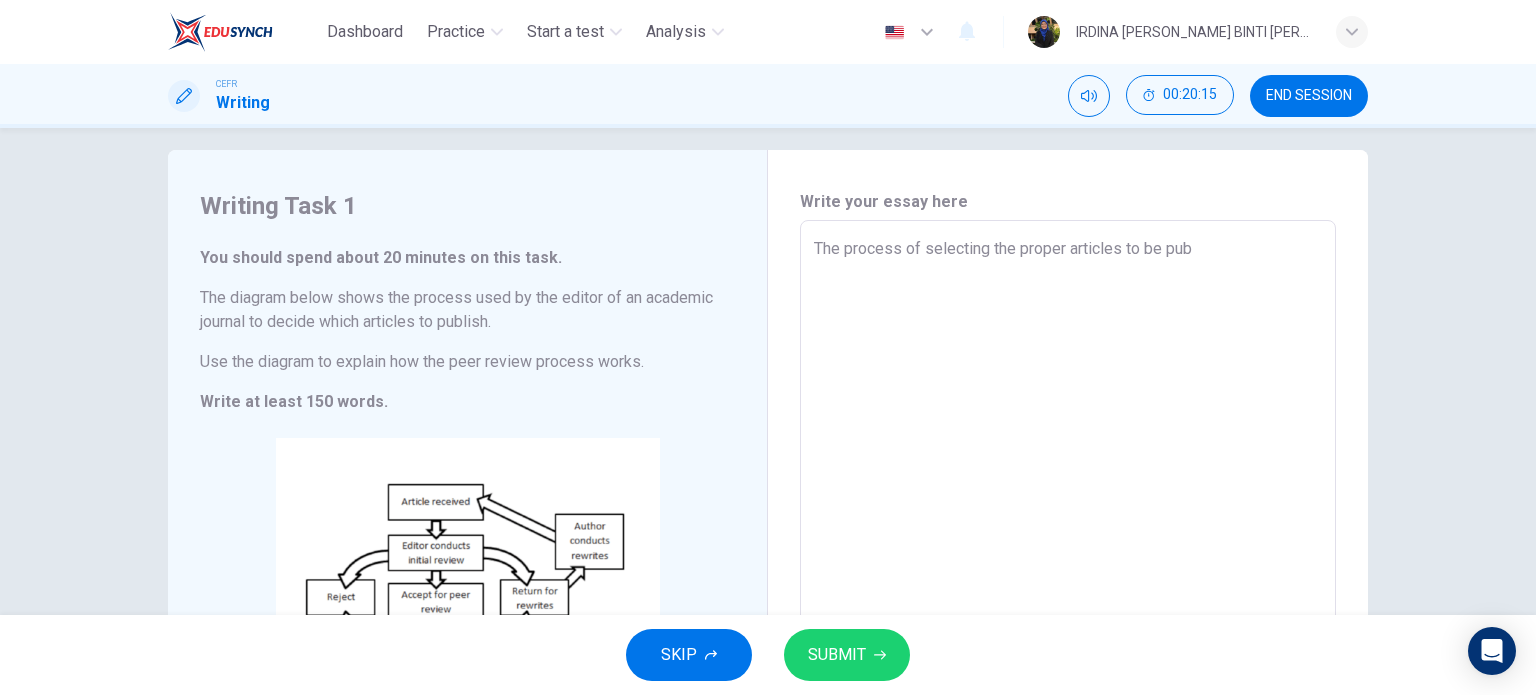 type on "The process of selecting the proper articles to be publ" 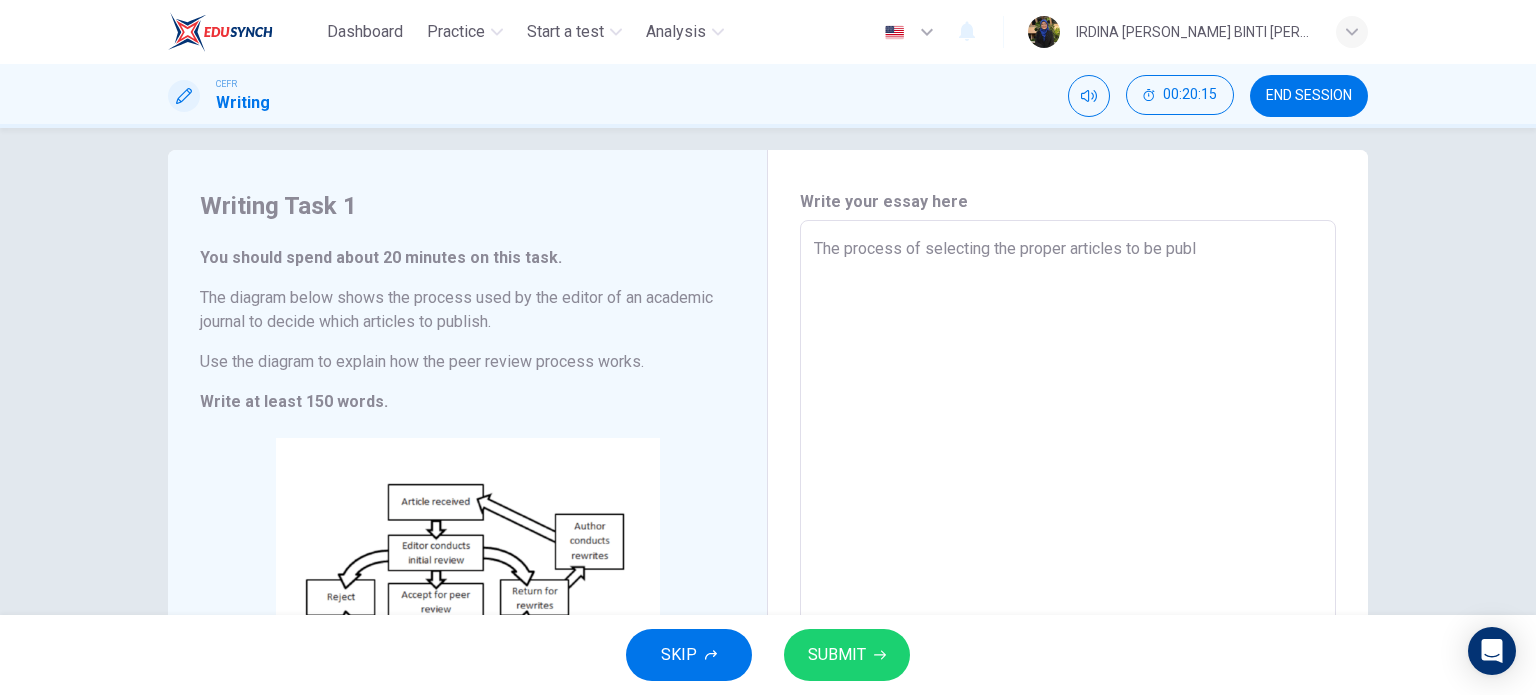 type on "x" 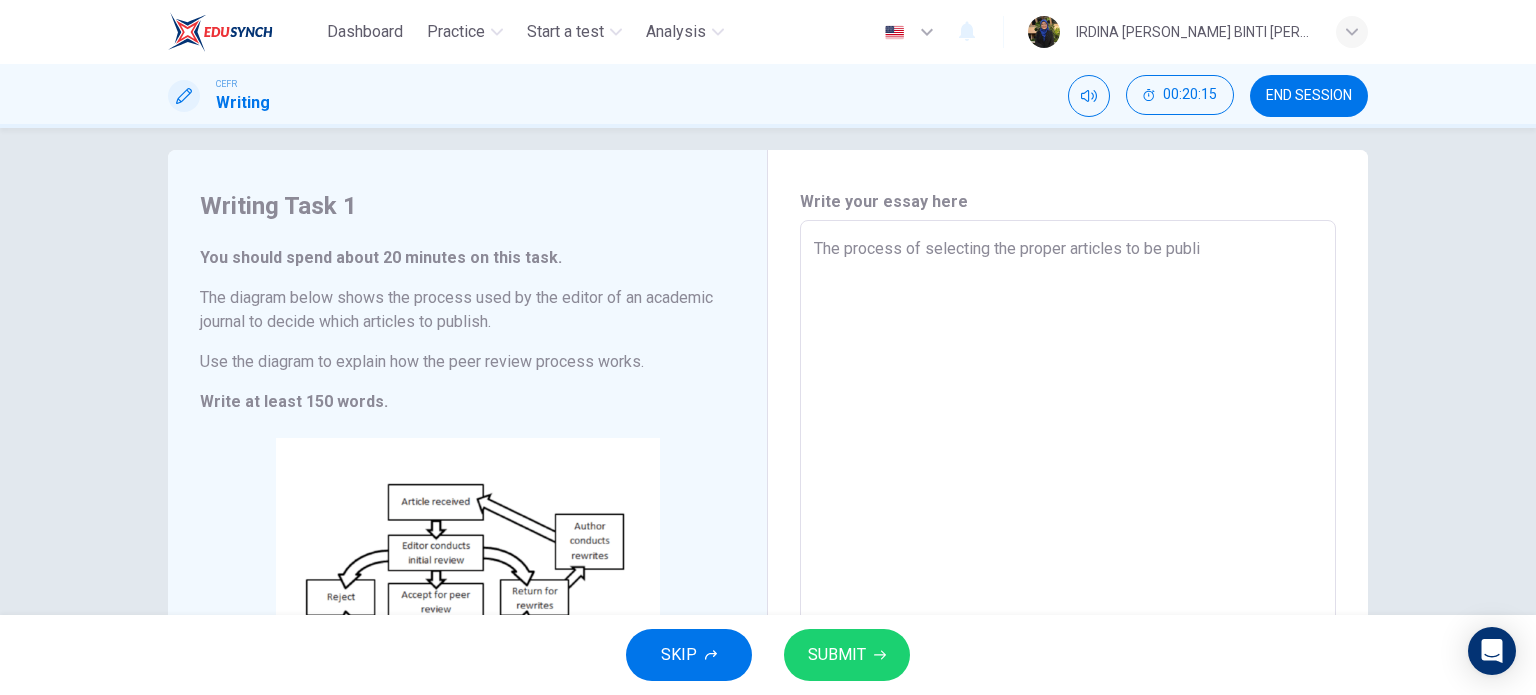 type on "The process of selecting the proper articles to be publis" 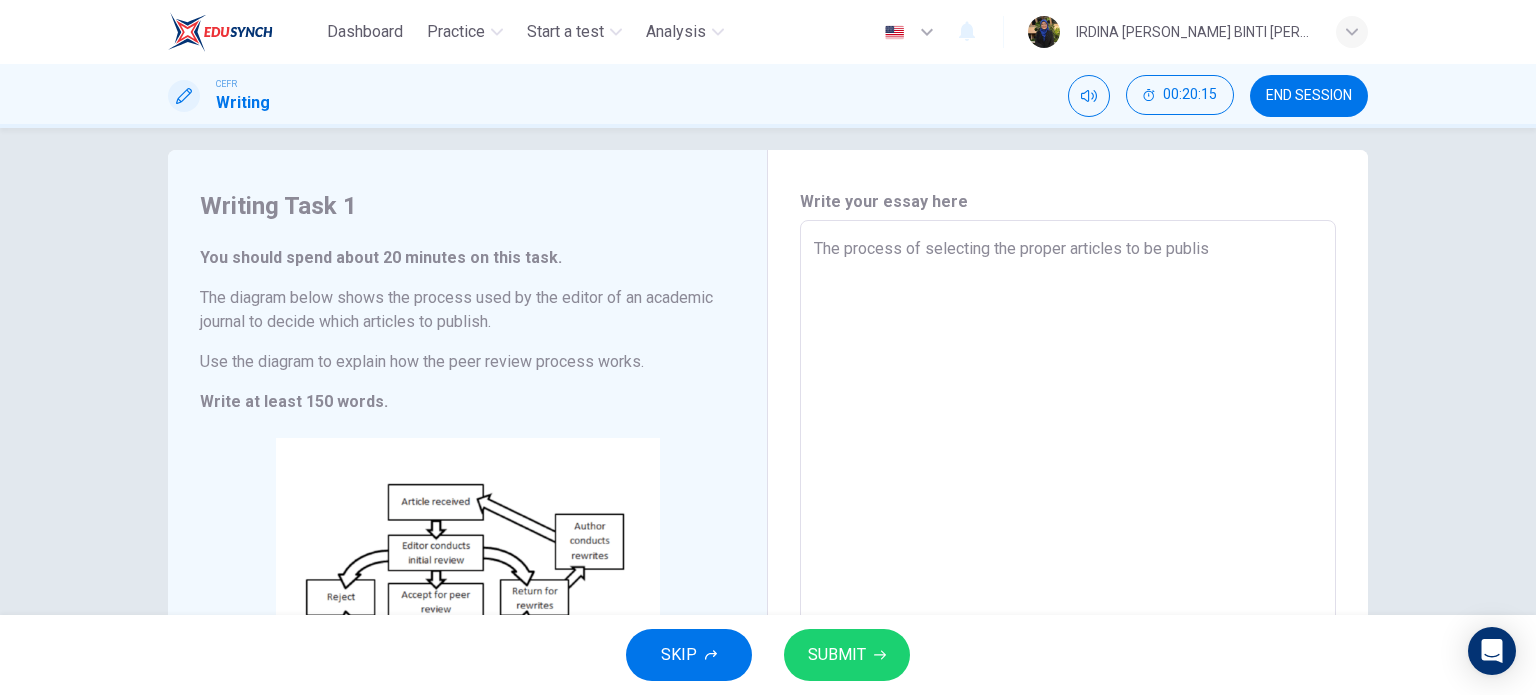 type on "x" 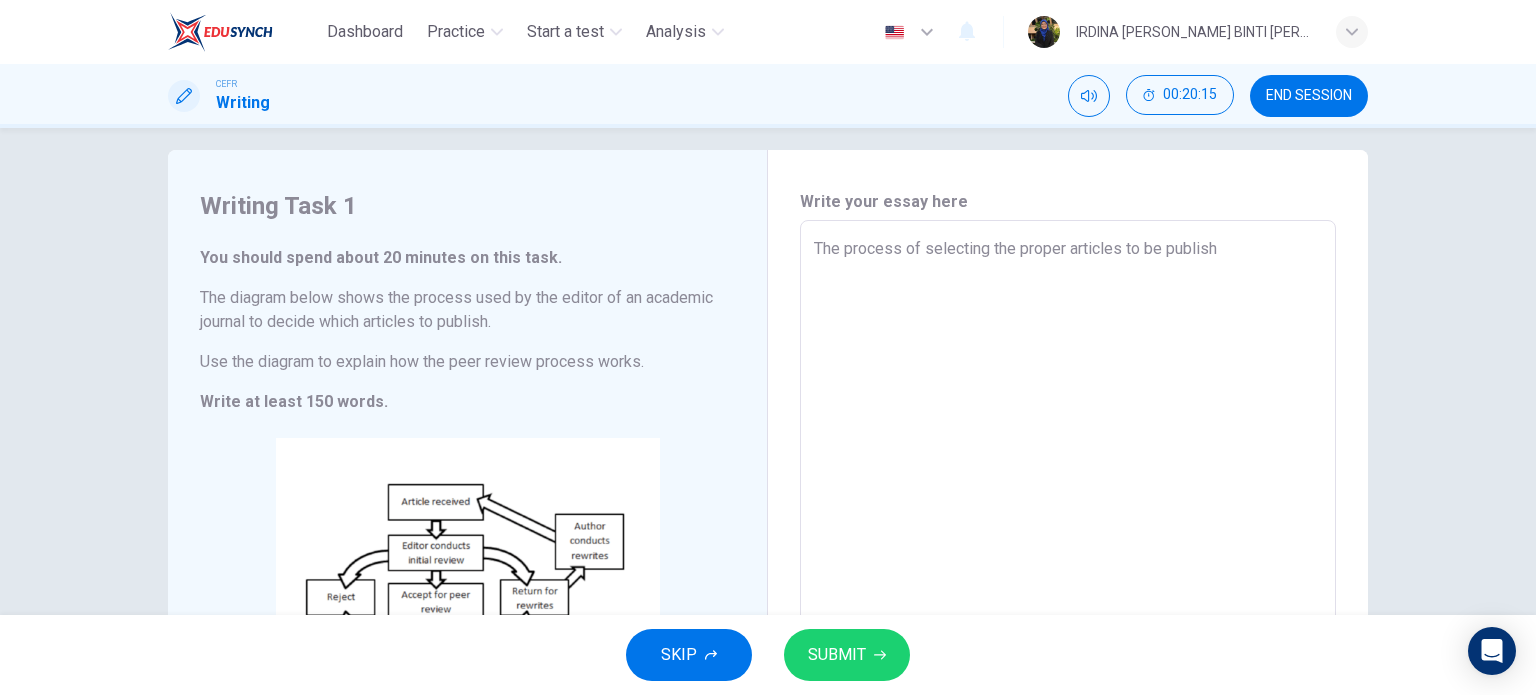 type on "The process of selecting the proper articles to be publishe" 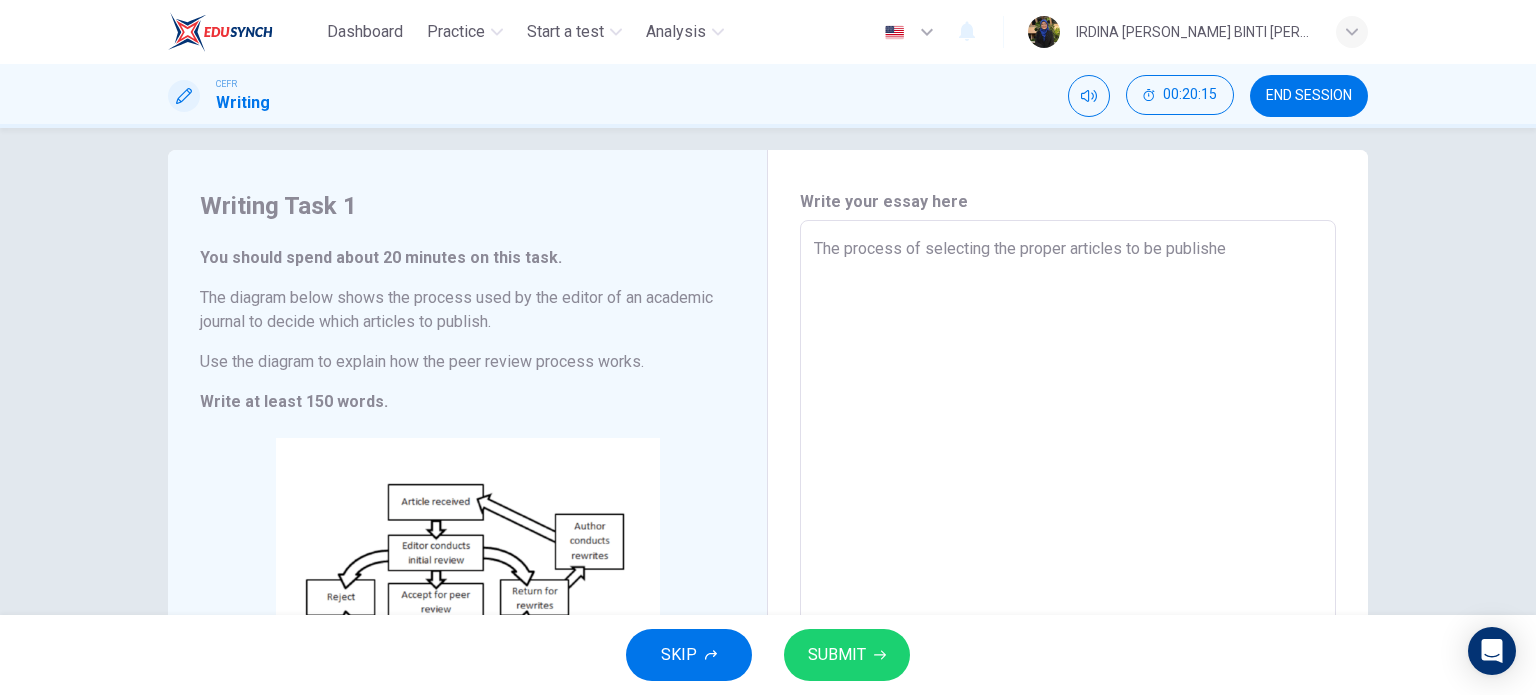 type on "The process of selecting the proper articles to be published" 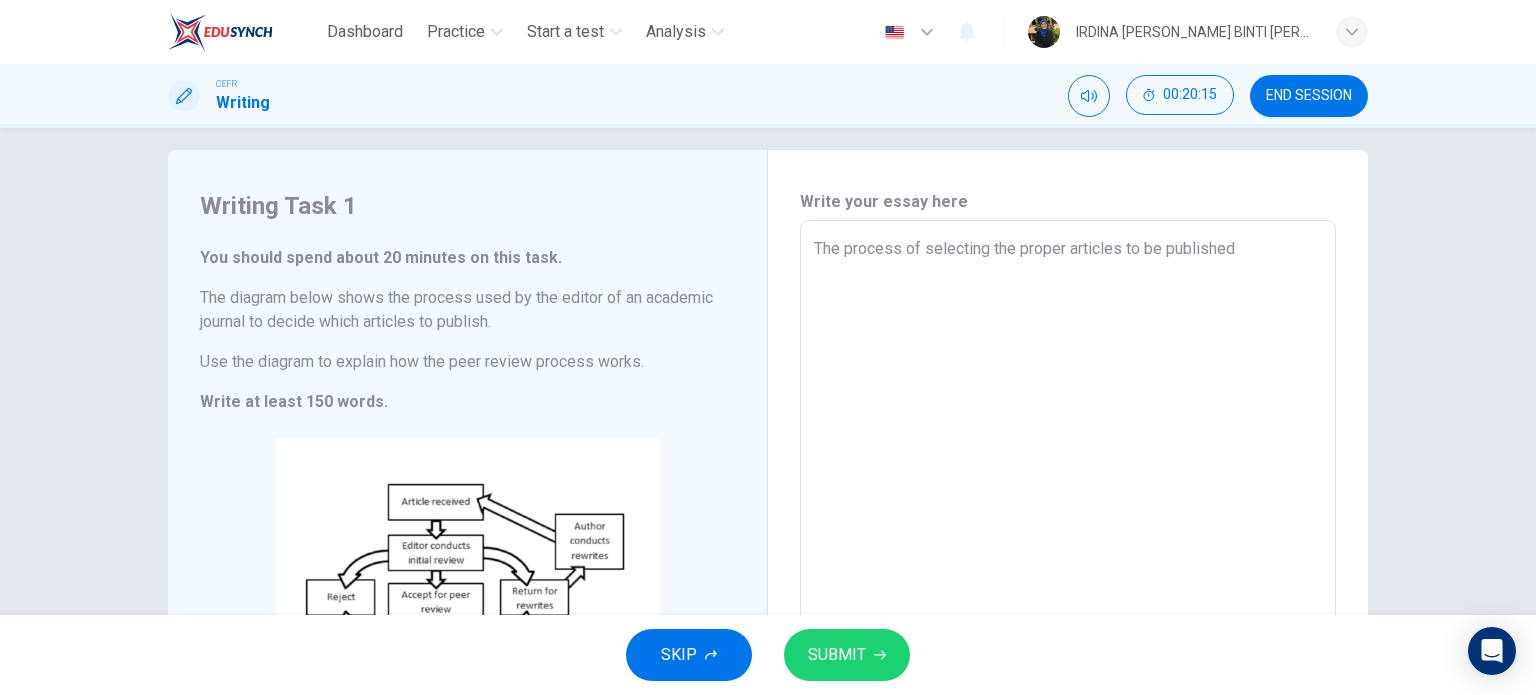 type on "x" 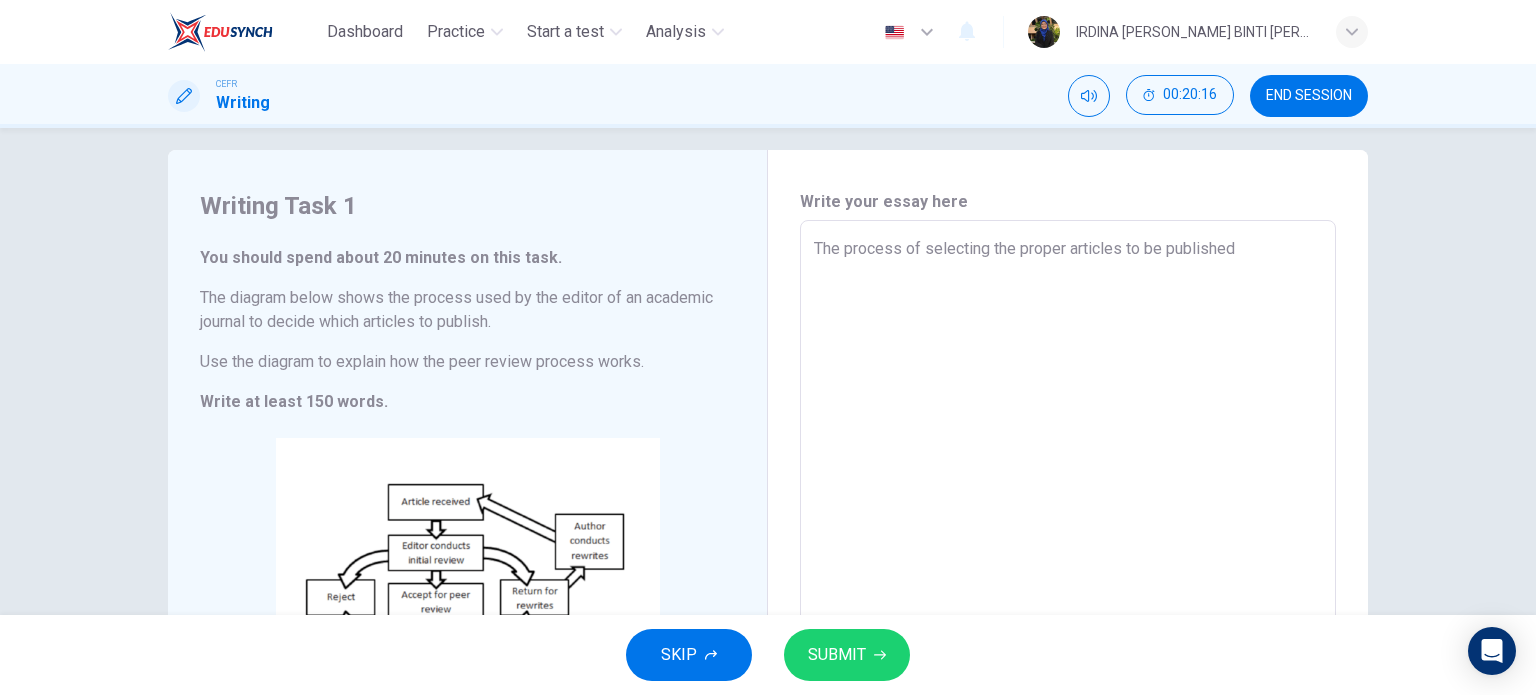 type on "The process of selecting the proper articles to be published i" 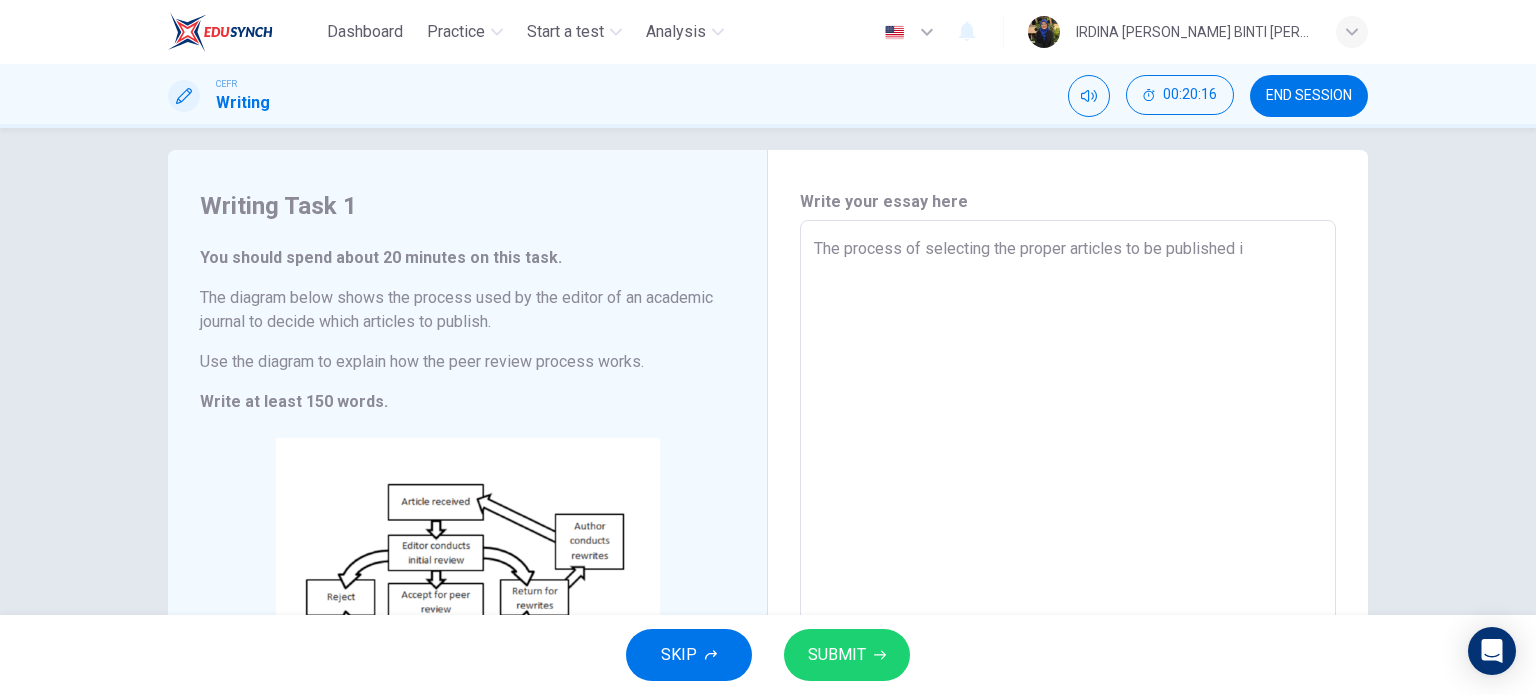 type on "x" 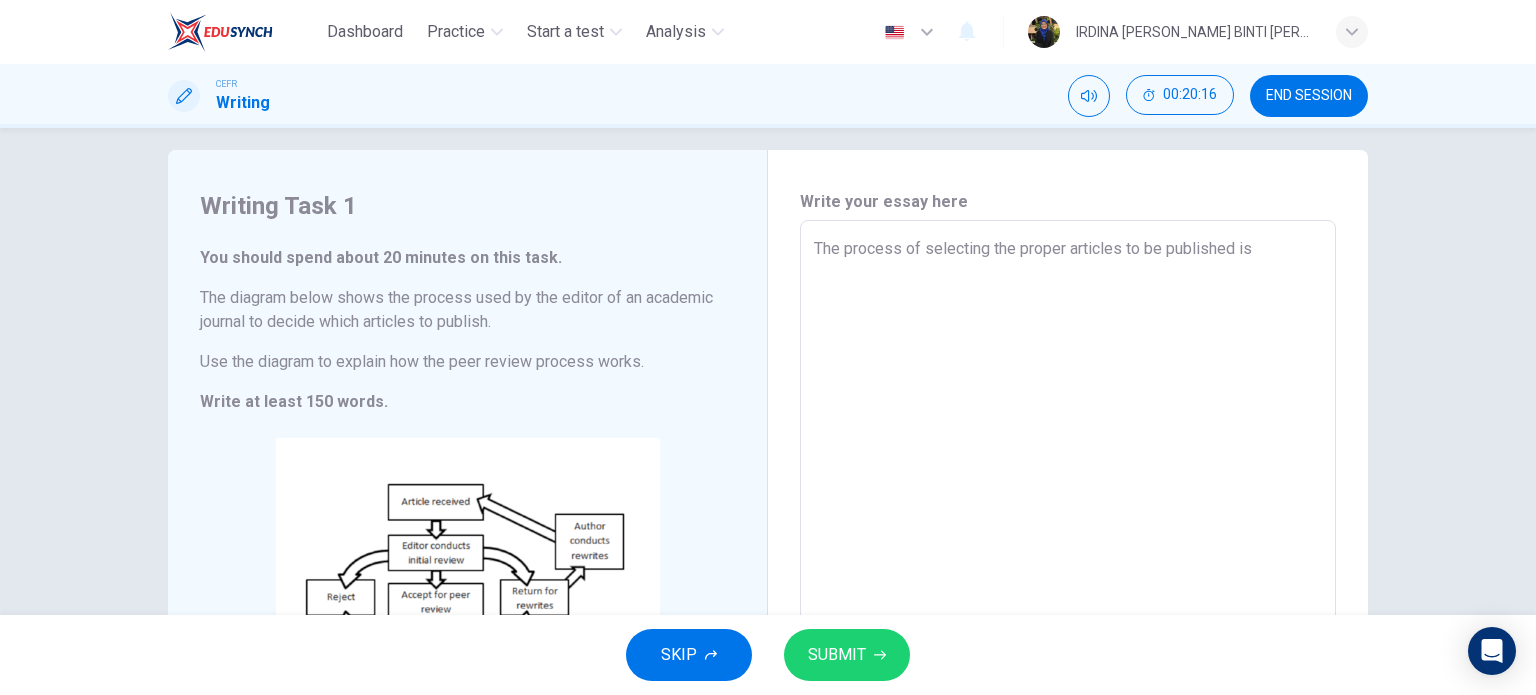 type on "x" 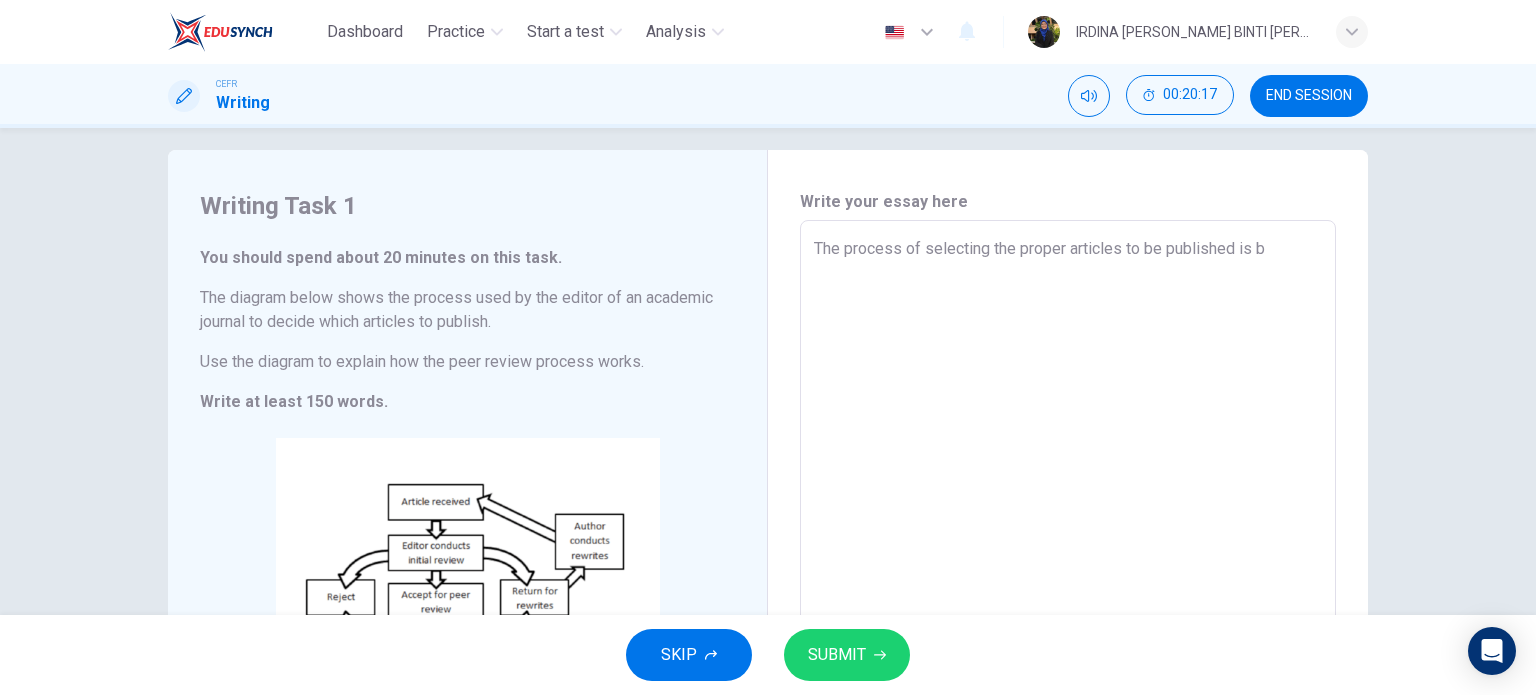 type on "The process of selecting the proper articles to be published is bo" 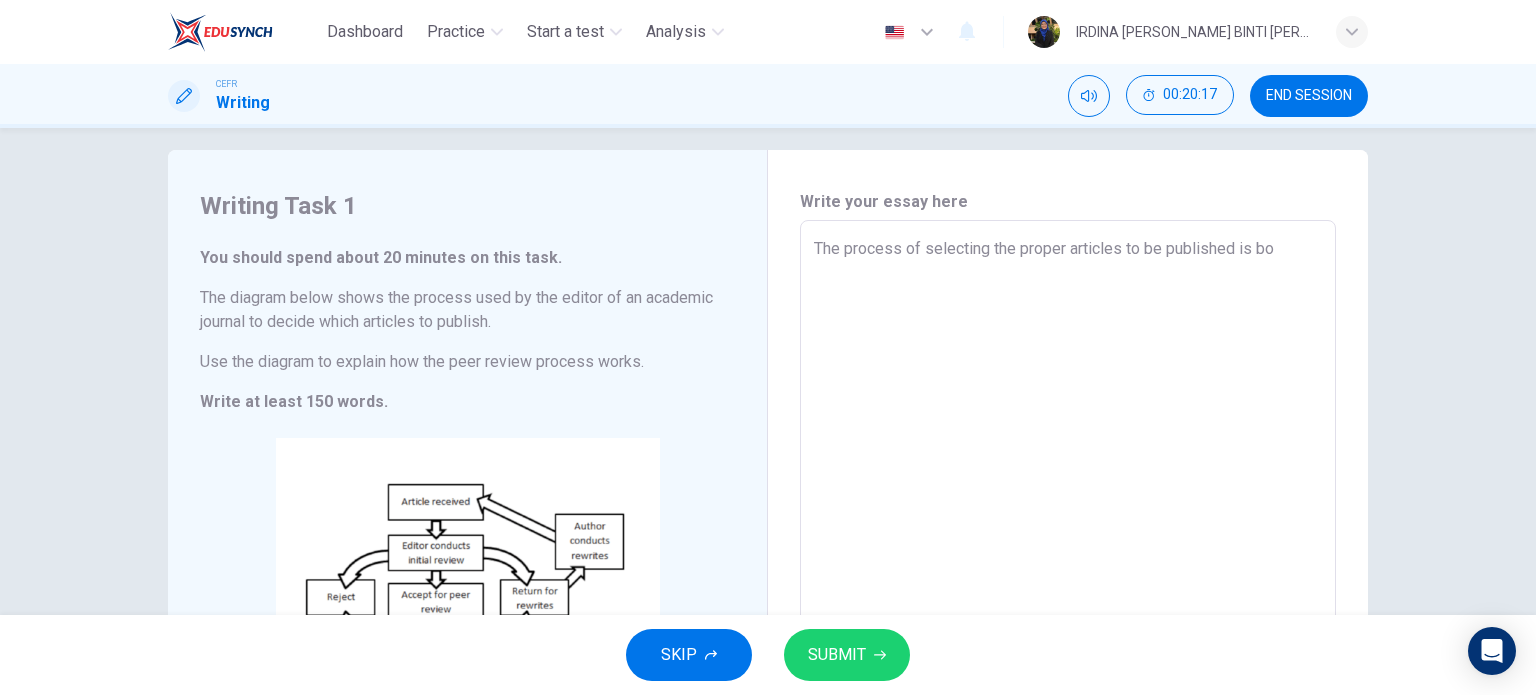 type on "x" 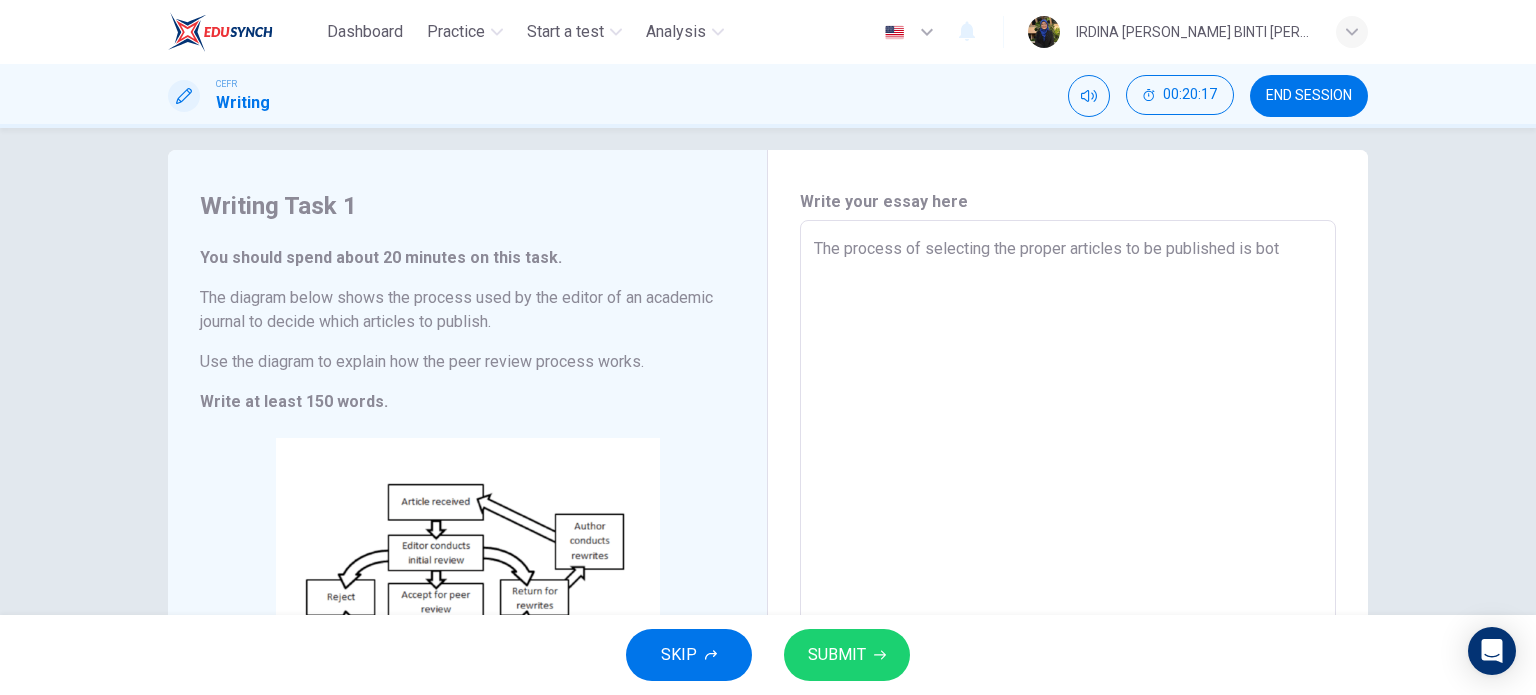 type on "The process of selecting the proper articles to be published is both" 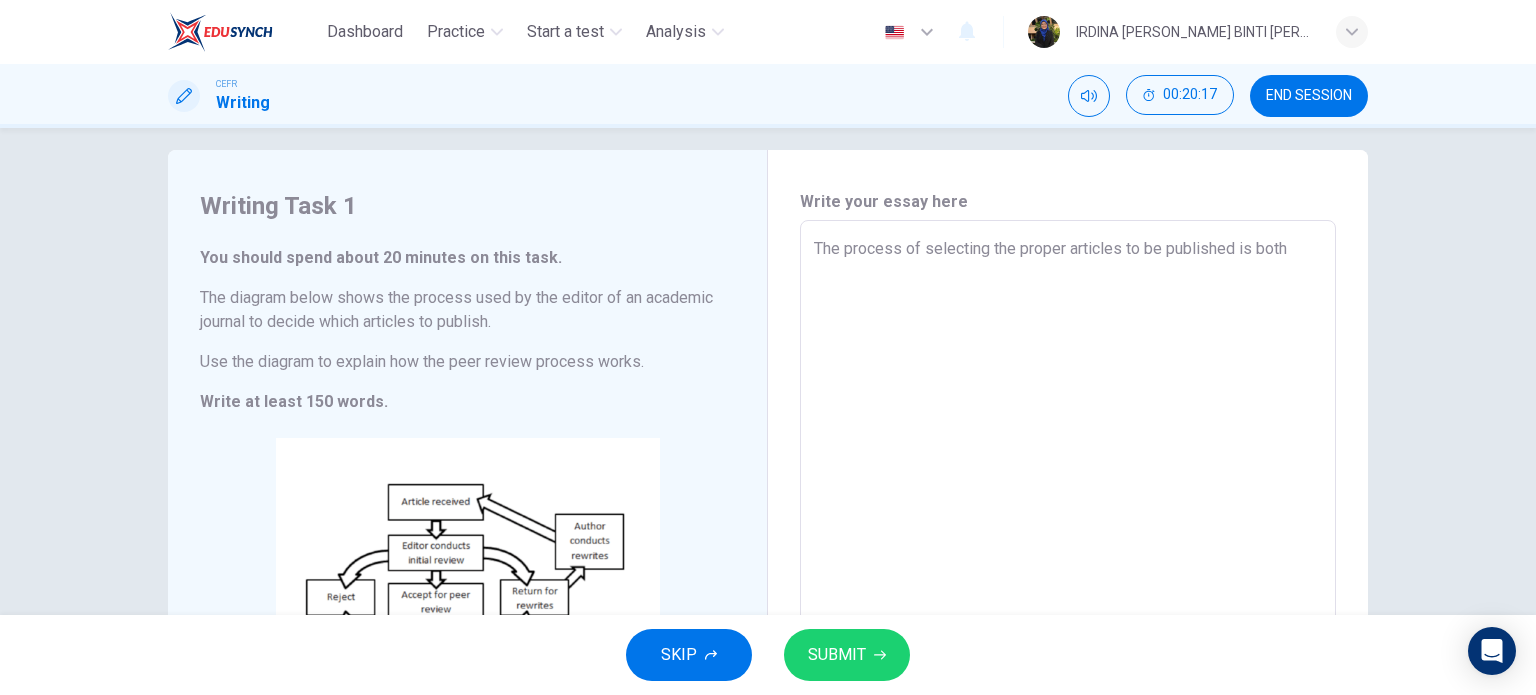 type on "x" 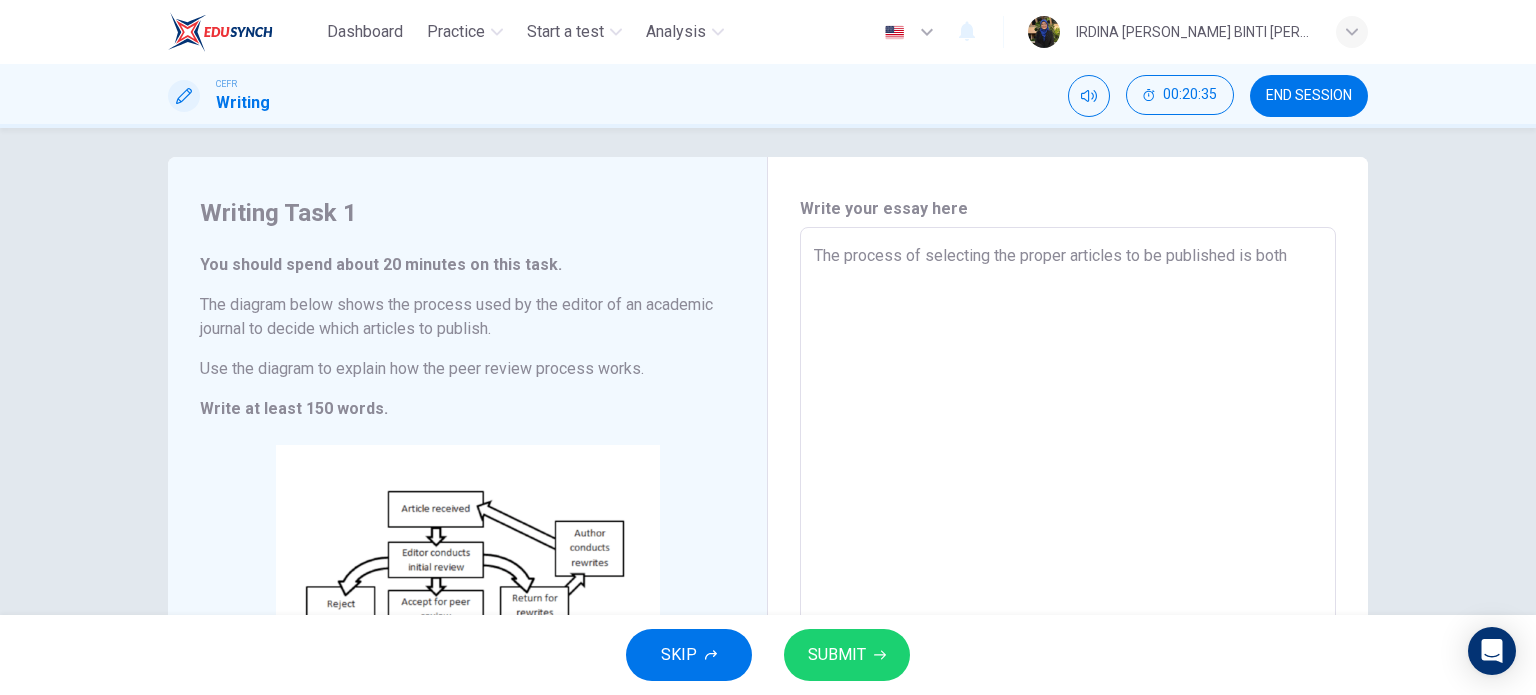 scroll, scrollTop: 15, scrollLeft: 0, axis: vertical 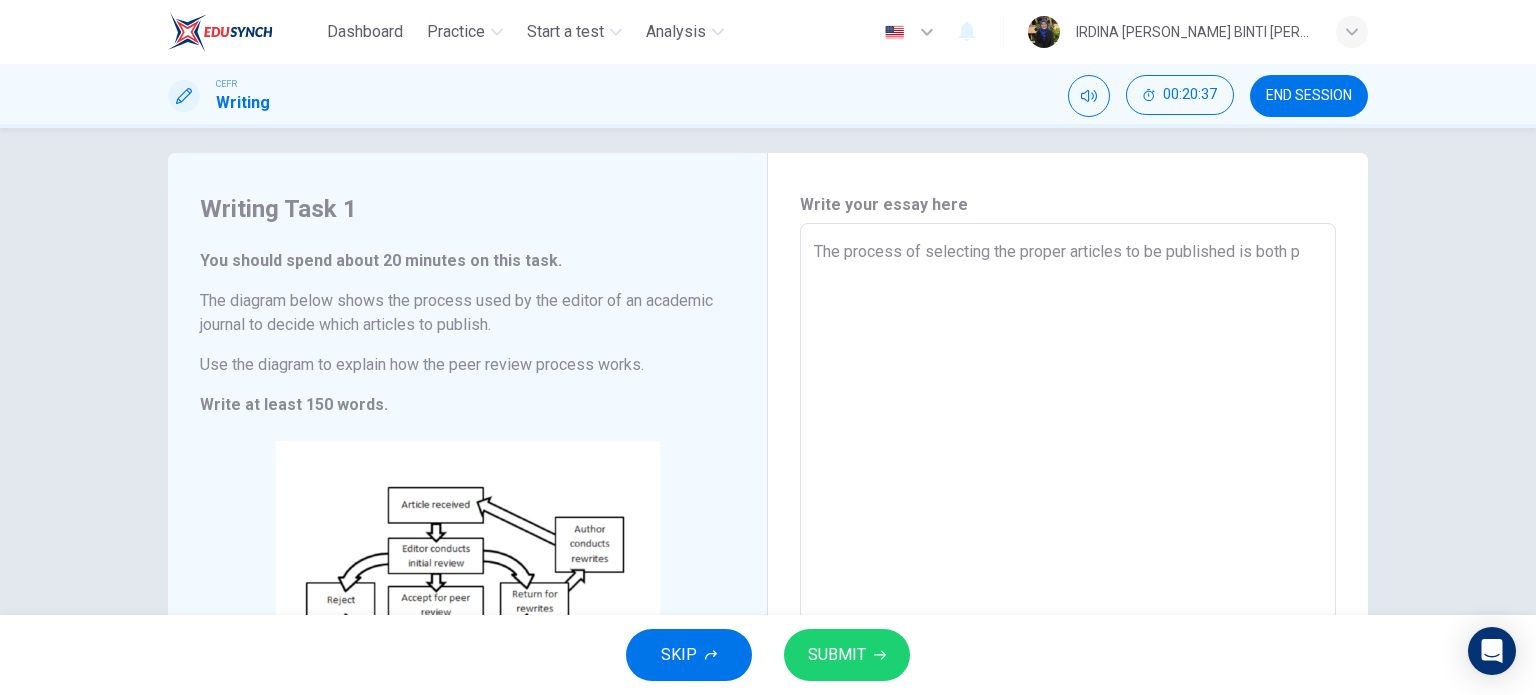 type on "The process of selecting the proper articles to be published is both pr" 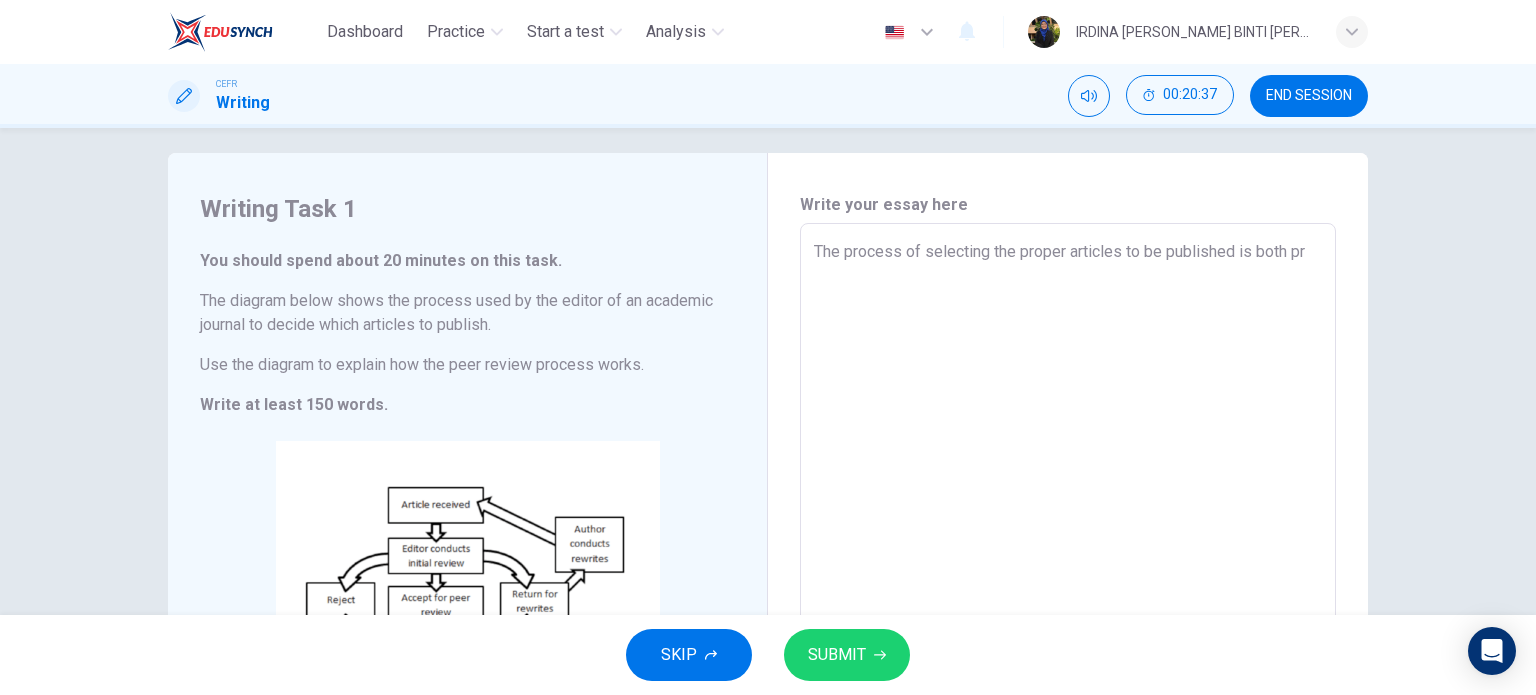 type on "x" 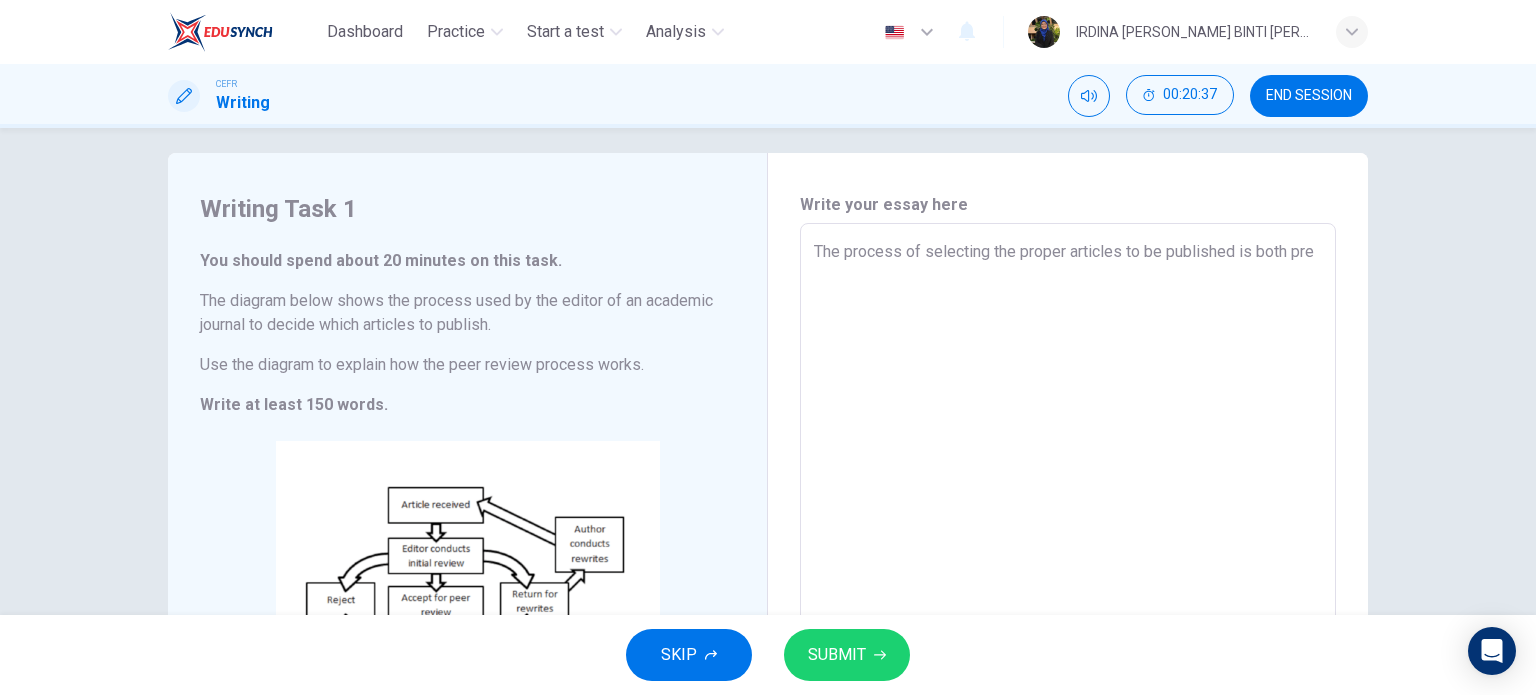 type on "x" 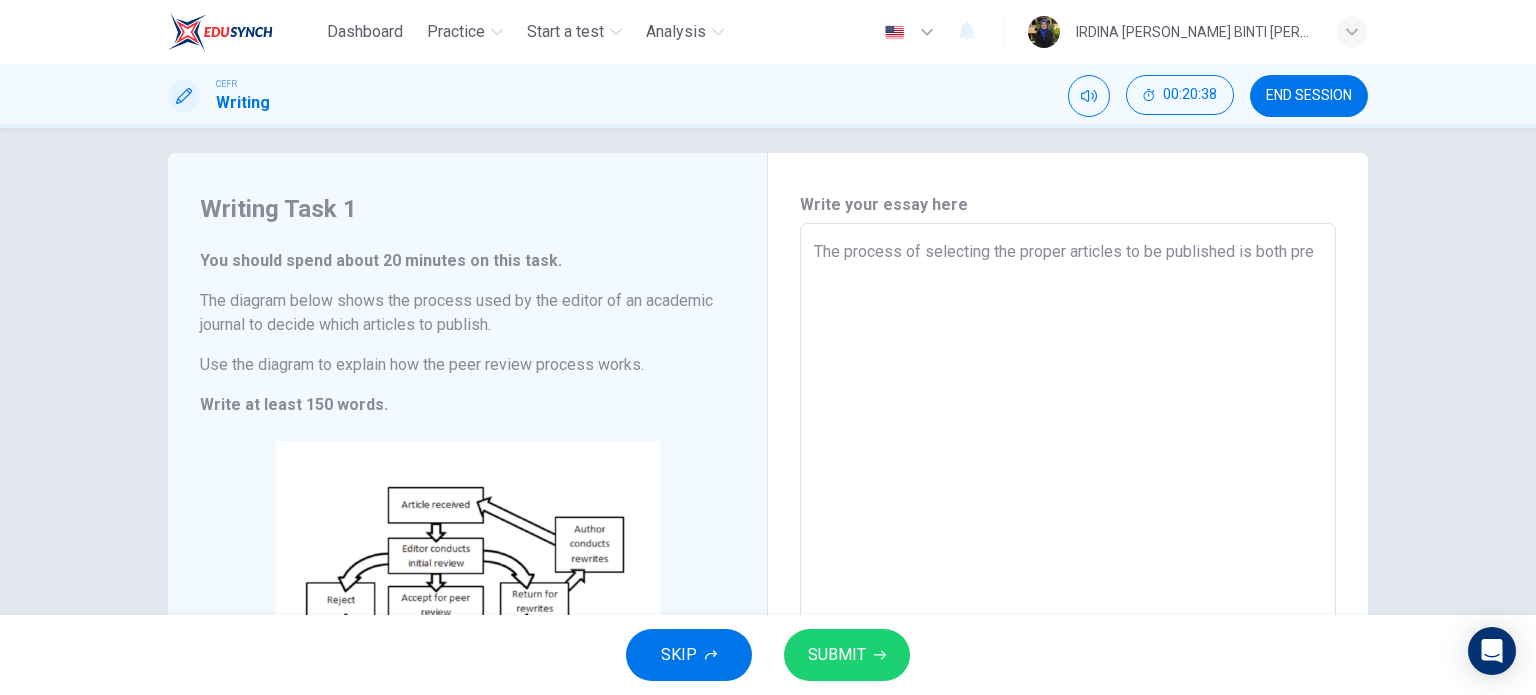 type on "The process of selecting the proper articles to be published is both prec" 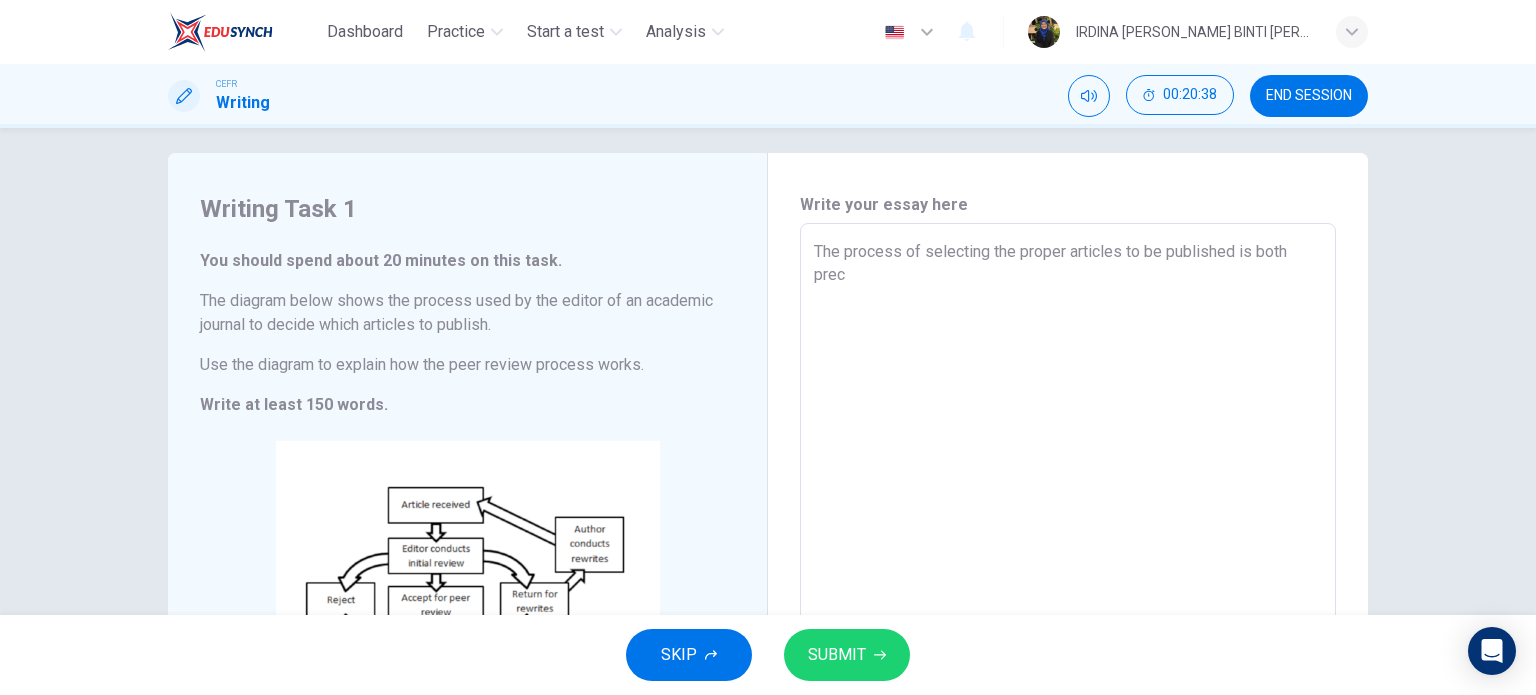 type on "The process of selecting the proper articles to be published is both preci" 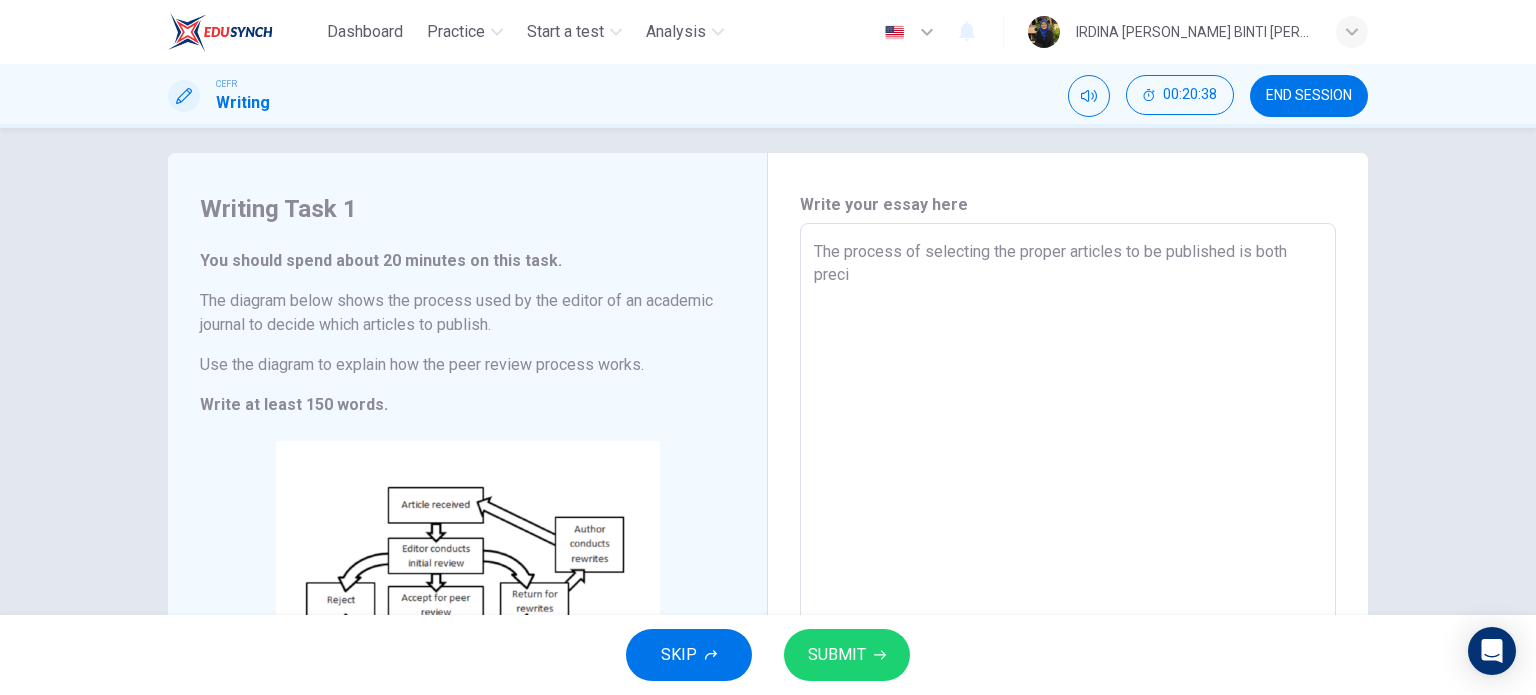 type on "x" 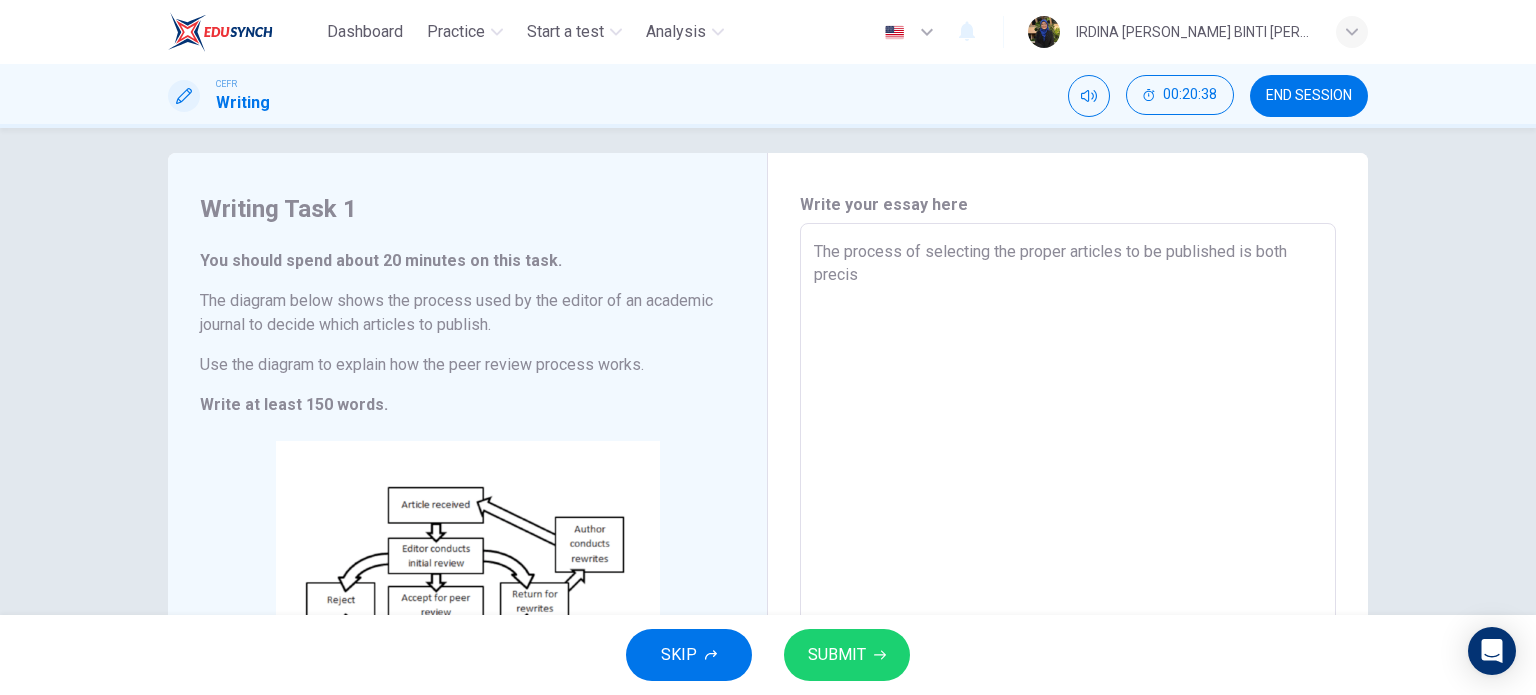 type on "x" 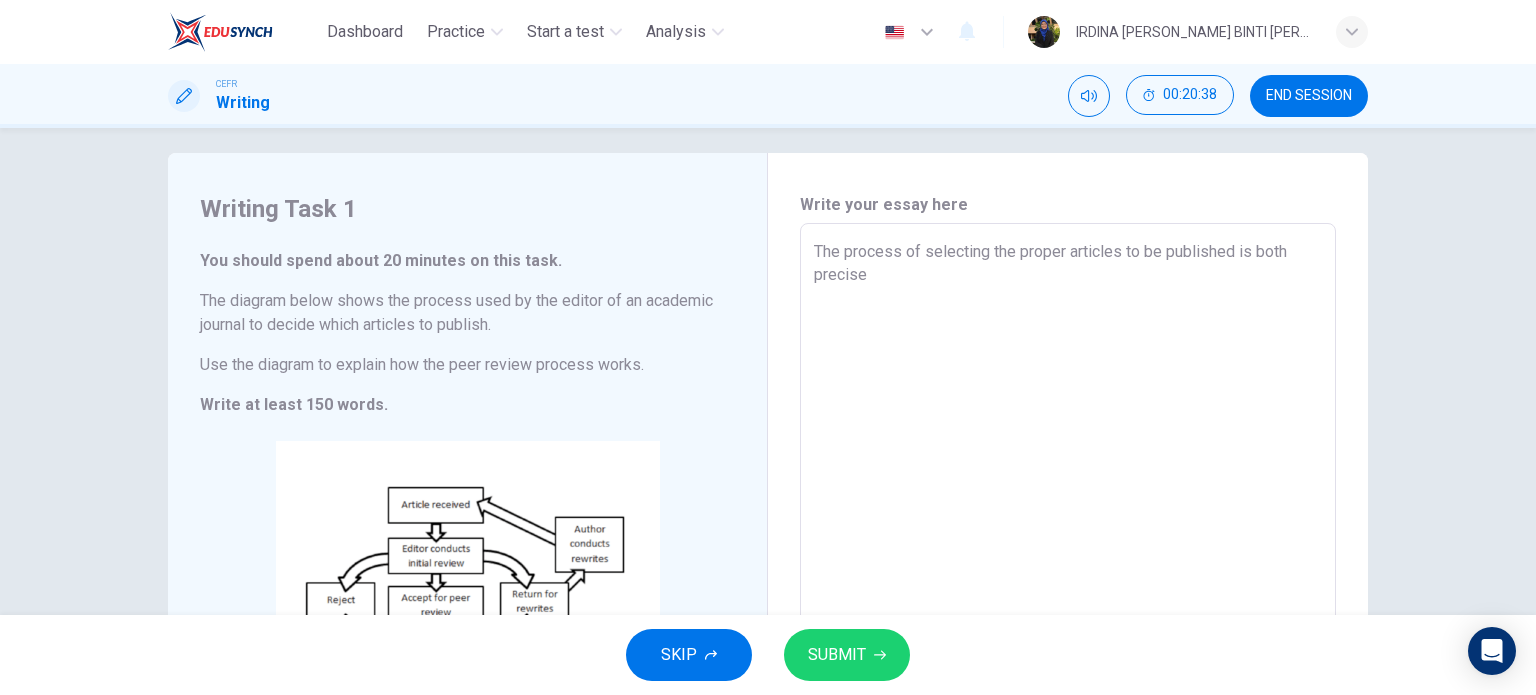 type on "x" 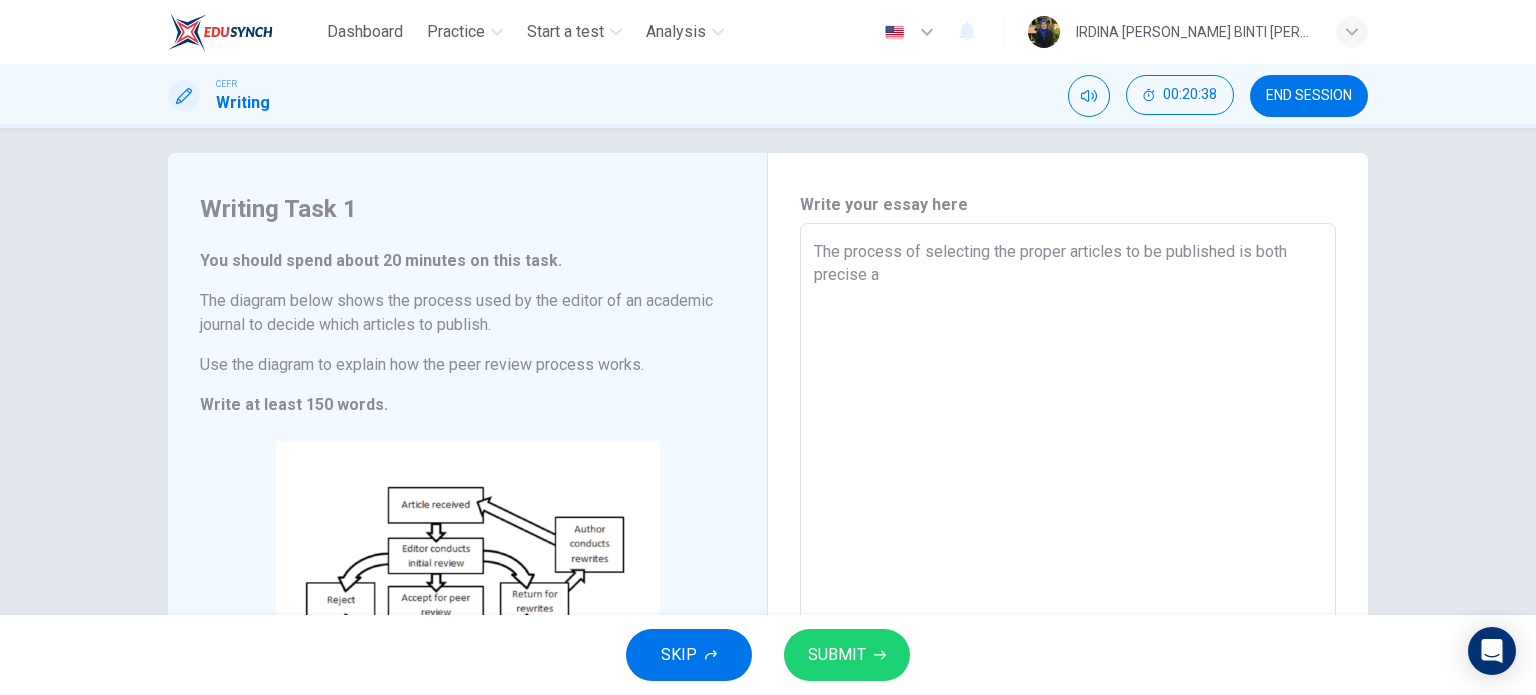 type on "The process of selecting the proper articles to be published is both precise an" 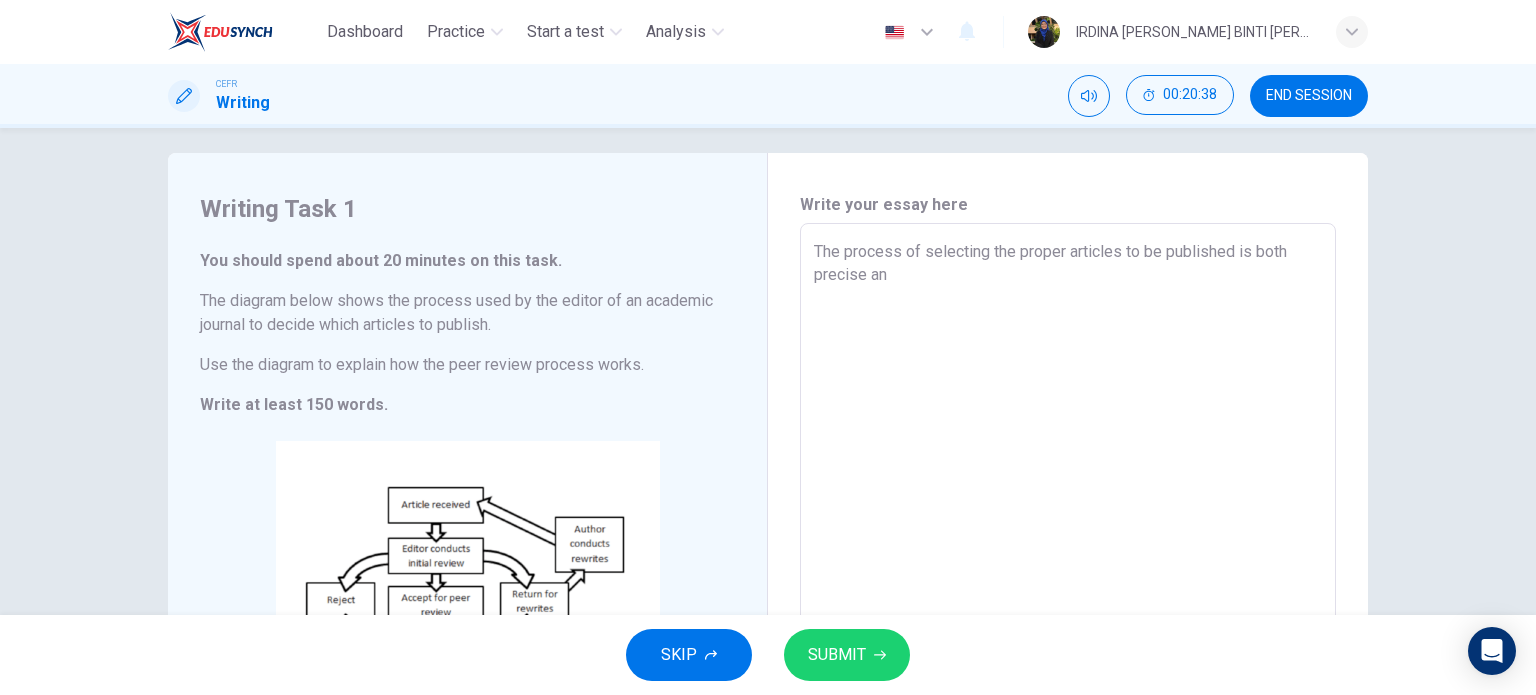 type on "x" 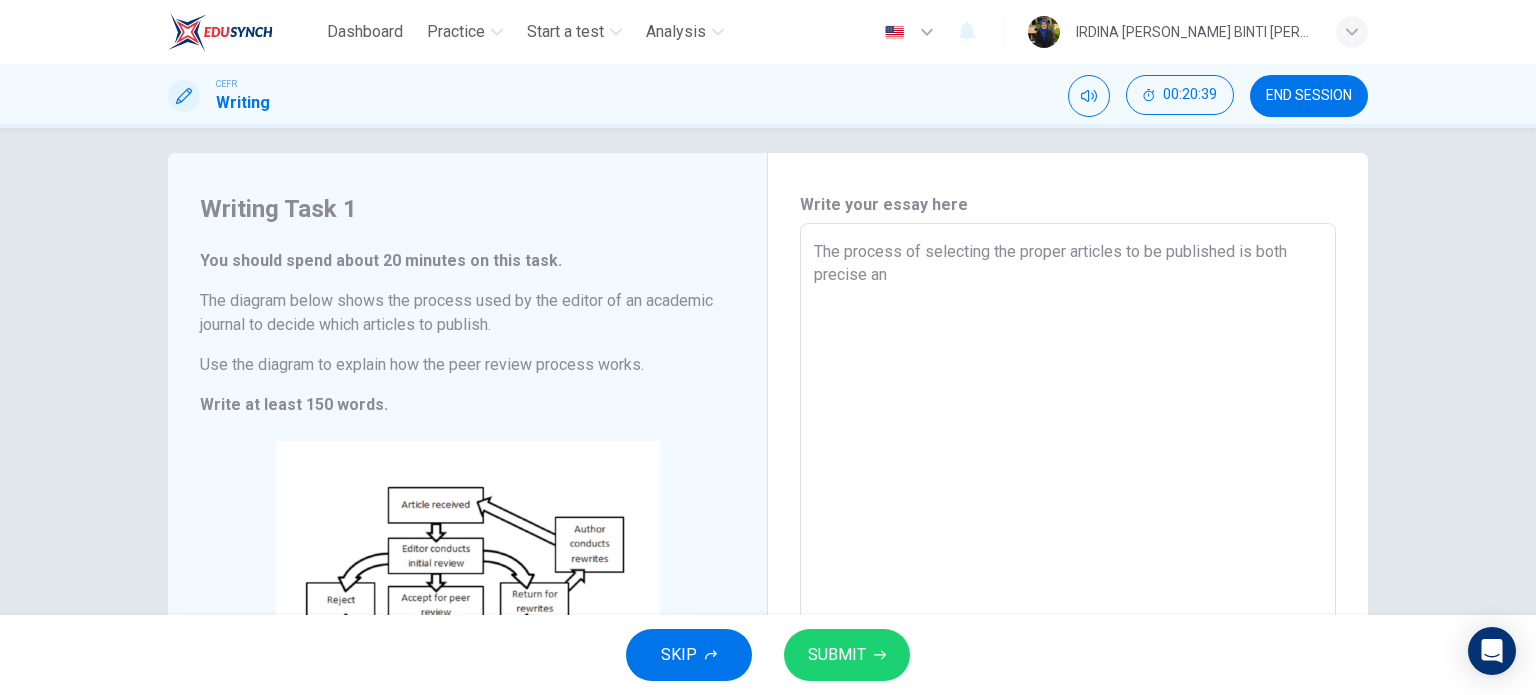 type on "The process of selecting the proper articles to be published is both precise and" 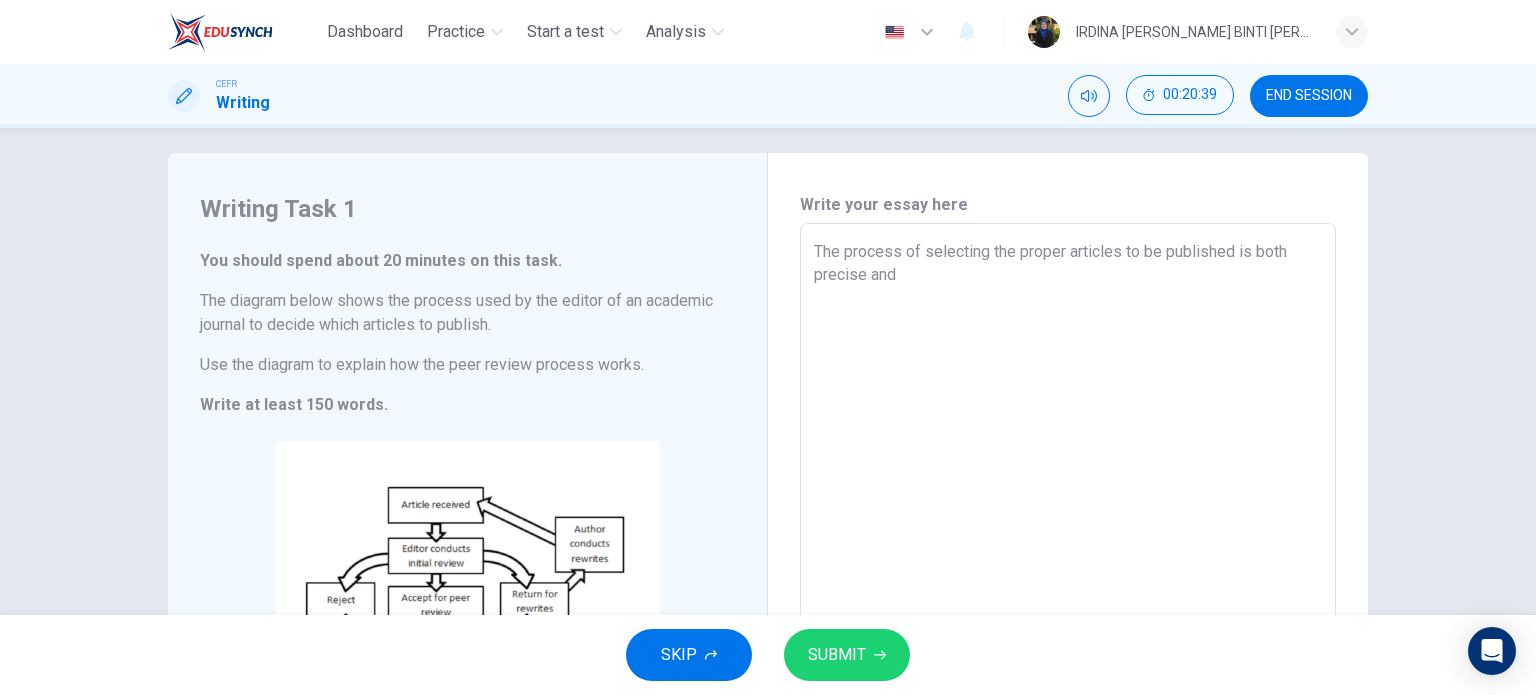 type on "x" 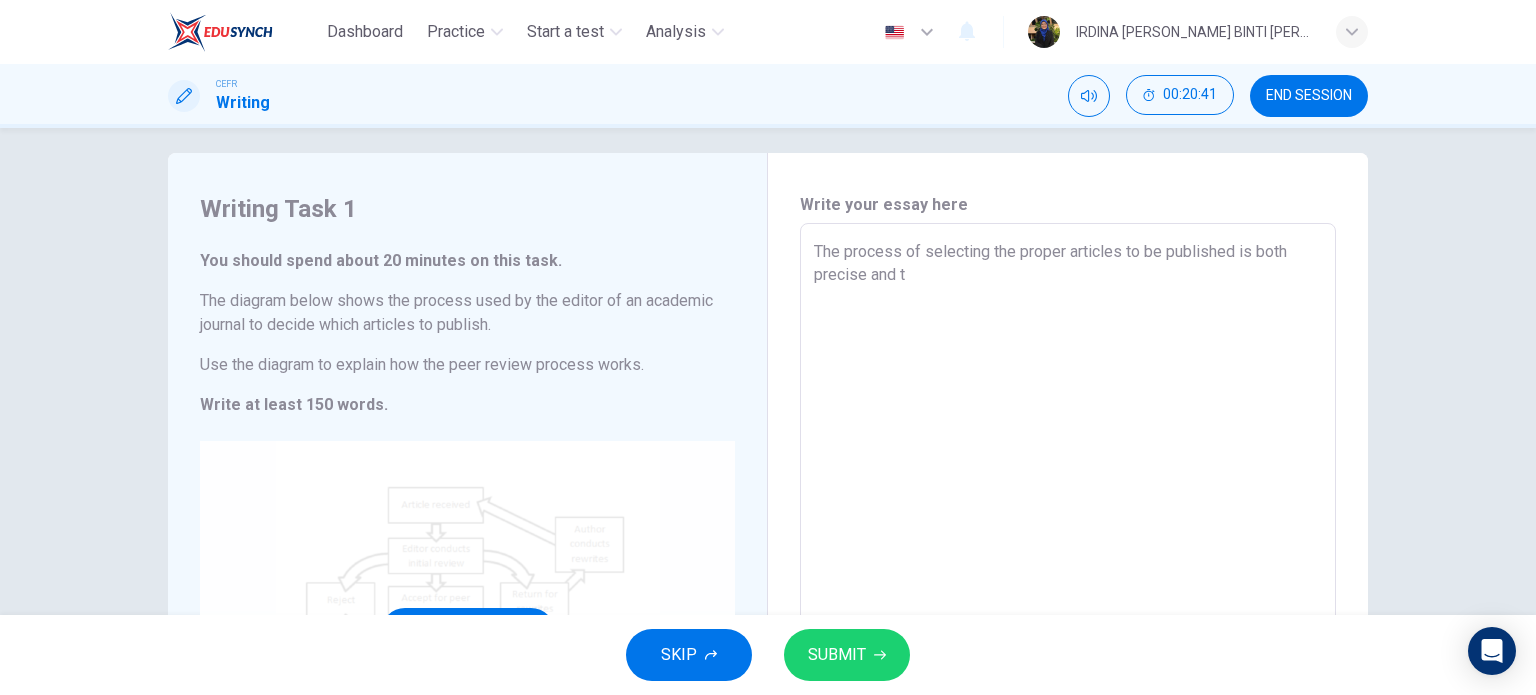 type on "The process of selecting the proper articles to be published is both precise and th" 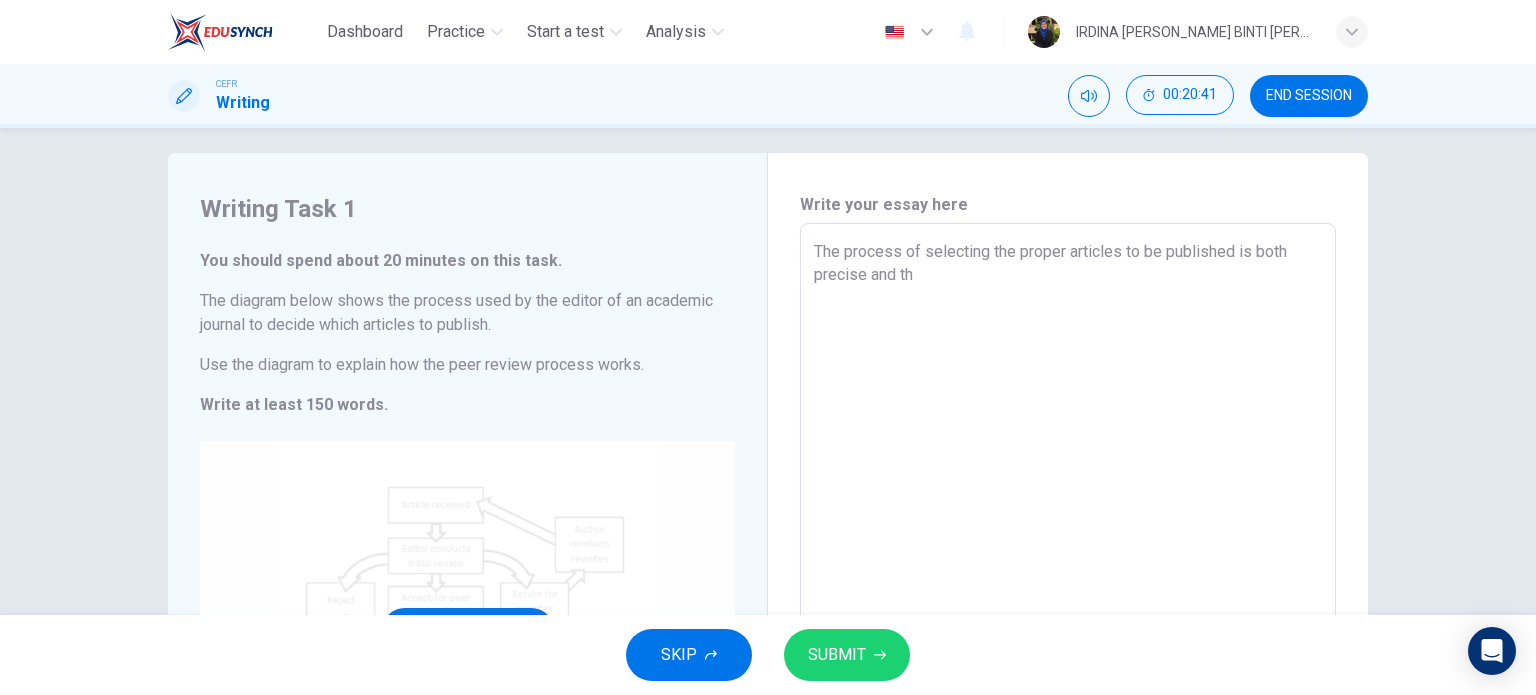 type on "x" 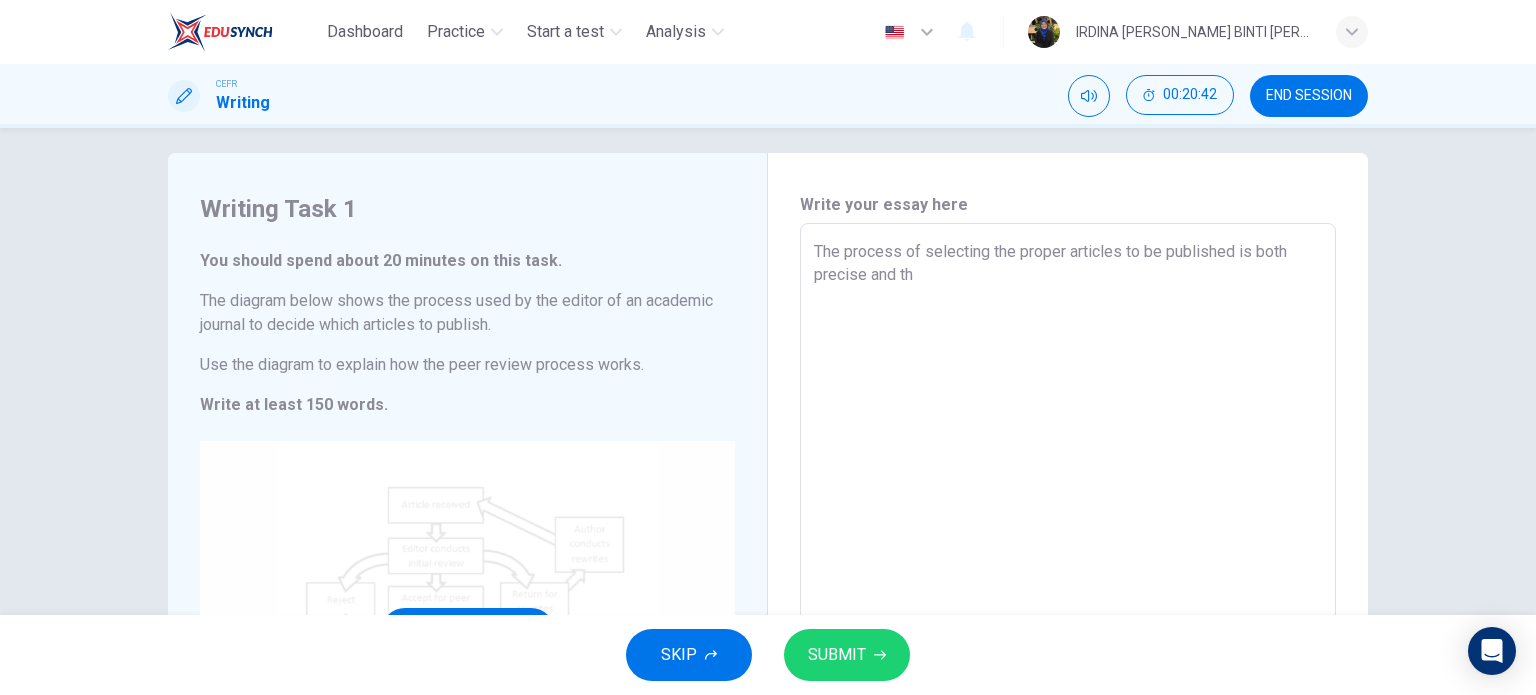 type on "The process of selecting the proper articles to be published is both precise and tho" 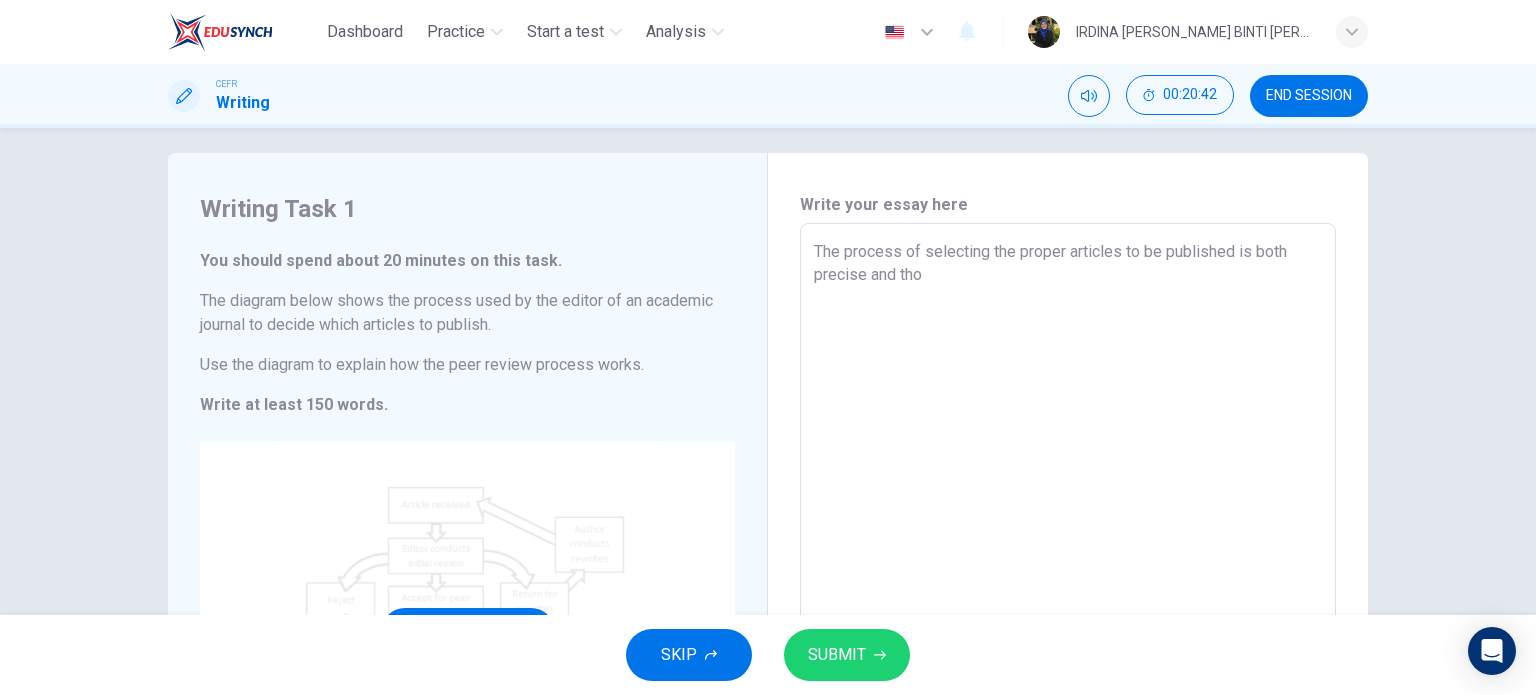 type on "x" 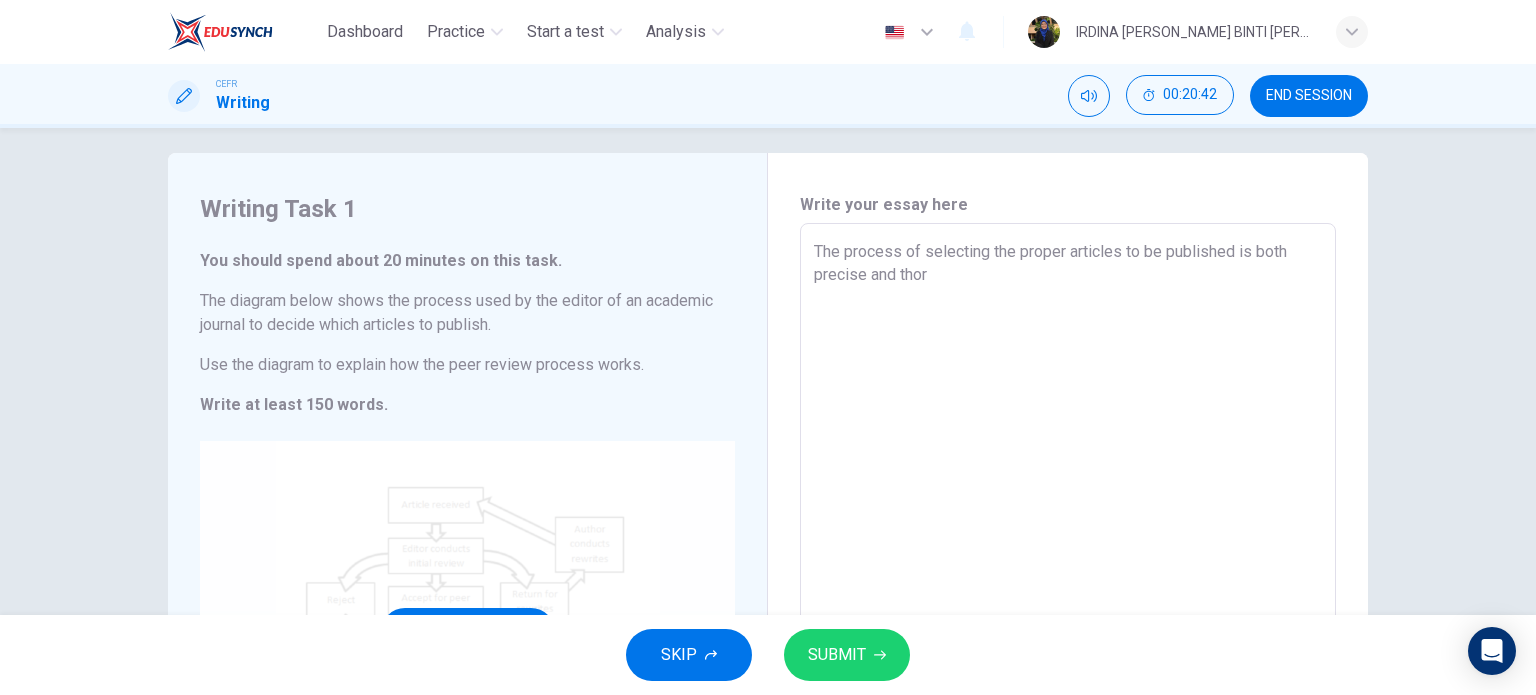 type on "The process of selecting the proper articles to be published is both precise and thoro" 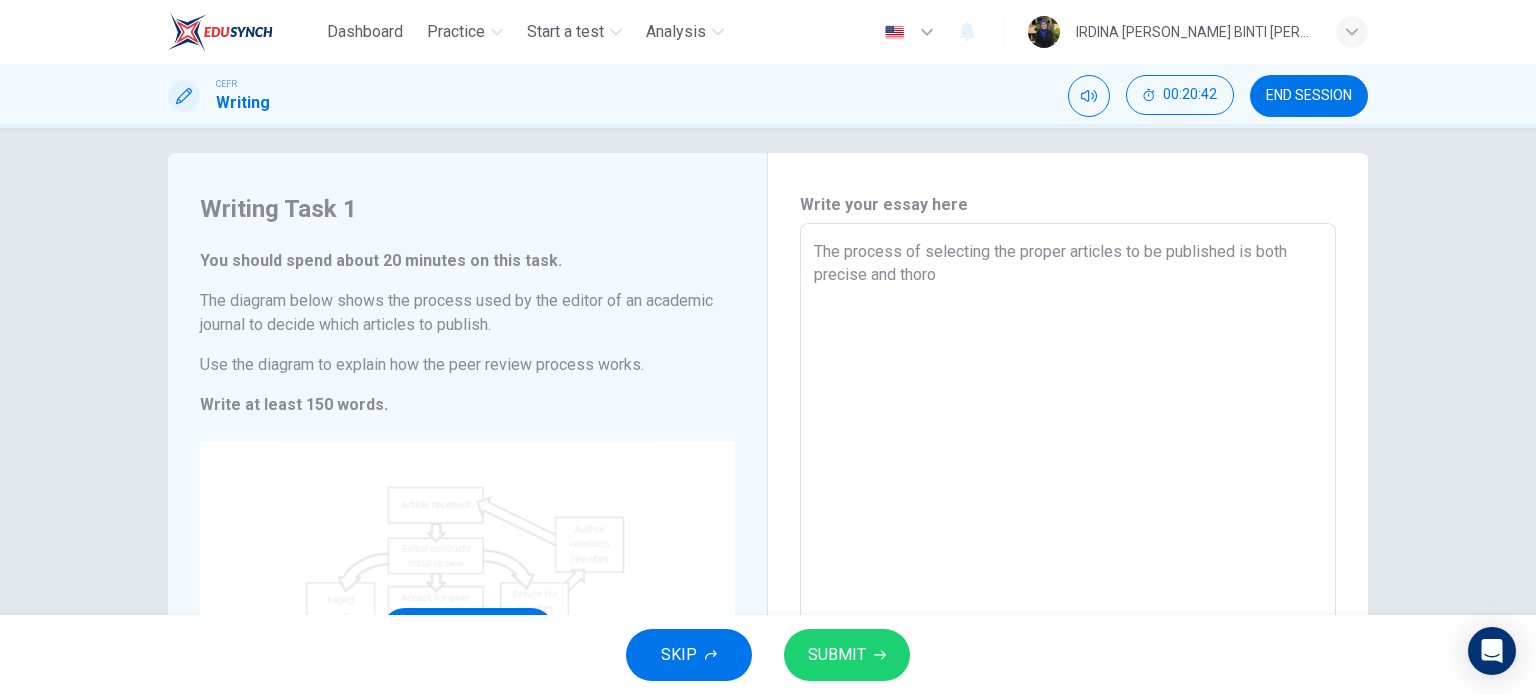type on "x" 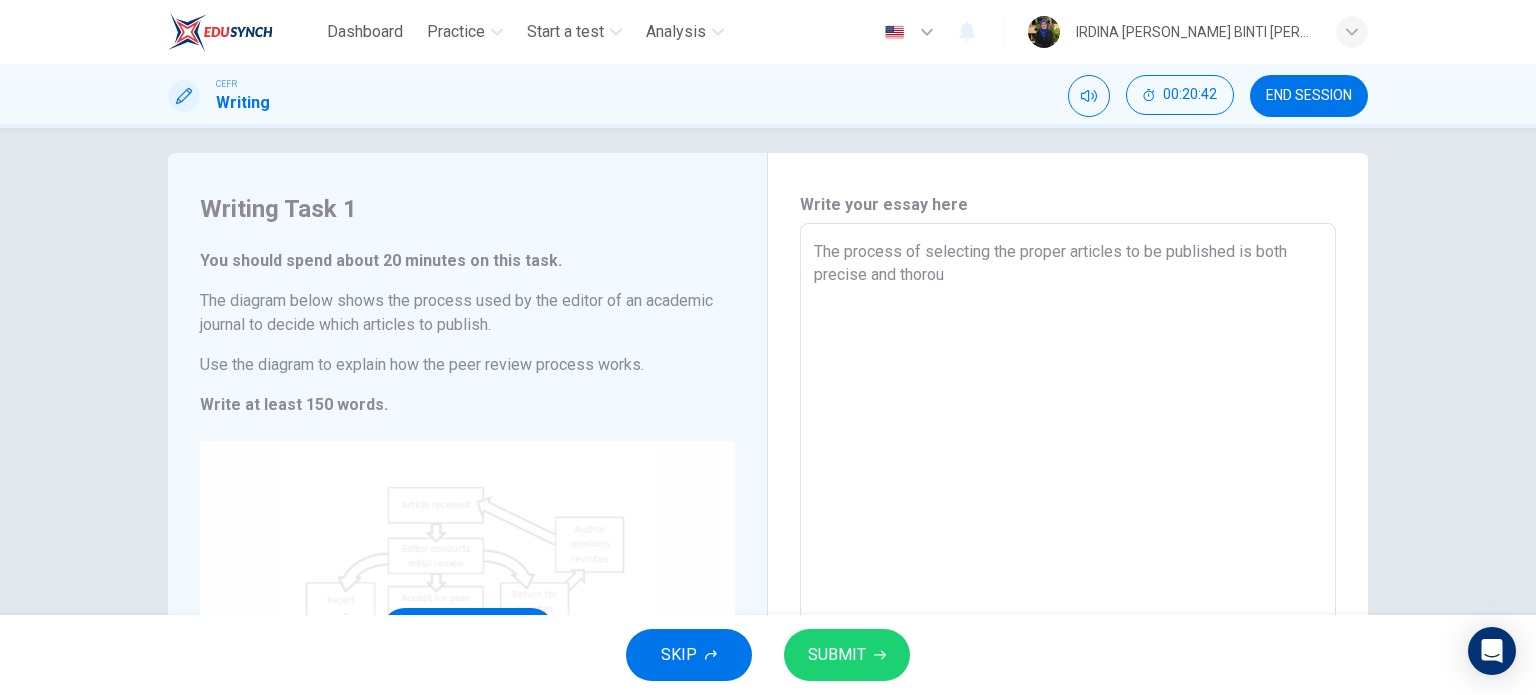 type on "x" 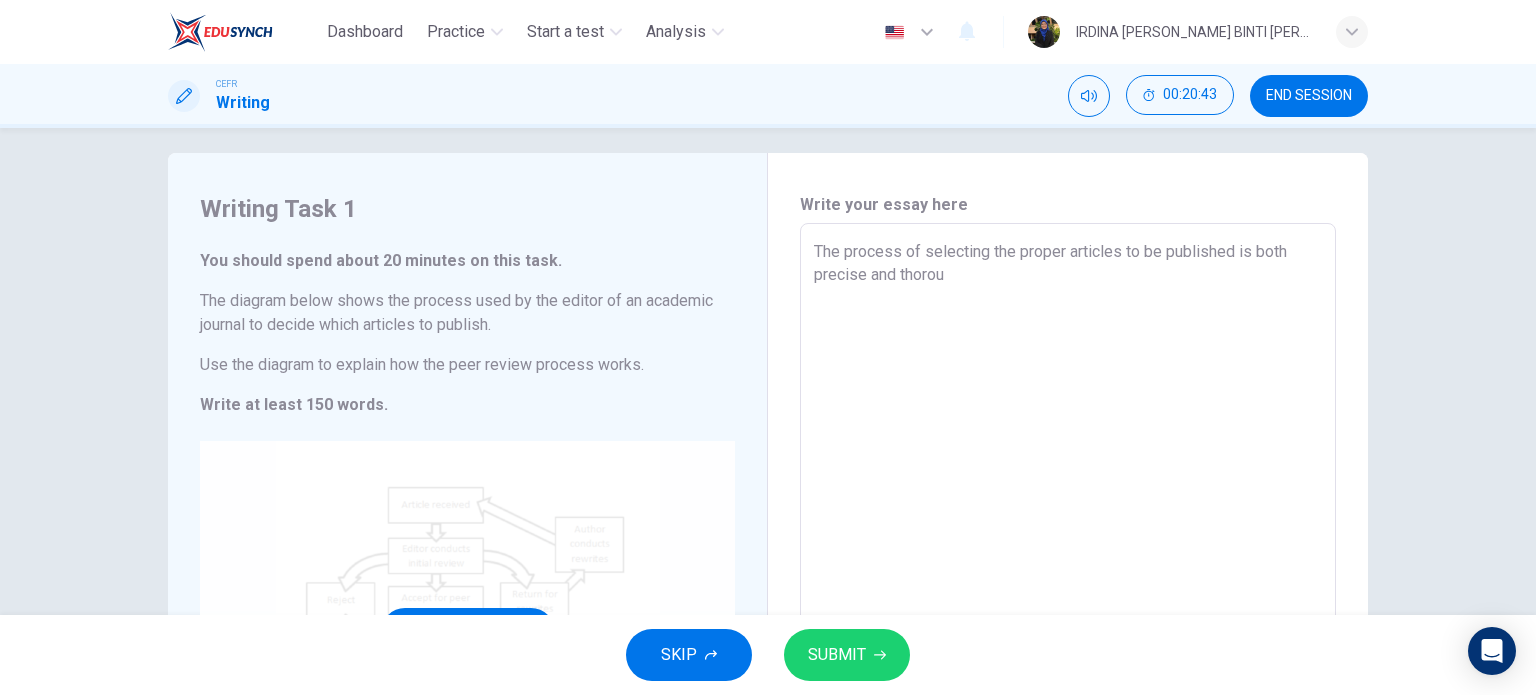 type on "The process of selecting the proper articles to be published is both precise and thoroug" 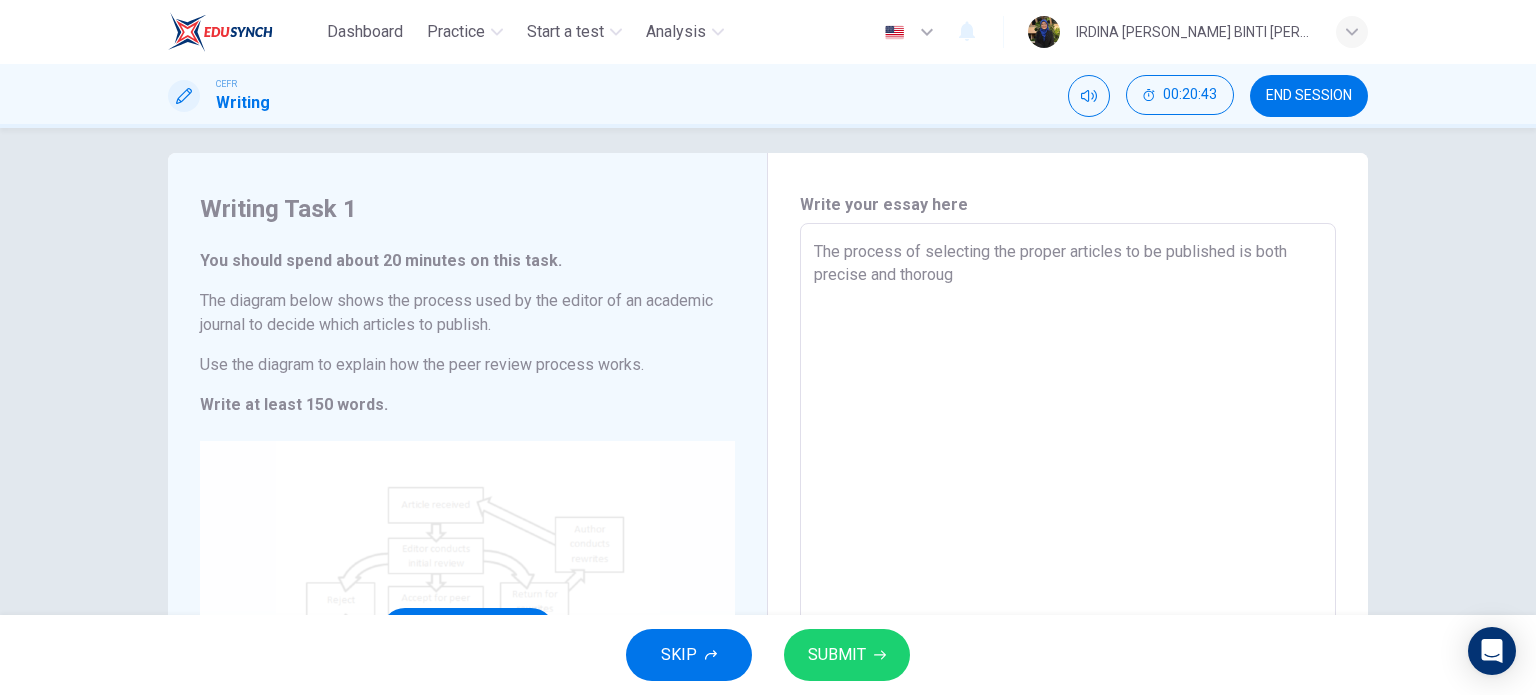type on "The process of selecting the proper articles to be published is both precise and thorough" 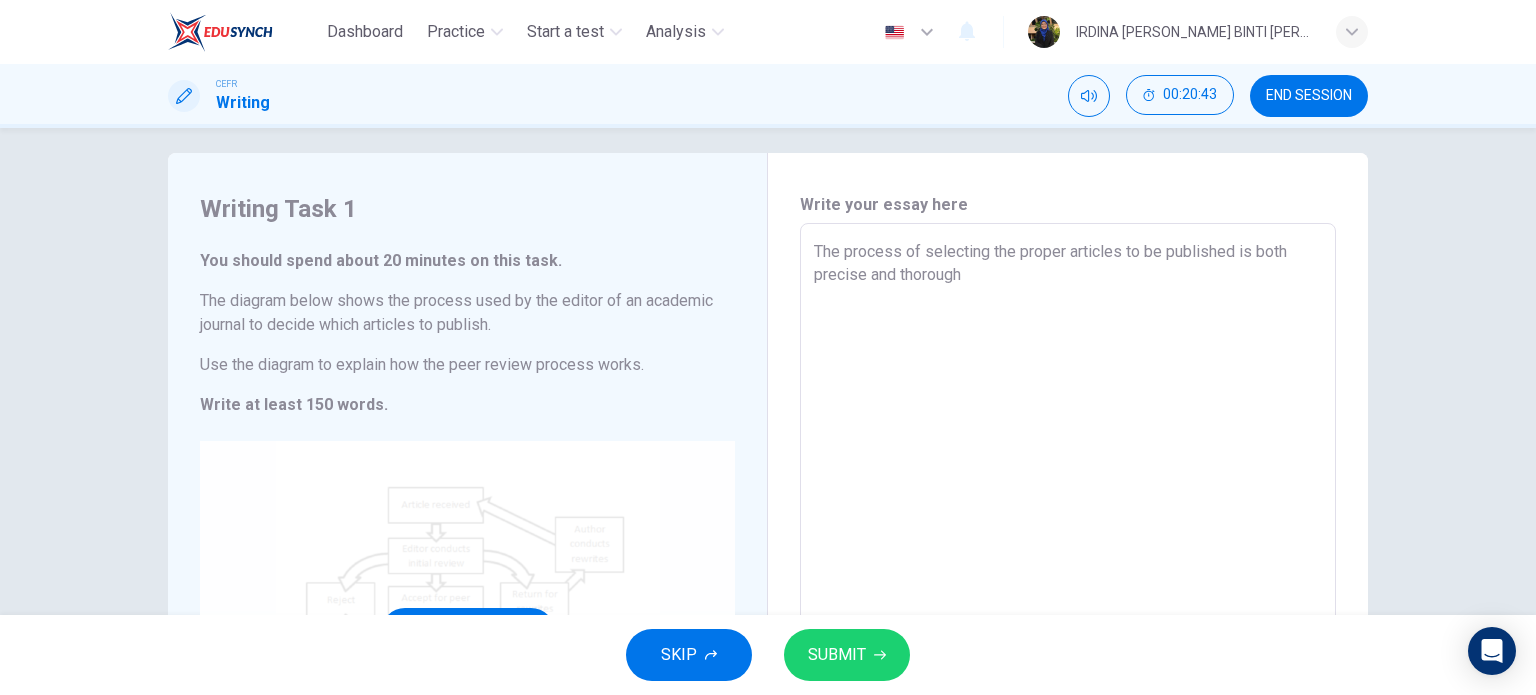 type on "x" 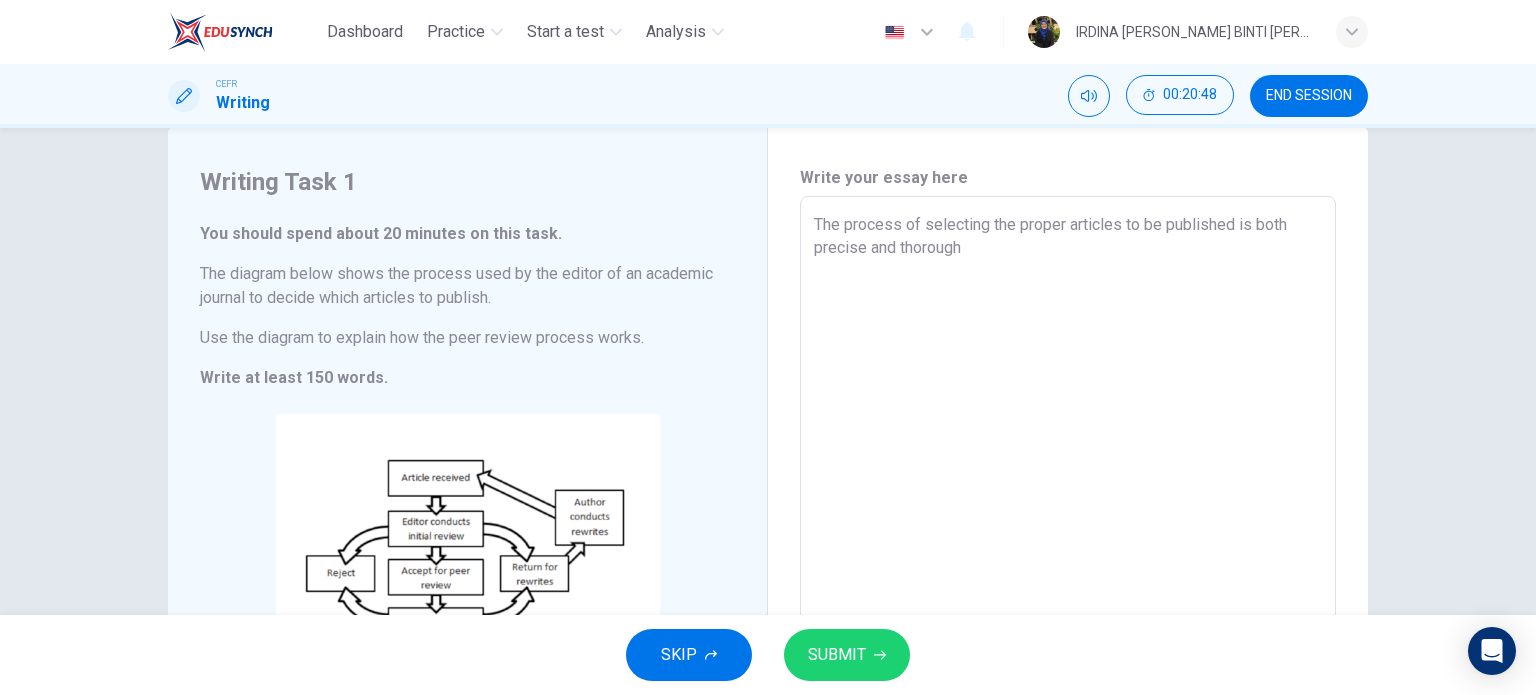 scroll, scrollTop: 26, scrollLeft: 0, axis: vertical 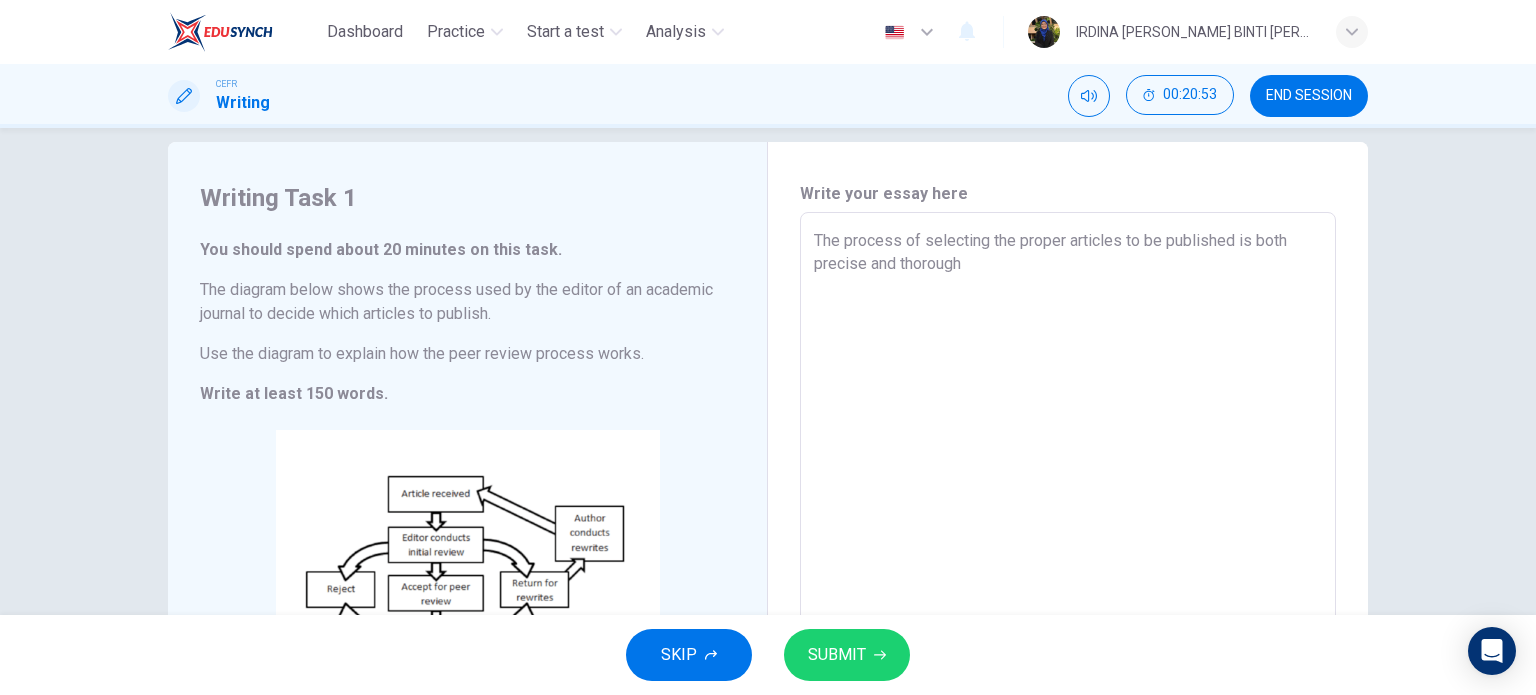 drag, startPoint x: 860, startPoint y: 259, endPoint x: 807, endPoint y: 260, distance: 53.009434 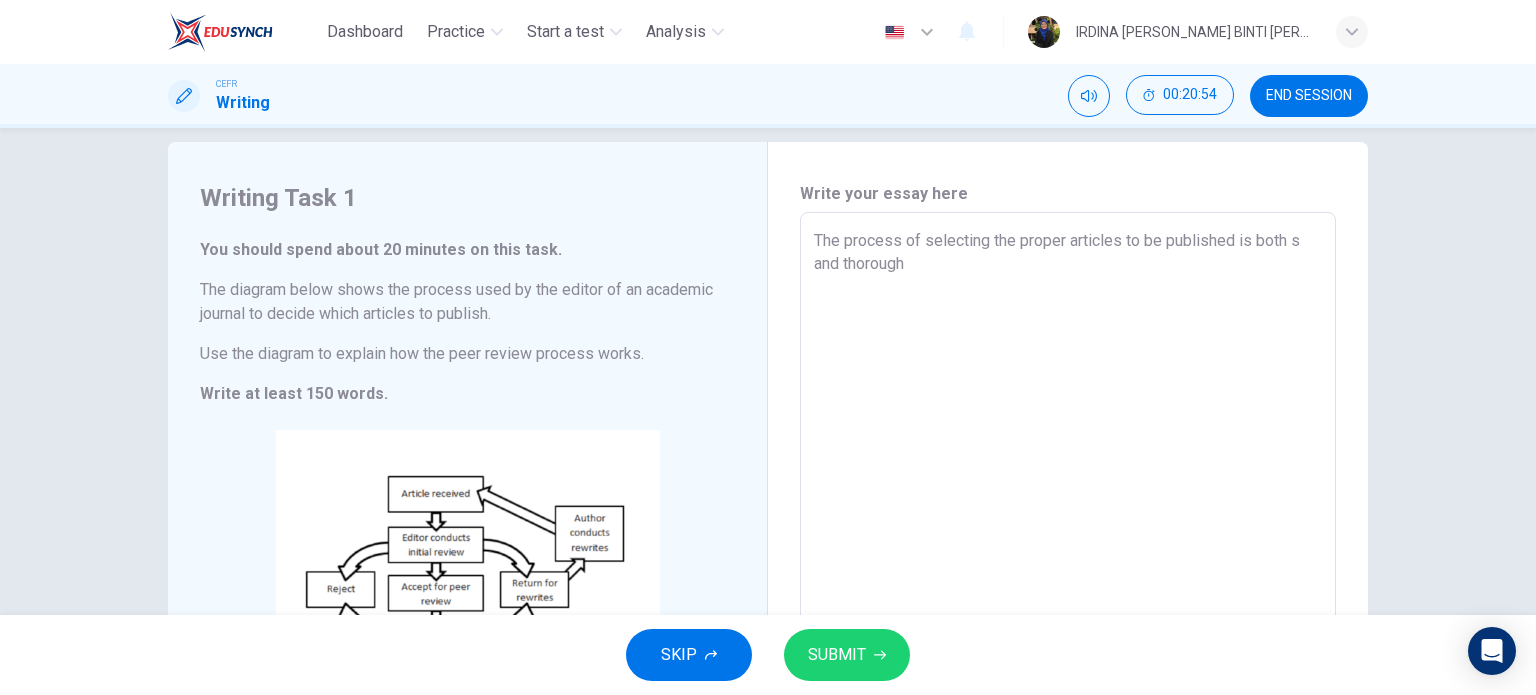 type on "The process of selecting the proper articles to be published is both st and thorough" 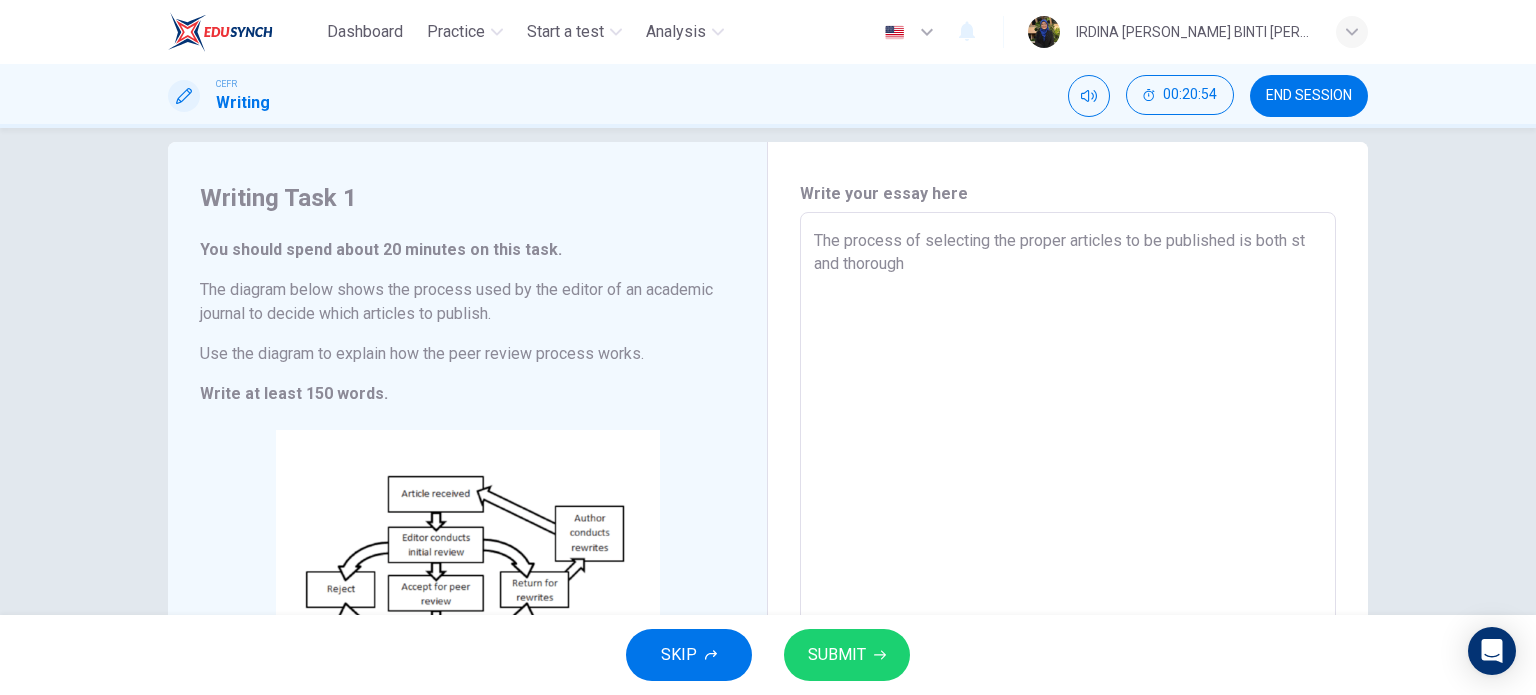 type on "x" 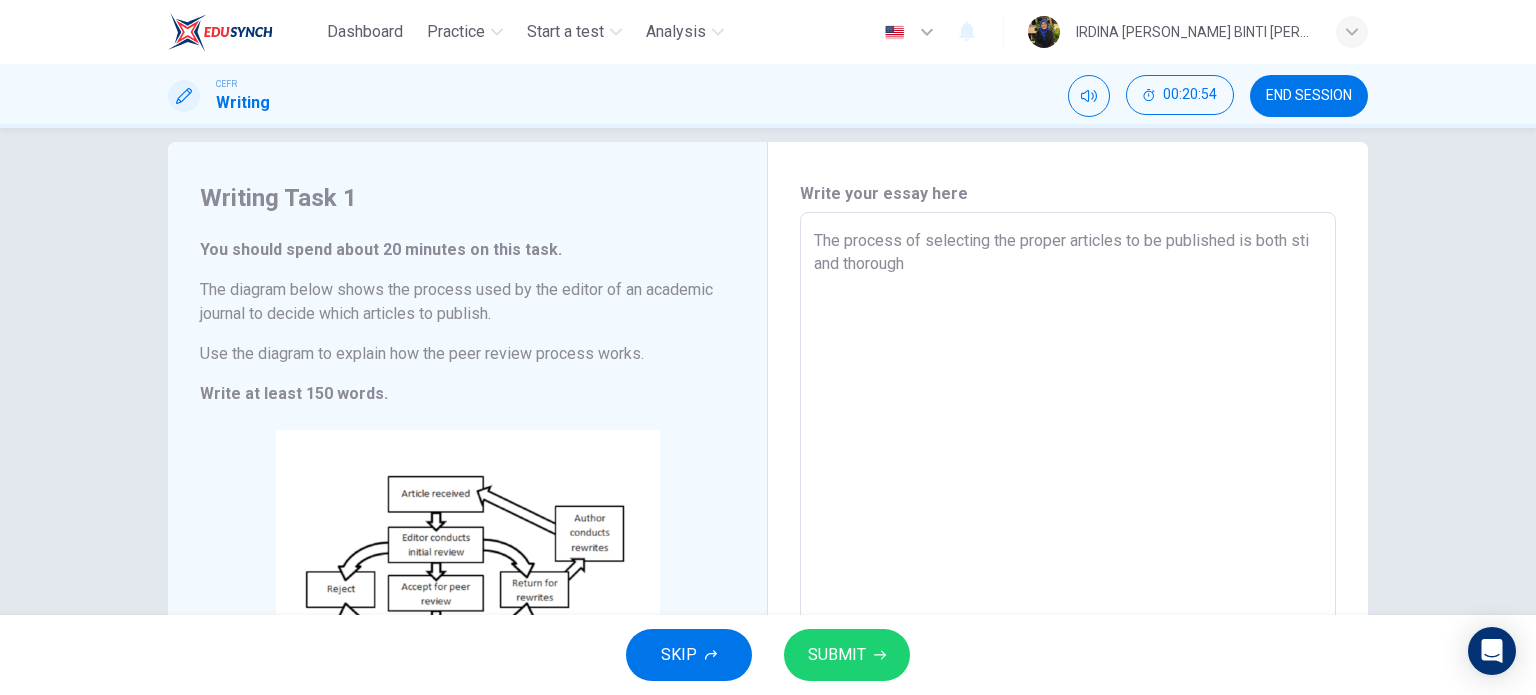 type on "The process of selecting the proper articles to be published is both stir and thorough" 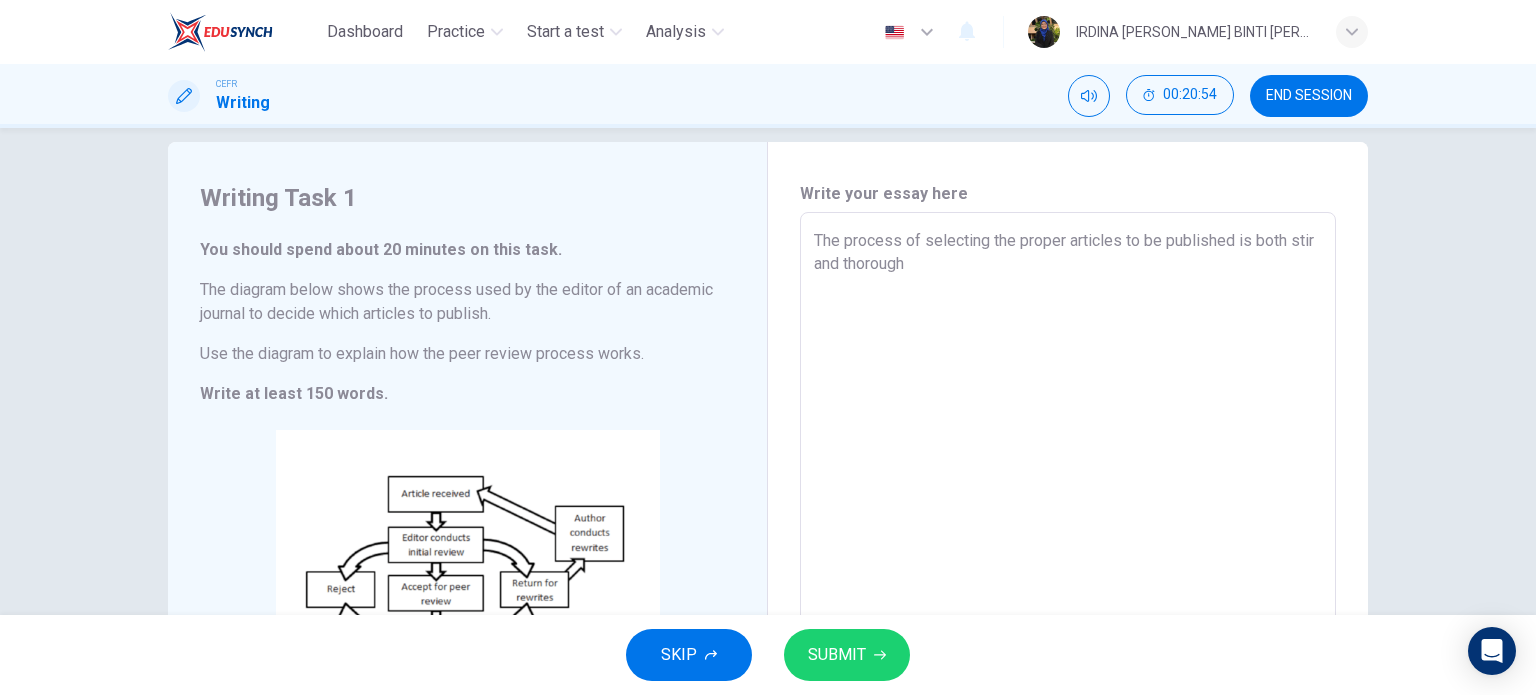 type on "x" 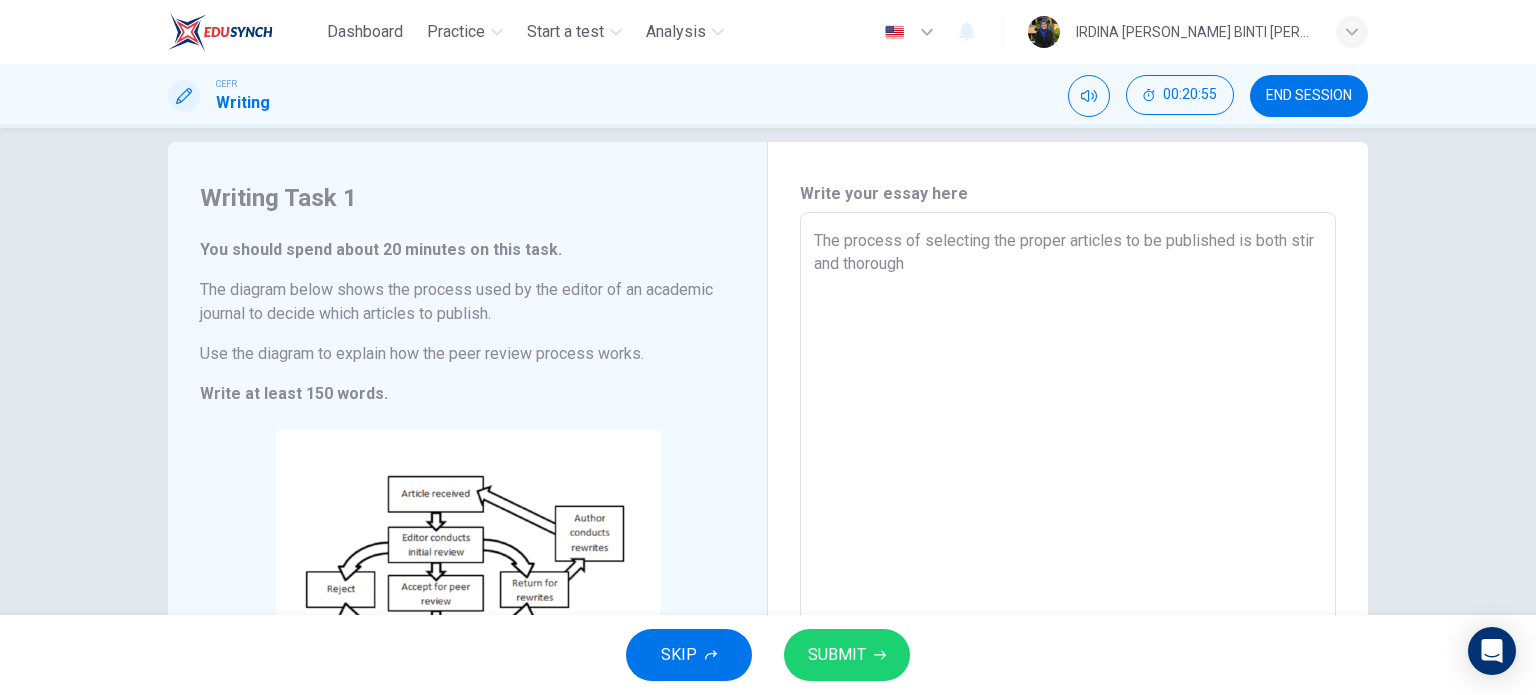 type on "The process of selecting the proper articles to be published is both stirc and thorough" 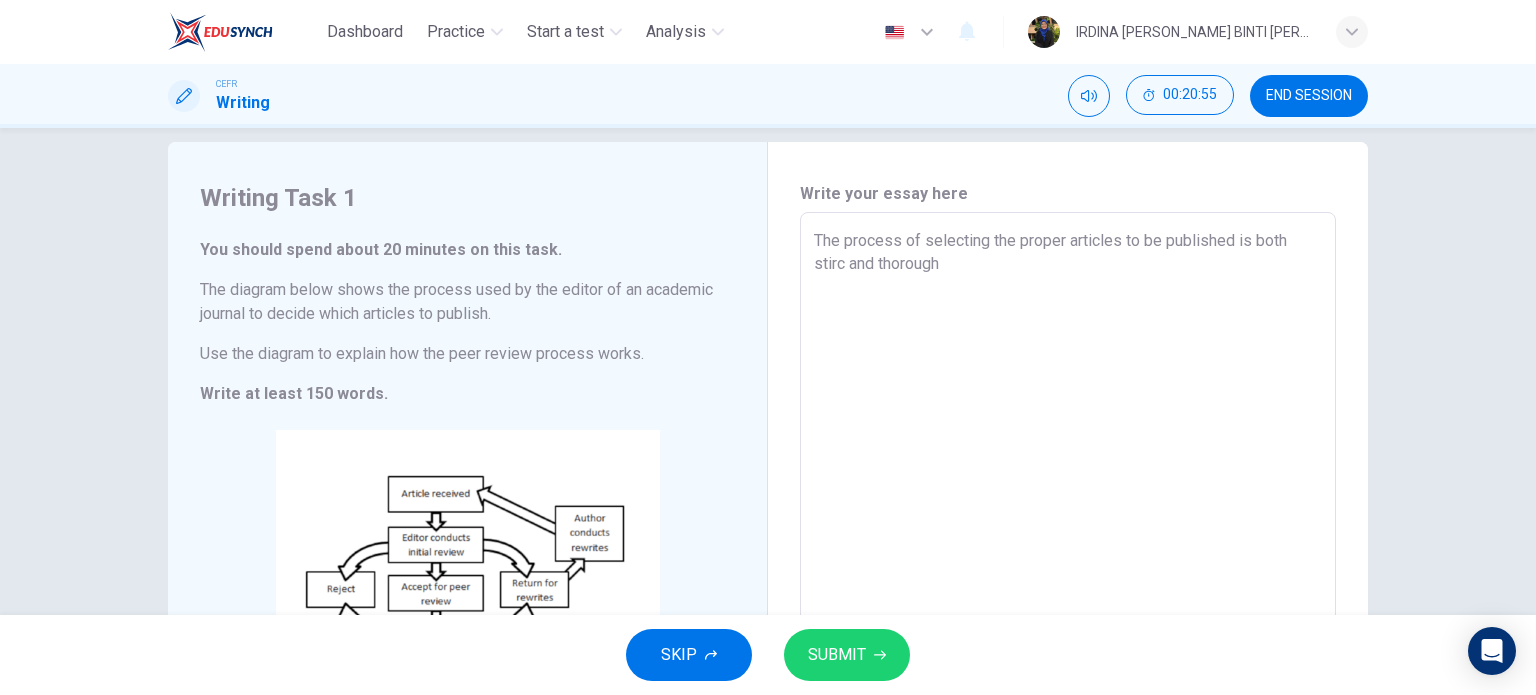 type on "x" 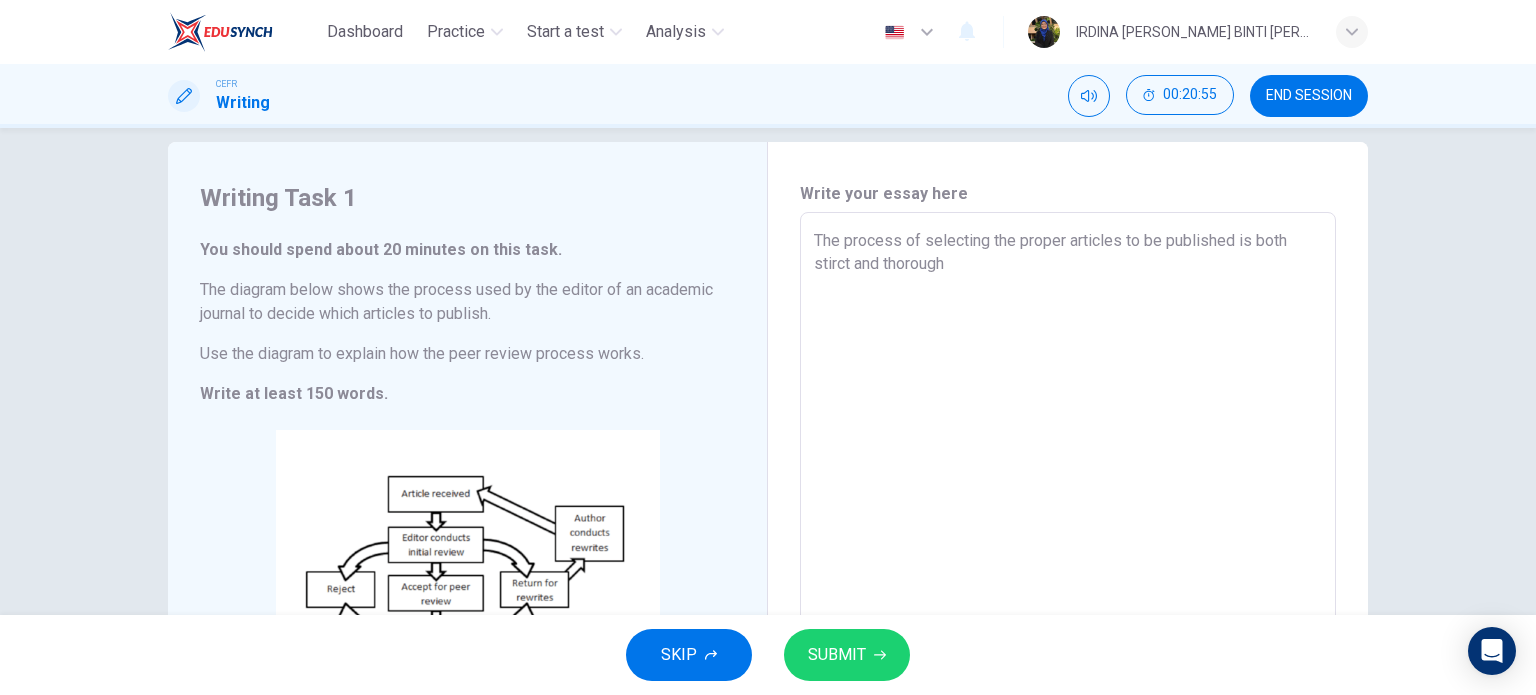 type on "x" 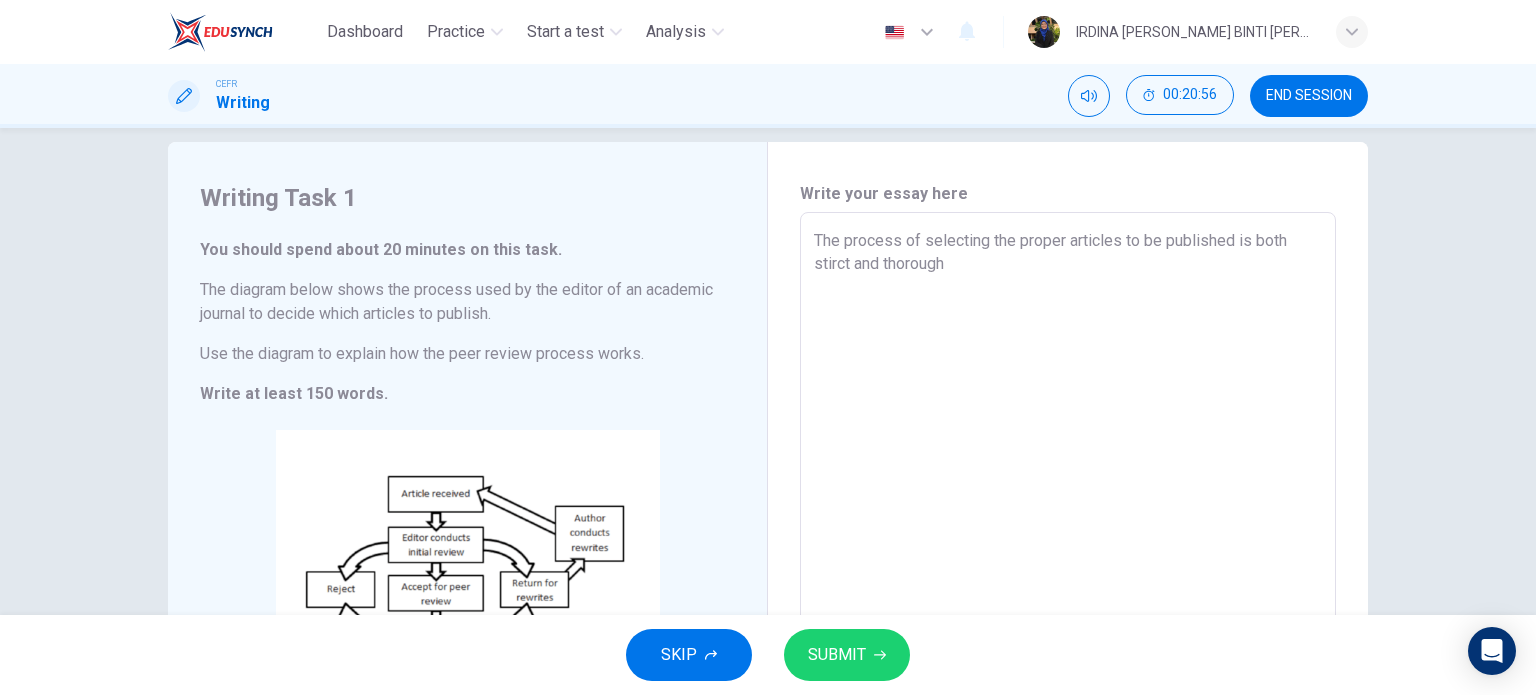 type on "The process of selecting the proper articles to be published is both stirc and thorough" 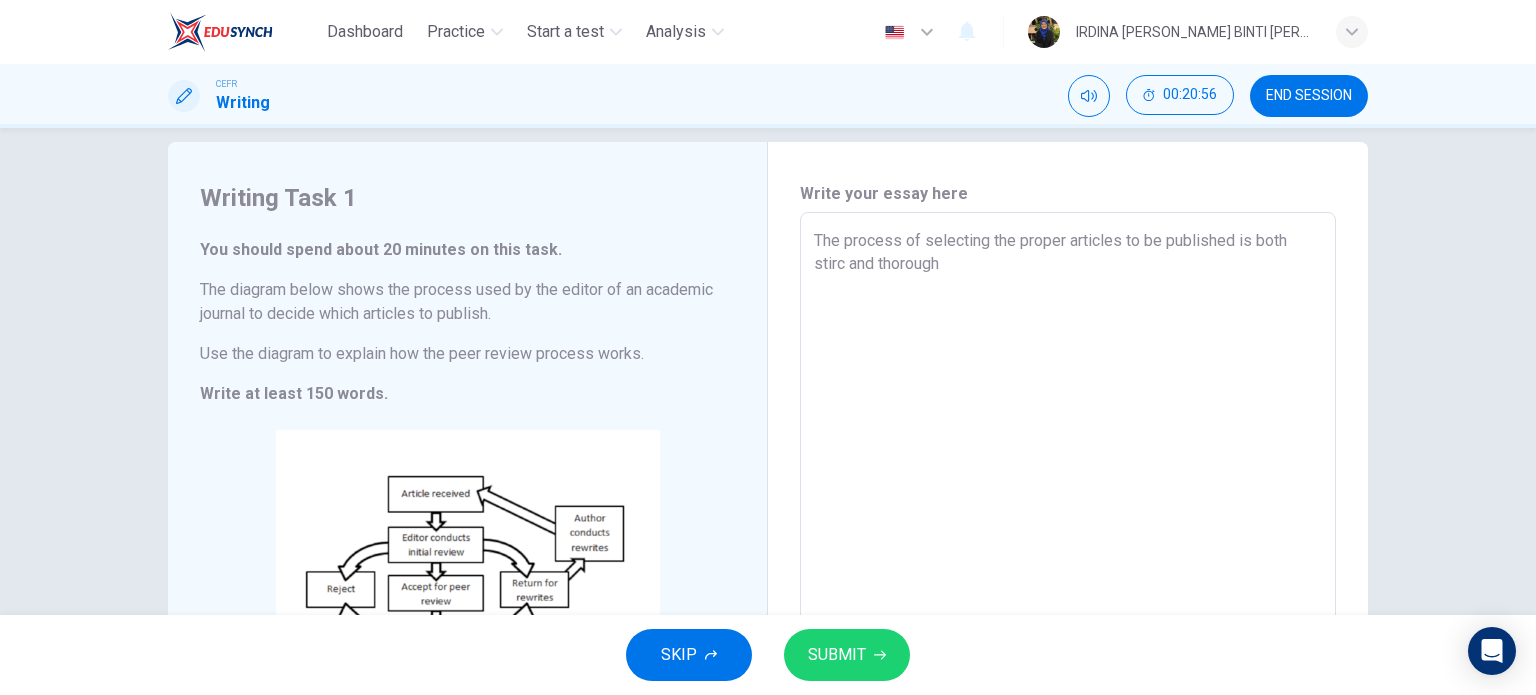 type on "x" 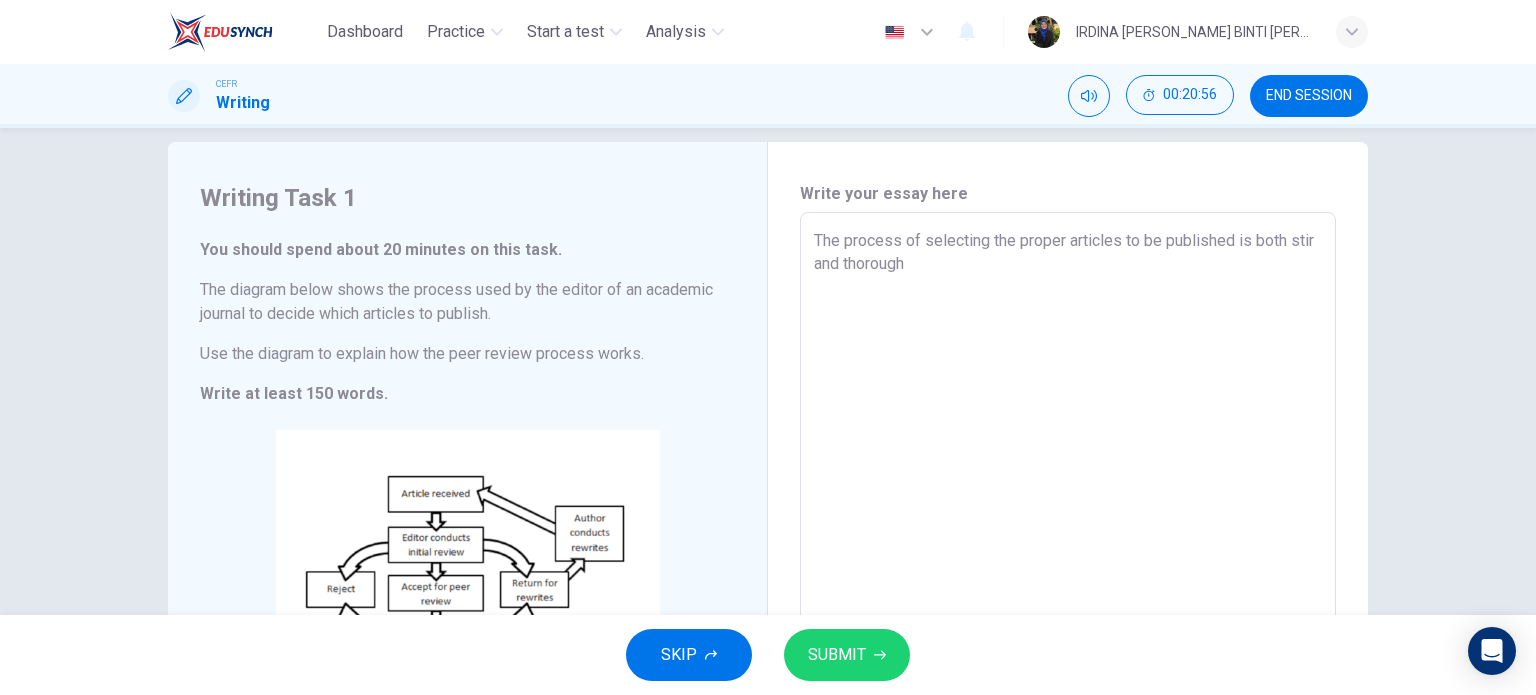 type on "x" 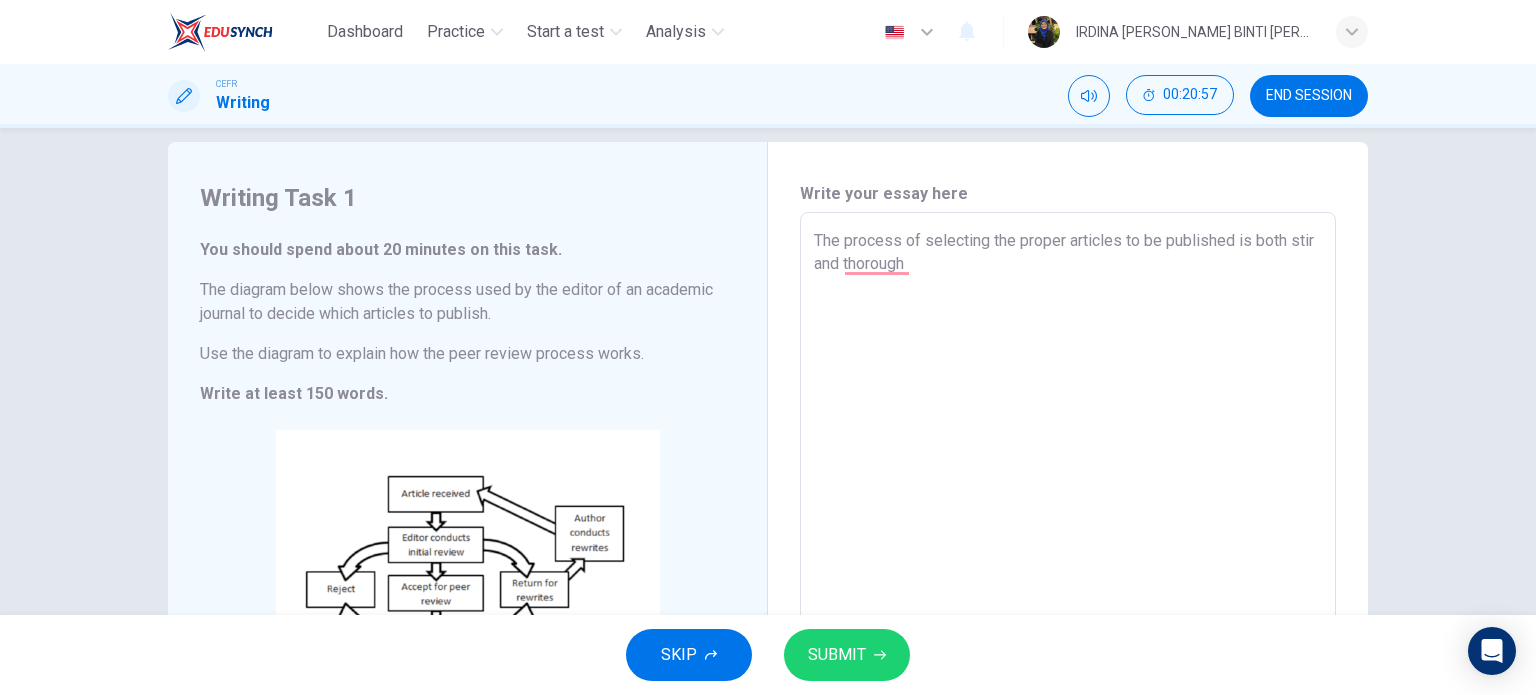 type on "The process of selecting the proper articles to be published is both sti and thorough" 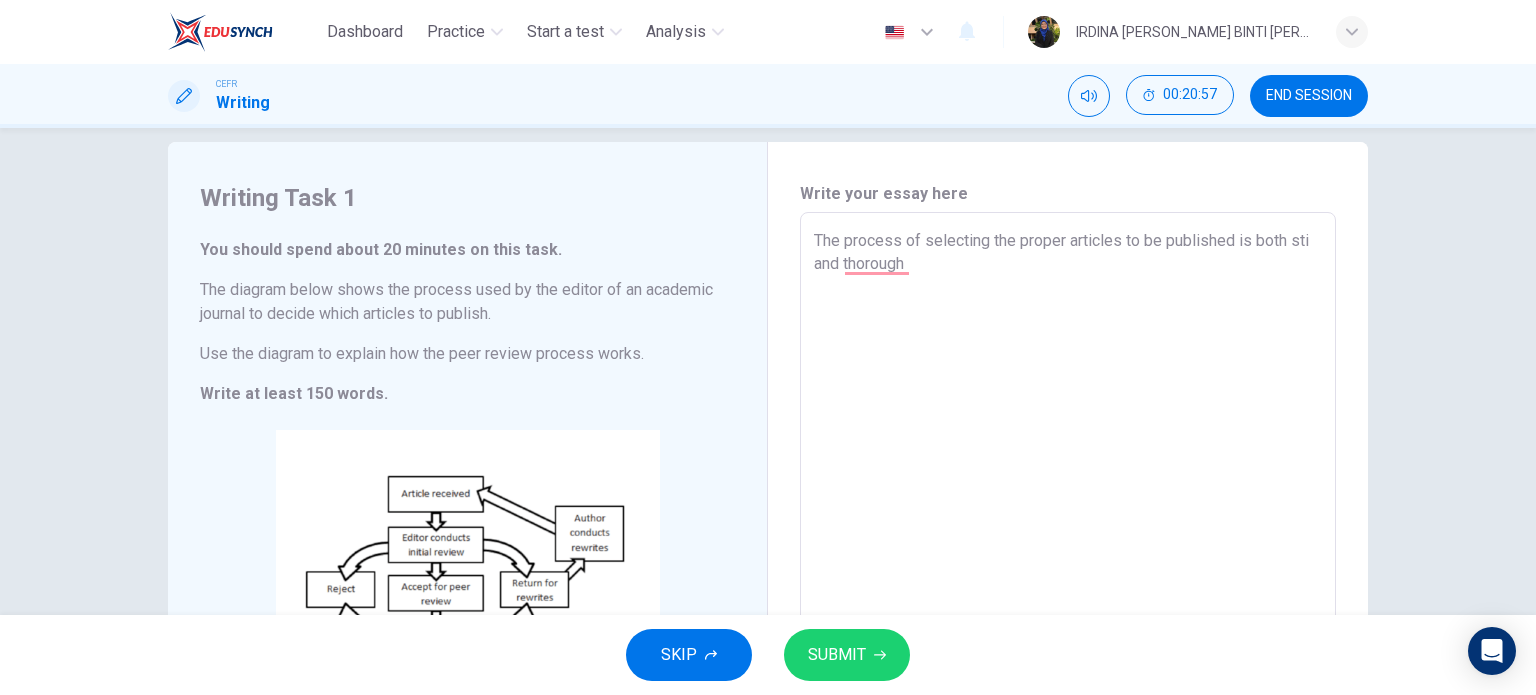 type on "The process of selecting the proper articles to be published is both st and thorough" 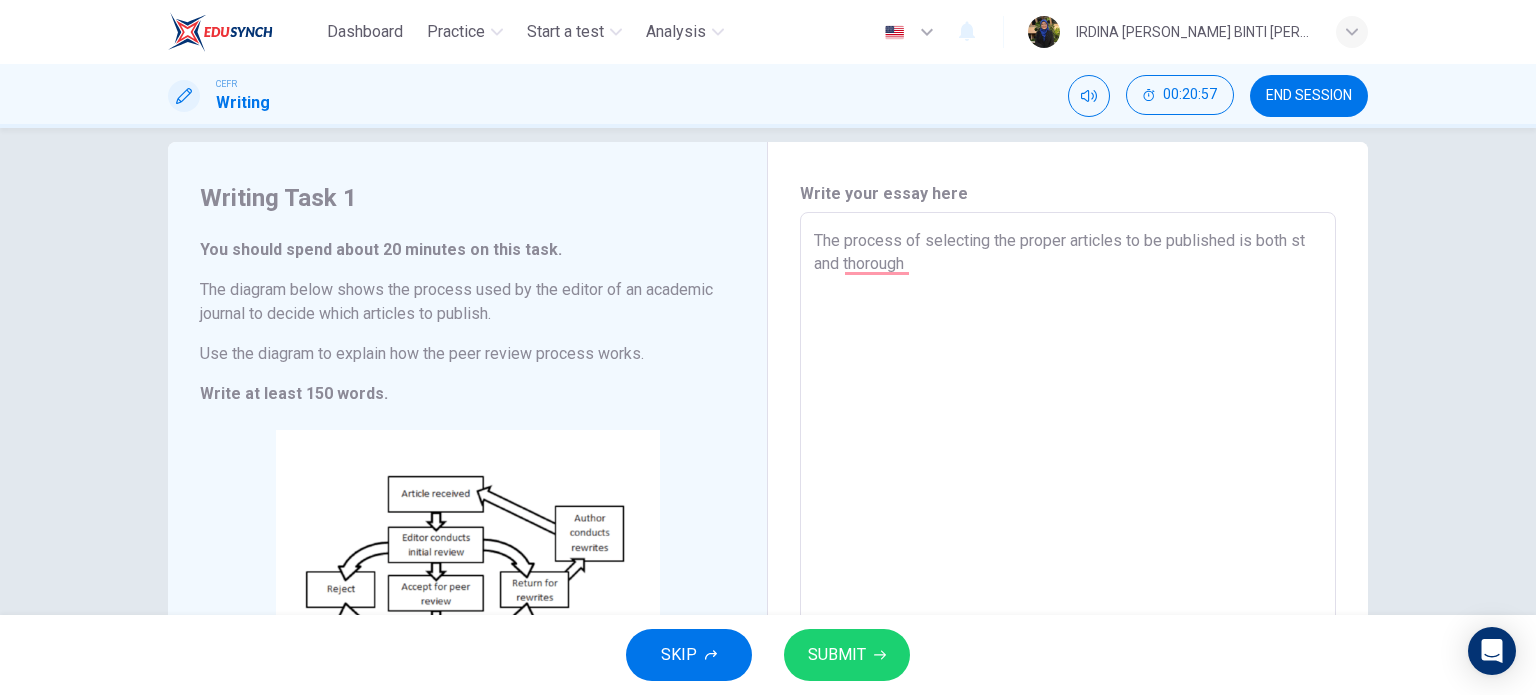 type on "x" 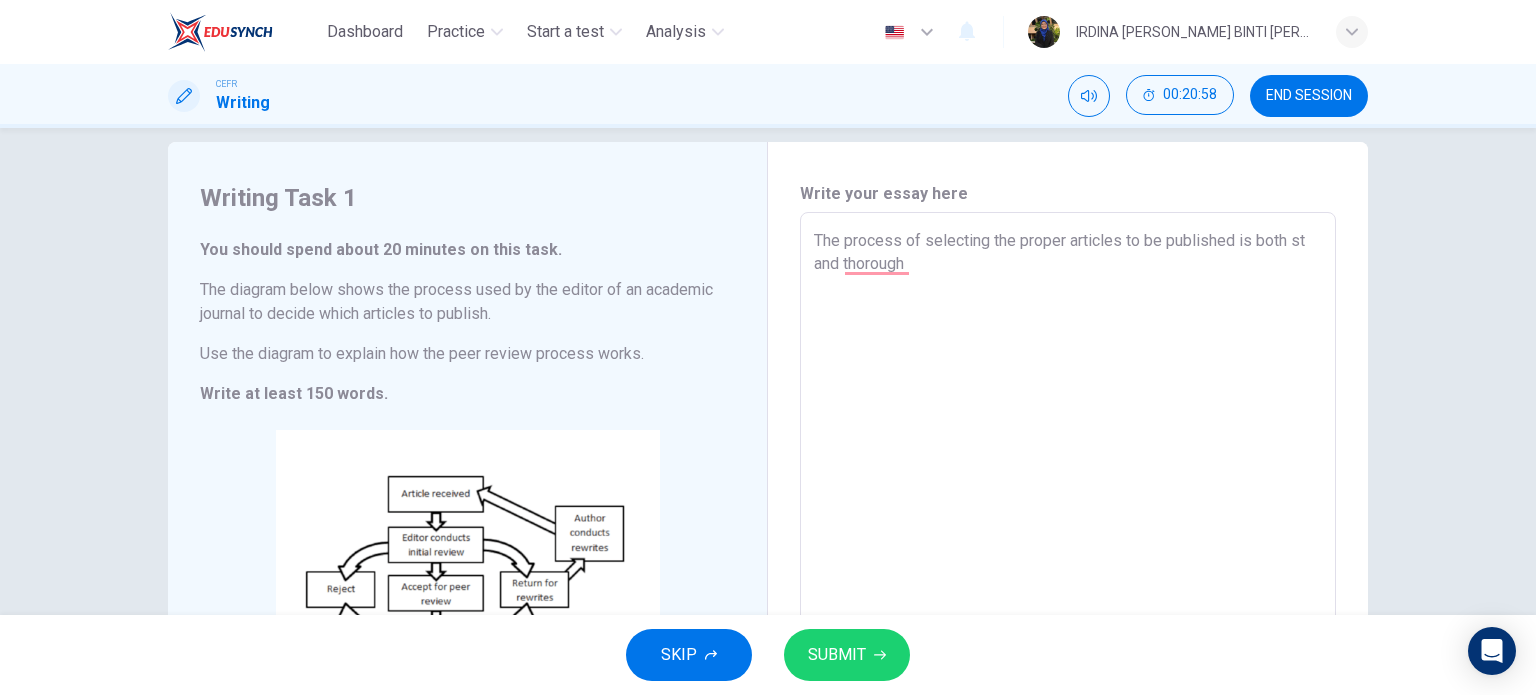 type on "The process of selecting the proper articles to be published is both str and thorough" 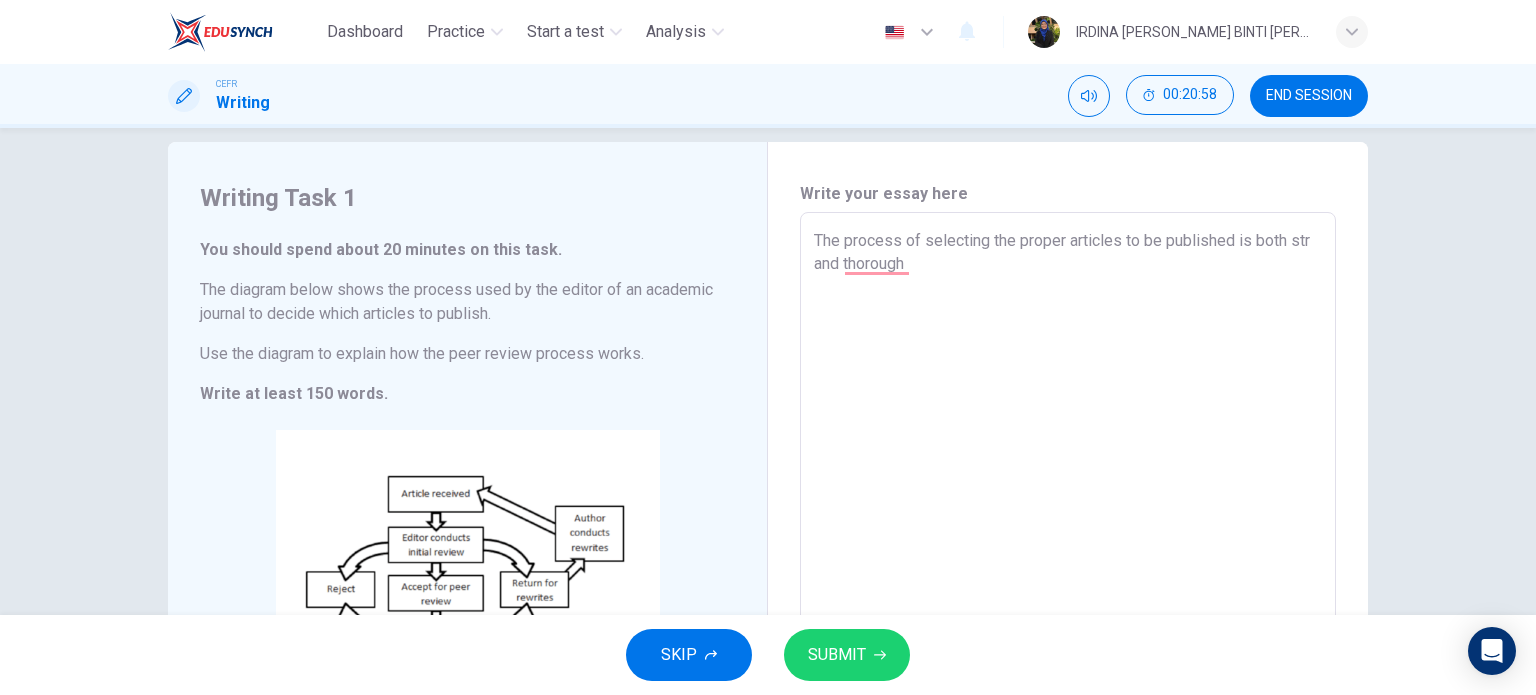 type on "x" 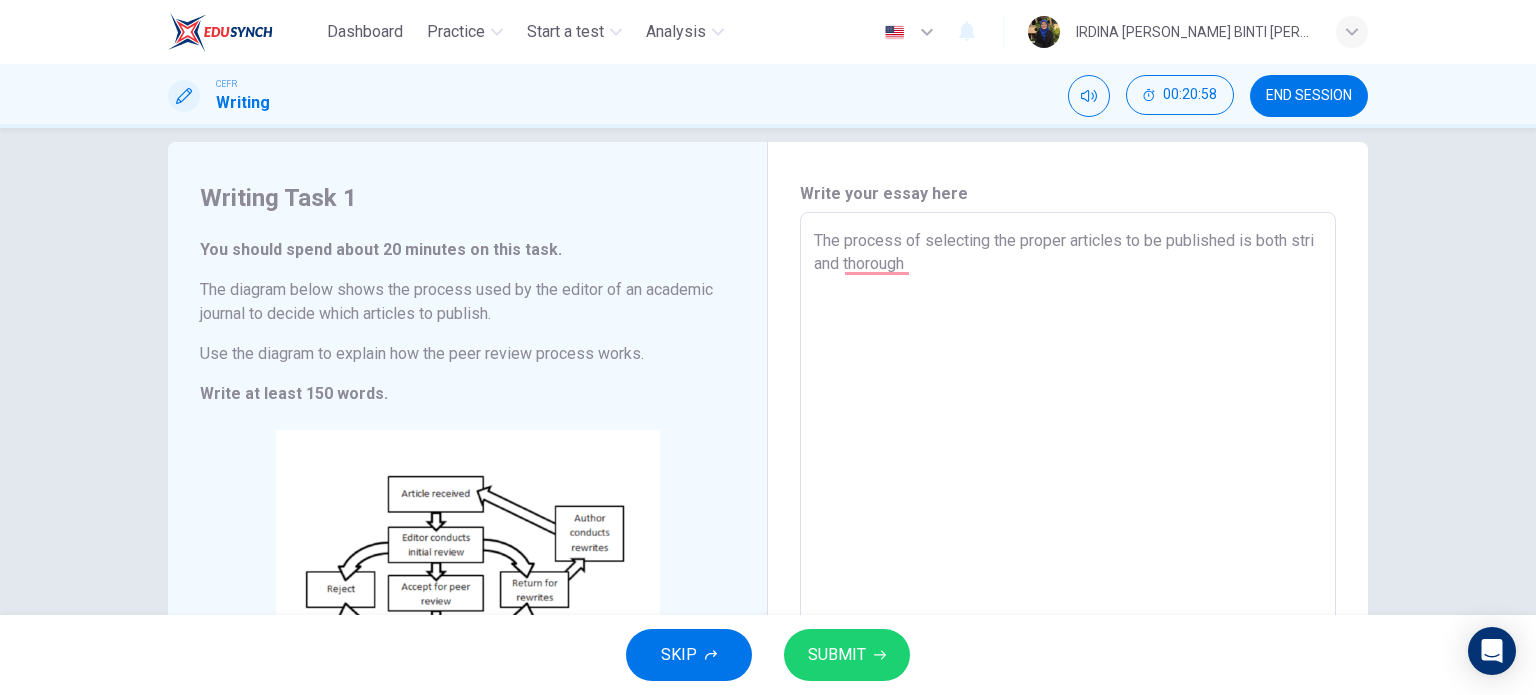 type on "x" 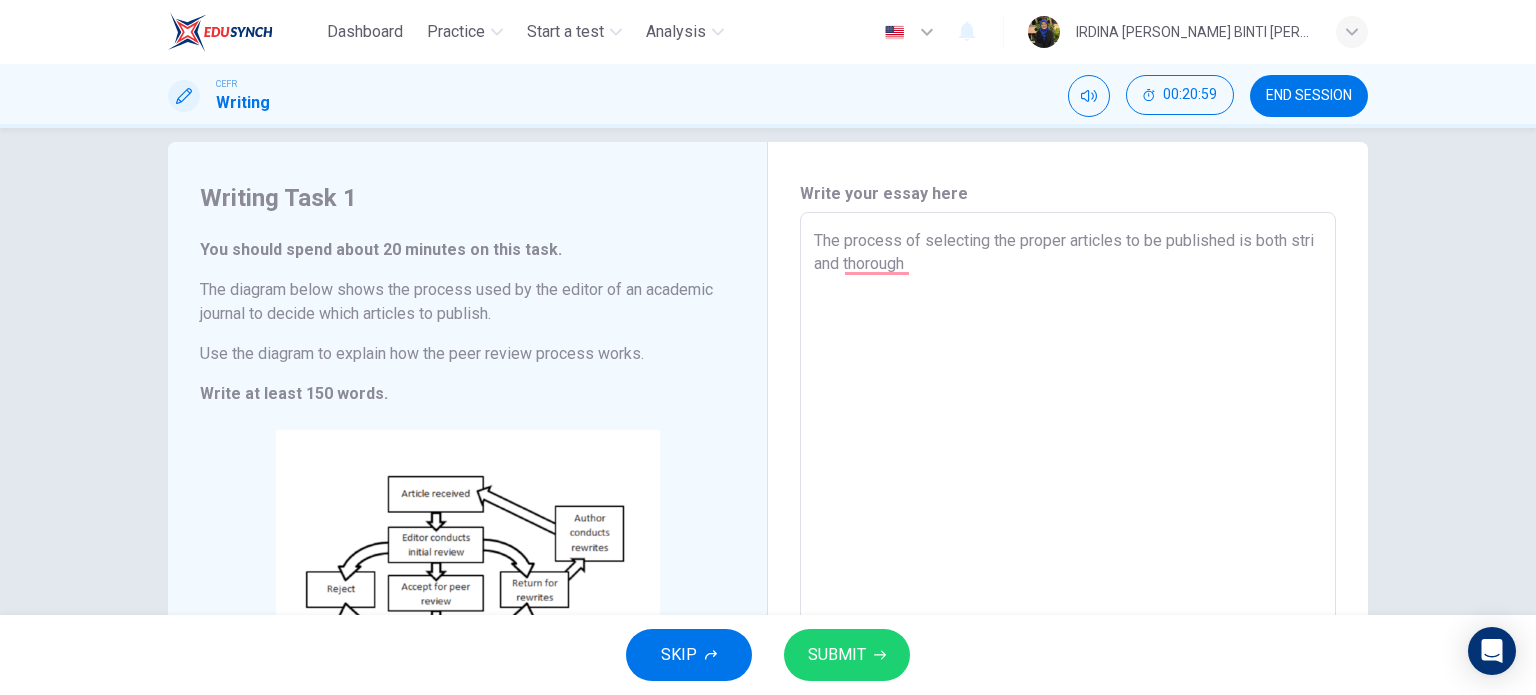 type on "The process of selecting the proper articles to be published is both stric and thorough" 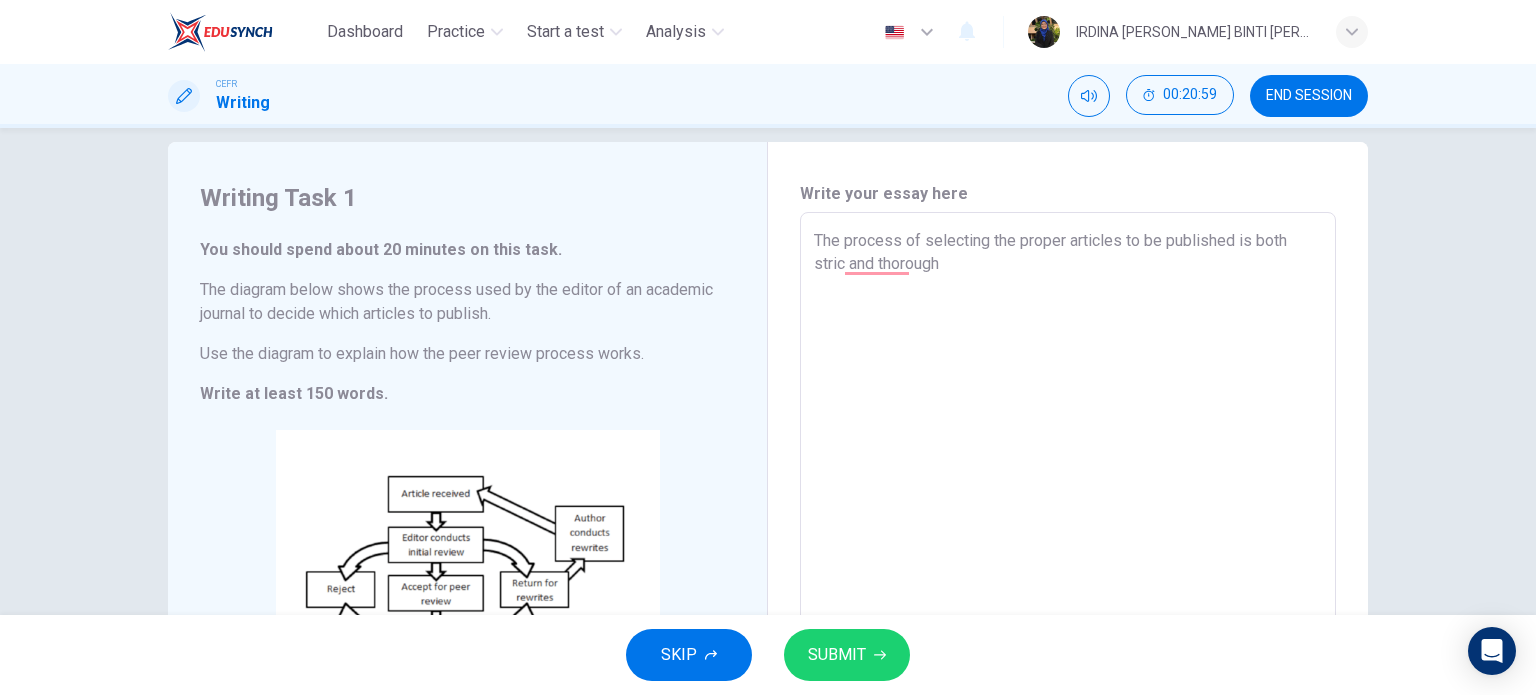 type on "x" 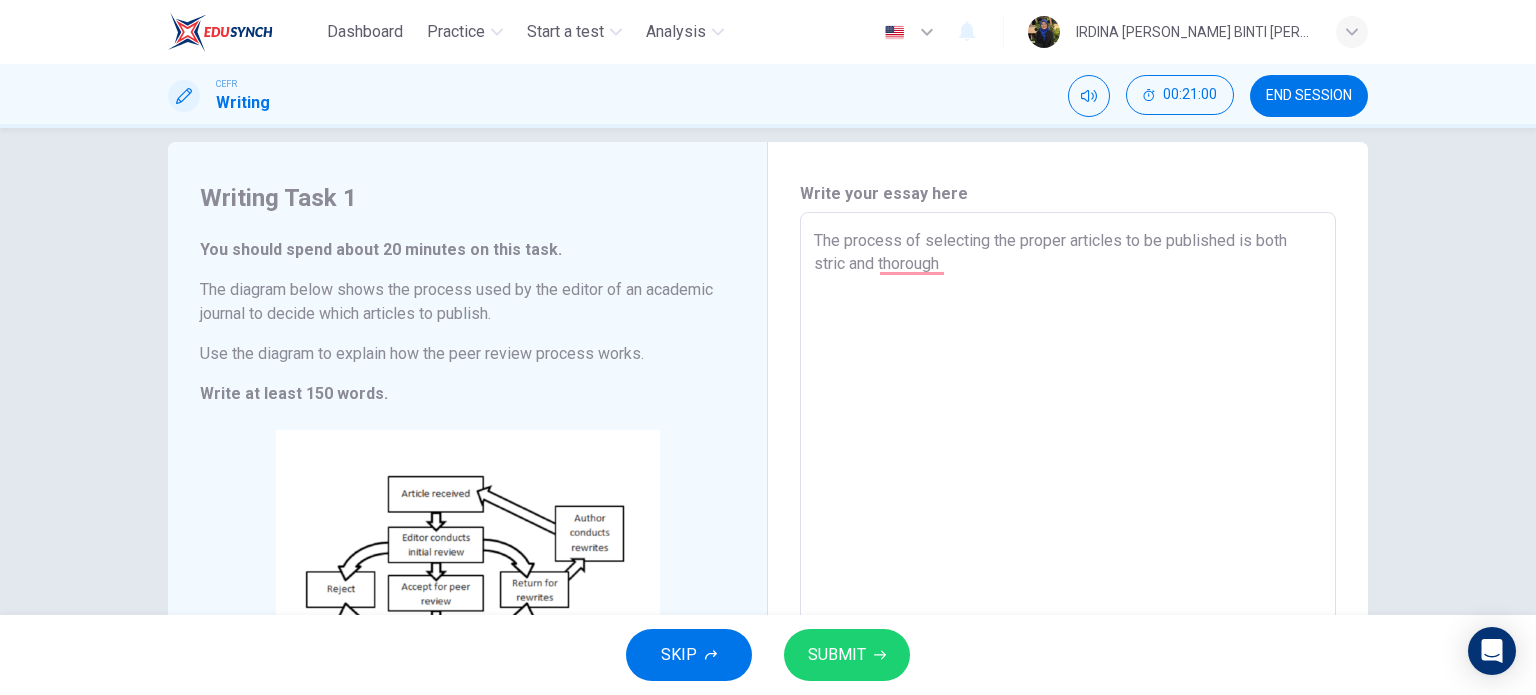 type on "The process of selecting the proper articles to be published is both strict and thorough" 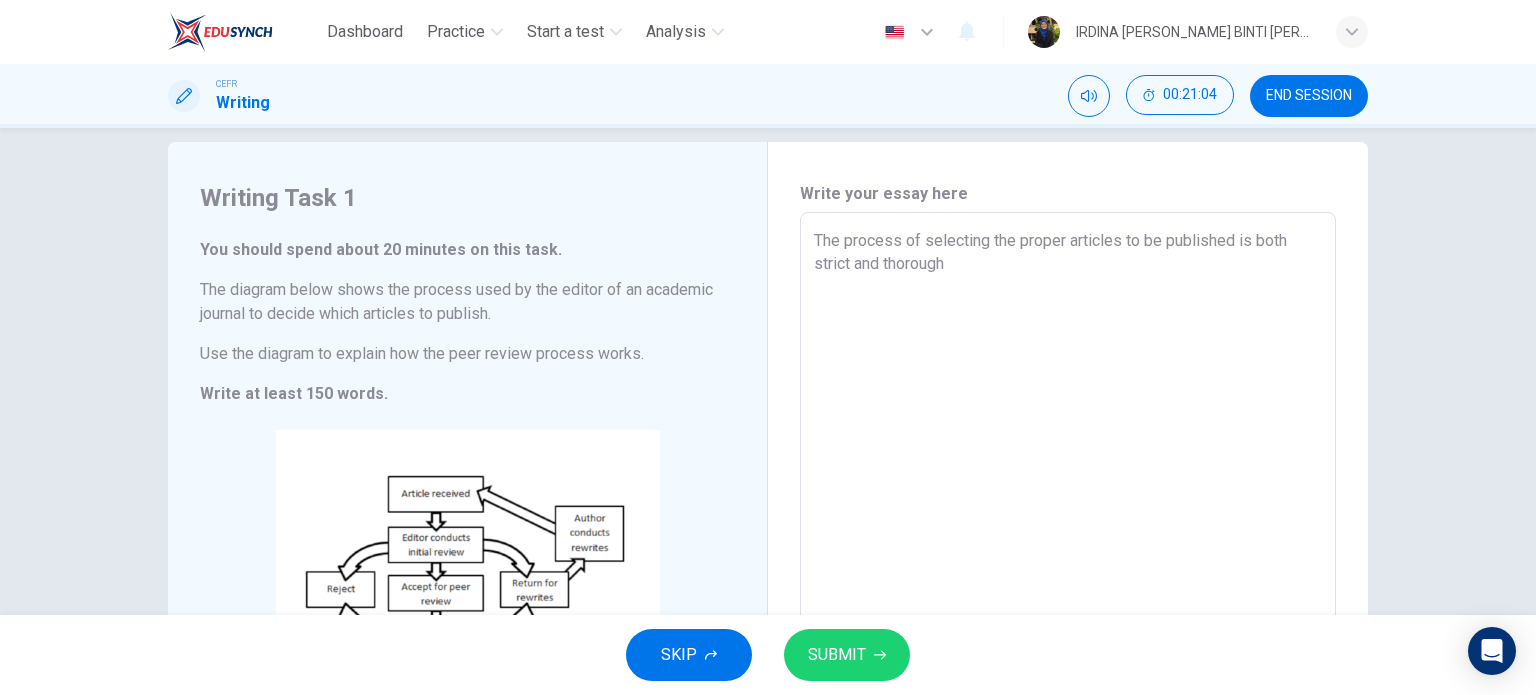 click on "The process of selecting the proper articles to be published is both strict and thorough" at bounding box center [1068, 496] 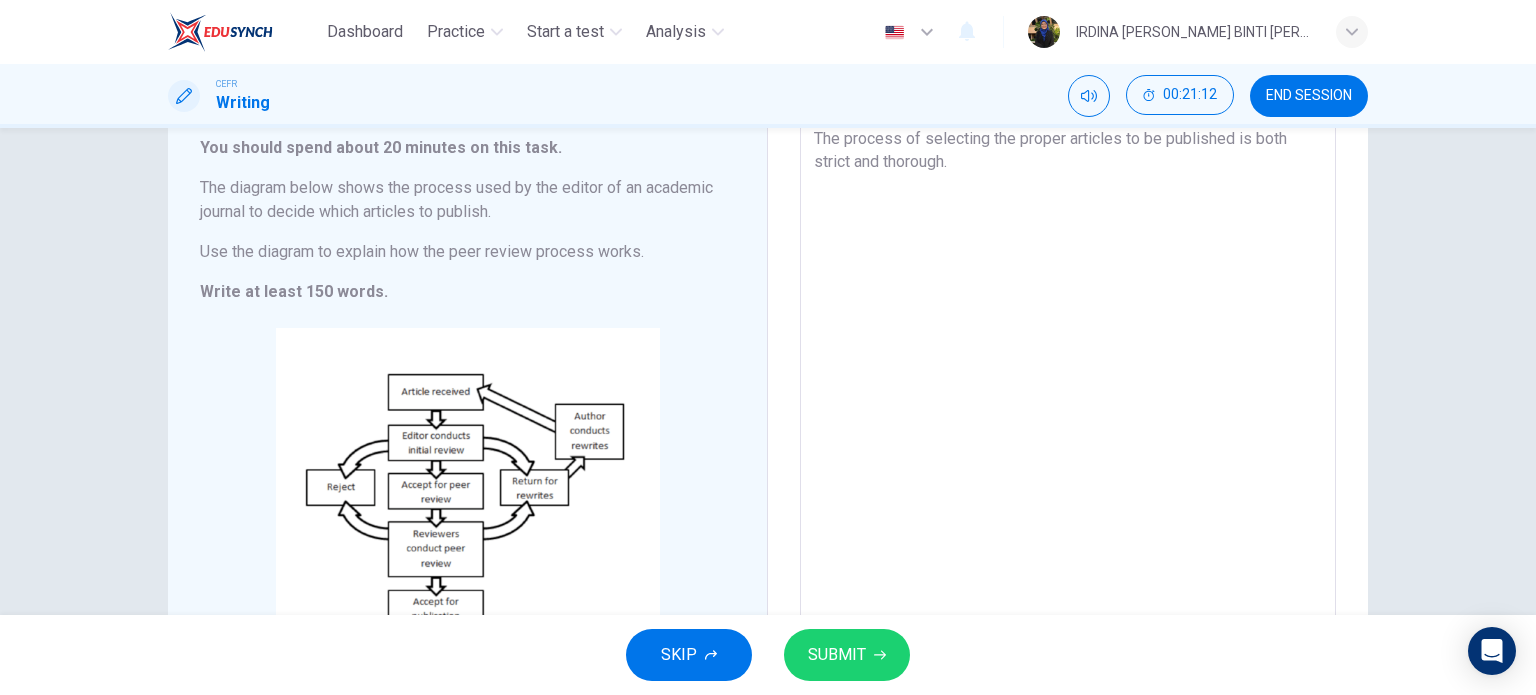 scroll, scrollTop: 118, scrollLeft: 0, axis: vertical 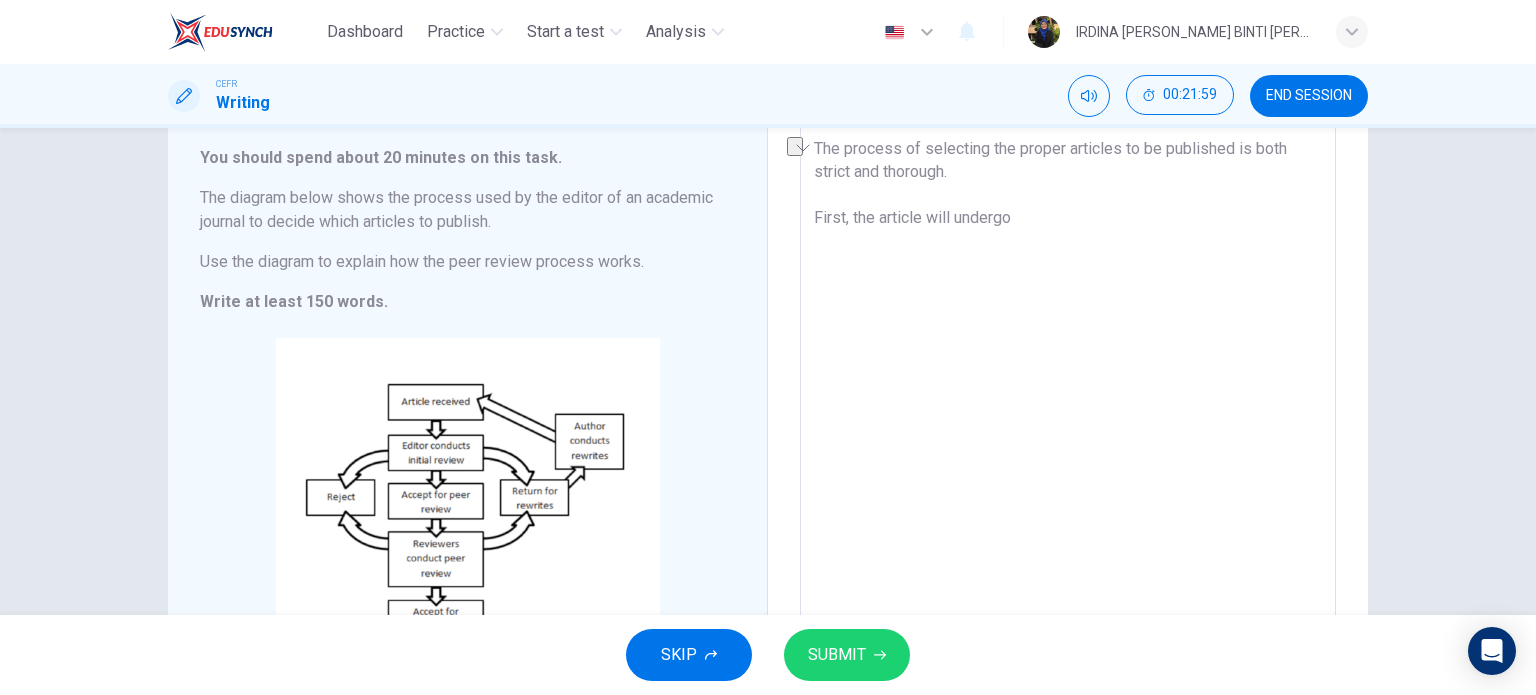 drag, startPoint x: 1016, startPoint y: 210, endPoint x: 807, endPoint y: 208, distance: 209.00957 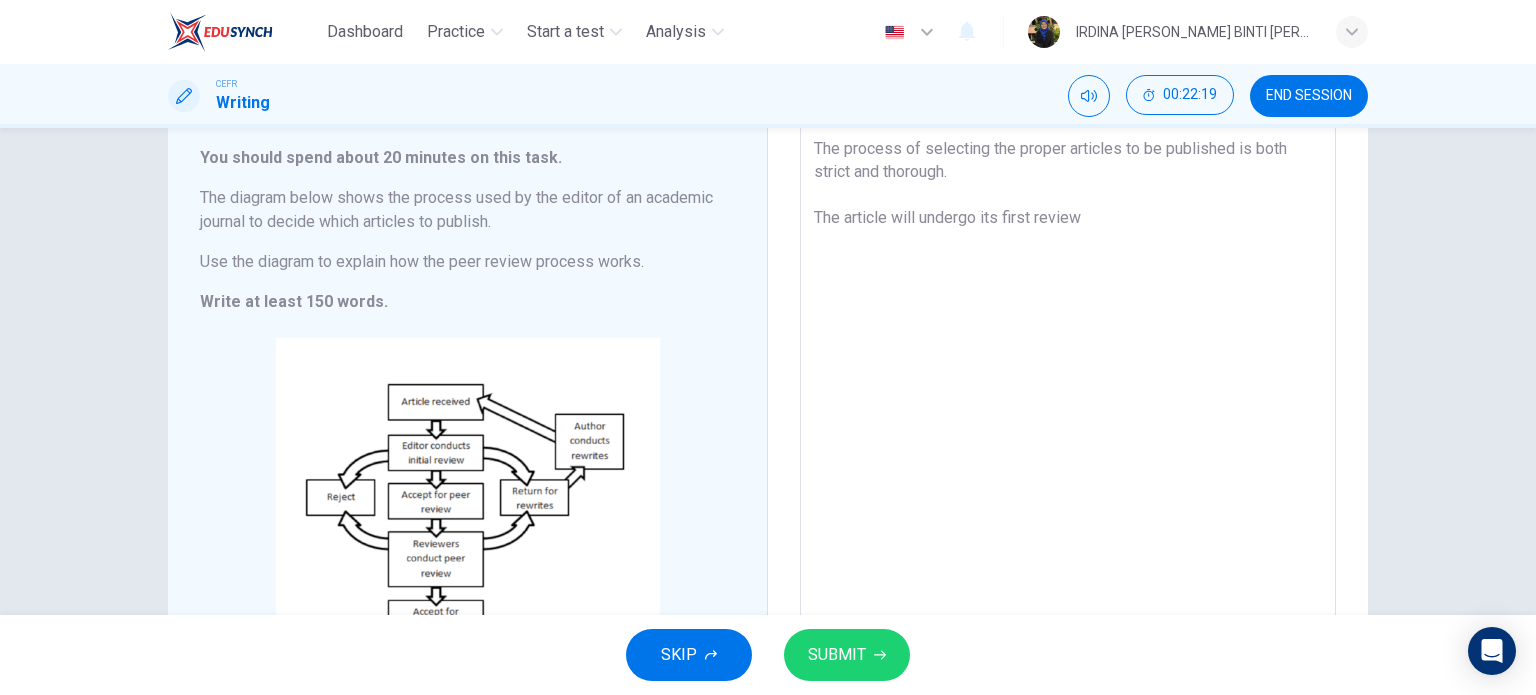 click on "The process of selecting the proper articles to be published is both strict and thorough.
The article will undergo its first review" at bounding box center (1068, 404) 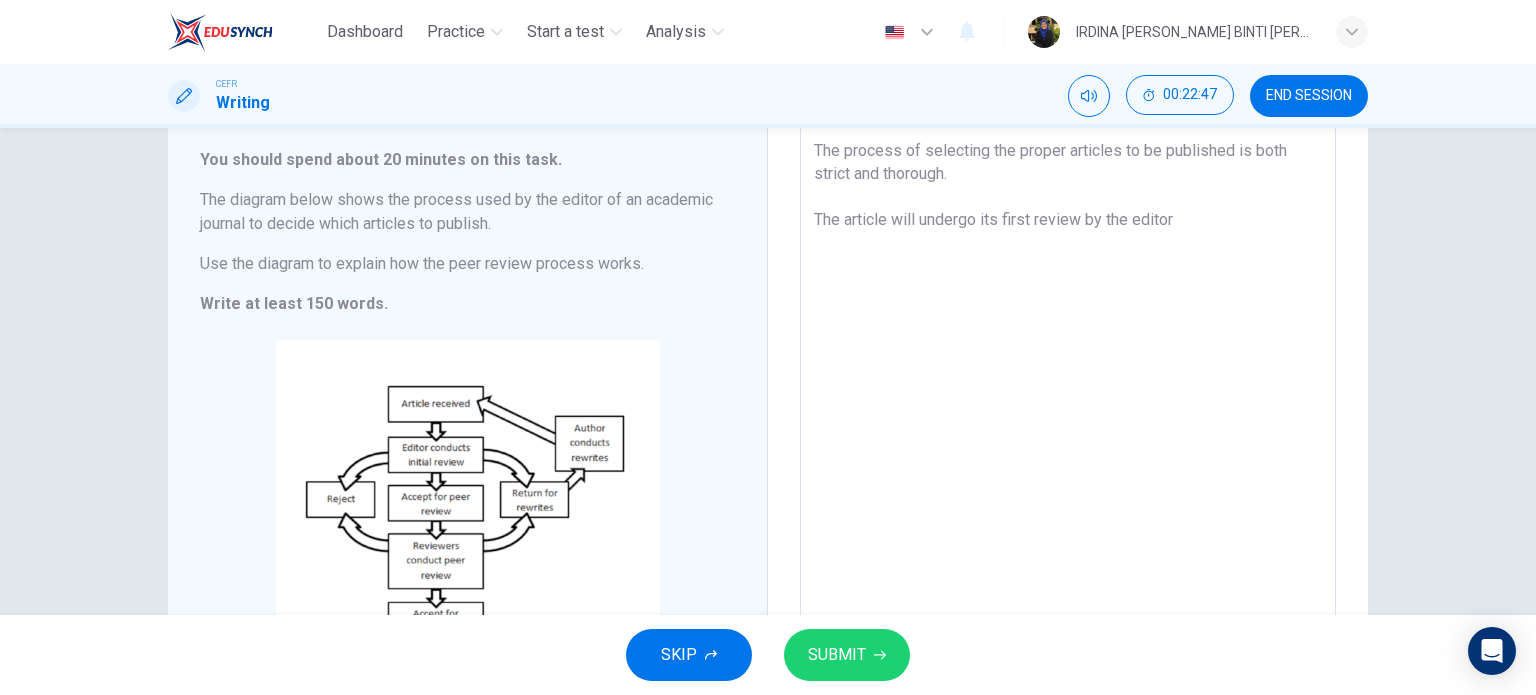 scroll, scrollTop: 116, scrollLeft: 0, axis: vertical 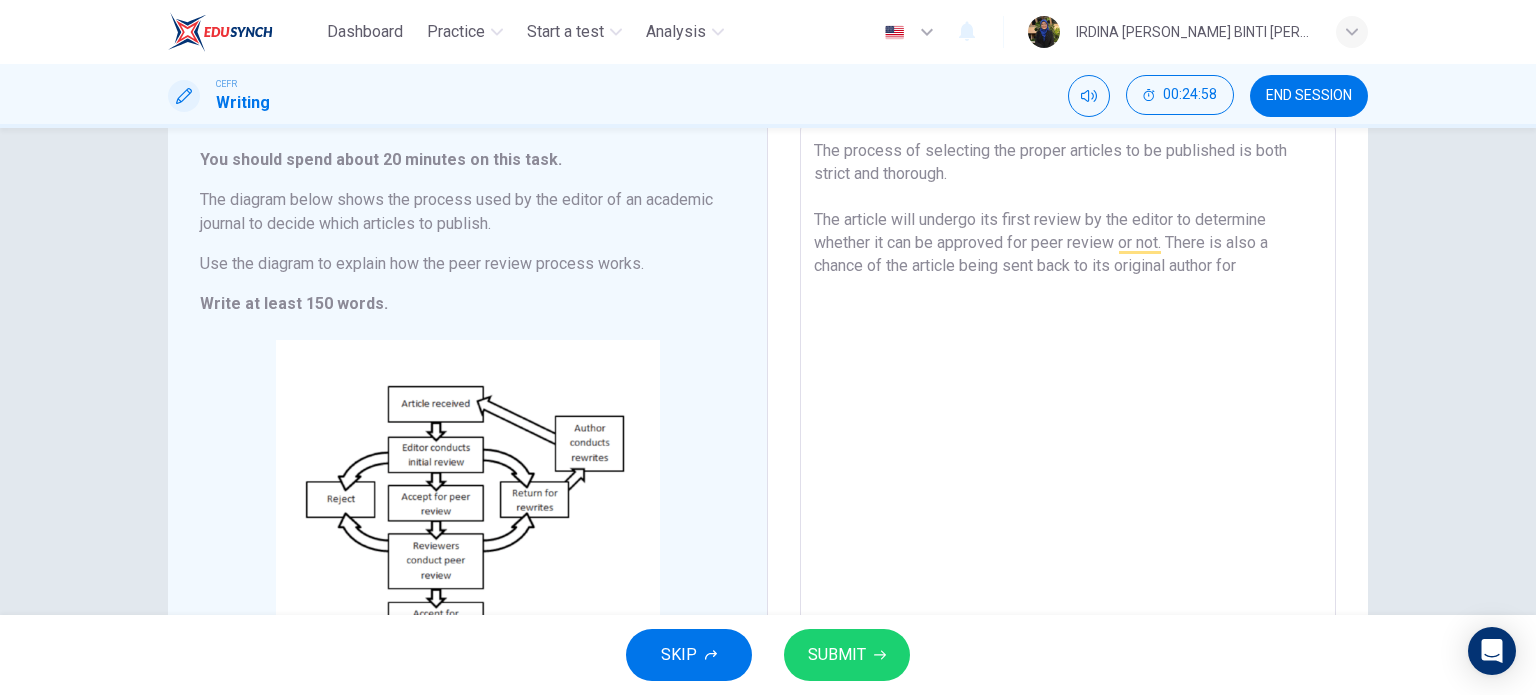 click on "The process of selecting the proper articles to be published is both strict and thorough.
The article will undergo its first review by the editor to determine whether it can be approved for peer review or not. There is also a chance of the article being sent back to its original author for" at bounding box center [1068, 406] 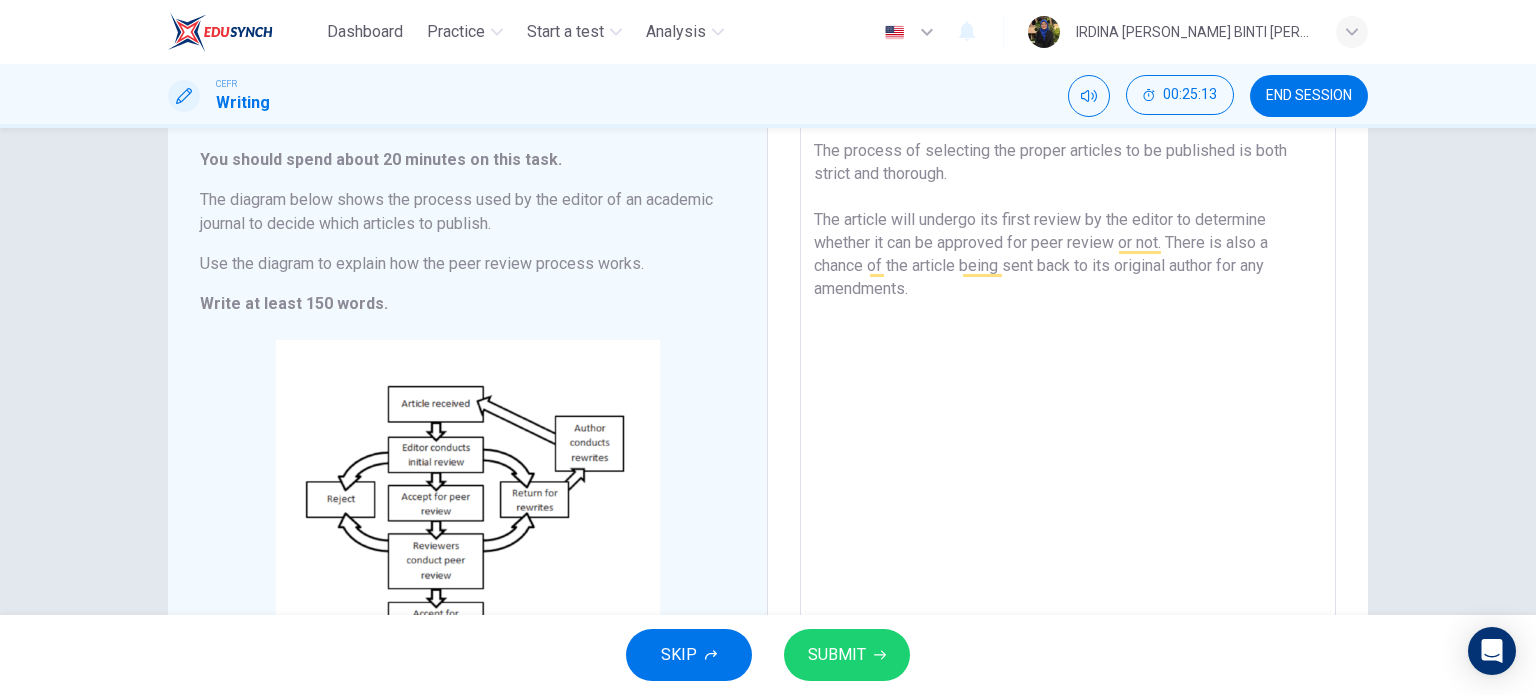 click on "The process of selecting the proper articles to be published is both strict and thorough.
The article will undergo its first review by the editor to determine whether it can be approved for peer review or not. There is also a chance of the article being sent back to its original author for any amendments." at bounding box center [1068, 406] 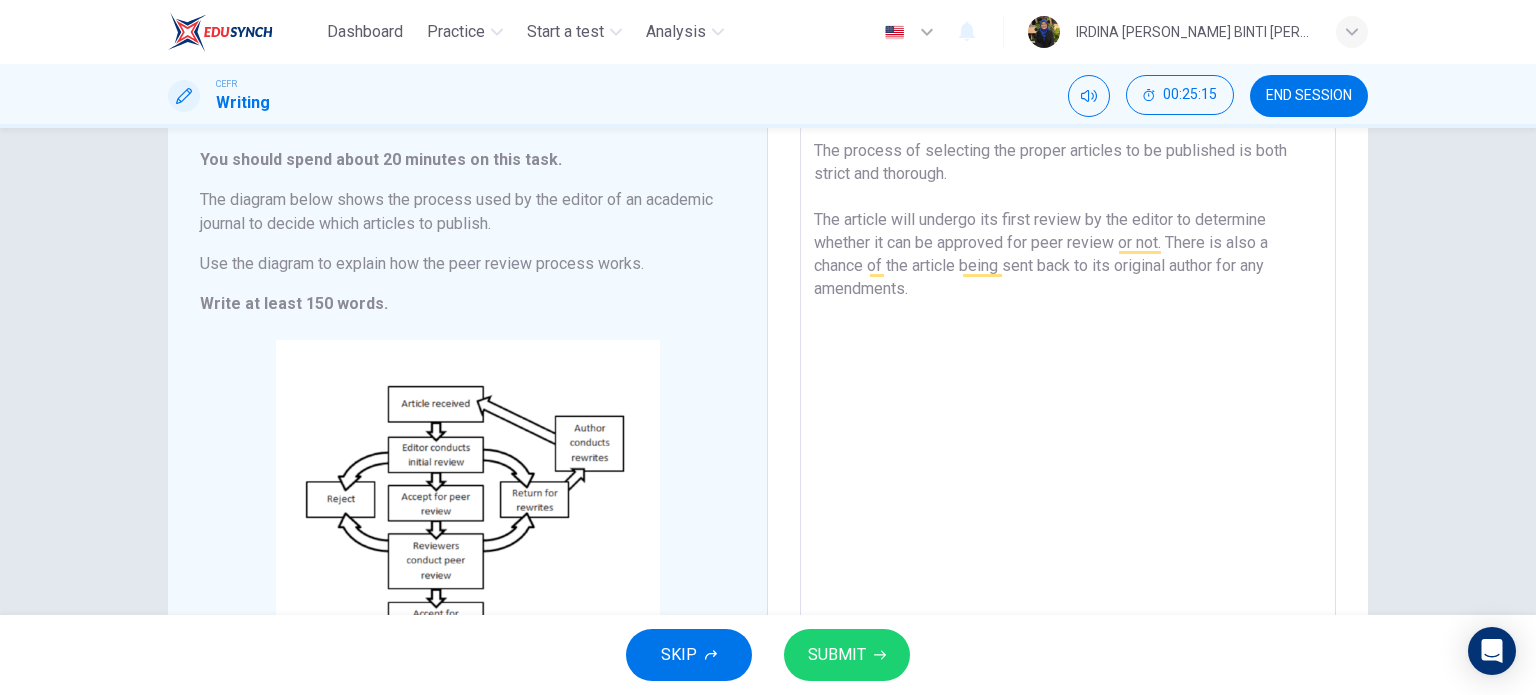 click on "The process of selecting the proper articles to be published is both strict and thorough.
The article will undergo its first review by the editor to determine whether it can be approved for peer review or not. There is also a chance of the article being sent back to its original author for any amendments." at bounding box center [1068, 406] 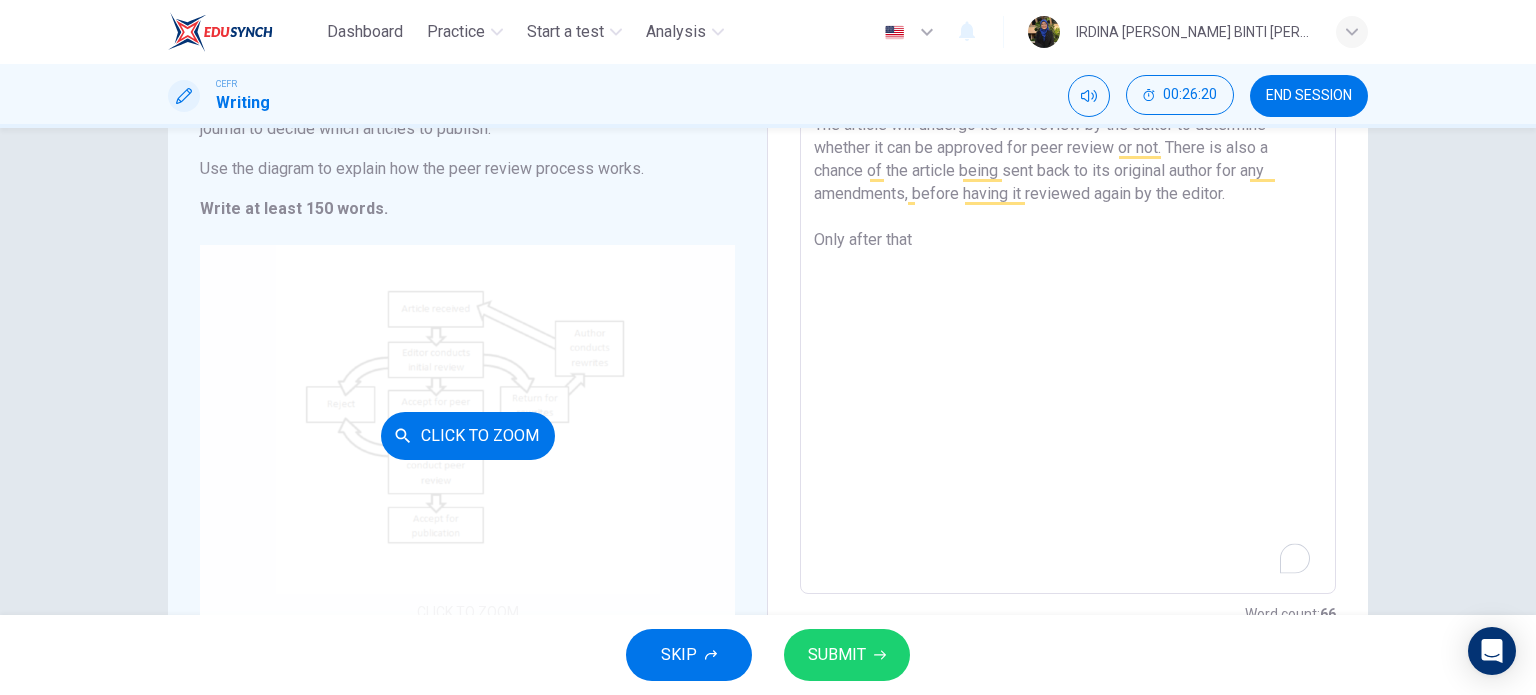 scroll, scrollTop: 270, scrollLeft: 0, axis: vertical 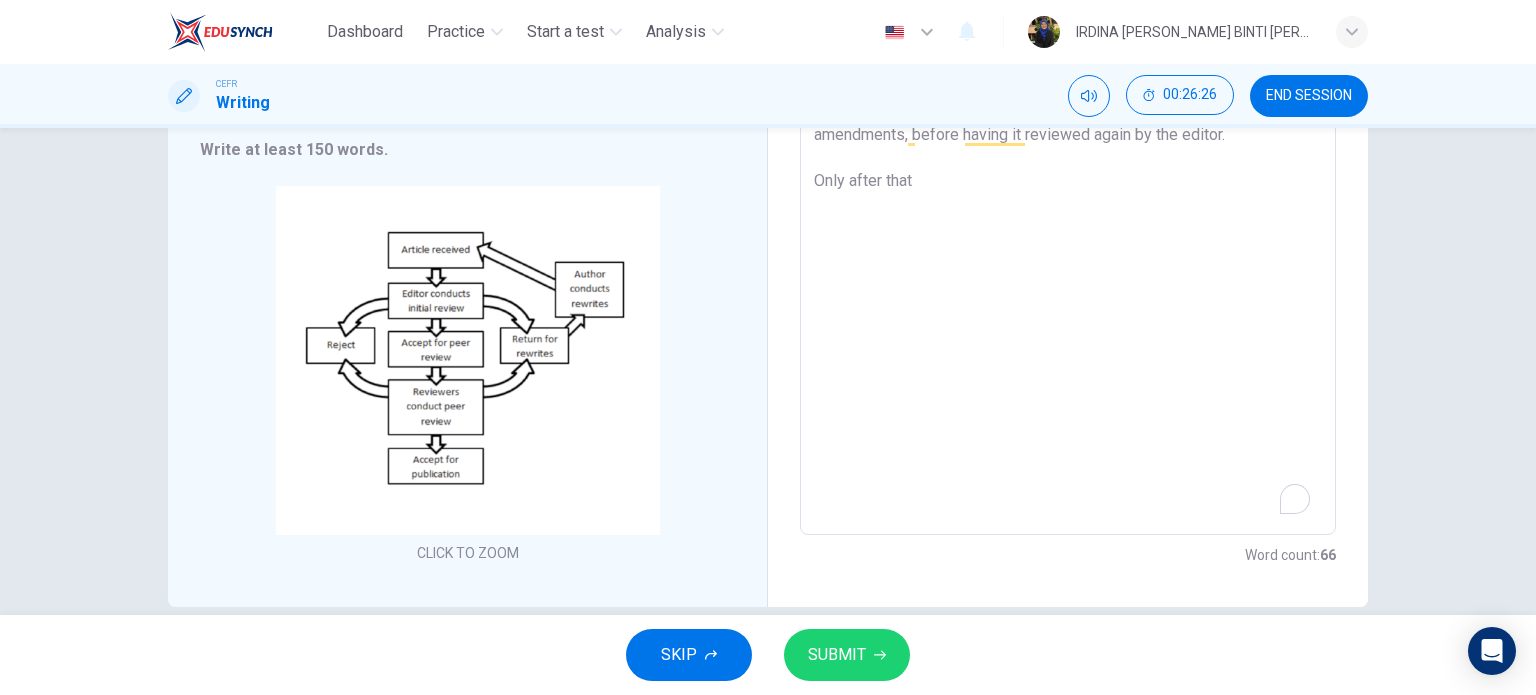 drag, startPoint x: 850, startPoint y: 175, endPoint x: 808, endPoint y: 178, distance: 42.107006 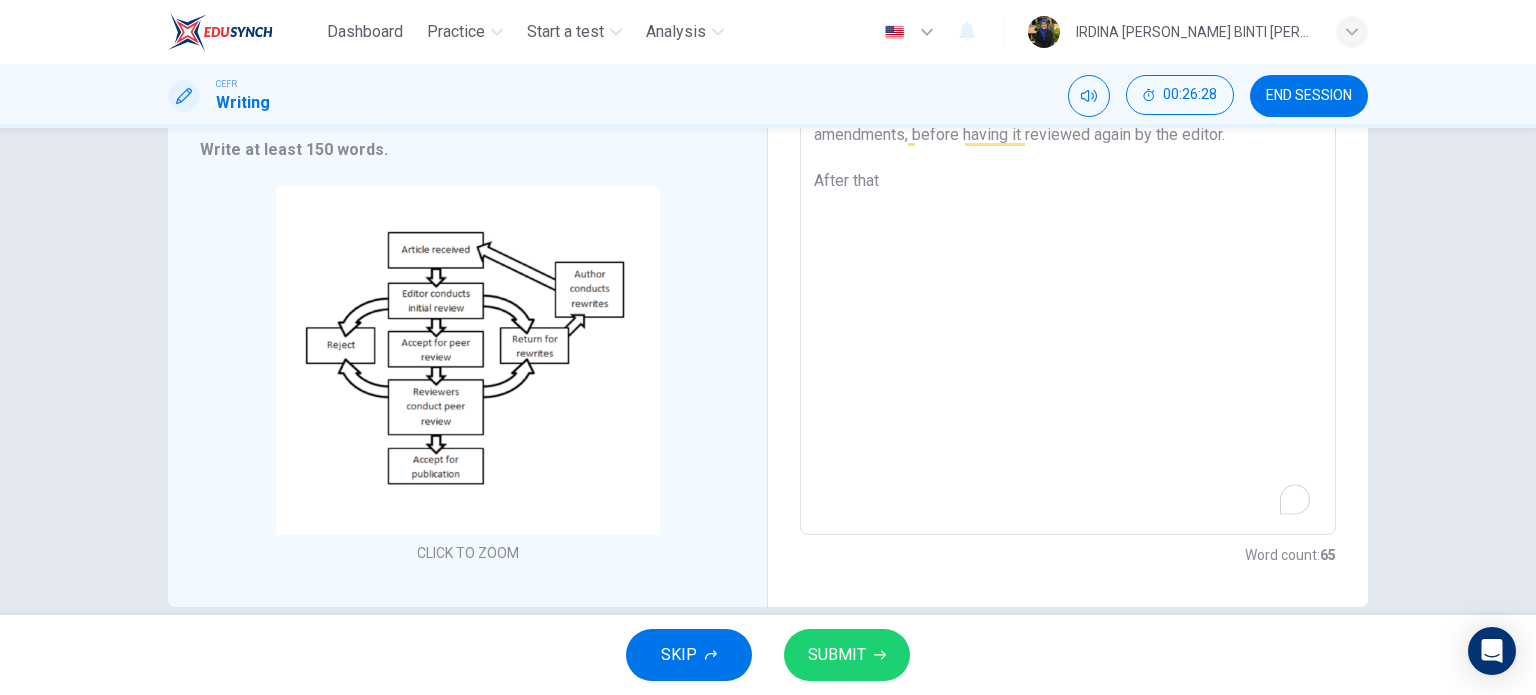 click on "The process of selecting the proper articles to be published is both strict and thorough.
The article will undergo its first review by the editor to determine whether it can be approved for peer review or not. There is also a chance of the article being sent back to its original author for any amendments, before having it reviewed again by the editor.
After that" at bounding box center [1068, 252] 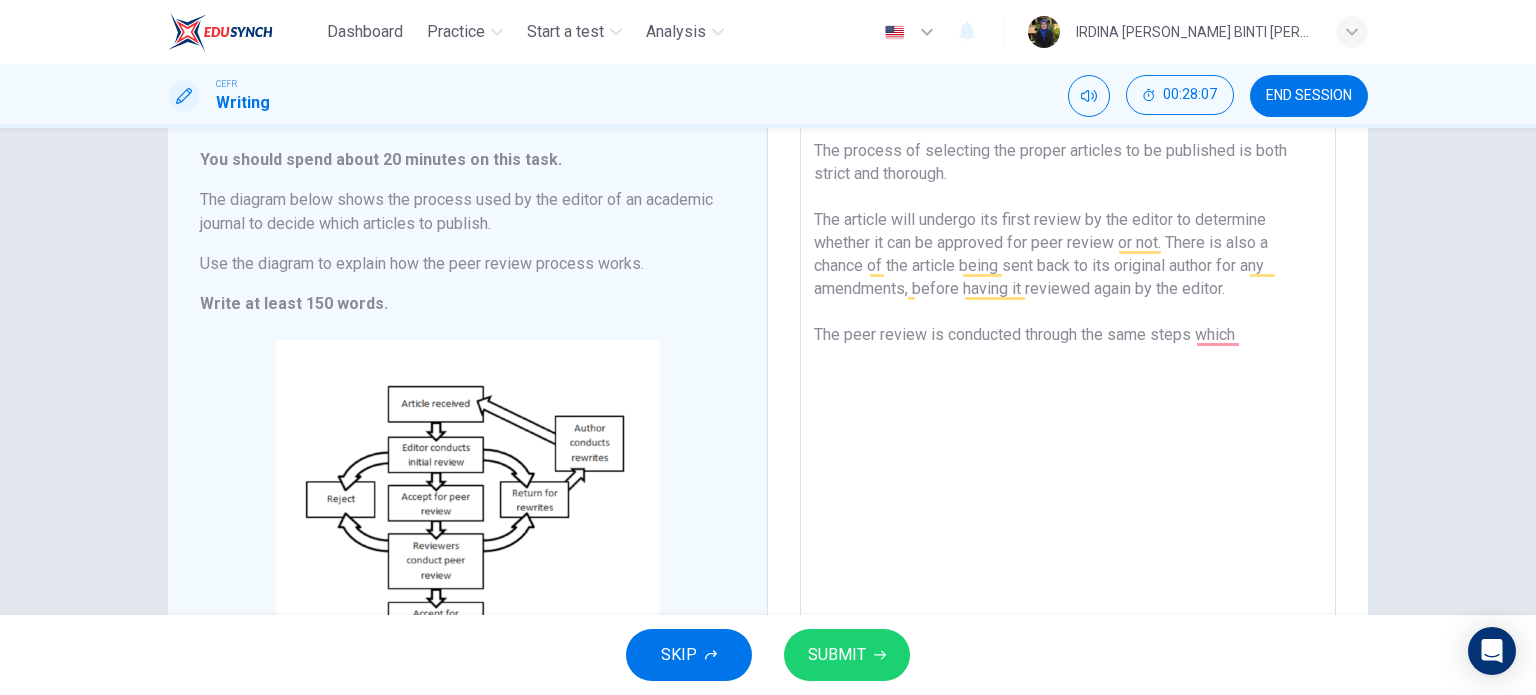 scroll, scrollTop: 144, scrollLeft: 0, axis: vertical 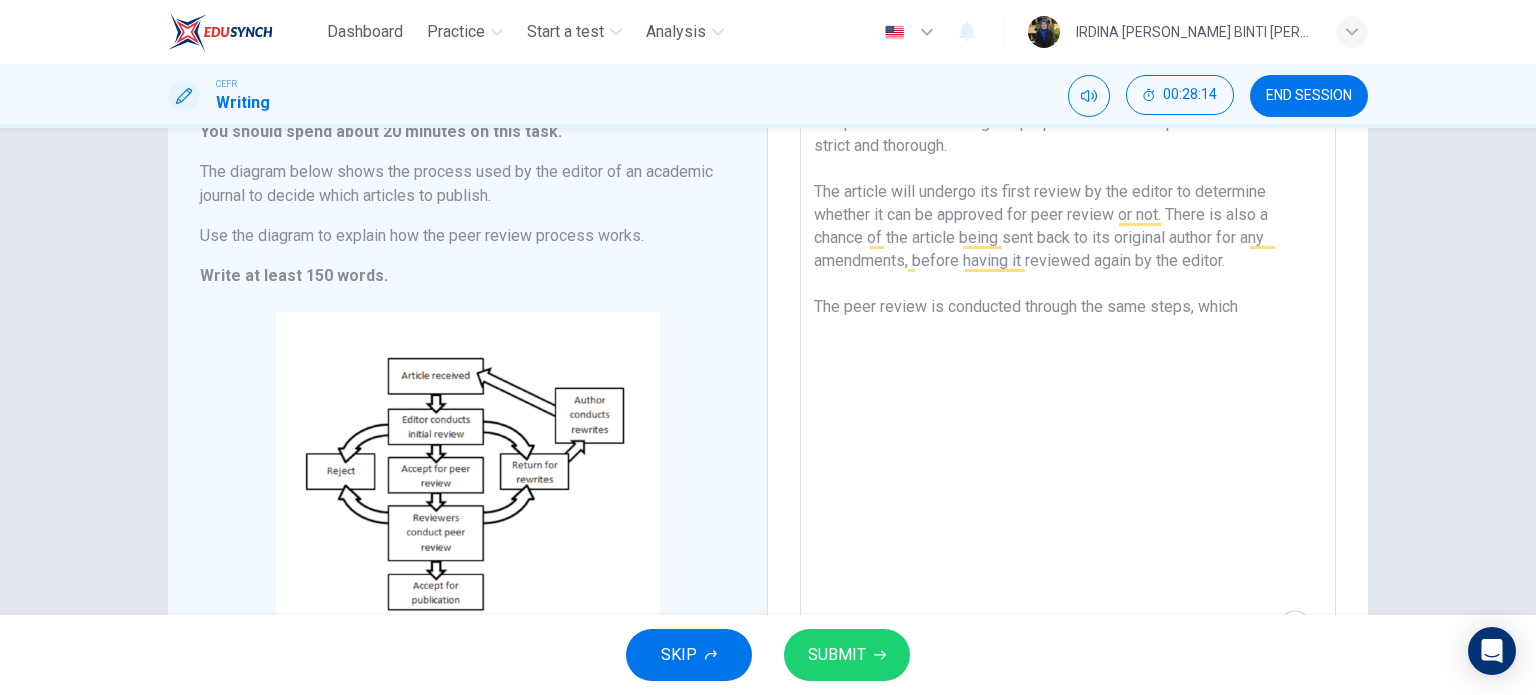 click on "The process of selecting the proper articles to be published is both strict and thorough.
The article will undergo its first review by the editor to determine whether it can be approved for peer review or not. There is also a chance of the article being sent back to its original author for any amendments, before having it reviewed again by the editor.
The peer review is conducted through the same steps, which" at bounding box center [1068, 378] 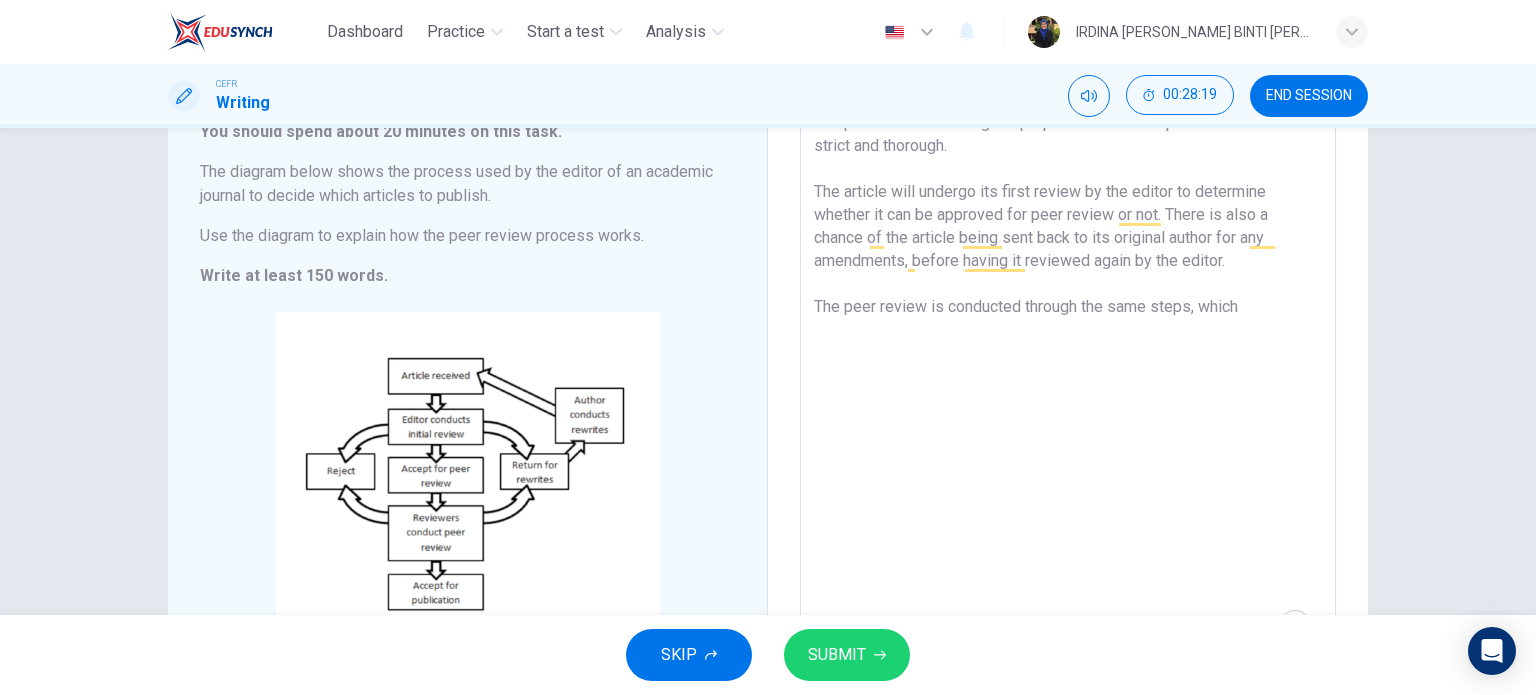 click on "The process of selecting the proper articles to be published is both strict and thorough.
The article will undergo its first review by the editor to determine whether it can be approved for peer review or not. There is also a chance of the article being sent back to its original author for any amendments, before having it reviewed again by the editor.
The peer review is conducted through the same steps, which" at bounding box center (1068, 378) 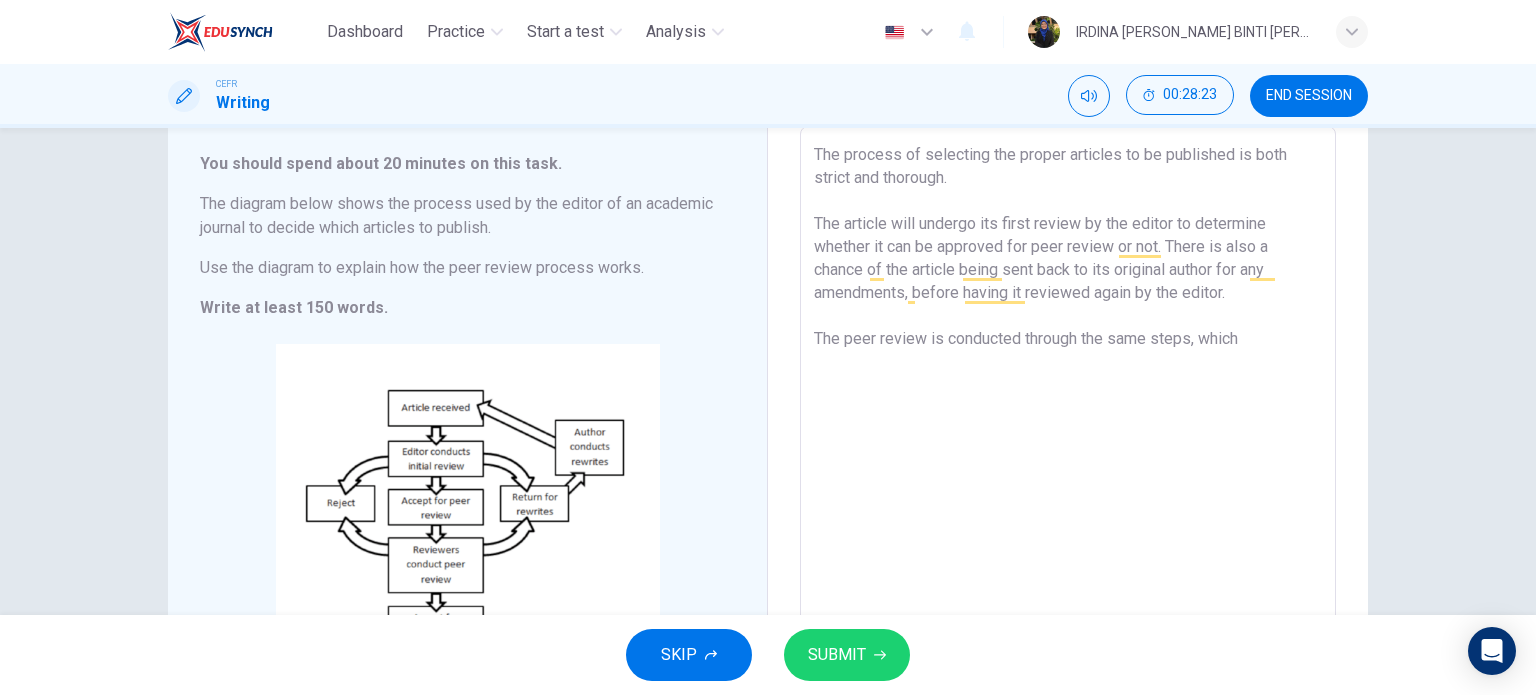 scroll, scrollTop: 110, scrollLeft: 0, axis: vertical 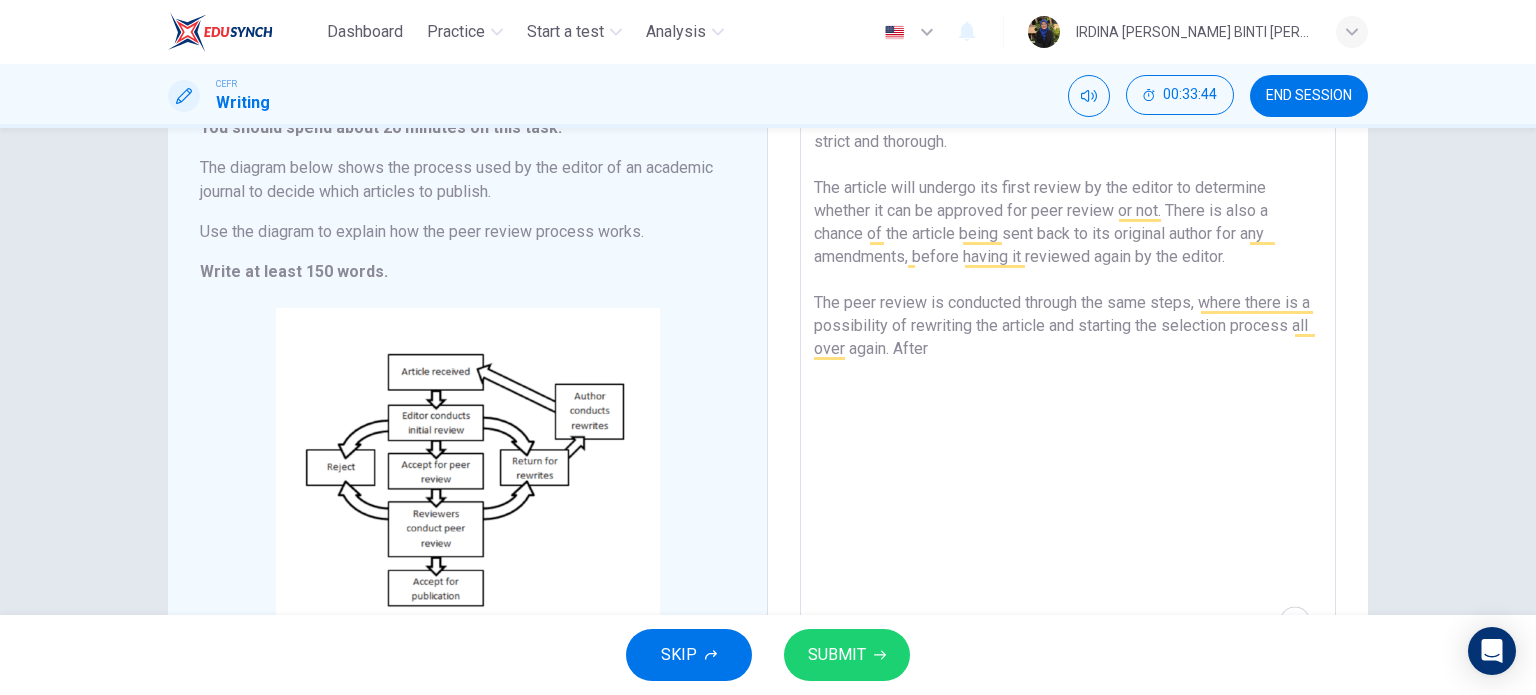 click on "The process of selecting the proper articles to be published is both strict and thorough.
The article will undergo its first review by the editor to determine whether it can be approved for peer review or not. There is also a chance of the article being sent back to its original author for any amendments, before having it reviewed again by the editor.
The peer review is conducted through the same steps, where there is a possibility of rewriting the article and starting the selection process all over again. After" at bounding box center [1068, 374] 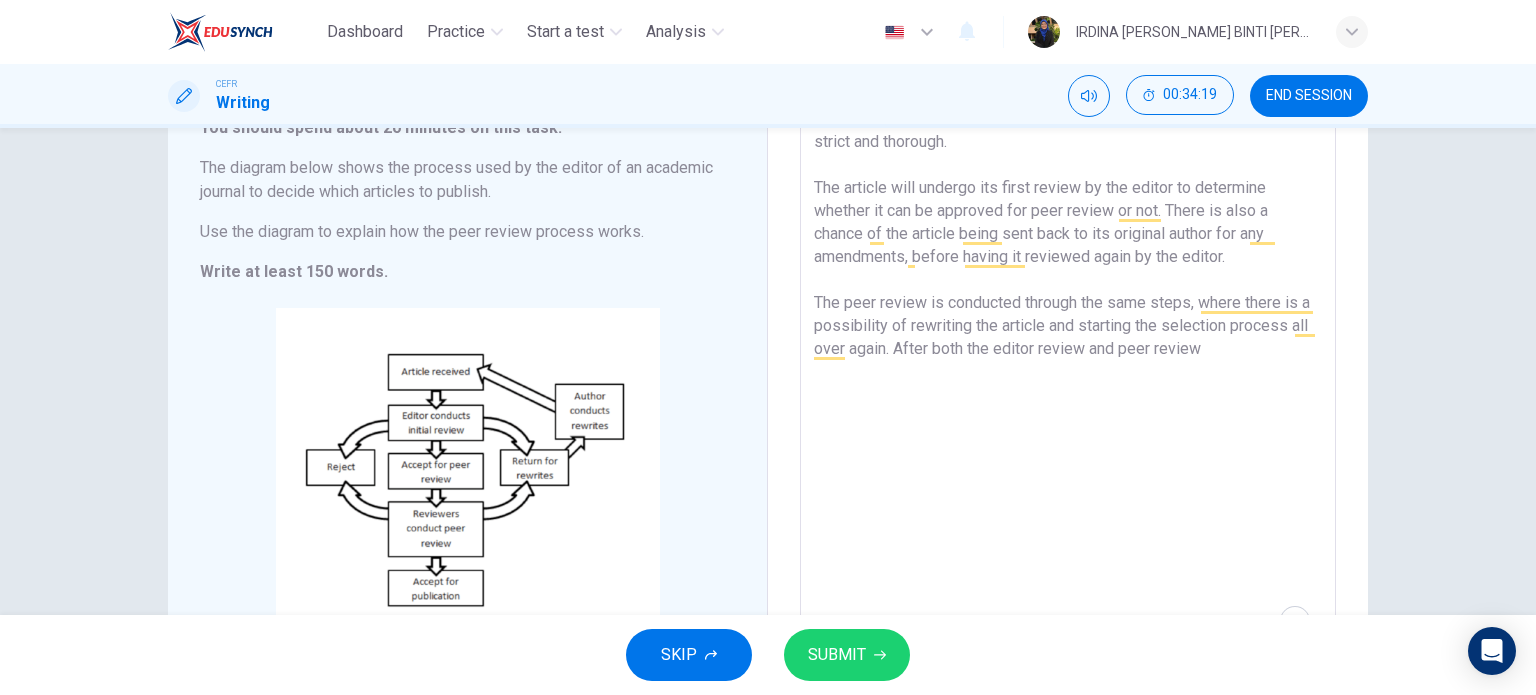 click on "The process of selecting the proper articles to be published is both strict and thorough.
The article will undergo its first review by the editor to determine whether it can be approved for peer review or not. There is also a chance of the article being sent back to its original author for any amendments, before having it reviewed again by the editor.
The peer review is conducted through the same steps, where there is a possibility of rewriting the article and starting the selection process all over again. After both the editor review and peer review" at bounding box center (1068, 374) 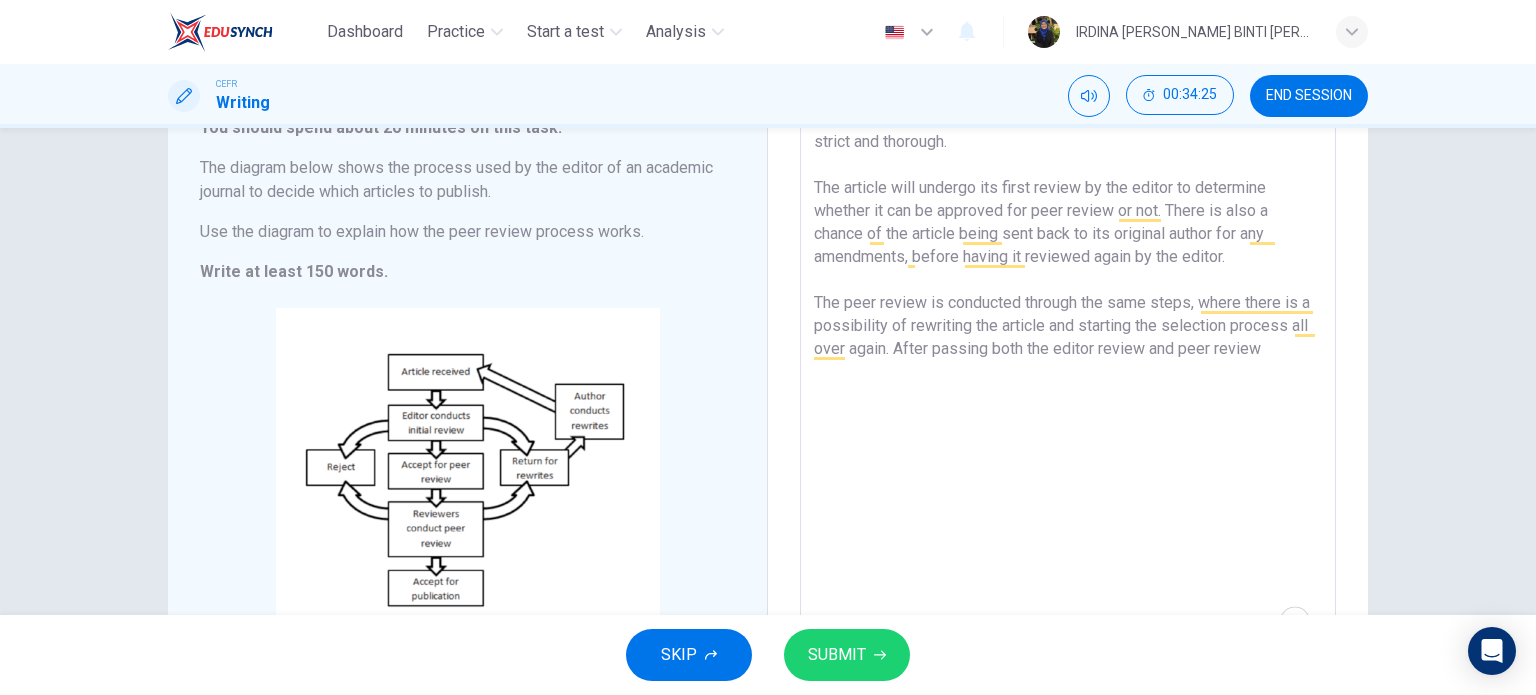 click on "The process of selecting the proper articles to be published is both strict and thorough.
The article will undergo its first review by the editor to determine whether it can be approved for peer review or not. There is also a chance of the article being sent back to its original author for any amendments, before having it reviewed again by the editor.
The peer review is conducted through the same steps, where there is a possibility of rewriting the article and starting the selection process all over again. After passing both the editor review and peer review" at bounding box center [1068, 374] 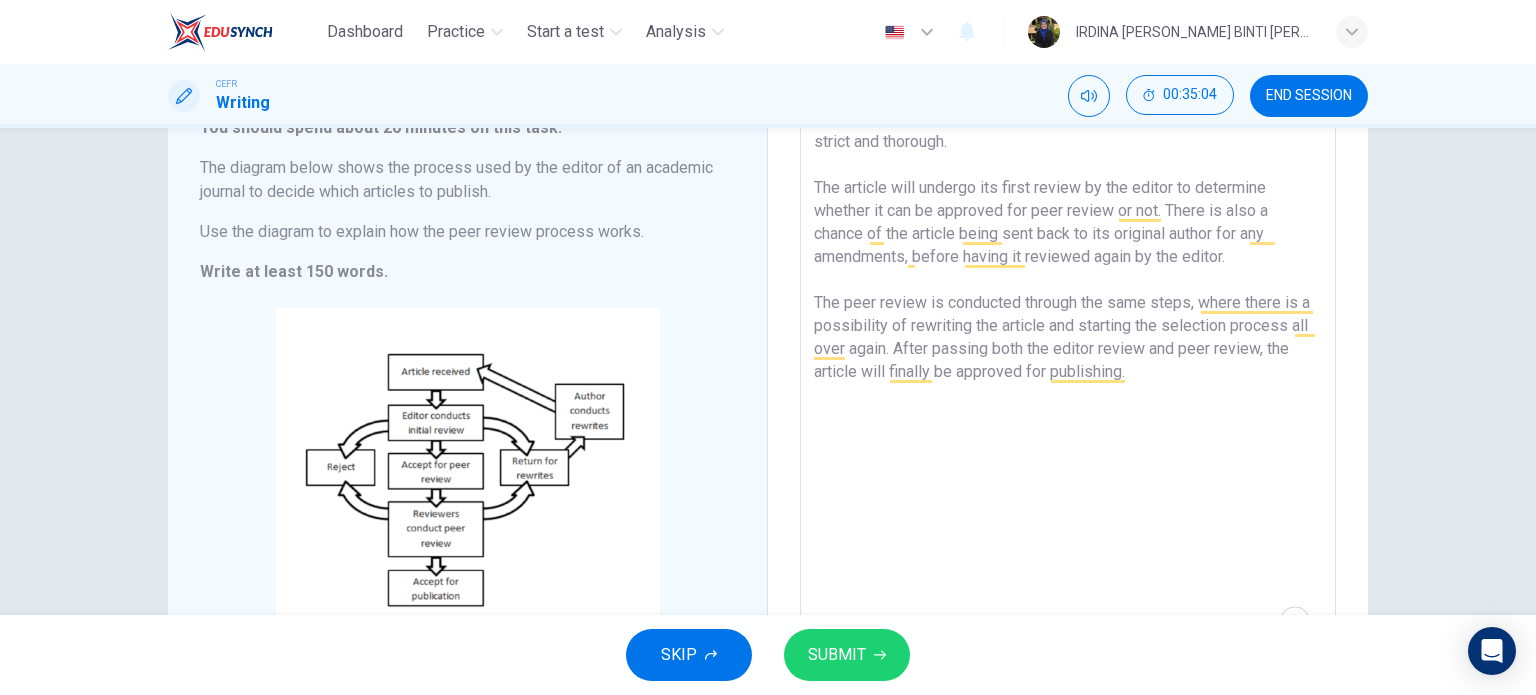 scroll, scrollTop: 301, scrollLeft: 0, axis: vertical 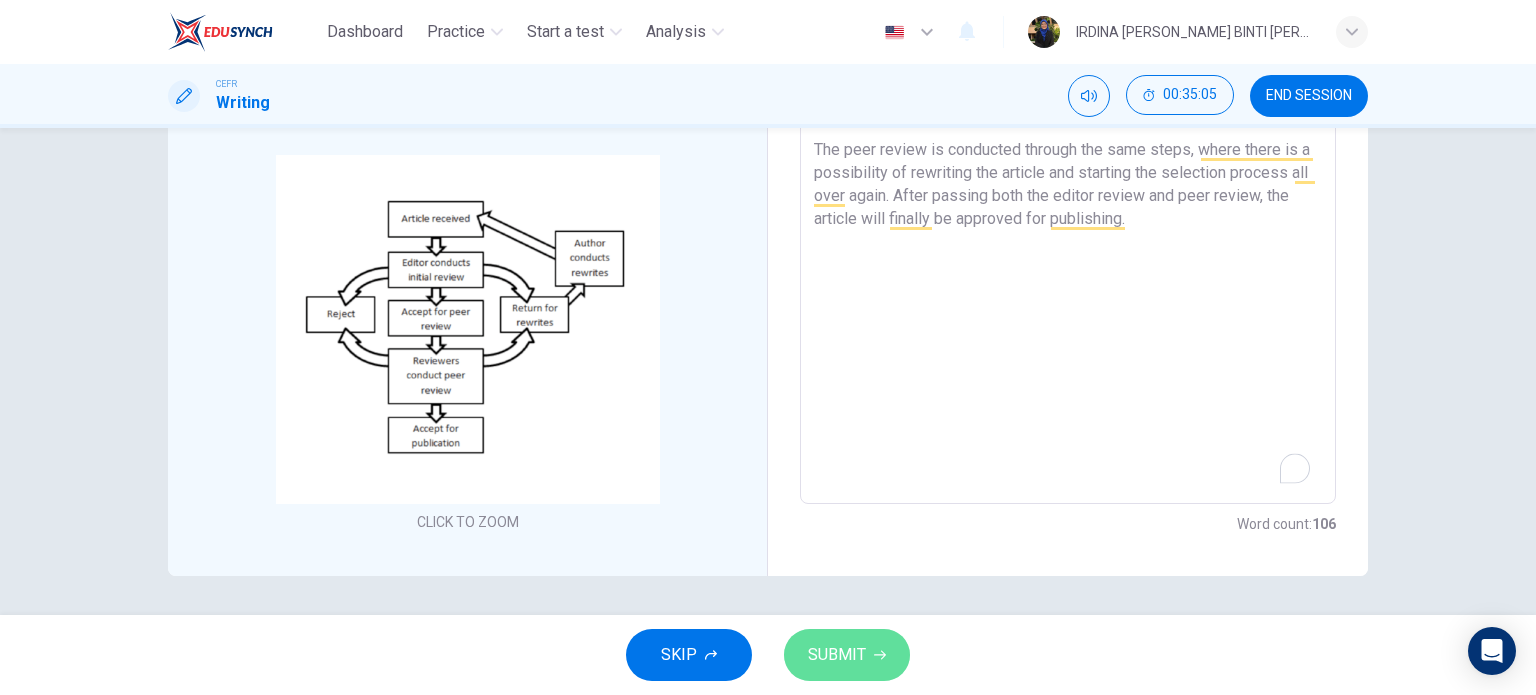 click 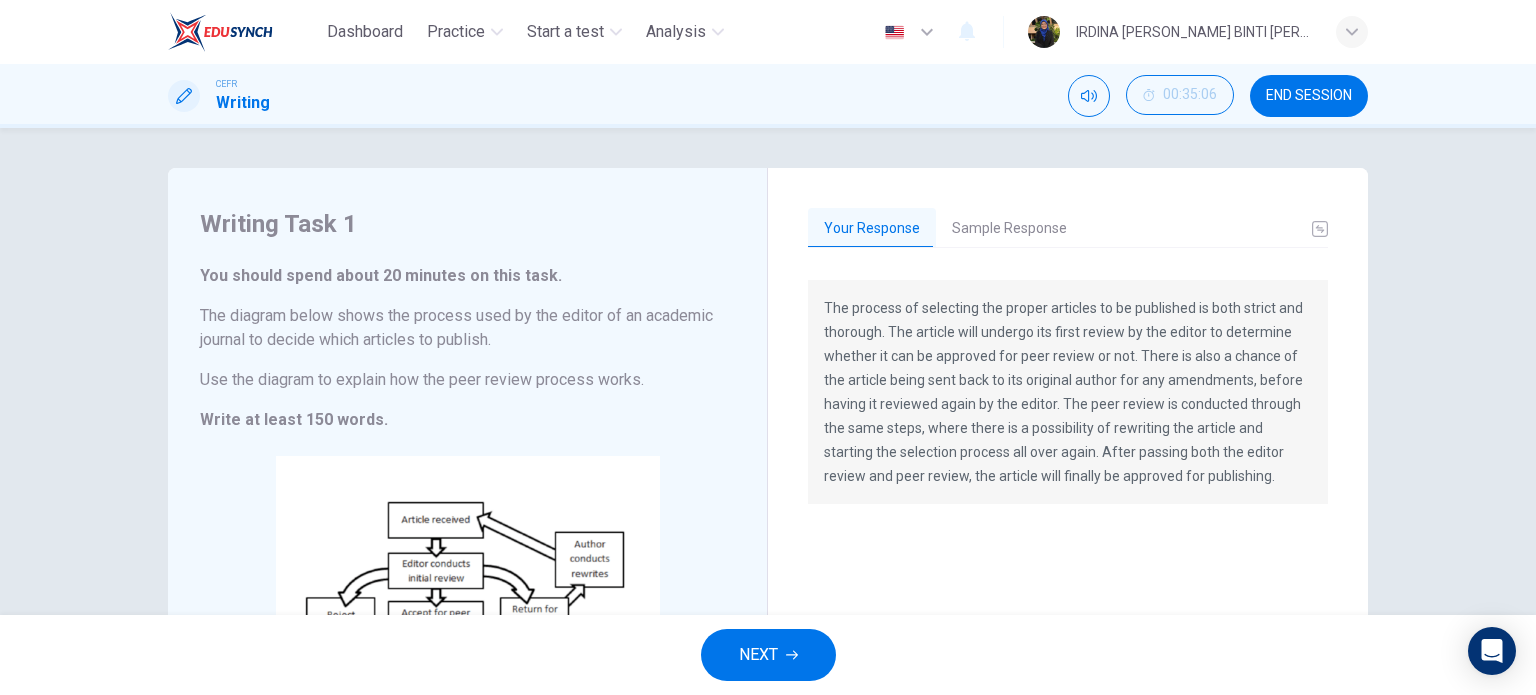 scroll, scrollTop: 0, scrollLeft: 0, axis: both 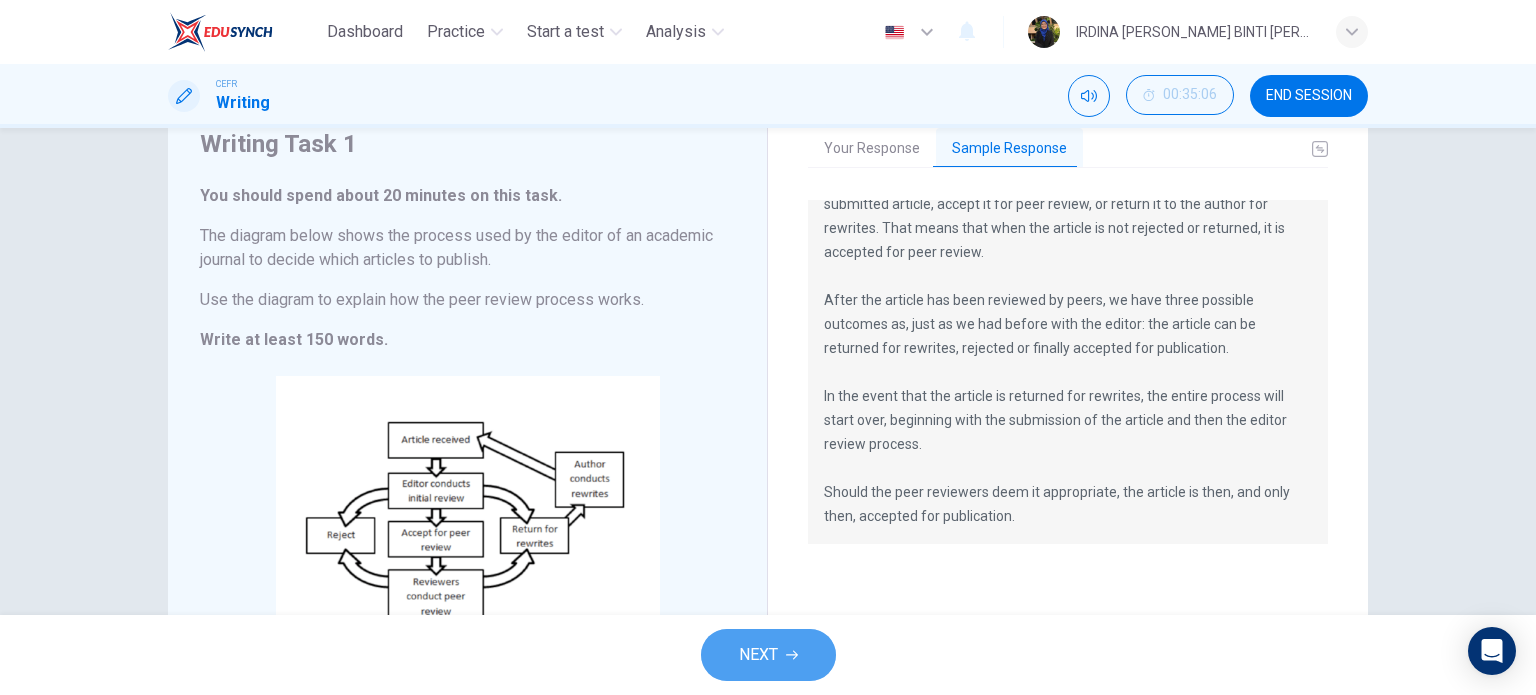 click on "NEXT" at bounding box center (768, 655) 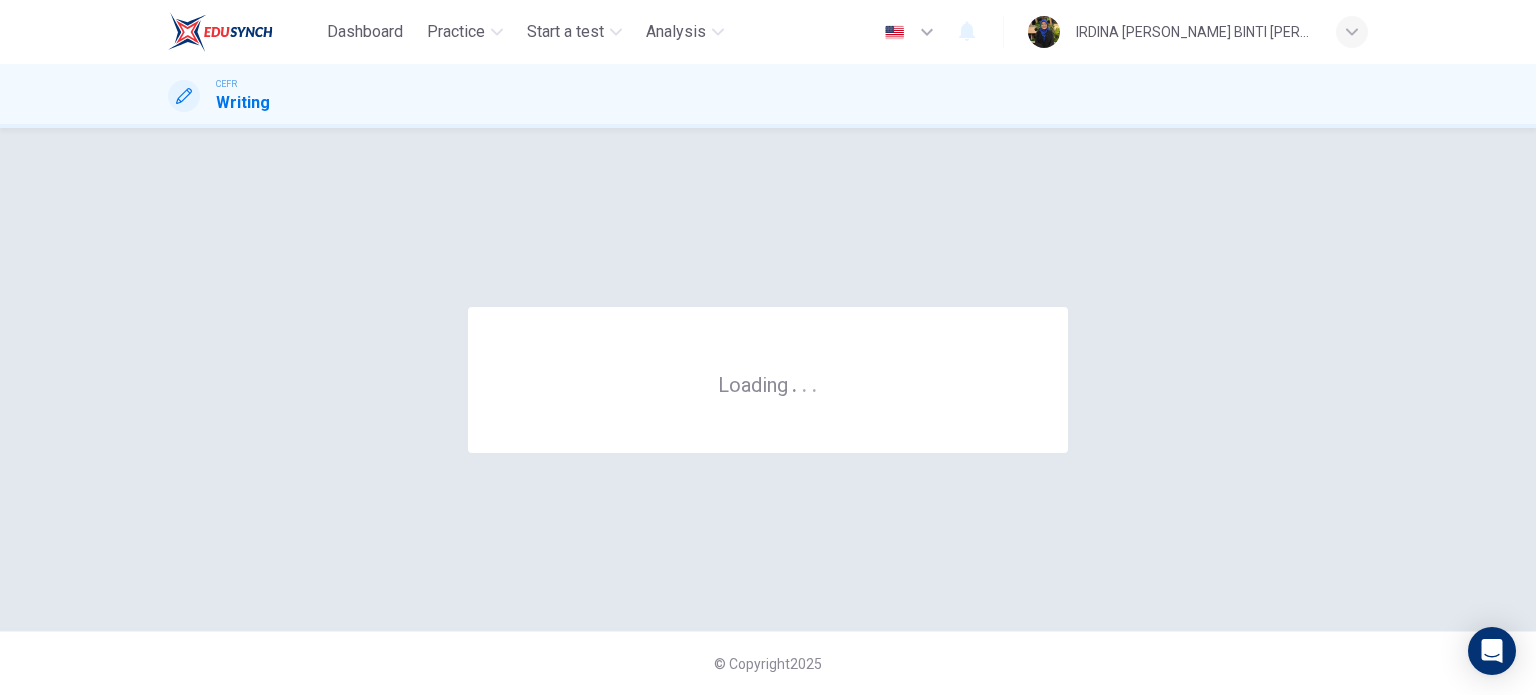 scroll, scrollTop: 0, scrollLeft: 0, axis: both 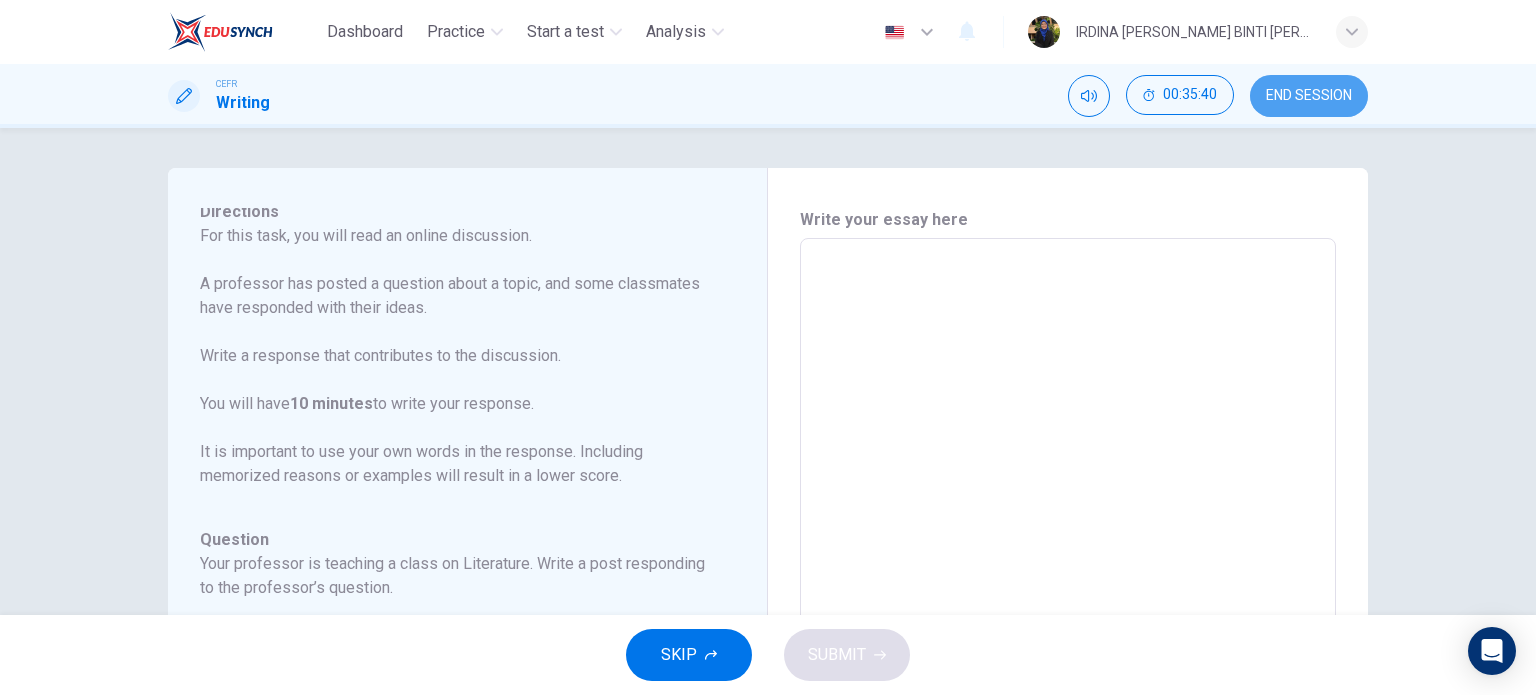 click on "END SESSION" at bounding box center (1309, 96) 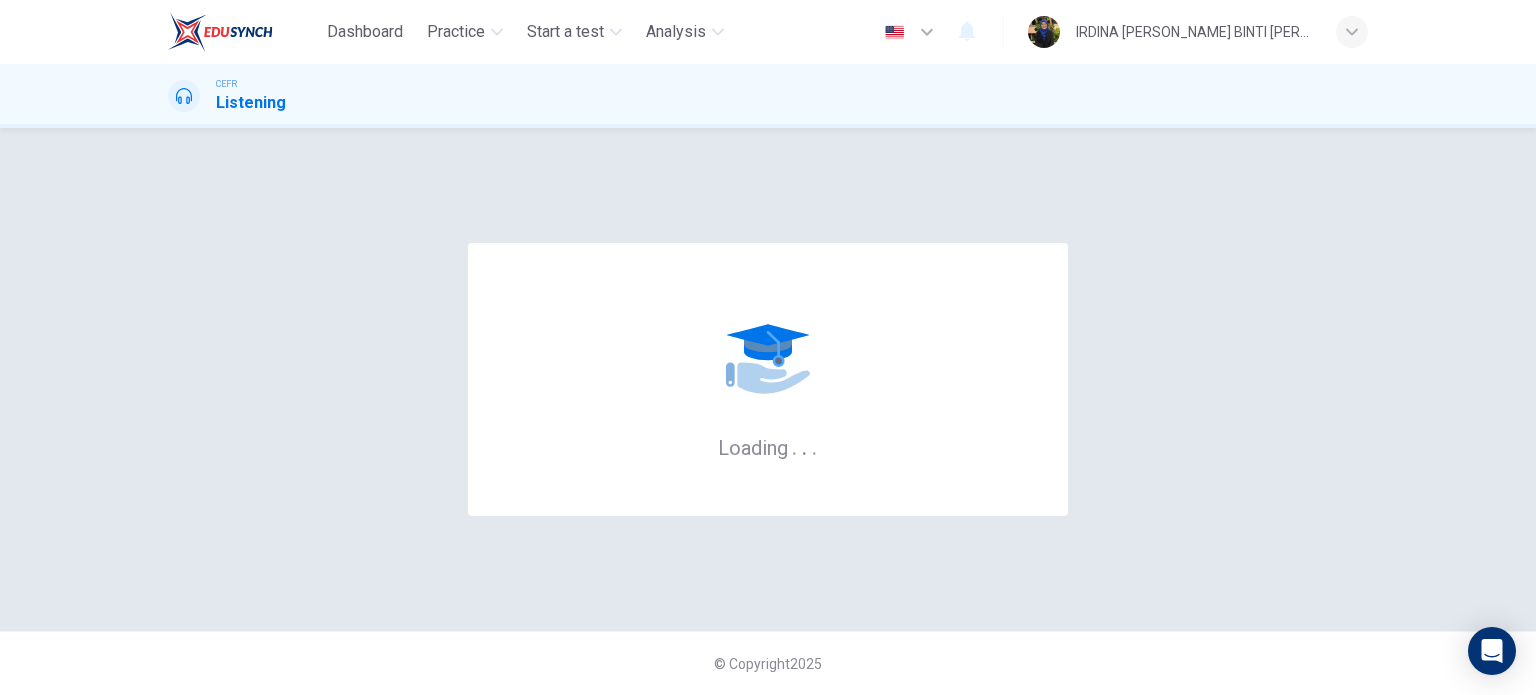 scroll, scrollTop: 0, scrollLeft: 0, axis: both 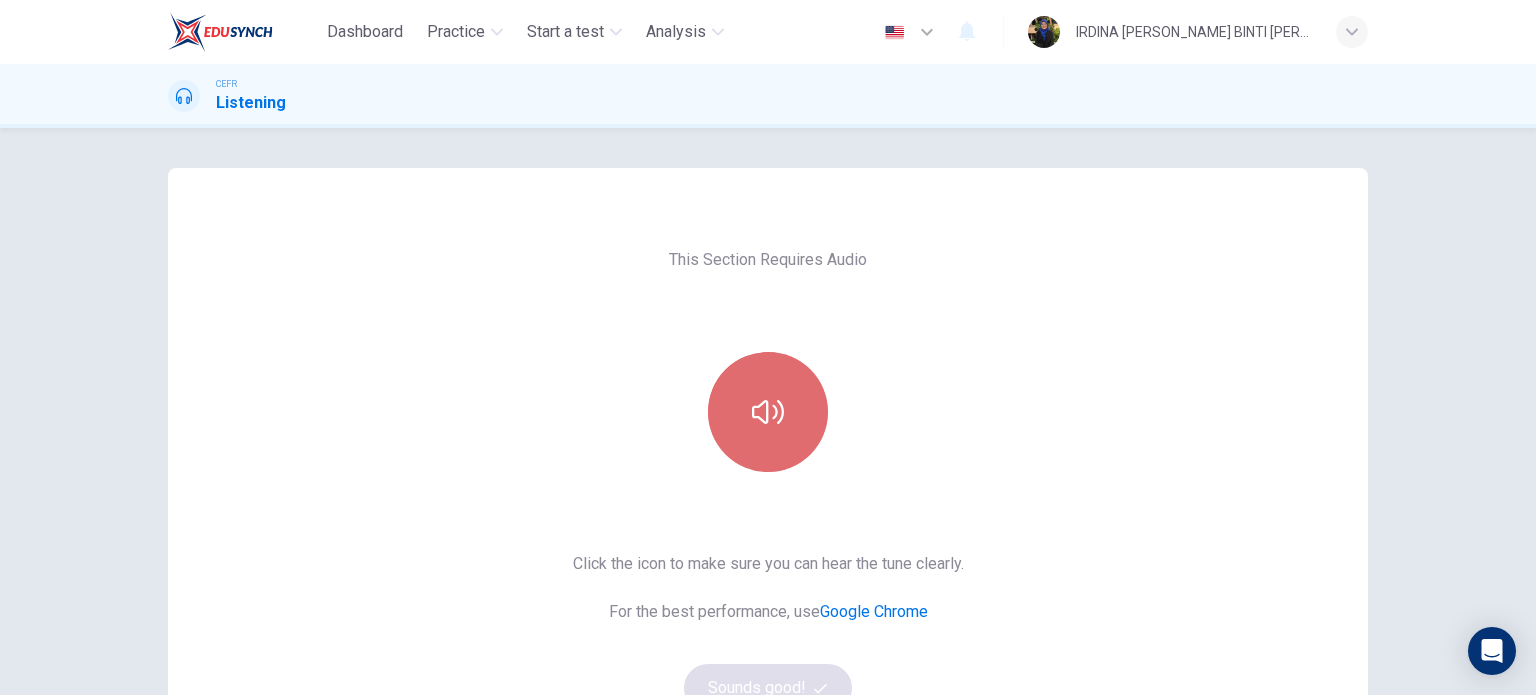 click 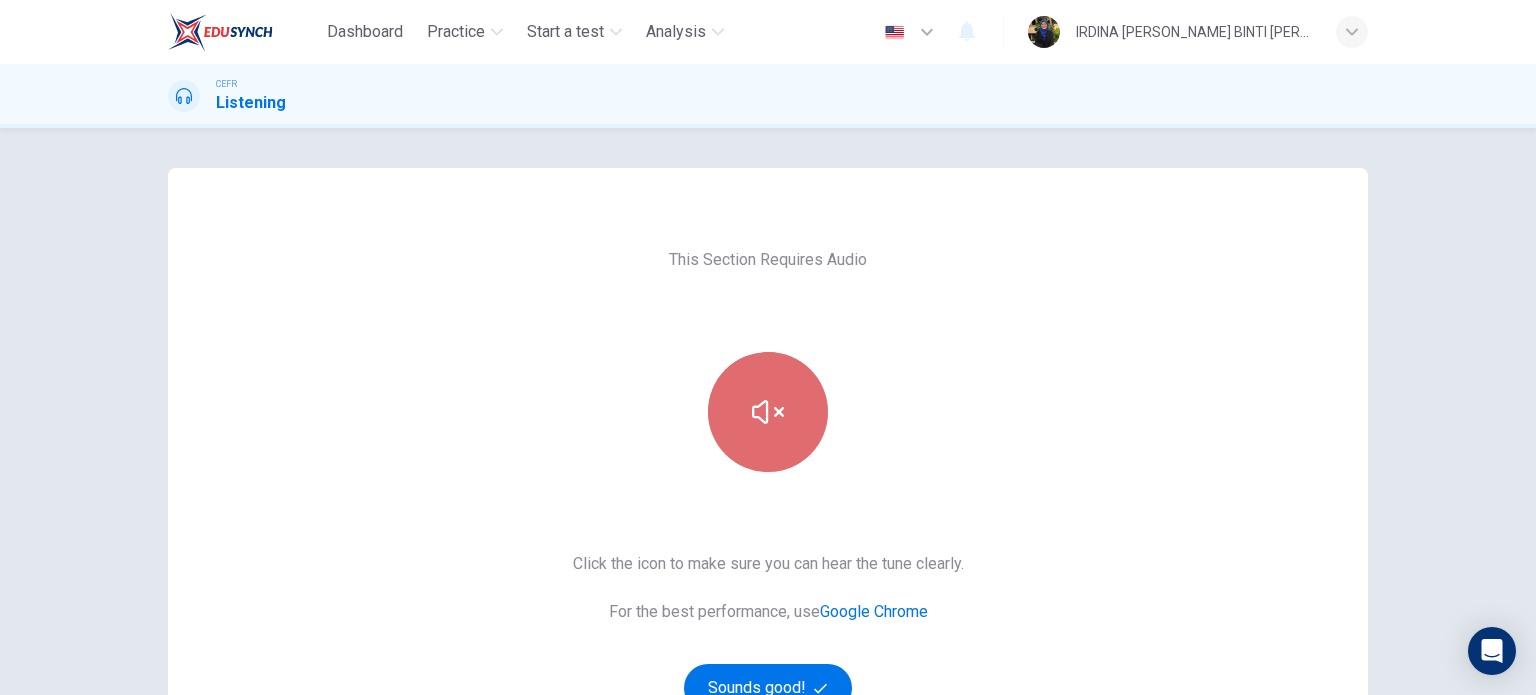click 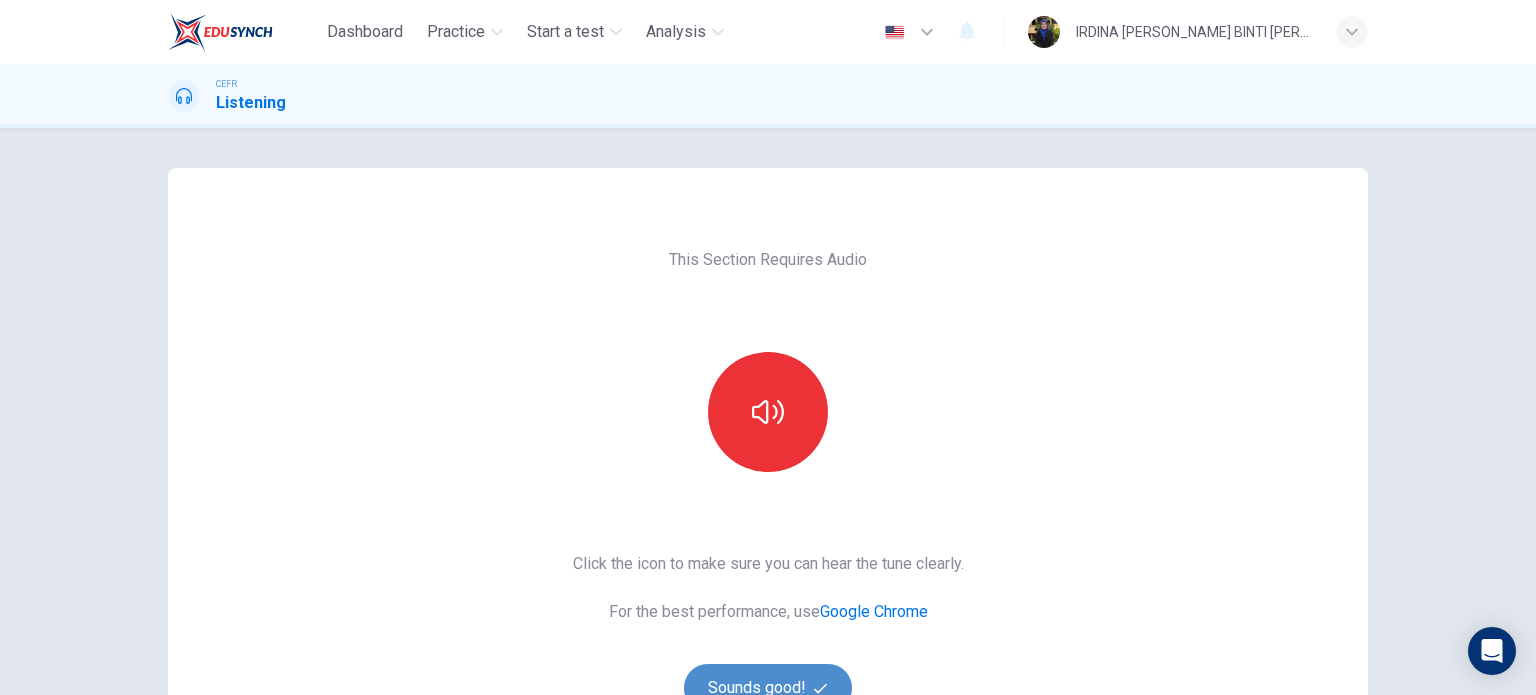click on "Sounds good!" at bounding box center (768, 688) 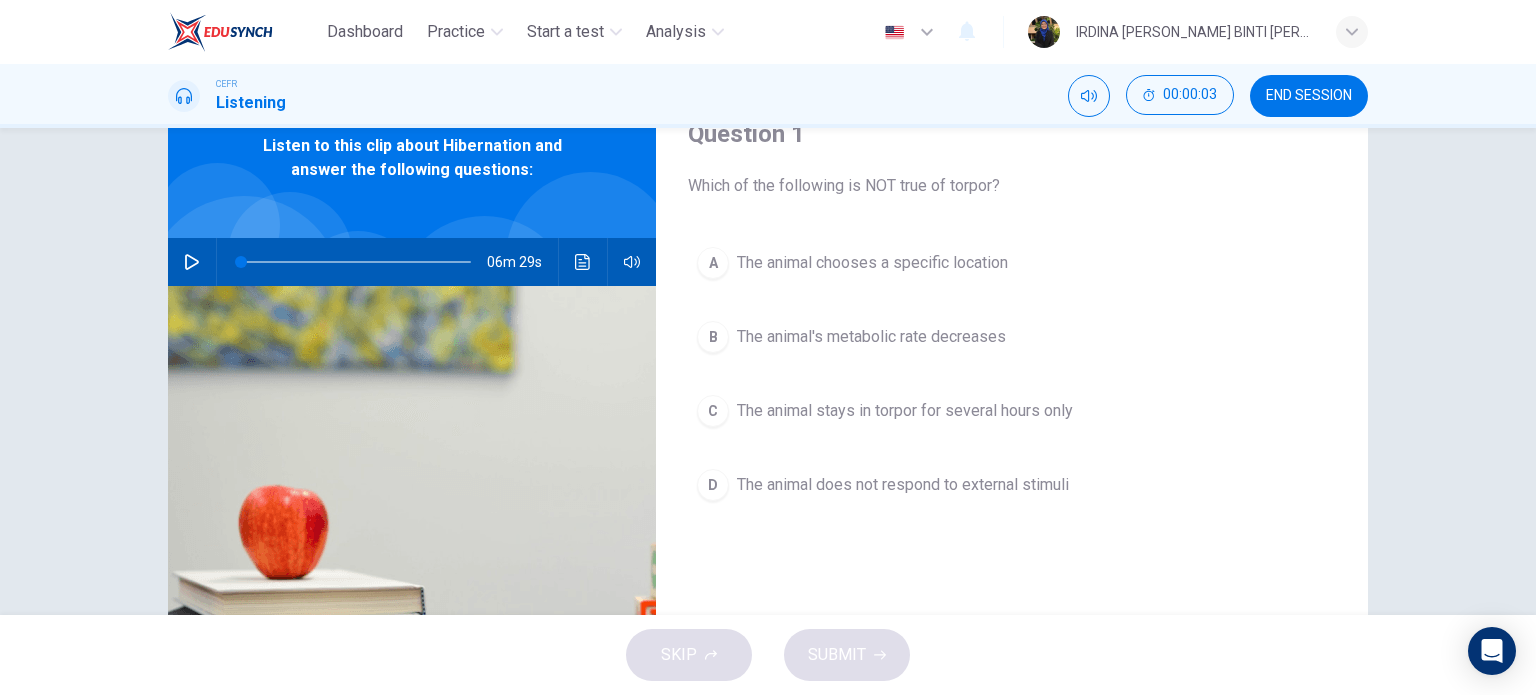 scroll, scrollTop: 88, scrollLeft: 0, axis: vertical 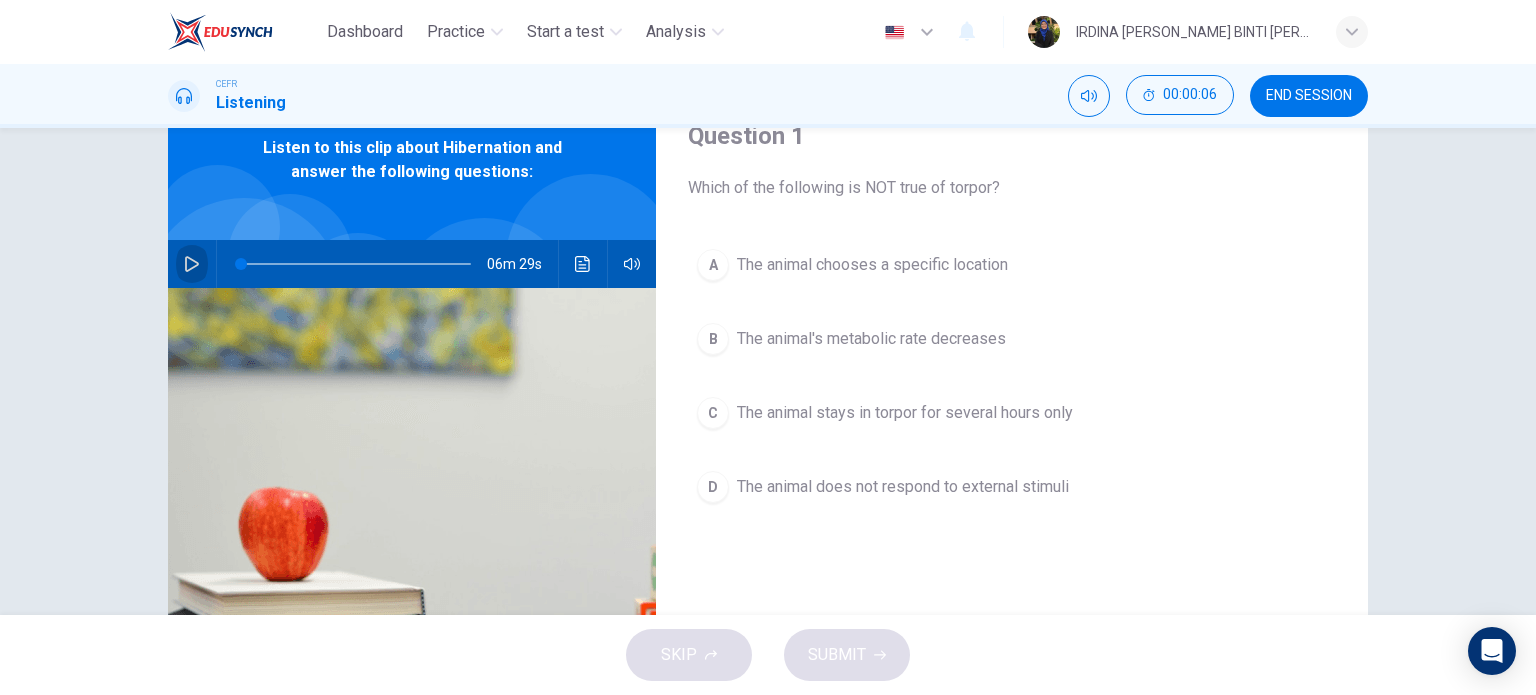 click 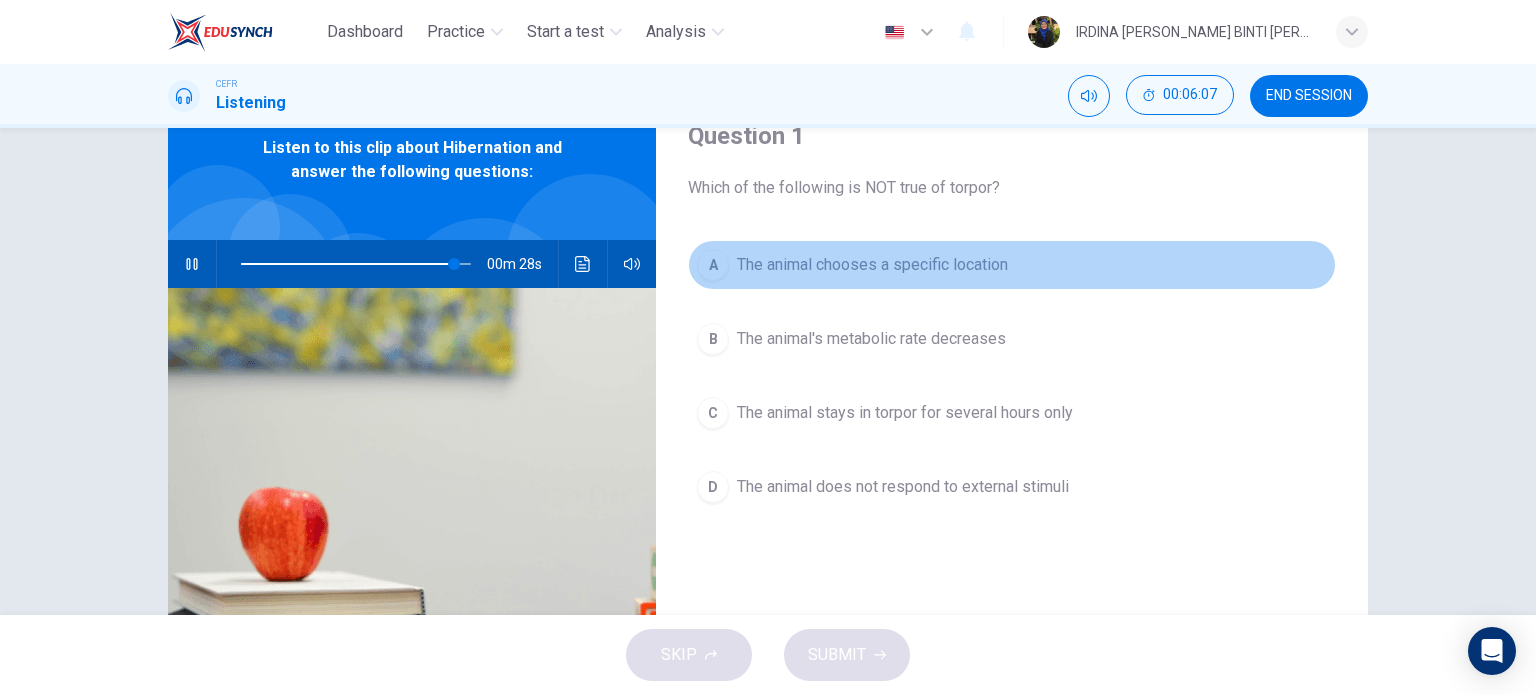 click on "A" at bounding box center [713, 265] 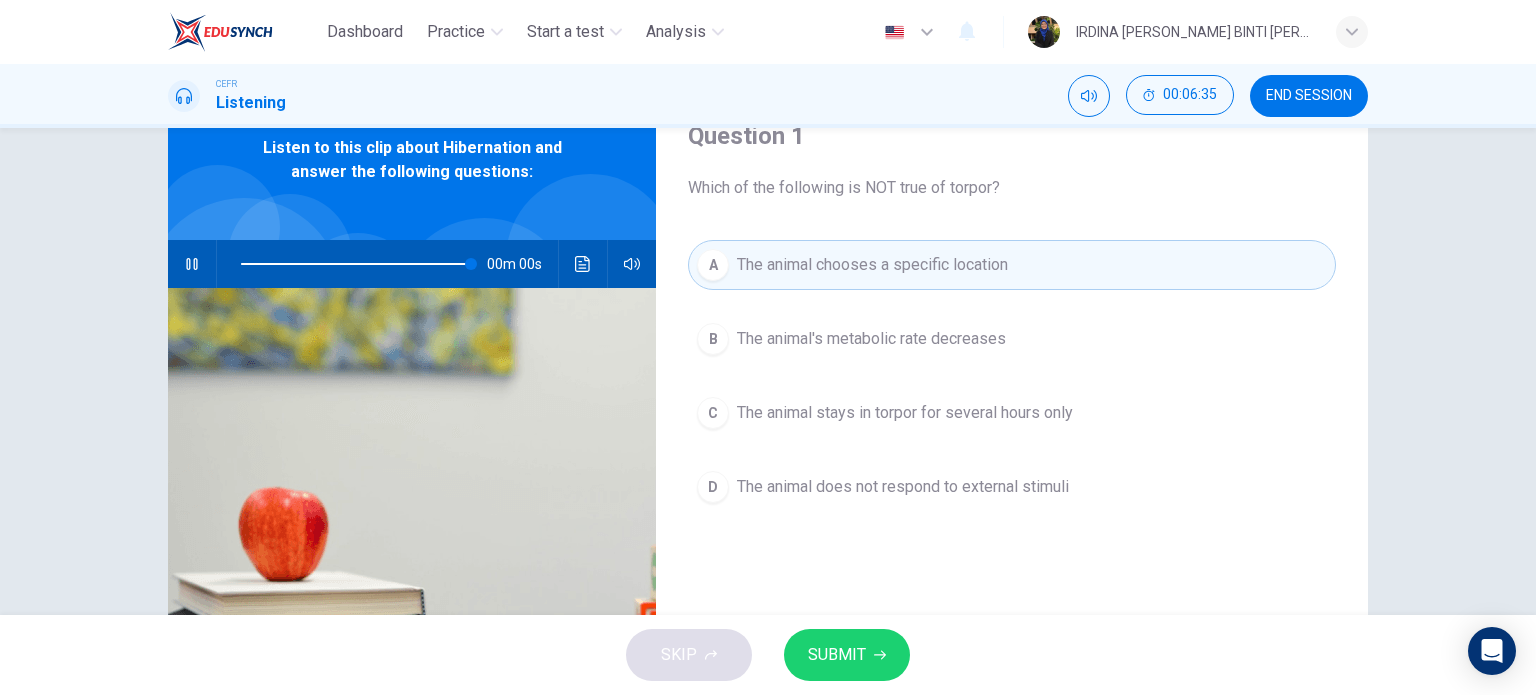 click on "SUBMIT" at bounding box center (837, 655) 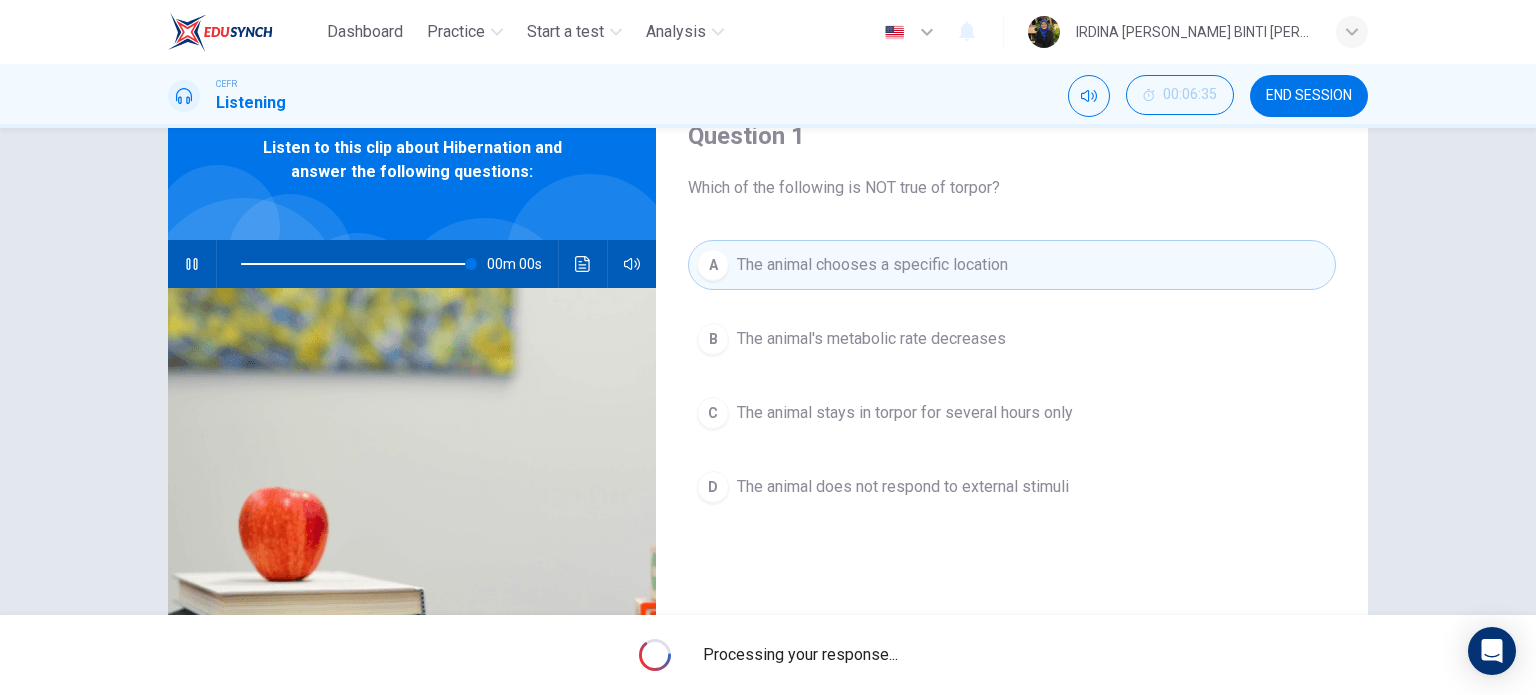 type on "0" 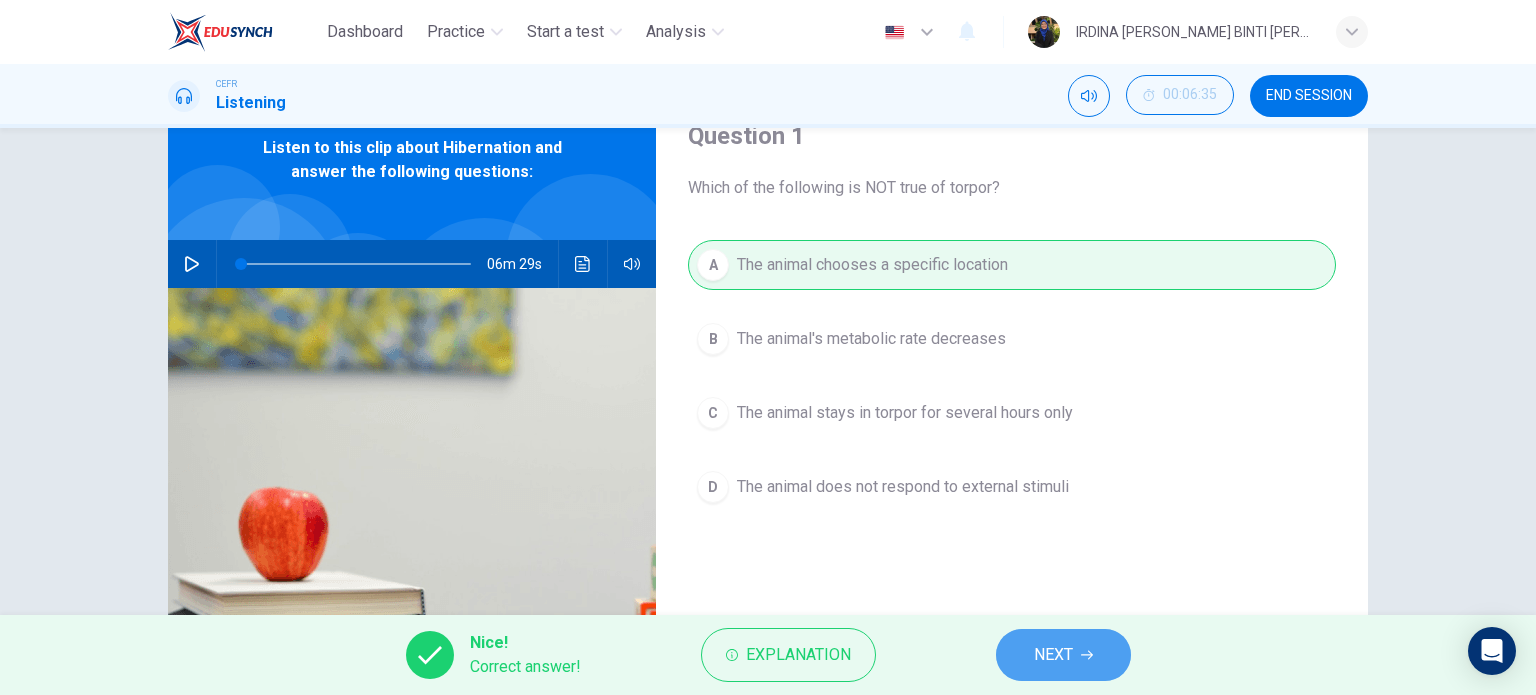 click on "NEXT" at bounding box center [1053, 655] 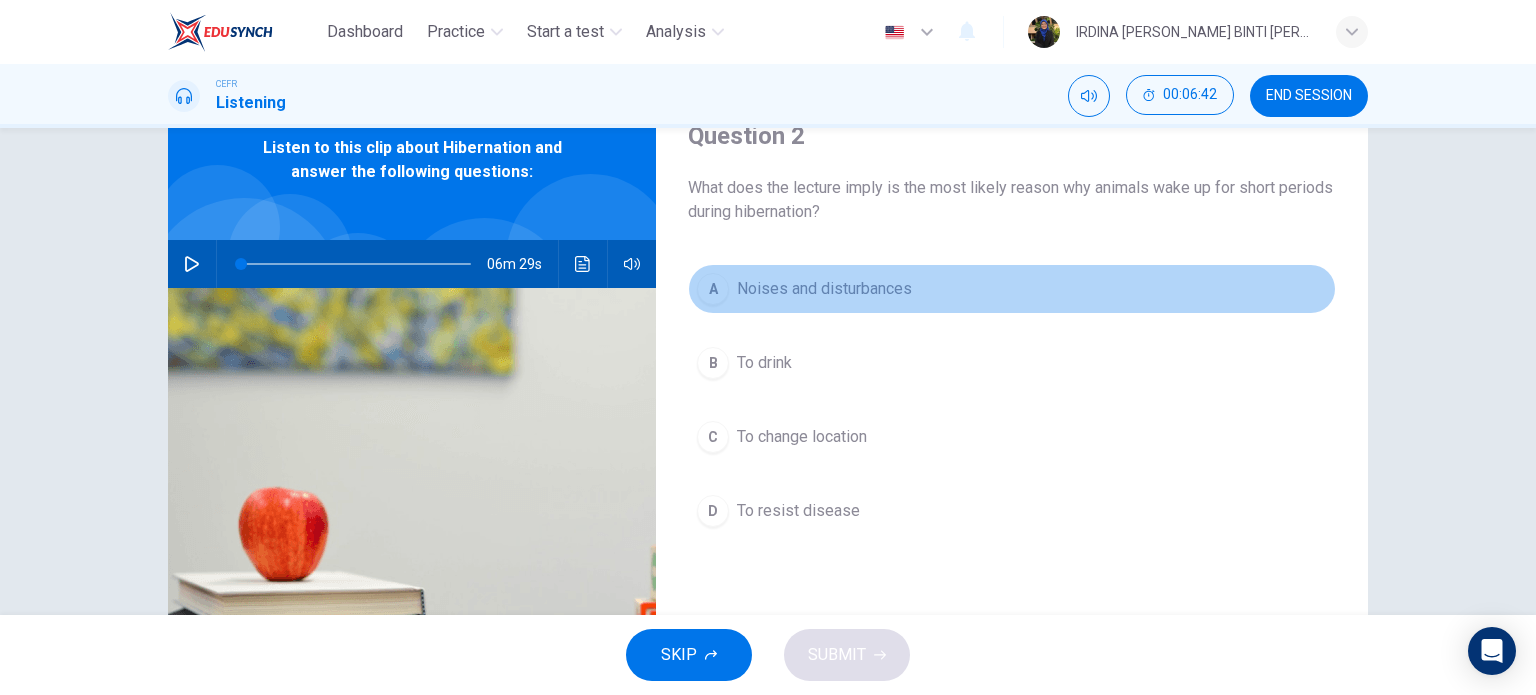click on "Noises and disturbances" at bounding box center [824, 289] 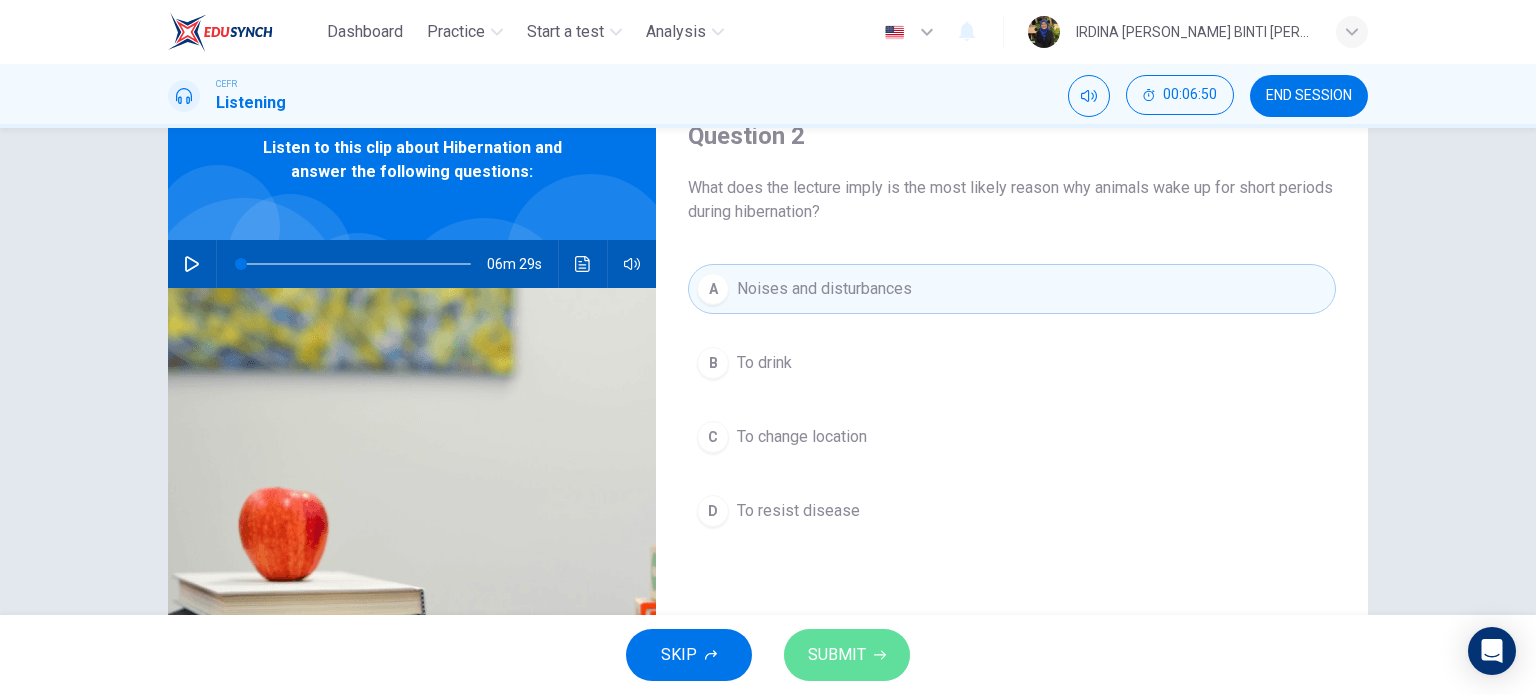 click on "SUBMIT" at bounding box center [837, 655] 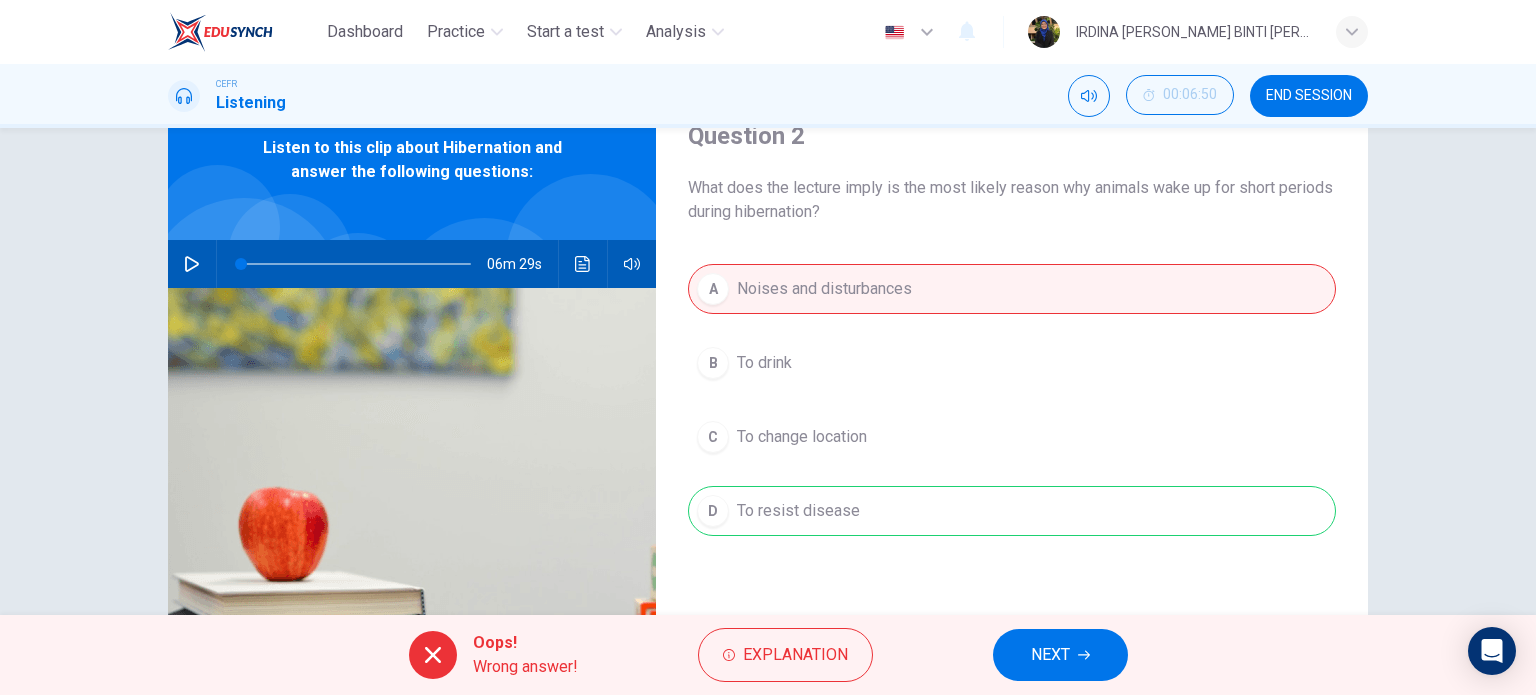 click on "A Noises and disturbances B To drink C To change location D To resist disease" at bounding box center [1012, 420] 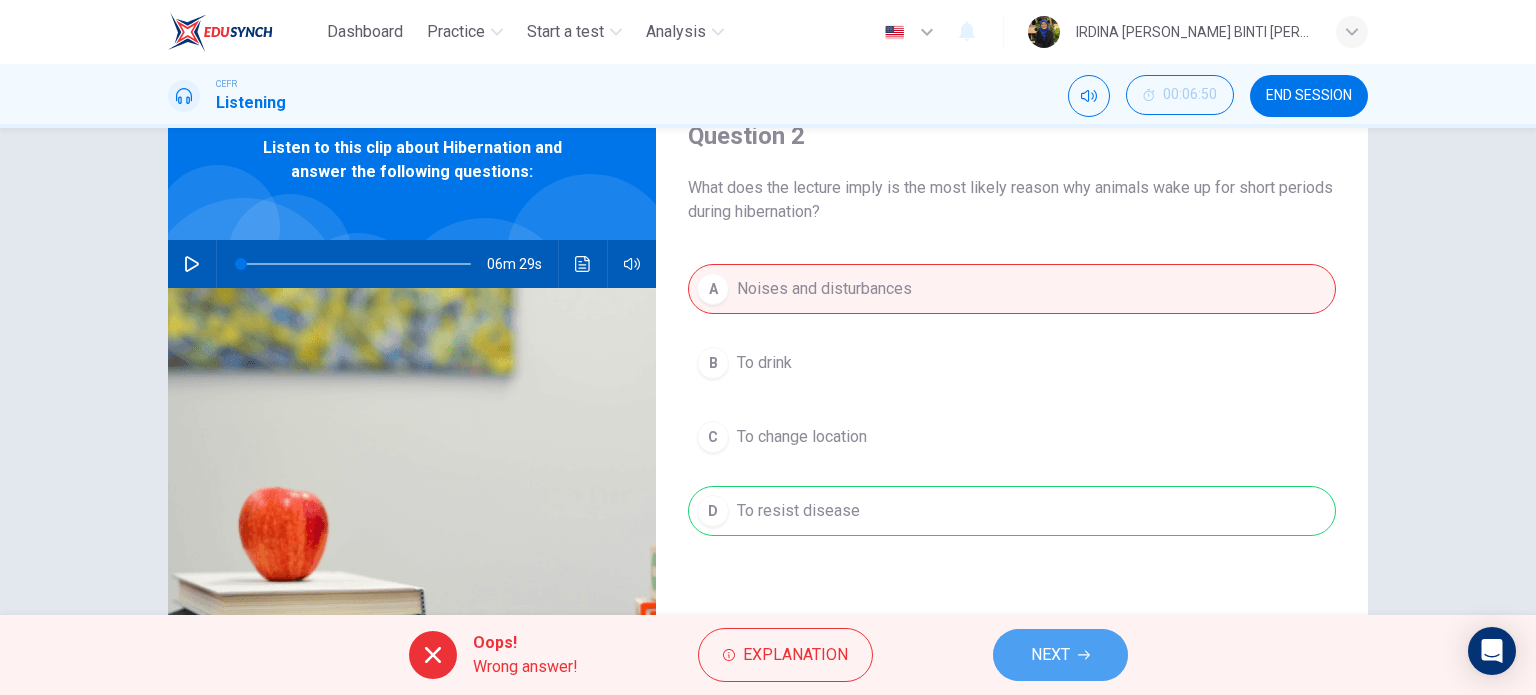 click on "NEXT" at bounding box center [1050, 655] 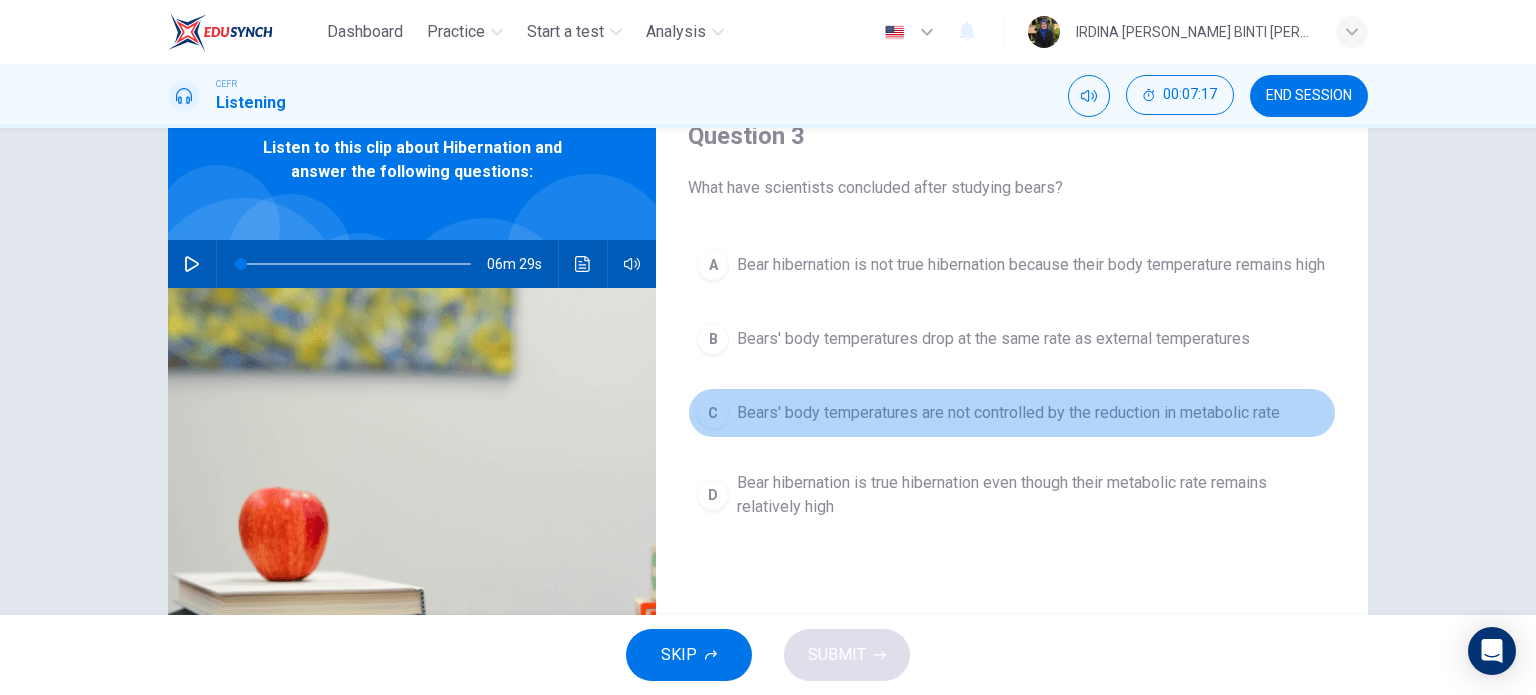 click on "C Bears' body temperatures are not controlled by the reduction in metabolic rate" at bounding box center [1012, 413] 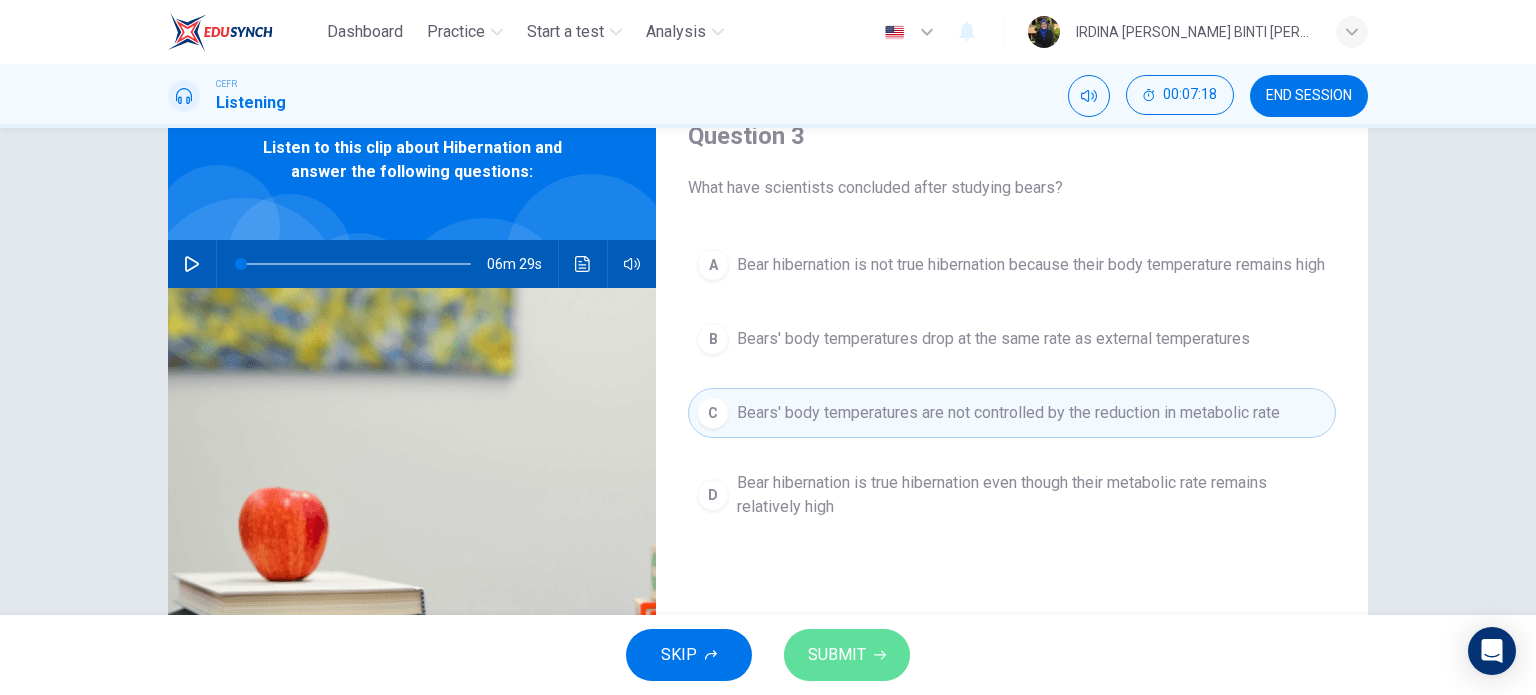 click on "SUBMIT" at bounding box center (837, 655) 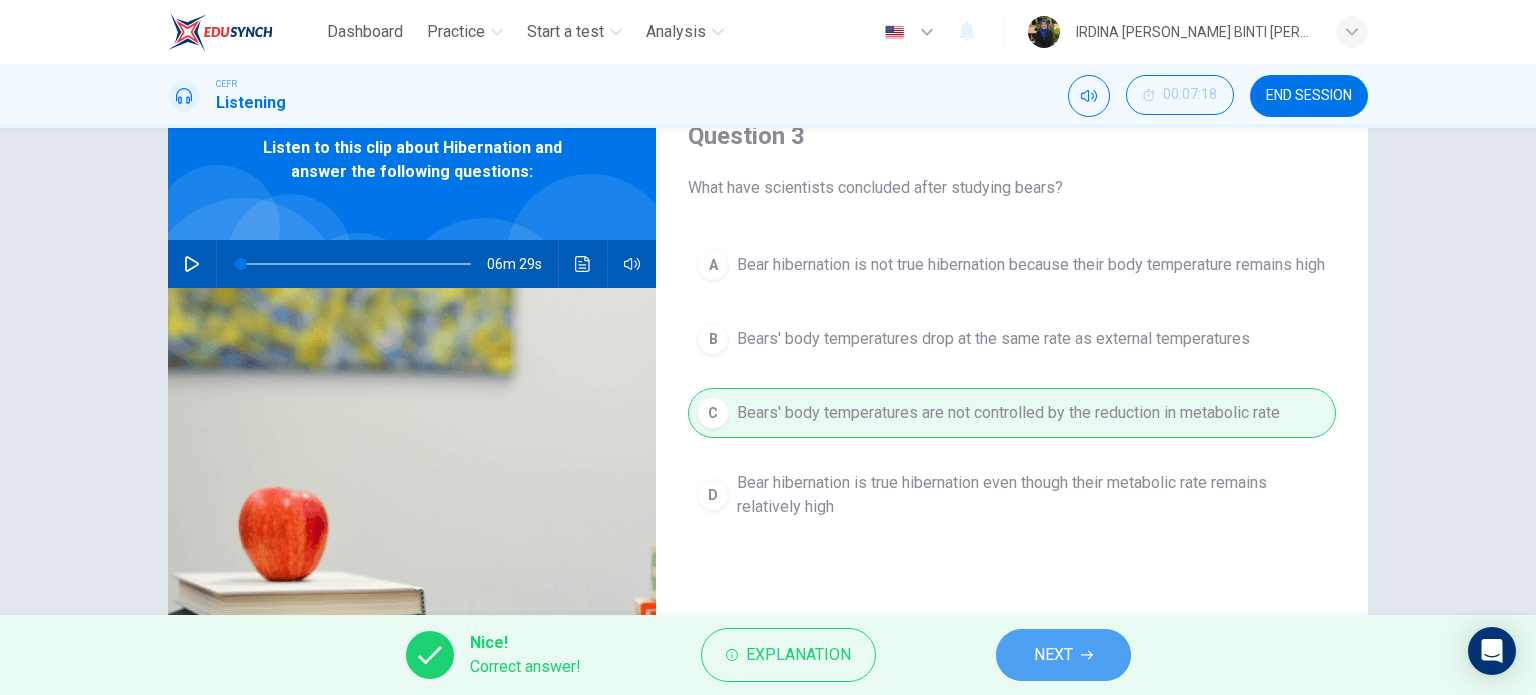 click on "NEXT" at bounding box center [1053, 655] 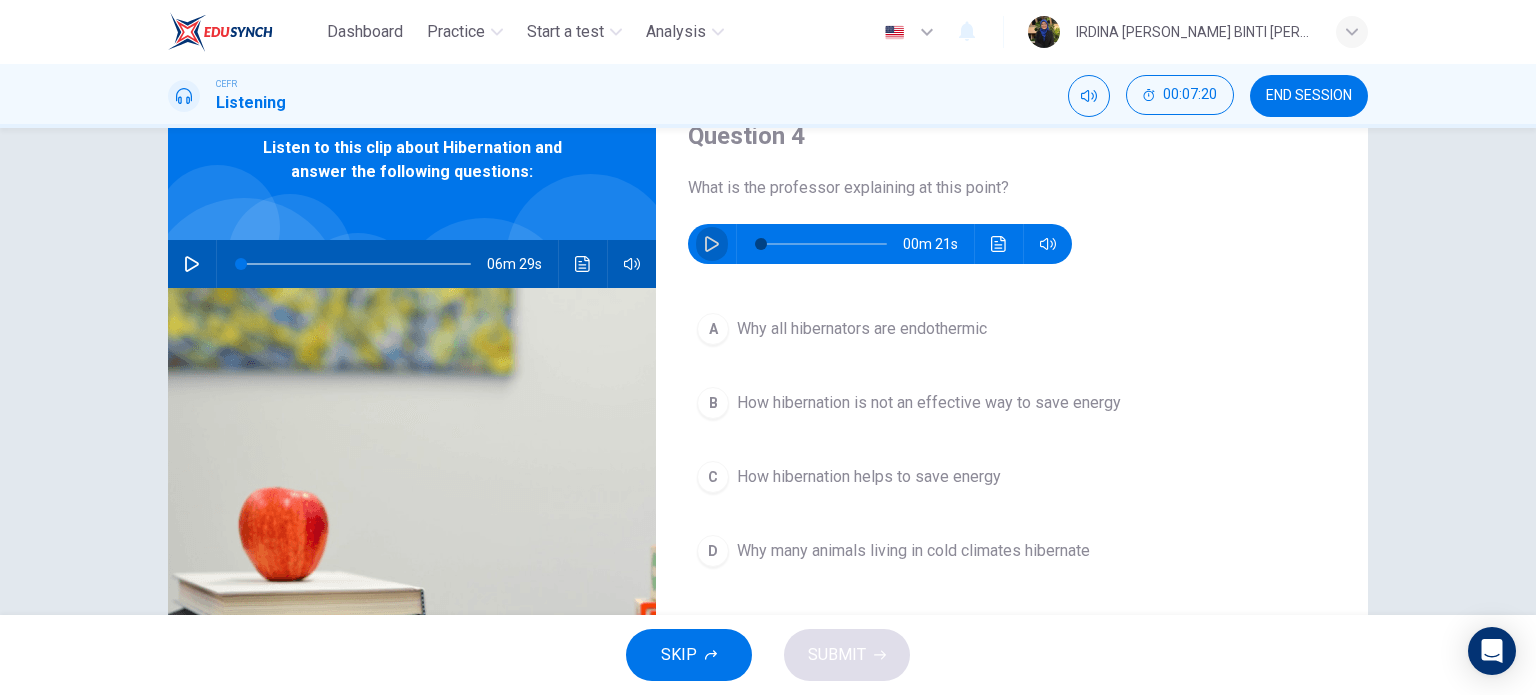 click 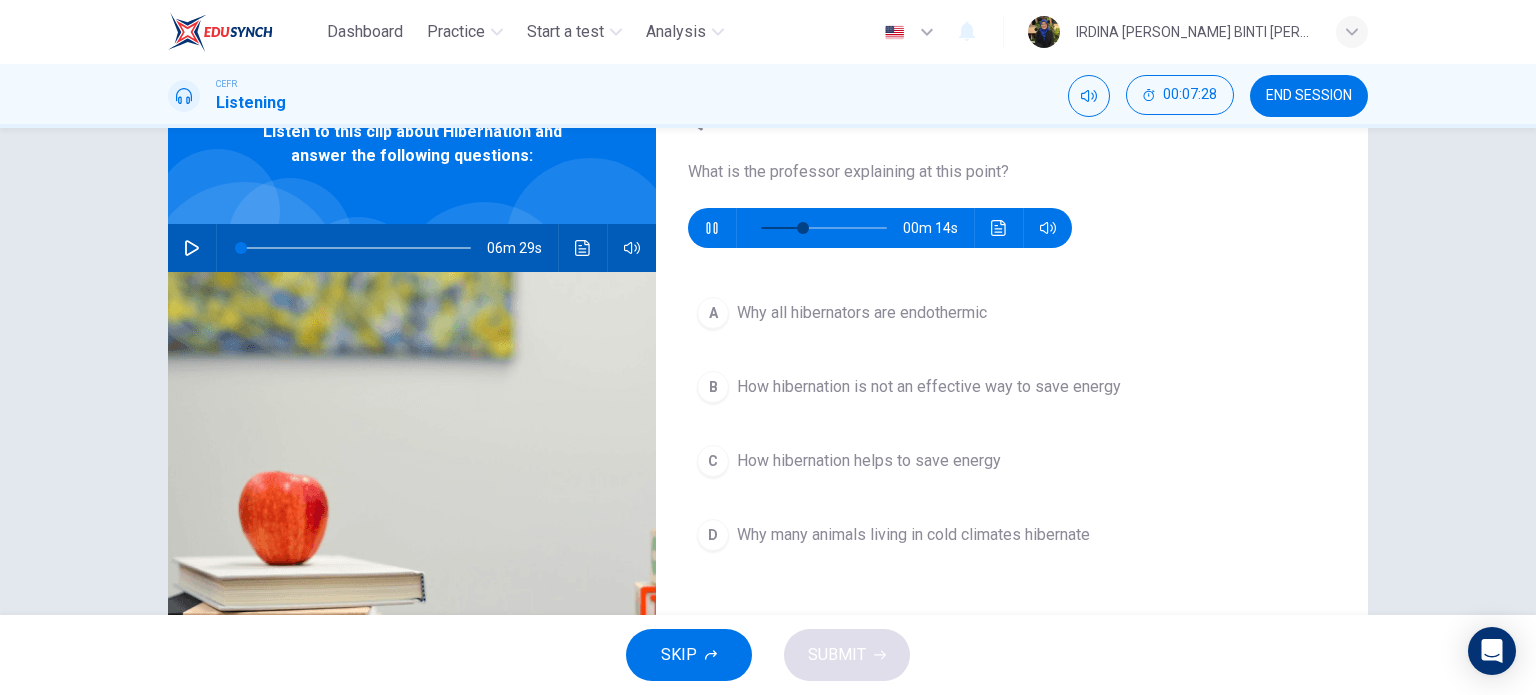 scroll, scrollTop: 104, scrollLeft: 0, axis: vertical 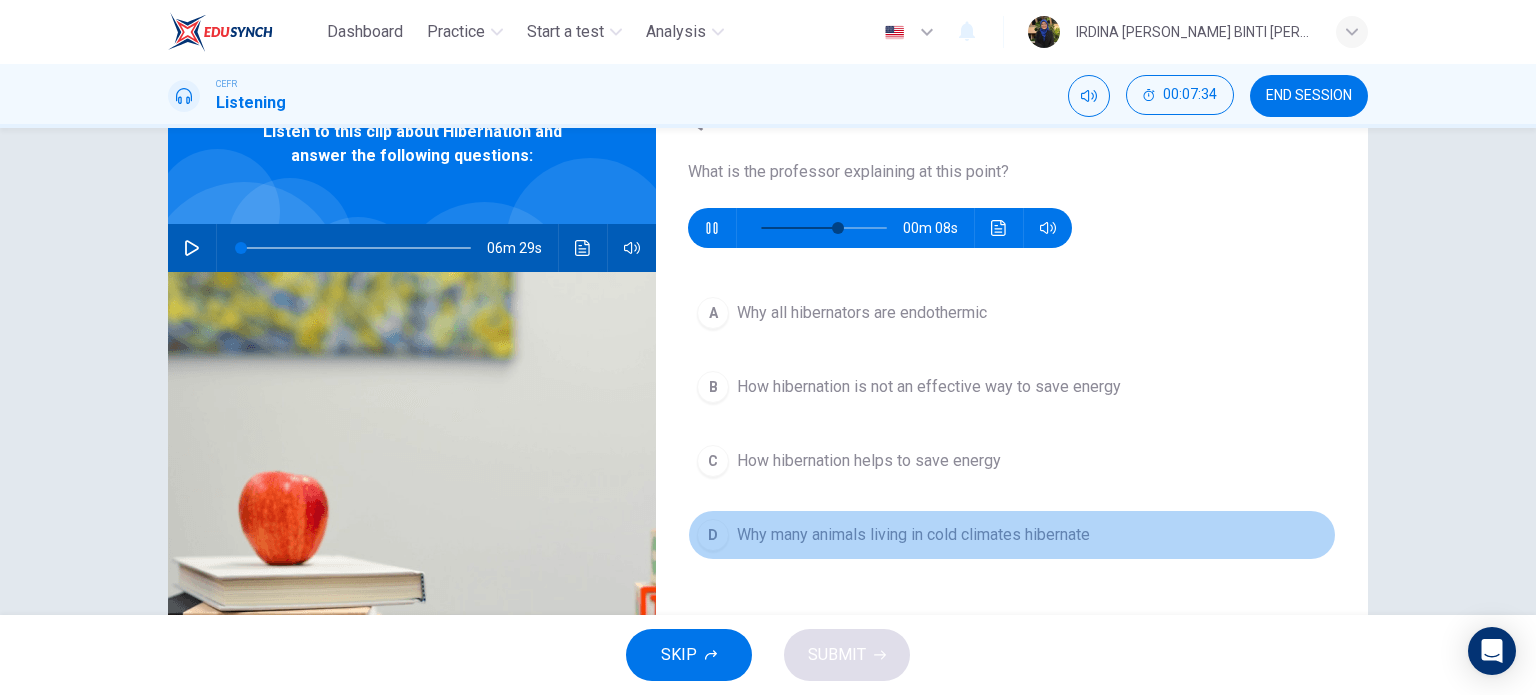 click on "D Why many animals living in cold climates hibernate" at bounding box center (1012, 535) 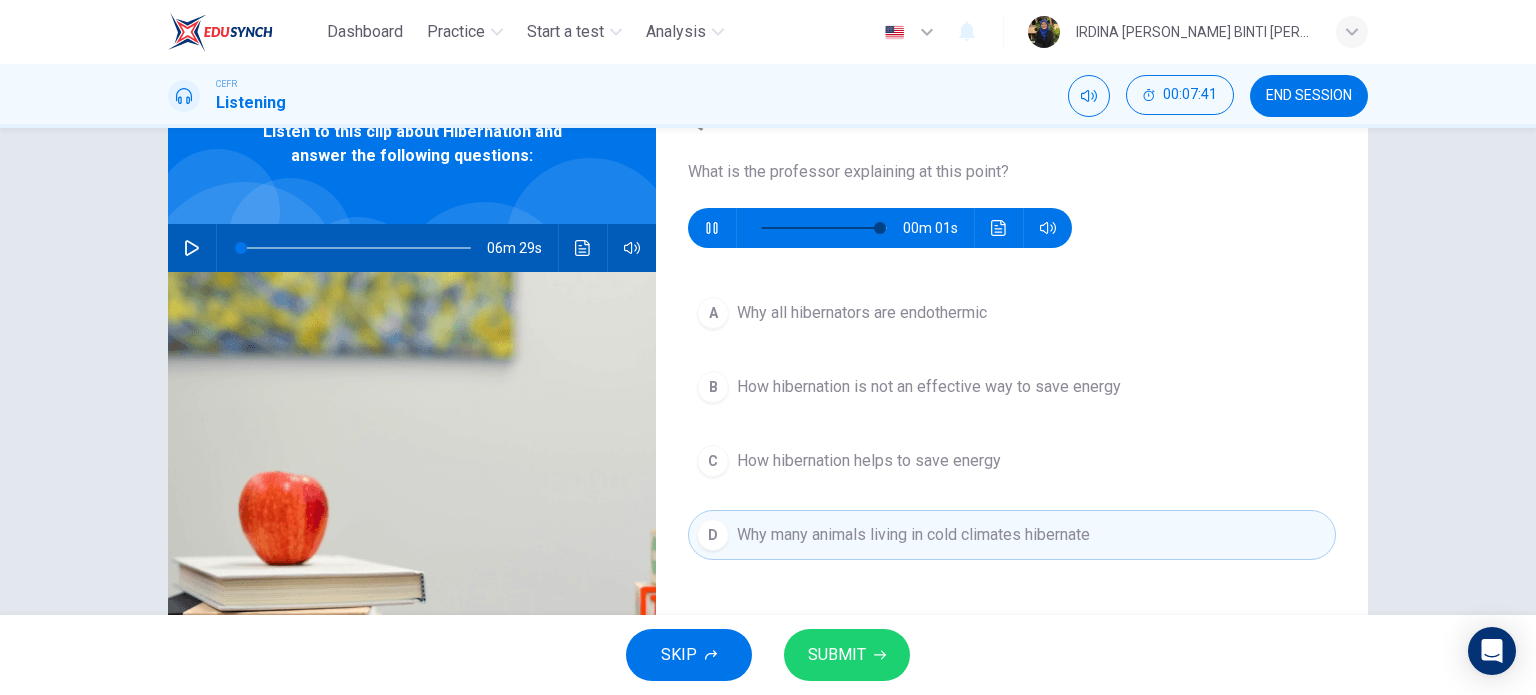 type on "0" 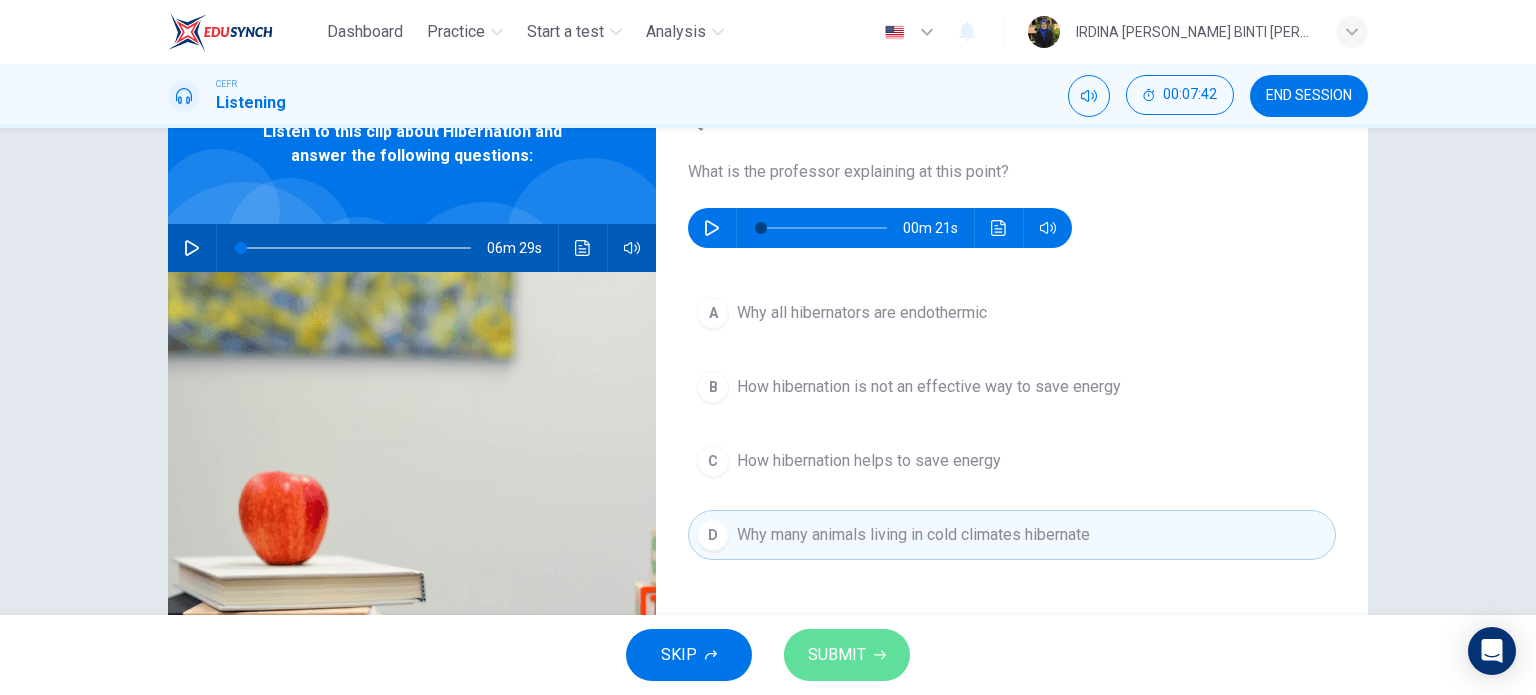 click on "SUBMIT" at bounding box center [847, 655] 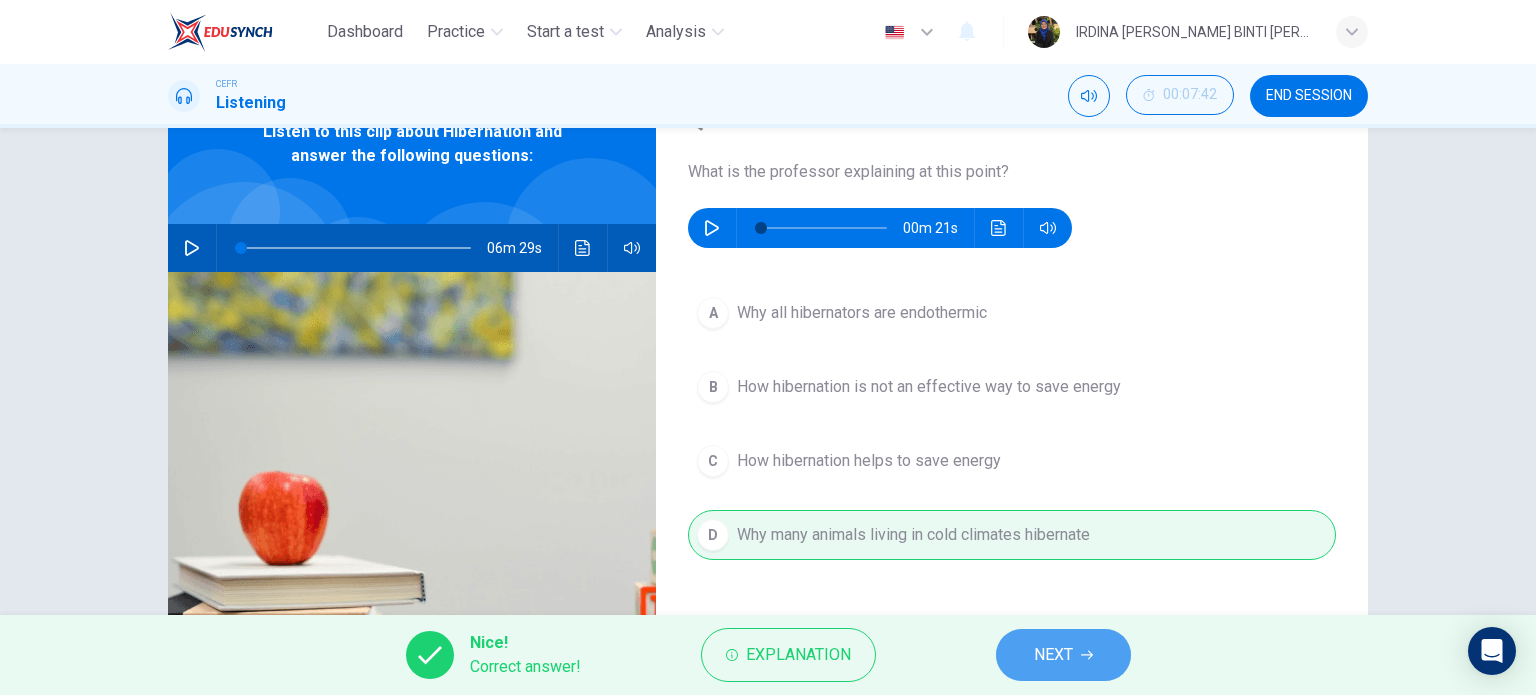 click on "NEXT" at bounding box center [1063, 655] 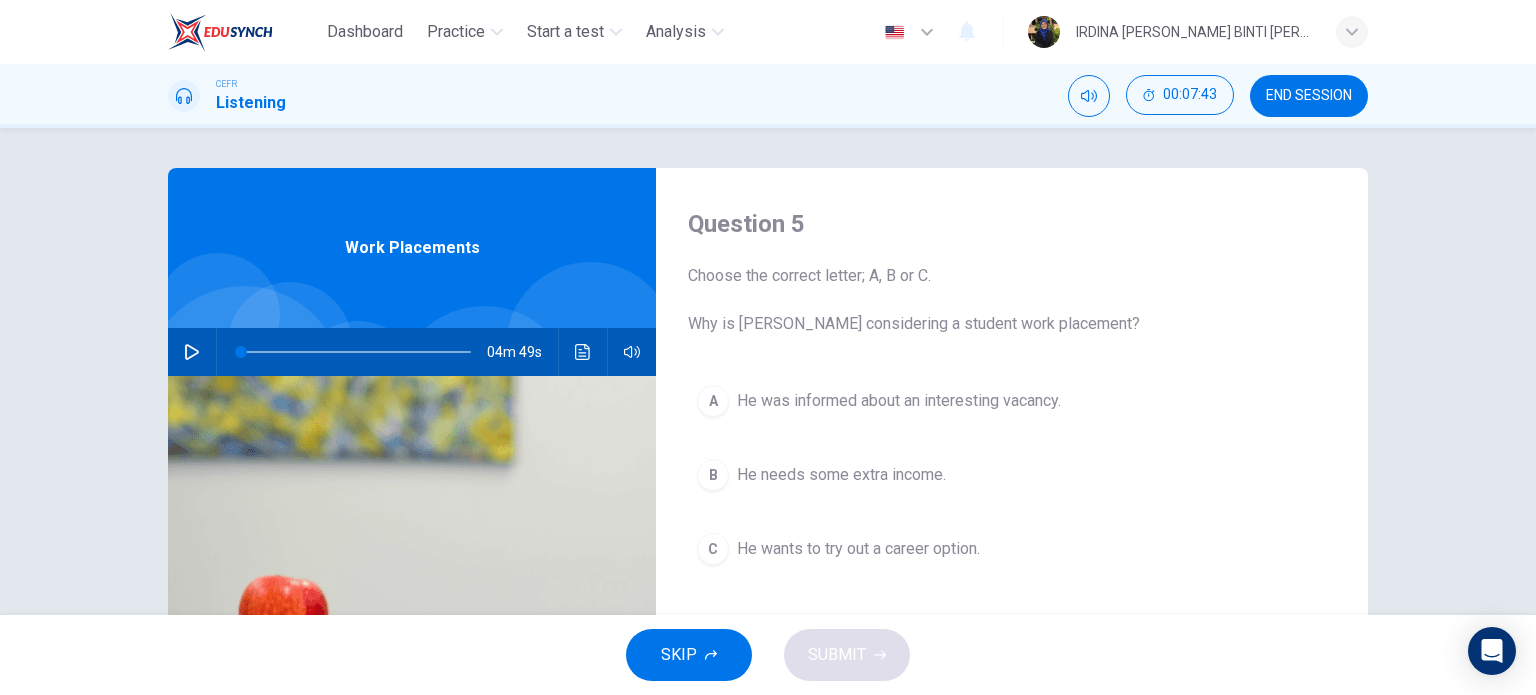 scroll, scrollTop: 28, scrollLeft: 0, axis: vertical 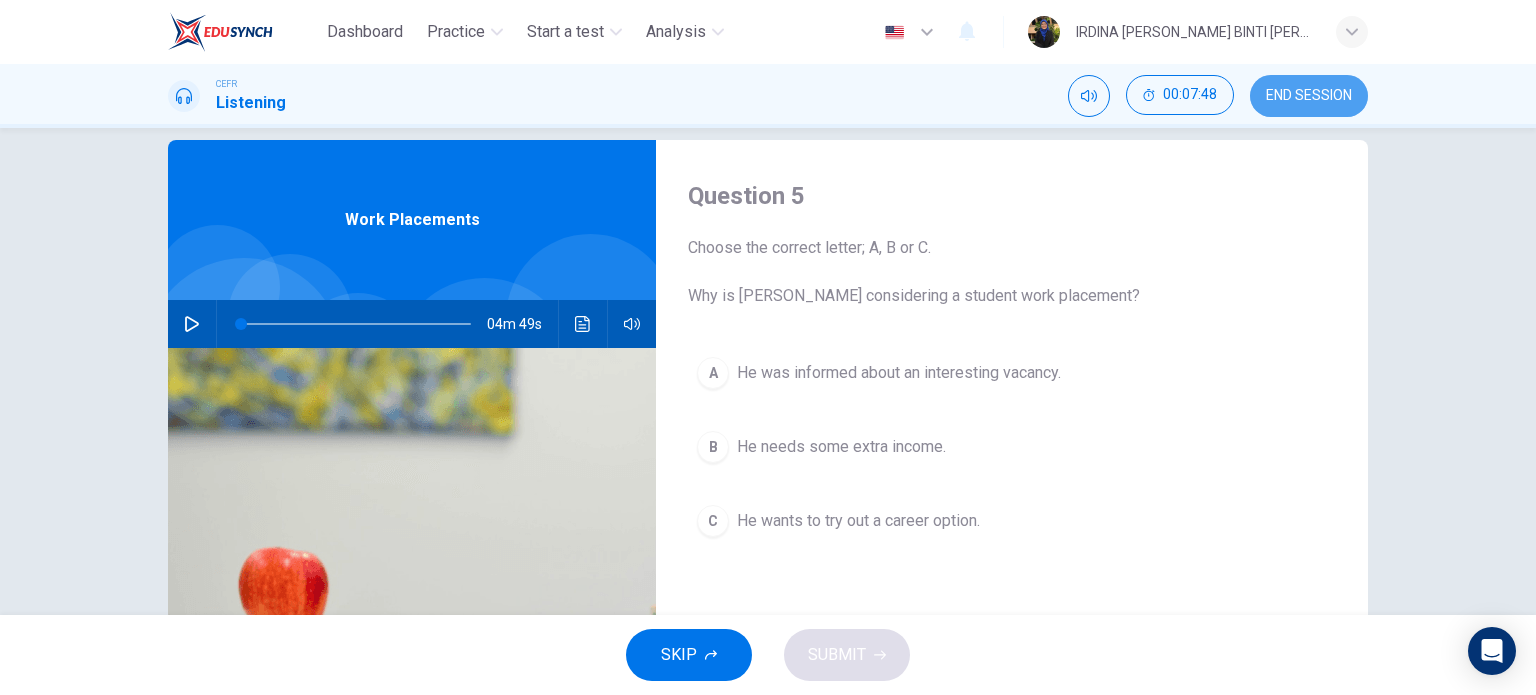 click on "END SESSION" at bounding box center (1309, 96) 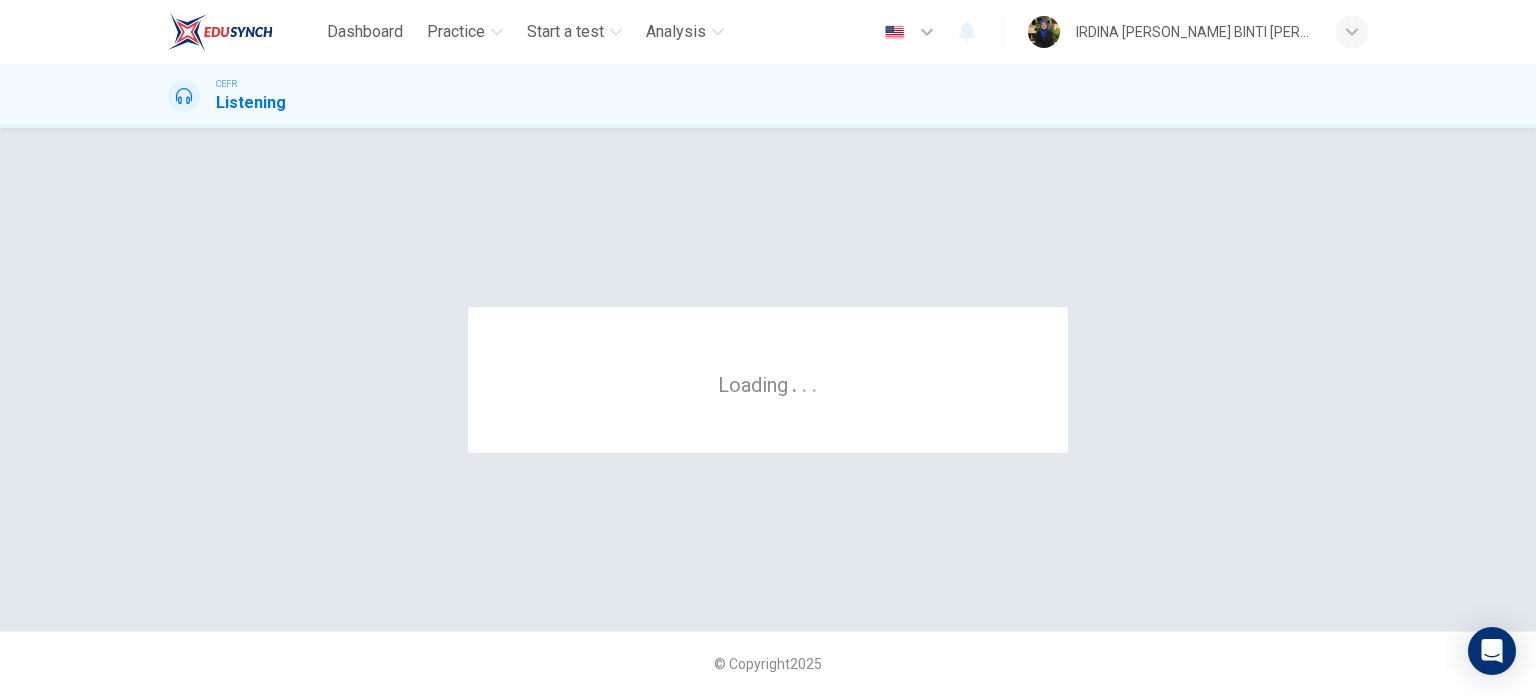 scroll, scrollTop: 0, scrollLeft: 0, axis: both 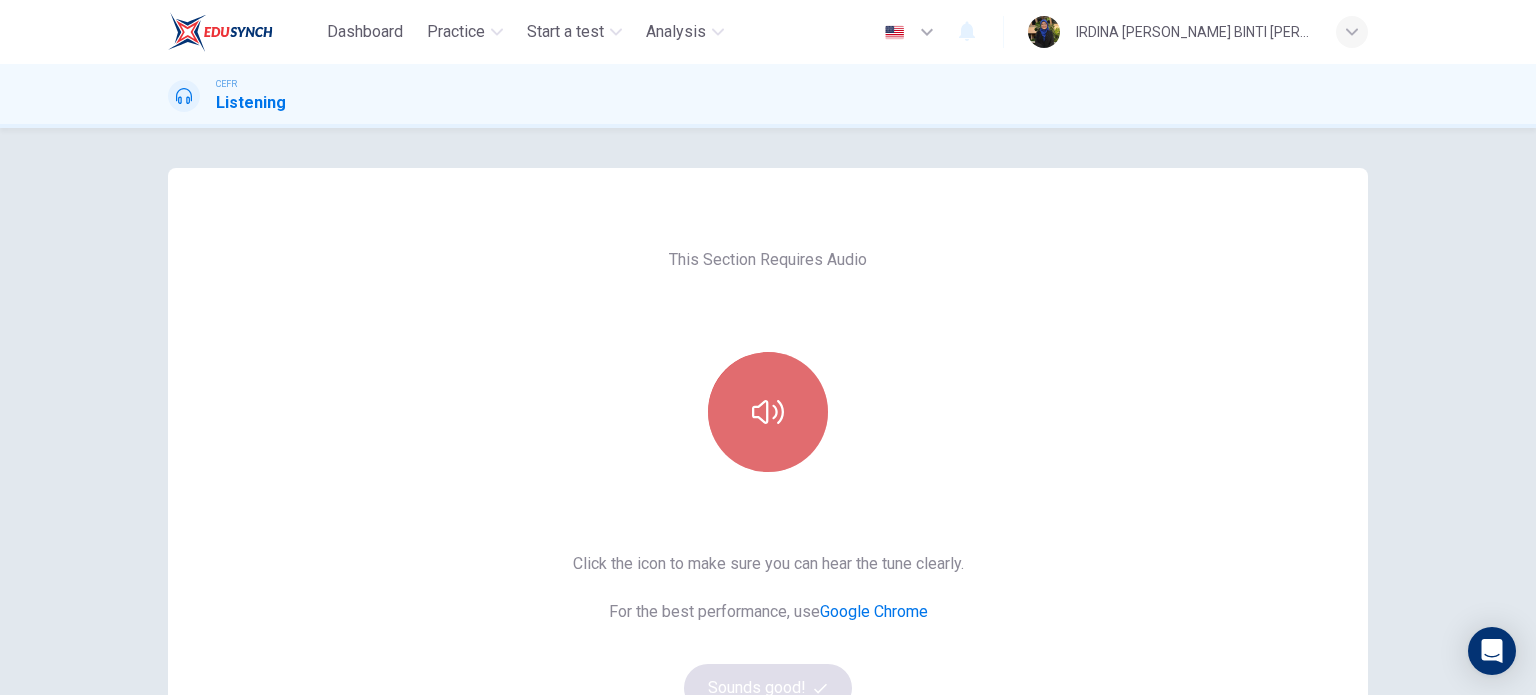 click 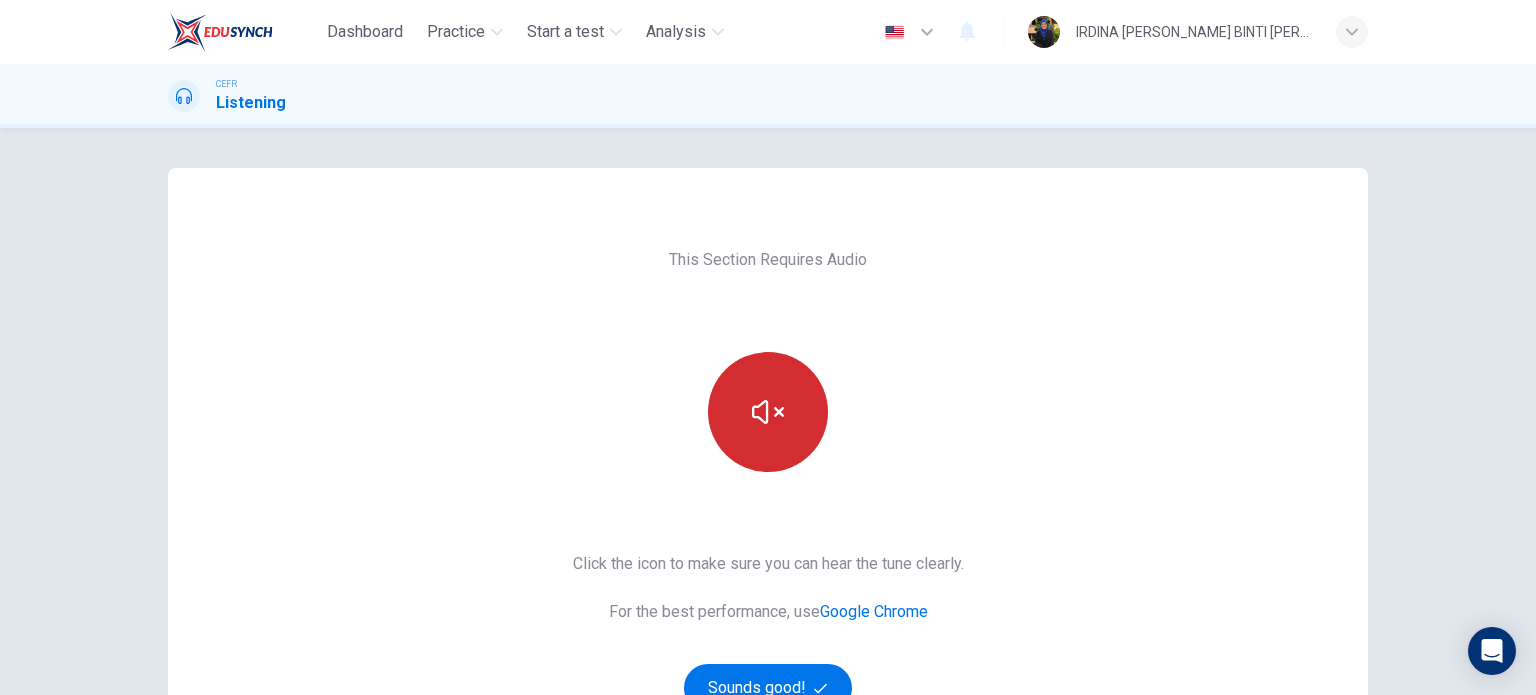 click 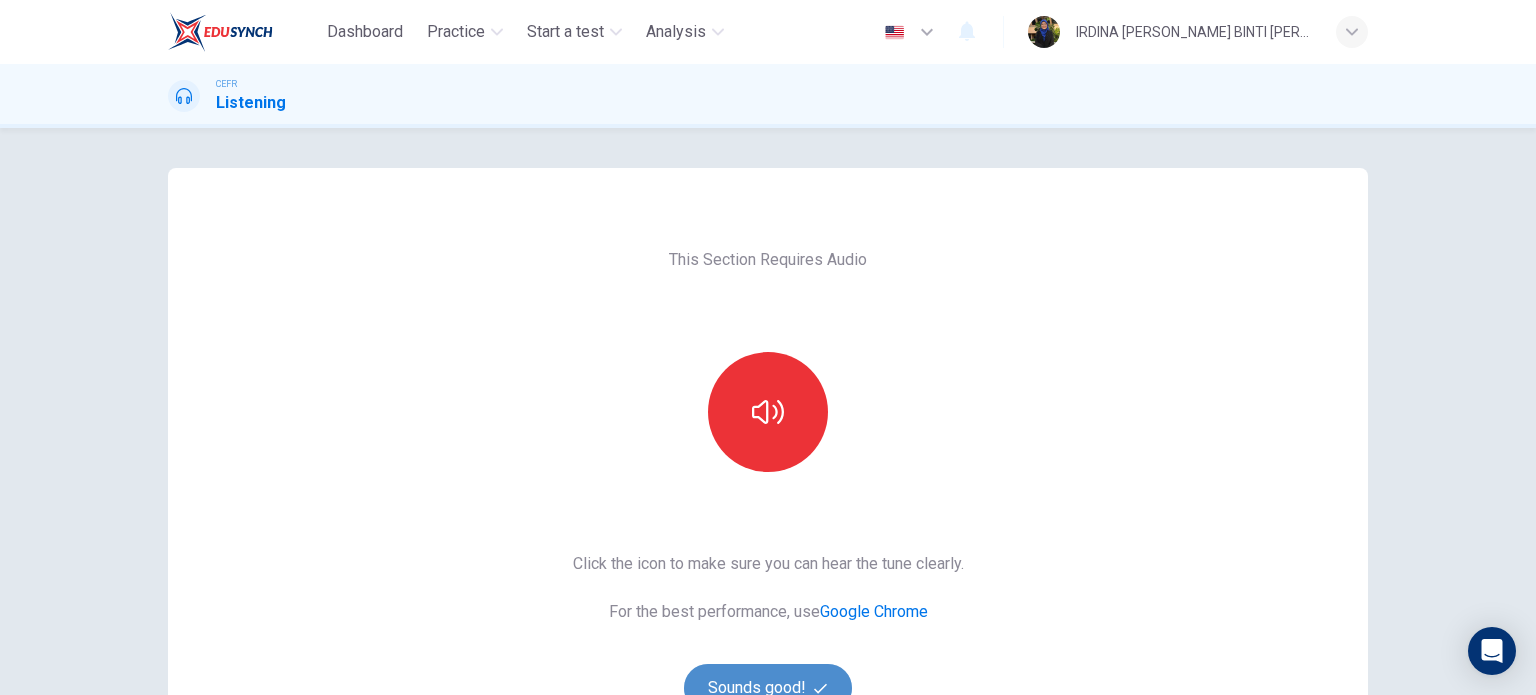 click on "Sounds good!" at bounding box center [768, 688] 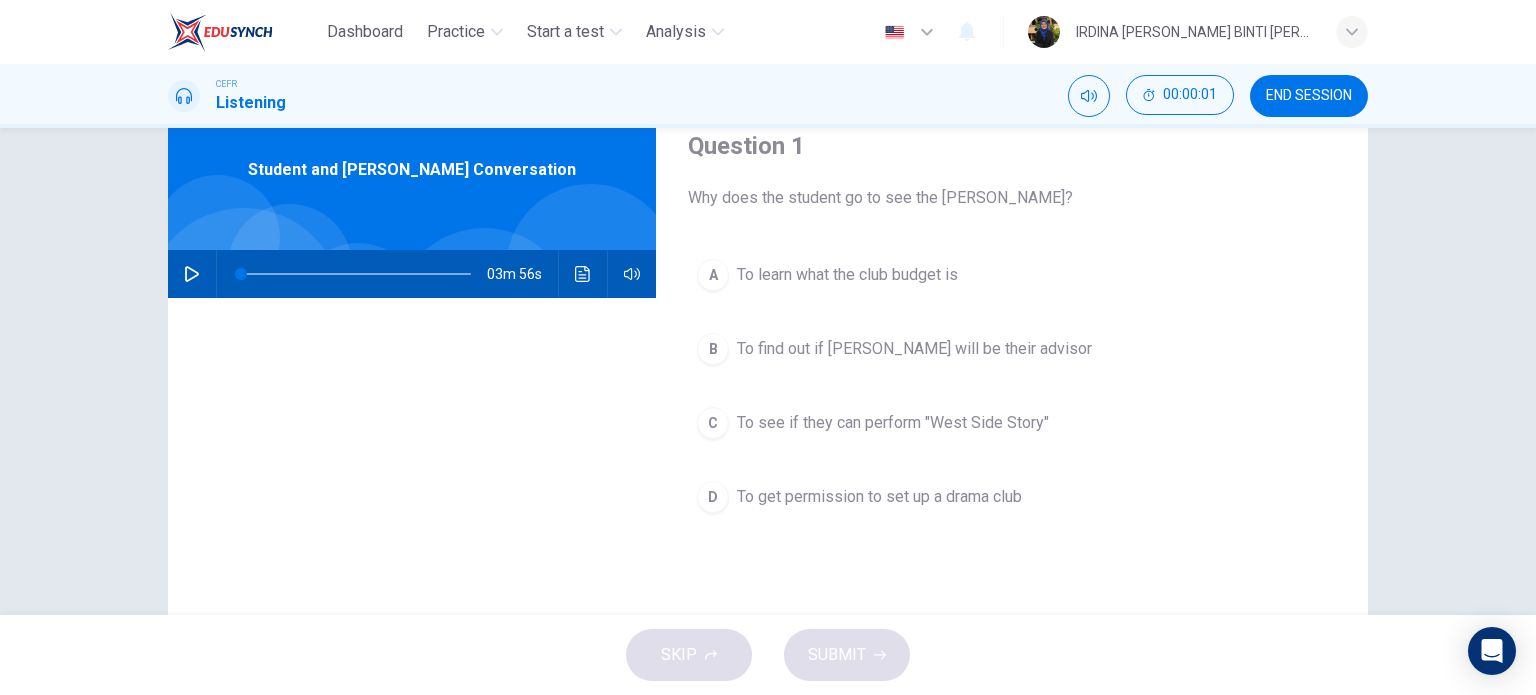 scroll, scrollTop: 79, scrollLeft: 0, axis: vertical 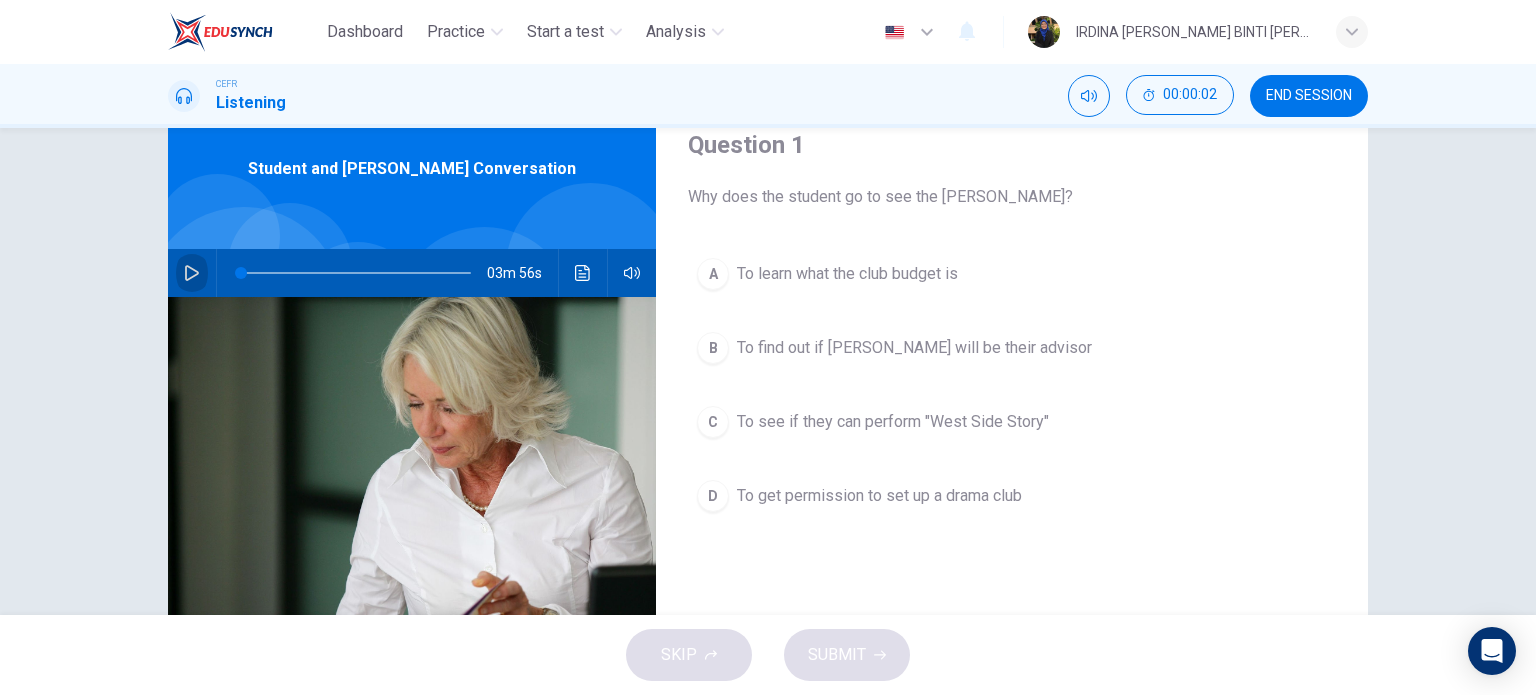 click 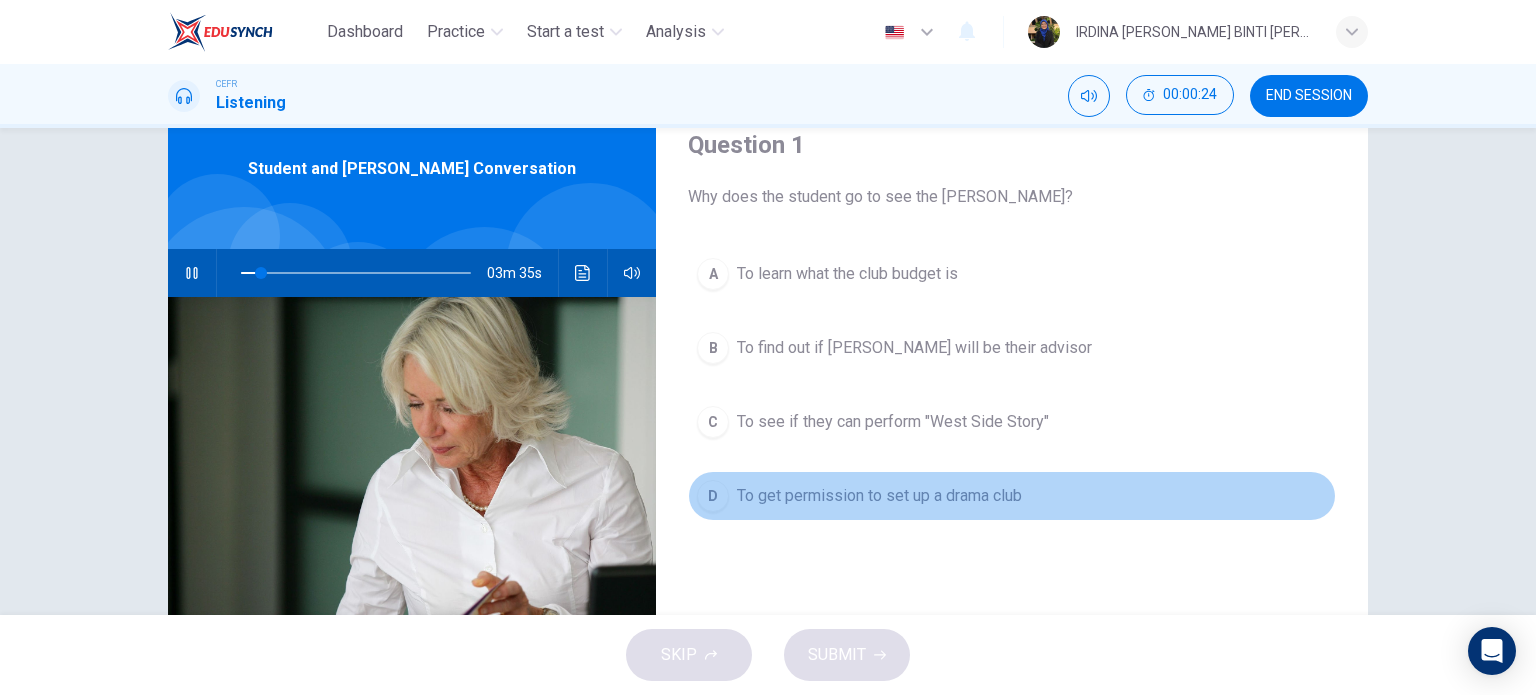 click on "To get permission to set up a drama club" at bounding box center (879, 496) 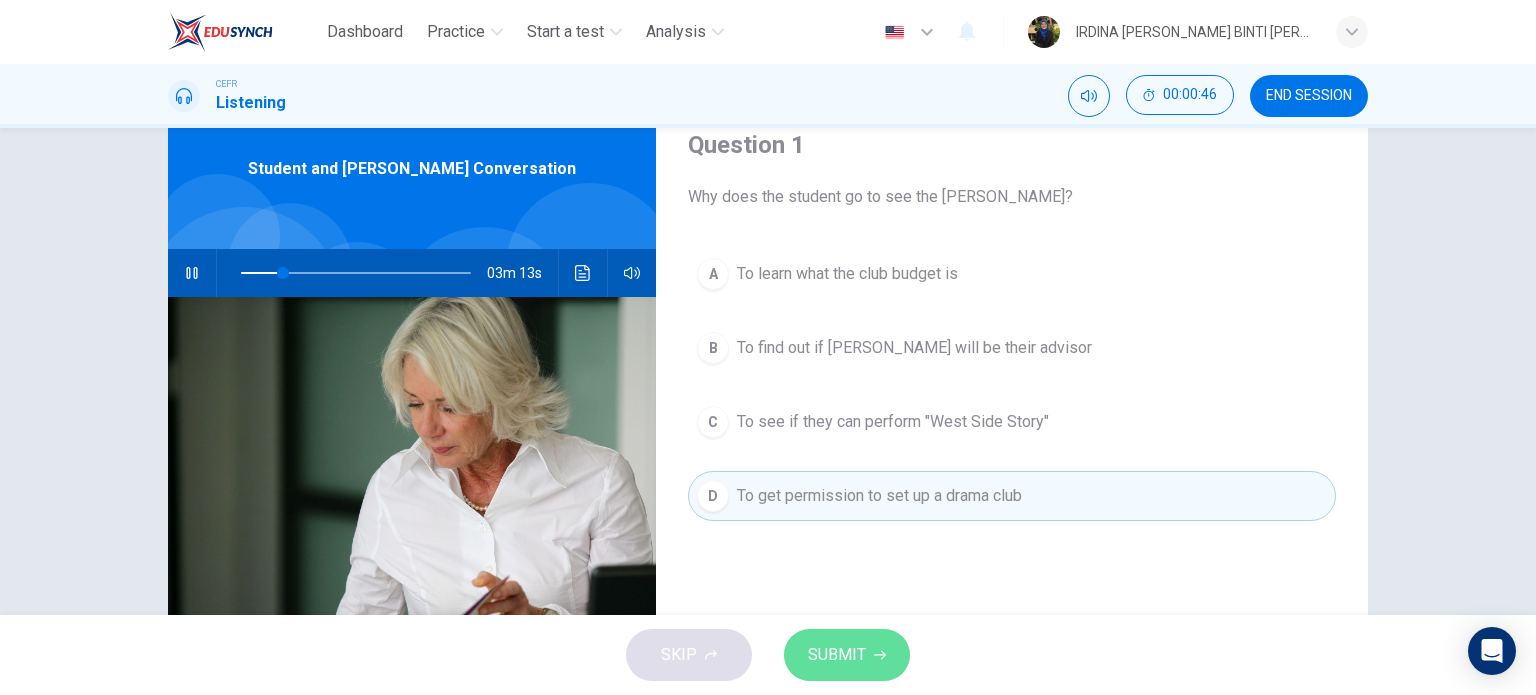 click on "SUBMIT" at bounding box center (847, 655) 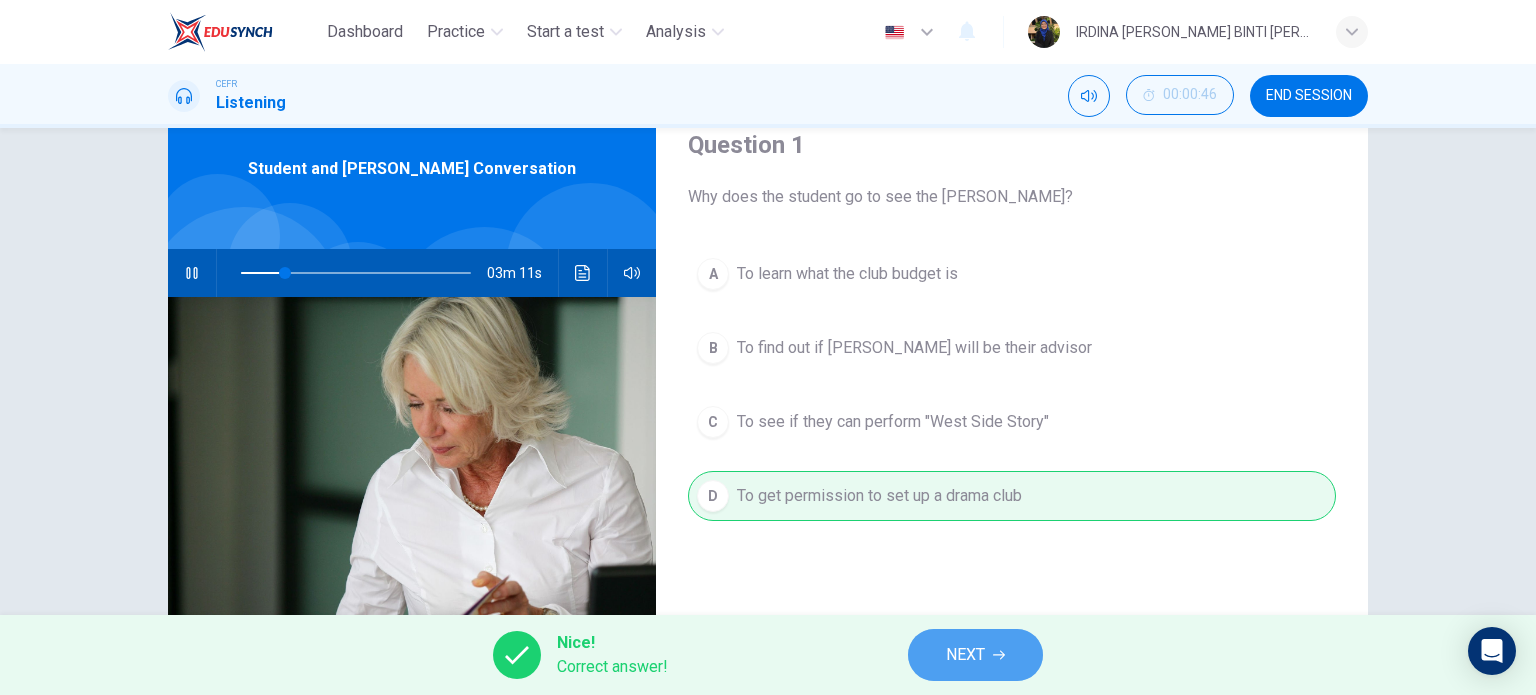 click on "NEXT" at bounding box center [975, 655] 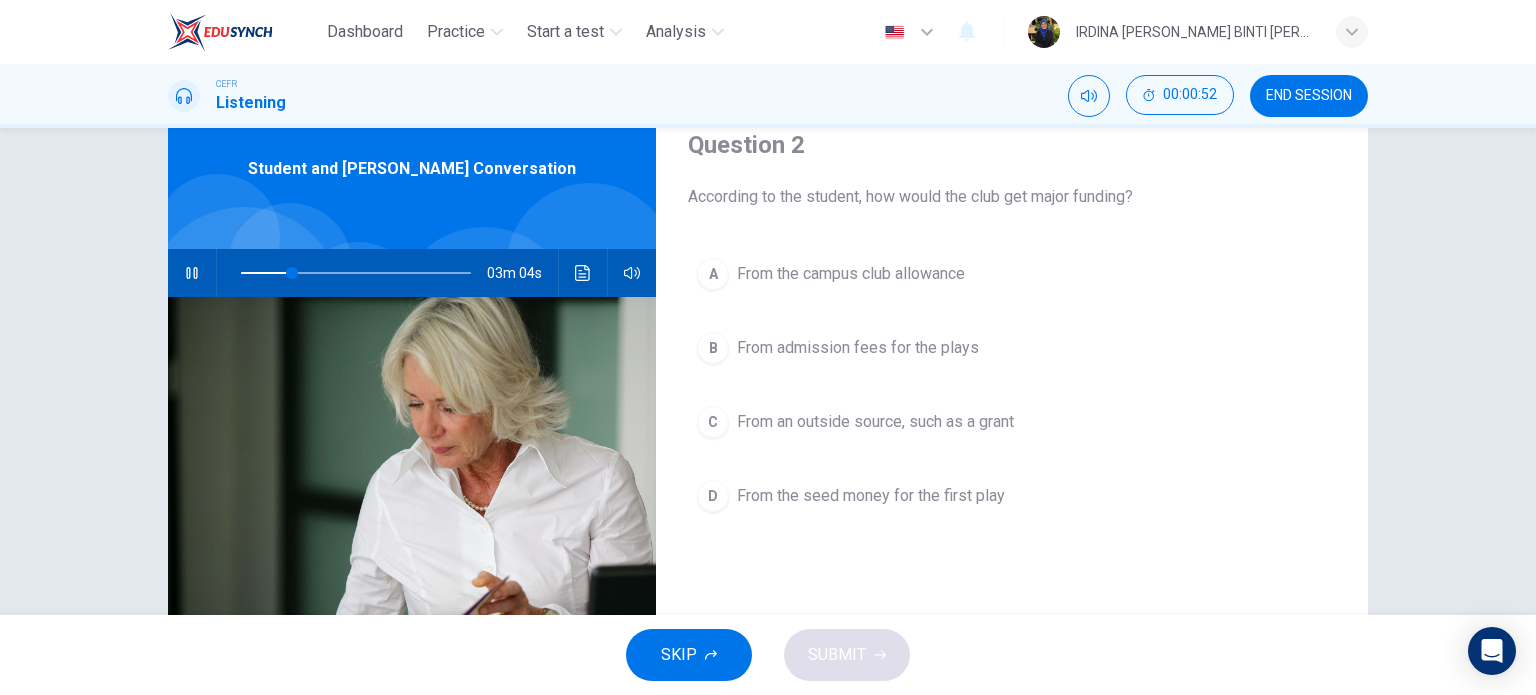 click on "Question 2 According to the student, how would the club get major funding? A From the campus club allowance B From admission fees for the plays C From an outside source, such as a grant D From the seed money for the first play" at bounding box center (1012, 436) 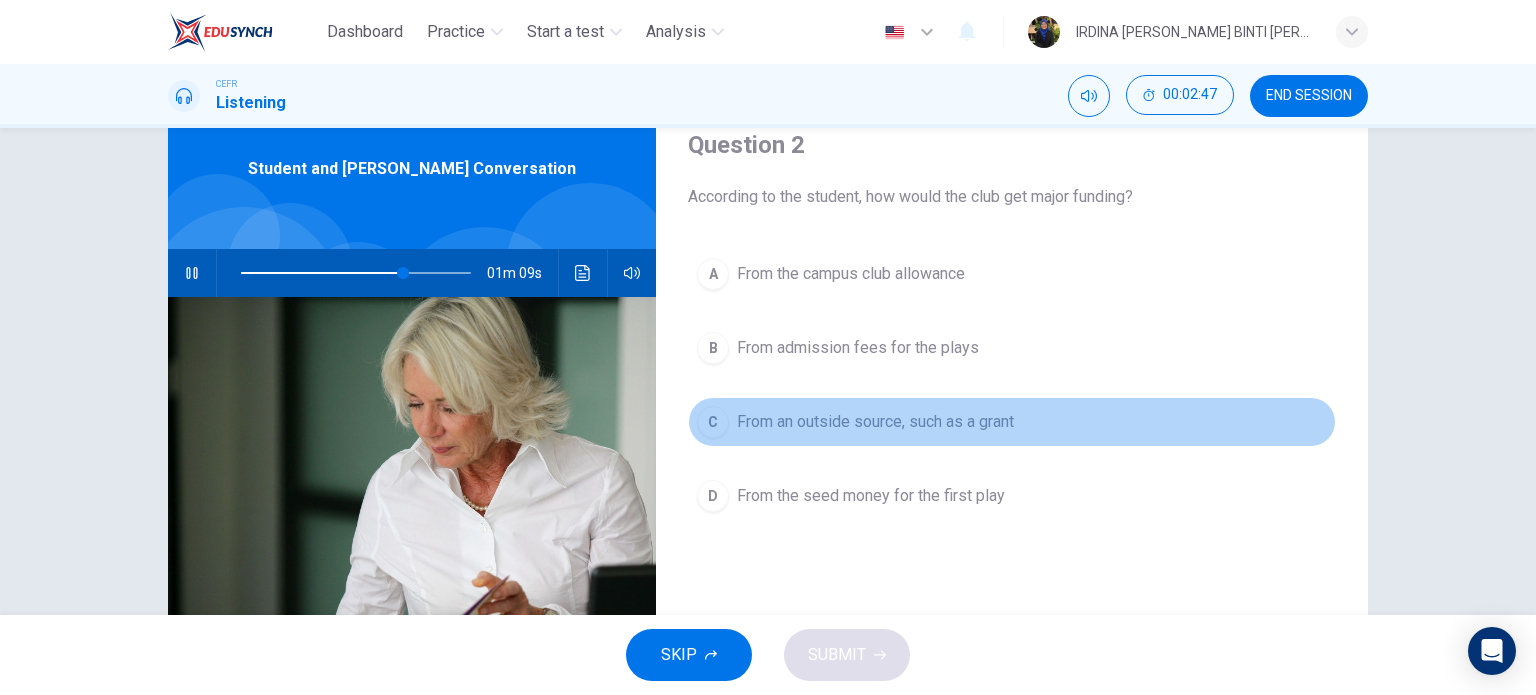 click on "From an outside source, such as a grant" at bounding box center [875, 422] 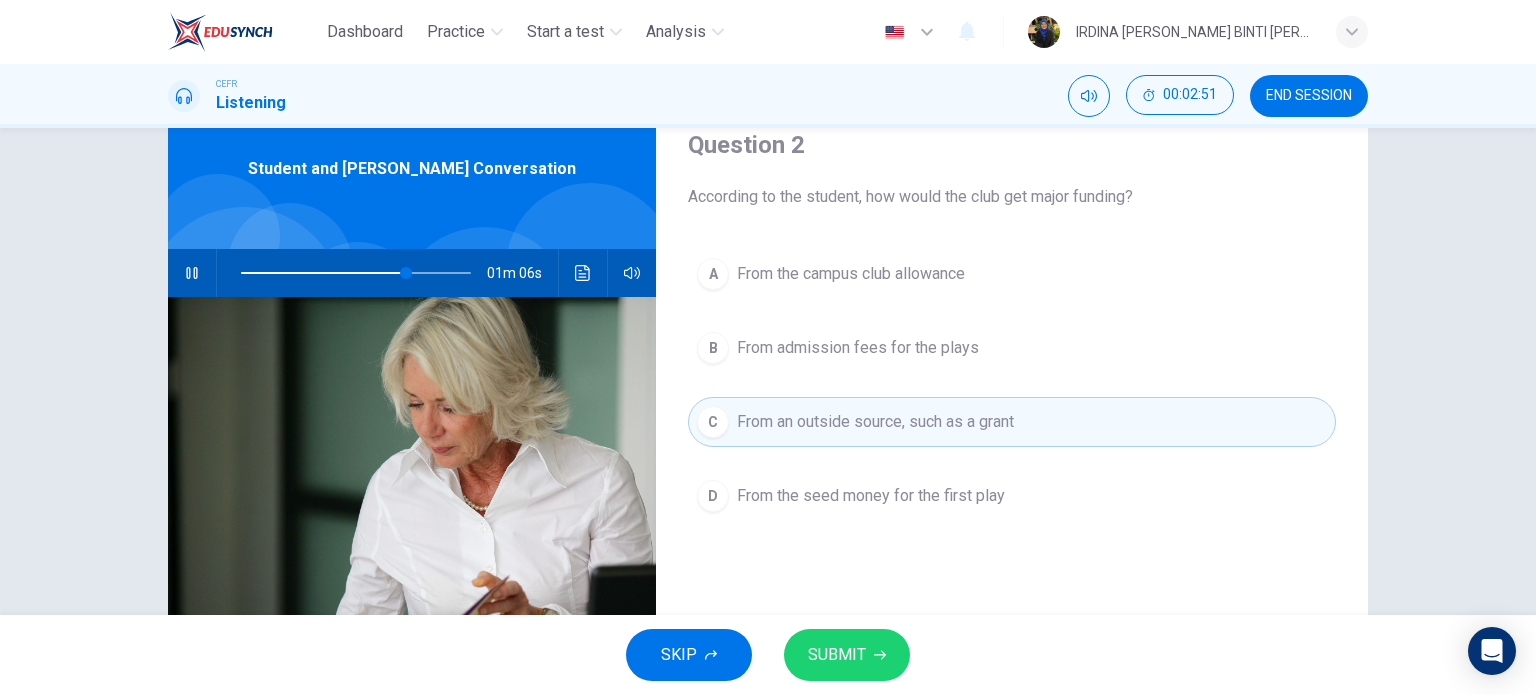 click on "SUBMIT" at bounding box center [837, 655] 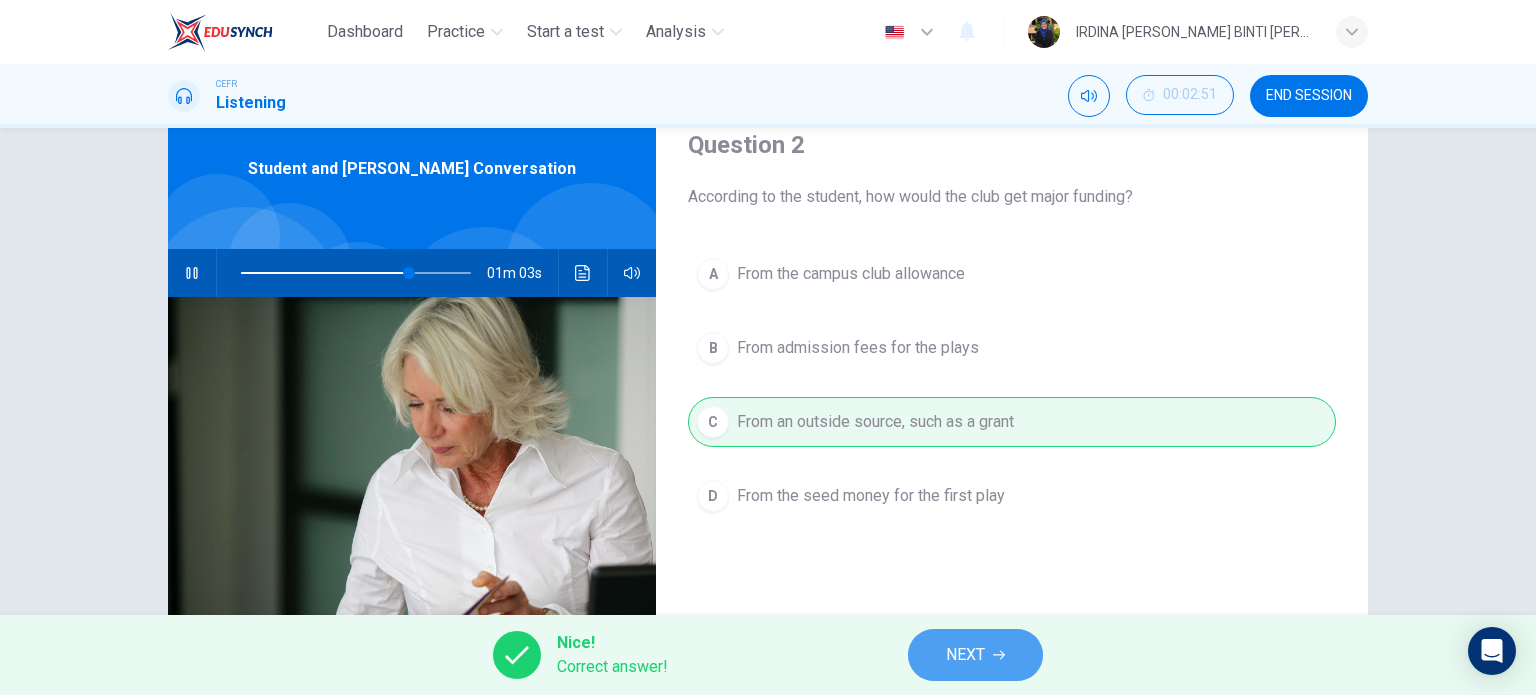 click on "NEXT" at bounding box center [965, 655] 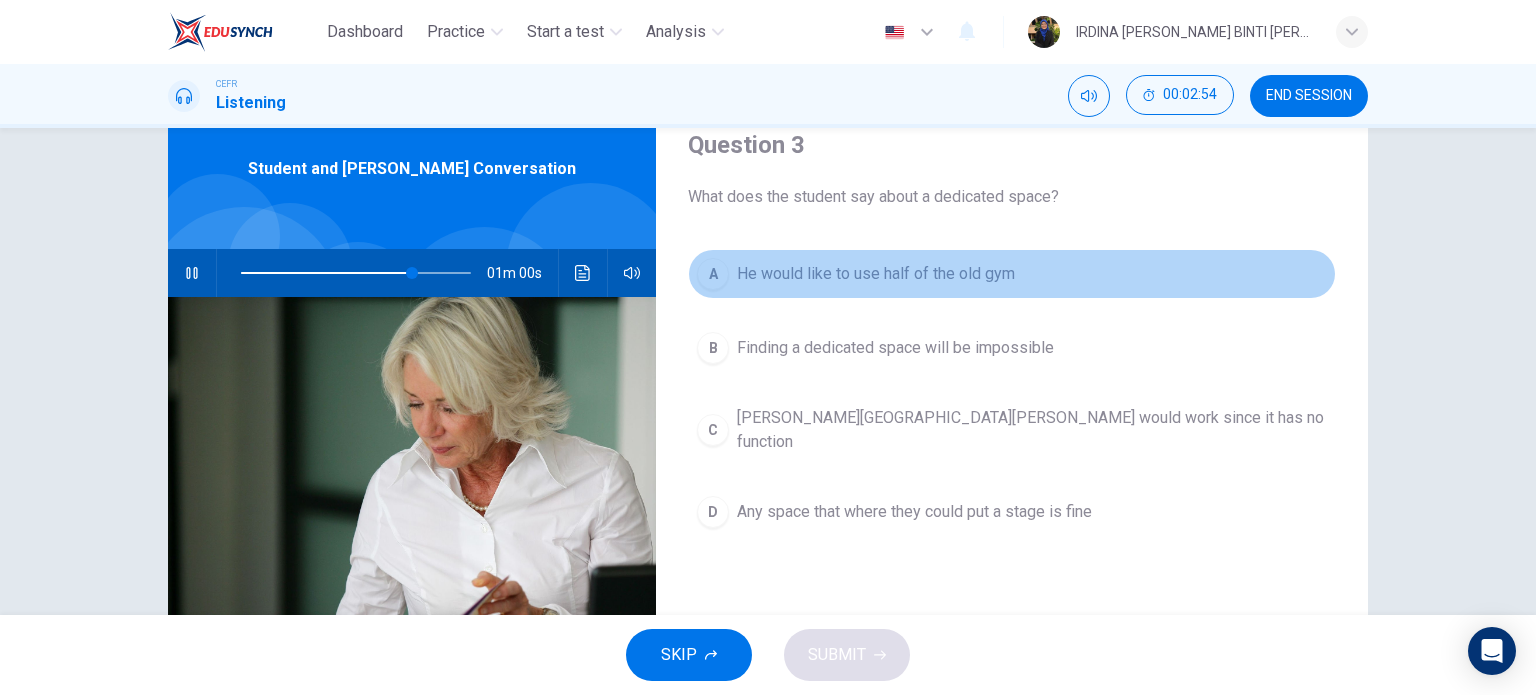 click on "He would like to use half of the old gym" at bounding box center [876, 274] 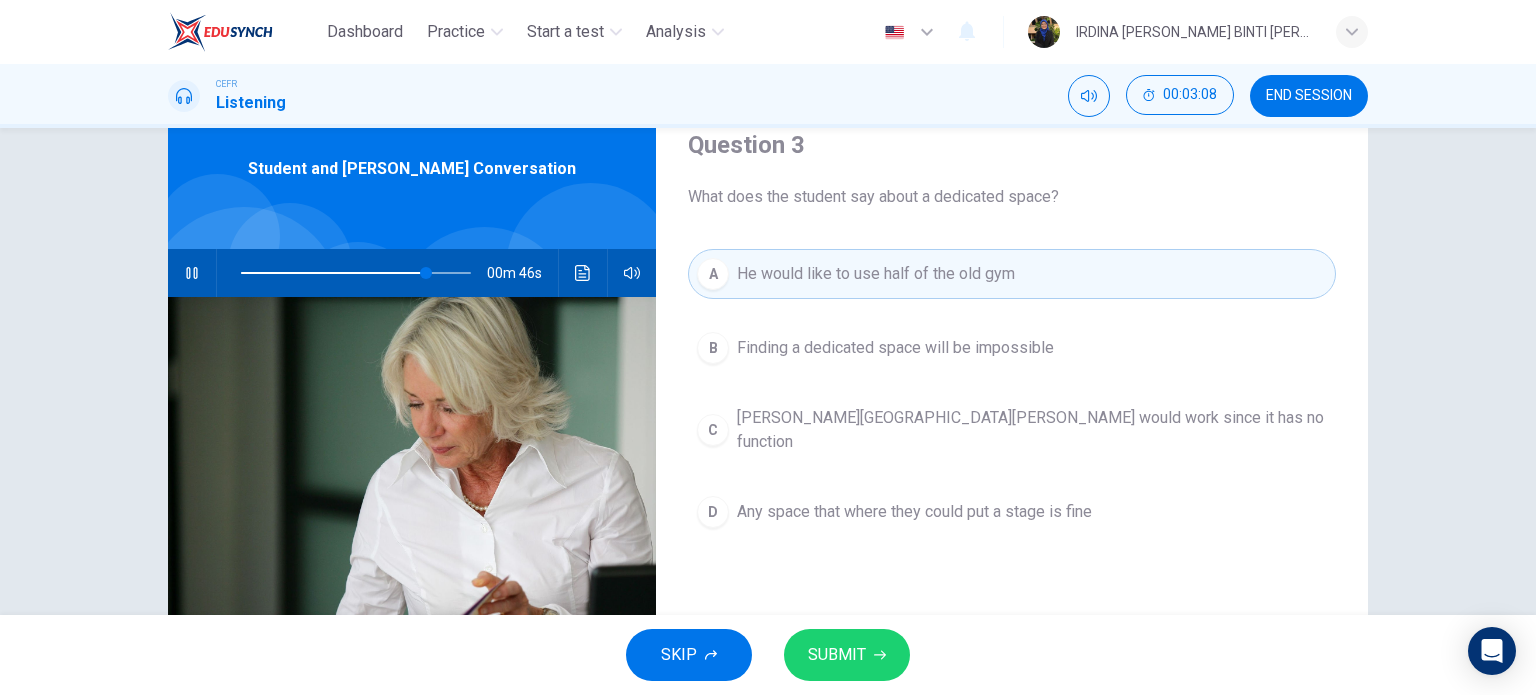 click 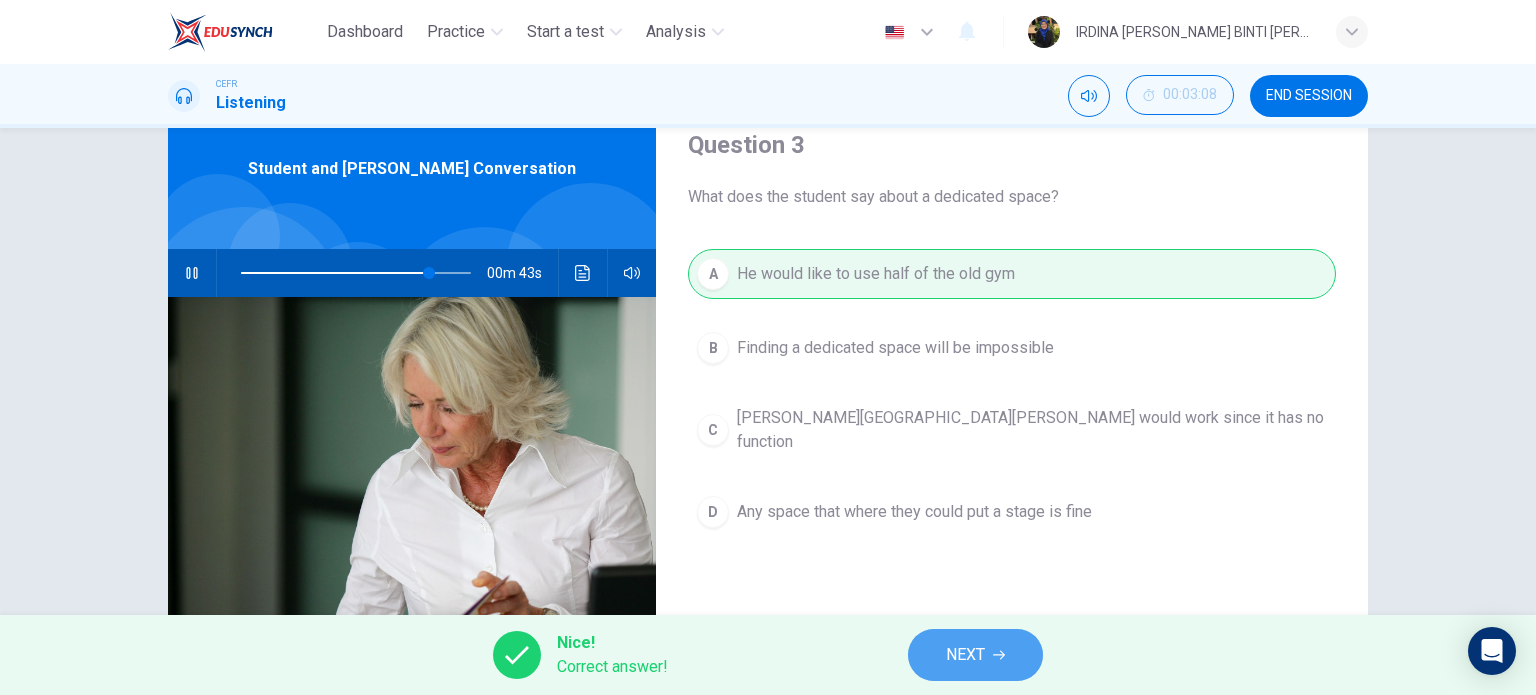click on "NEXT" at bounding box center (965, 655) 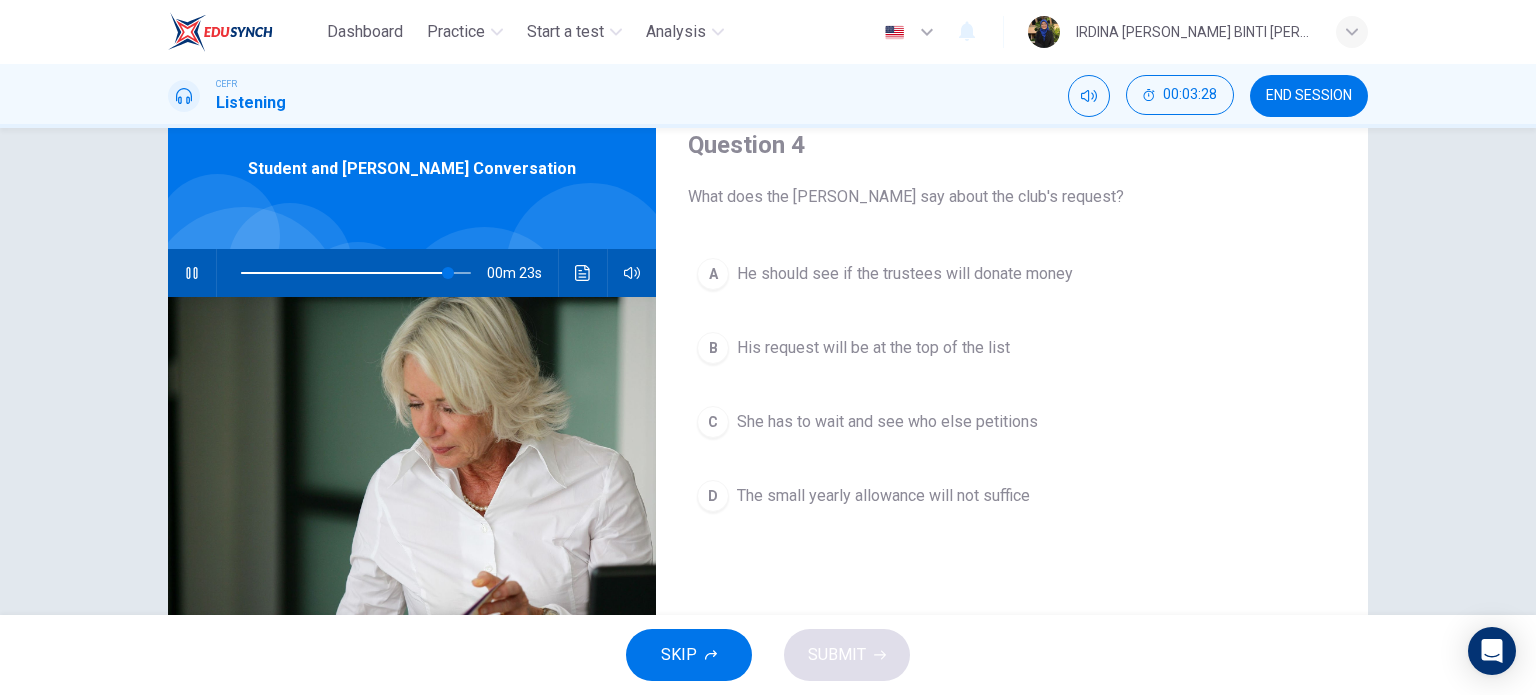 click on "She has to wait and see who else petitions" at bounding box center [887, 422] 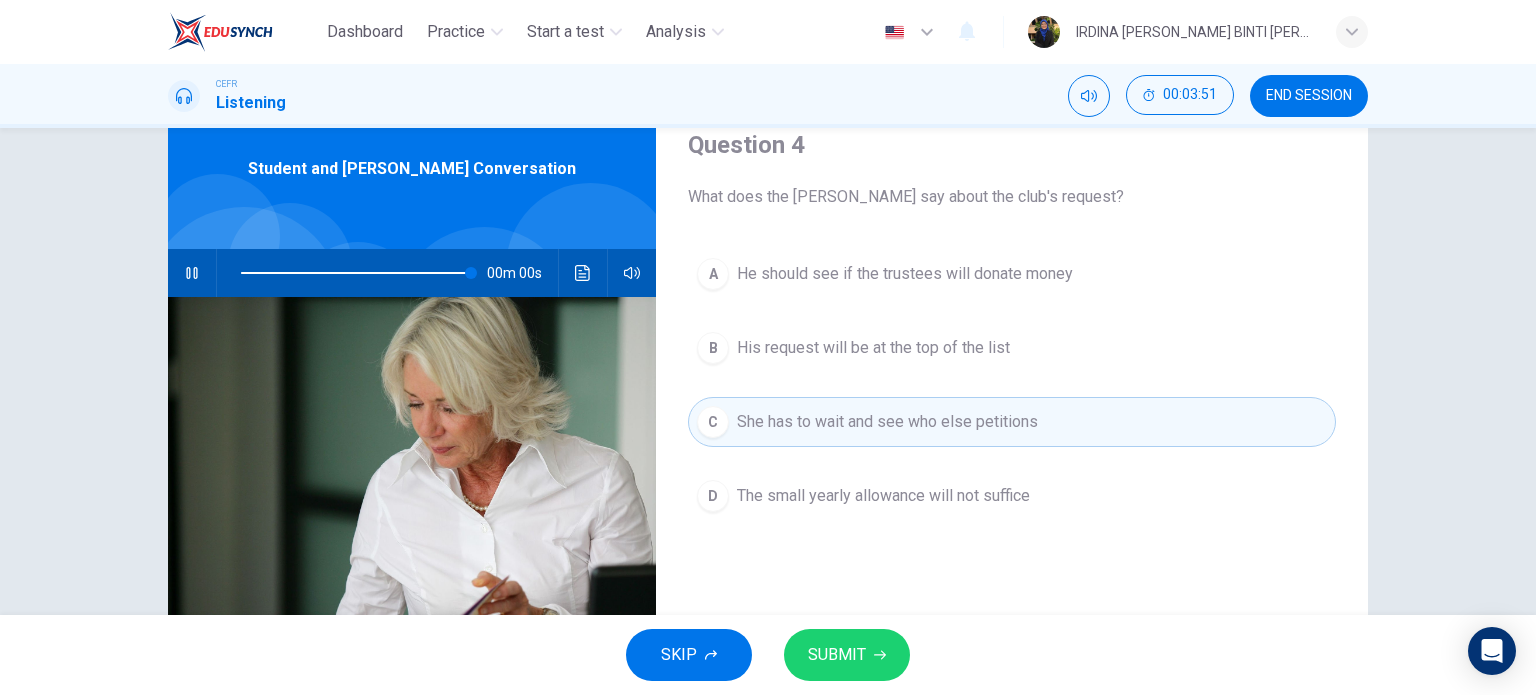 type on "0" 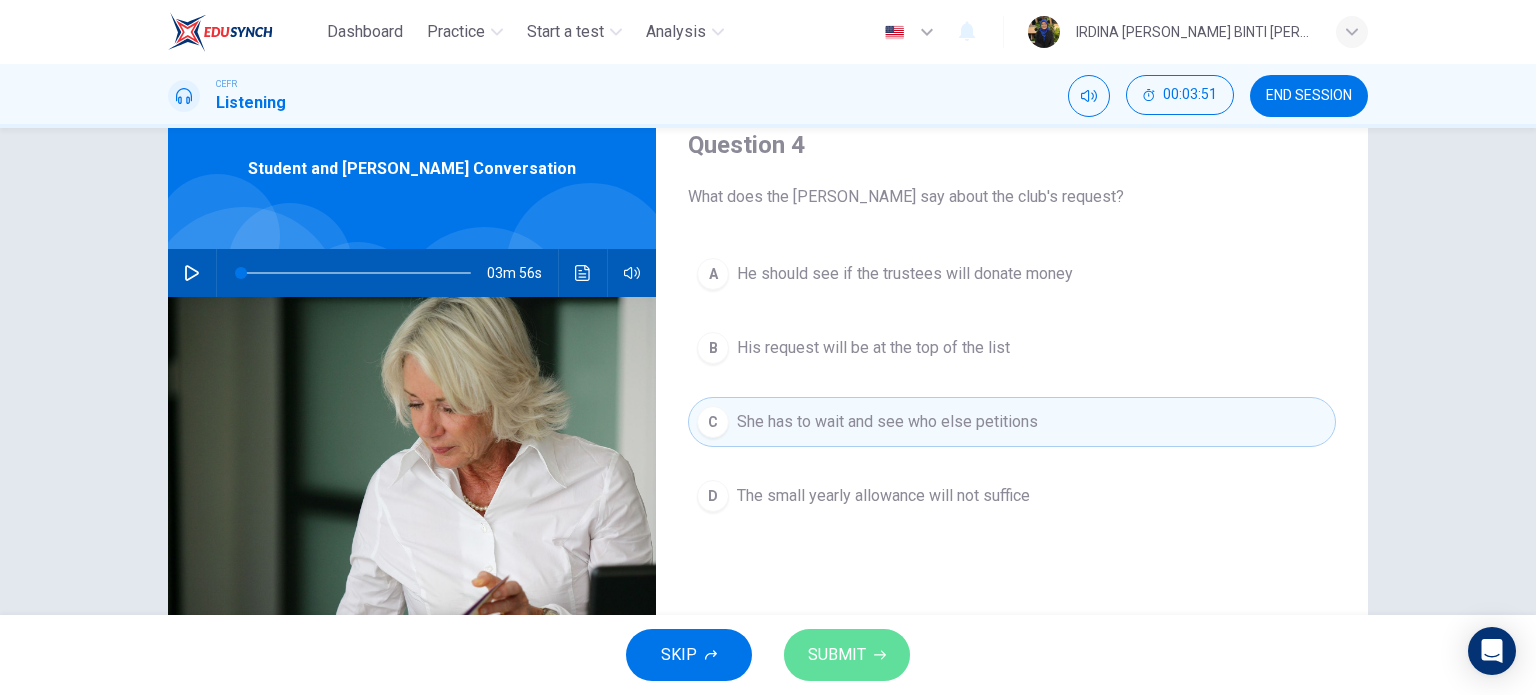 click on "SUBMIT" at bounding box center (837, 655) 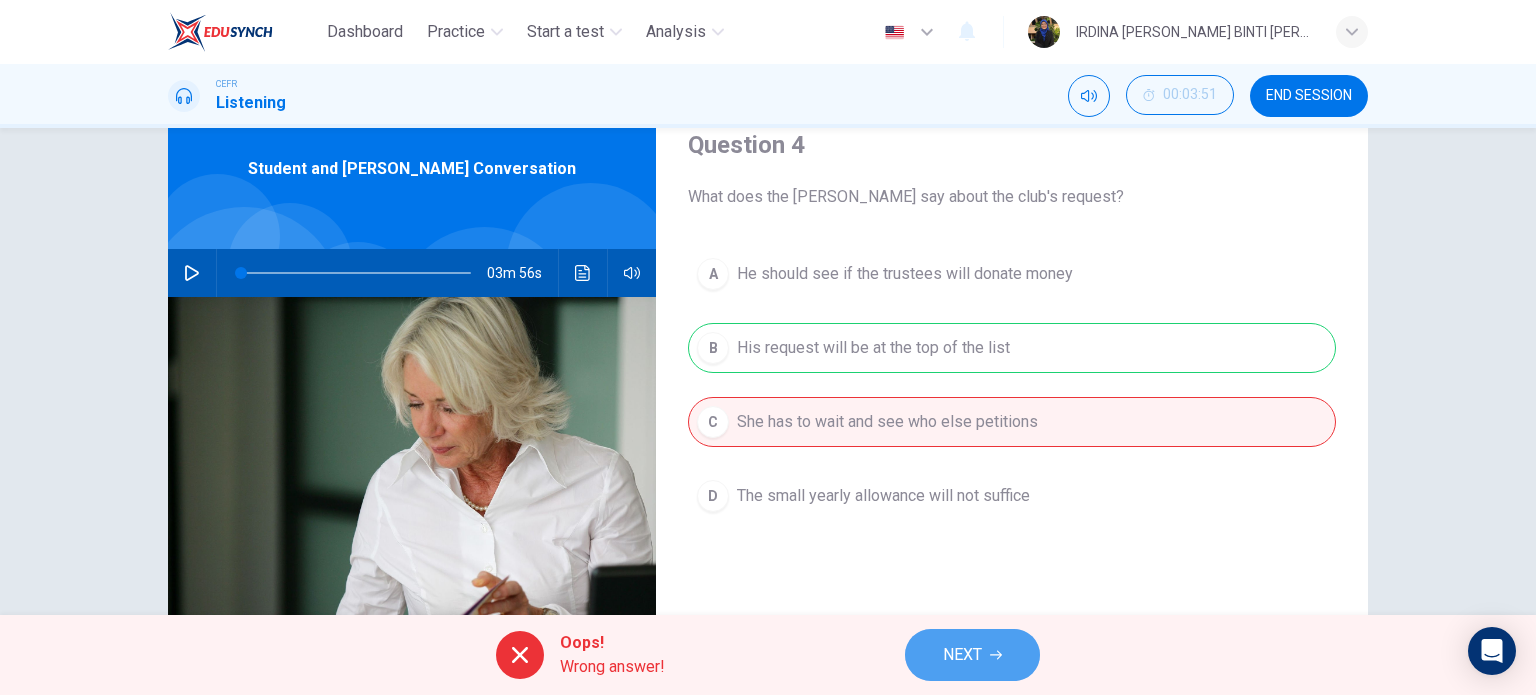 click on "NEXT" at bounding box center (972, 655) 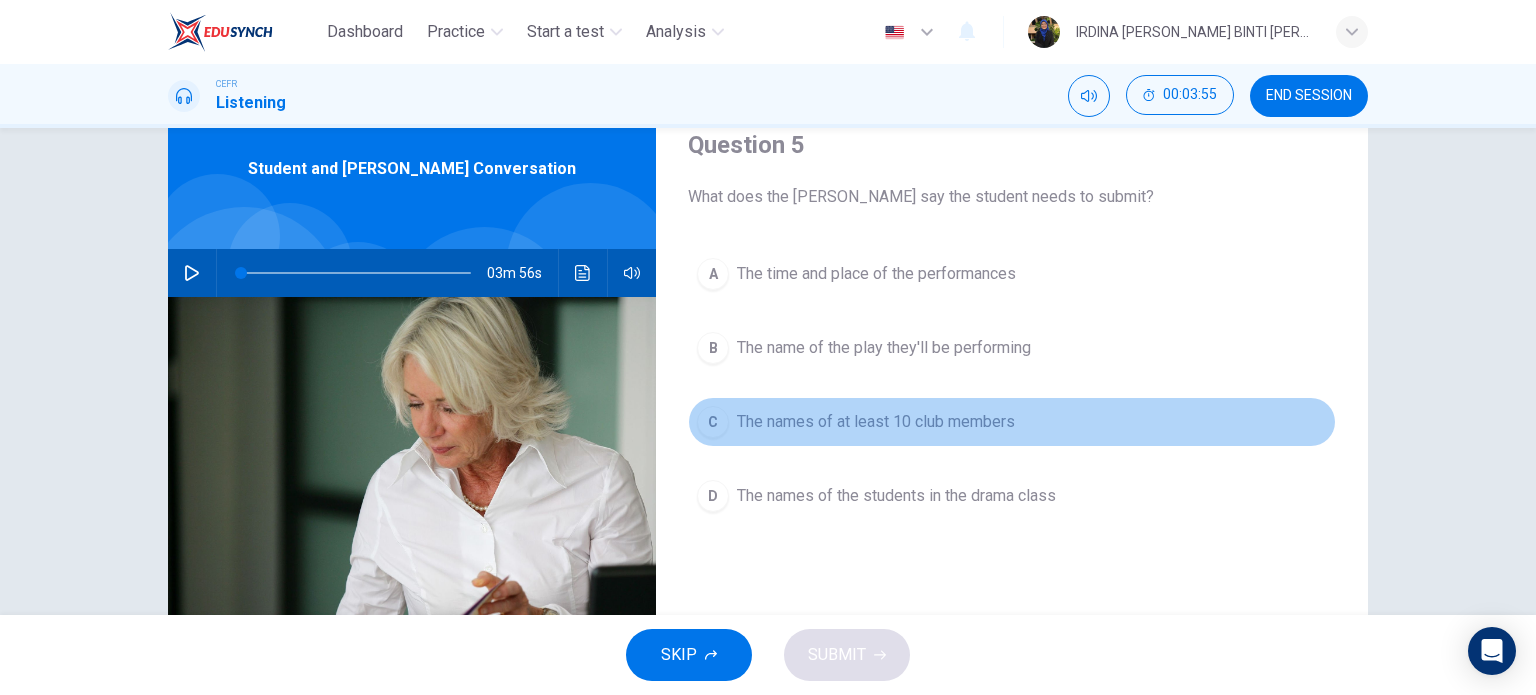 click on "The names of at least 10 club members" at bounding box center (876, 422) 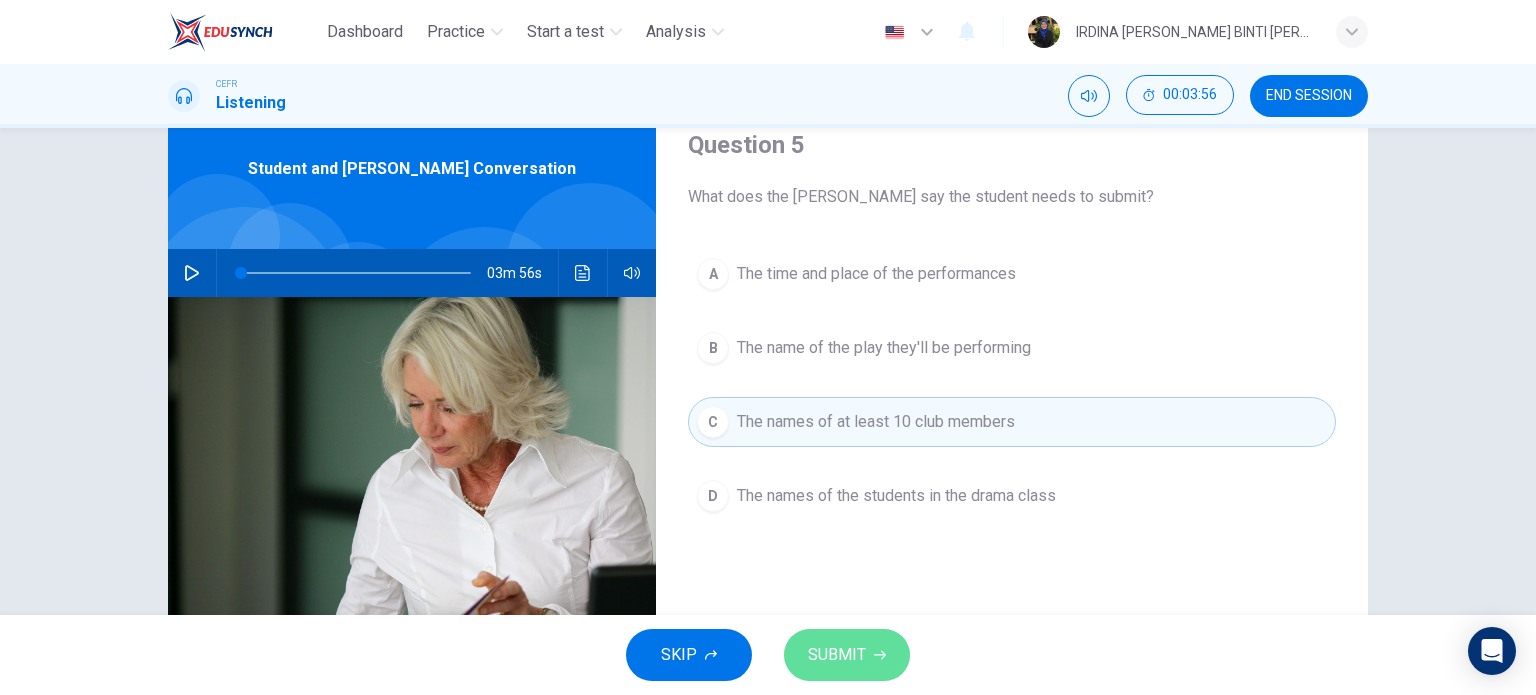 click on "SUBMIT" at bounding box center (847, 655) 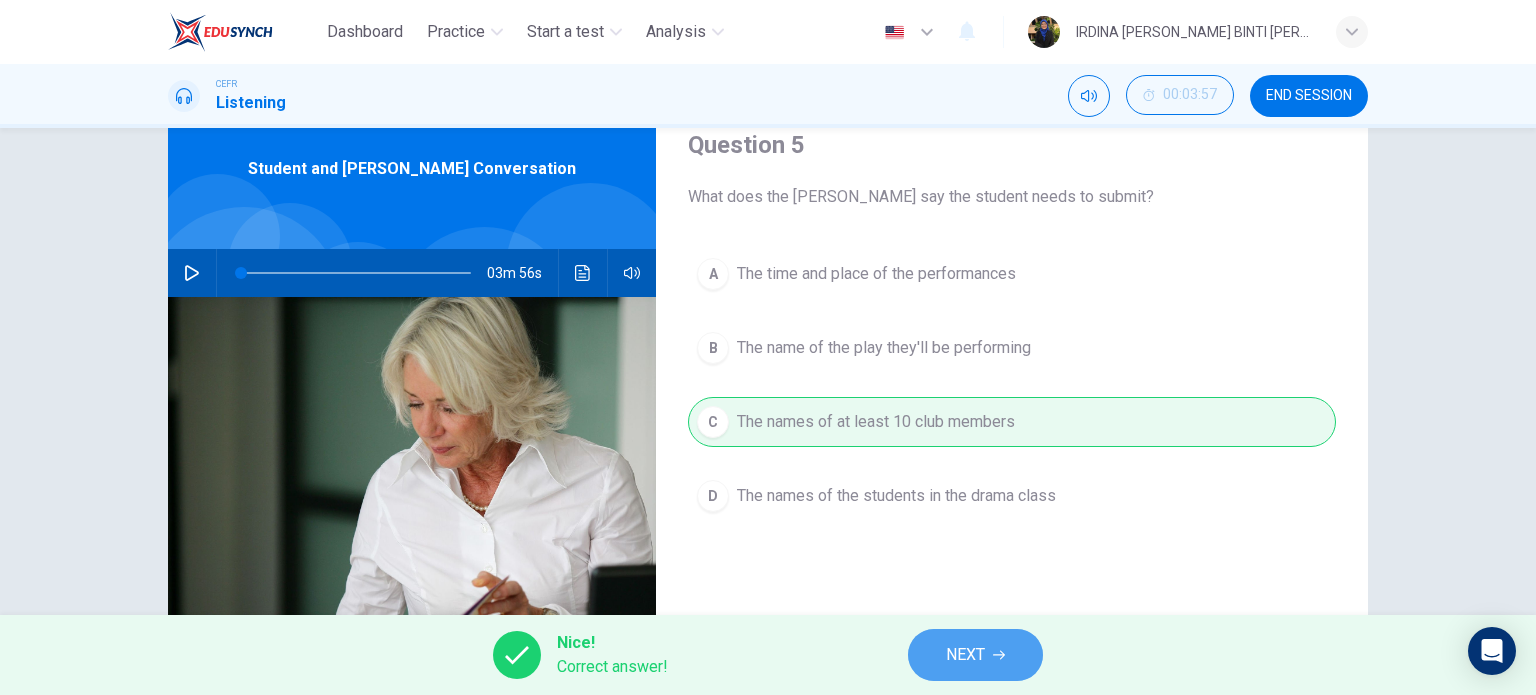 click on "NEXT" at bounding box center [965, 655] 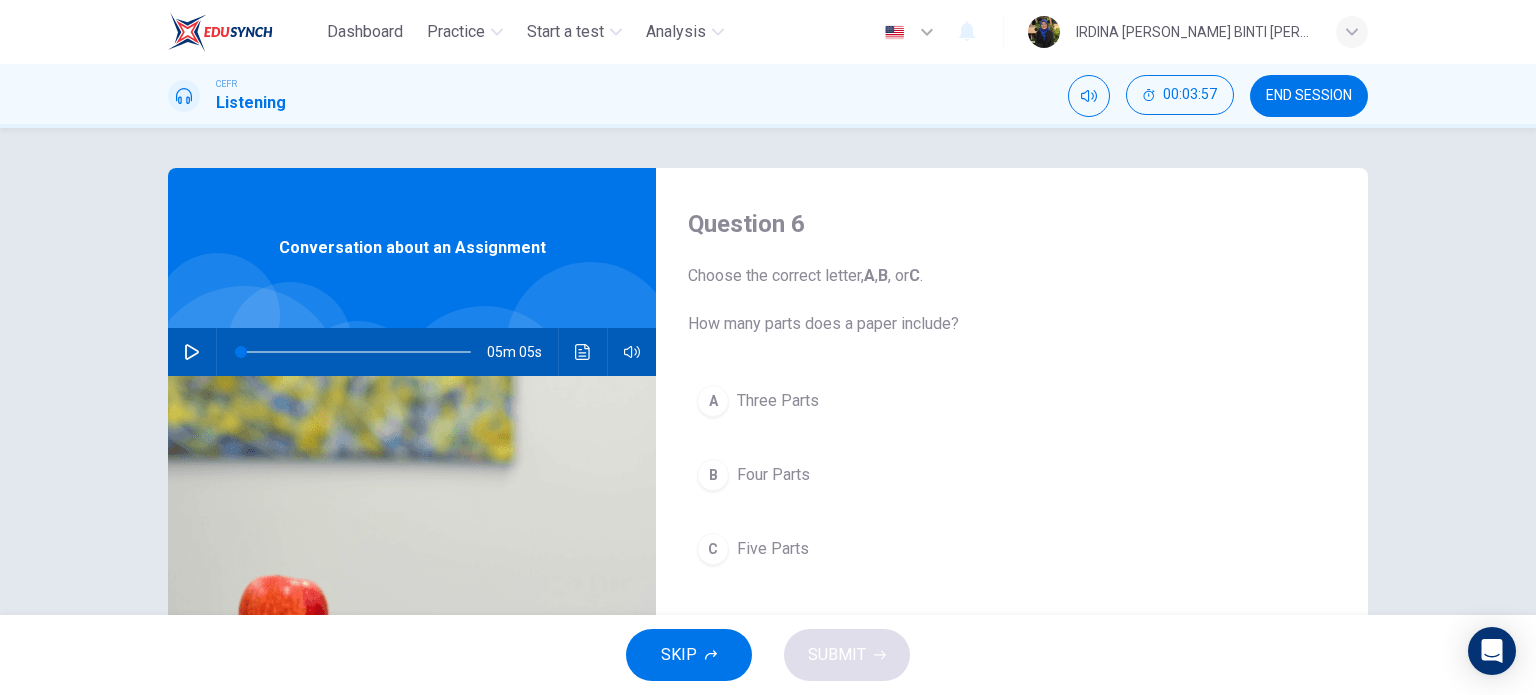 scroll, scrollTop: 76, scrollLeft: 0, axis: vertical 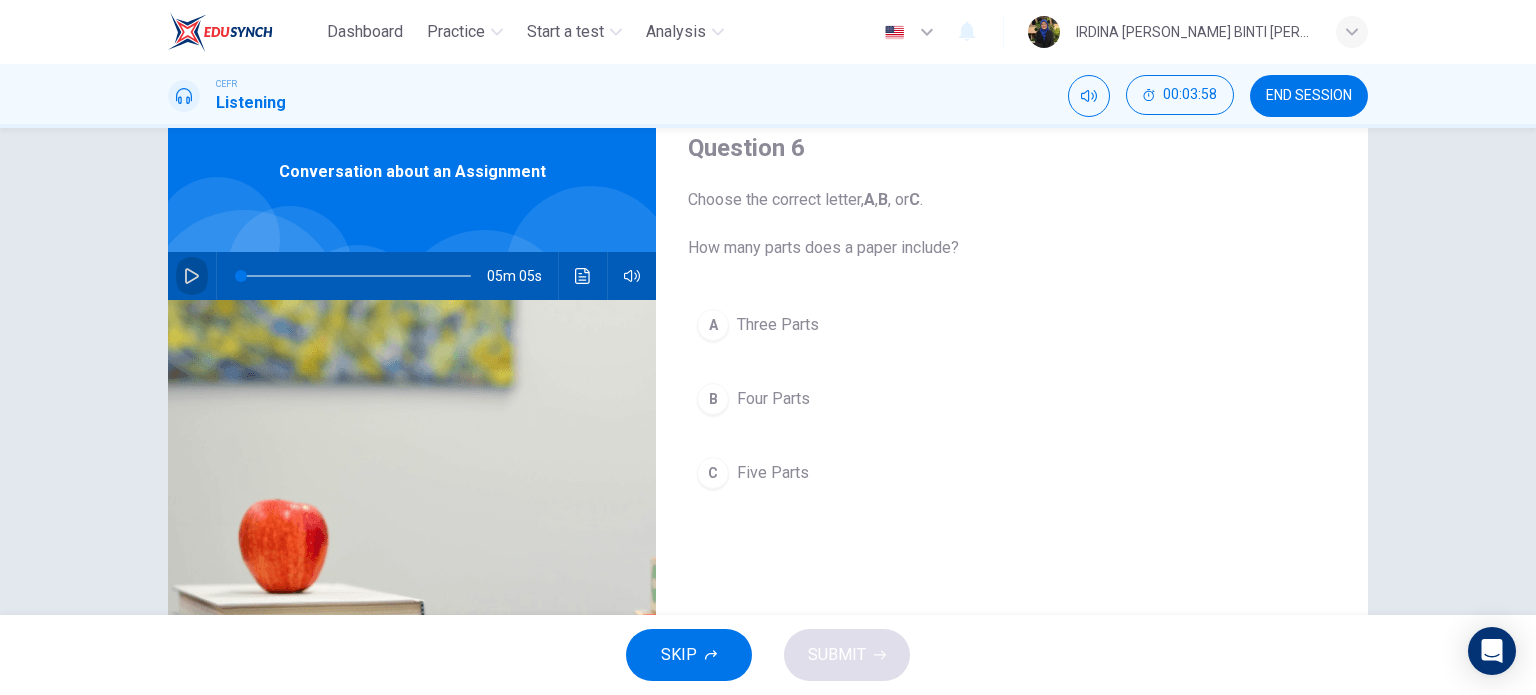 click at bounding box center [192, 276] 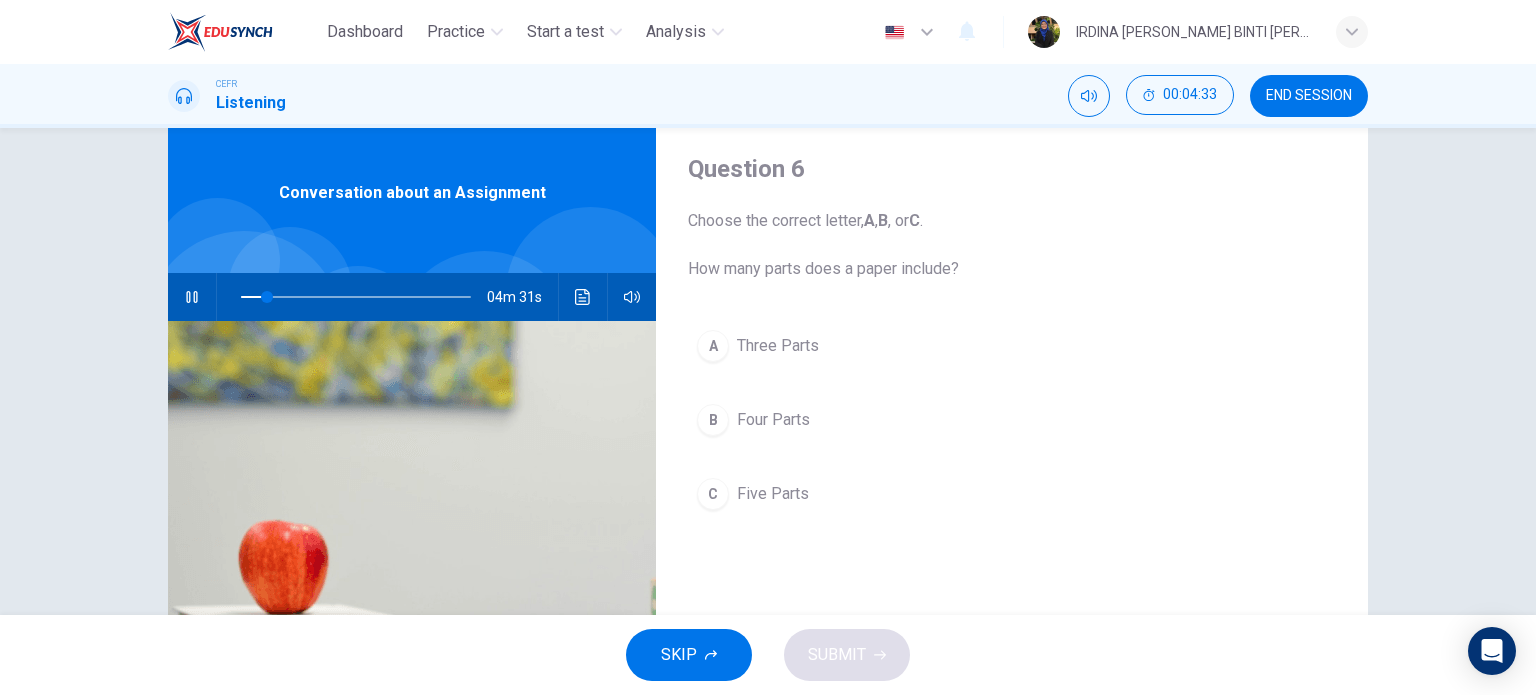scroll, scrollTop: 56, scrollLeft: 0, axis: vertical 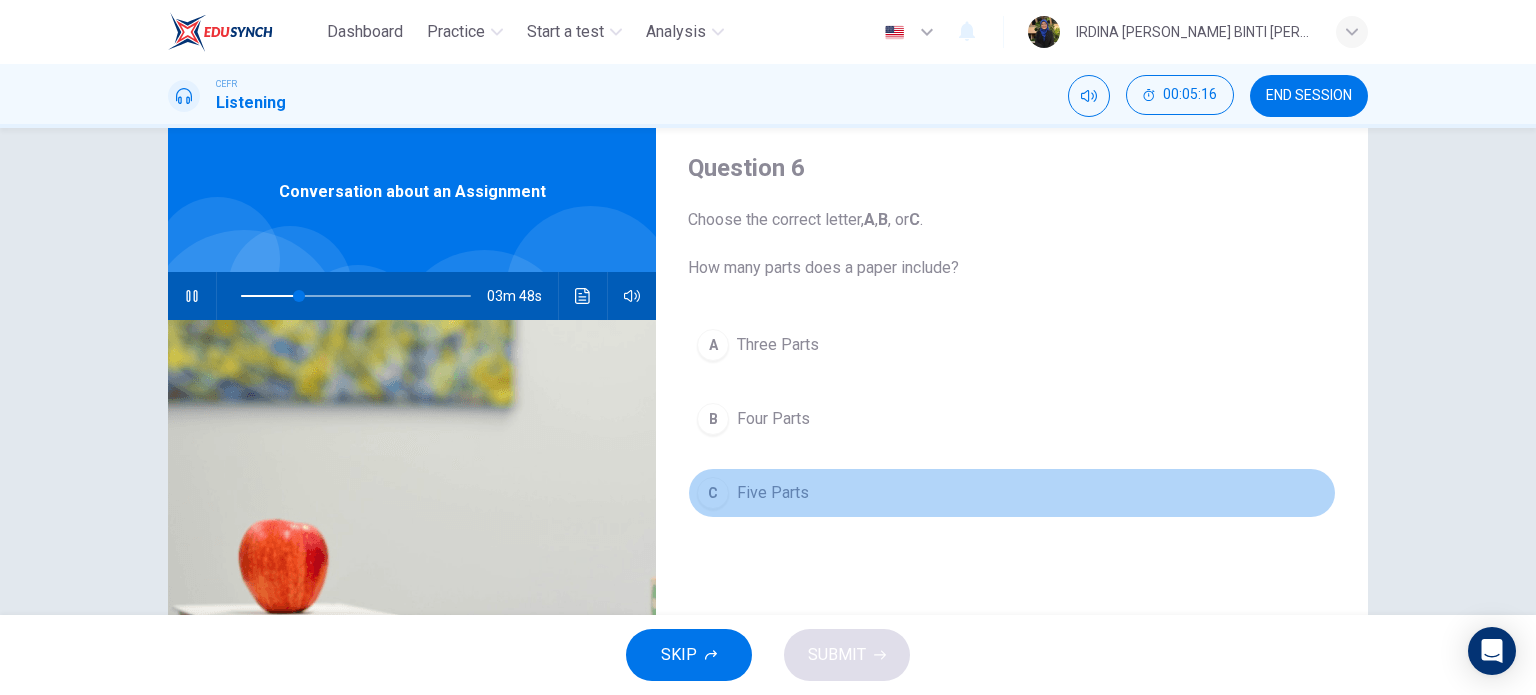 click on "C" at bounding box center (713, 493) 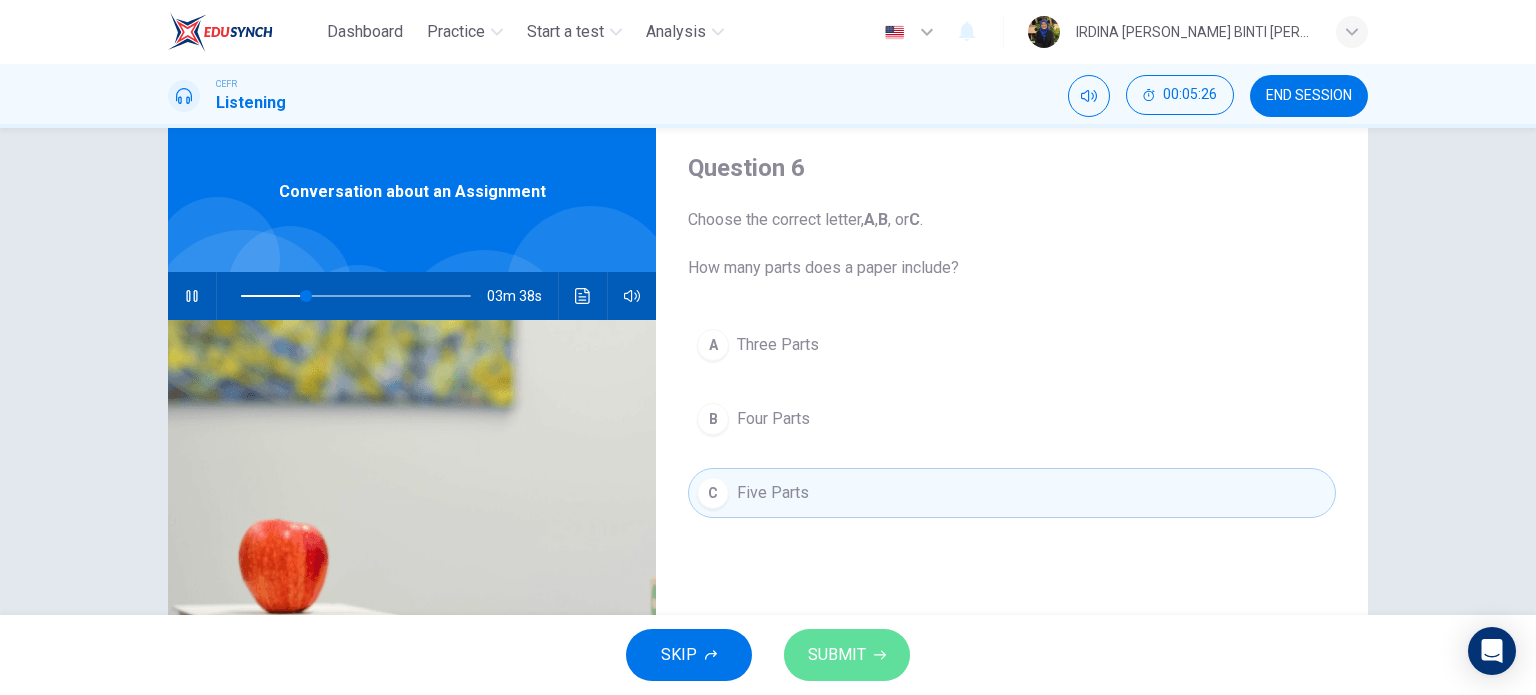 click on "SUBMIT" at bounding box center (837, 655) 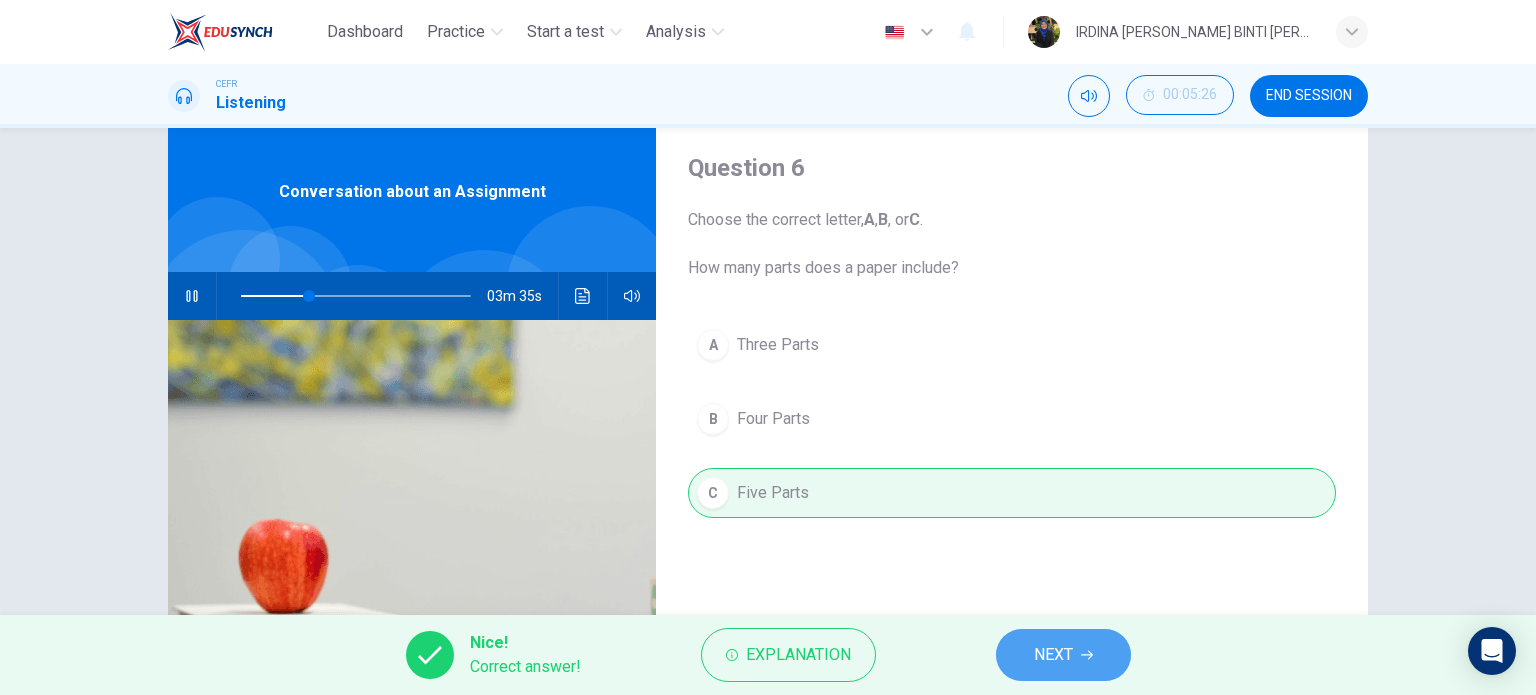 click on "NEXT" at bounding box center (1063, 655) 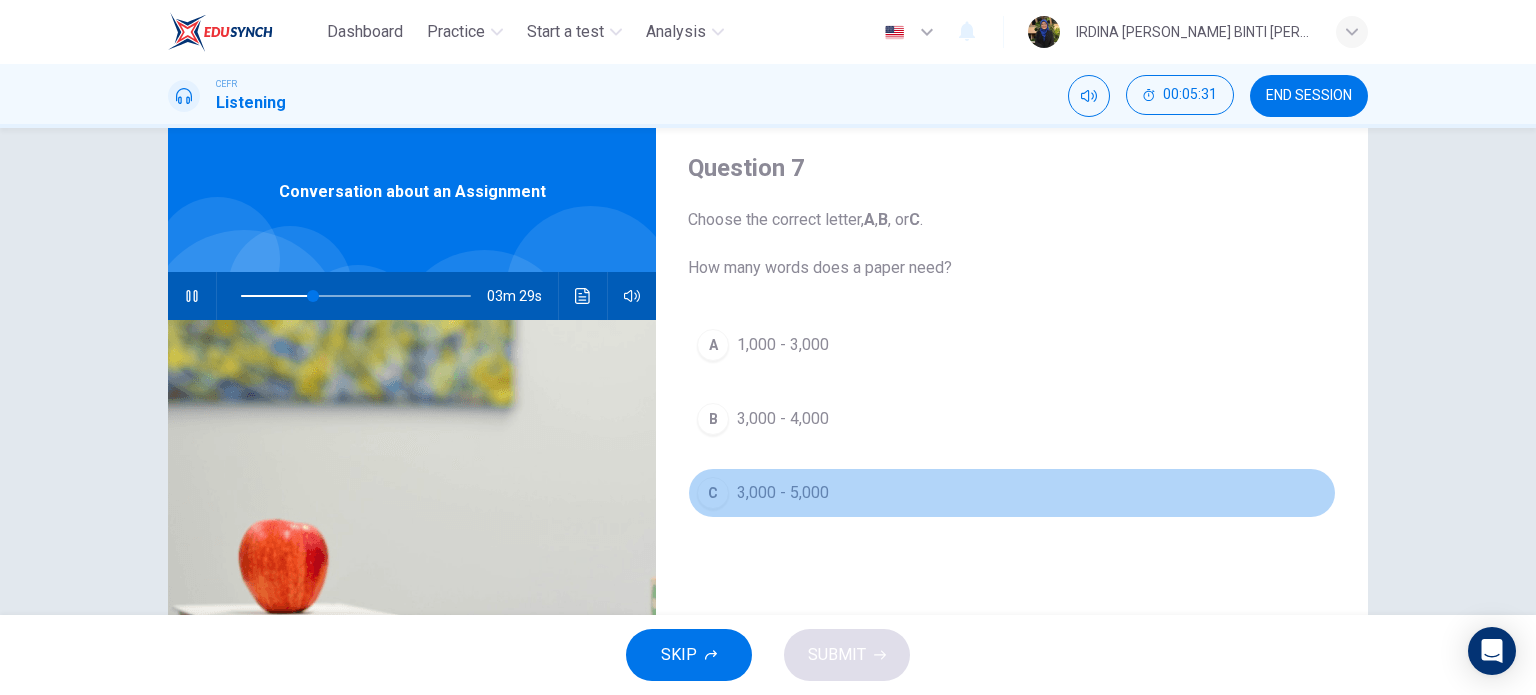 click on "3,000 - 5,000" at bounding box center [783, 493] 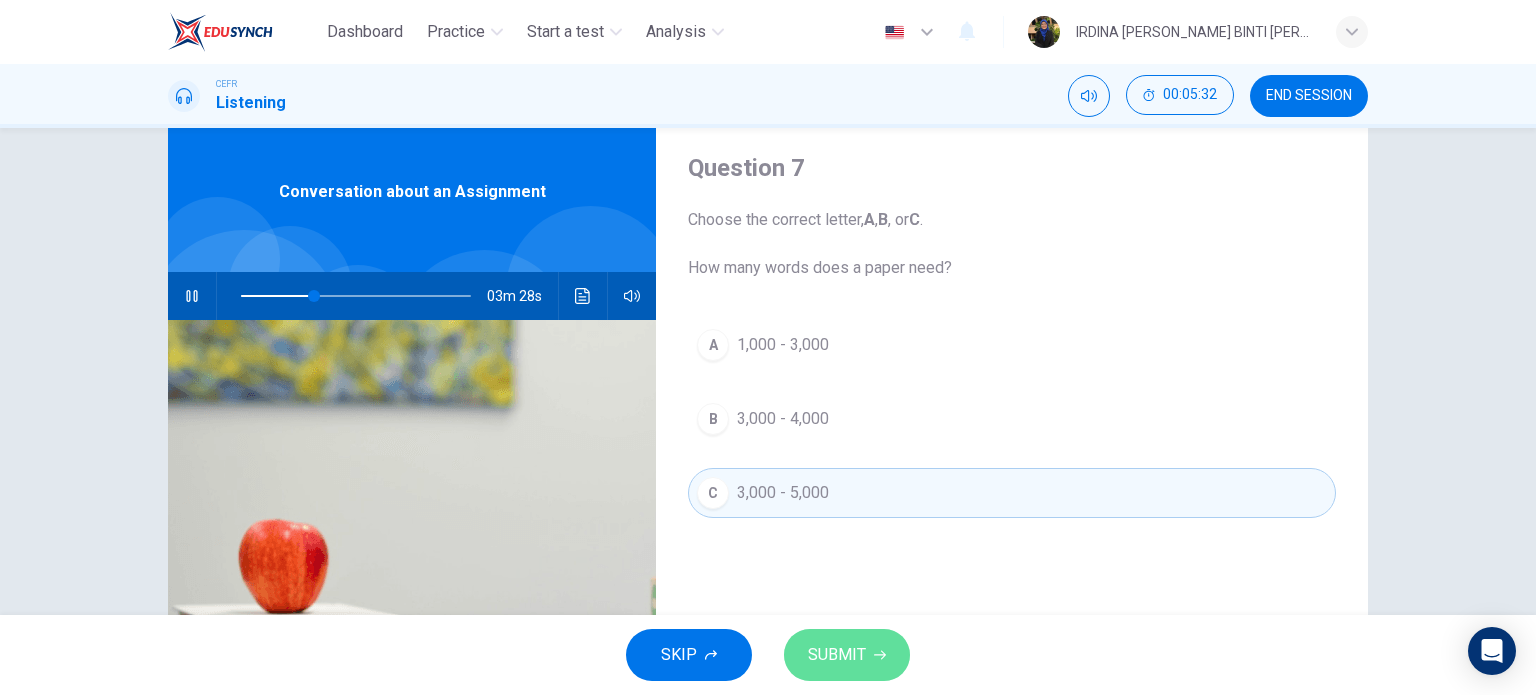 click on "SUBMIT" at bounding box center [837, 655] 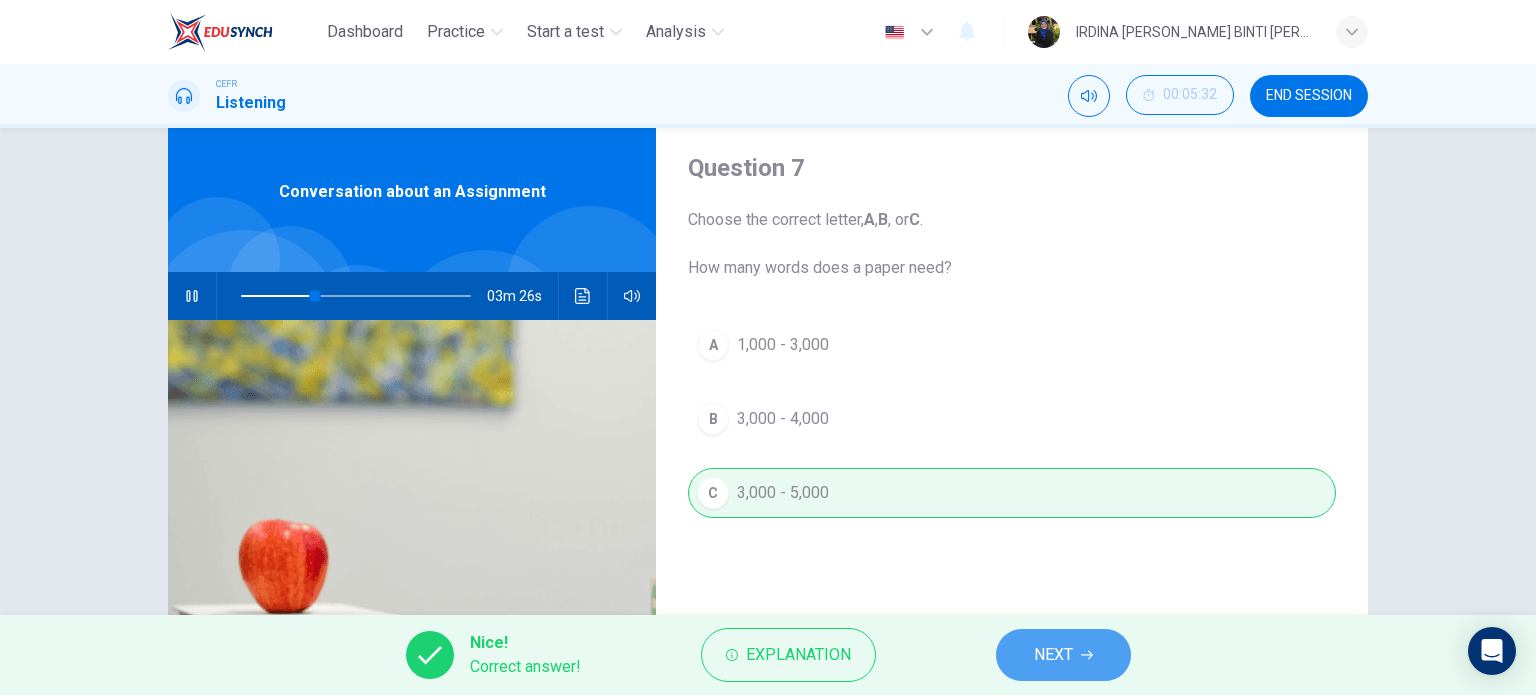 click on "NEXT" at bounding box center (1063, 655) 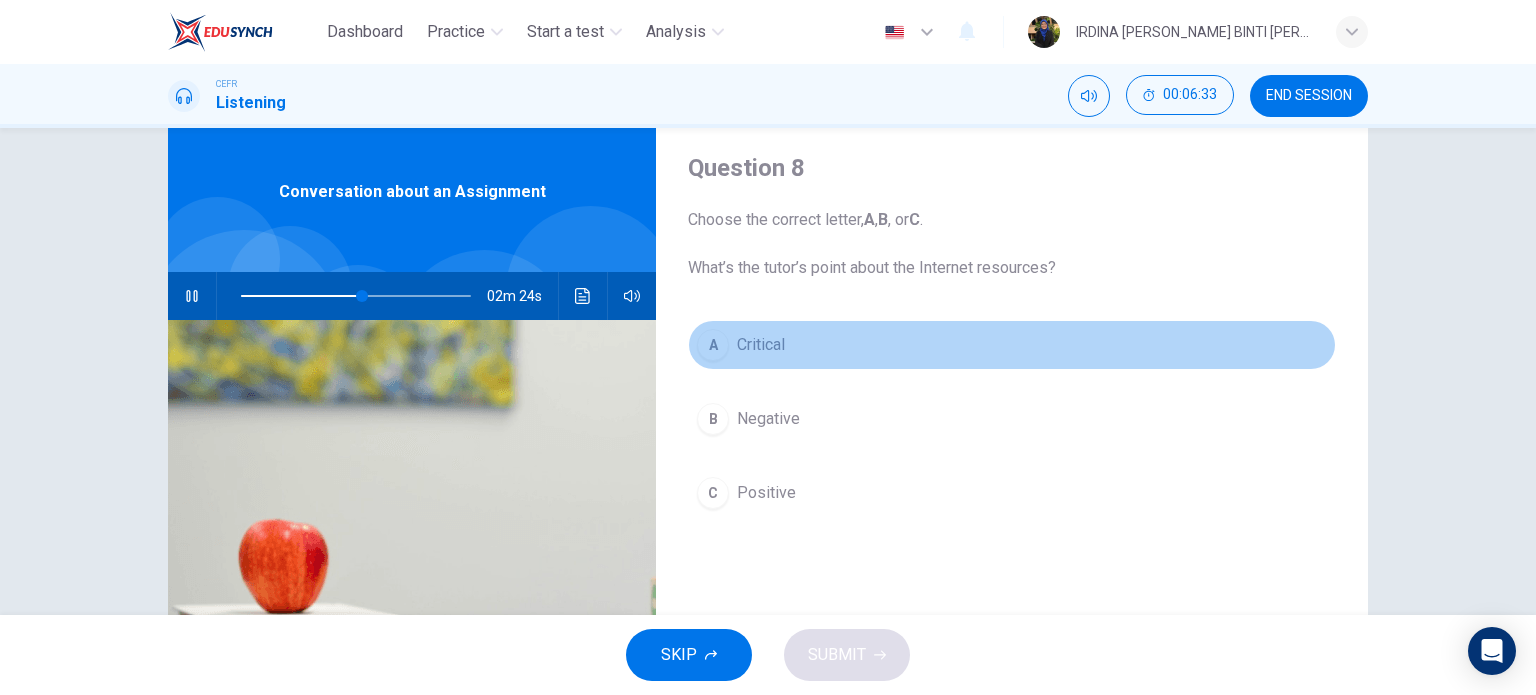 click on "Critical" at bounding box center [761, 345] 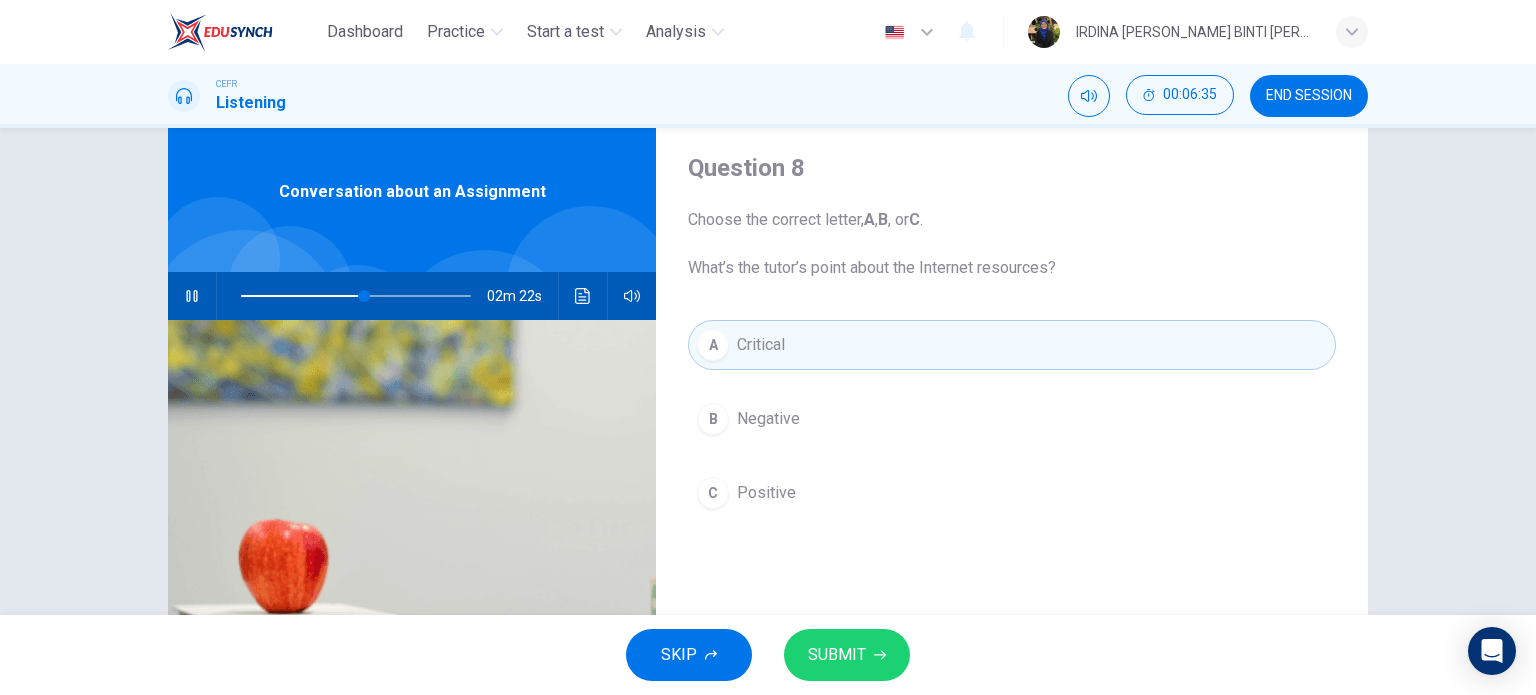 click on "SUBMIT" at bounding box center (847, 655) 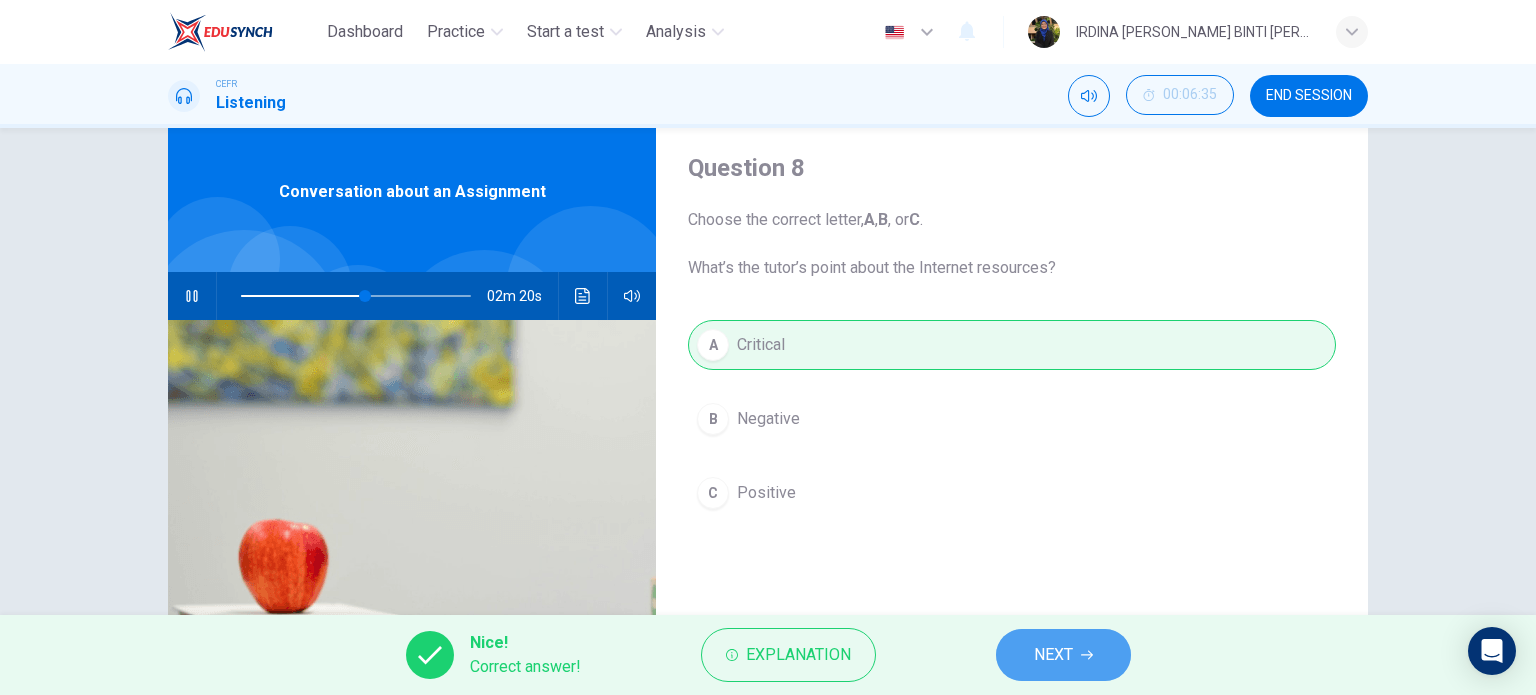 click on "NEXT" at bounding box center (1063, 655) 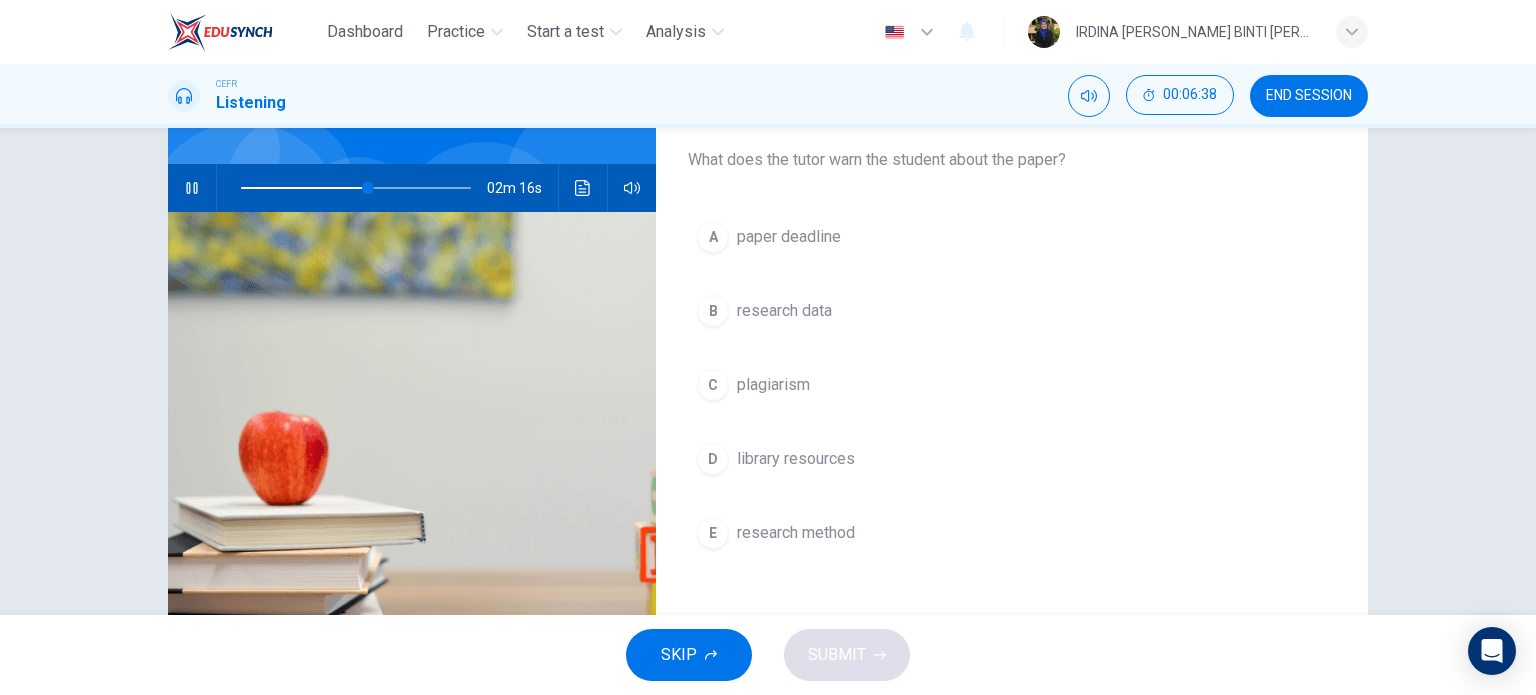 scroll, scrollTop: 163, scrollLeft: 0, axis: vertical 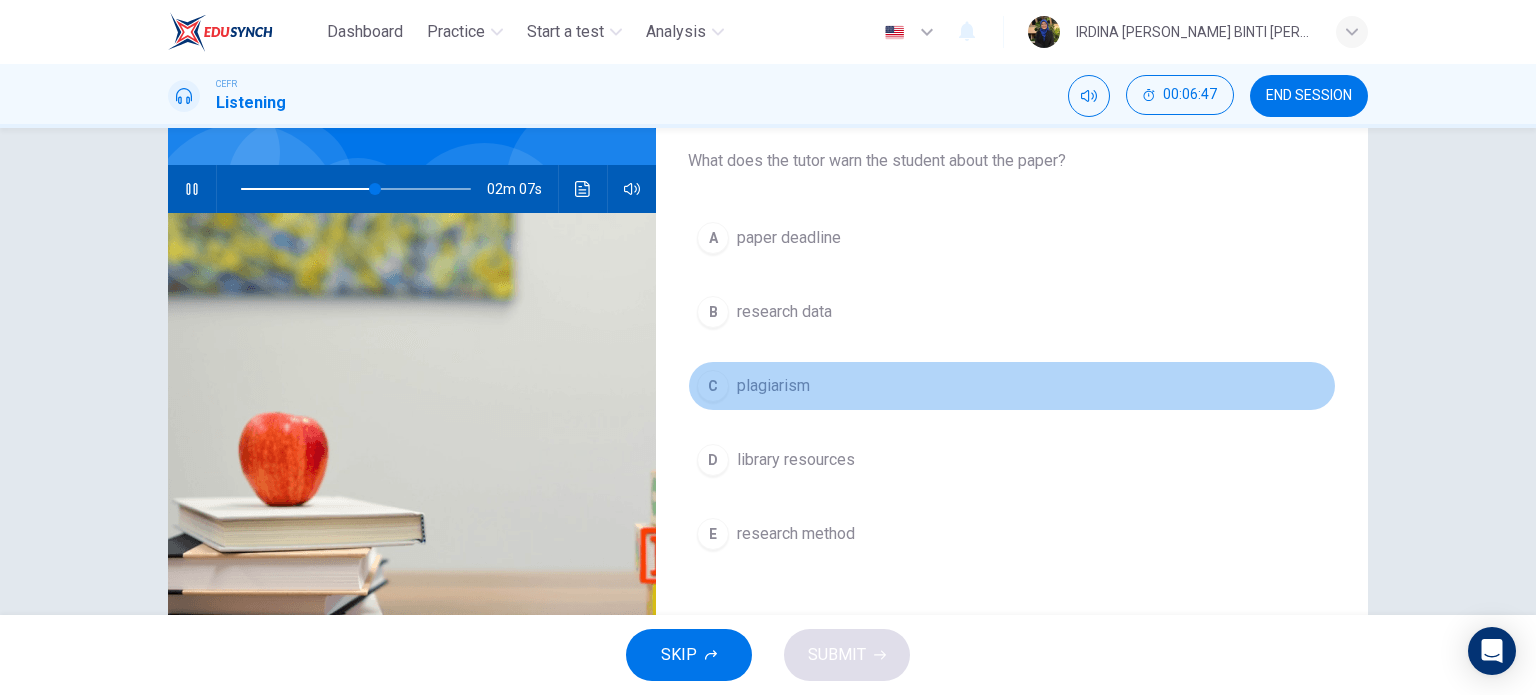 click on "C plagiarism" at bounding box center [1012, 386] 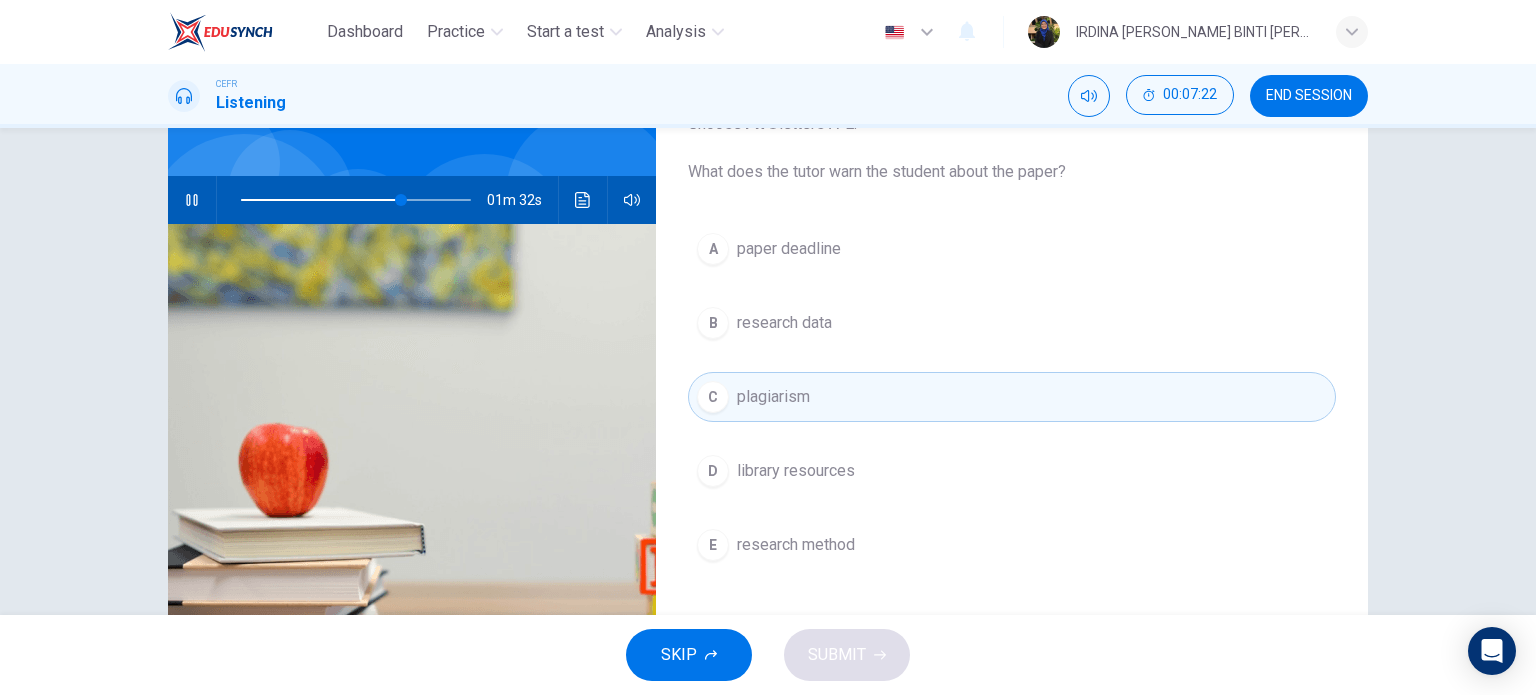 scroll, scrollTop: 151, scrollLeft: 0, axis: vertical 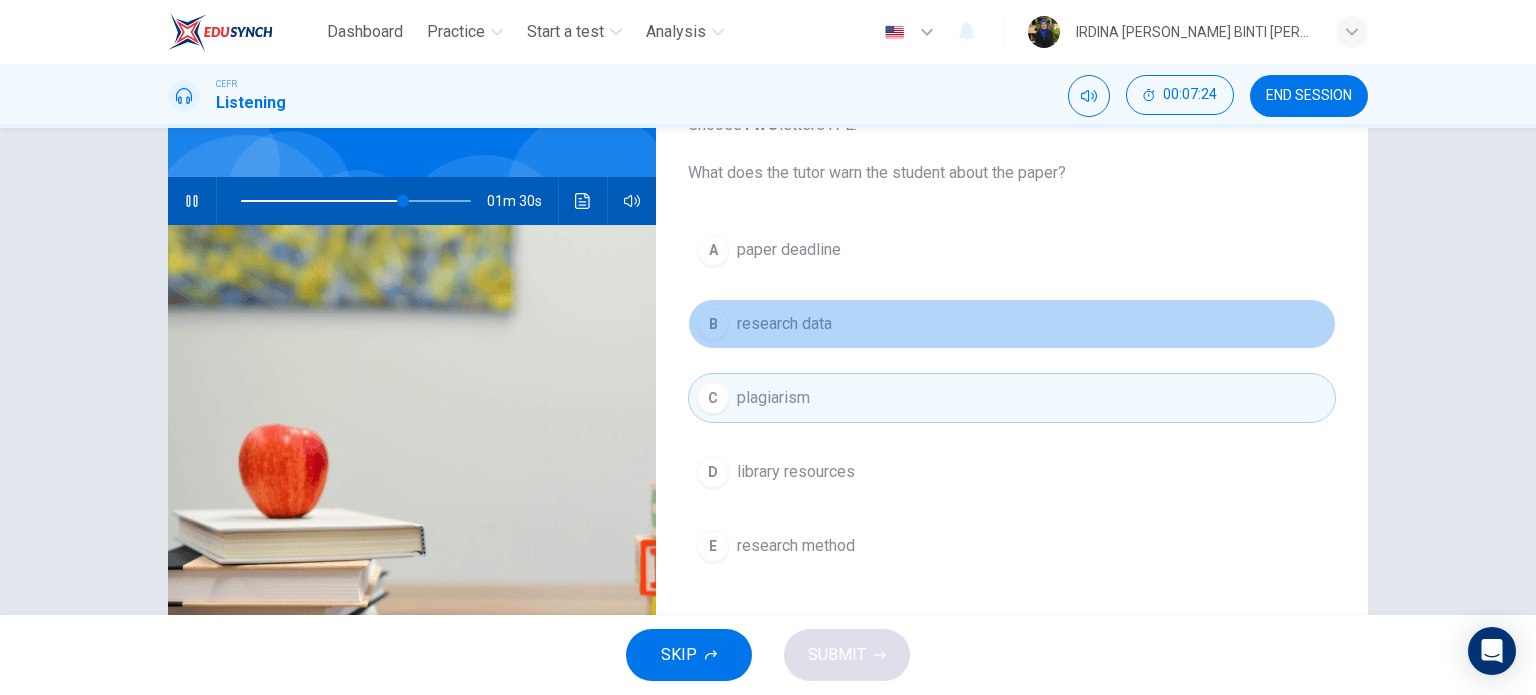 click on "B research data" at bounding box center (1012, 324) 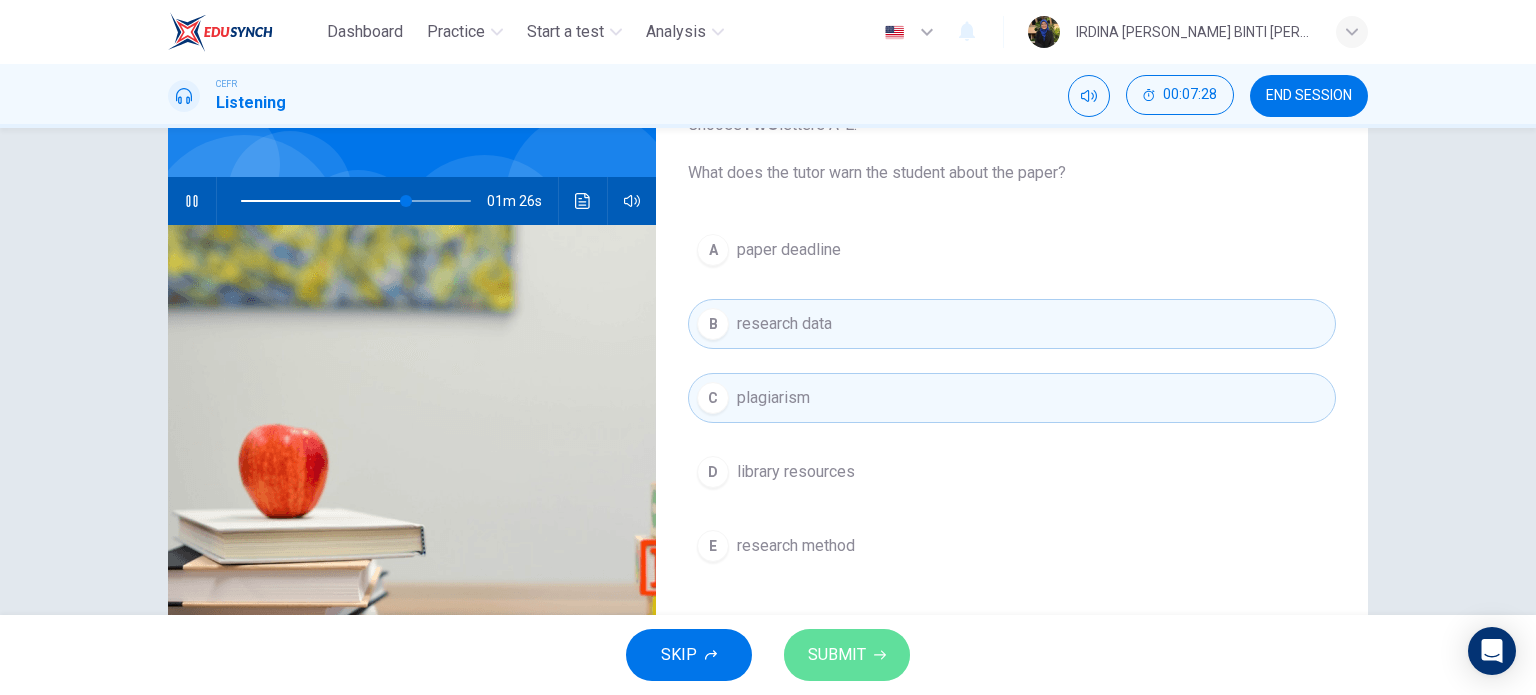 click on "SUBMIT" at bounding box center (837, 655) 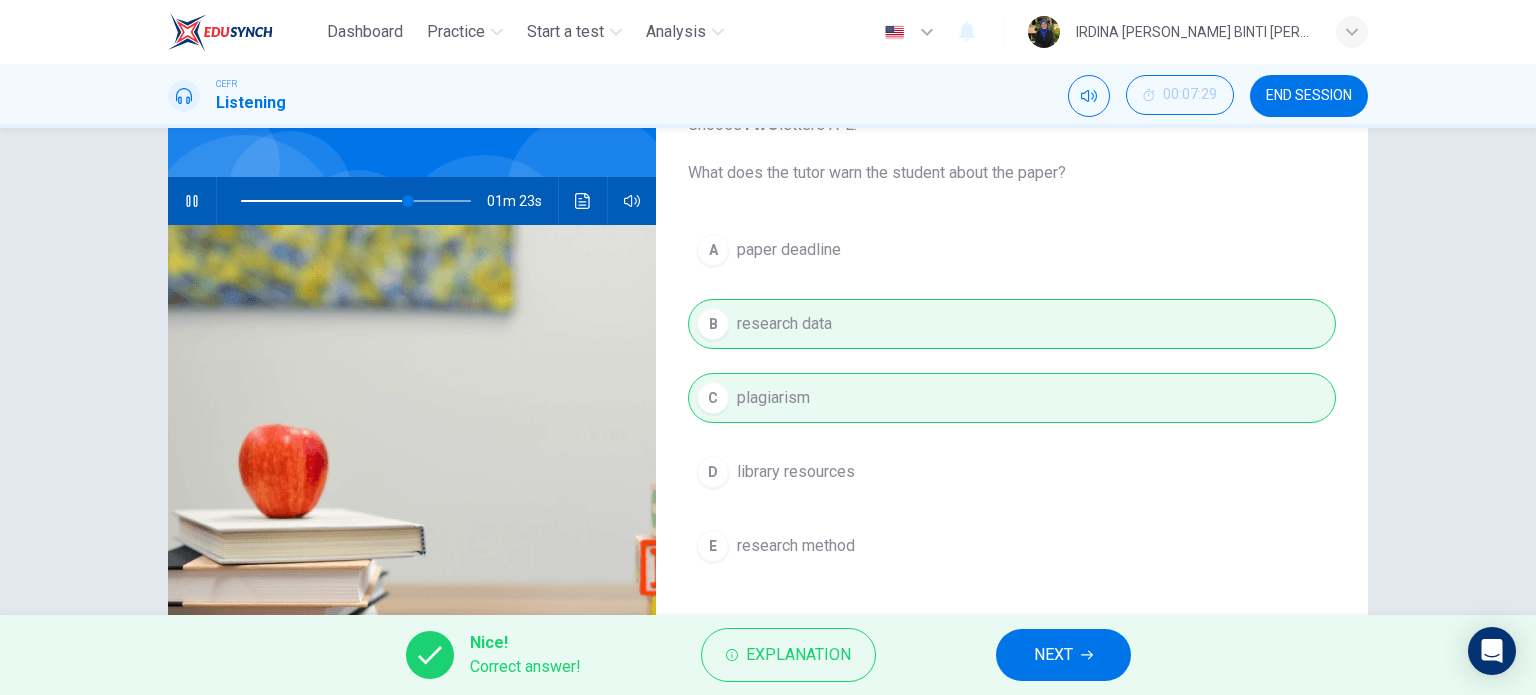 click on "NEXT" at bounding box center [1053, 655] 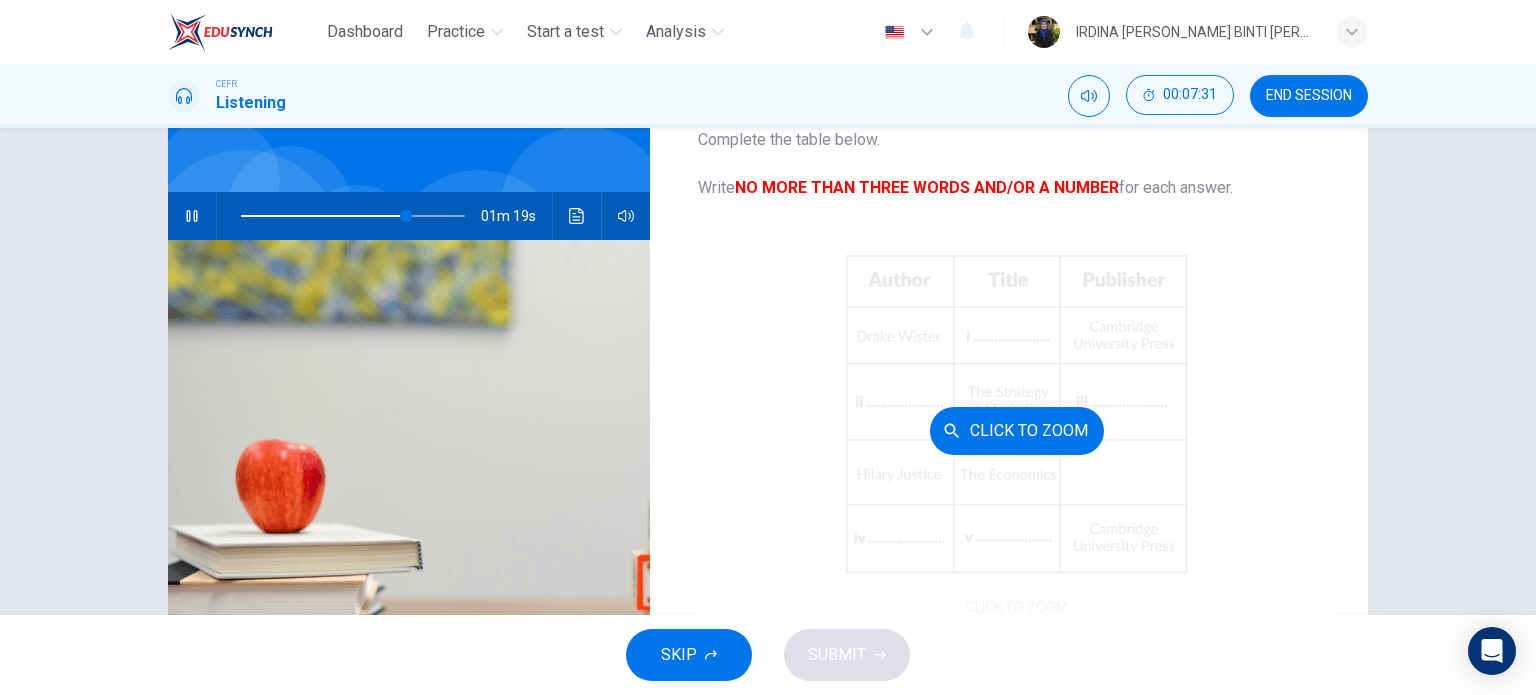 scroll, scrollTop: 143, scrollLeft: 0, axis: vertical 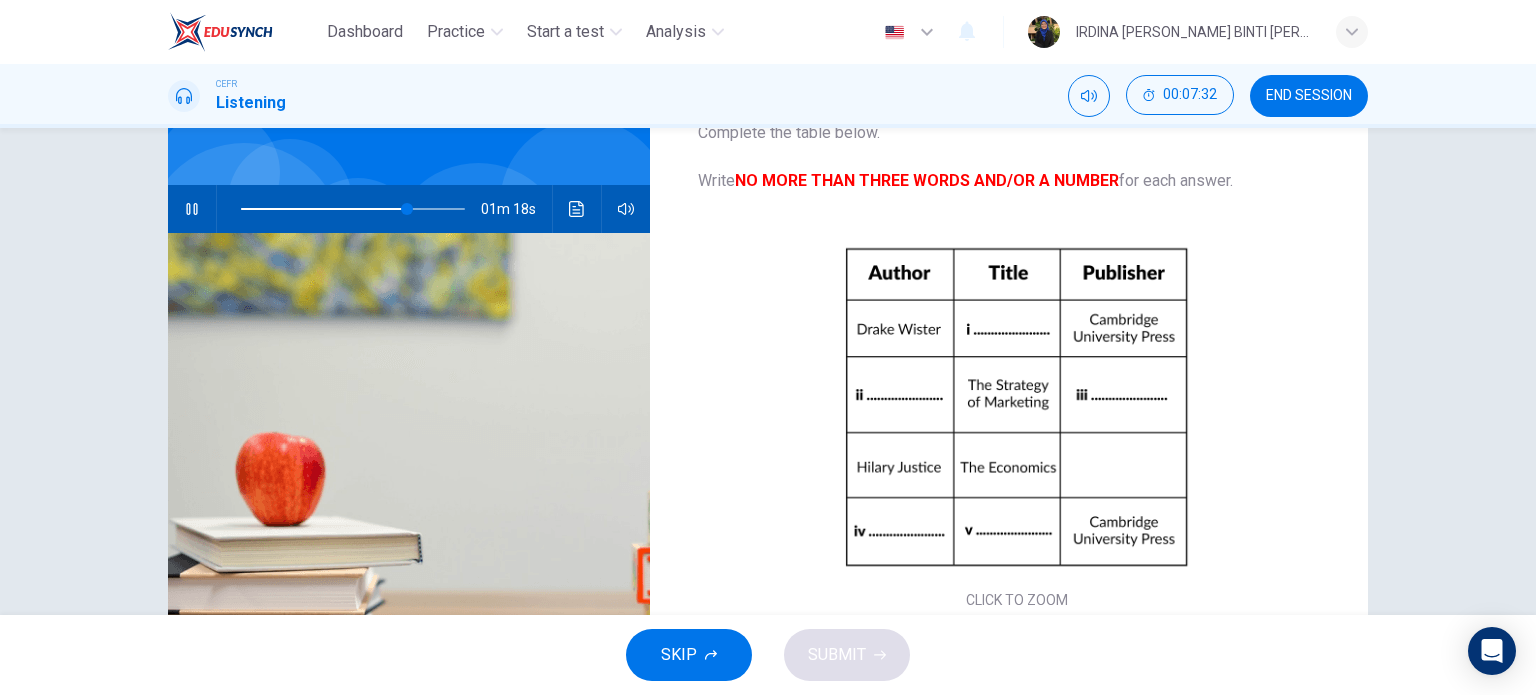 click on "Questions 10 - 14 Complete the table below. Write  NO MORE THAN THREE WORDS AND/OR A NUMBER  for each answer. CLICK TO ZOOM Click to Zoom i ii iii iv v Conversation about an Assignment 01m 18s" at bounding box center (768, 371) 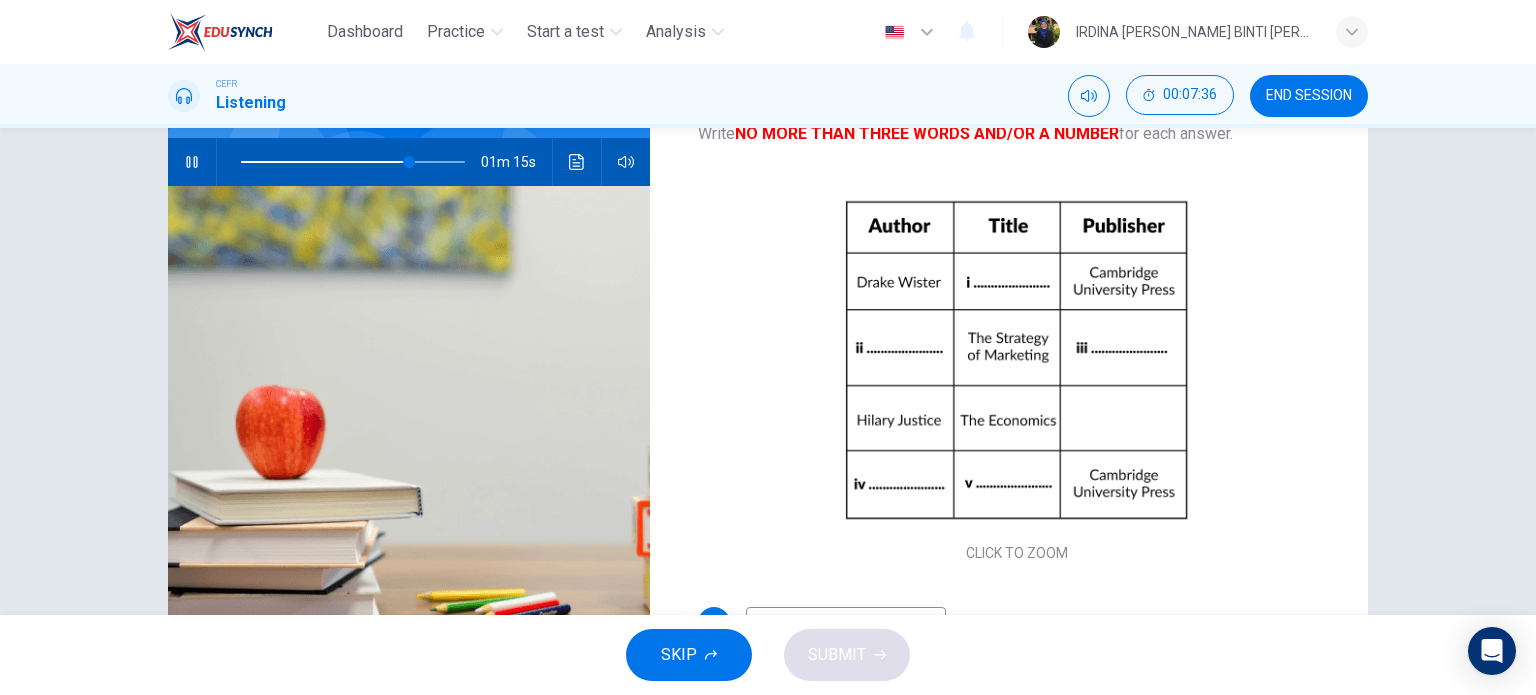 scroll, scrollTop: 288, scrollLeft: 0, axis: vertical 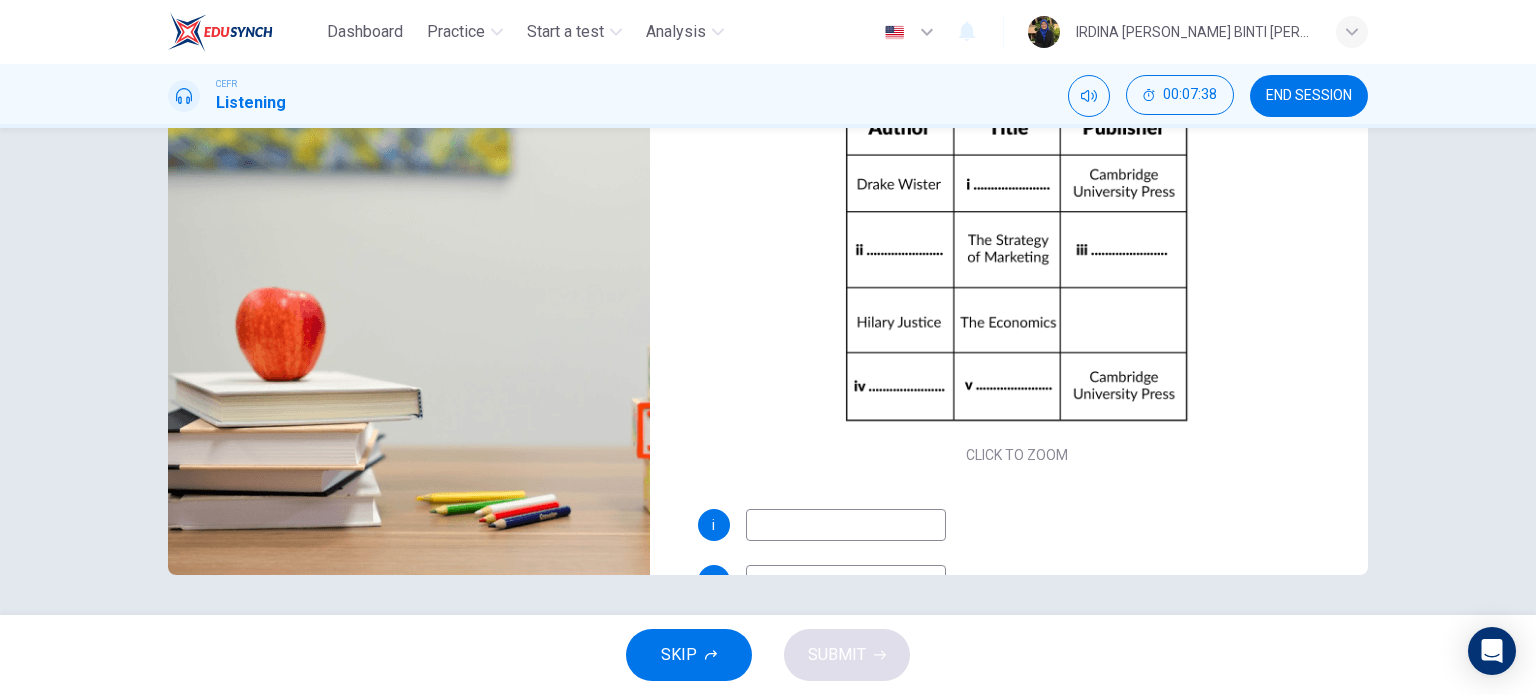 click at bounding box center [846, 525] 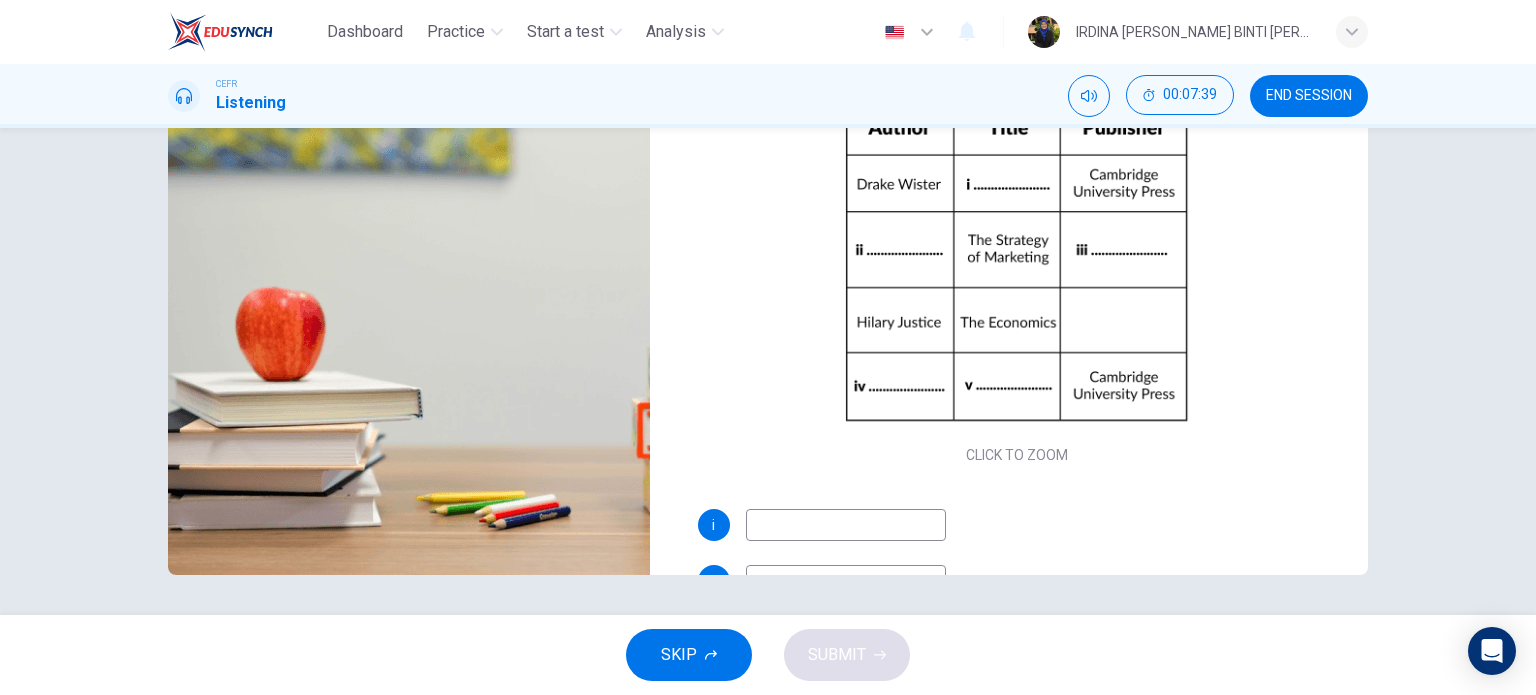 type on "77" 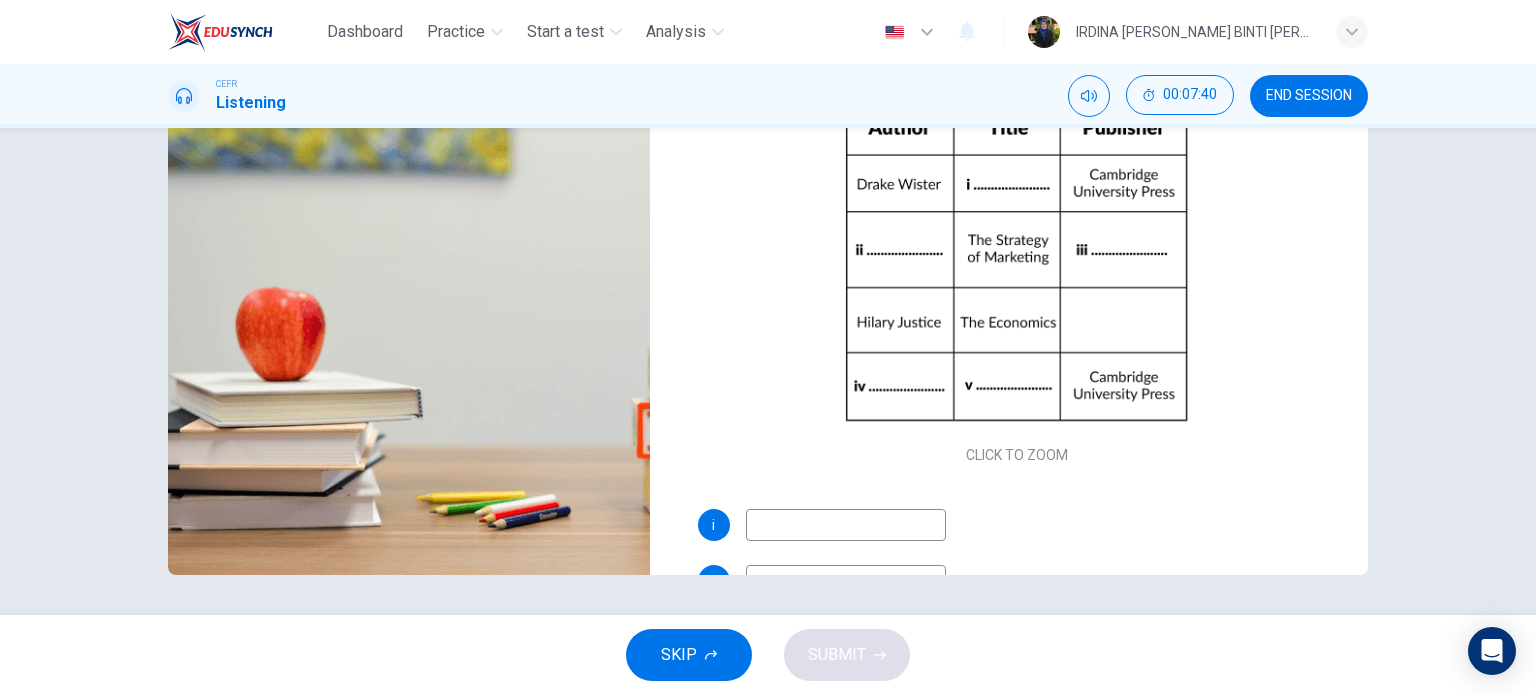 type on "G" 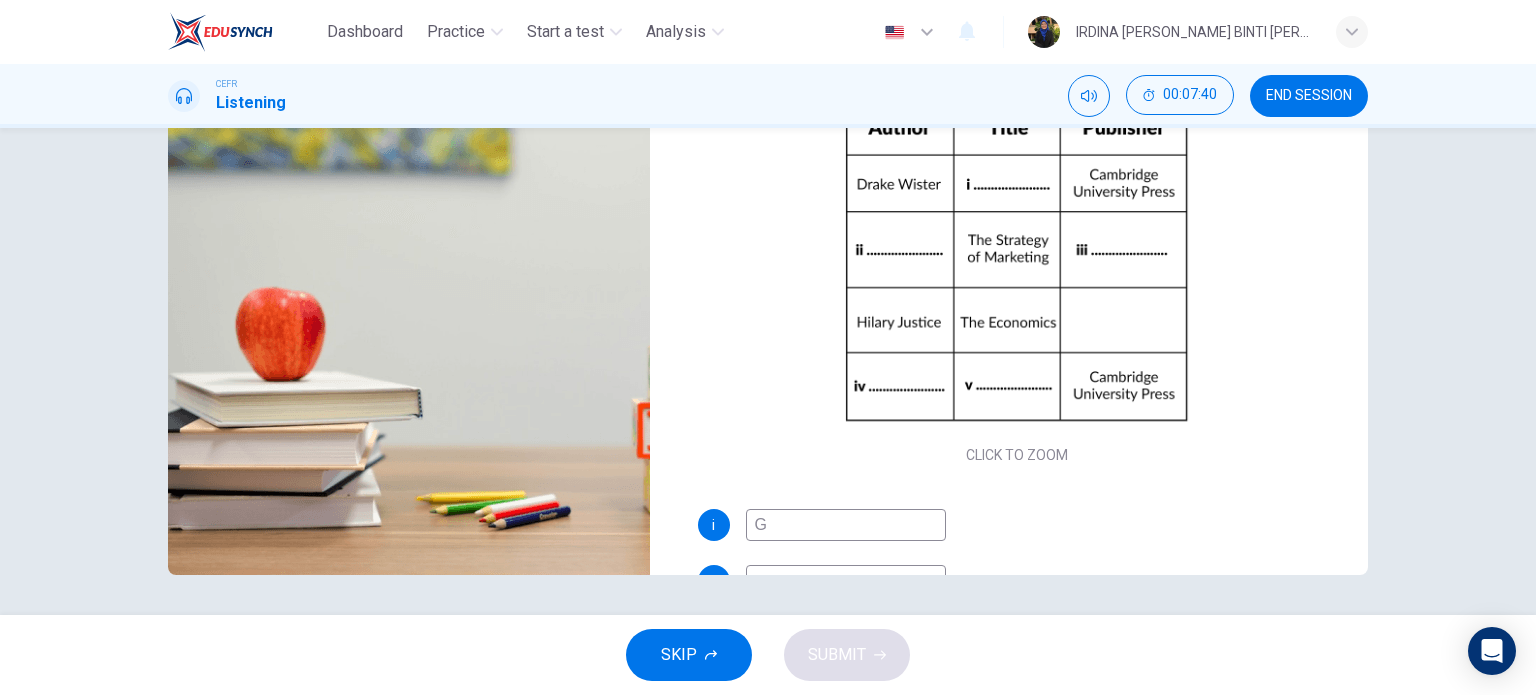type on "77" 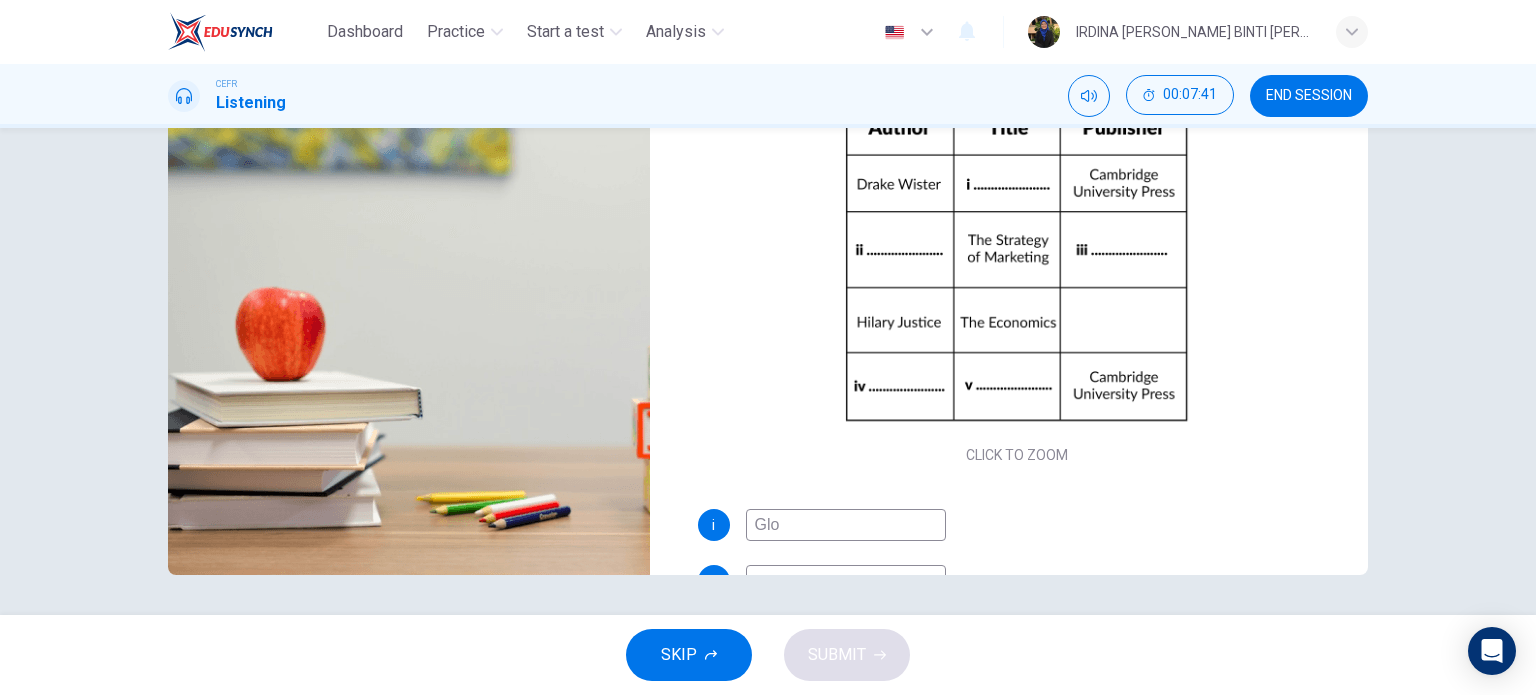 type on "Gloc" 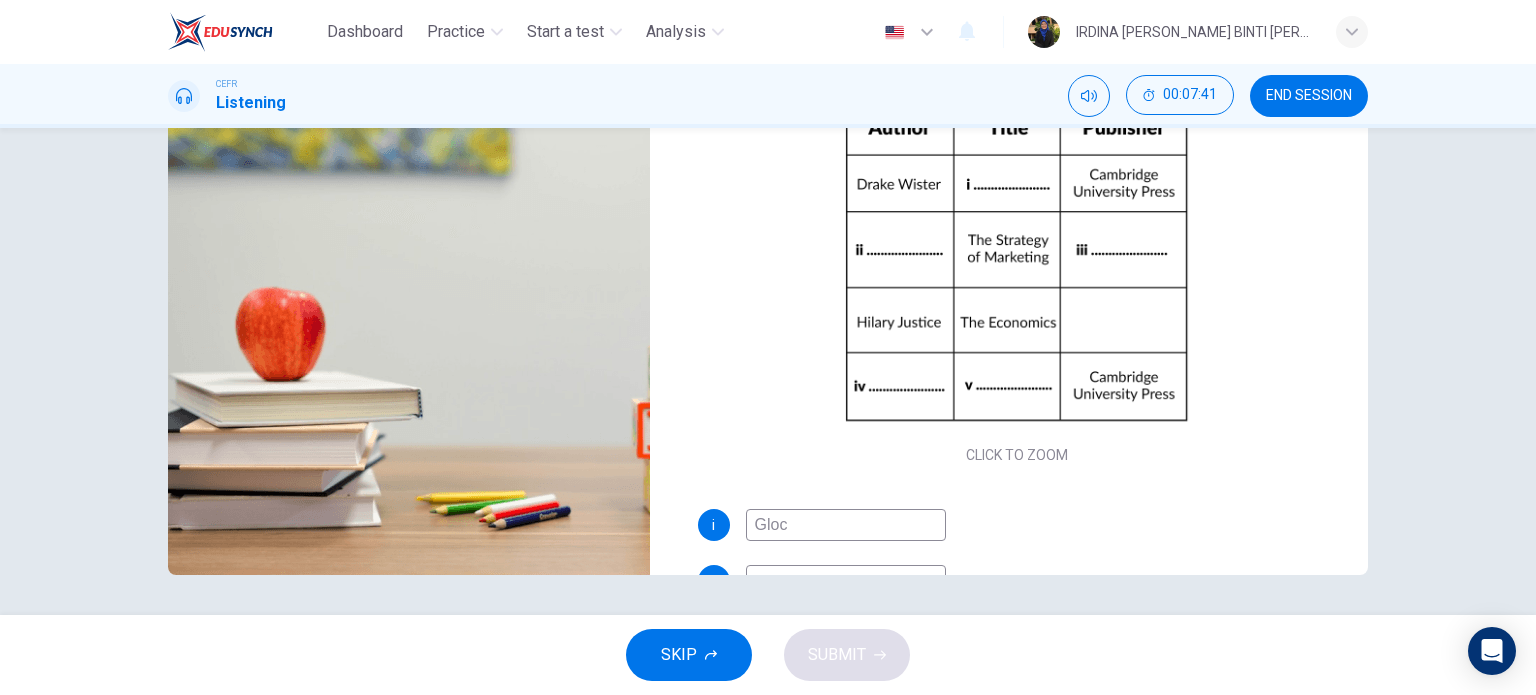type on "77" 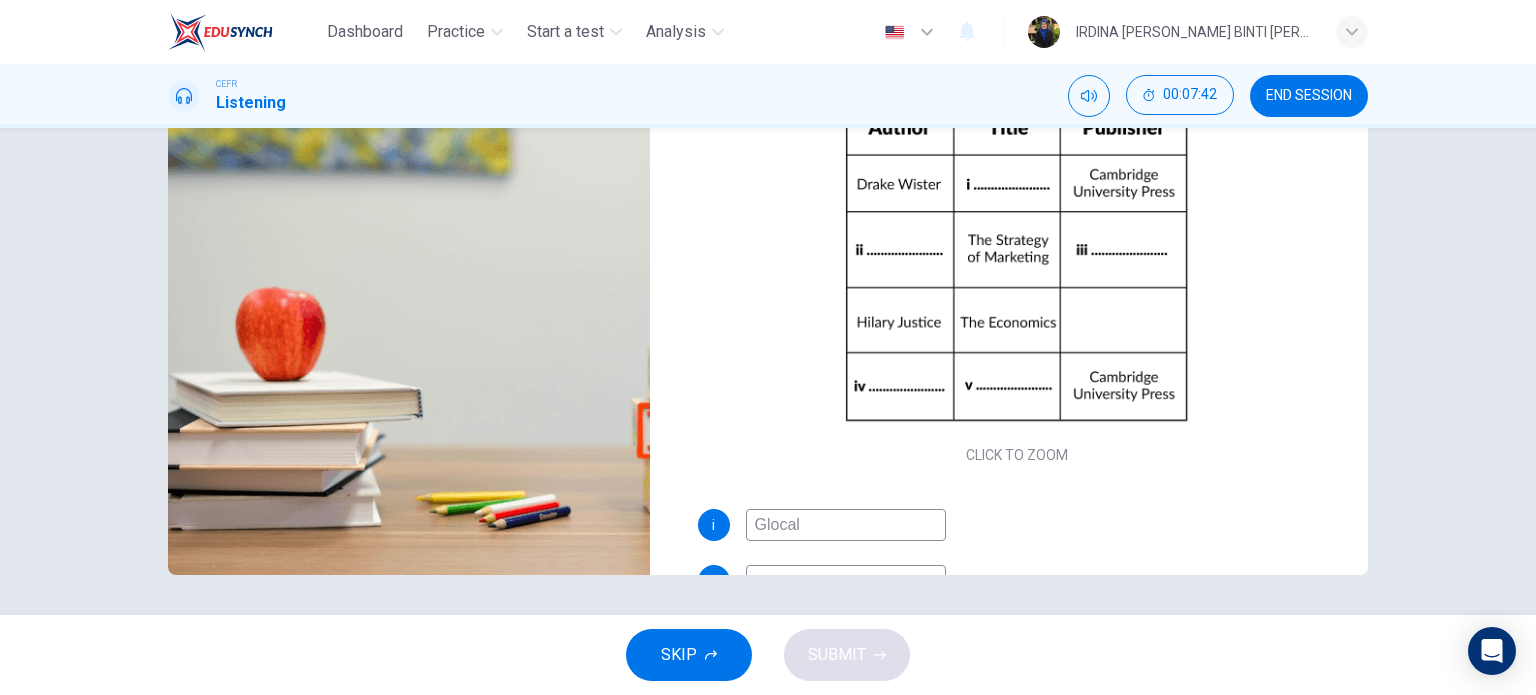 type on "Glocal" 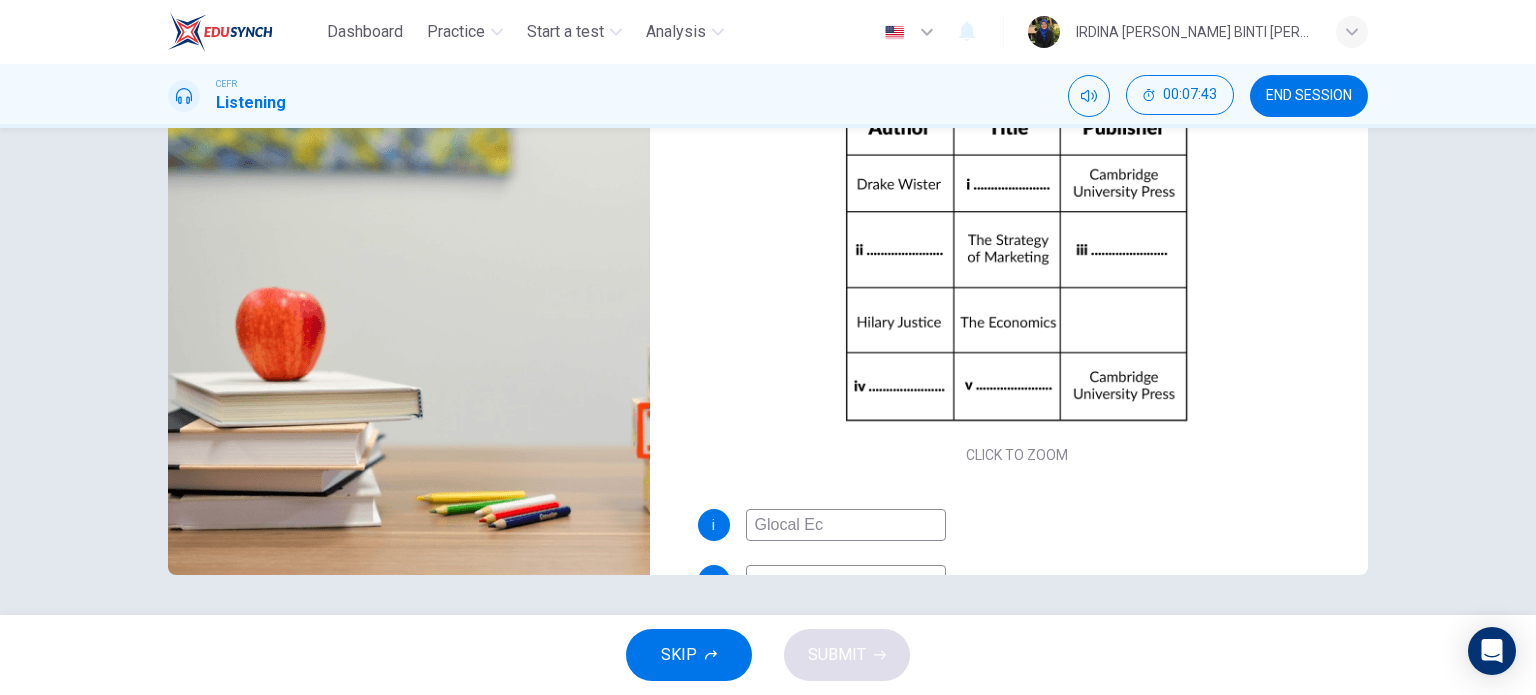 type on "Glocal Eco" 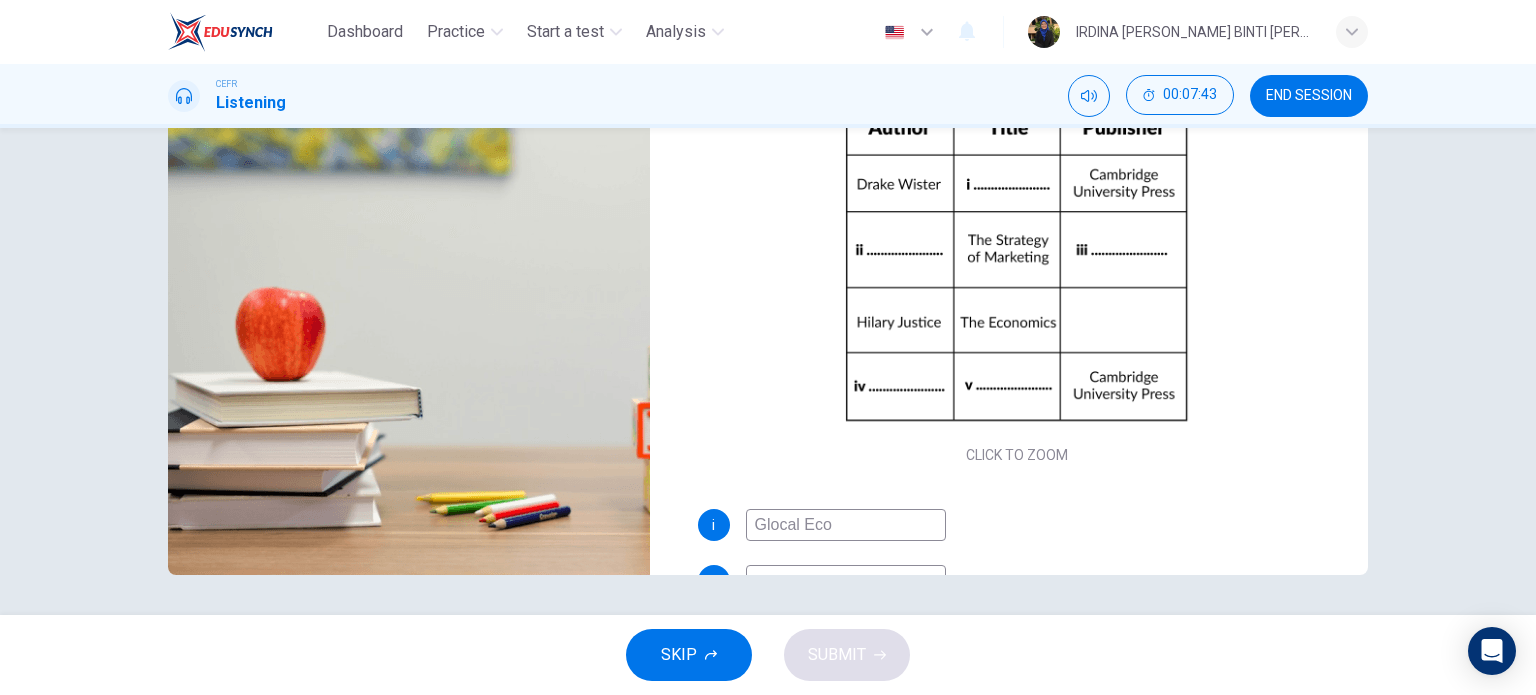 type on "78" 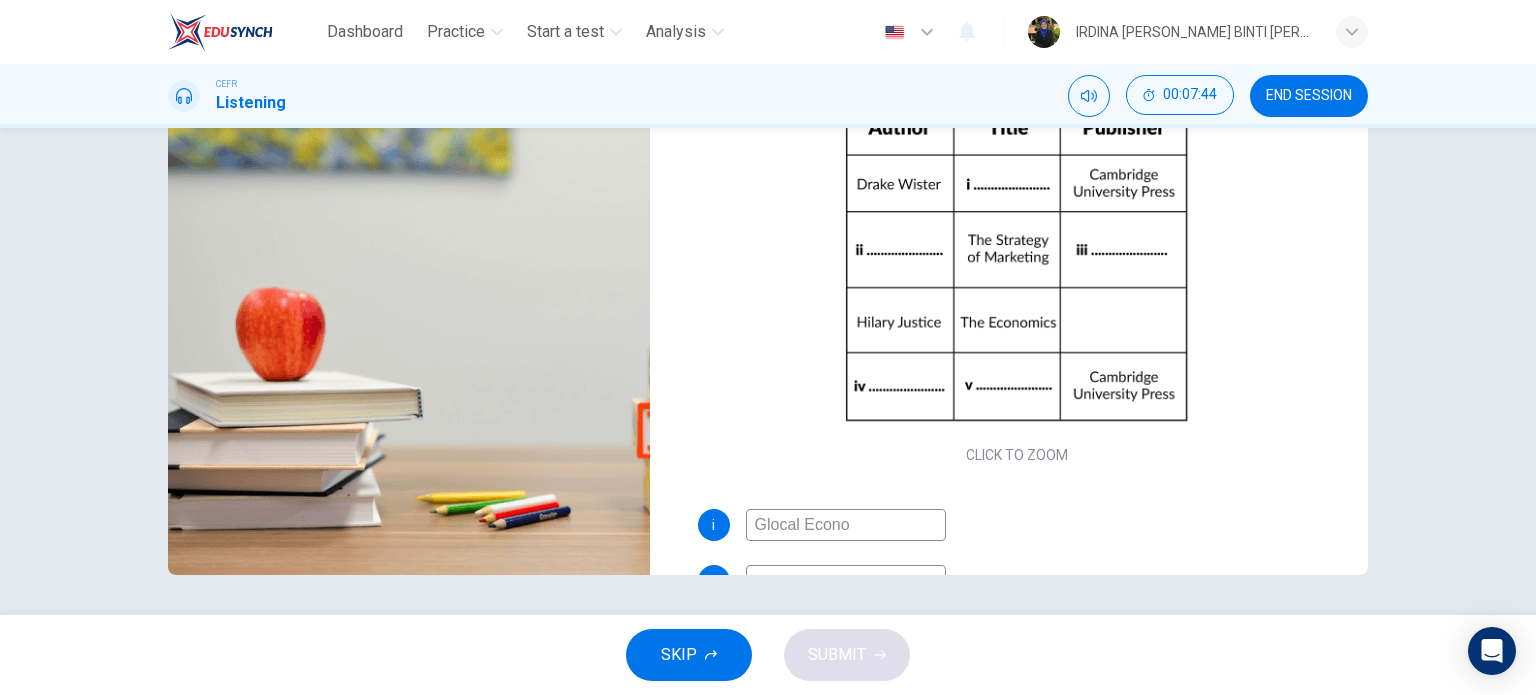 type on "Glocal Econom" 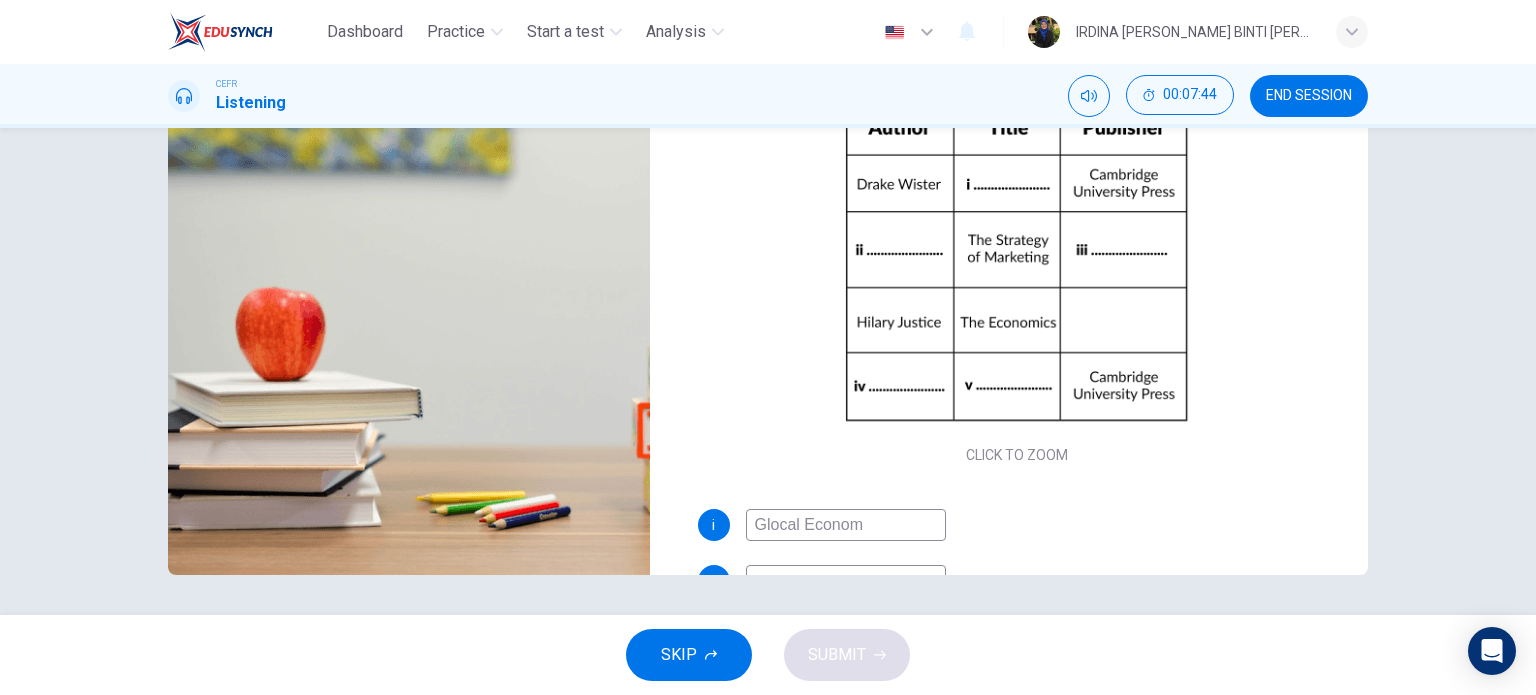 type on "78" 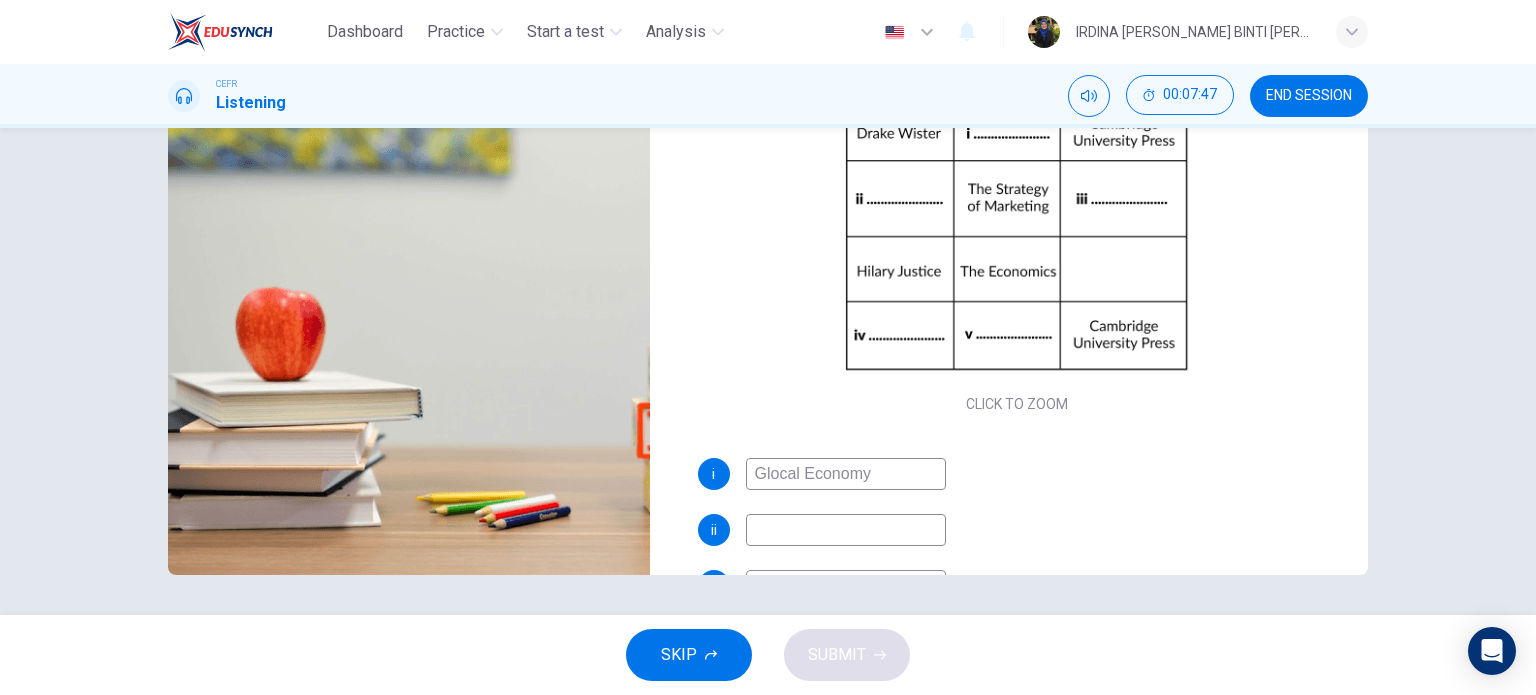 scroll, scrollTop: 64, scrollLeft: 0, axis: vertical 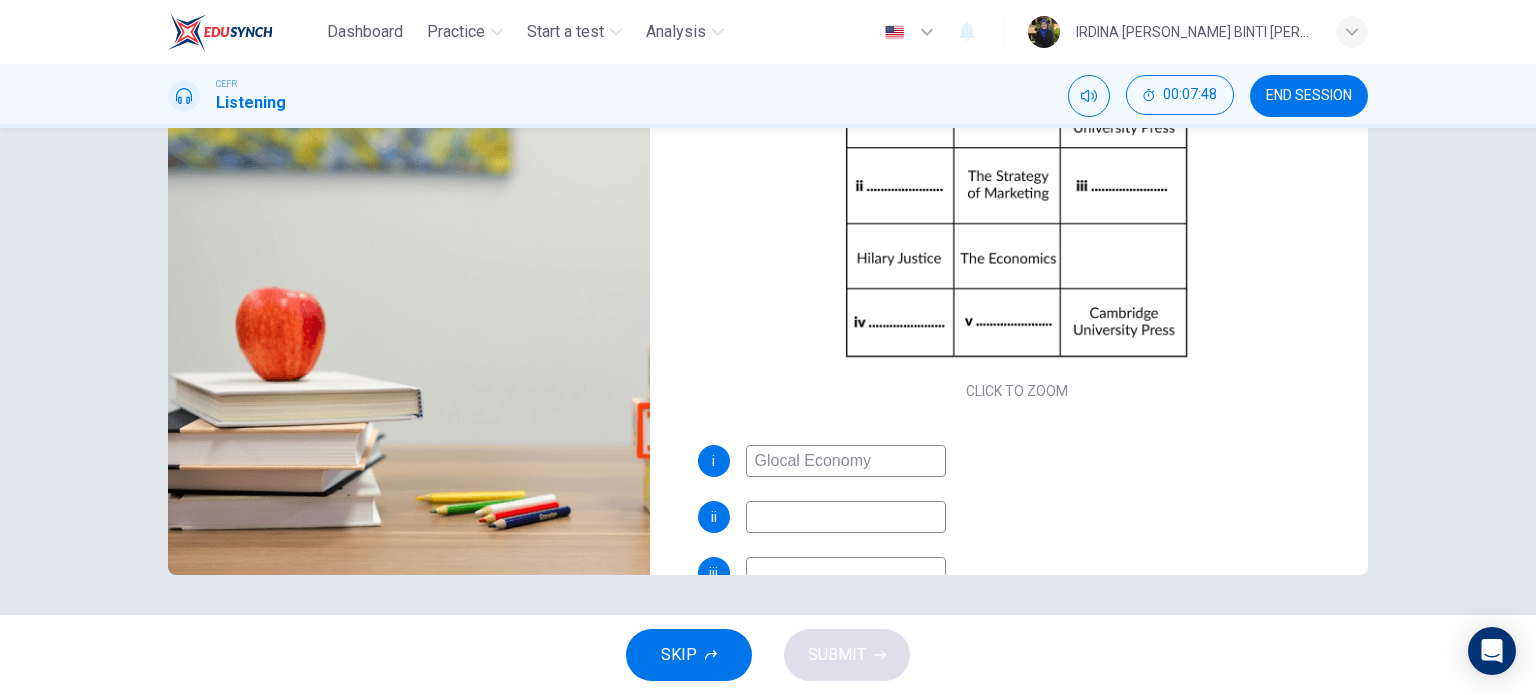 type on "79" 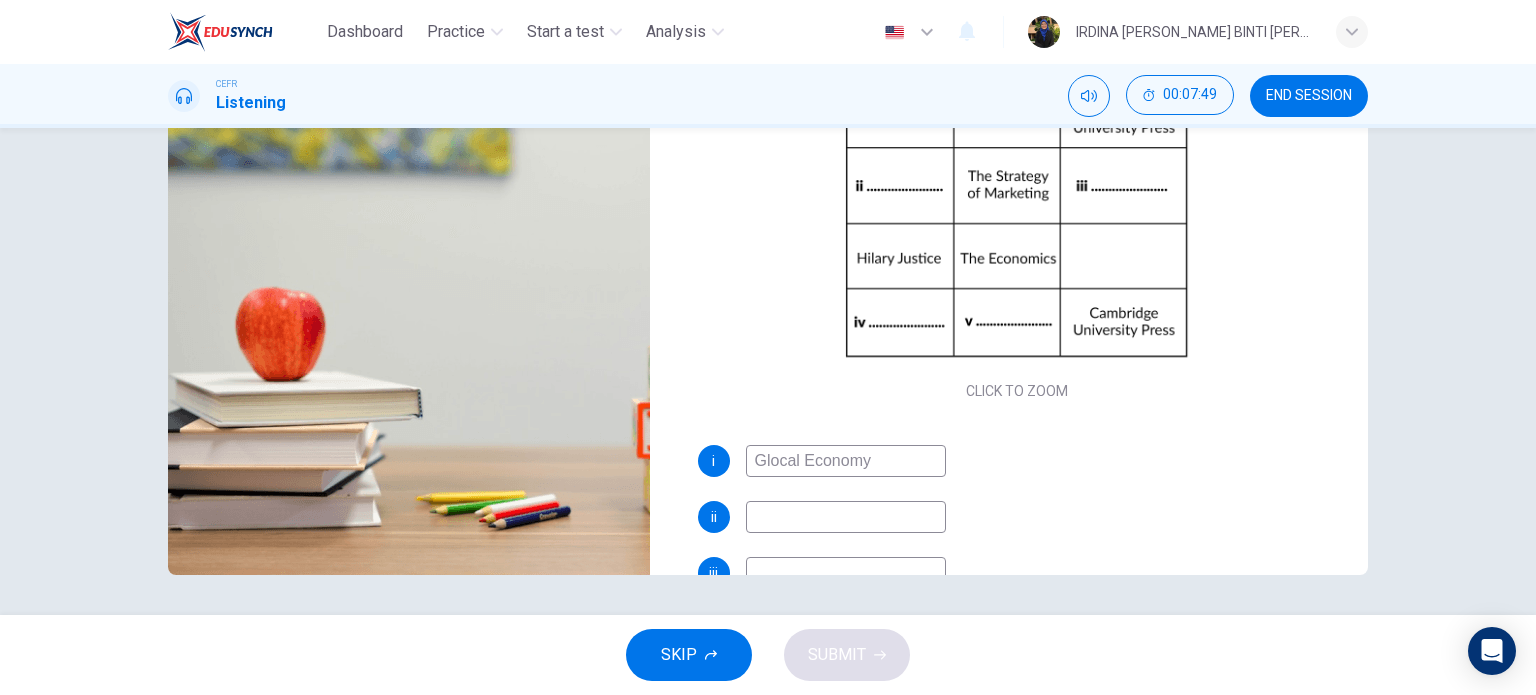 type on "80" 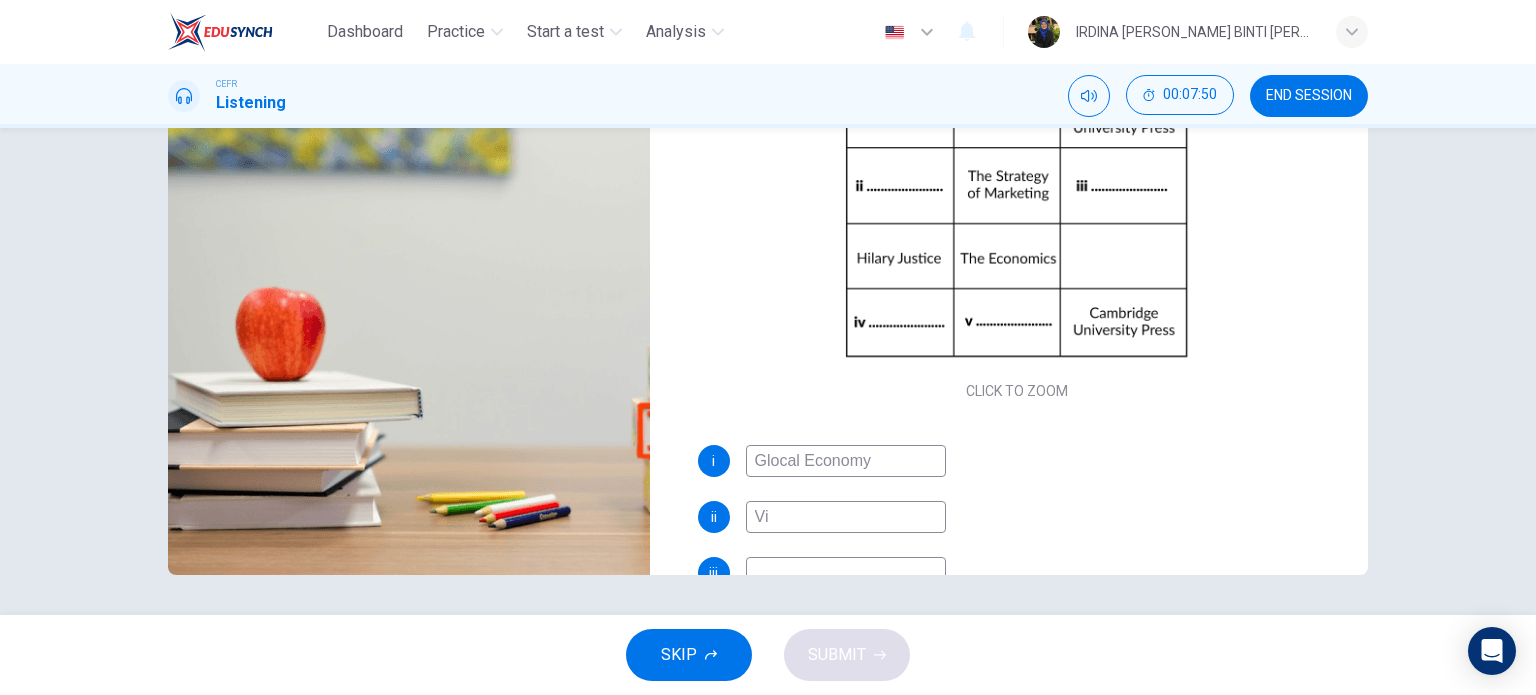 type on "Vic" 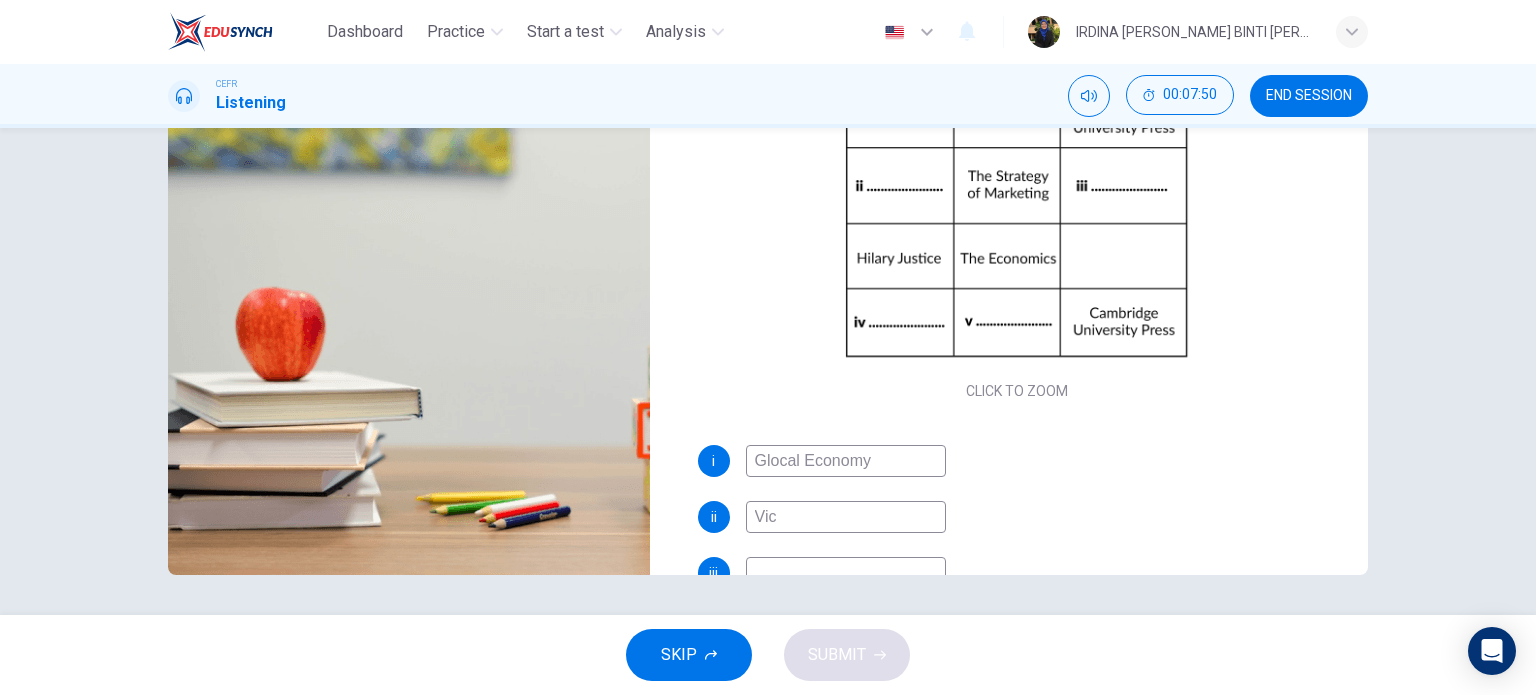 type on "80" 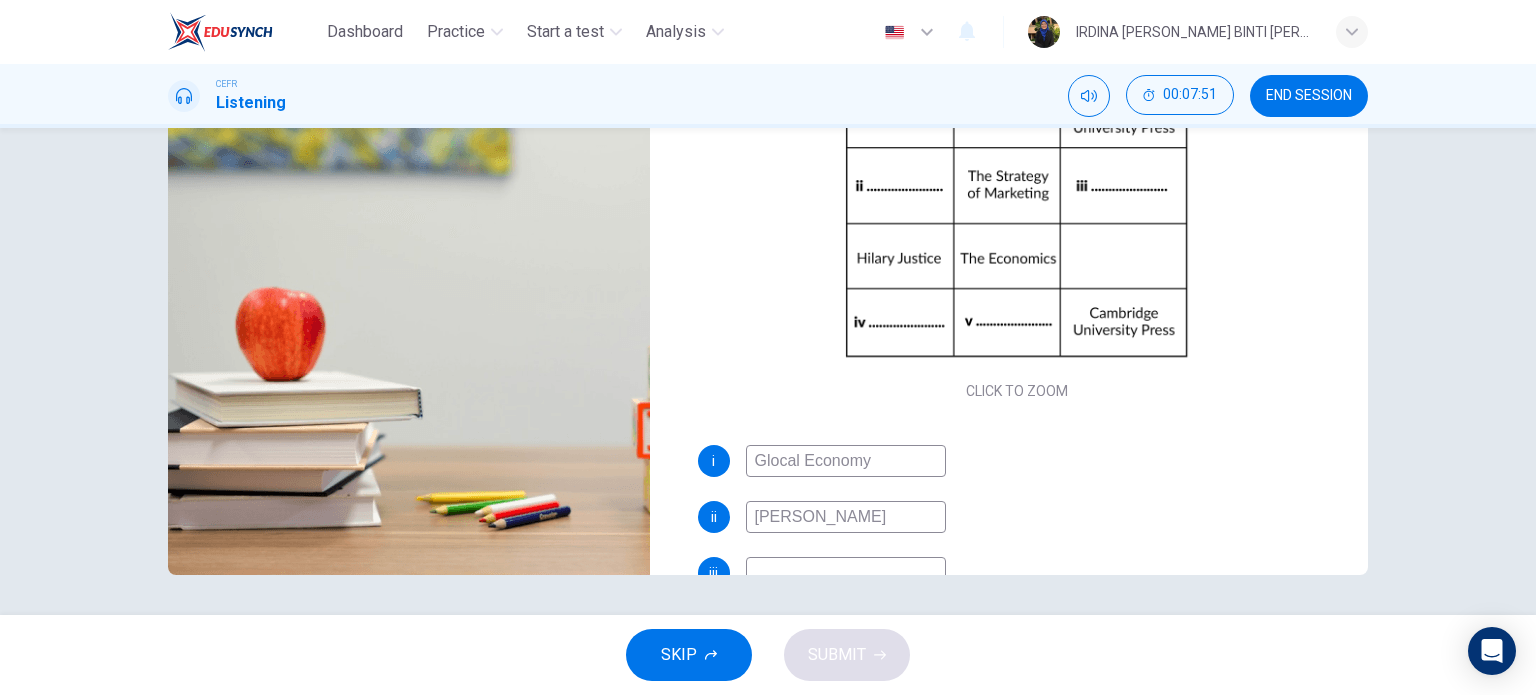 type on "Victori" 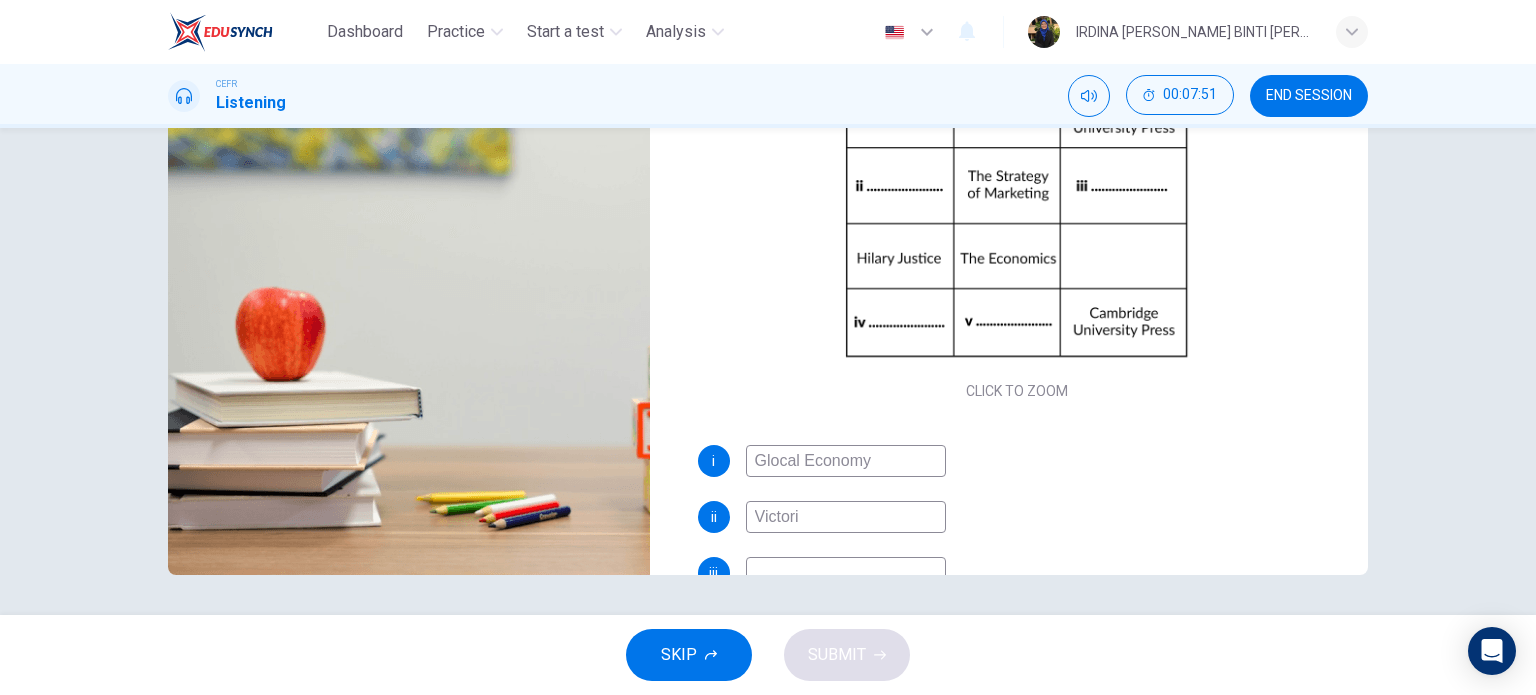 type on "80" 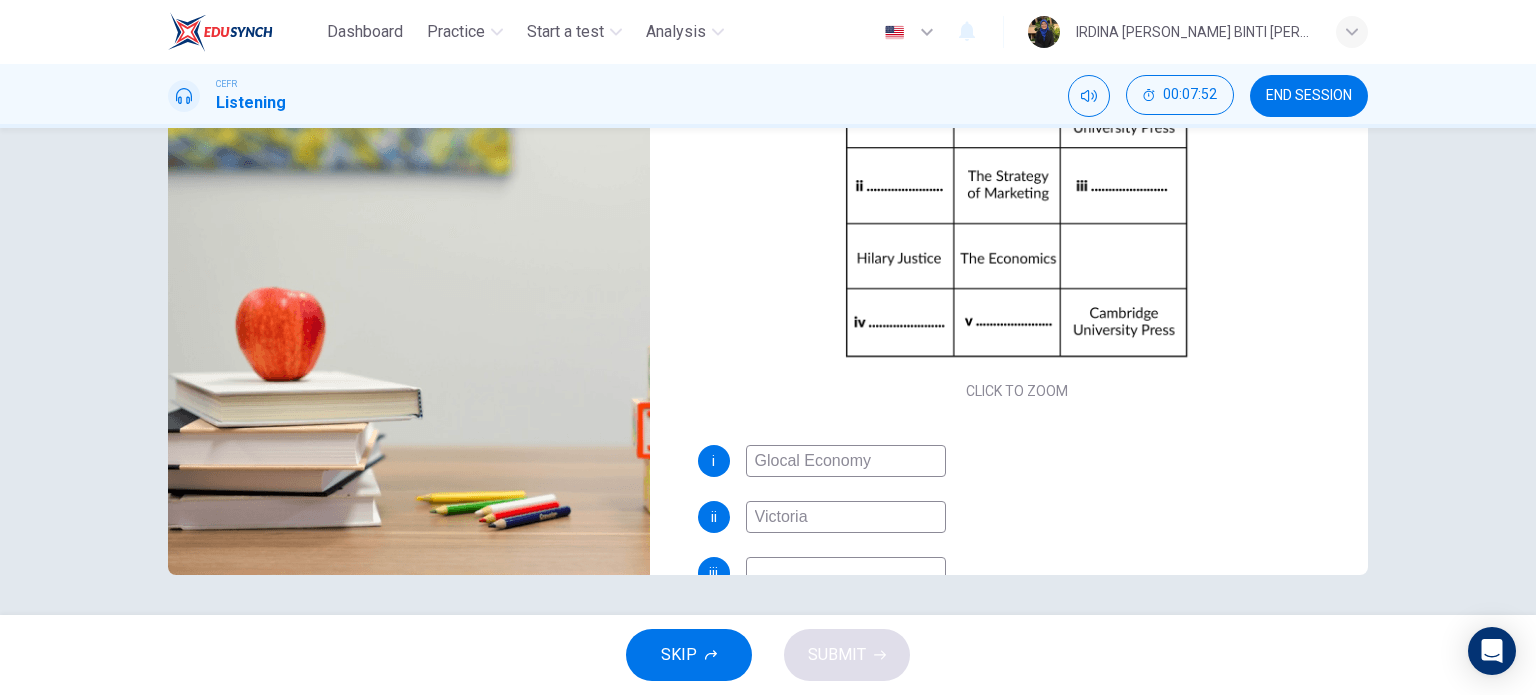 type on "Victoria S" 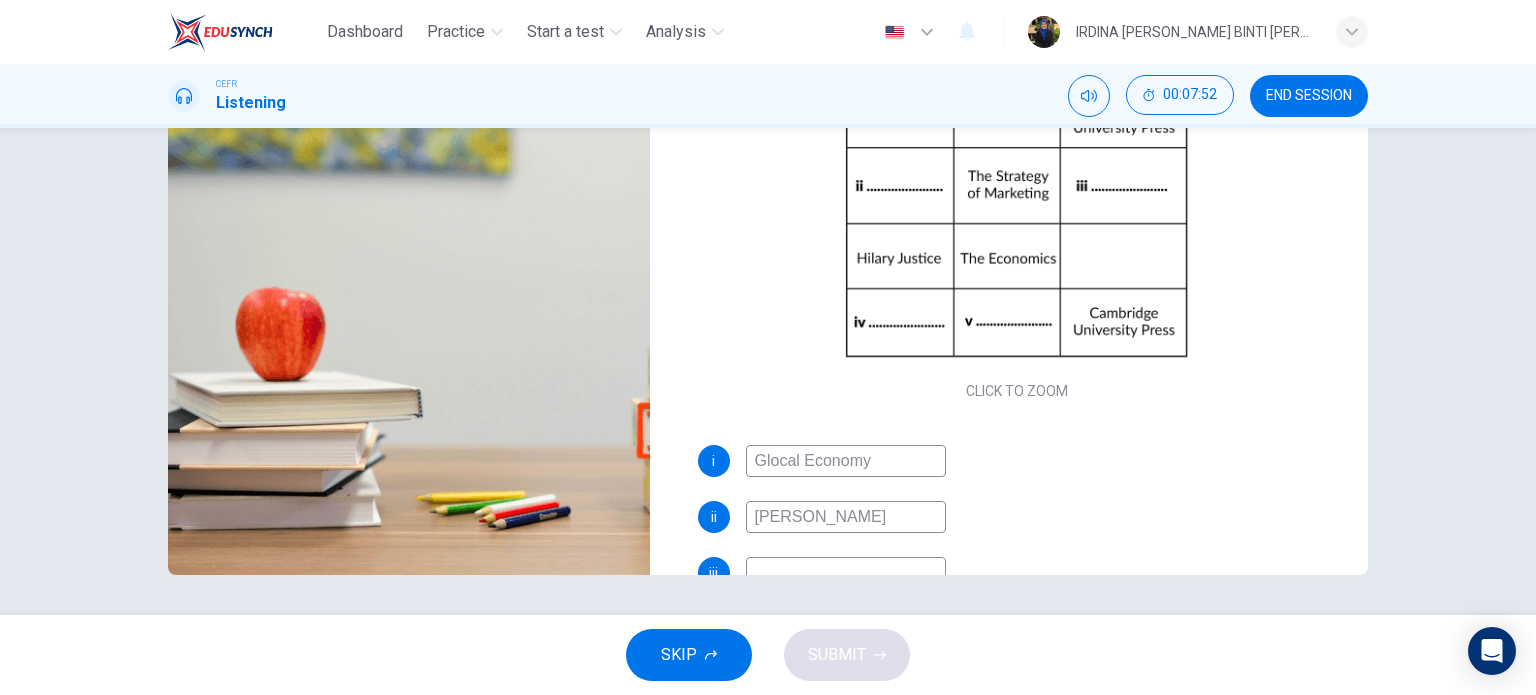 type on "81" 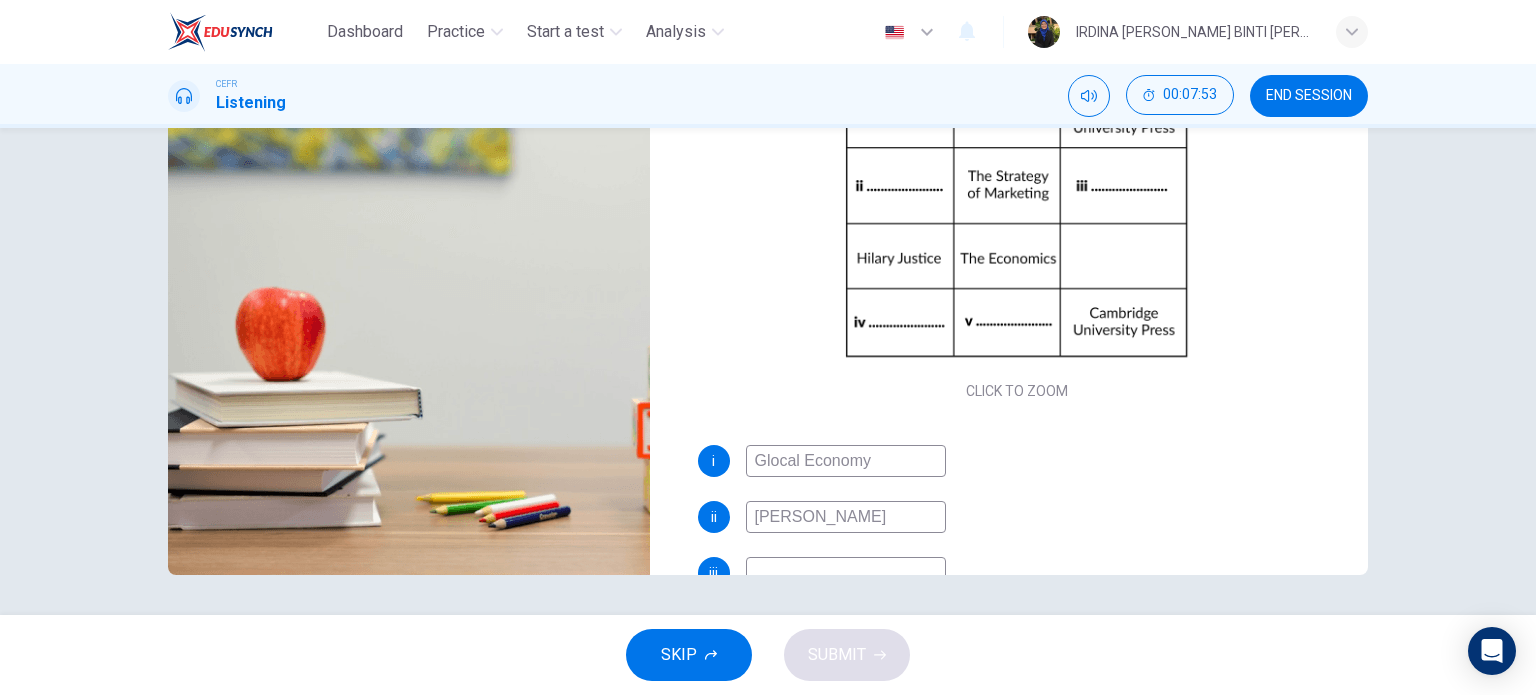 type on "Victoria Smith" 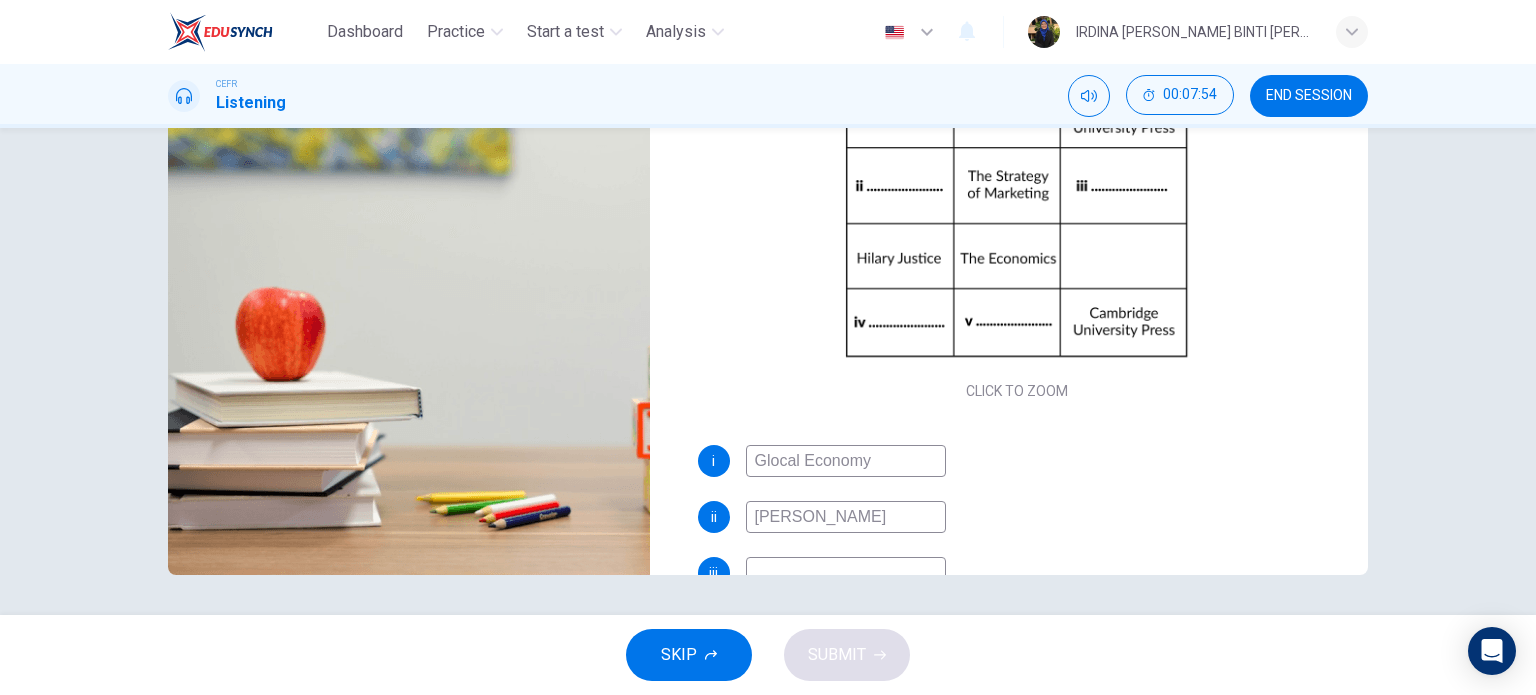 scroll, scrollTop: 80, scrollLeft: 0, axis: vertical 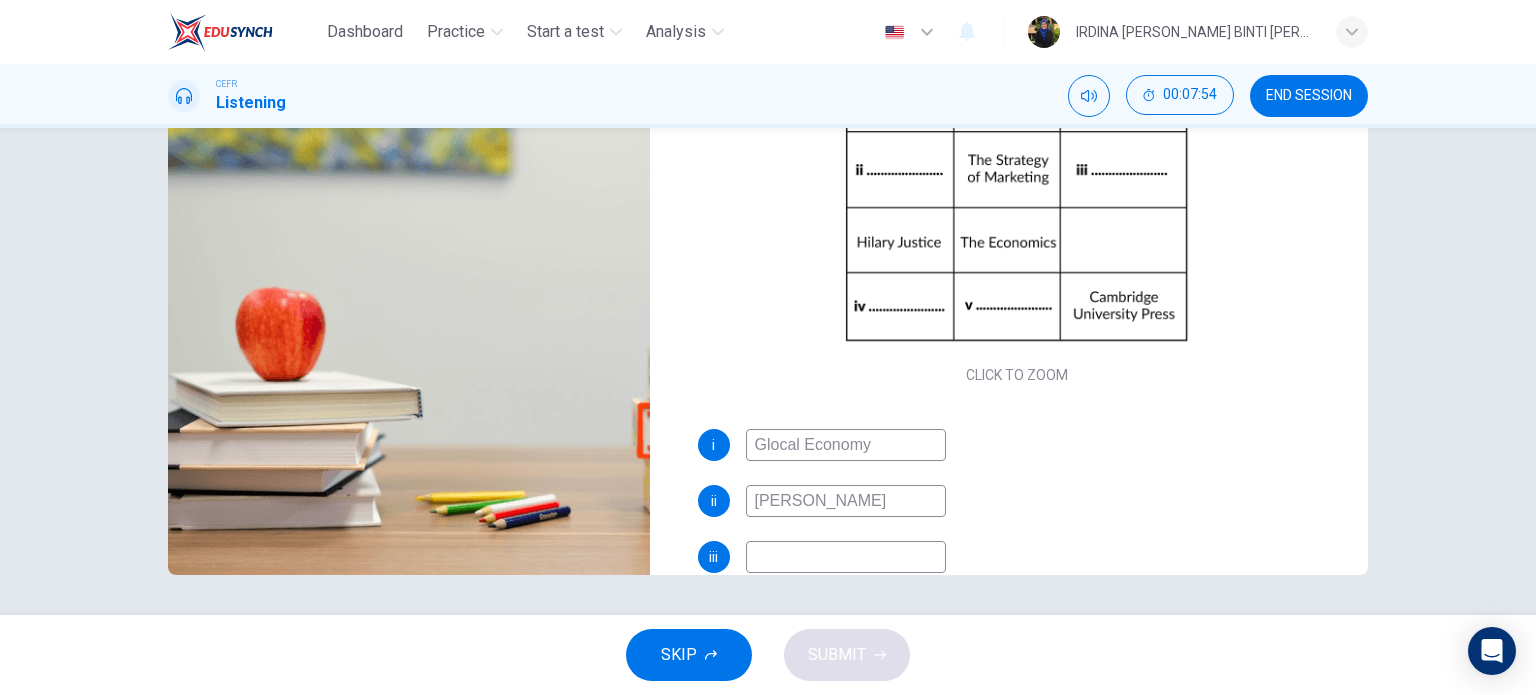 type on "81" 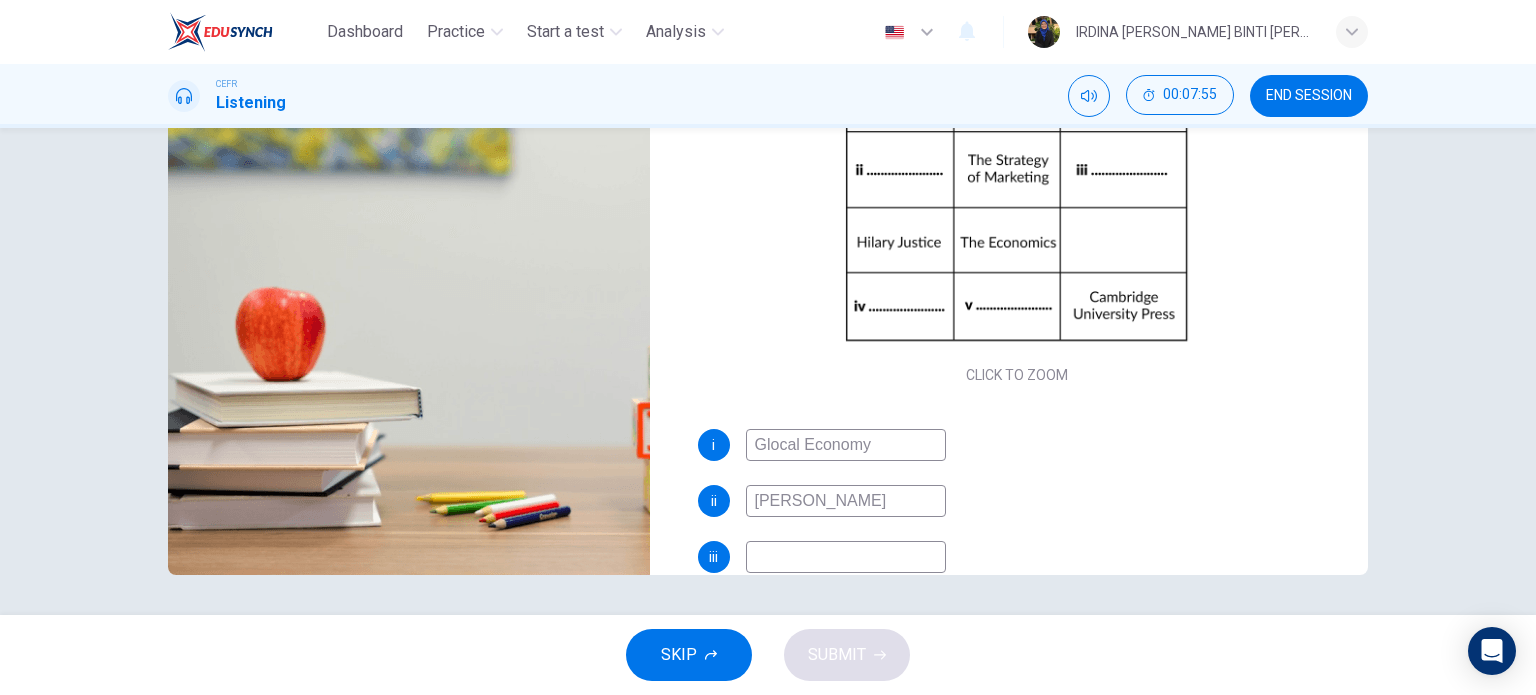 type on "Victoria Smith" 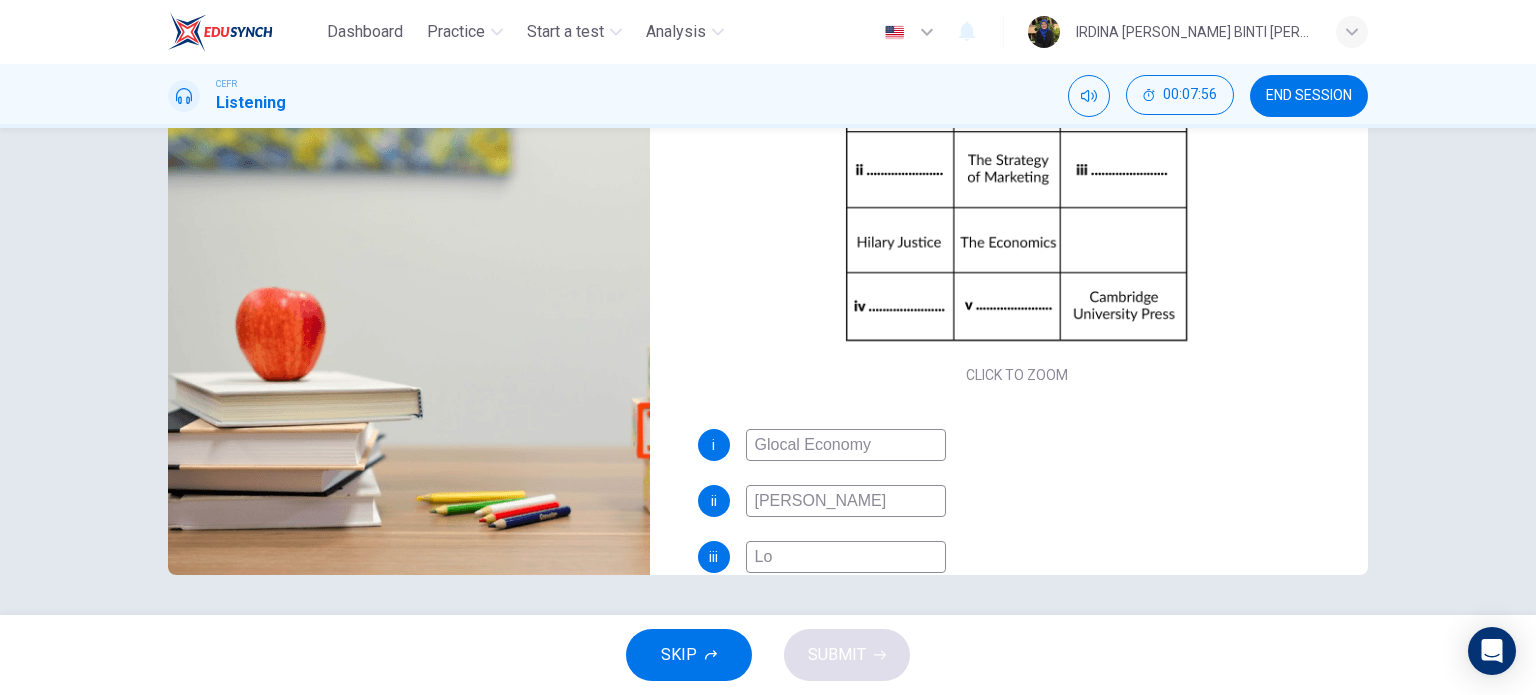 type on "Lon" 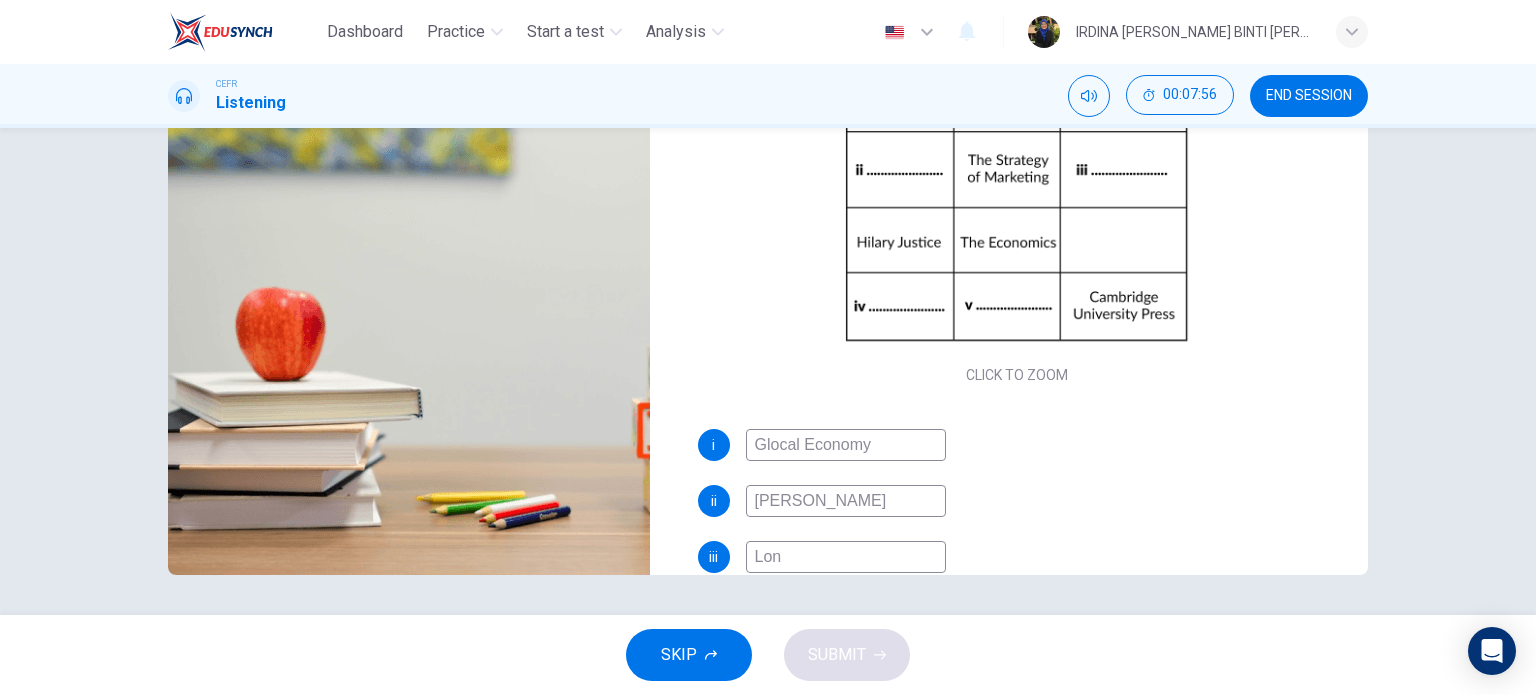 type on "82" 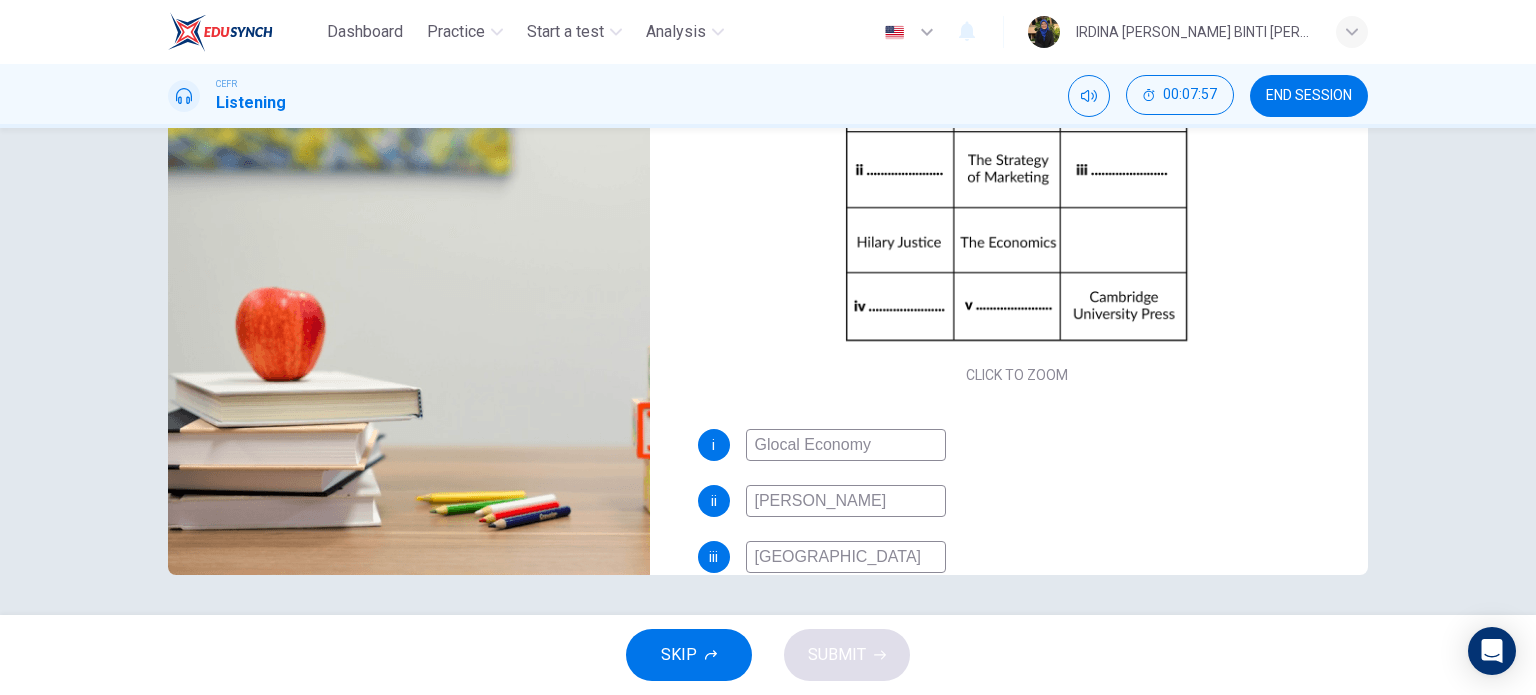 type on "London" 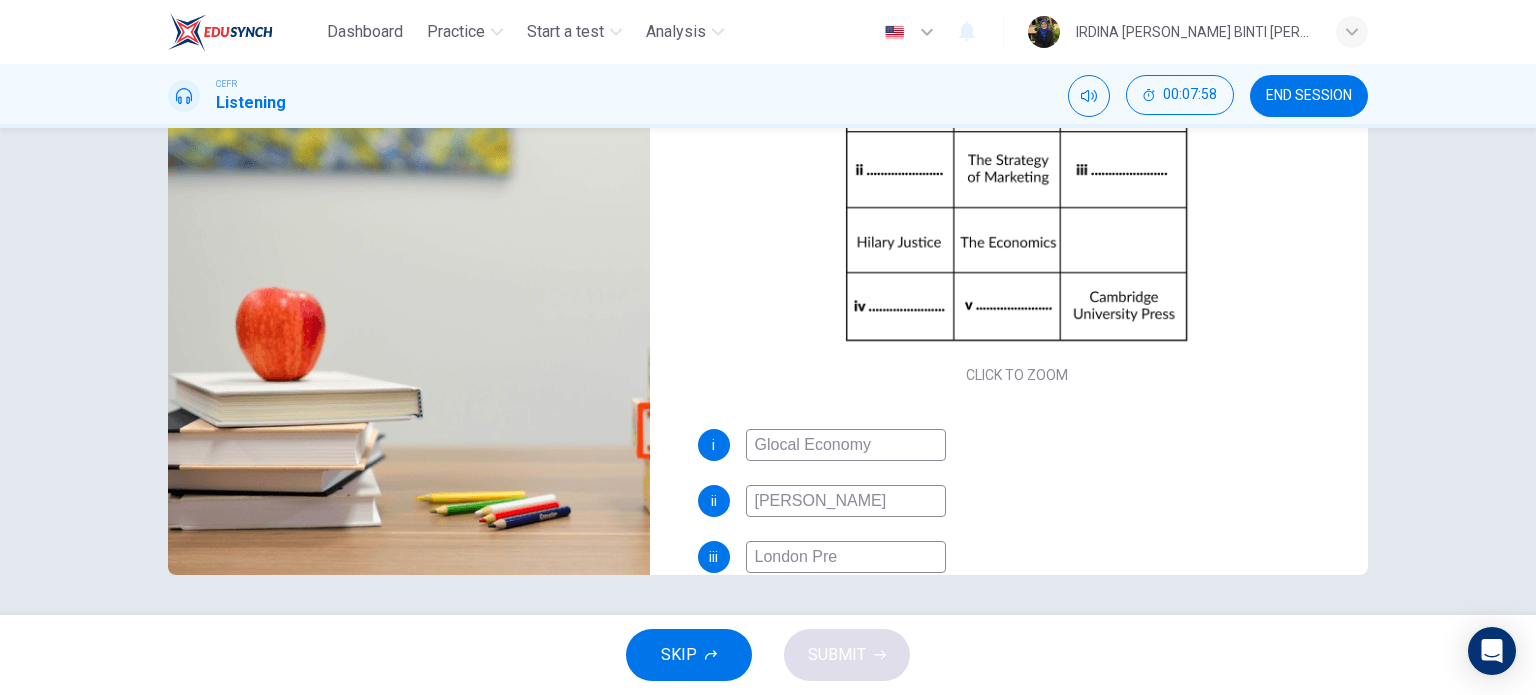type on "London Pres" 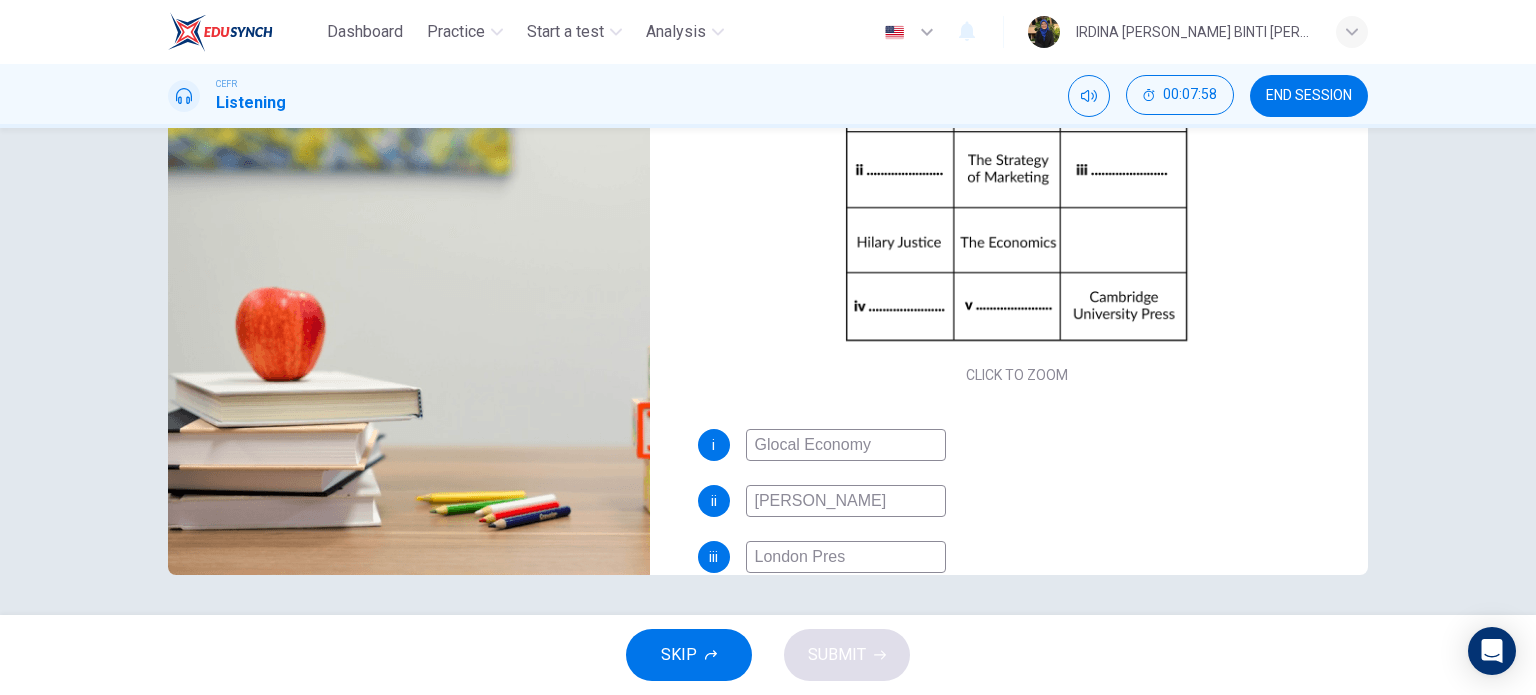 type on "83" 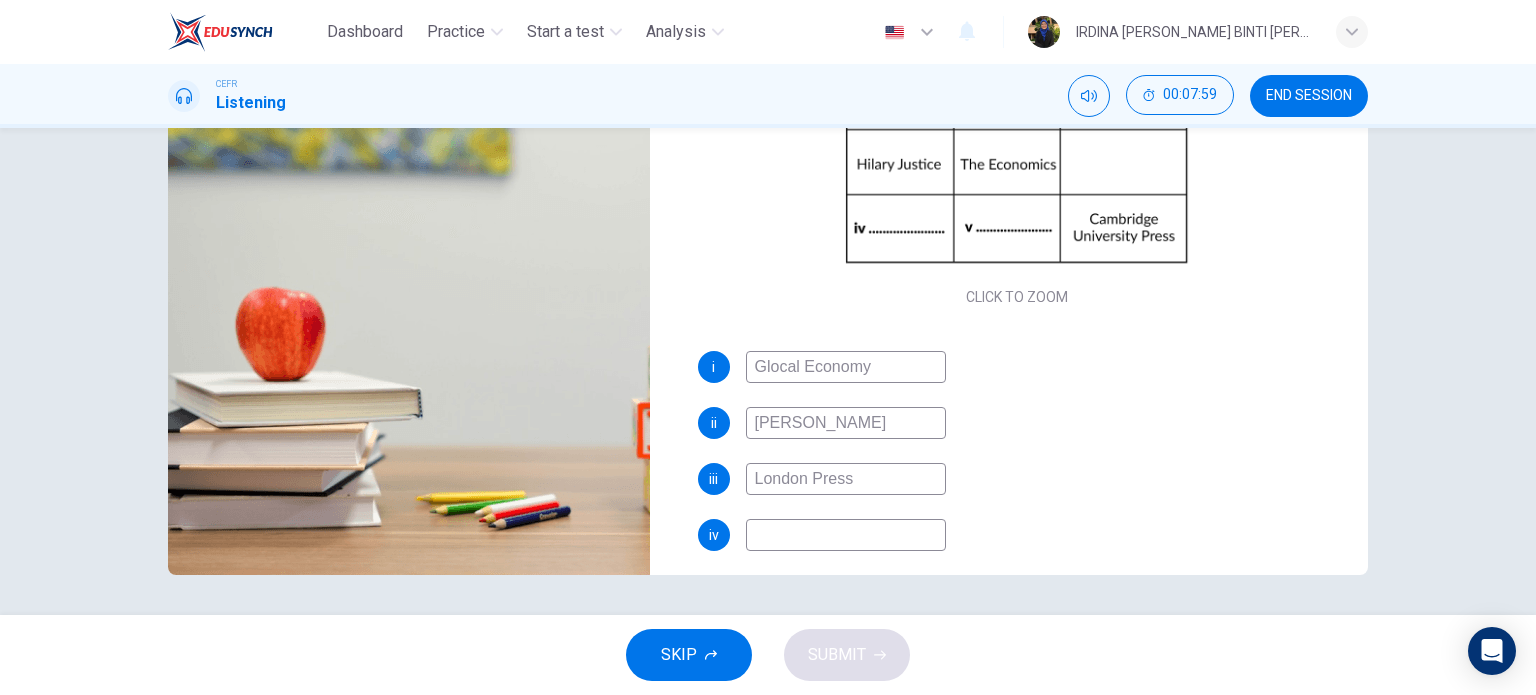 scroll, scrollTop: 183, scrollLeft: 0, axis: vertical 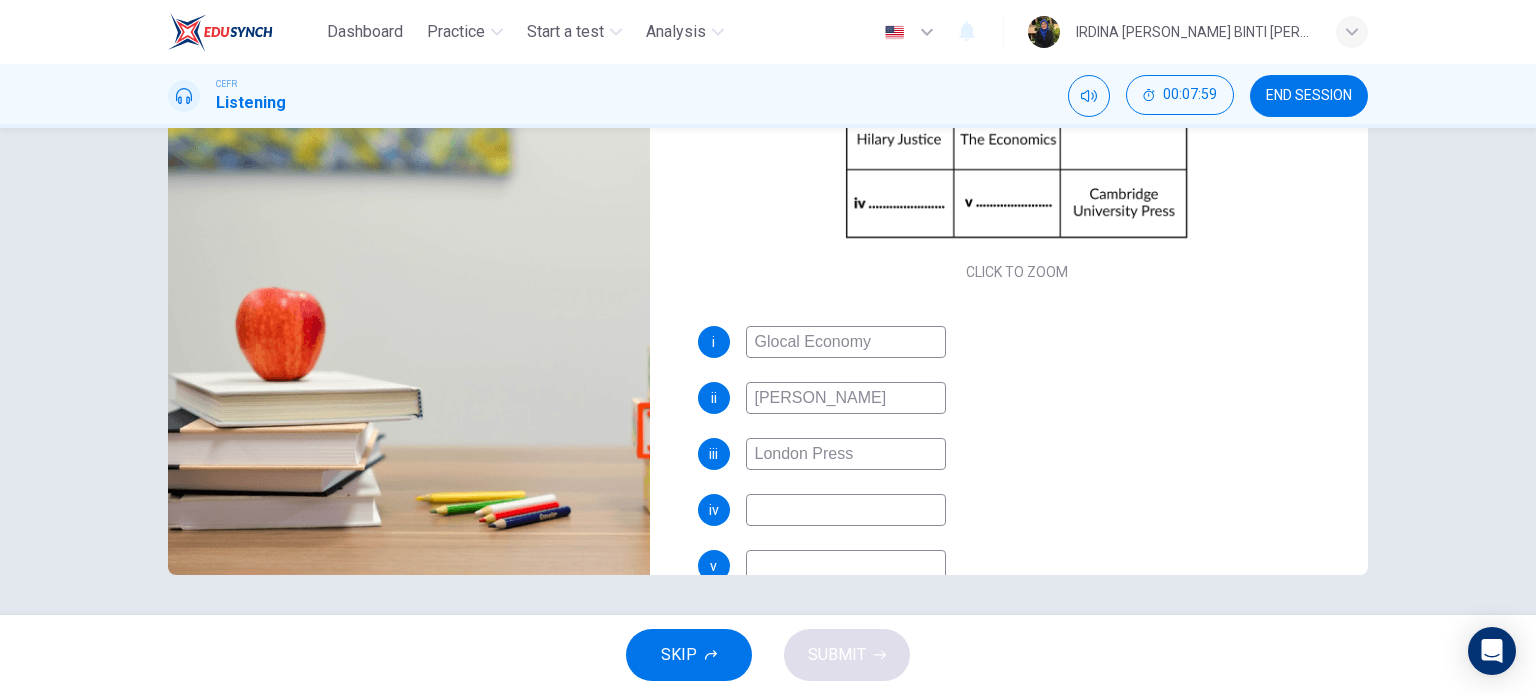 type on "83" 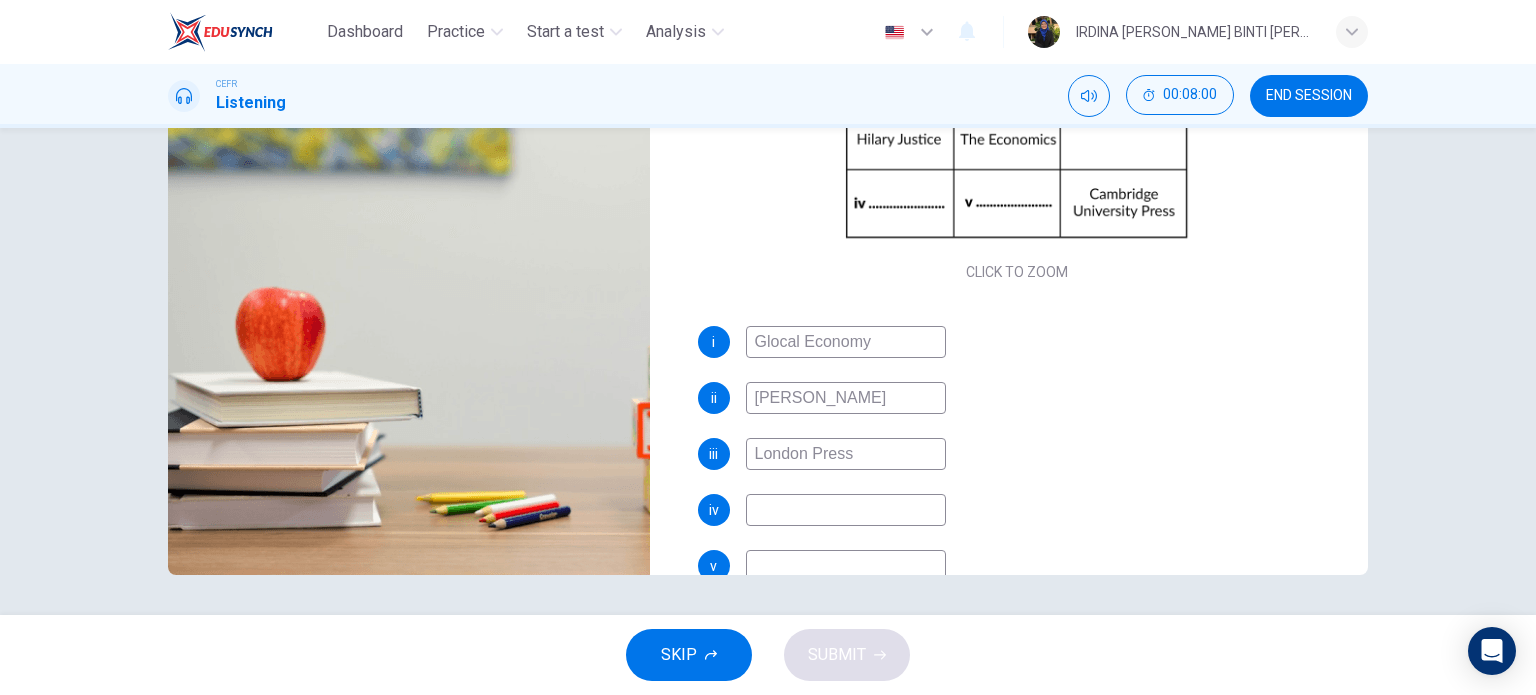 type on "London Press" 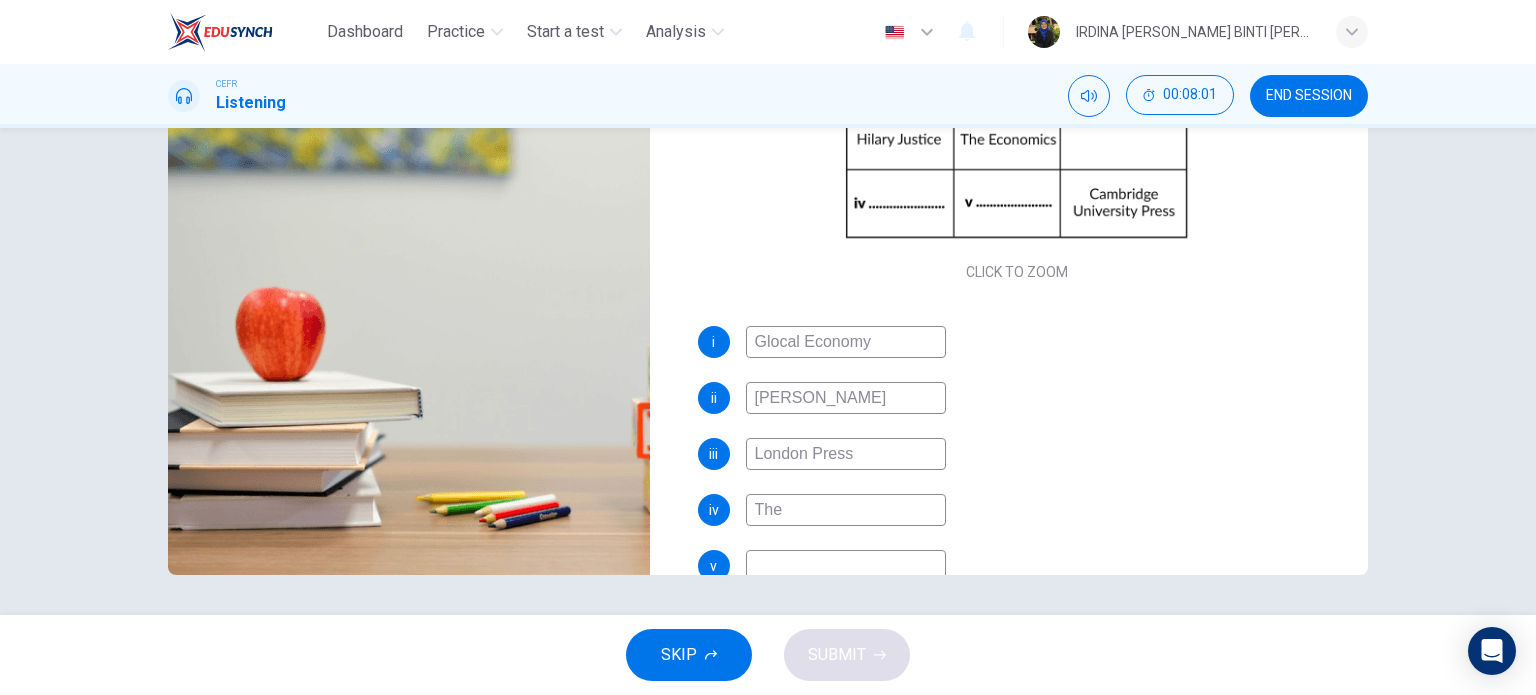 type on "The" 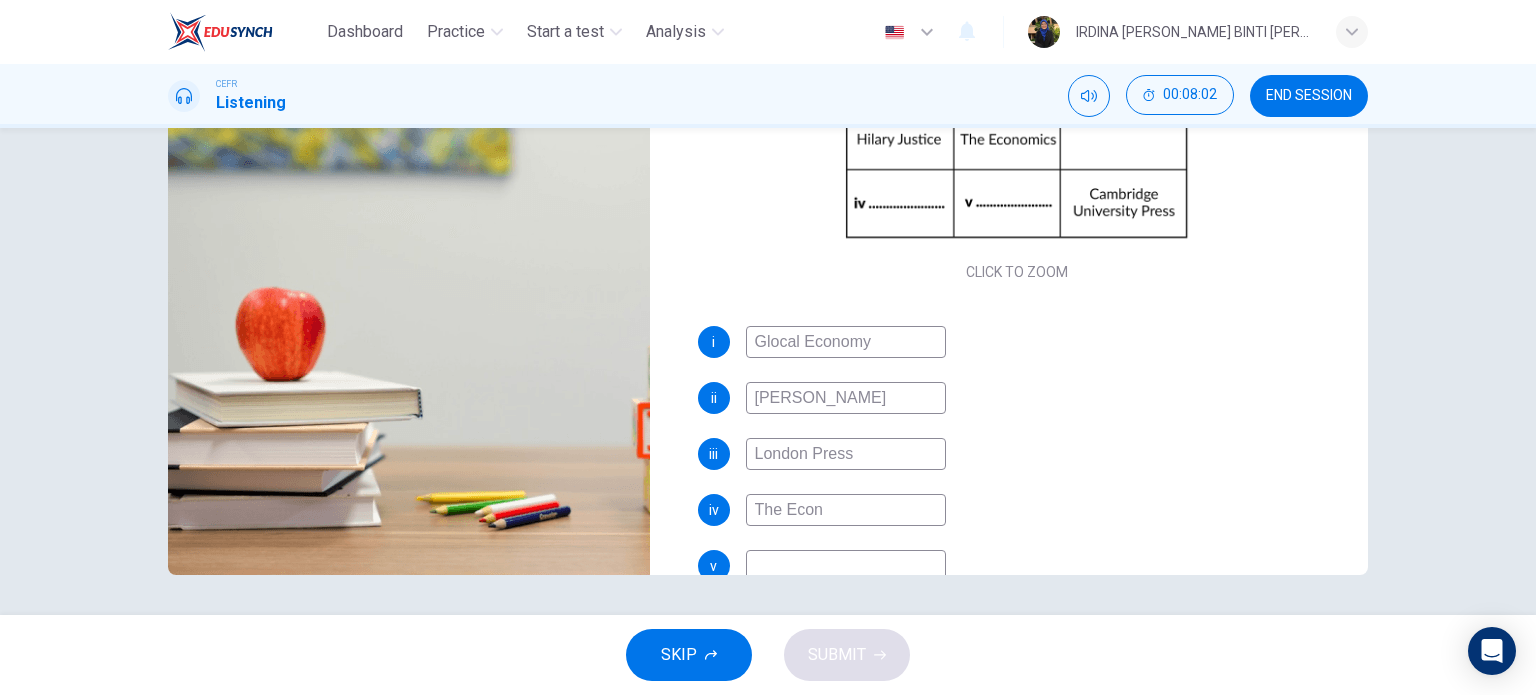 type on "The Econo" 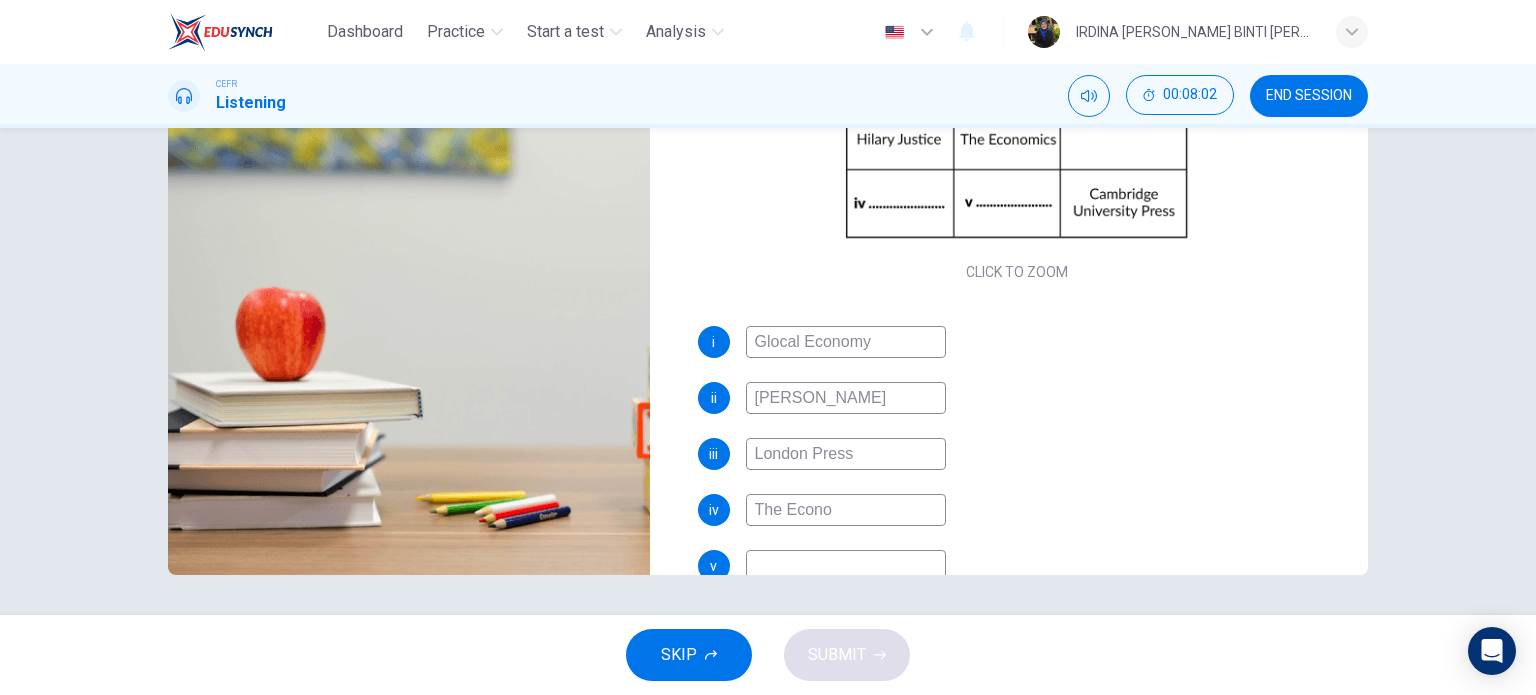 type on "84" 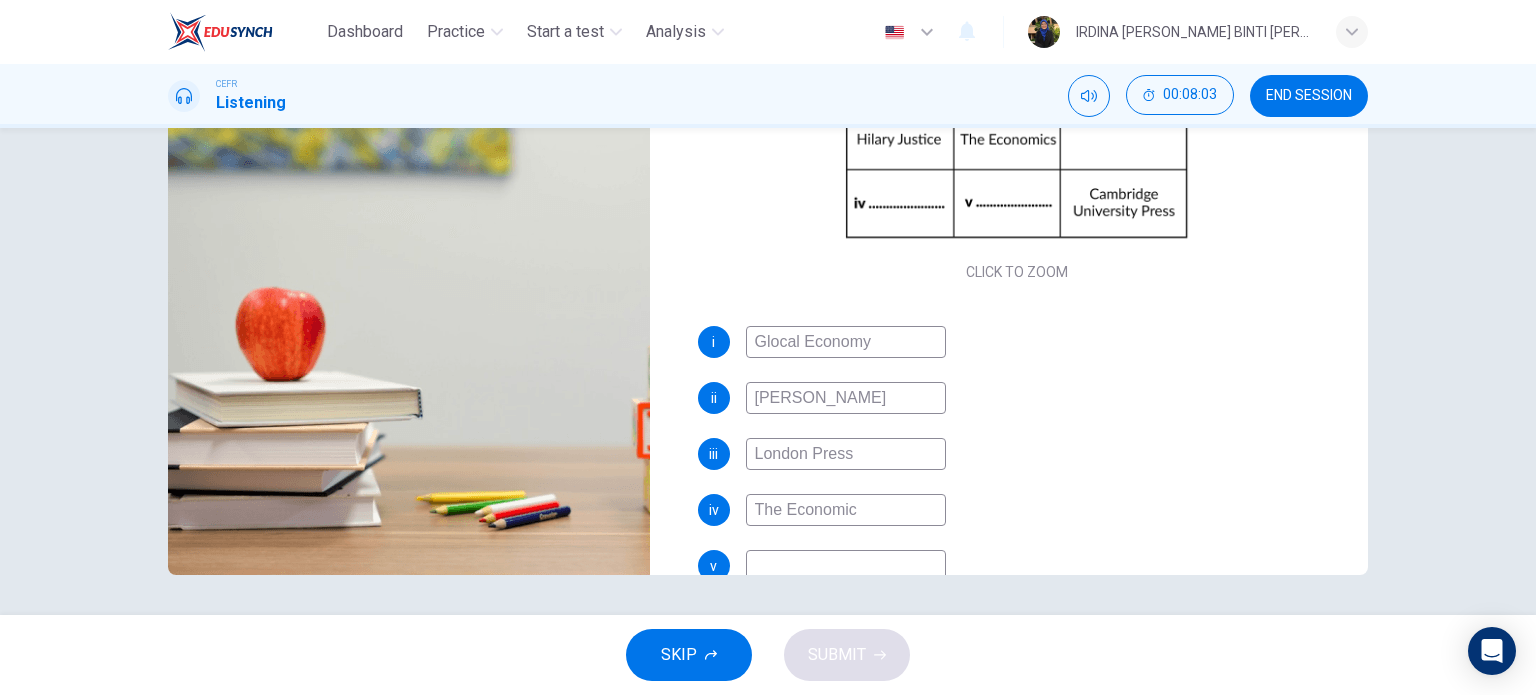 type on "The Economic T" 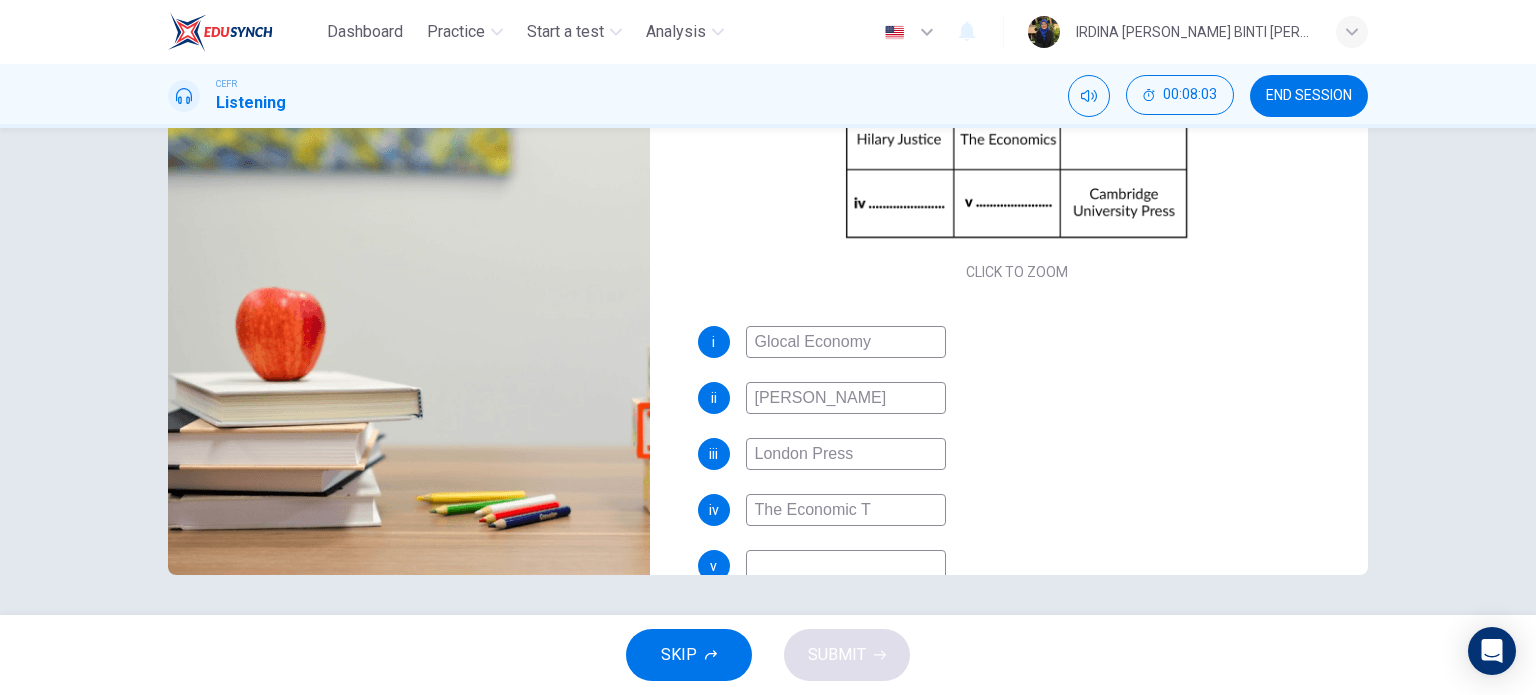 type on "84" 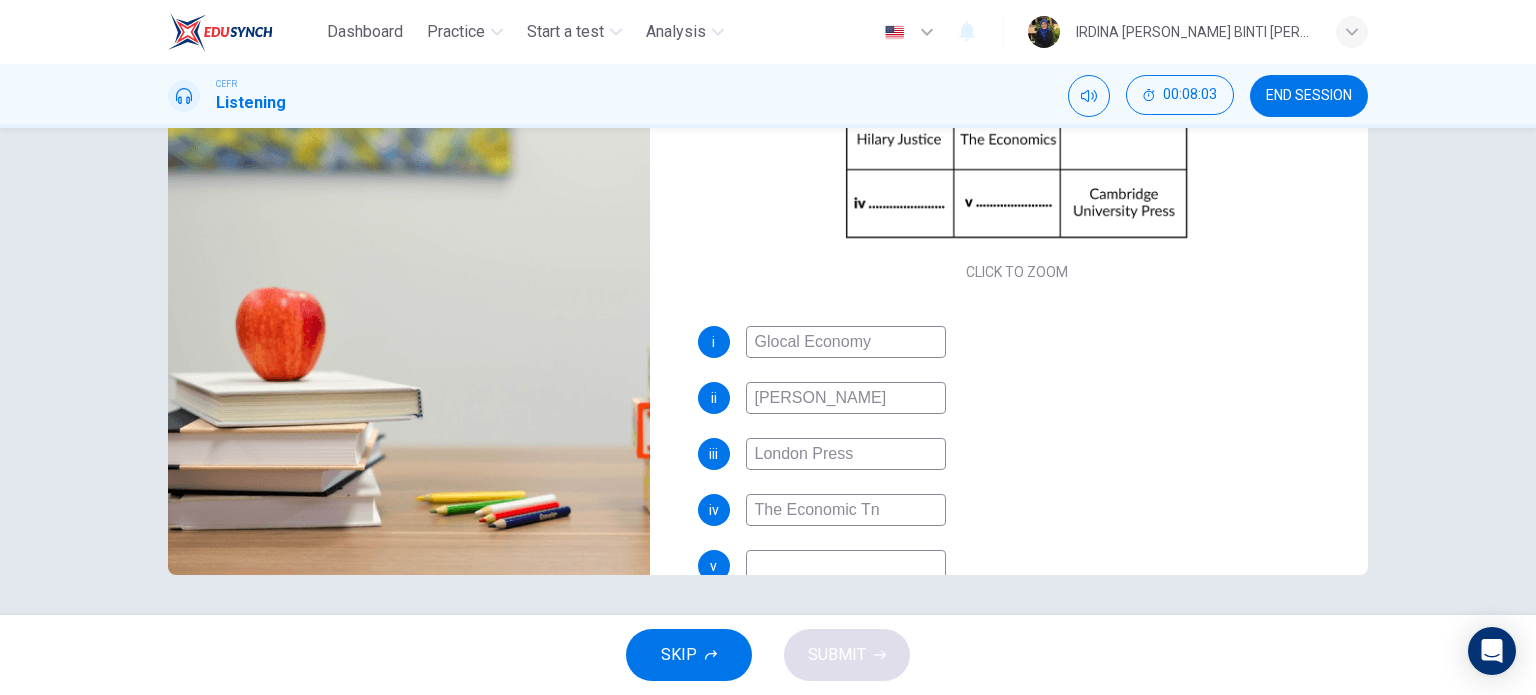 type on "The Economic Tne" 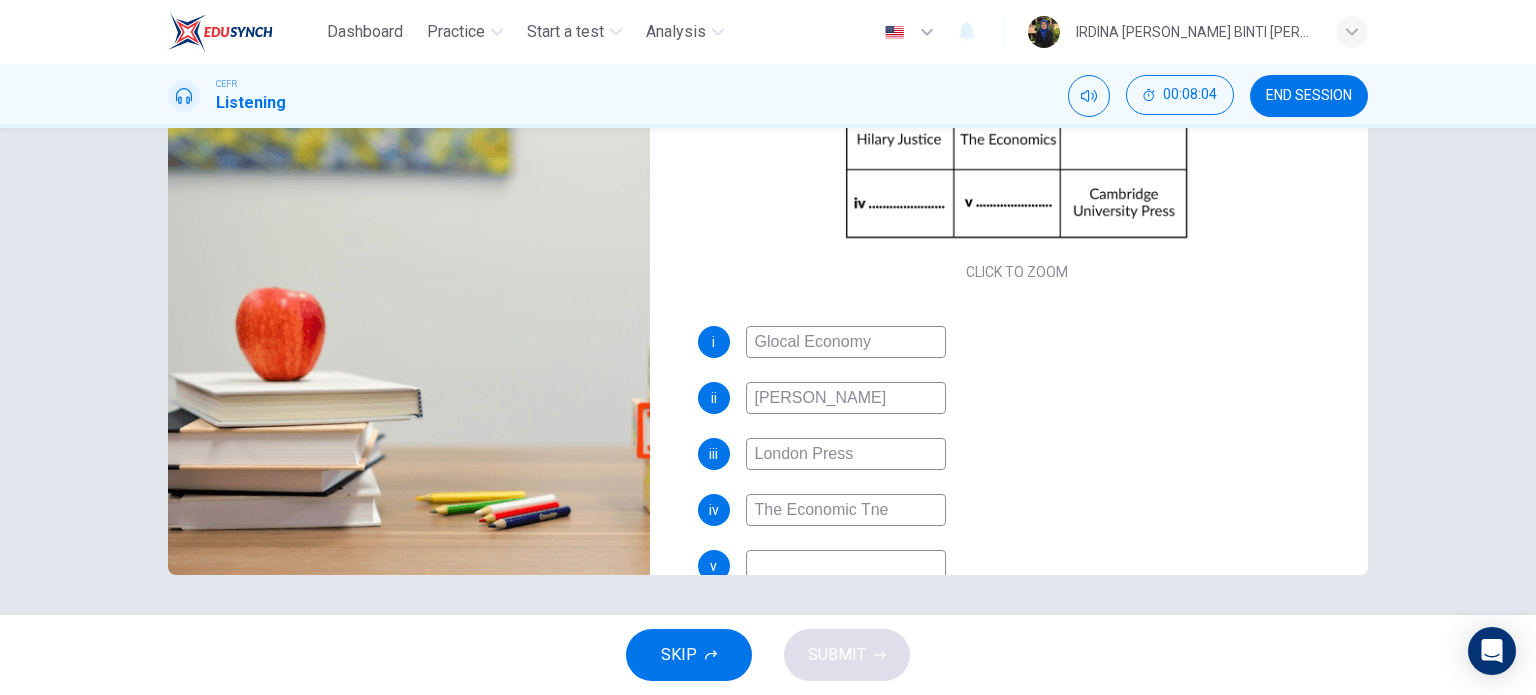 type on "85" 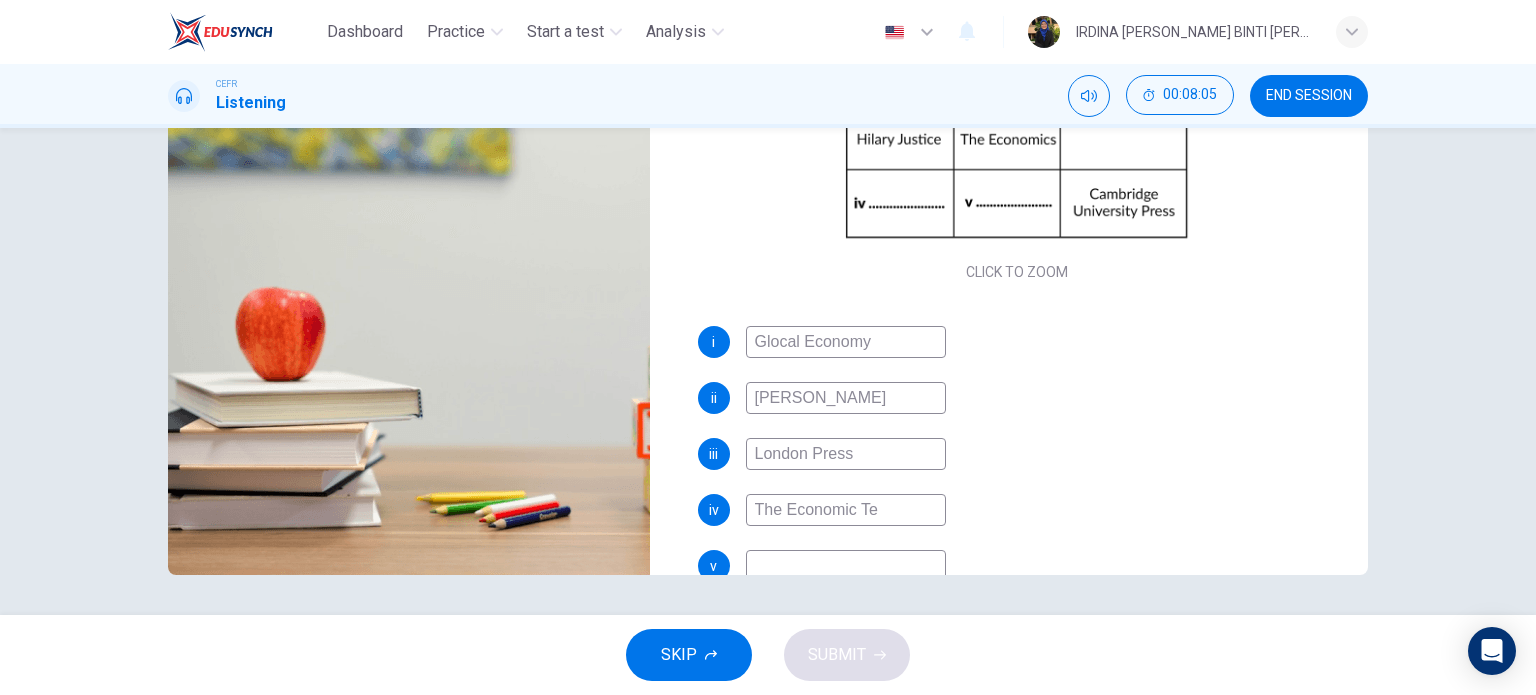 type on "The Economic Ten" 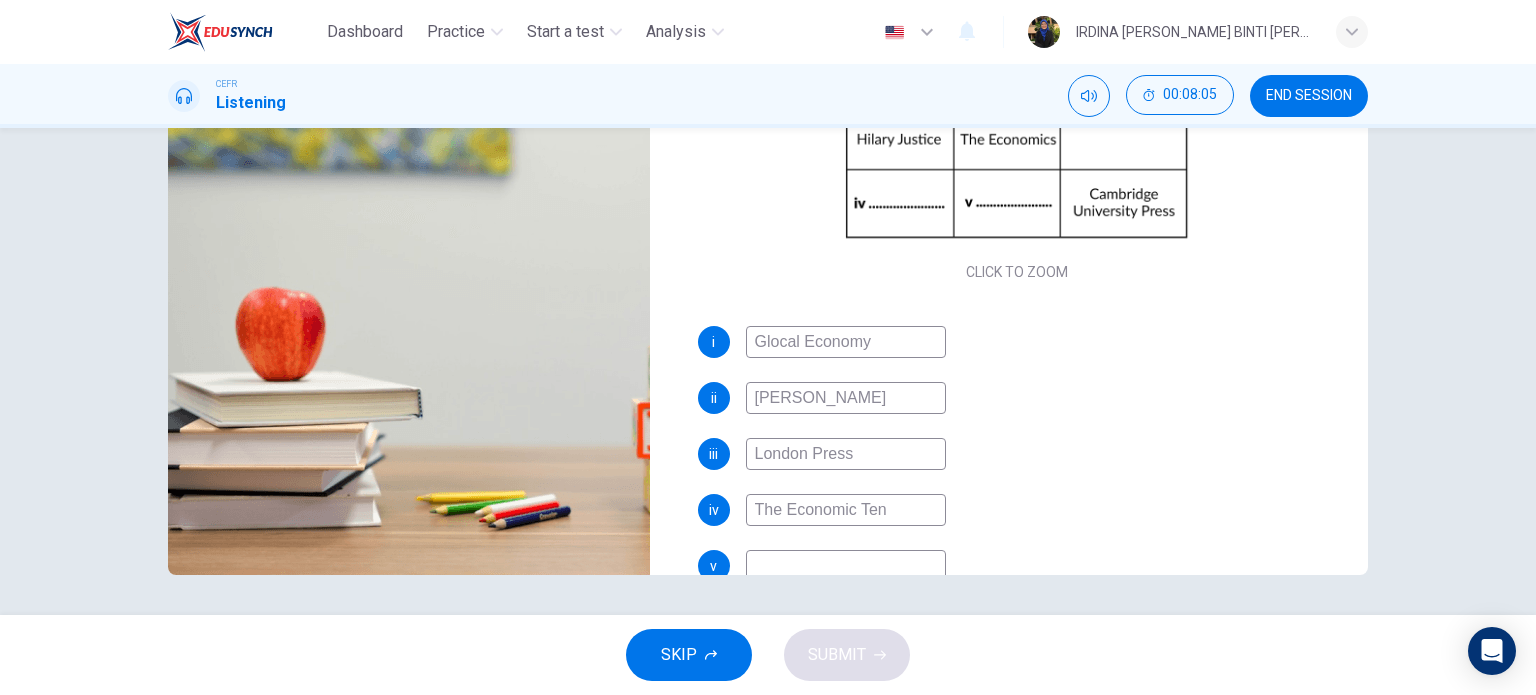 type on "85" 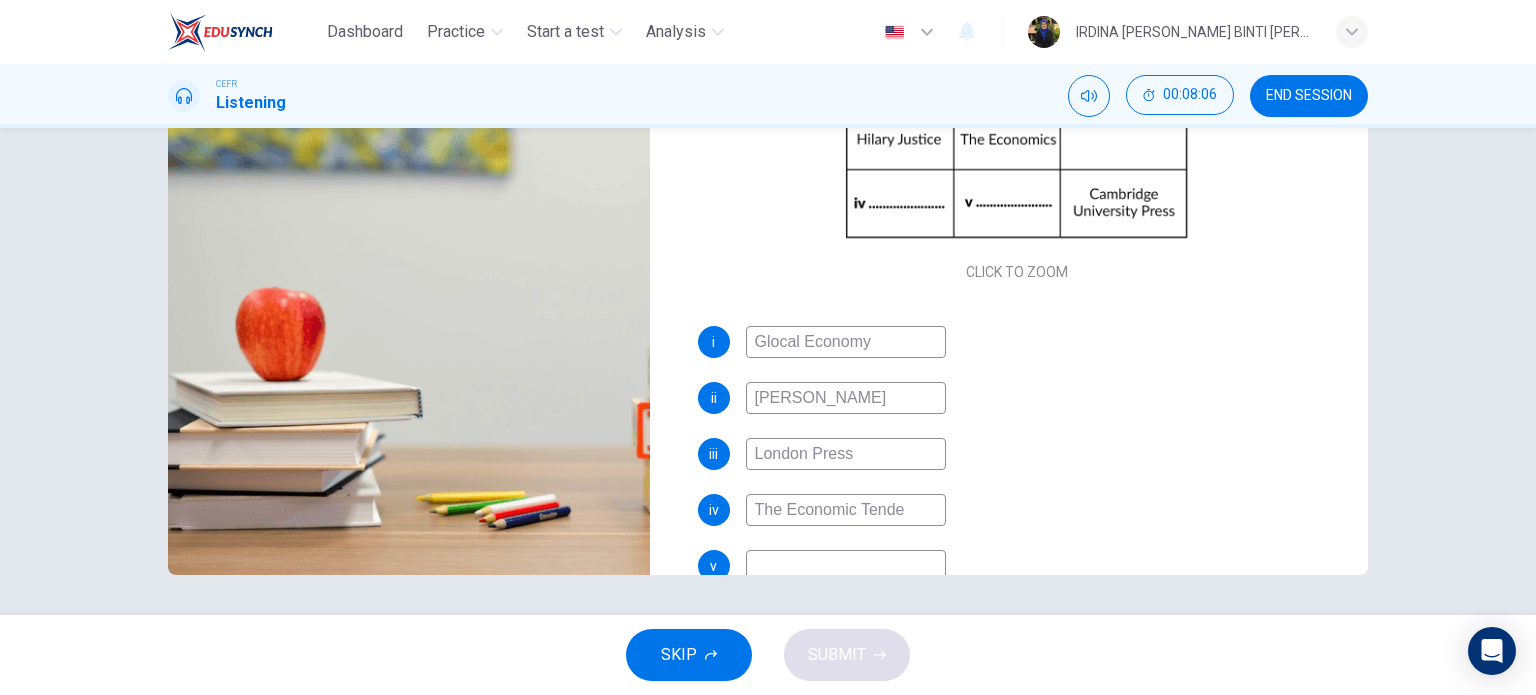 type on "The Economic Tenden" 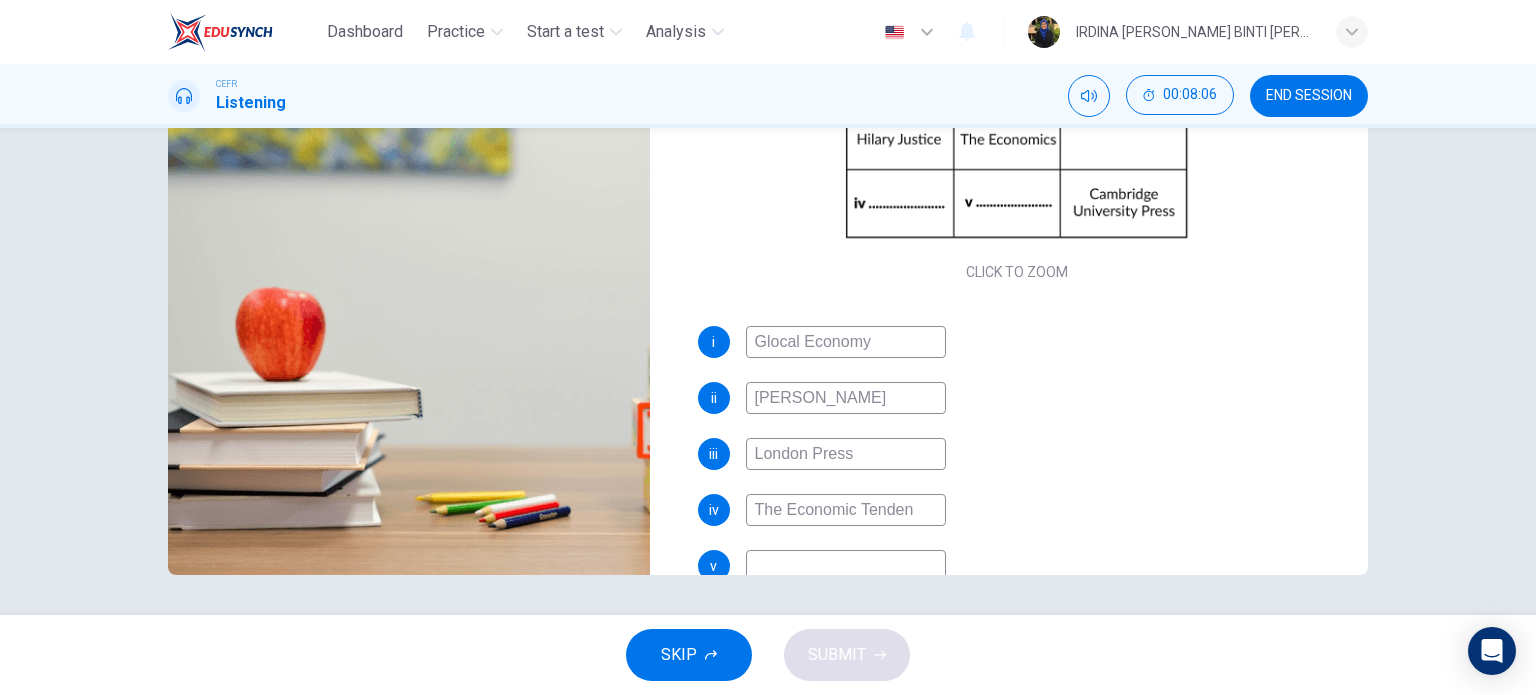 type on "85" 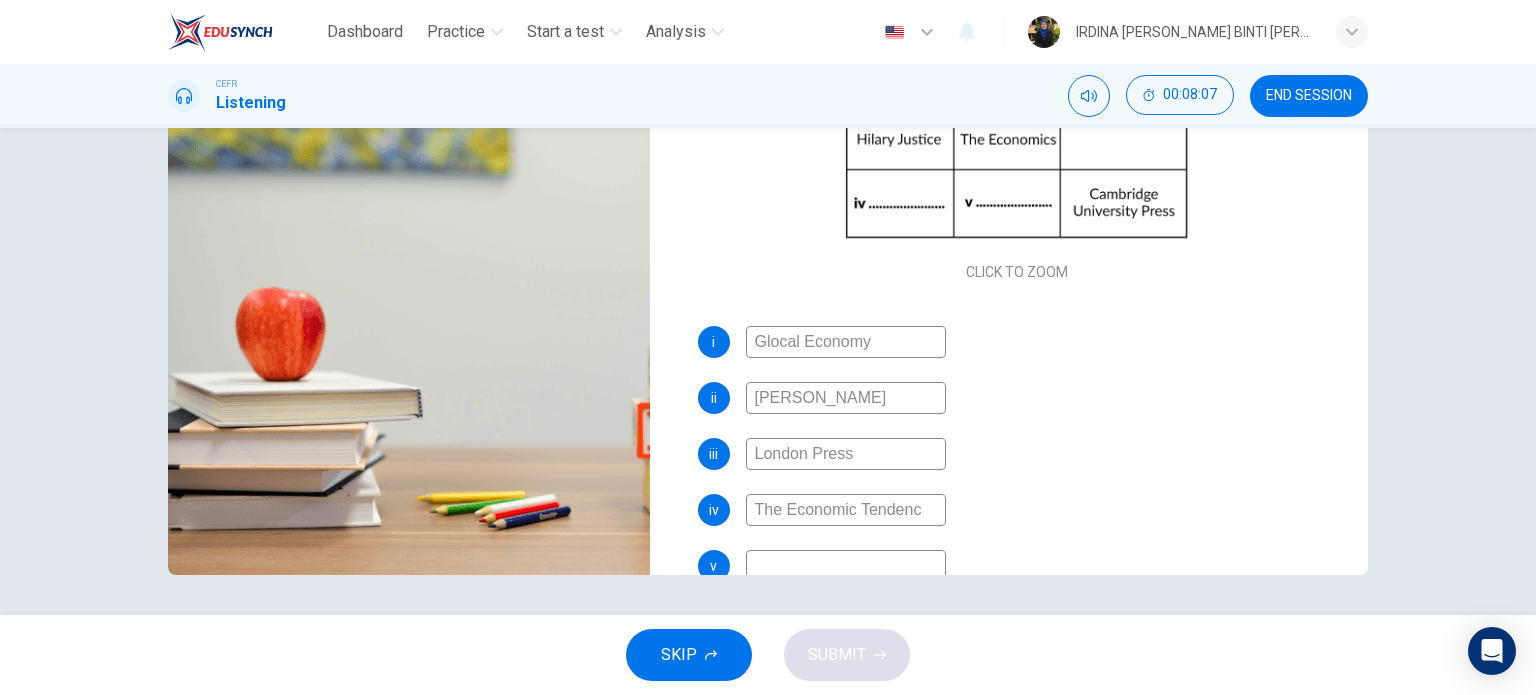 type on "The Economic Tendenci" 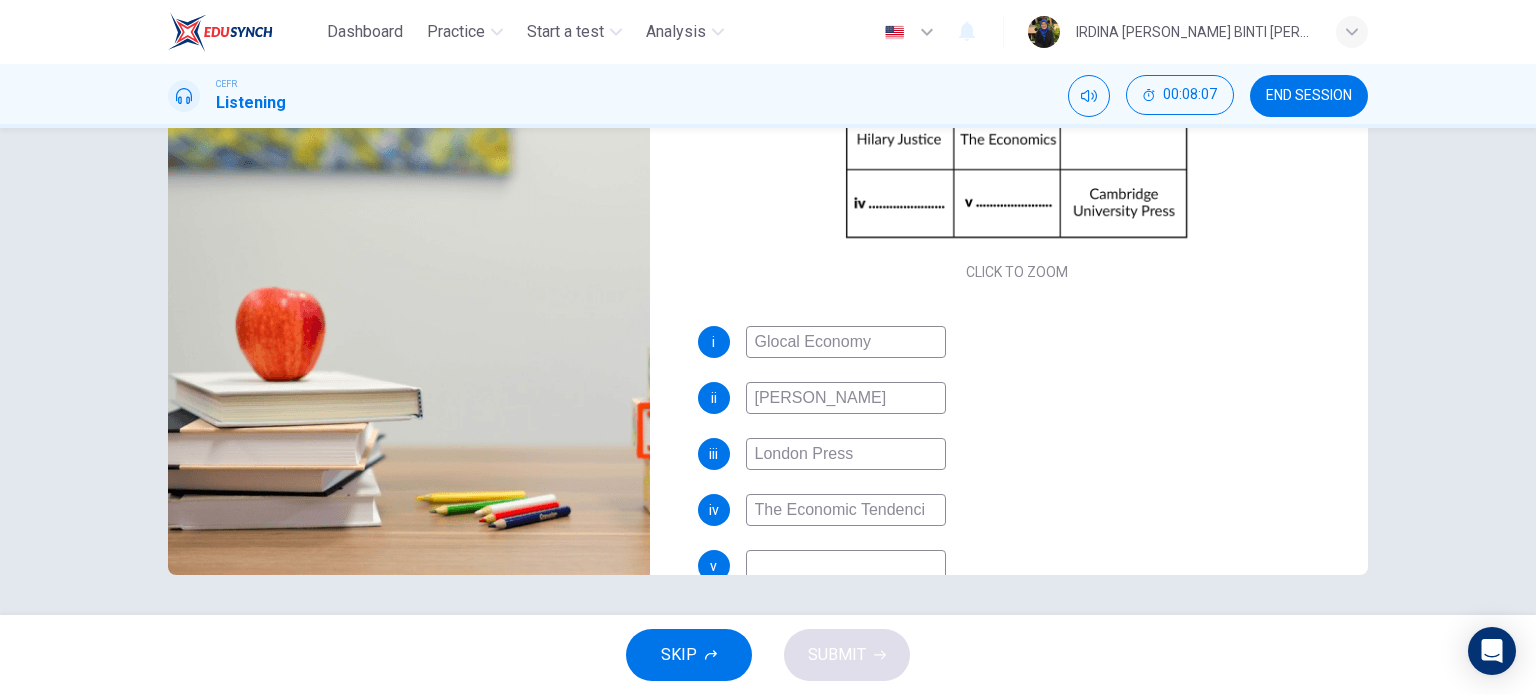 type on "86" 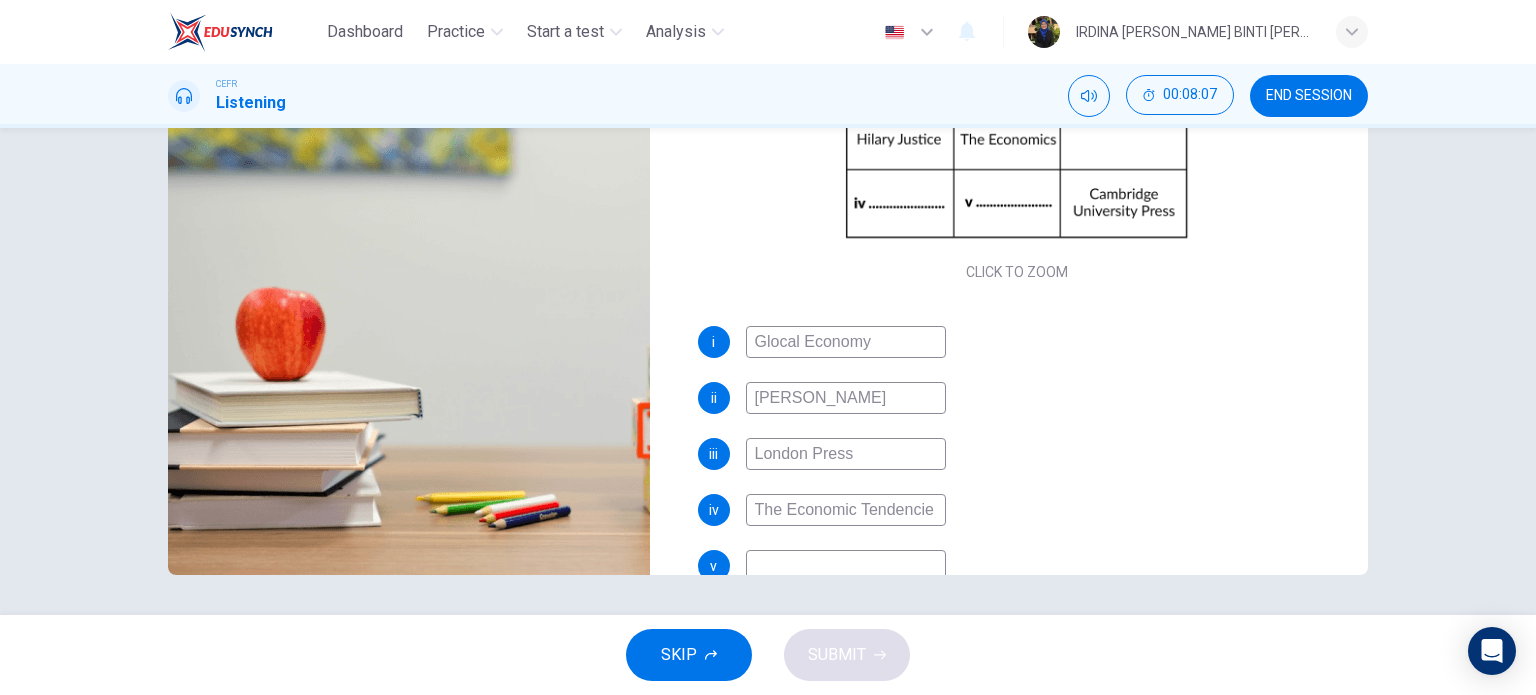 type on "The Economic Tendencies" 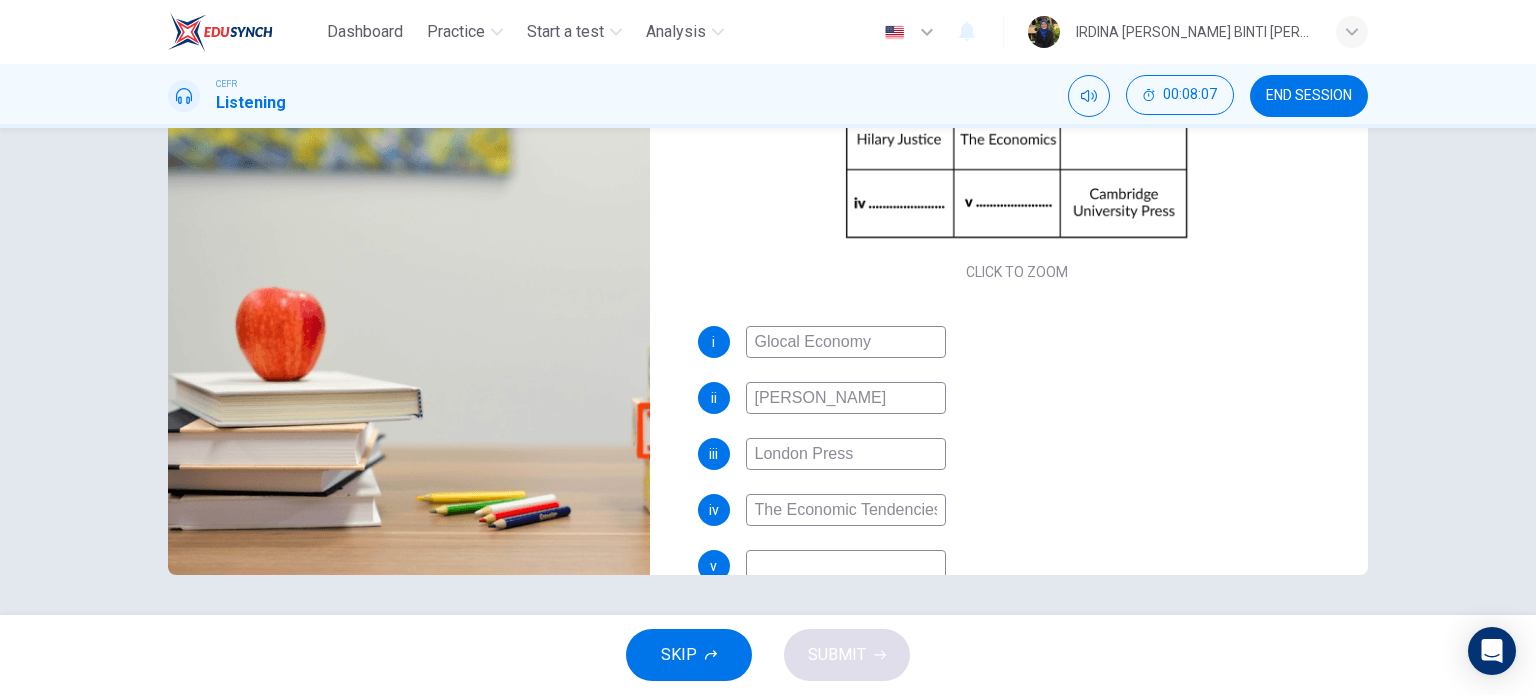 scroll, scrollTop: 0, scrollLeft: 4, axis: horizontal 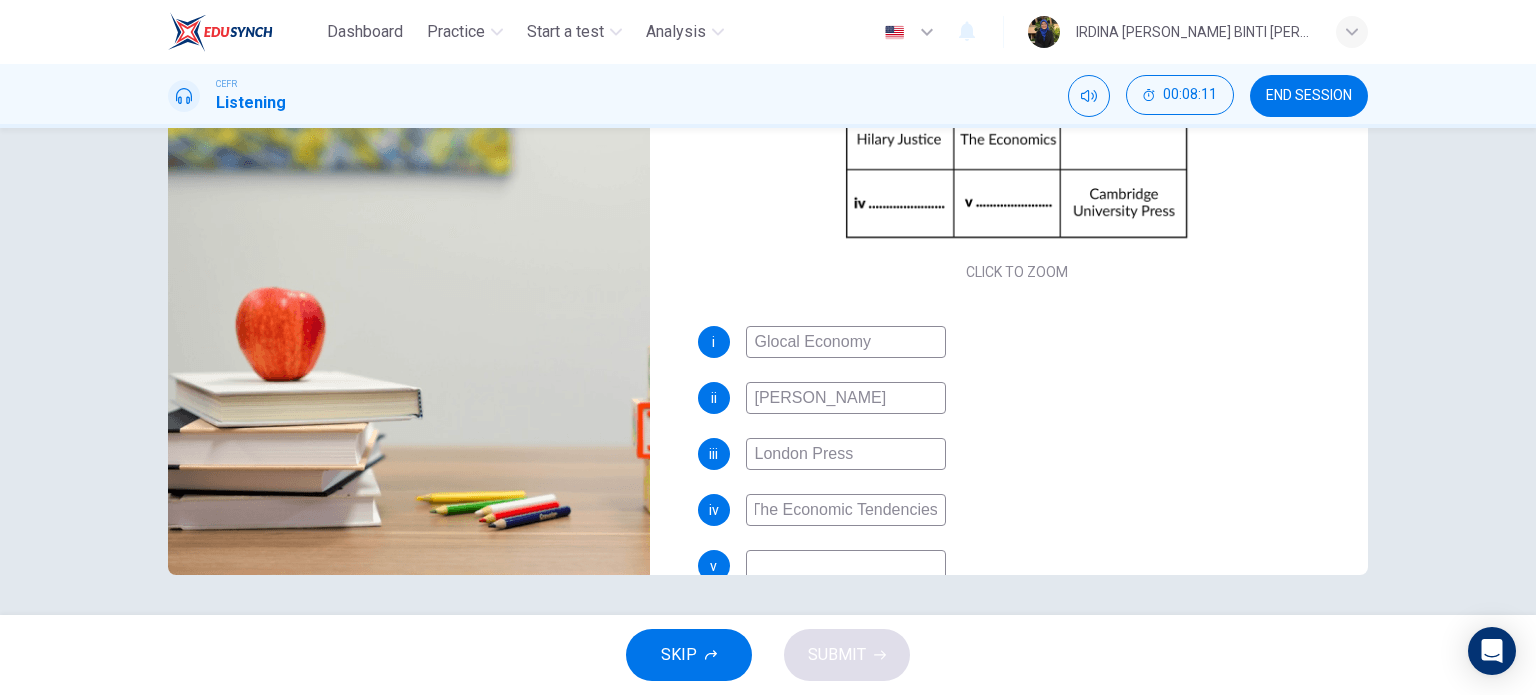 type on "87" 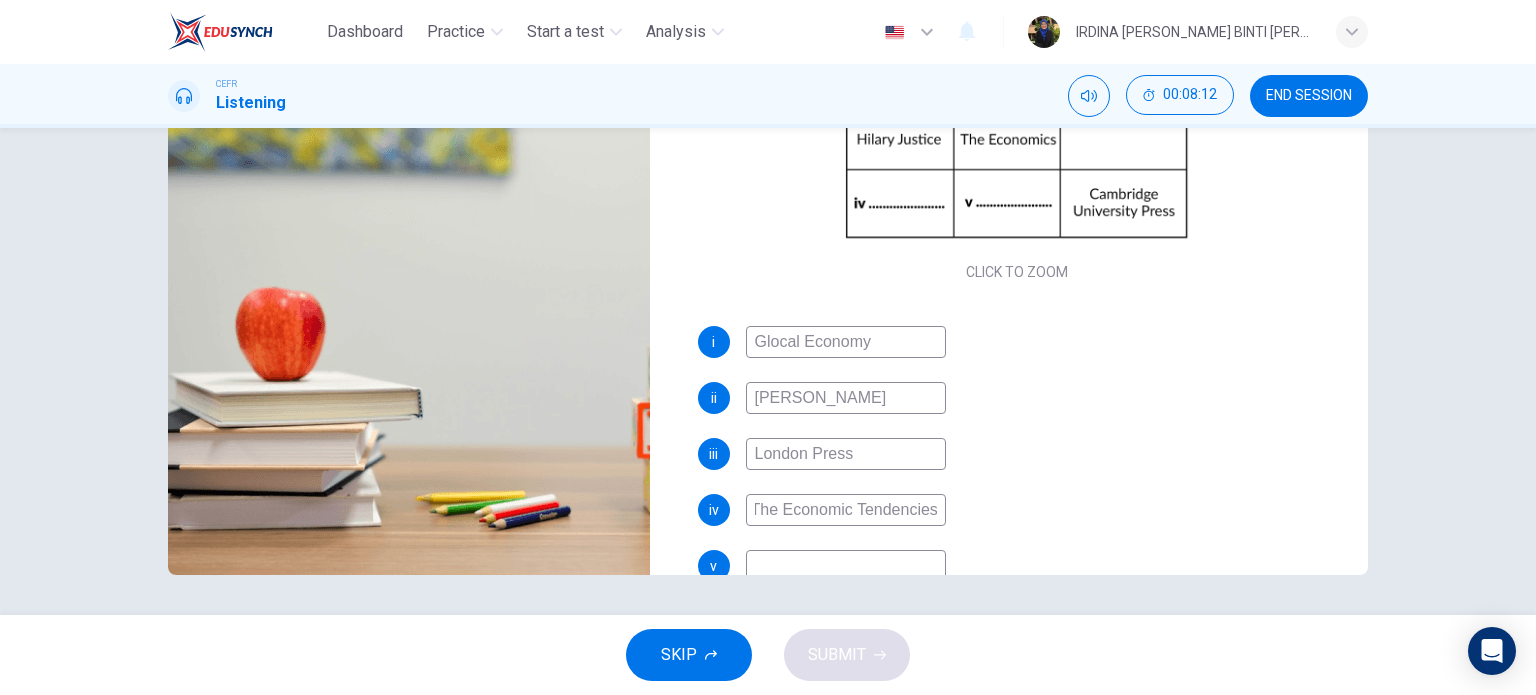 type on "The Economic Tendencies" 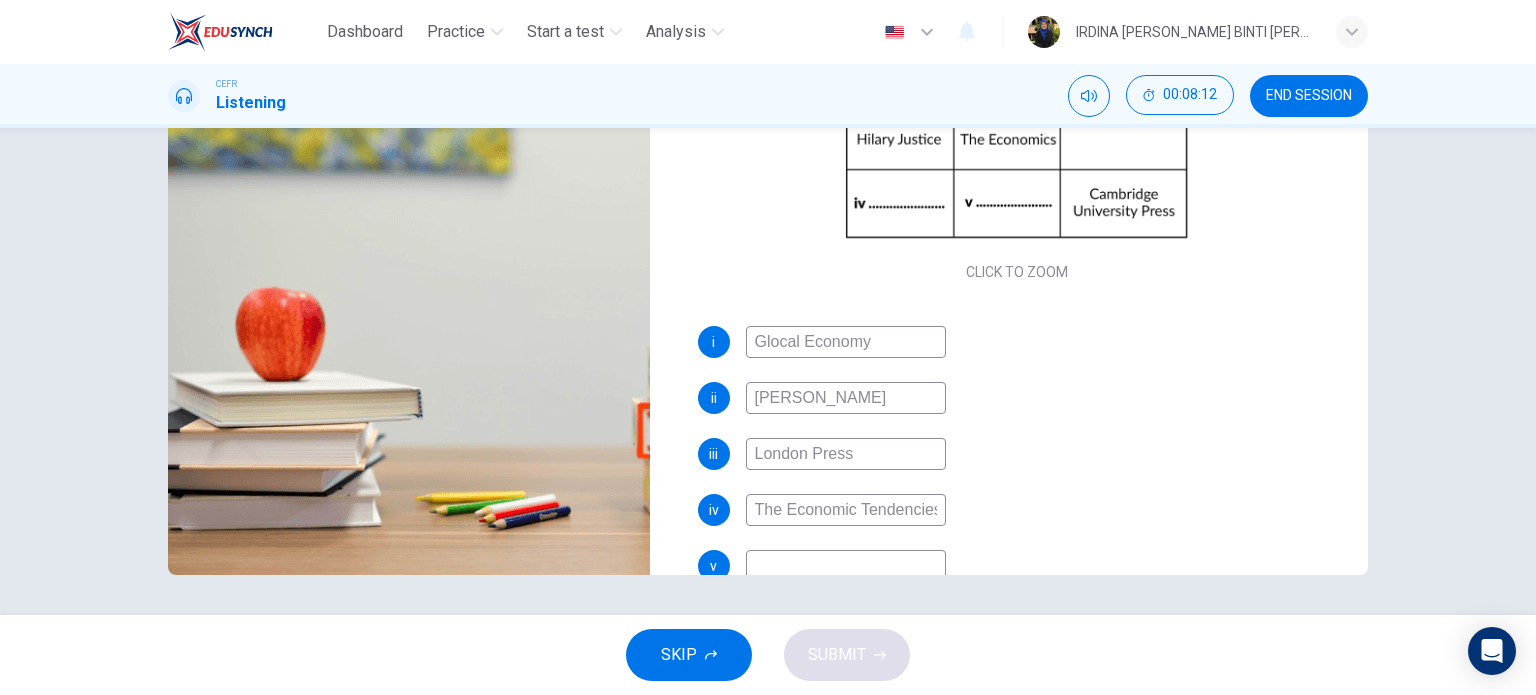 click at bounding box center [846, 566] 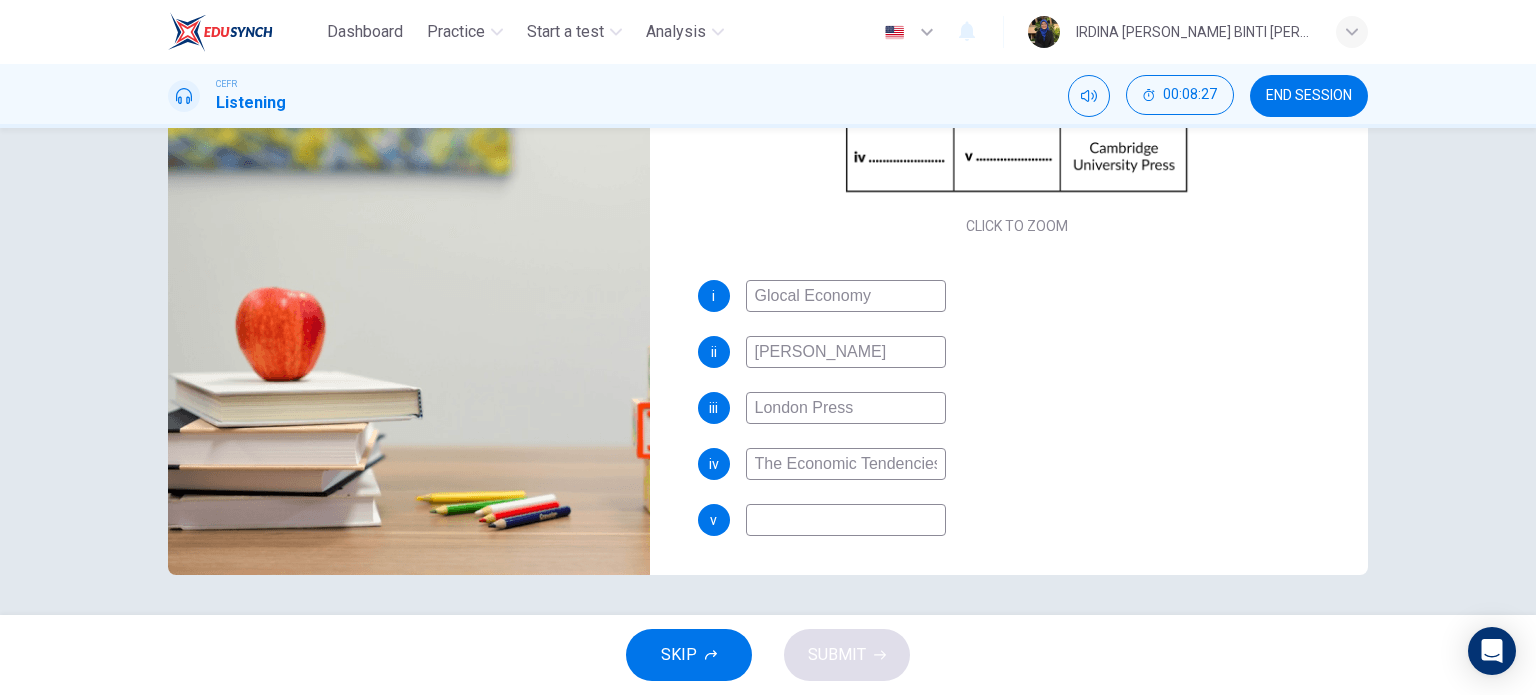 scroll, scrollTop: 228, scrollLeft: 0, axis: vertical 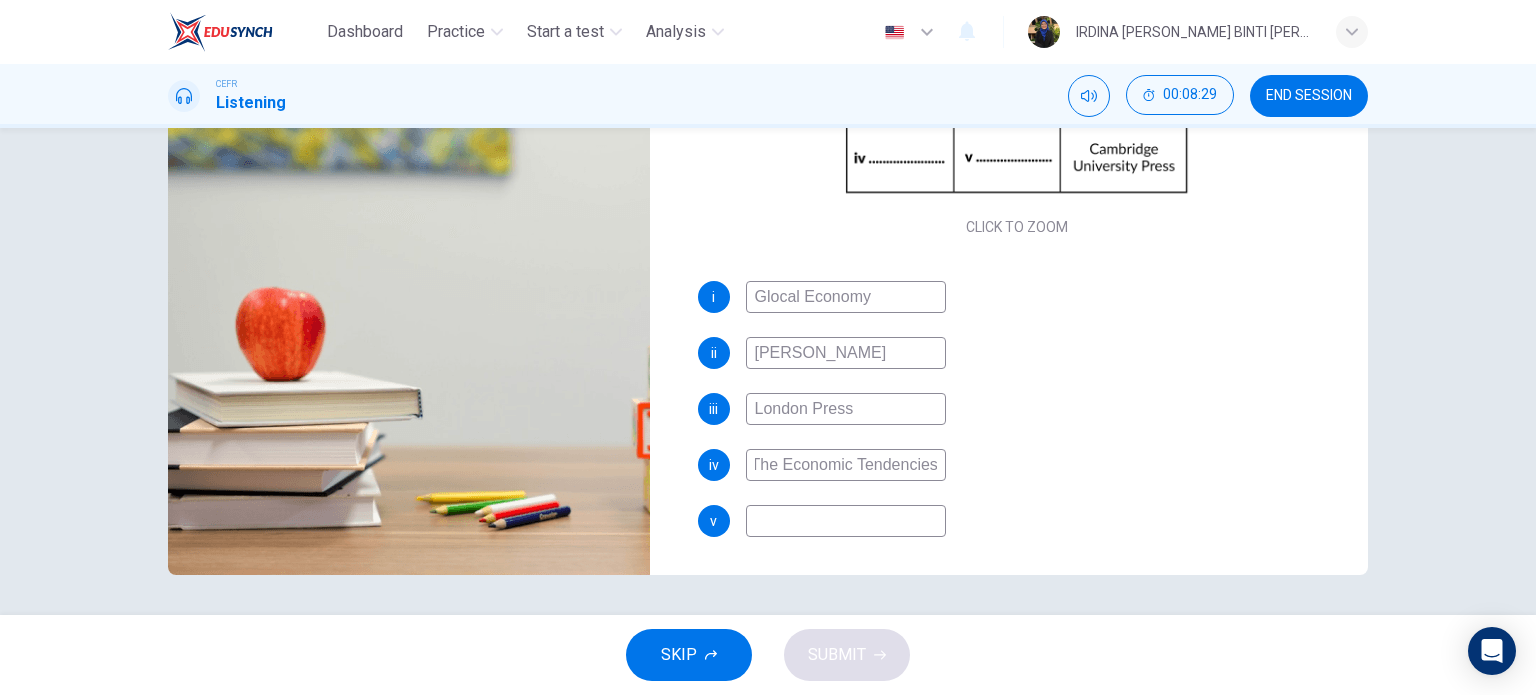 drag, startPoint x: 748, startPoint y: 461, endPoint x: 1040, endPoint y: 458, distance: 292.0154 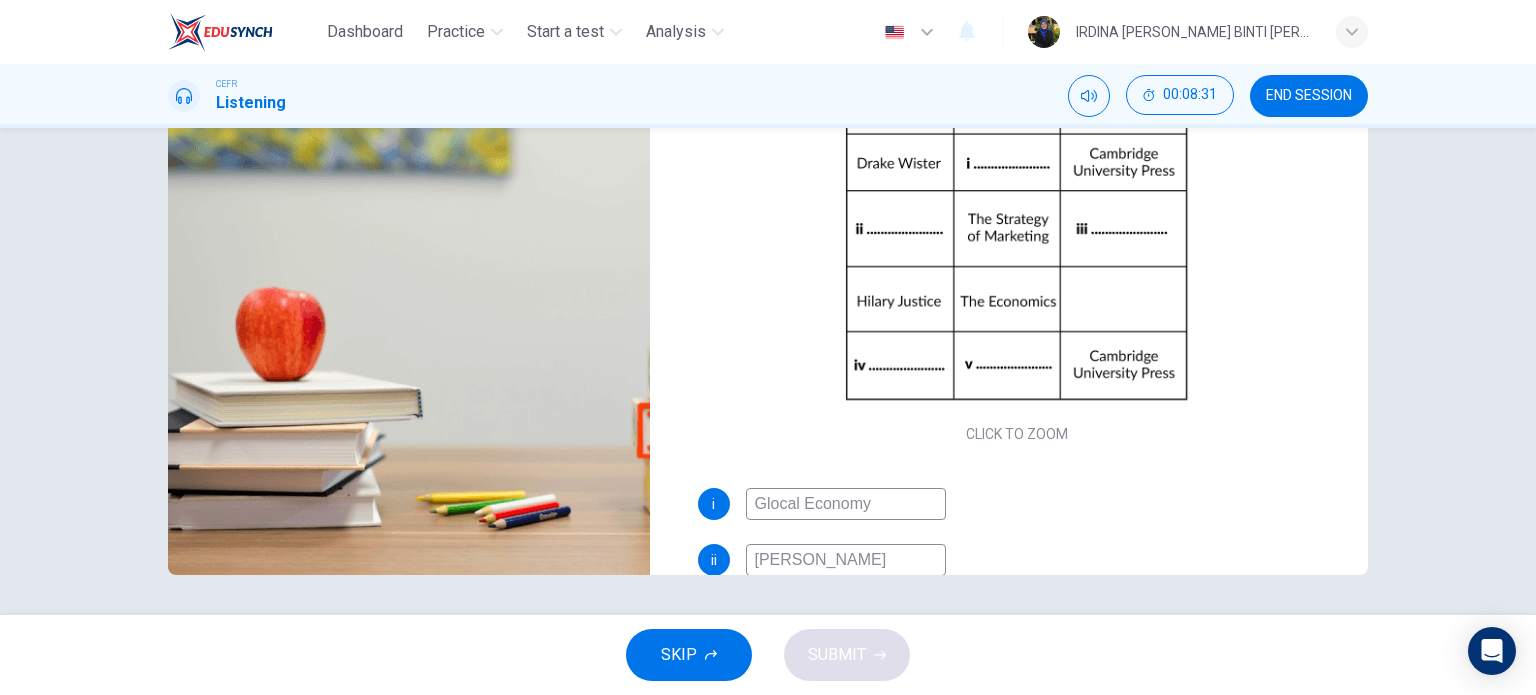 scroll, scrollTop: 0, scrollLeft: 0, axis: both 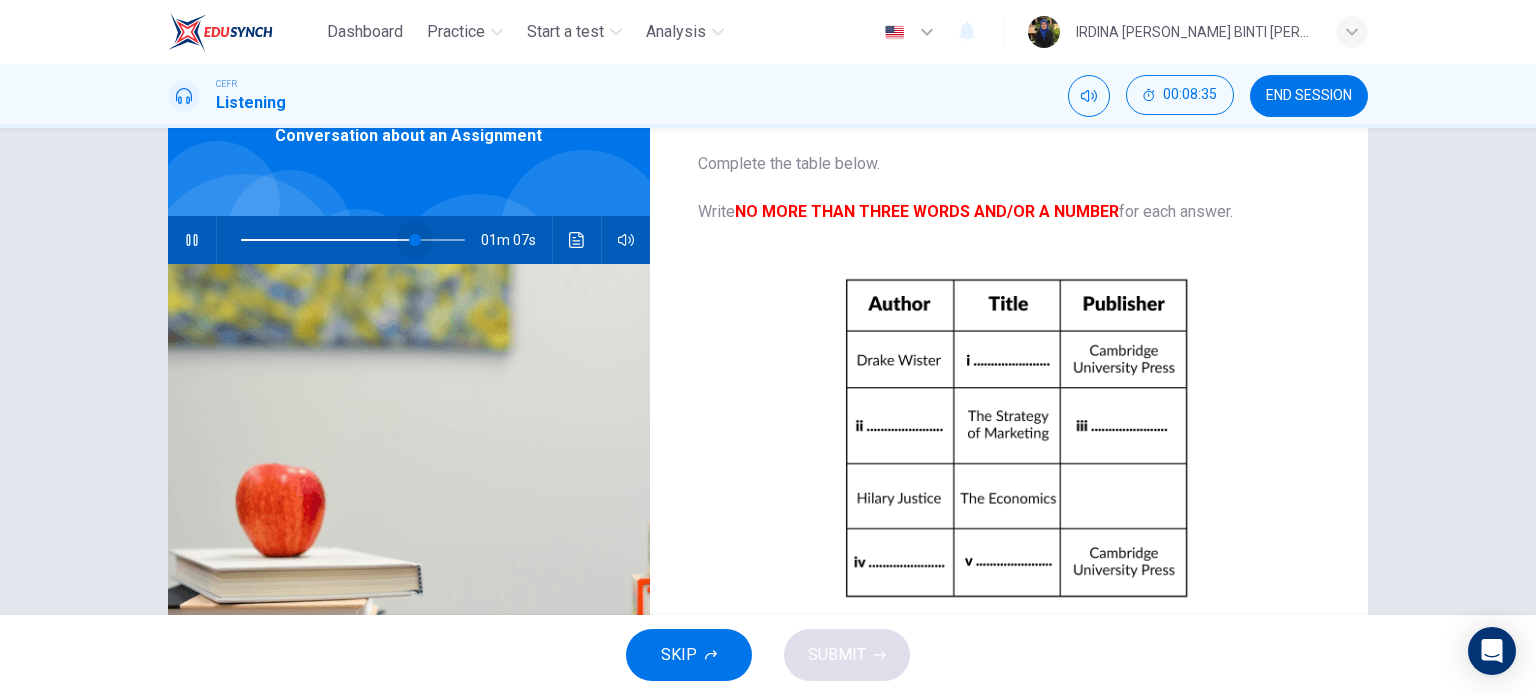 click at bounding box center (353, 240) 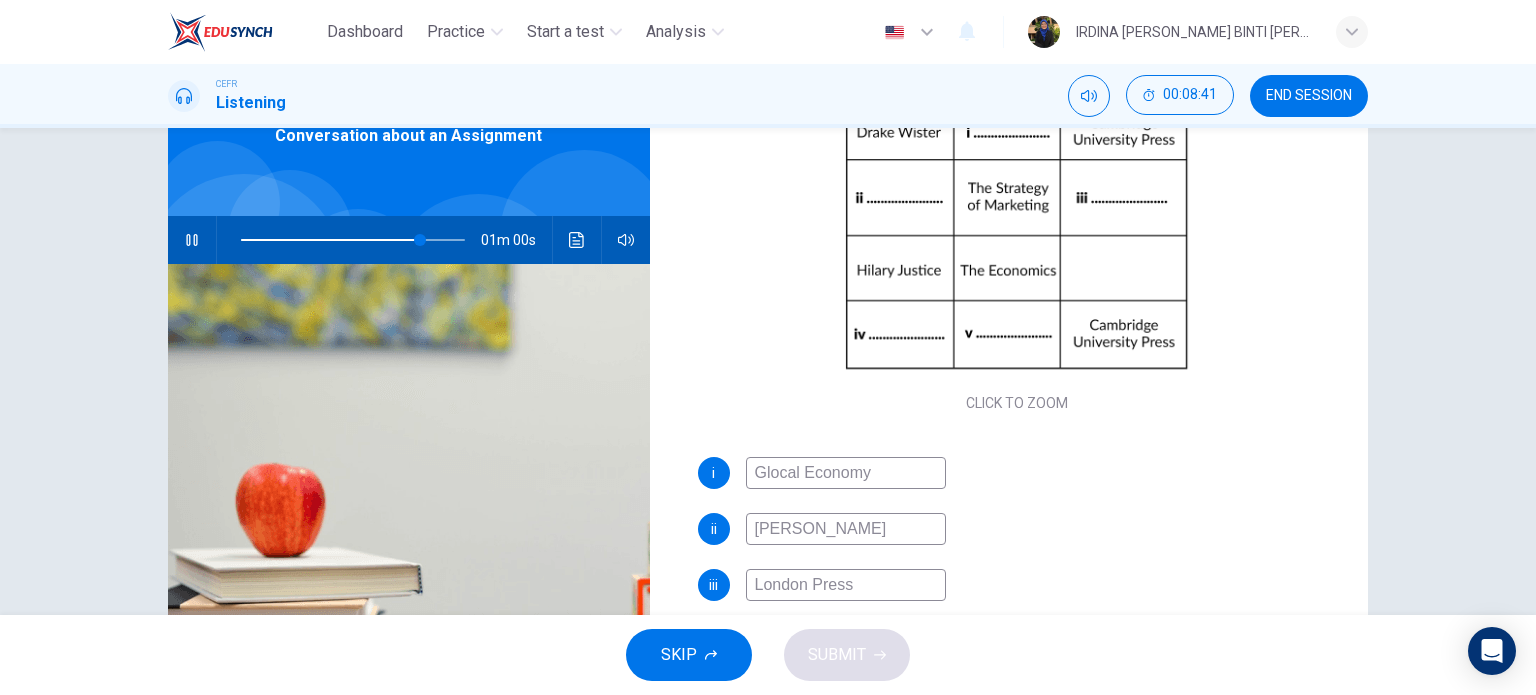 scroll, scrollTop: 229, scrollLeft: 0, axis: vertical 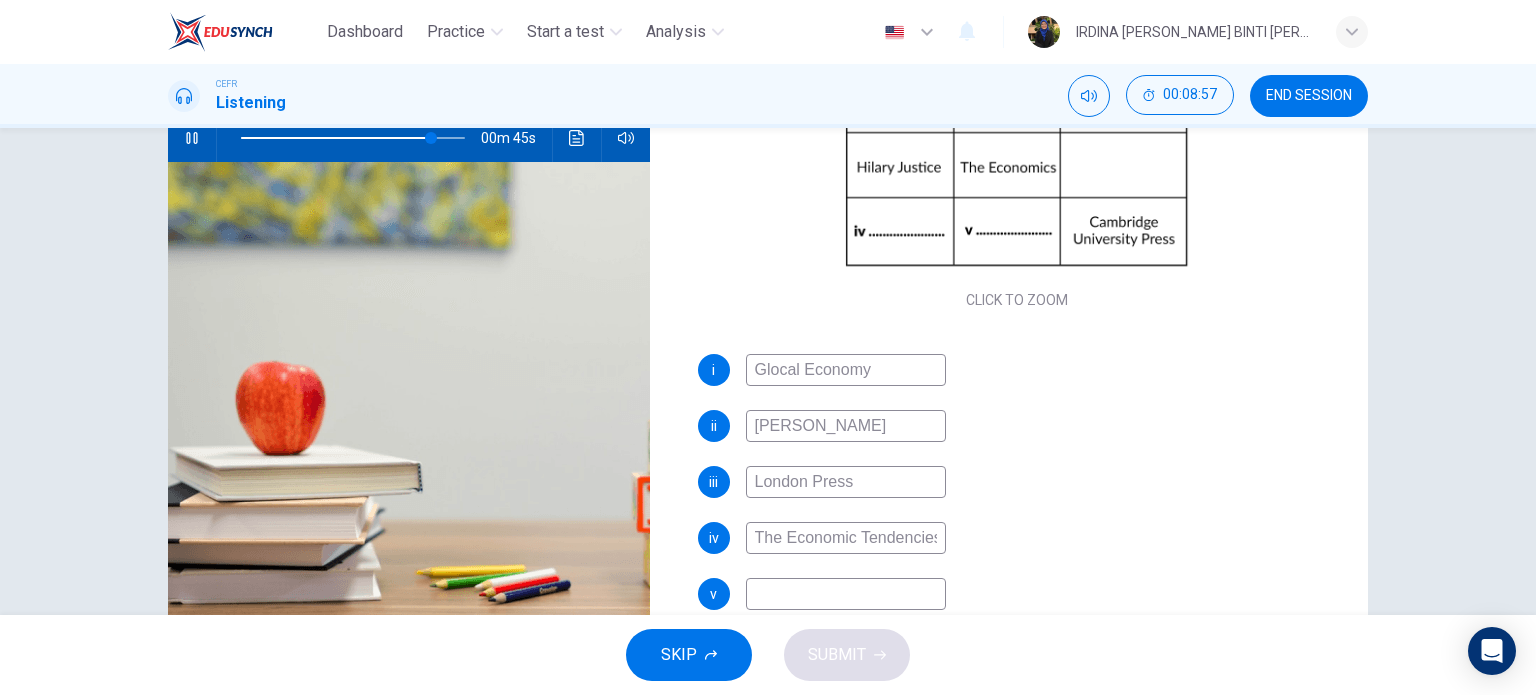 type on "85" 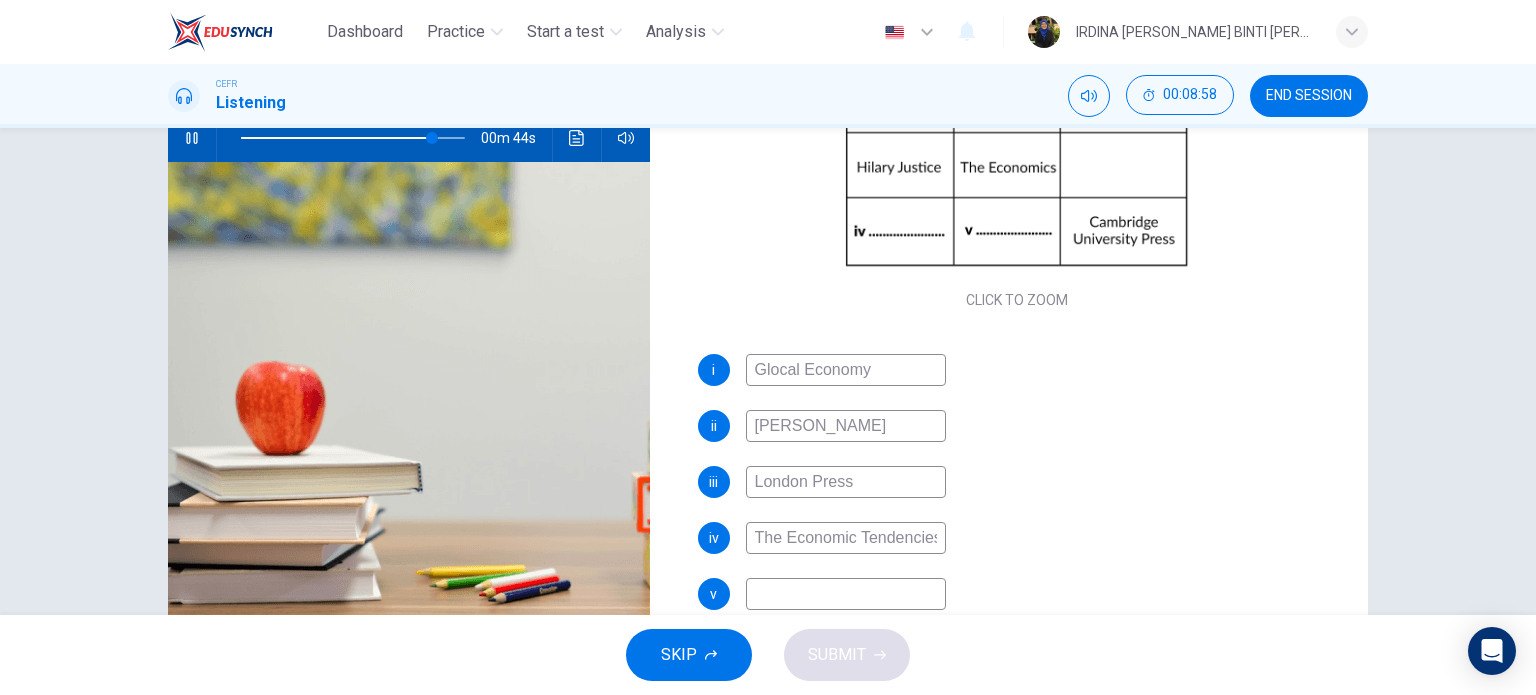 type 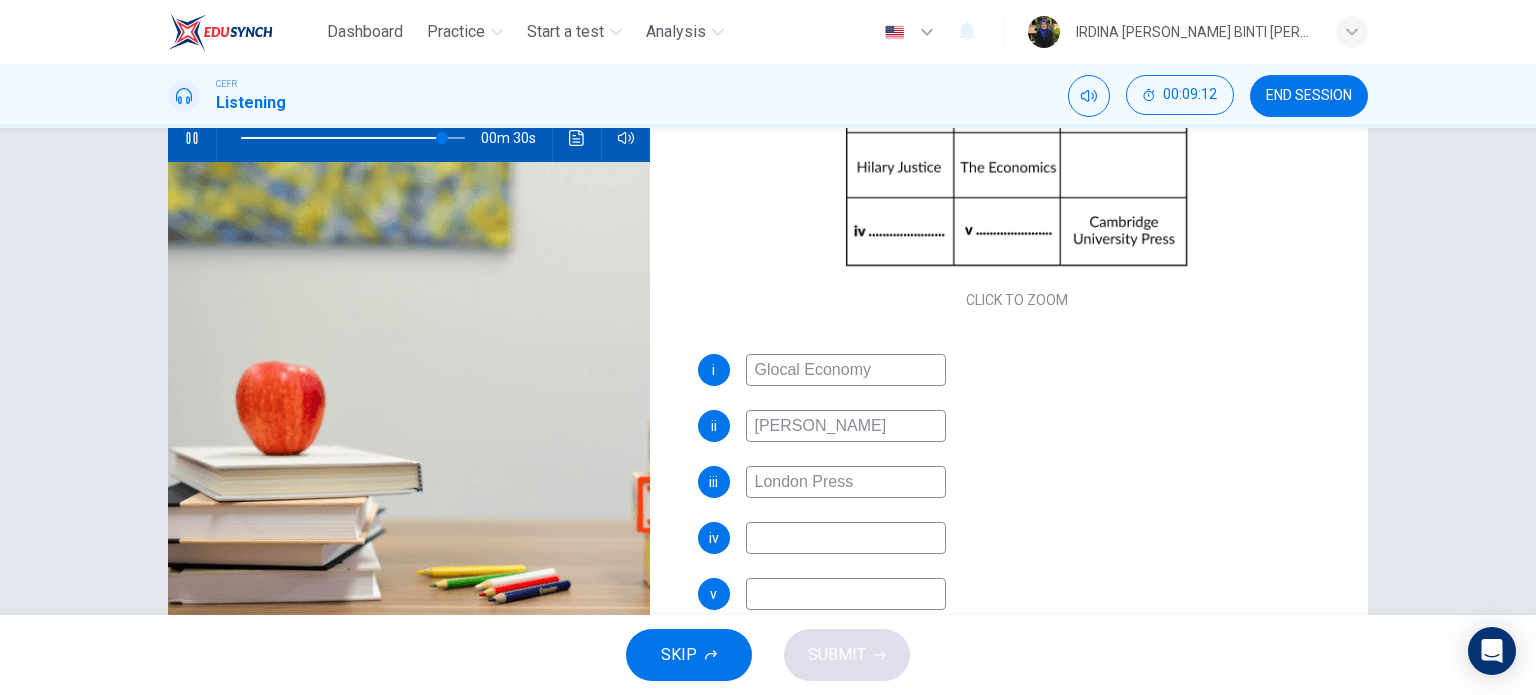 type on "90" 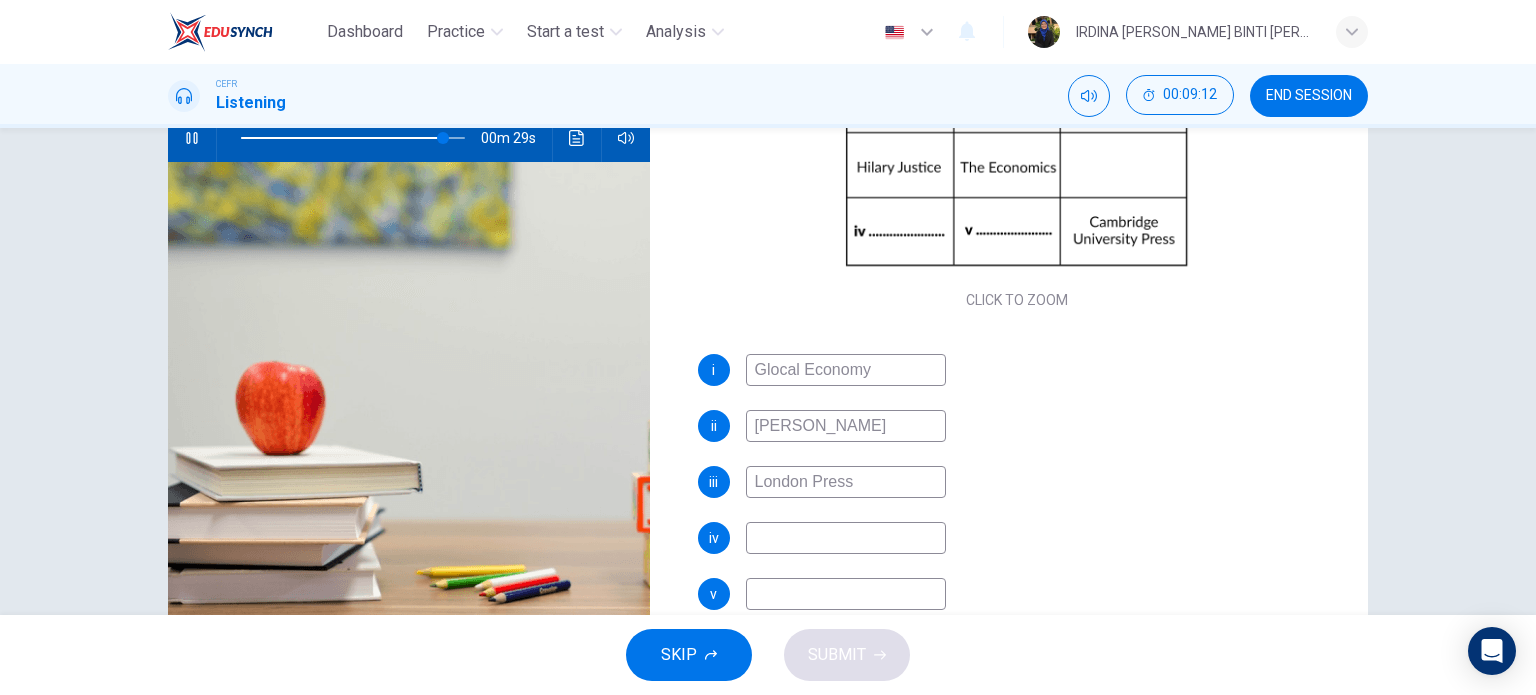 click at bounding box center [846, 594] 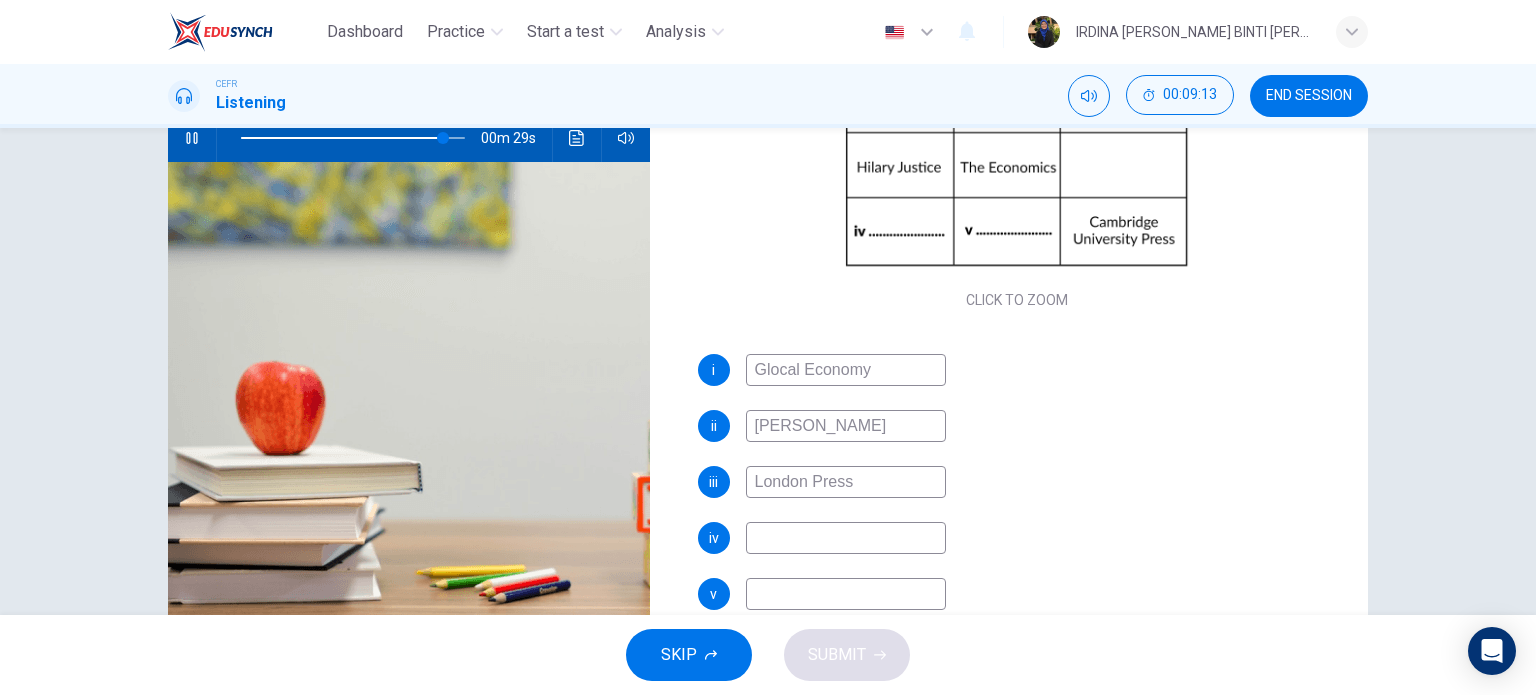 type on "91" 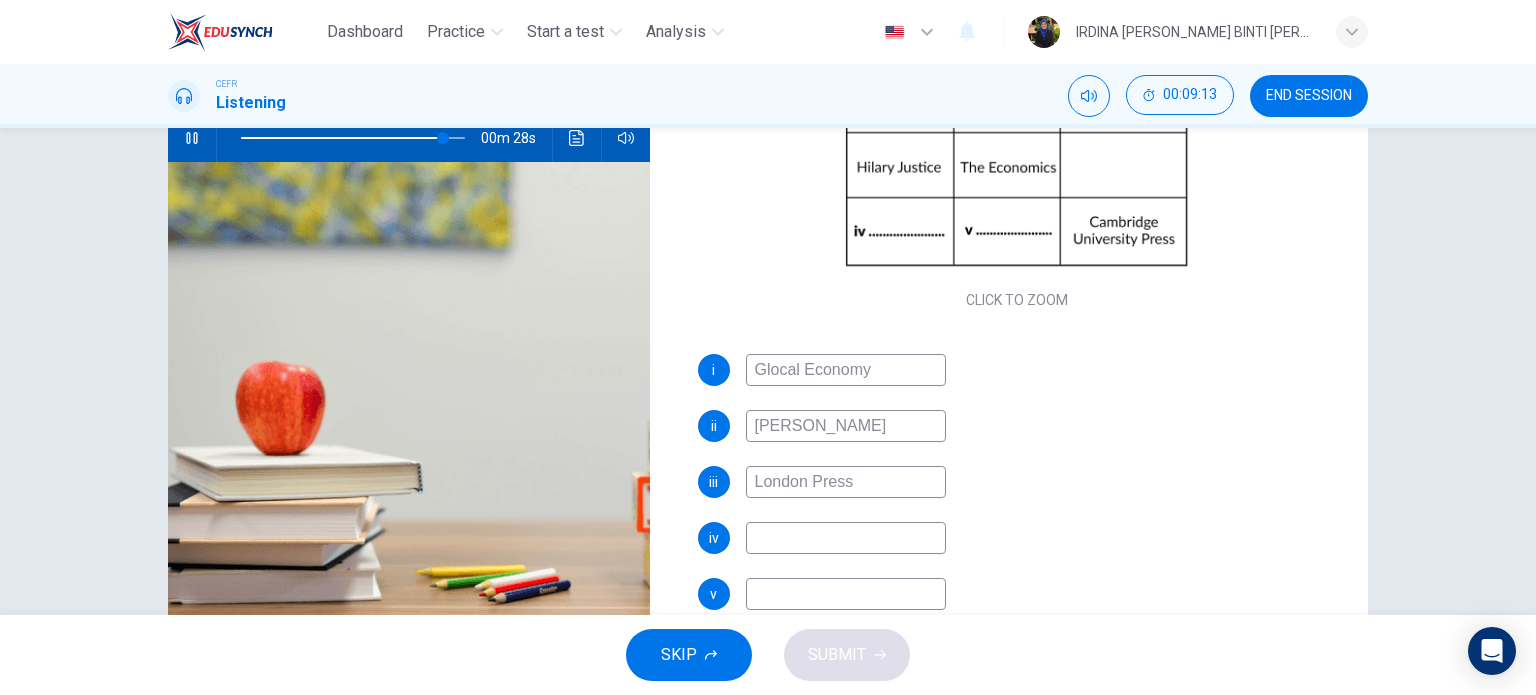 click at bounding box center [846, 538] 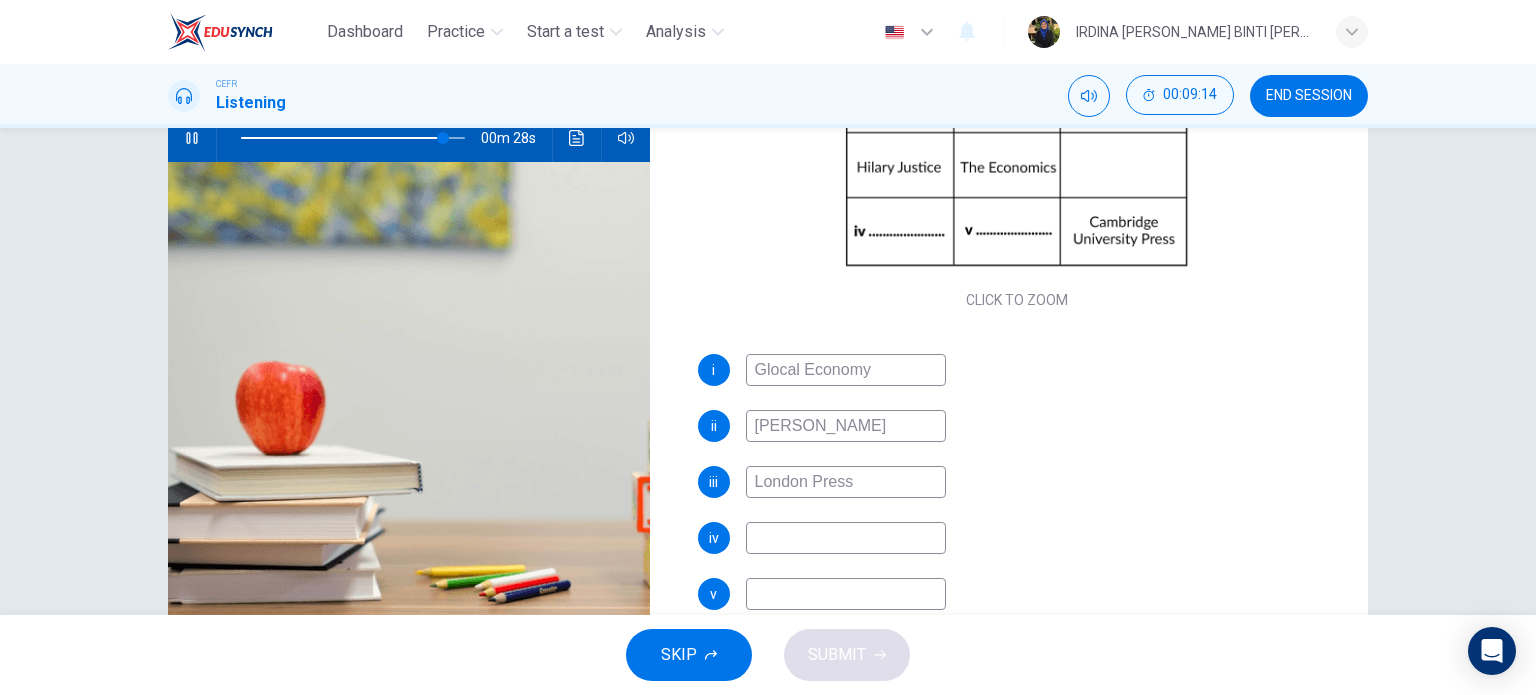 type on "W" 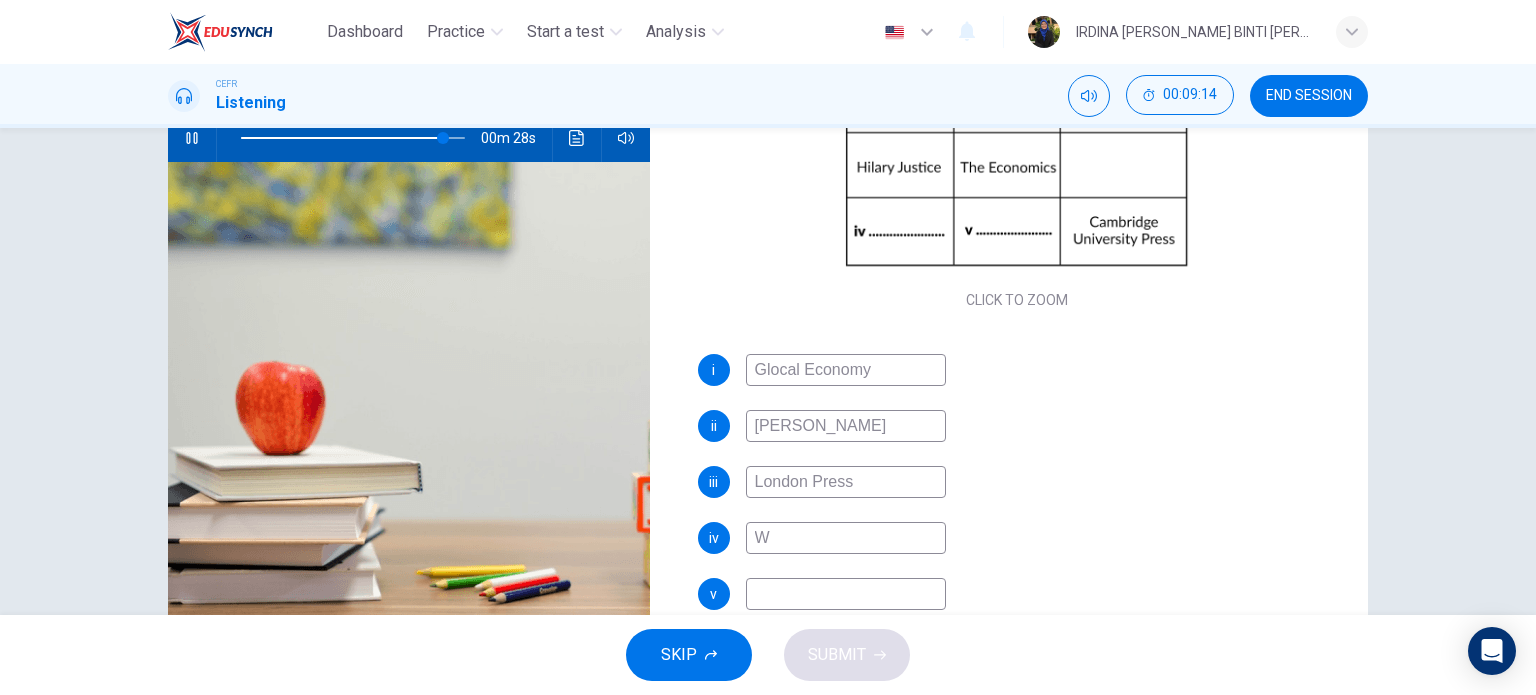 type on "91" 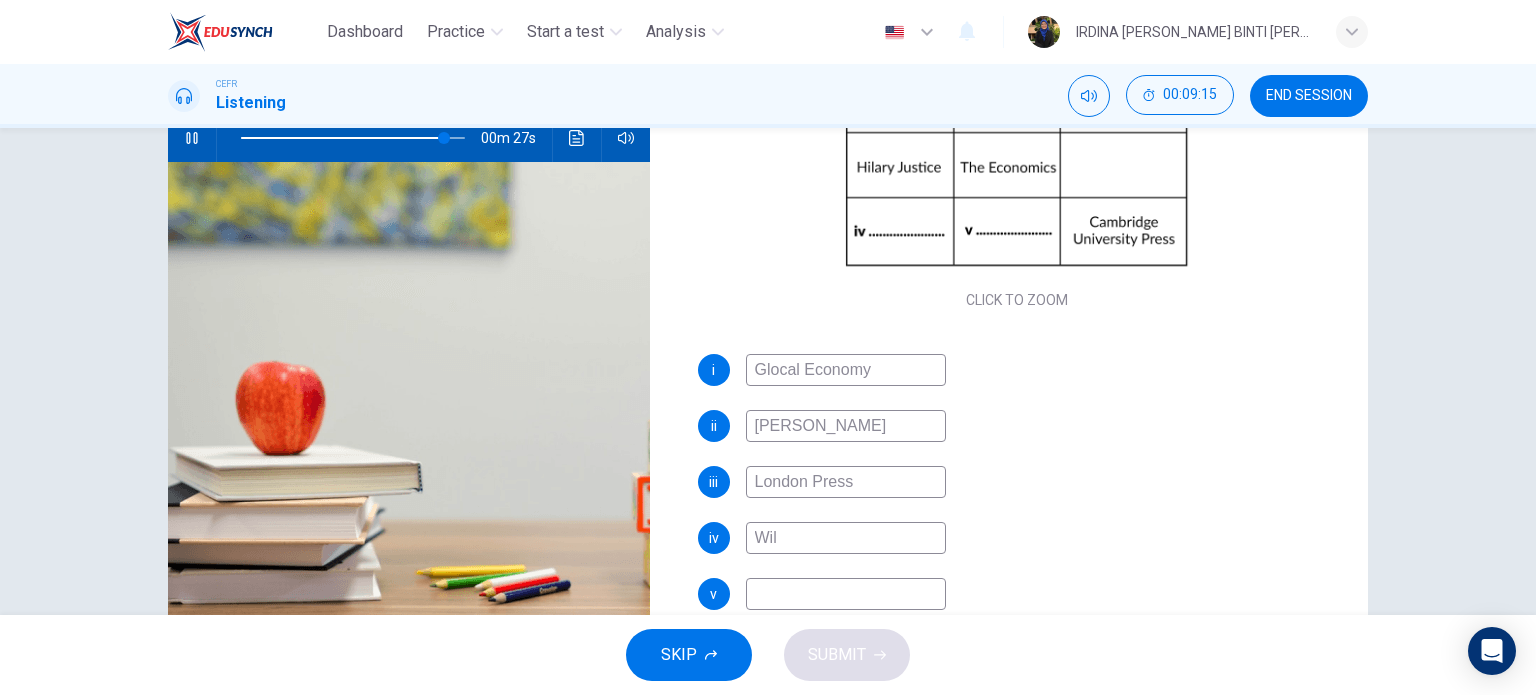 type on "Will" 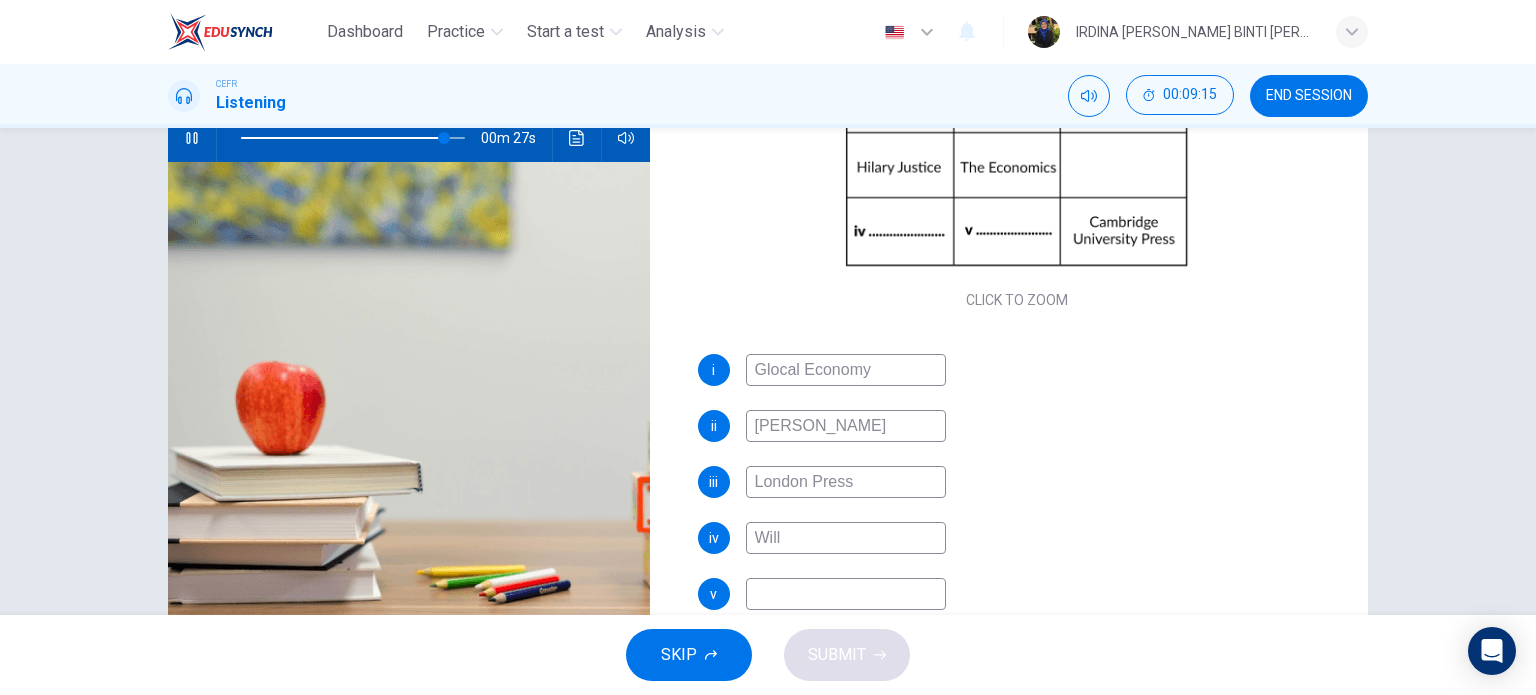 type on "91" 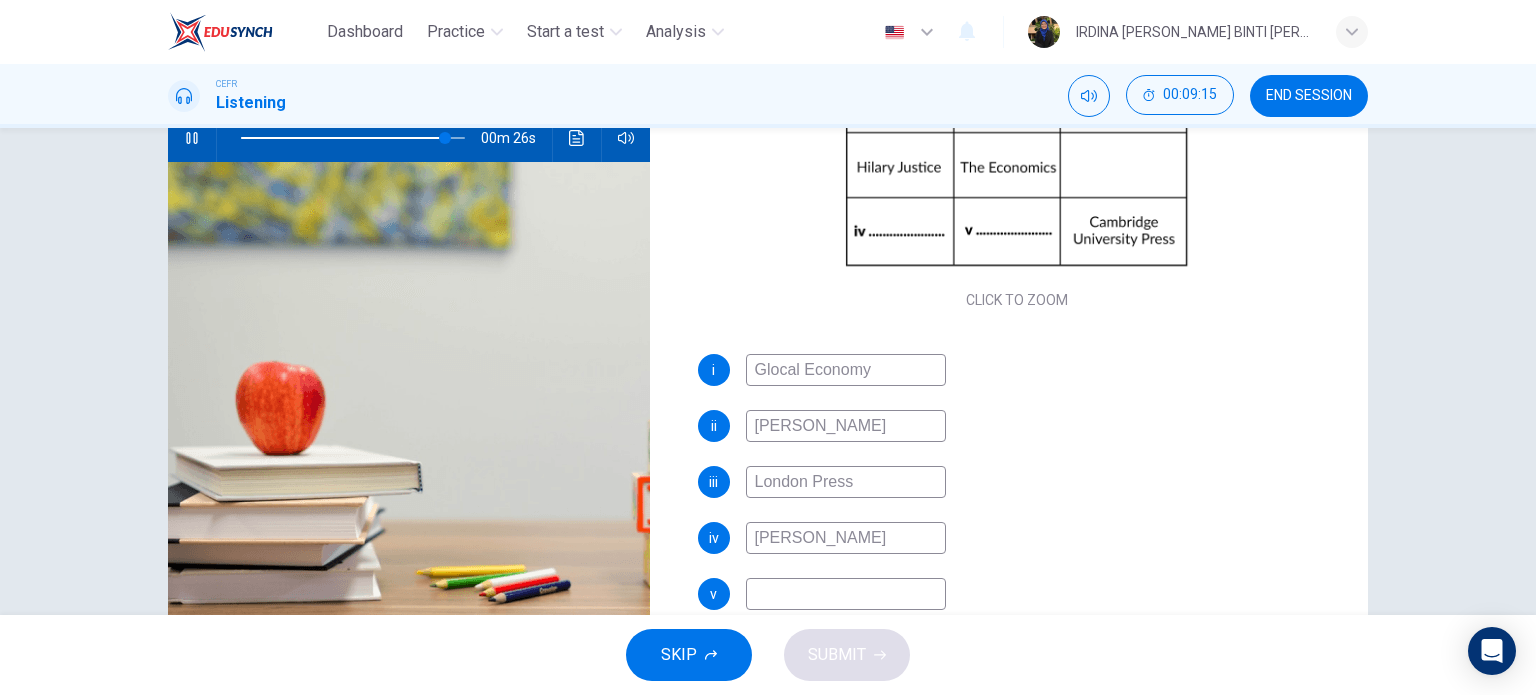 type on "William" 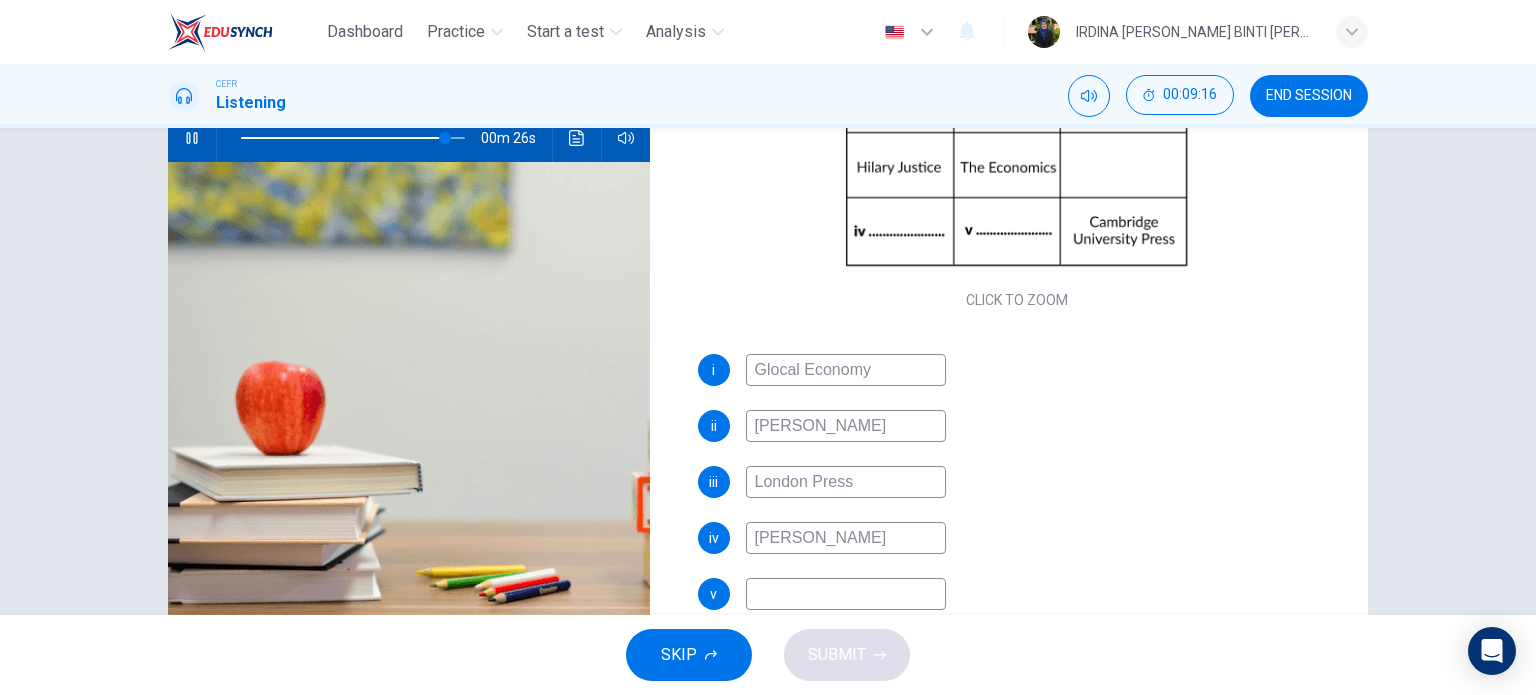type on "92" 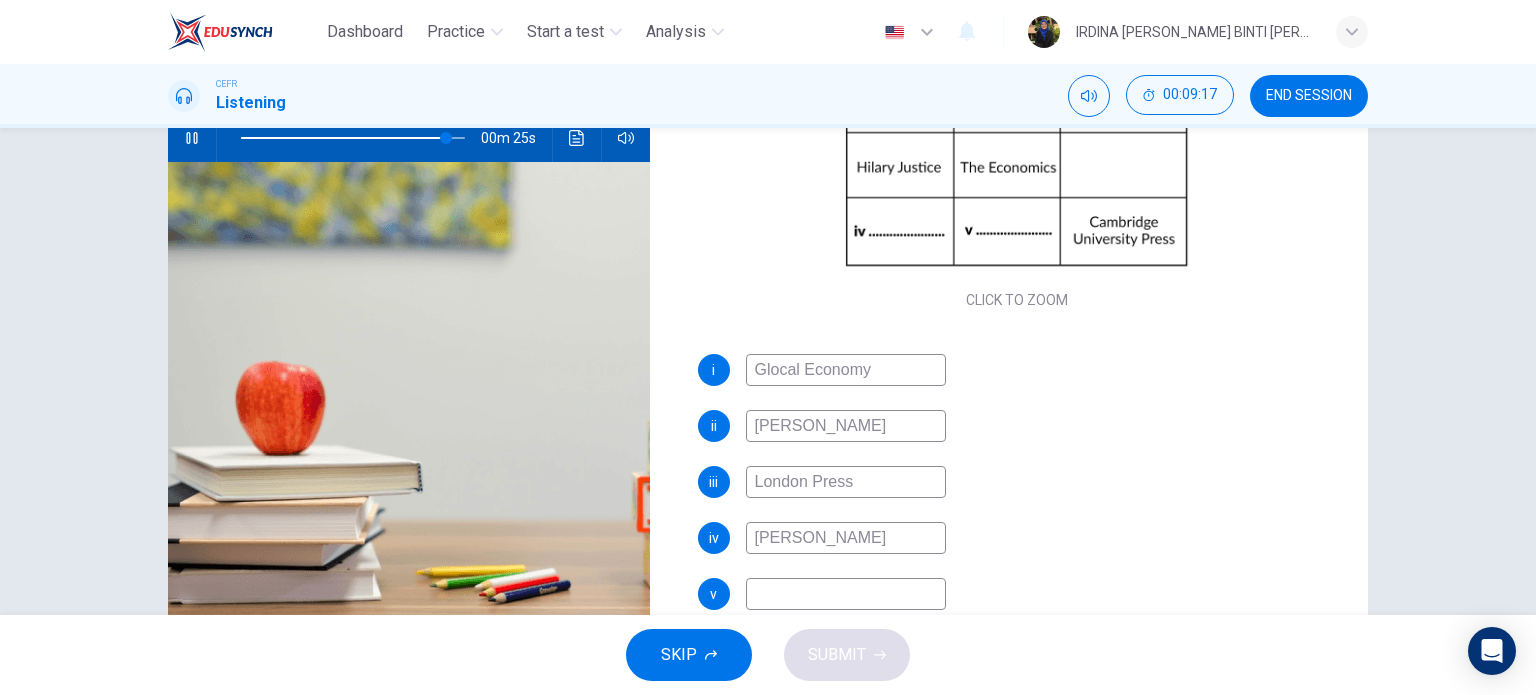 type on "William Hann" 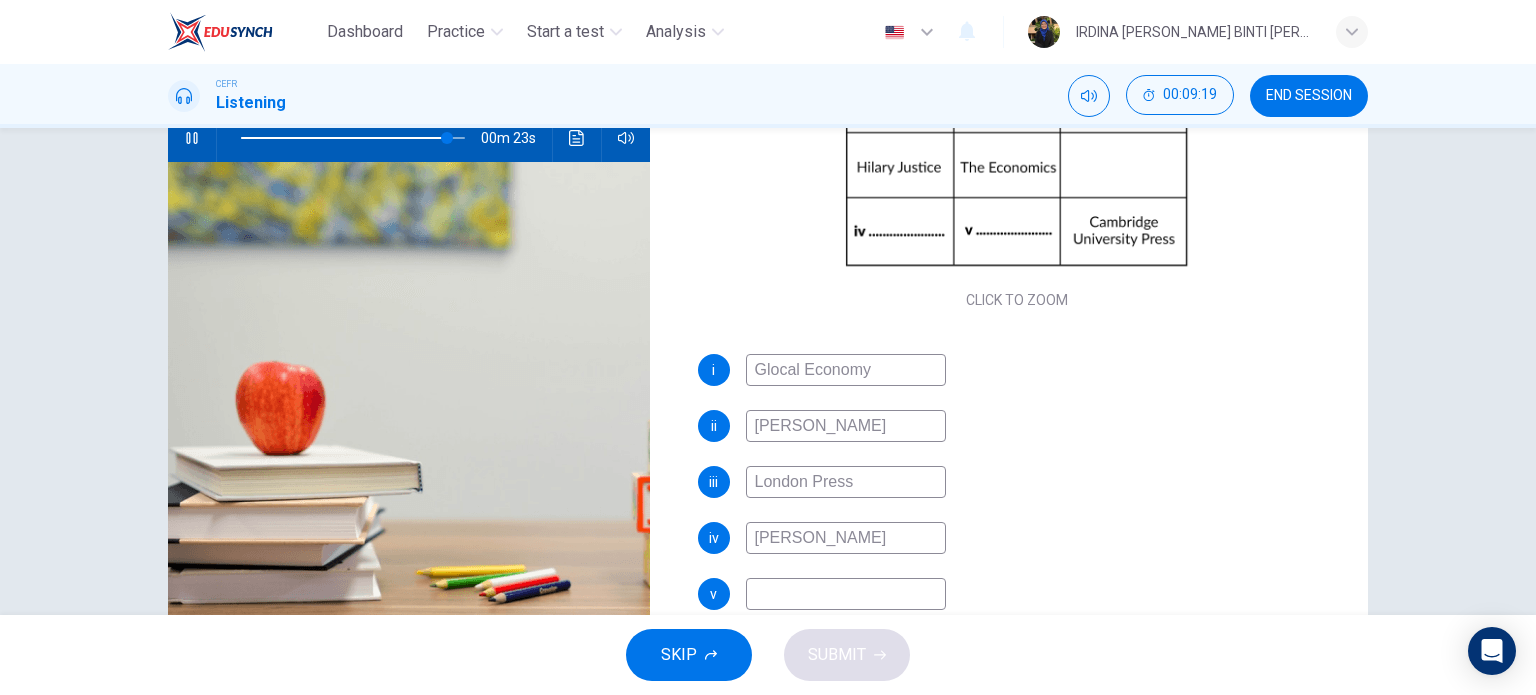 type on "93" 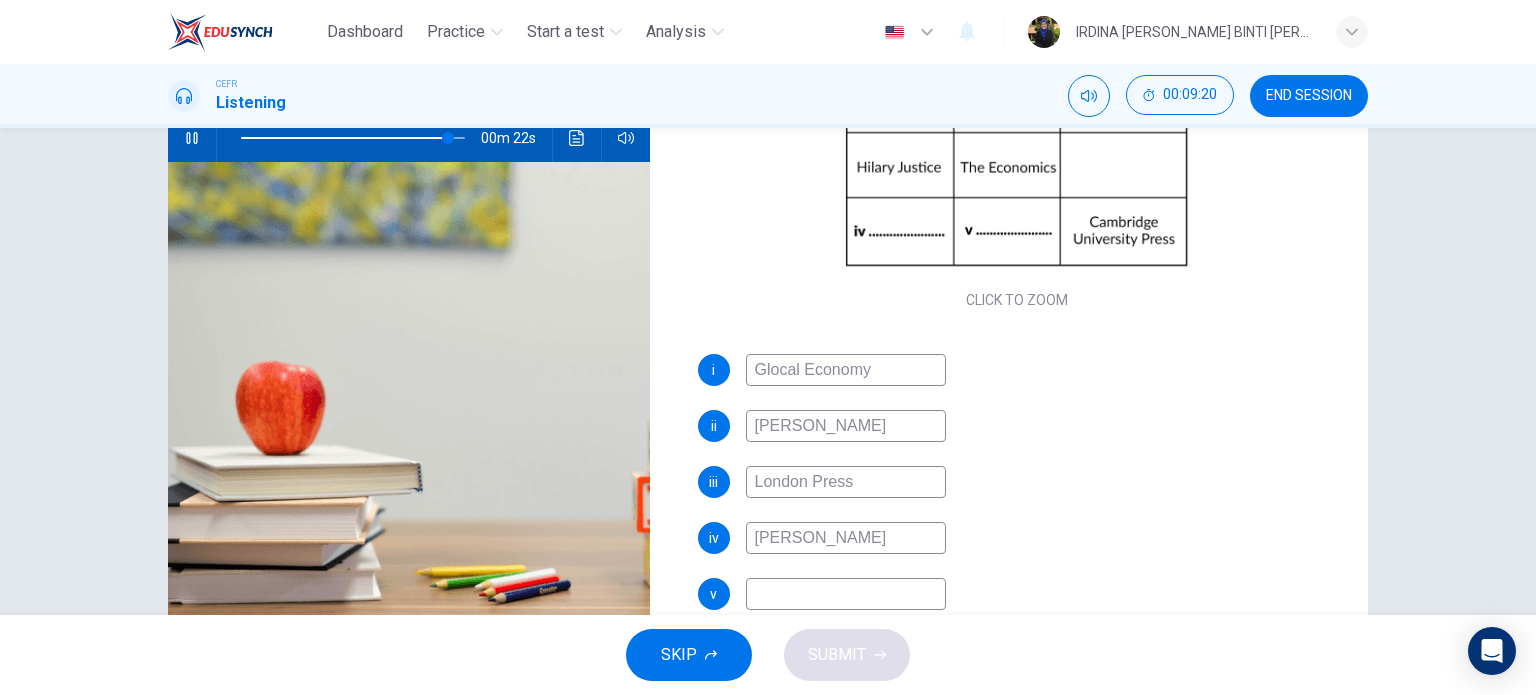 type on "William Hanna" 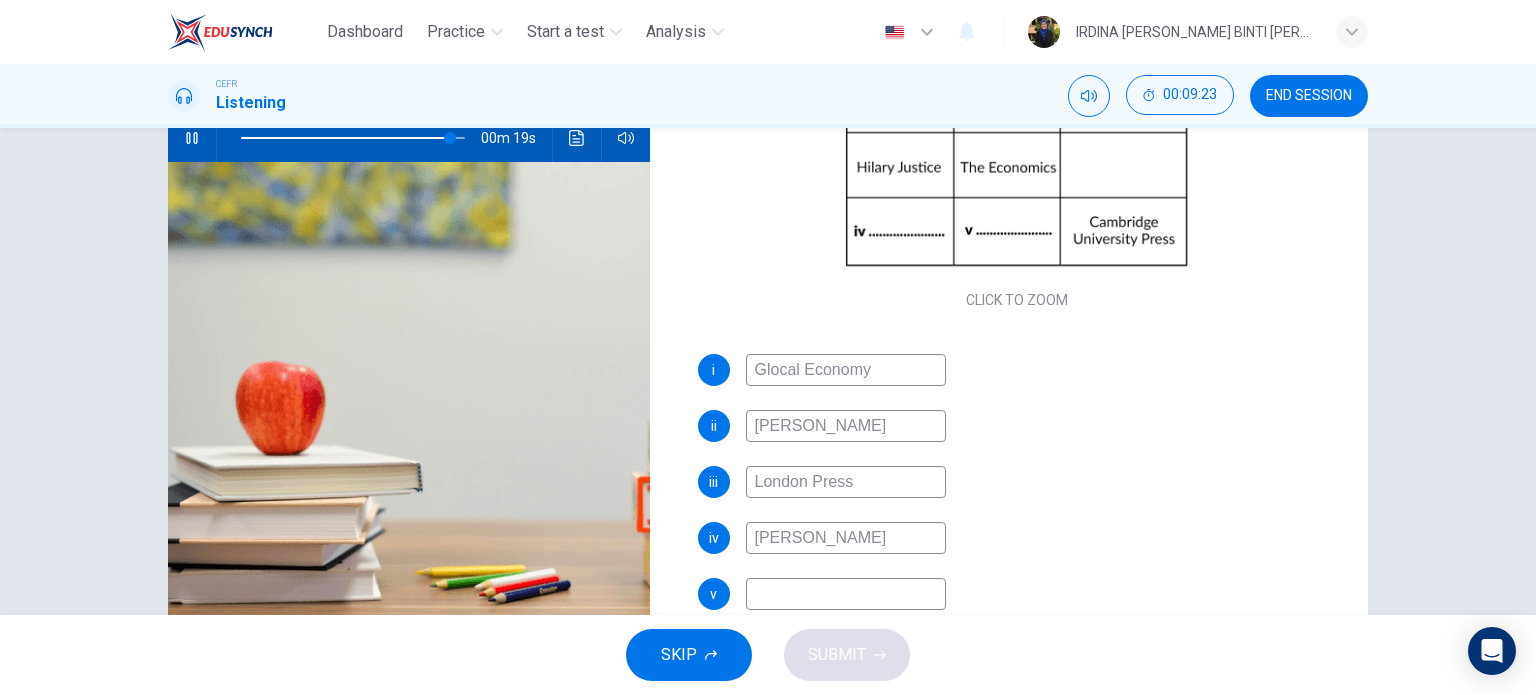 type on "94" 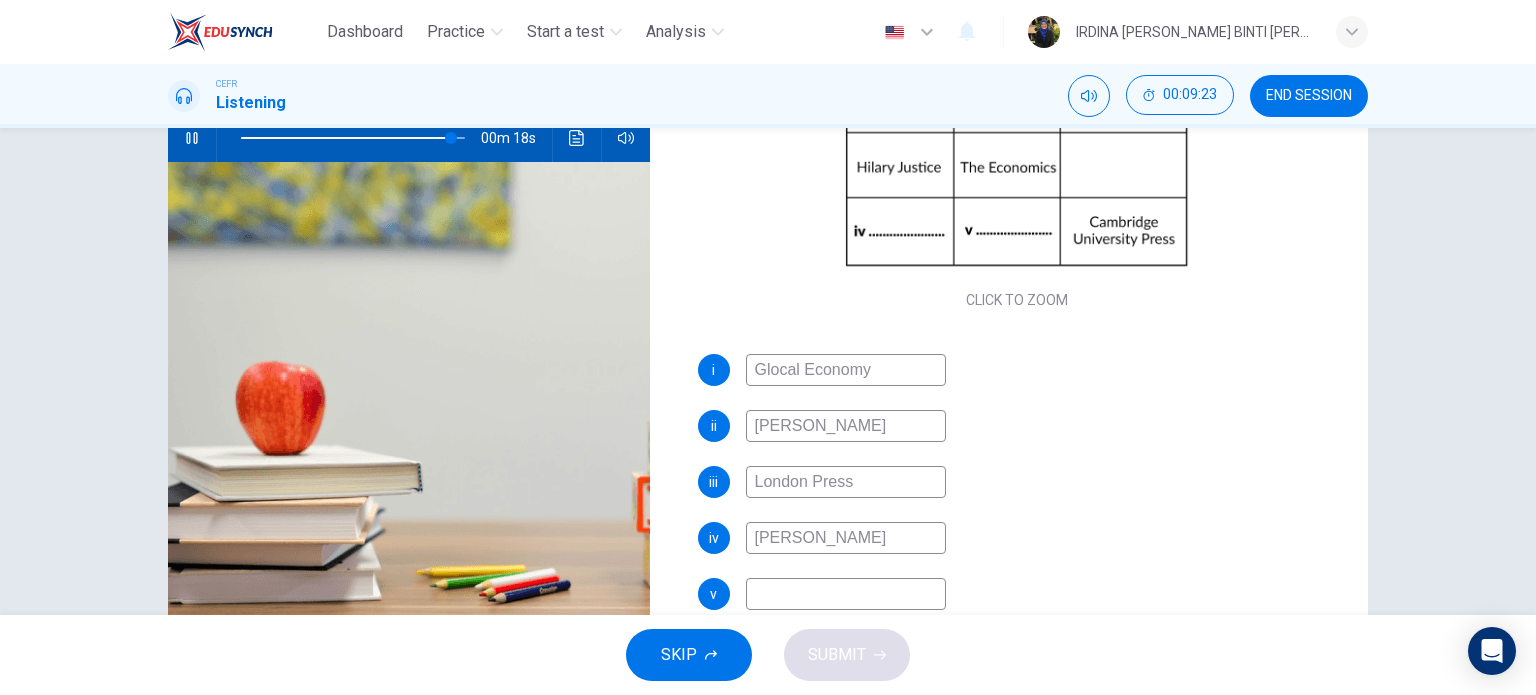type on "B" 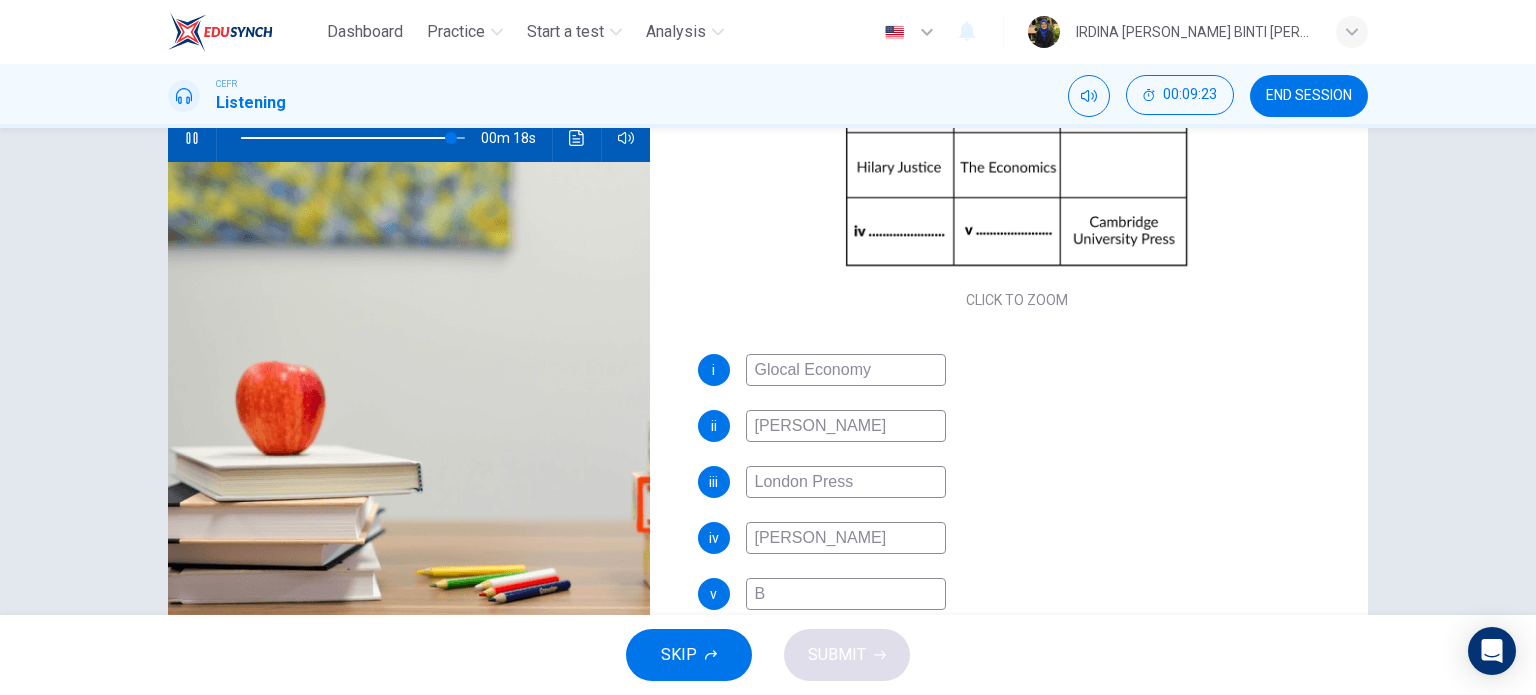 type on "94" 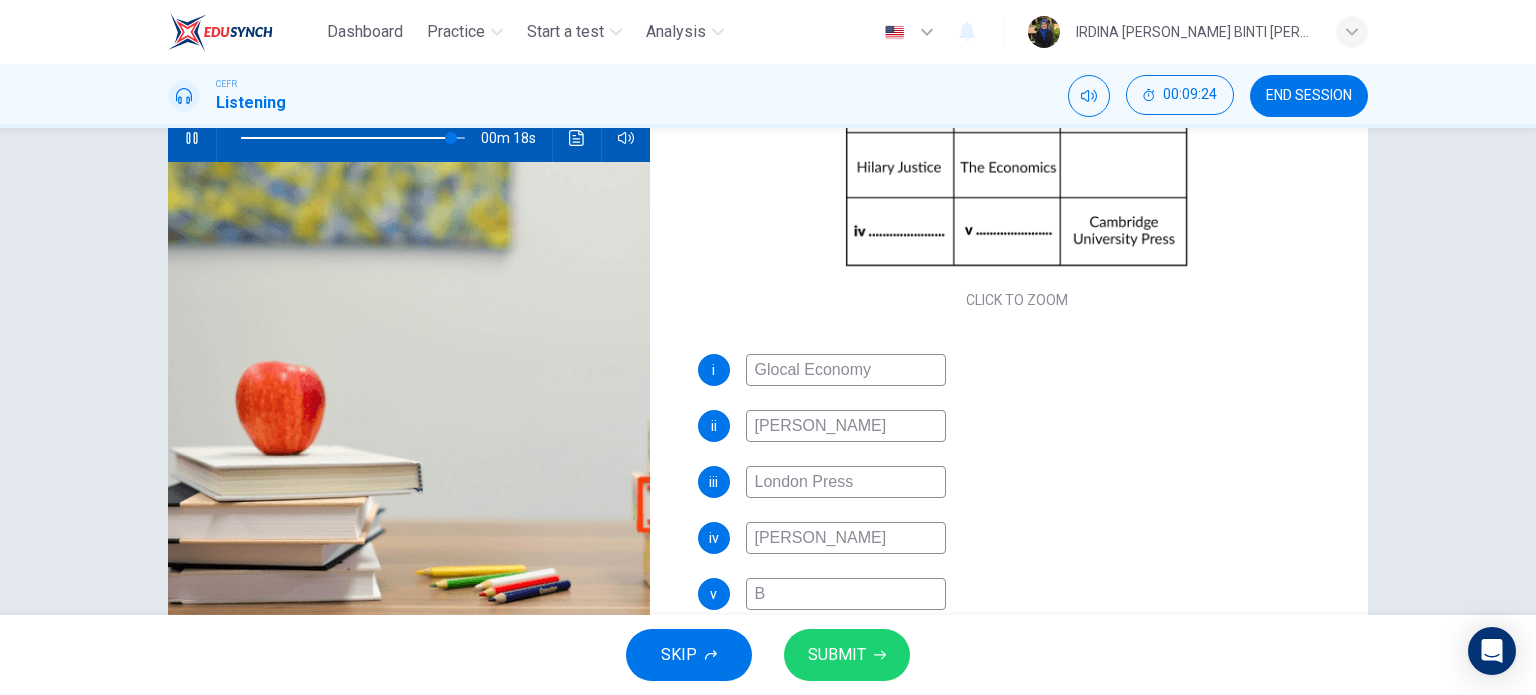 type on "Bu" 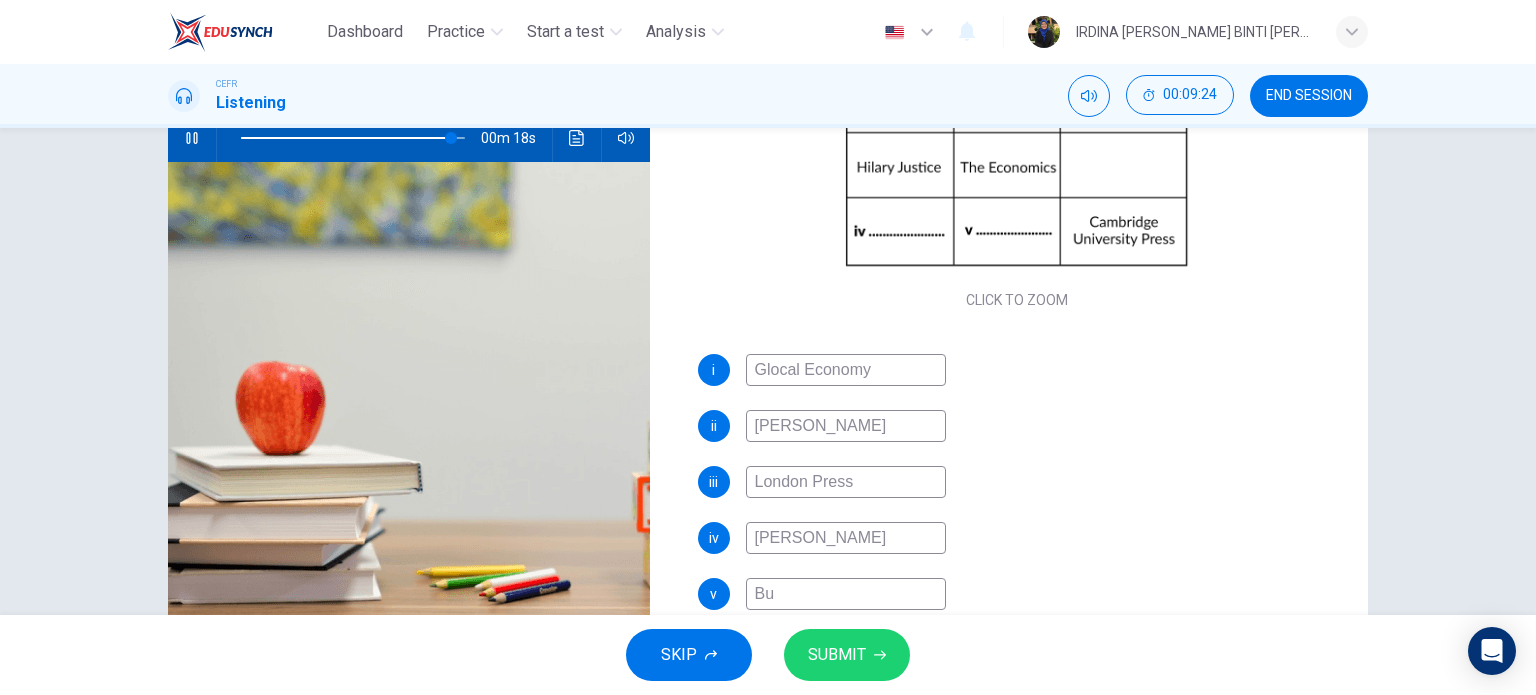 type on "94" 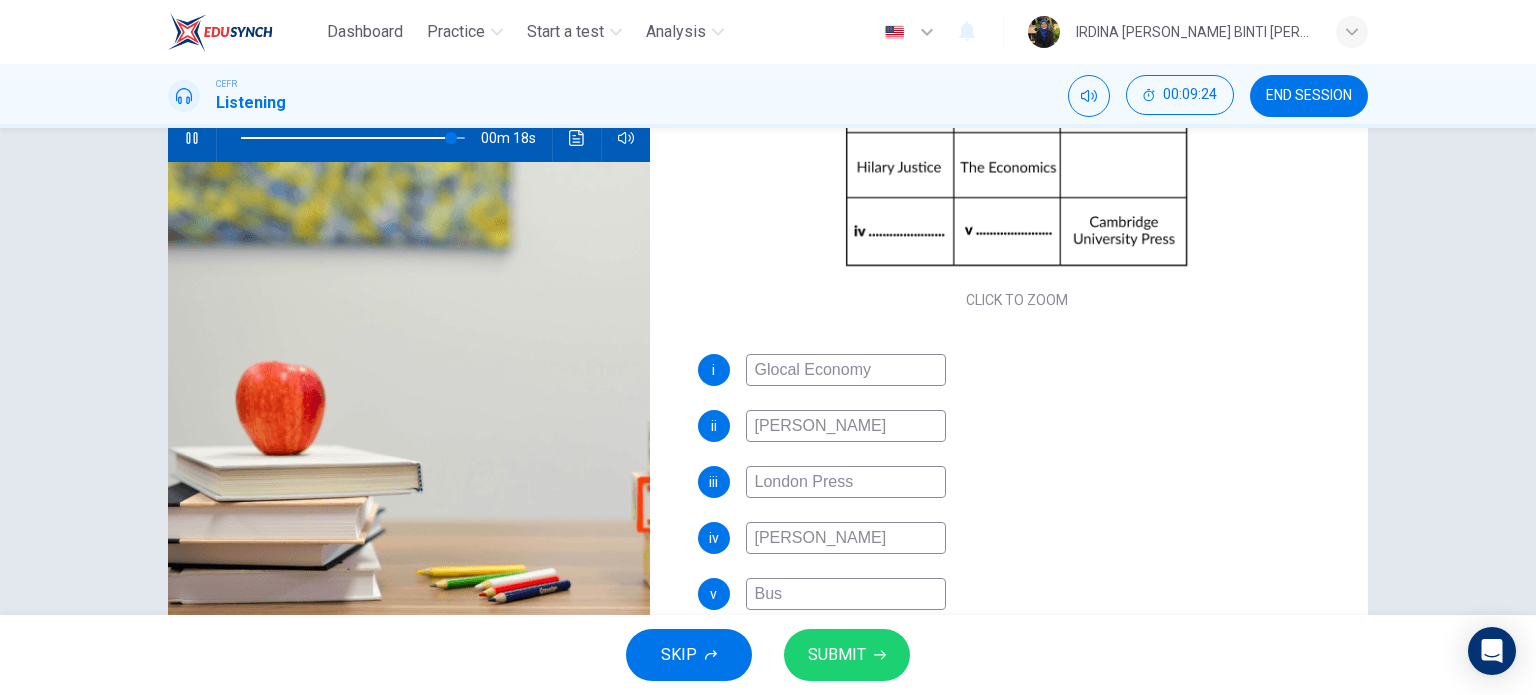 type on "94" 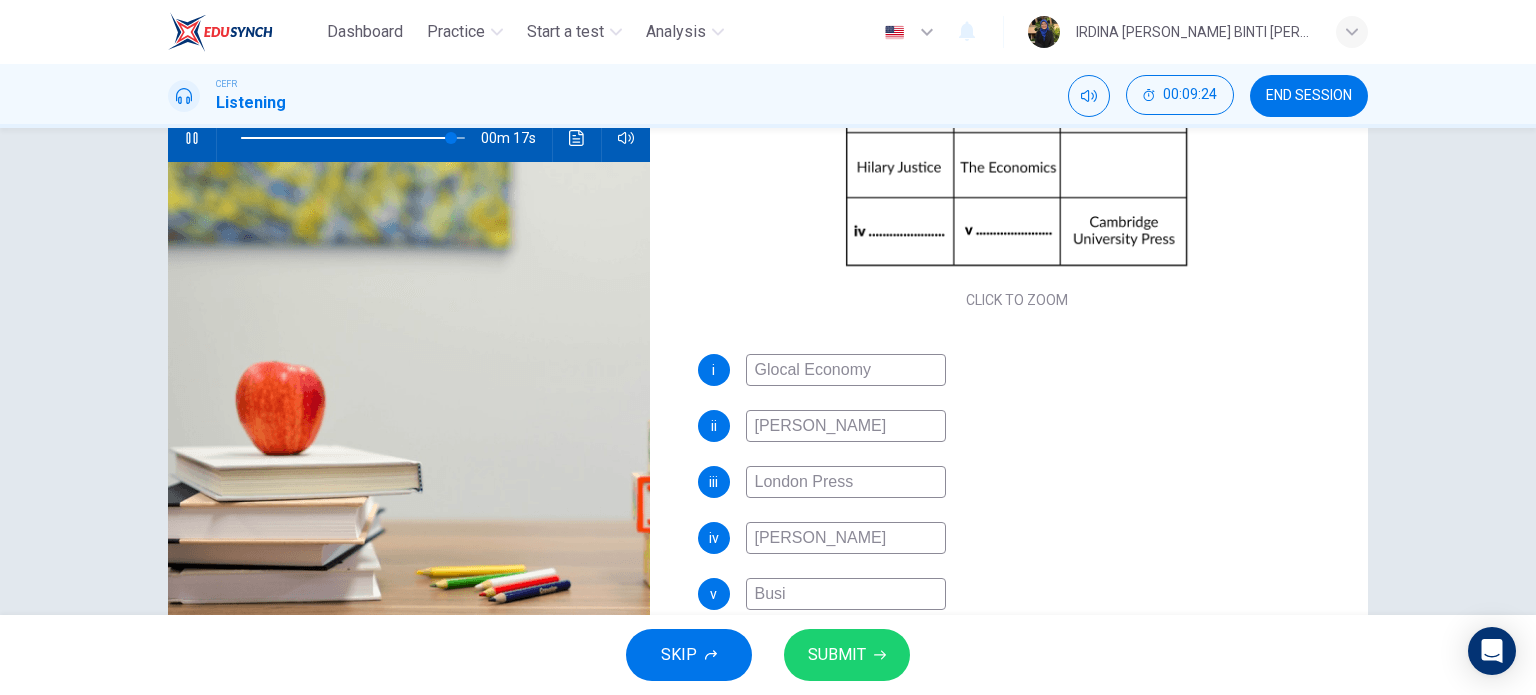 type on "Busin" 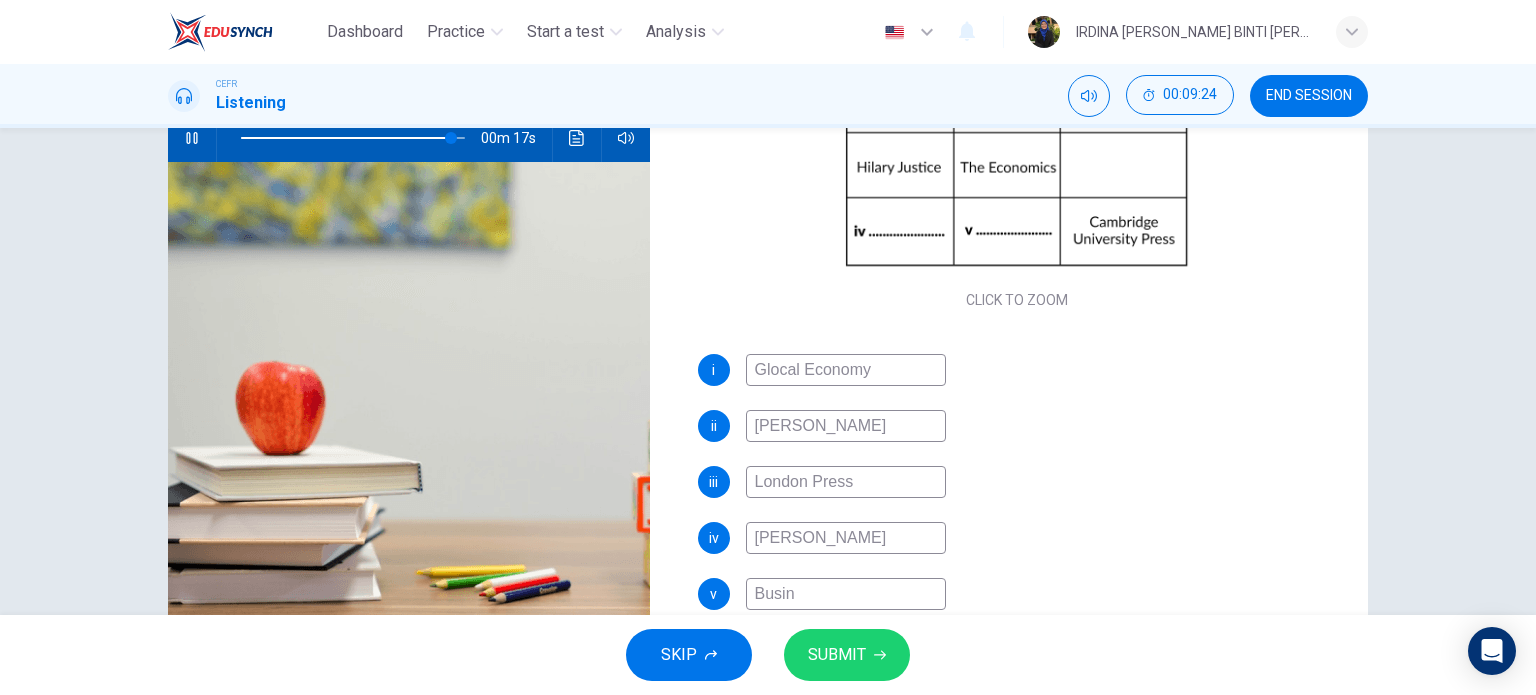 type on "94" 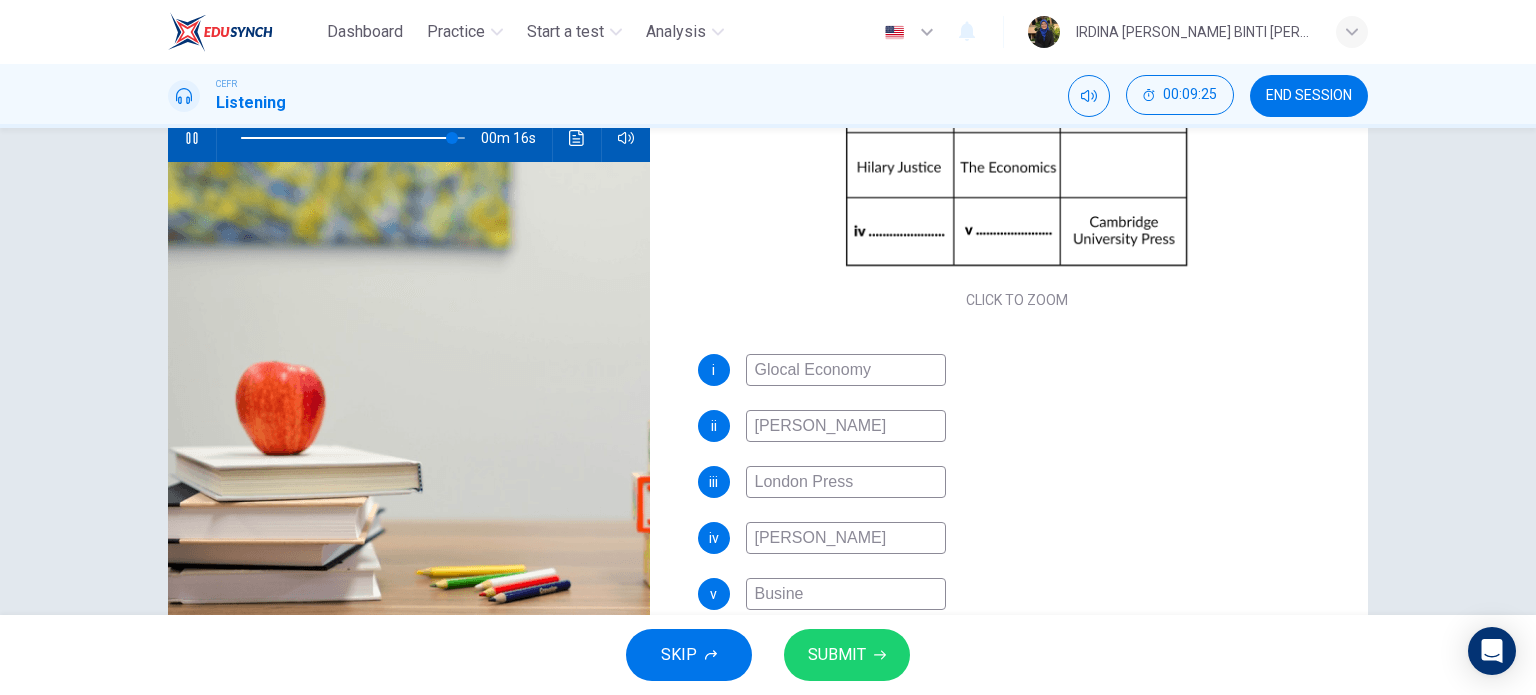 type on "94" 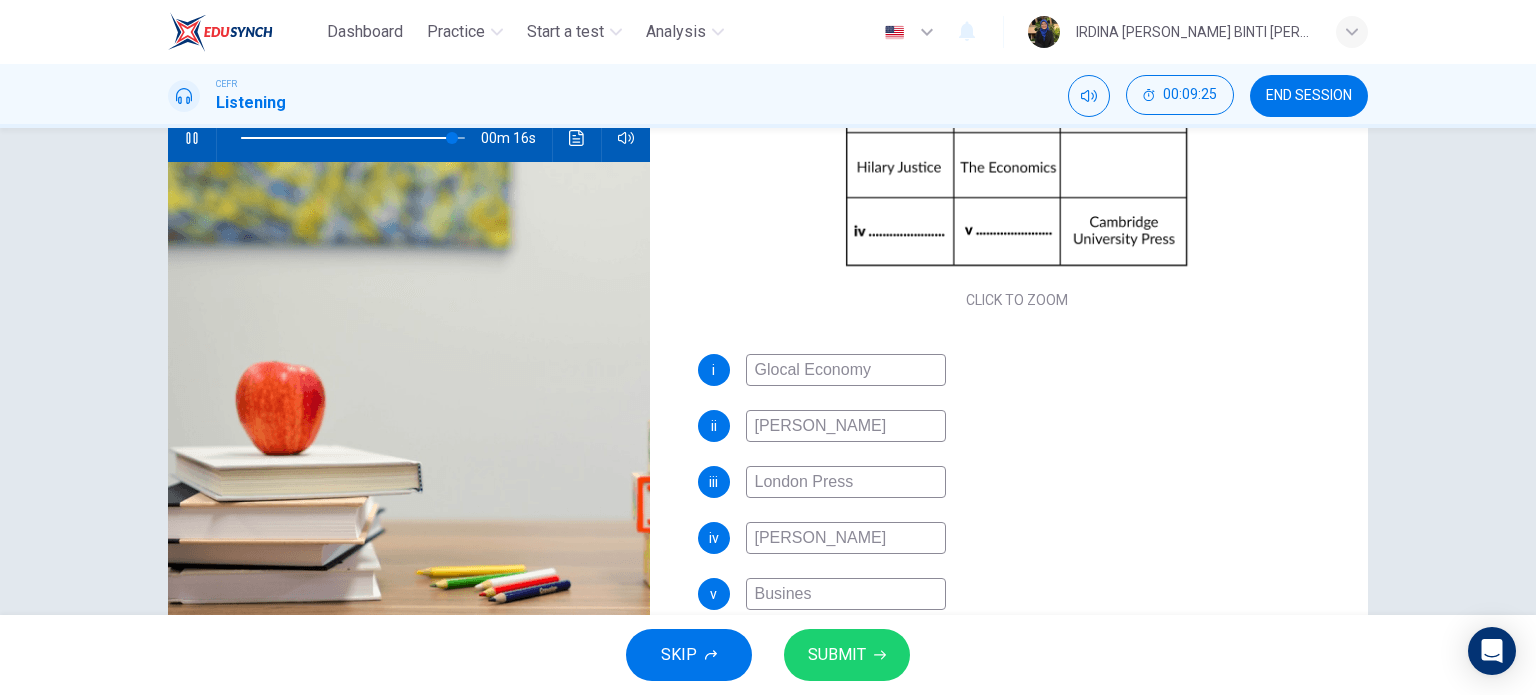 type on "Business" 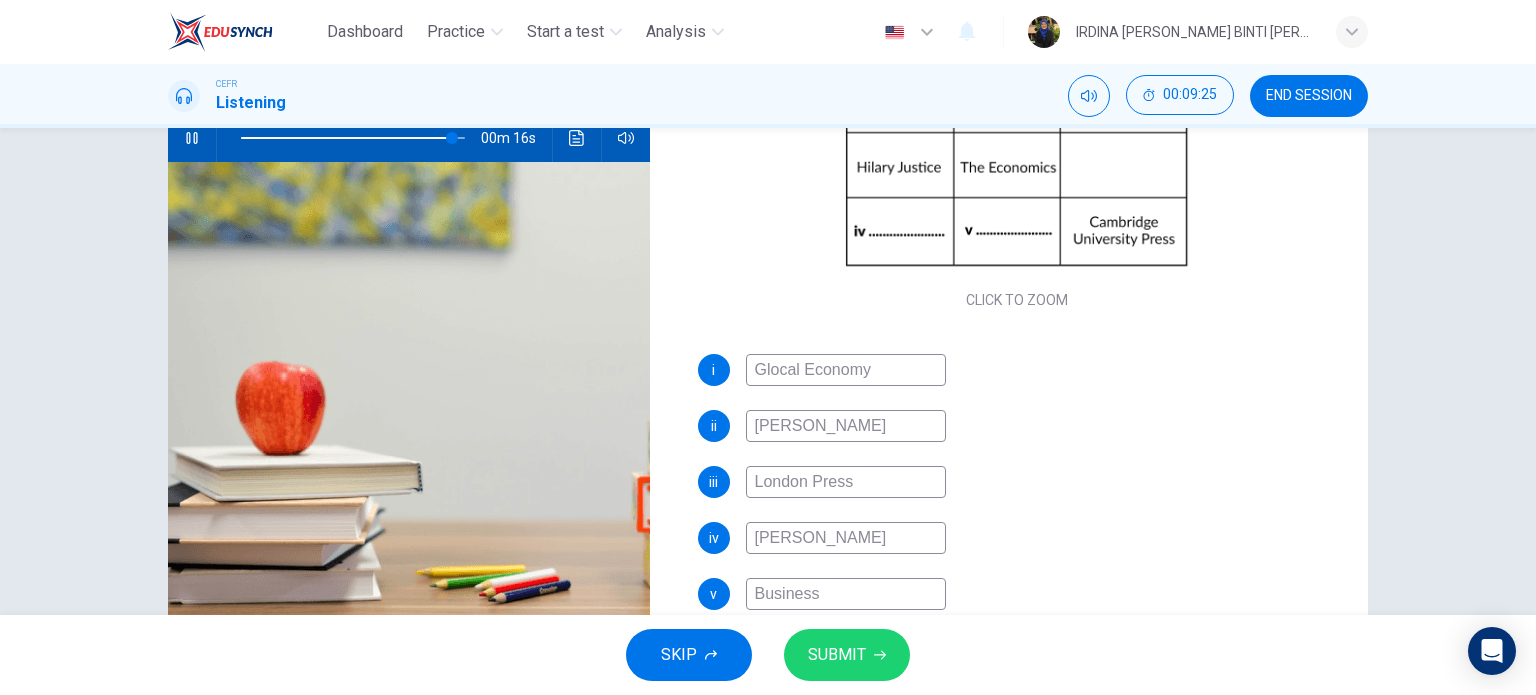 type on "94" 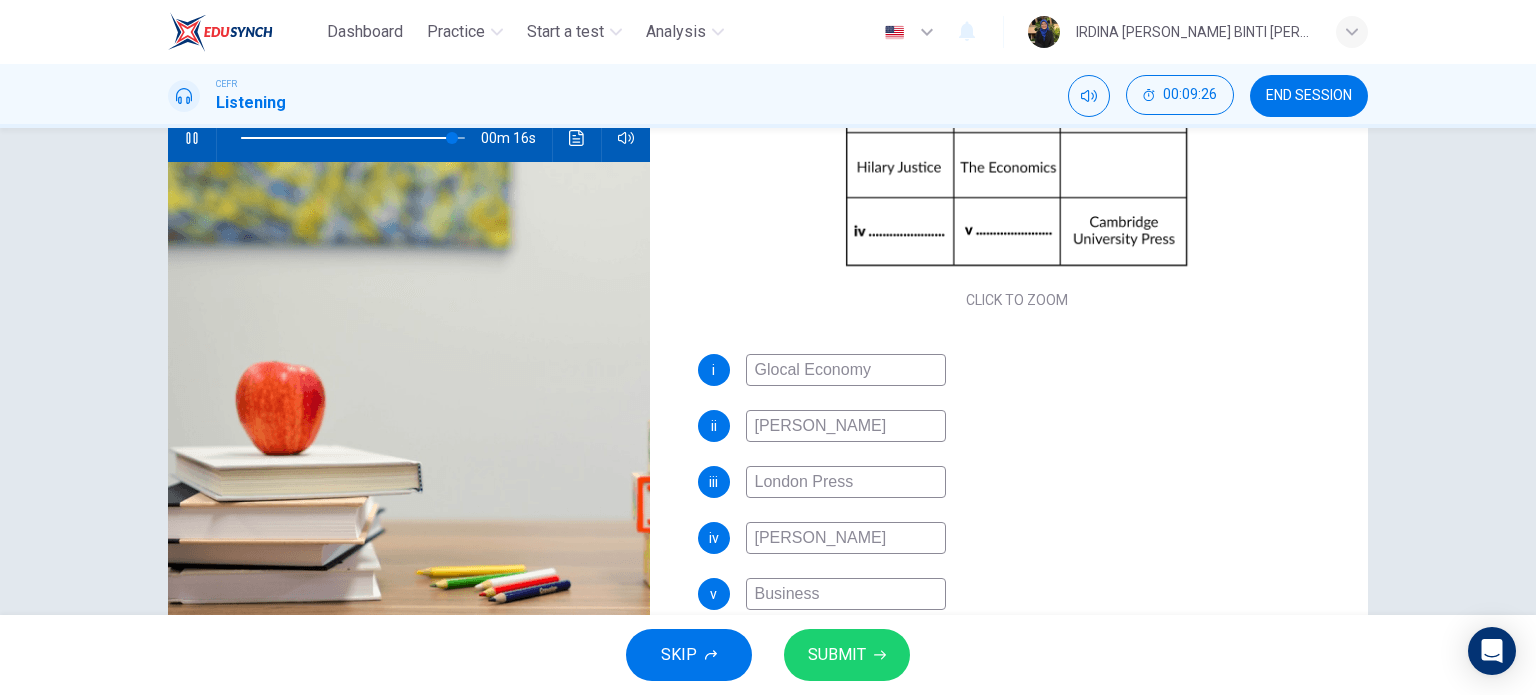 type on "Business" 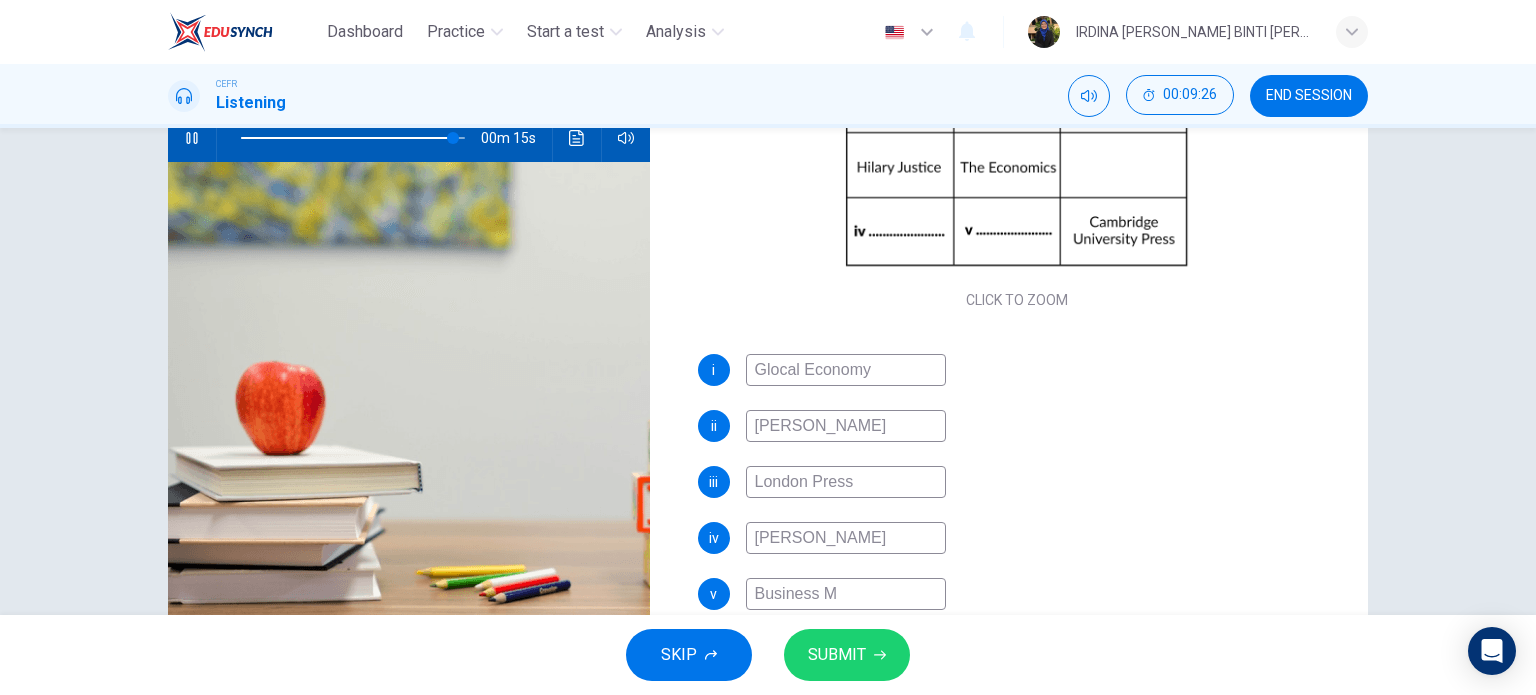 type on "95" 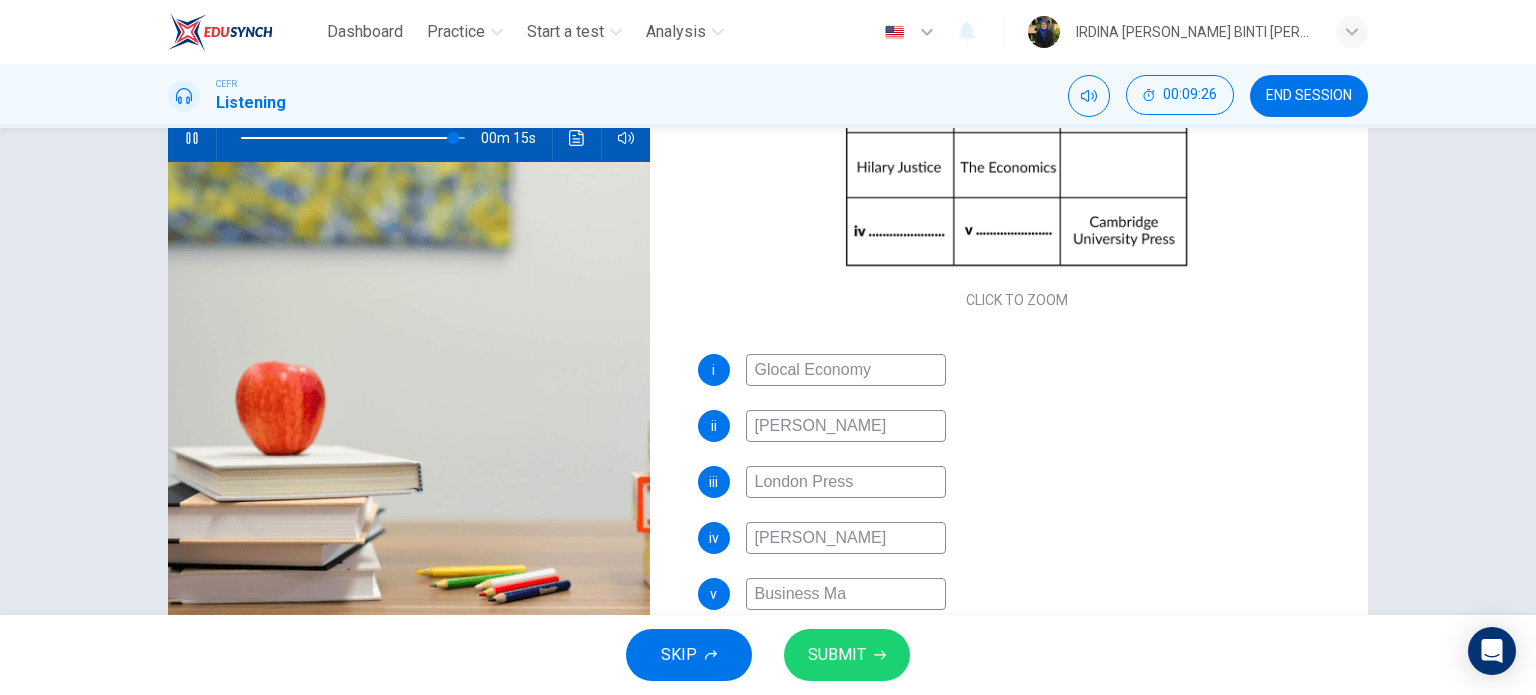type on "Business Man" 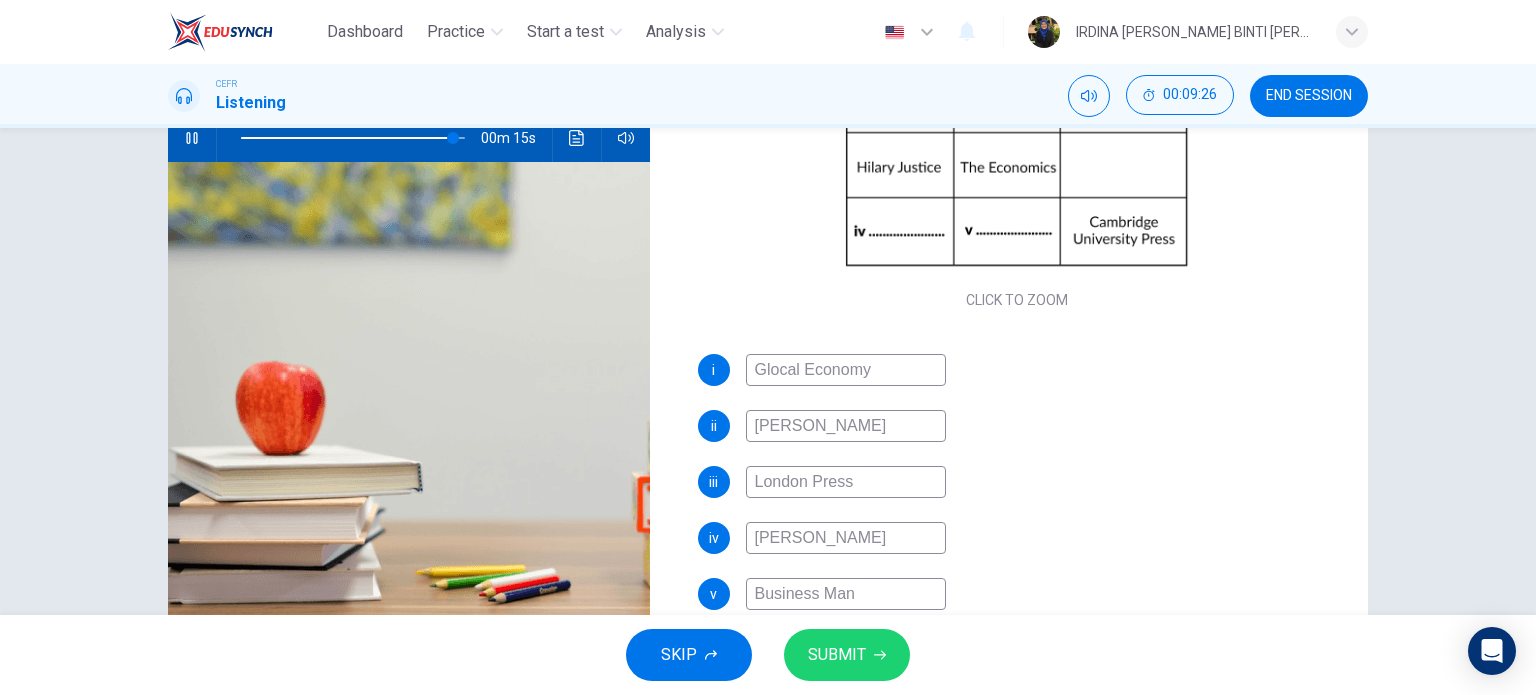 type on "95" 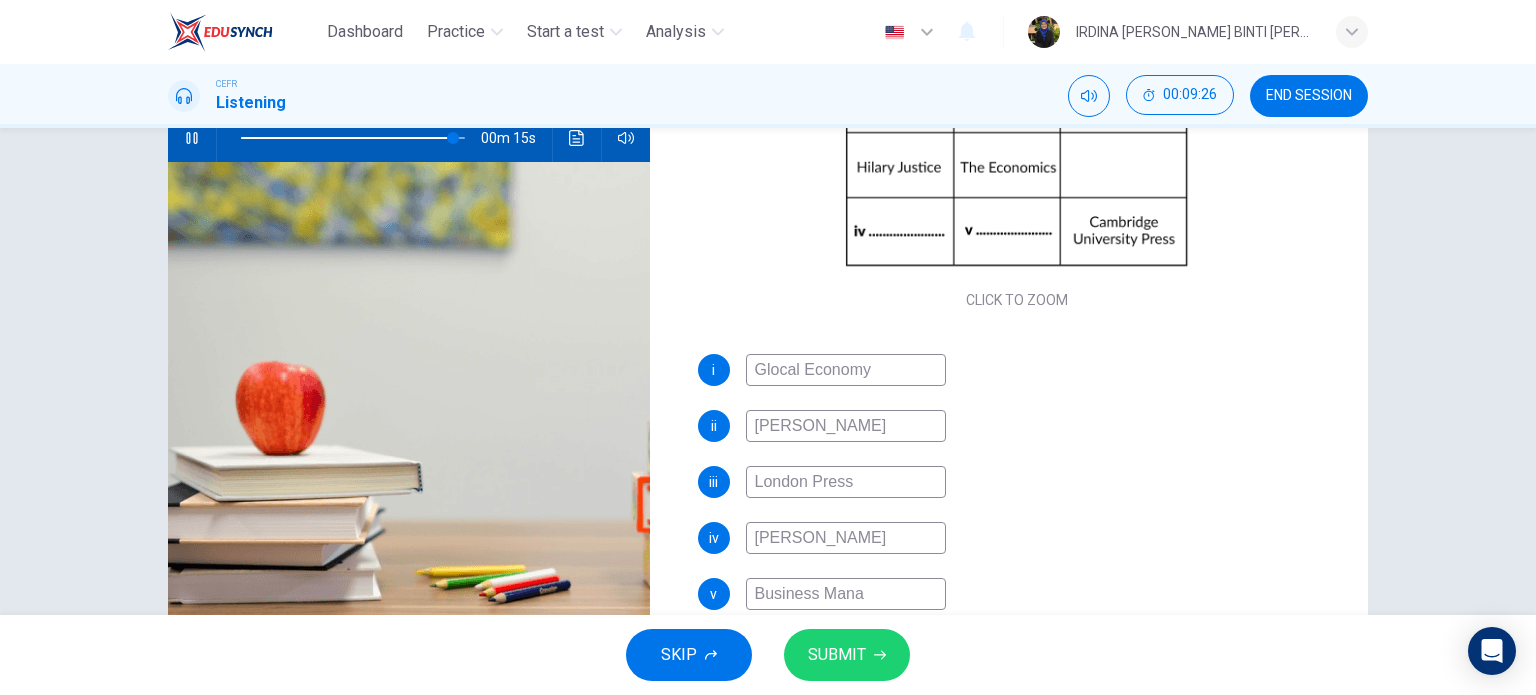 type on "95" 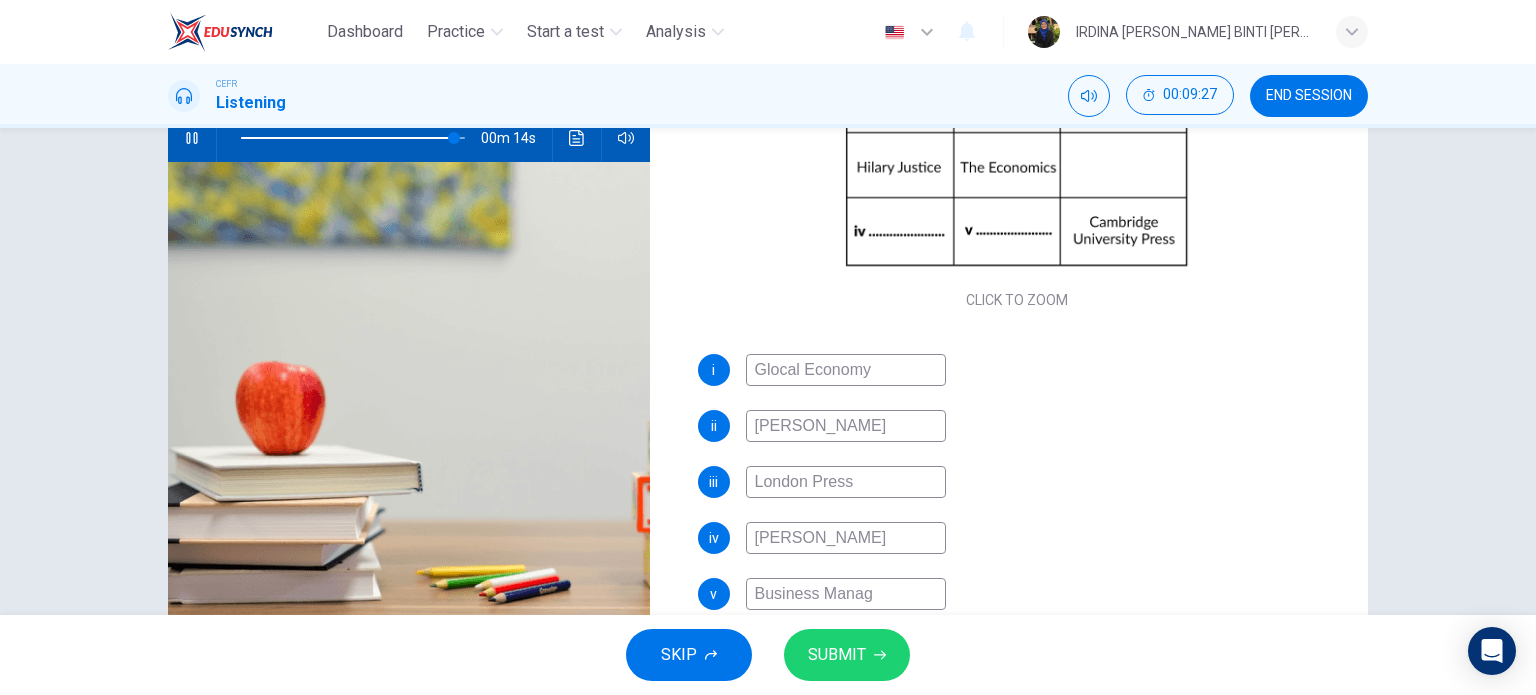 type on "95" 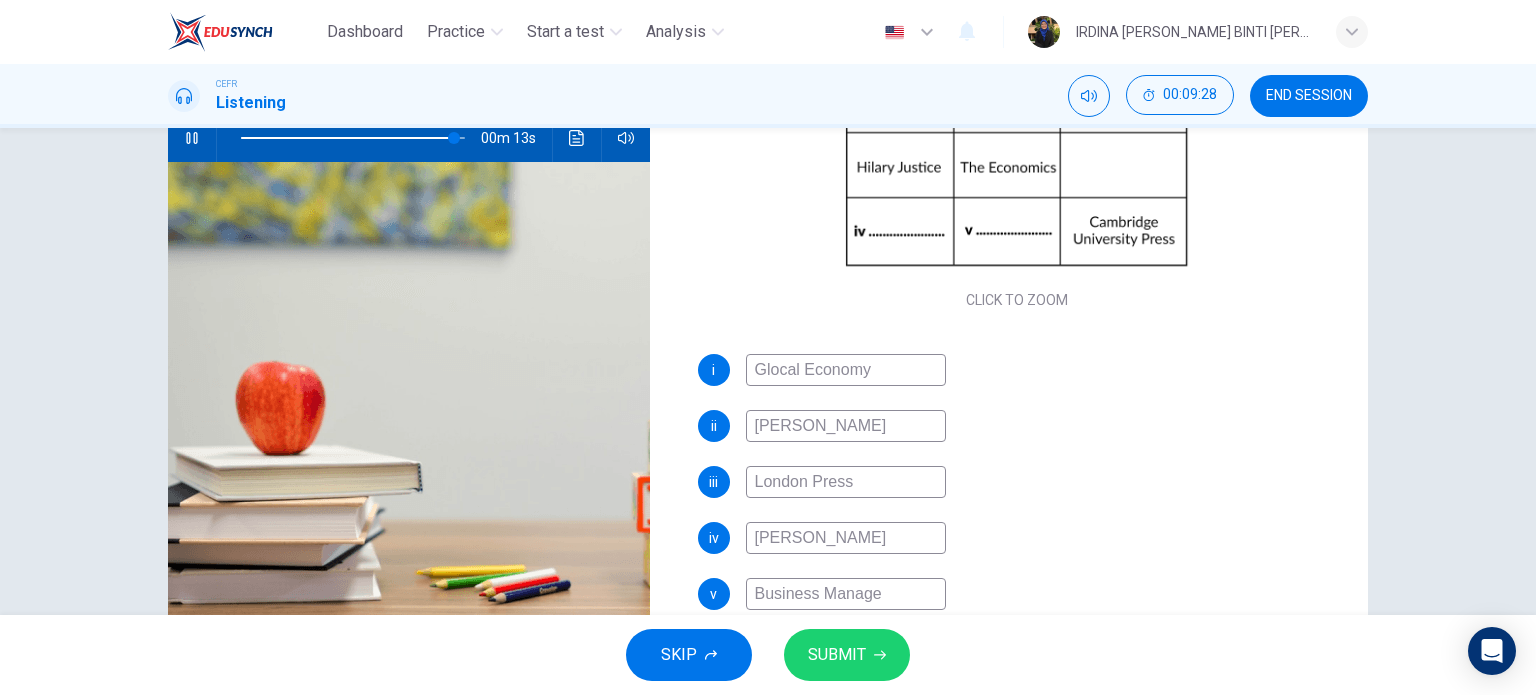 type on "95" 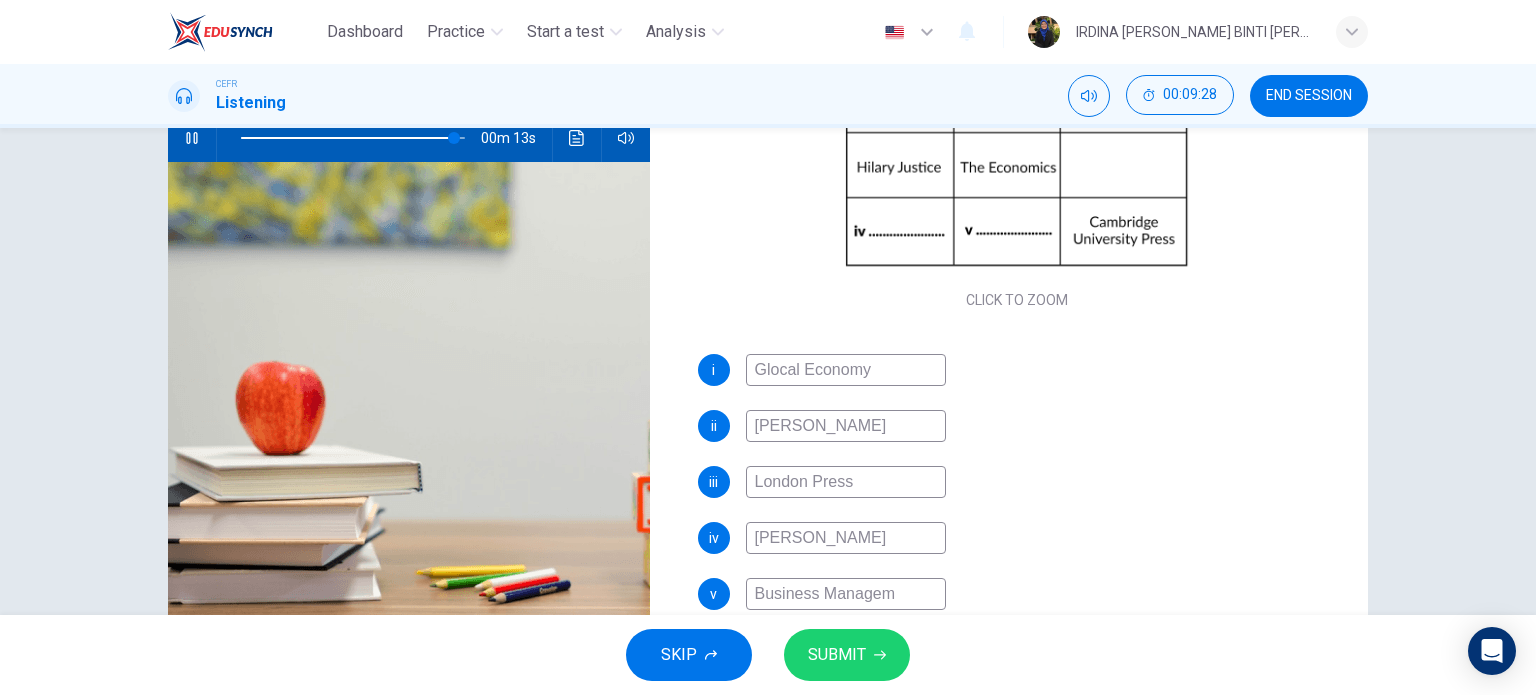 type on "Business Manageme" 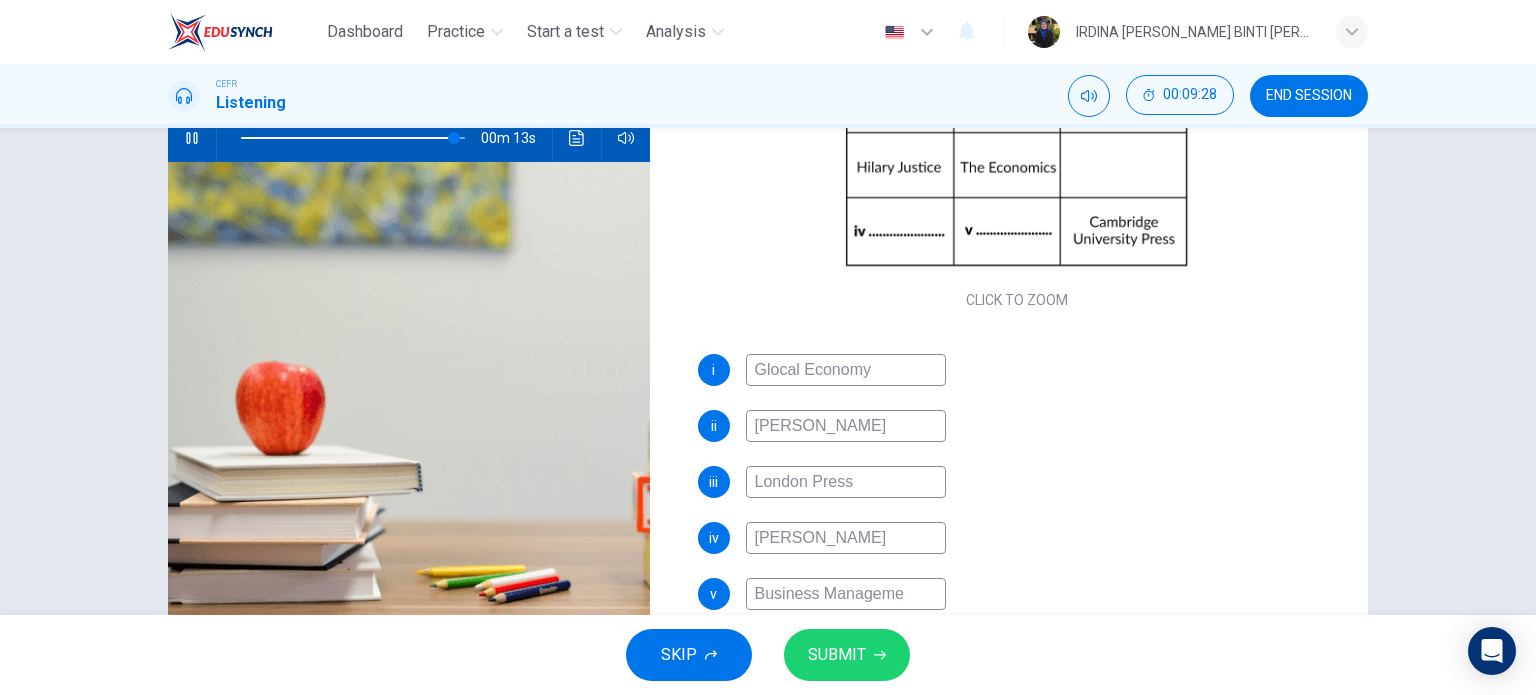type on "95" 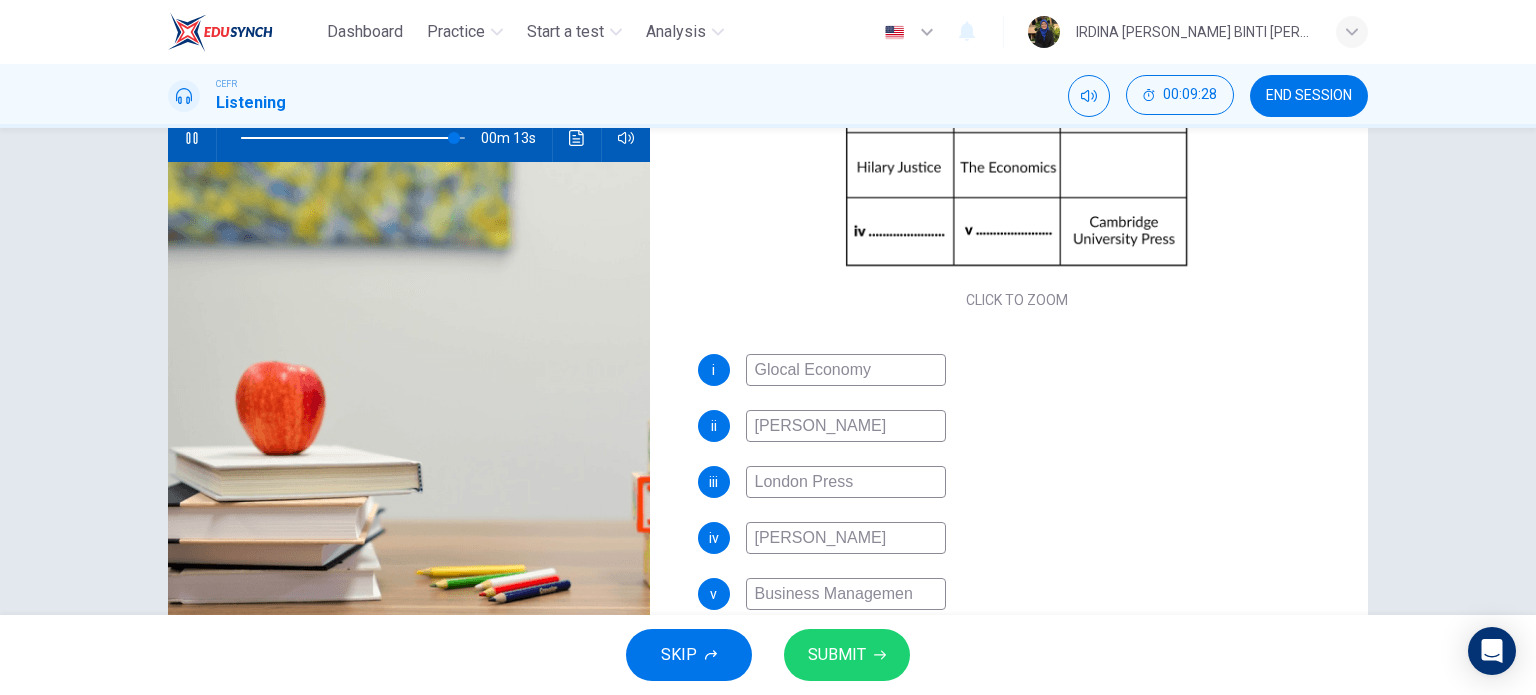 type on "95" 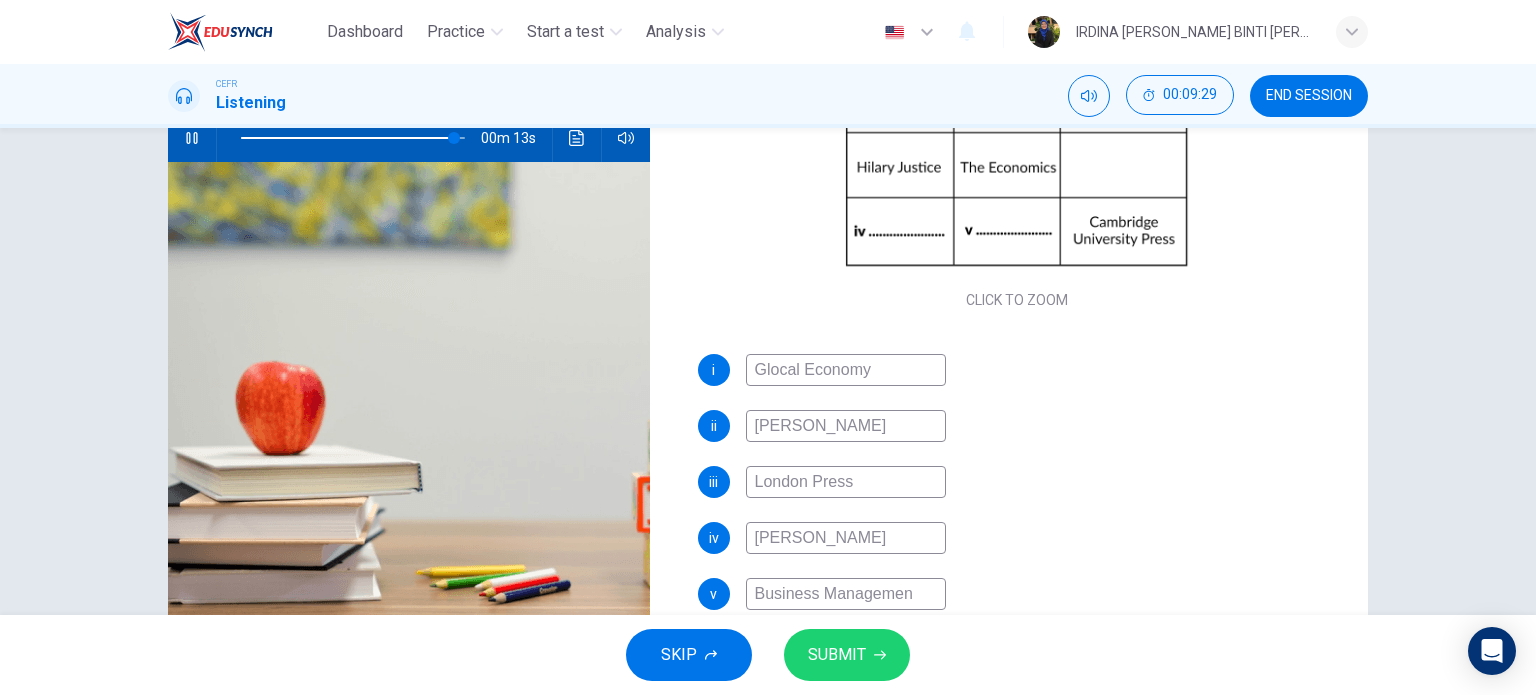 type on "Business Management" 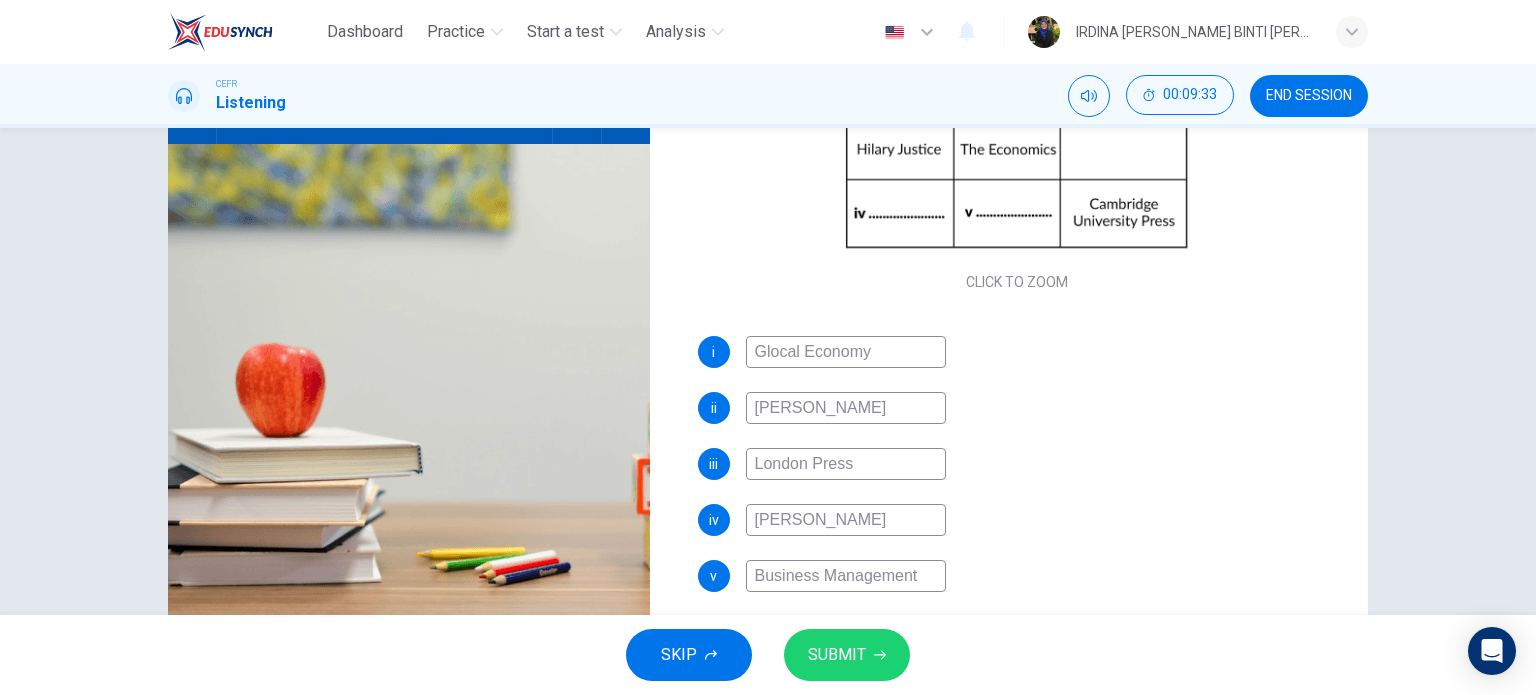 scroll, scrollTop: 266, scrollLeft: 0, axis: vertical 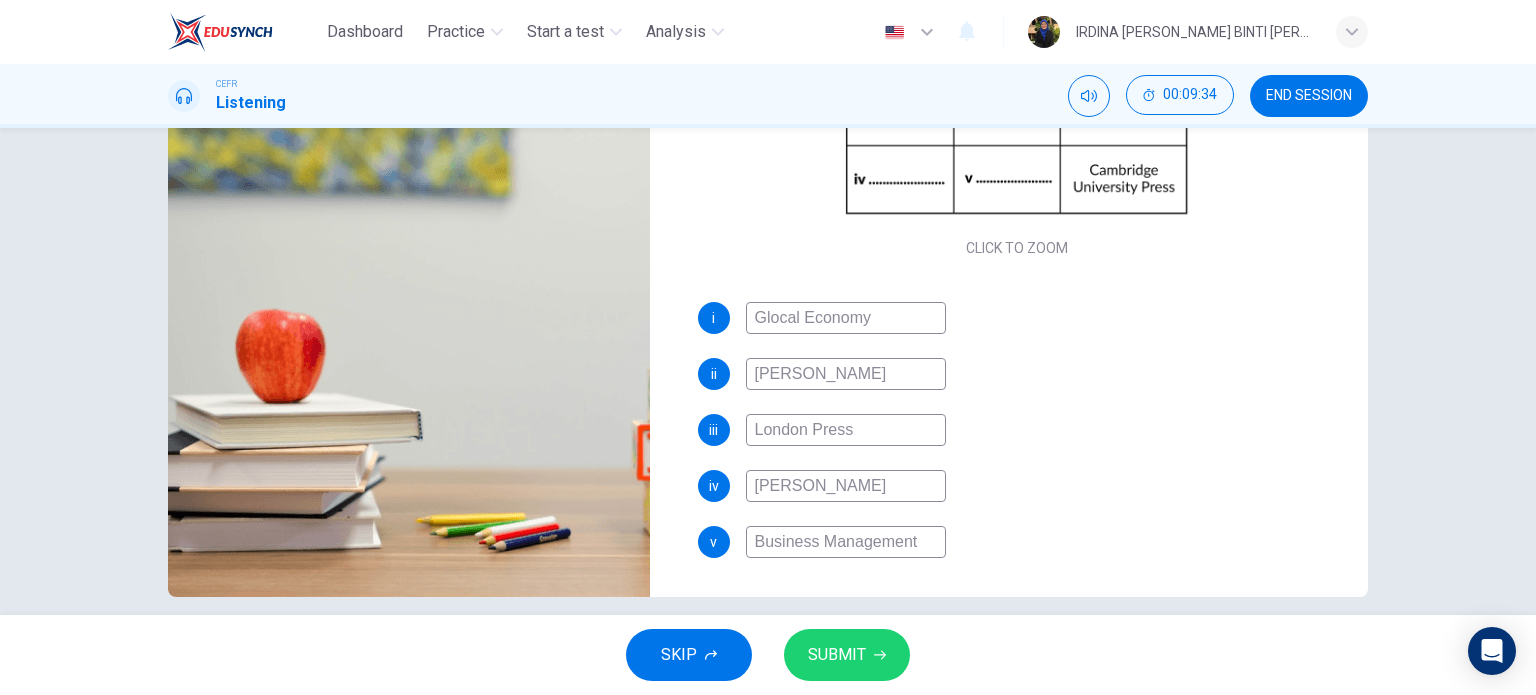 type on "97" 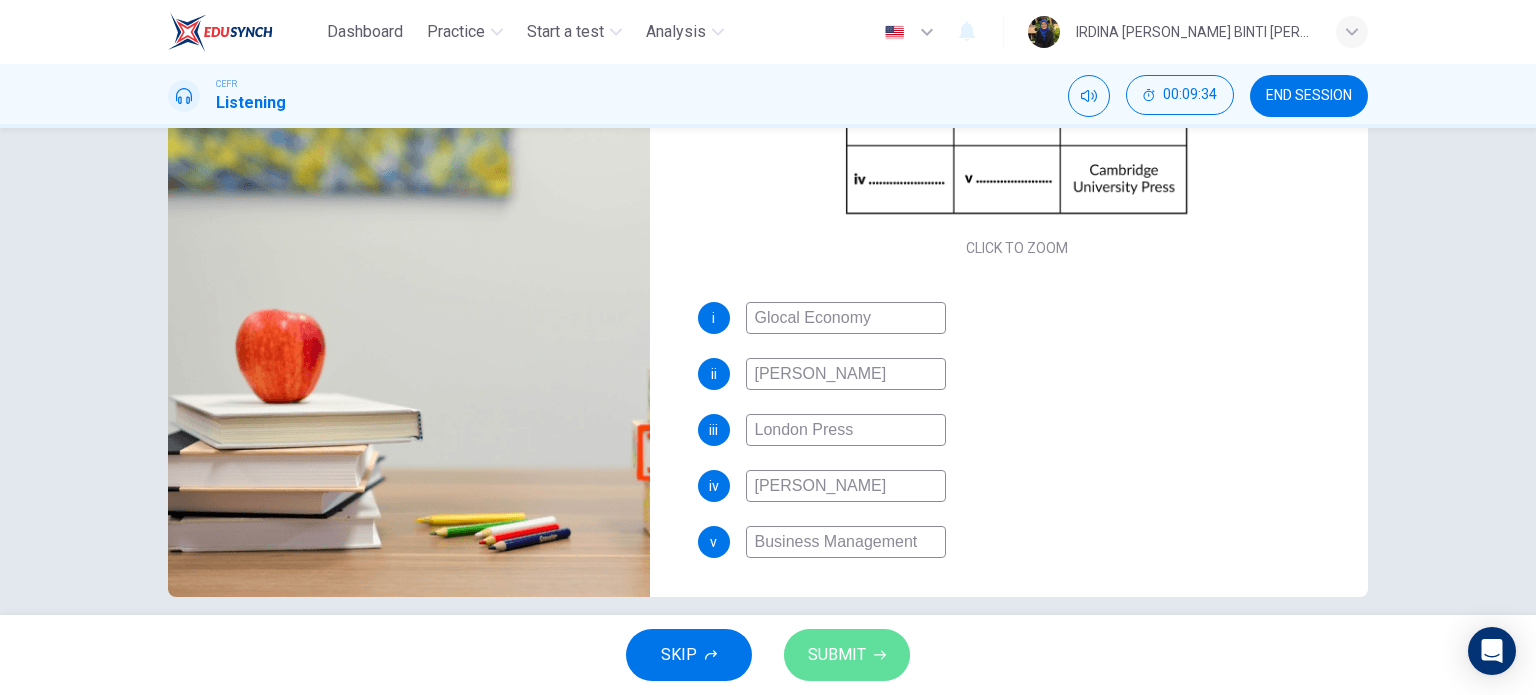 click on "SUBMIT" at bounding box center [847, 655] 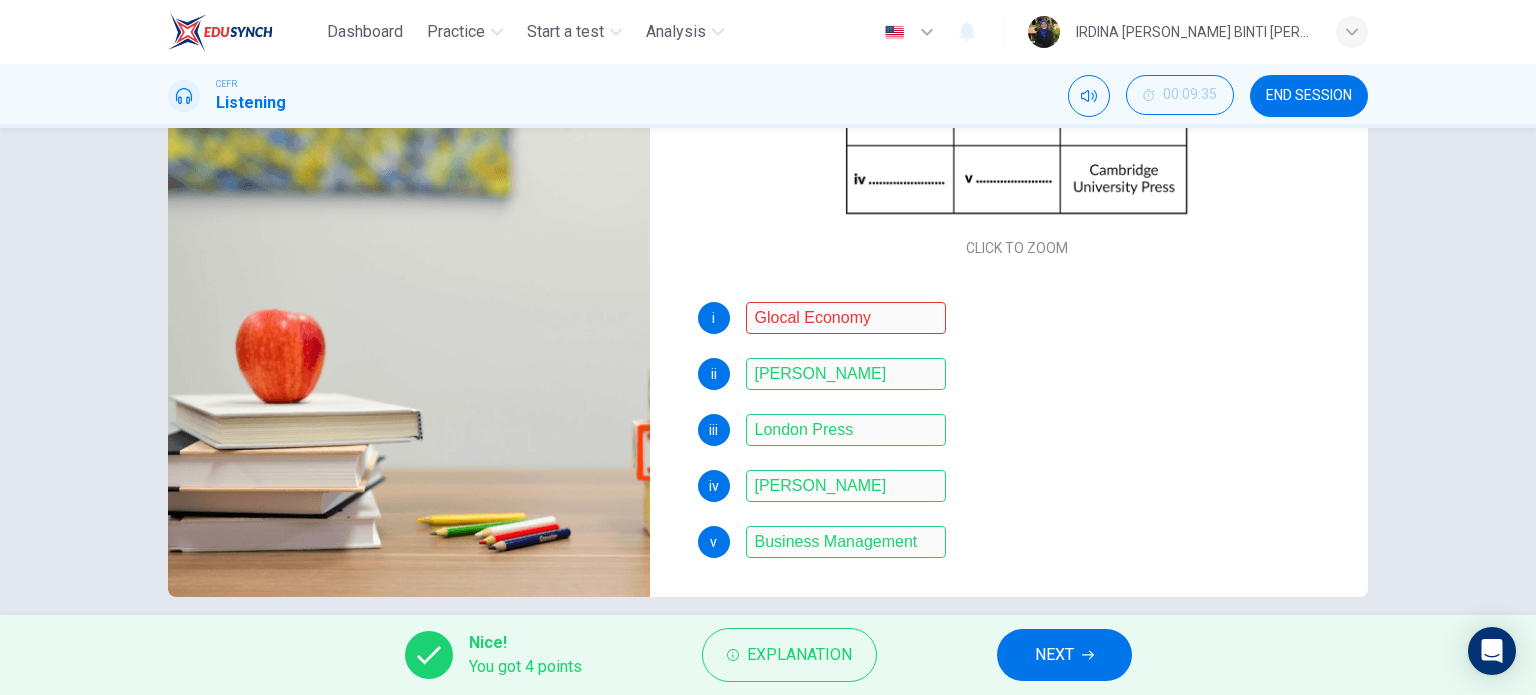 scroll, scrollTop: 288, scrollLeft: 0, axis: vertical 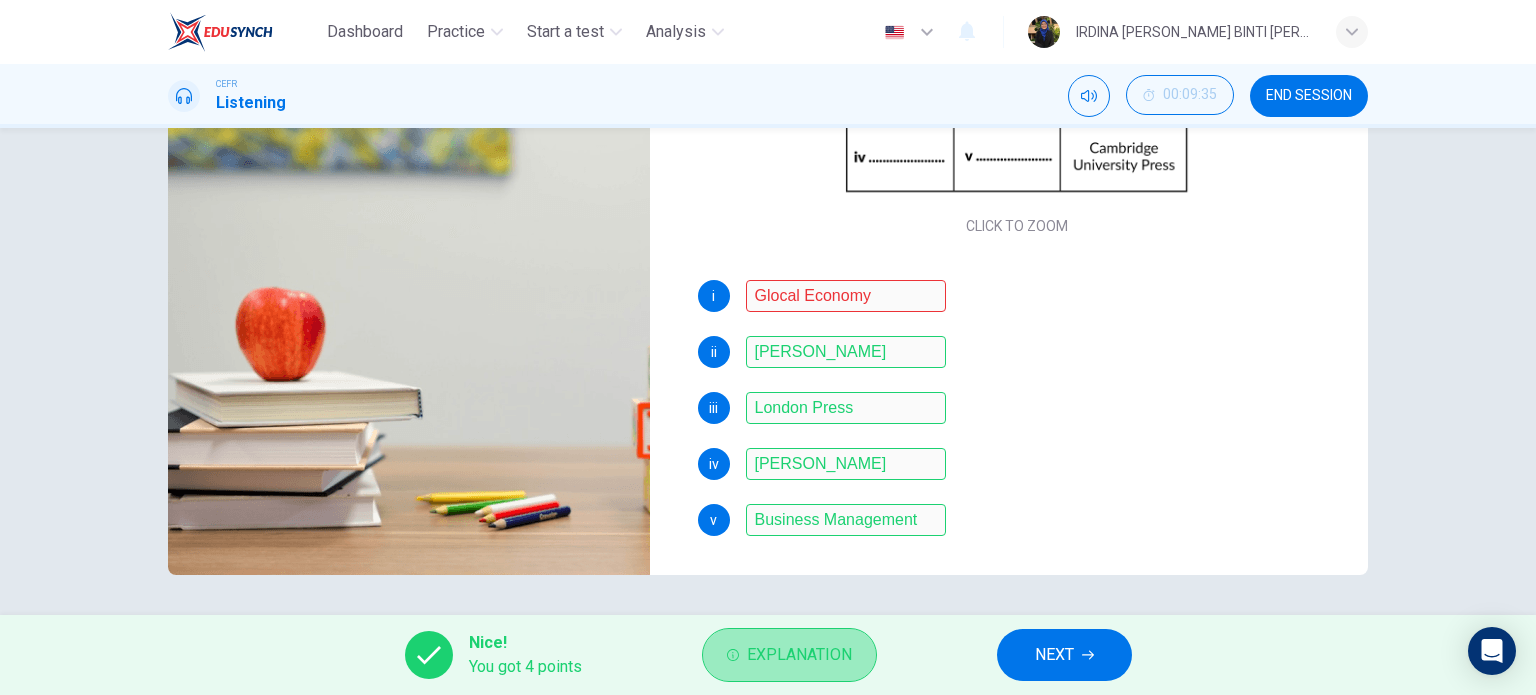 click on "Explanation" at bounding box center [799, 655] 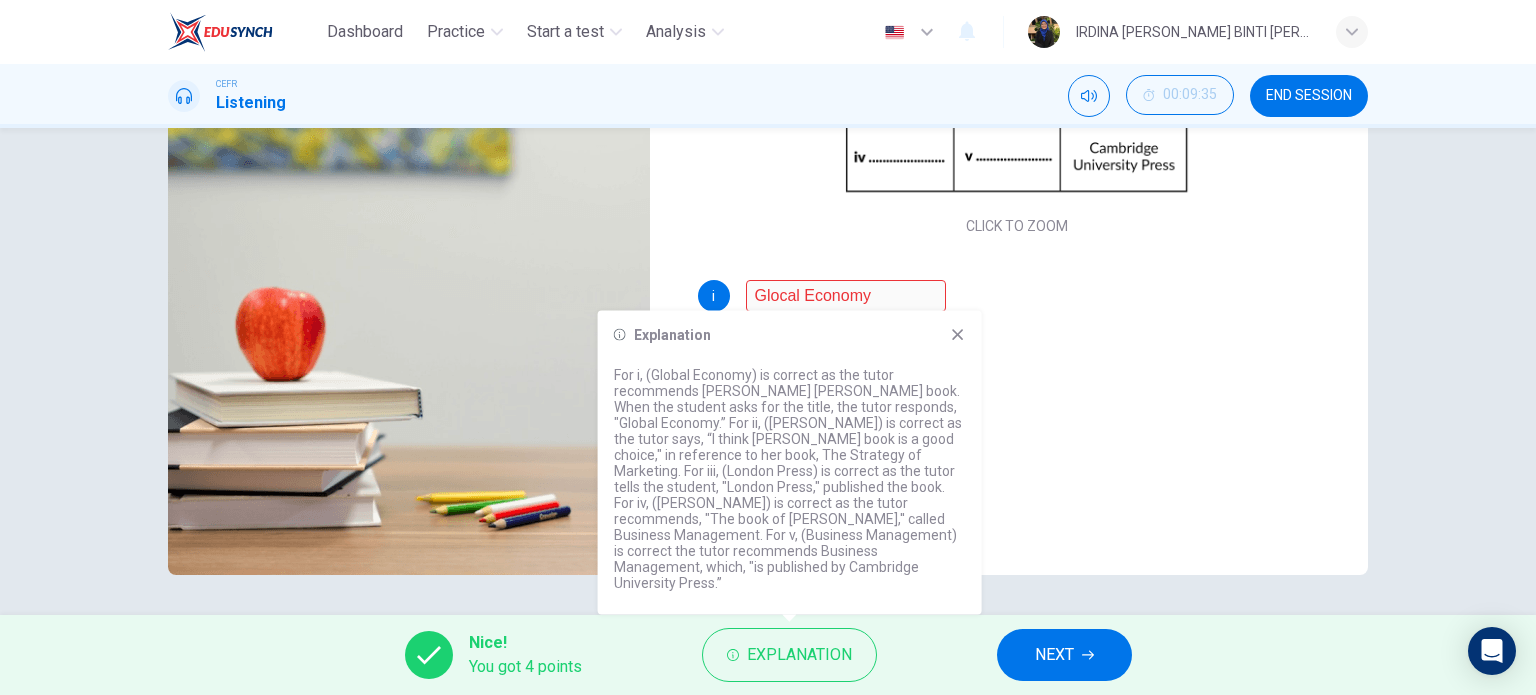 click on "v Business Management" at bounding box center (1017, 520) 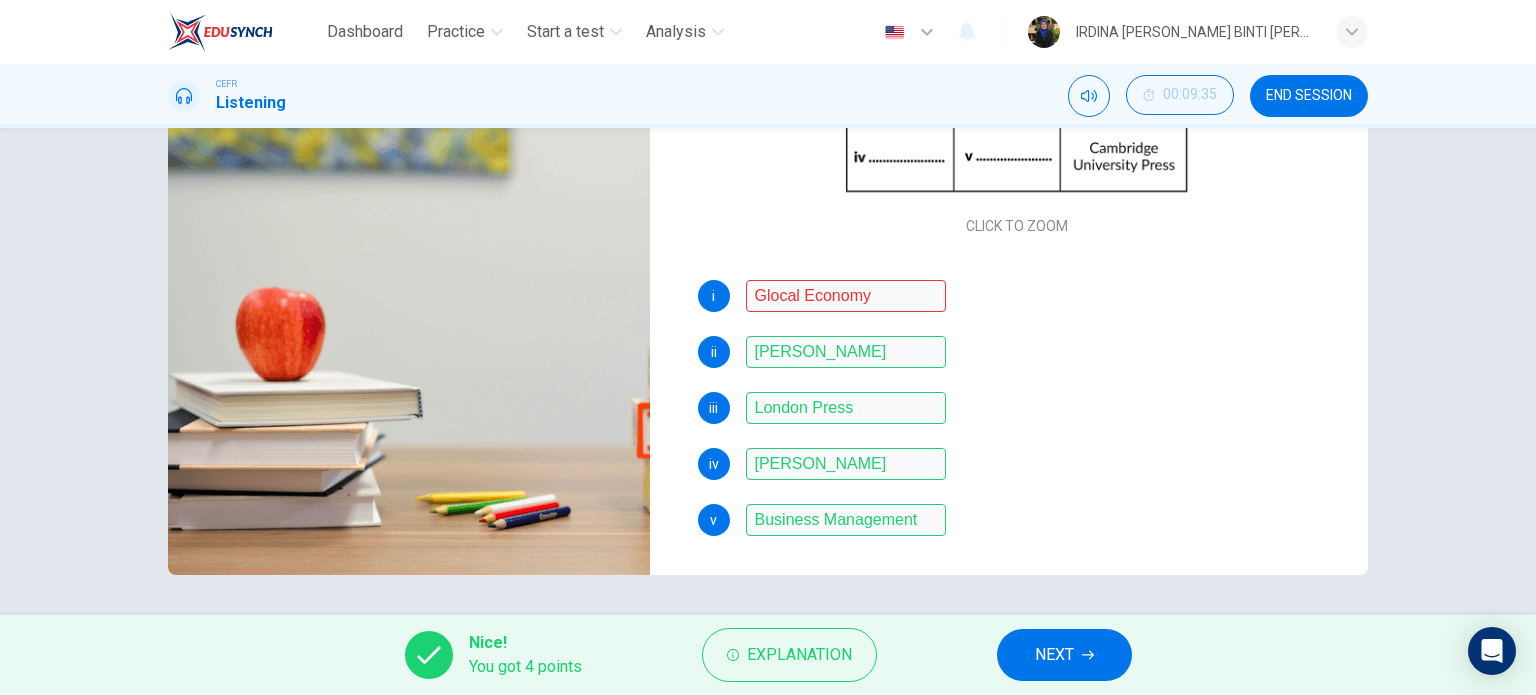 type on "0" 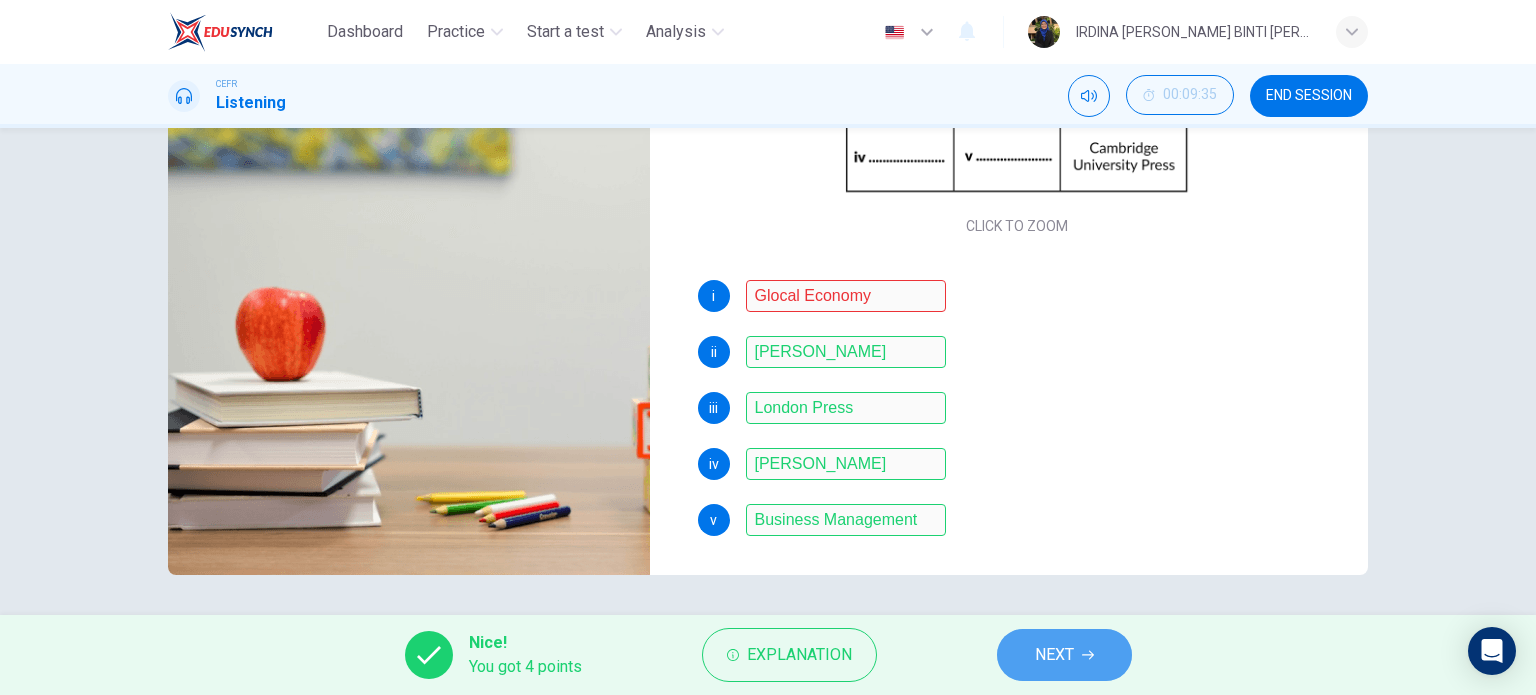 click on "NEXT" at bounding box center [1064, 655] 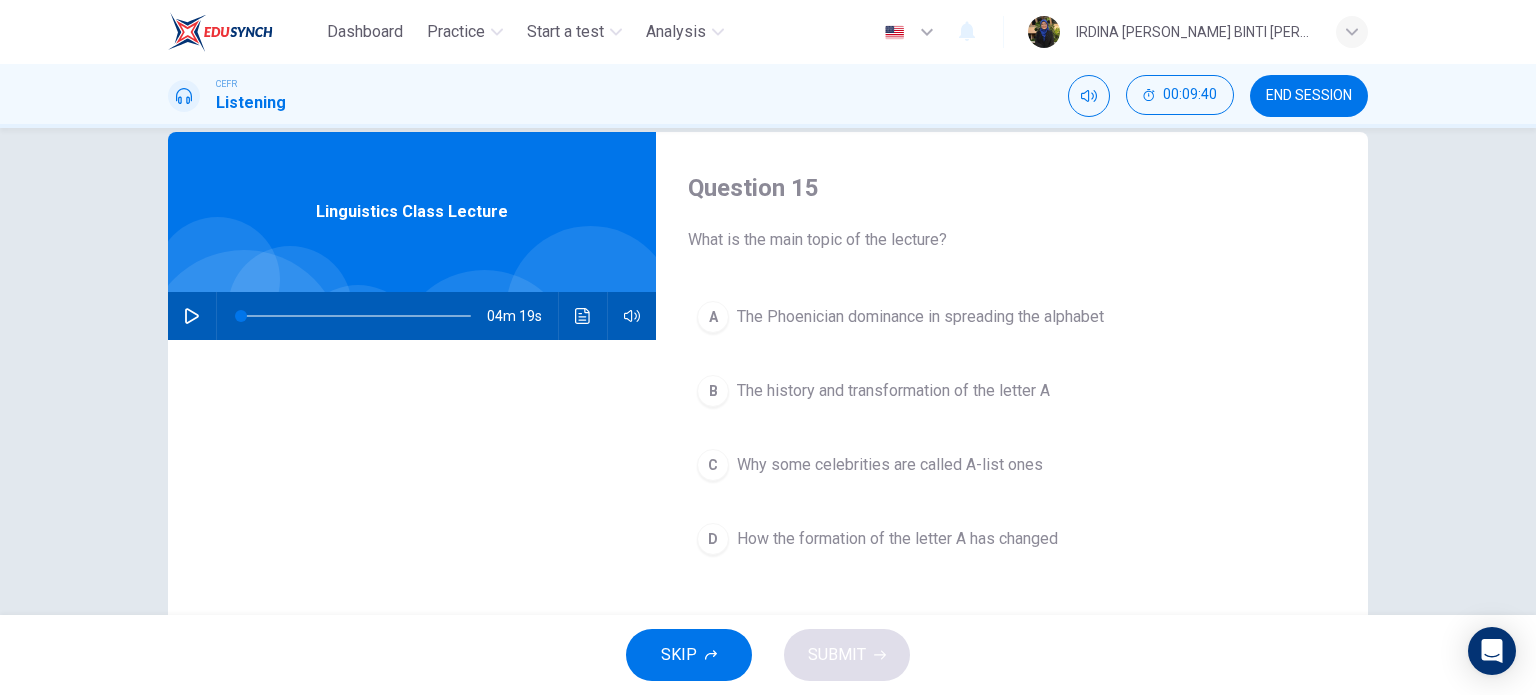 scroll, scrollTop: 32, scrollLeft: 0, axis: vertical 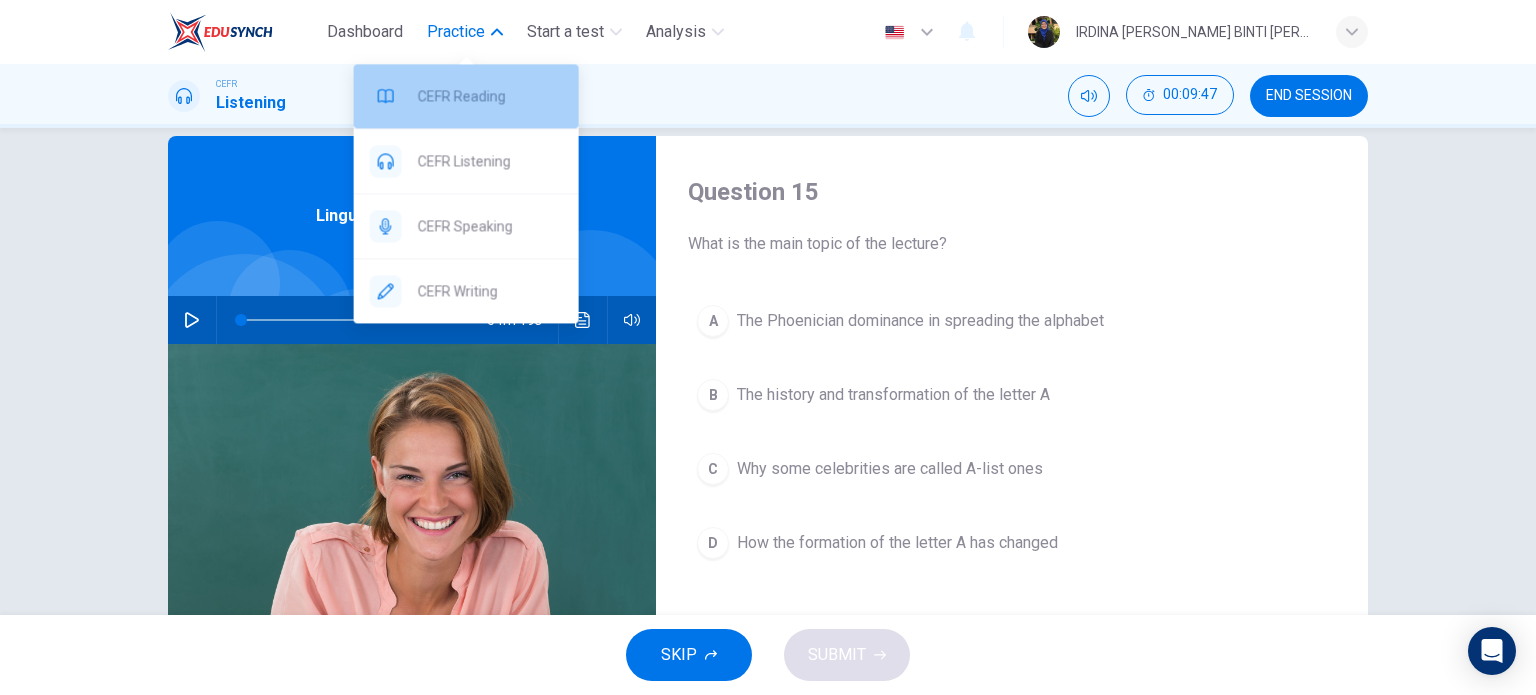 click on "CEFR Reading" at bounding box center [490, 96] 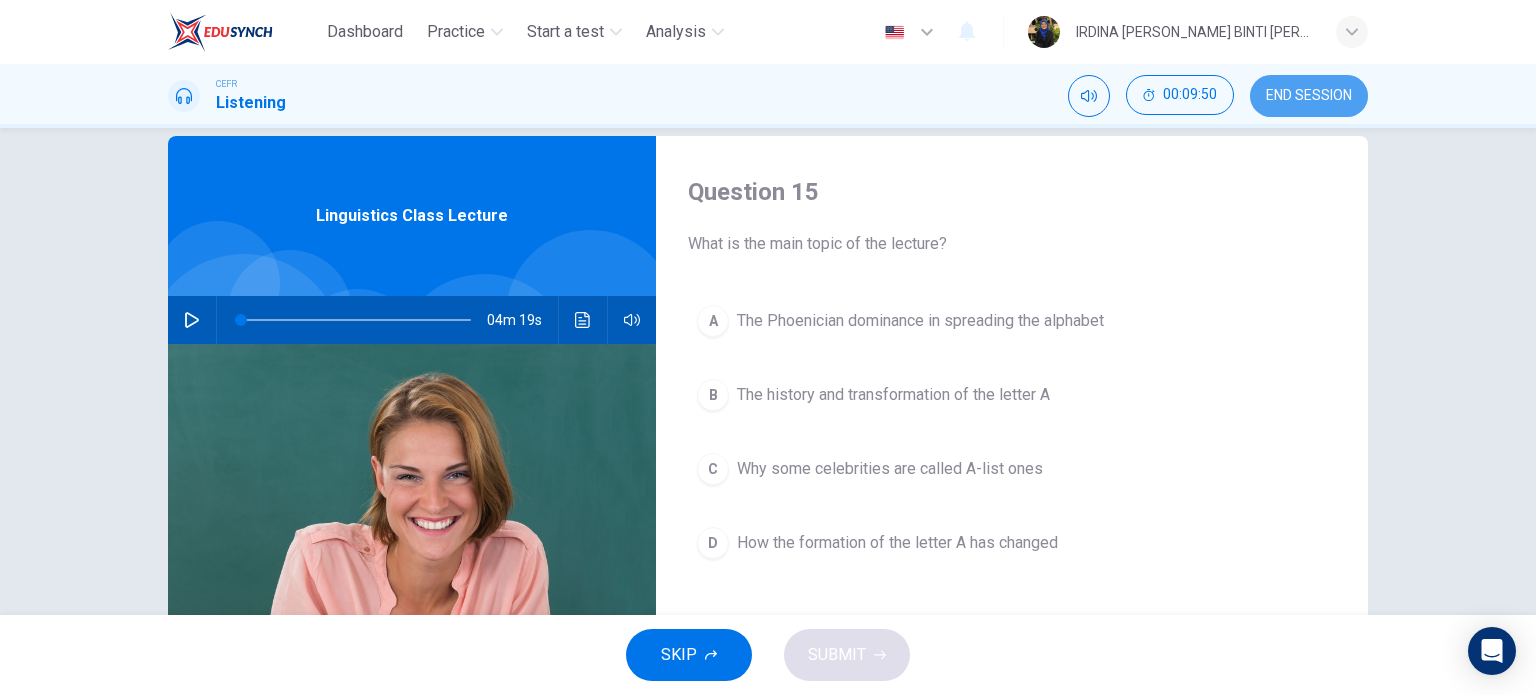 click on "END SESSION" at bounding box center [1309, 96] 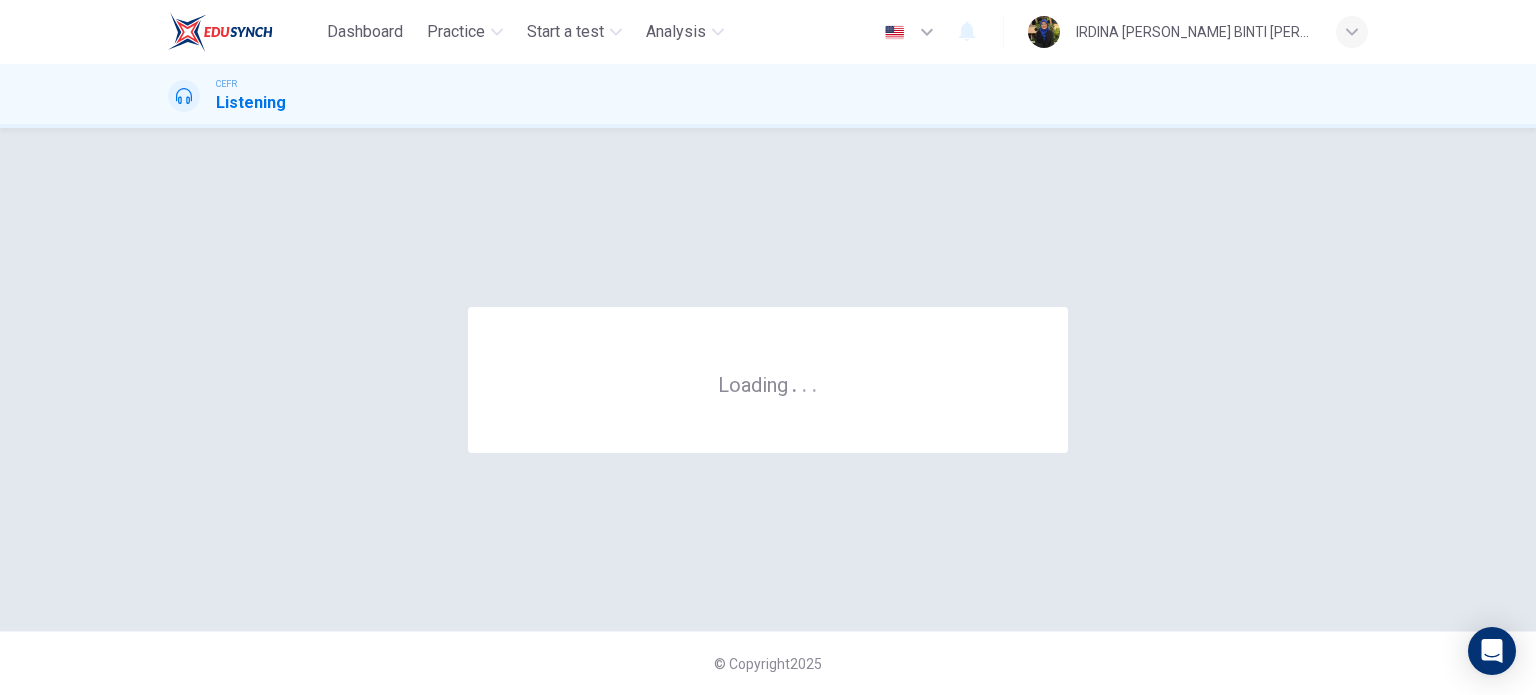 scroll, scrollTop: 0, scrollLeft: 0, axis: both 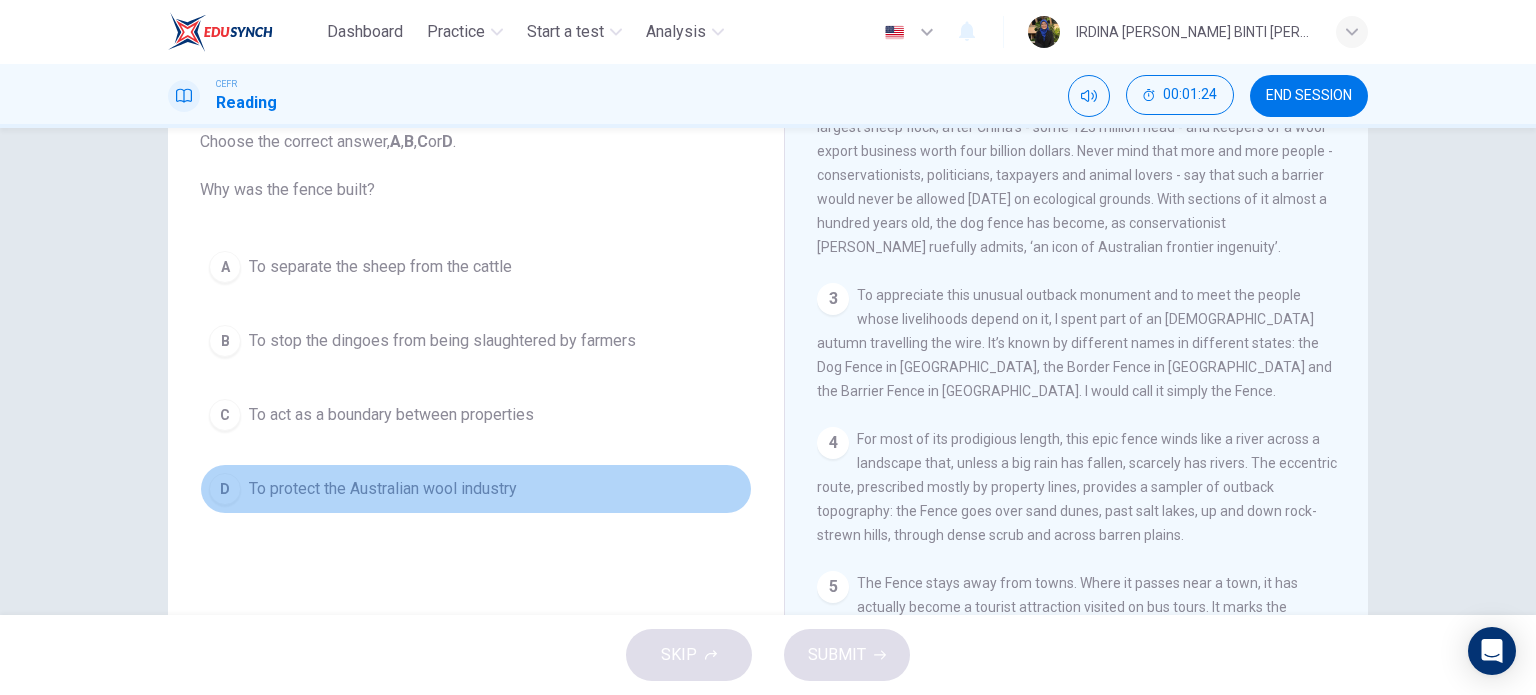 click on "To protect the Australian wool industry" at bounding box center [383, 489] 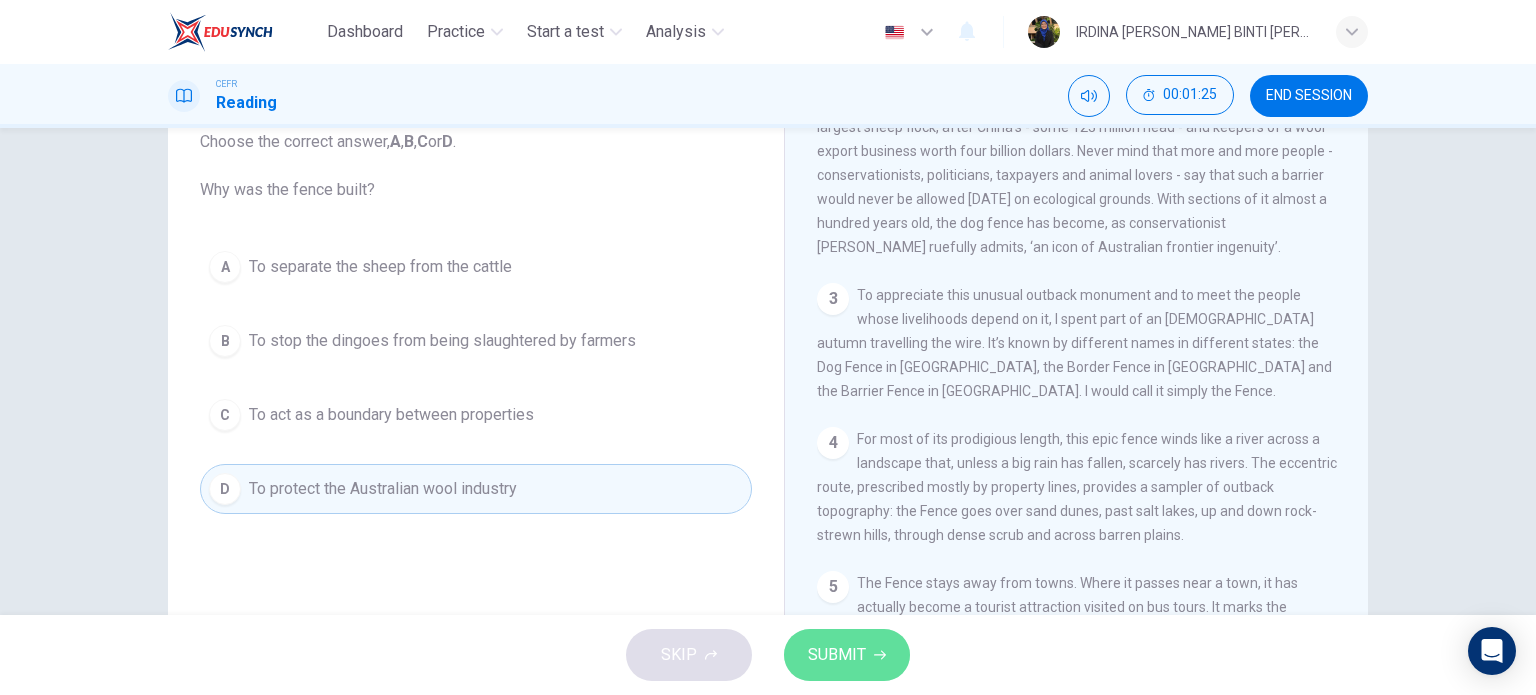 click on "SUBMIT" at bounding box center (837, 655) 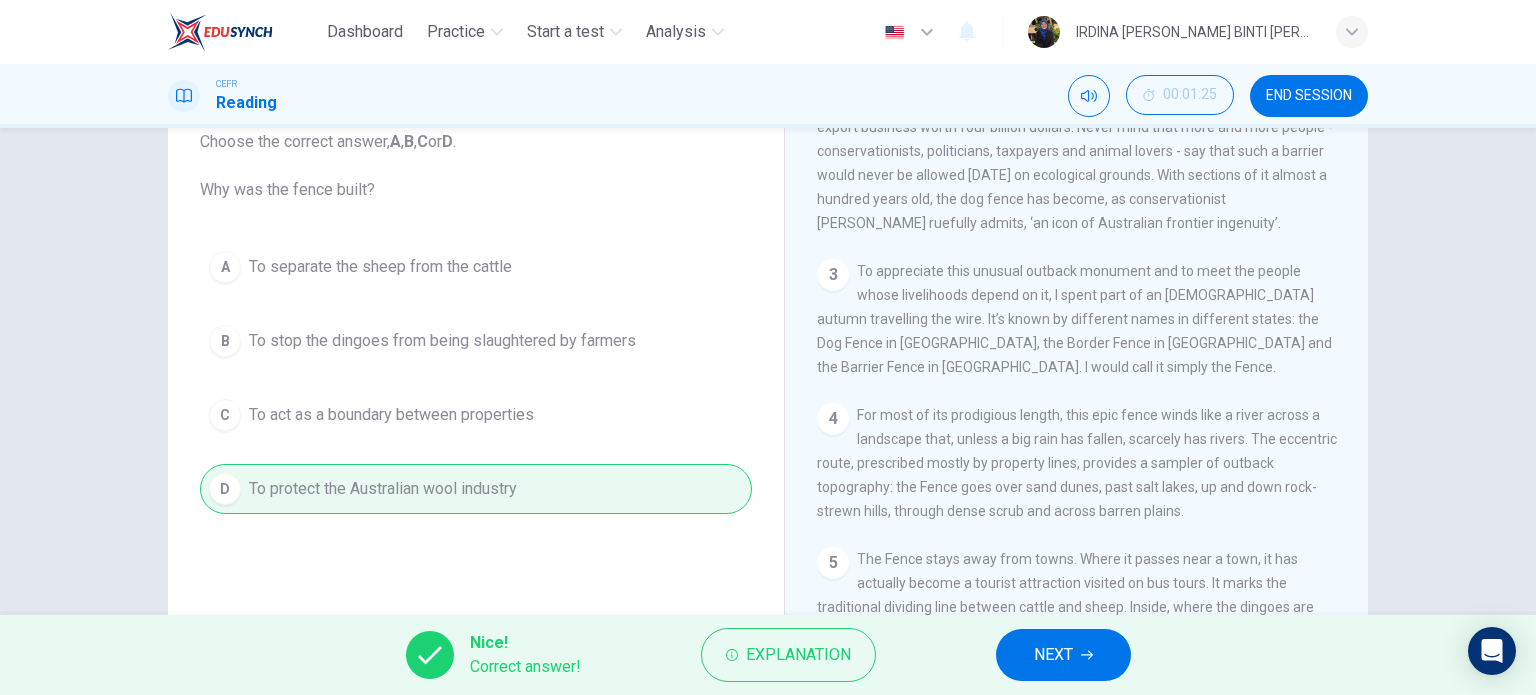 scroll, scrollTop: 668, scrollLeft: 0, axis: vertical 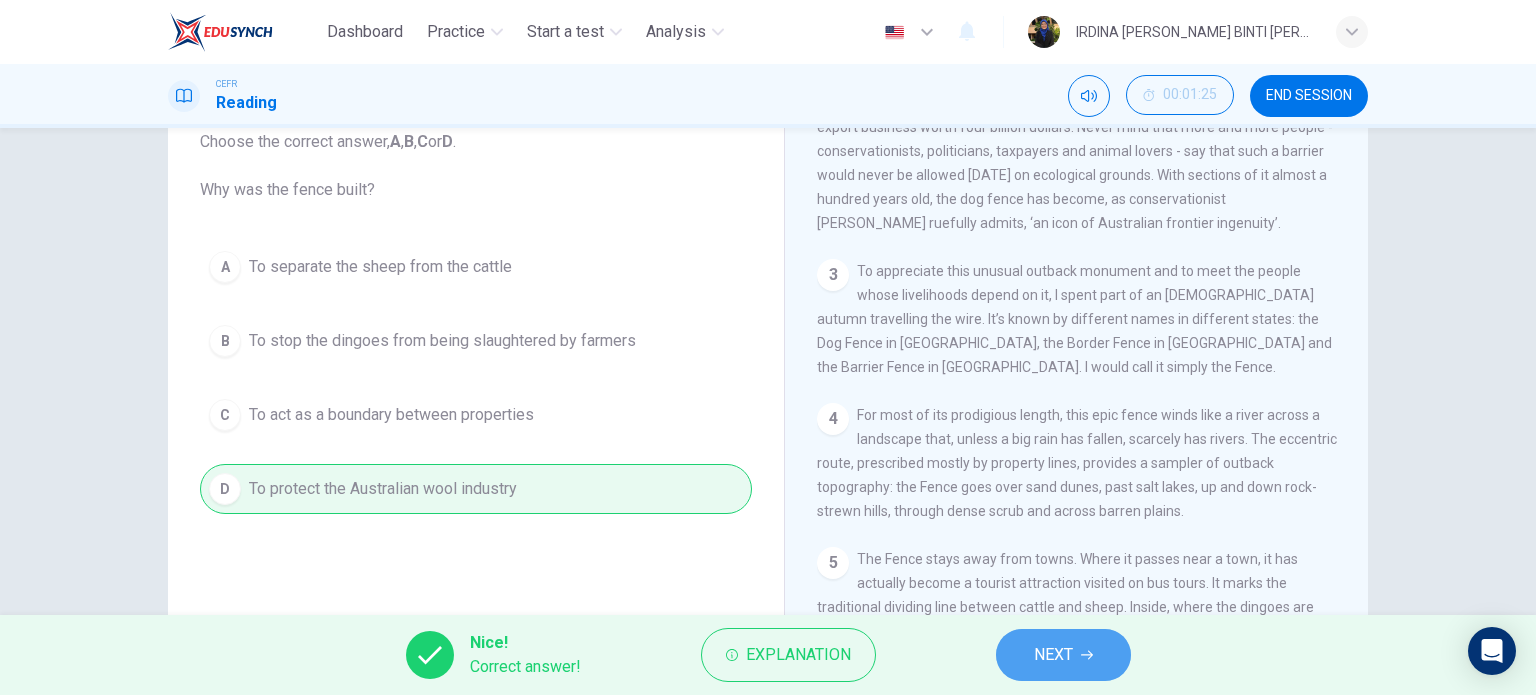 click on "NEXT" at bounding box center (1053, 655) 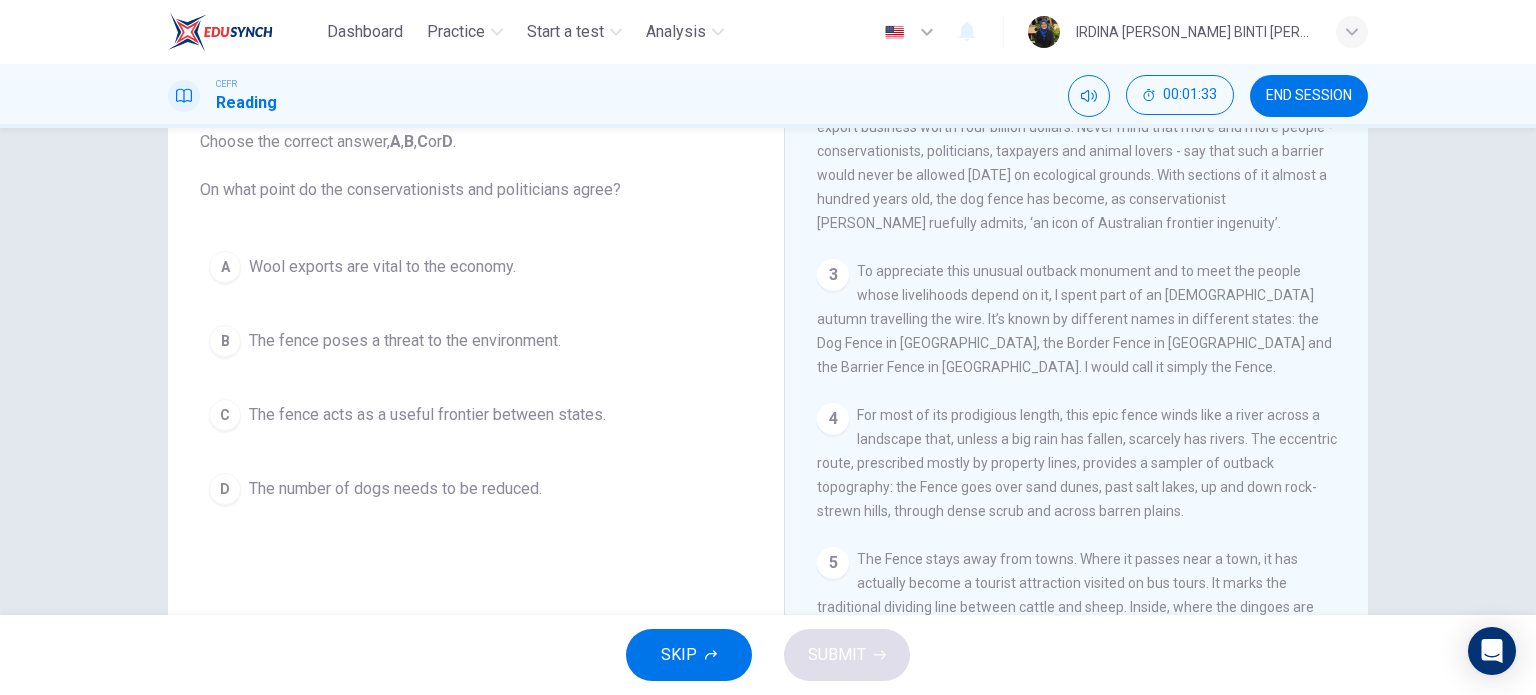 scroll, scrollTop: 668, scrollLeft: 0, axis: vertical 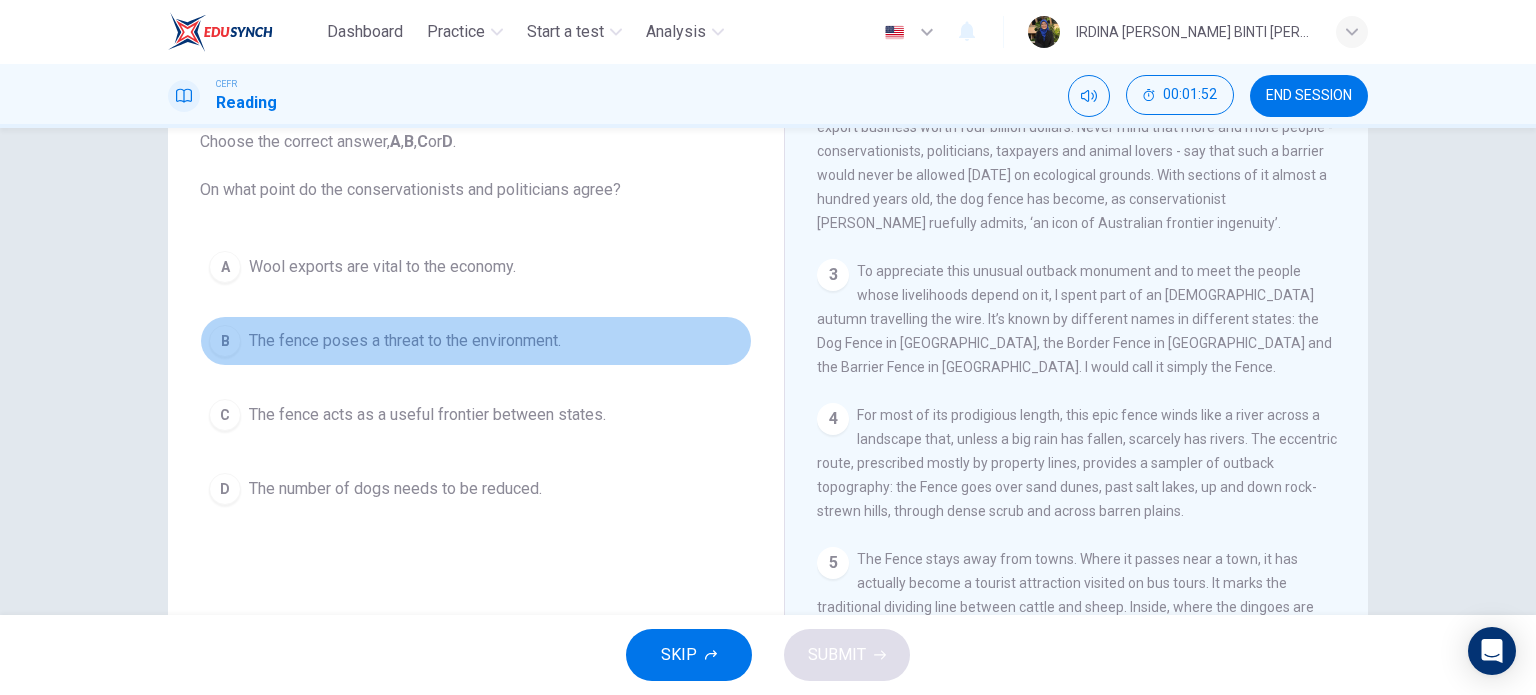 click on "The fence poses a threat to the environment." at bounding box center (405, 341) 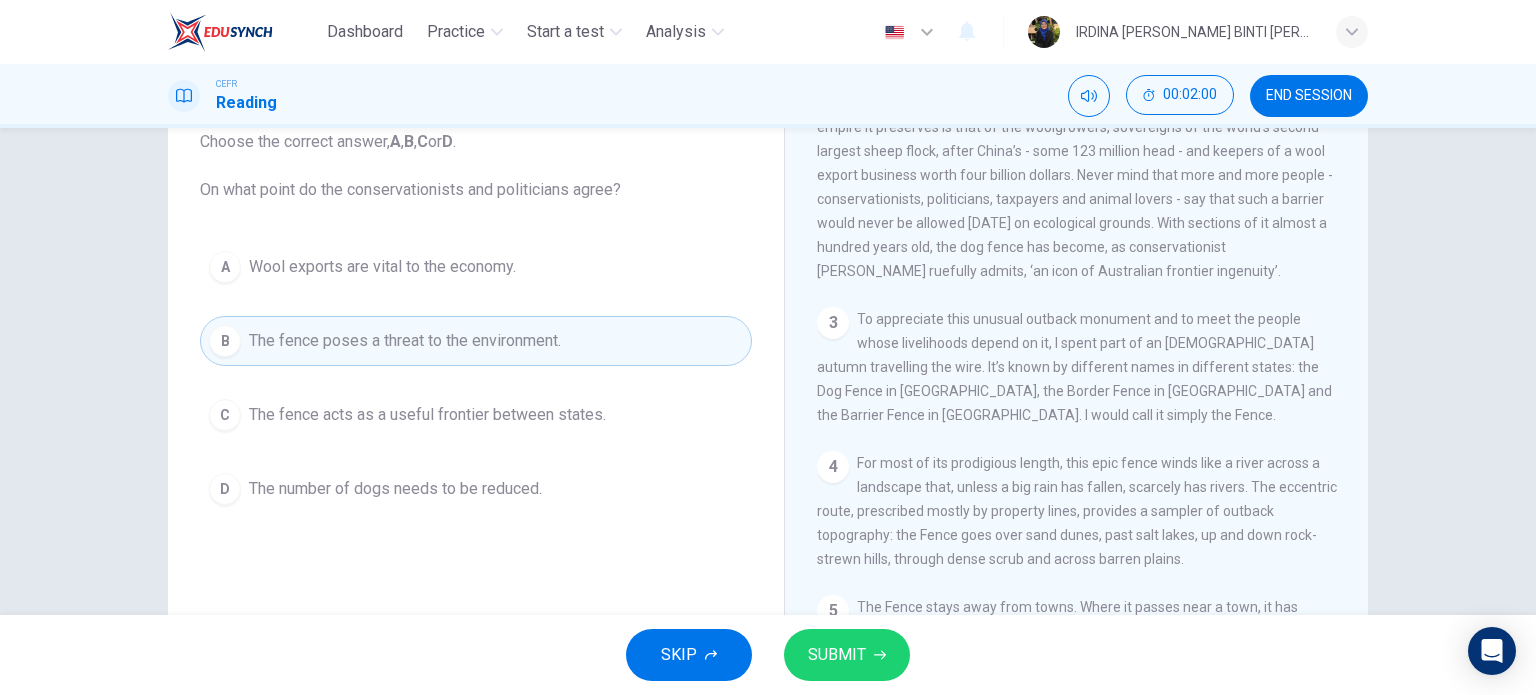 scroll, scrollTop: 624, scrollLeft: 0, axis: vertical 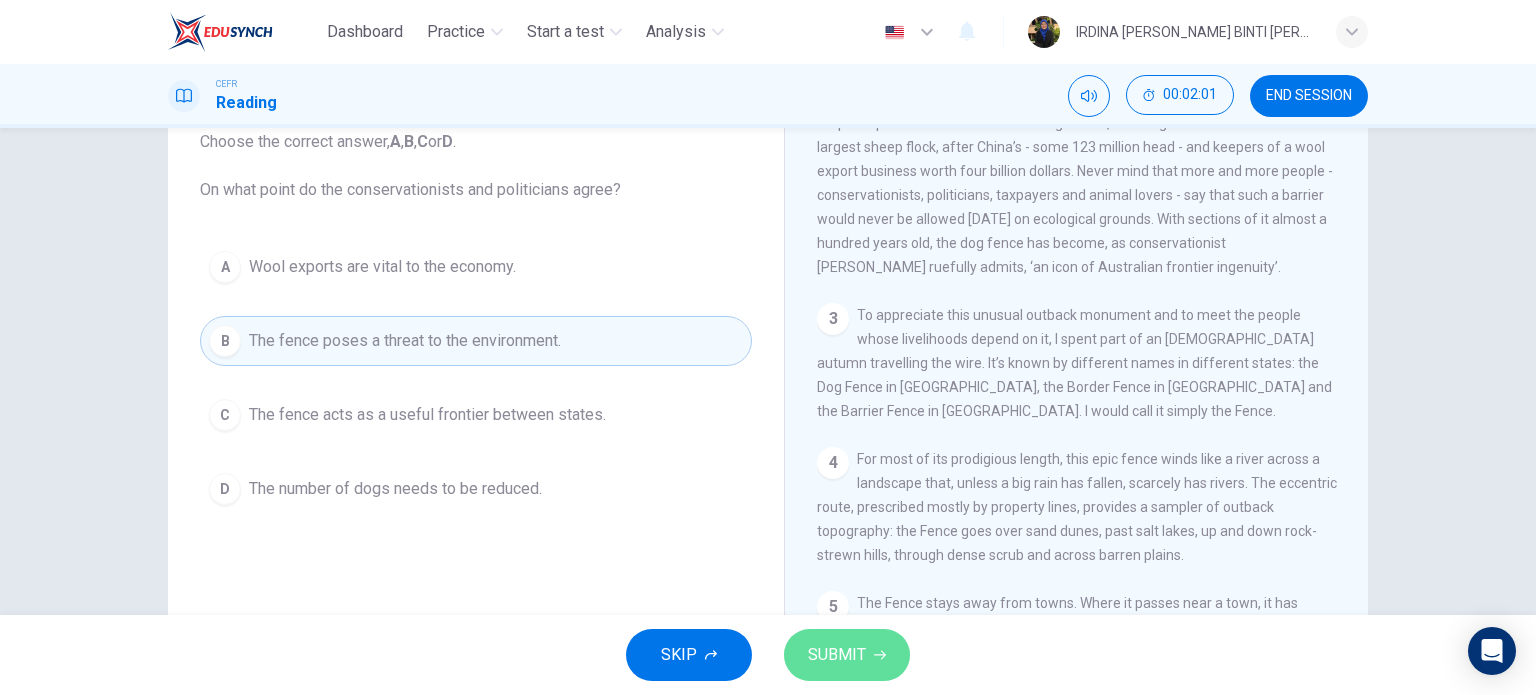 click on "SUBMIT" at bounding box center (847, 655) 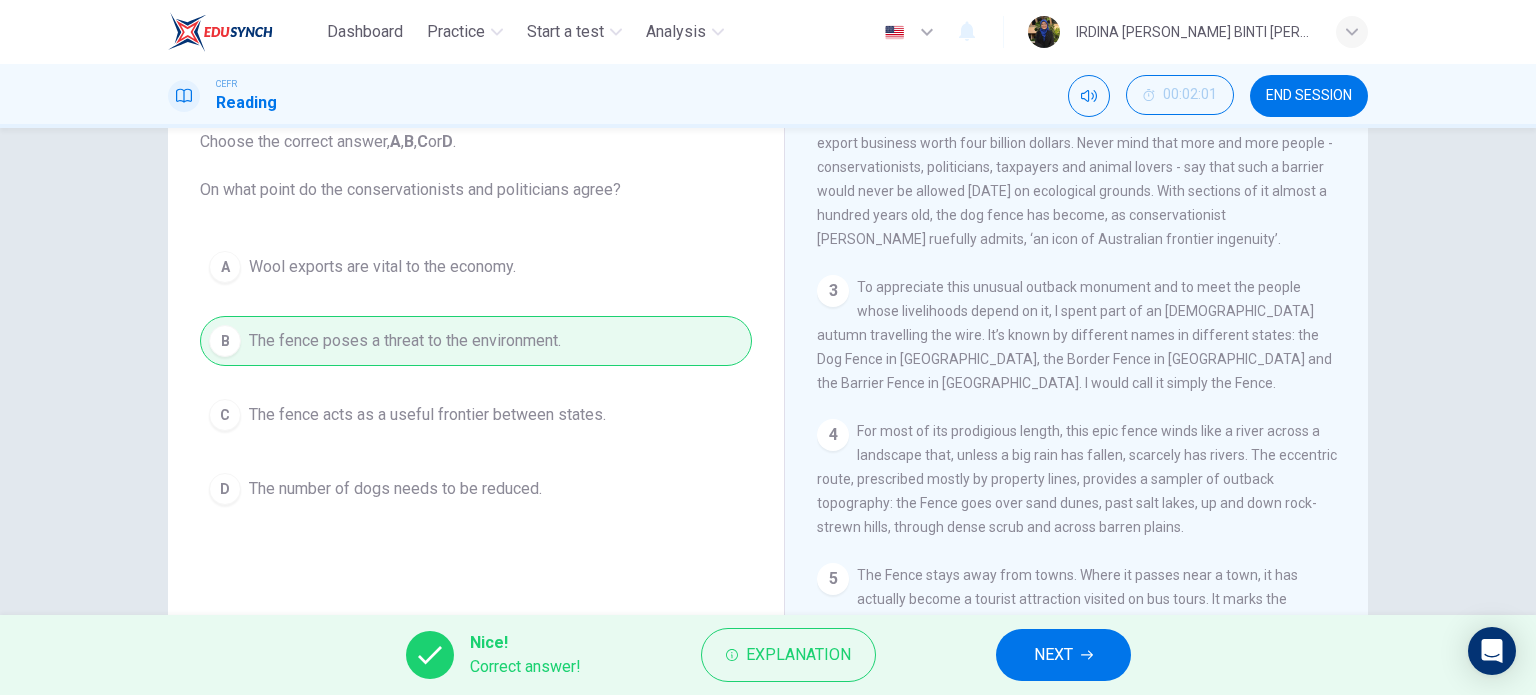 scroll, scrollTop: 659, scrollLeft: 0, axis: vertical 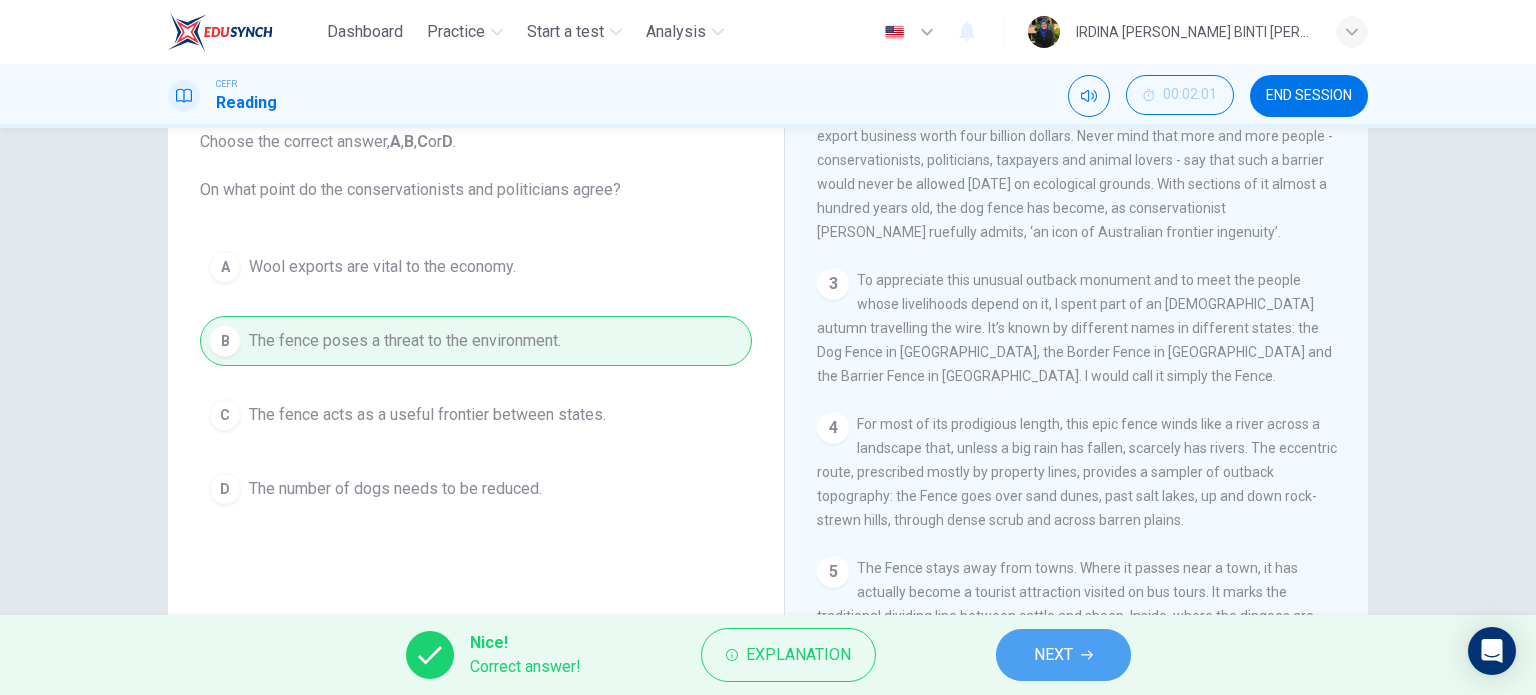 click on "NEXT" at bounding box center [1063, 655] 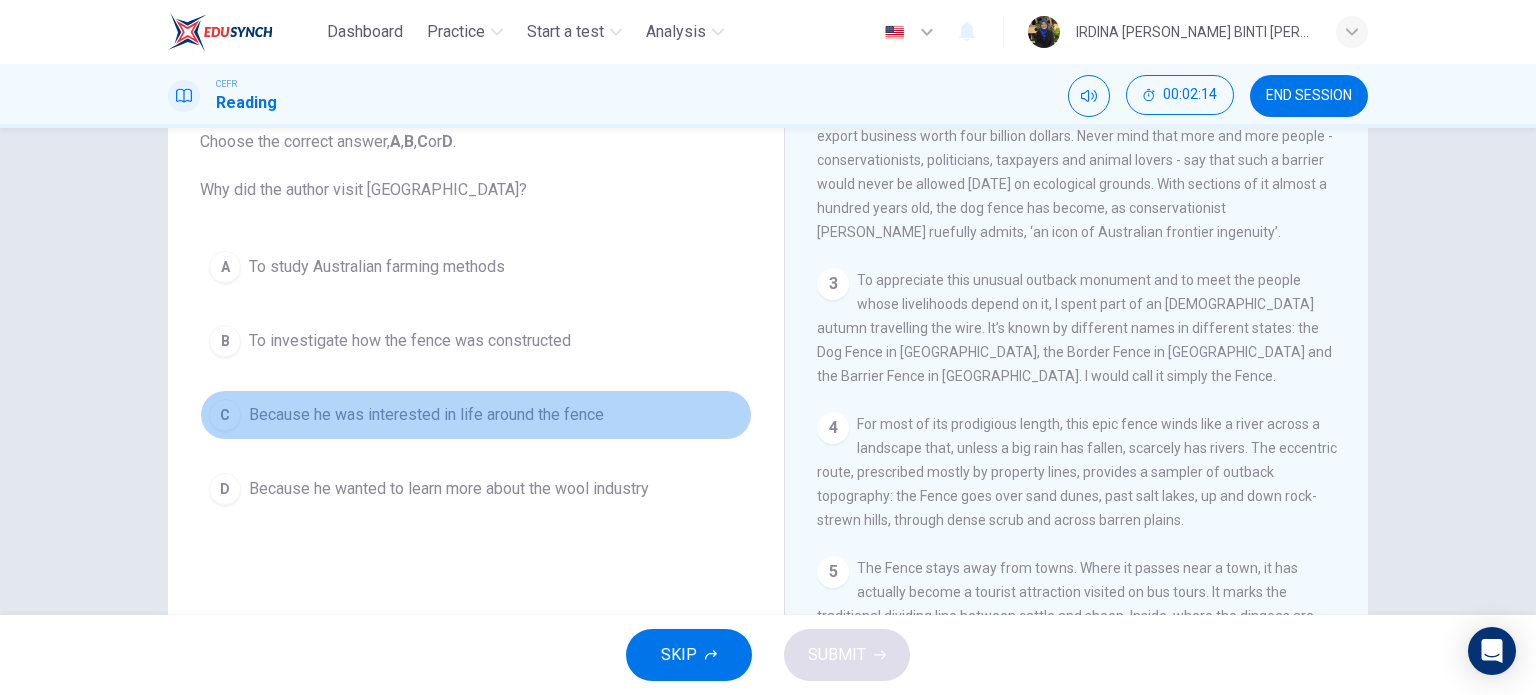 click on "Because he was interested in life around the fence" at bounding box center (426, 415) 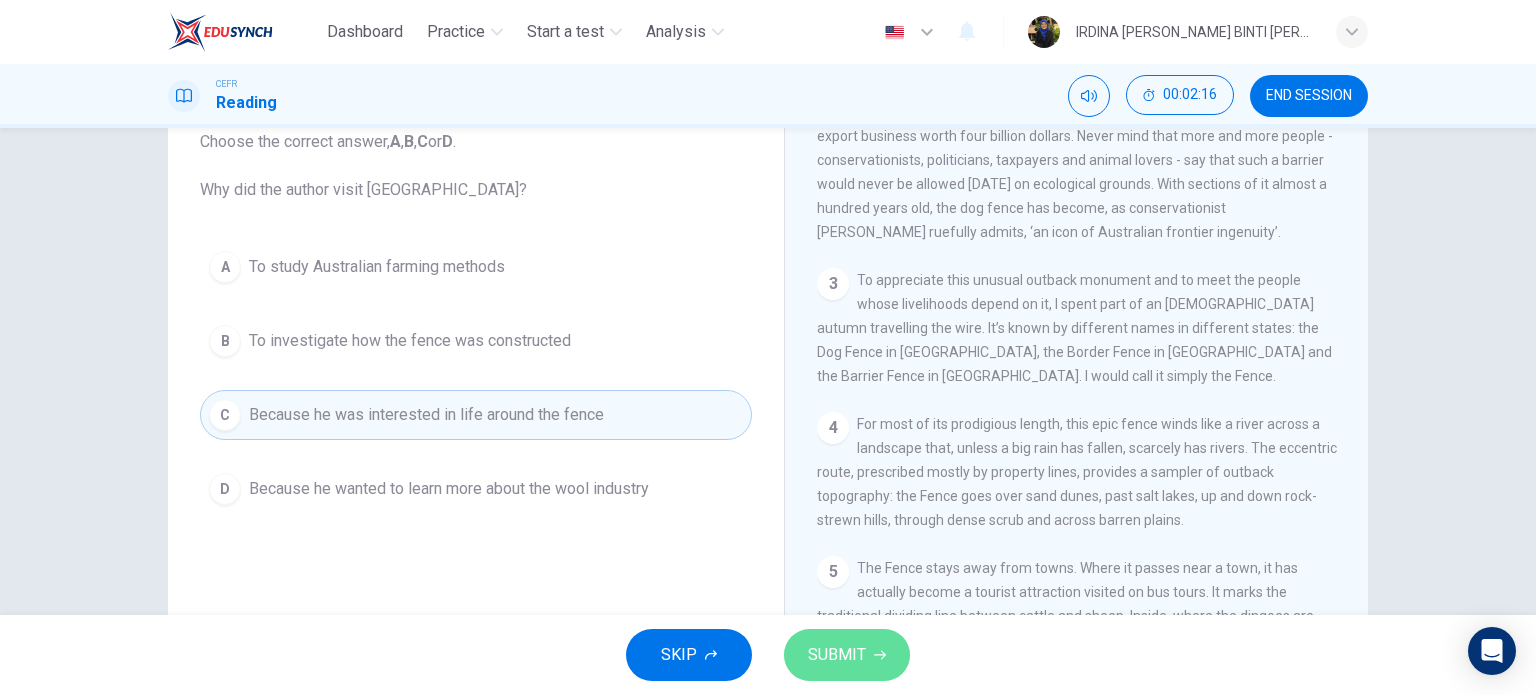 click on "SUBMIT" at bounding box center (837, 655) 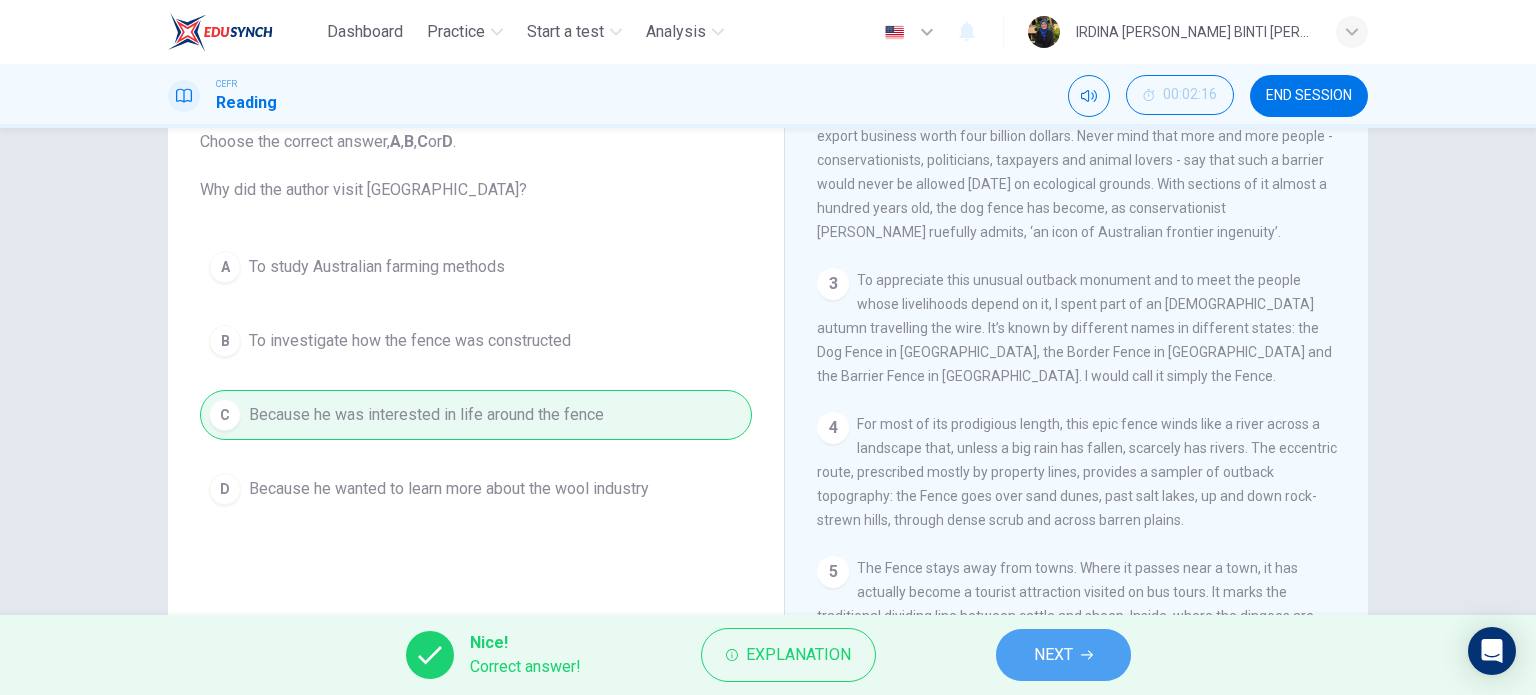 click on "NEXT" at bounding box center (1053, 655) 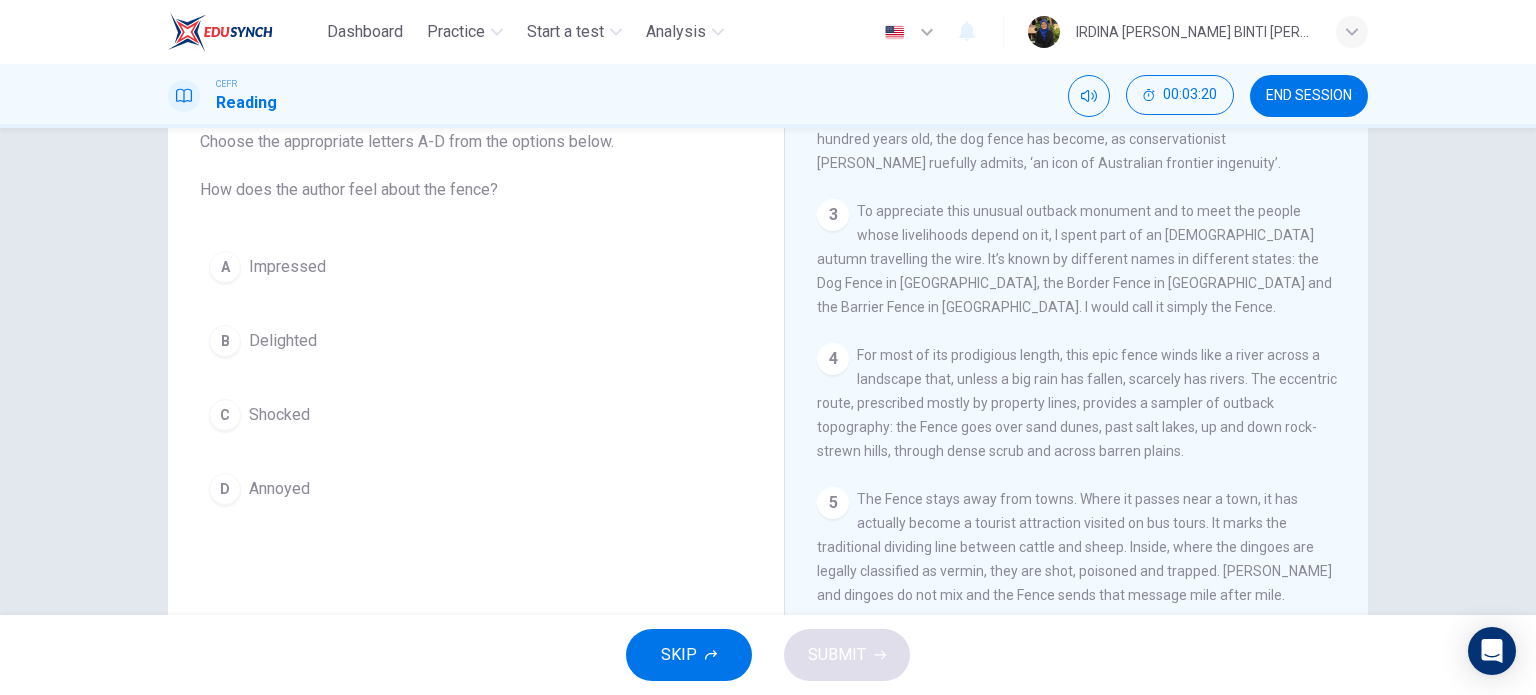 scroll, scrollTop: 730, scrollLeft: 0, axis: vertical 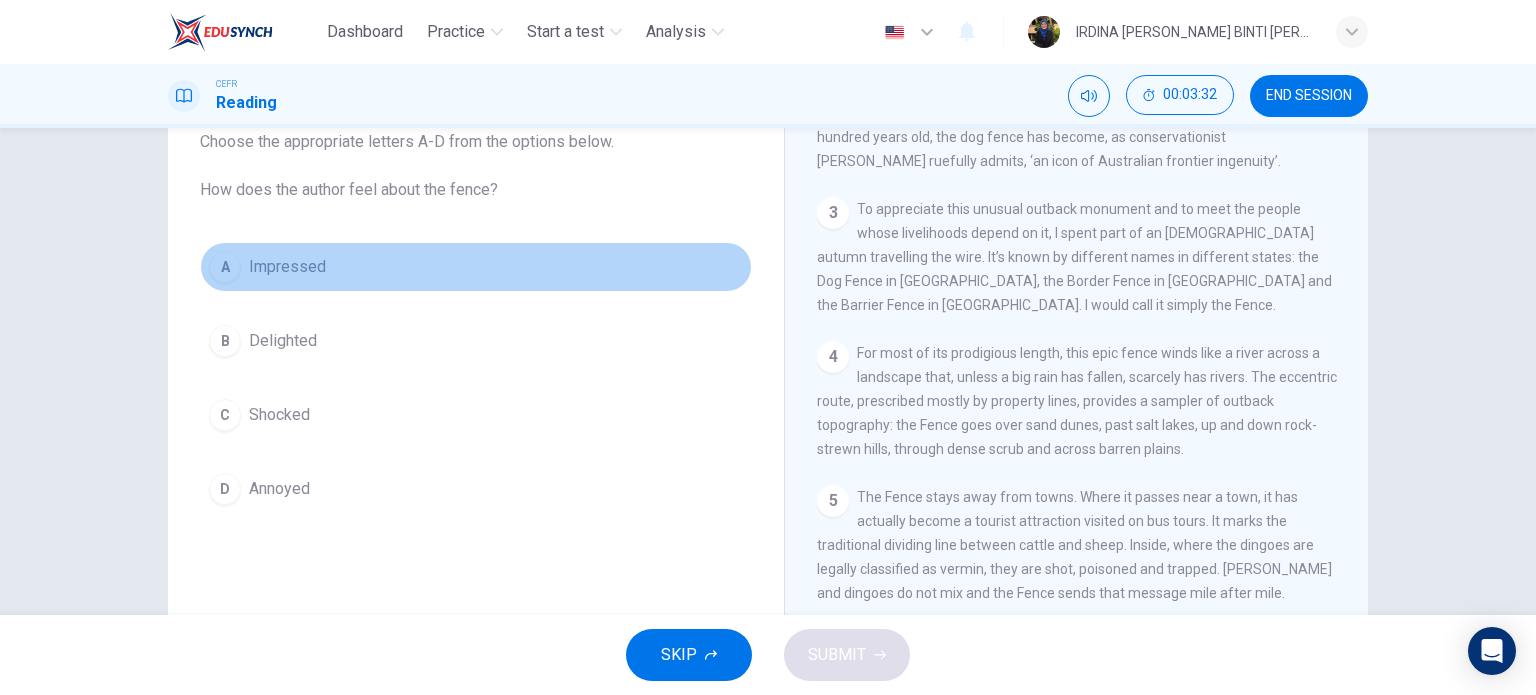 click on "Impressed" at bounding box center (287, 267) 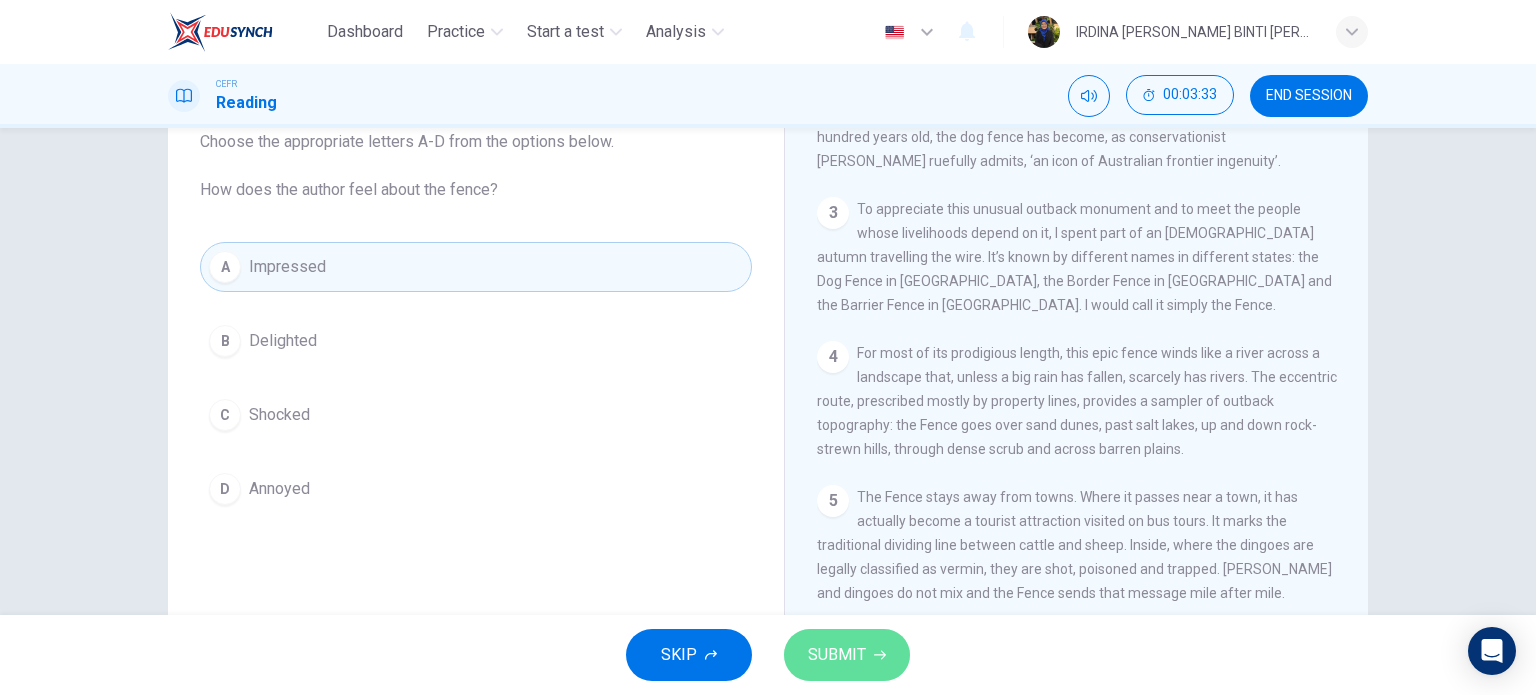 click on "SUBMIT" at bounding box center [847, 655] 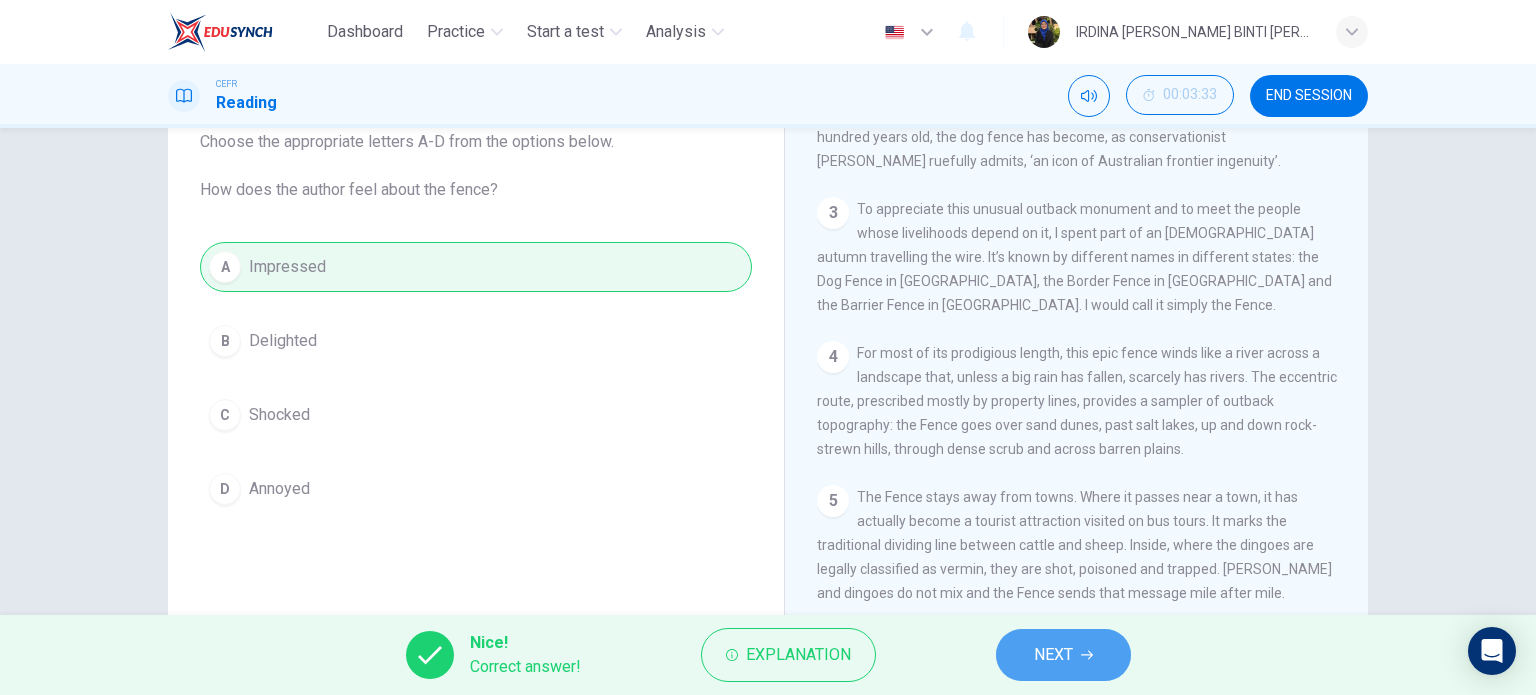 click on "NEXT" at bounding box center (1063, 655) 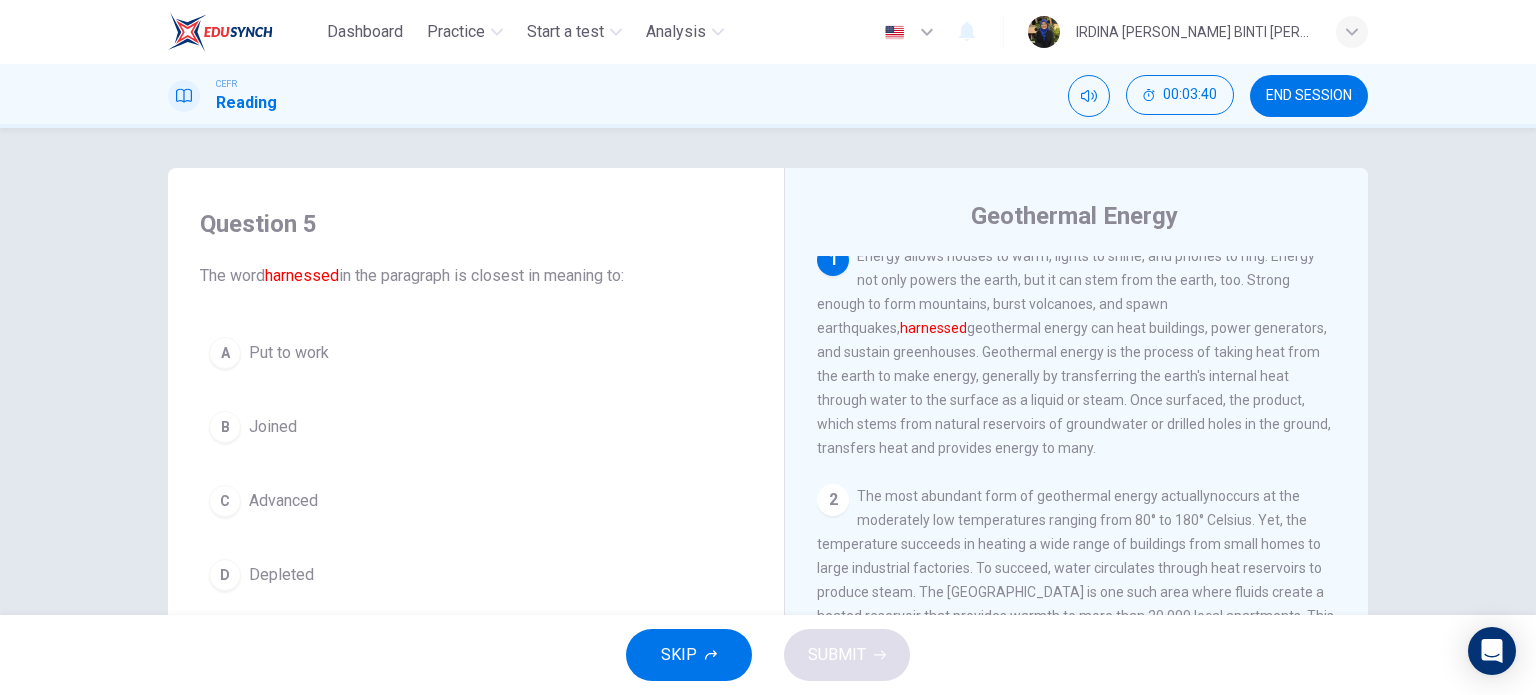 scroll, scrollTop: 14, scrollLeft: 0, axis: vertical 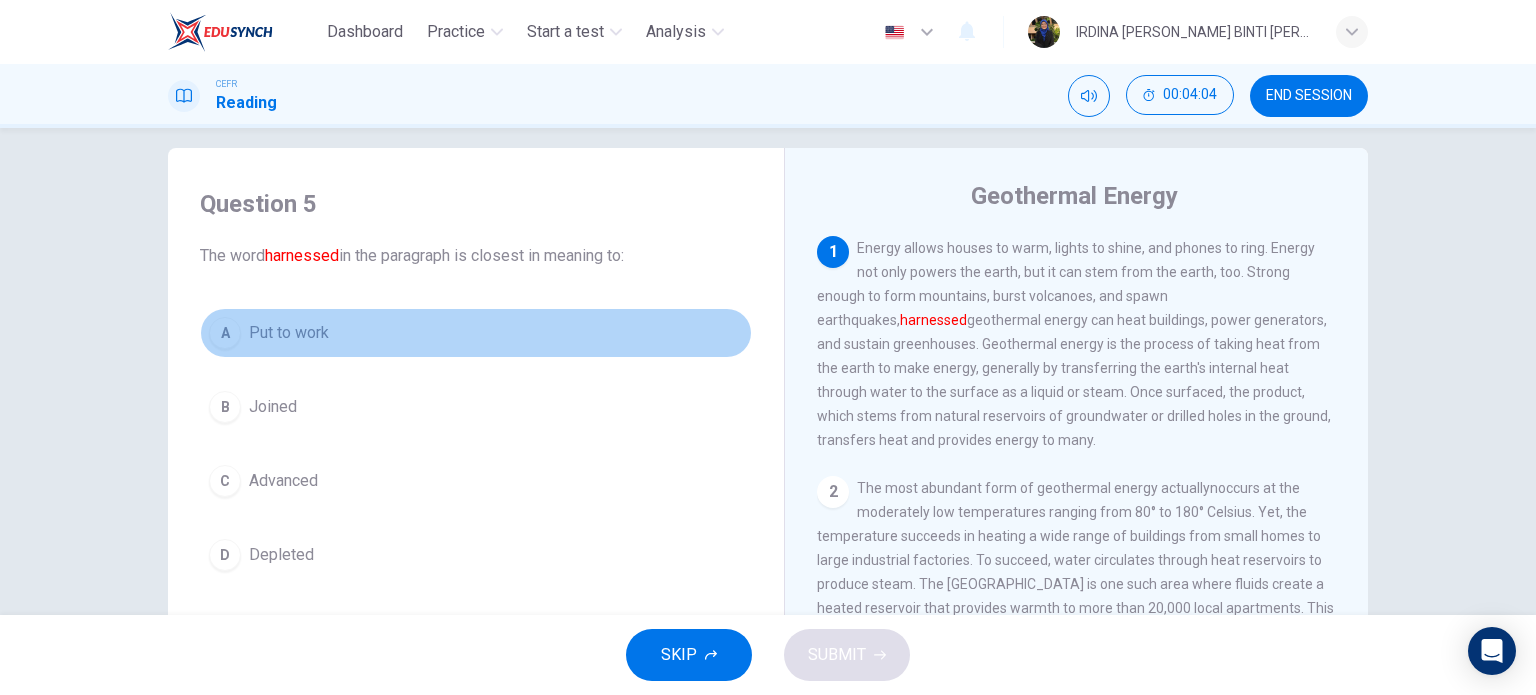 click on "A Put to work" at bounding box center [476, 333] 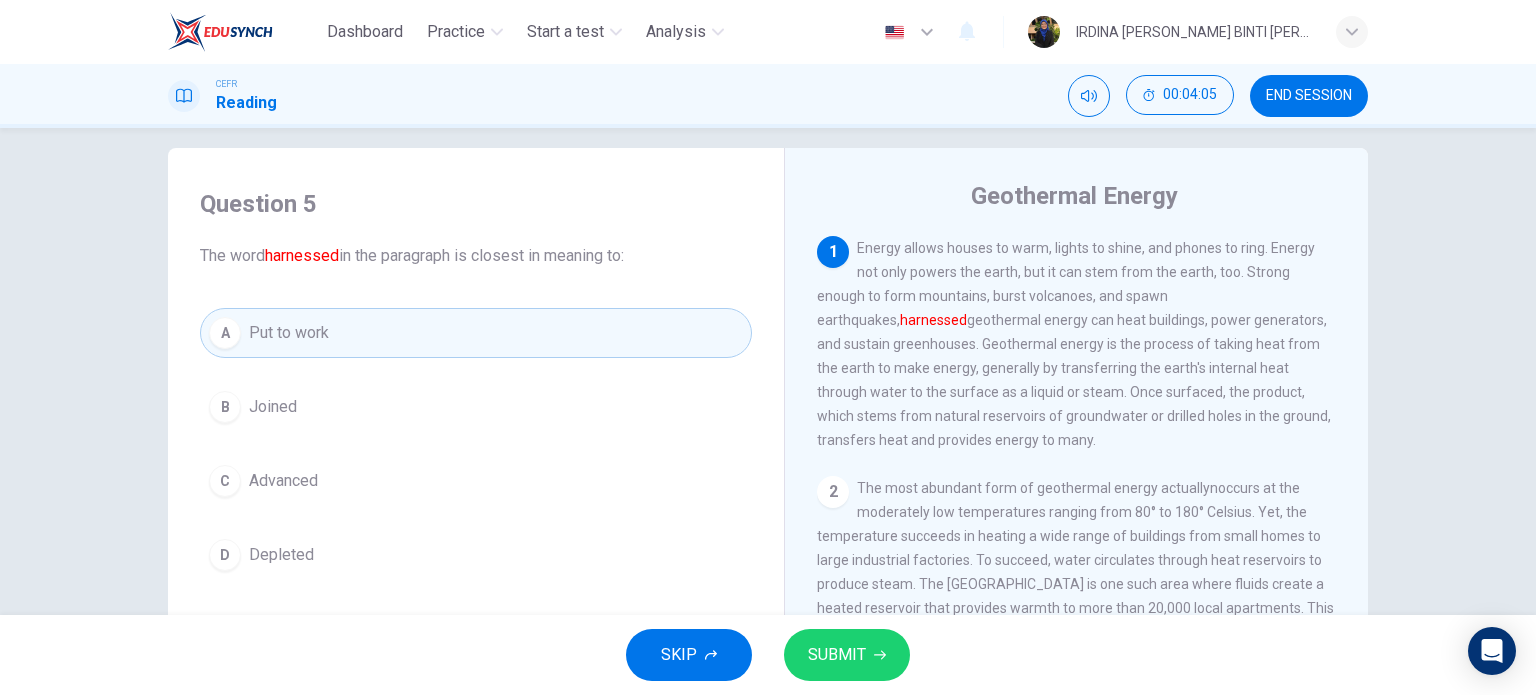 click 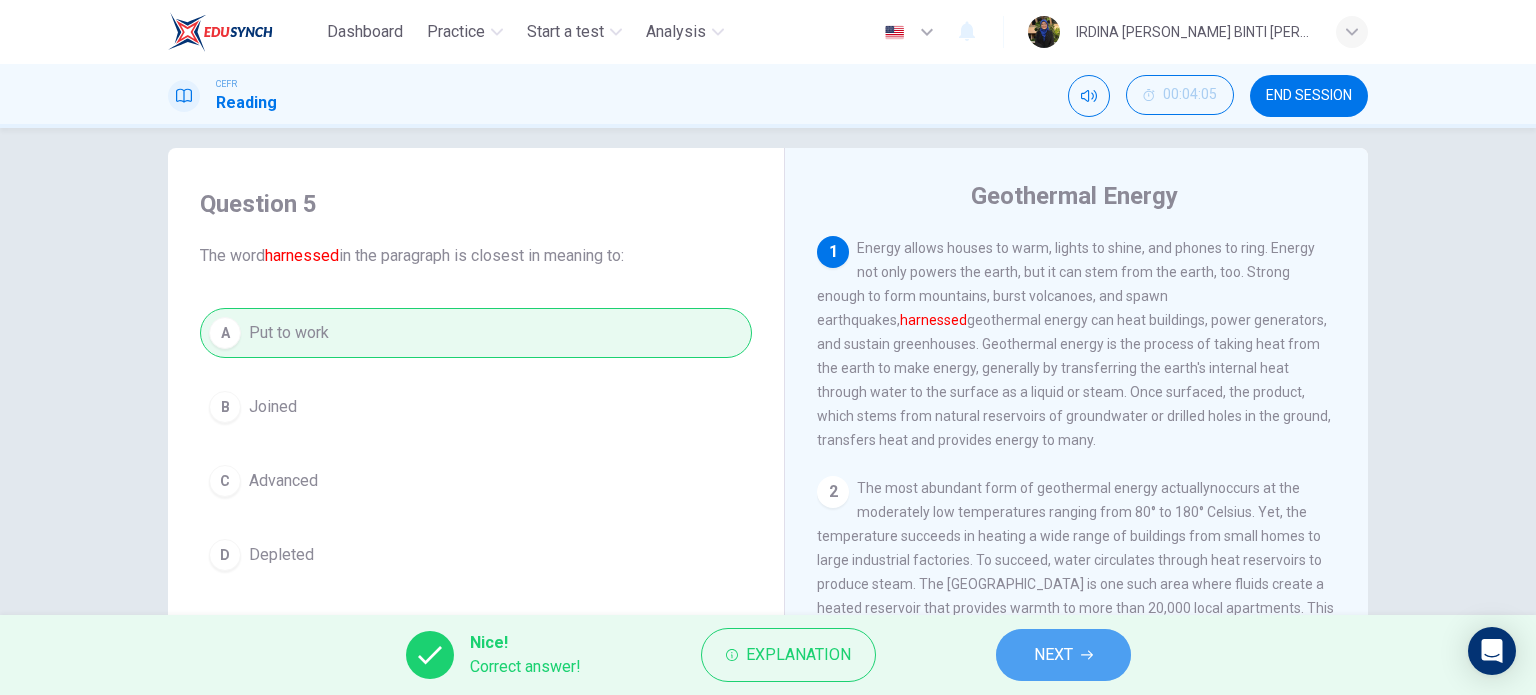 click on "NEXT" at bounding box center [1053, 655] 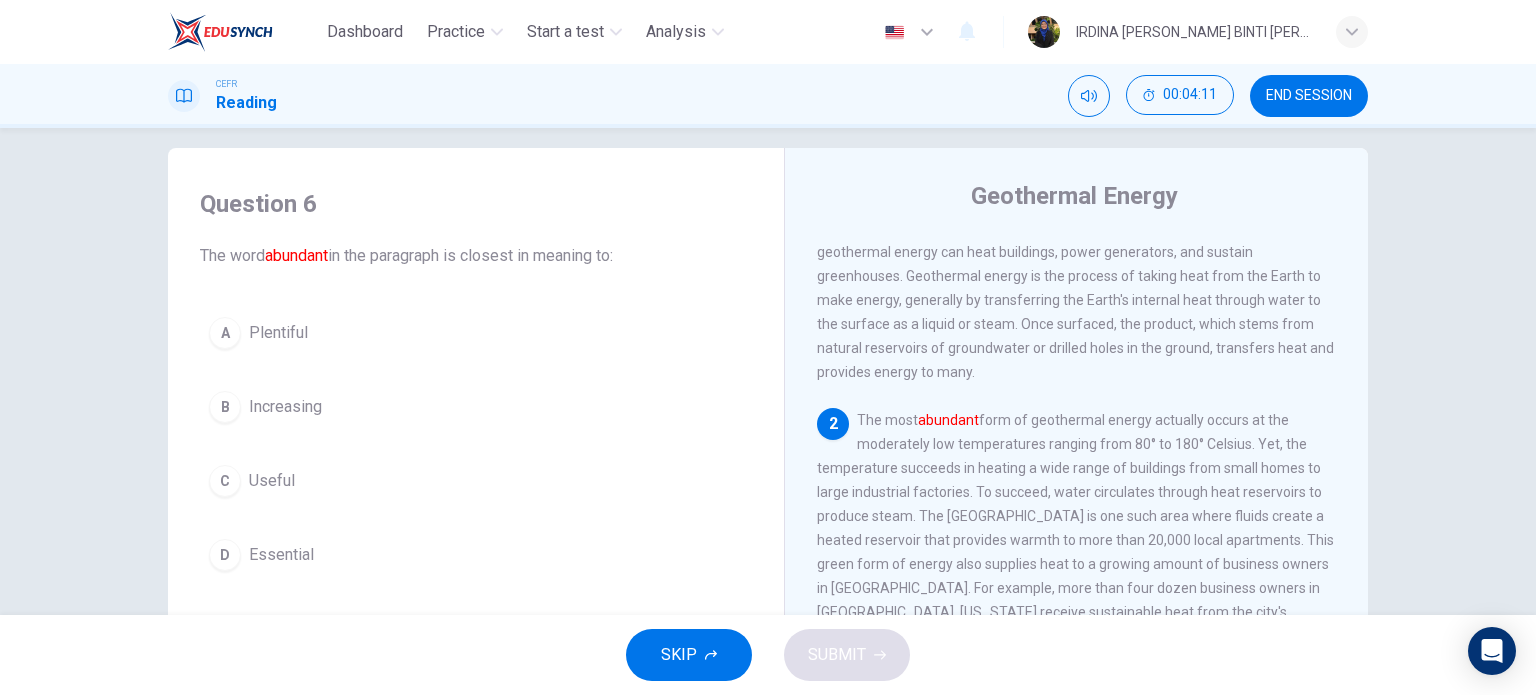 scroll, scrollTop: 68, scrollLeft: 0, axis: vertical 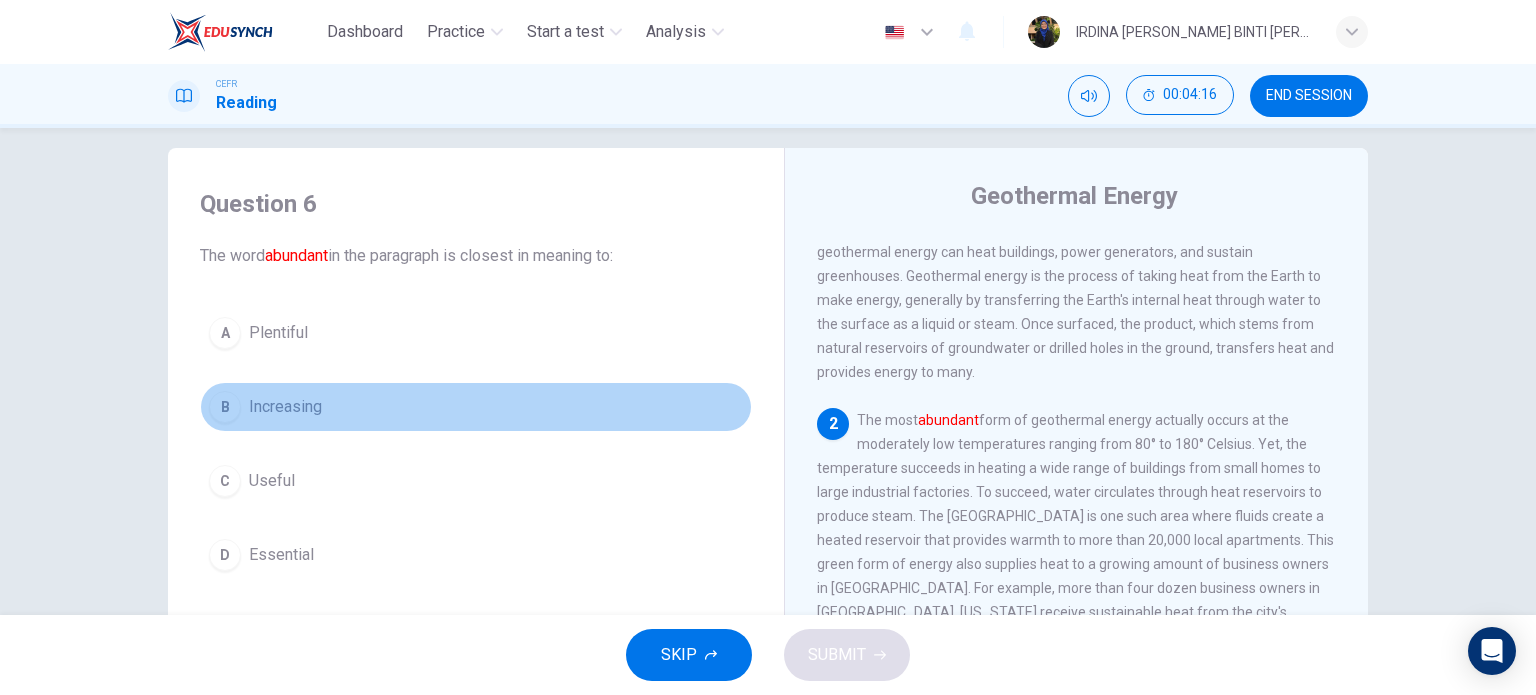 click on "B Increasing" at bounding box center (476, 407) 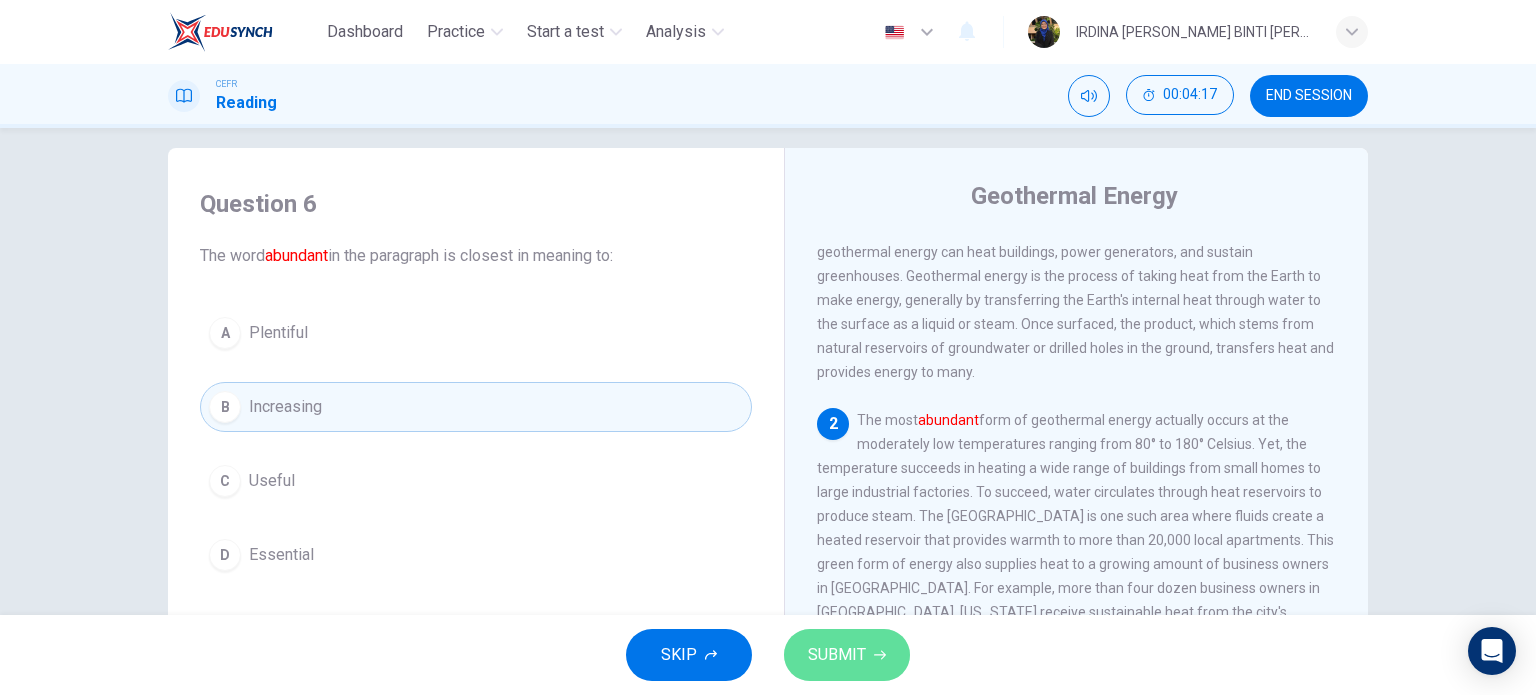click on "SUBMIT" at bounding box center [837, 655] 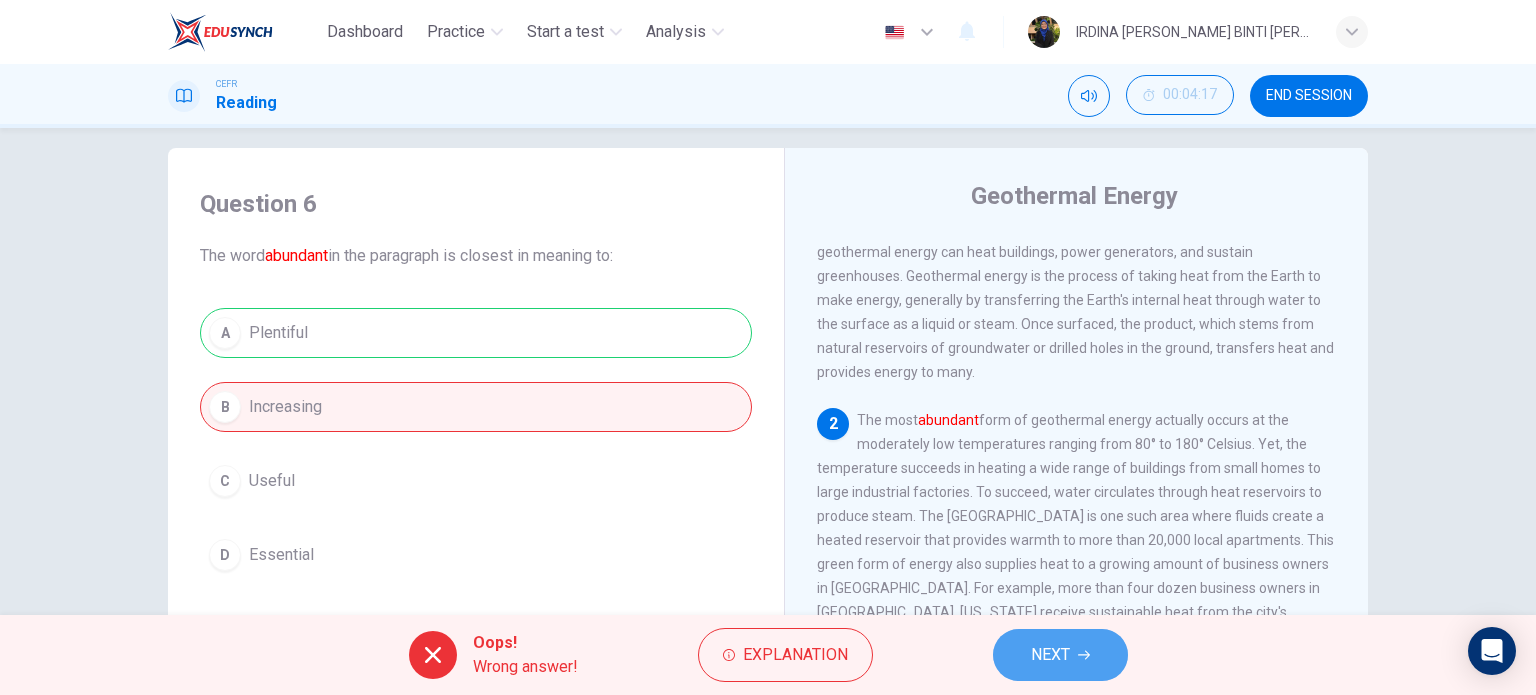 click on "NEXT" at bounding box center [1060, 655] 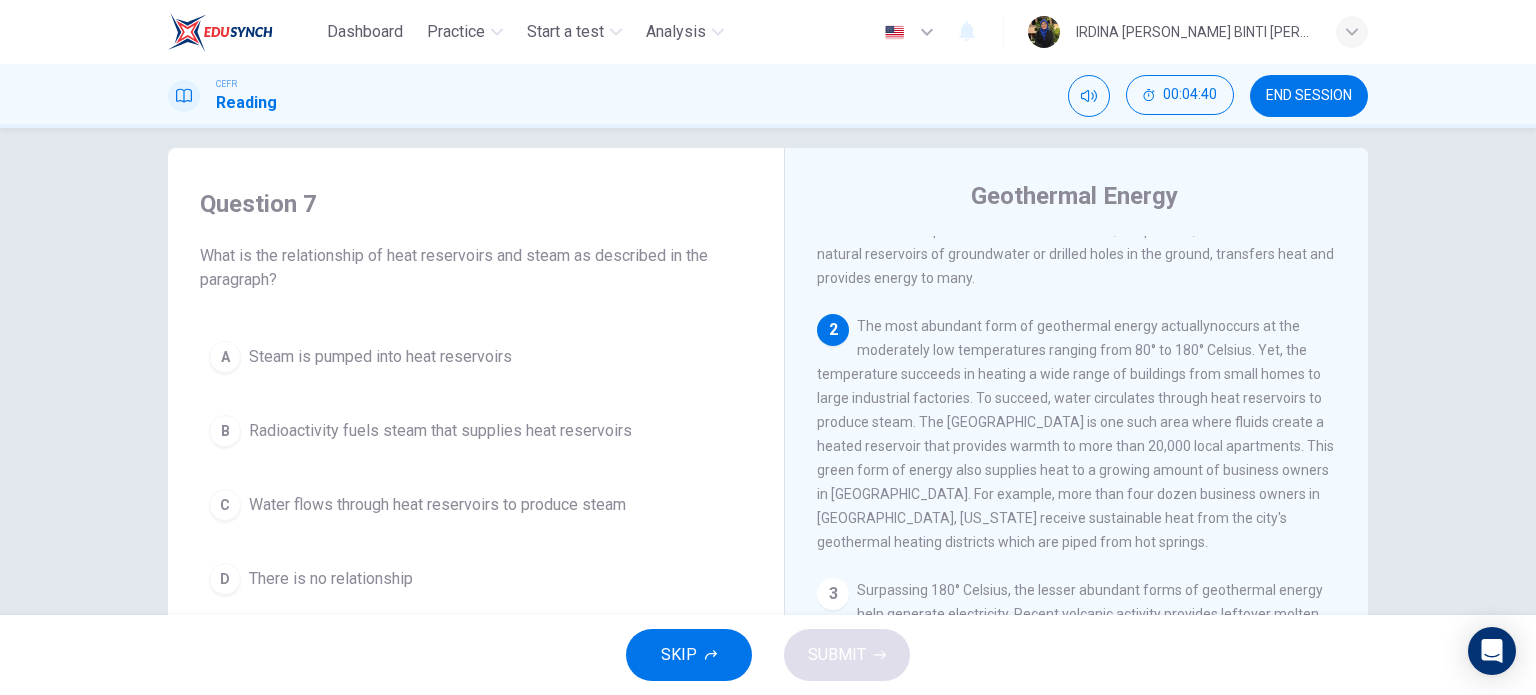 scroll, scrollTop: 164, scrollLeft: 0, axis: vertical 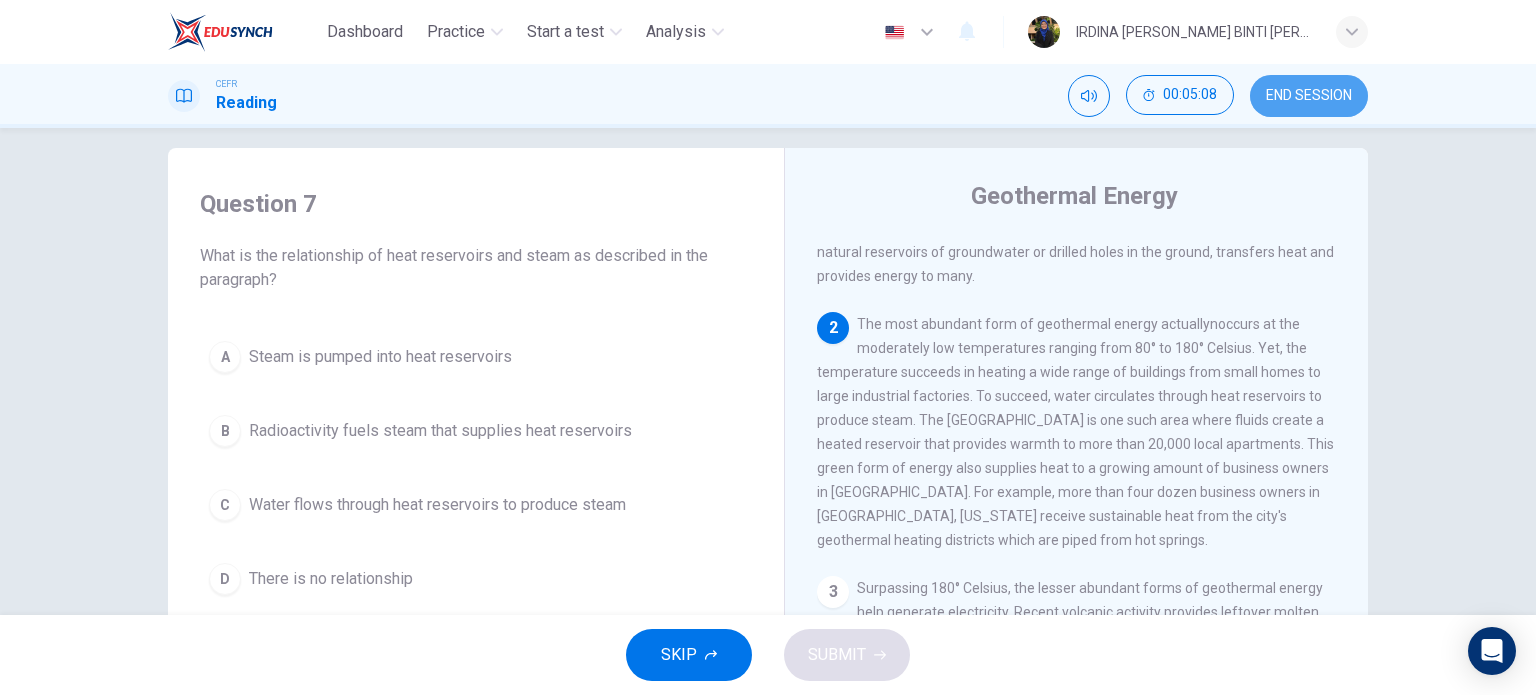 click on "END SESSION" at bounding box center (1309, 96) 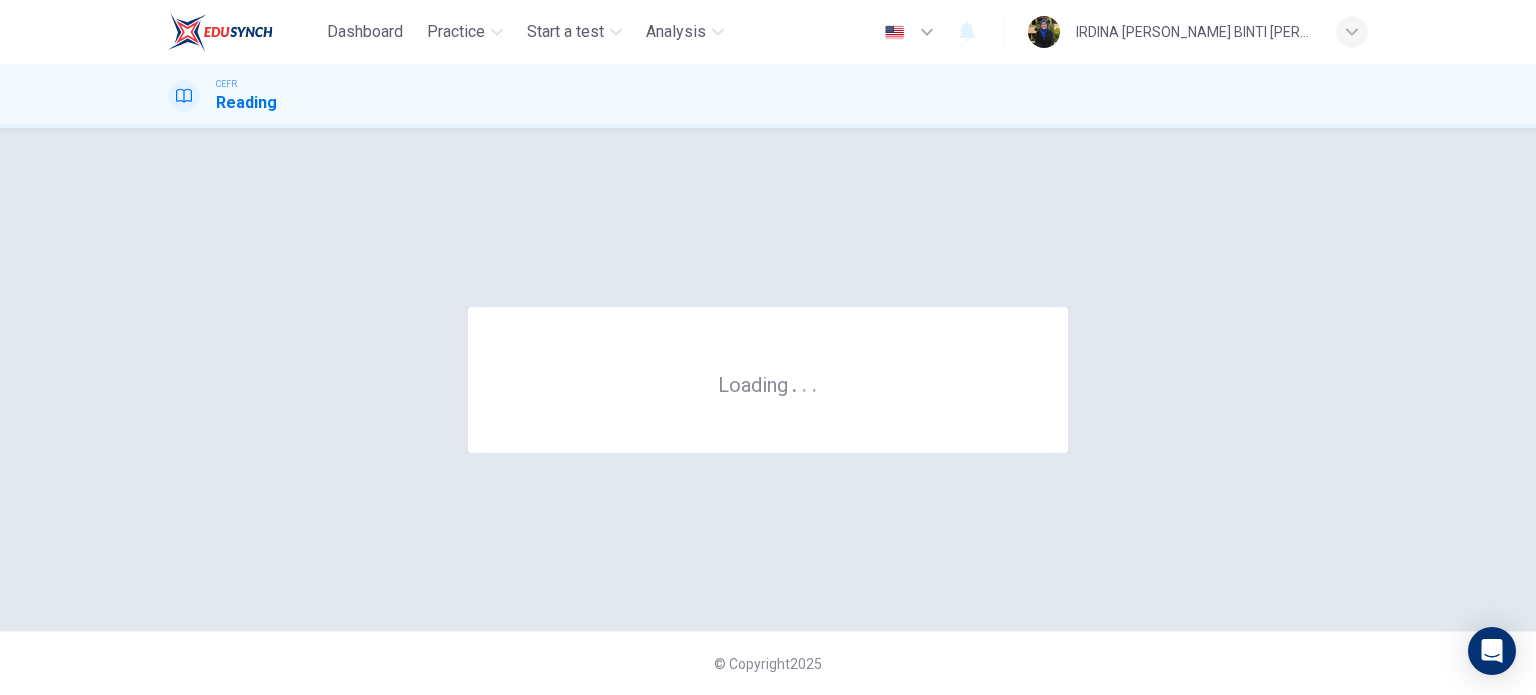 scroll, scrollTop: 0, scrollLeft: 0, axis: both 